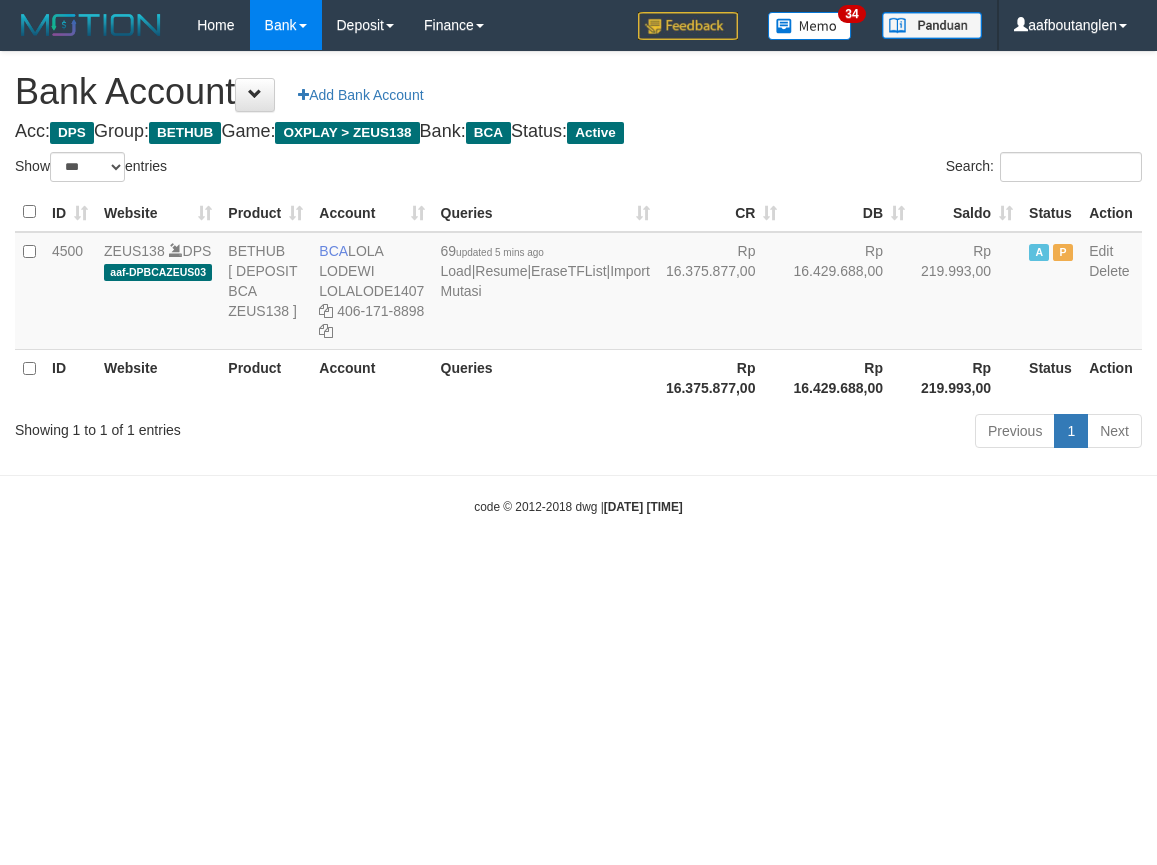 select on "***" 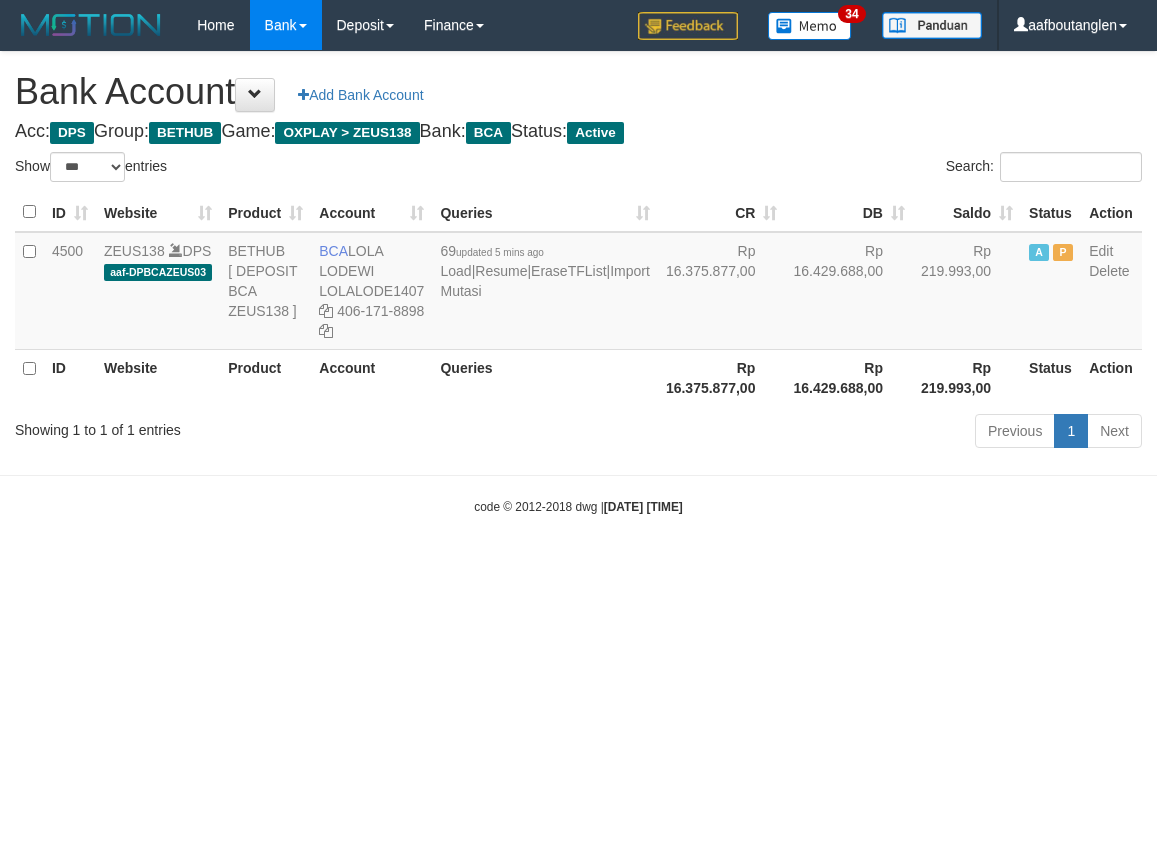 scroll, scrollTop: 0, scrollLeft: 0, axis: both 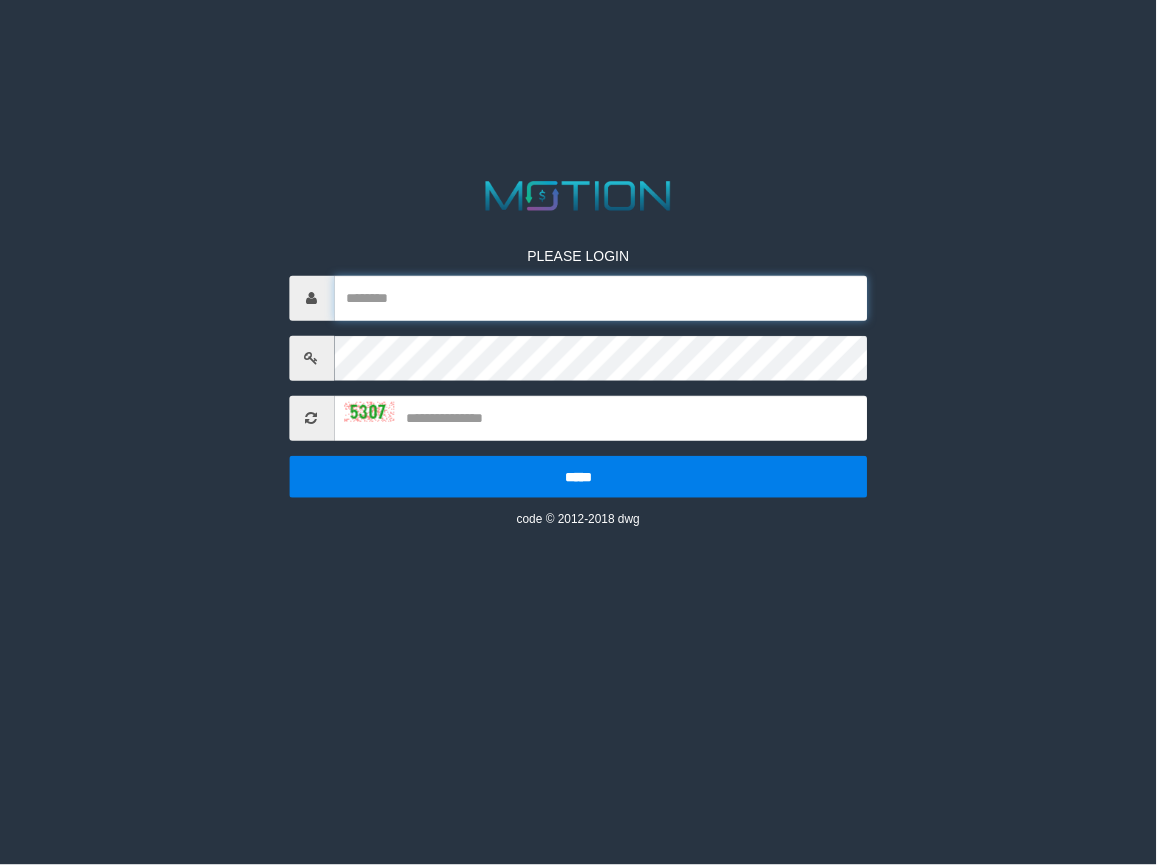 type on "**********" 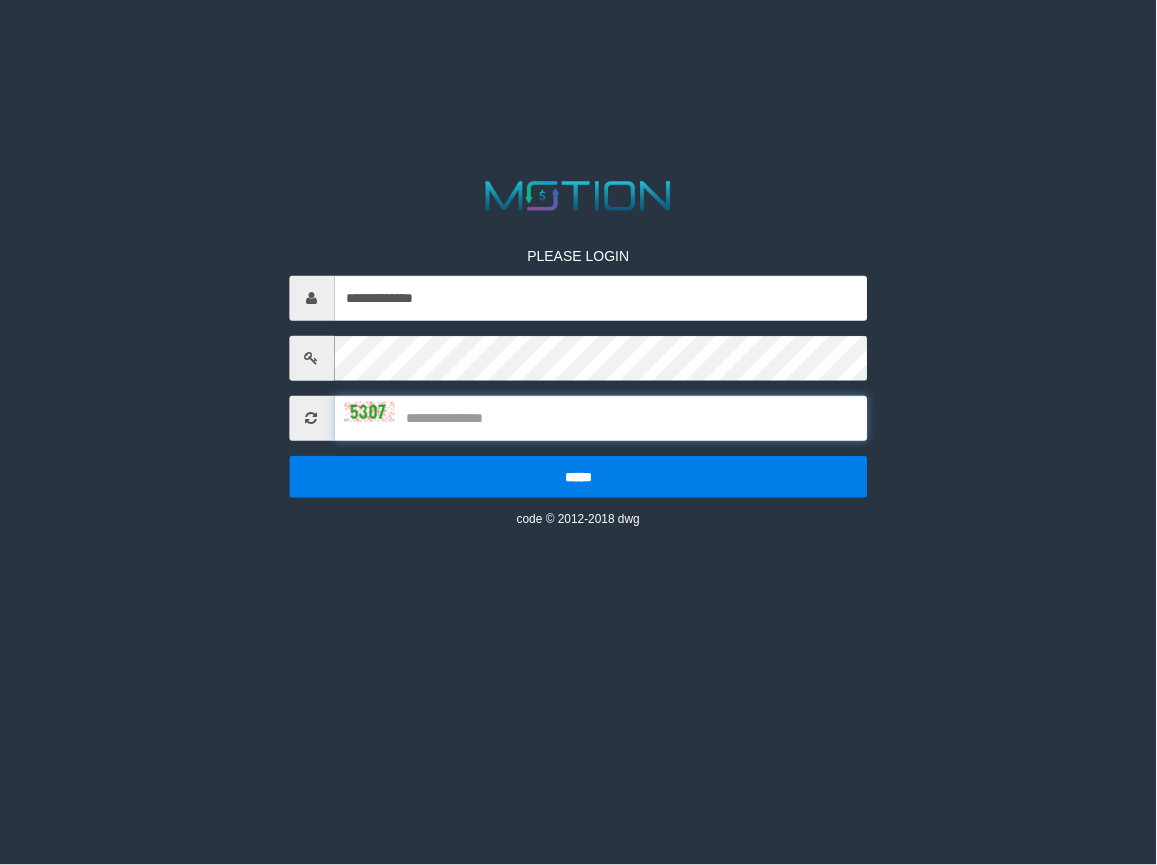 click at bounding box center [601, 418] 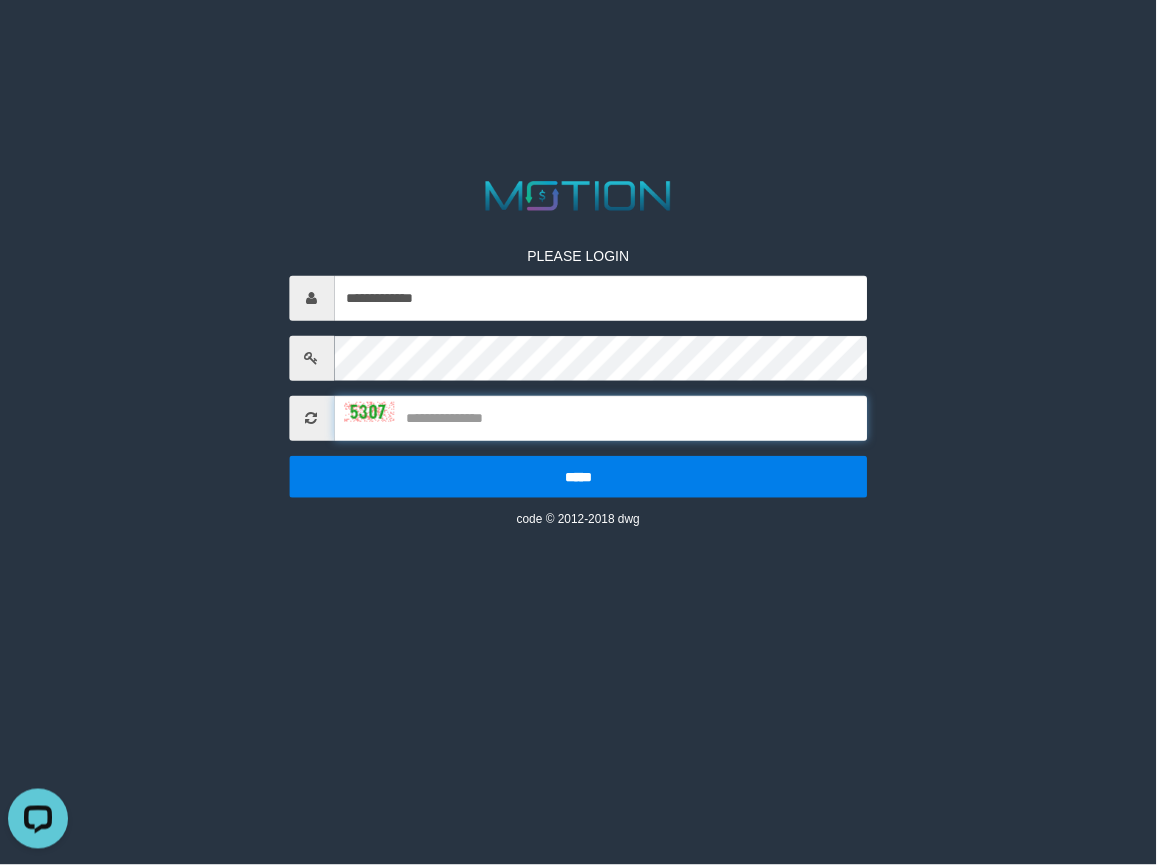 scroll, scrollTop: 0, scrollLeft: 0, axis: both 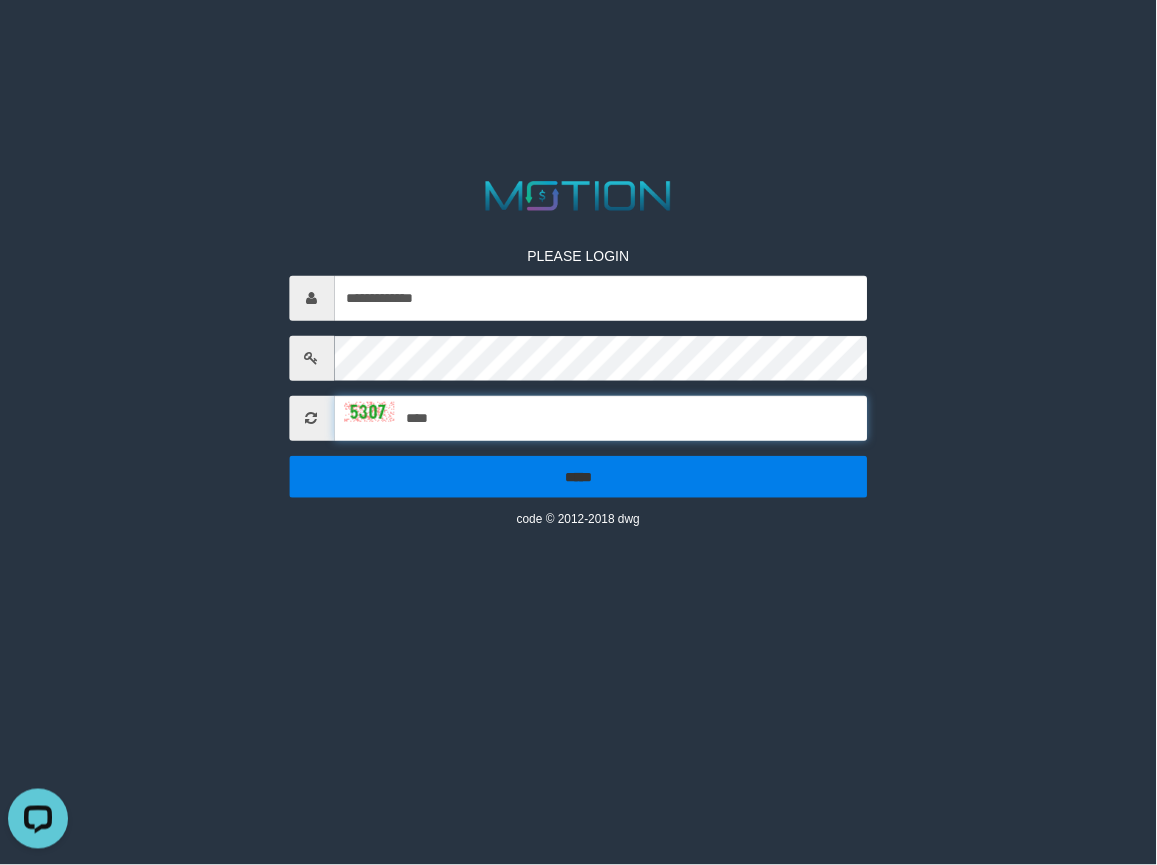 type on "****" 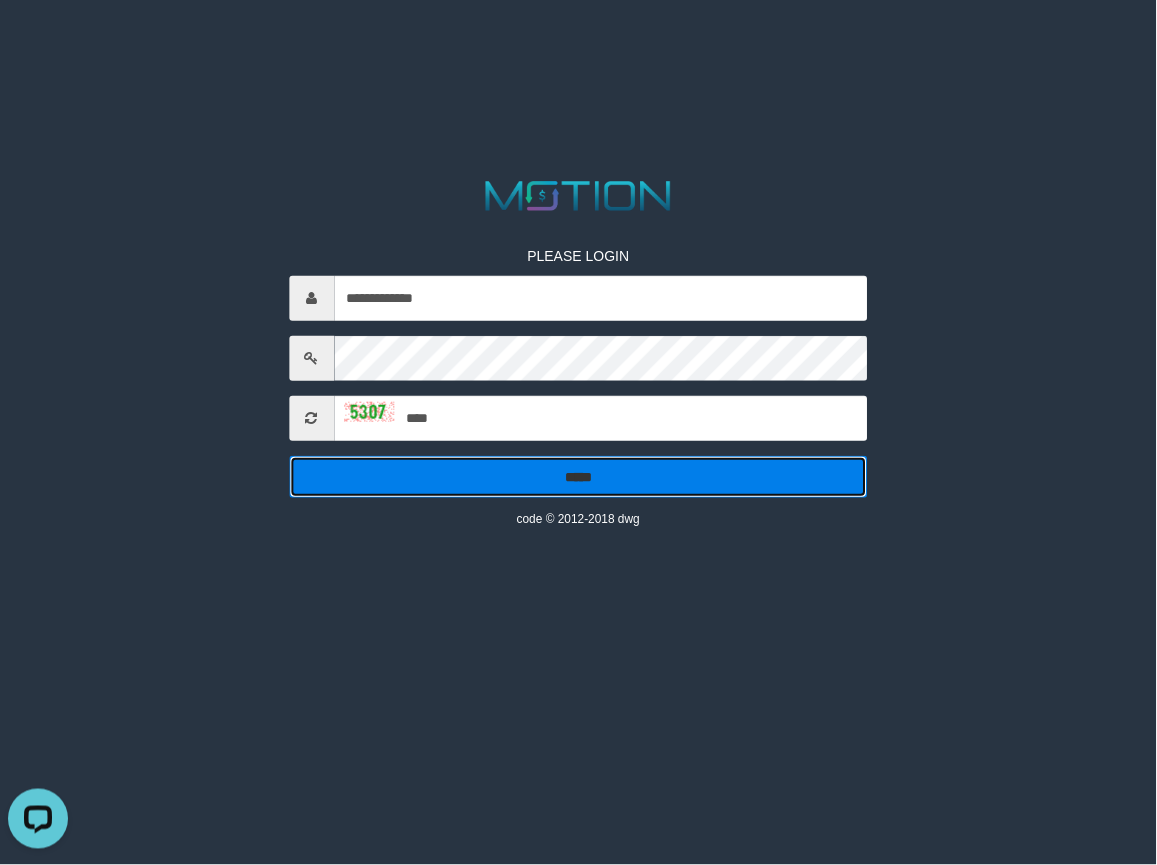 click on "*****" at bounding box center [578, 477] 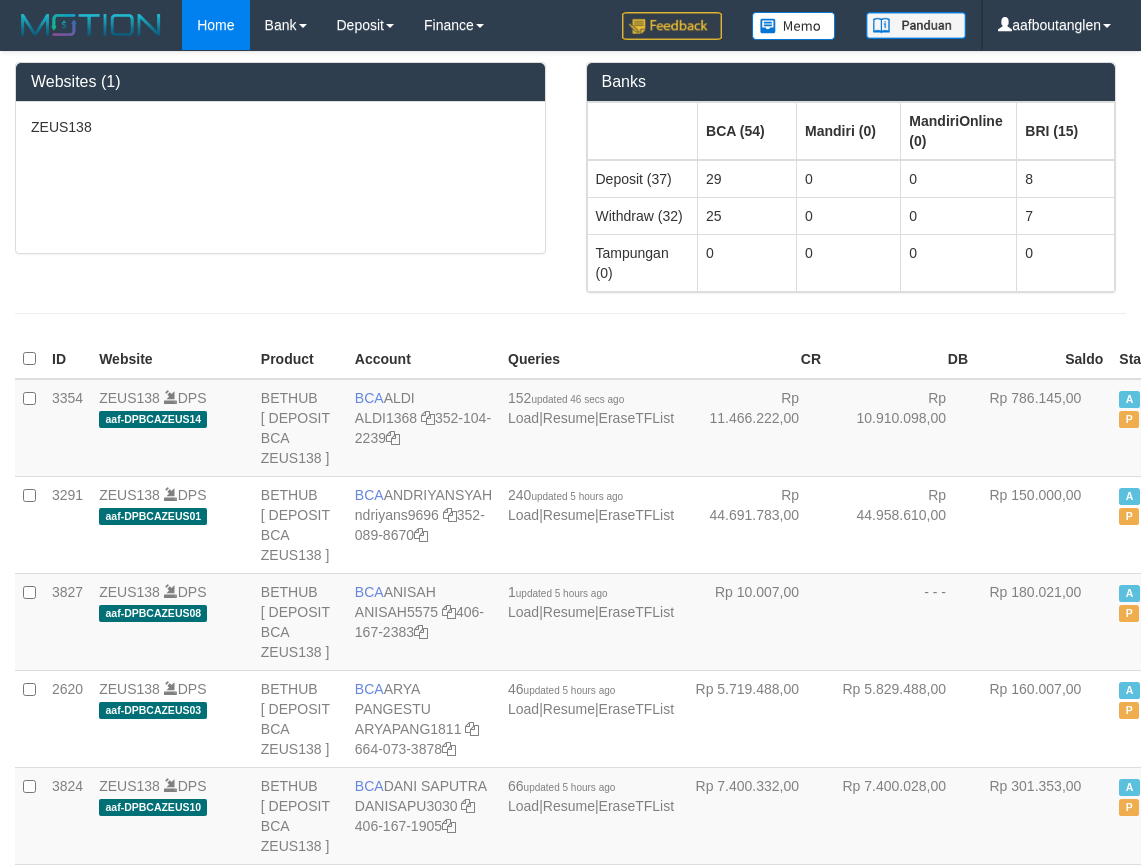 scroll, scrollTop: 0, scrollLeft: 0, axis: both 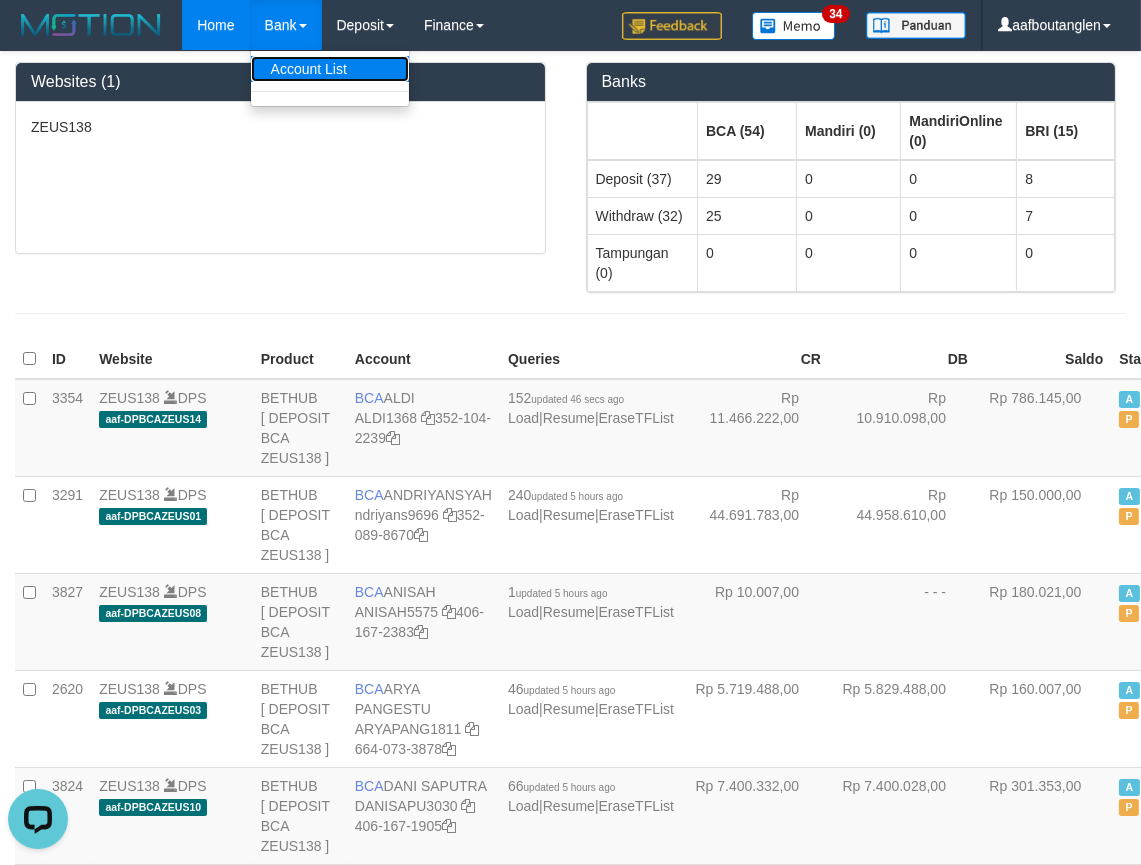 click on "Account List" at bounding box center (330, 69) 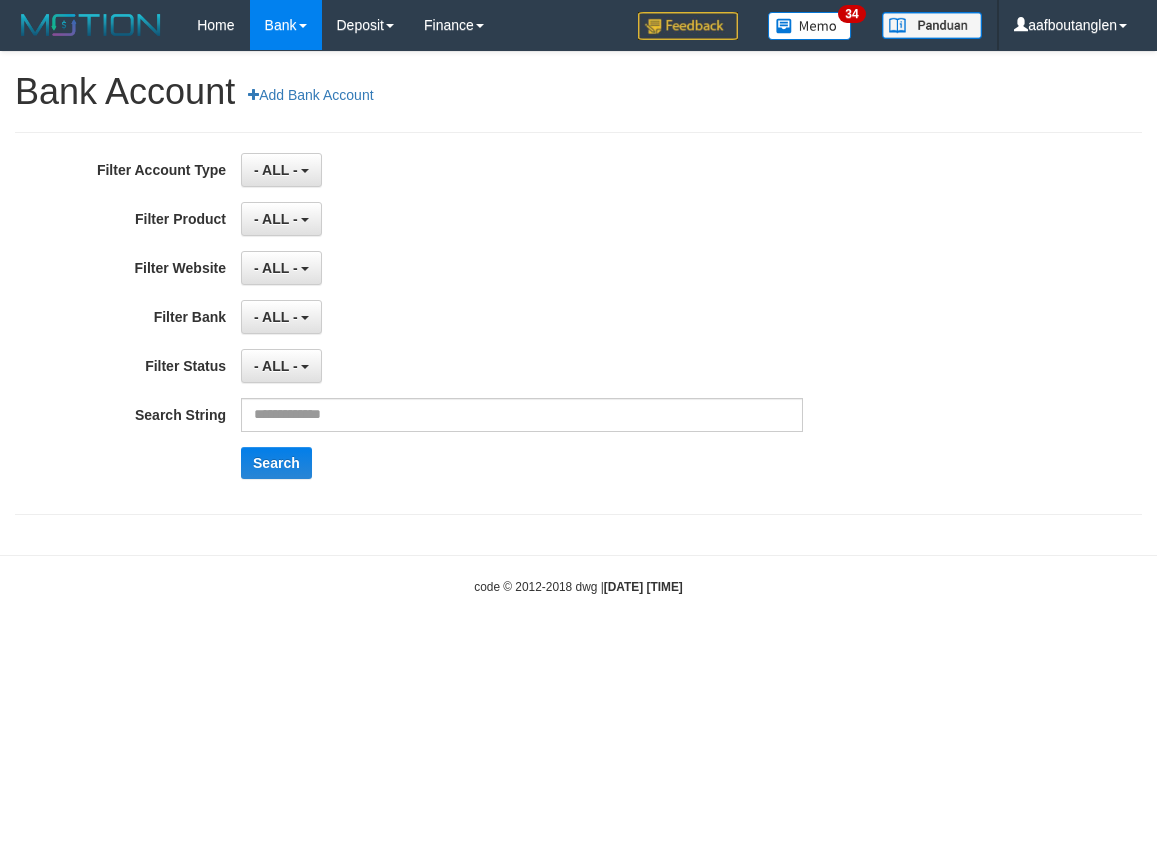 scroll, scrollTop: 0, scrollLeft: 0, axis: both 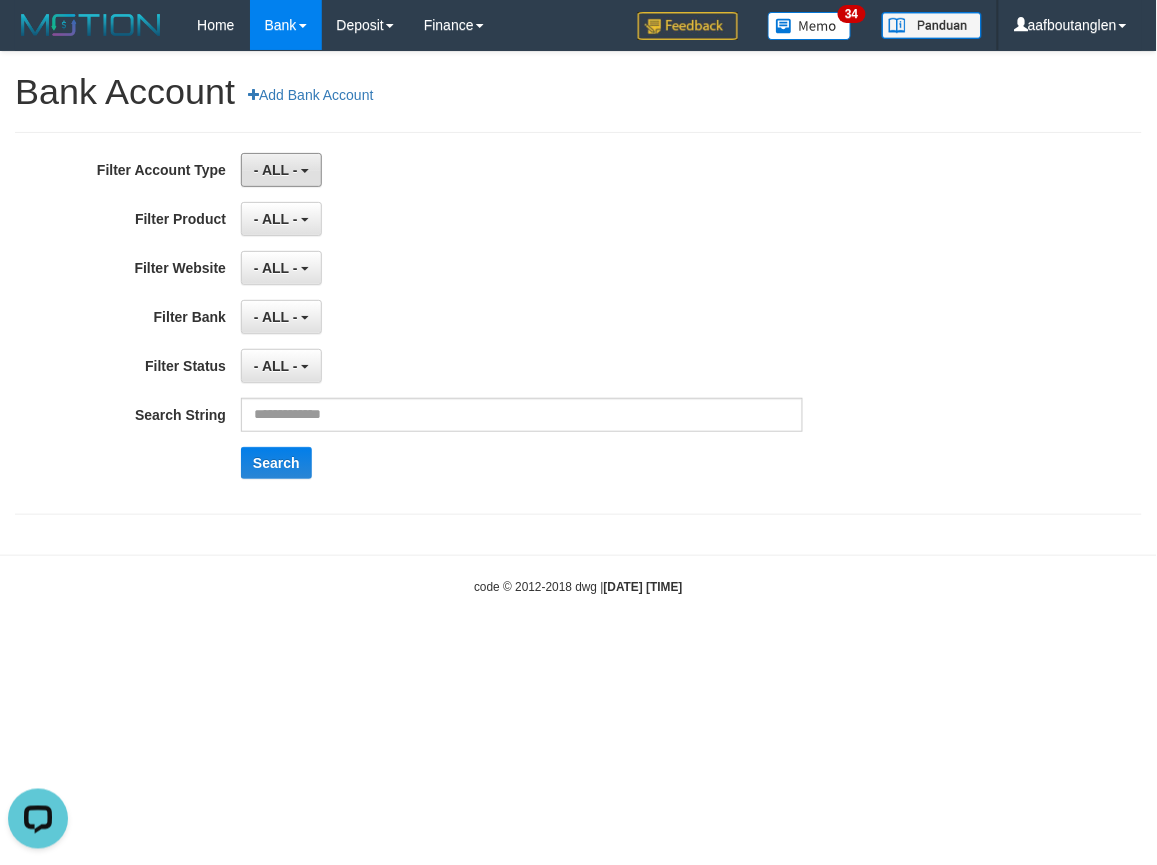 drag, startPoint x: 277, startPoint y: 161, endPoint x: 281, endPoint y: 215, distance: 54.147945 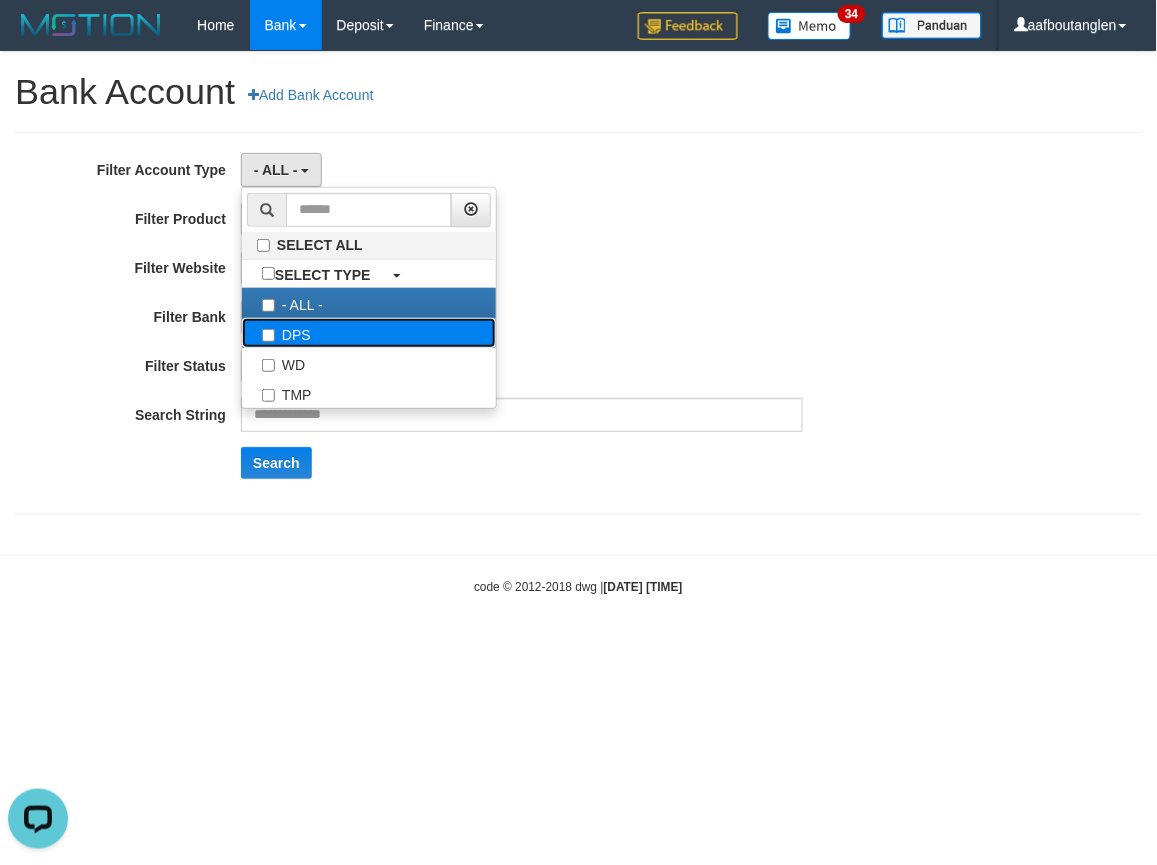 click on "DPS" at bounding box center [369, 333] 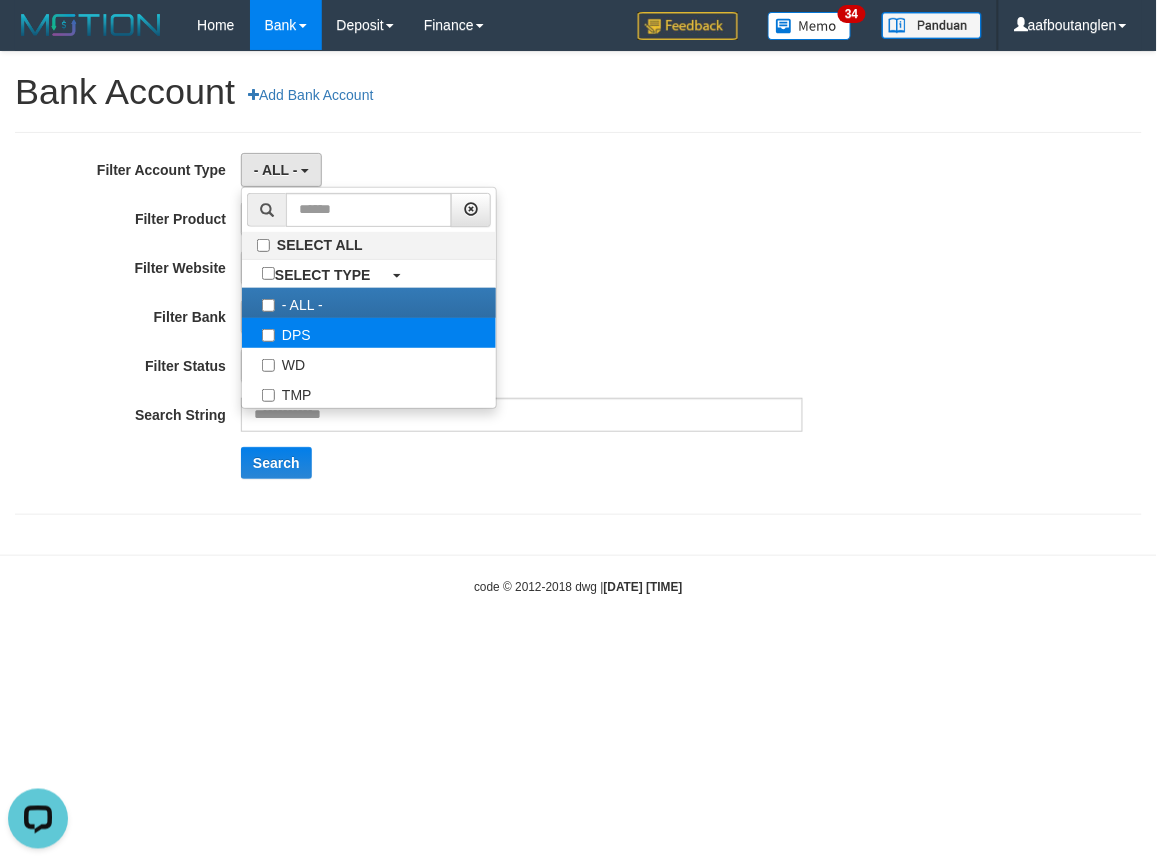 select on "***" 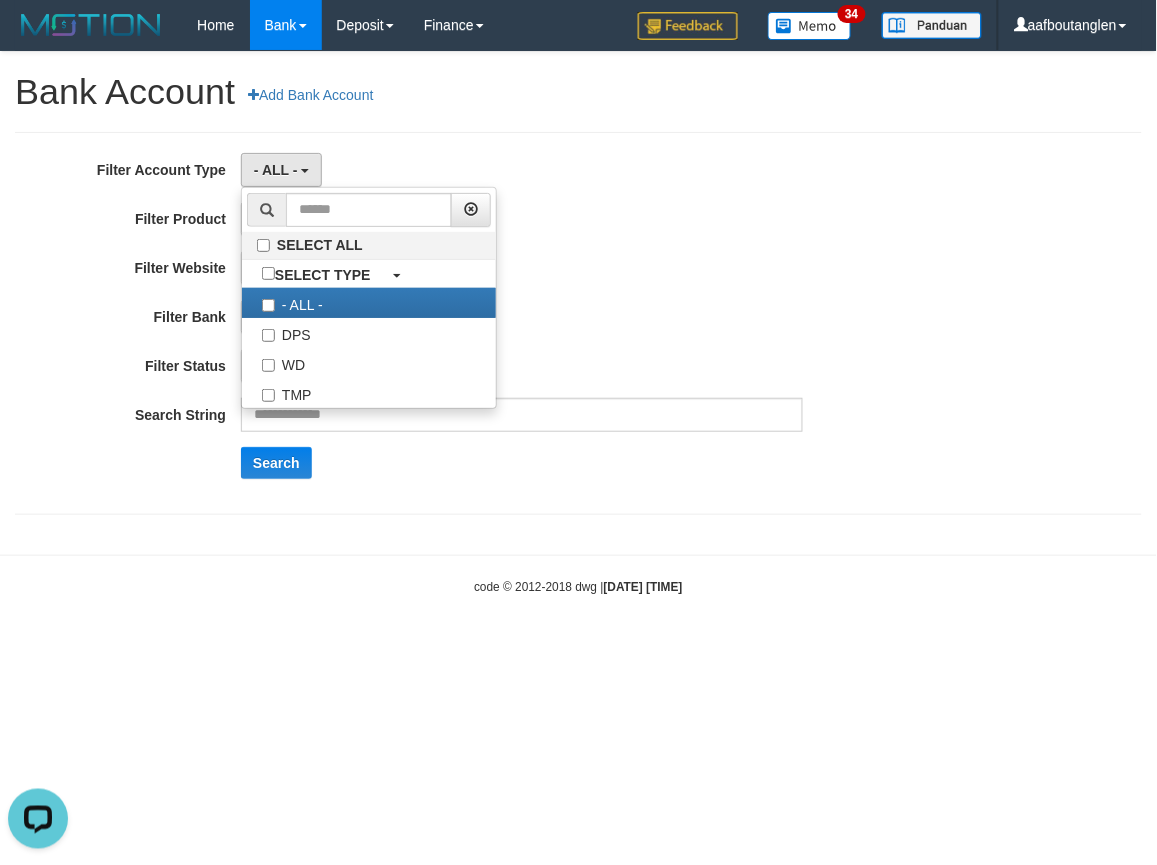 scroll, scrollTop: 17, scrollLeft: 0, axis: vertical 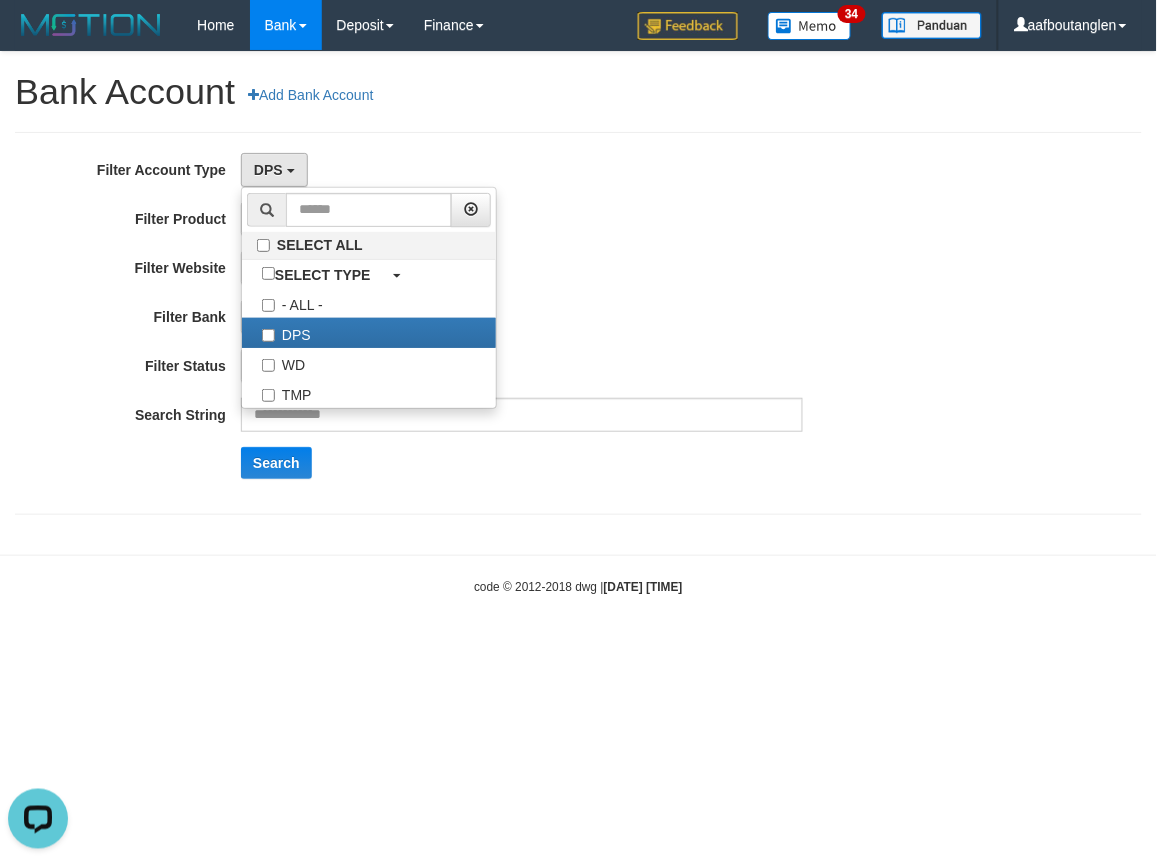 click on "- ALL -    SELECT ALL  SELECT BANK  - ALL -
BCA
MANDIRI
MANDIRIONLINE
BRI
BNI
MAYBANK
MEGA
PANIN
PERMATA
SINARMAS
MANDIRIBUSINESS
OVO
GOPAY
LINKAJA
DANA
SHOPEEPAY
SAKUKU
OCBC
JENIUS
BSI
DANAMON
CIMB
JAGO
SEABANK
PAPUA
NEO" at bounding box center (522, 317) 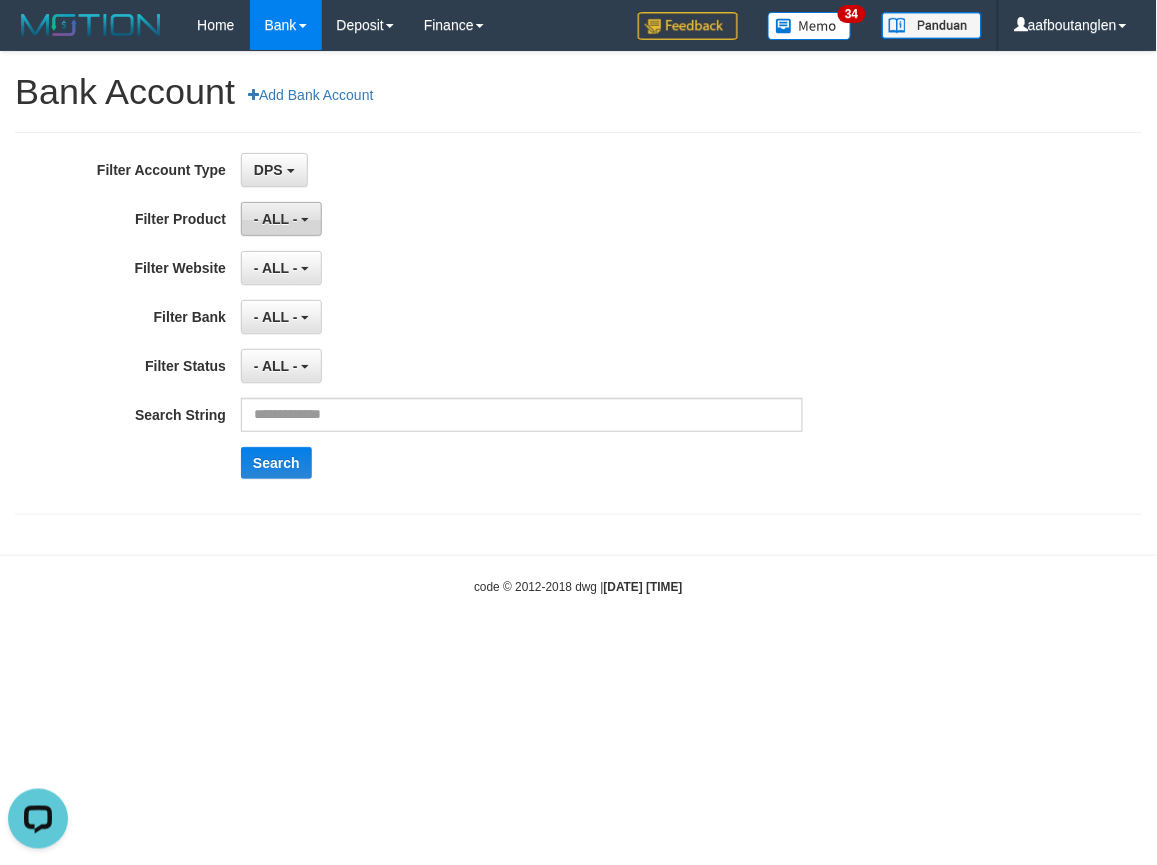 click on "- ALL -" at bounding box center (276, 219) 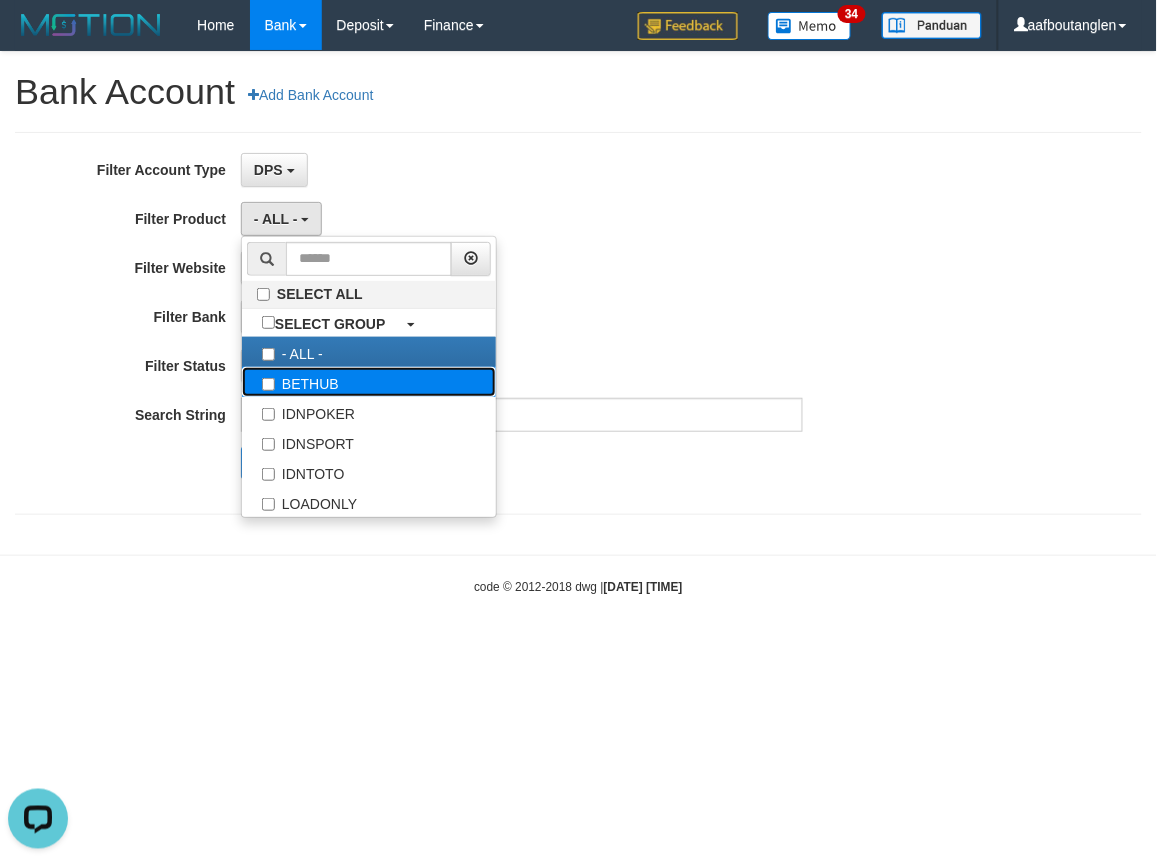click on "BETHUB" at bounding box center [369, 382] 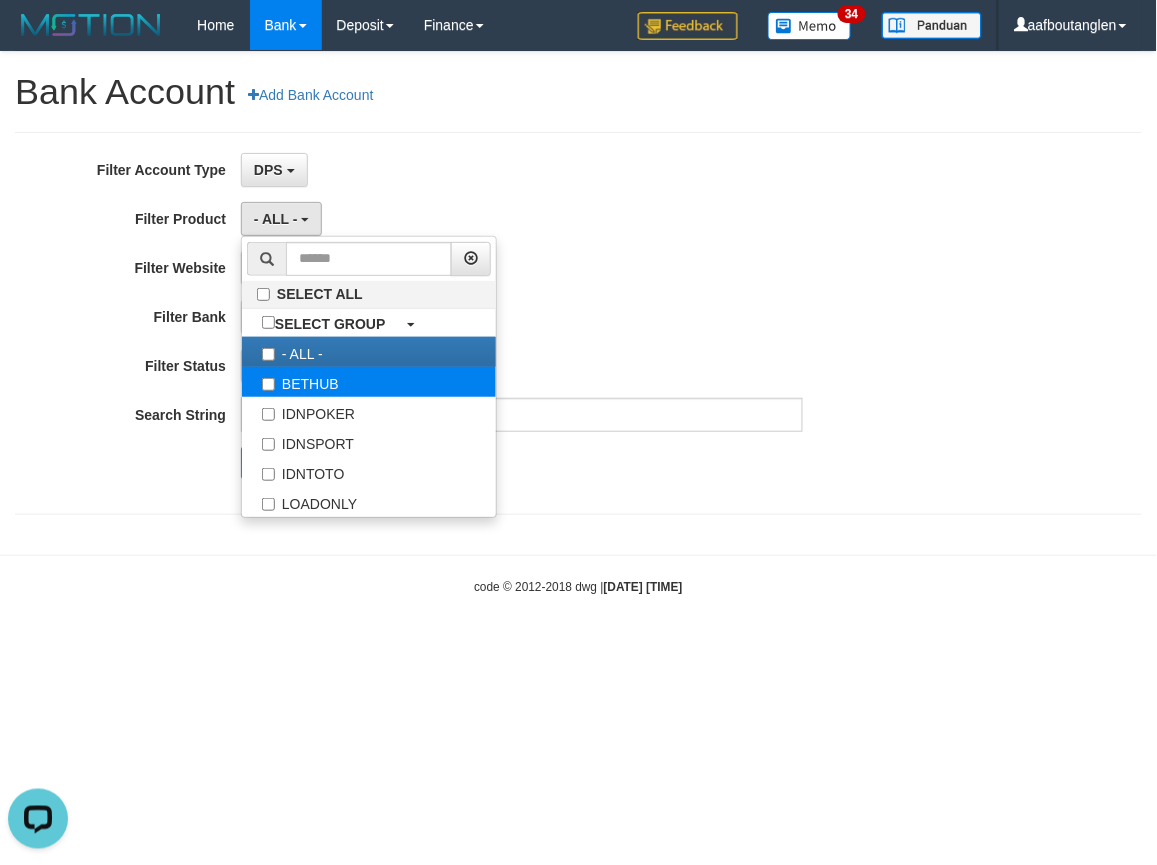 select on "*" 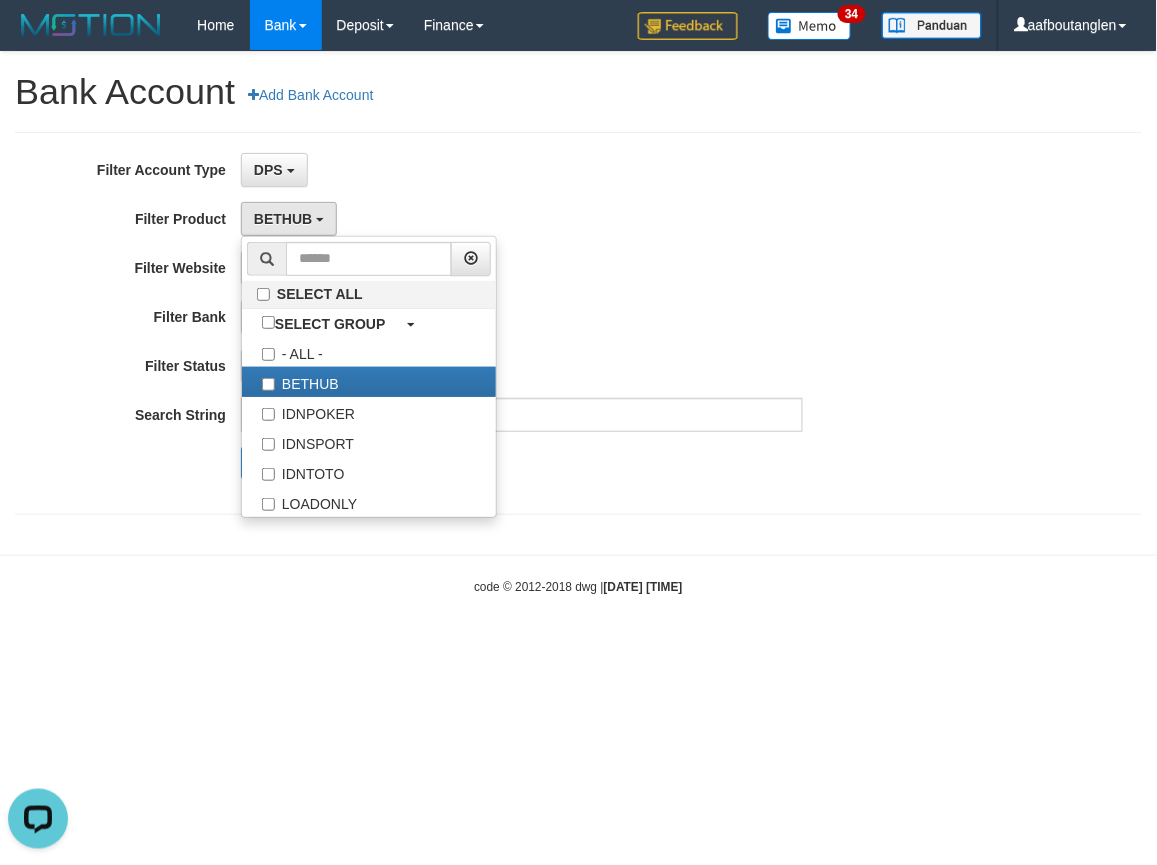 scroll, scrollTop: 17, scrollLeft: 0, axis: vertical 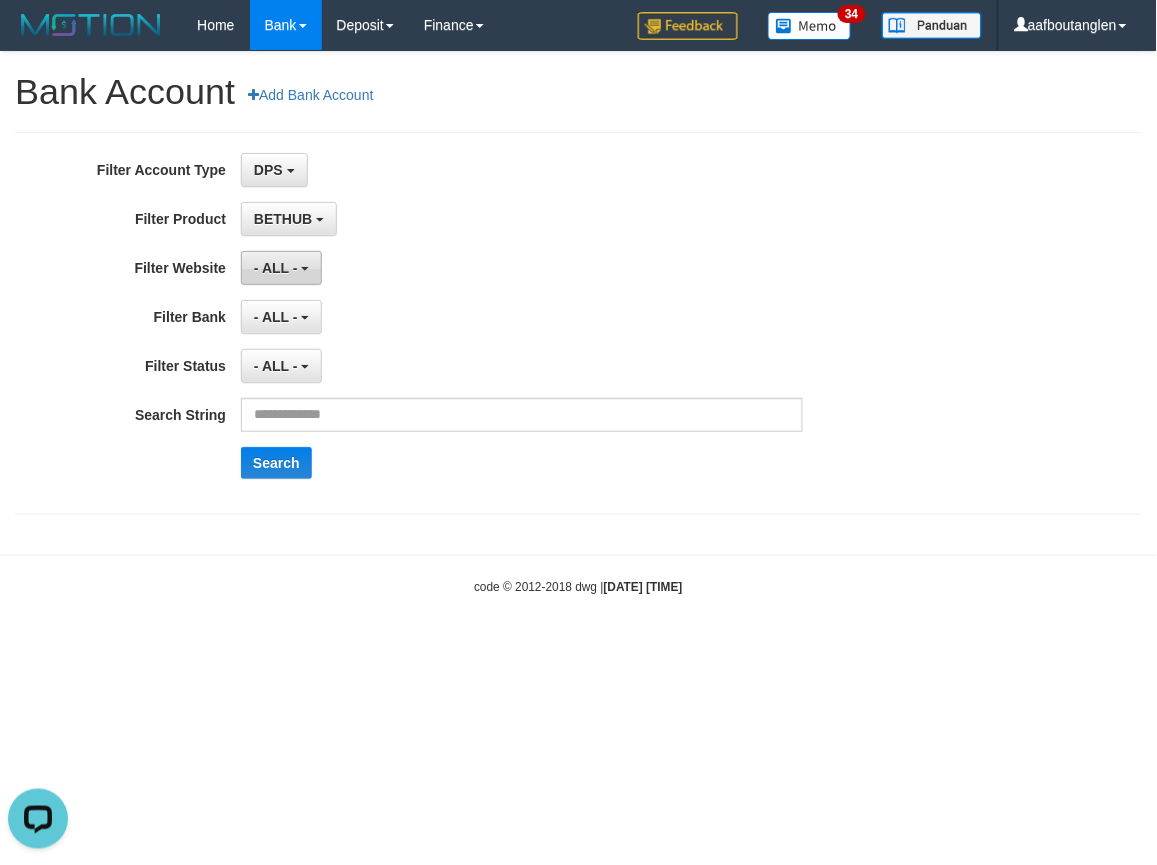 click on "- ALL -" at bounding box center (281, 268) 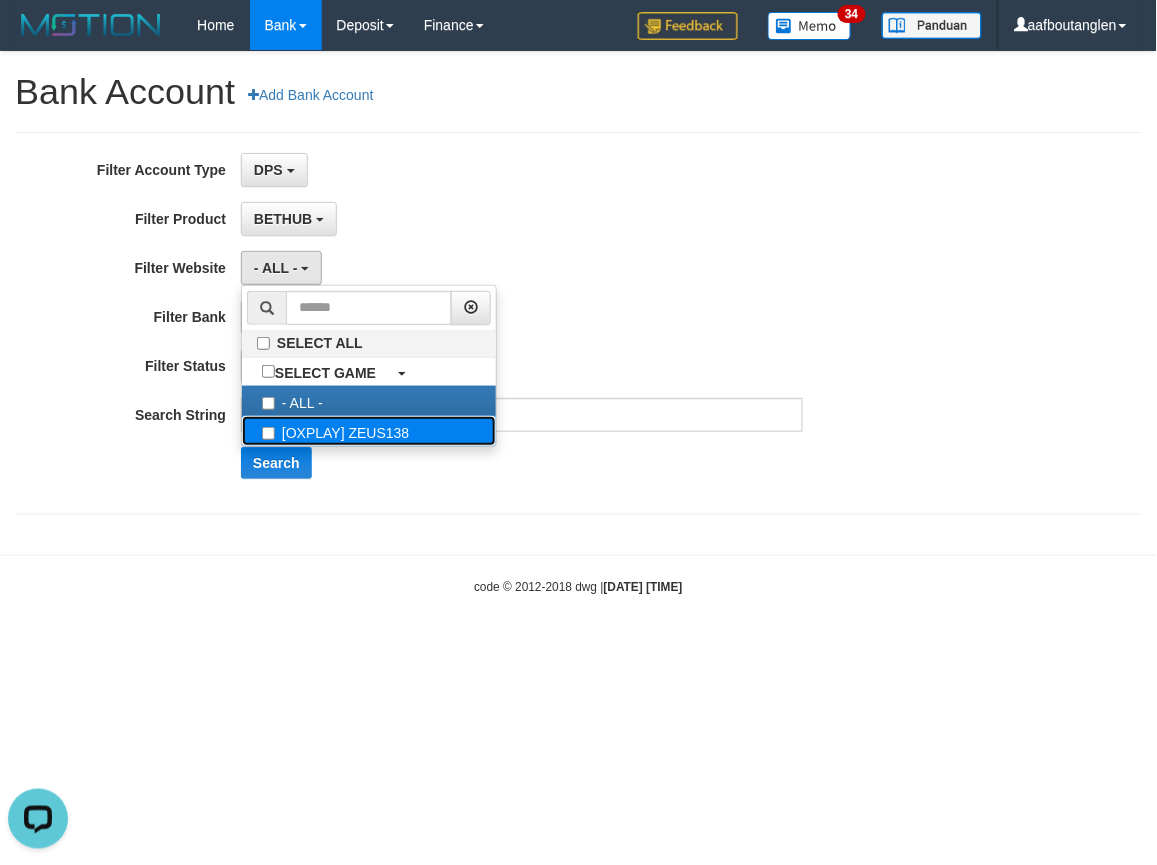 click on "[OXPLAY] ZEUS138" at bounding box center [369, 431] 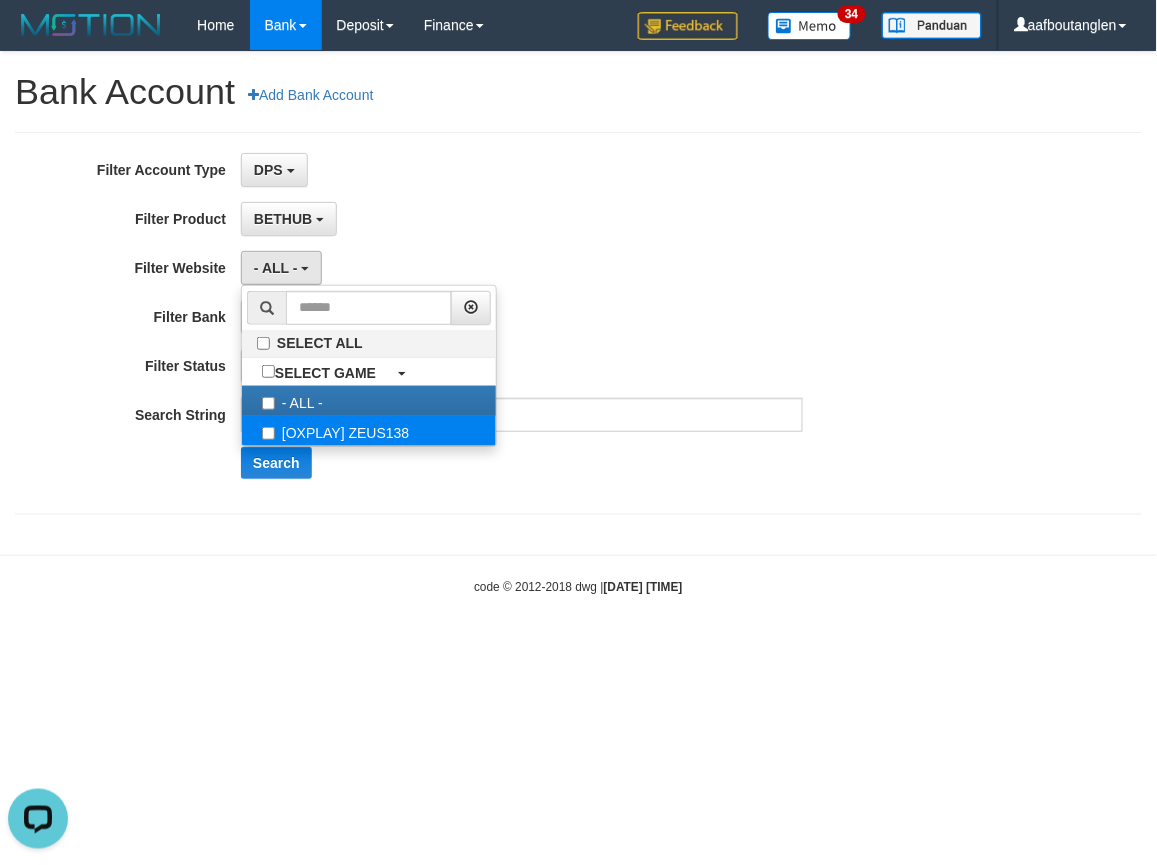 select on "***" 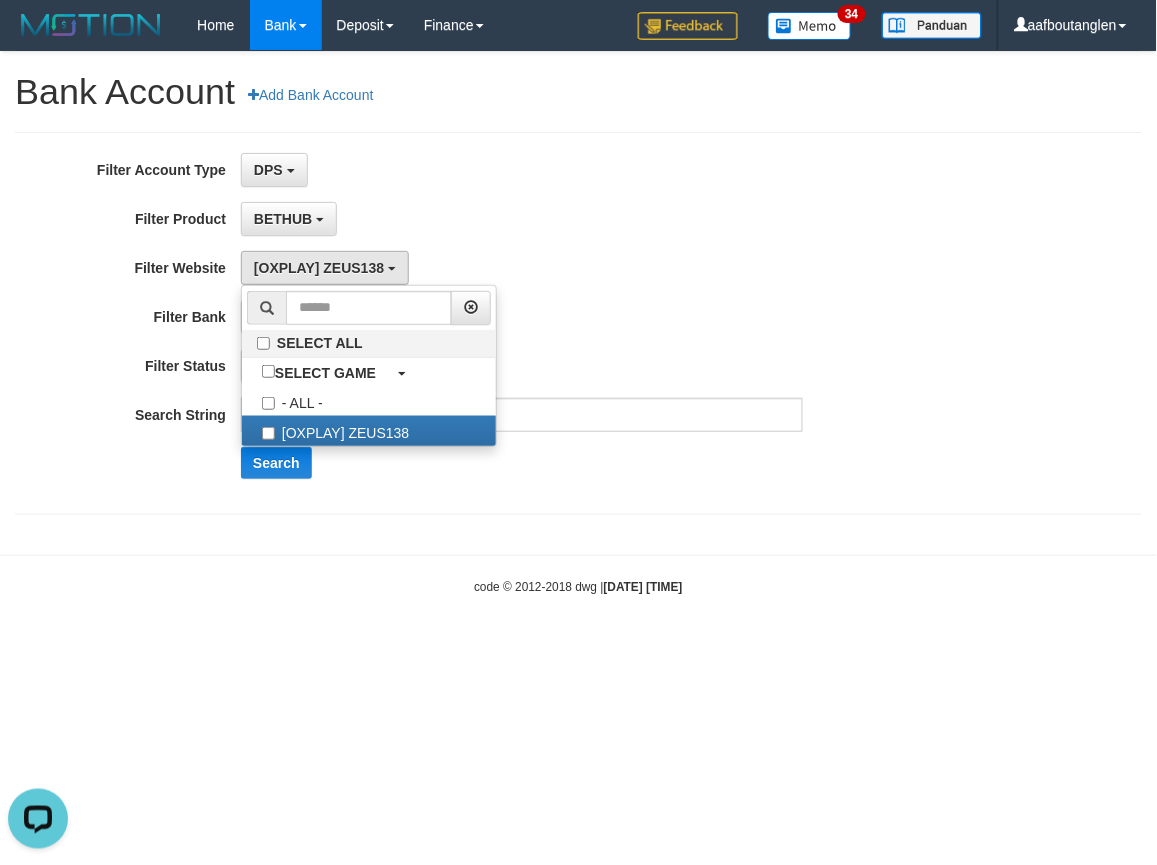 scroll, scrollTop: 17, scrollLeft: 0, axis: vertical 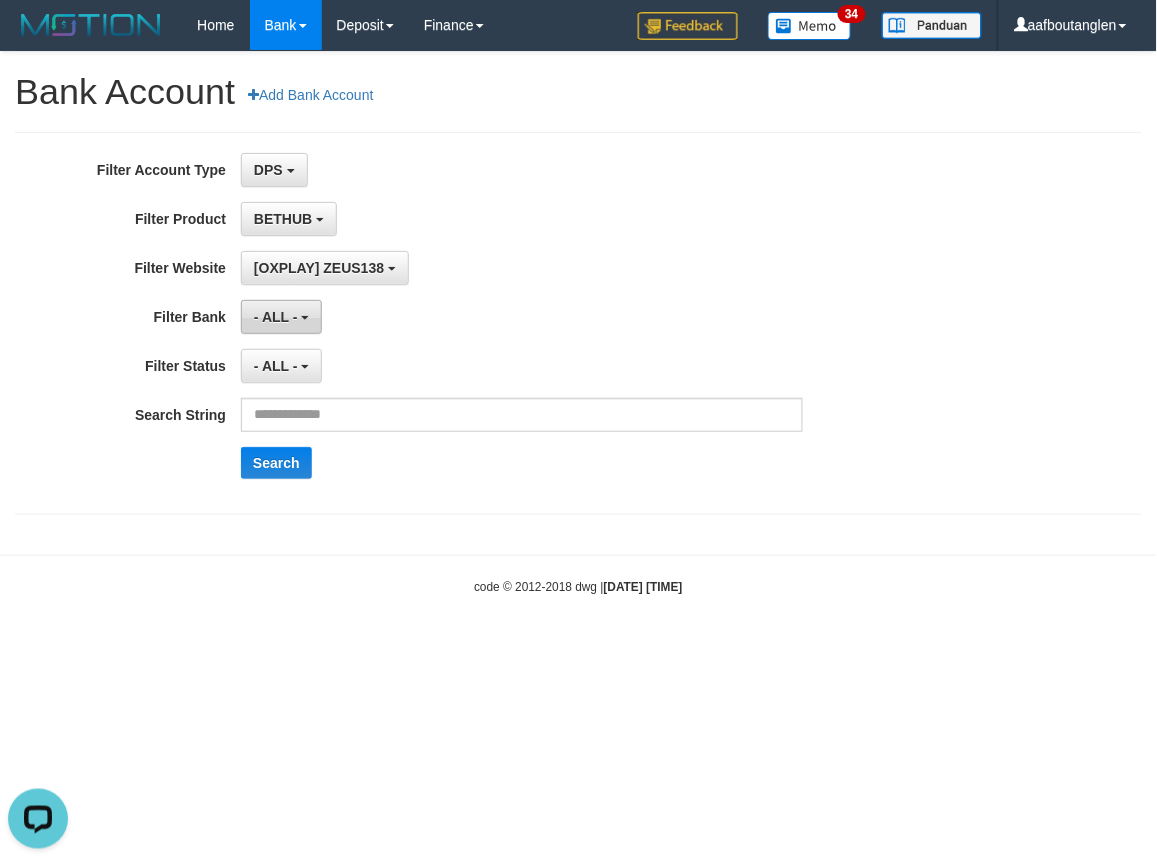 click on "- ALL -" at bounding box center [276, 317] 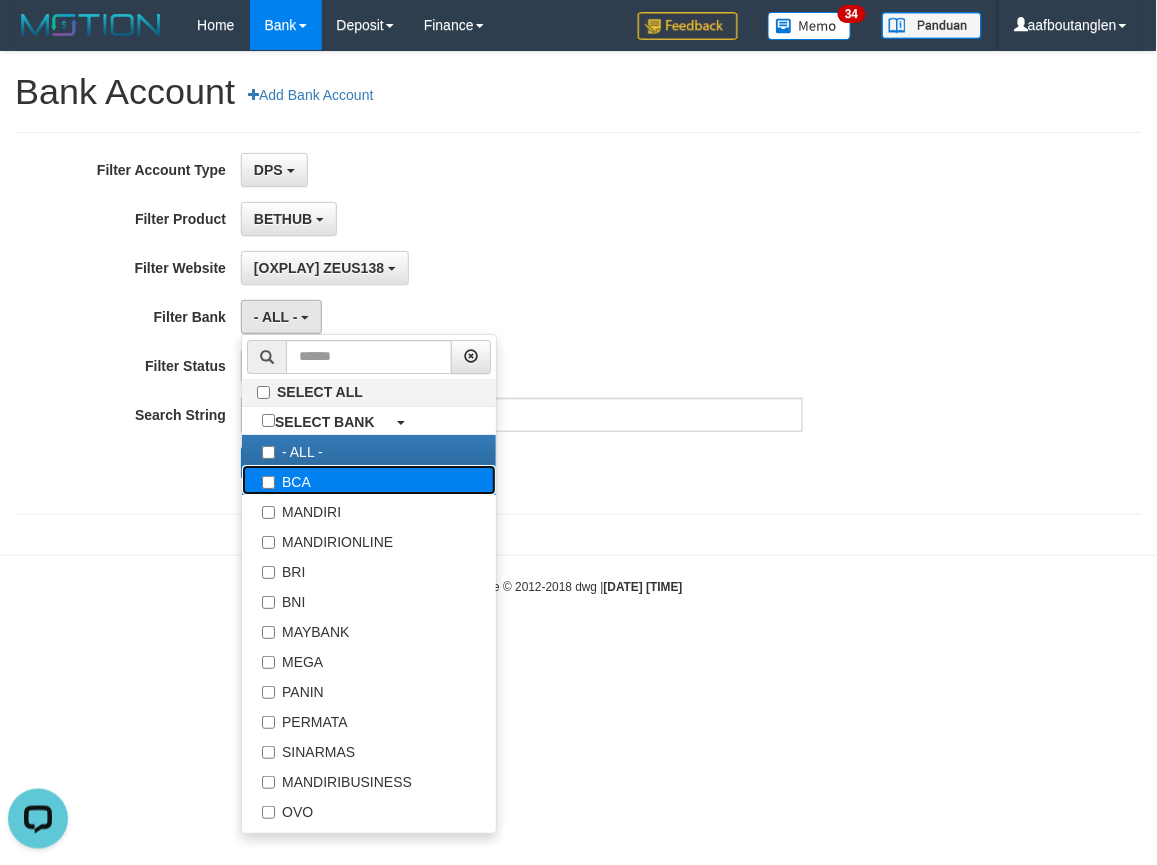 click on "BCA" at bounding box center (369, 480) 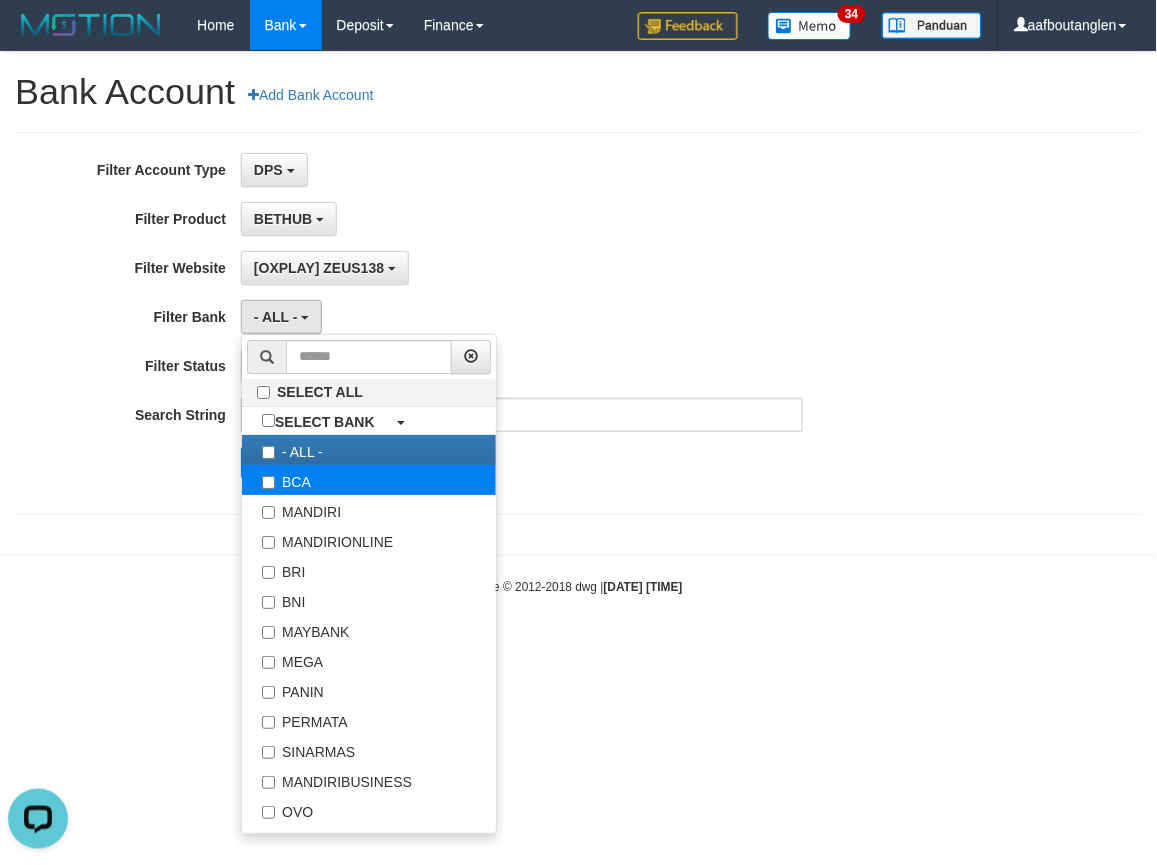 select on "***" 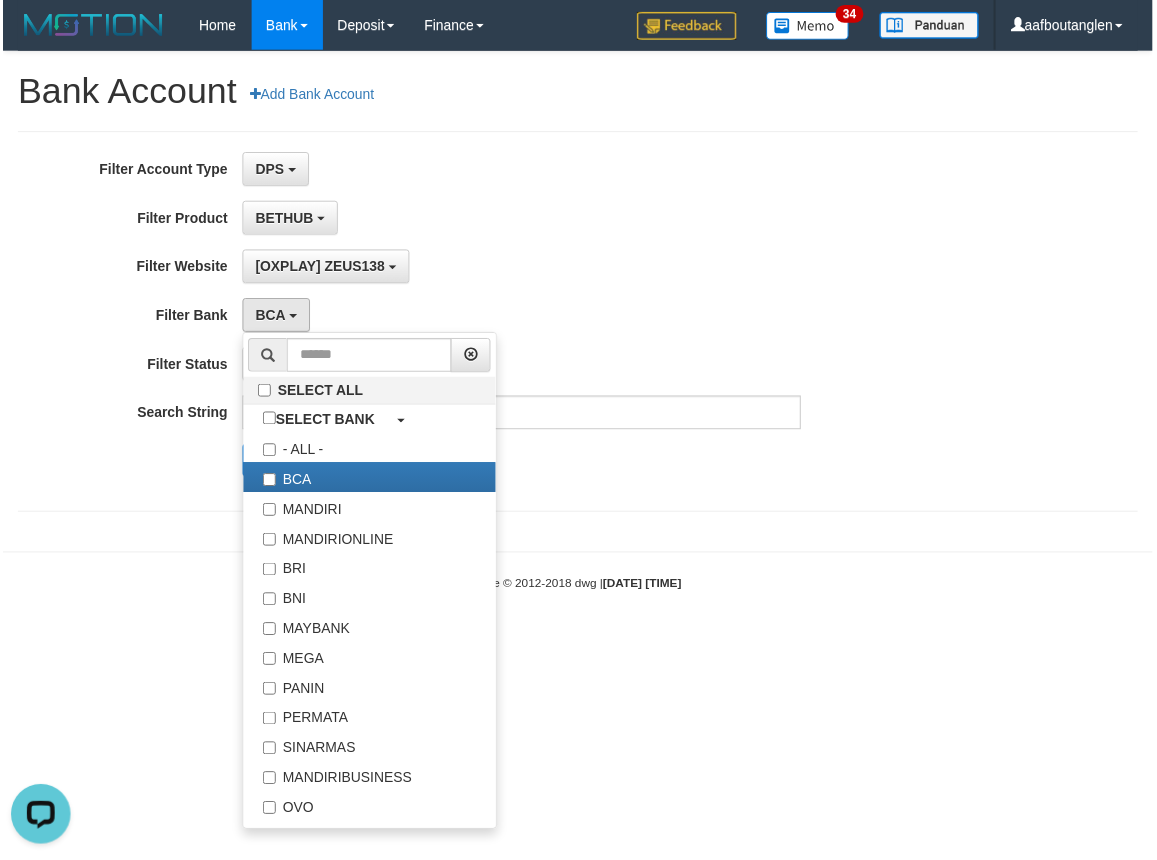 scroll, scrollTop: 17, scrollLeft: 0, axis: vertical 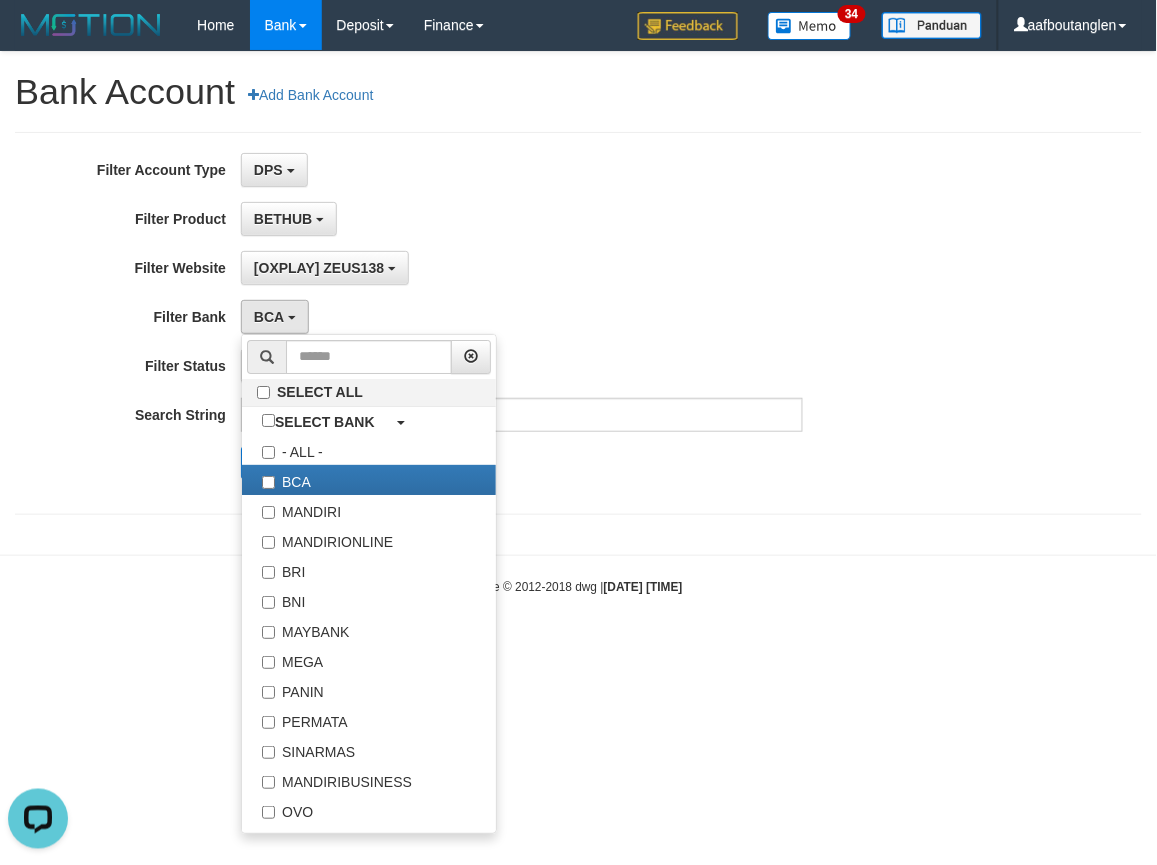 click on "**********" at bounding box center (482, 268) 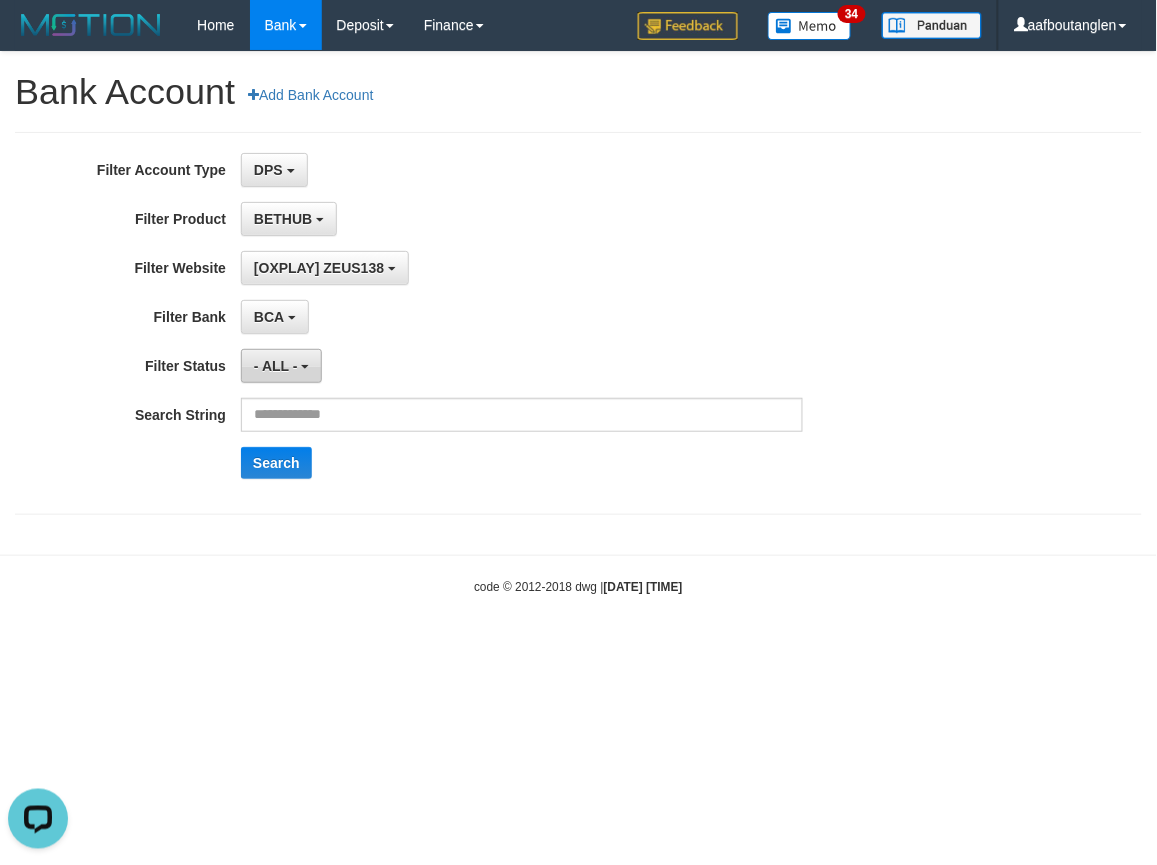 click on "- ALL -" at bounding box center [276, 366] 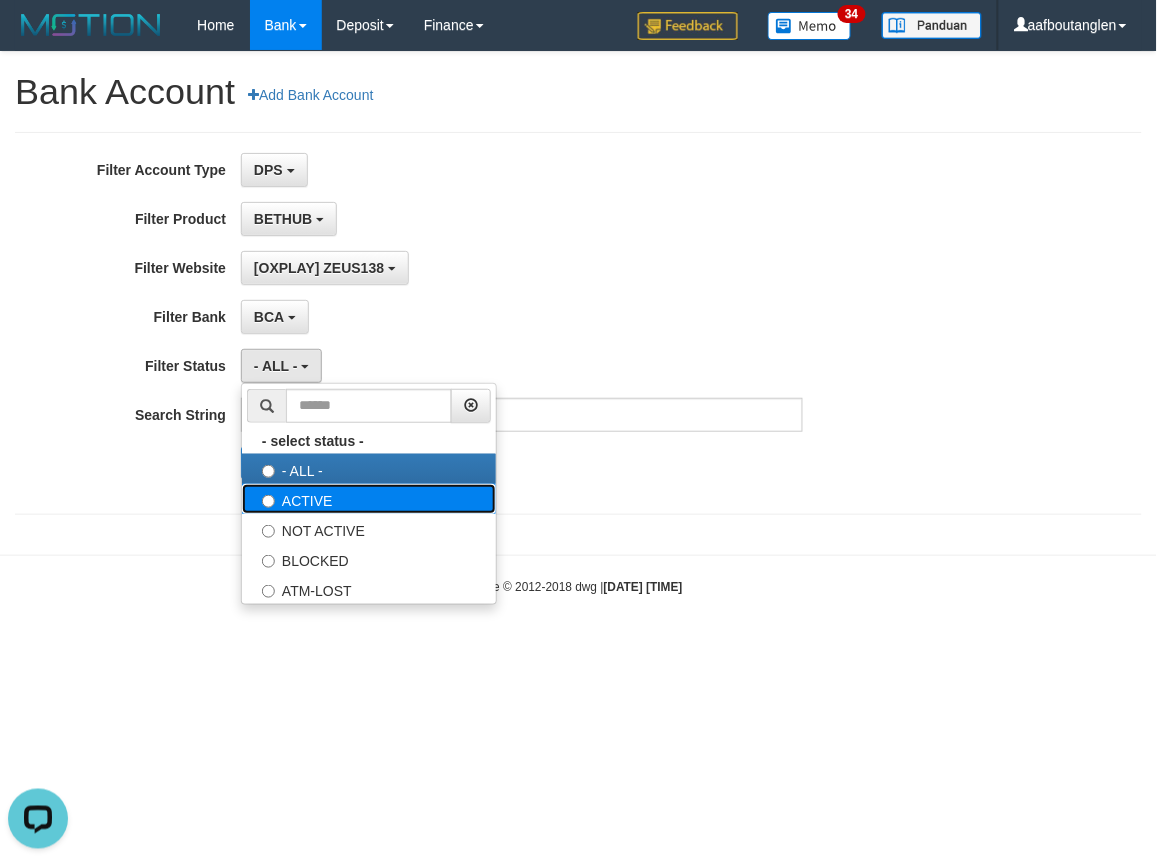 click on "ACTIVE" at bounding box center (369, 499) 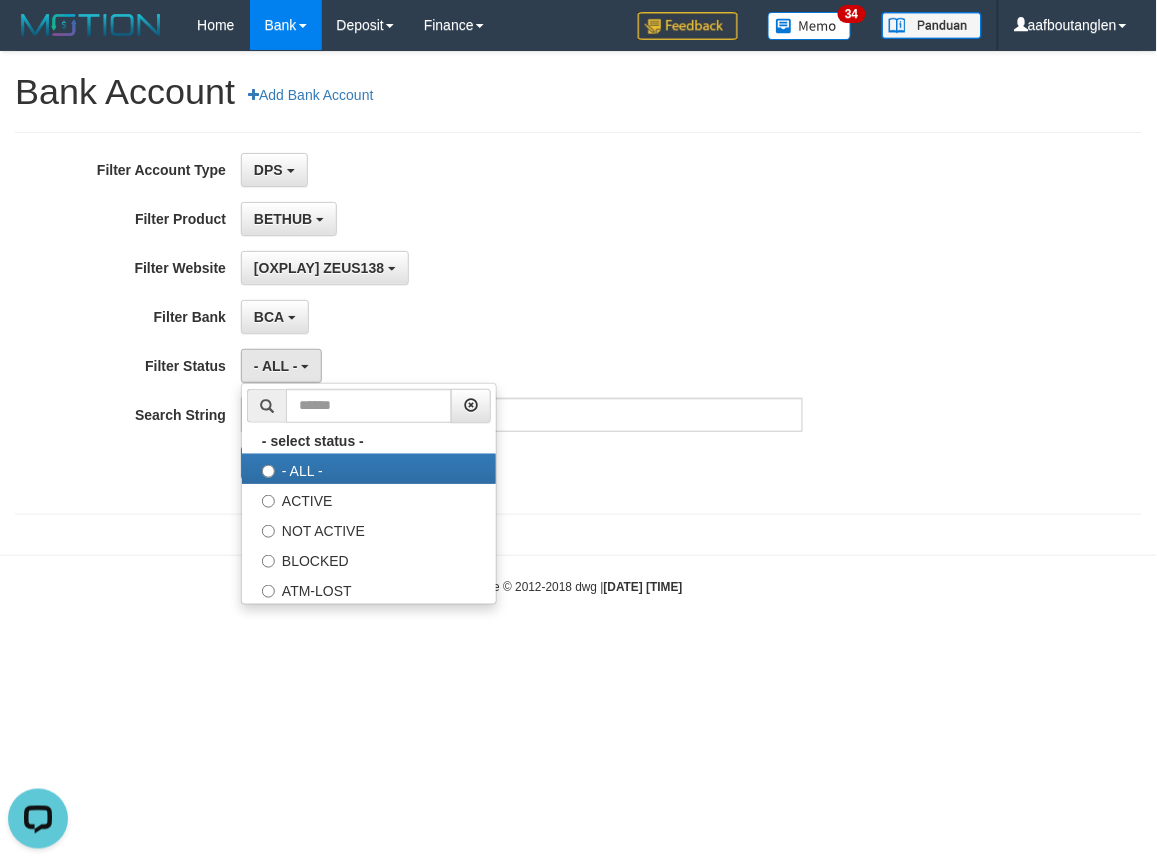 select on "*" 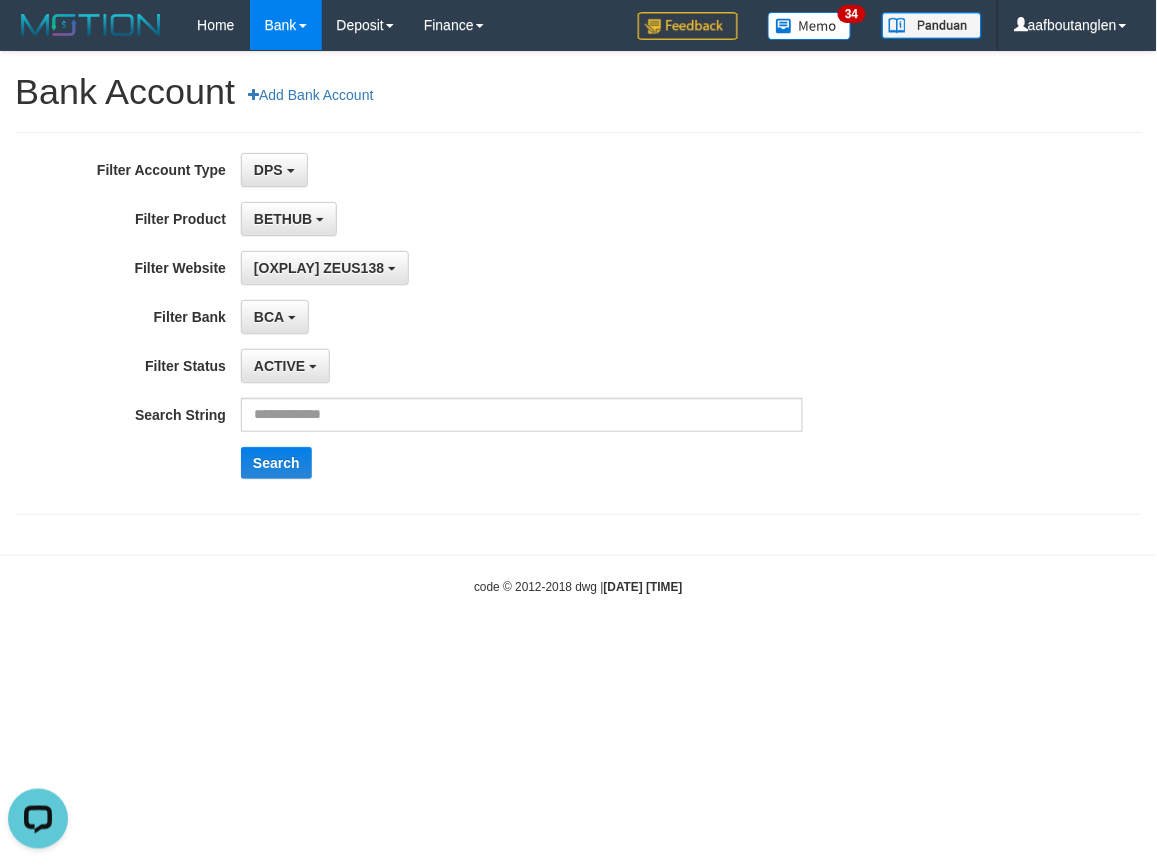 click on "BCA
SELECT ALL  SELECT BANK  - ALL -
BCA
MANDIRI
MANDIRIONLINE
BRI
BNI
MAYBANK
MEGA
PANIN
PERMATA
SINARMAS
MANDIRIBUSINESS
OVO
GOPAY
LINKAJA
DANA
SHOPEEPAY
SAKUKU
OCBC
JENIUS
BSI
DANAMON
CIMB
JAGO
SEABANK
PAPUA
NEO" at bounding box center [522, 317] 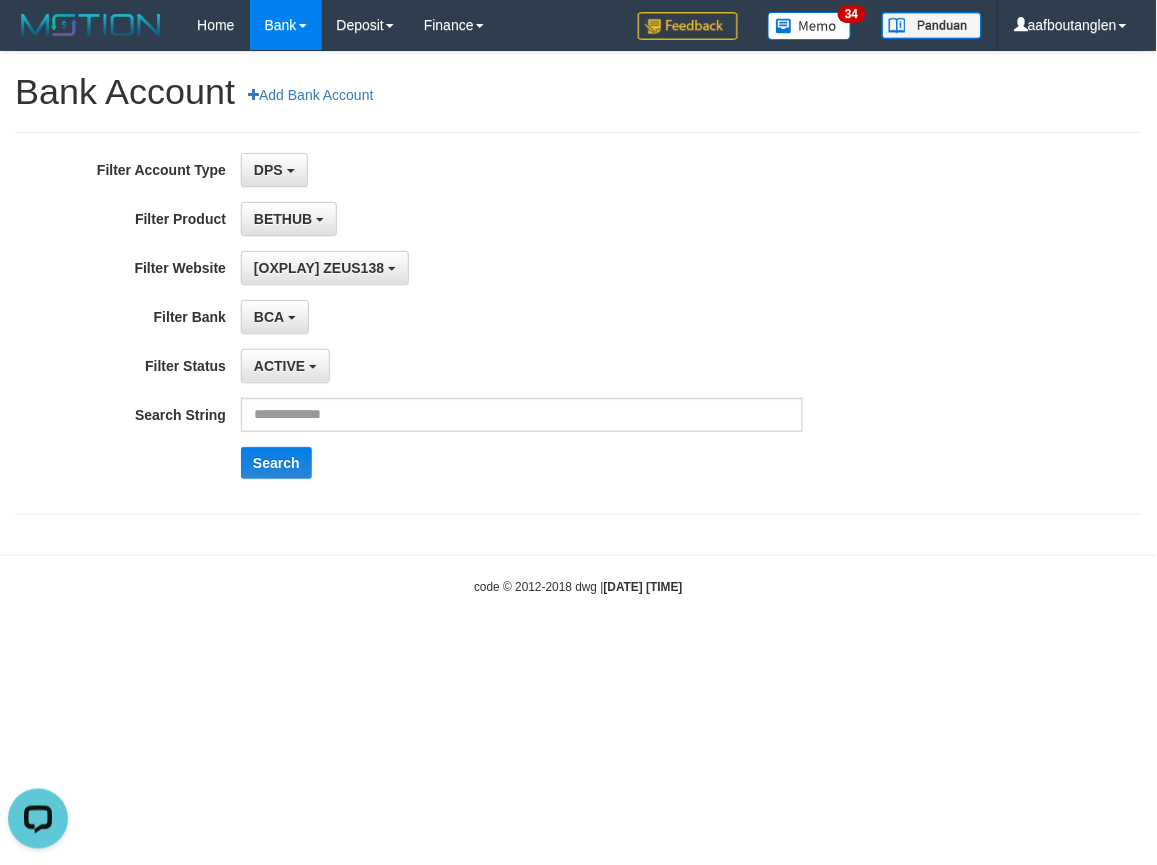click on "Toggle navigation
Home
Bank
Account List
Deposit
DPS List
History
Note DPS
Finance
Financial Data
aafboutanglen
My Profile
Log Out
34" at bounding box center (578, 323) 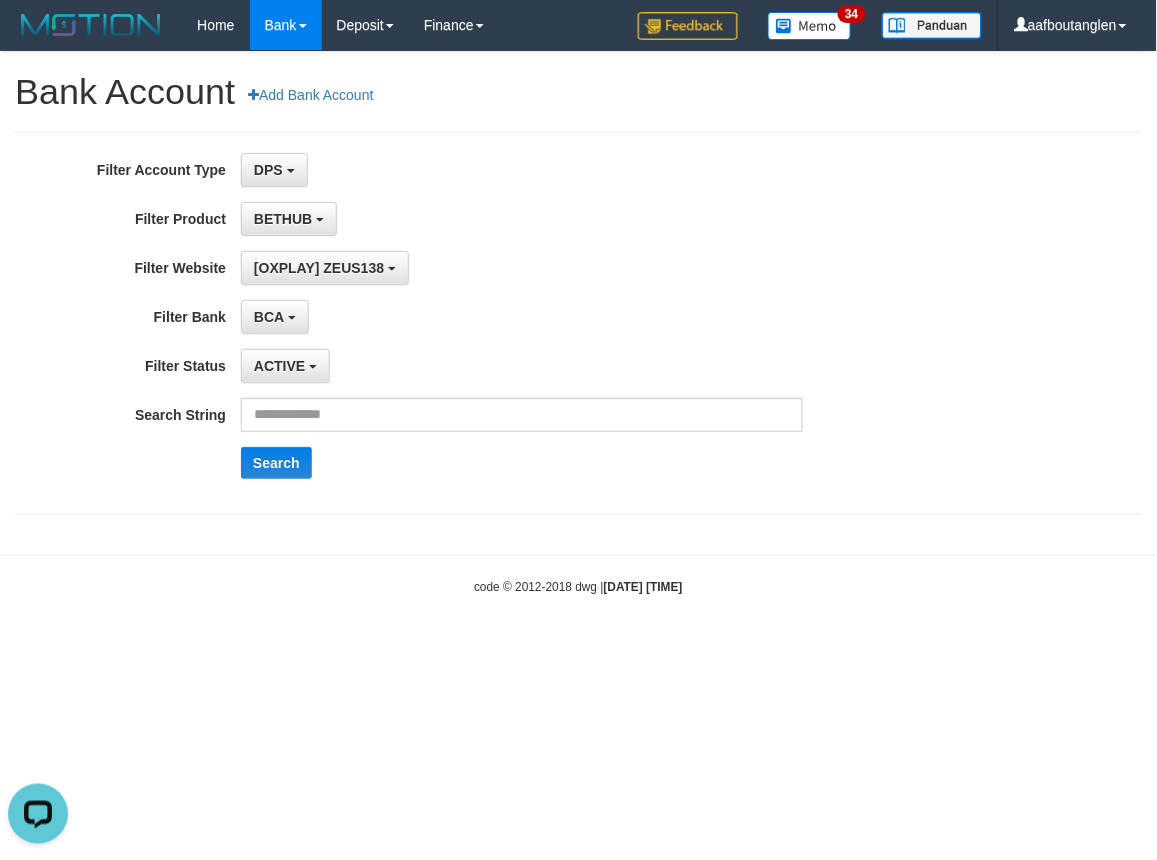 click on "Toggle navigation
Home
Bank
Account List
Deposit
DPS List
History
Note DPS
Finance
Financial Data
aafboutanglen
My Profile
Log Out
34" at bounding box center [578, 323] 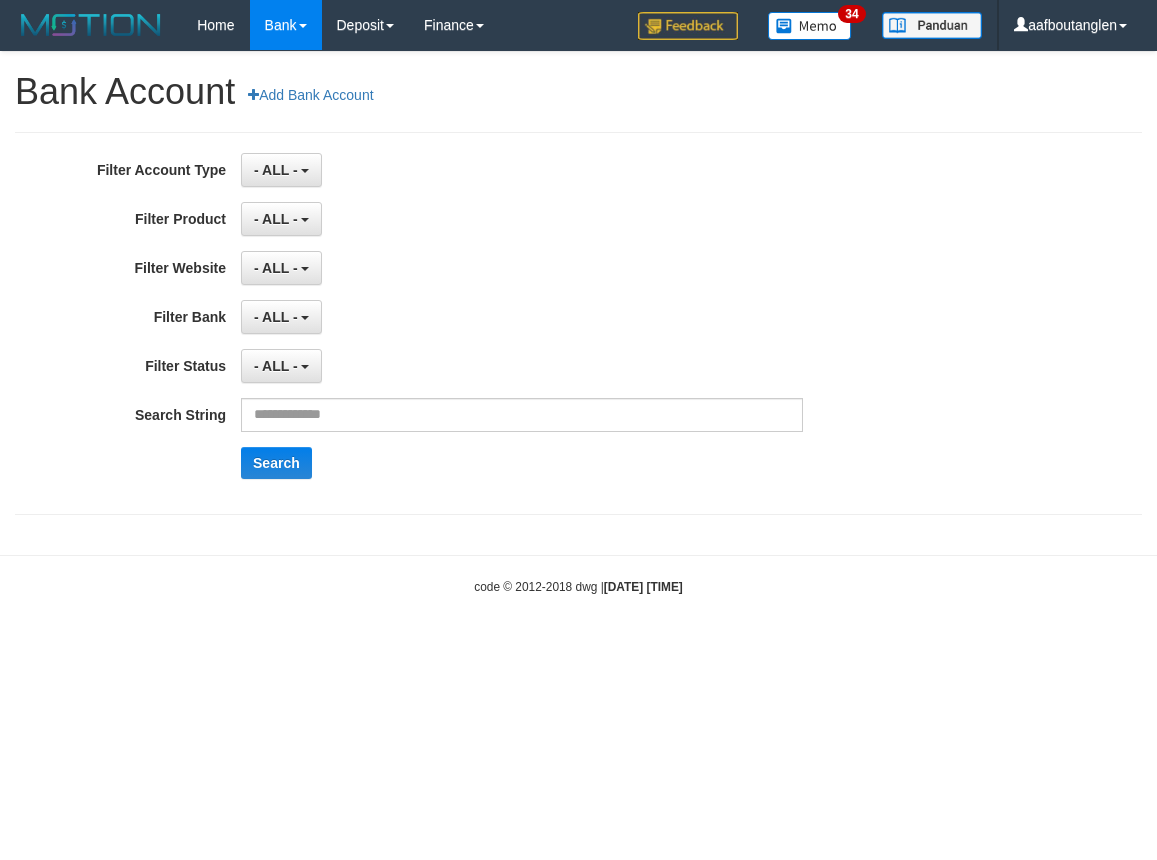 scroll, scrollTop: 0, scrollLeft: 0, axis: both 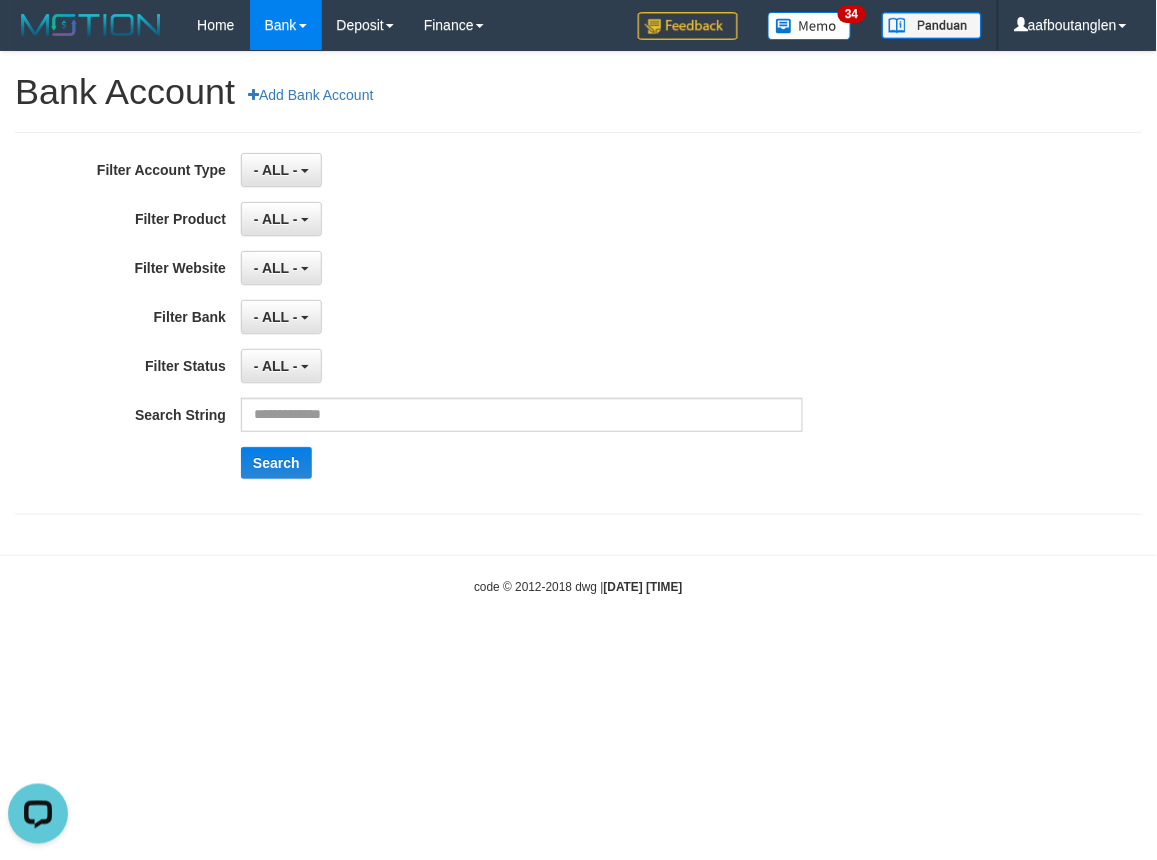 click on "Toggle navigation
Home
Bank
Account List
Deposit
DPS List
History
Note DPS
Finance
Financial Data
aafboutanglen
My Profile
Log Out
34" at bounding box center [578, 323] 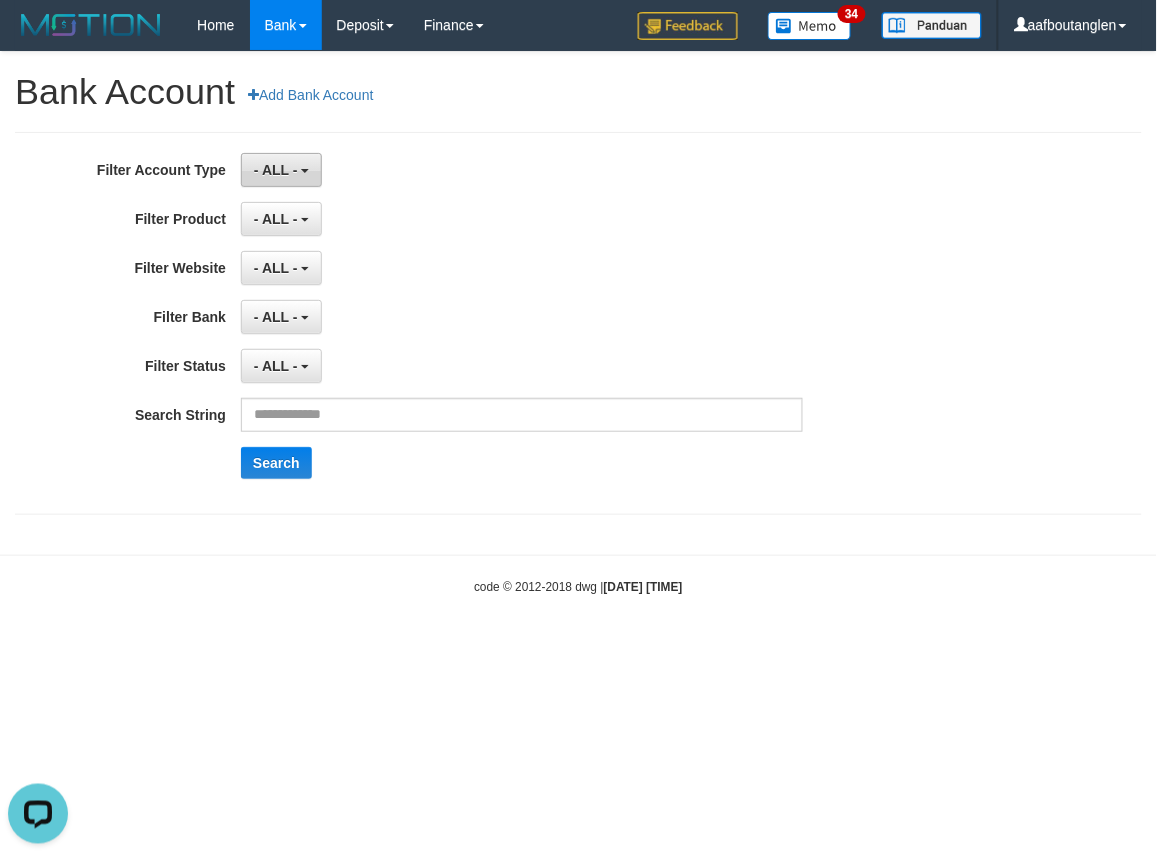 click on "- ALL -" at bounding box center (276, 170) 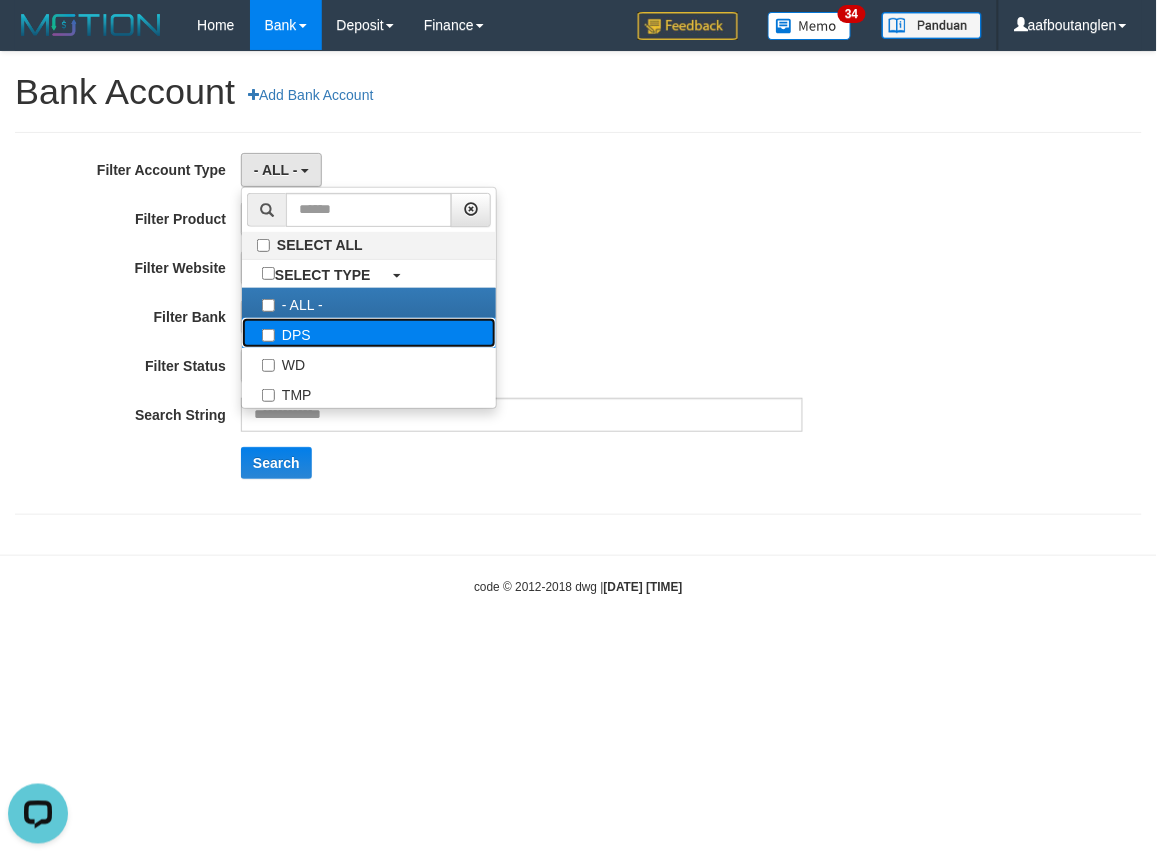 click on "DPS" at bounding box center (369, 333) 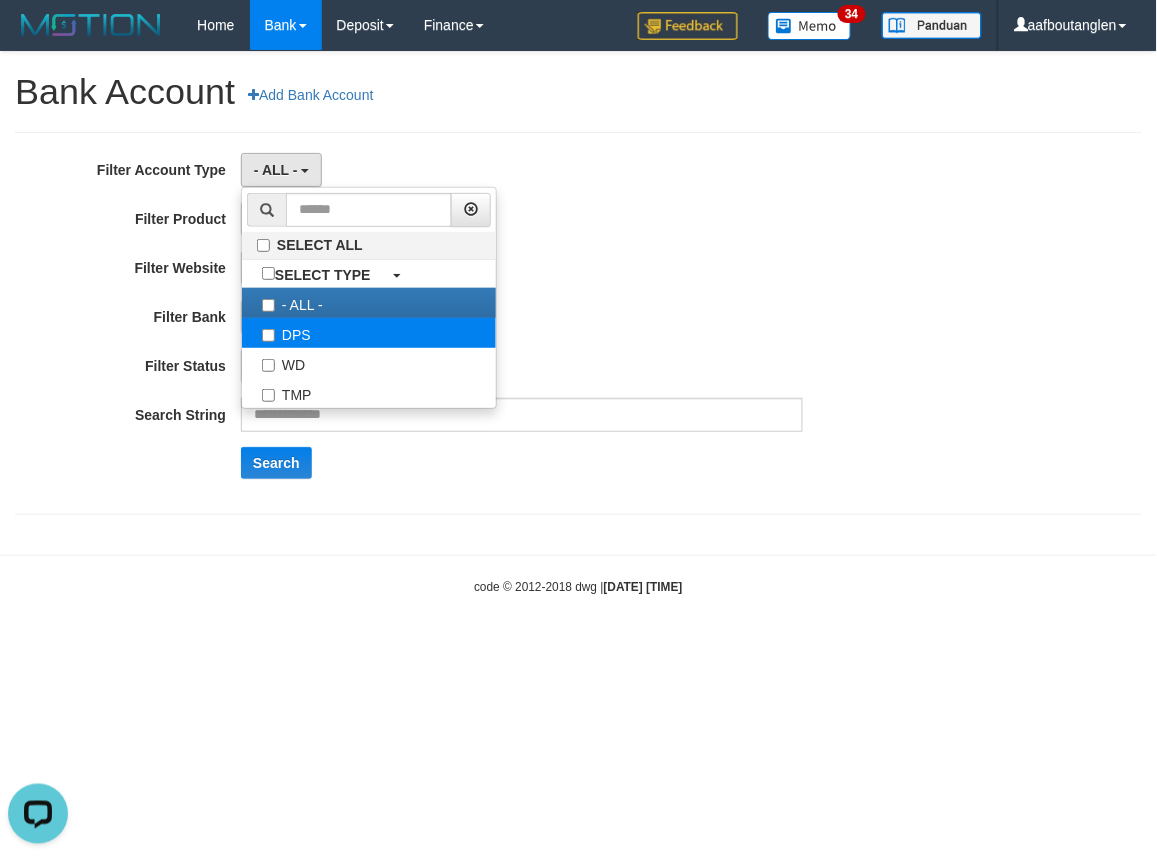 select on "***" 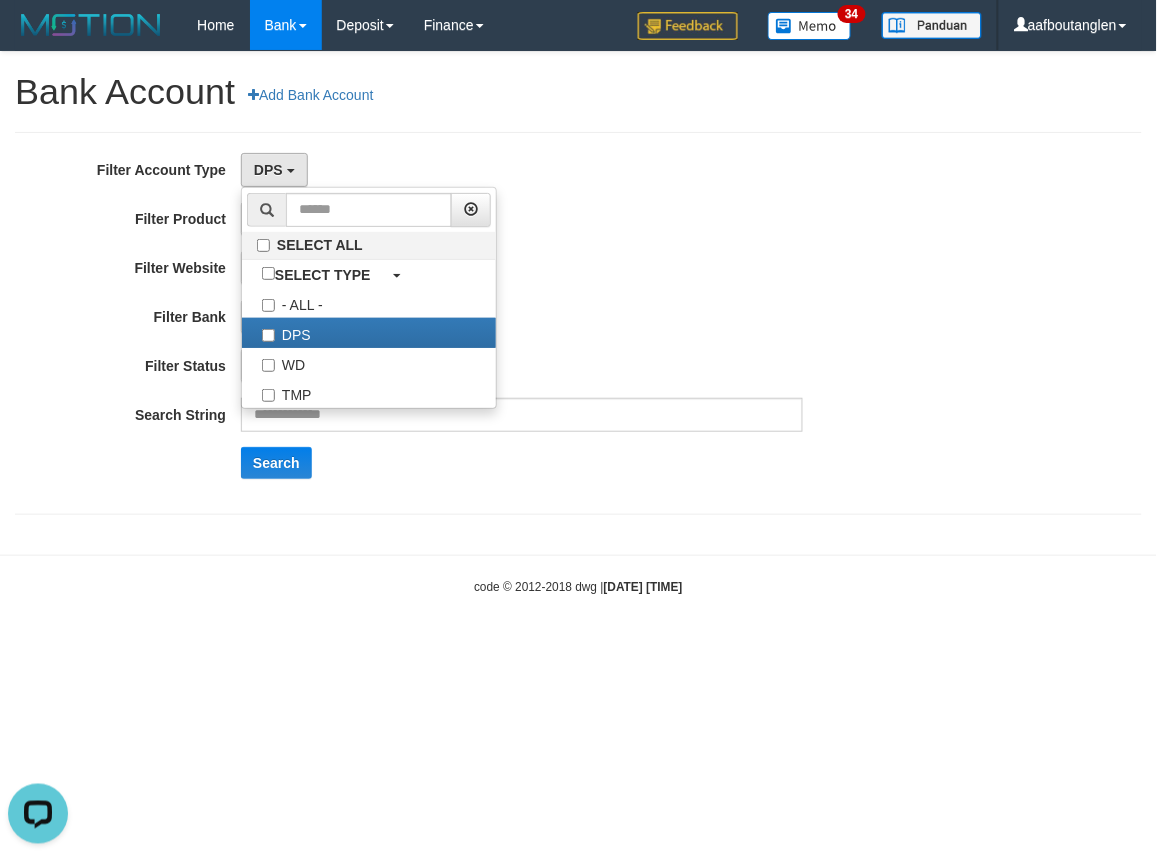 scroll, scrollTop: 17, scrollLeft: 0, axis: vertical 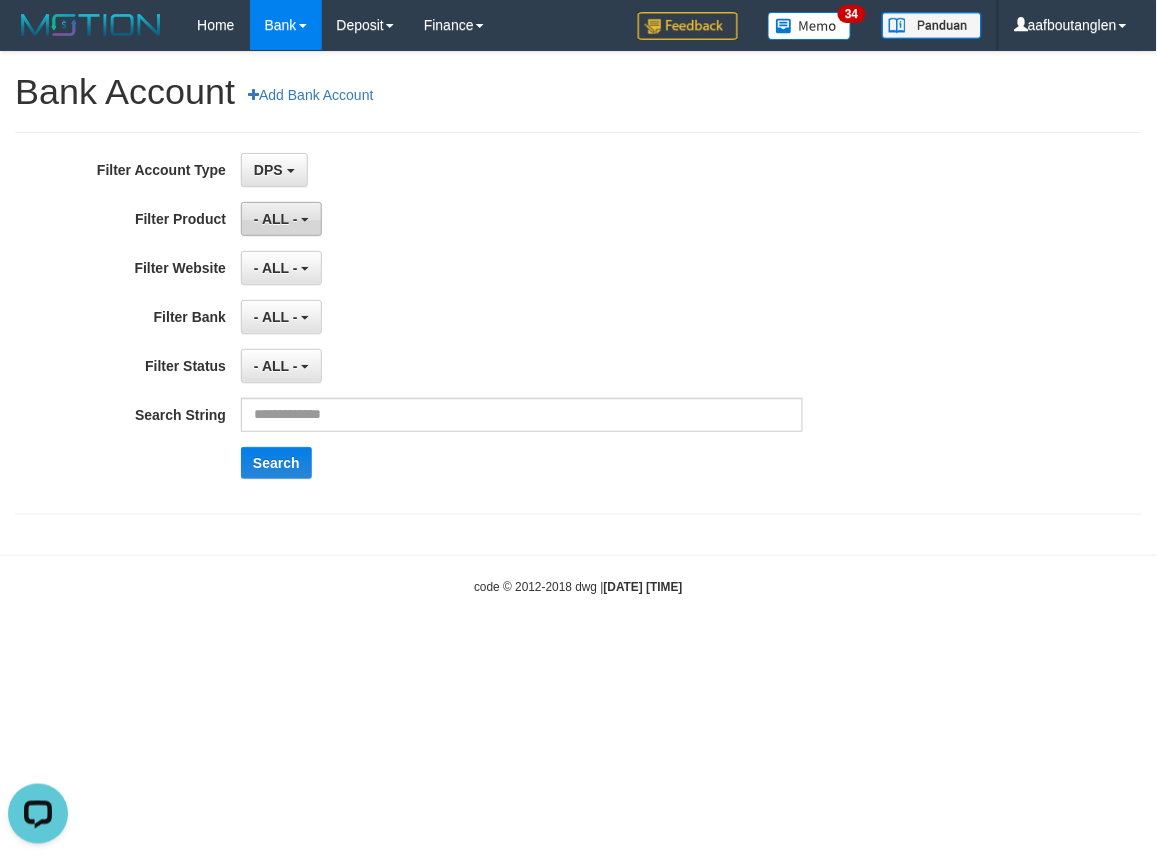 click on "- ALL -" at bounding box center [281, 219] 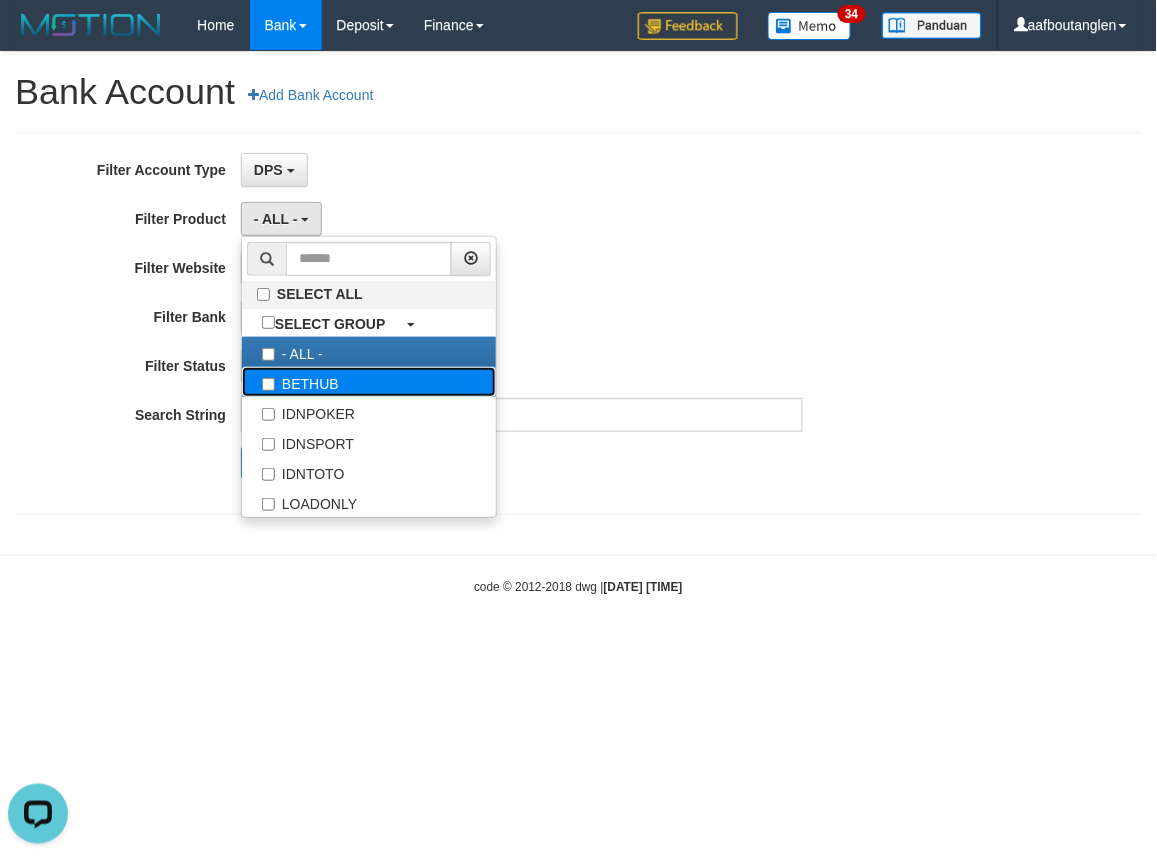 click on "BETHUB" at bounding box center (369, 382) 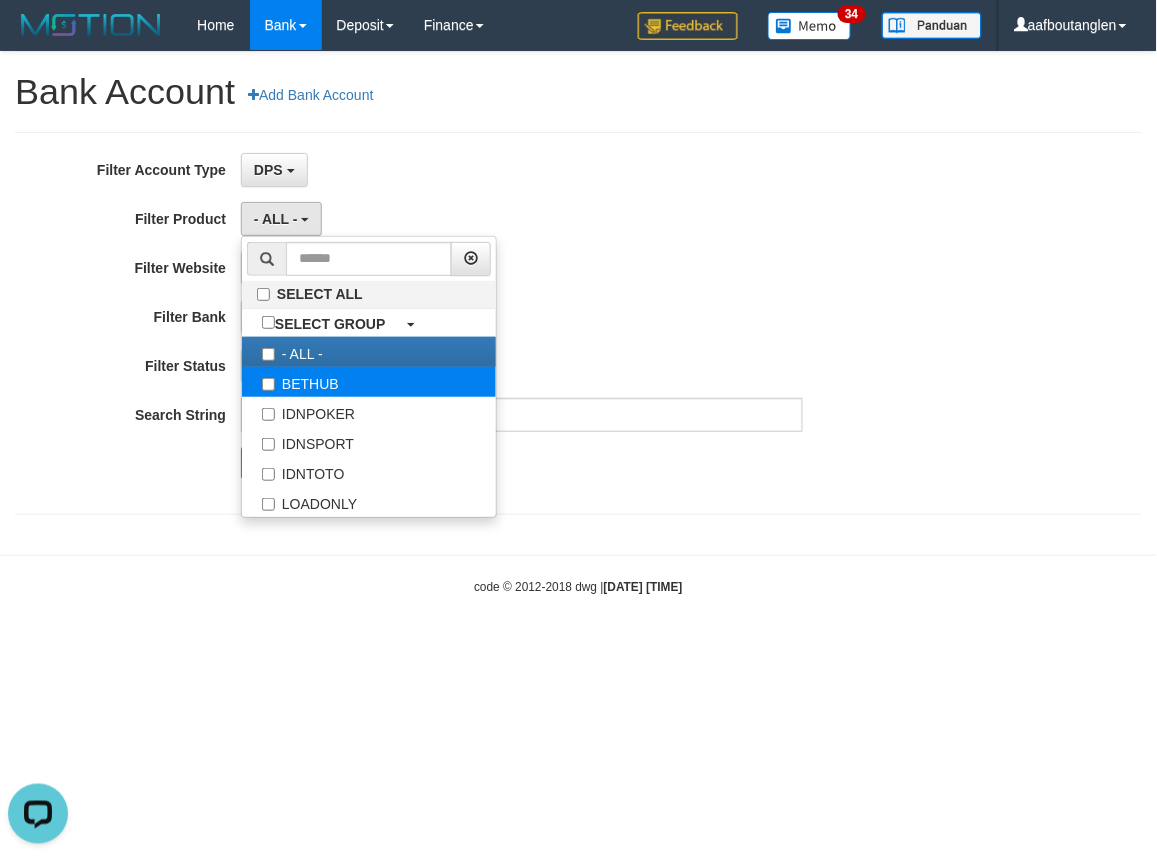 select on "*" 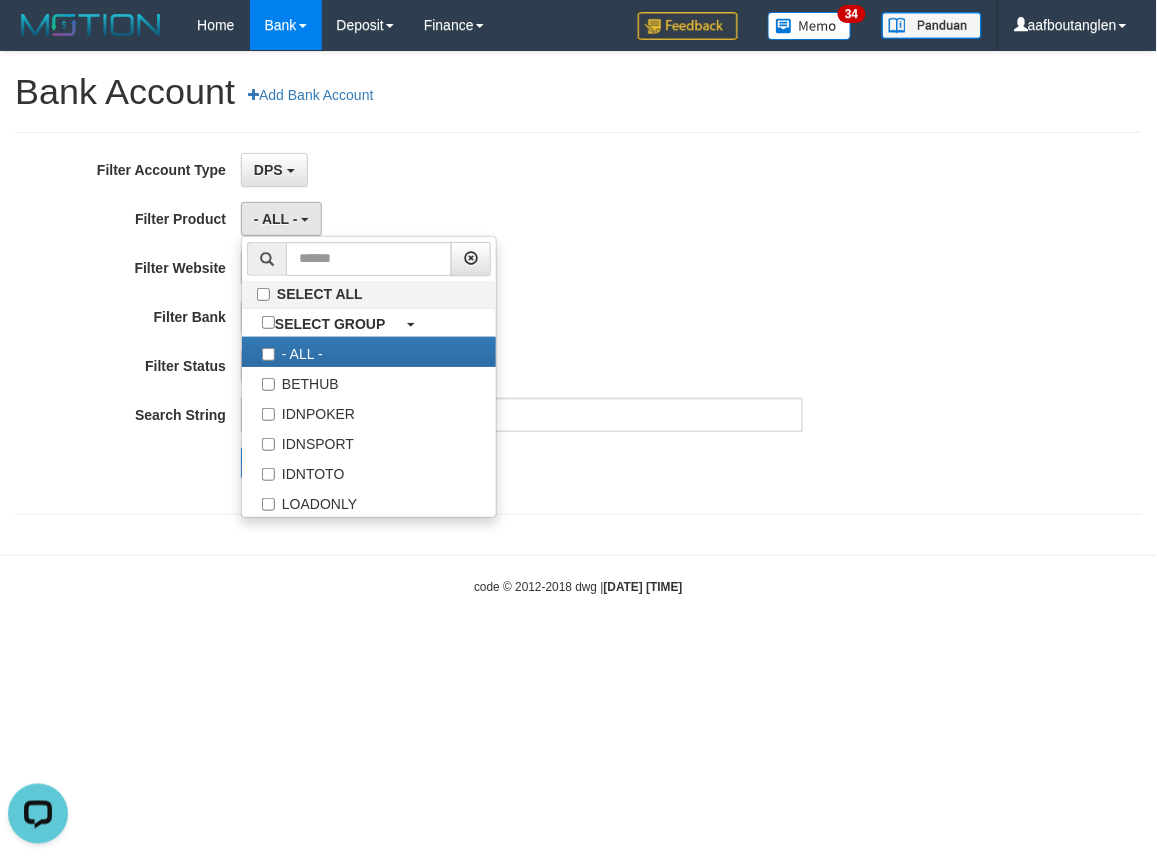 scroll, scrollTop: 17, scrollLeft: 0, axis: vertical 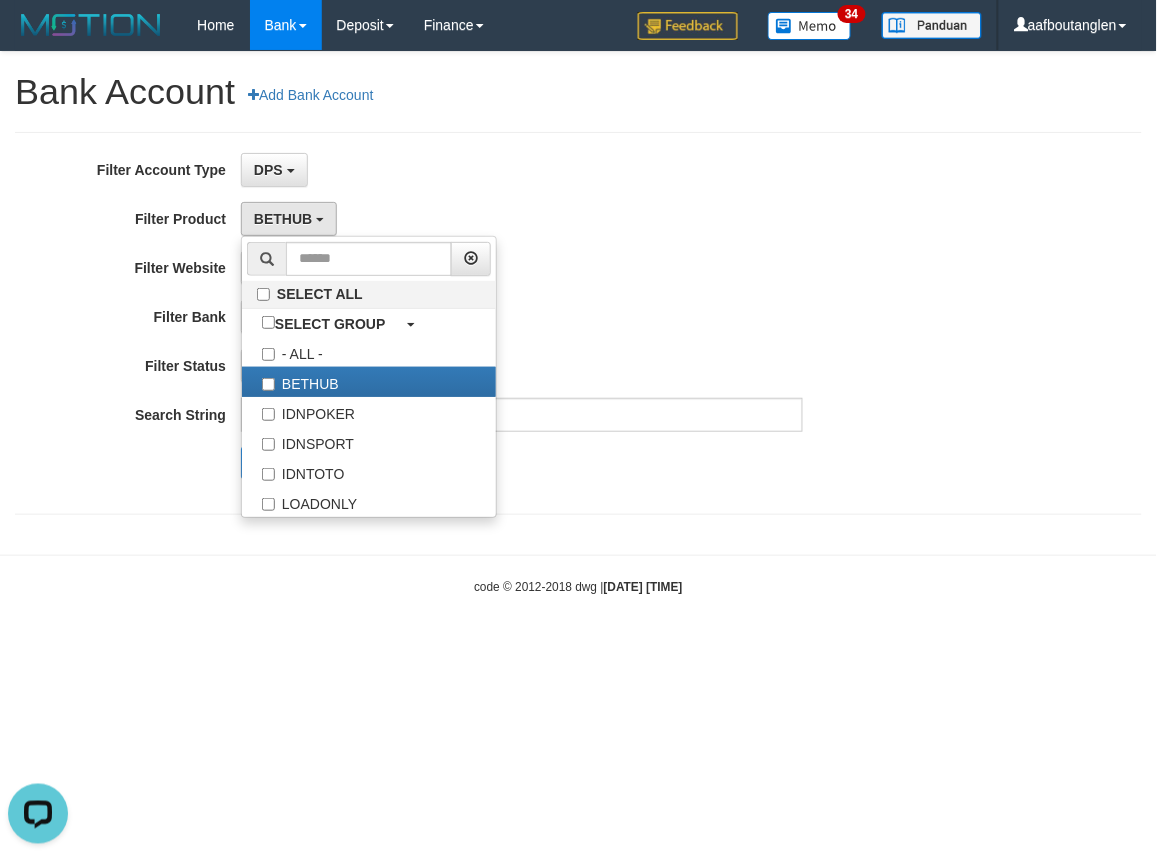 click on "**********" at bounding box center (482, 323) 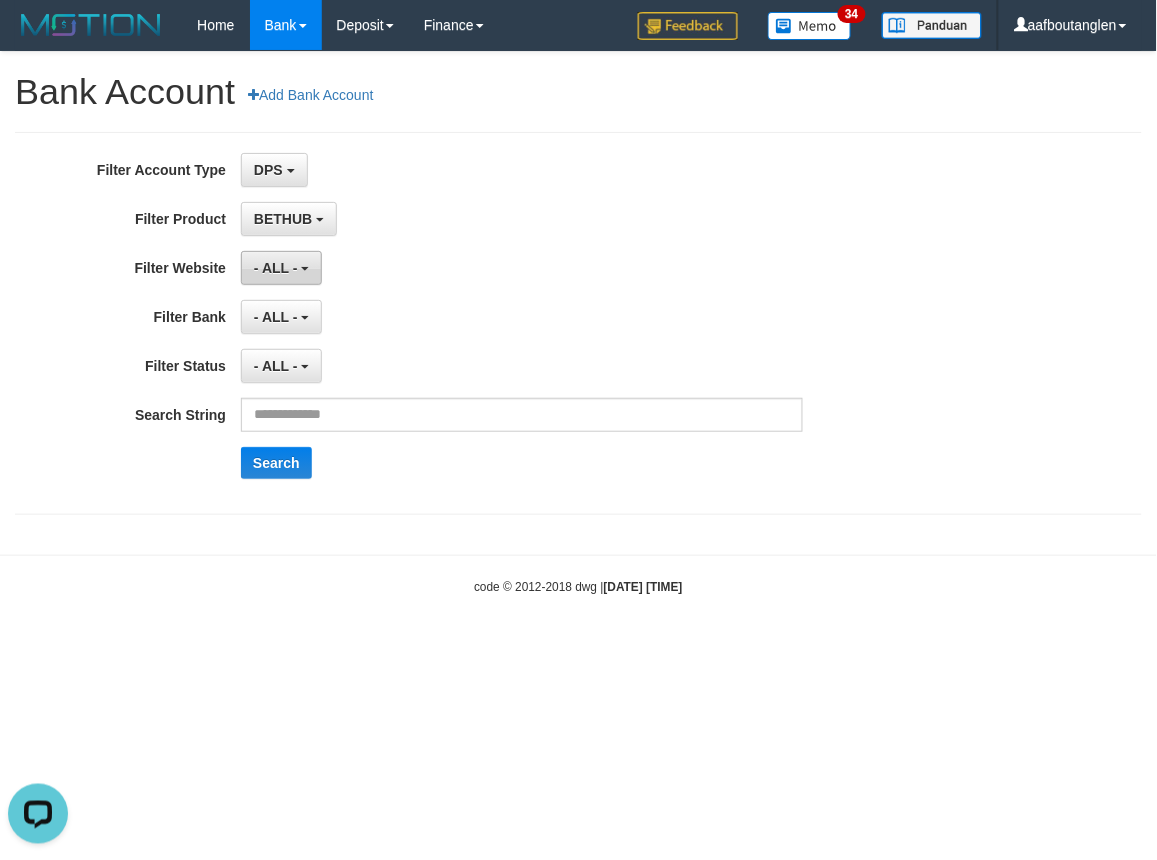 click on "- ALL -" at bounding box center (276, 268) 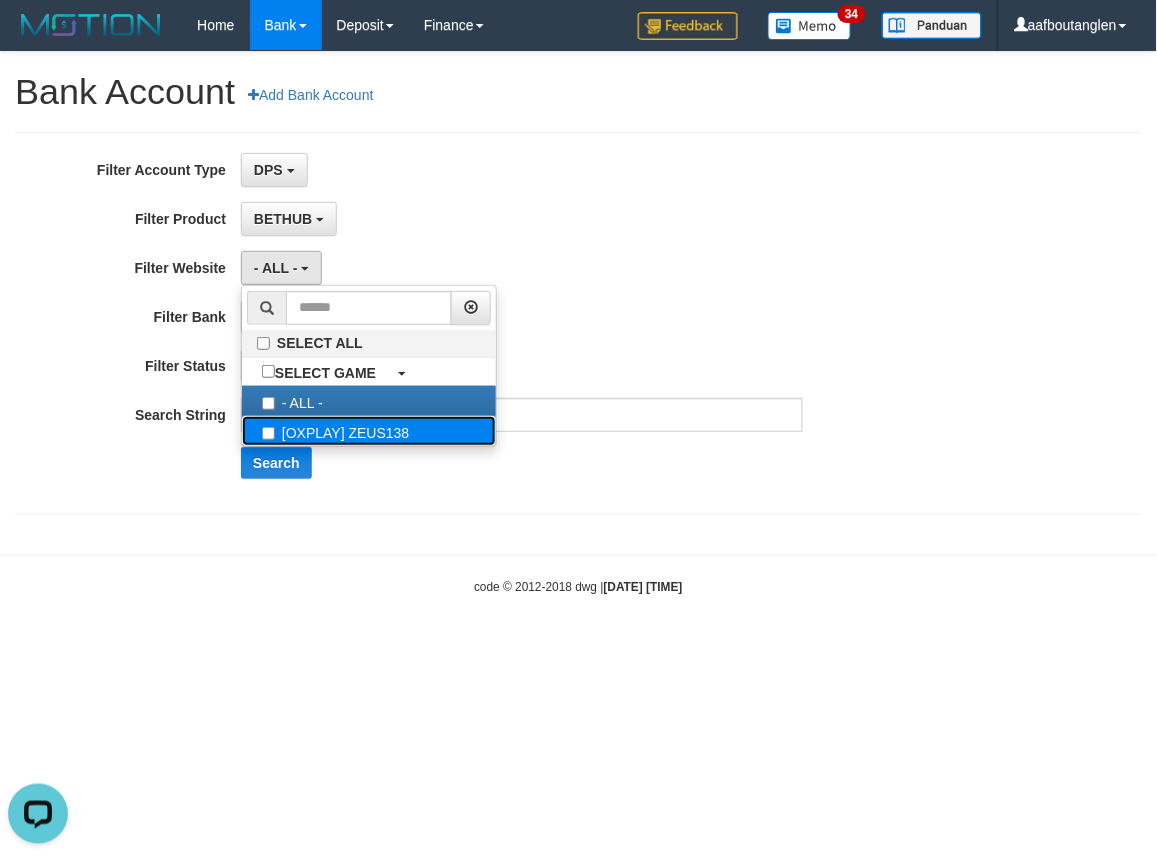 click on "[OXPLAY] ZEUS138" at bounding box center (369, 431) 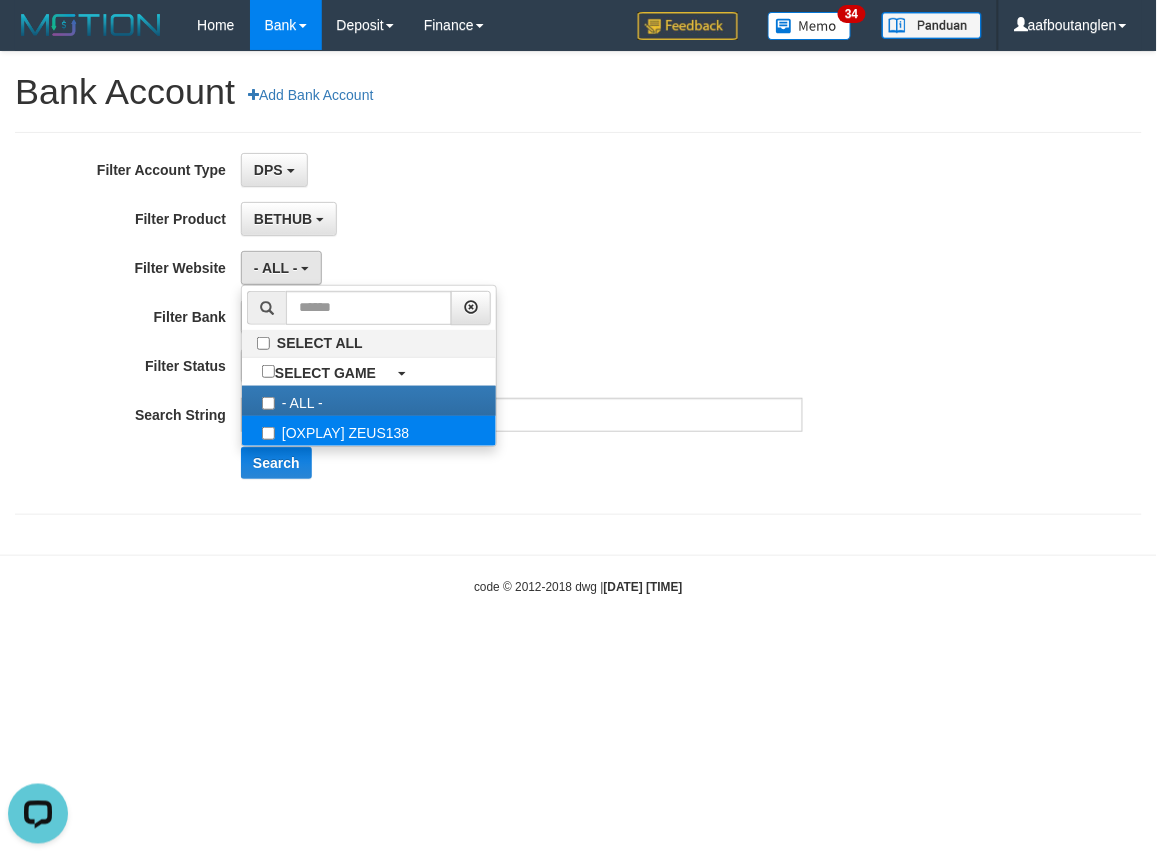 select on "***" 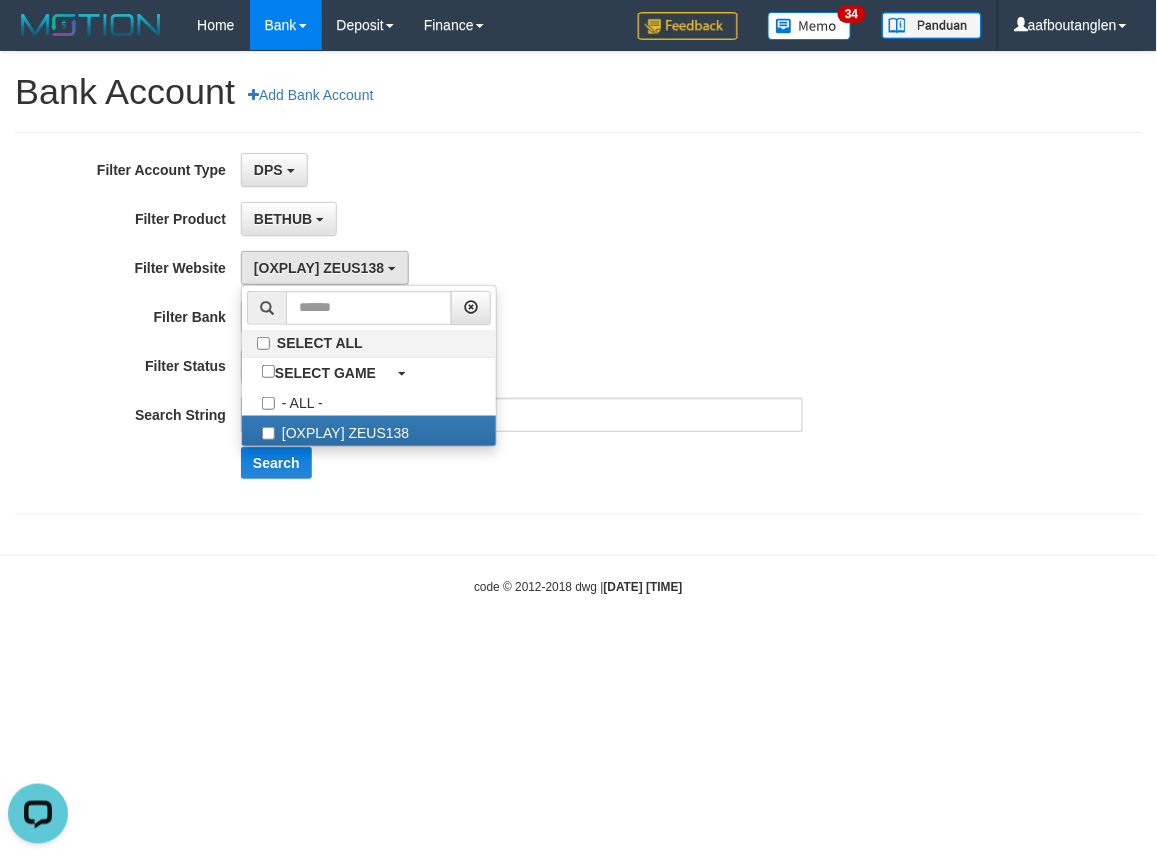 scroll, scrollTop: 17, scrollLeft: 0, axis: vertical 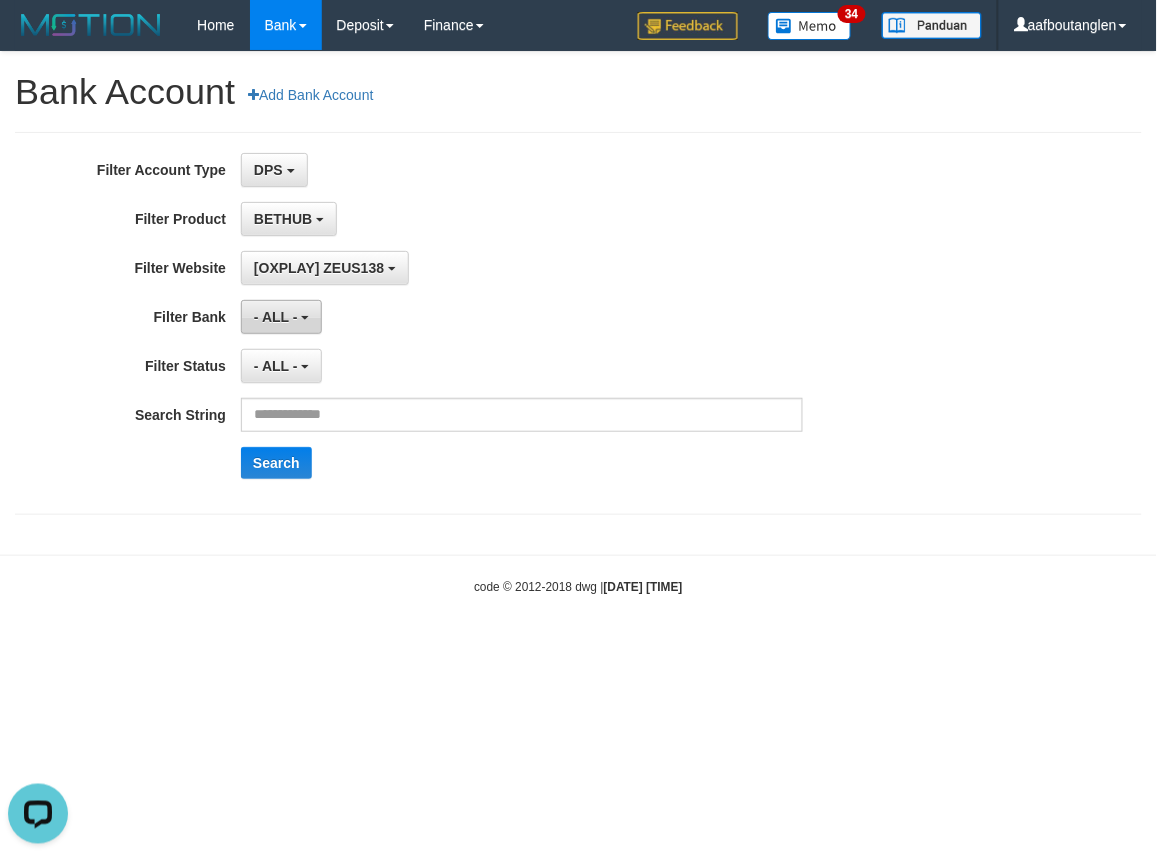 click on "- ALL -" at bounding box center [276, 317] 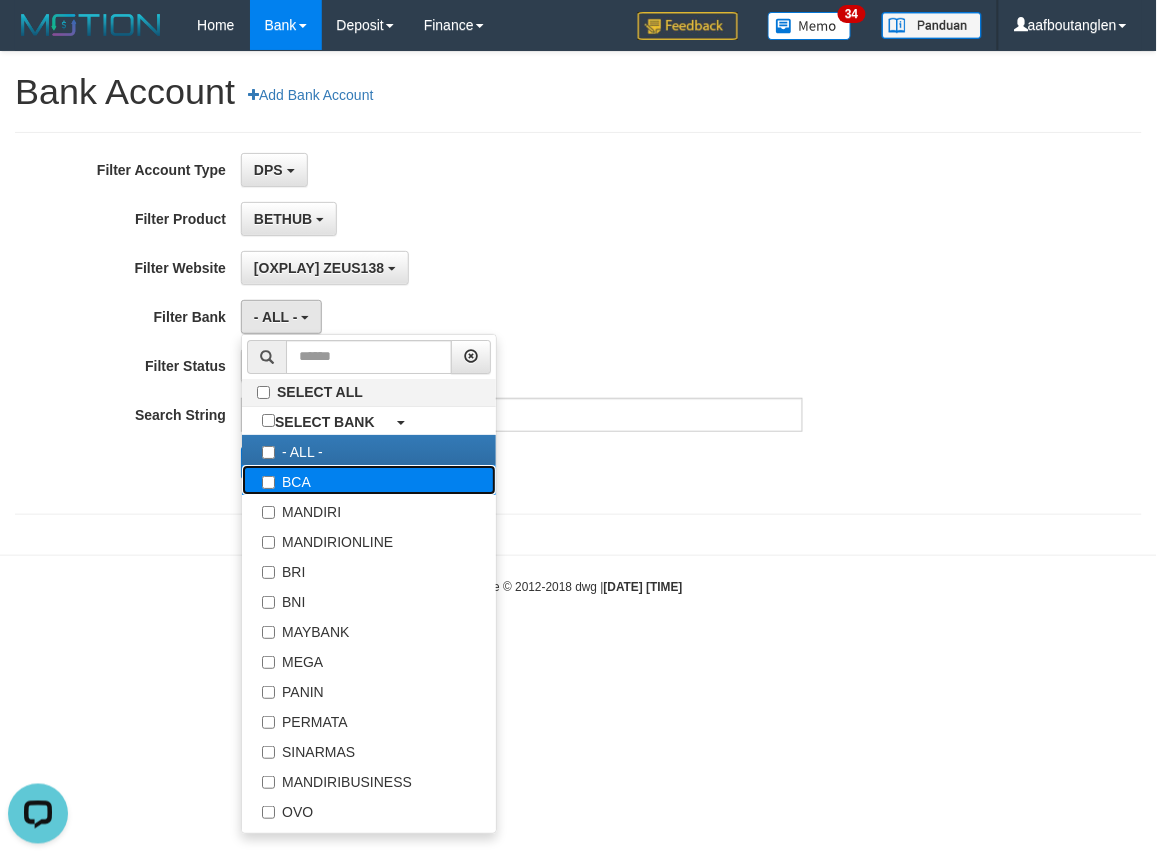 click on "BCA" at bounding box center (369, 480) 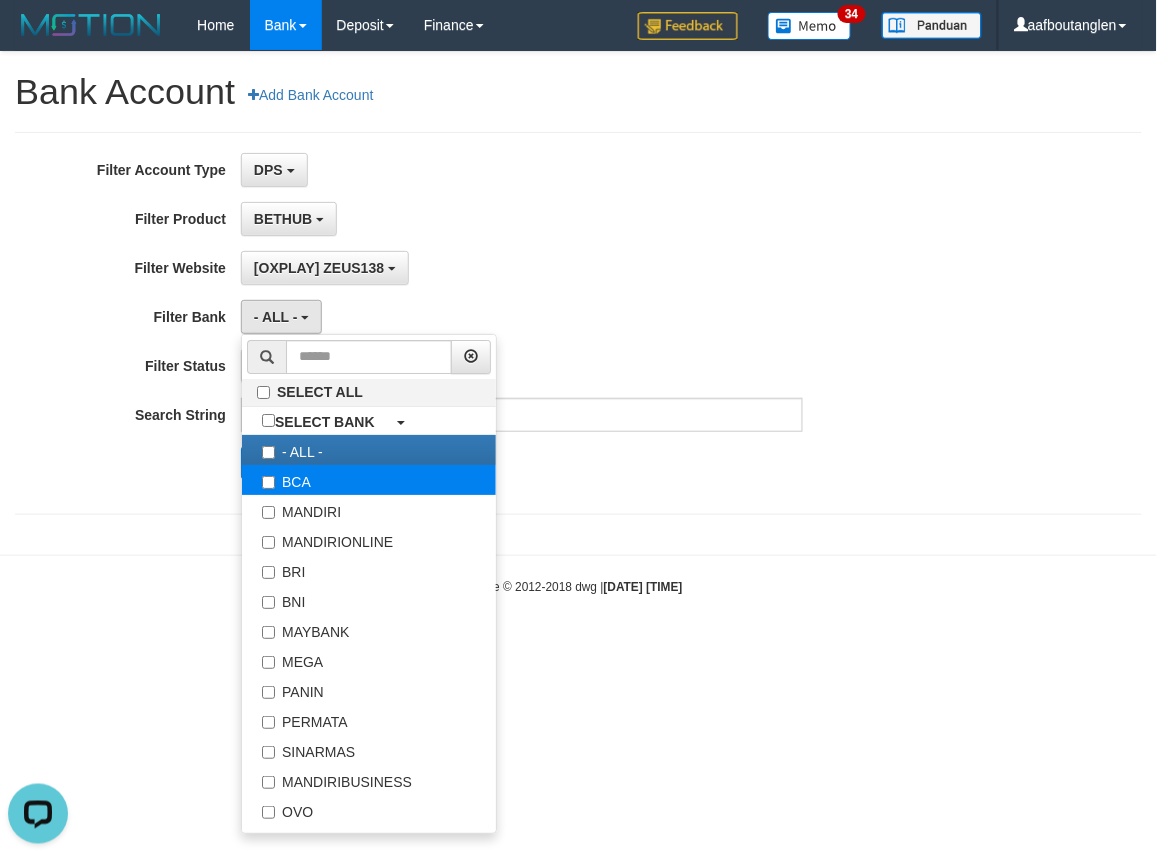 select on "***" 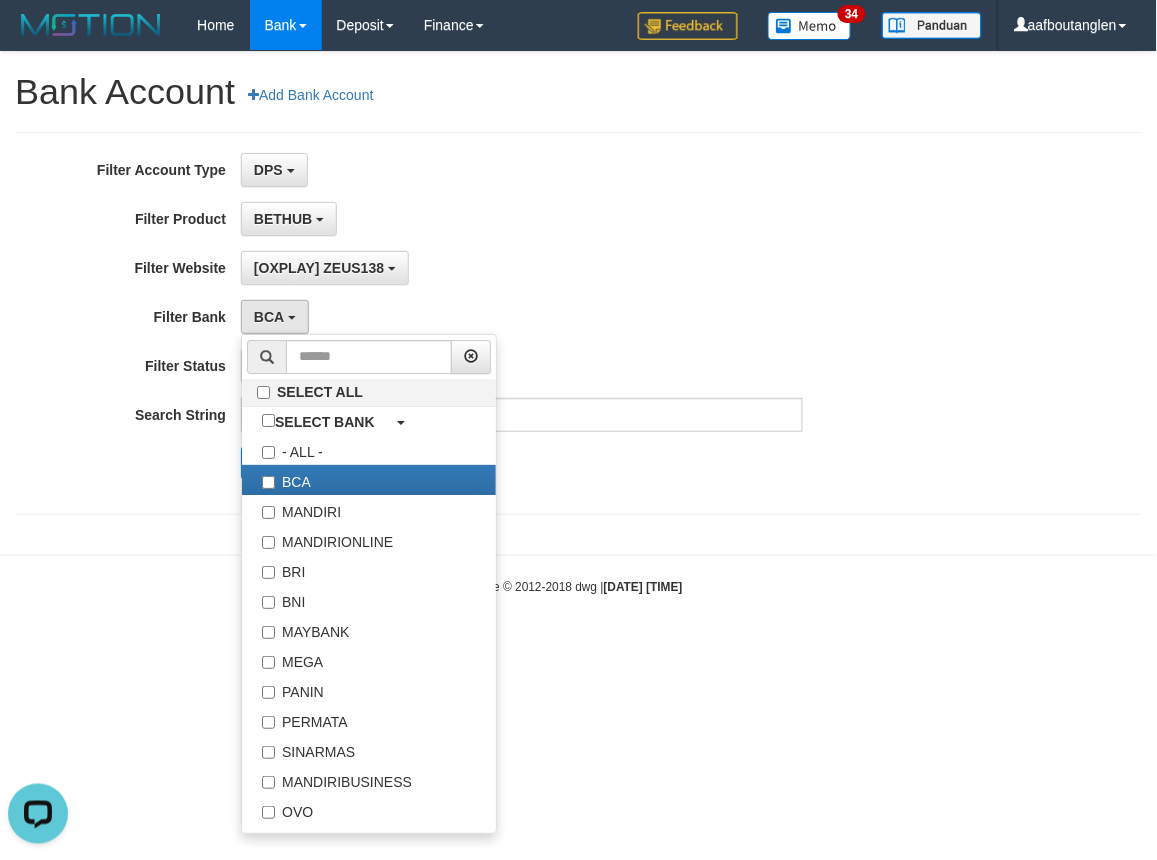 scroll, scrollTop: 17, scrollLeft: 0, axis: vertical 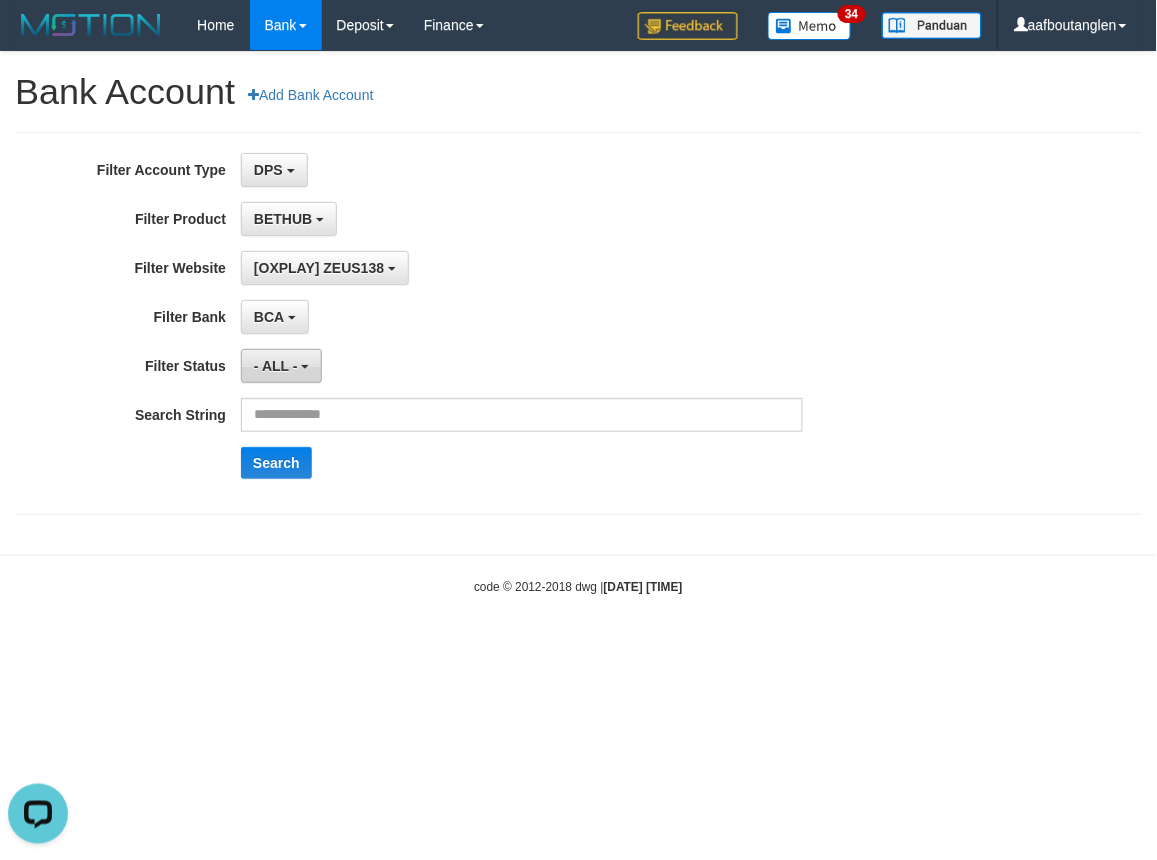 click on "- ALL -" at bounding box center [281, 366] 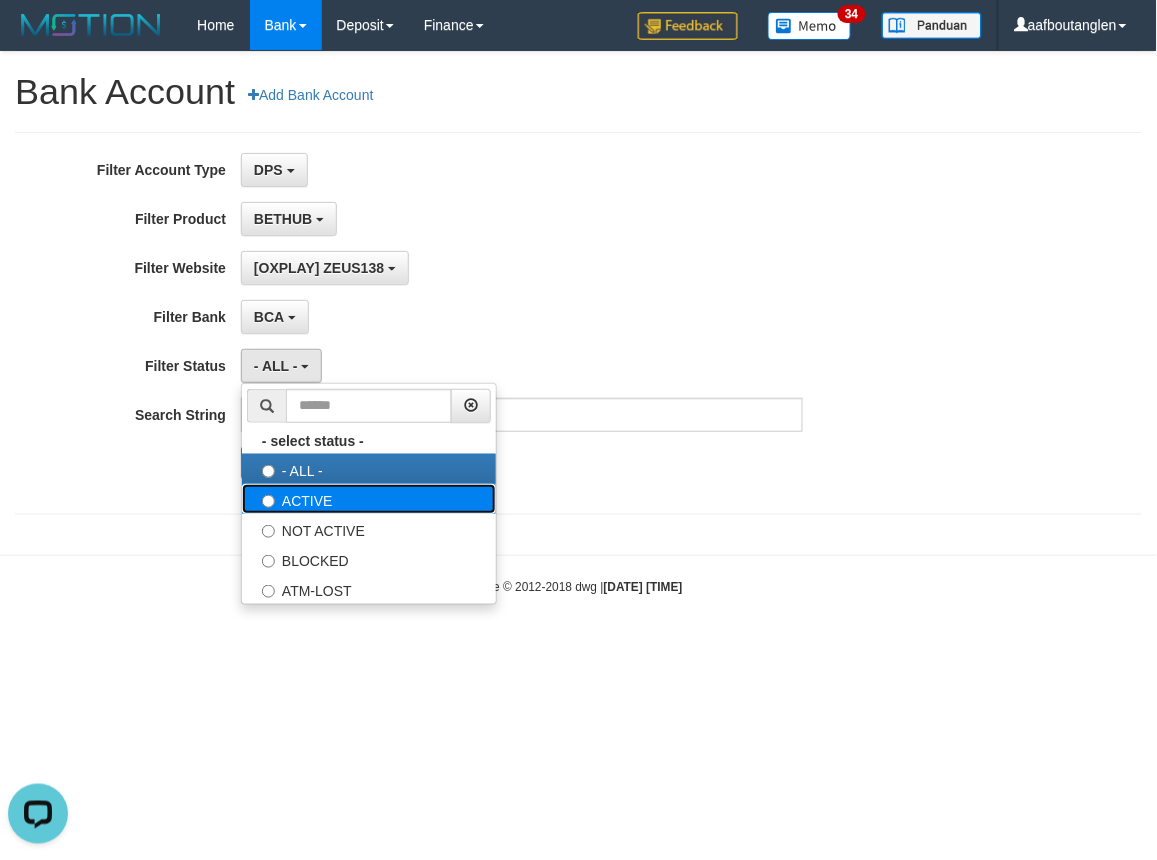 click on "ACTIVE" at bounding box center [369, 499] 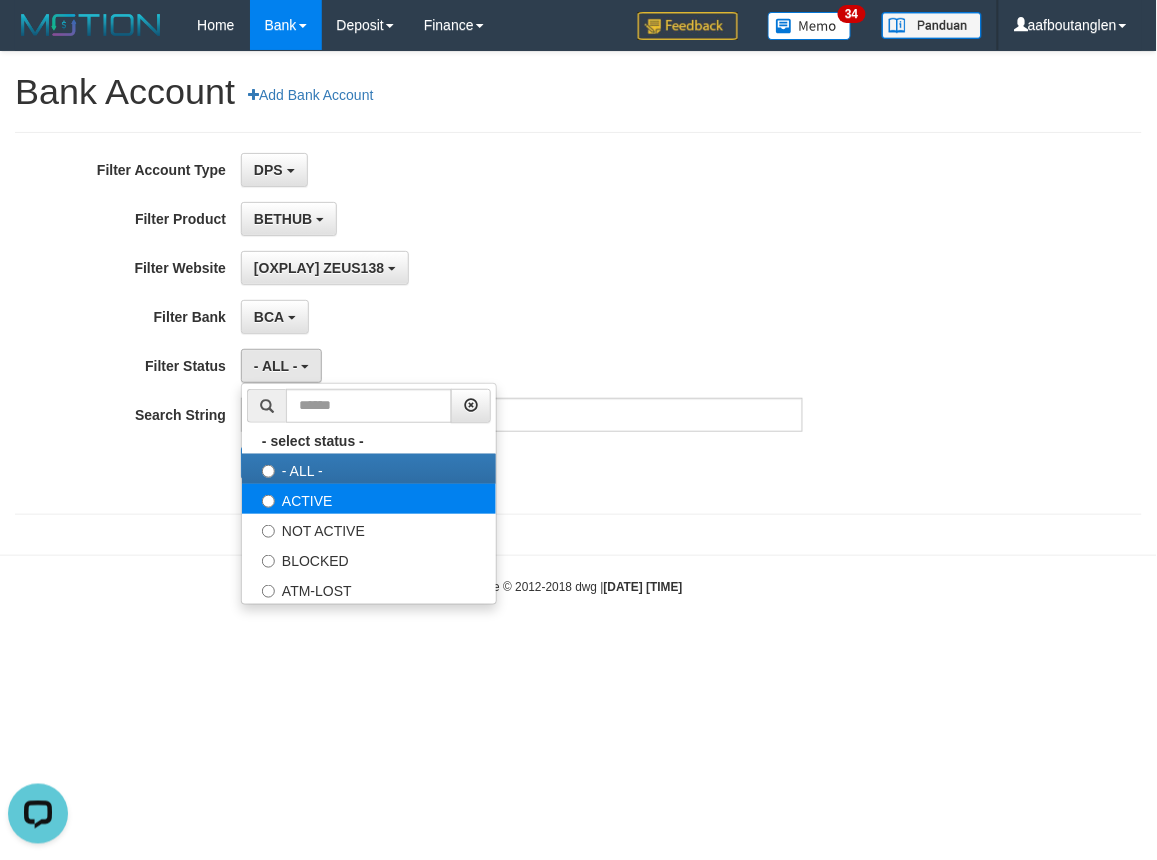 select on "*" 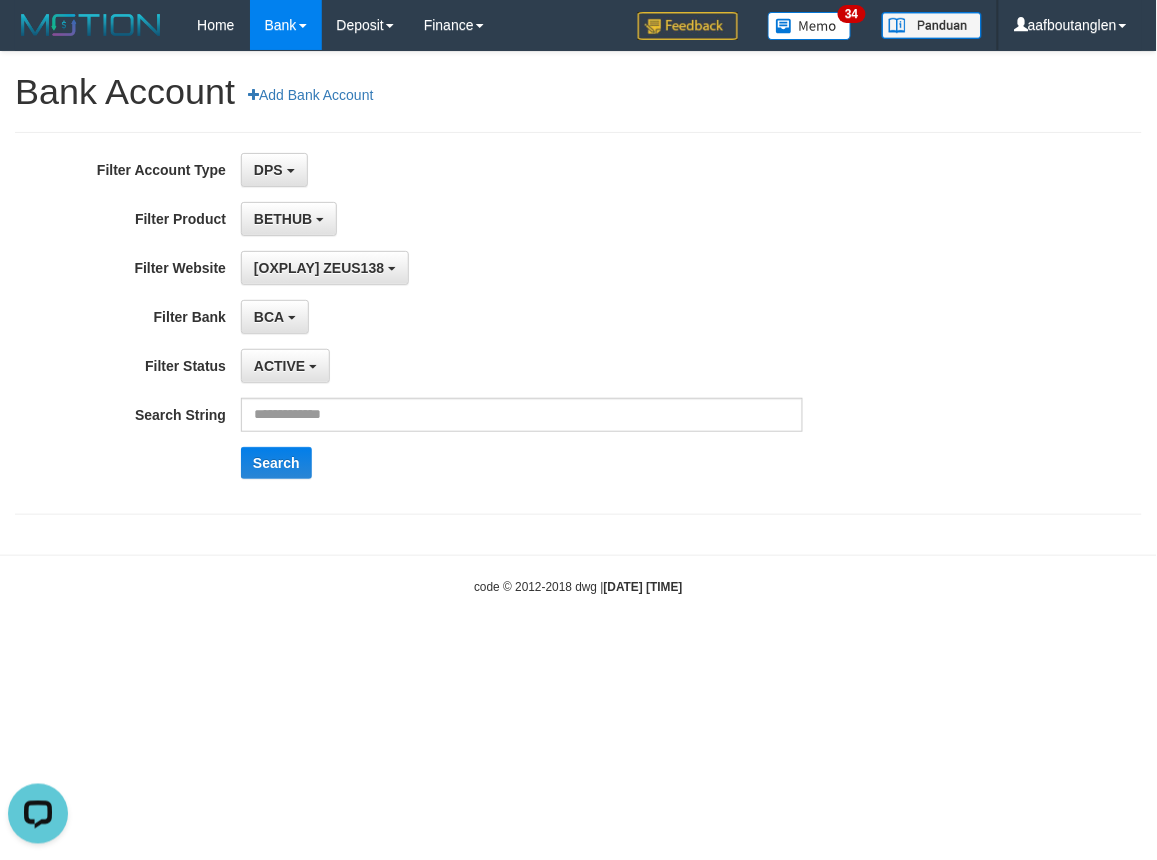 click on "**********" at bounding box center (482, 323) 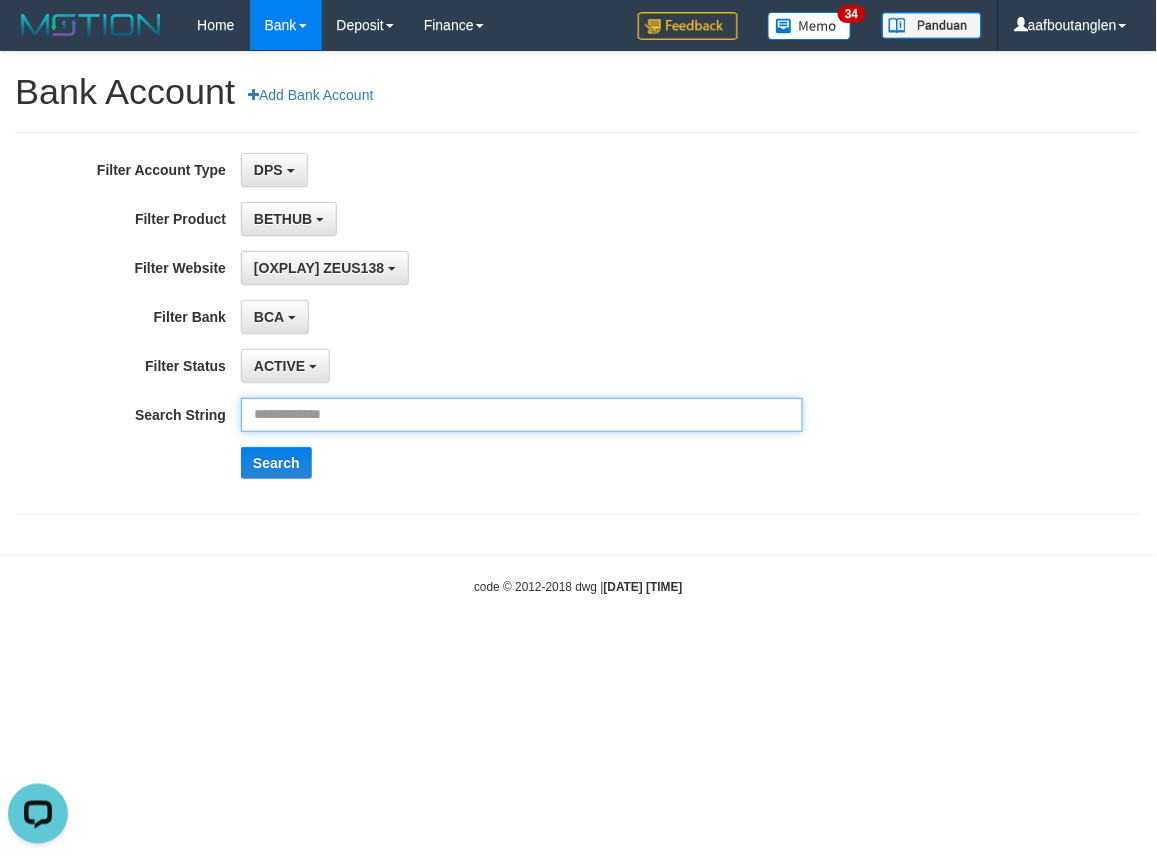 click at bounding box center (522, 415) 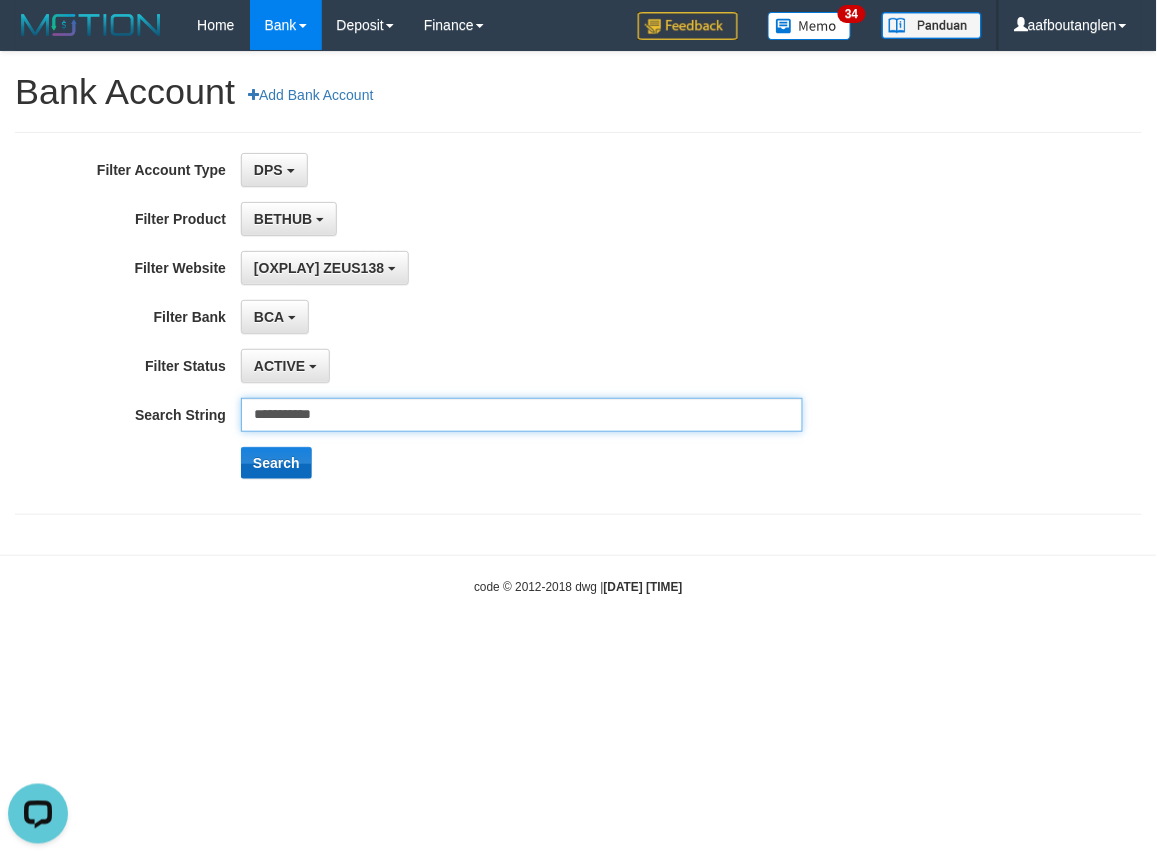 type on "**********" 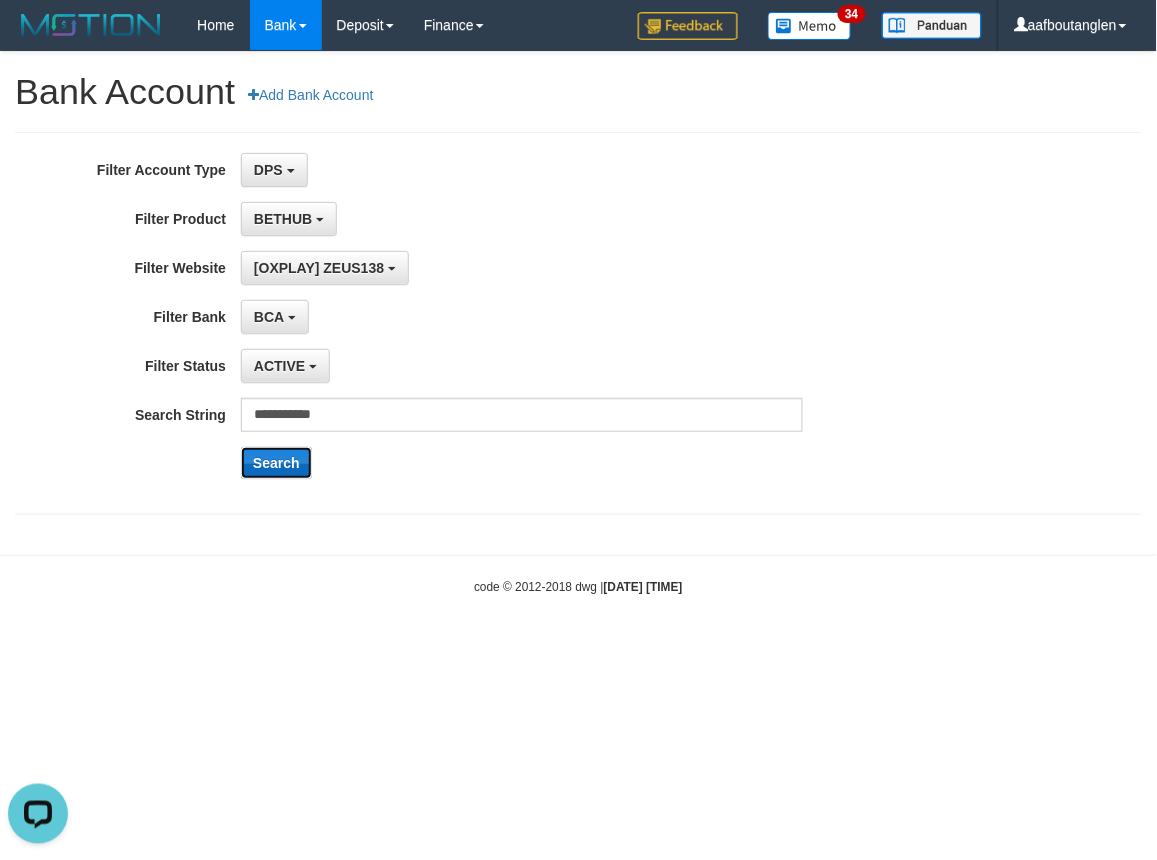 click on "Search" at bounding box center (276, 463) 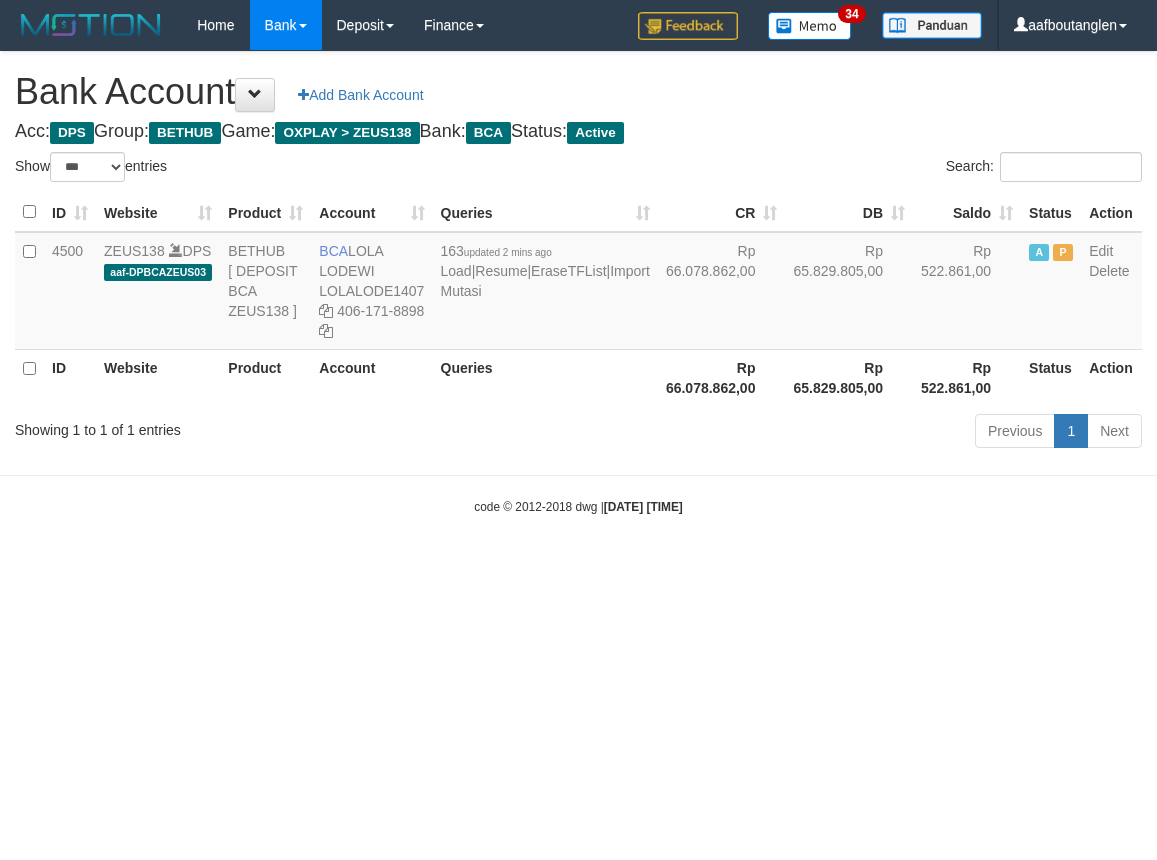 select on "***" 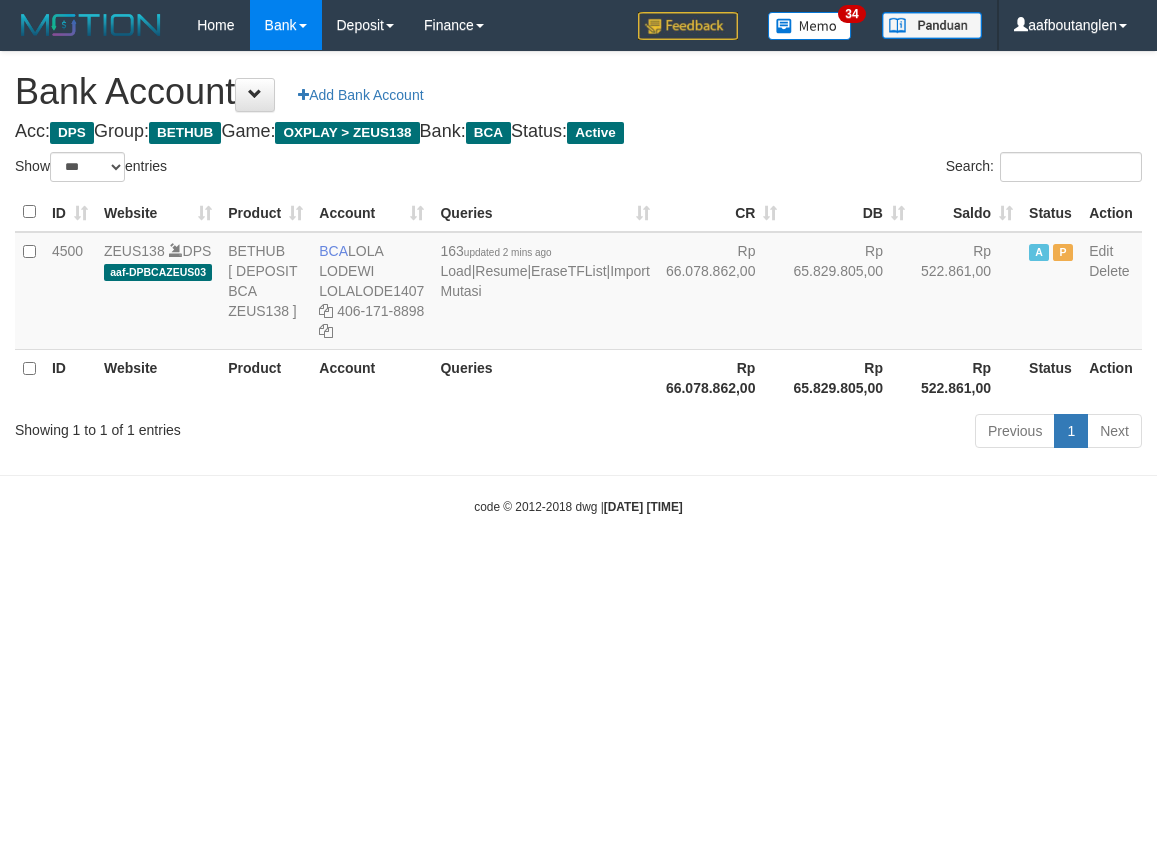 scroll, scrollTop: 0, scrollLeft: 0, axis: both 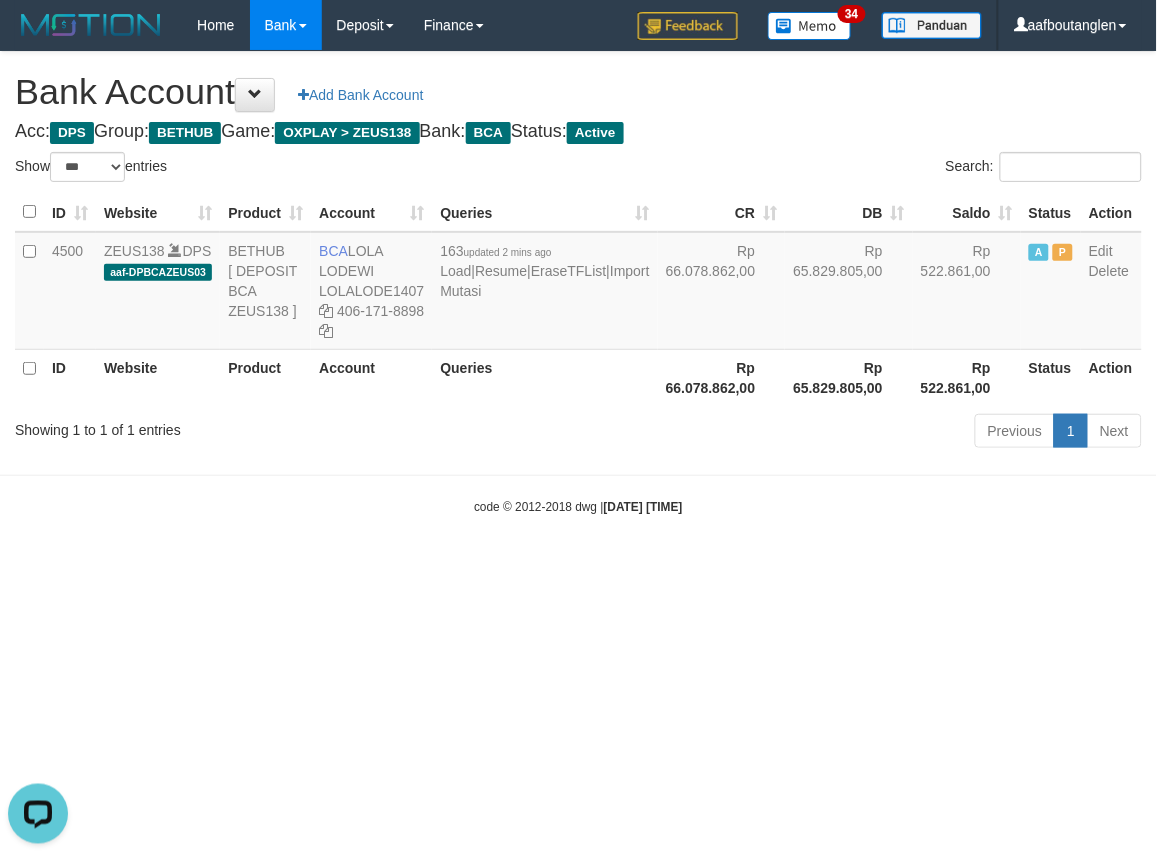 click on "Toggle navigation
Home
Bank
Account List
Deposit
DPS List
History
Note DPS
Finance
Financial Data
aafboutanglen
My Profile
Log Out
34" at bounding box center (578, 283) 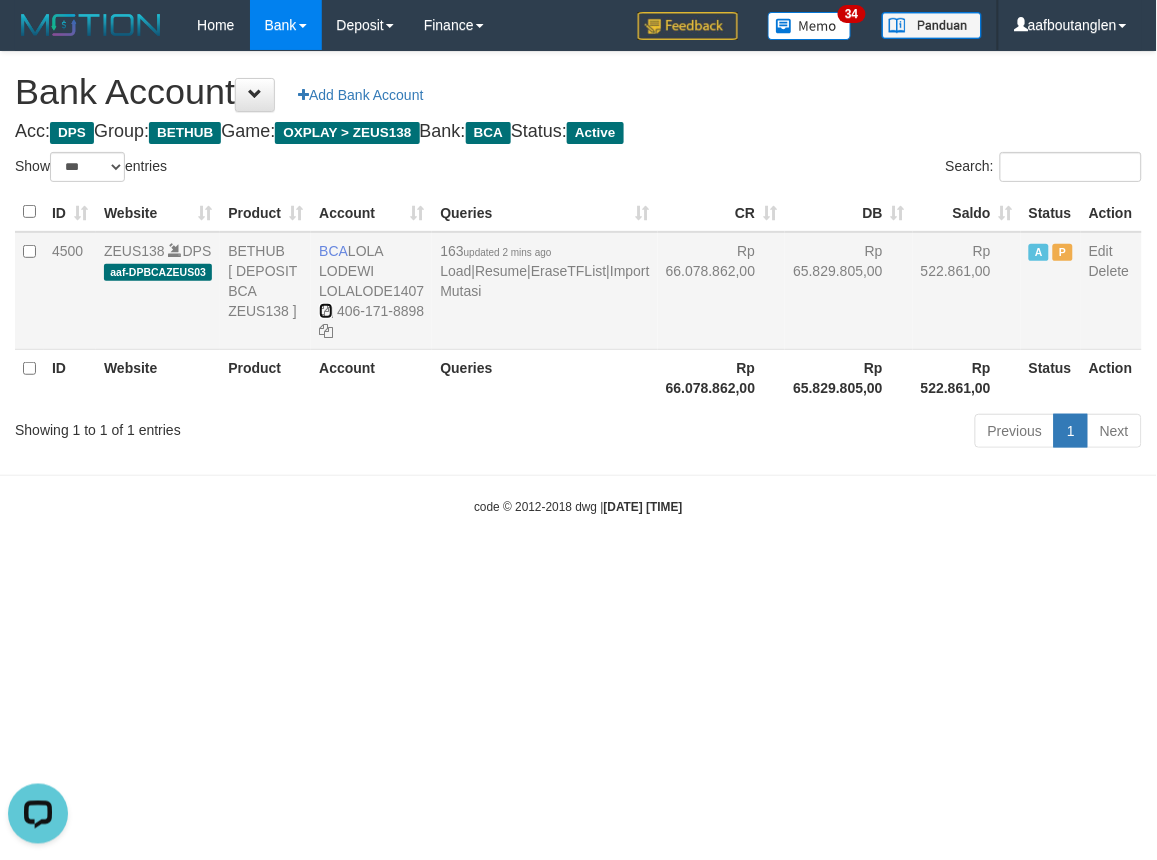 click at bounding box center [326, 311] 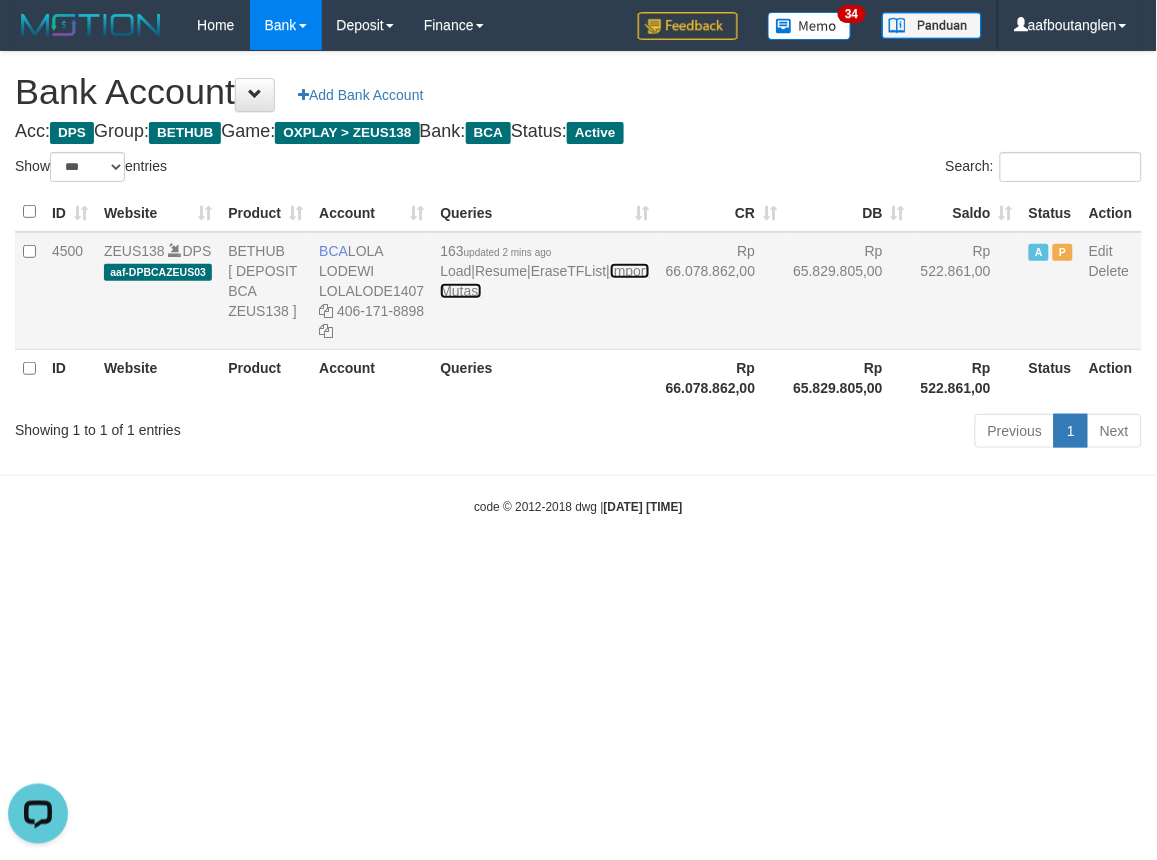 click on "Import Mutasi" at bounding box center (544, 281) 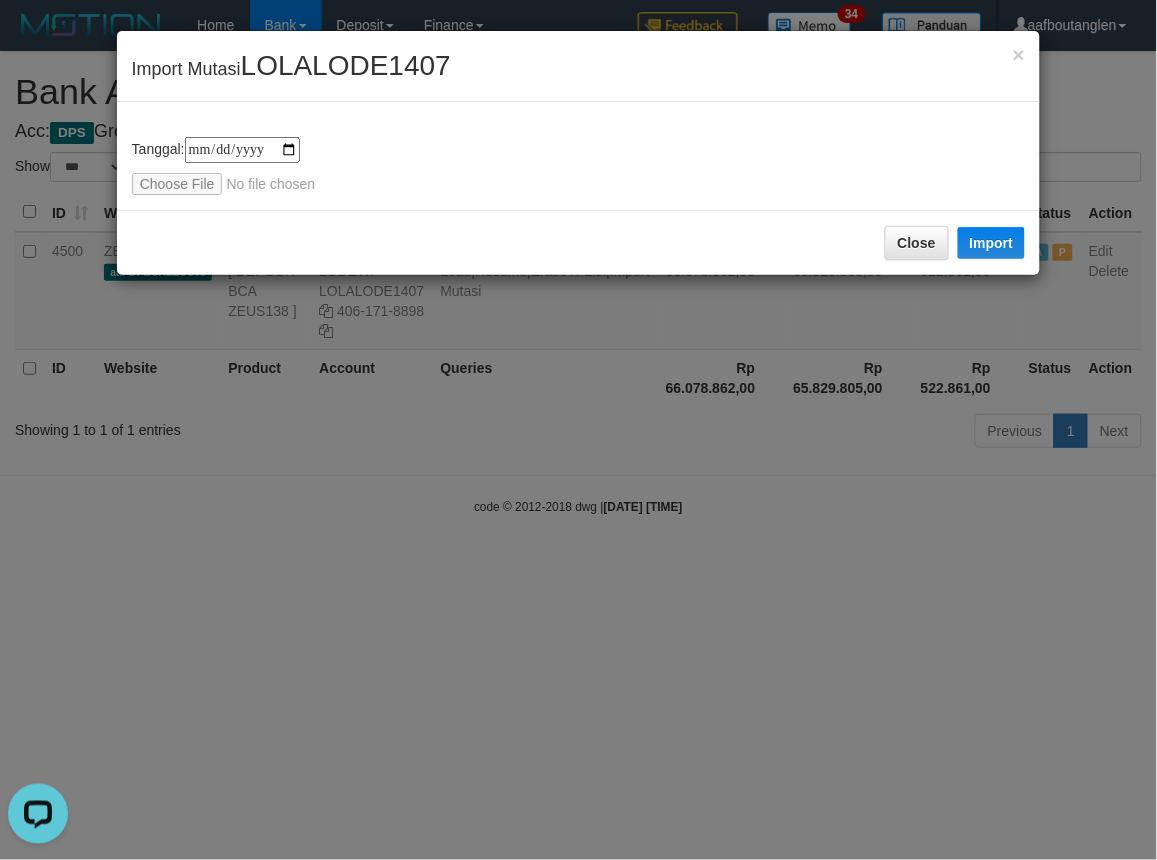 click on "**********" at bounding box center (579, 156) 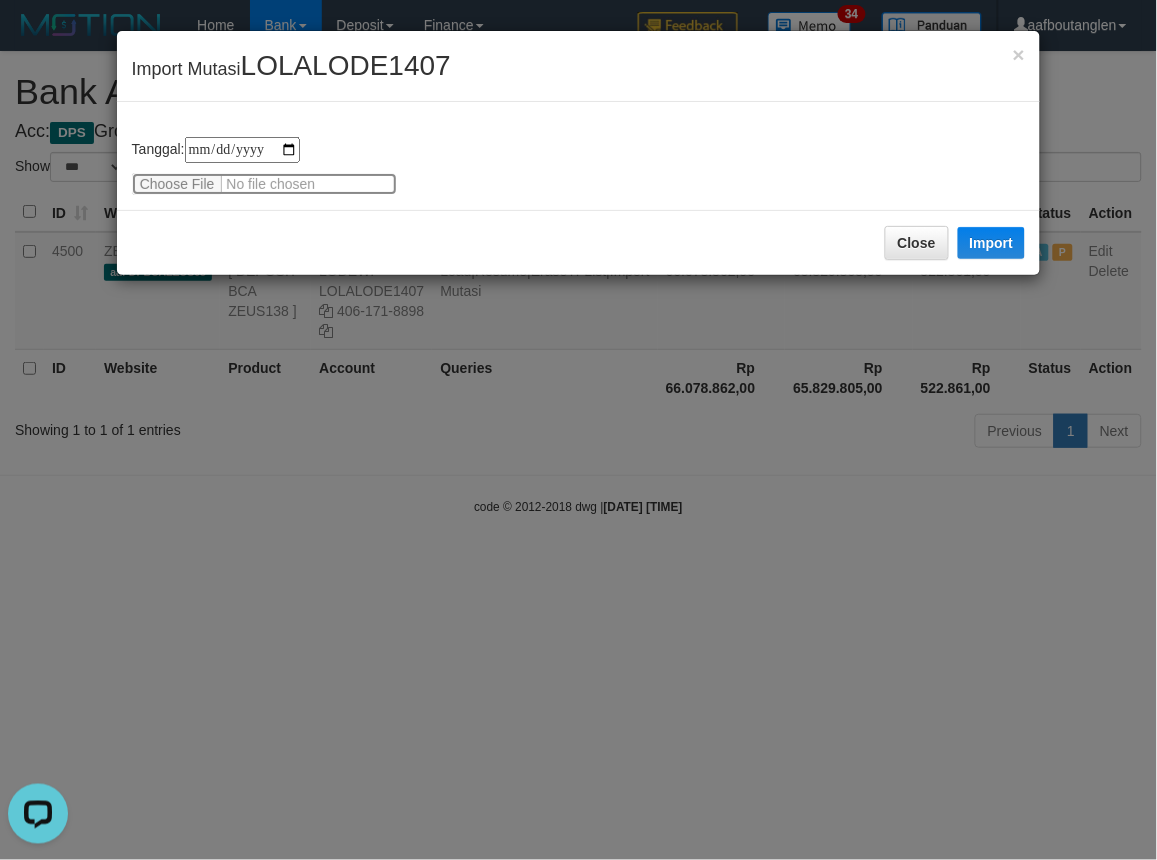 click at bounding box center [264, 184] 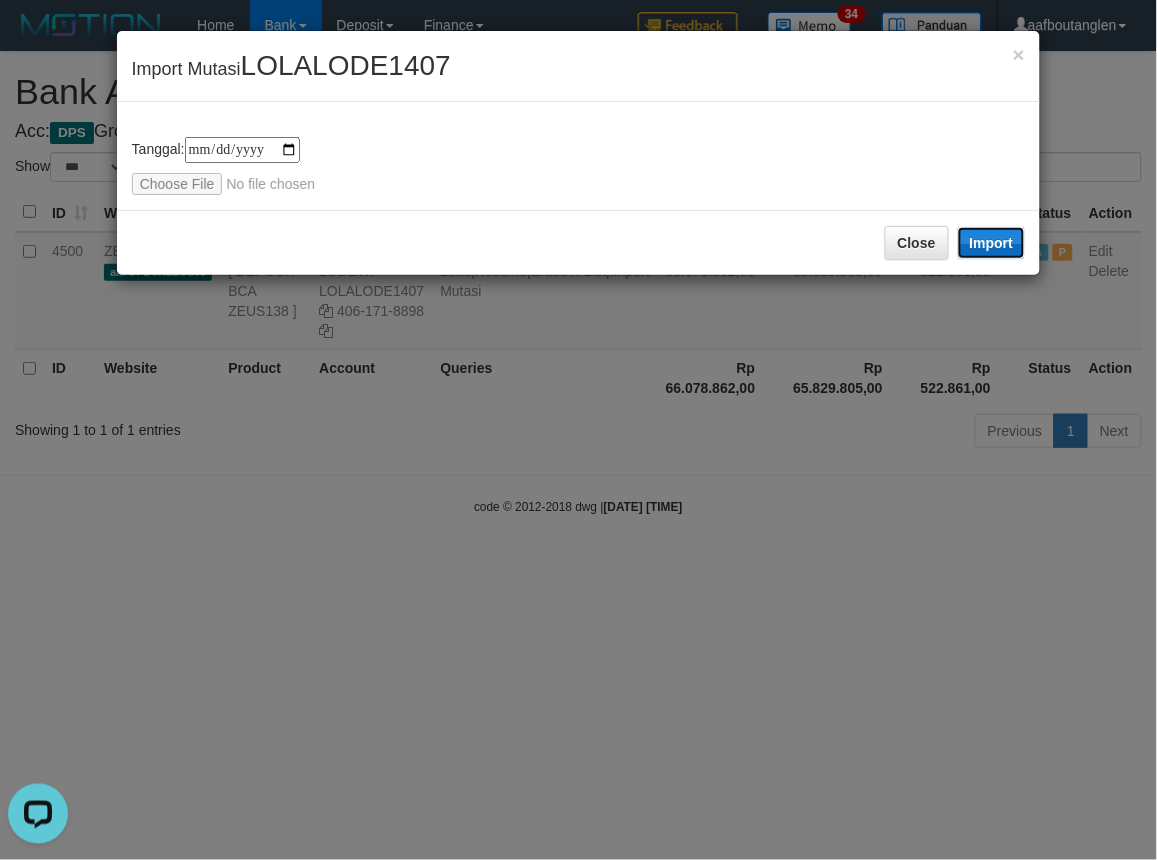 click on "Import" at bounding box center (992, 243) 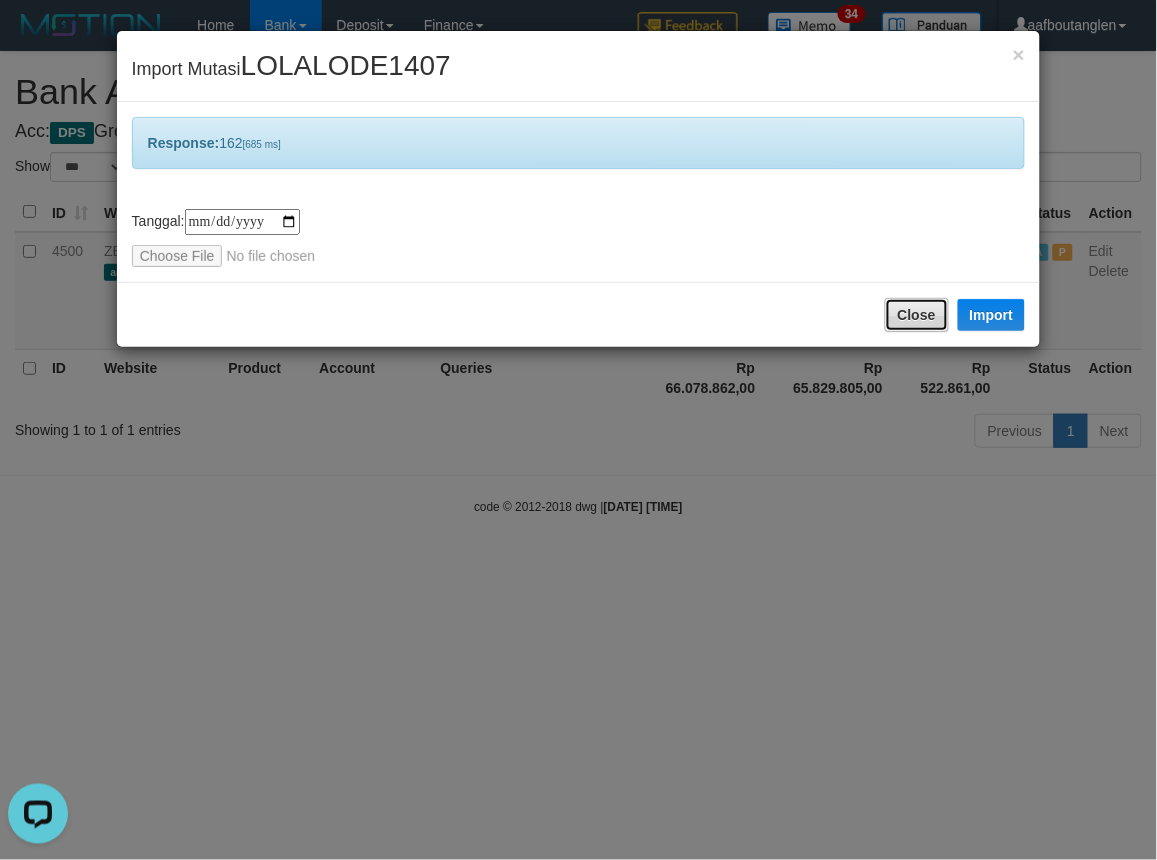 click on "Close" at bounding box center [917, 315] 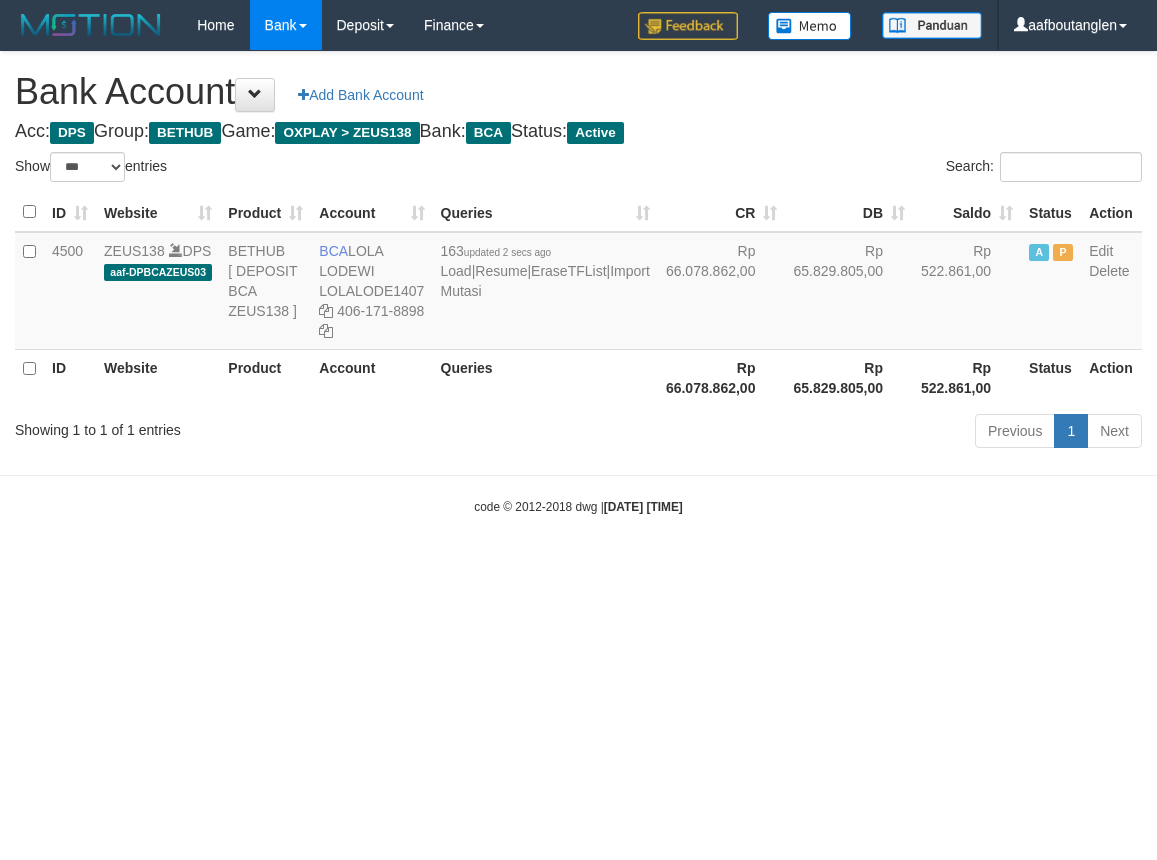 select on "***" 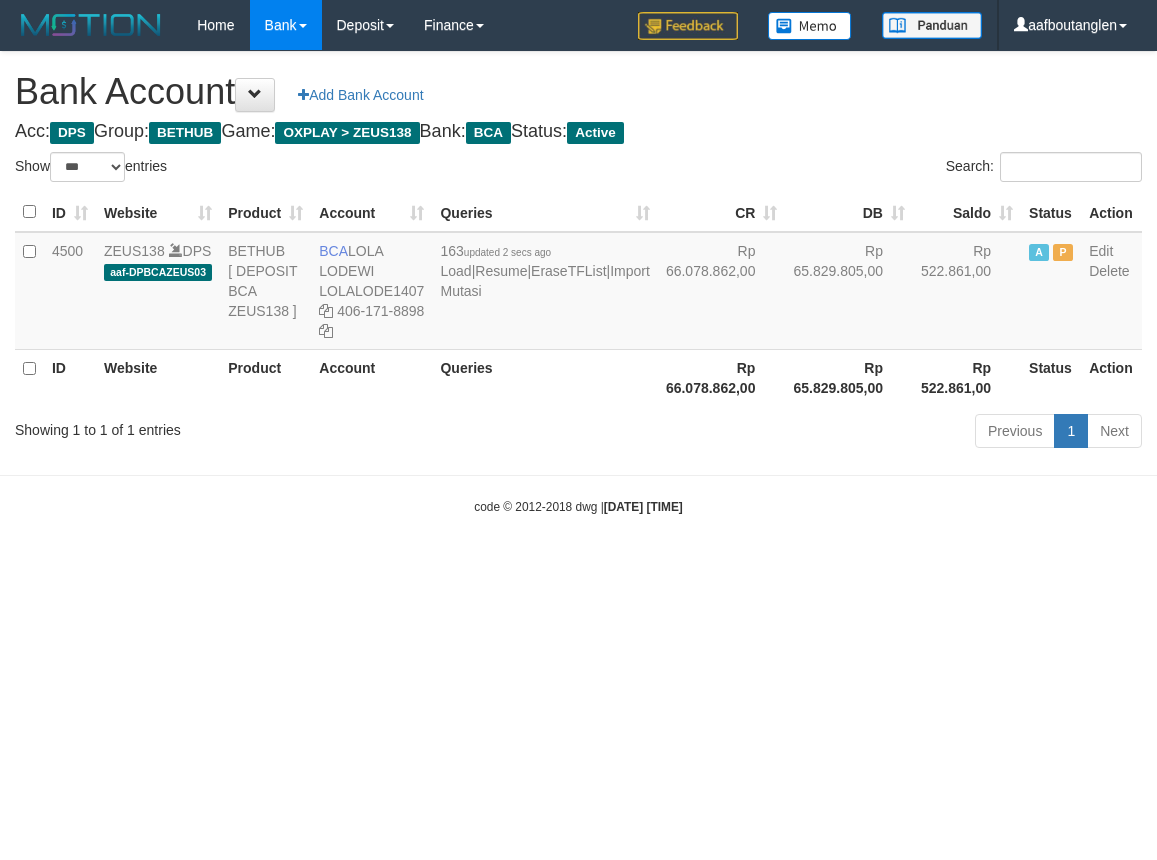 scroll, scrollTop: 0, scrollLeft: 0, axis: both 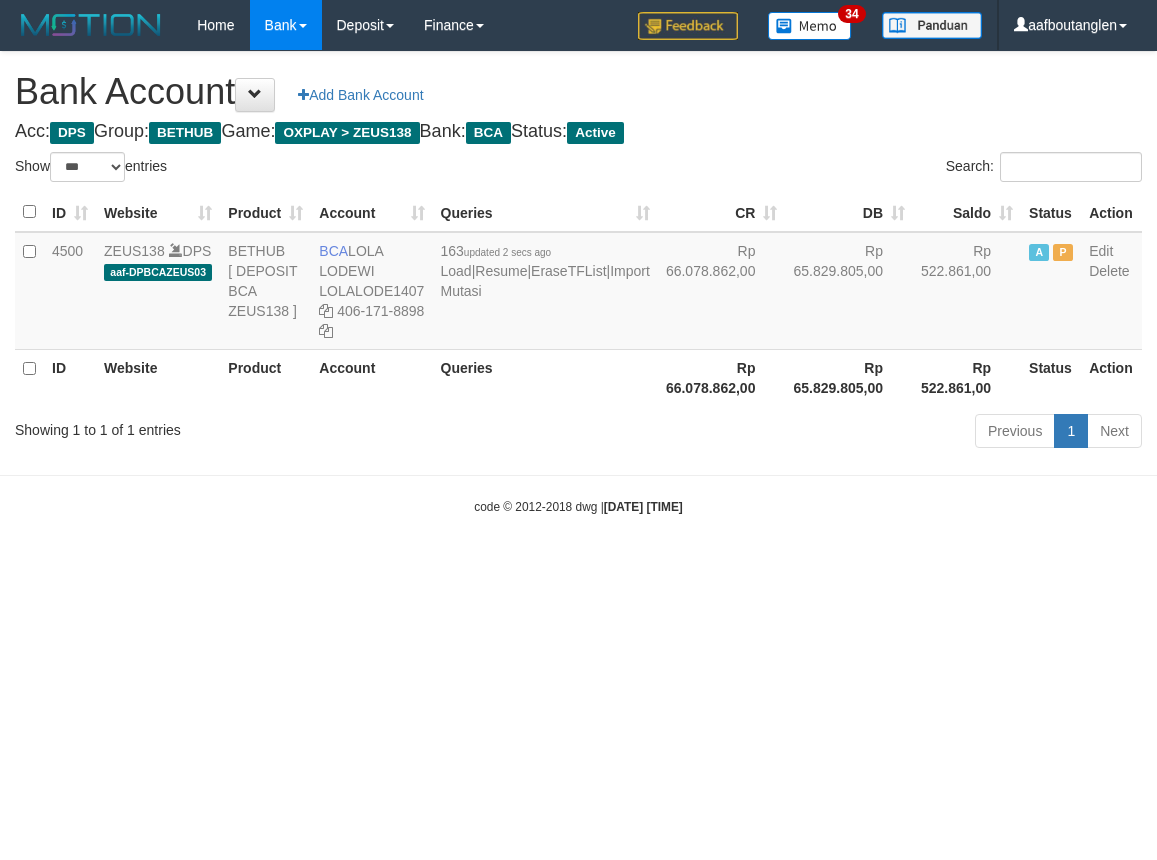 select on "***" 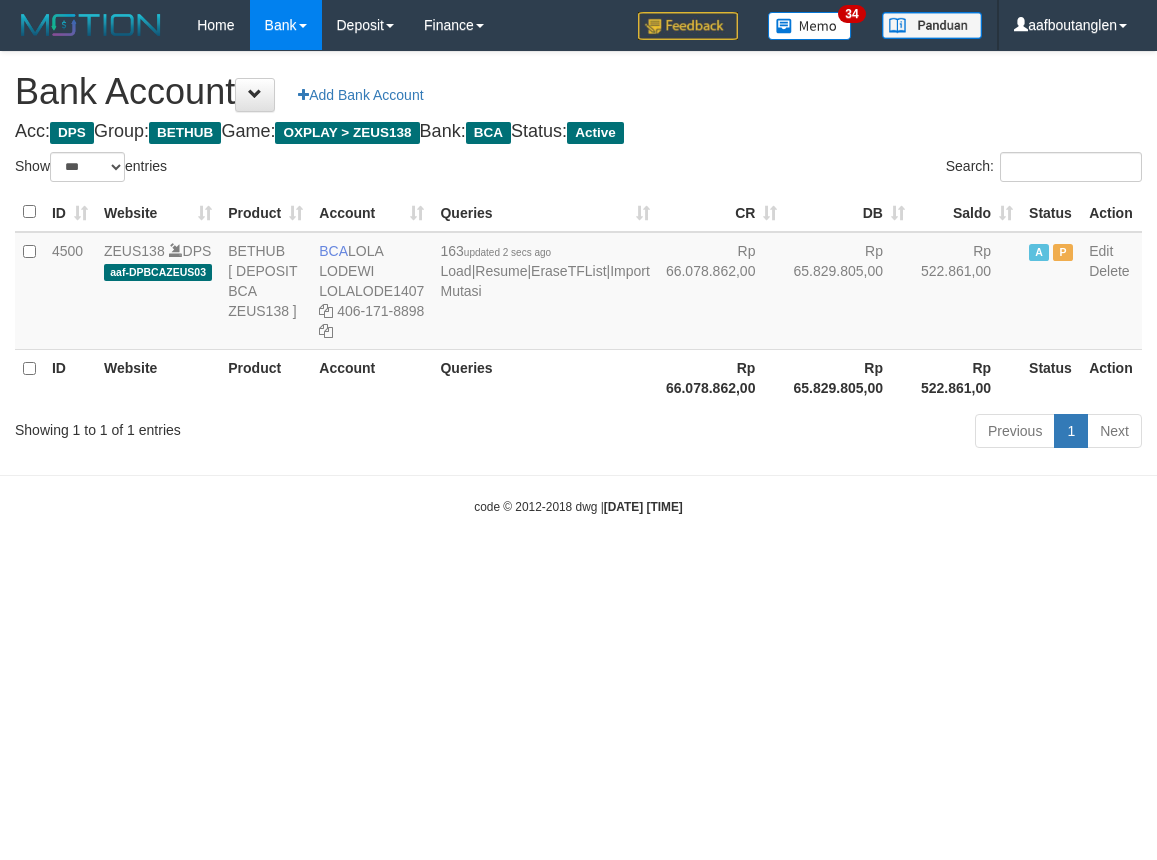 scroll, scrollTop: 0, scrollLeft: 0, axis: both 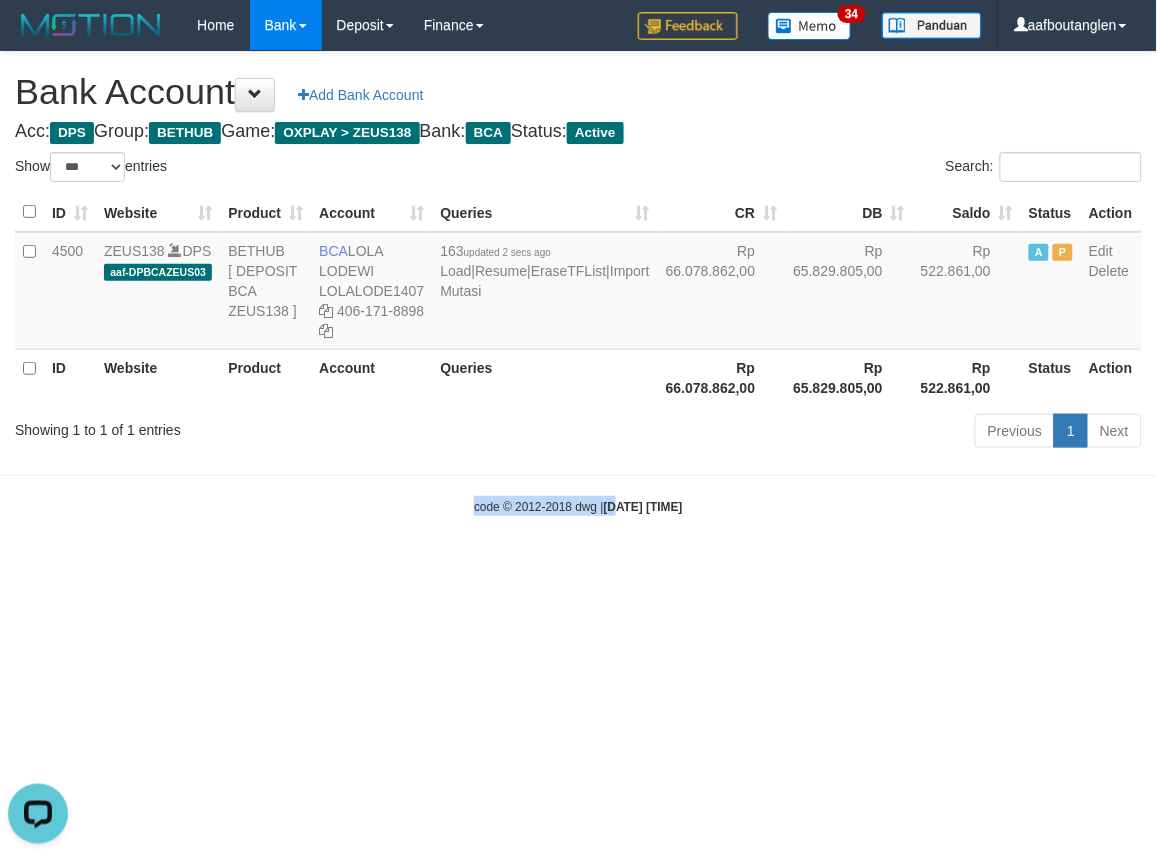 click on "Toggle navigation
Home
Bank
Account List
Deposit
DPS List
History
Note DPS
Finance
Financial Data
aafboutanglen
My Profile
Log Out
34" at bounding box center (578, 283) 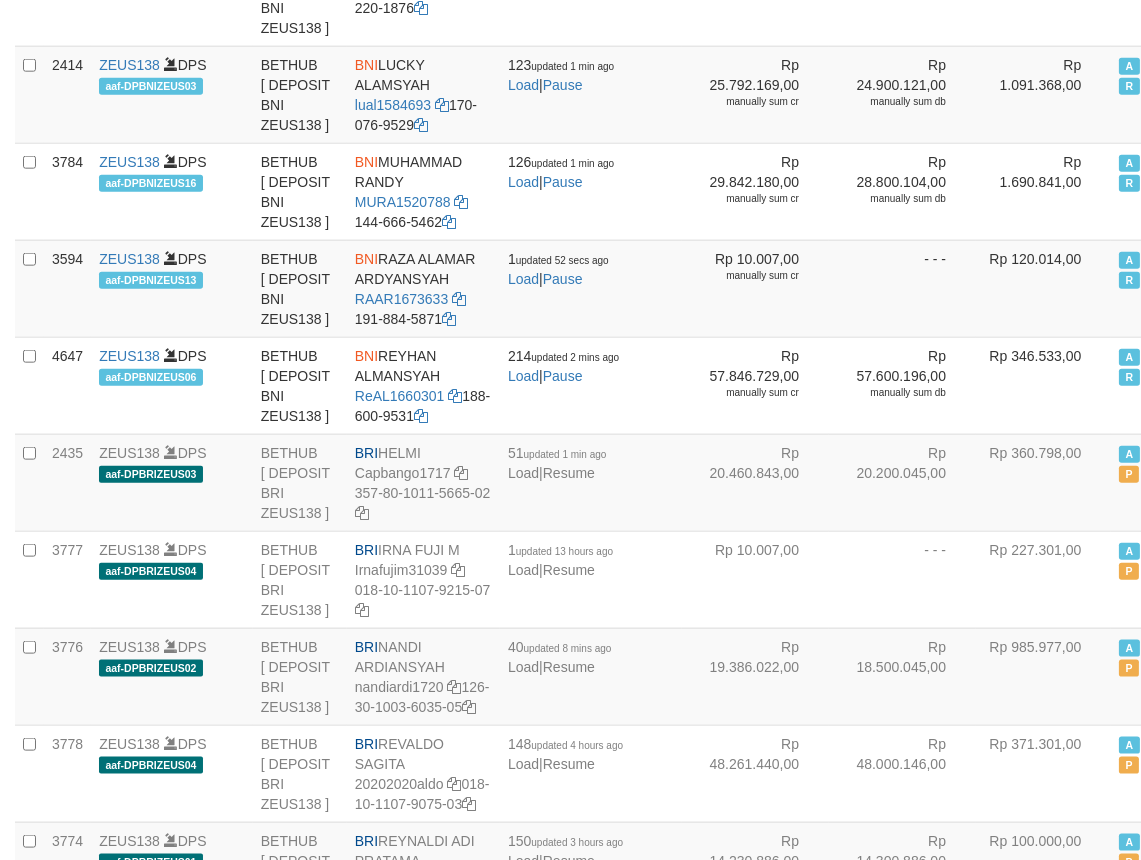 scroll, scrollTop: 3263, scrollLeft: 0, axis: vertical 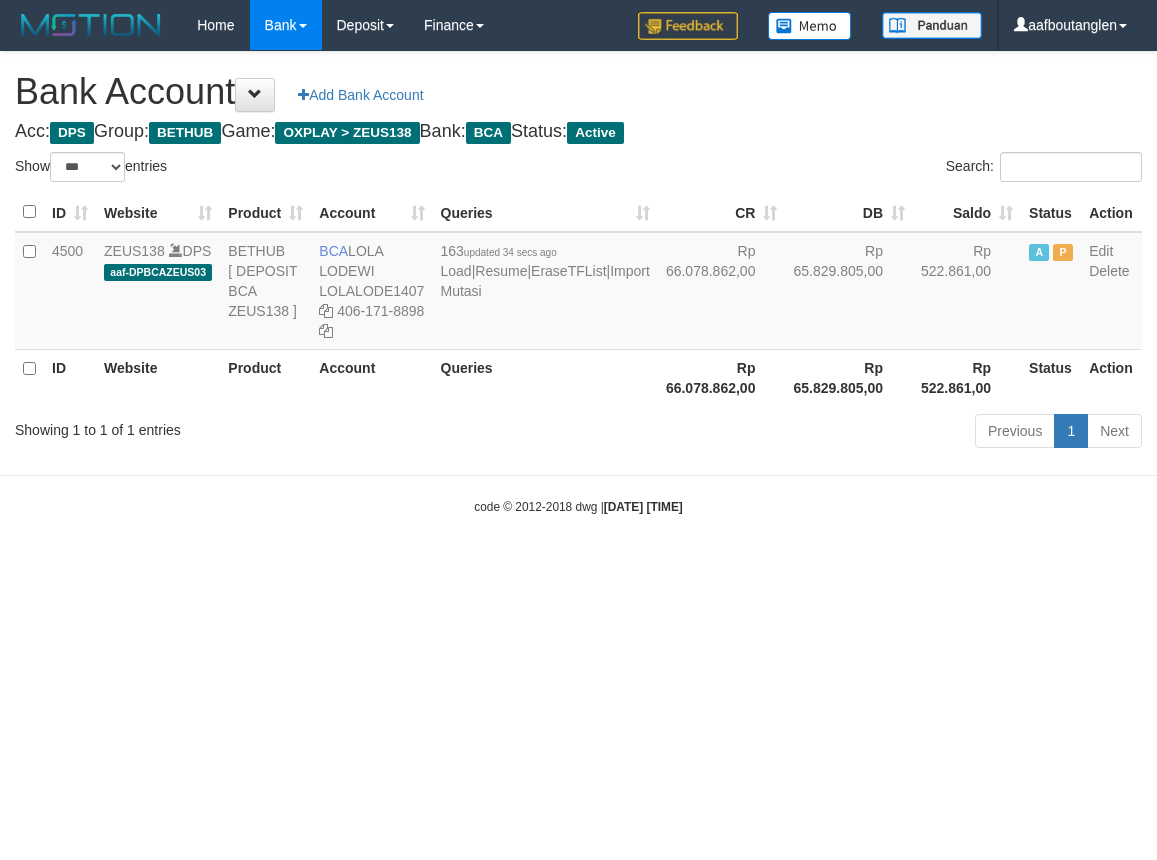 select on "***" 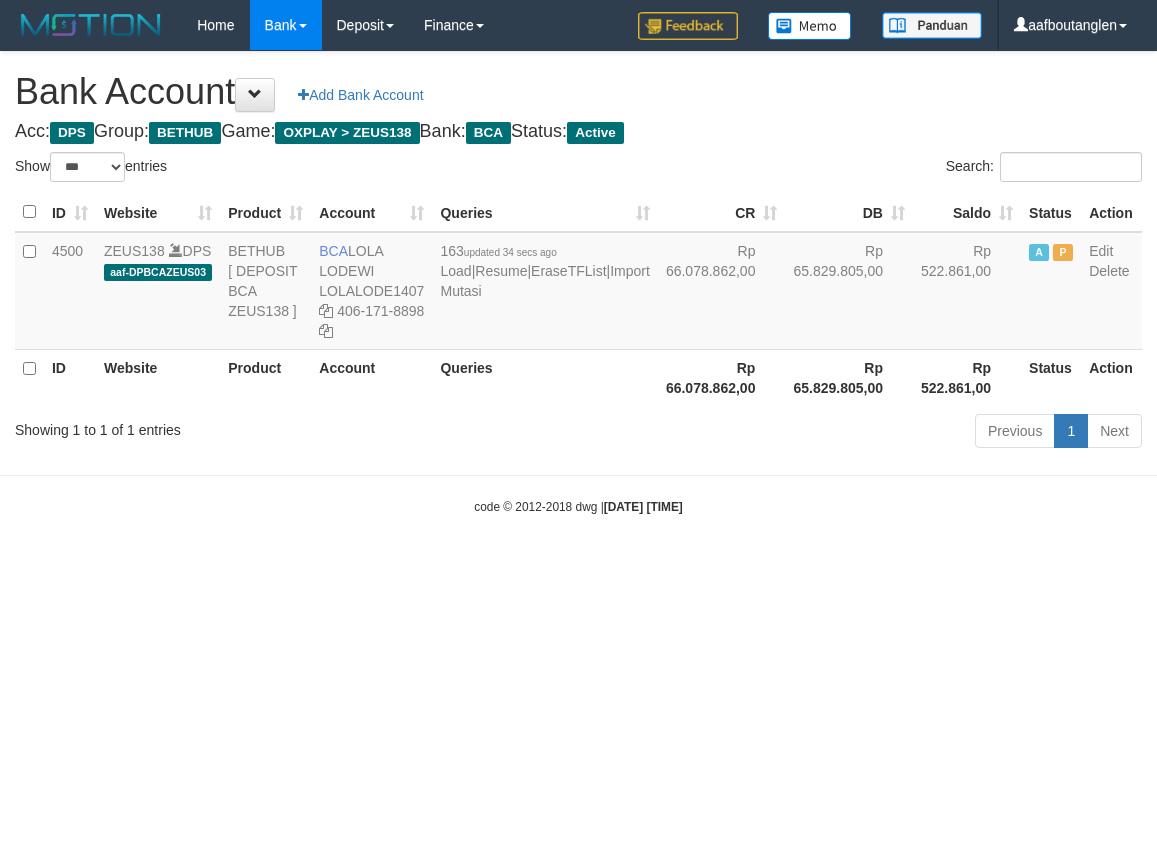 scroll, scrollTop: 0, scrollLeft: 0, axis: both 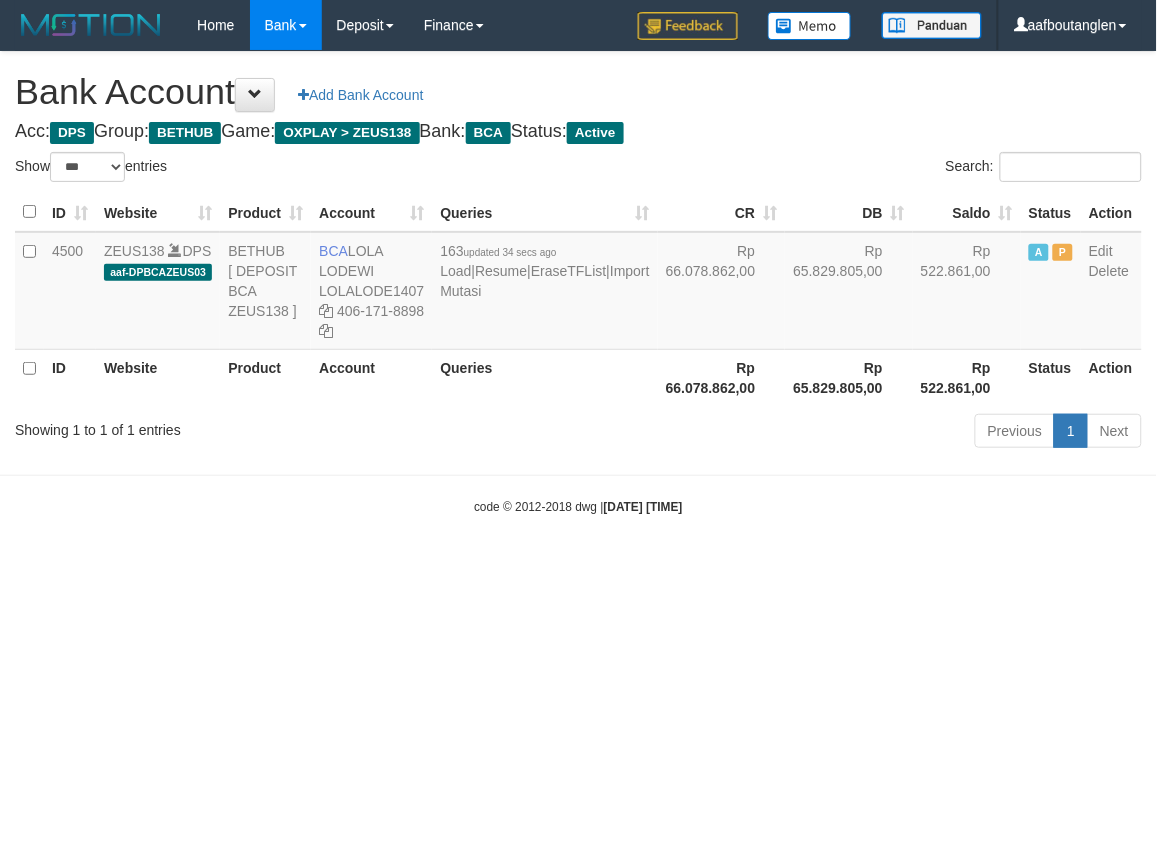 click on "Toggle navigation
Home
Bank
Account List
Deposit
DPS List
History
Note DPS
Finance
Financial Data
aafboutanglen
My Profile
Log Out
-" at bounding box center (578, 283) 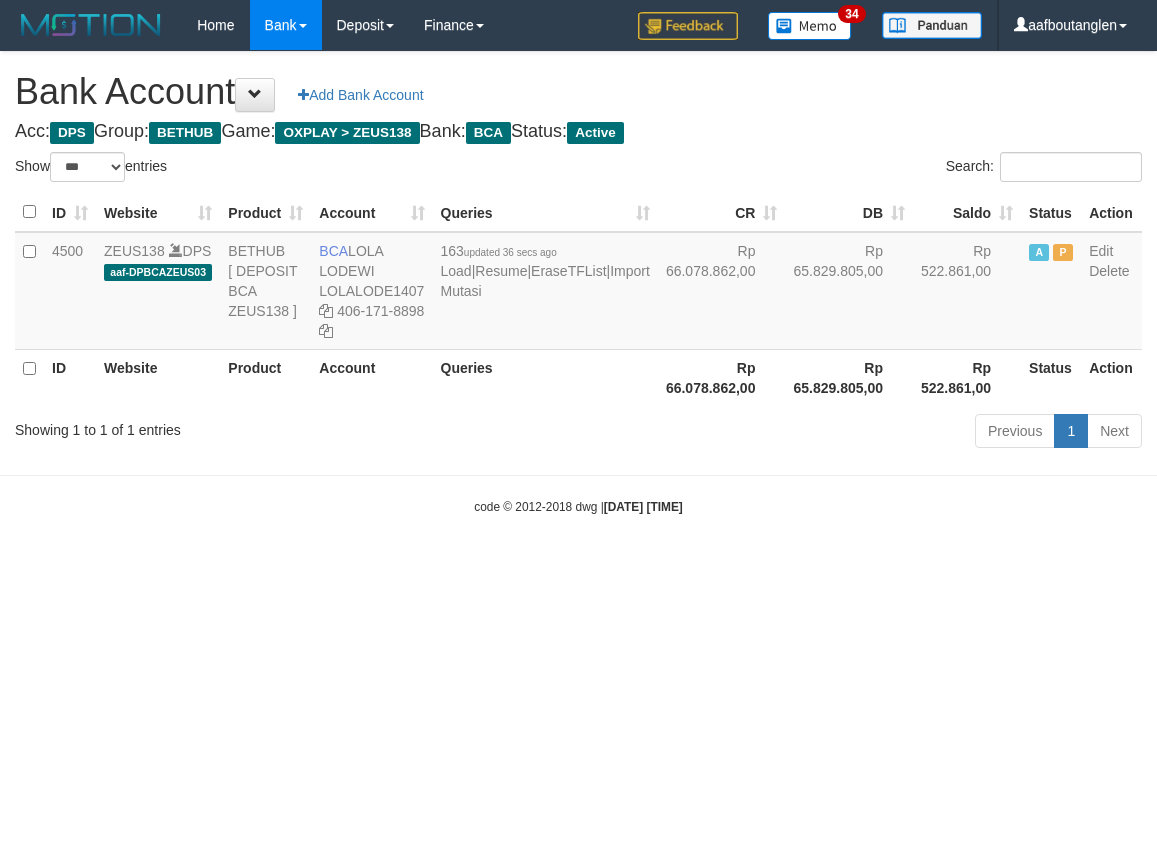 select on "***" 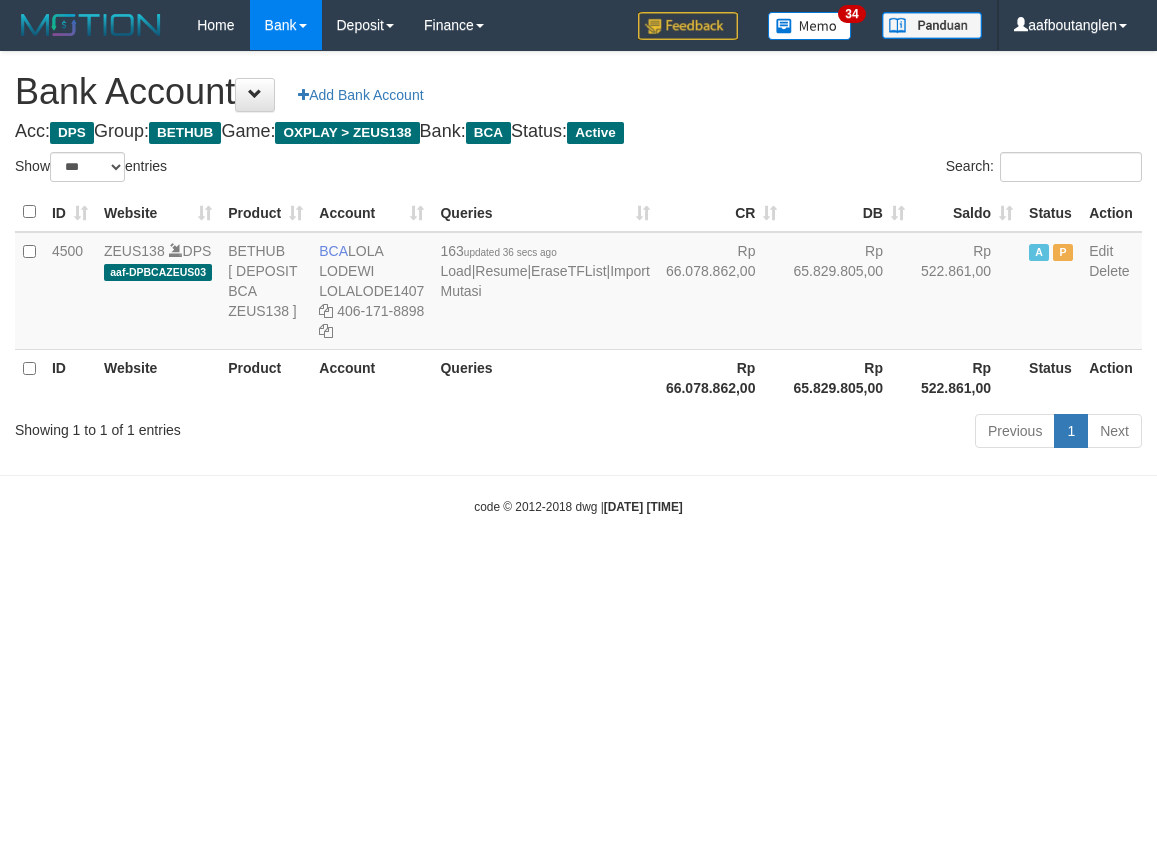 scroll, scrollTop: 0, scrollLeft: 0, axis: both 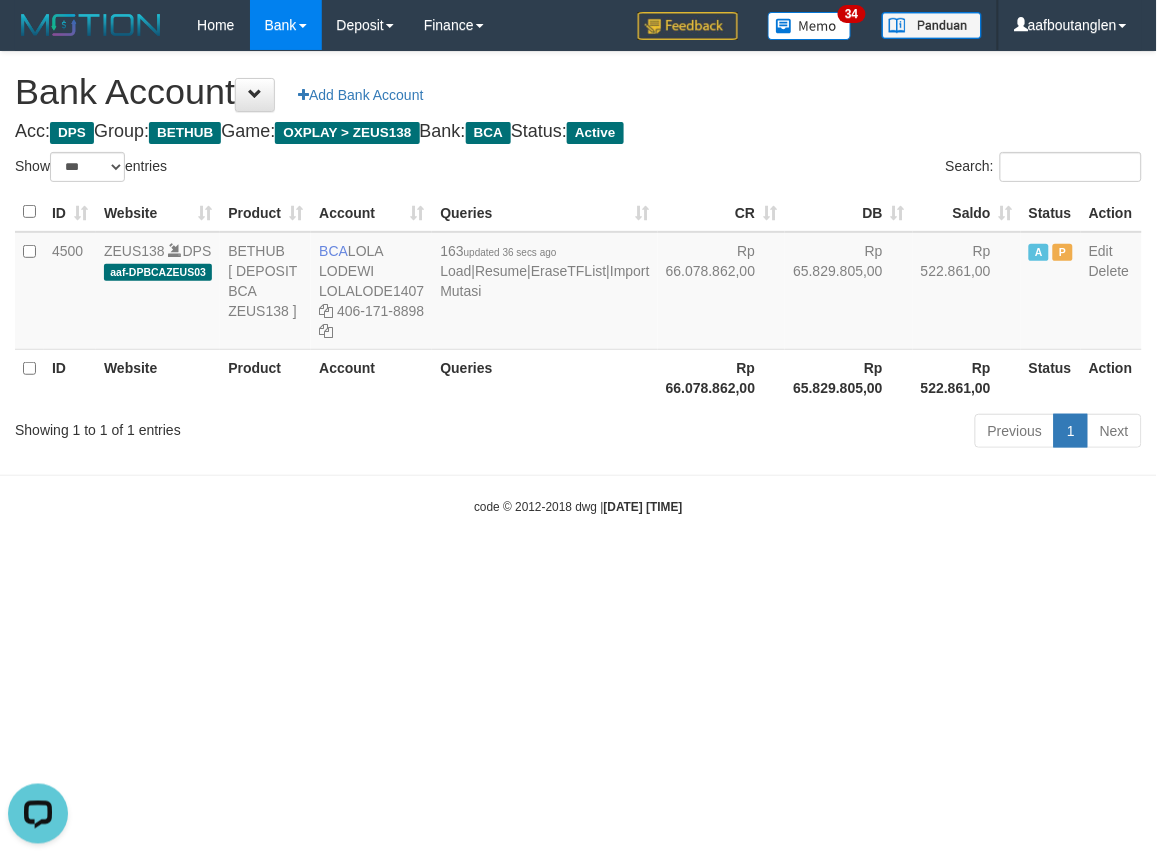 click on "Toggle navigation
Home
Bank
Account List
Deposit
DPS List
History
Note DPS
Finance
Financial Data
aafboutanglen
My Profile
Log Out
34" at bounding box center [578, 283] 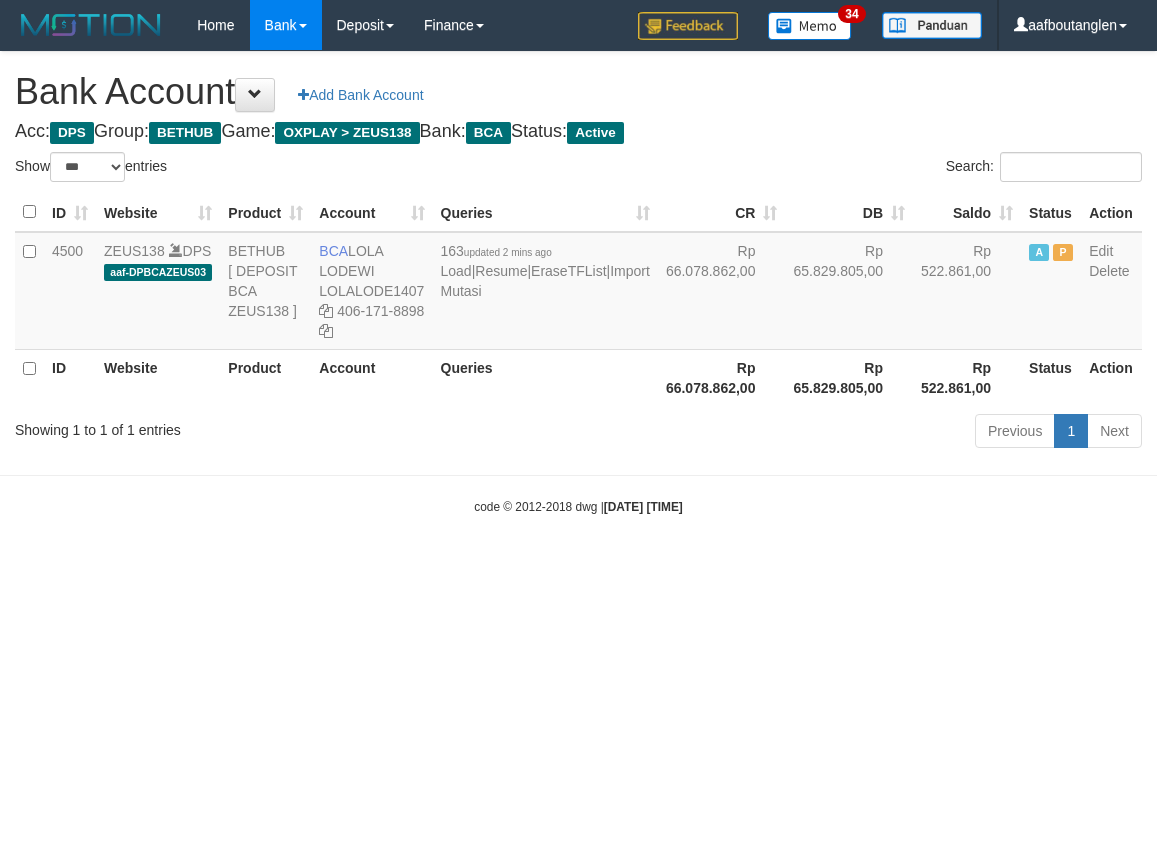 select on "***" 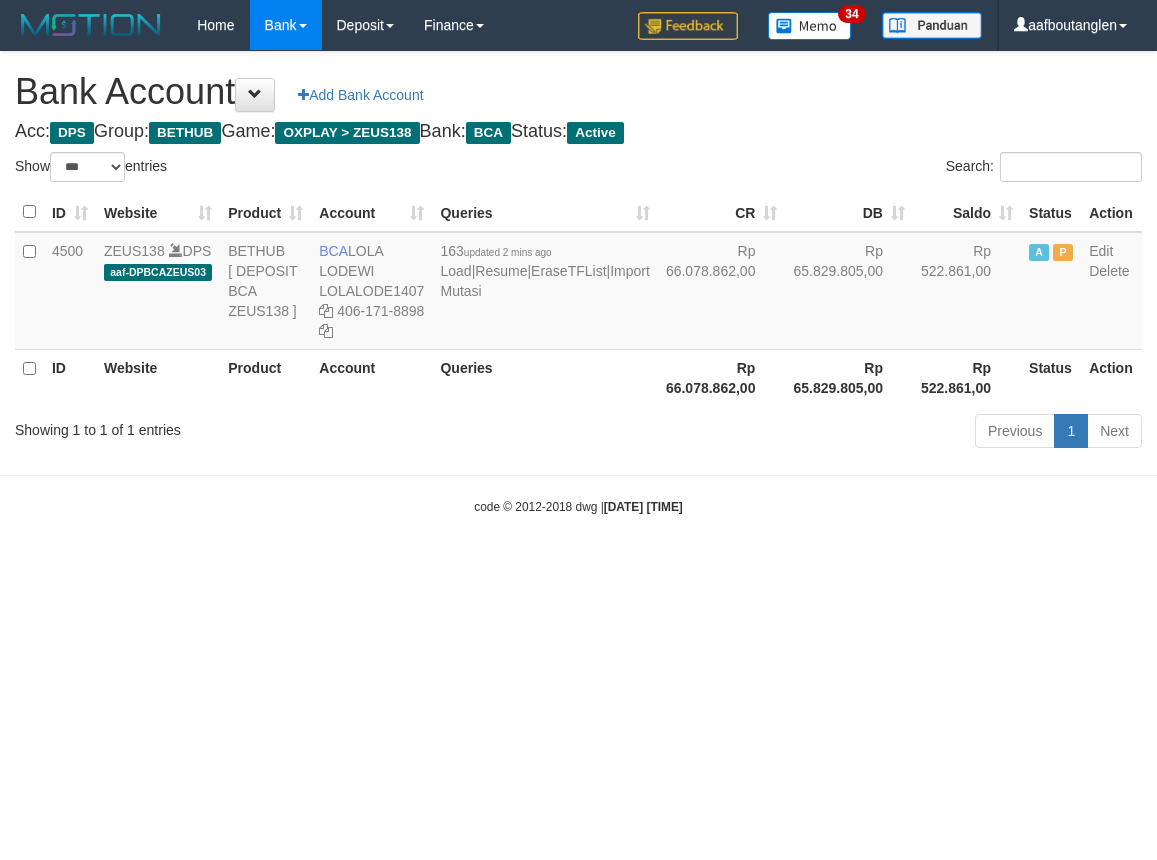 scroll, scrollTop: 0, scrollLeft: 0, axis: both 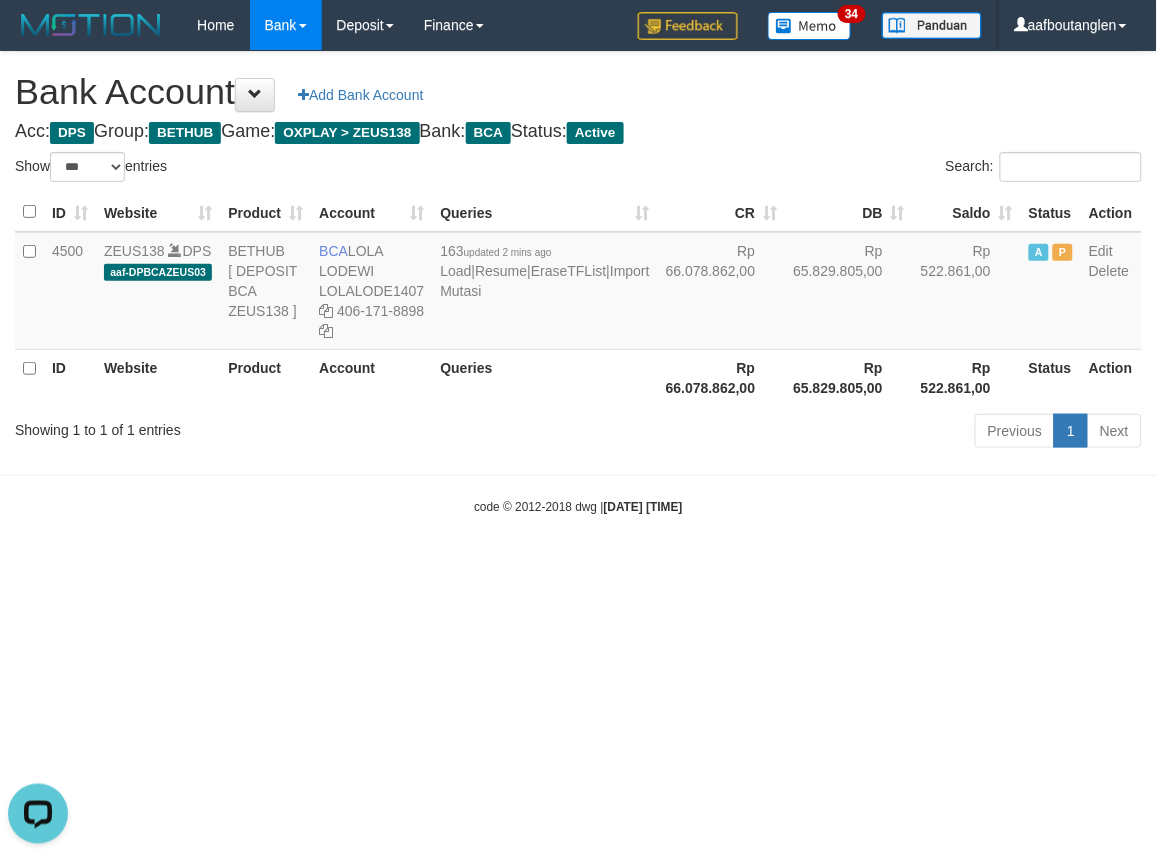 click on "Toggle navigation
Home
Bank
Account List
Deposit
DPS List
History
Note DPS
Finance
Financial Data
aafboutanglen
My Profile
Log Out
34" at bounding box center [578, 283] 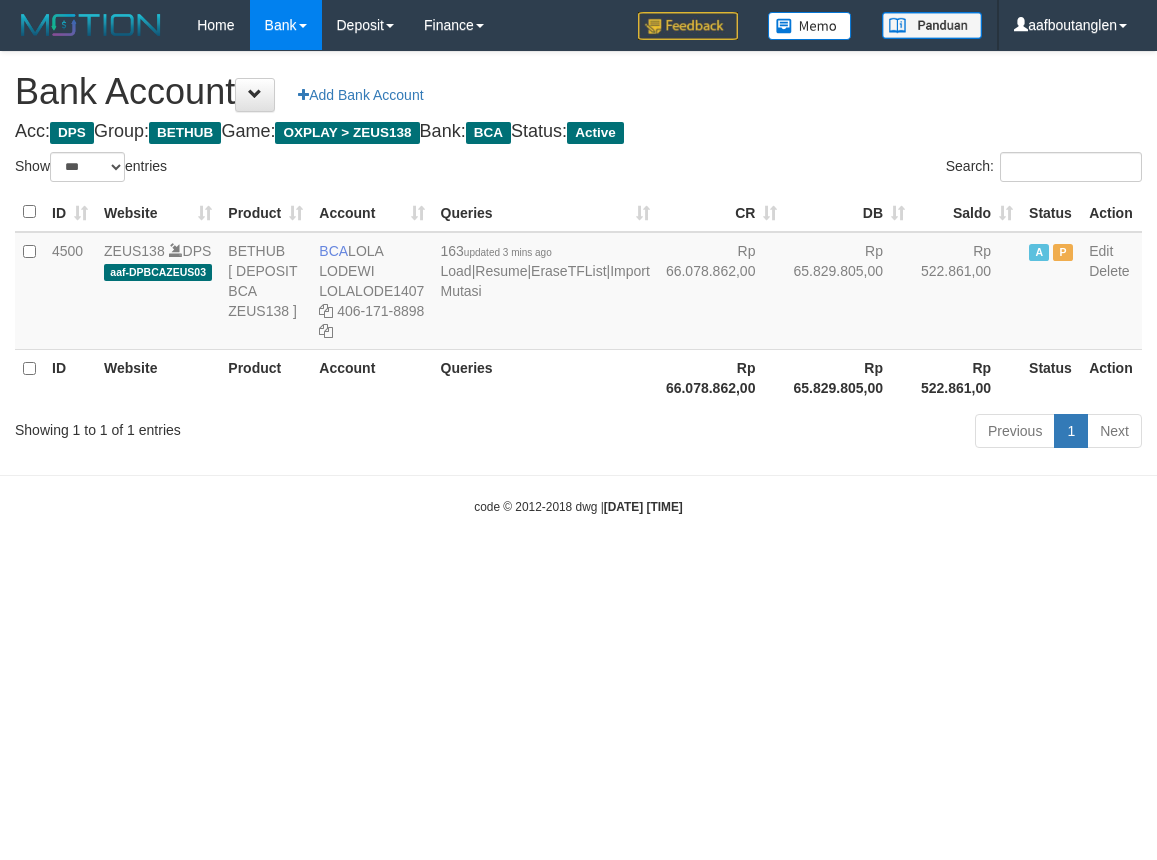 select on "***" 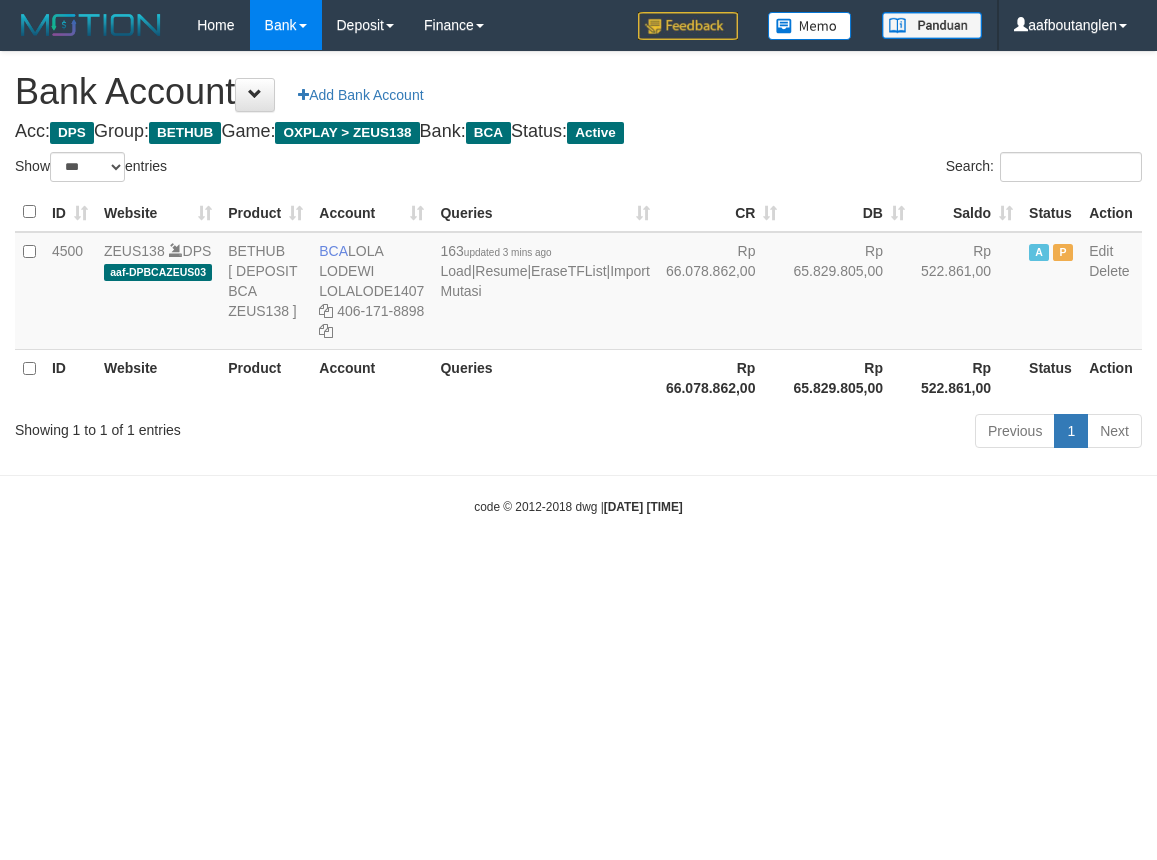 scroll, scrollTop: 0, scrollLeft: 0, axis: both 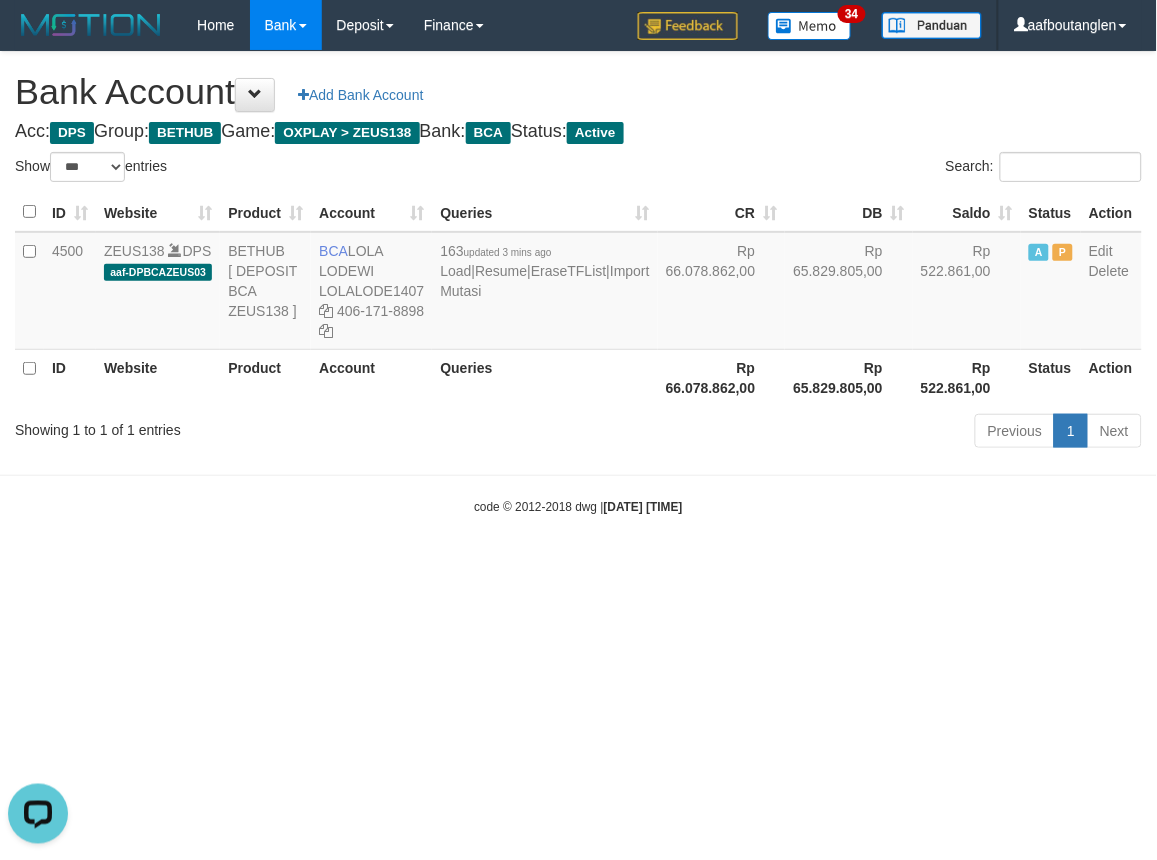 click on "Toggle navigation
Home
Bank
Account List
Deposit
DPS List
History
Note DPS
Finance
Financial Data
aafboutanglen
My Profile
Log Out
34" at bounding box center [578, 283] 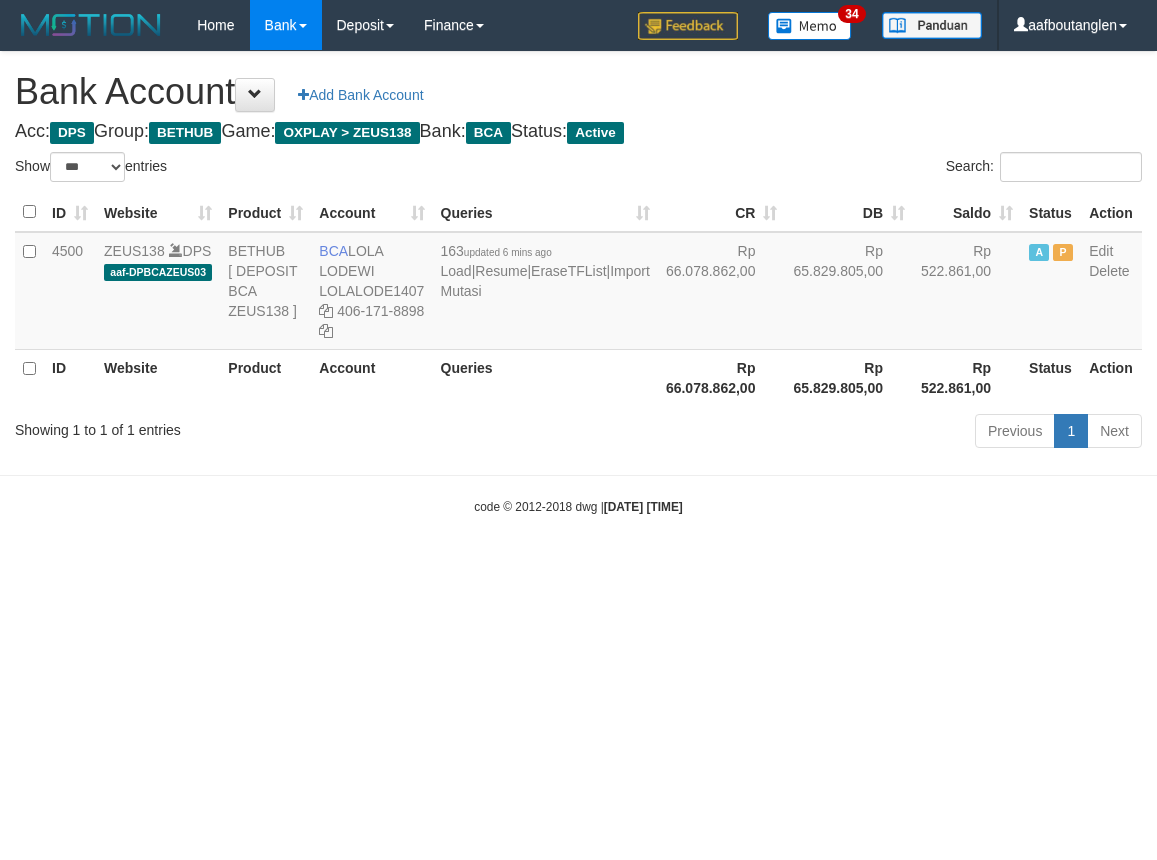 select on "***" 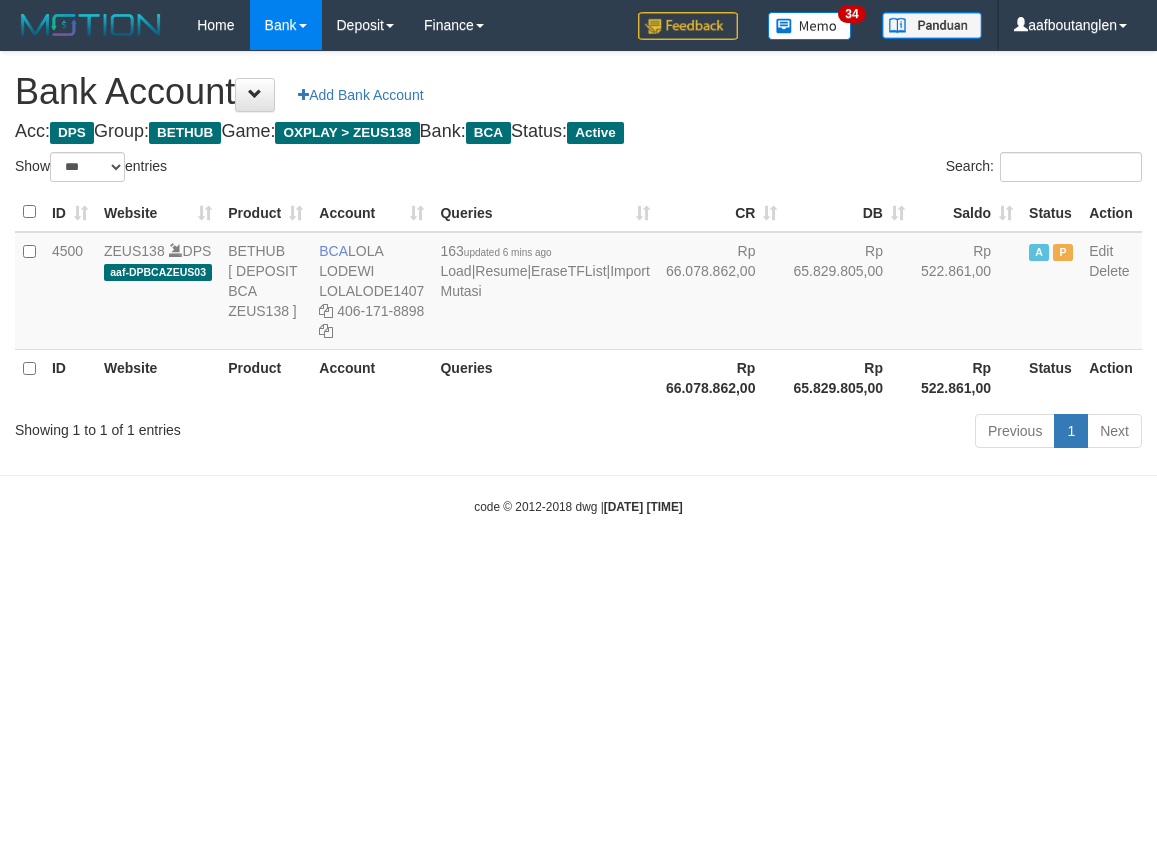 scroll, scrollTop: 0, scrollLeft: 0, axis: both 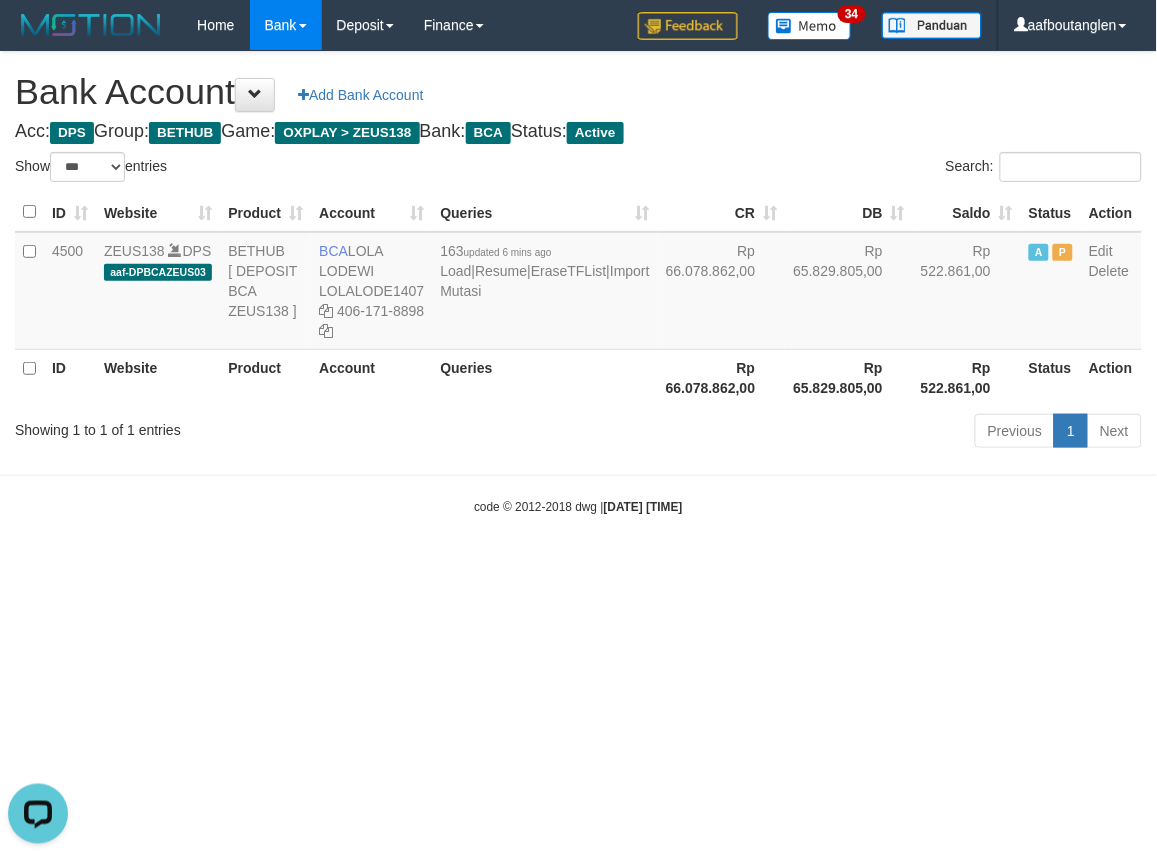 drag, startPoint x: 0, startPoint y: 537, endPoint x: 23, endPoint y: 538, distance: 23.021729 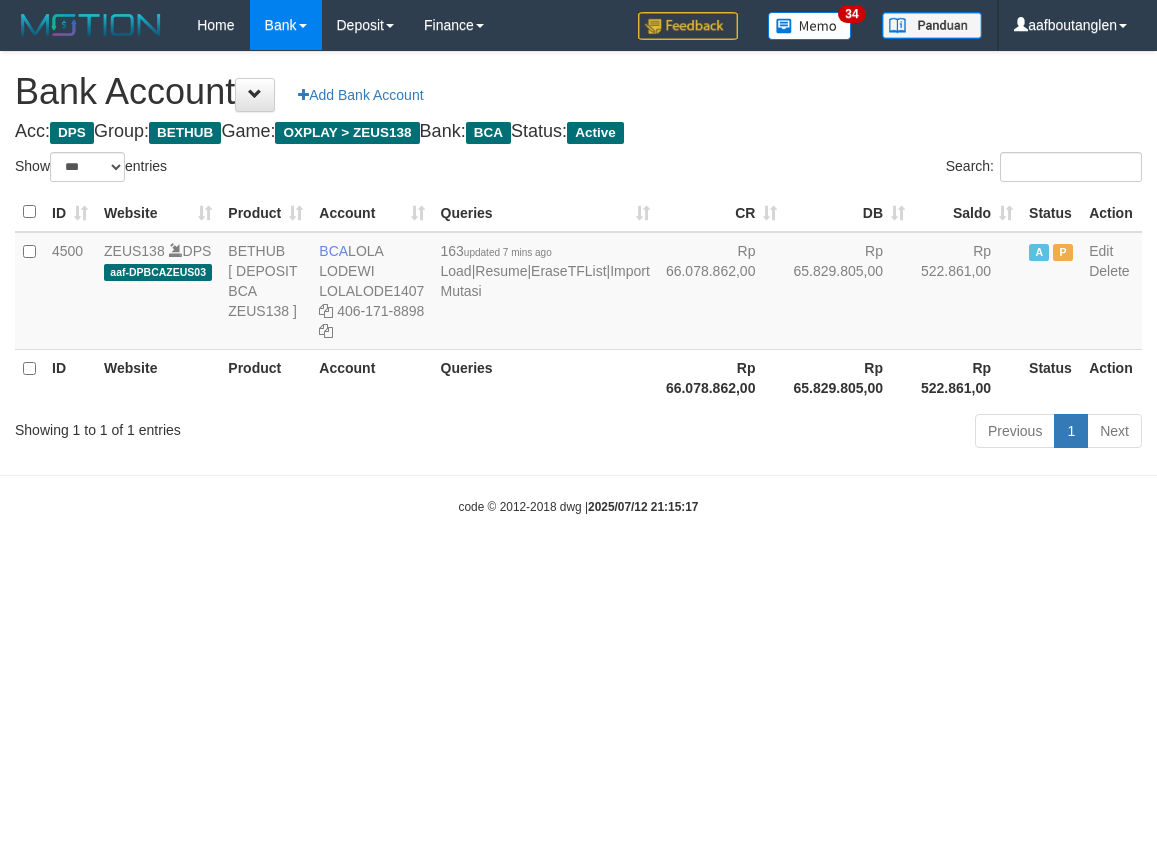 select on "***" 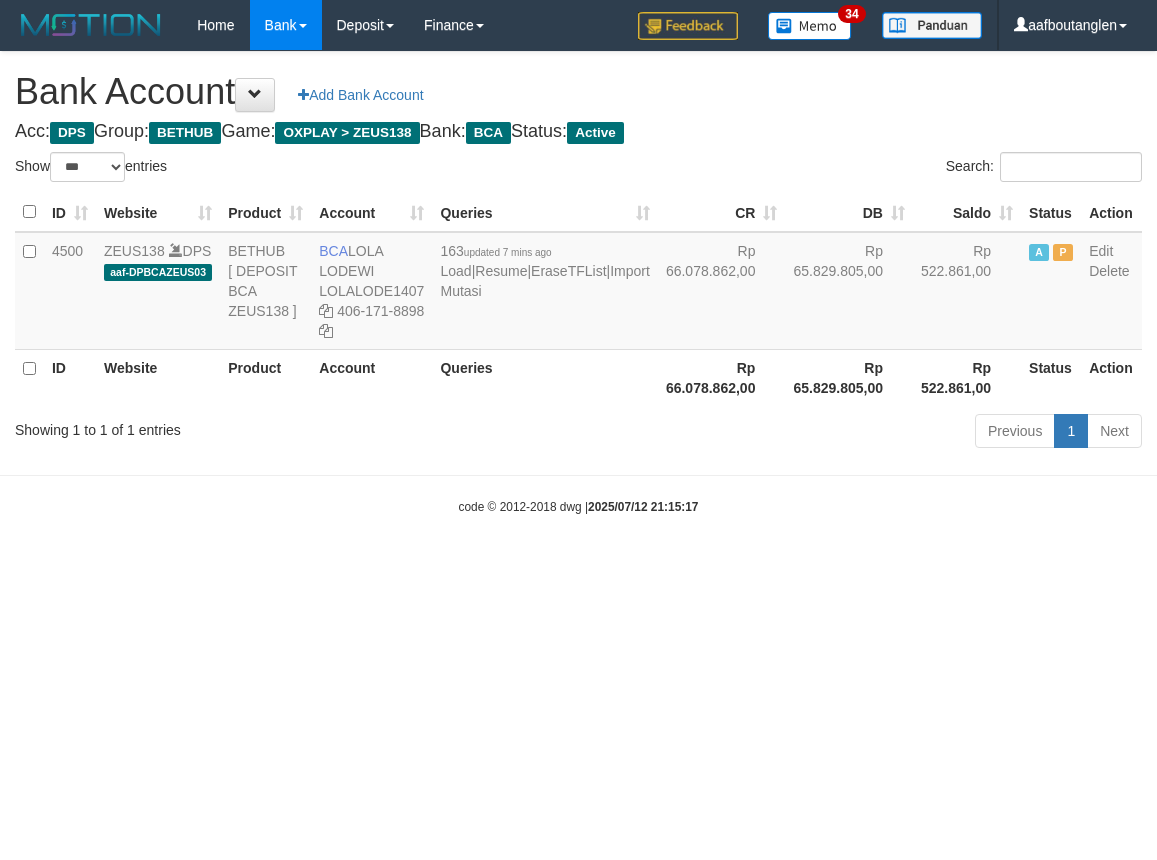 scroll, scrollTop: 0, scrollLeft: 0, axis: both 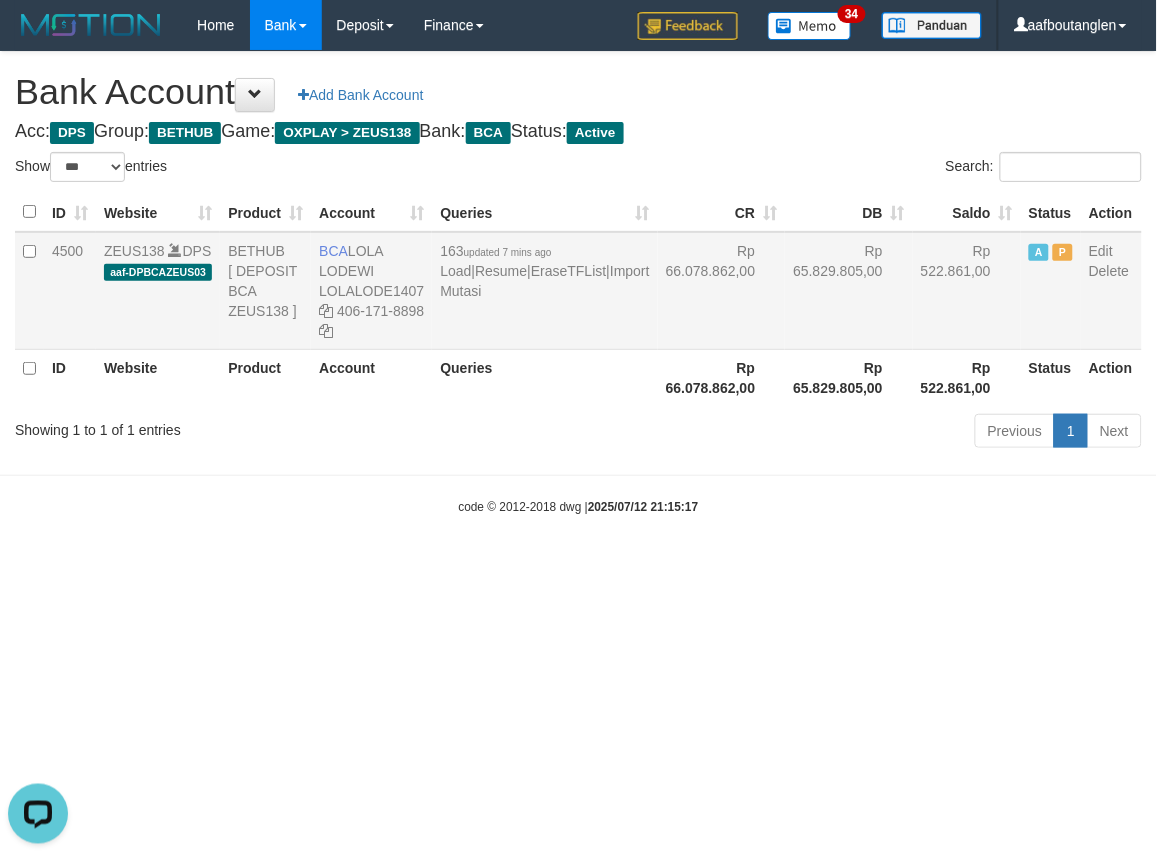 drag, startPoint x: 318, startPoint y: 237, endPoint x: 380, endPoint y: 264, distance: 67.62396 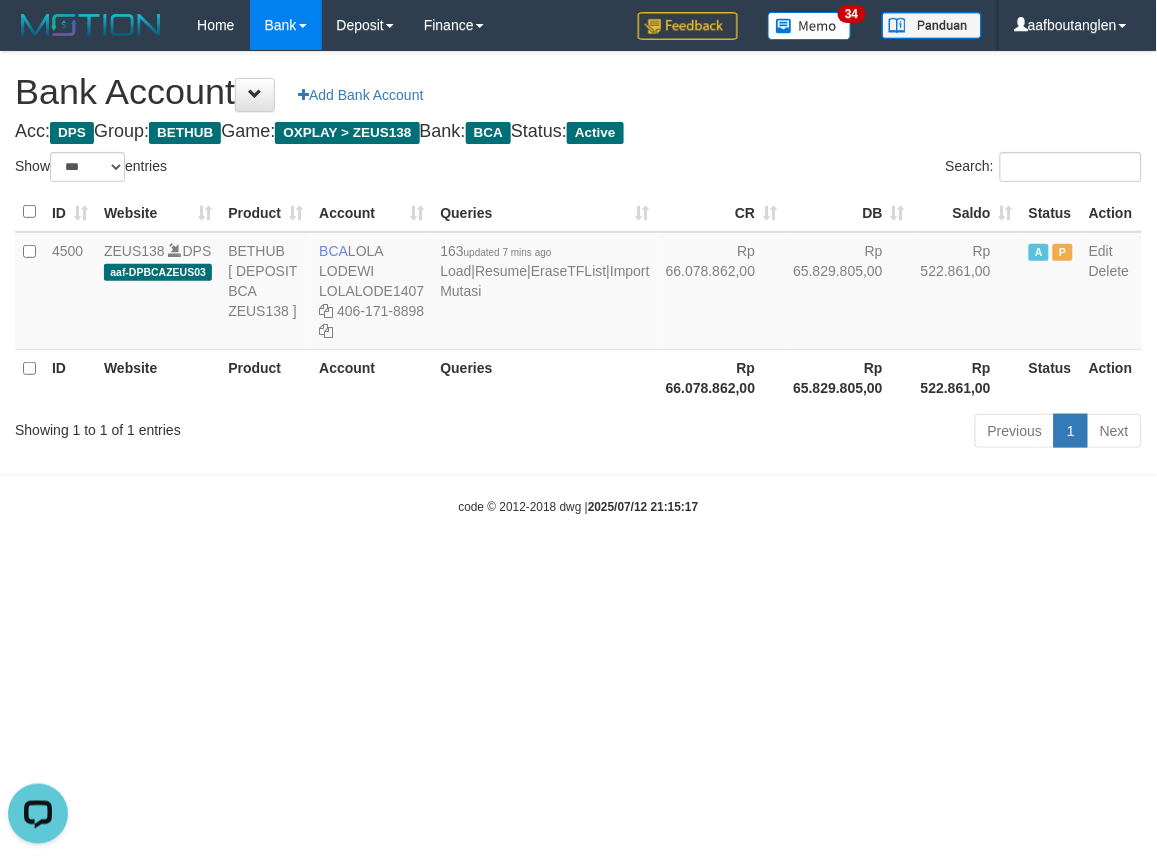 click on "Toggle navigation
Home
Bank
Account List
Deposit
DPS List
History
Note DPS
Finance
Financial Data
aafboutanglen
My Profile
Log Out
34" at bounding box center [578, 283] 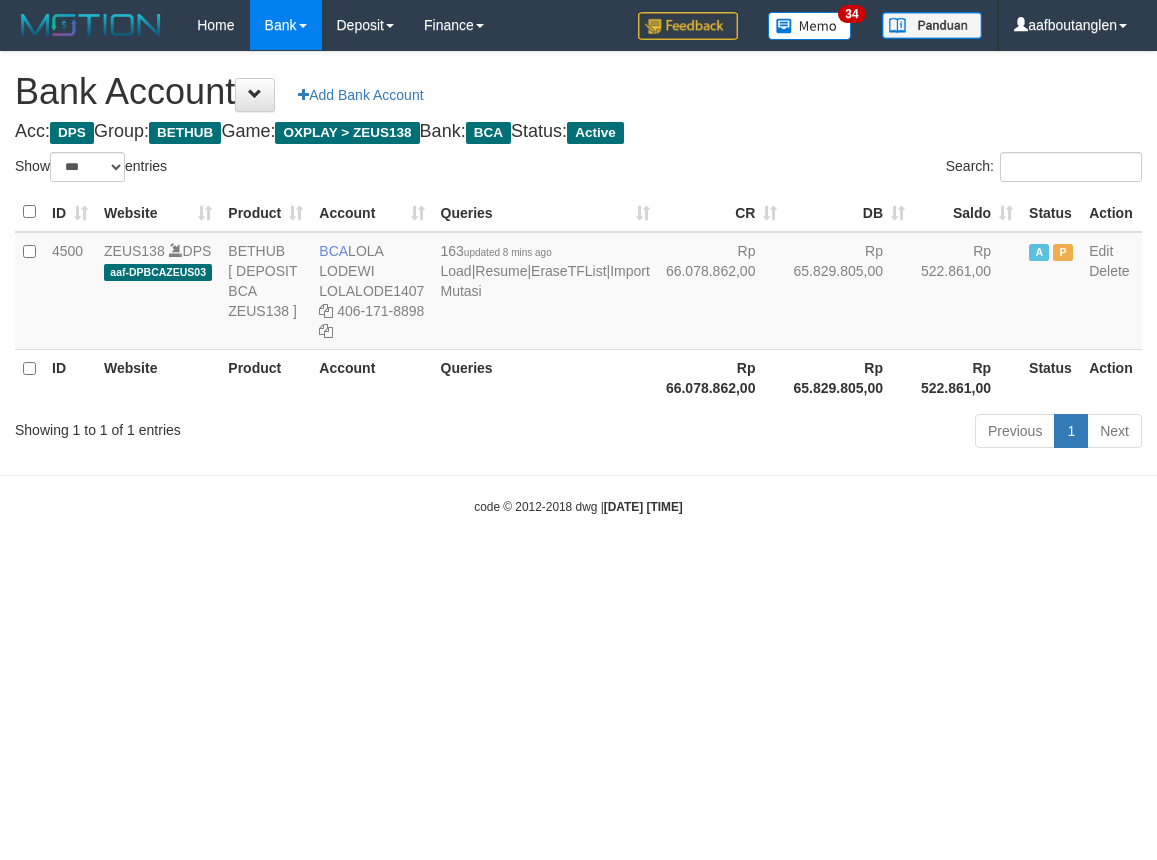 select on "***" 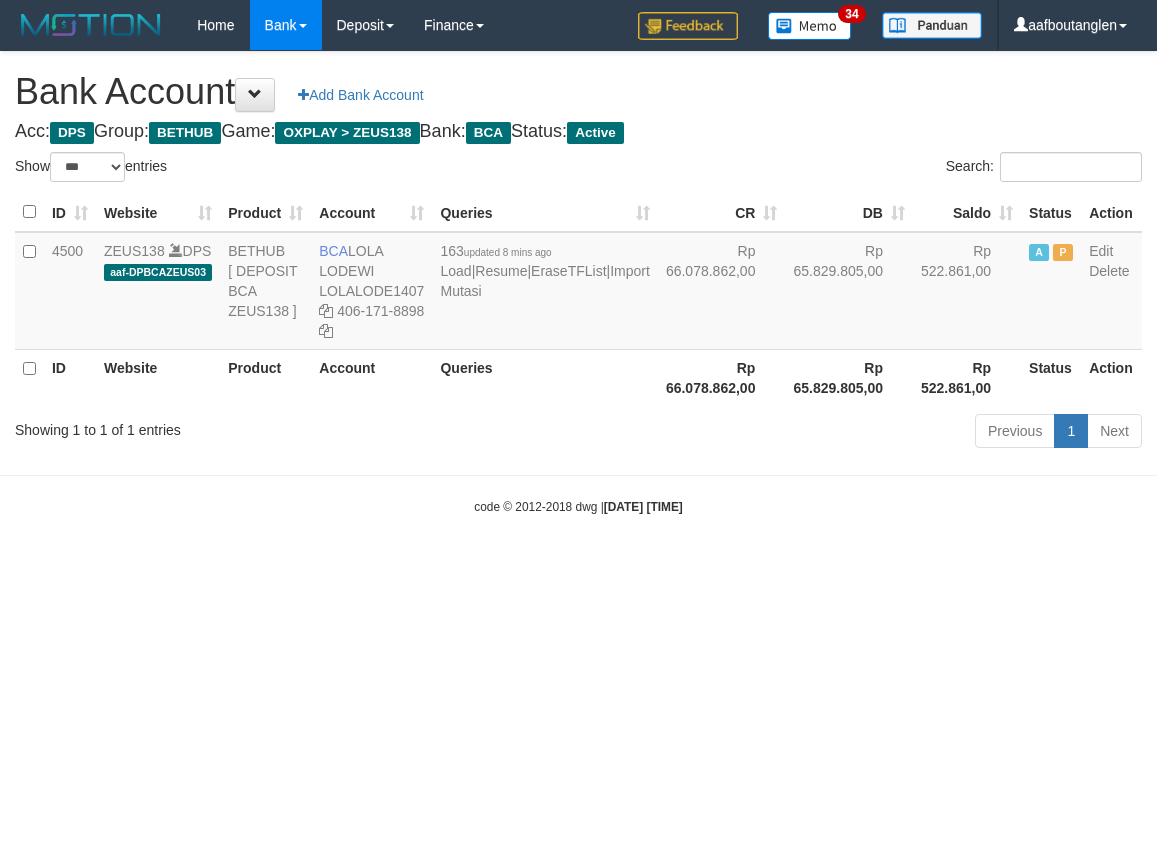 scroll, scrollTop: 0, scrollLeft: 0, axis: both 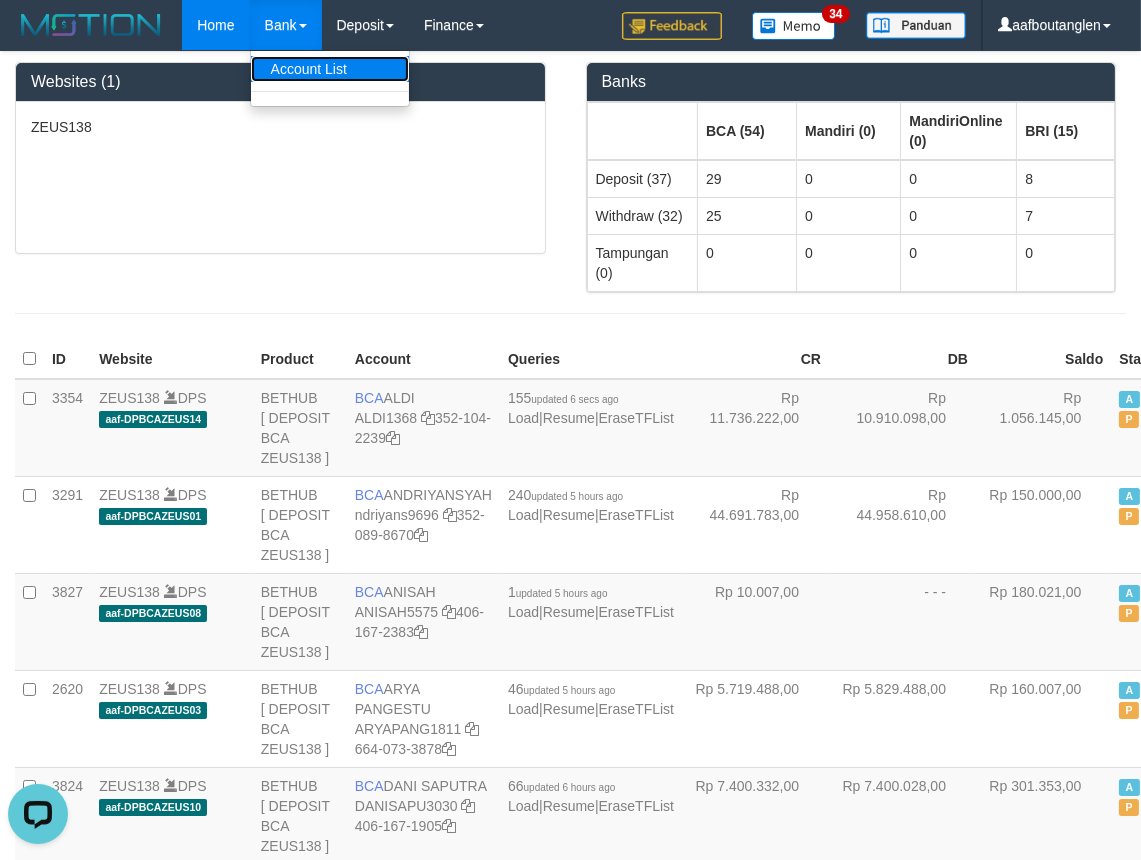 click on "Account List" at bounding box center [330, 69] 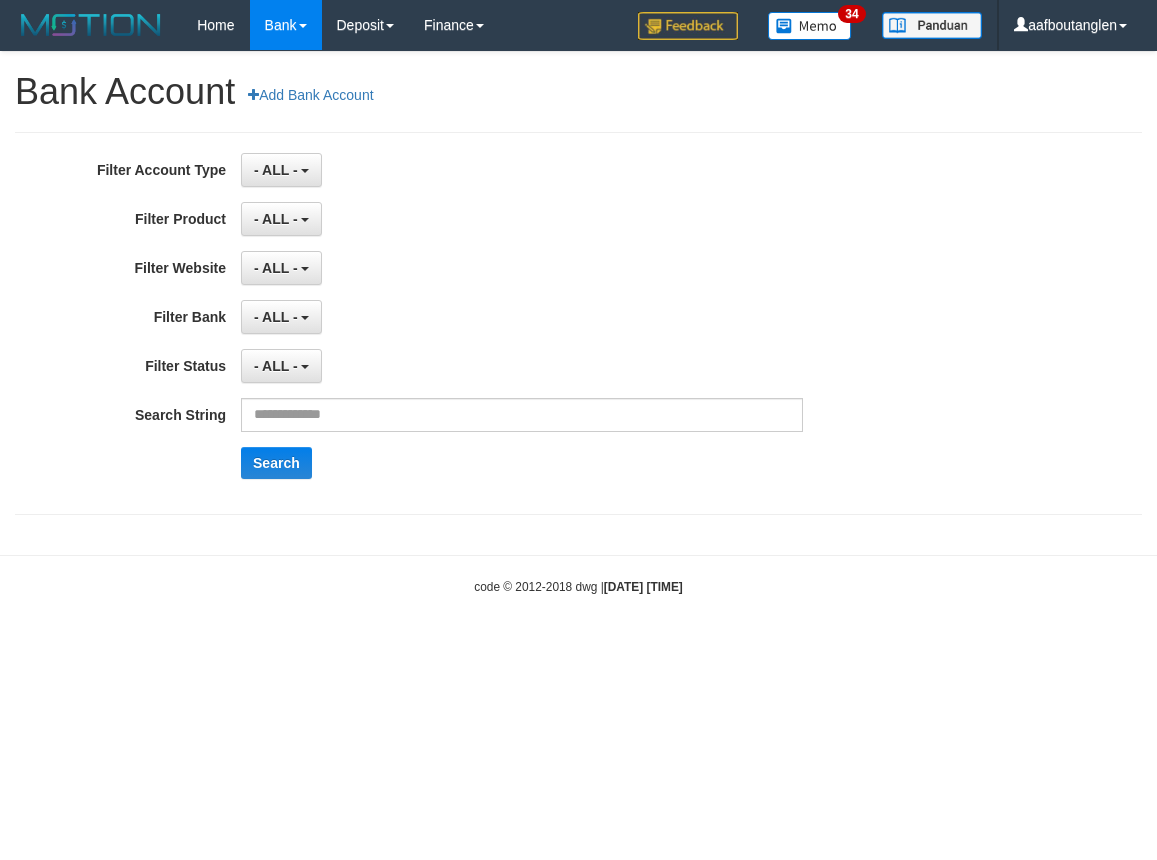 scroll, scrollTop: 0, scrollLeft: 0, axis: both 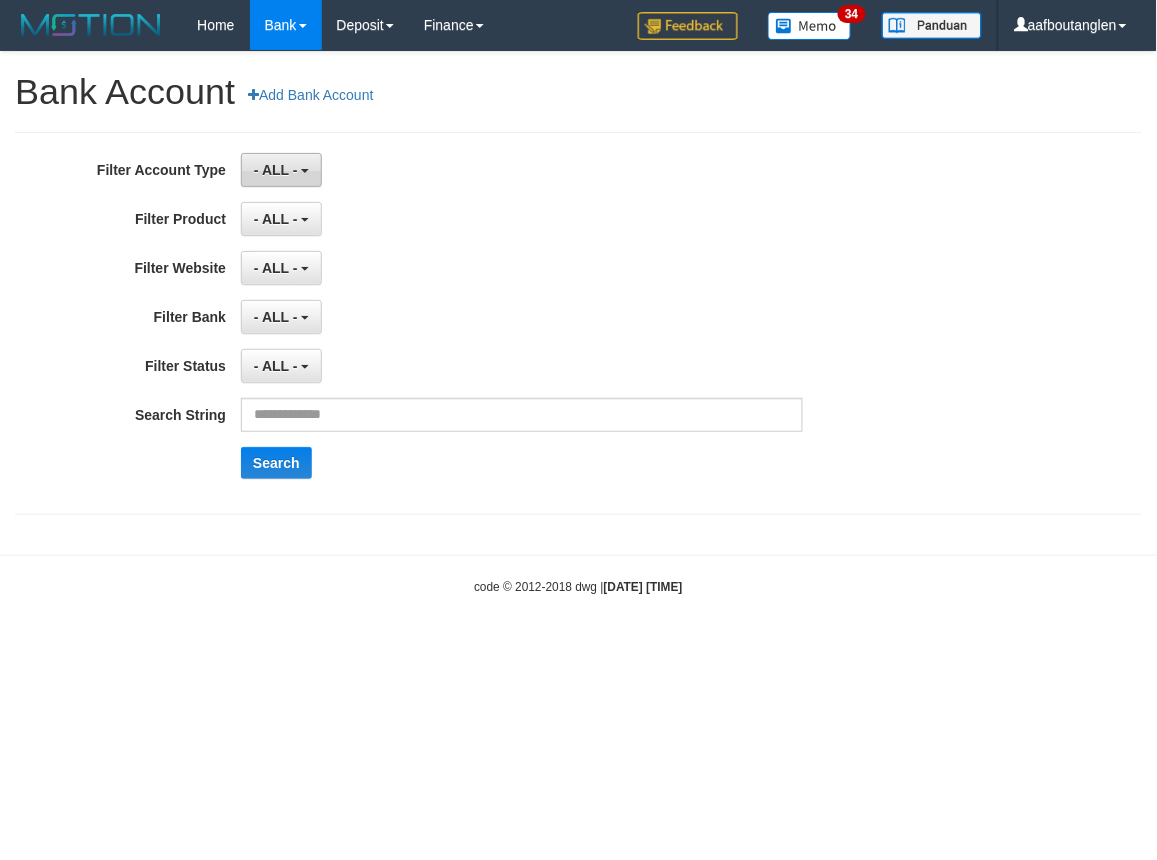 click on "- ALL -" at bounding box center [276, 170] 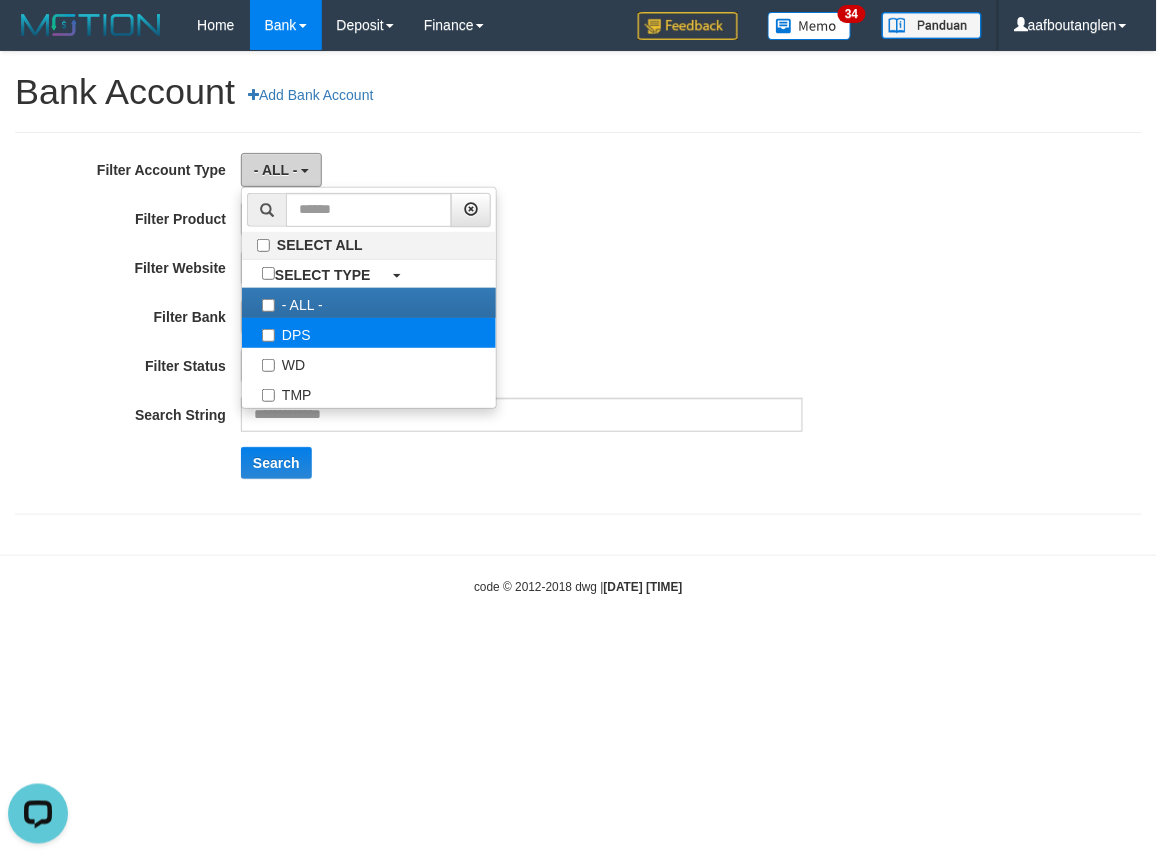 scroll, scrollTop: 0, scrollLeft: 0, axis: both 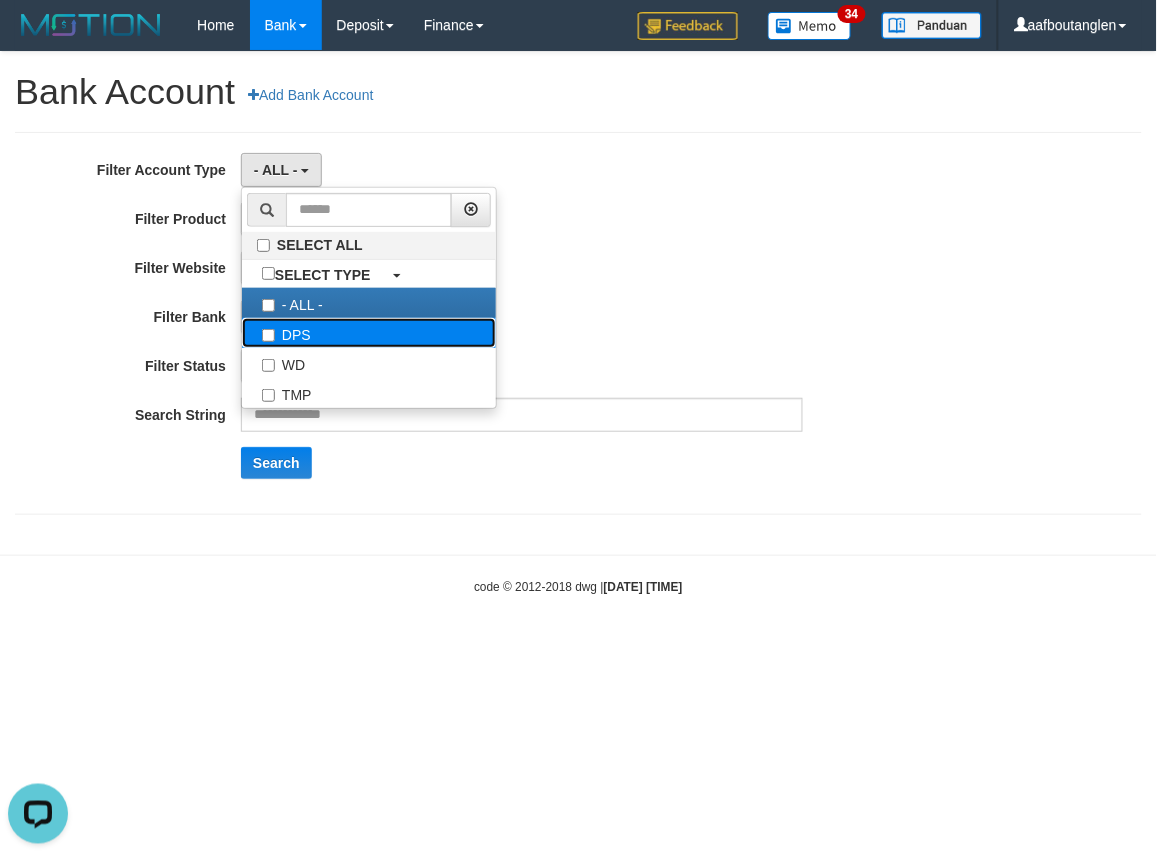 click on "DPS" at bounding box center (369, 333) 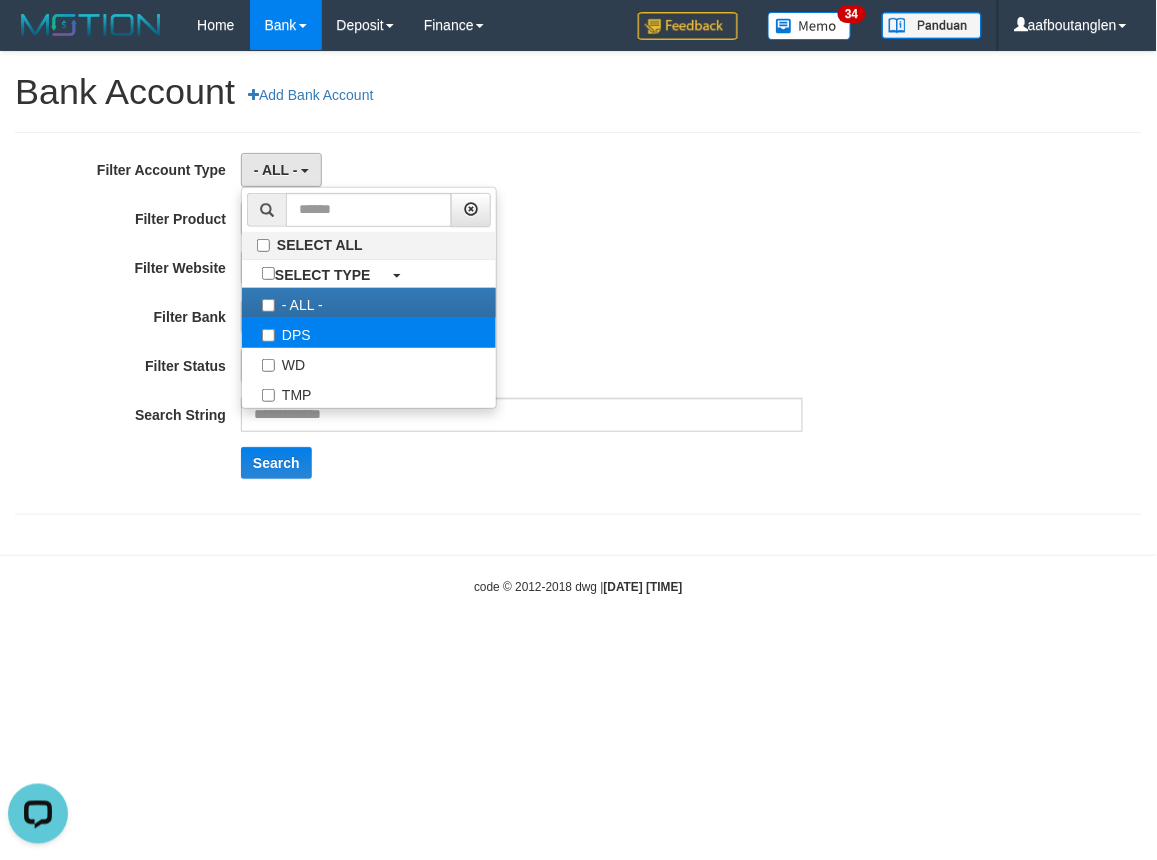 select on "***" 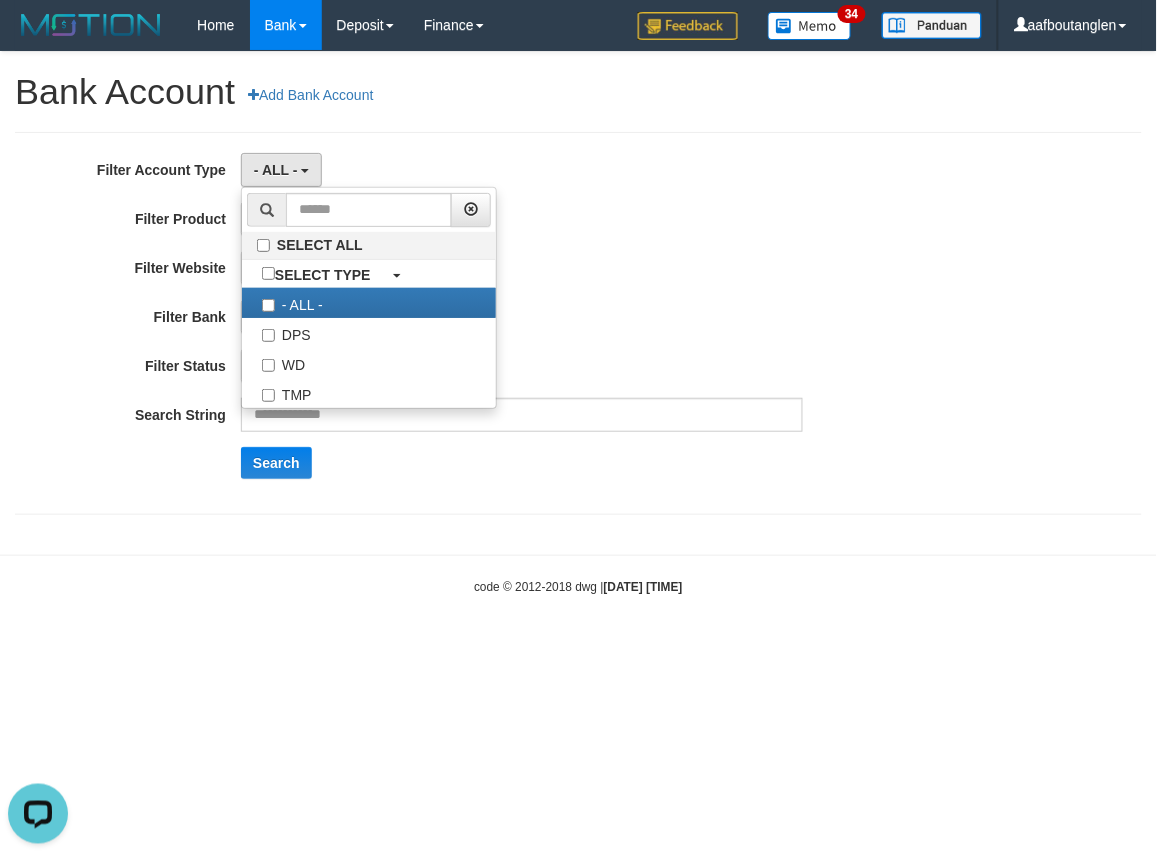 scroll, scrollTop: 17, scrollLeft: 0, axis: vertical 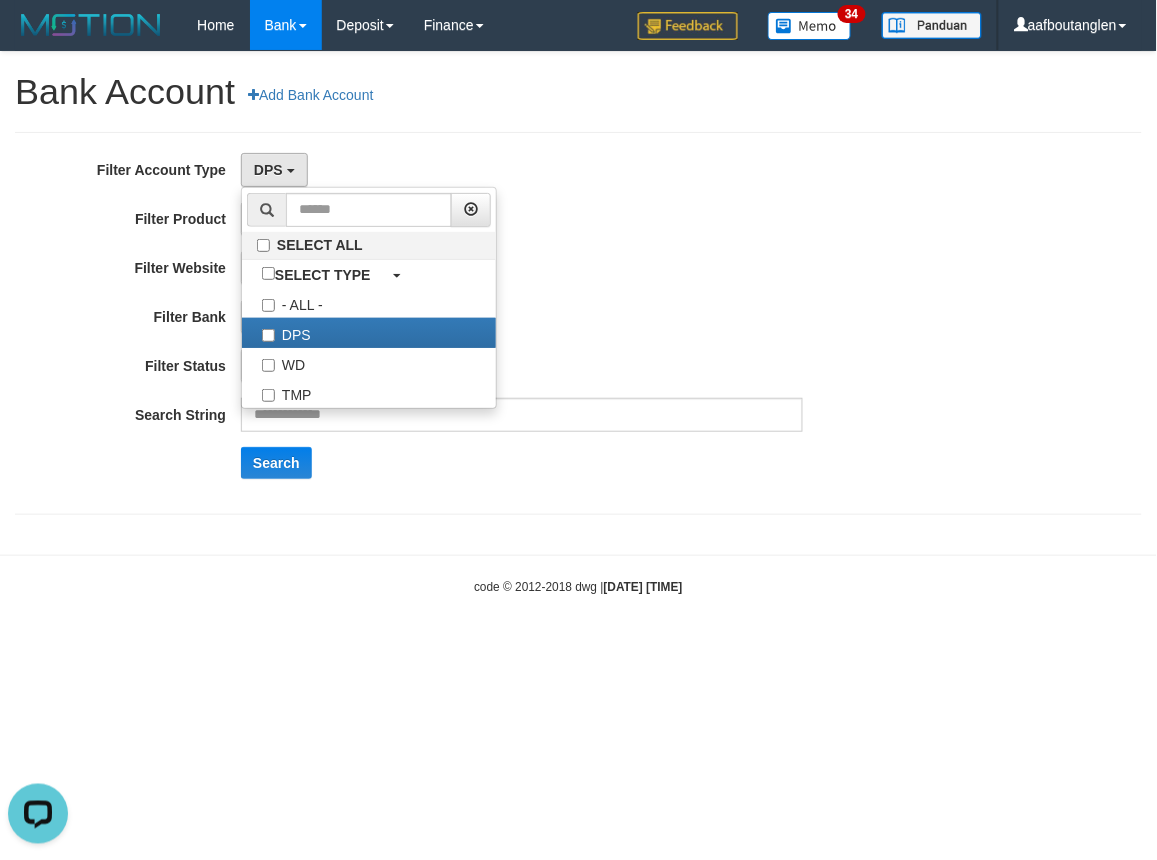 drag, startPoint x: 760, startPoint y: 308, endPoint x: 735, endPoint y: 308, distance: 25 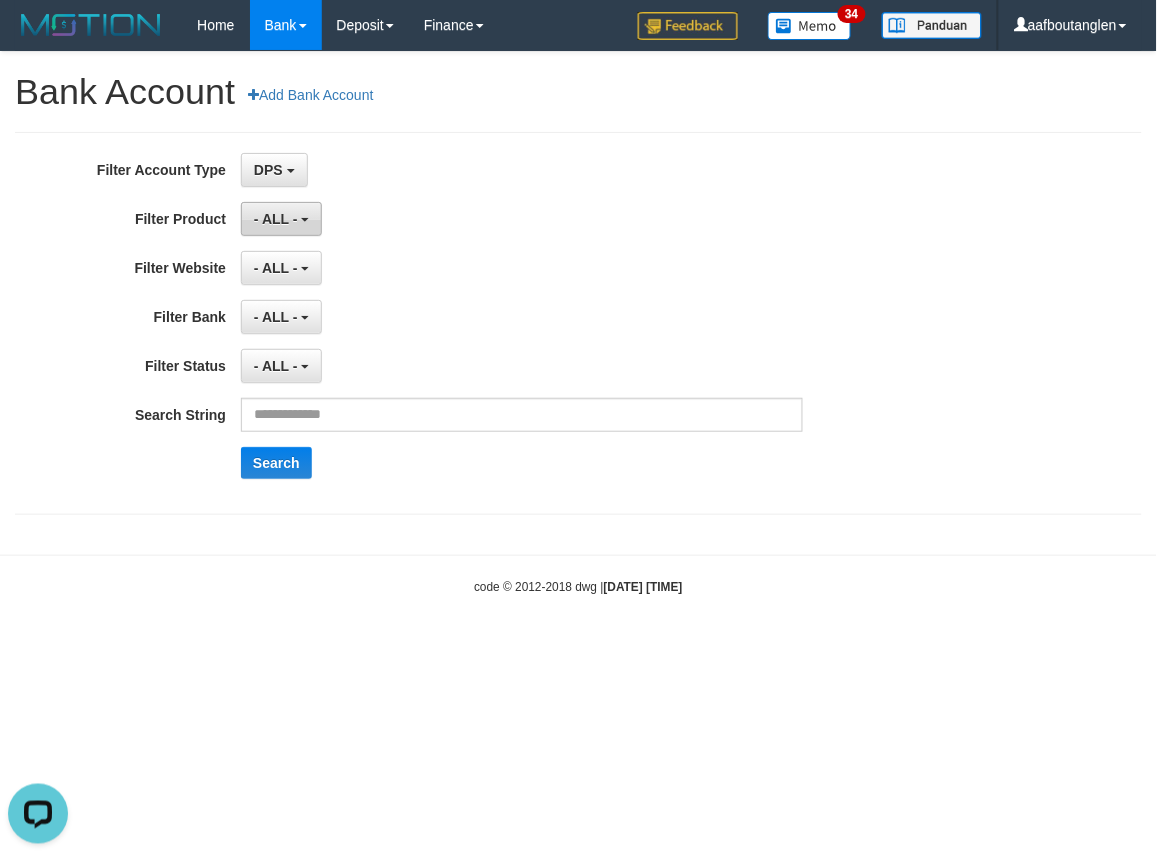 click at bounding box center (305, 220) 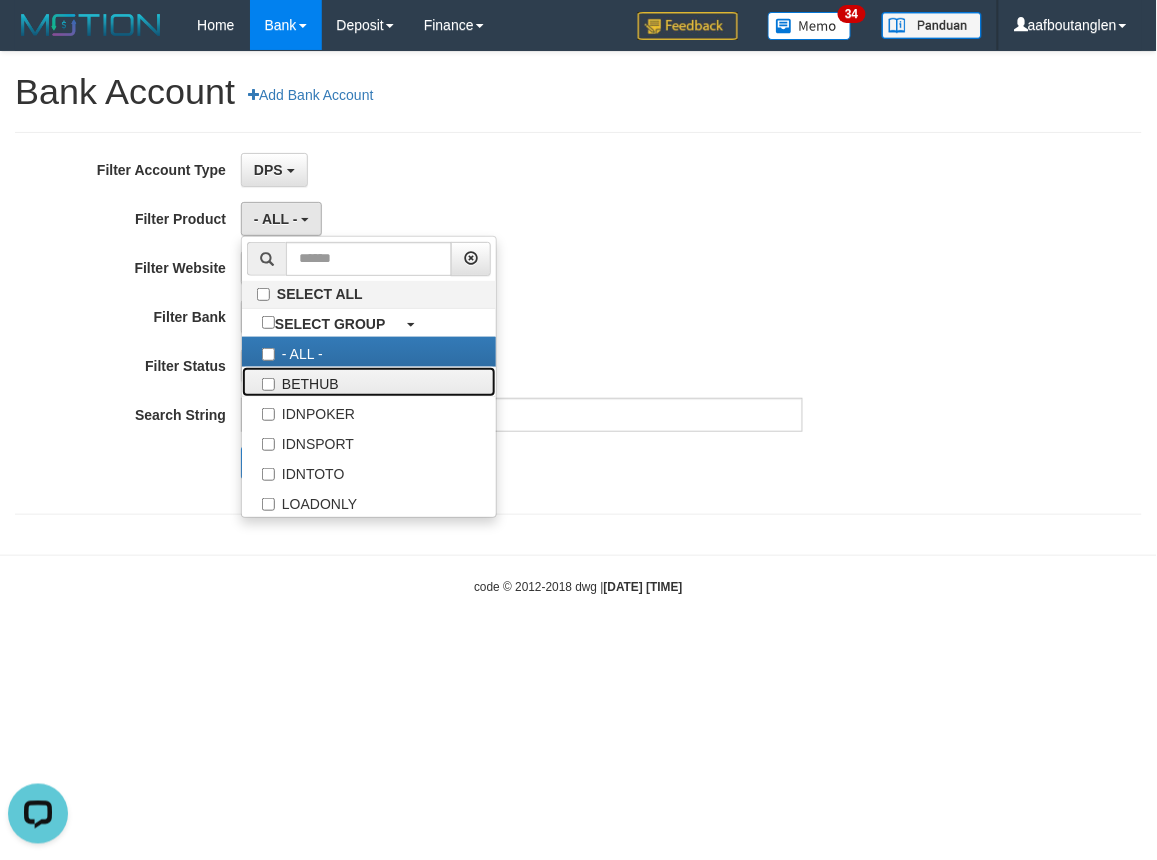 drag, startPoint x: 380, startPoint y: 378, endPoint x: 583, endPoint y: 331, distance: 208.36986 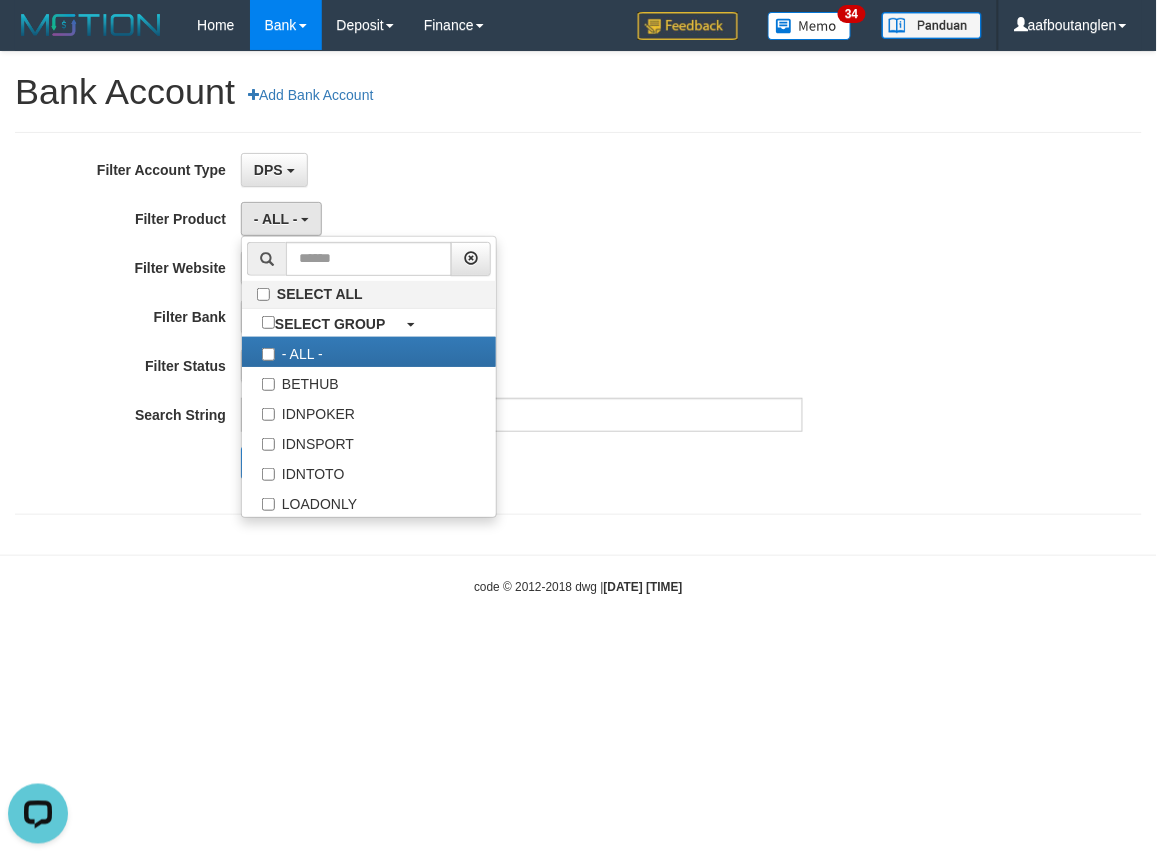 select on "*" 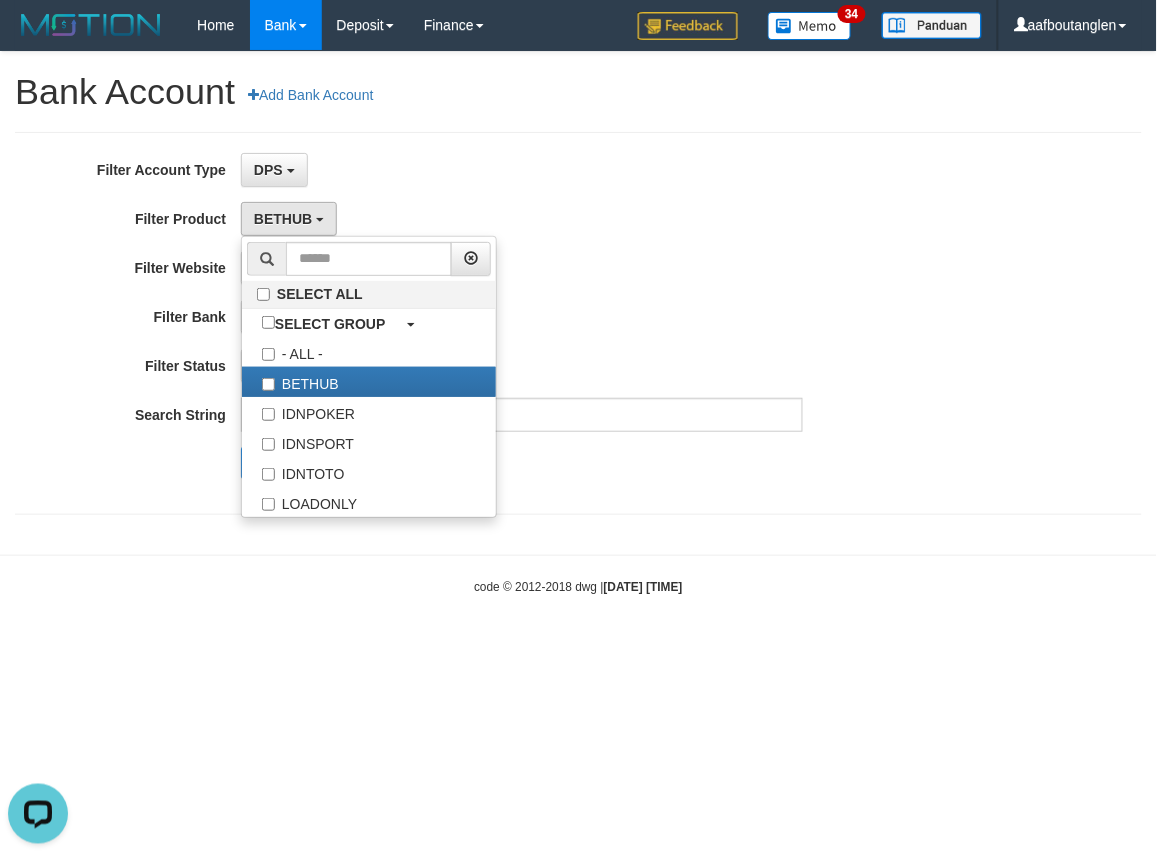 drag, startPoint x: 737, startPoint y: 307, endPoint x: 576, endPoint y: 308, distance: 161.00311 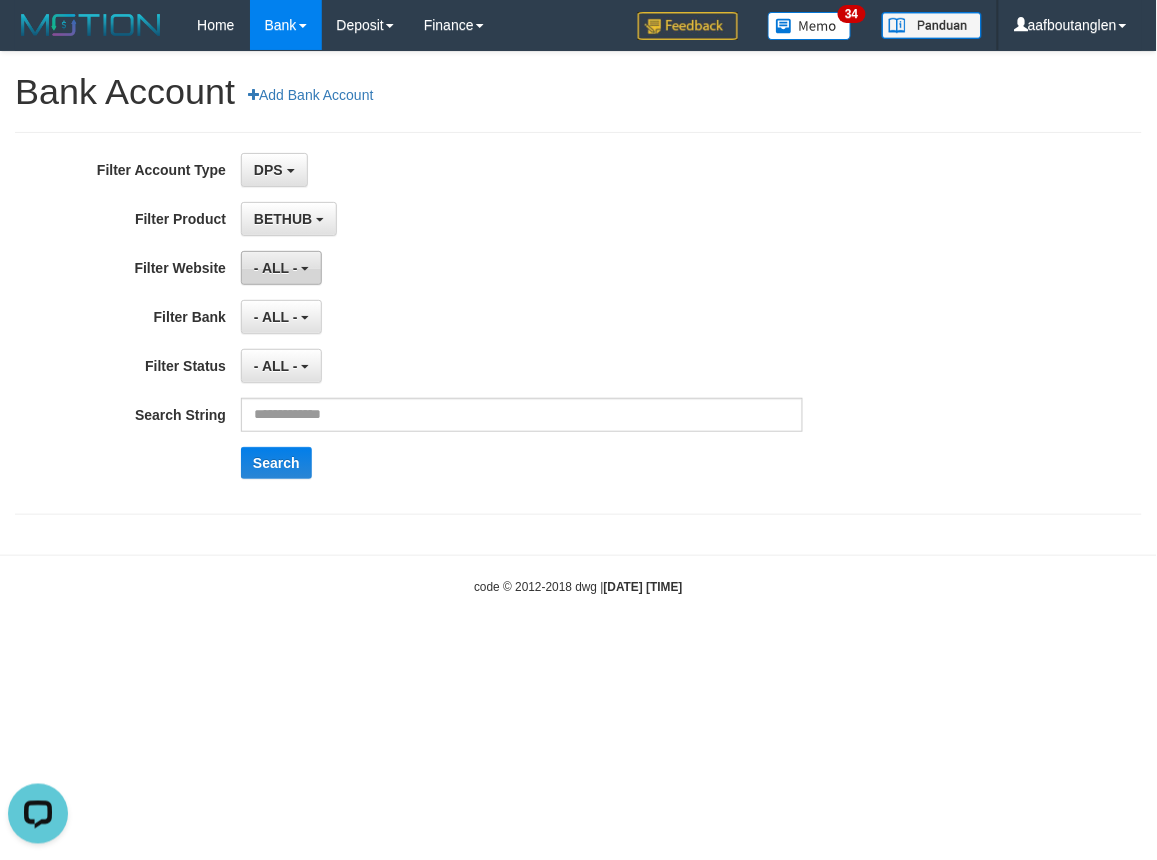 click on "- ALL -" at bounding box center (281, 268) 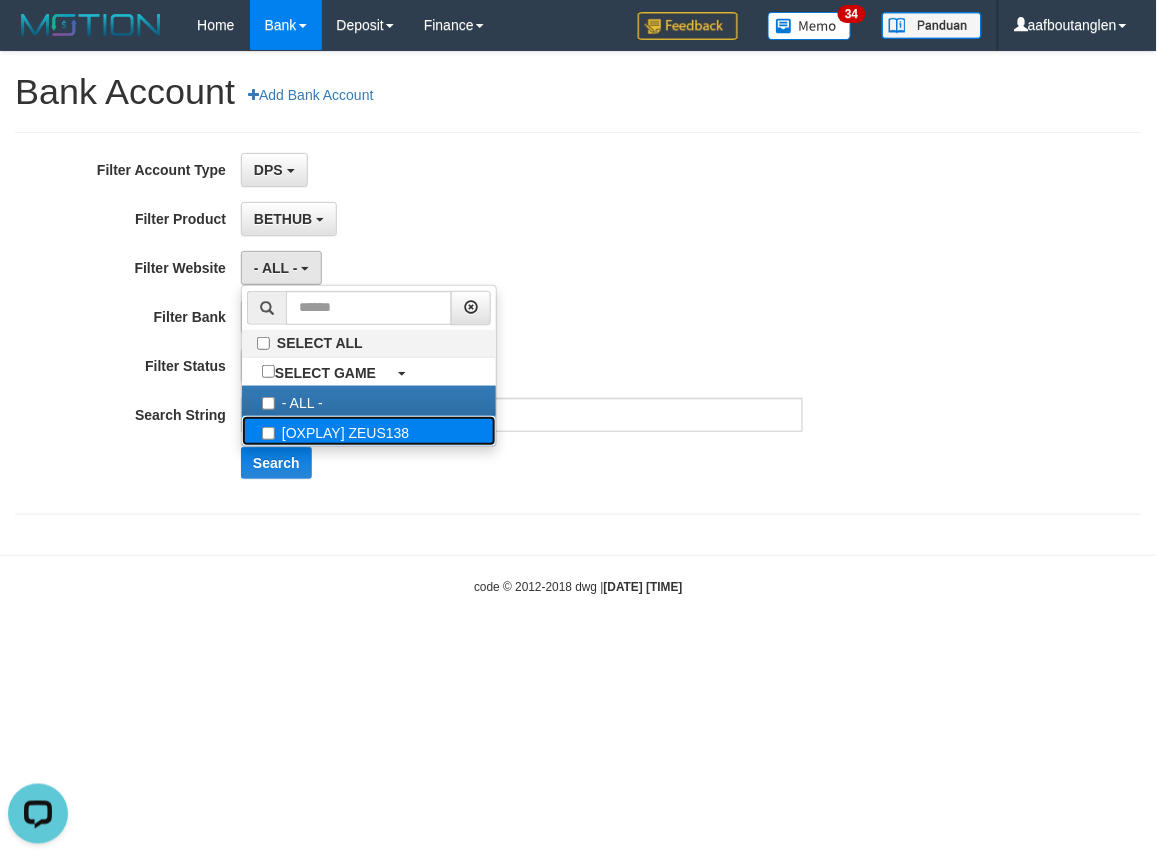 click on "[OXPLAY] ZEUS138" at bounding box center (369, 431) 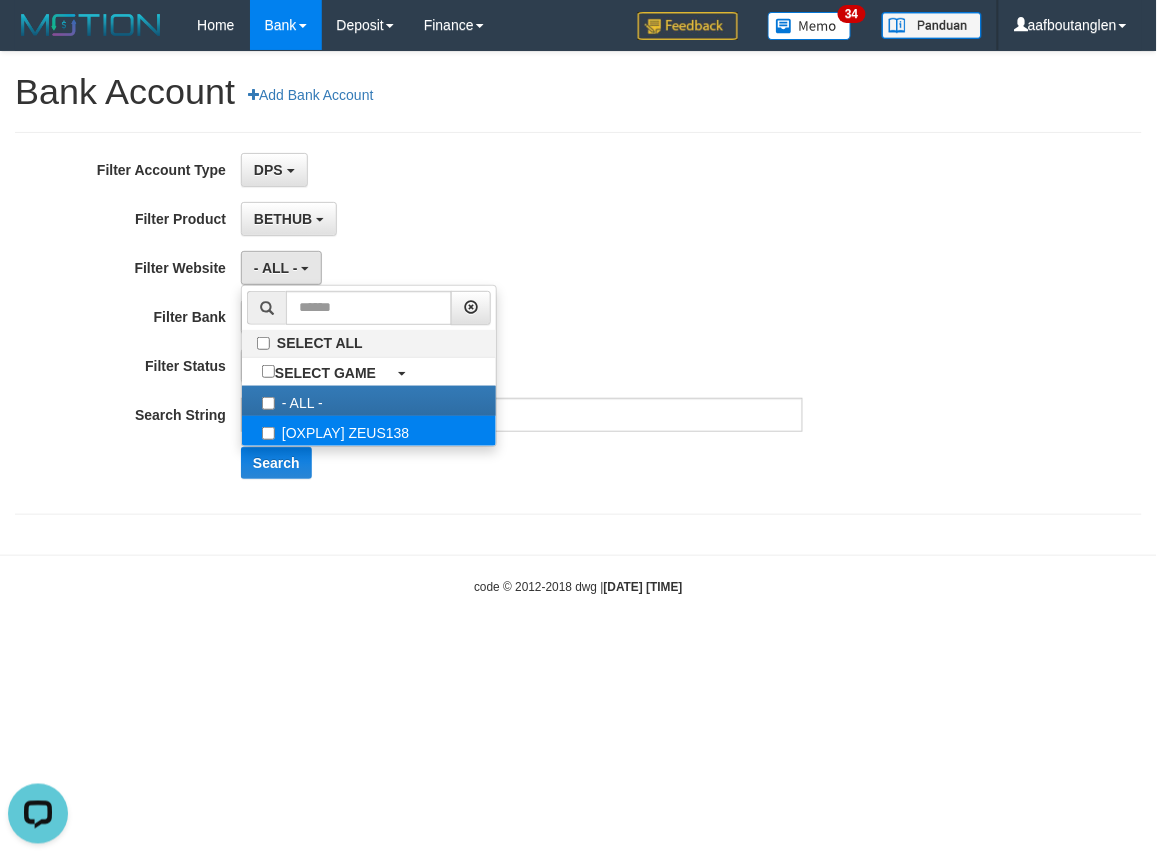 select on "***" 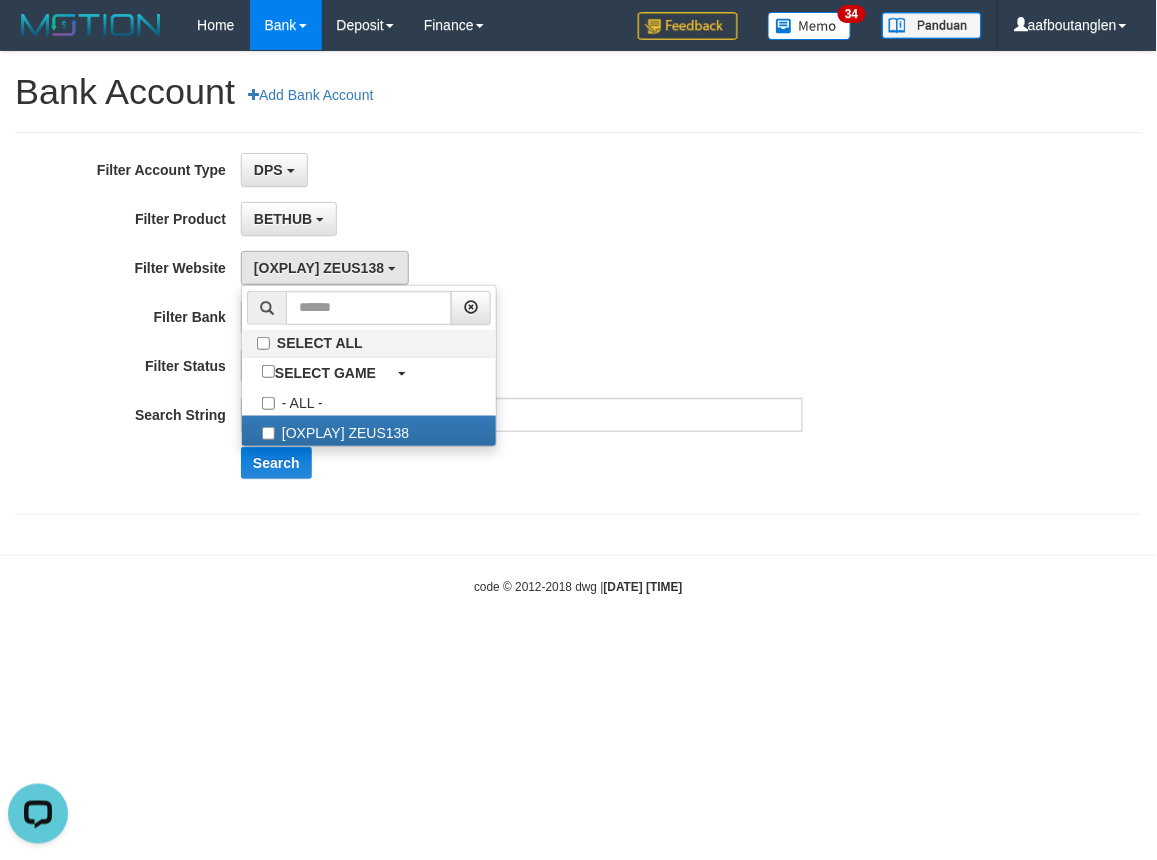 scroll, scrollTop: 17, scrollLeft: 0, axis: vertical 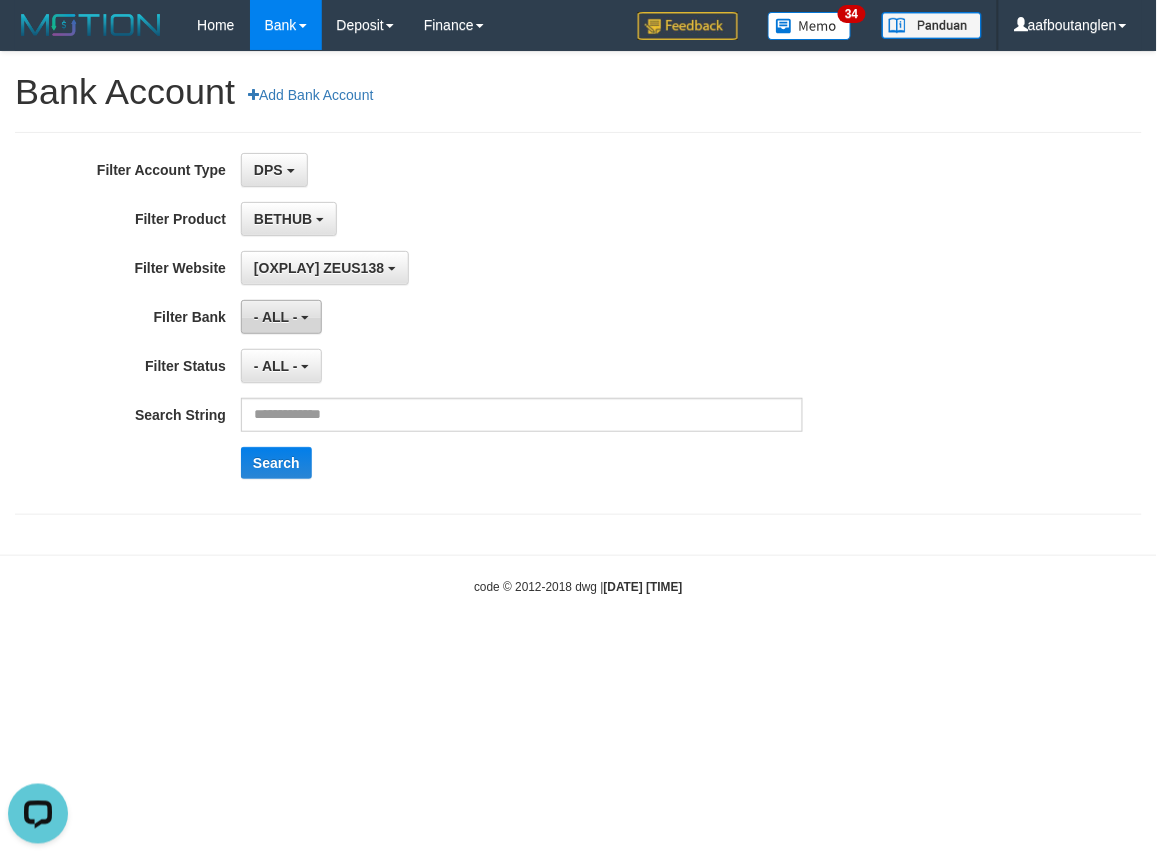 drag, startPoint x: 256, startPoint y: 324, endPoint x: 271, endPoint y: 322, distance: 15.132746 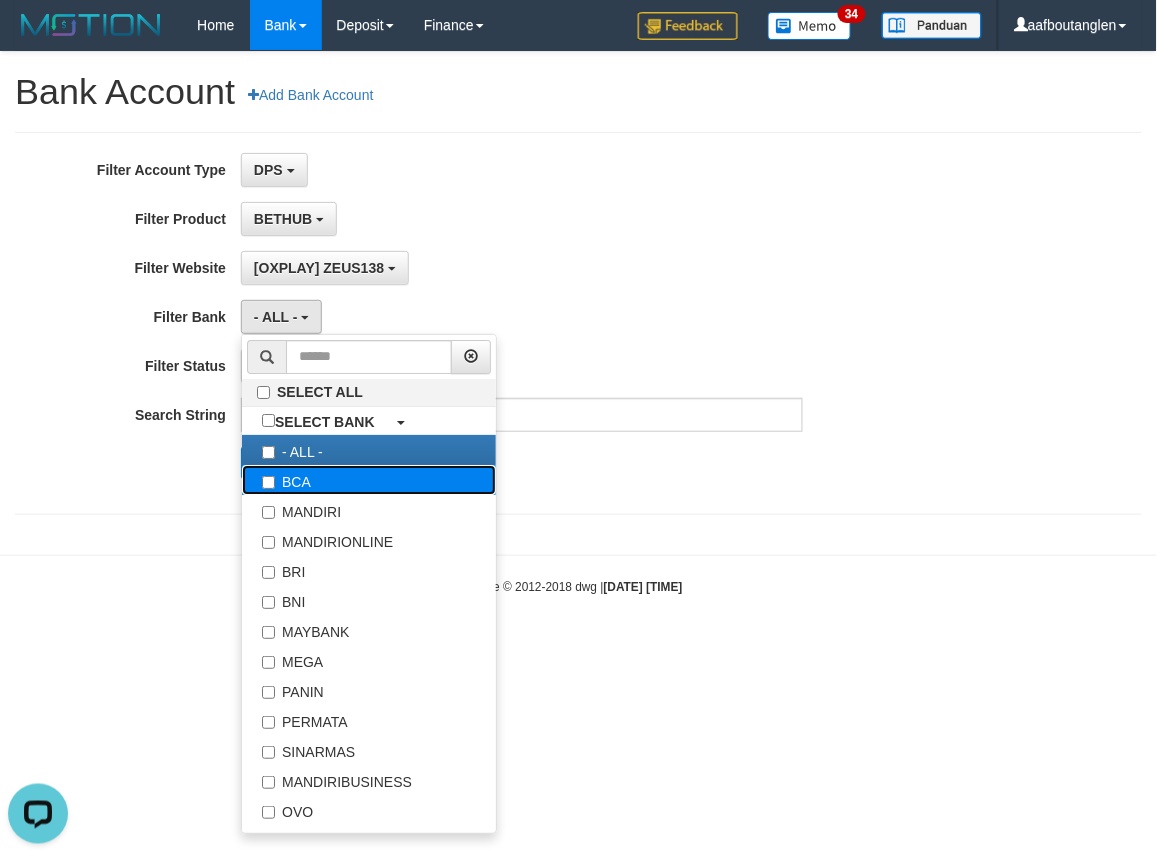 click on "BCA" at bounding box center [369, 480] 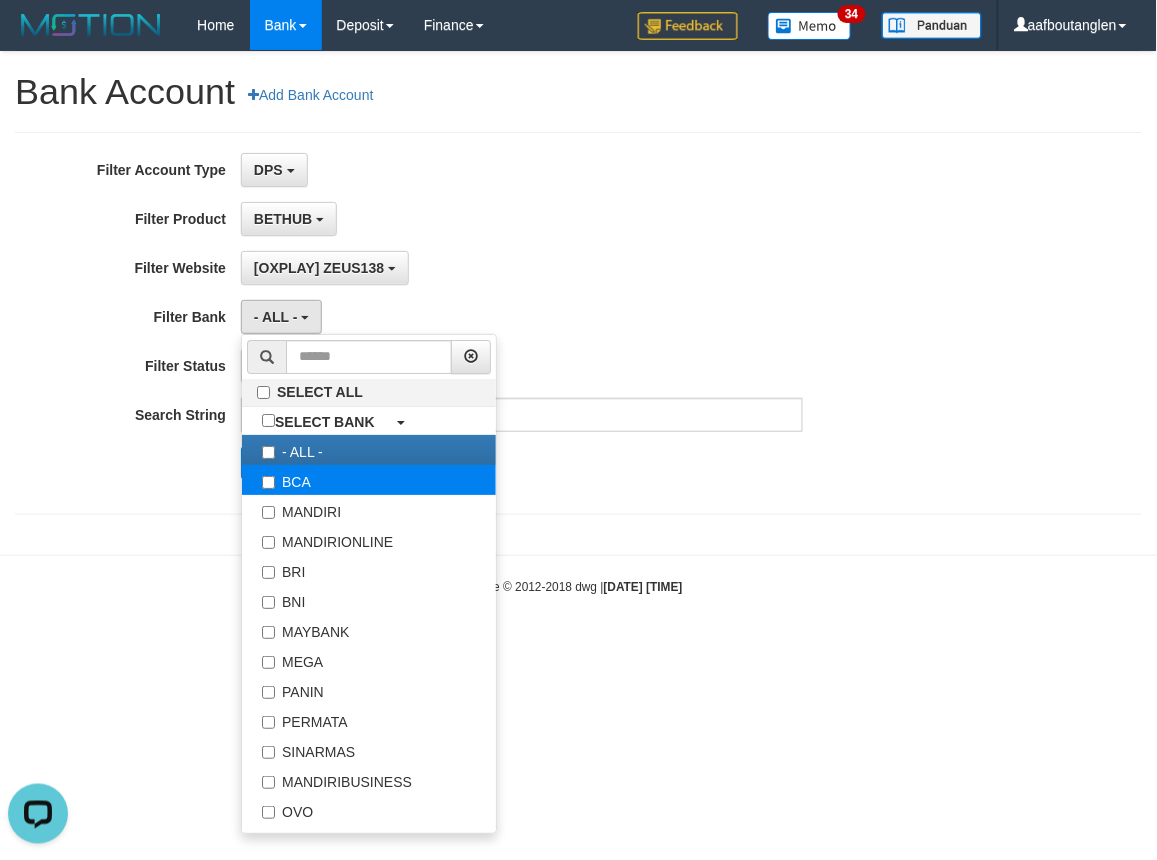 select on "***" 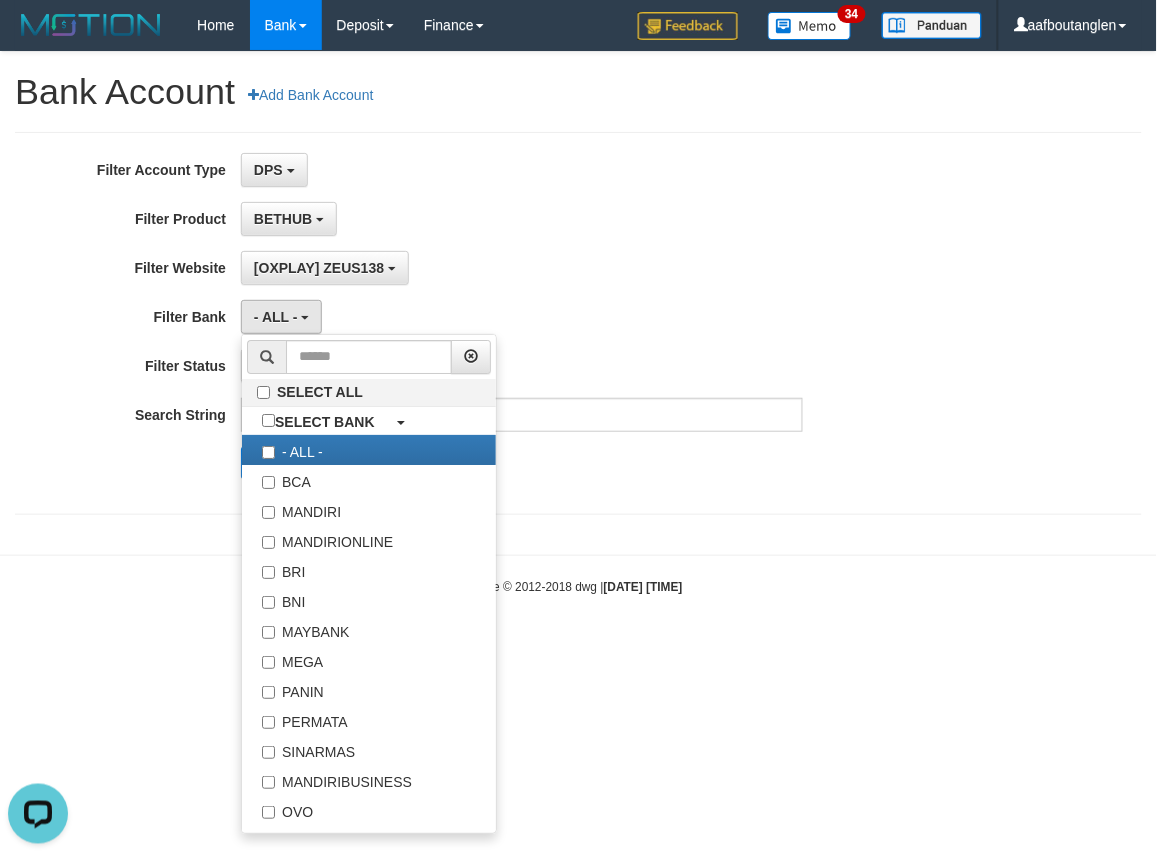 scroll, scrollTop: 17, scrollLeft: 0, axis: vertical 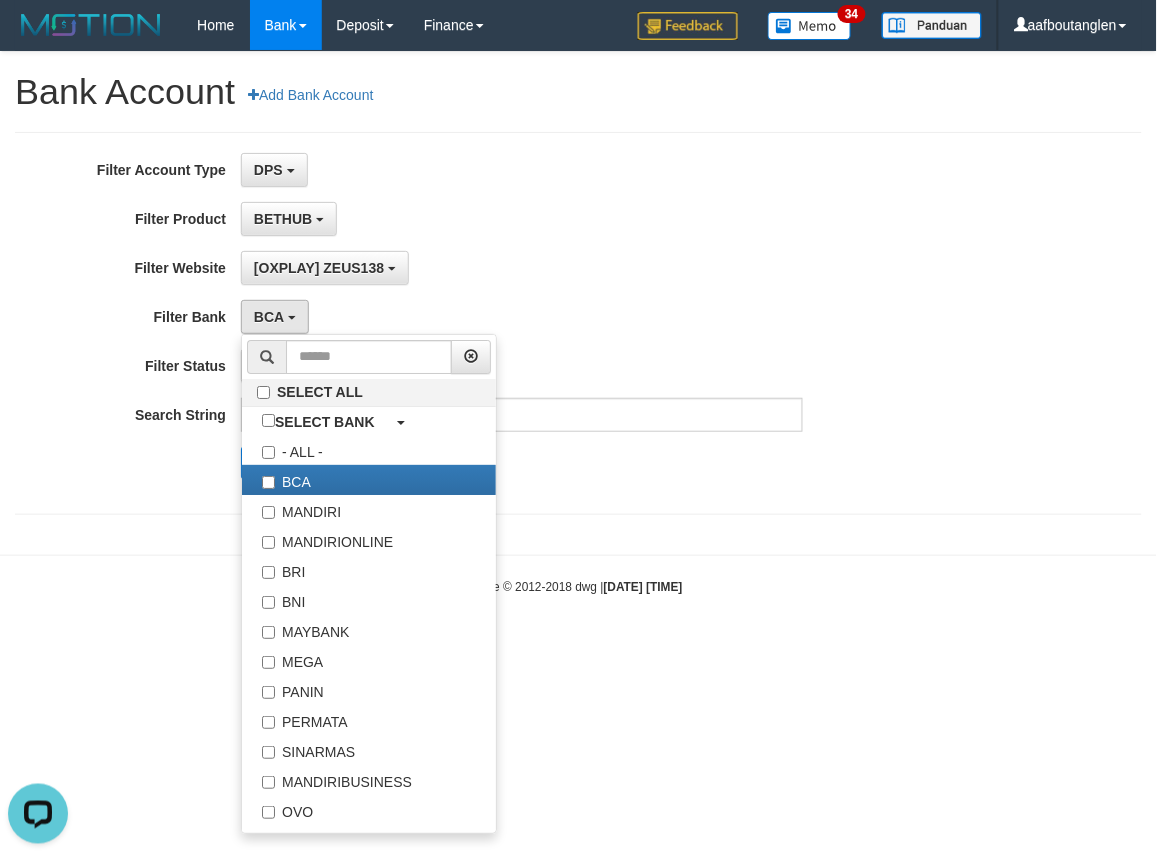 drag, startPoint x: 707, startPoint y: 288, endPoint x: 504, endPoint y: 295, distance: 203.12065 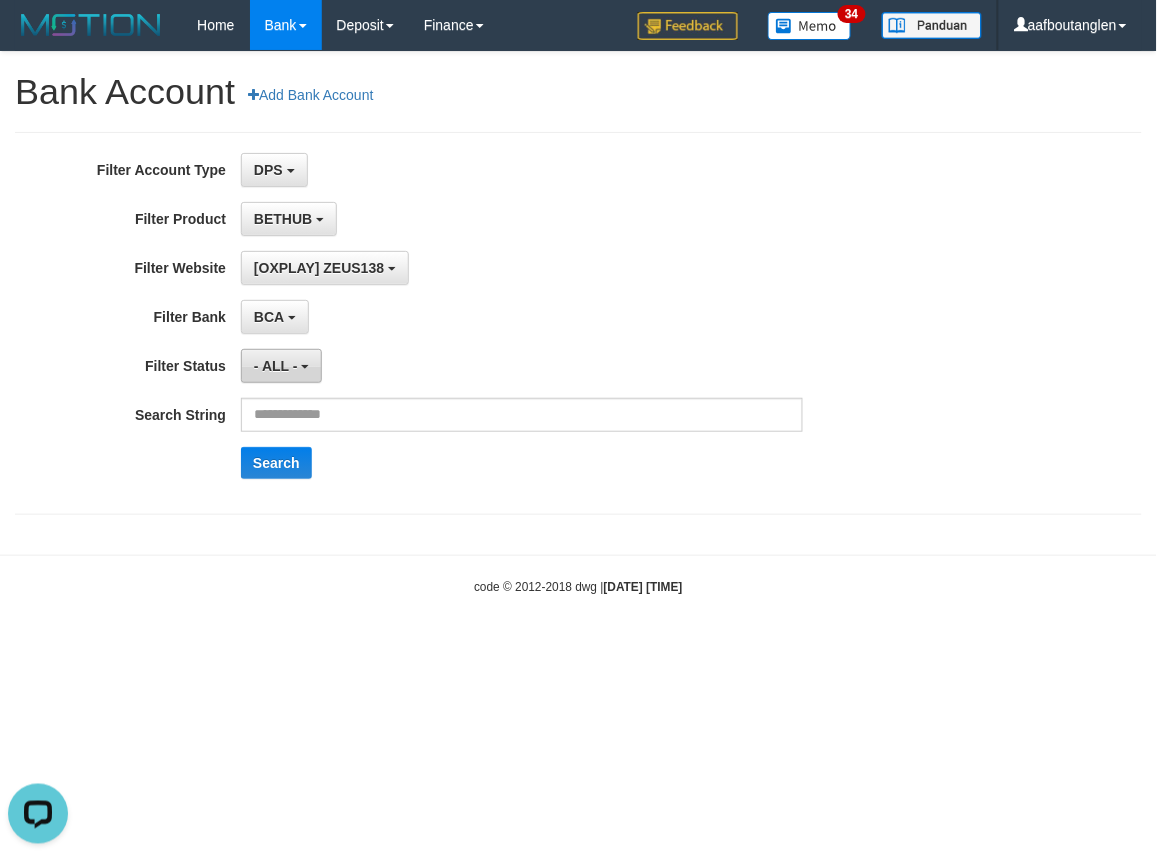 drag, startPoint x: 265, startPoint y: 365, endPoint x: 301, endPoint y: 381, distance: 39.39543 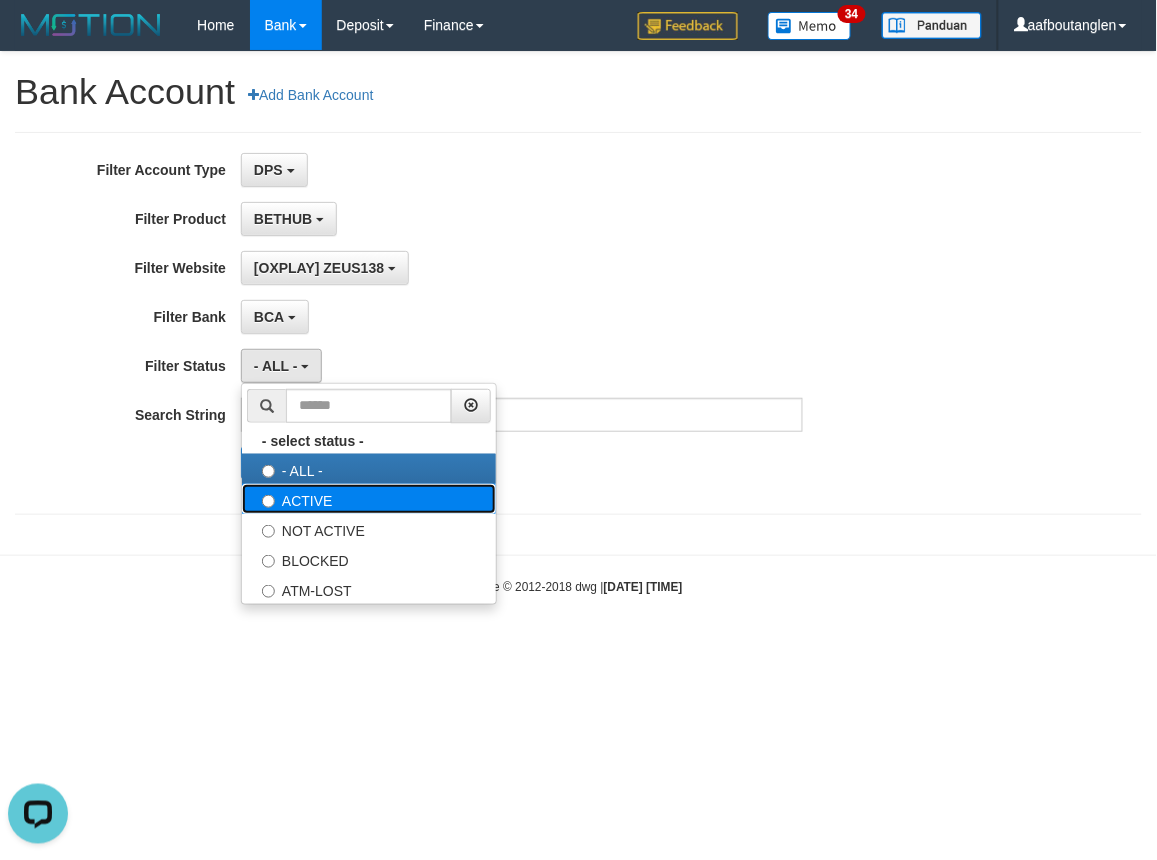 drag, startPoint x: 335, startPoint y: 490, endPoint x: 454, endPoint y: 388, distance: 156.73225 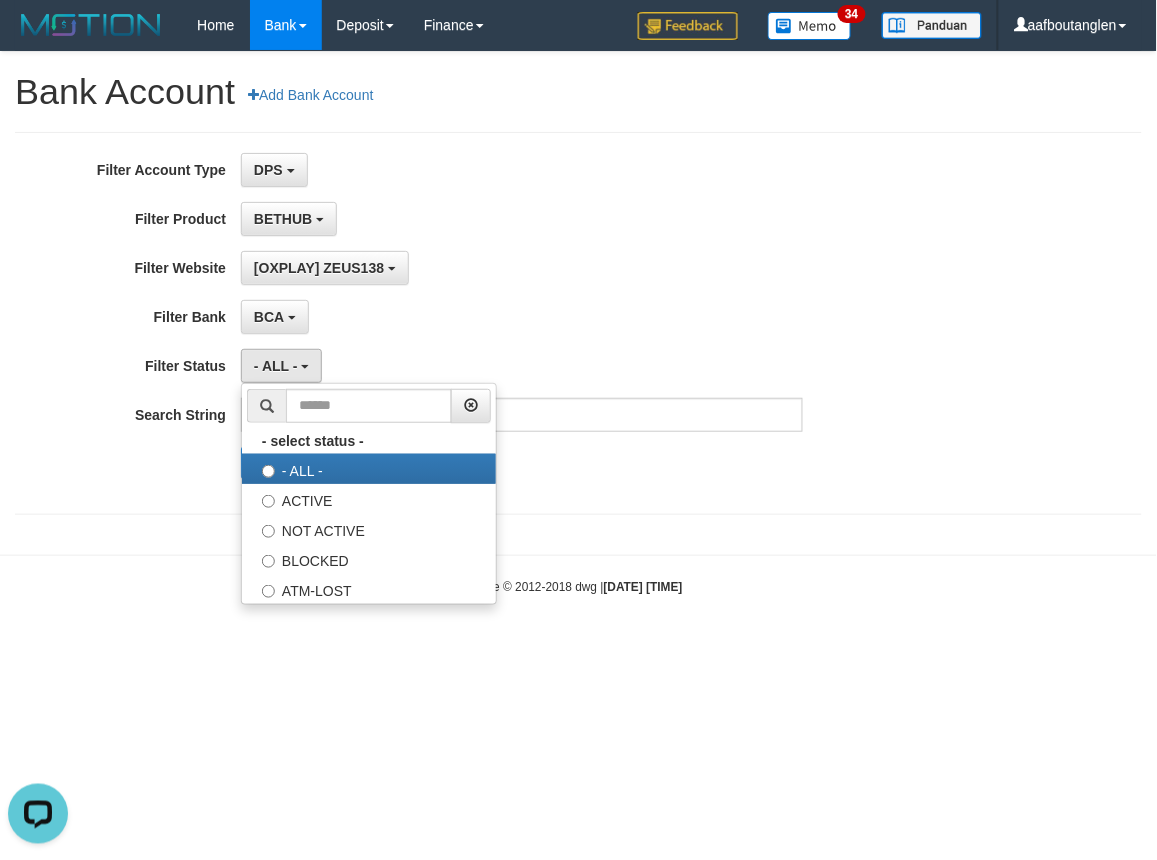 select on "*" 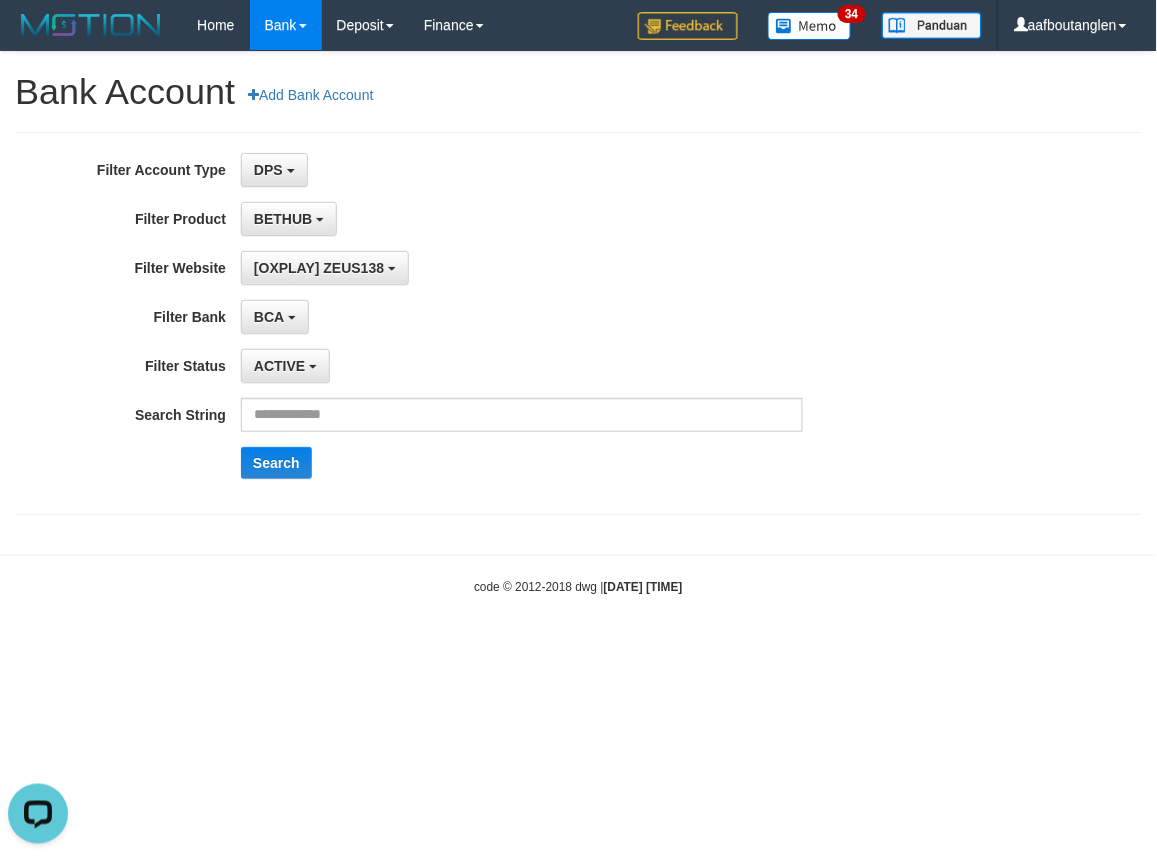 click on "**********" at bounding box center [482, 323] 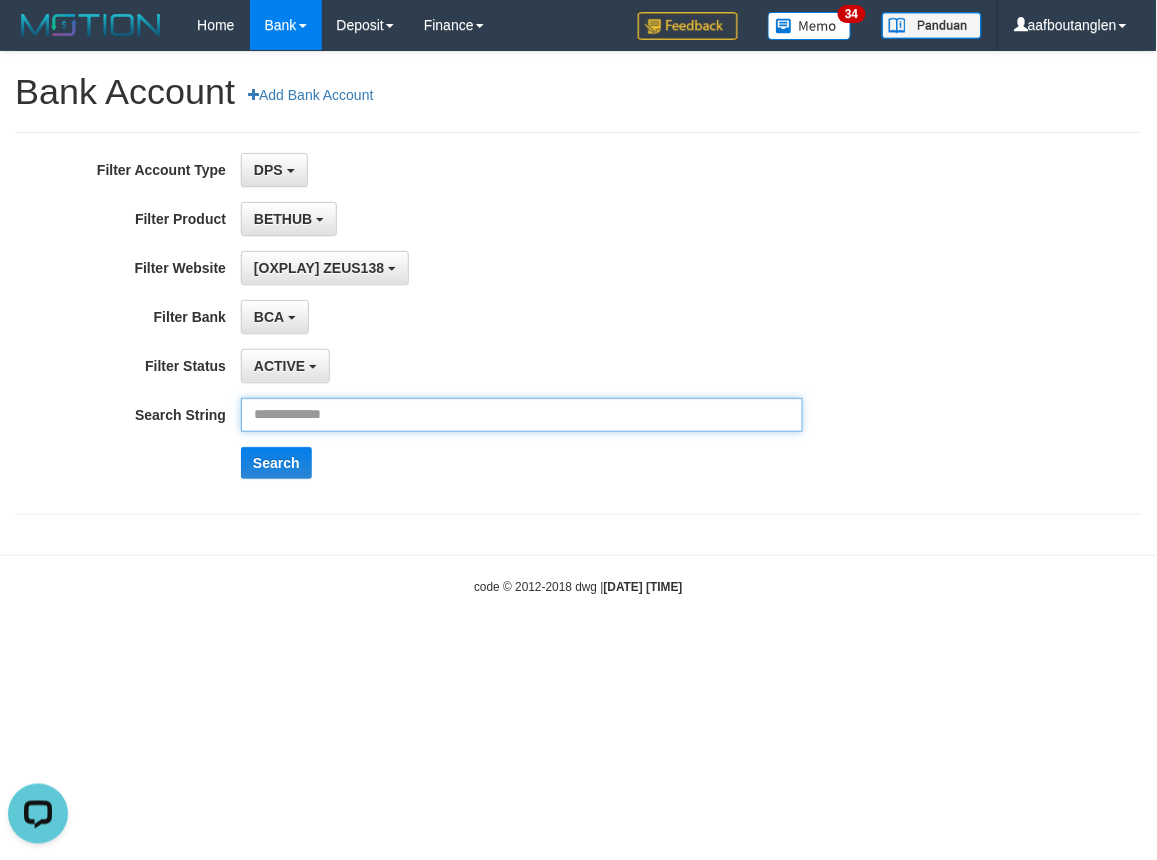 click at bounding box center (522, 415) 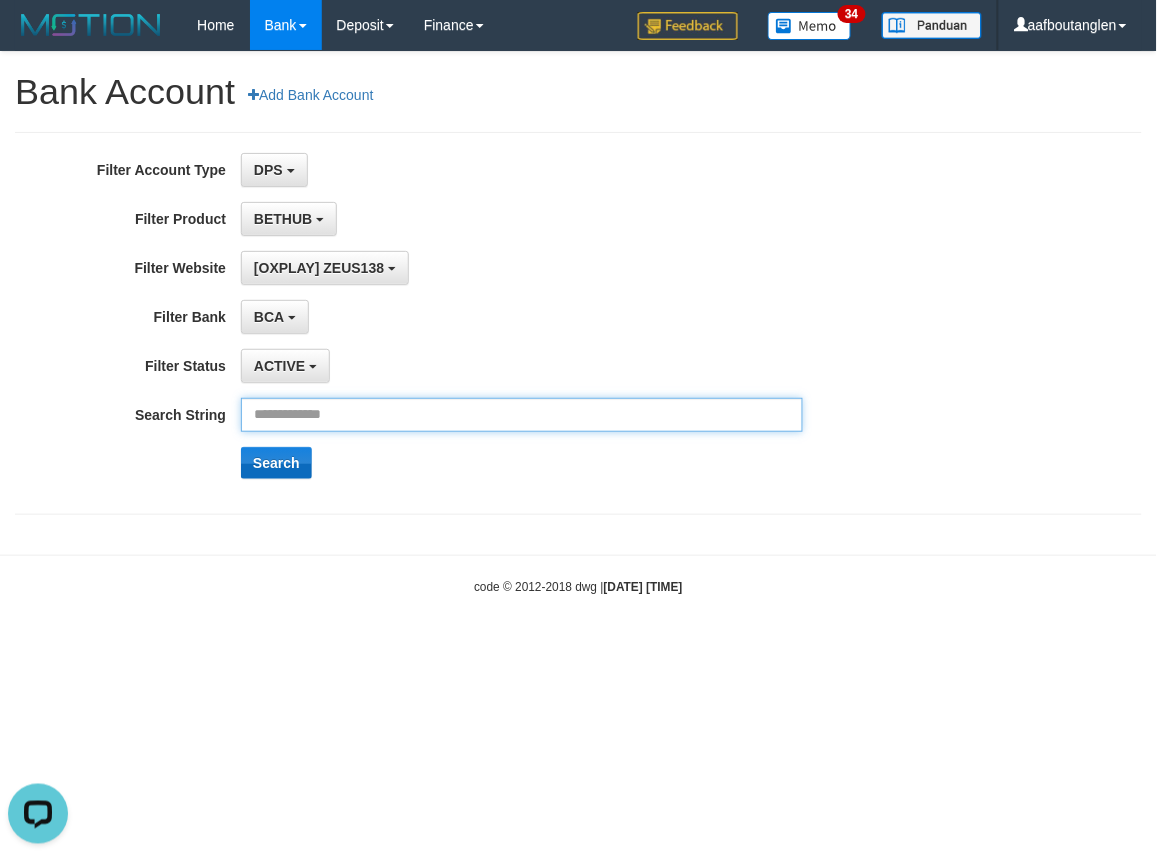paste on "**********" 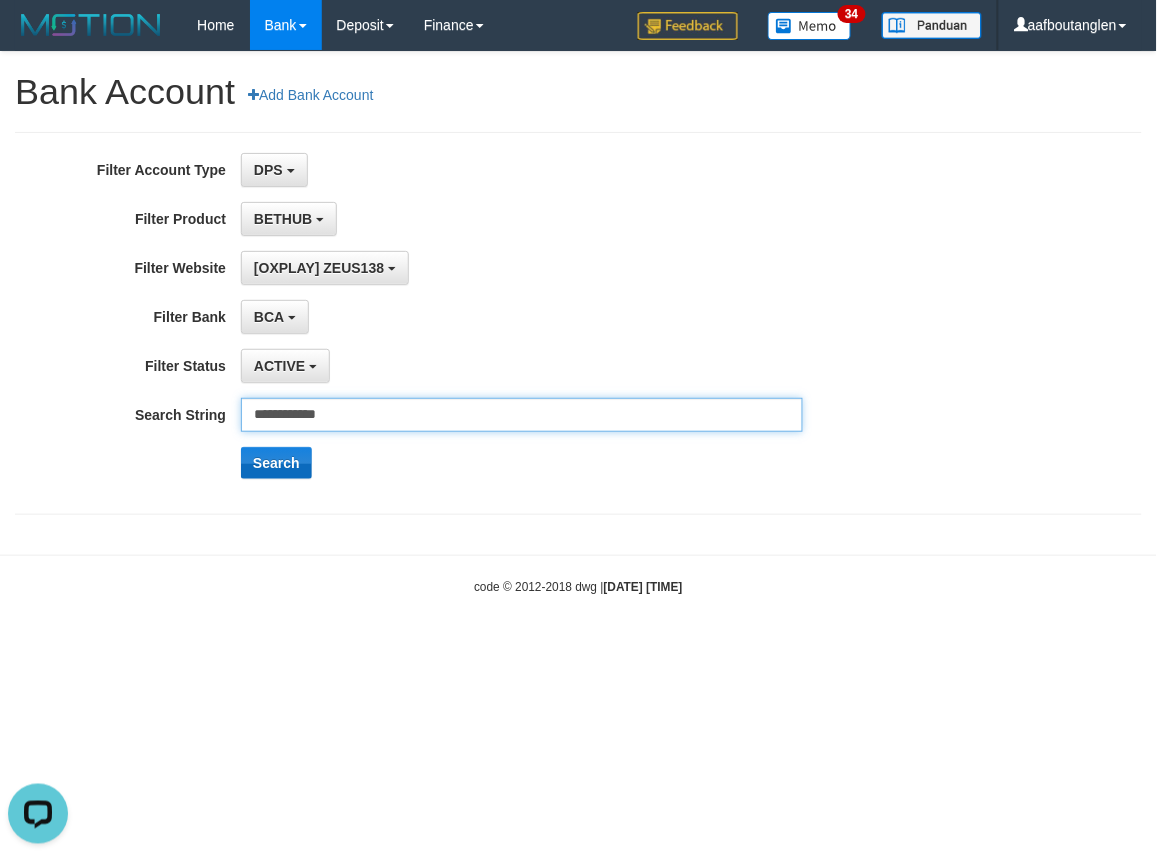 type on "**********" 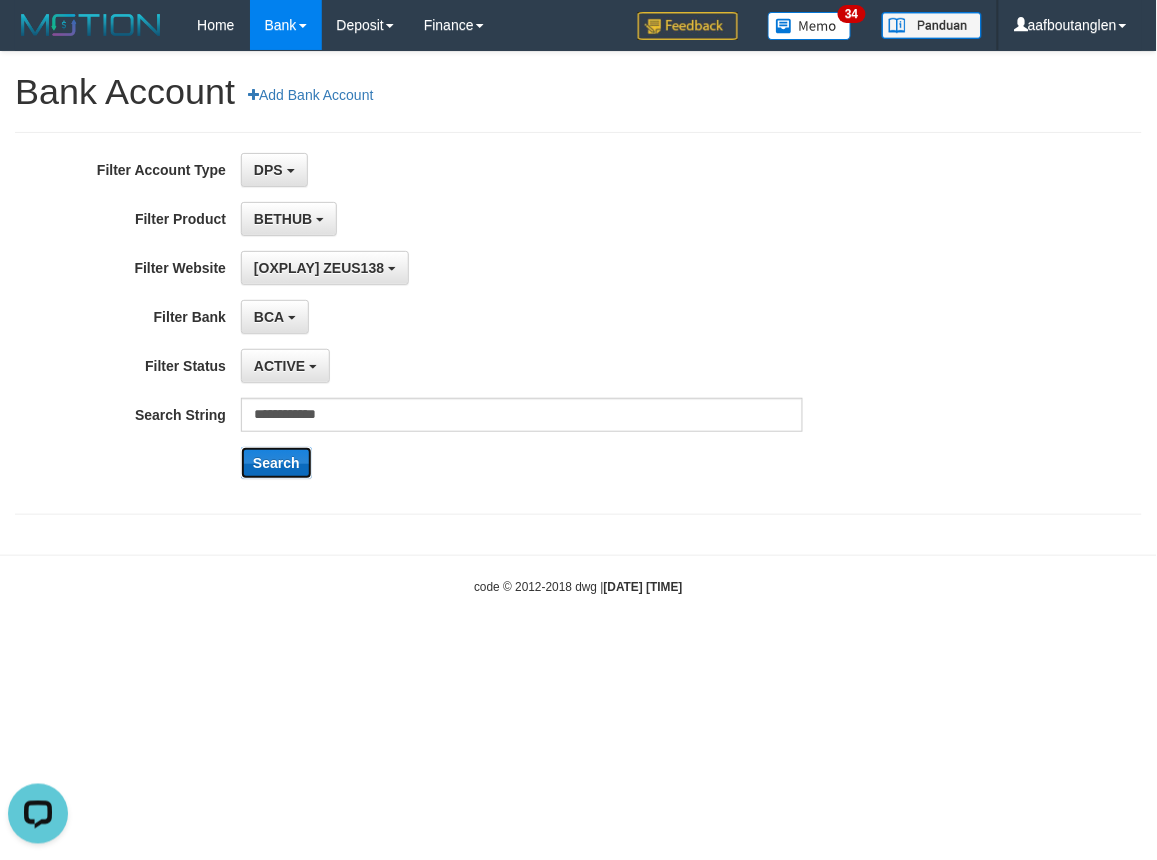 click on "Search" at bounding box center (276, 463) 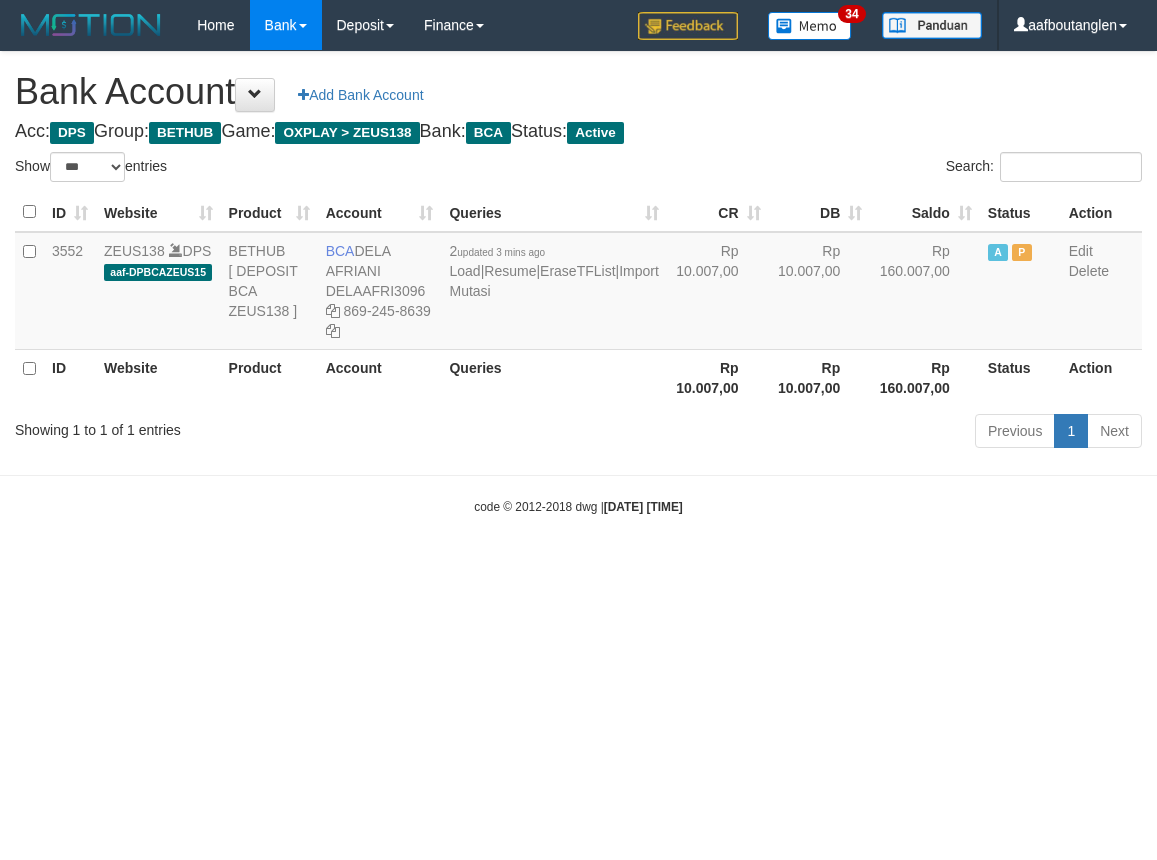 select on "***" 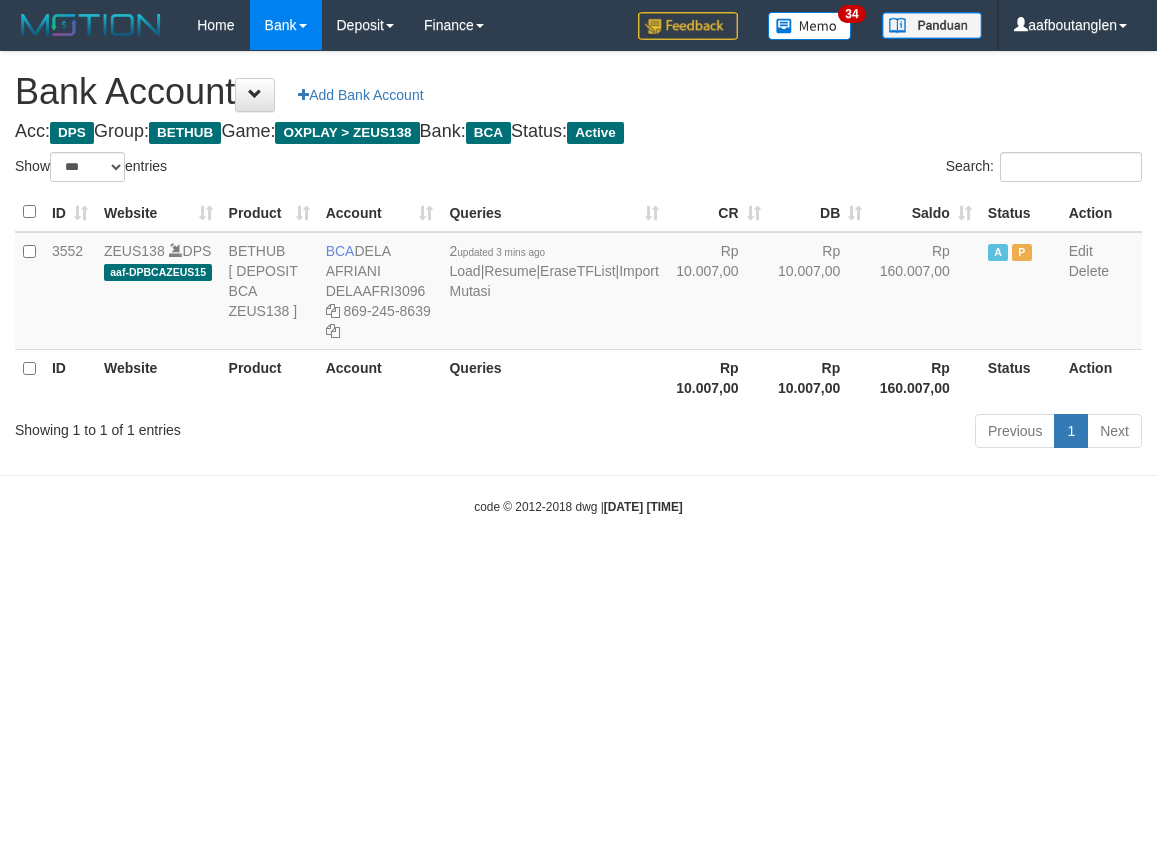 scroll, scrollTop: 0, scrollLeft: 0, axis: both 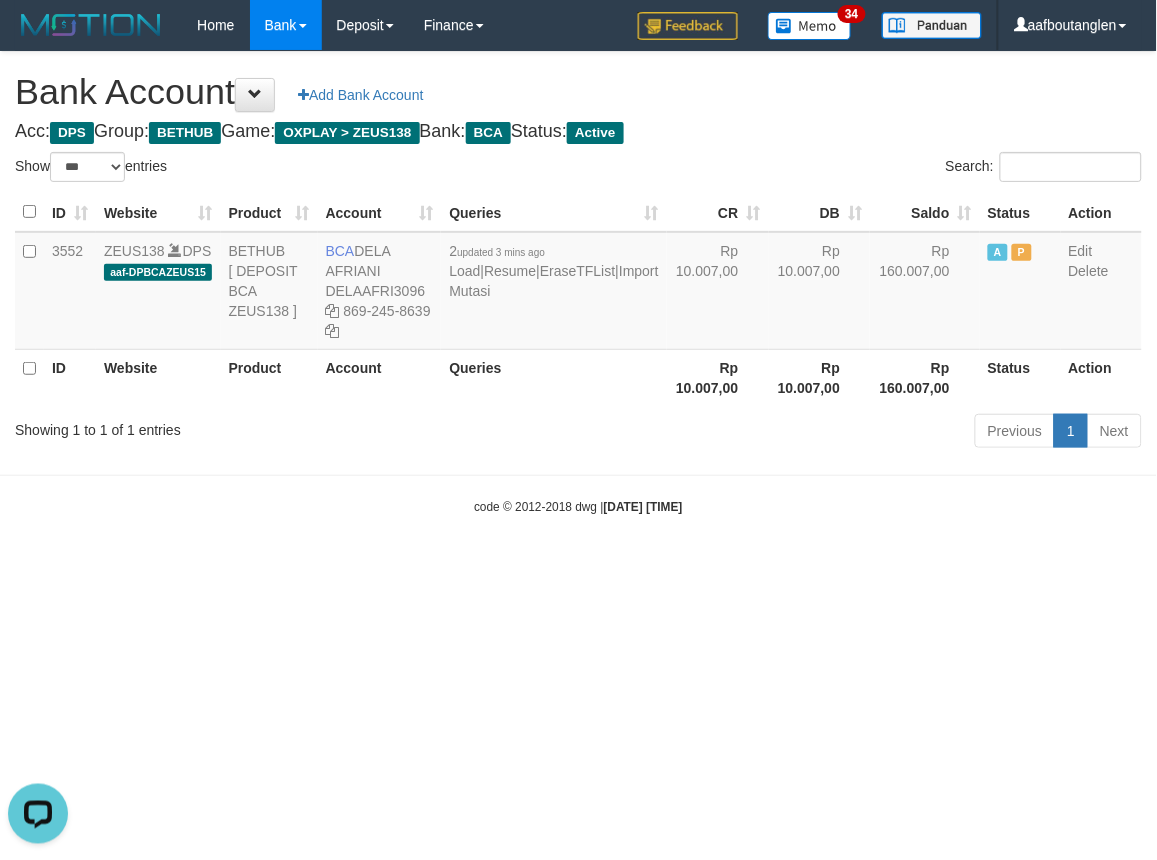 click on "Toggle navigation
Home
Bank
Account List
Deposit
DPS List
History
Note DPS
Finance
Financial Data
aafboutanglen
My Profile
Log Out
34" at bounding box center [578, 283] 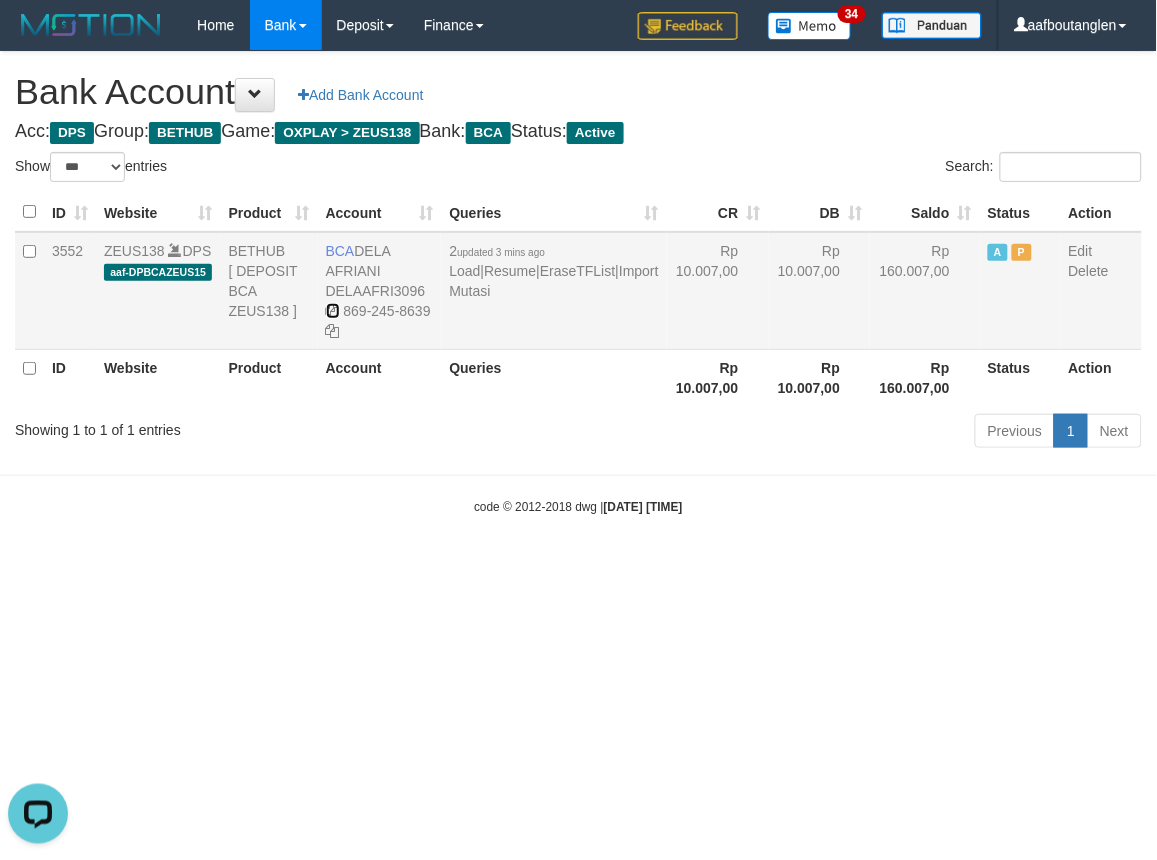 click at bounding box center (333, 311) 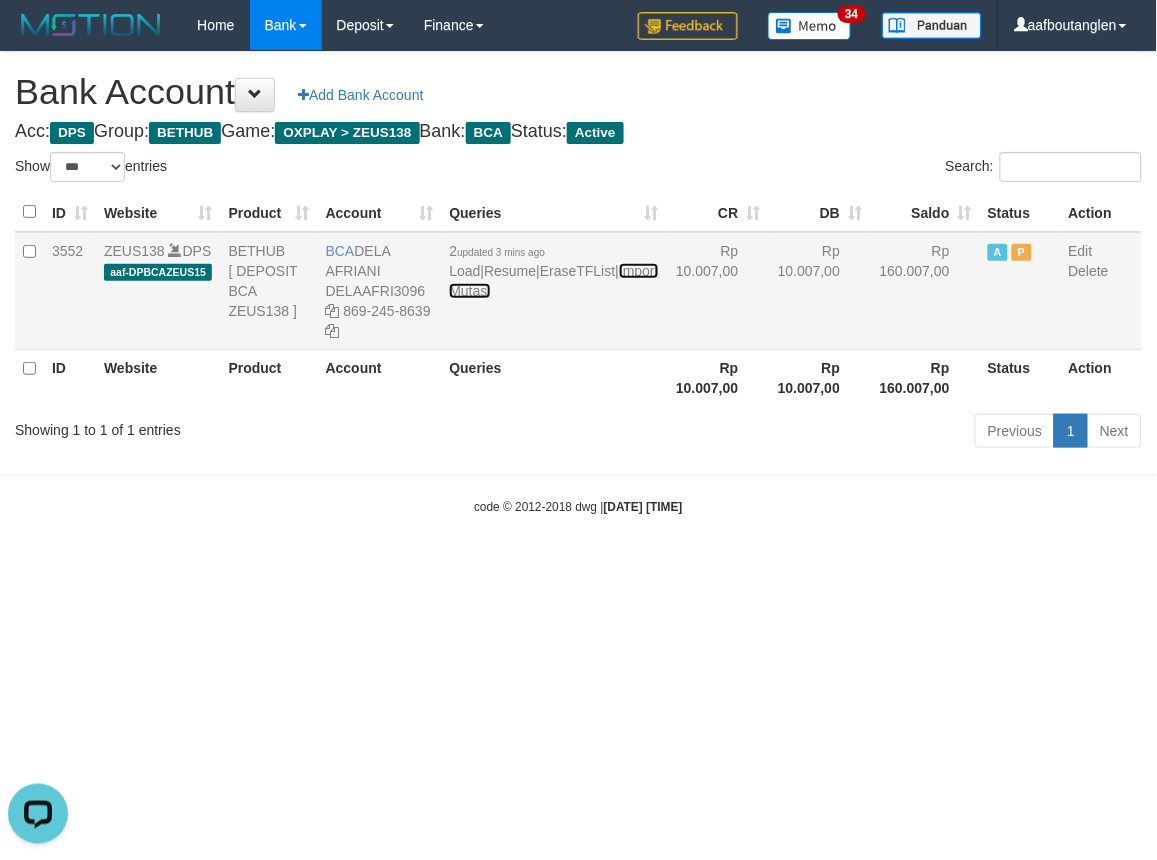 click on "Import Mutasi" at bounding box center (553, 281) 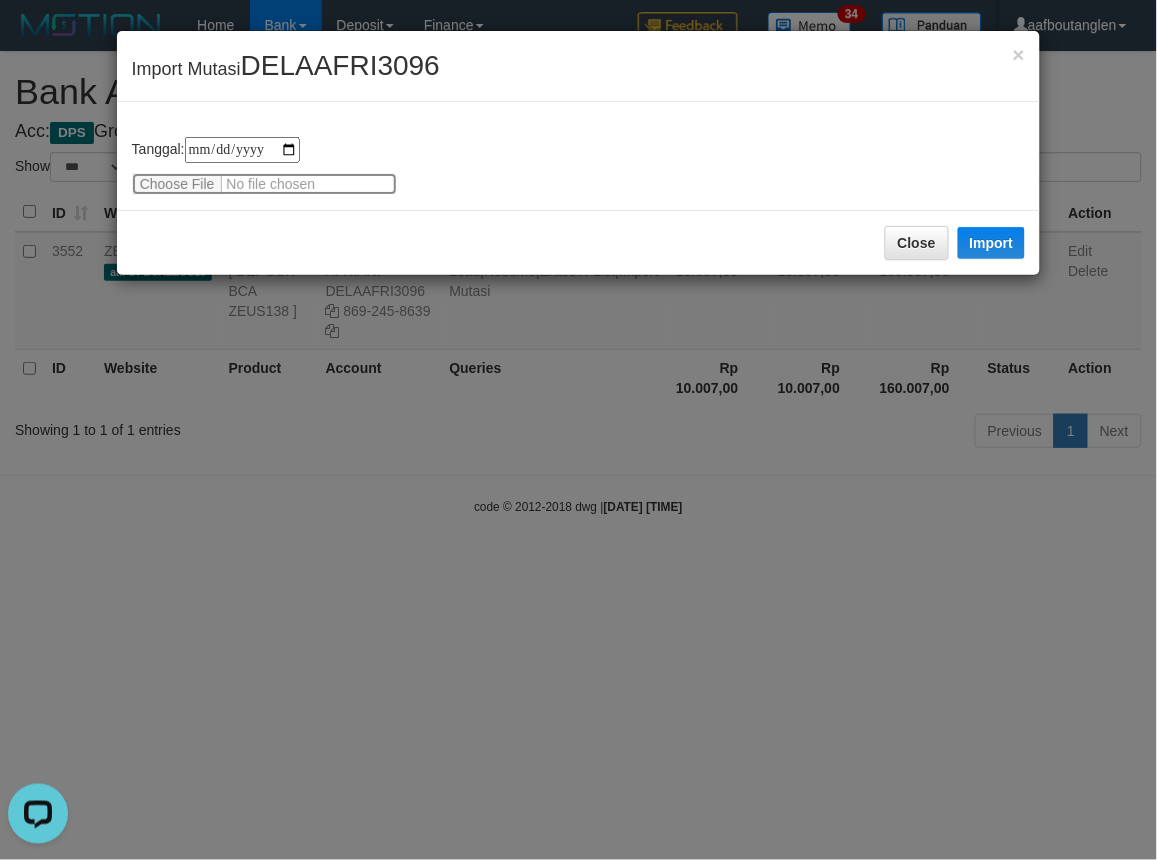 click at bounding box center (264, 184) 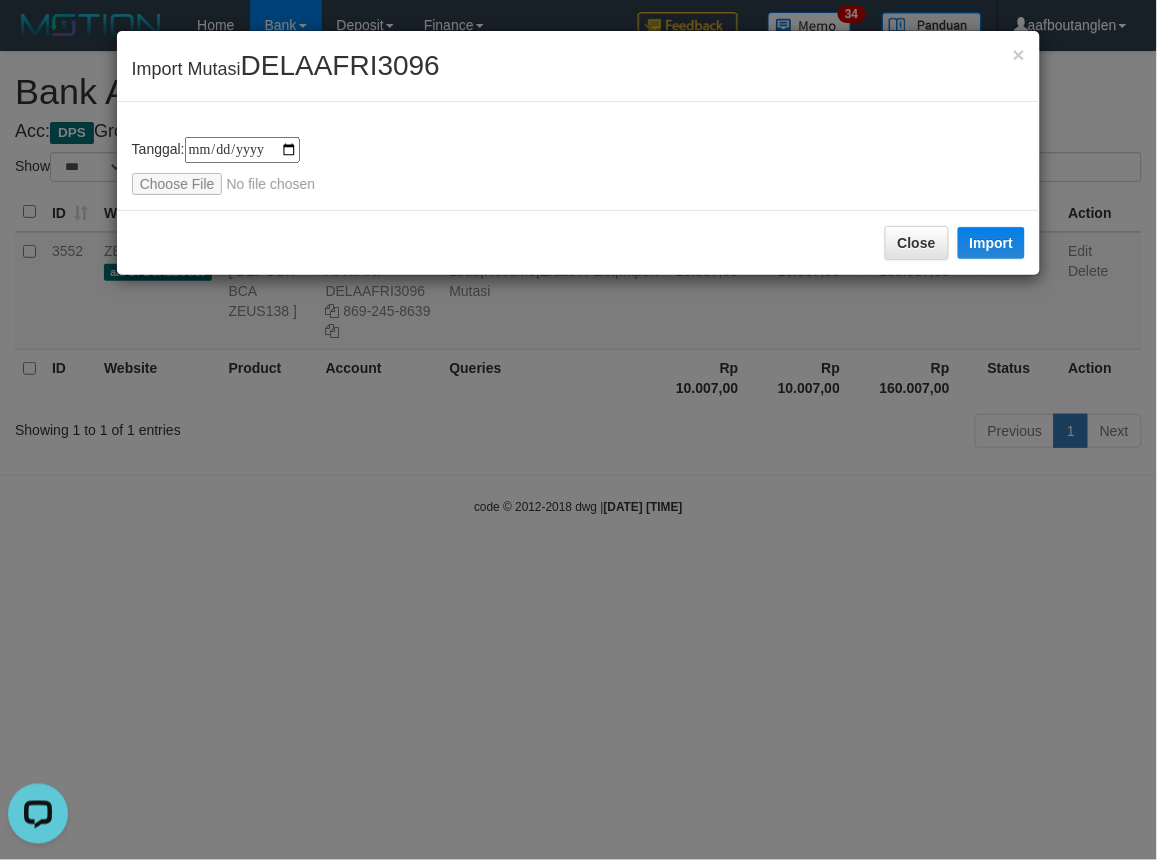 click on "**********" at bounding box center [579, 156] 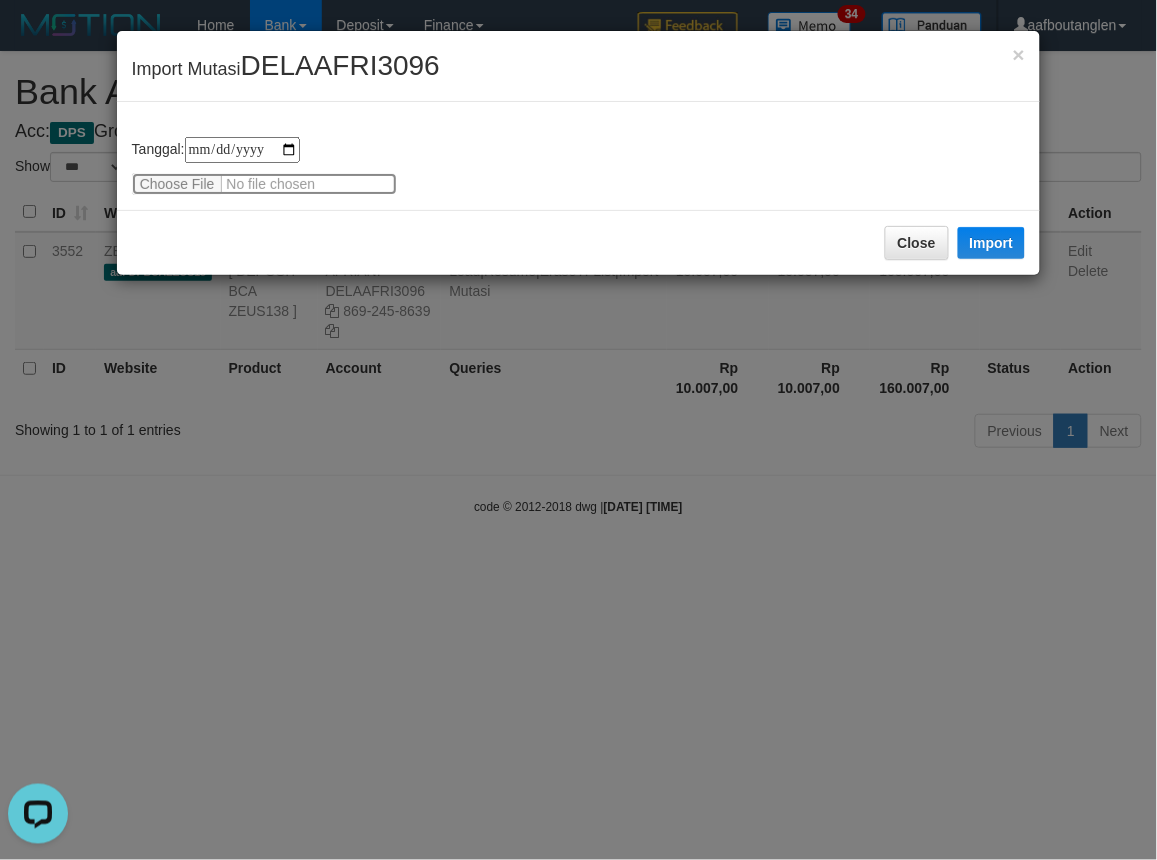 click at bounding box center (264, 184) 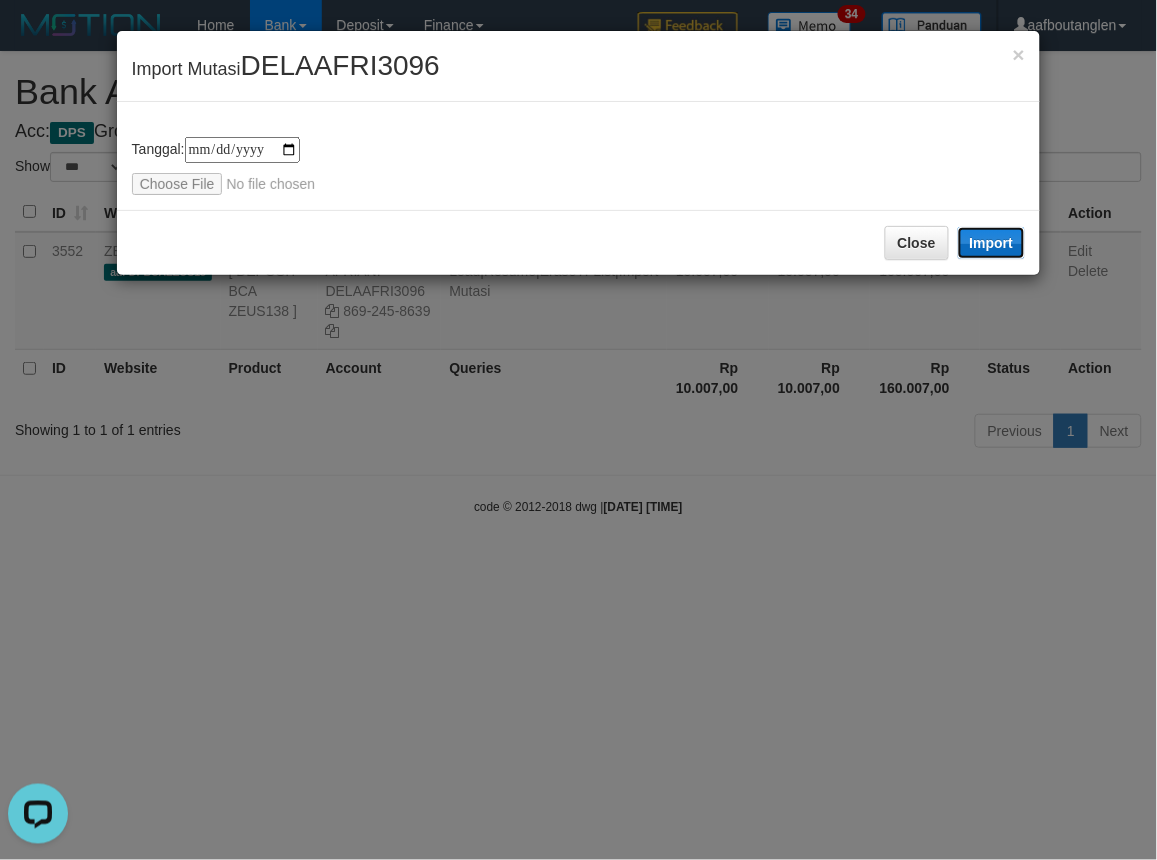 click on "Import" at bounding box center (992, 243) 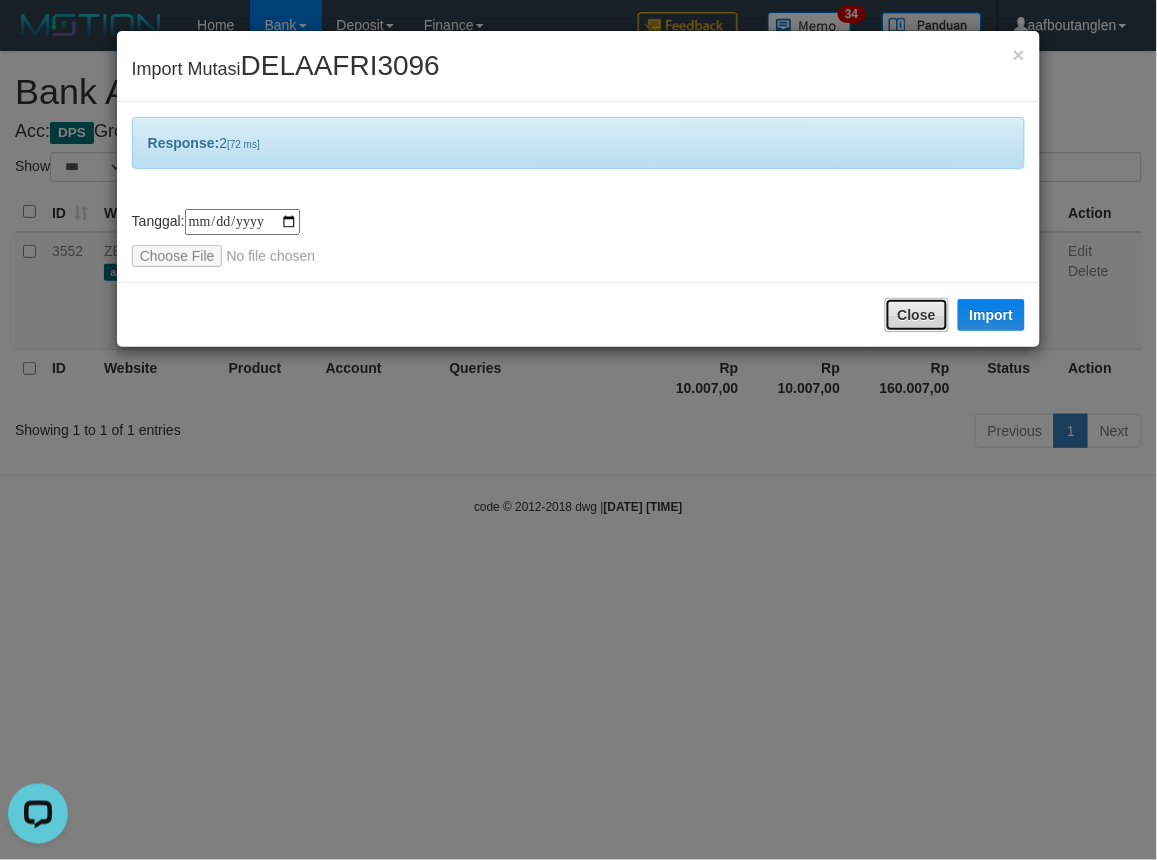 click on "Close" at bounding box center (917, 315) 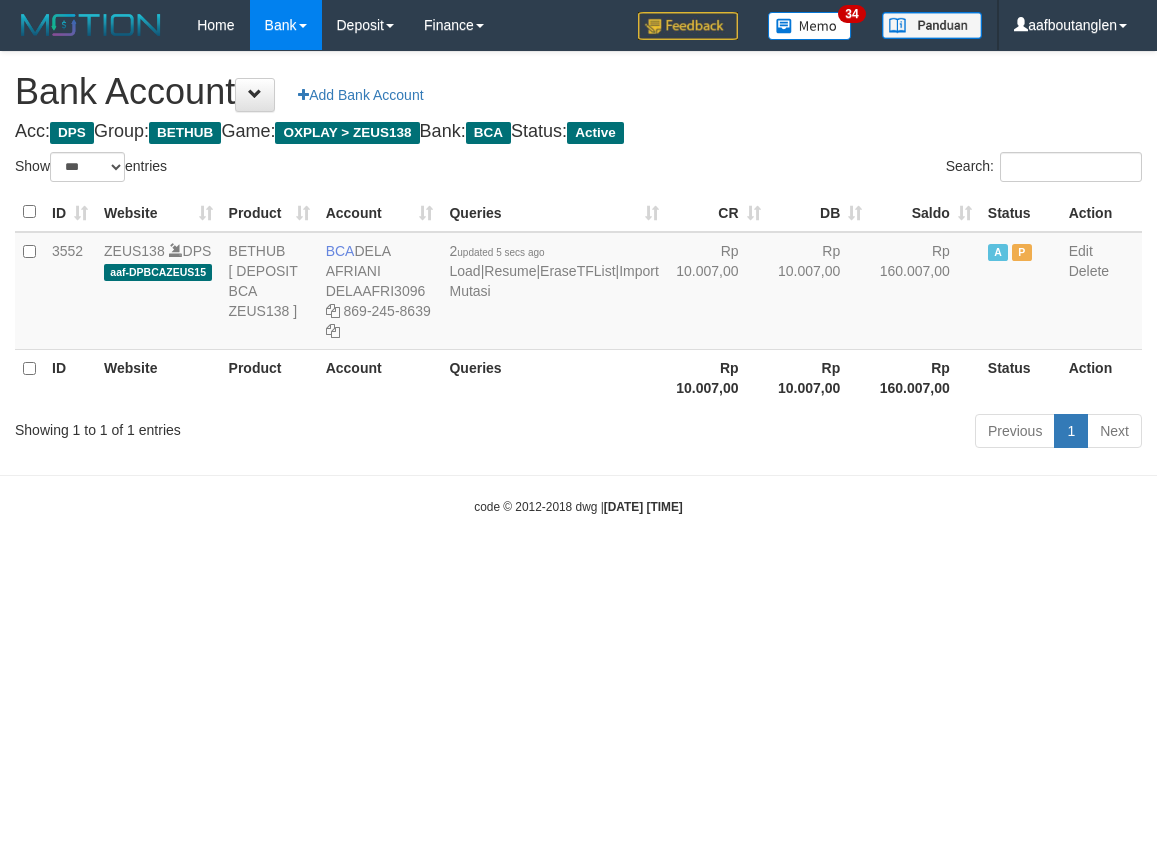 select on "***" 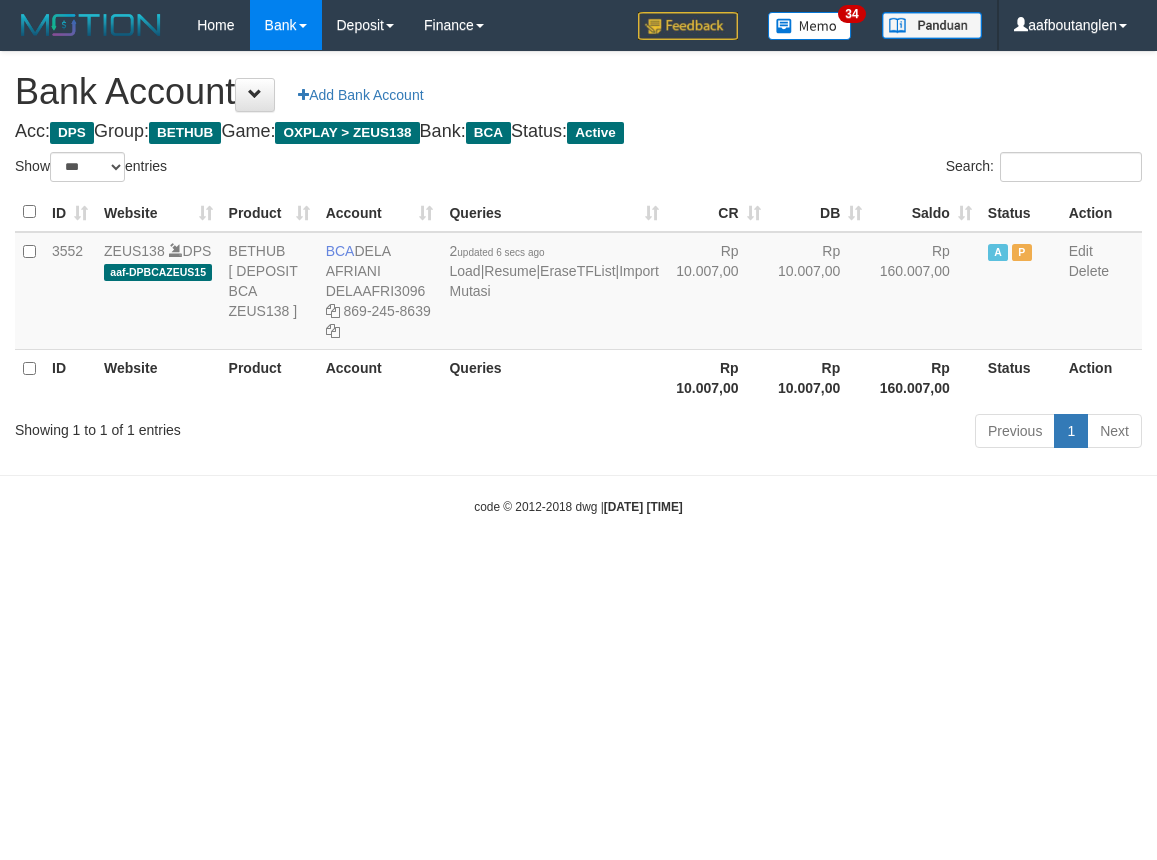 select on "***" 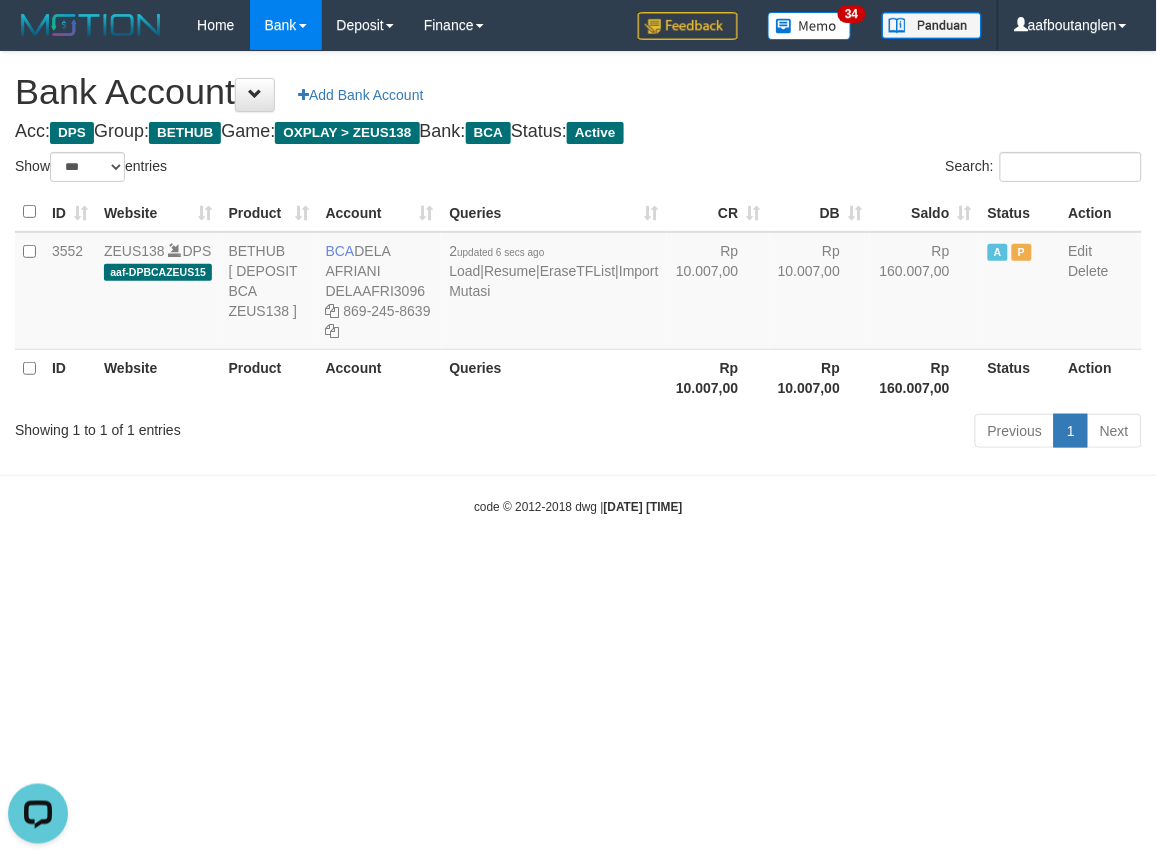 scroll, scrollTop: 0, scrollLeft: 0, axis: both 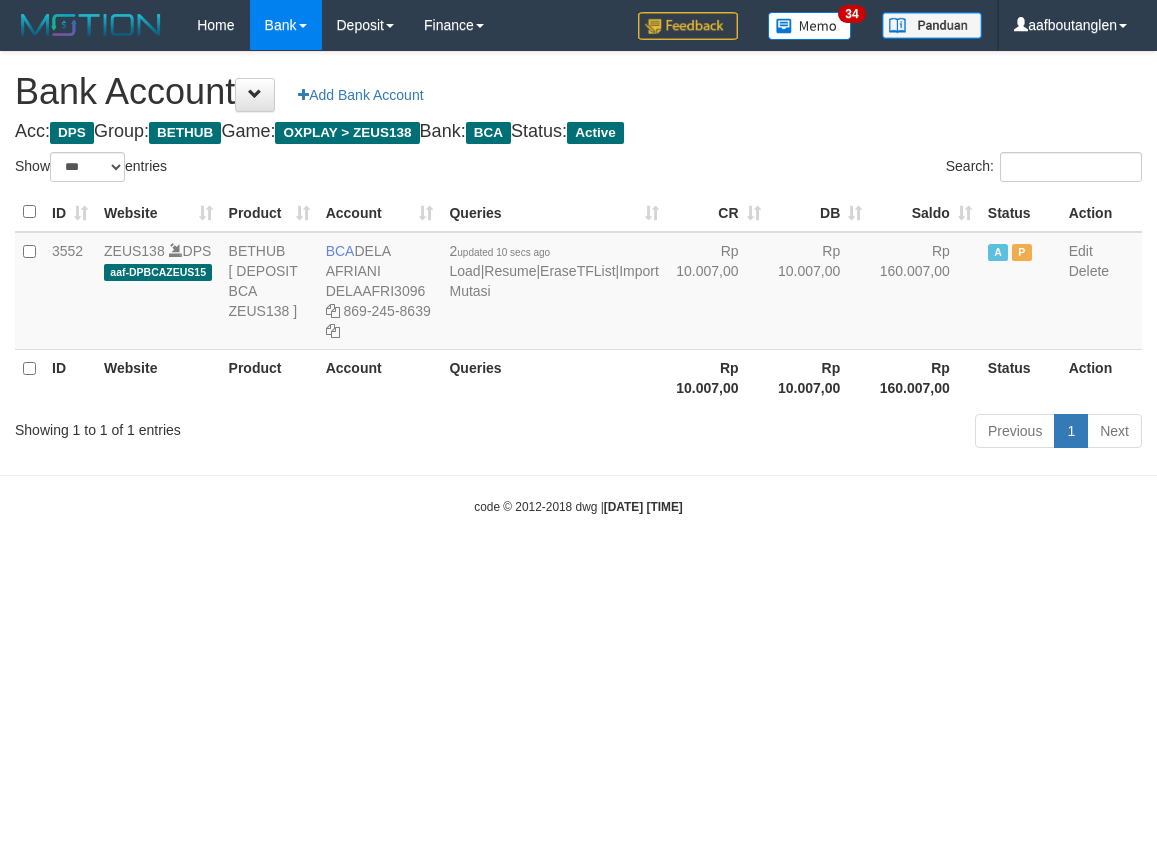 select on "***" 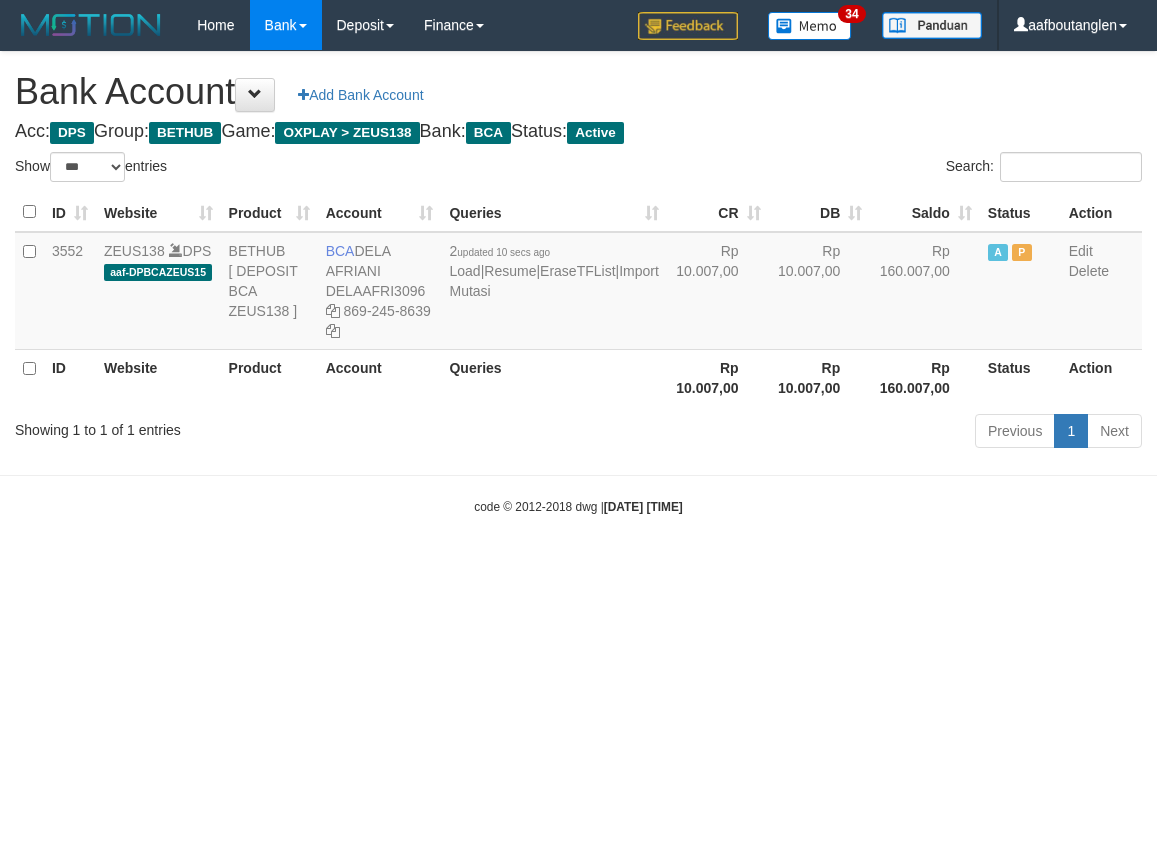 scroll, scrollTop: 0, scrollLeft: 0, axis: both 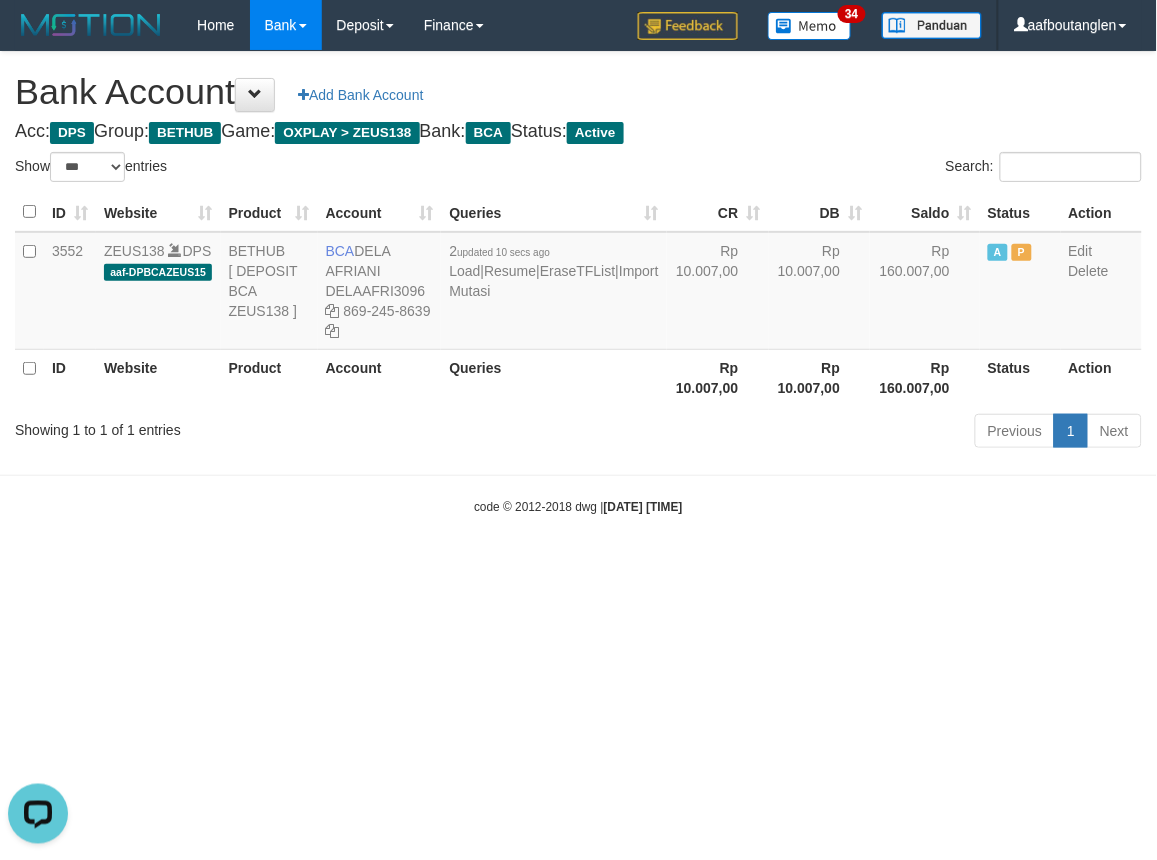 click on "code © [YEAR]-[YEAR] dwg |  [DATE] [TIME]" at bounding box center [578, 506] 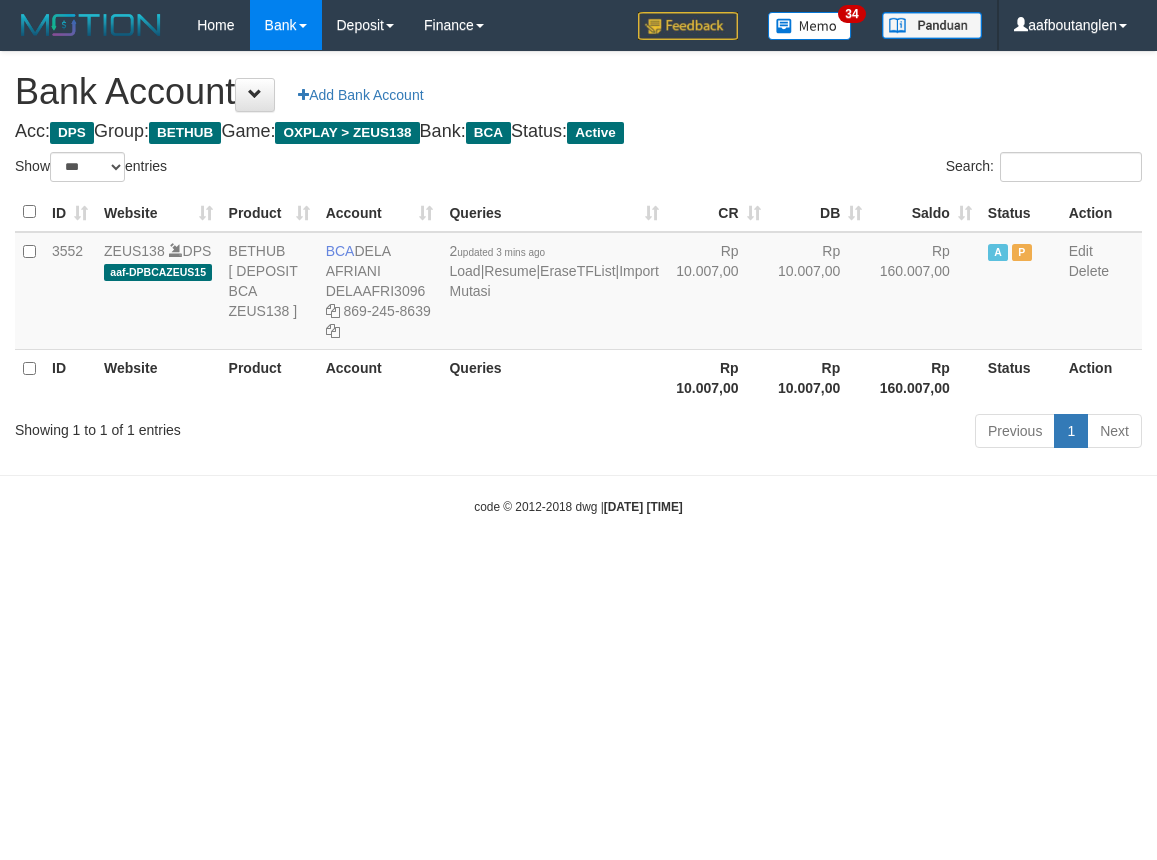 select on "***" 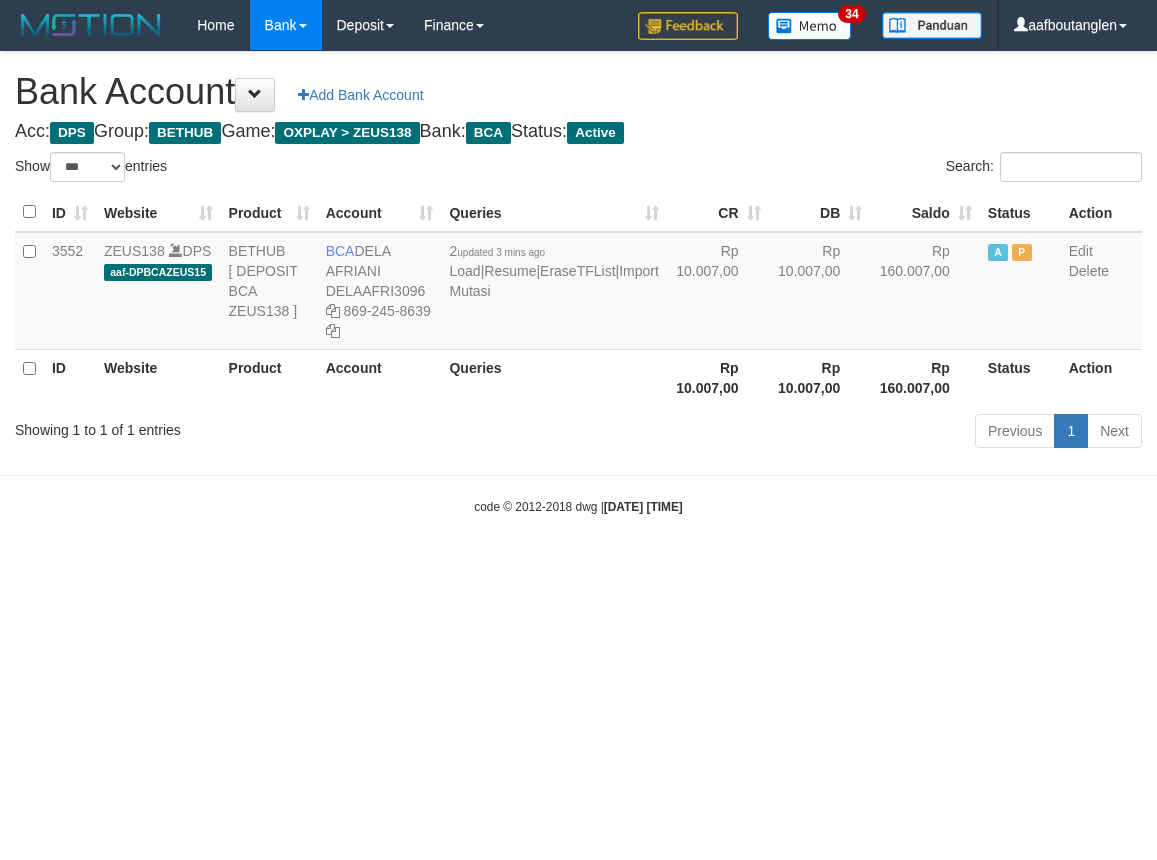 scroll, scrollTop: 0, scrollLeft: 0, axis: both 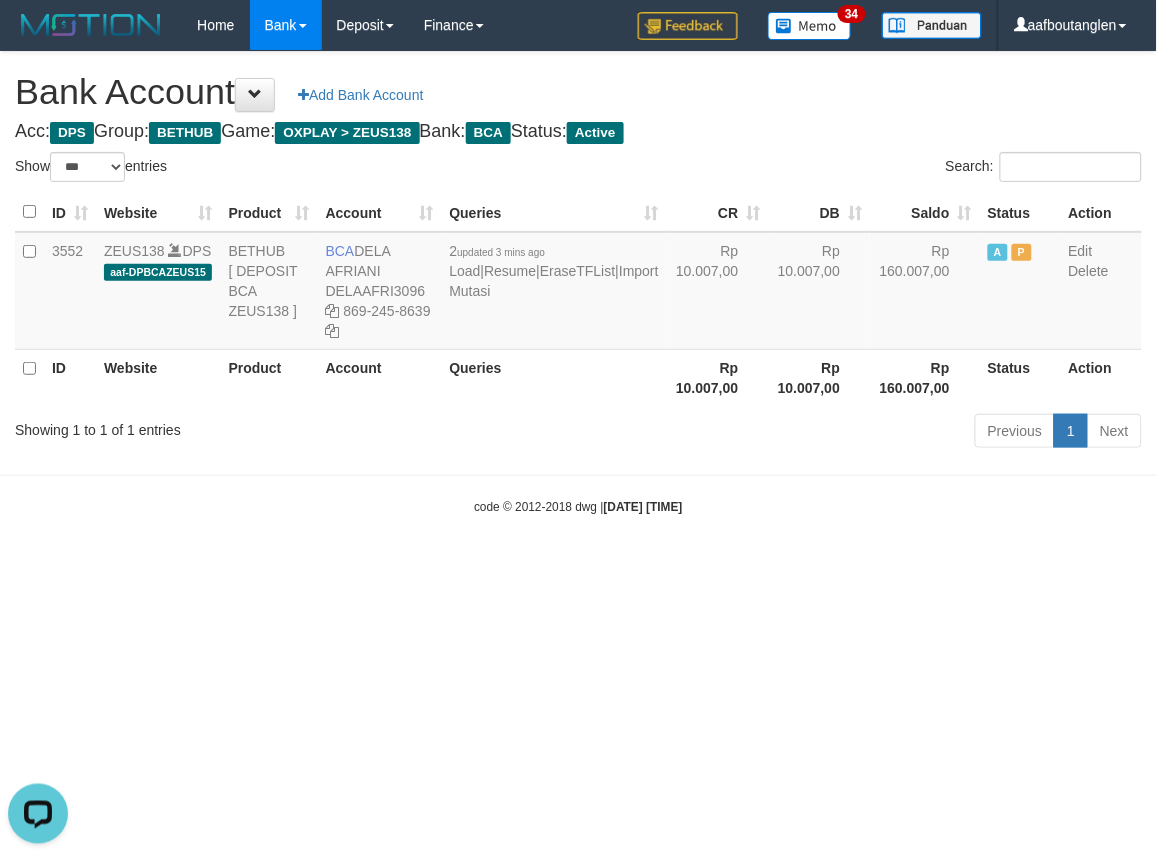 click on "Toggle navigation
Home
Bank
Account List
Deposit
DPS List
History
Note DPS
Finance
Financial Data
aafboutanglen
My Profile
Log Out
34" at bounding box center (578, 283) 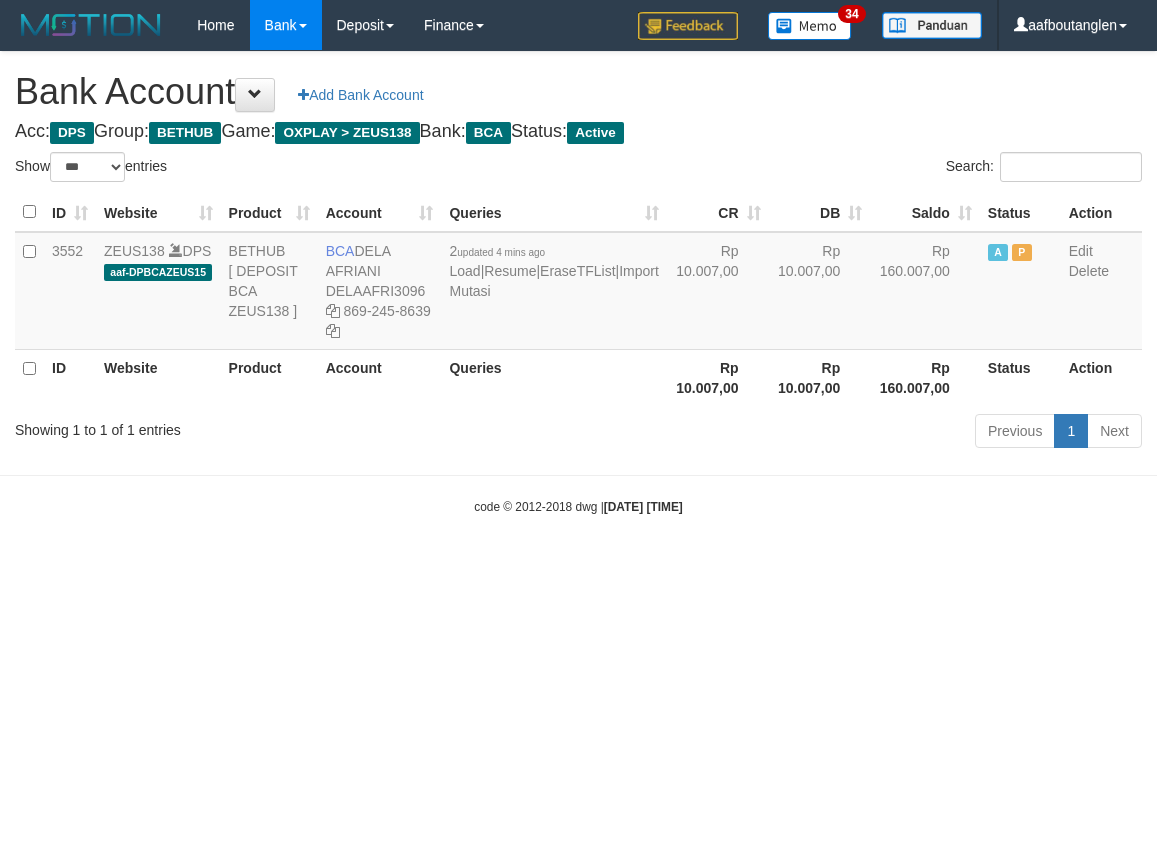 select on "***" 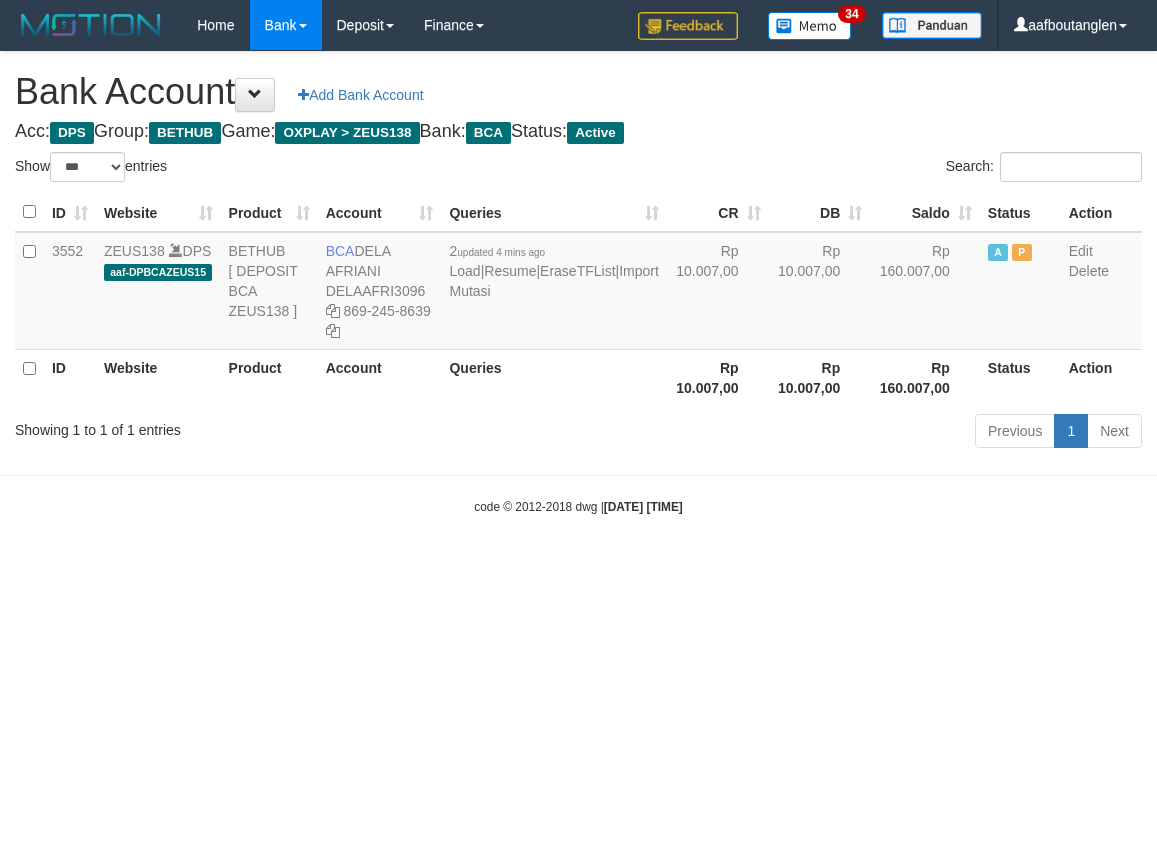 scroll, scrollTop: 0, scrollLeft: 0, axis: both 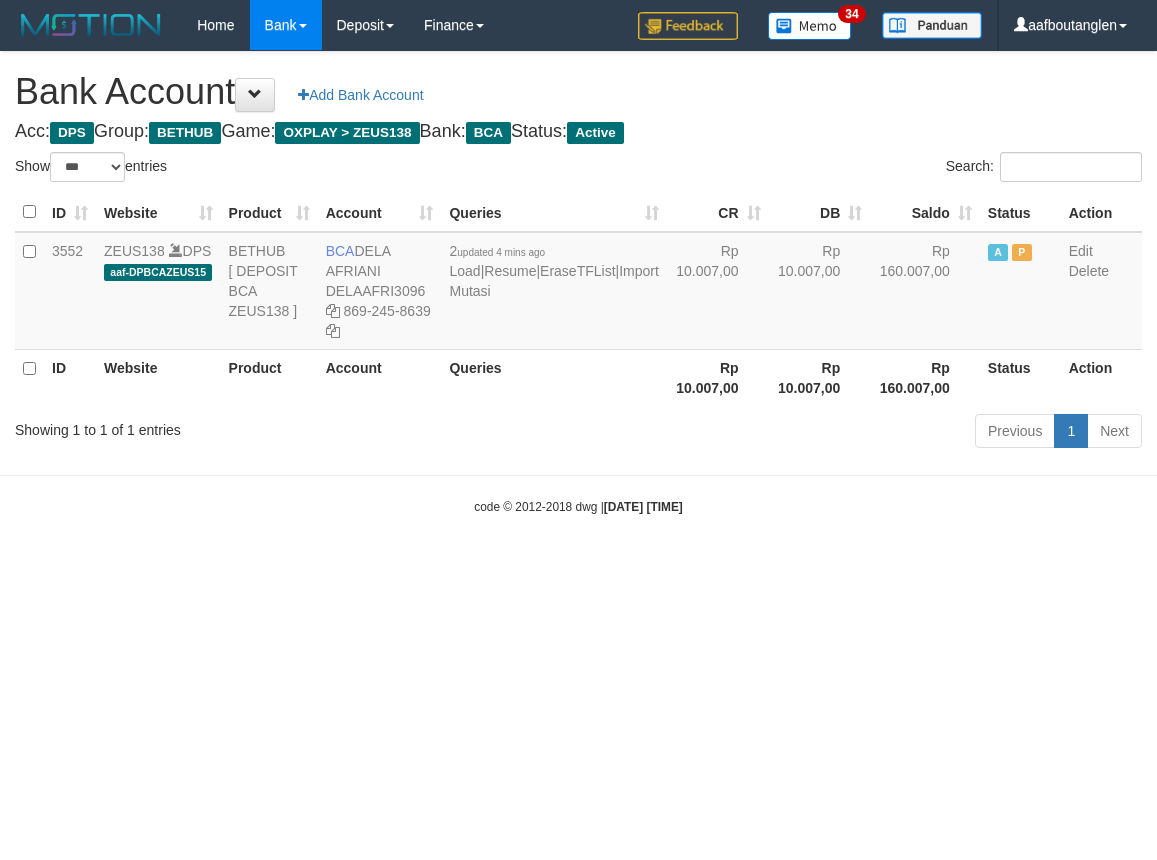 select on "***" 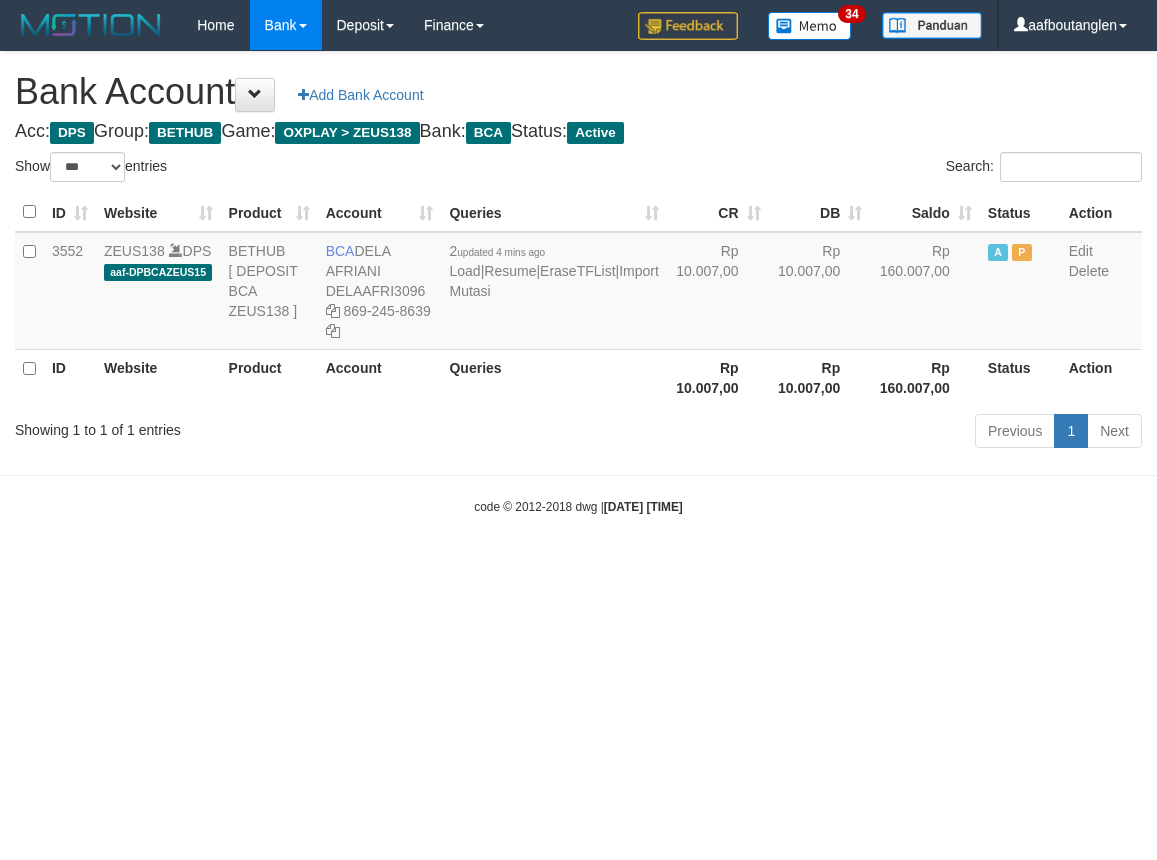 scroll, scrollTop: 0, scrollLeft: 0, axis: both 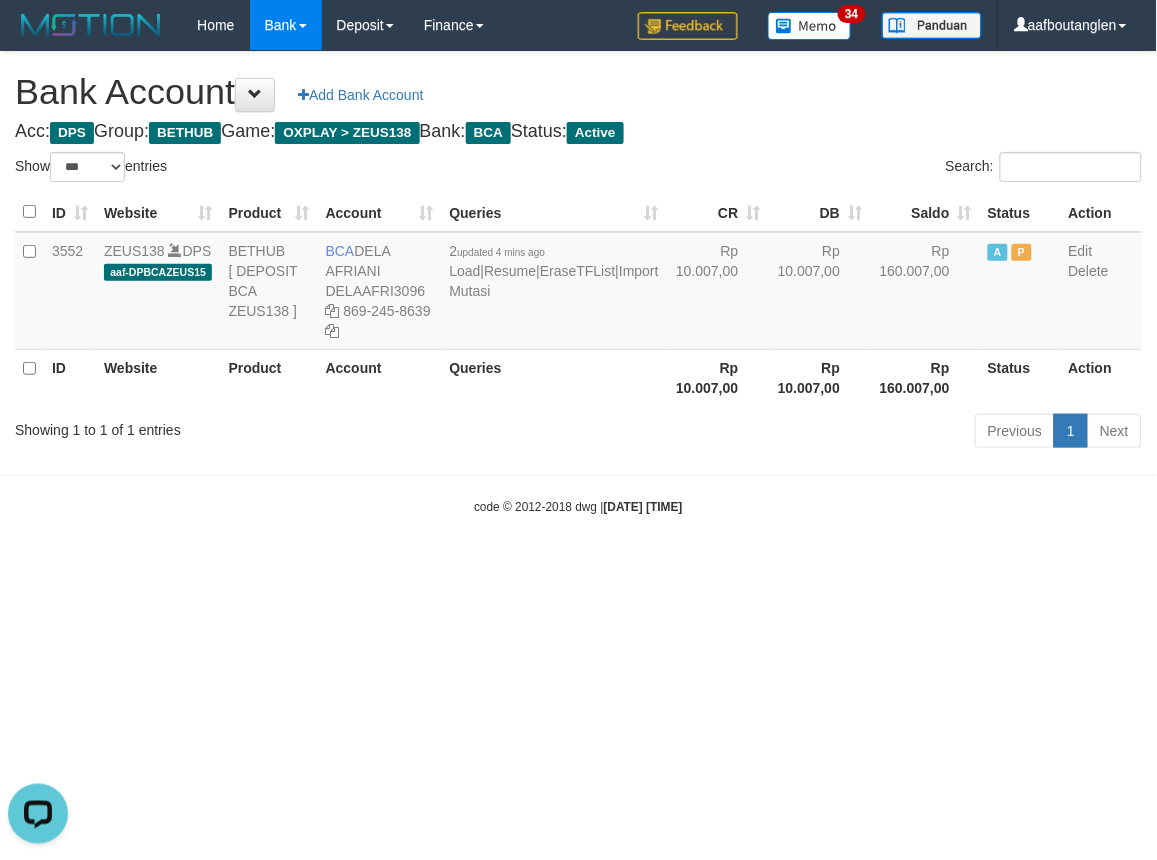 click on "Toggle navigation
Home
Bank
Account List
Deposit
DPS List
History
Note DPS
Finance
Financial Data
aafboutanglen
My Profile
Log Out
34" at bounding box center (578, 283) 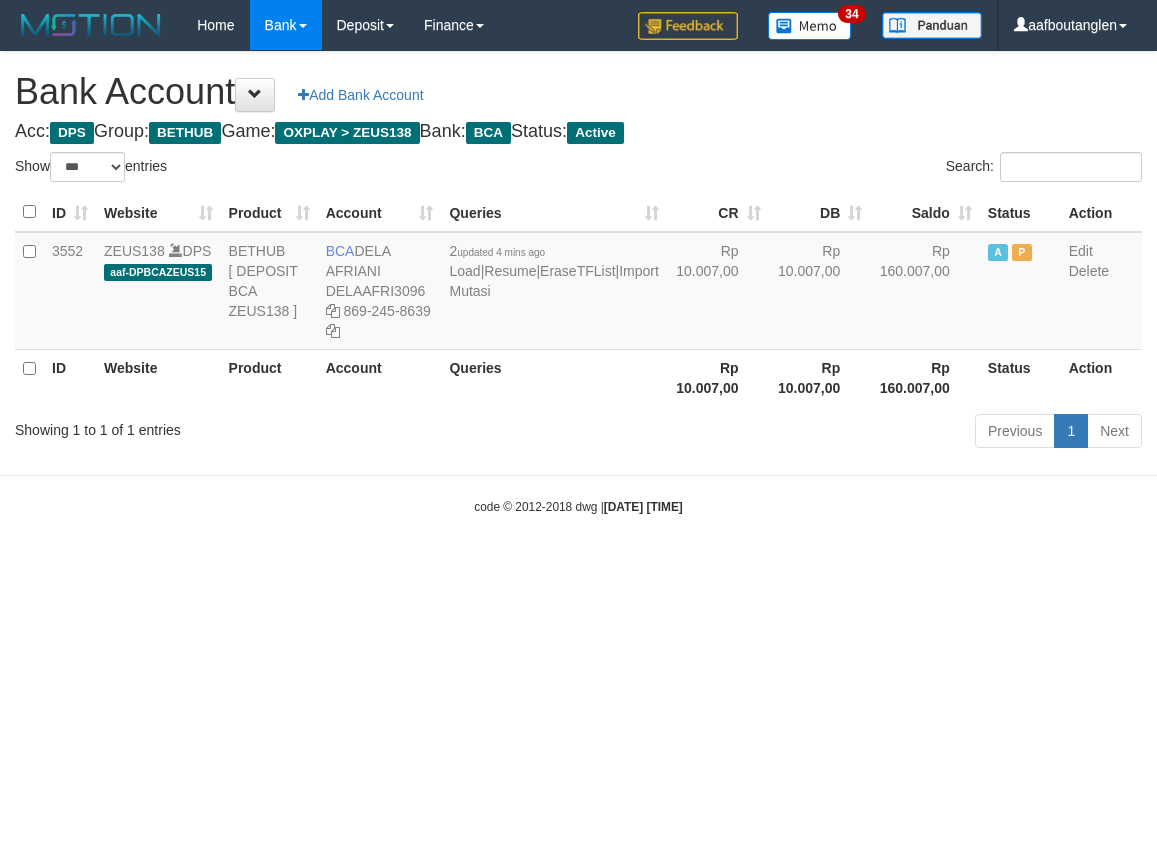 select on "***" 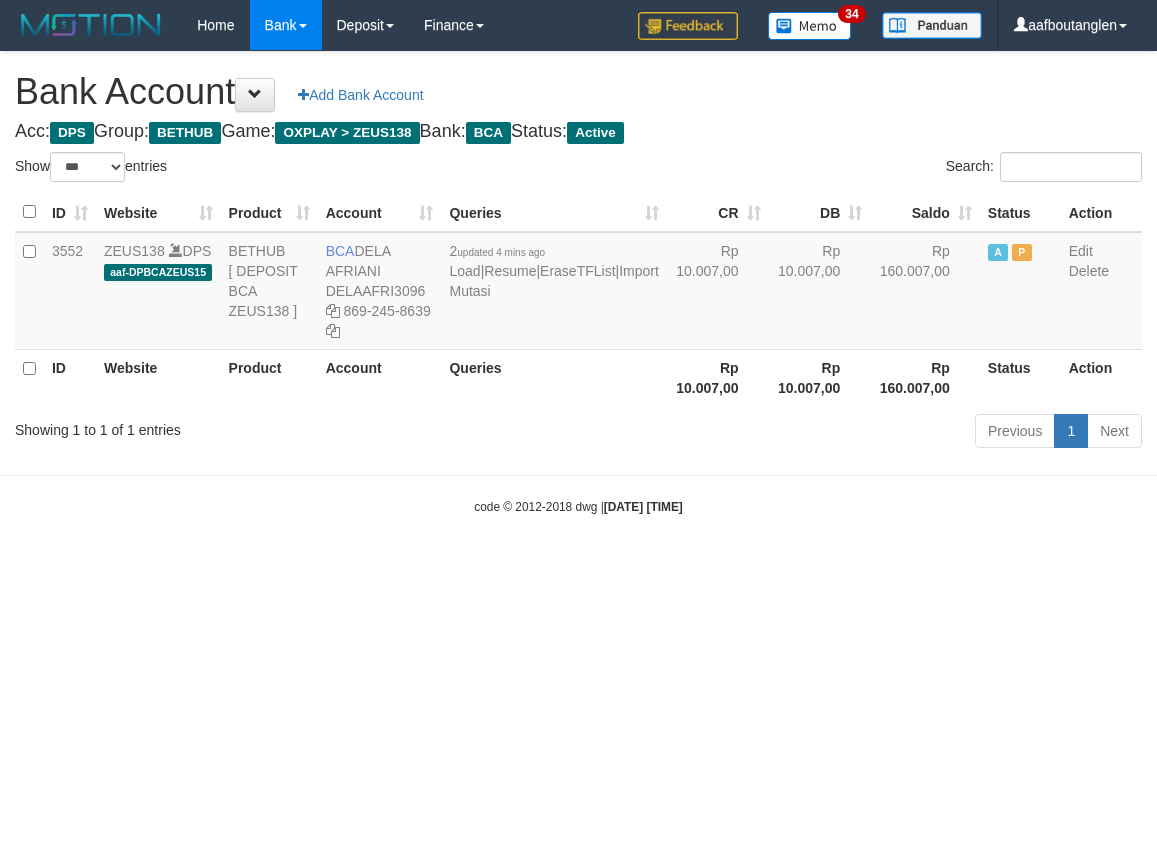 scroll, scrollTop: 0, scrollLeft: 0, axis: both 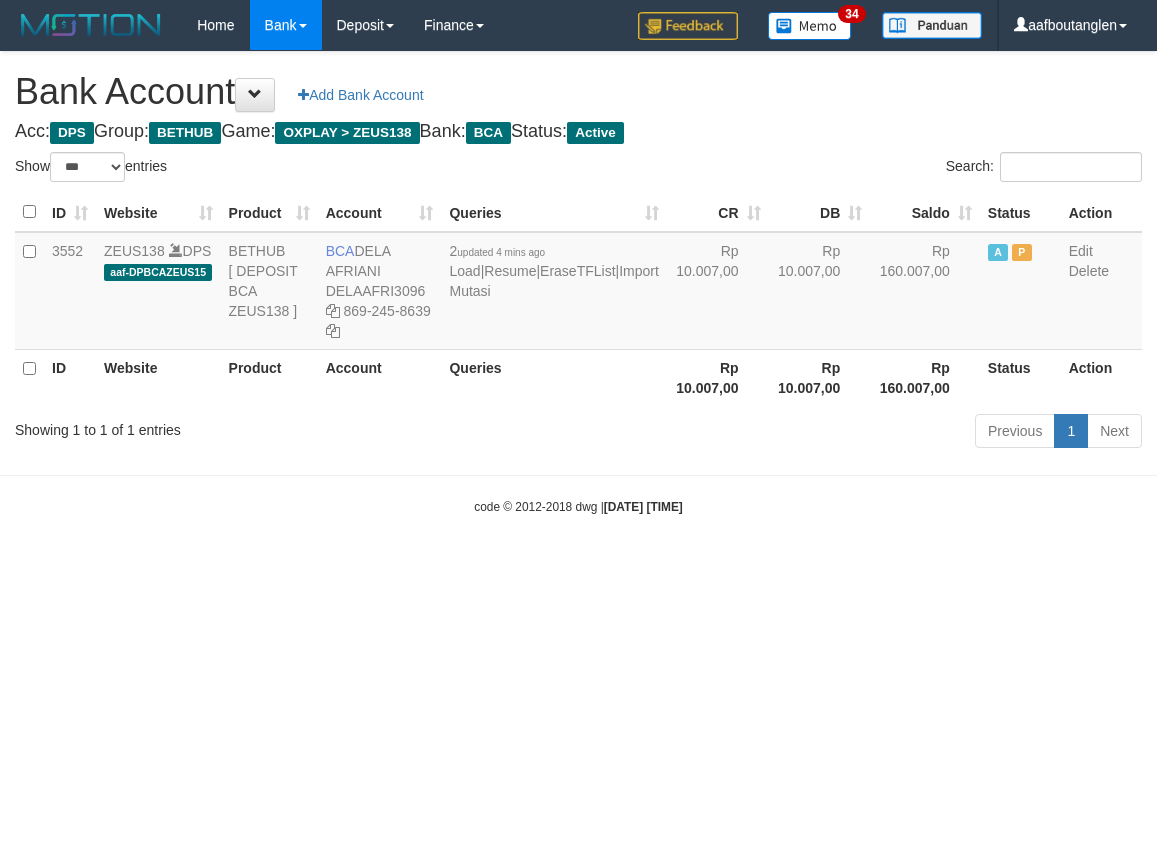 select on "***" 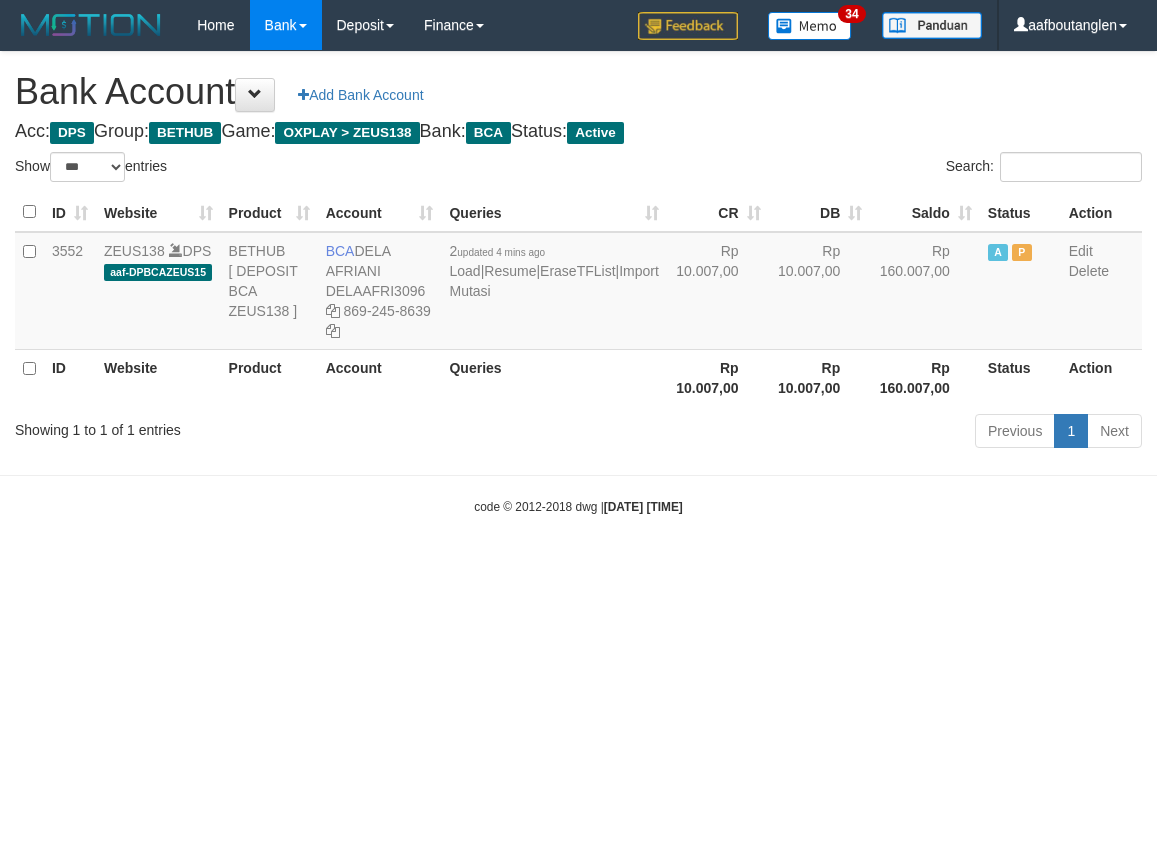 scroll, scrollTop: 0, scrollLeft: 0, axis: both 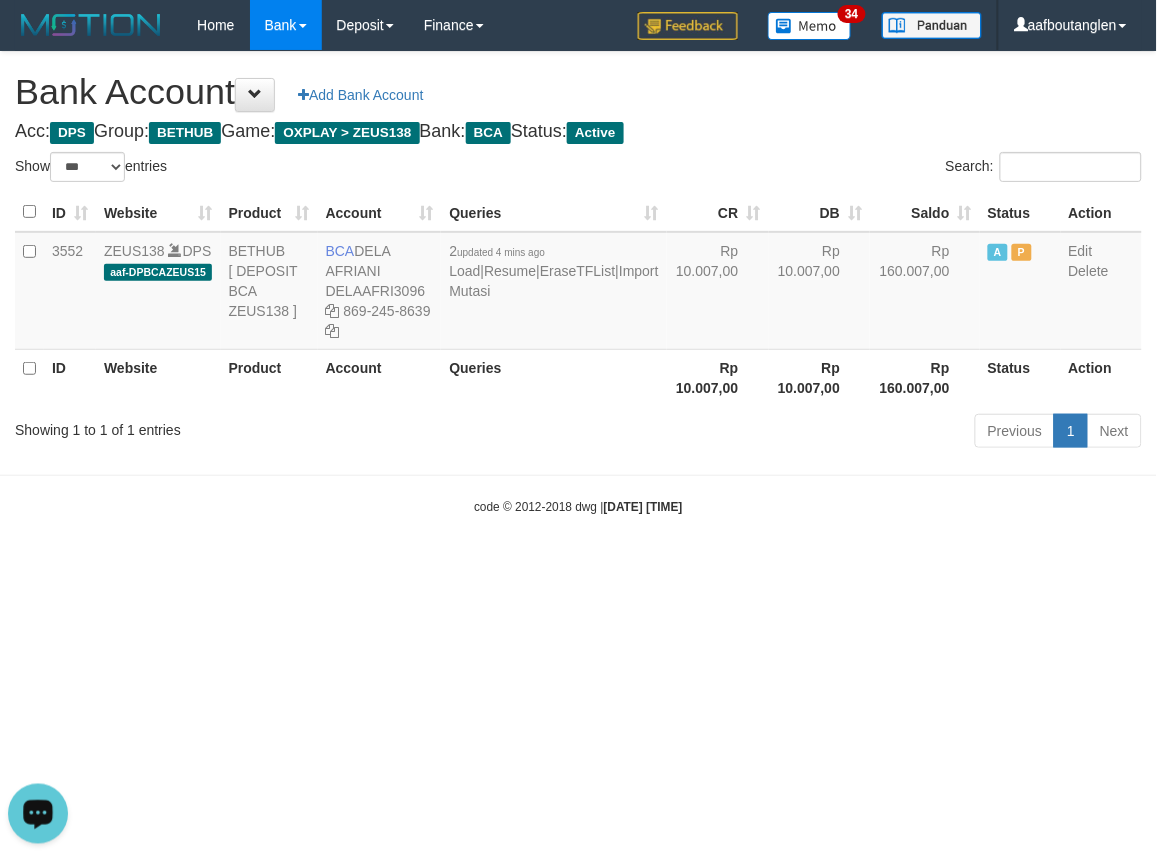 click on "Toggle navigation
Home
Bank
Account List
Deposit
DPS List
History
Note DPS
Finance
Financial Data
aafboutanglen
My Profile
Log Out
34" at bounding box center [578, 283] 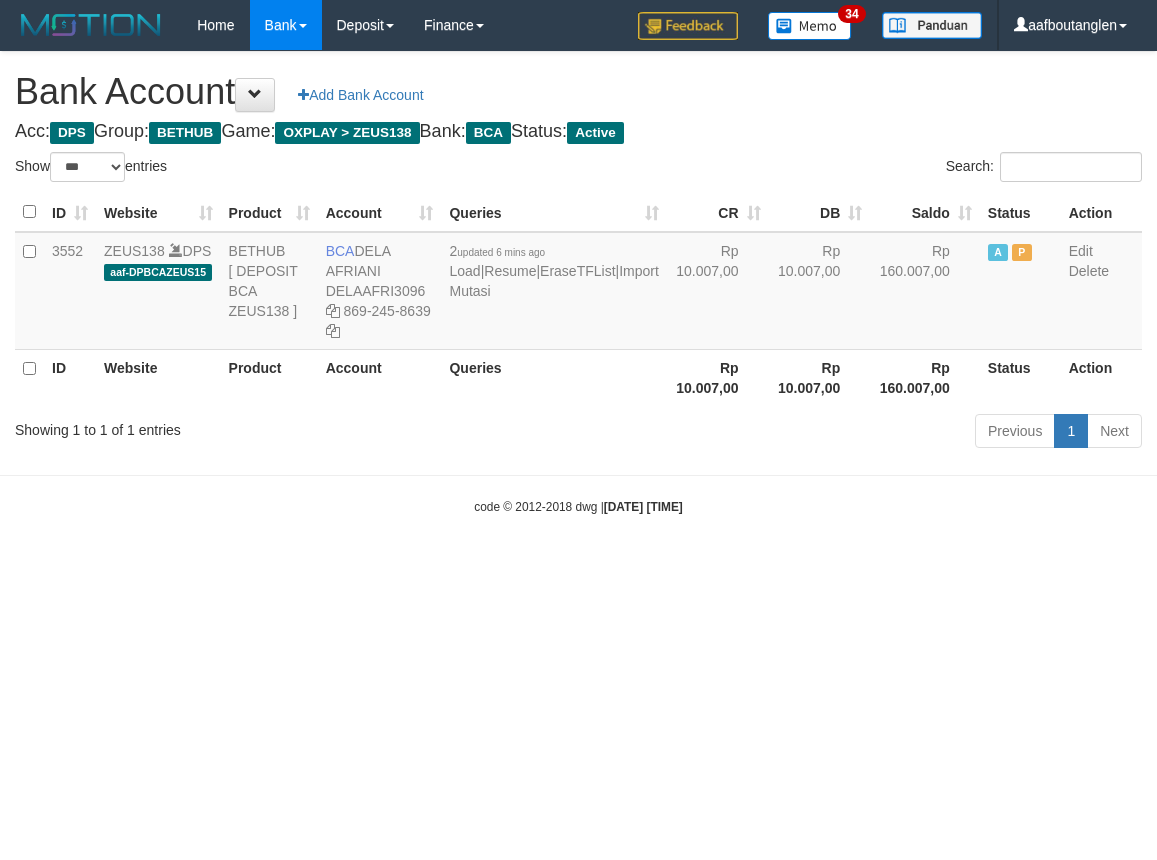 select on "***" 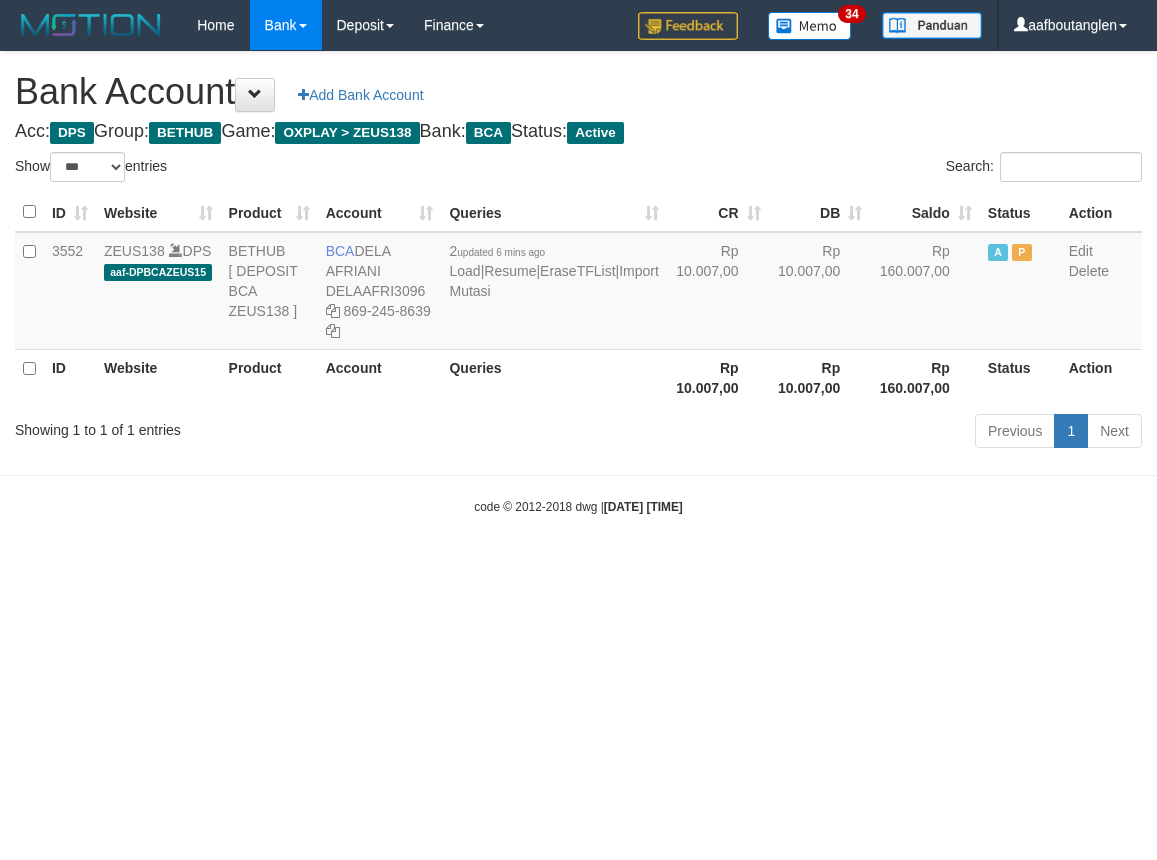 scroll, scrollTop: 0, scrollLeft: 0, axis: both 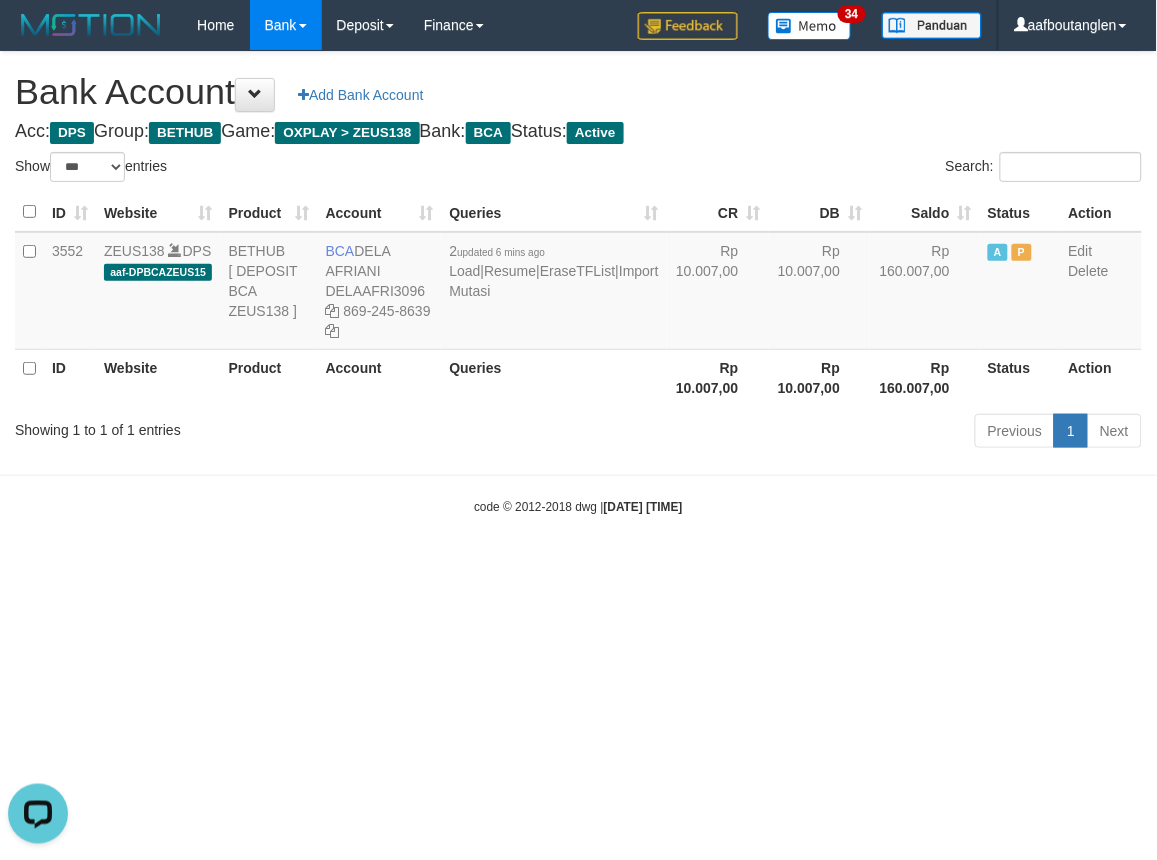 drag, startPoint x: 106, startPoint y: 554, endPoint x: 207, endPoint y: 604, distance: 112.698715 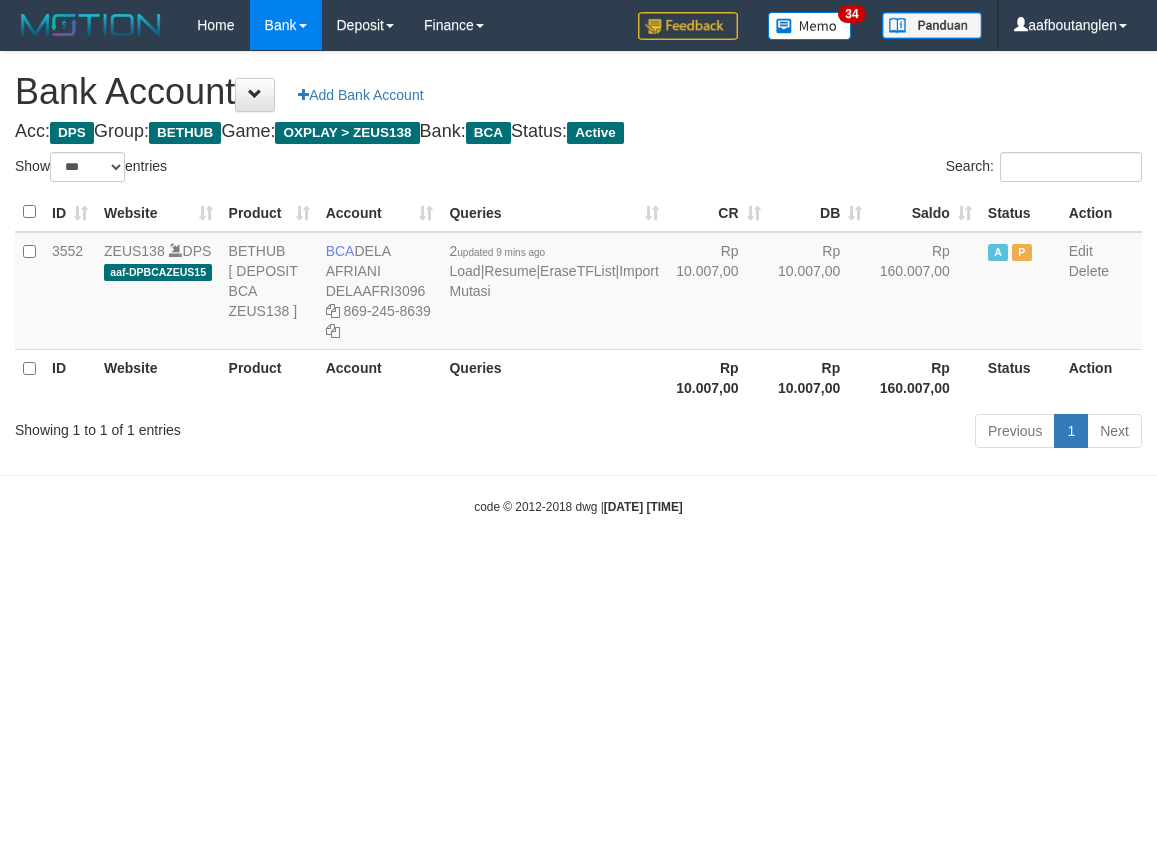select on "***" 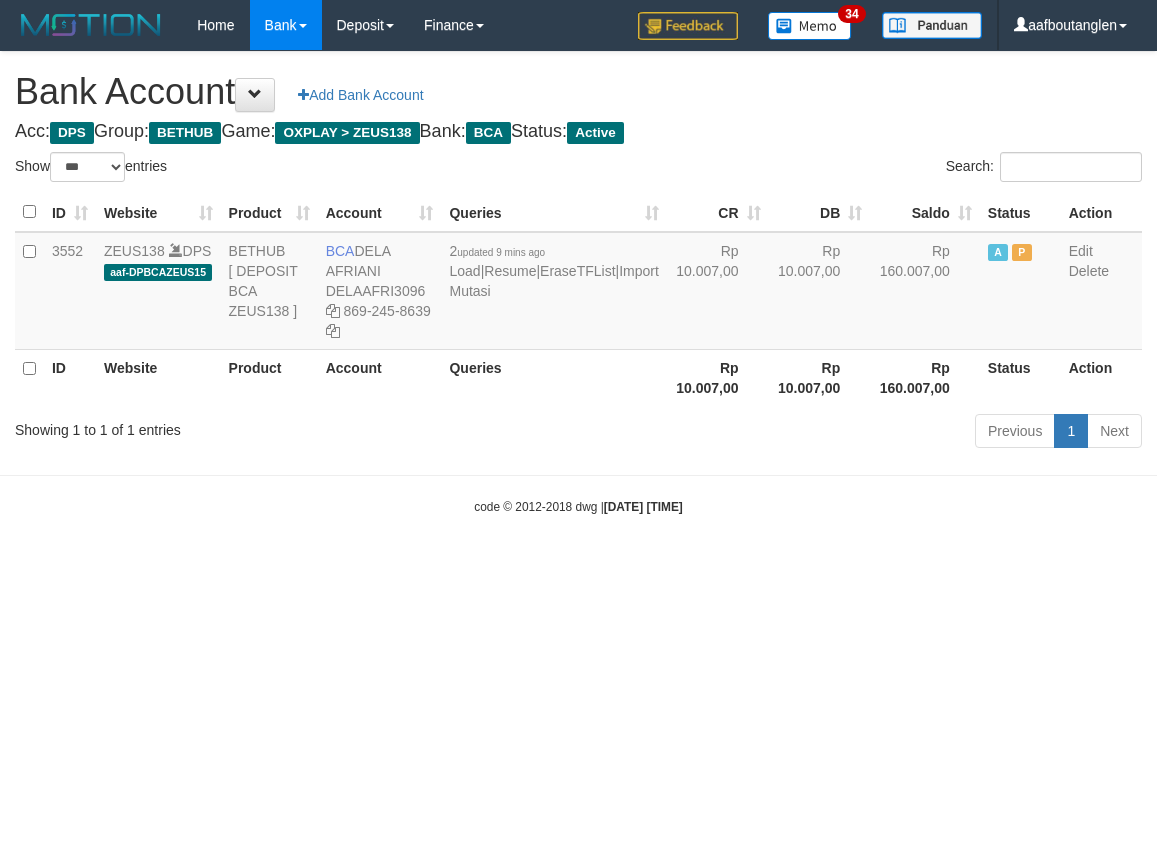 scroll, scrollTop: 0, scrollLeft: 0, axis: both 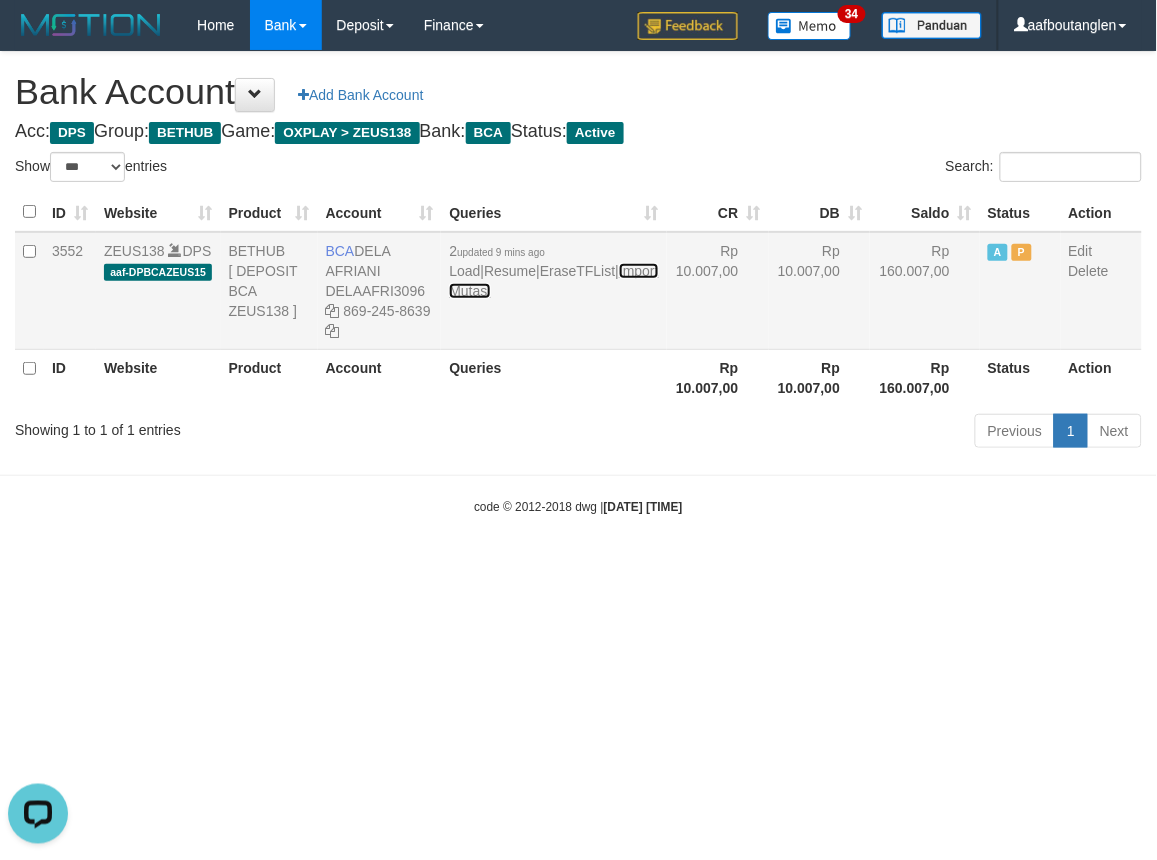 click on "Import Mutasi" at bounding box center [553, 281] 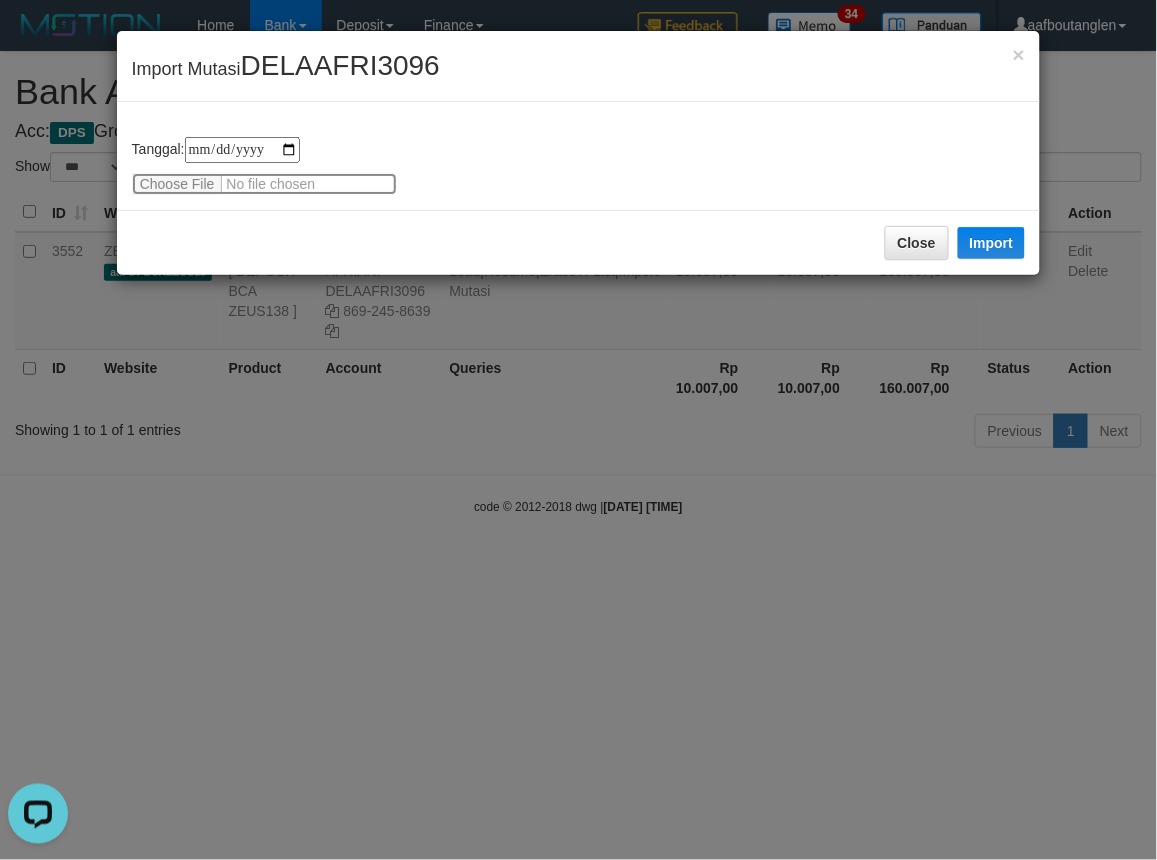 click at bounding box center [264, 184] 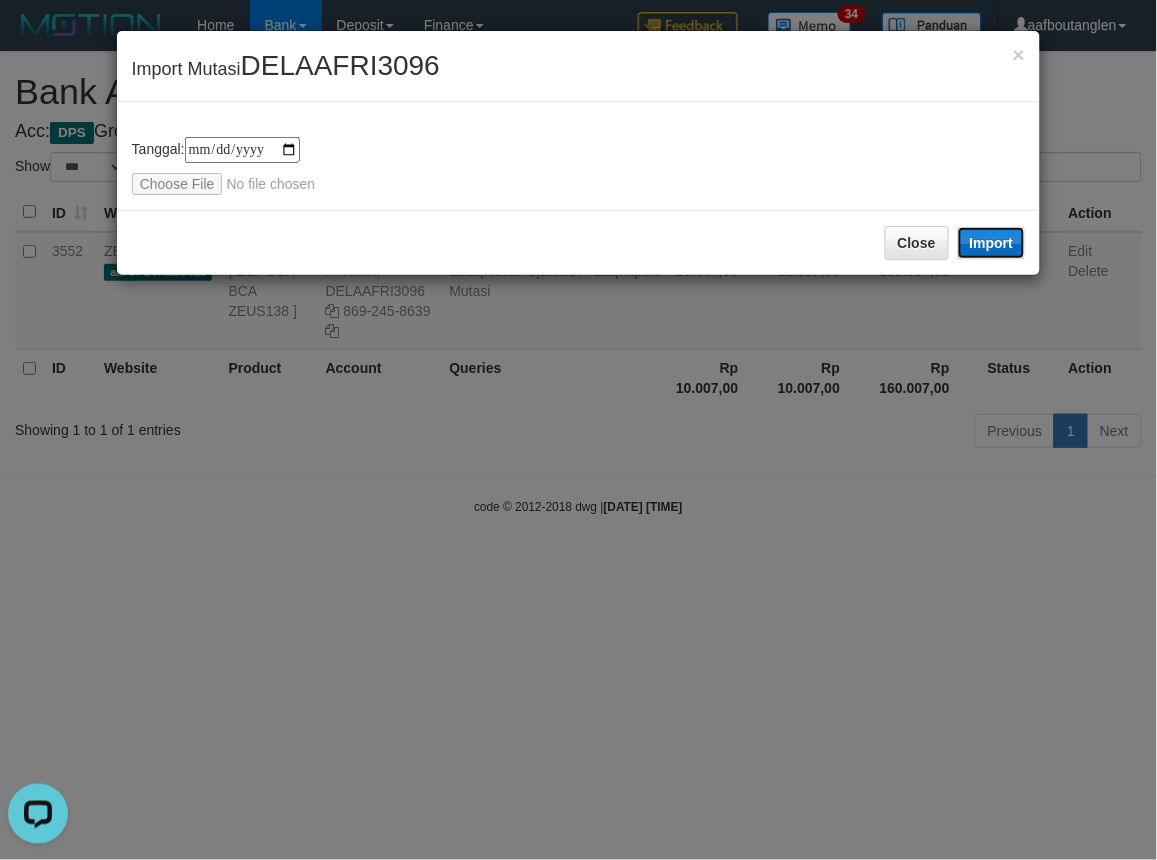 click on "Import" at bounding box center [992, 243] 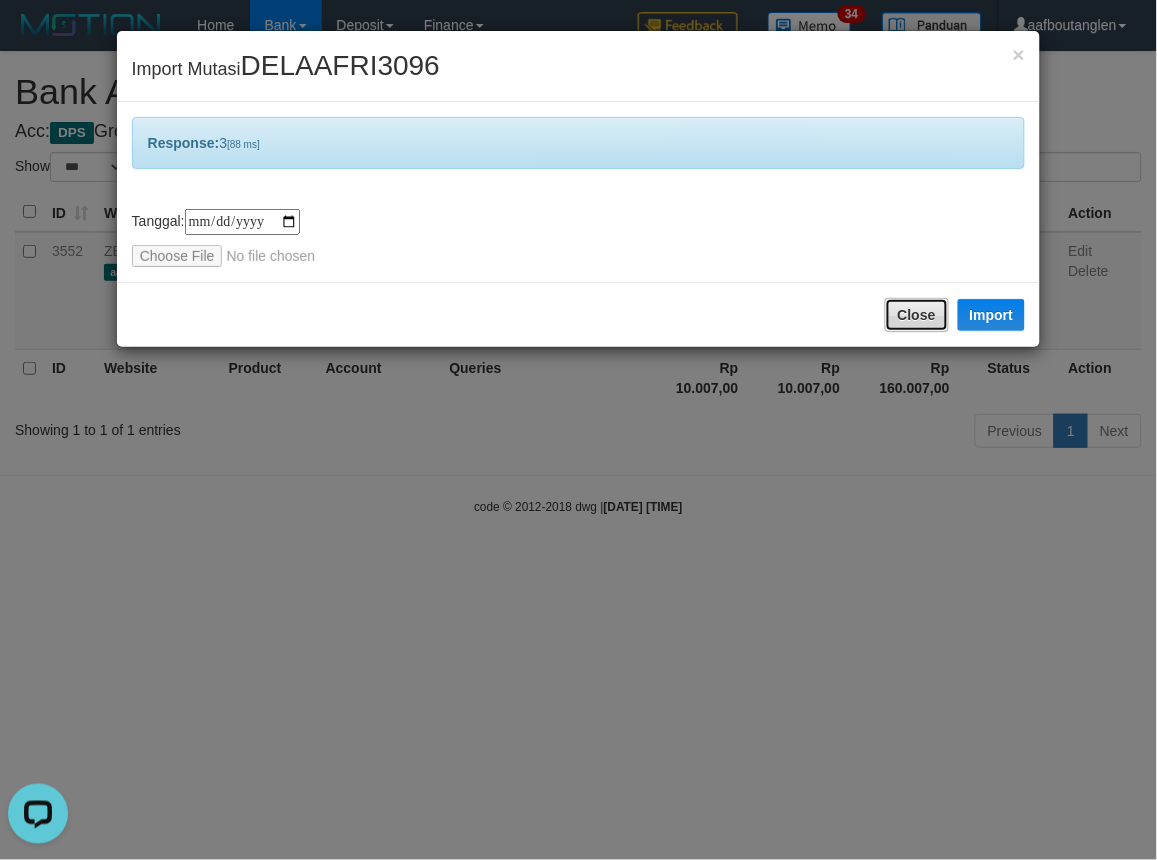 click on "Close" at bounding box center (917, 315) 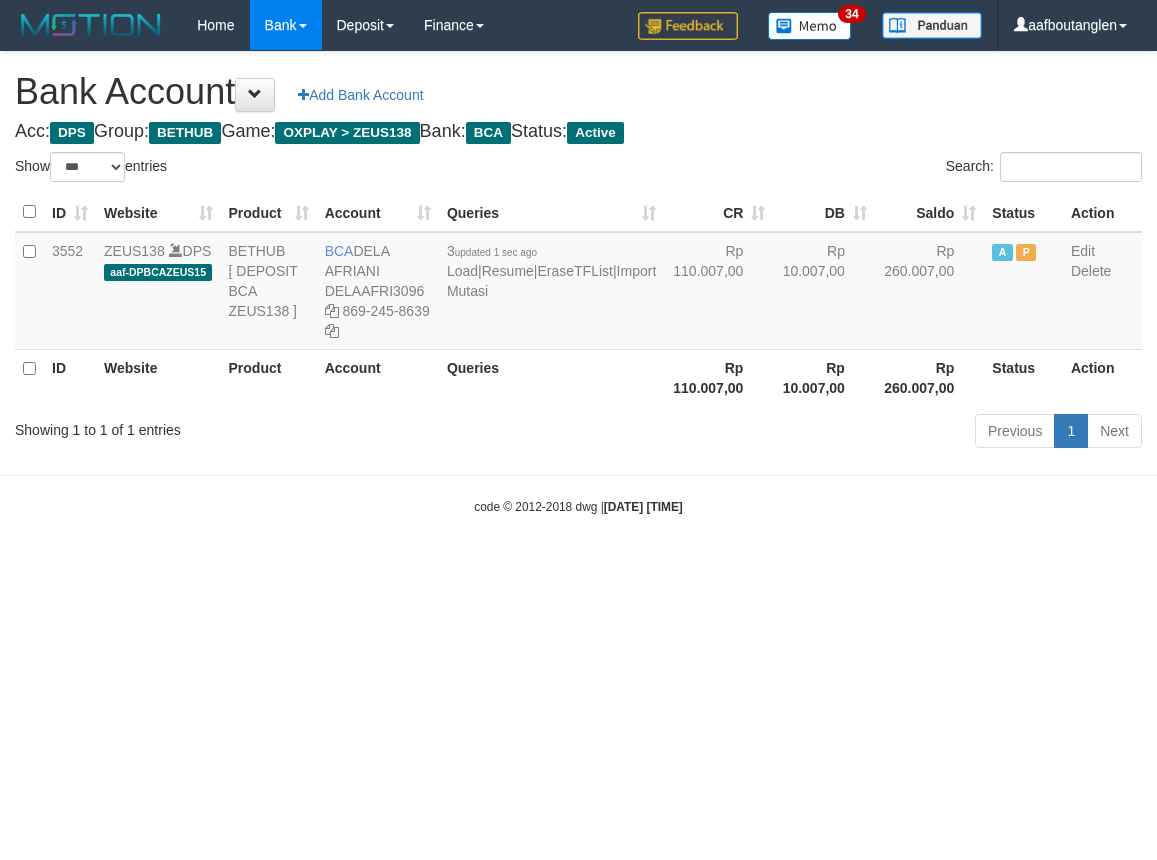 select on "***" 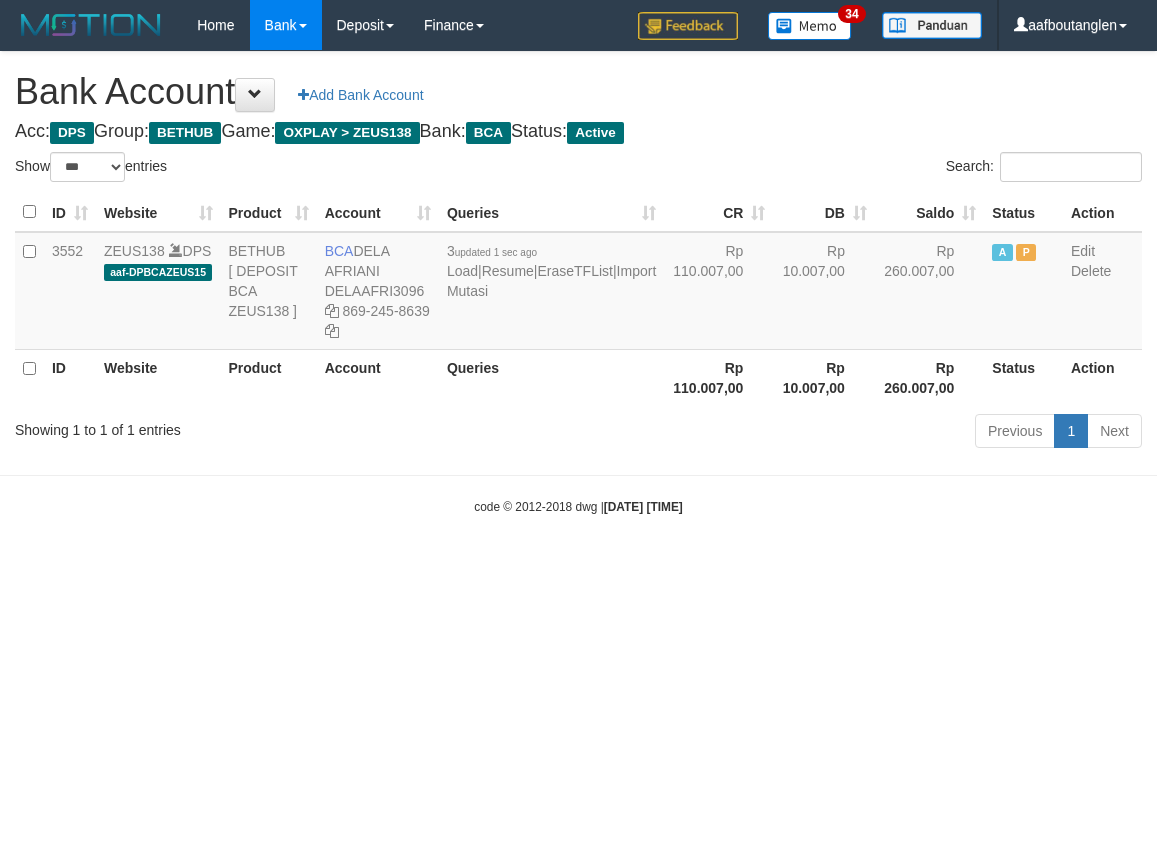 scroll, scrollTop: 0, scrollLeft: 0, axis: both 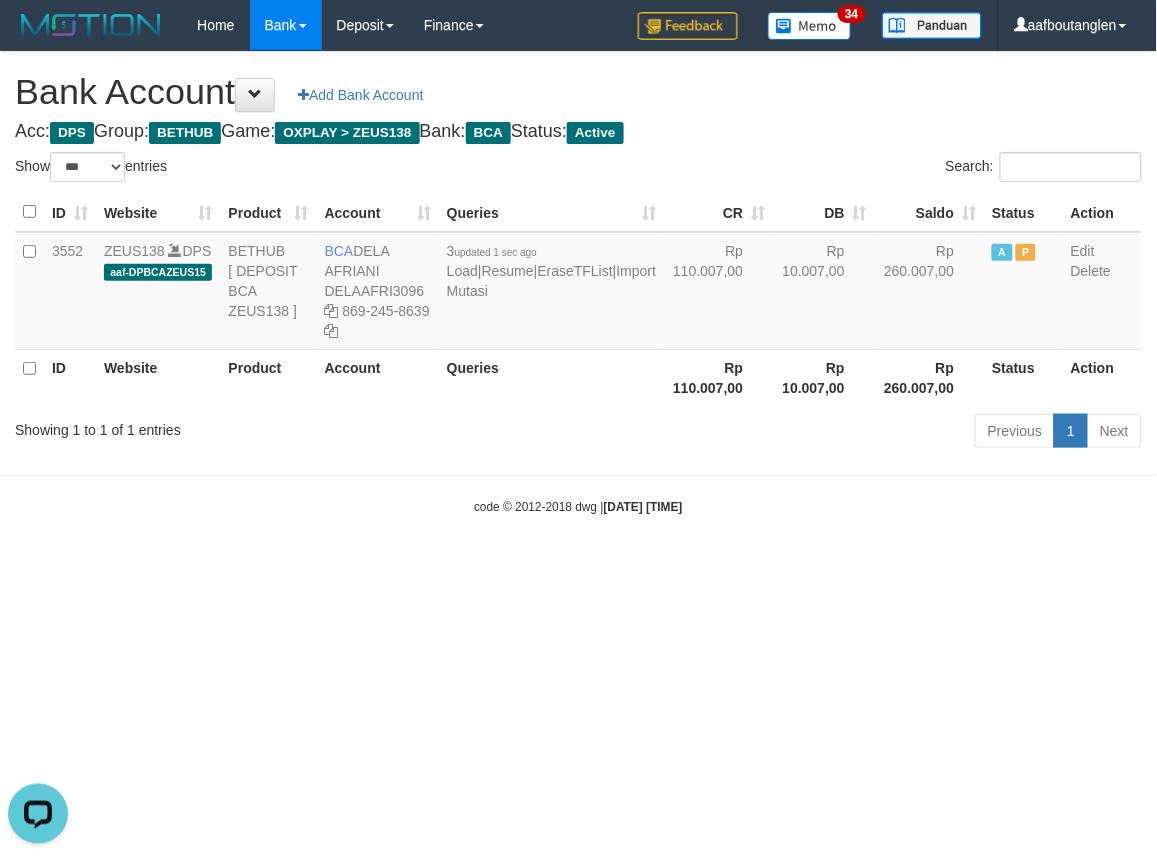 click on "Toggle navigation
Home
Bank
Account List
Deposit
DPS List
History
Note DPS
Finance
Financial Data
aafboutanglen
My Profile
Log Out
34" at bounding box center (578, 283) 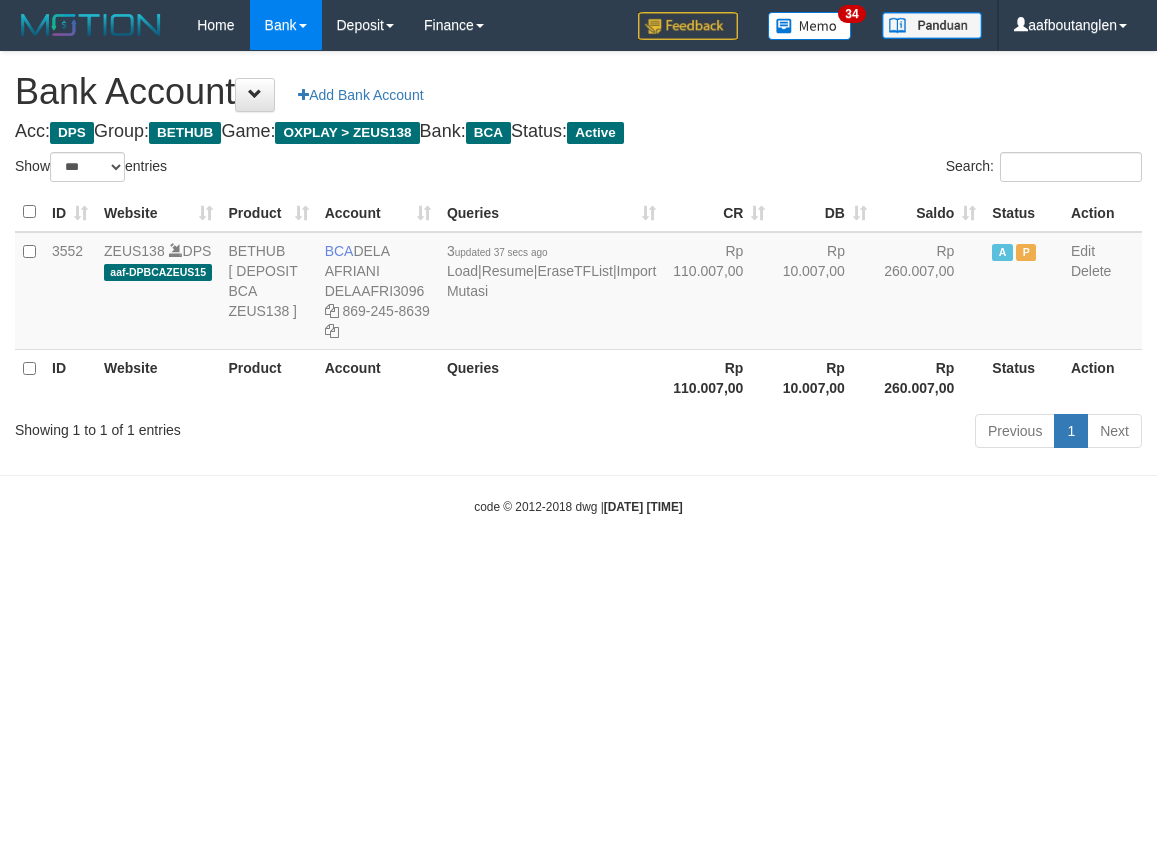 select on "***" 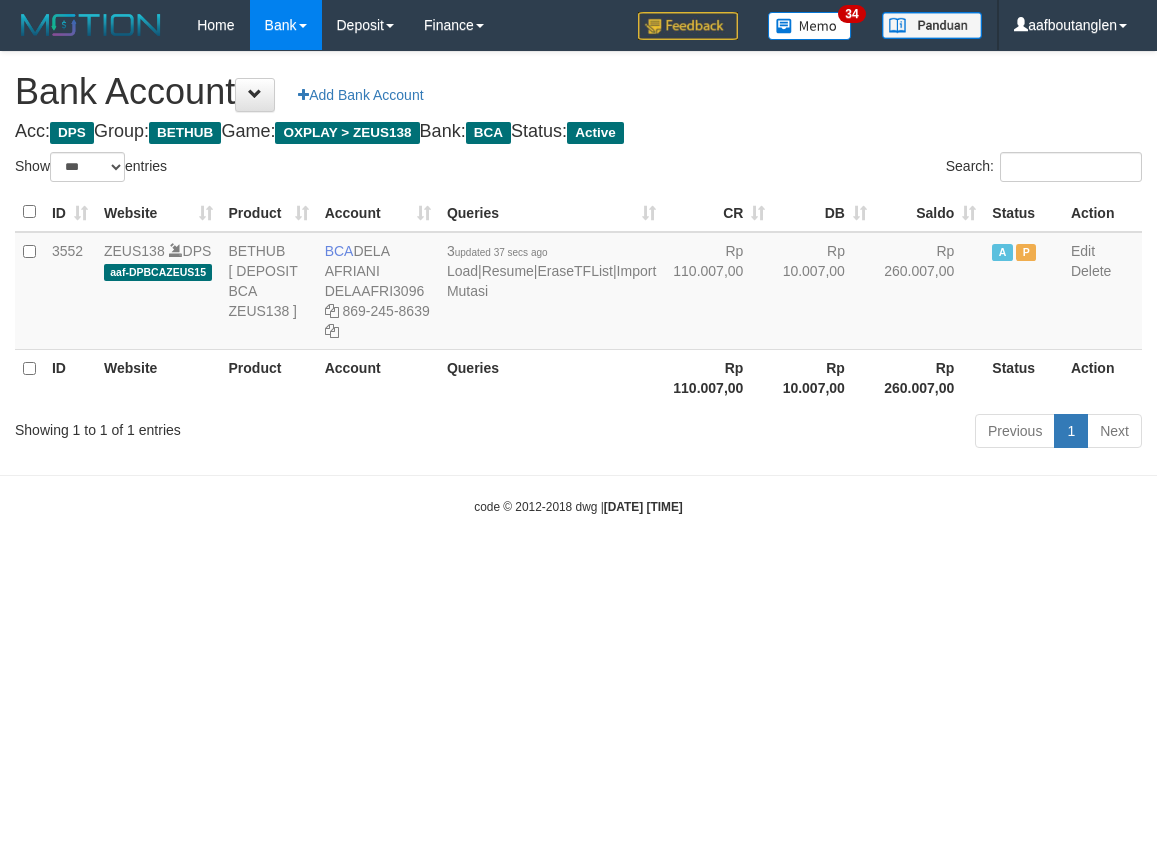 scroll, scrollTop: 0, scrollLeft: 0, axis: both 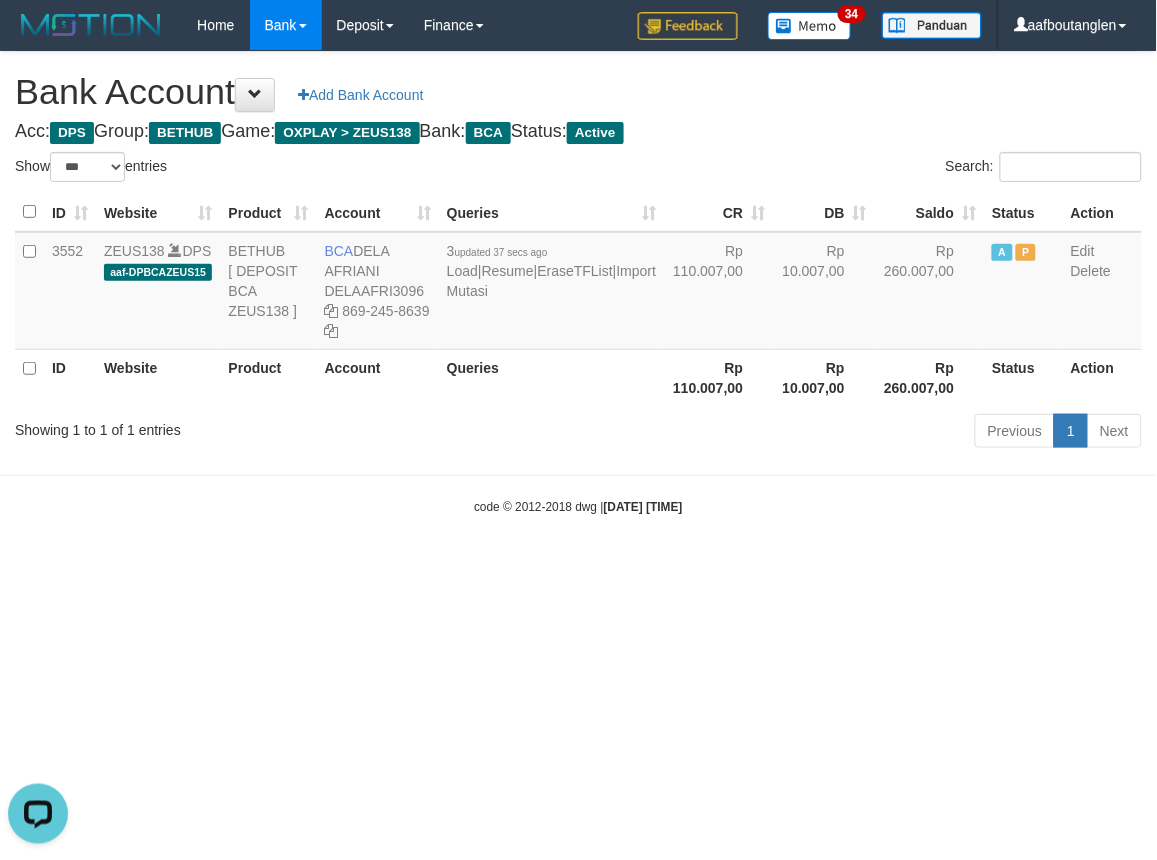 drag, startPoint x: 186, startPoint y: 517, endPoint x: 274, endPoint y: 468, distance: 100.72239 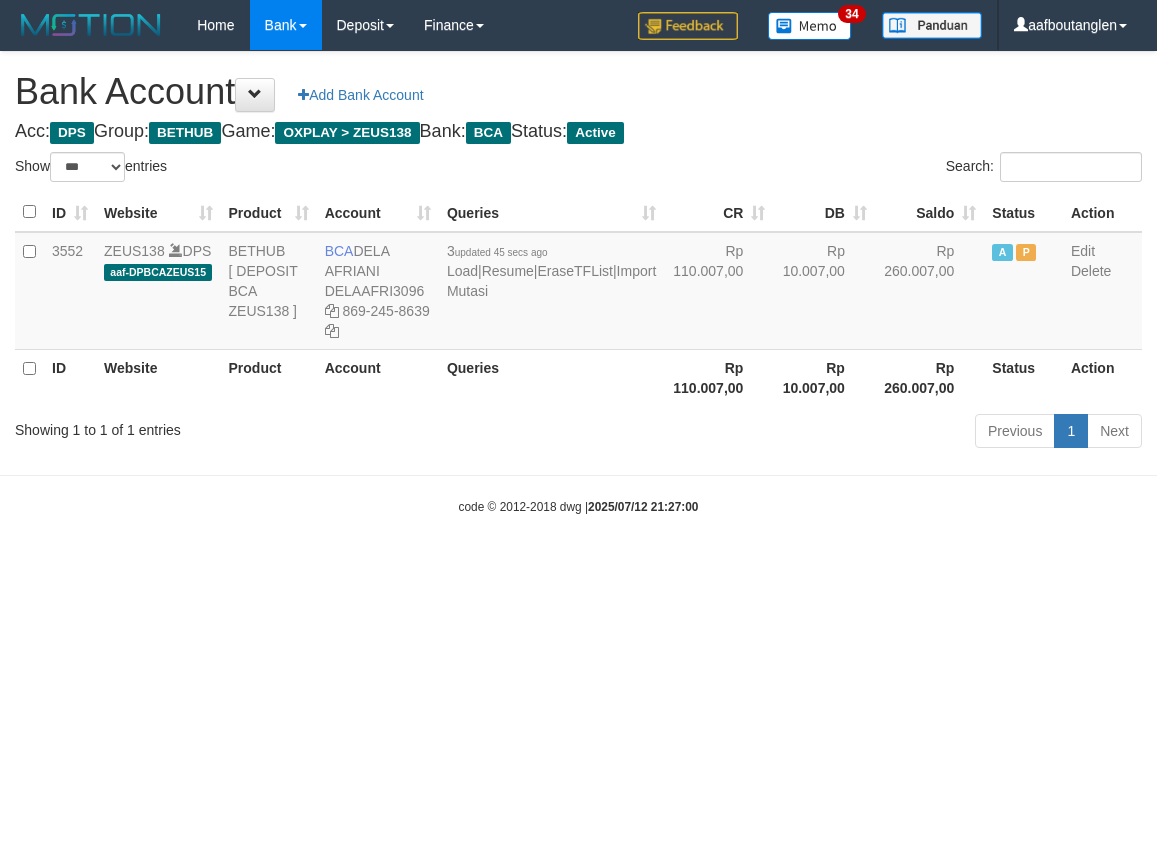 select on "***" 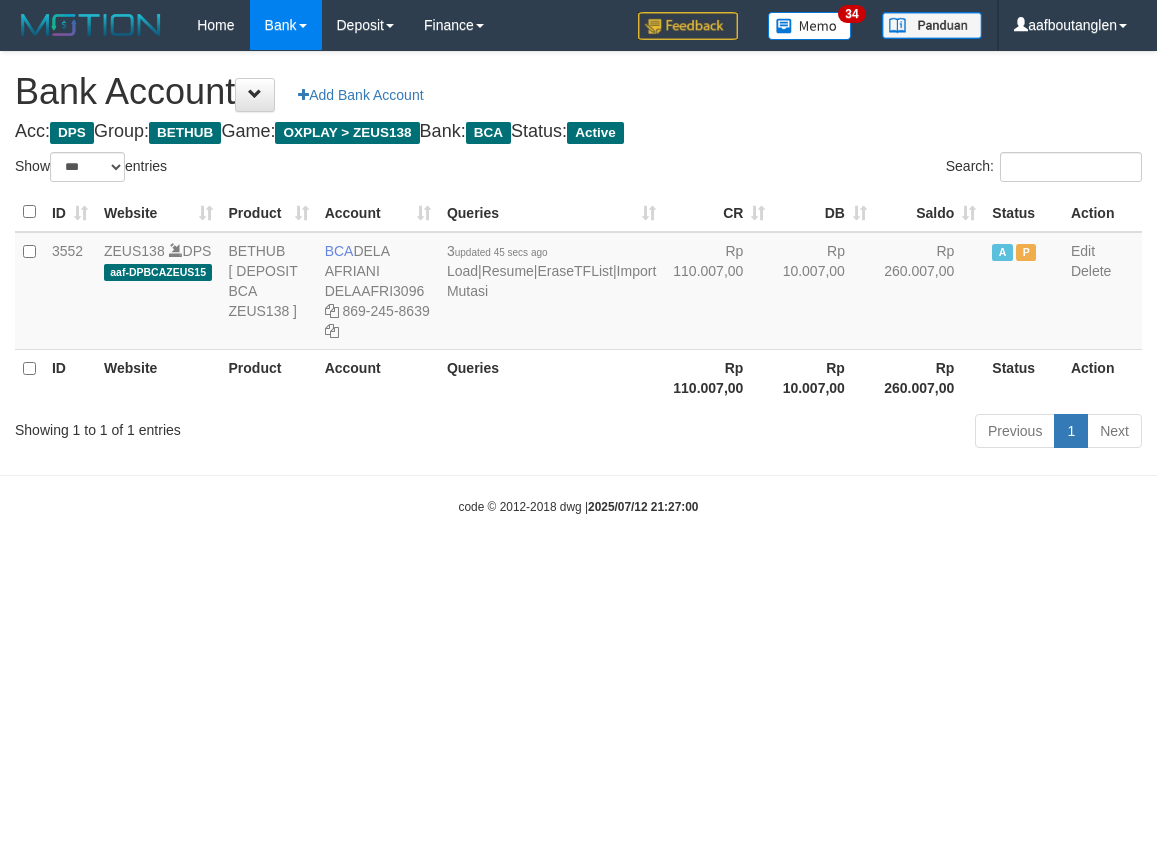 scroll, scrollTop: 0, scrollLeft: 0, axis: both 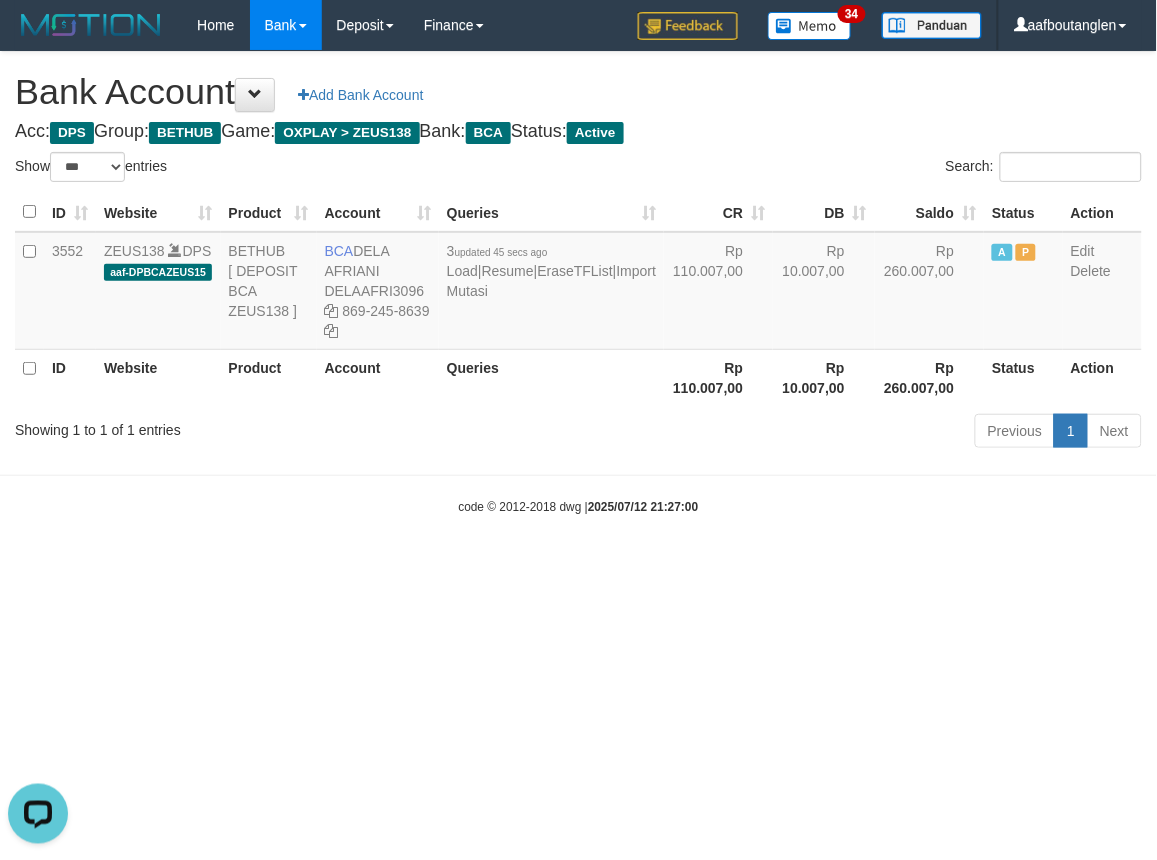 click on "Toggle navigation
Home
Bank
Account List
Deposit
DPS List
History
Note DPS
Finance
Financial Data
aafboutanglen
My Profile
Log Out
34" at bounding box center [578, 283] 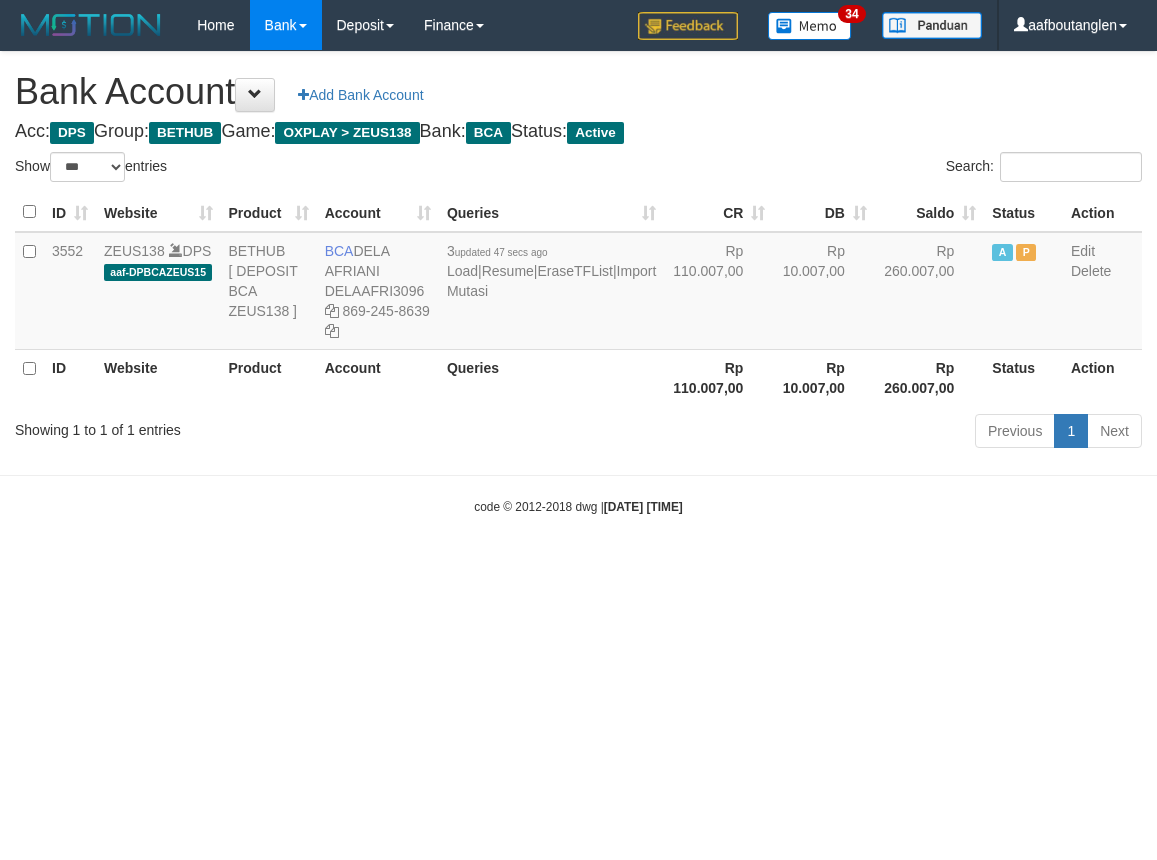 select on "***" 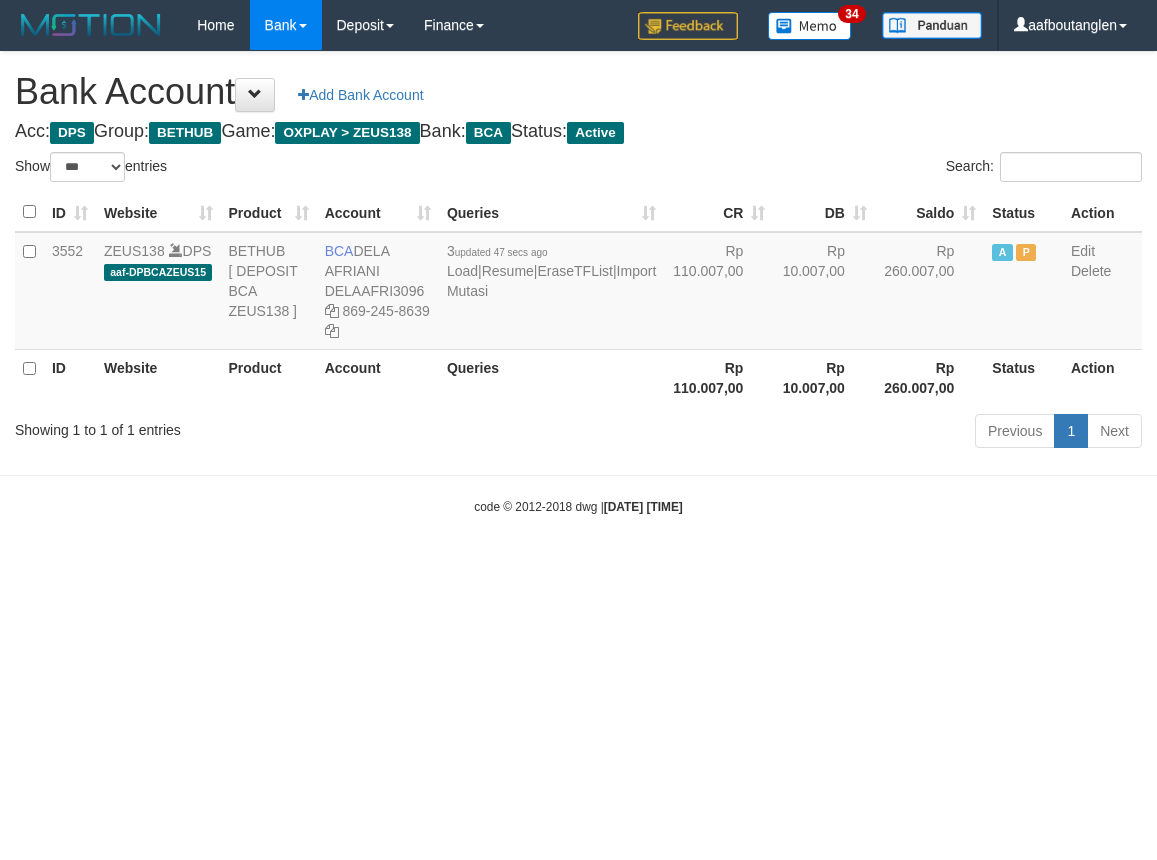scroll, scrollTop: 0, scrollLeft: 0, axis: both 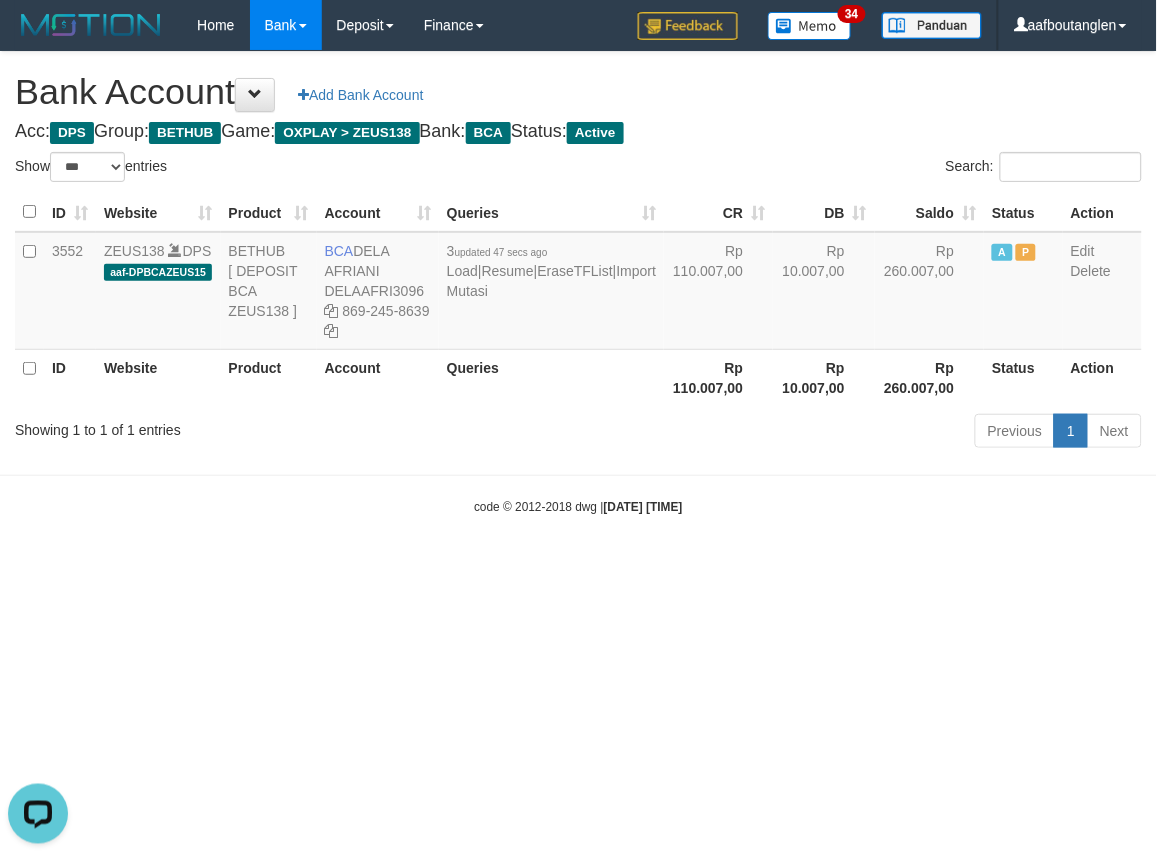 drag, startPoint x: 935, startPoint y: 593, endPoint x: 964, endPoint y: 546, distance: 55.226807 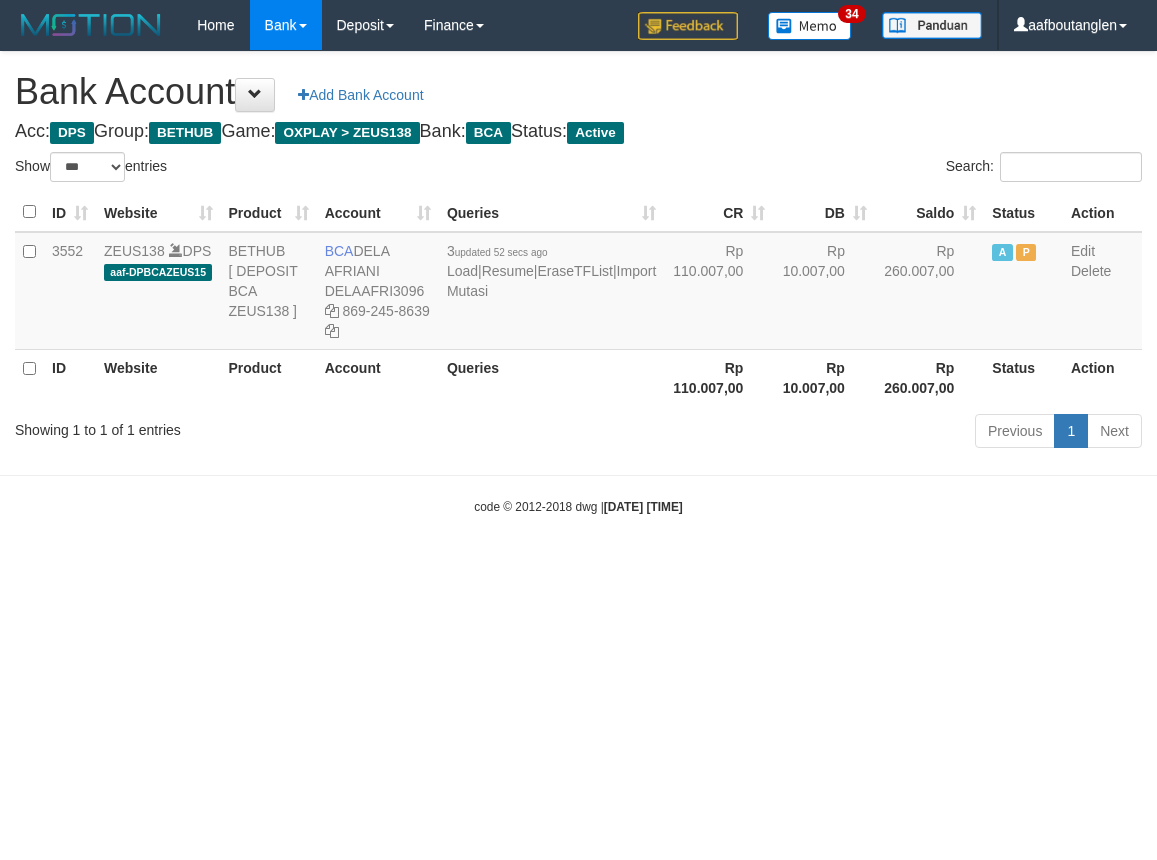 select on "***" 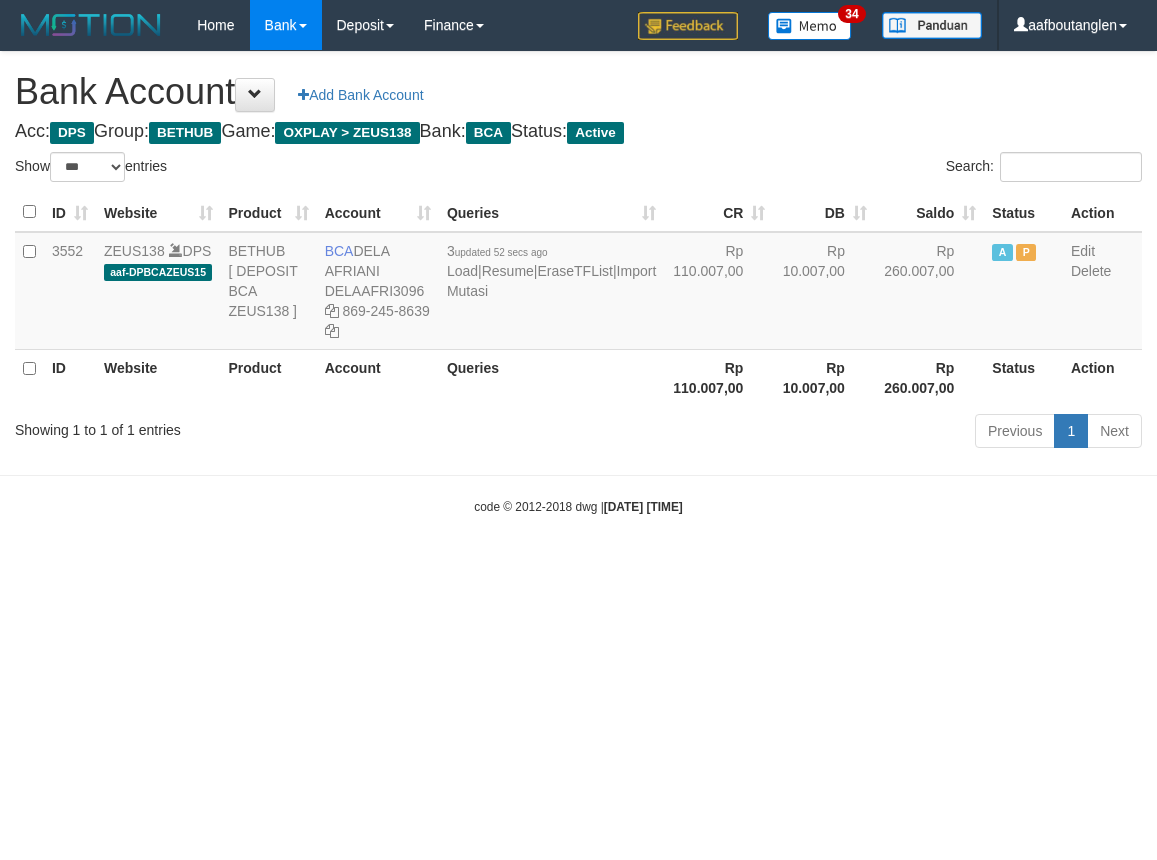 scroll, scrollTop: 0, scrollLeft: 0, axis: both 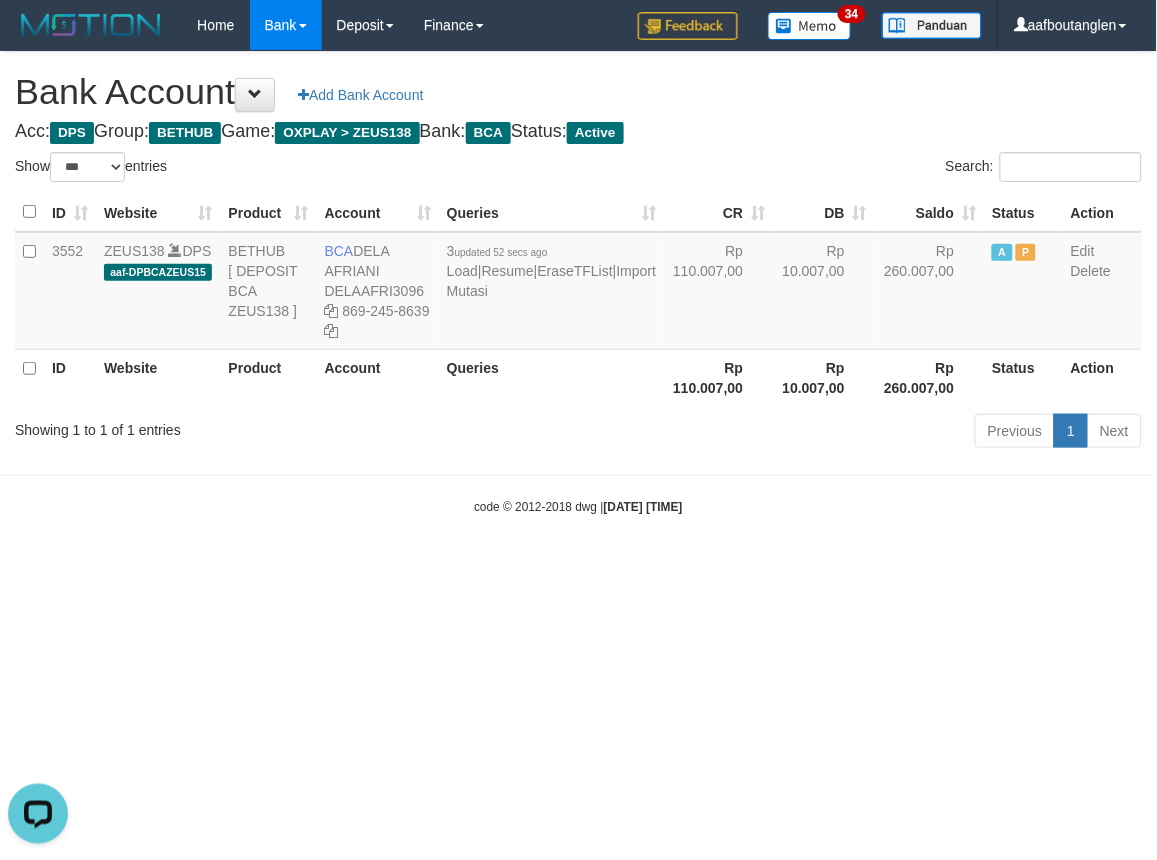 drag, startPoint x: 752, startPoint y: 503, endPoint x: 694, endPoint y: 504, distance: 58.00862 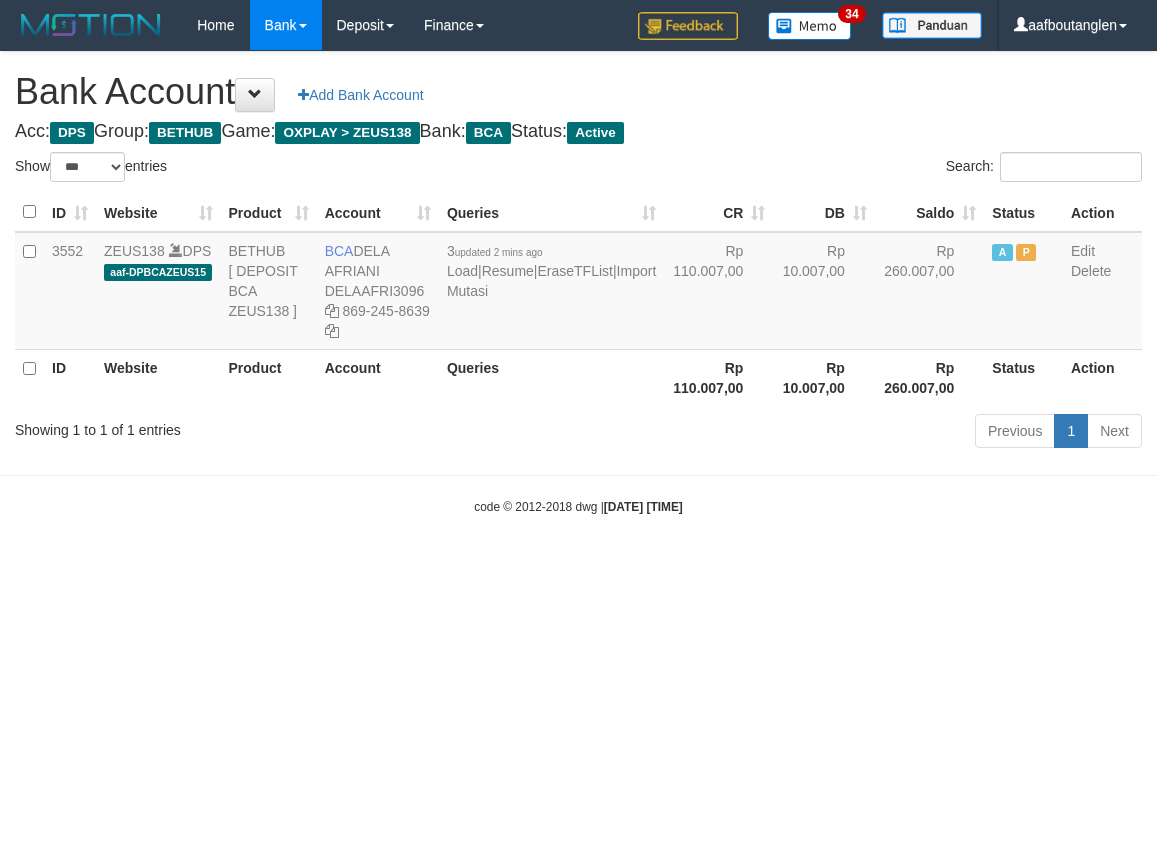 select on "***" 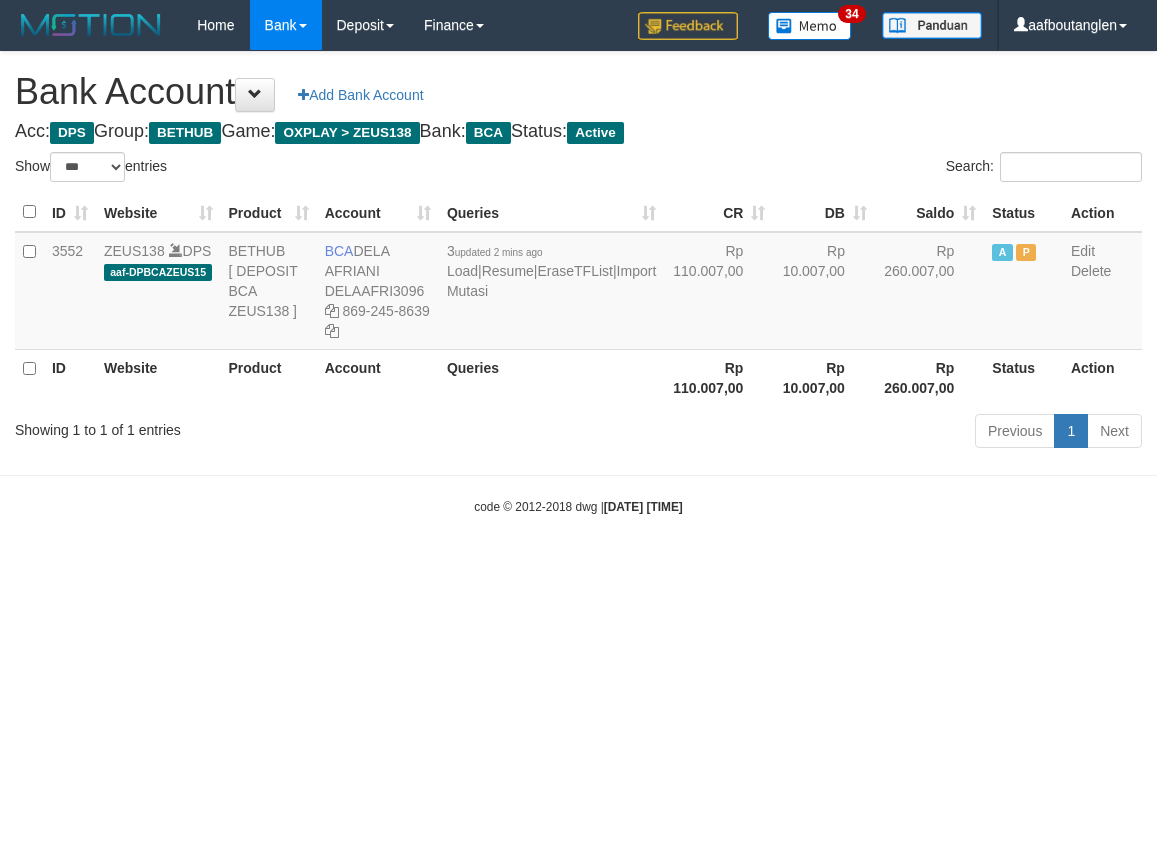 scroll, scrollTop: 0, scrollLeft: 0, axis: both 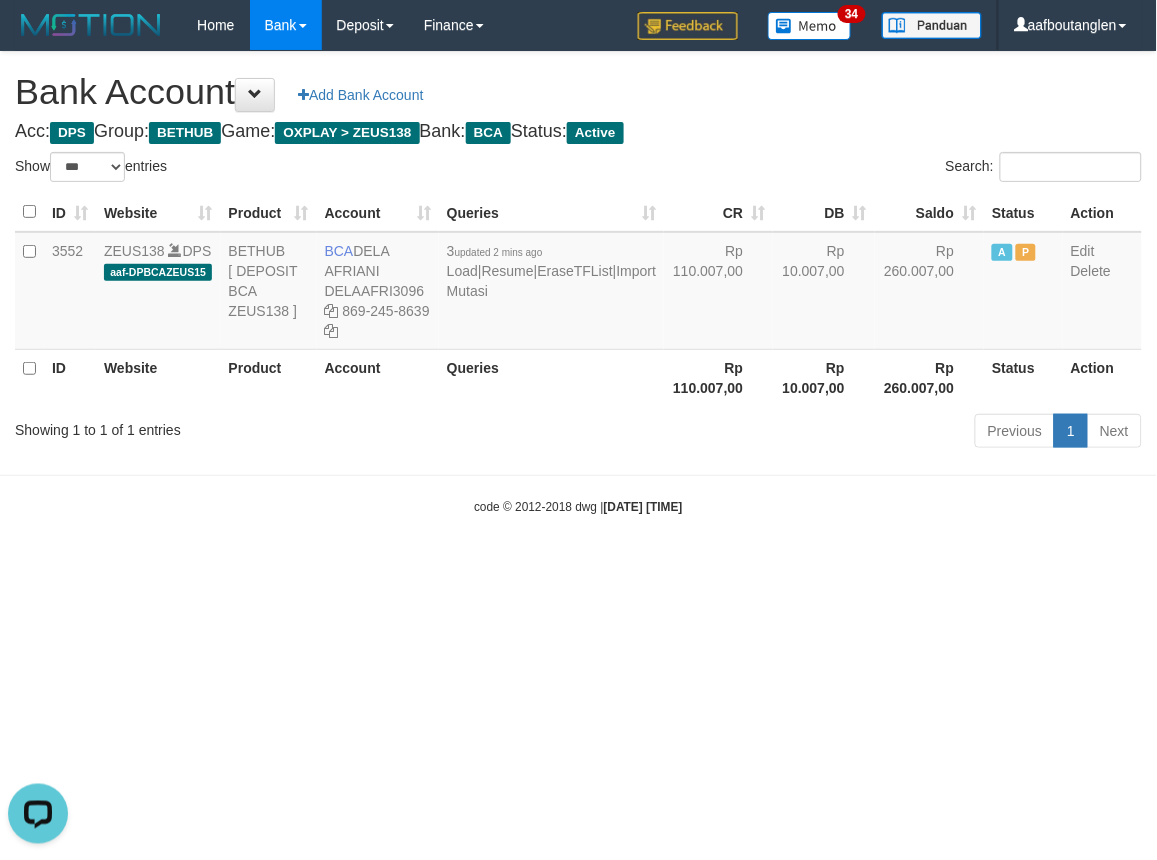 drag, startPoint x: 93, startPoint y: 457, endPoint x: 70, endPoint y: 442, distance: 27.45906 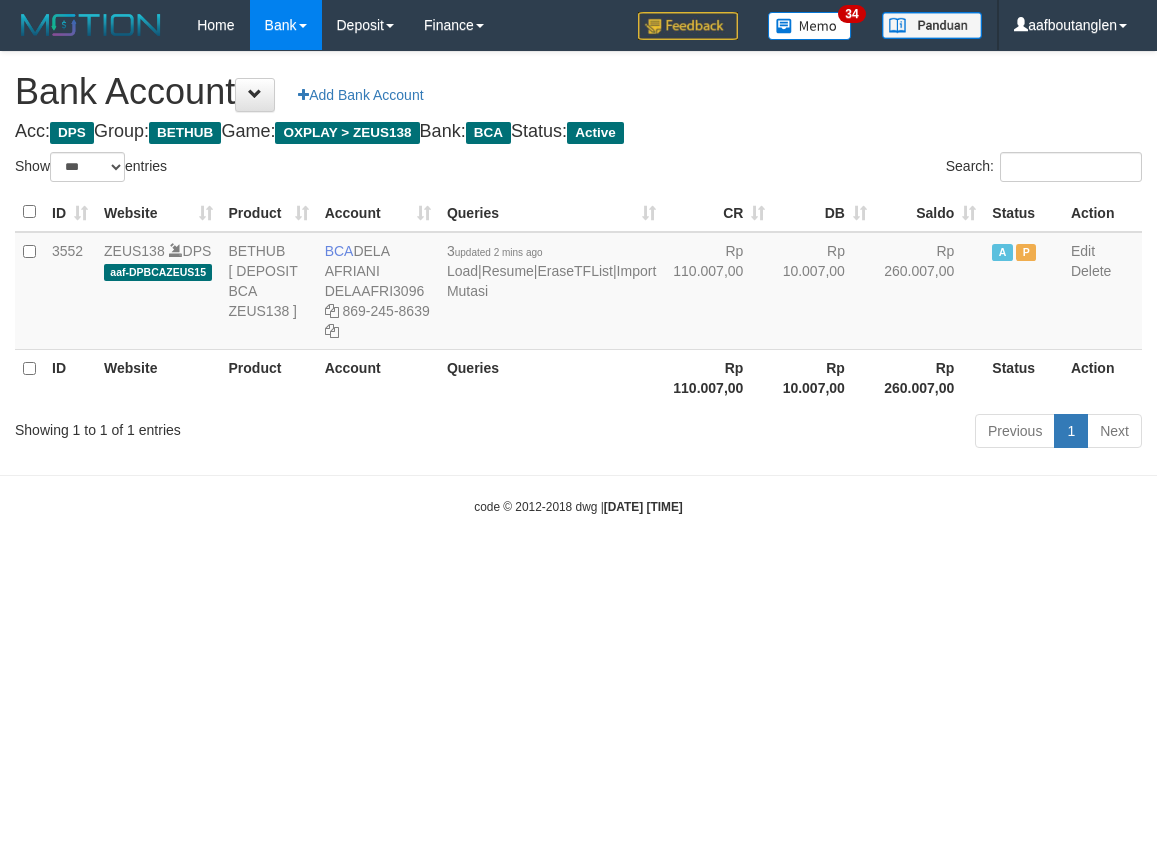 select on "***" 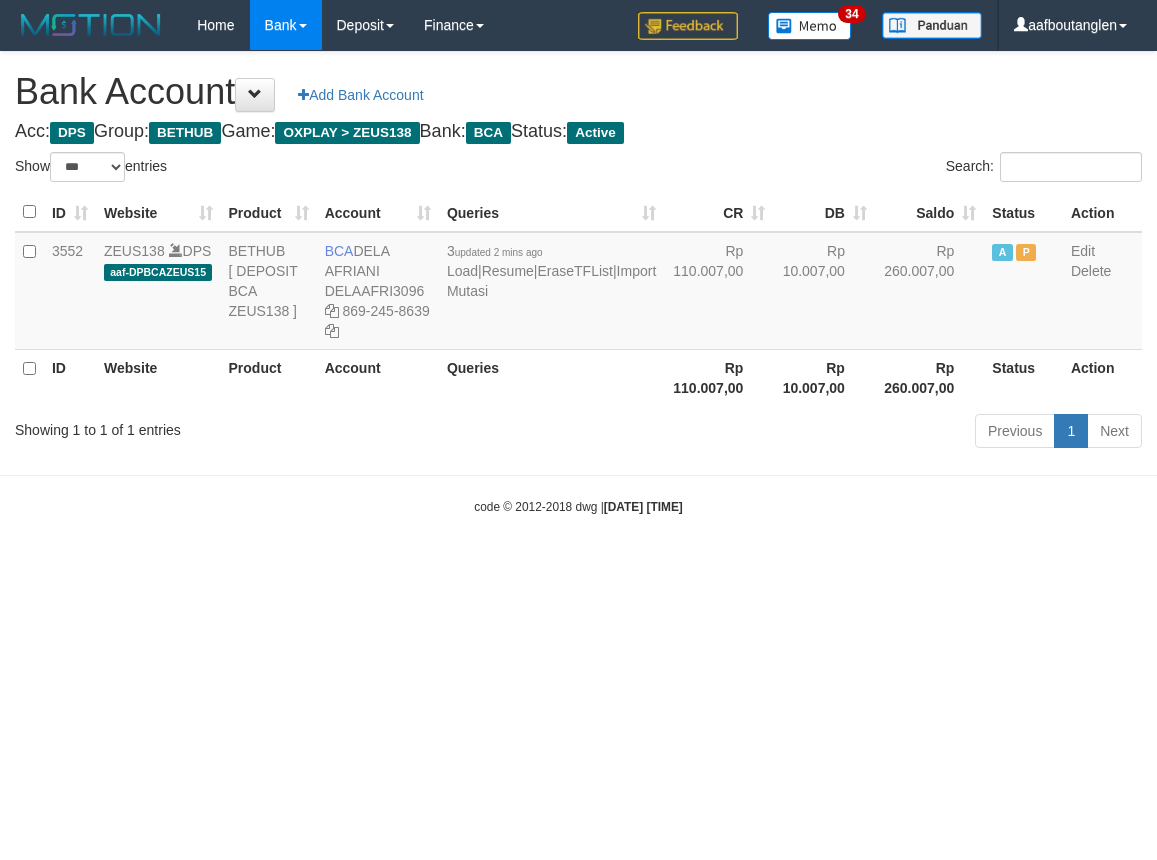 scroll, scrollTop: 0, scrollLeft: 0, axis: both 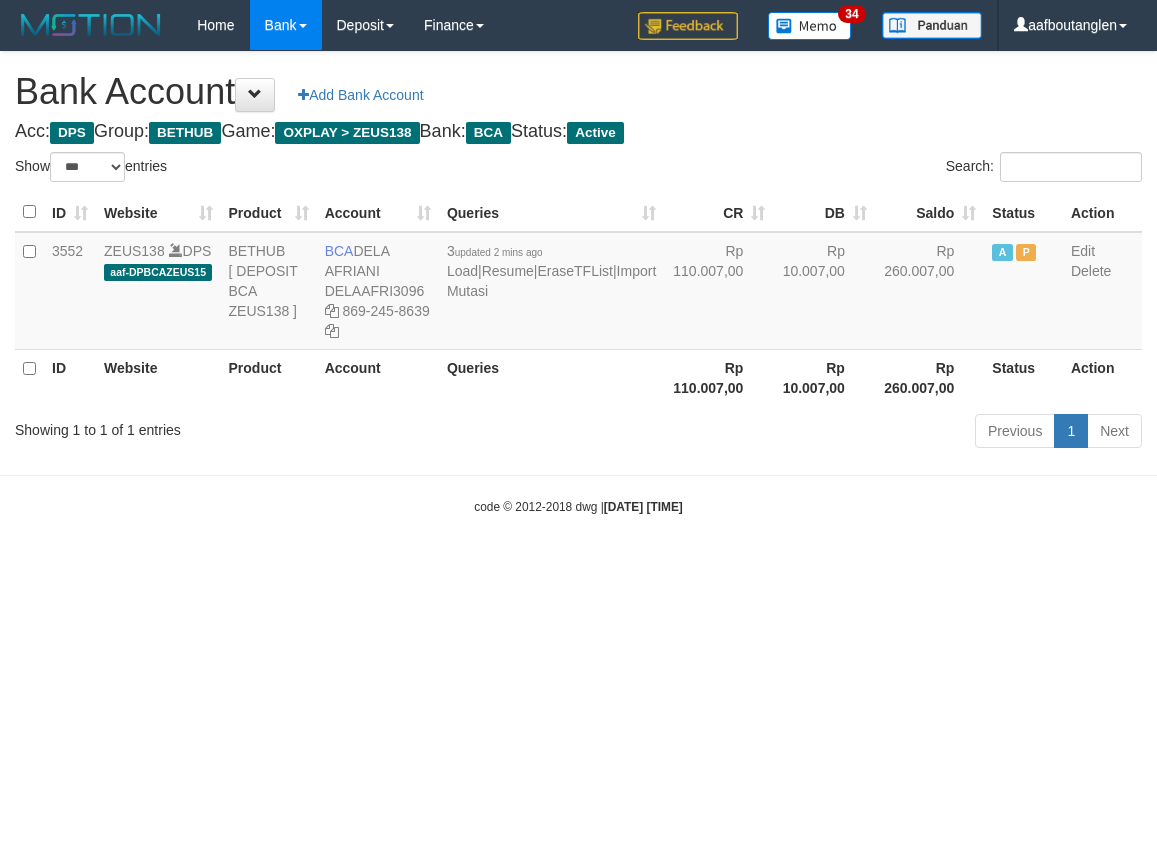 select on "***" 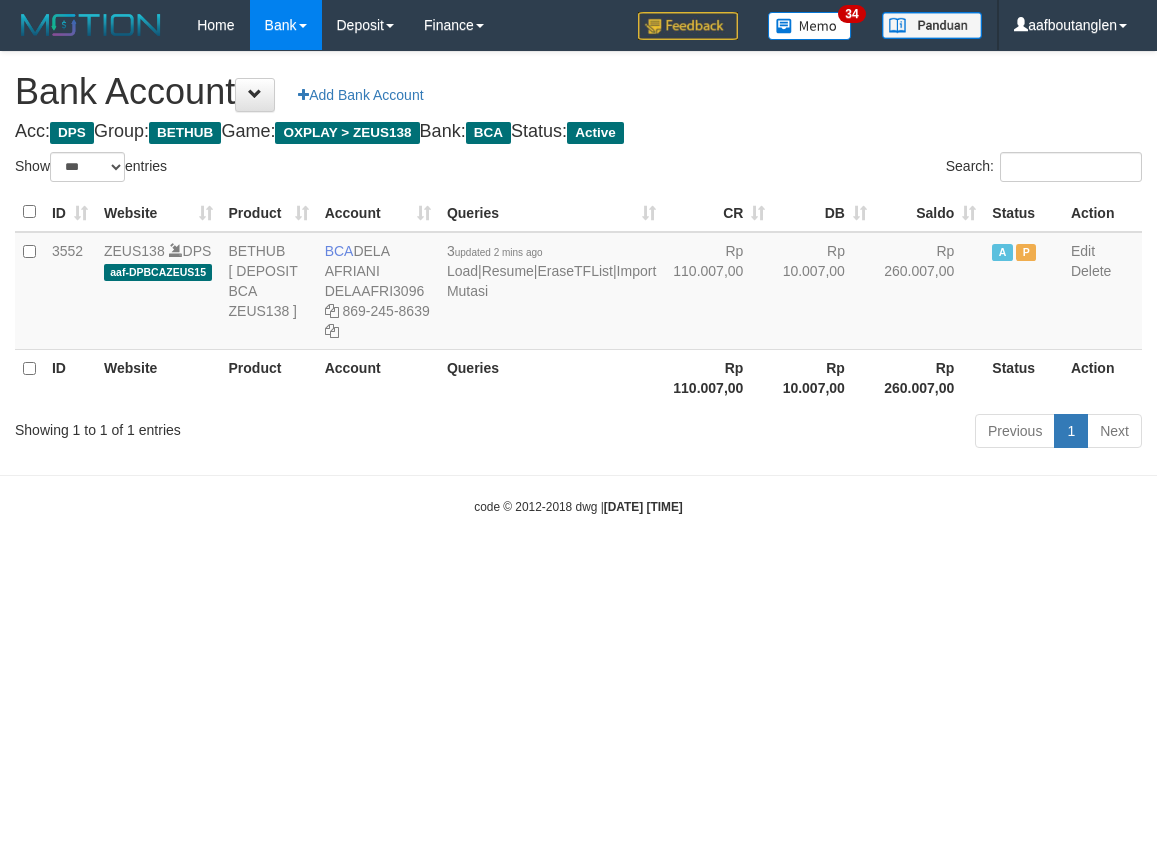 scroll, scrollTop: 0, scrollLeft: 0, axis: both 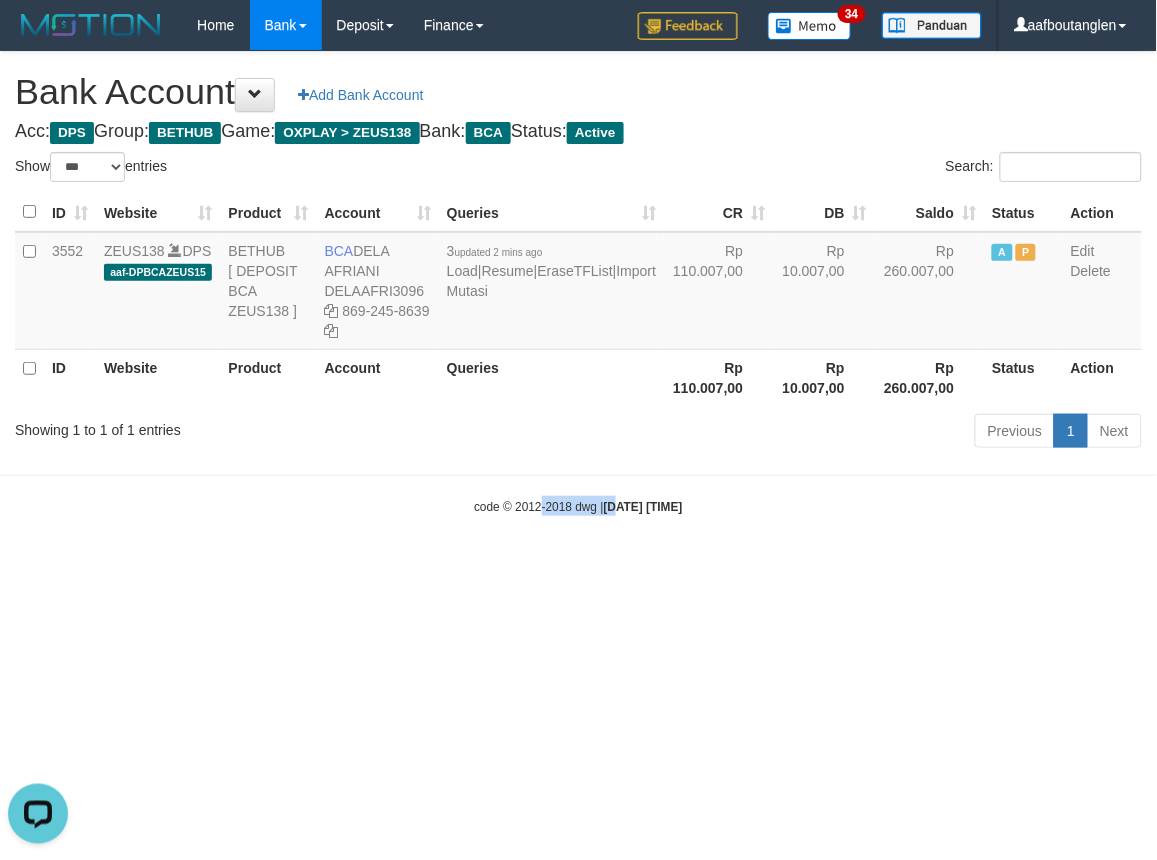 click on "code © 2012-2018 dwg |  2025/07/12 21:28:22" at bounding box center [578, 506] 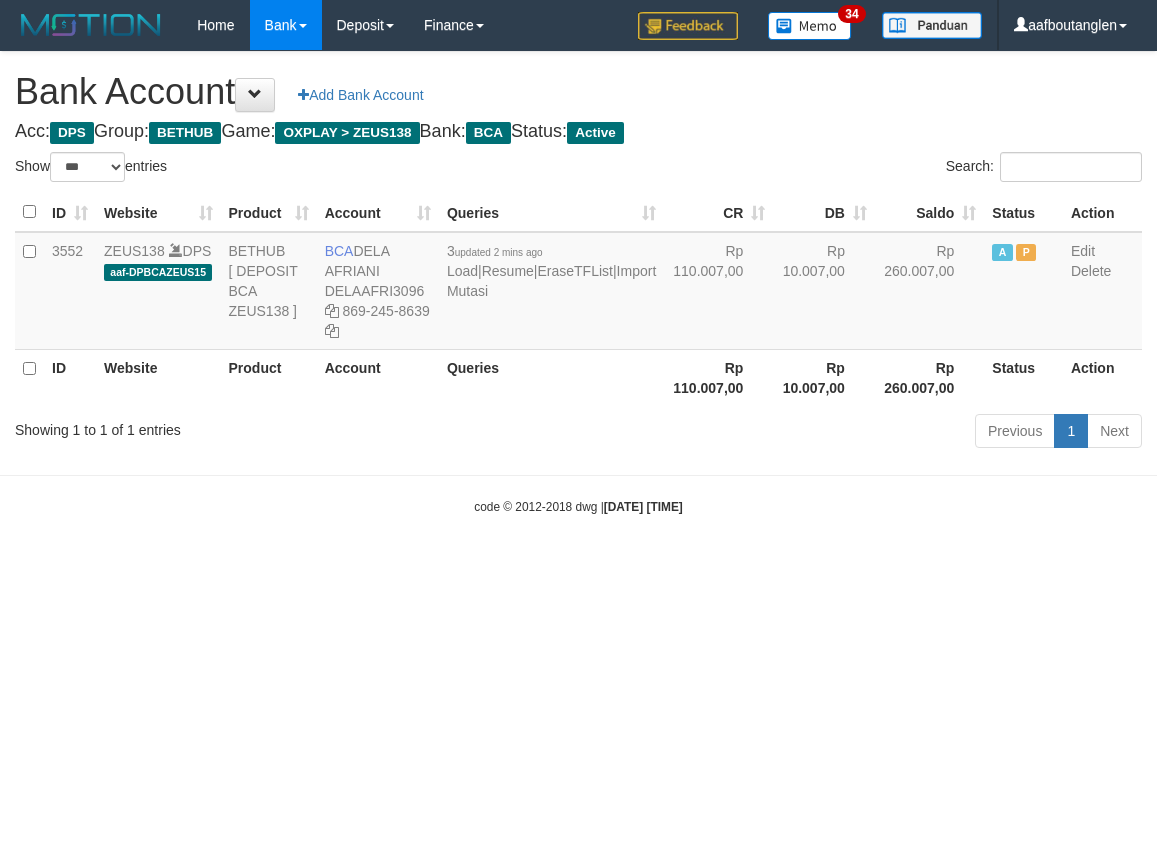 select on "***" 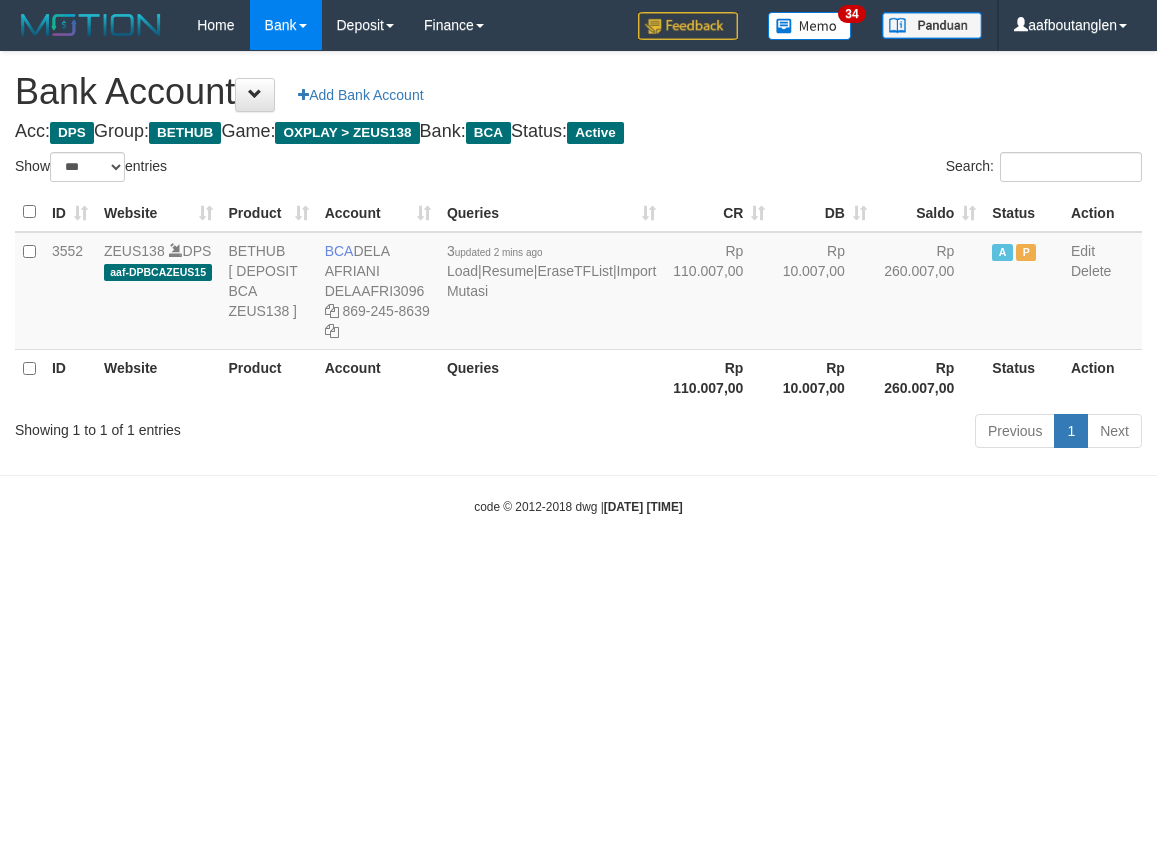 scroll, scrollTop: 0, scrollLeft: 0, axis: both 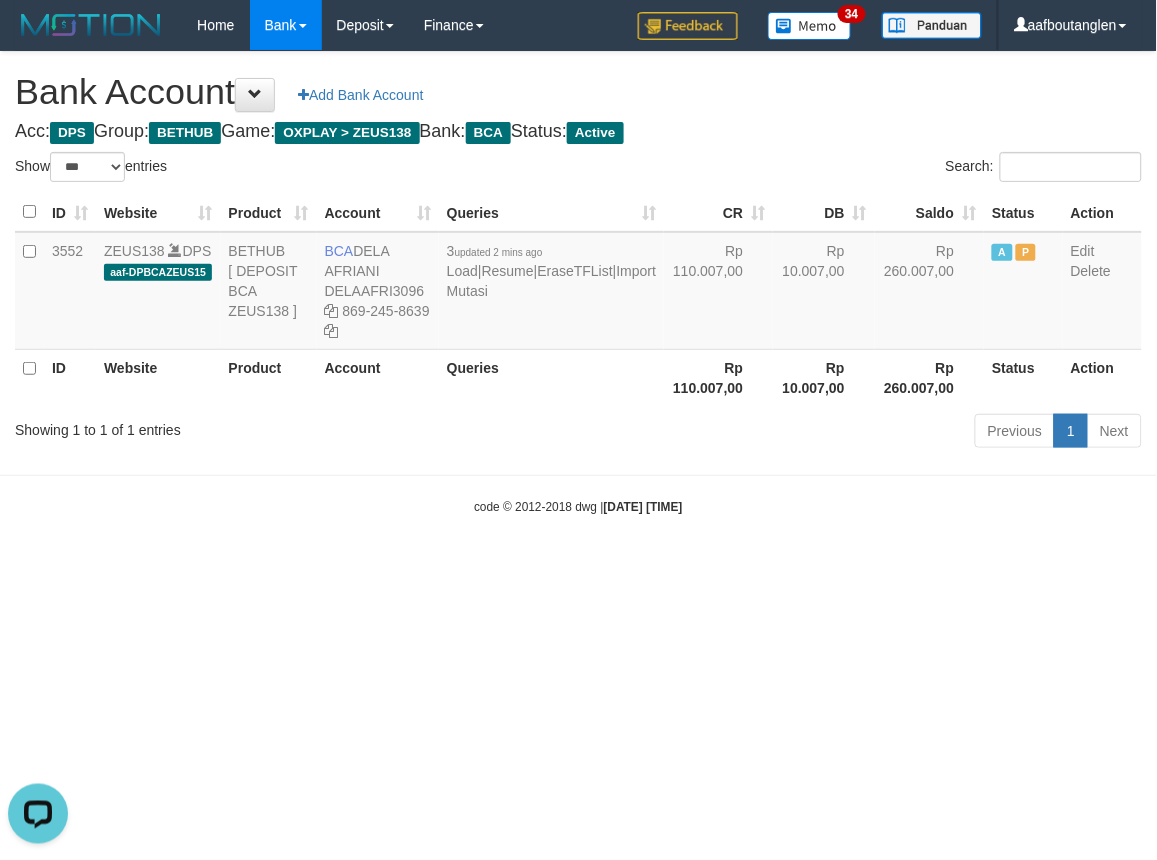 click on "Toggle navigation
Home
Bank
Account List
Deposit
DPS List
History
Note DPS
Finance
Financial Data
aafboutanglen
My Profile
Log Out
34" at bounding box center (578, 283) 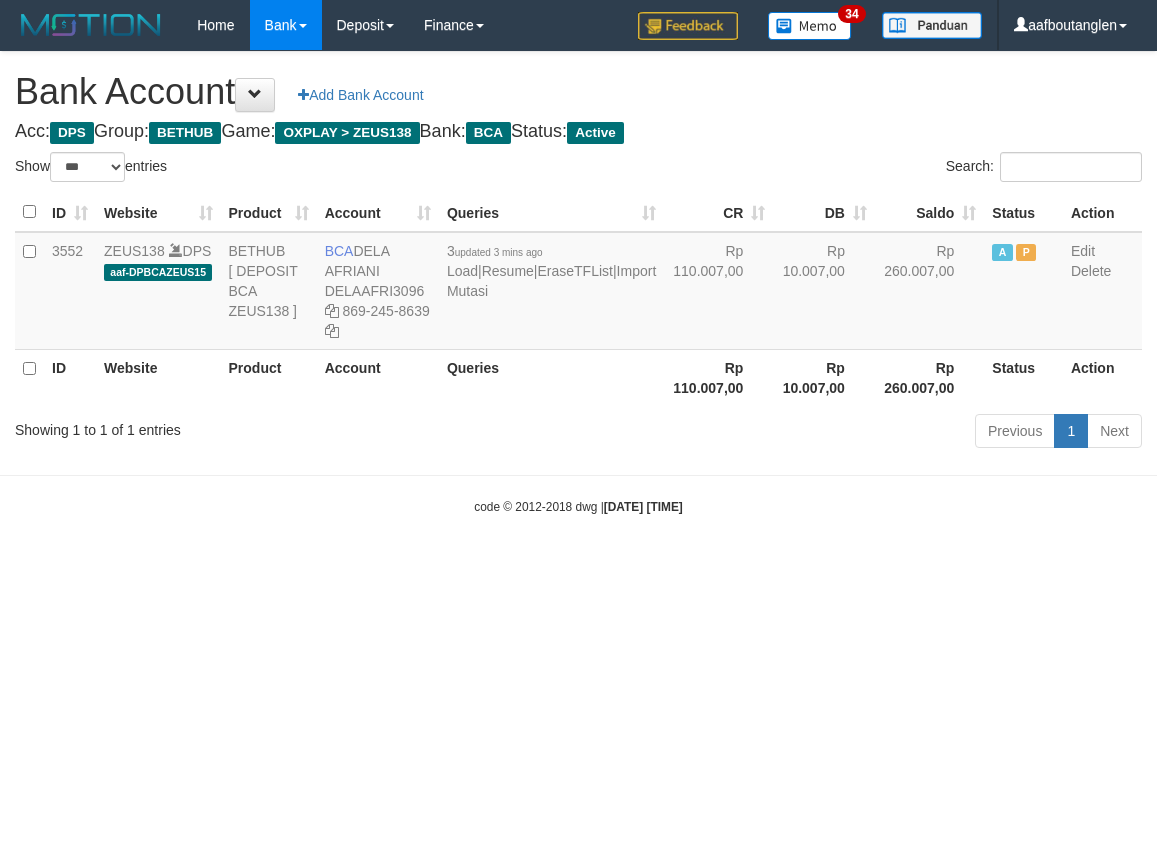 select on "***" 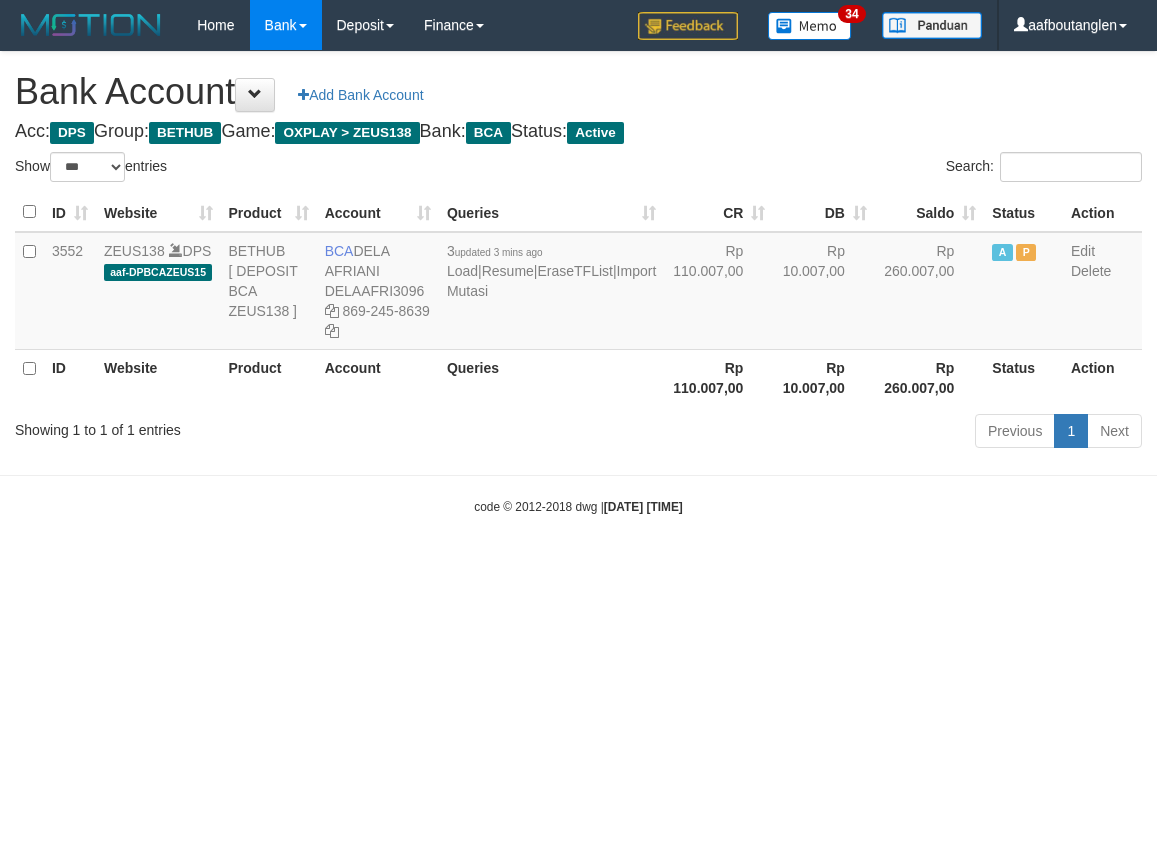 scroll, scrollTop: 0, scrollLeft: 0, axis: both 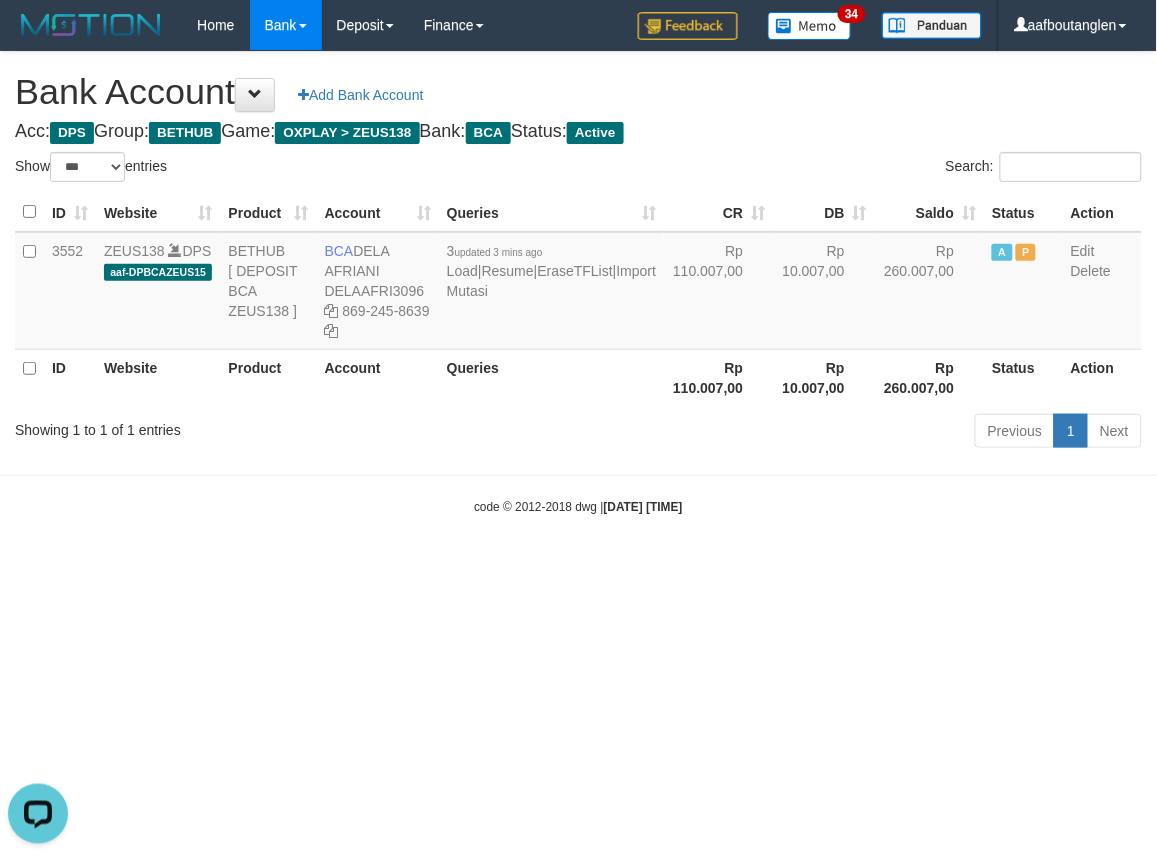 drag, startPoint x: 935, startPoint y: 600, endPoint x: 953, endPoint y: 596, distance: 18.439089 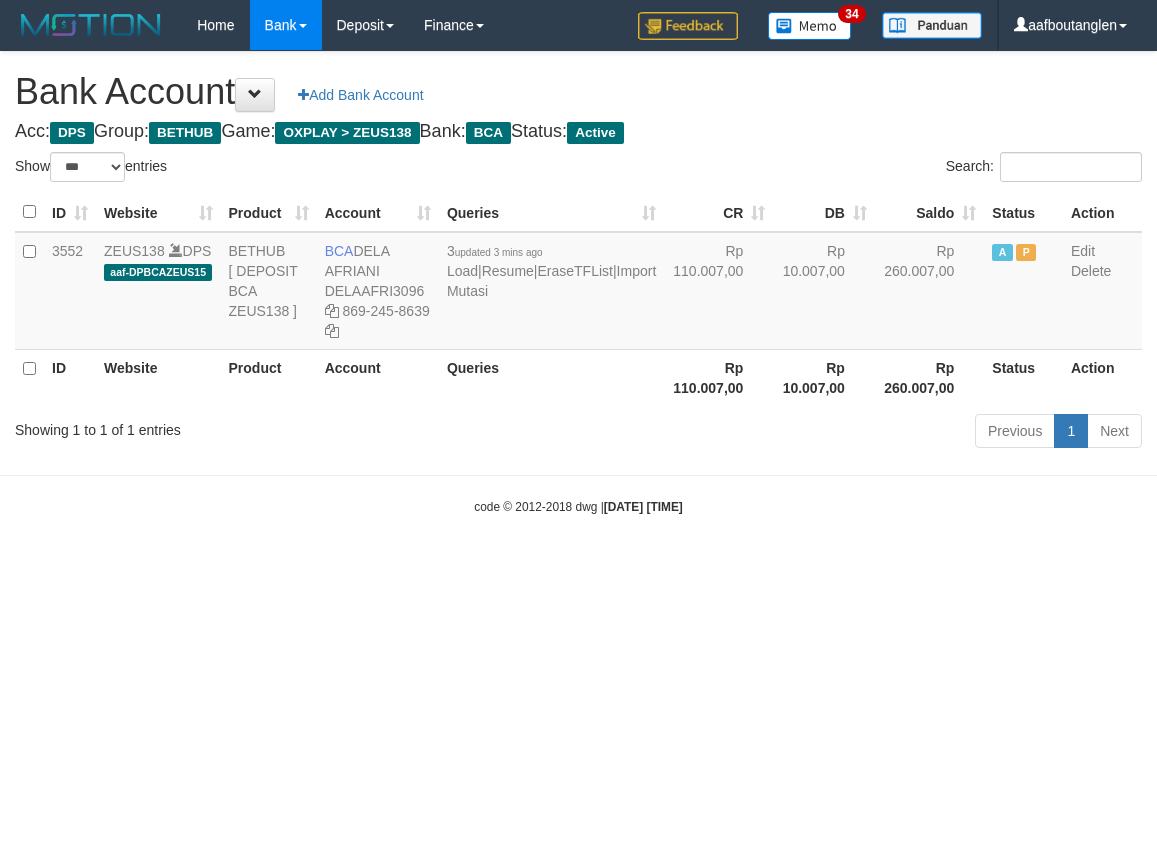 select on "***" 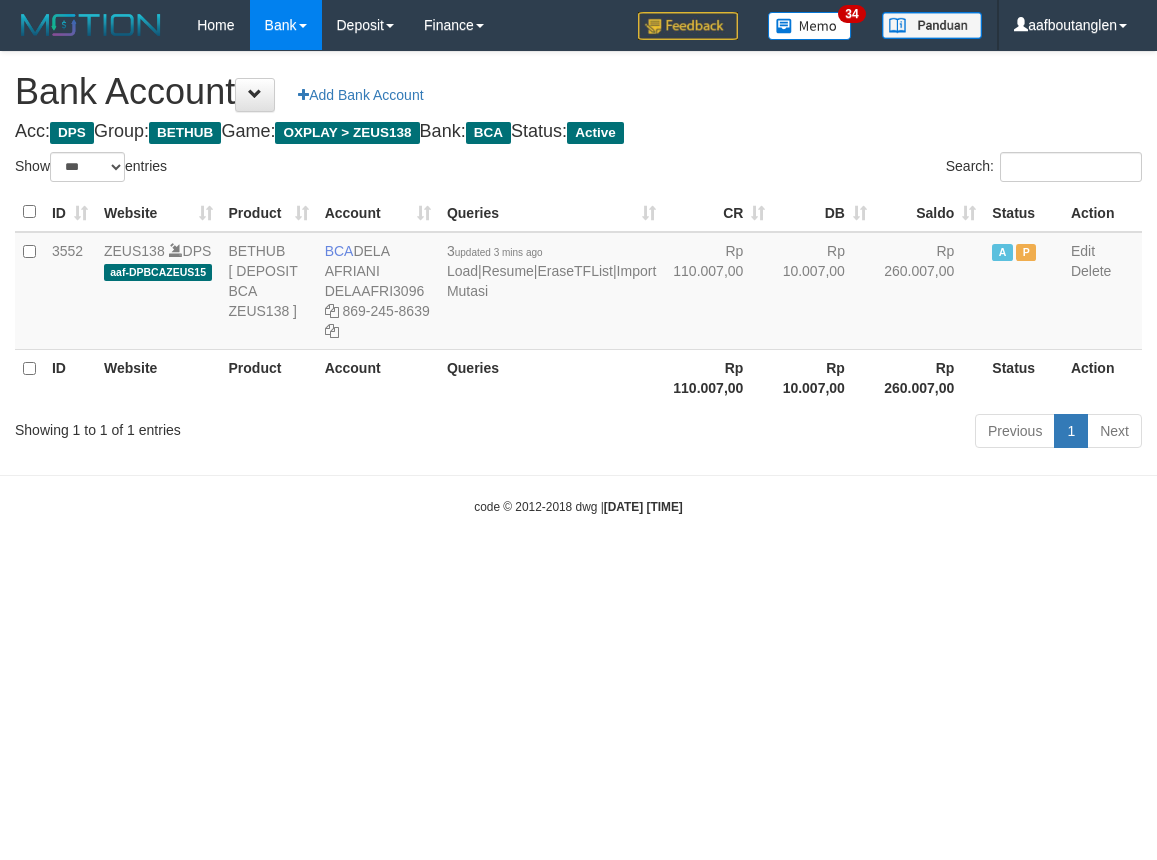 scroll, scrollTop: 0, scrollLeft: 0, axis: both 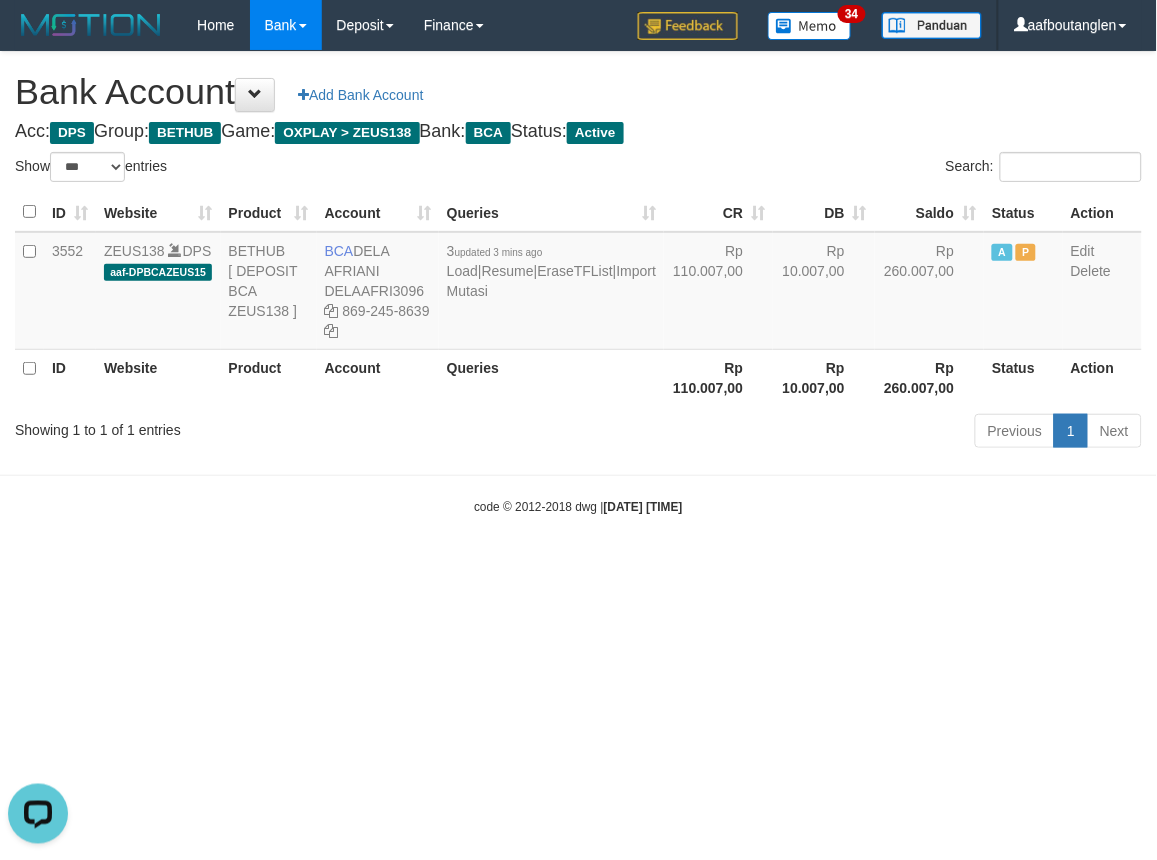 drag, startPoint x: 927, startPoint y: 512, endPoint x: 921, endPoint y: 503, distance: 10.816654 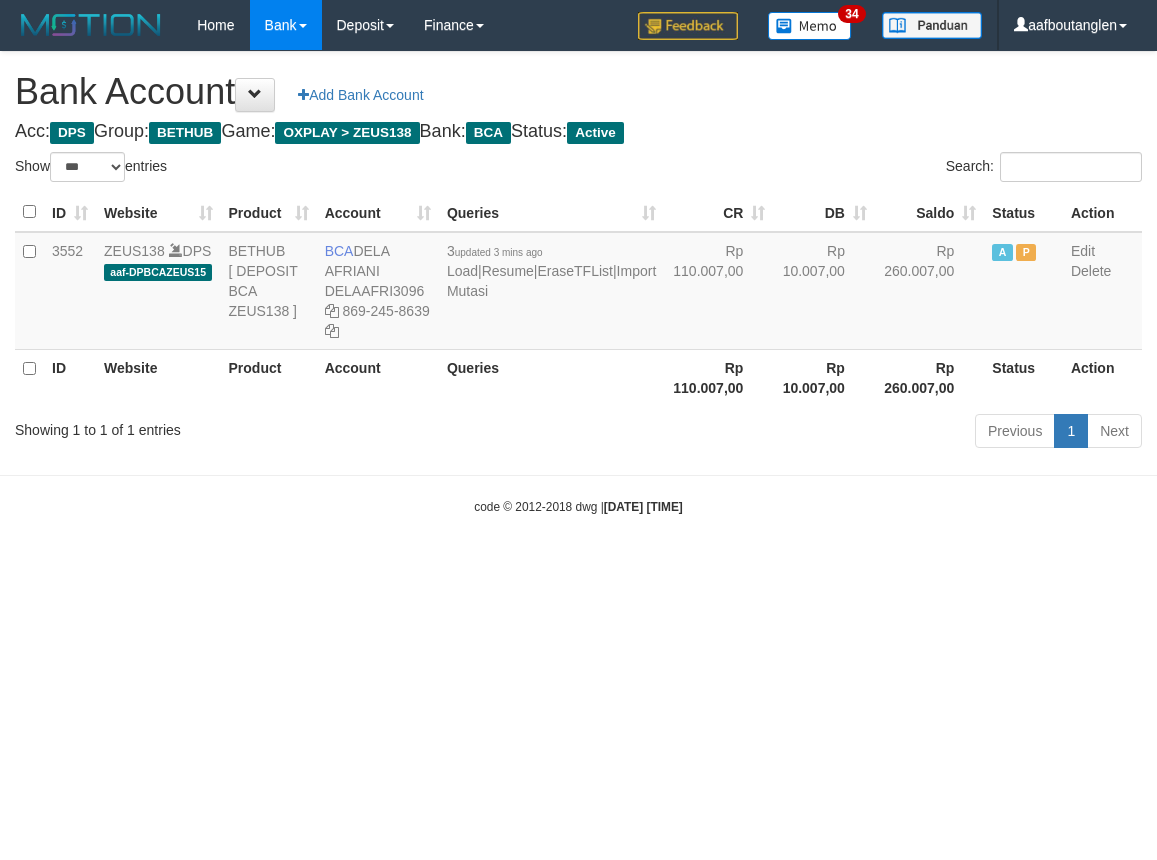 select on "***" 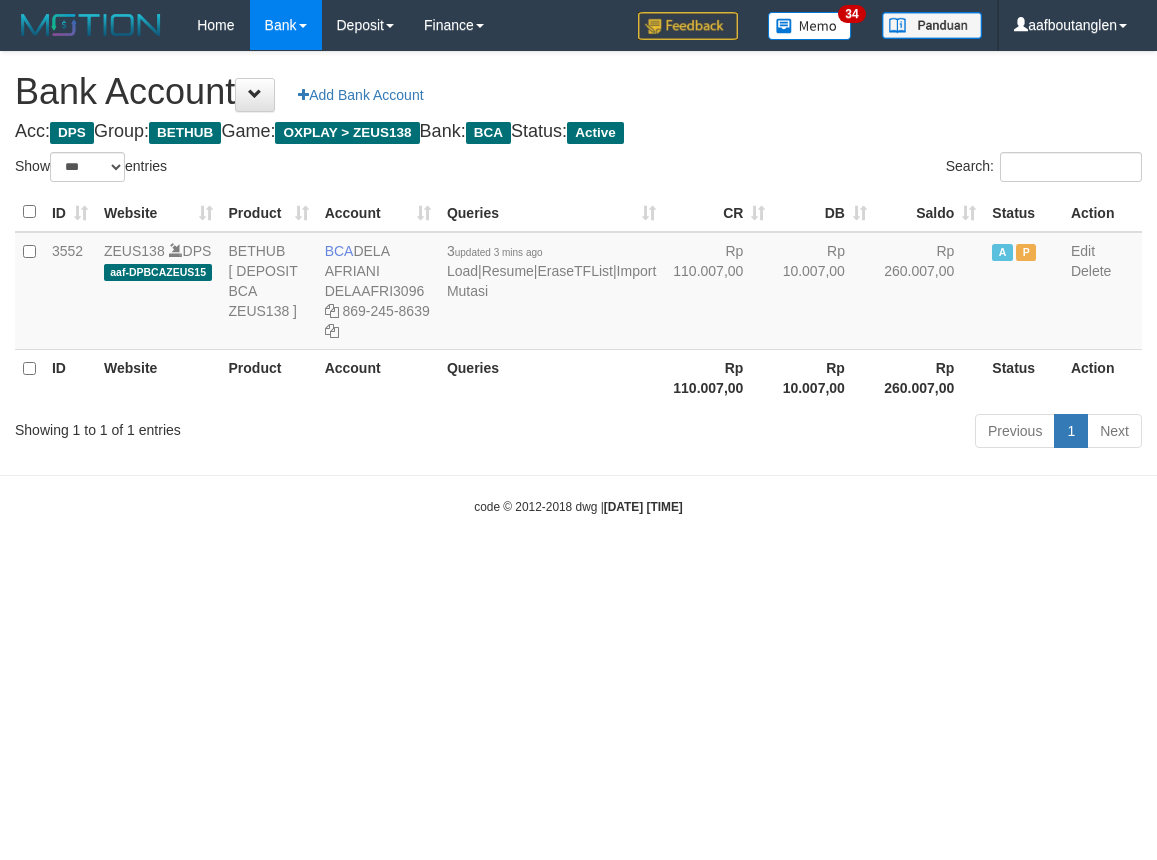 scroll, scrollTop: 0, scrollLeft: 0, axis: both 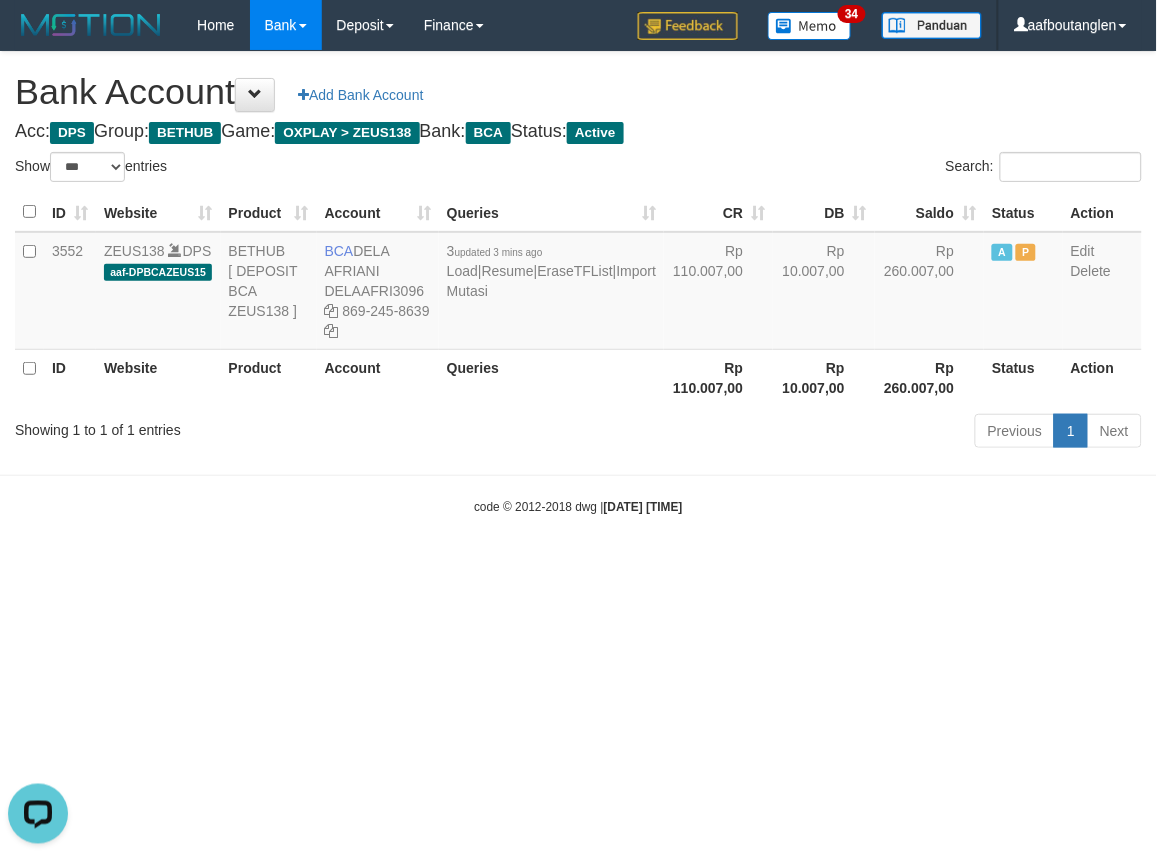 drag, startPoint x: 158, startPoint y: 473, endPoint x: 176, endPoint y: 463, distance: 20.59126 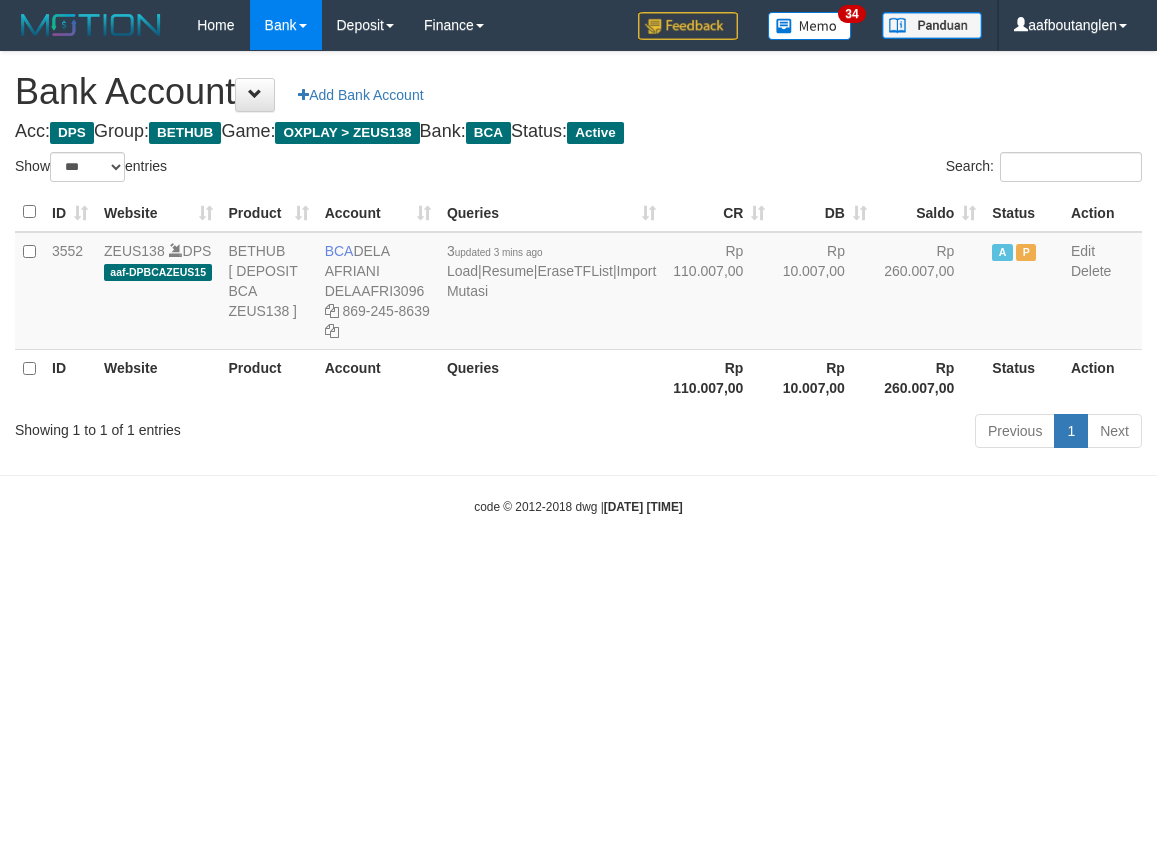 select on "***" 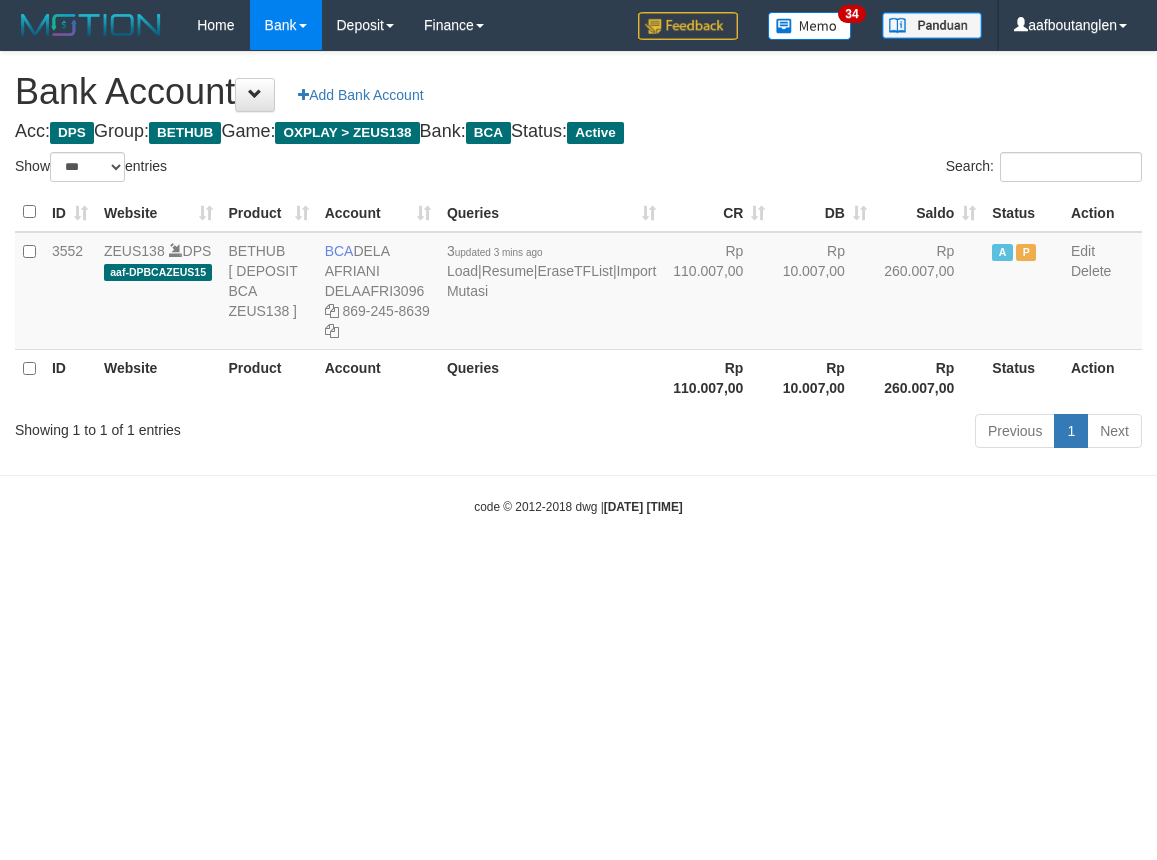 scroll, scrollTop: 0, scrollLeft: 0, axis: both 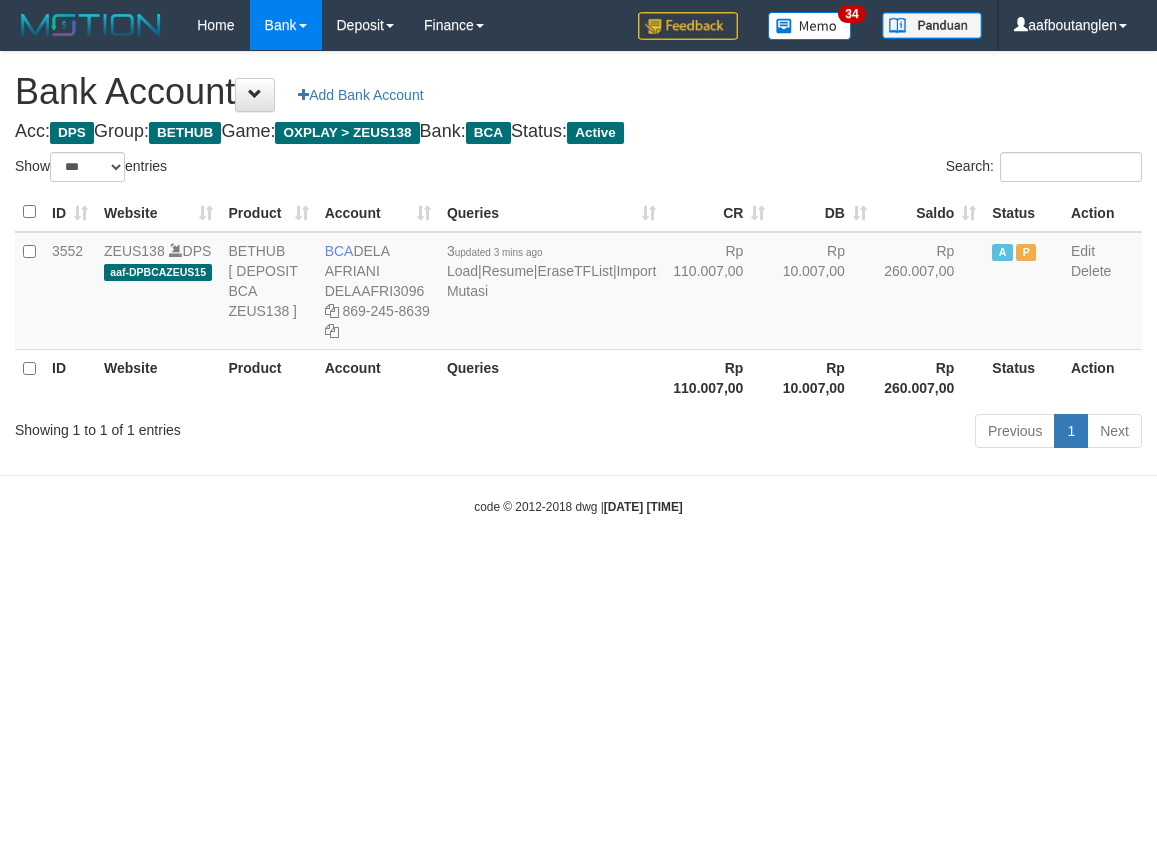 select on "***" 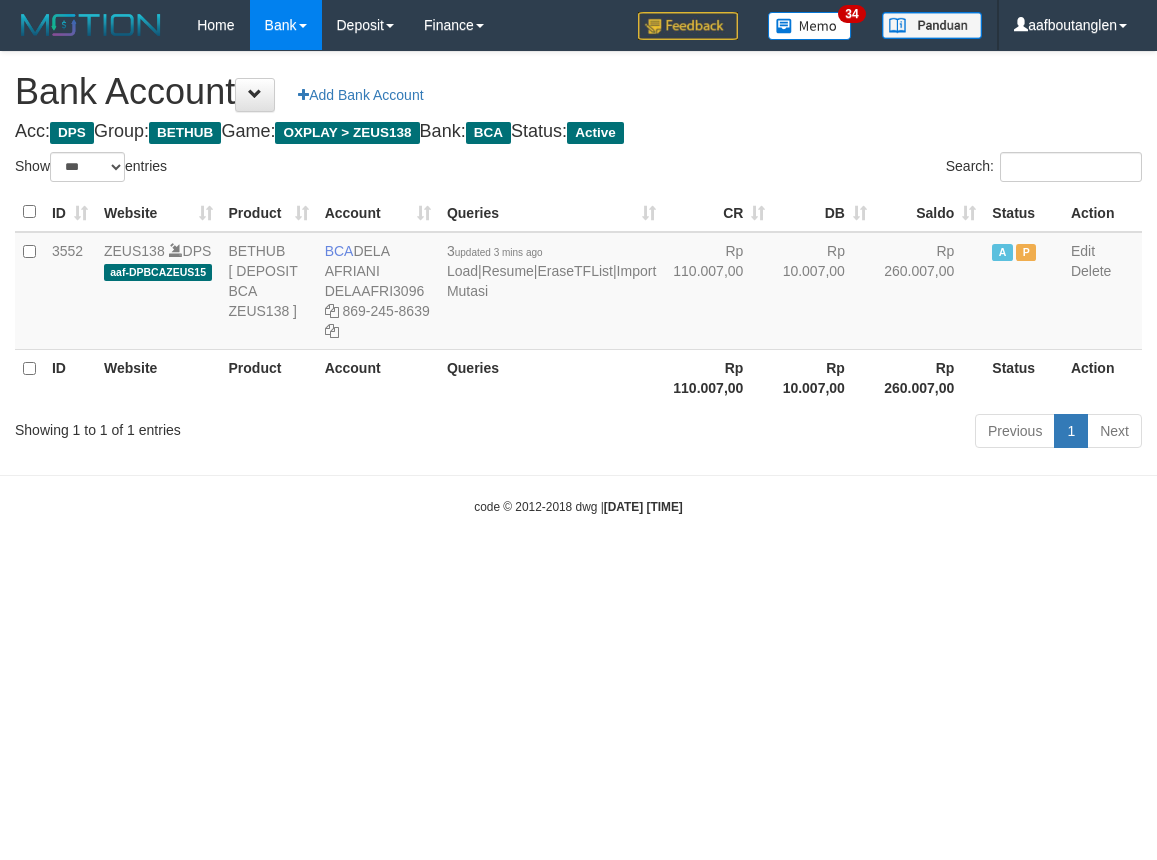 scroll, scrollTop: 0, scrollLeft: 0, axis: both 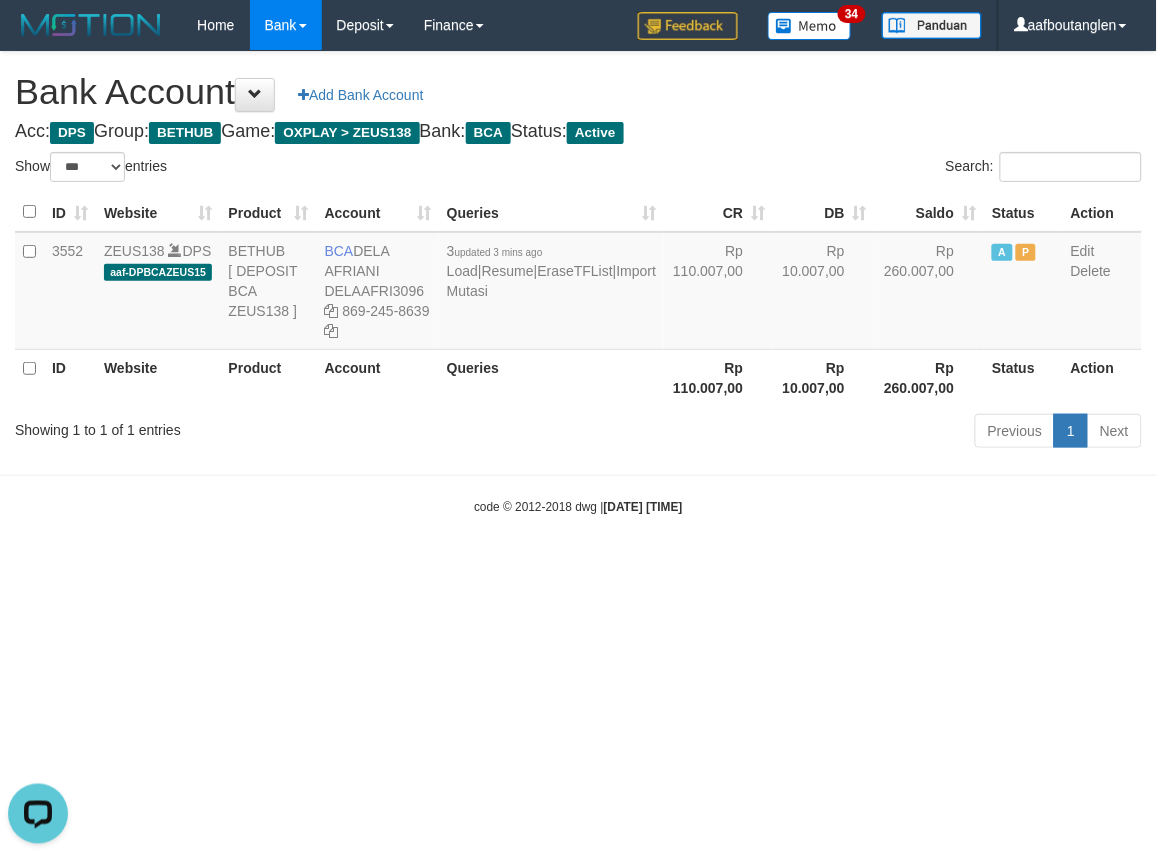 drag, startPoint x: 945, startPoint y: 553, endPoint x: 887, endPoint y: 558, distance: 58.21512 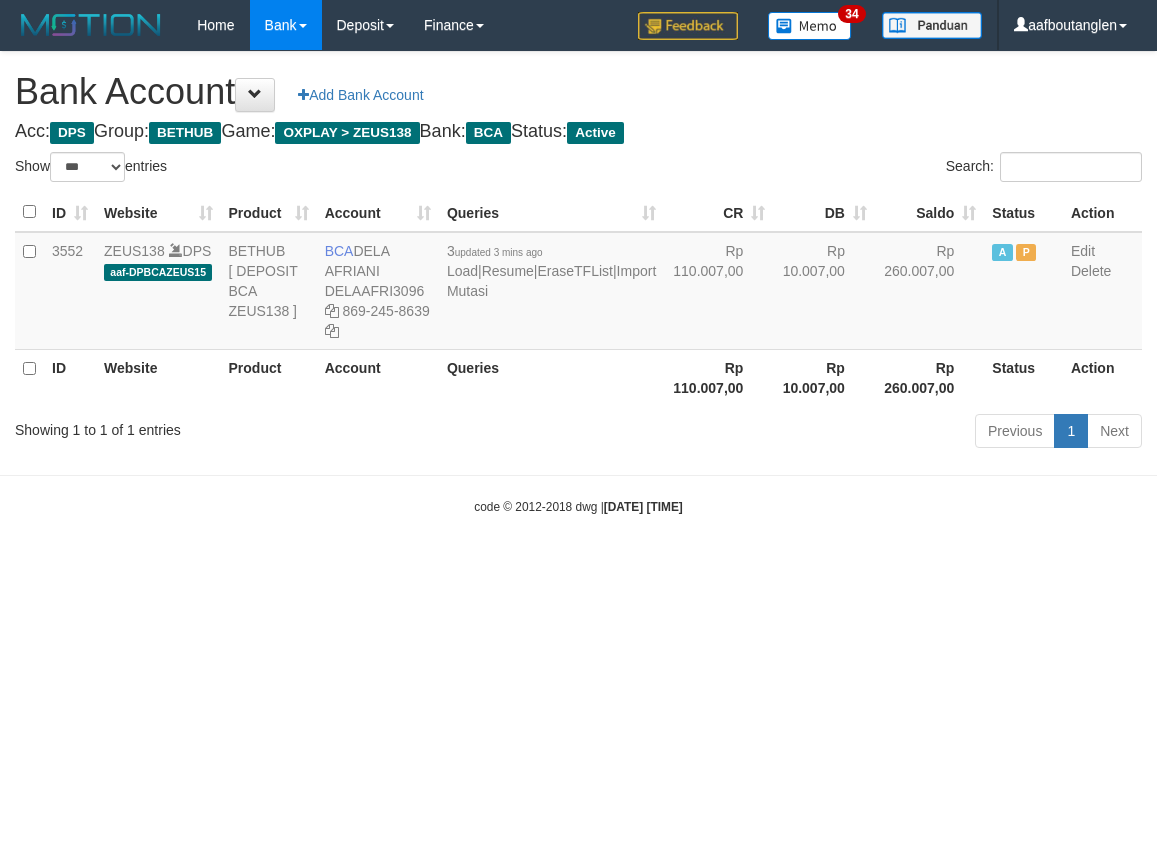 select on "***" 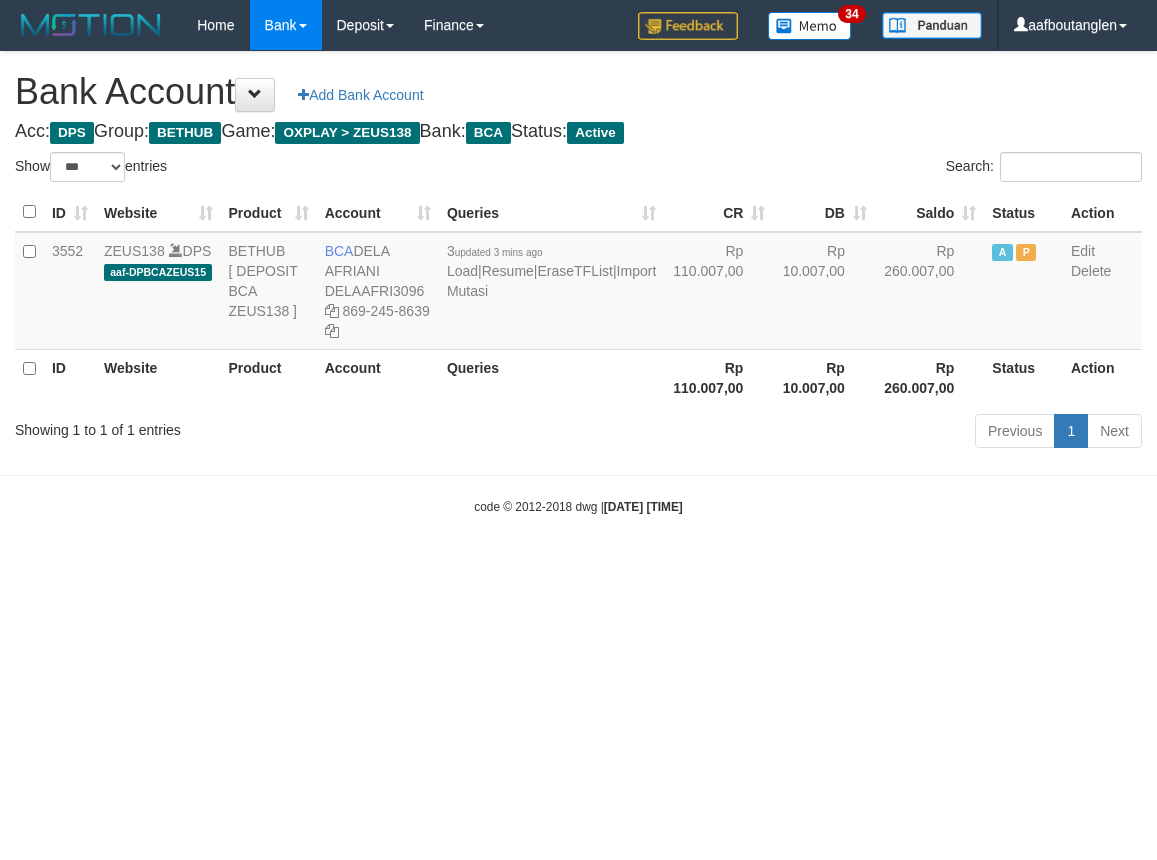 scroll, scrollTop: 0, scrollLeft: 0, axis: both 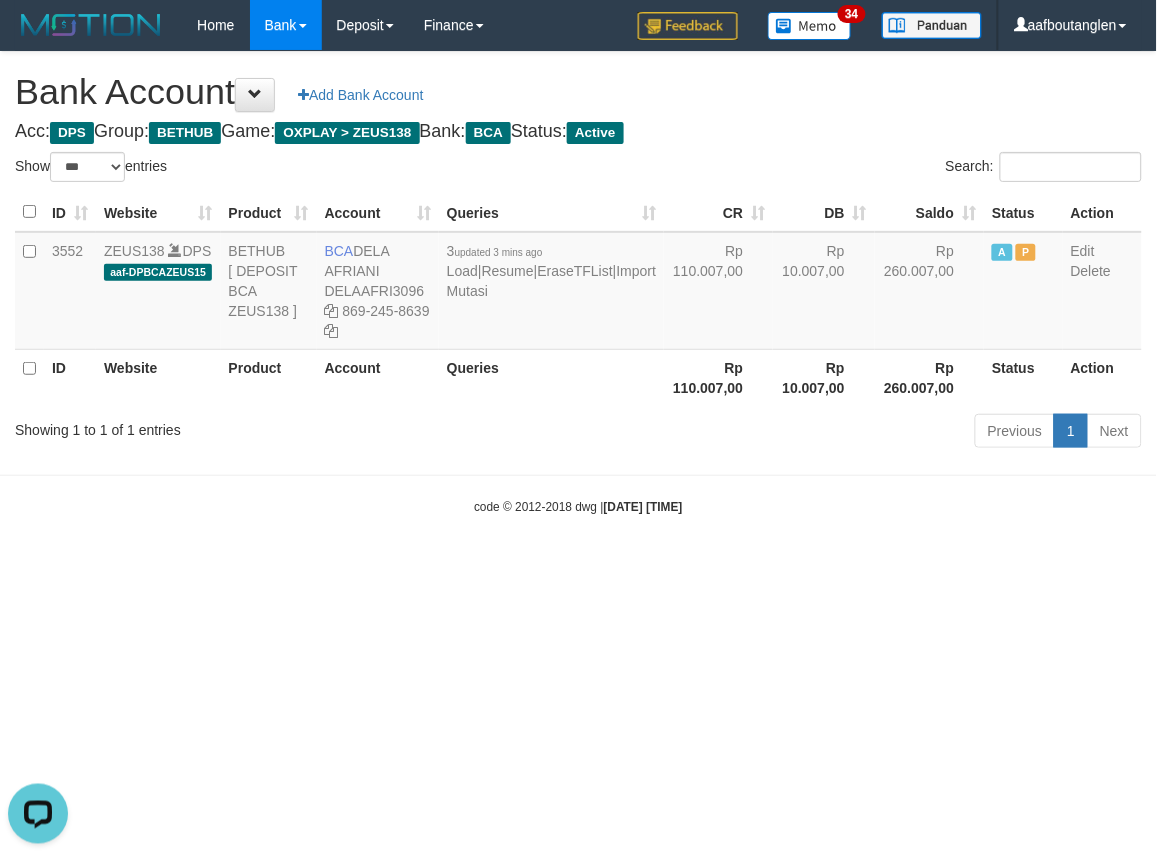 click on "Toggle navigation
Home
Bank
Account List
Deposit
DPS List
History
Note DPS
Finance
Financial Data
aafboutanglen
My Profile
Log Out
34" at bounding box center (578, 283) 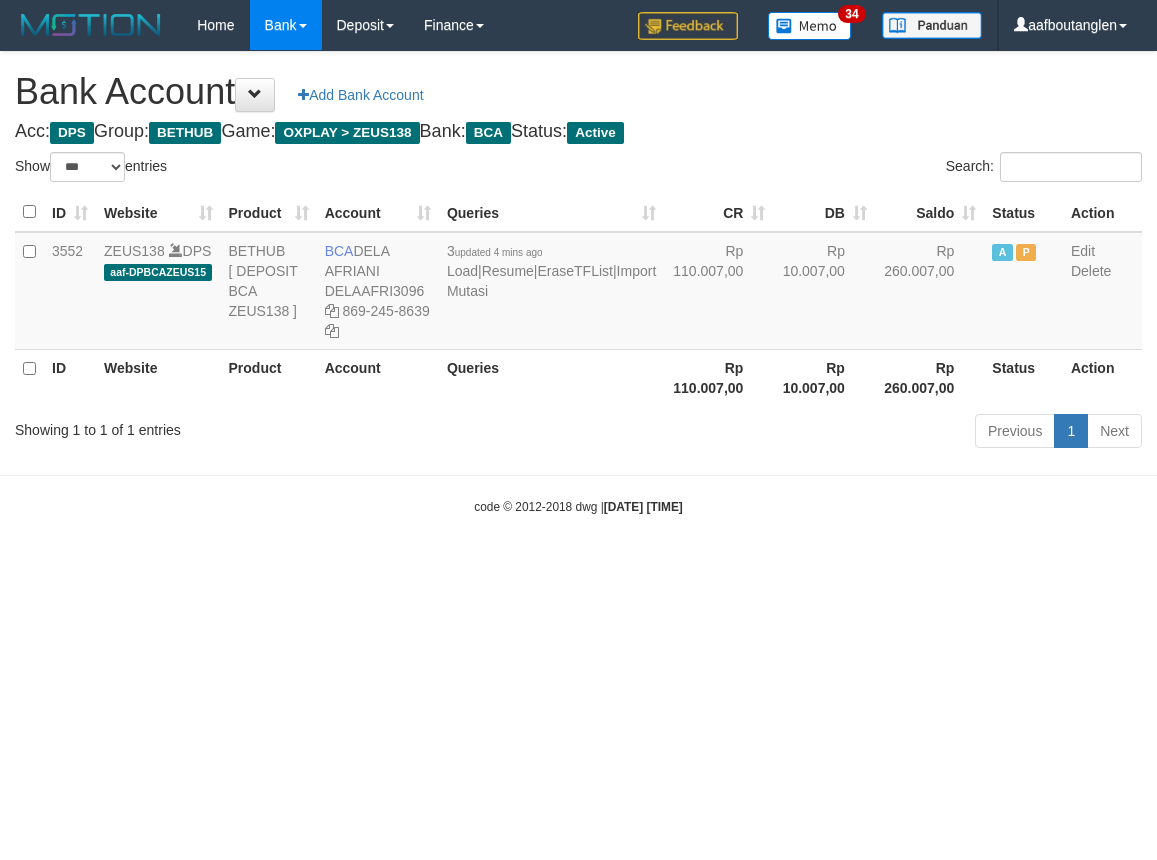 select on "***" 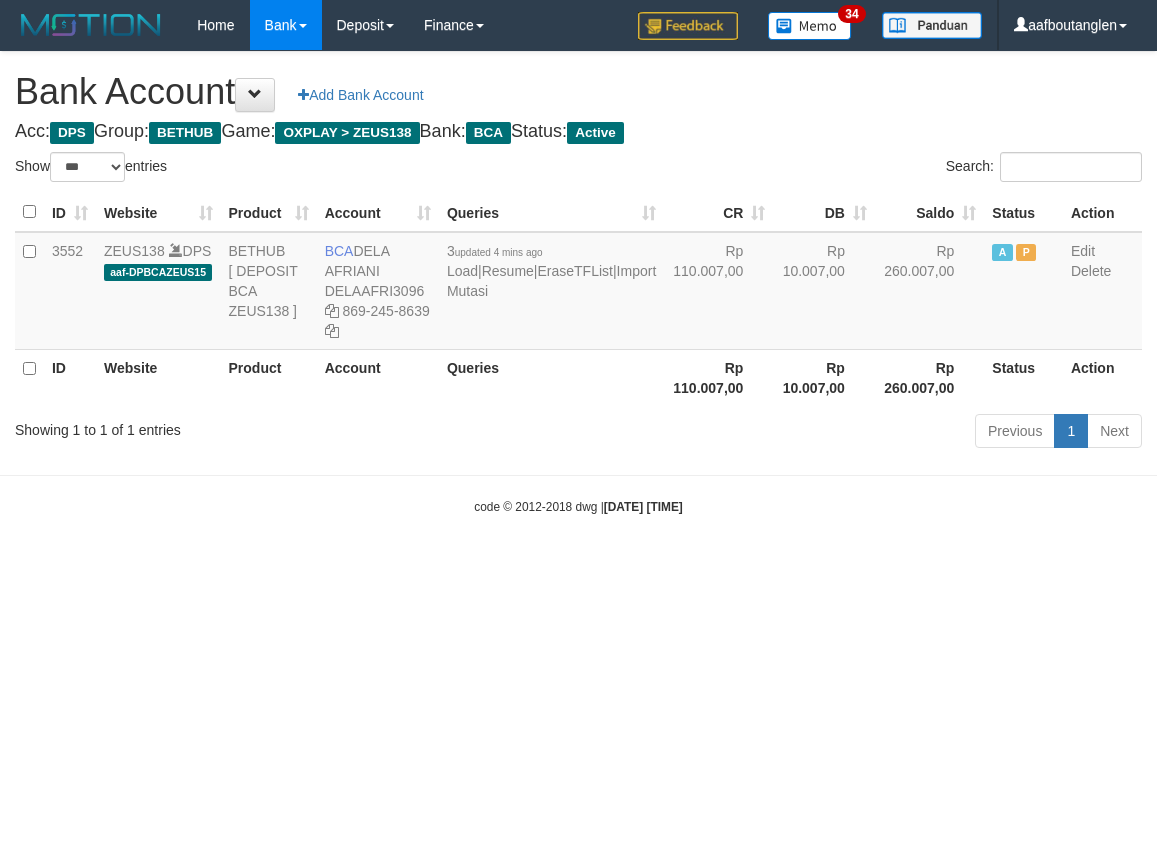 scroll, scrollTop: 0, scrollLeft: 0, axis: both 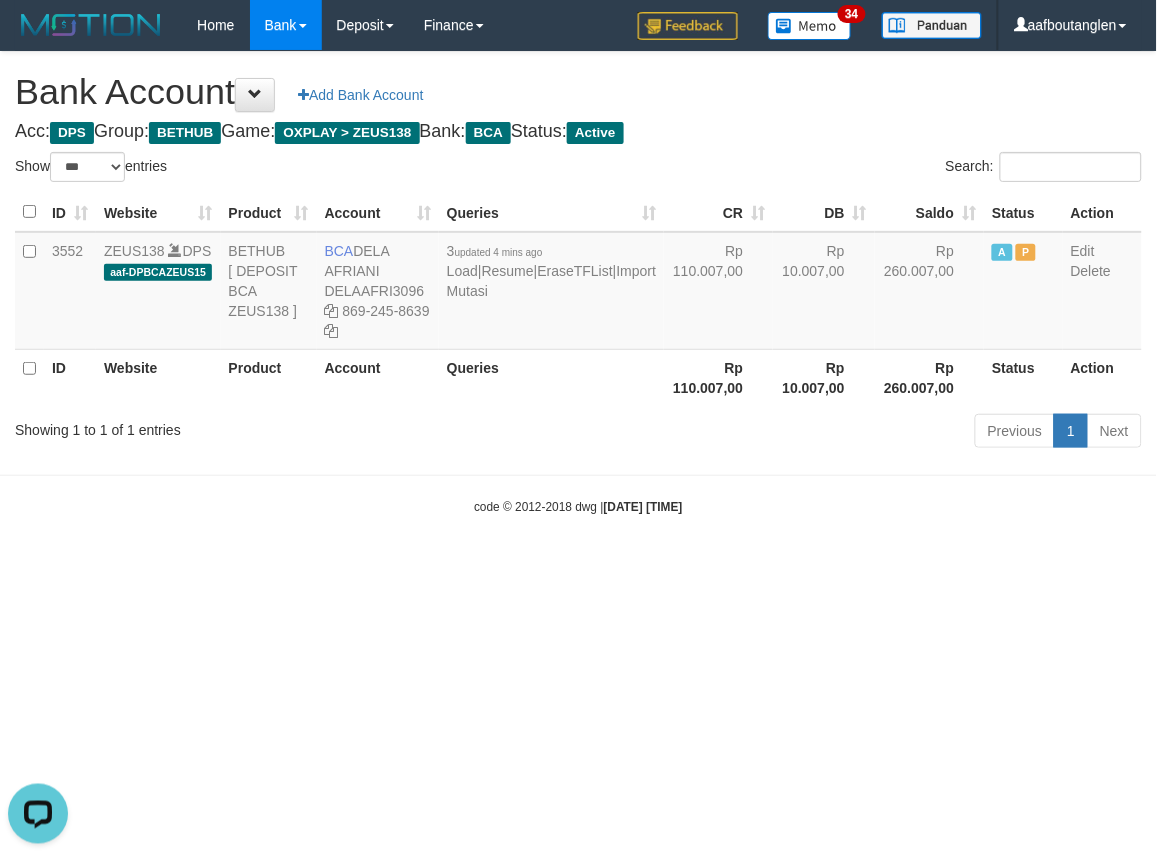 drag, startPoint x: 945, startPoint y: 605, endPoint x: 920, endPoint y: 602, distance: 25.179358 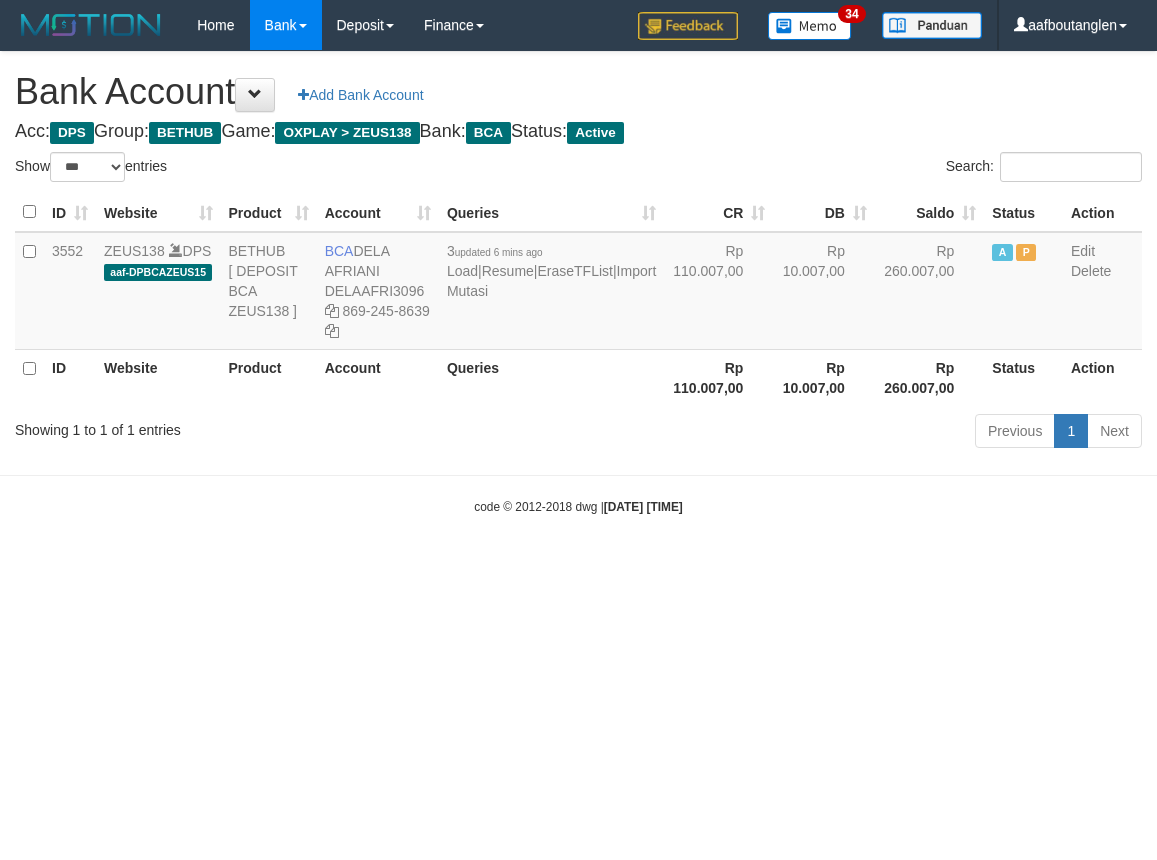 select on "***" 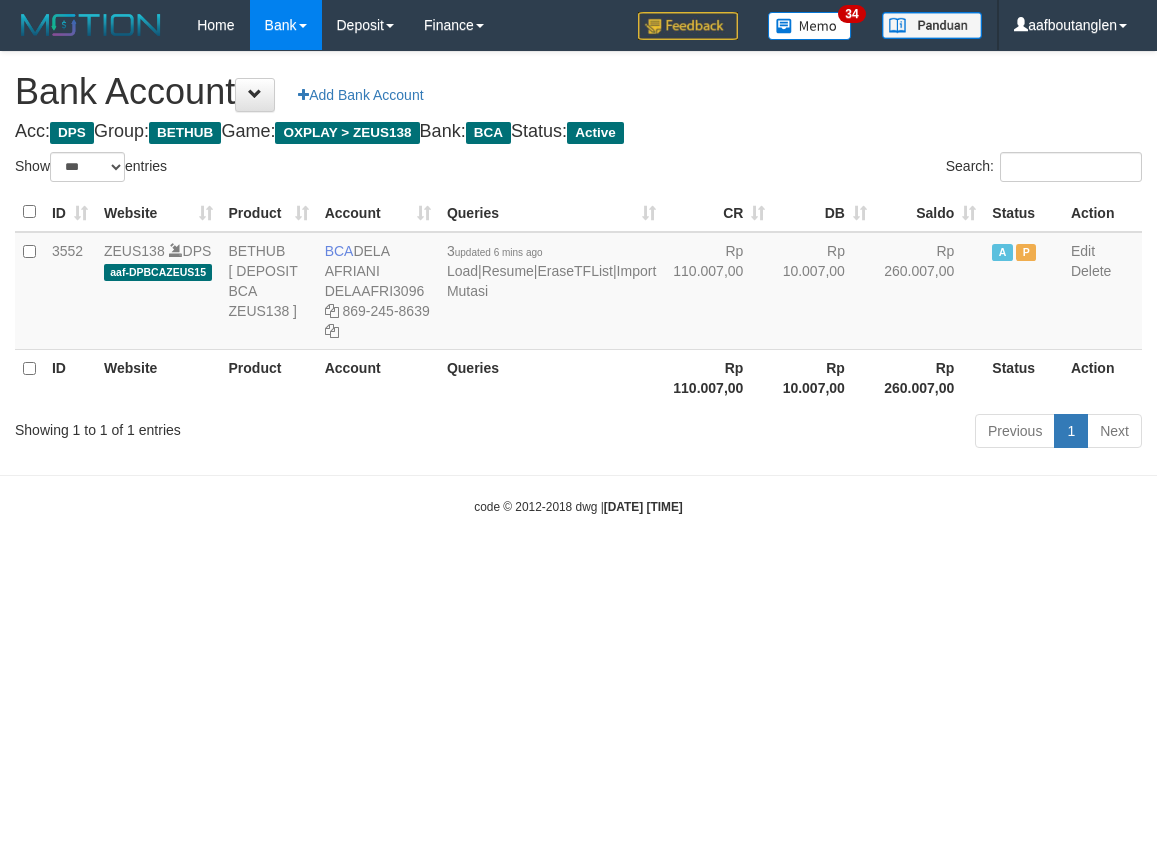 scroll, scrollTop: 0, scrollLeft: 0, axis: both 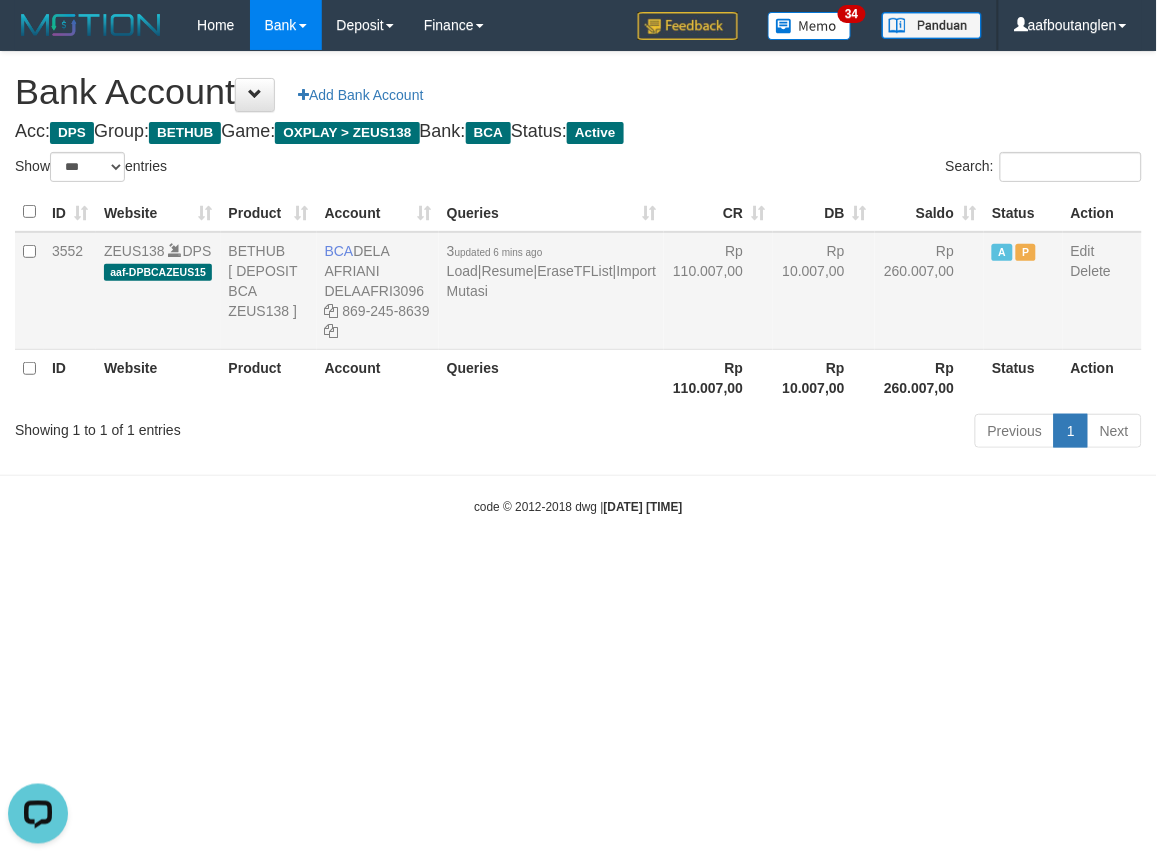 click on "3  updated 6 mins ago
Load
|
Resume
|
EraseTFList
|
Import Mutasi" at bounding box center (551, 291) 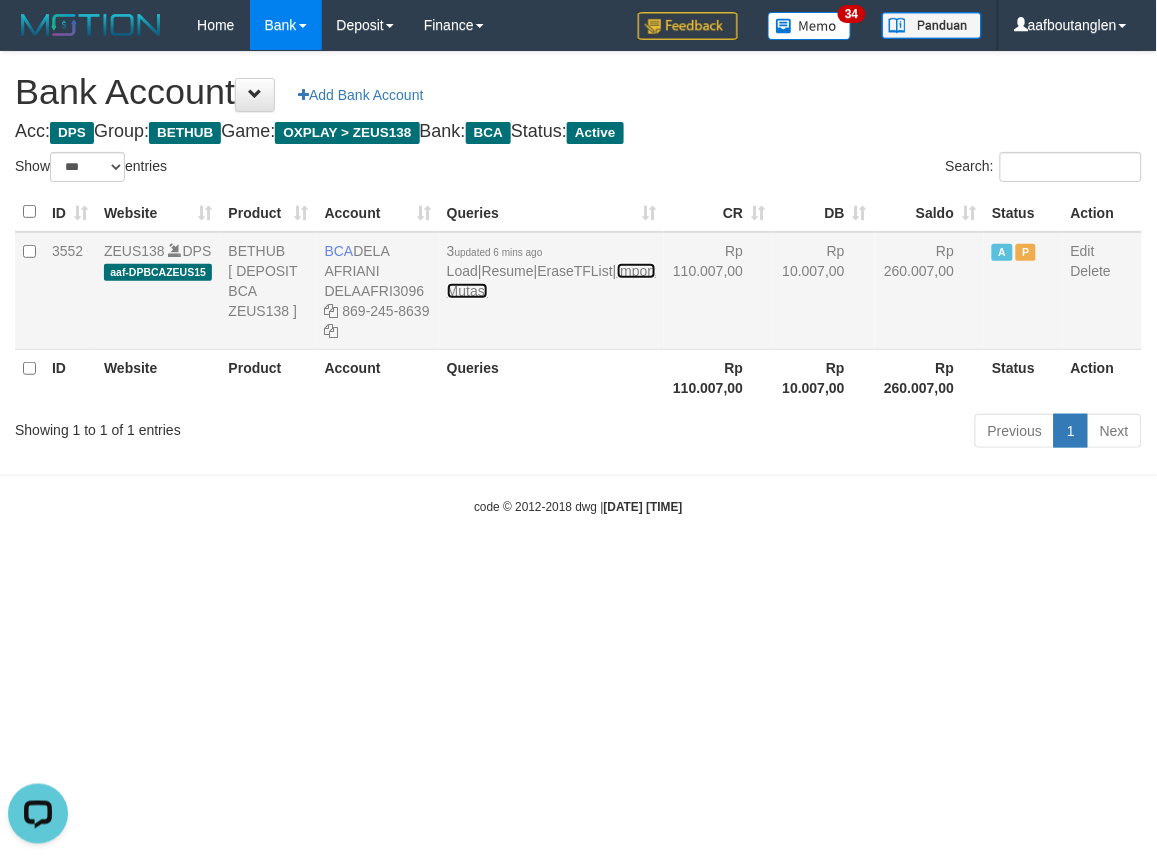 click on "Import Mutasi" at bounding box center (551, 281) 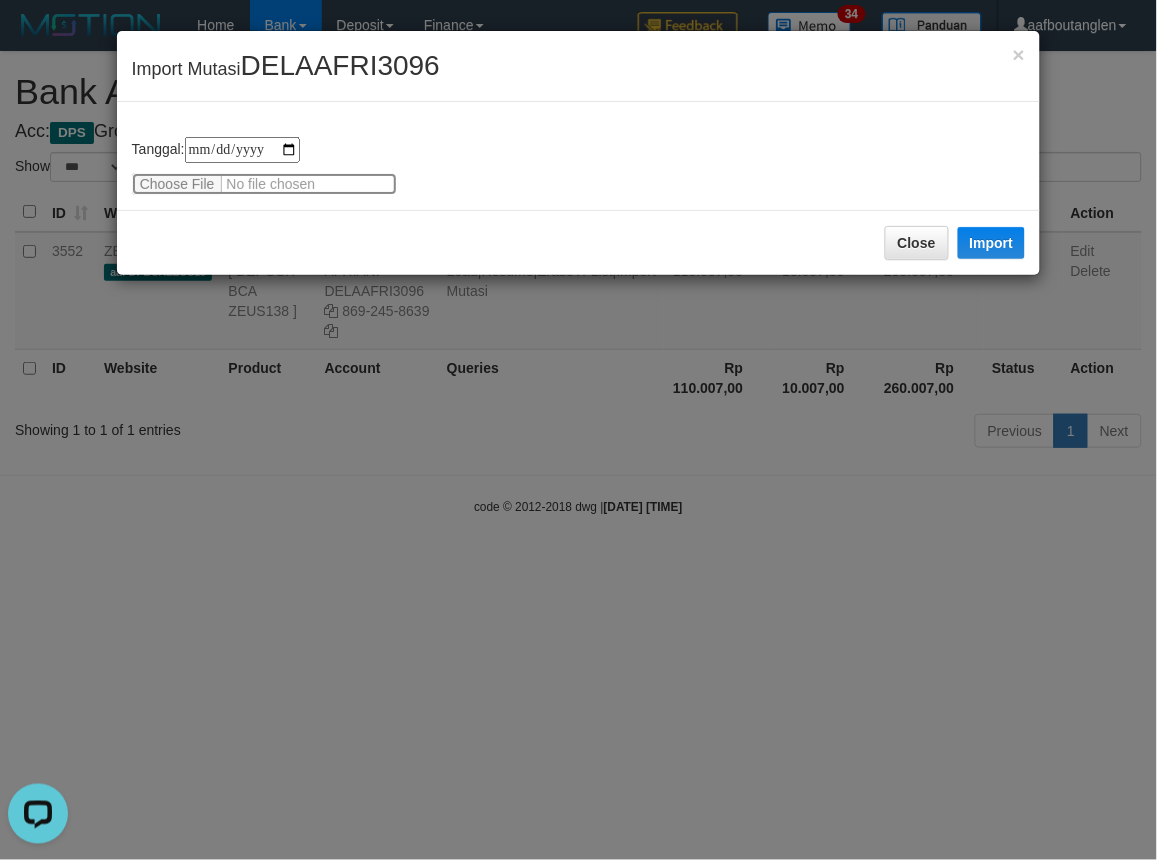 click at bounding box center (264, 184) 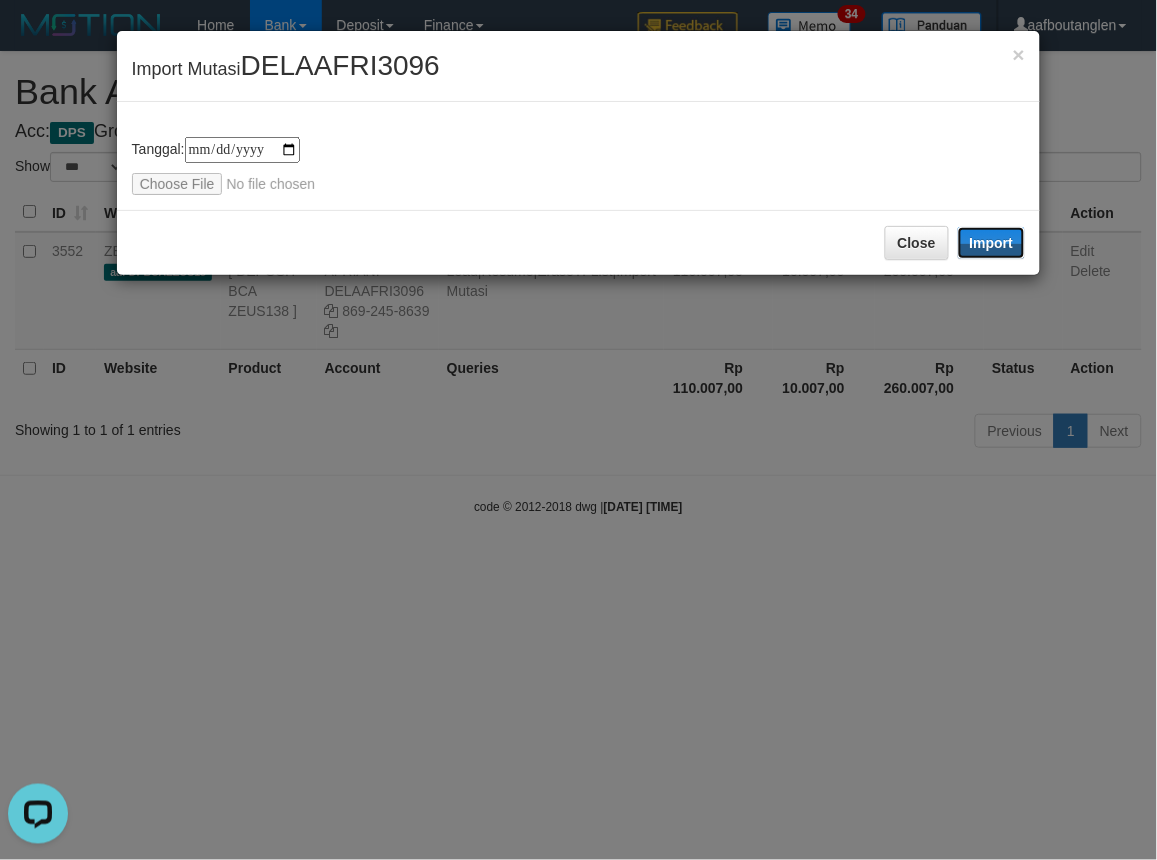 click on "Import" at bounding box center [992, 243] 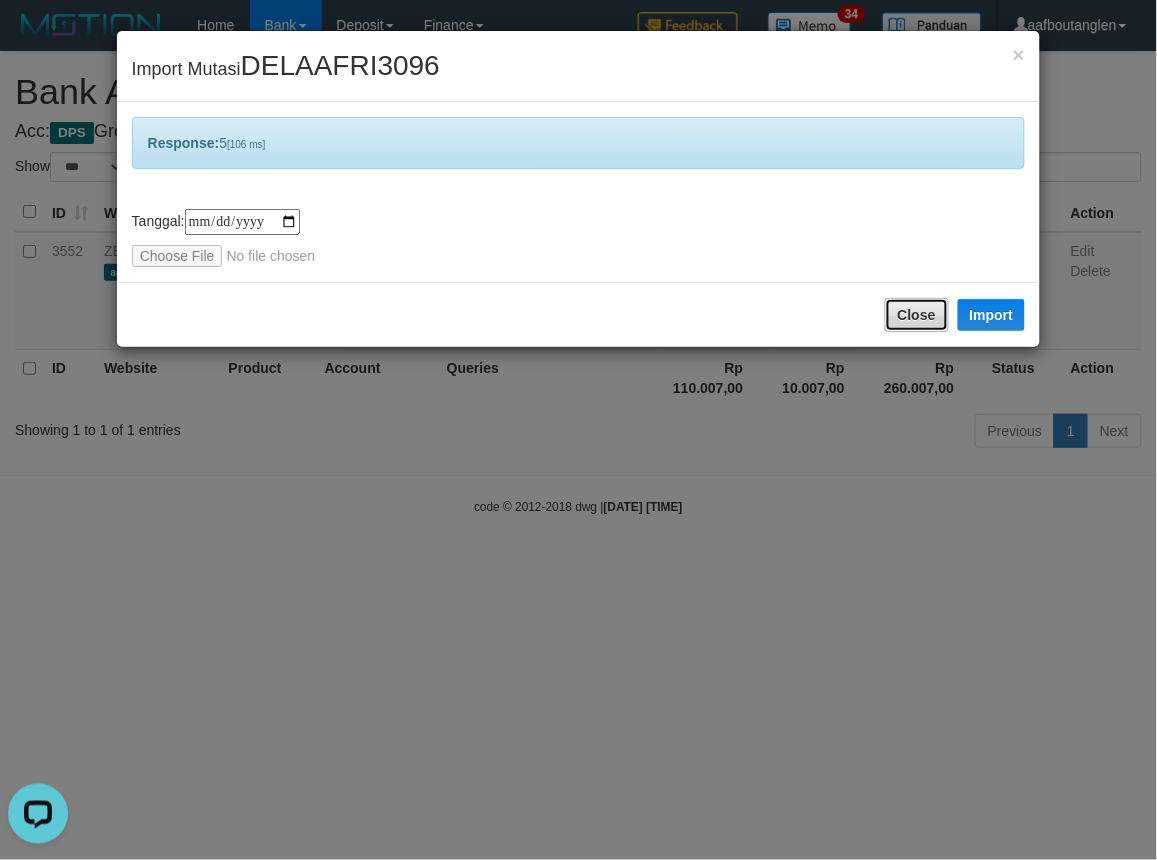 click on "Close" at bounding box center [917, 315] 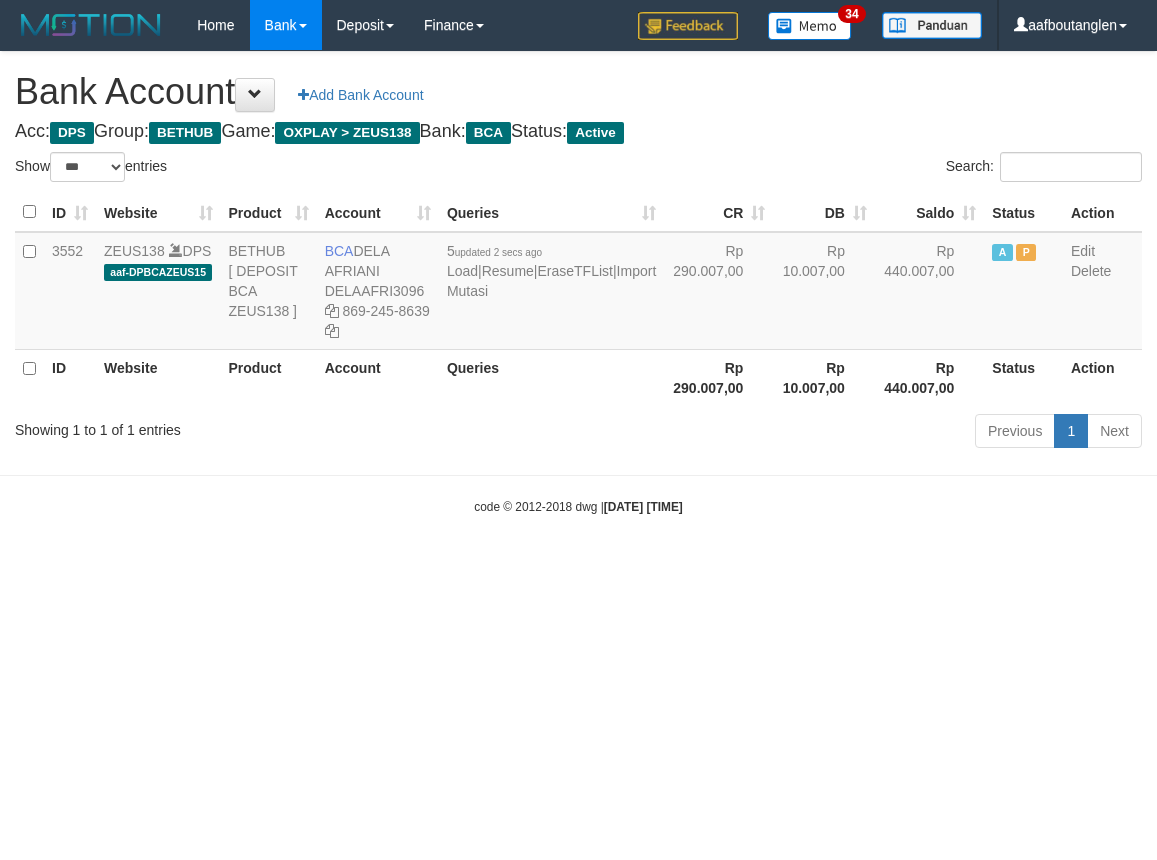select on "***" 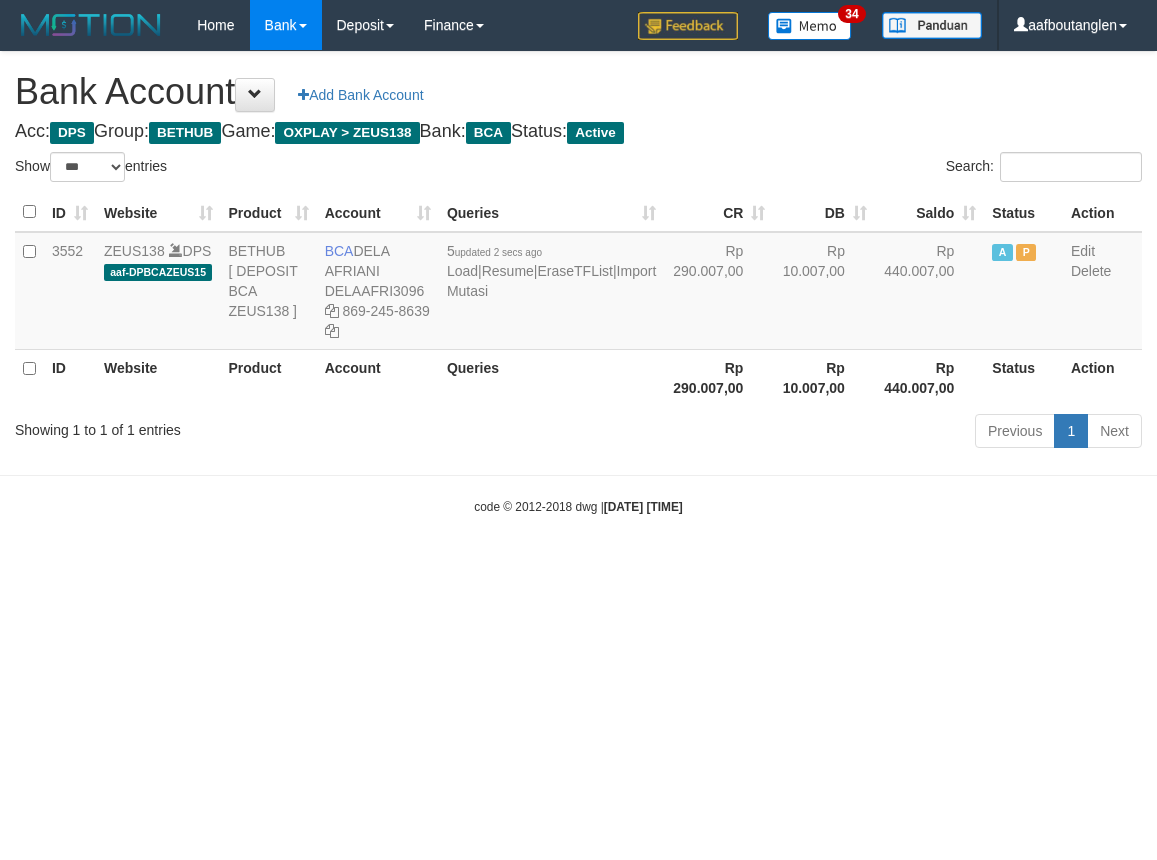 scroll, scrollTop: 0, scrollLeft: 0, axis: both 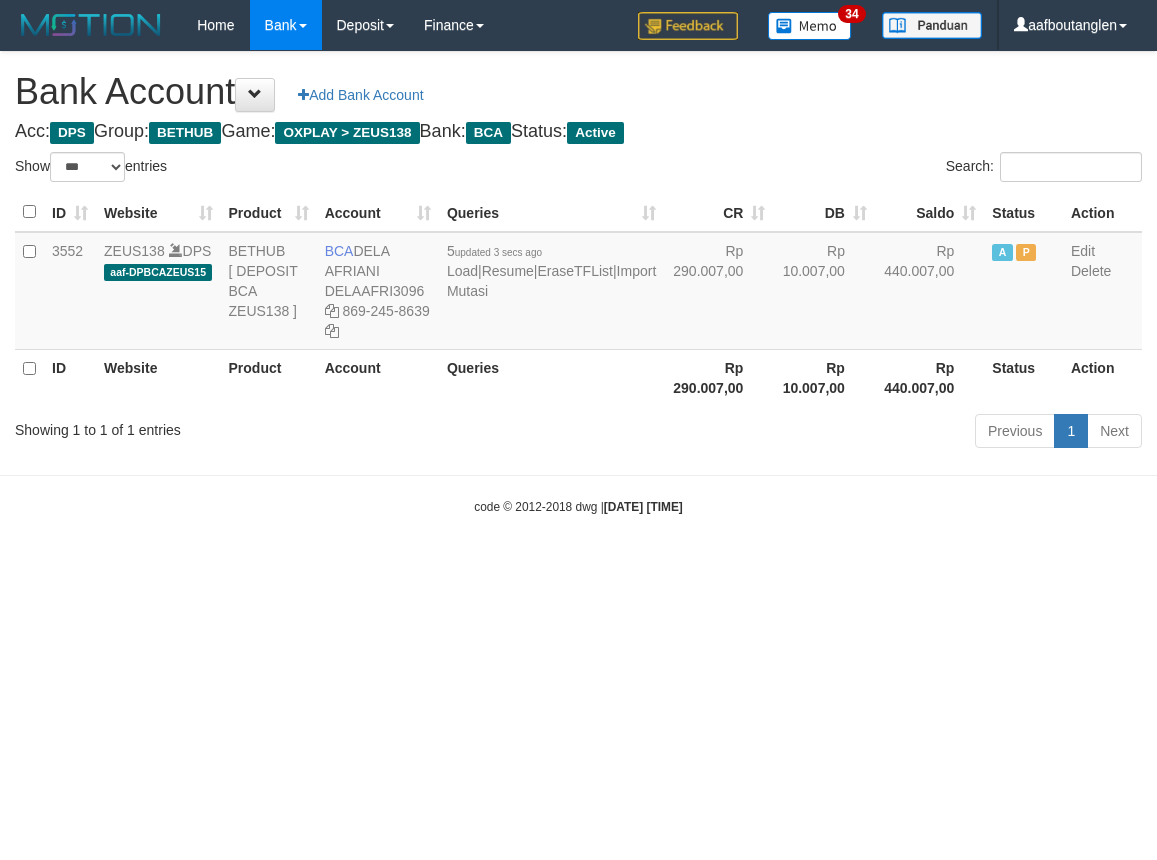select on "***" 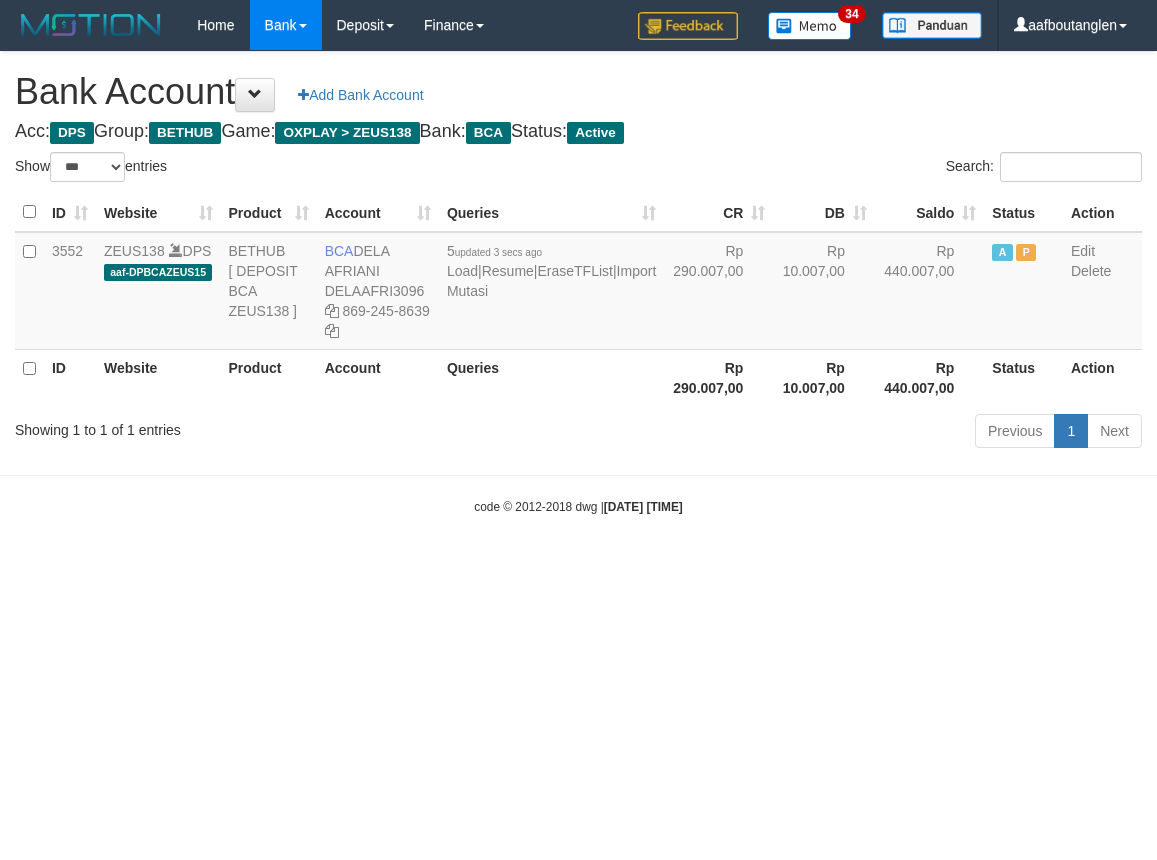 scroll, scrollTop: 0, scrollLeft: 0, axis: both 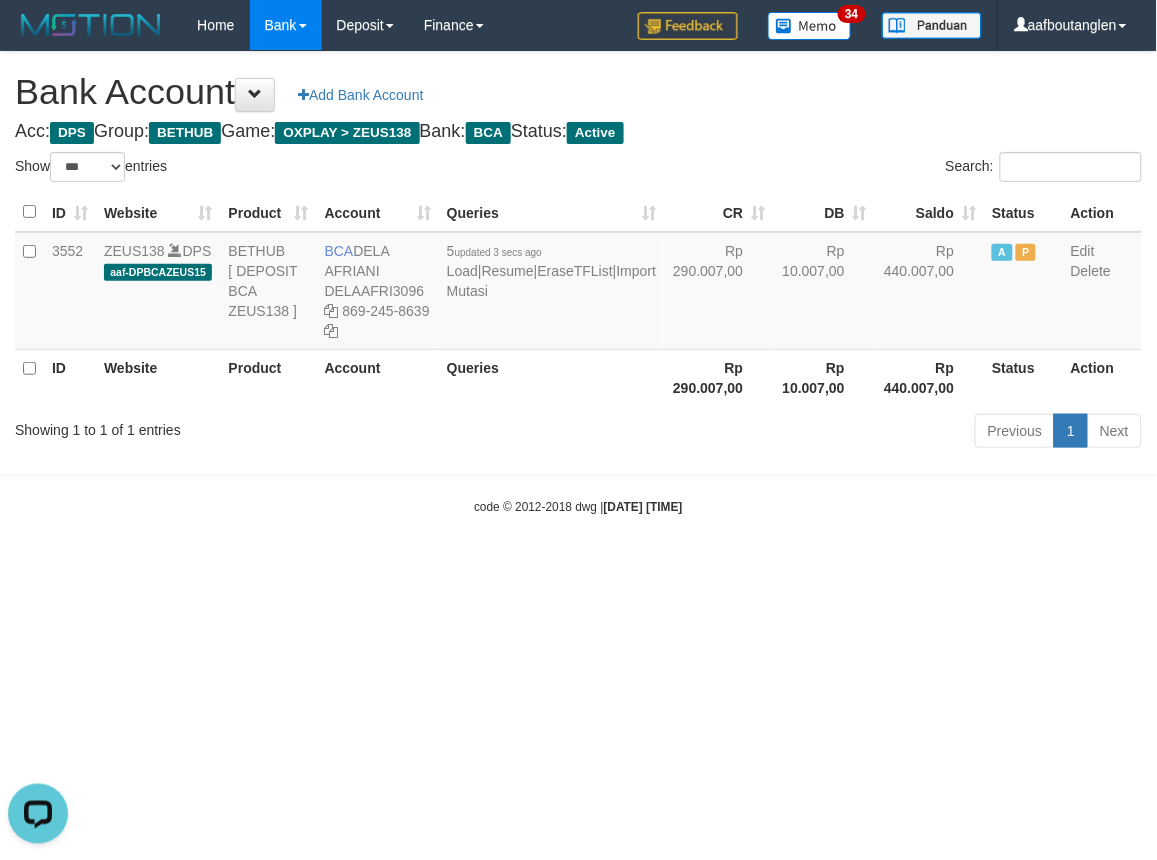 click on "code © 2012-2018 dwg |  2025/07/12 21:32:34" at bounding box center (578, 506) 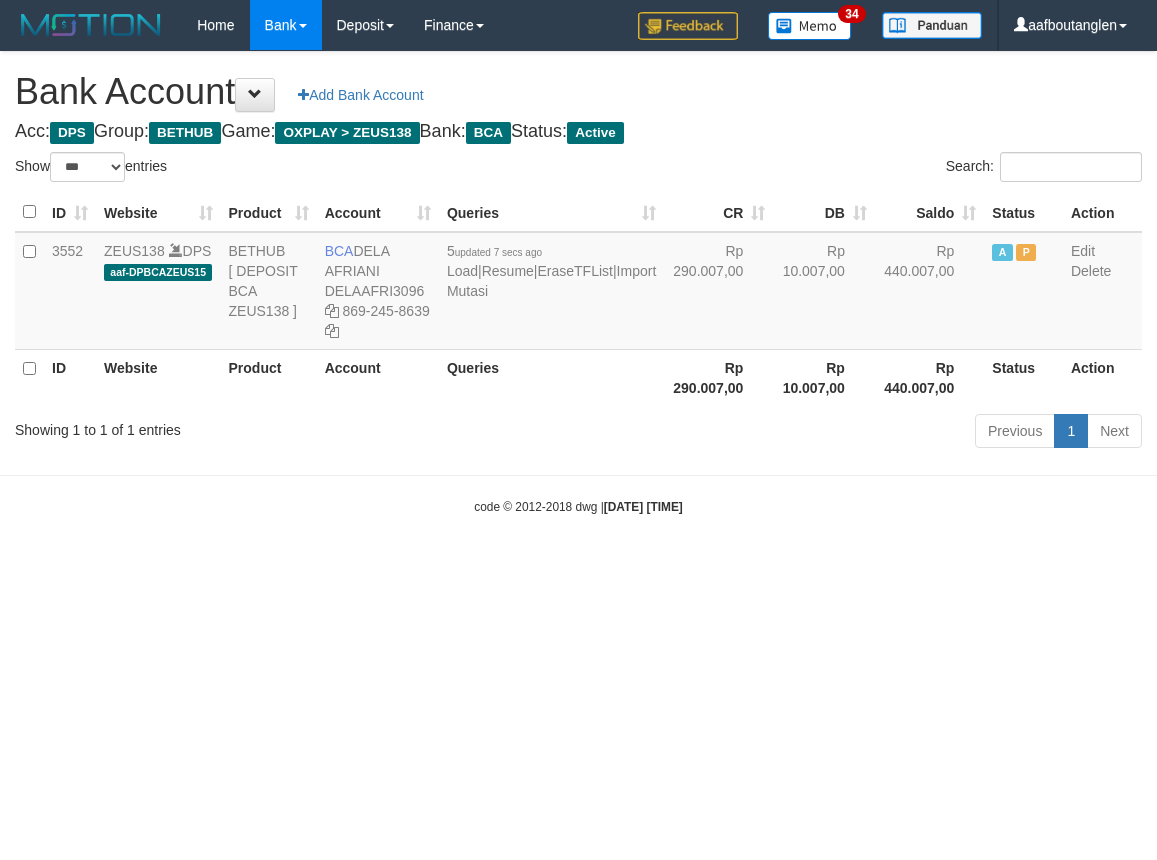 select on "***" 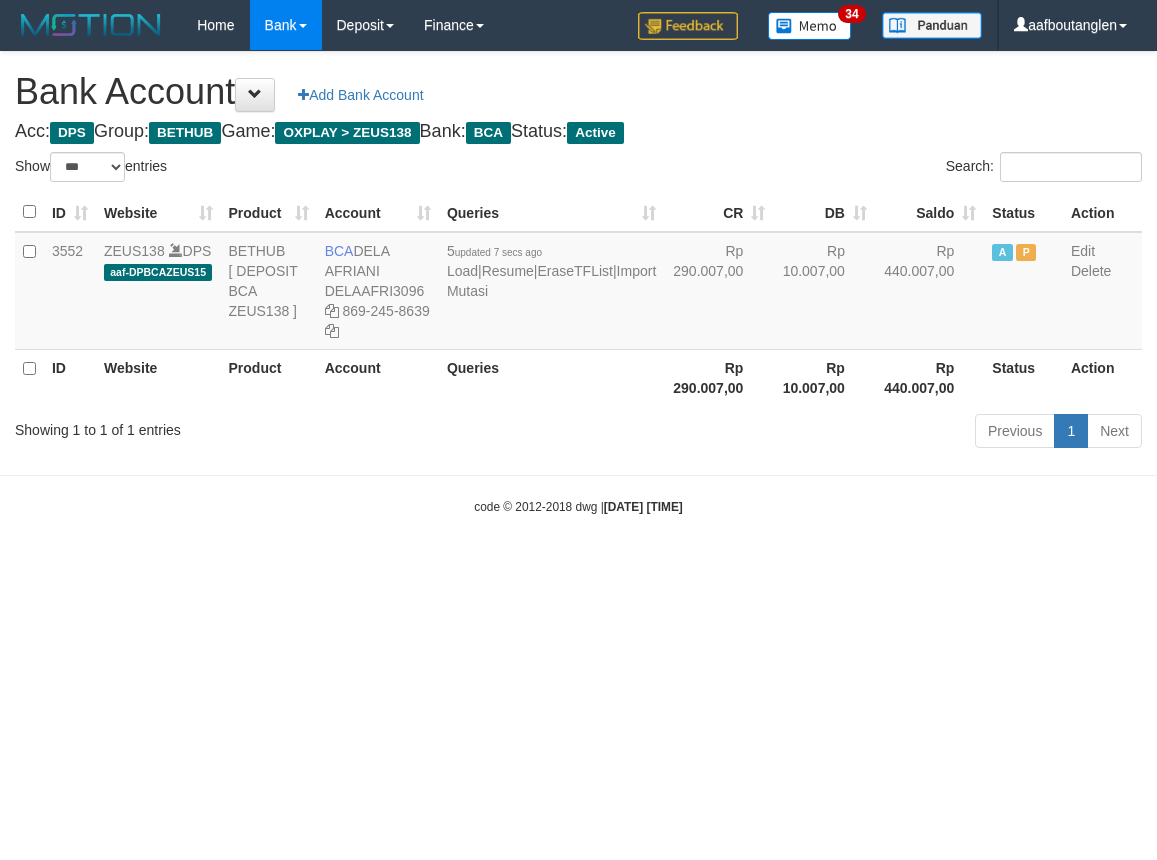scroll, scrollTop: 0, scrollLeft: 0, axis: both 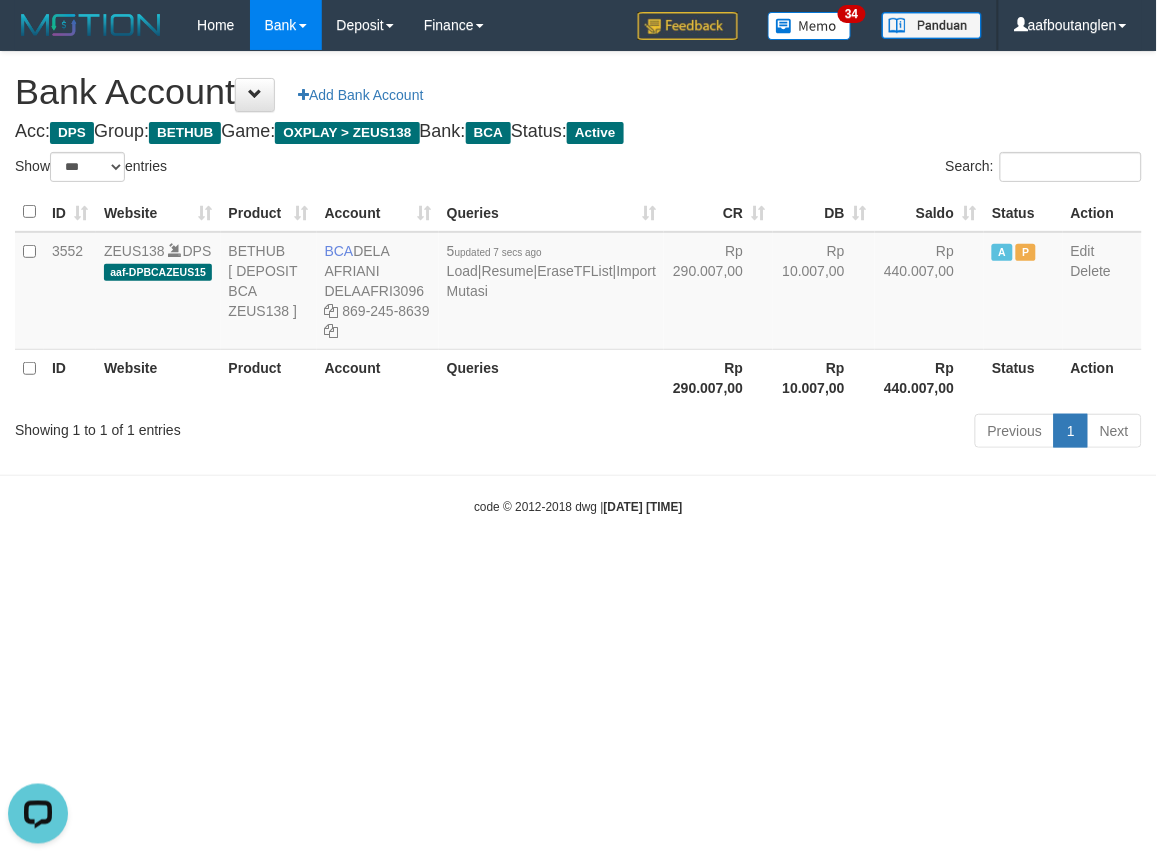 drag, startPoint x: 0, startPoint y: 465, endPoint x: 22, endPoint y: 465, distance: 22 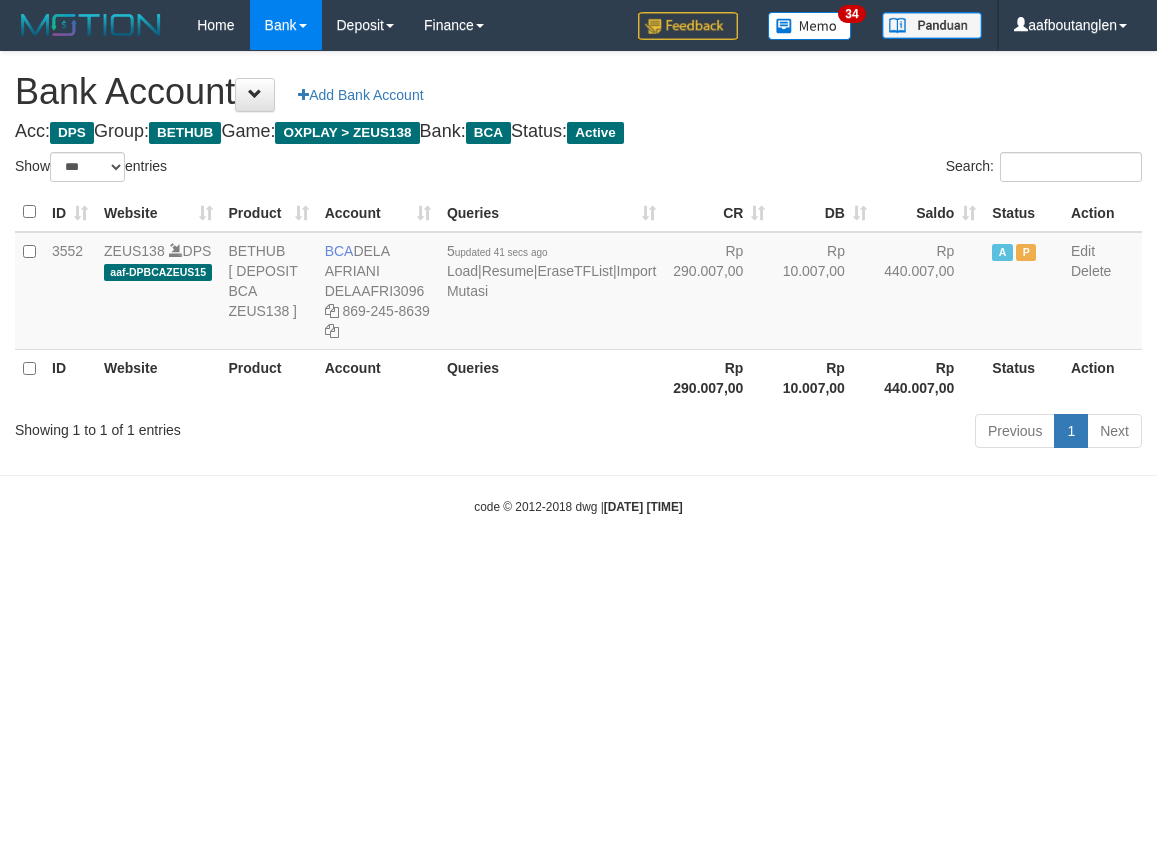 select on "***" 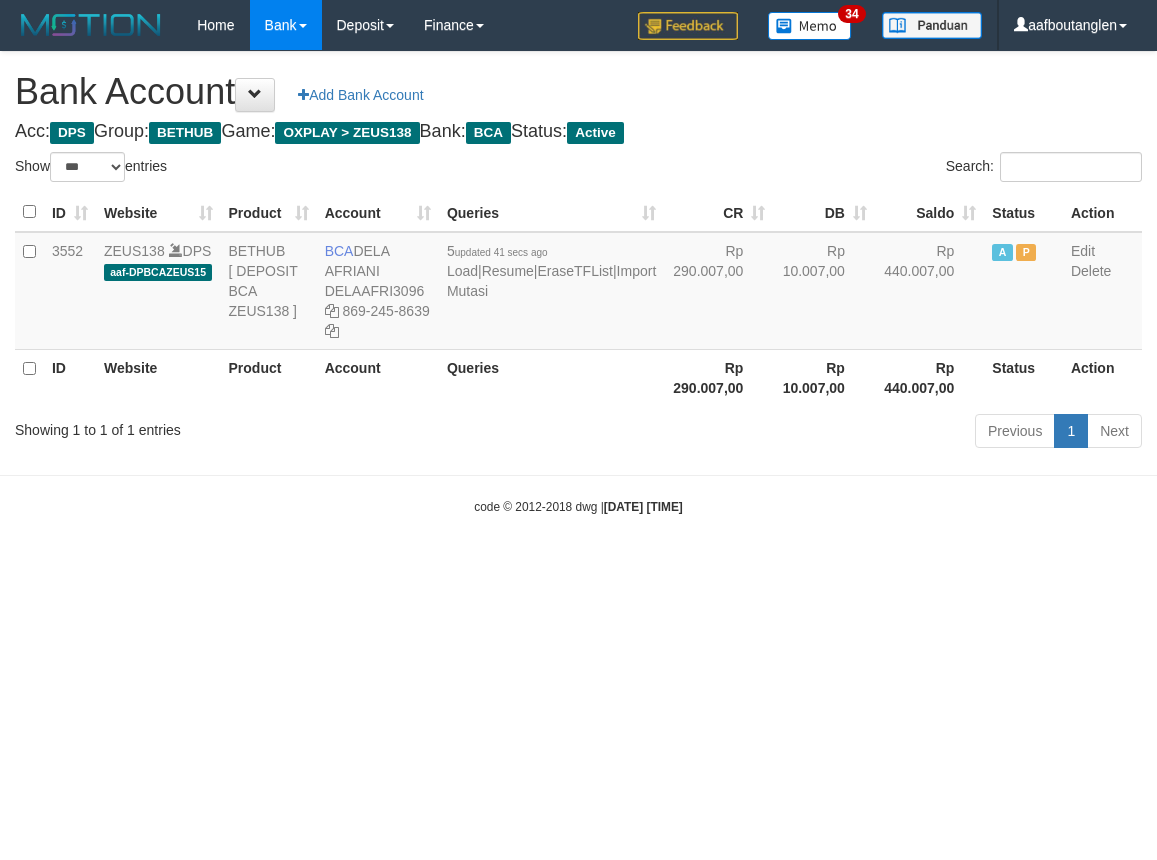 scroll, scrollTop: 0, scrollLeft: 0, axis: both 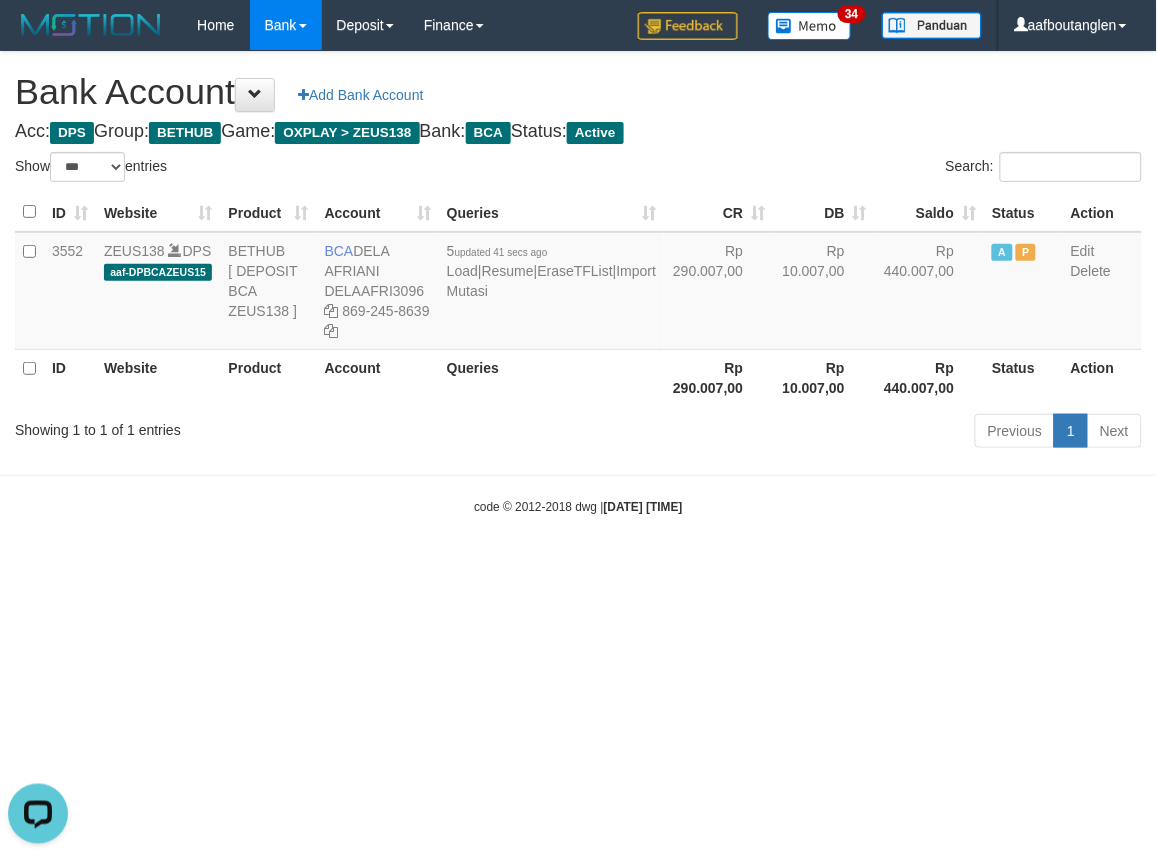 drag, startPoint x: 151, startPoint y: 531, endPoint x: 163, endPoint y: 521, distance: 15.6205 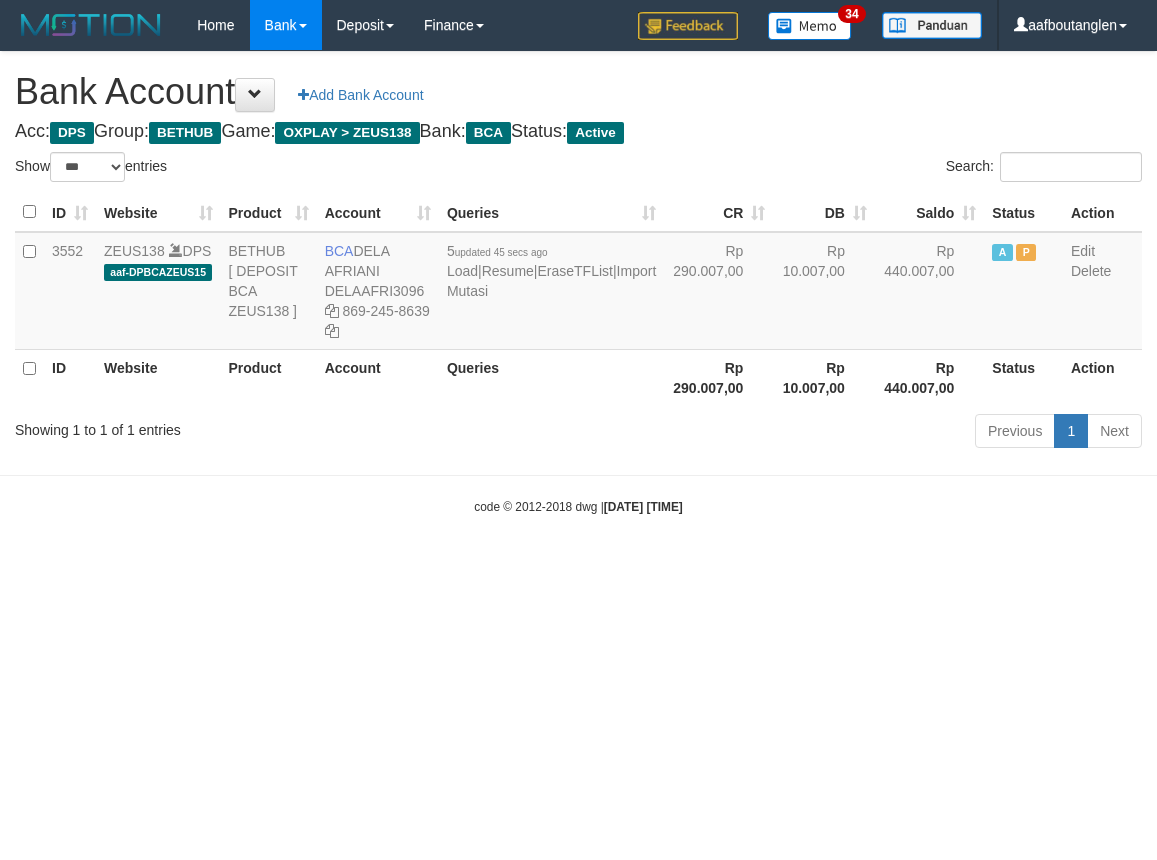 select on "***" 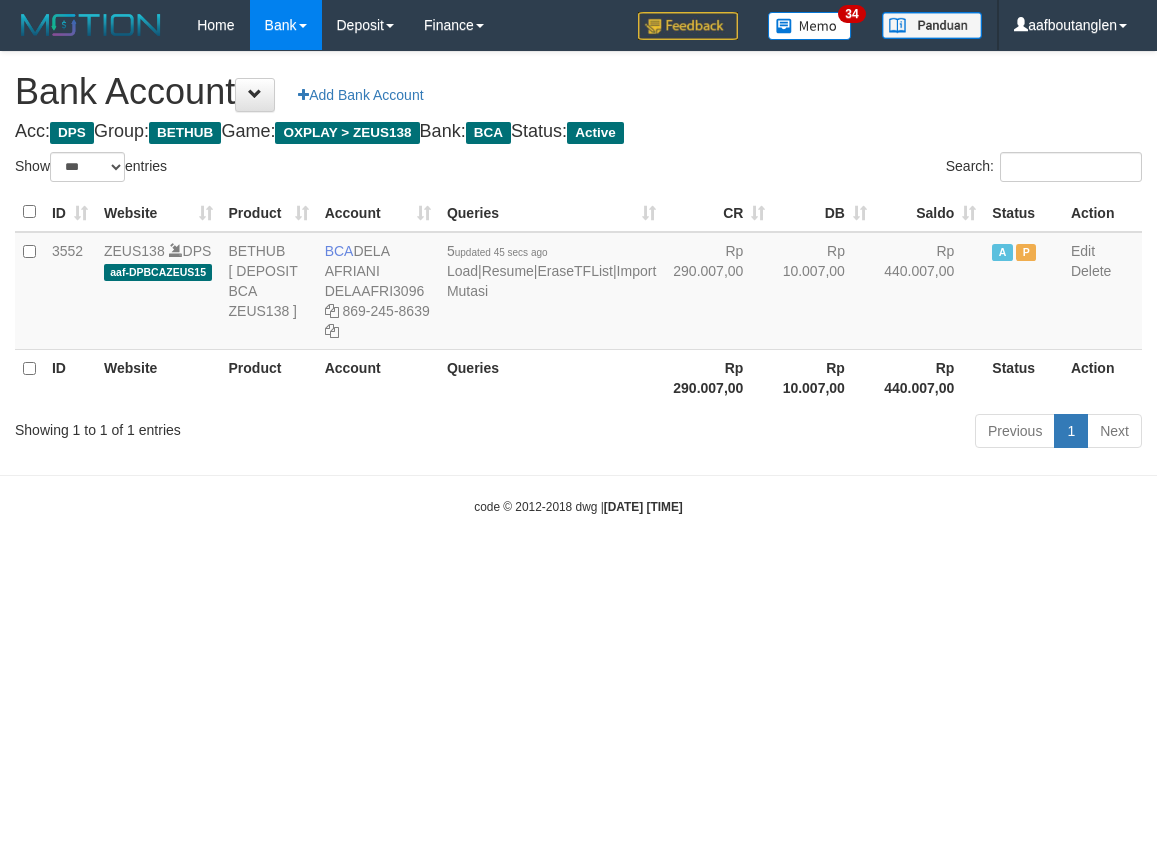 scroll, scrollTop: 0, scrollLeft: 0, axis: both 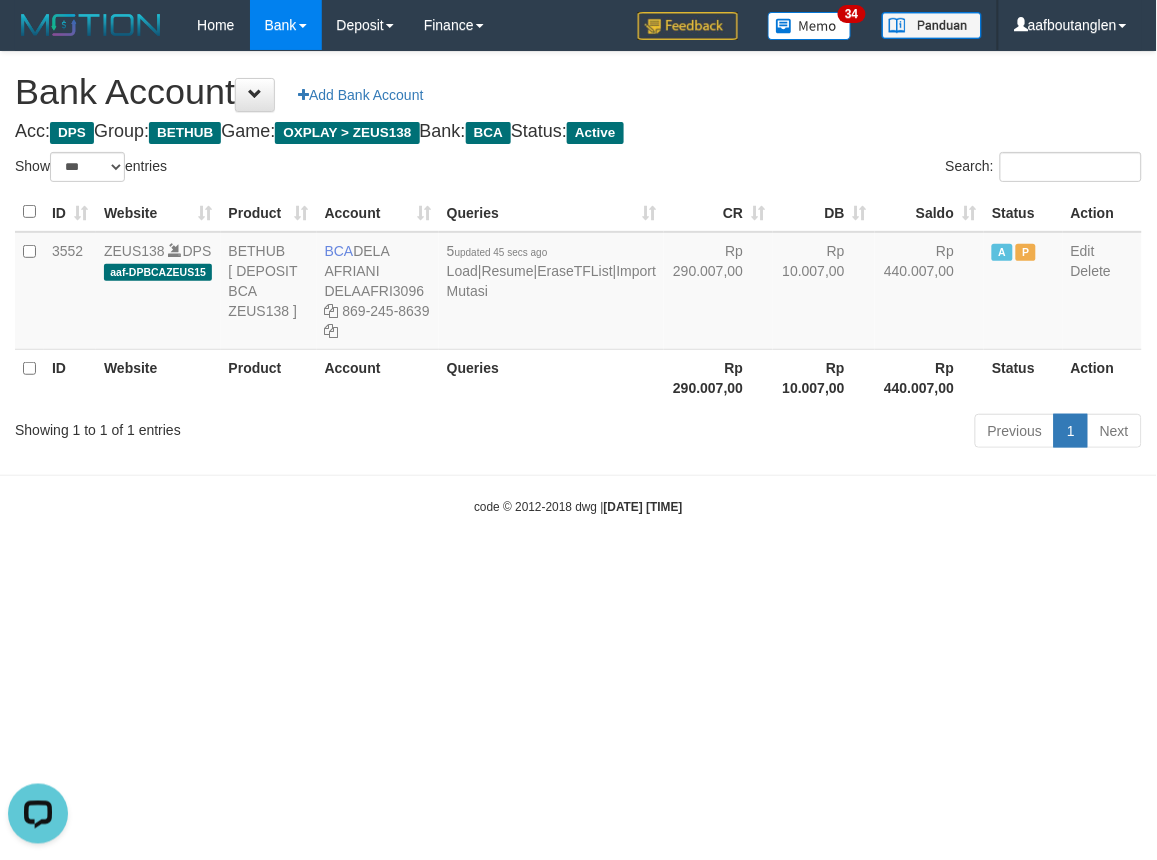 click on "Toggle navigation
Home
Bank
Account List
Deposit
DPS List
History
Note DPS
Finance
Financial Data
aafboutanglen
My Profile
Log Out
34" at bounding box center (578, 283) 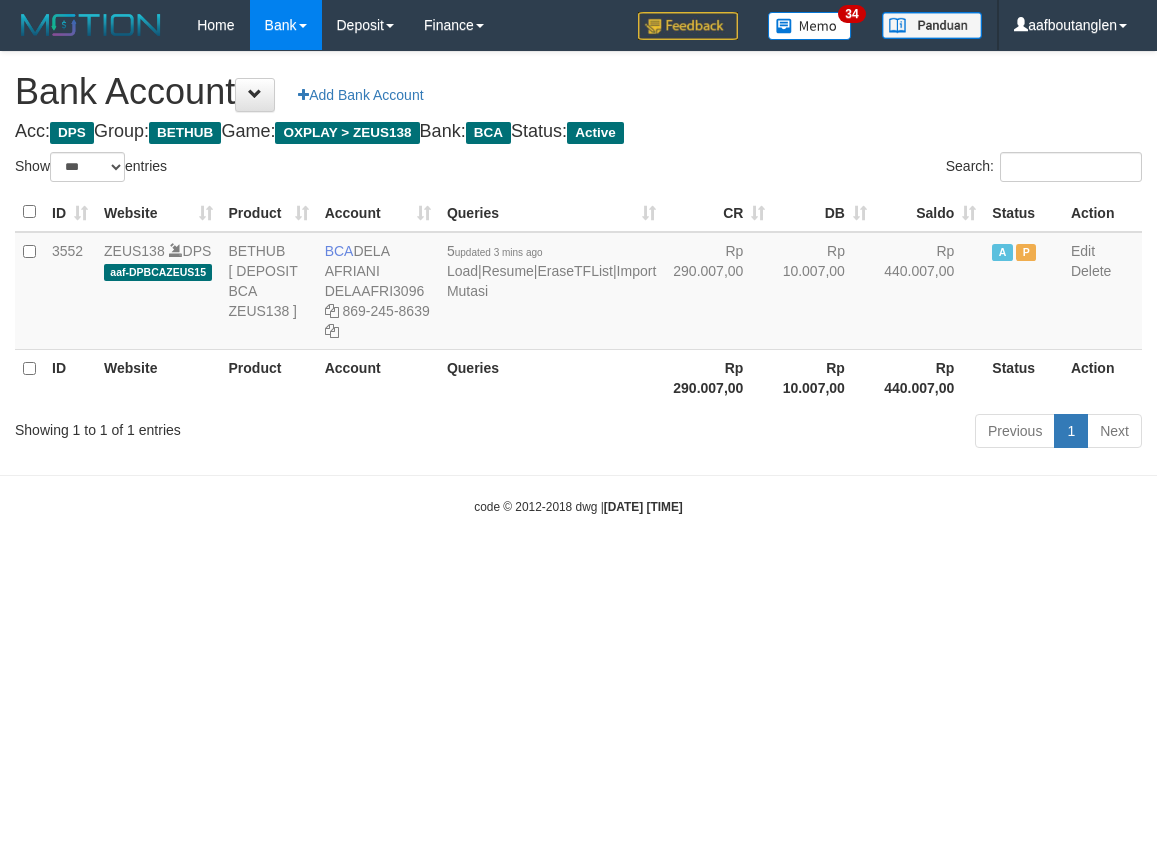 select on "***" 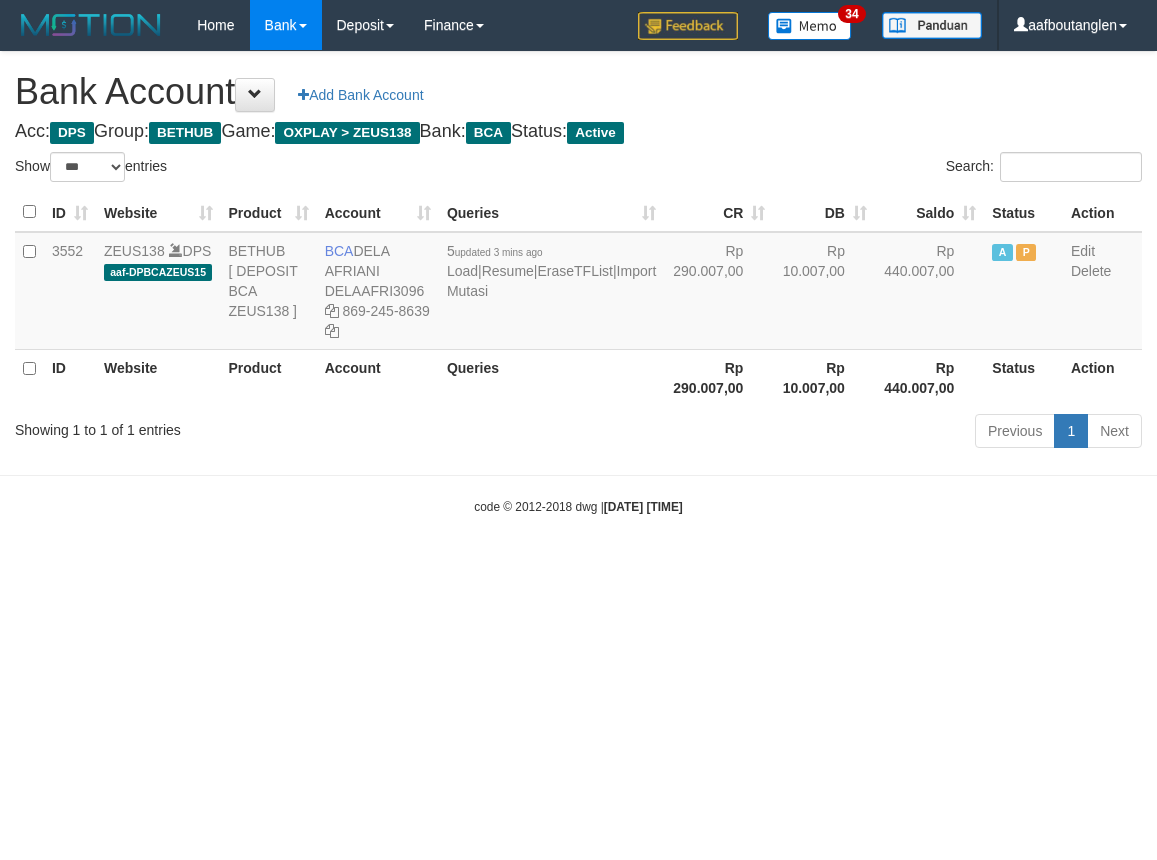 scroll, scrollTop: 0, scrollLeft: 0, axis: both 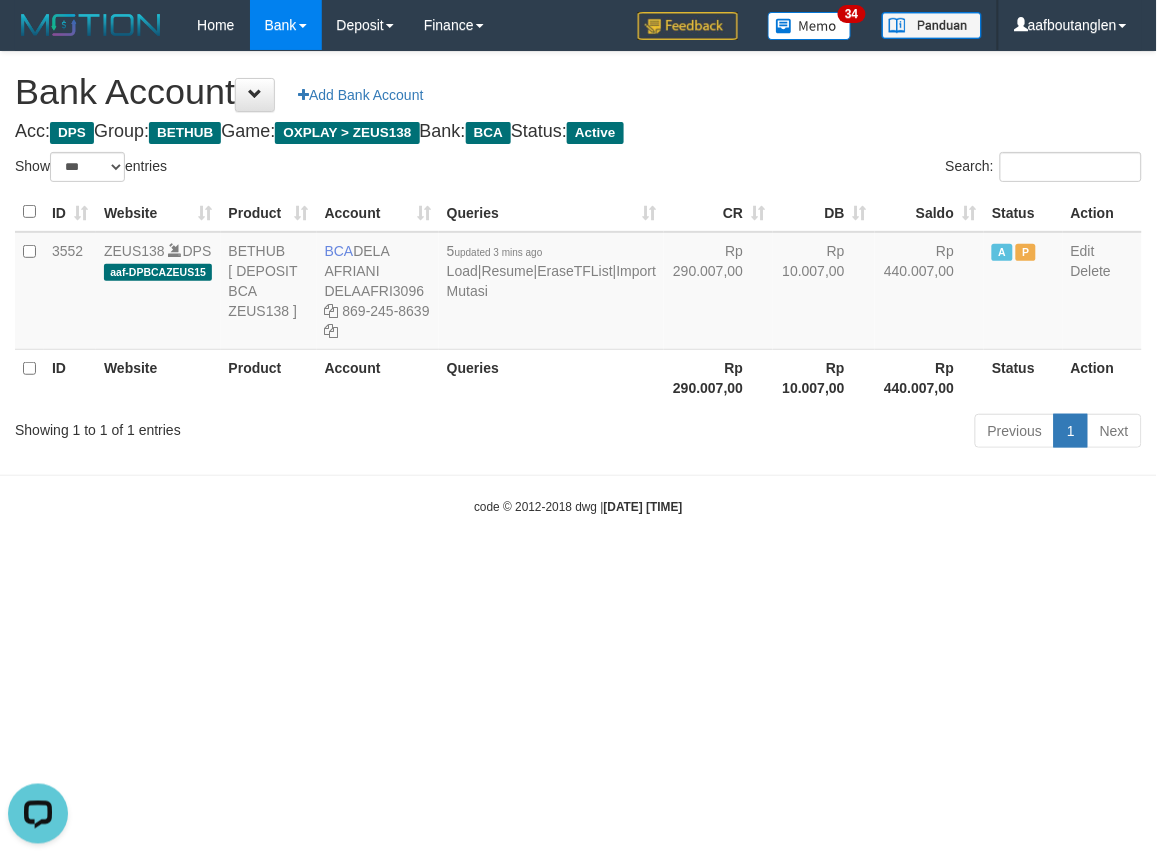 drag, startPoint x: 808, startPoint y: 616, endPoint x: 793, endPoint y: 615, distance: 15.033297 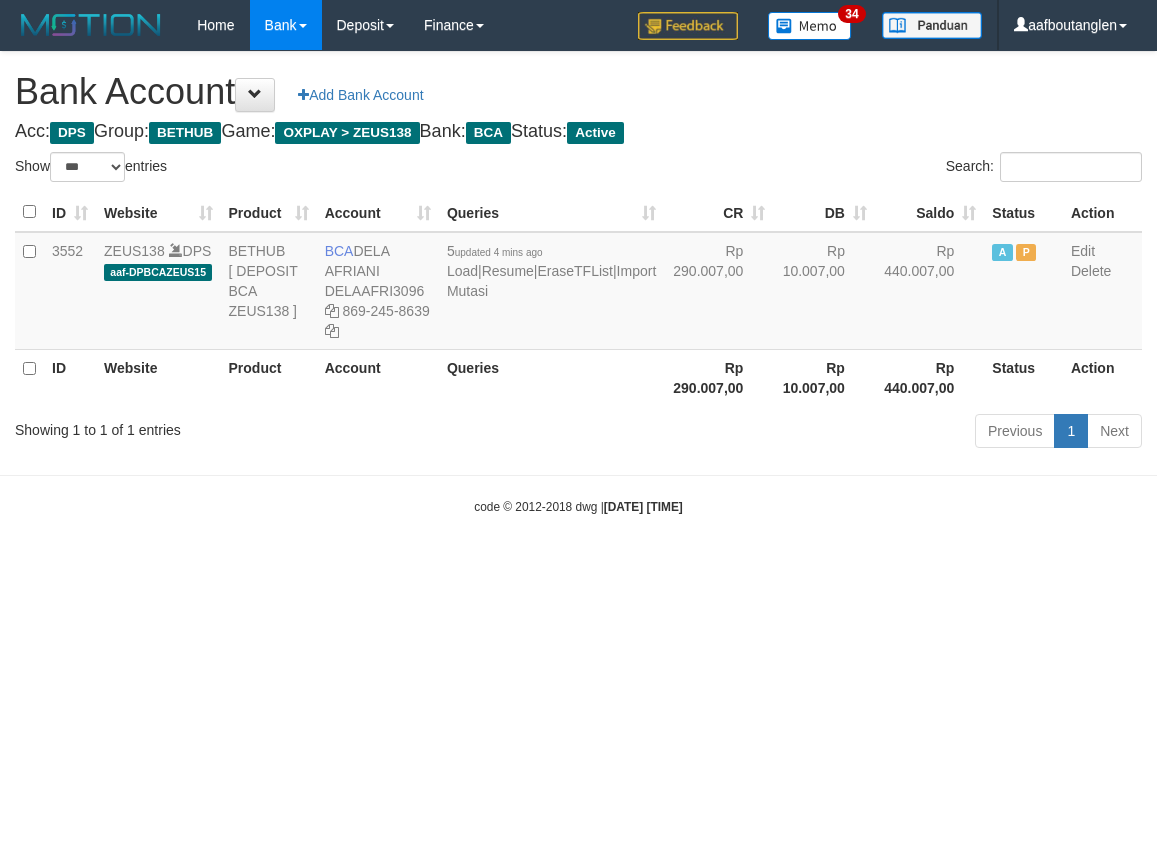select on "***" 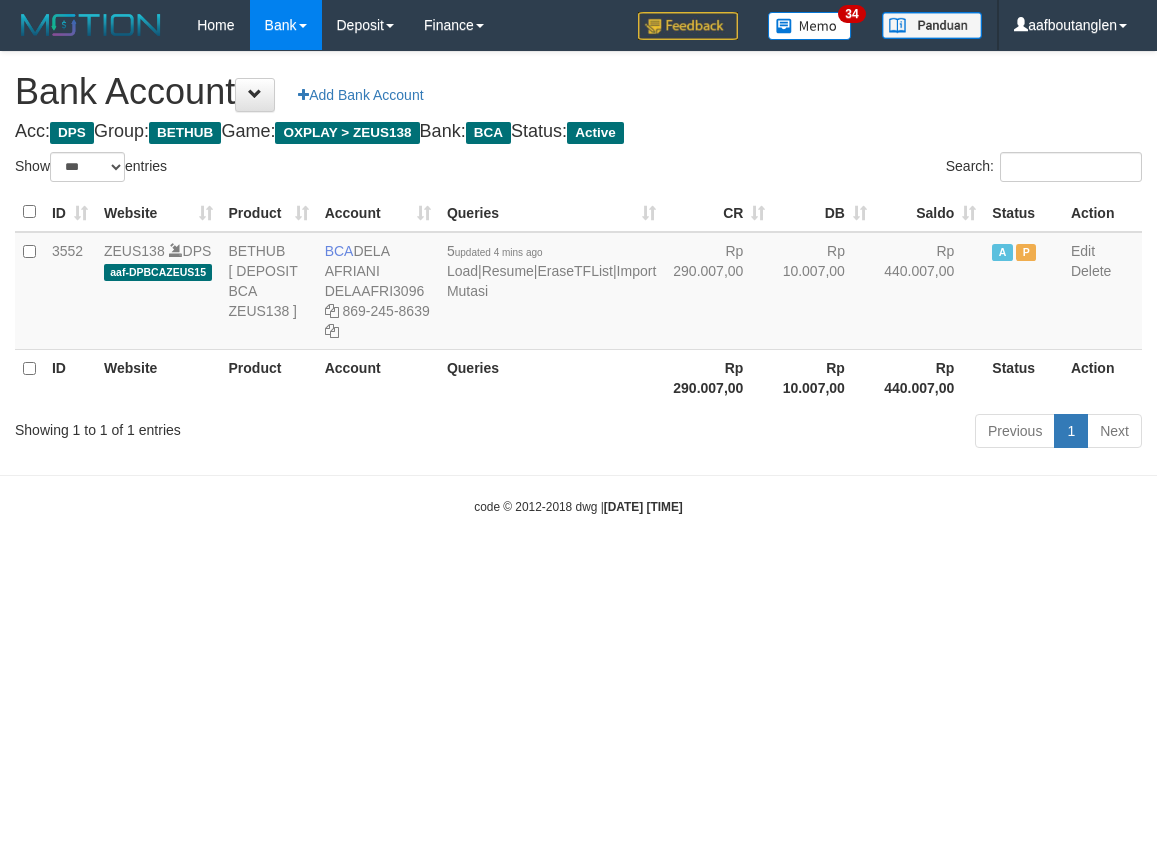 scroll, scrollTop: 0, scrollLeft: 0, axis: both 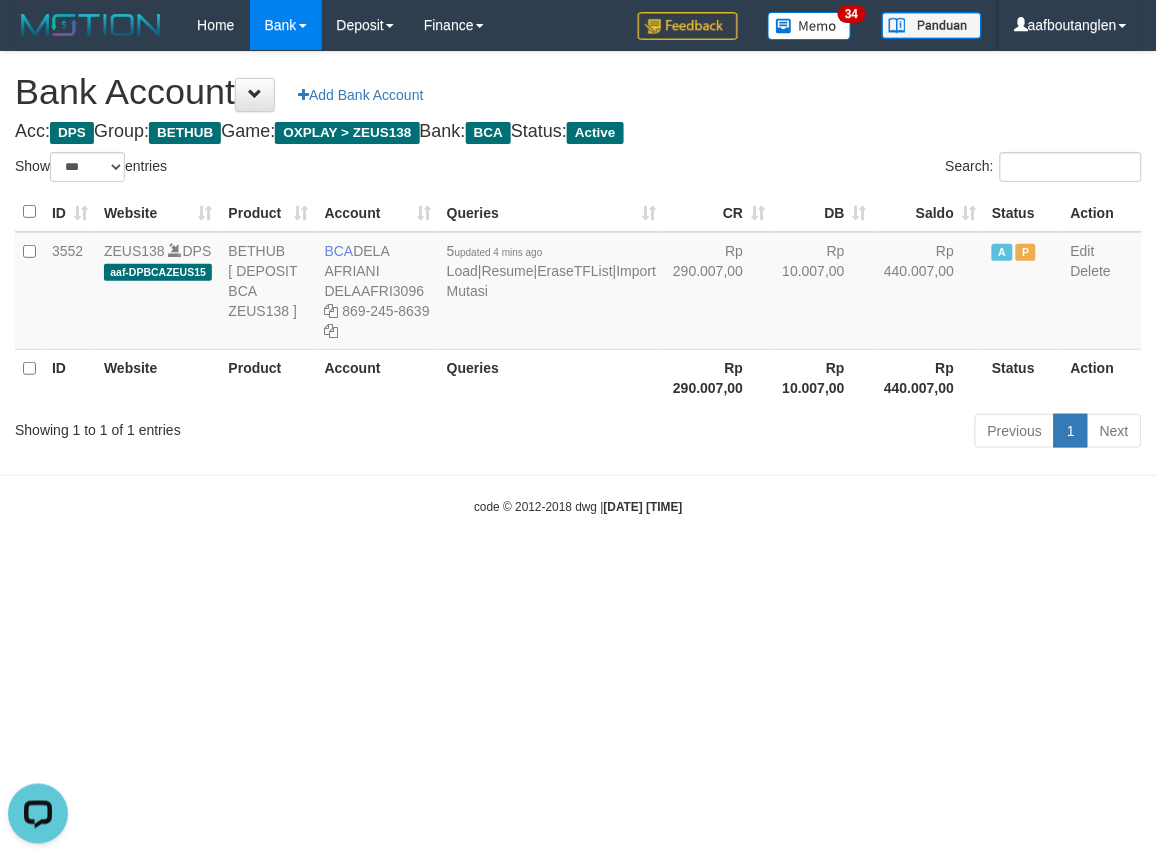 drag, startPoint x: 87, startPoint y: 480, endPoint x: 322, endPoint y: 495, distance: 235.47824 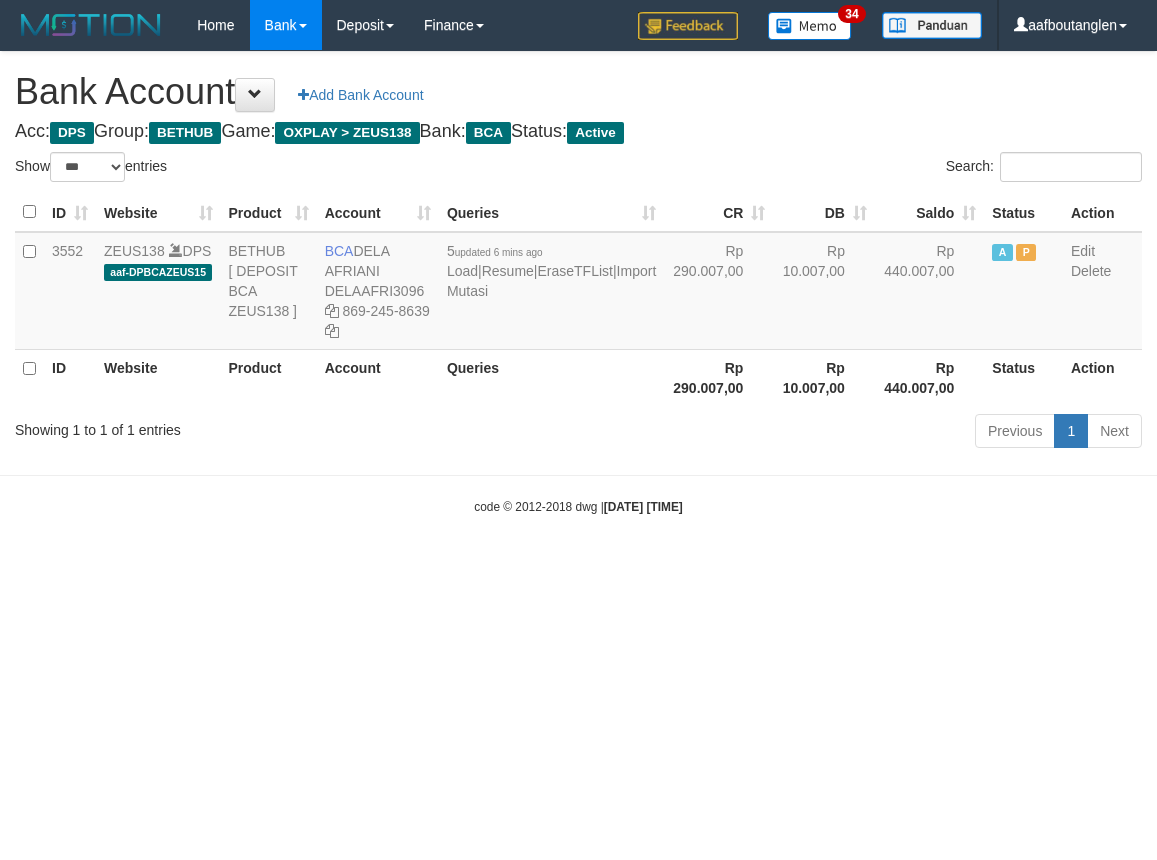 select on "***" 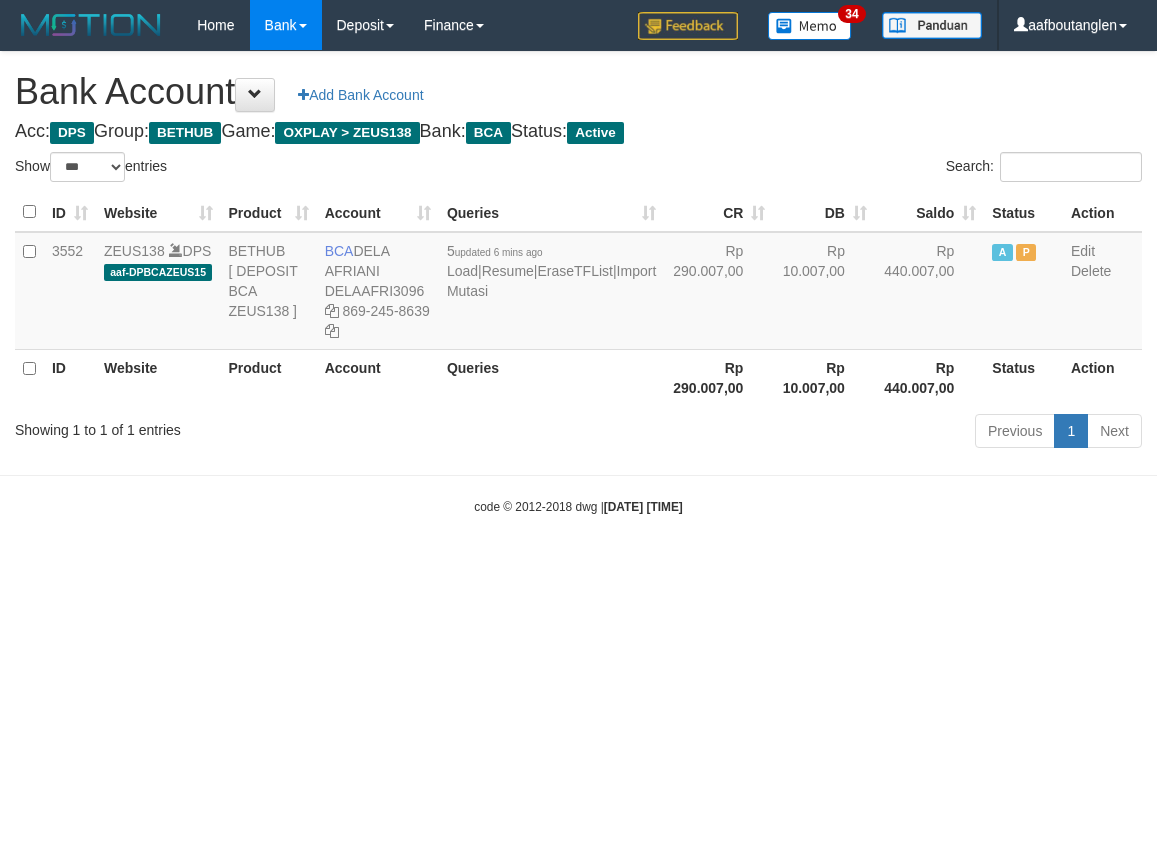 scroll, scrollTop: 0, scrollLeft: 0, axis: both 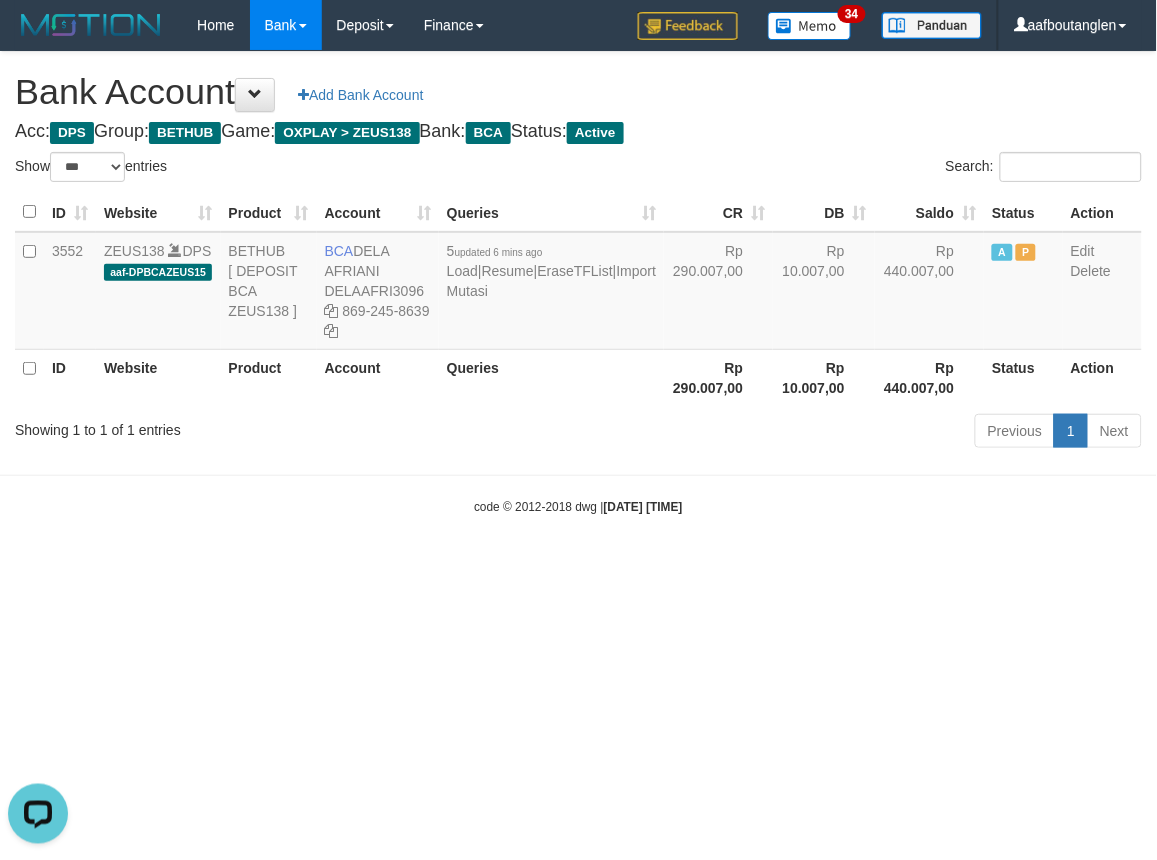 drag, startPoint x: 888, startPoint y: 637, endPoint x: 878, endPoint y: 638, distance: 10.049875 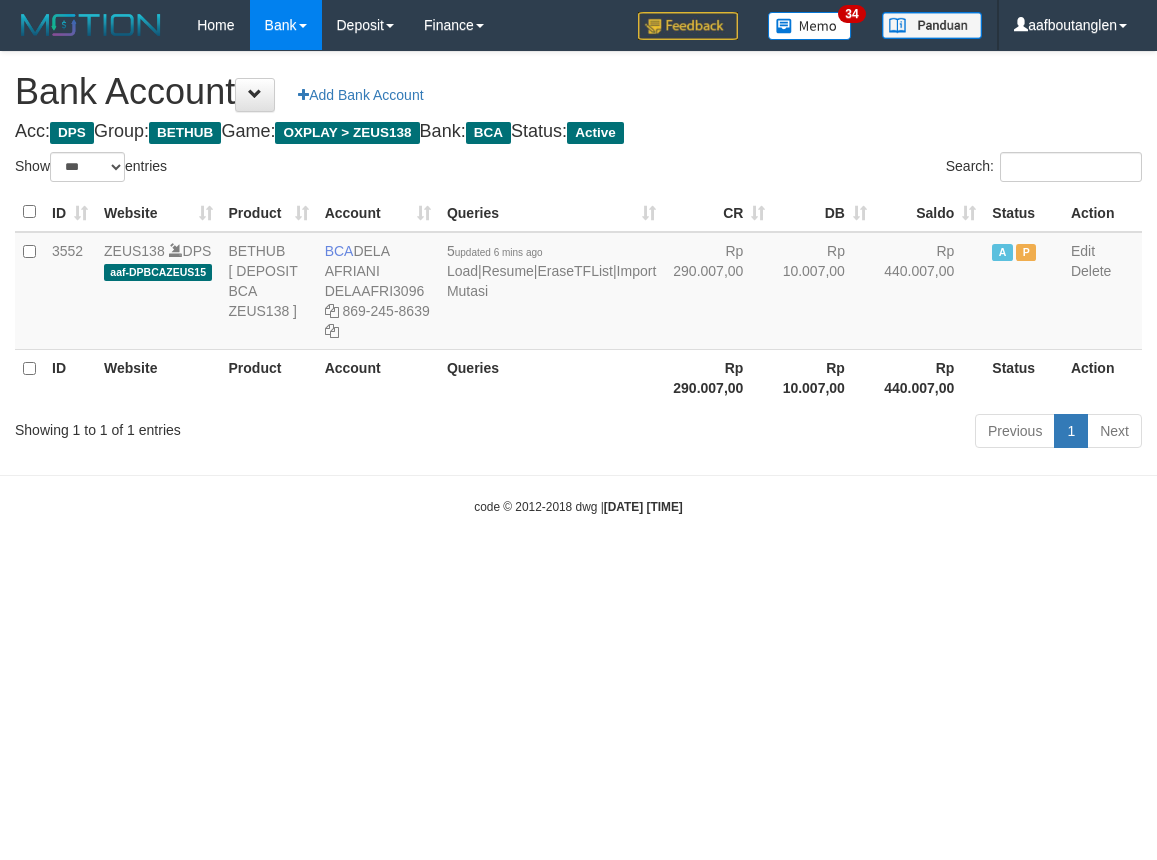 select on "***" 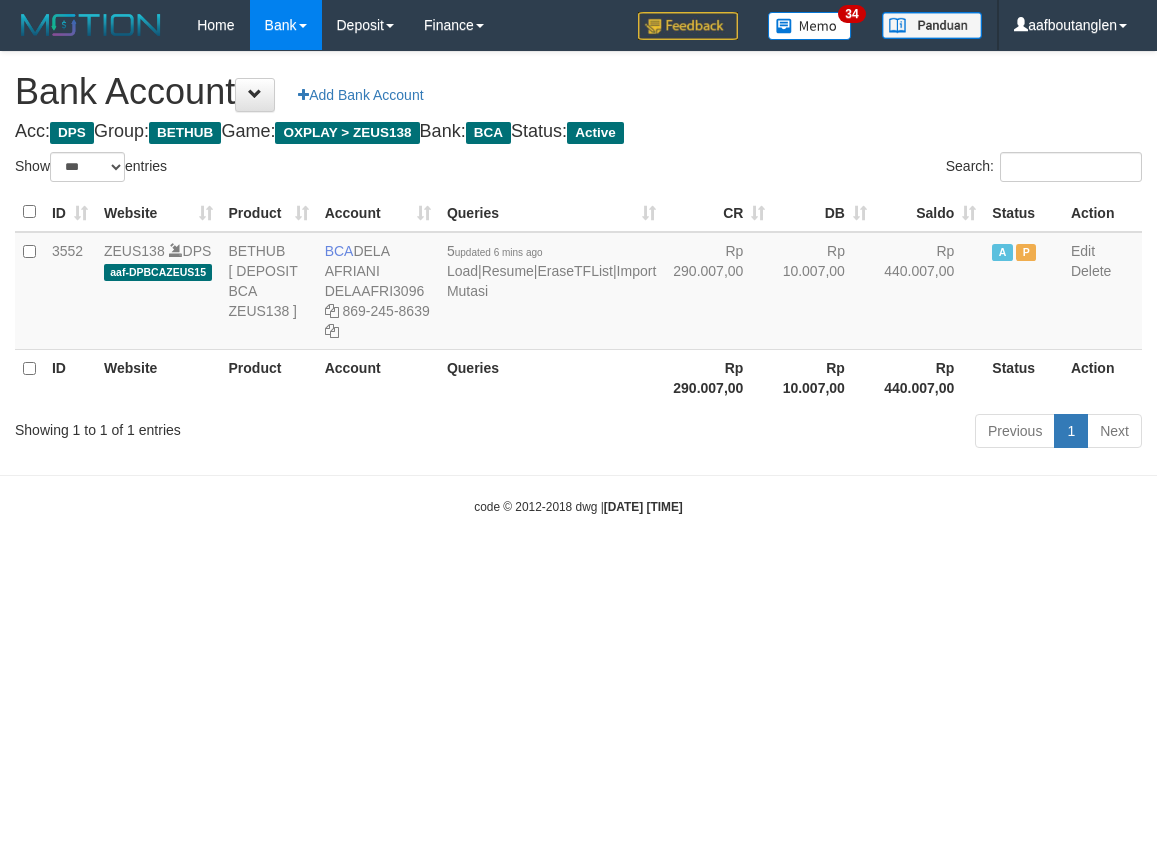 scroll, scrollTop: 0, scrollLeft: 0, axis: both 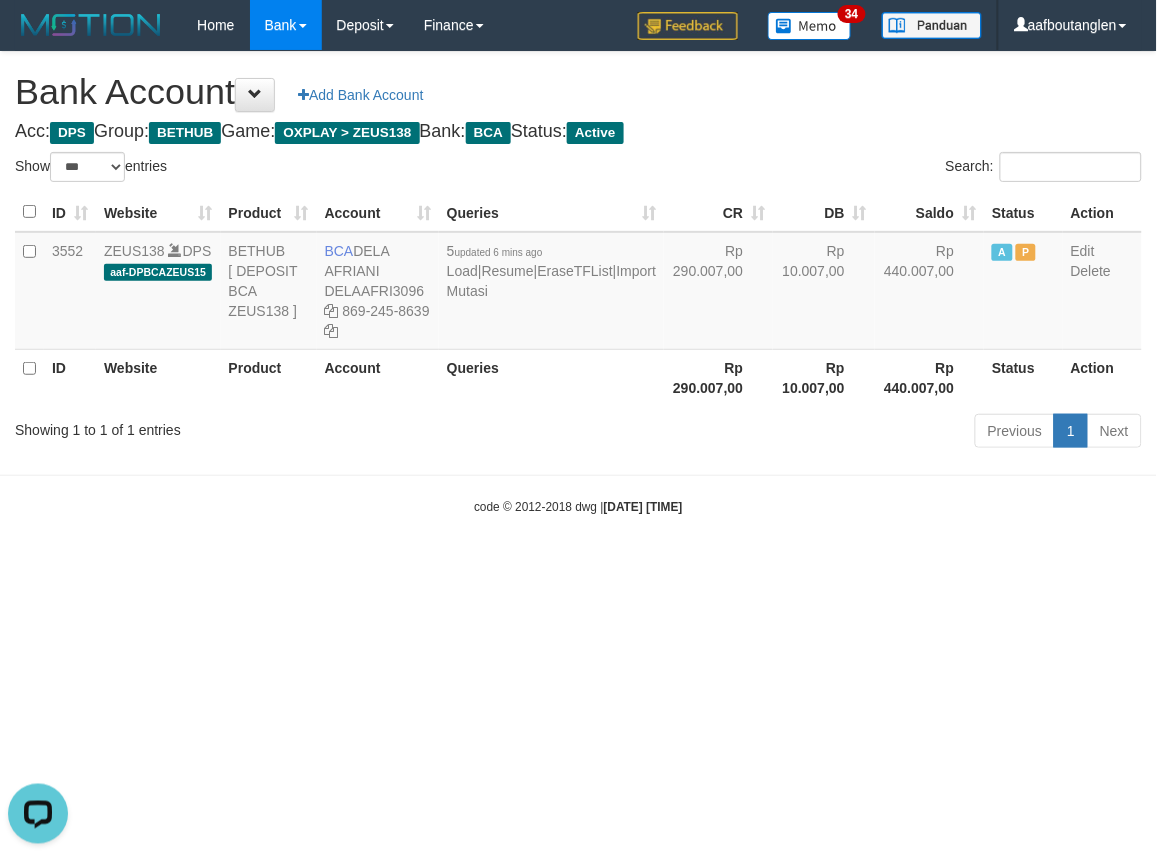 click on "Toggle navigation
Home
Bank
Account List
Deposit
DPS List
History
Note DPS
Finance
Financial Data
aafboutanglen
My Profile
Log Out
34" at bounding box center (578, 283) 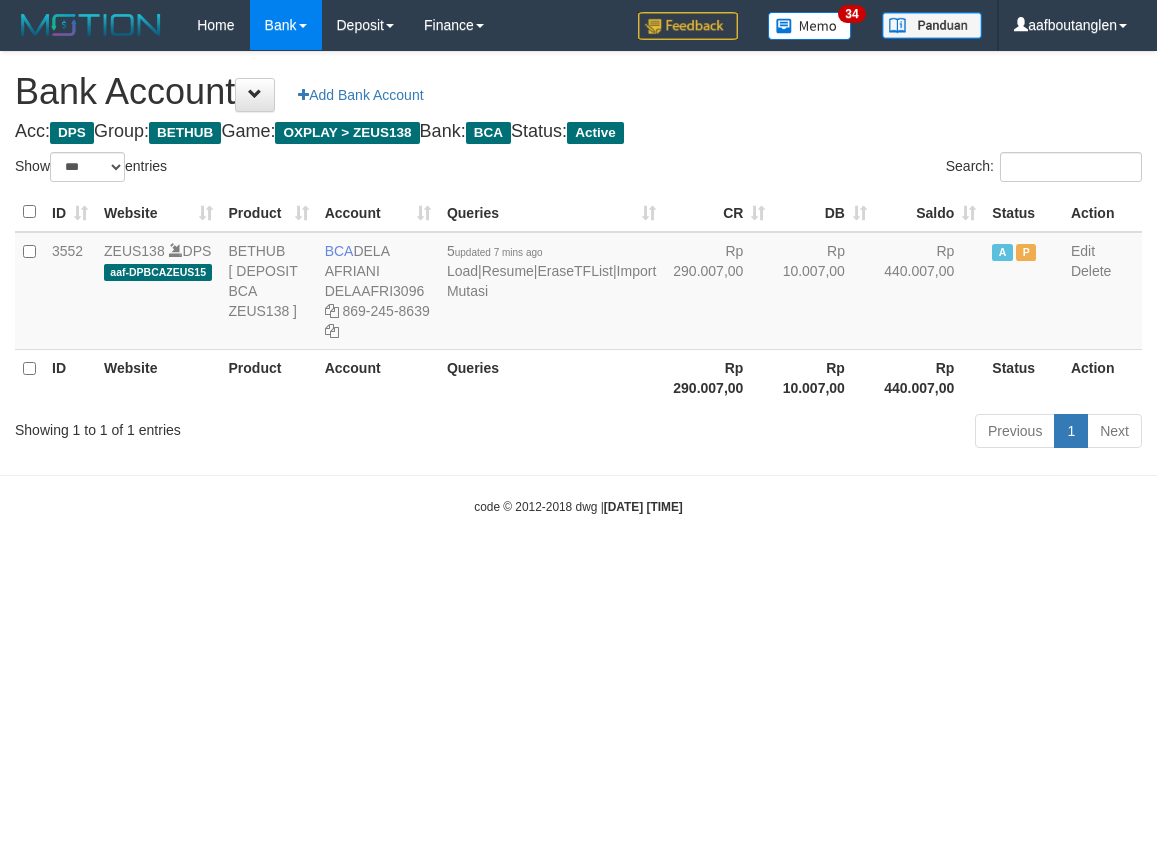 select on "***" 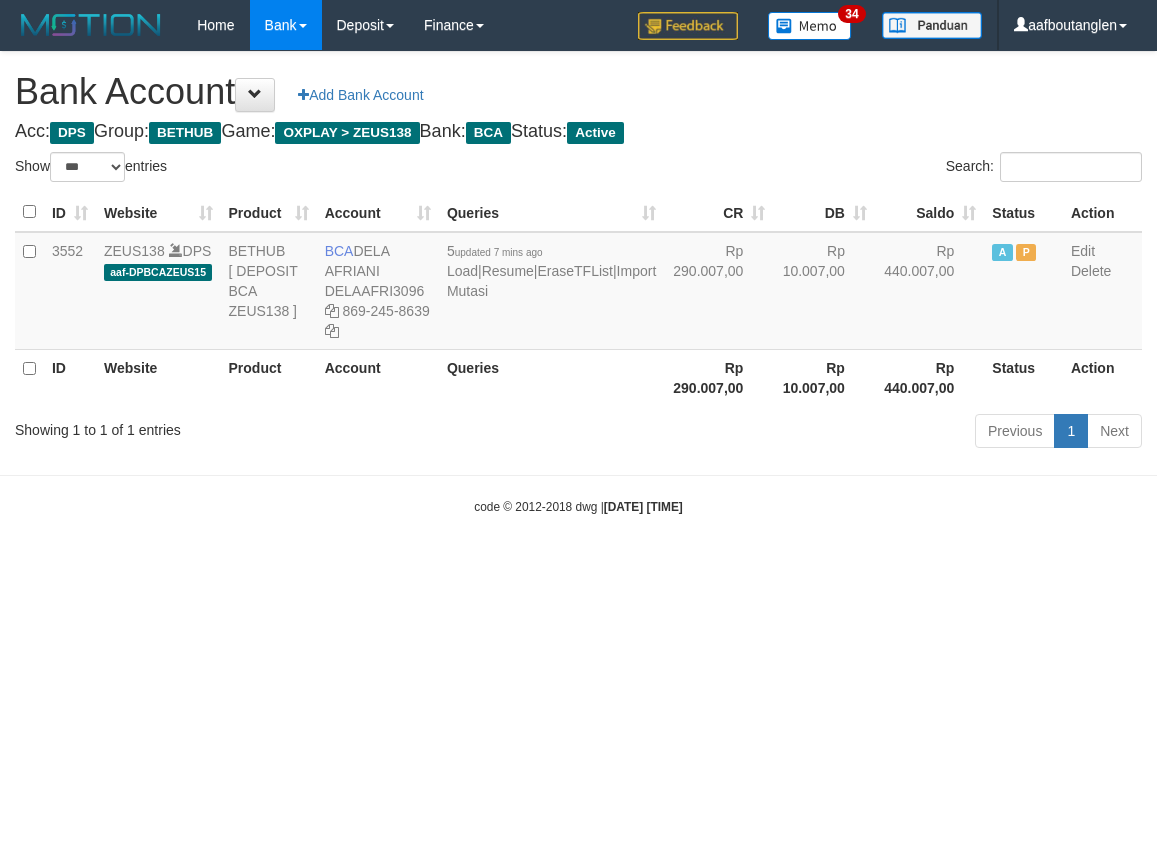 scroll, scrollTop: 0, scrollLeft: 0, axis: both 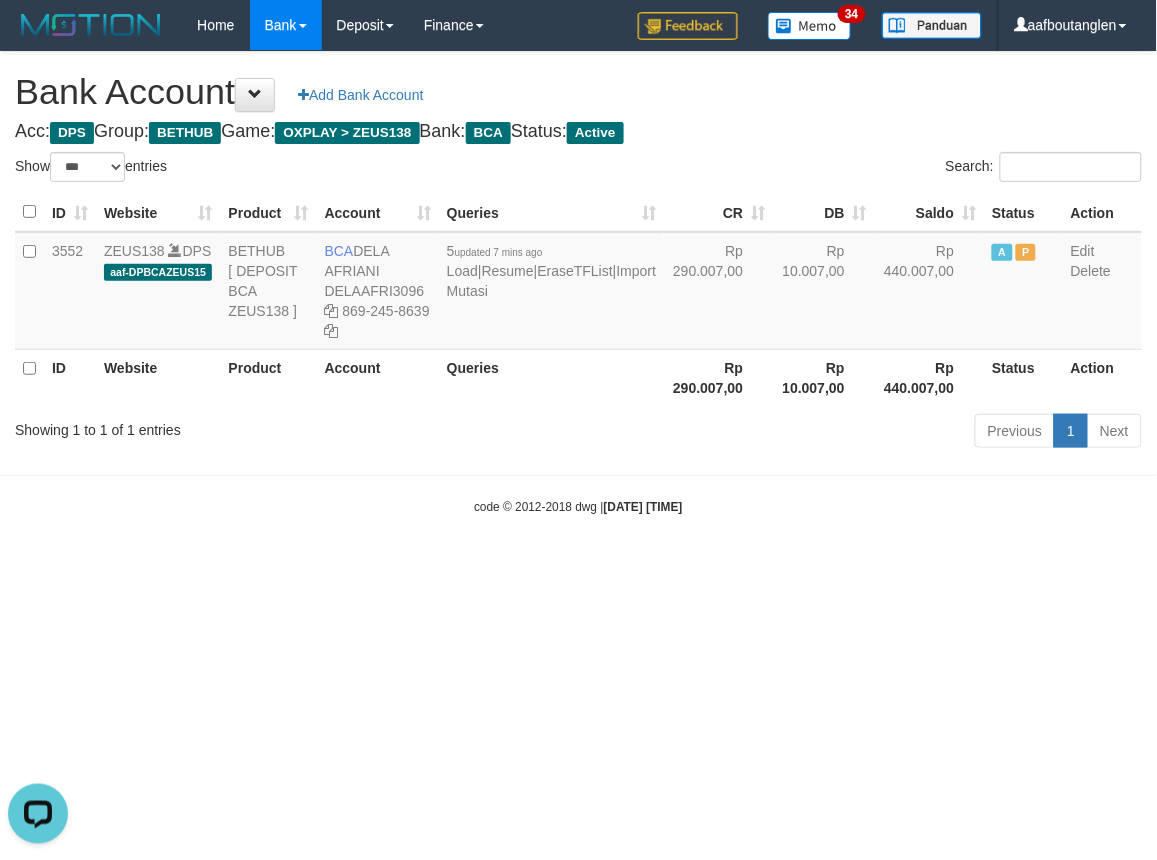 drag, startPoint x: 572, startPoint y: 557, endPoint x: 801, endPoint y: 578, distance: 229.96086 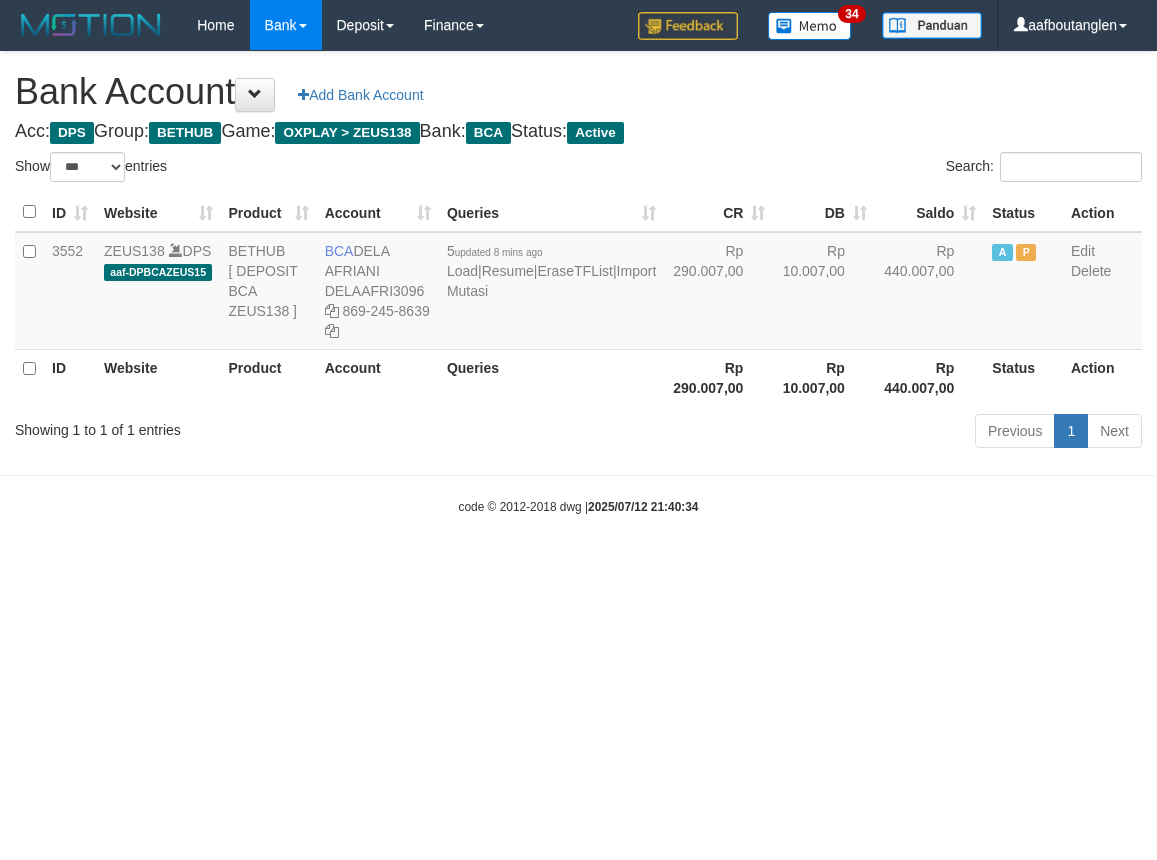 select on "***" 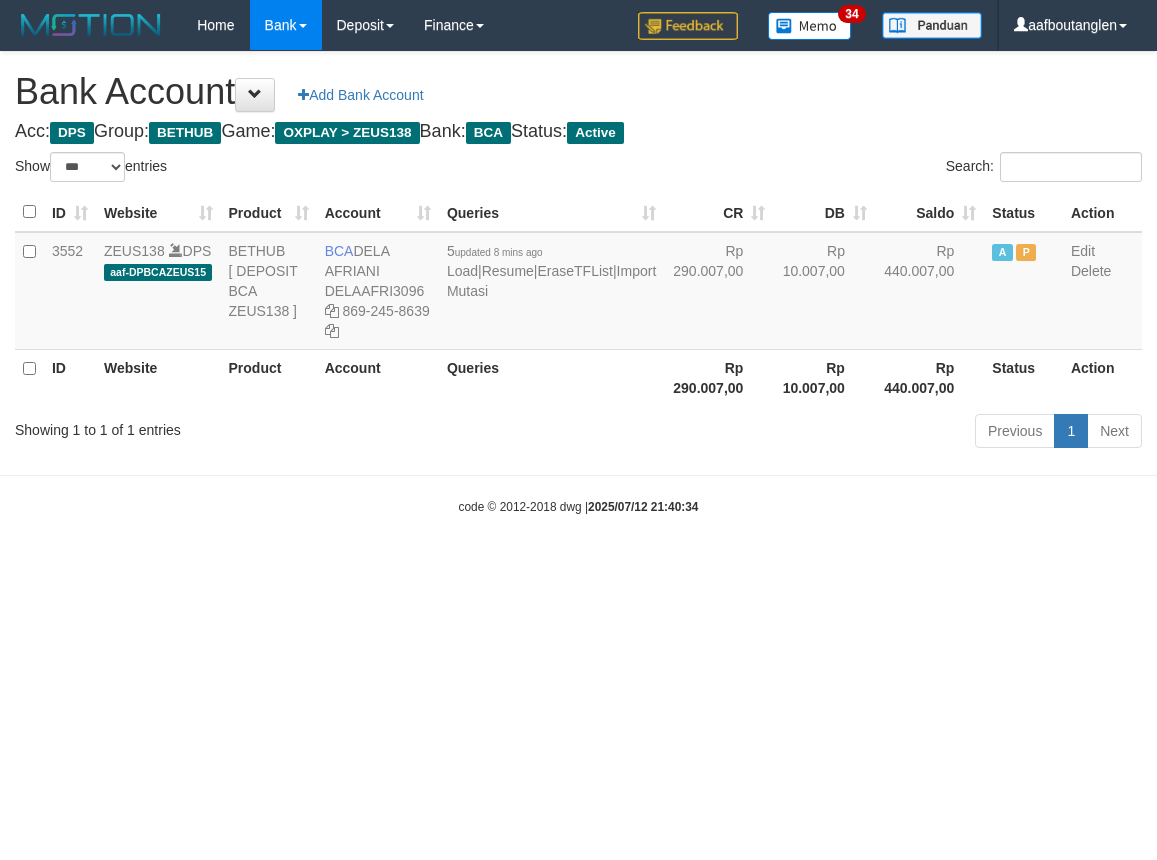 scroll, scrollTop: 0, scrollLeft: 0, axis: both 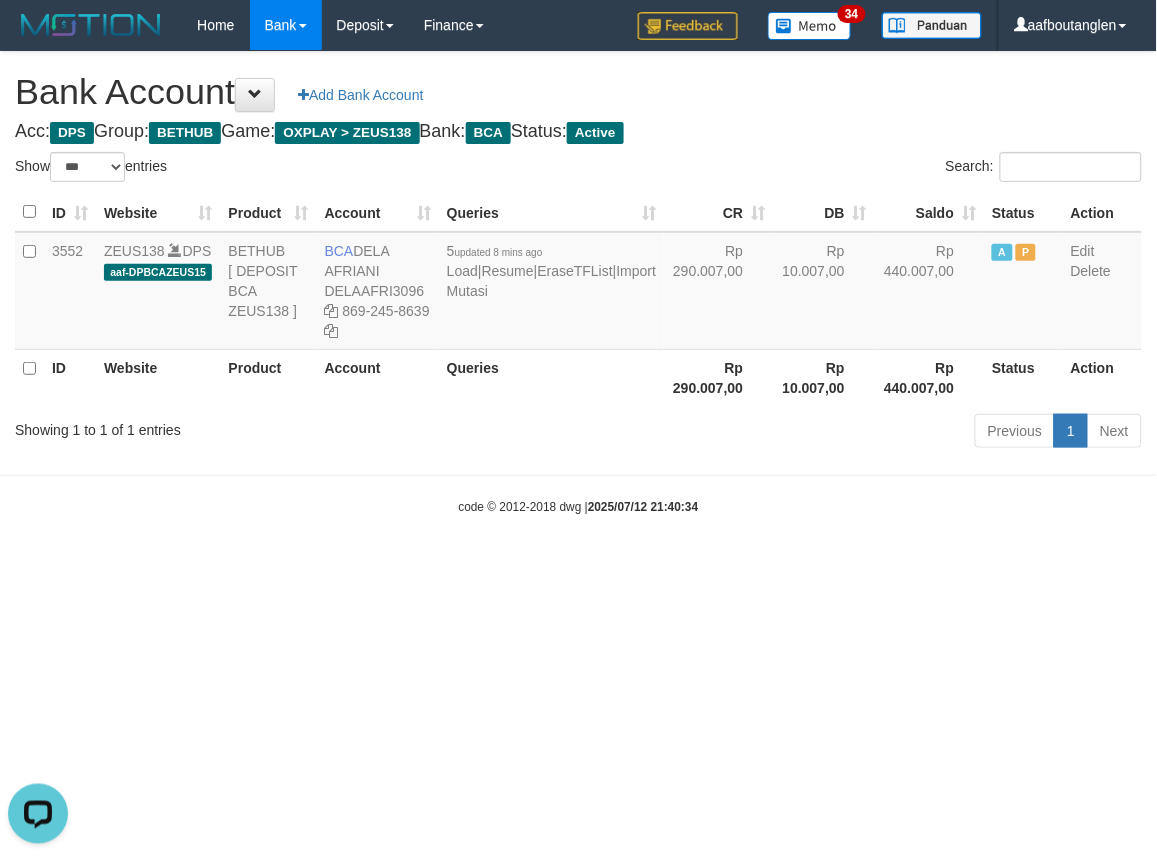 click on "Toggle navigation
Home
Bank
Account List
Deposit
DPS List
History
Note DPS
Finance
Financial Data
aafboutanglen
My Profile
Log Out
34" at bounding box center (578, 283) 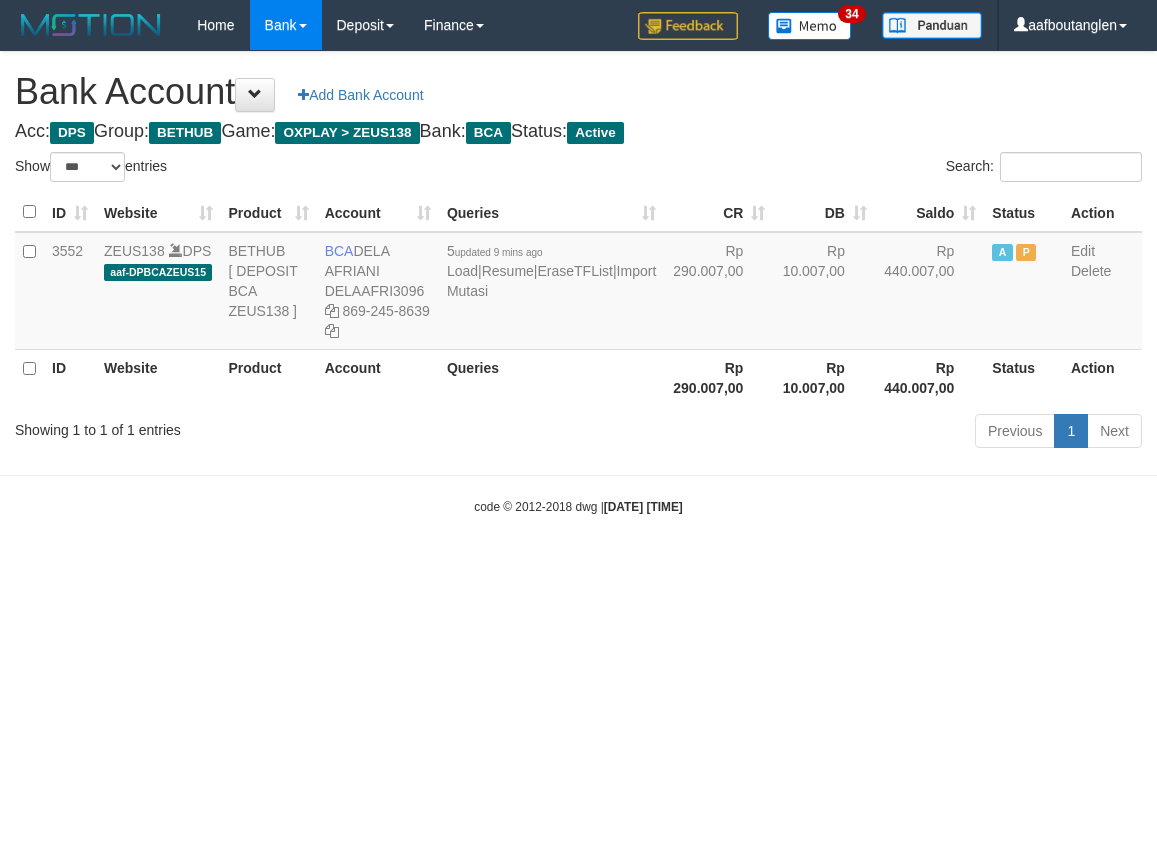 select on "***" 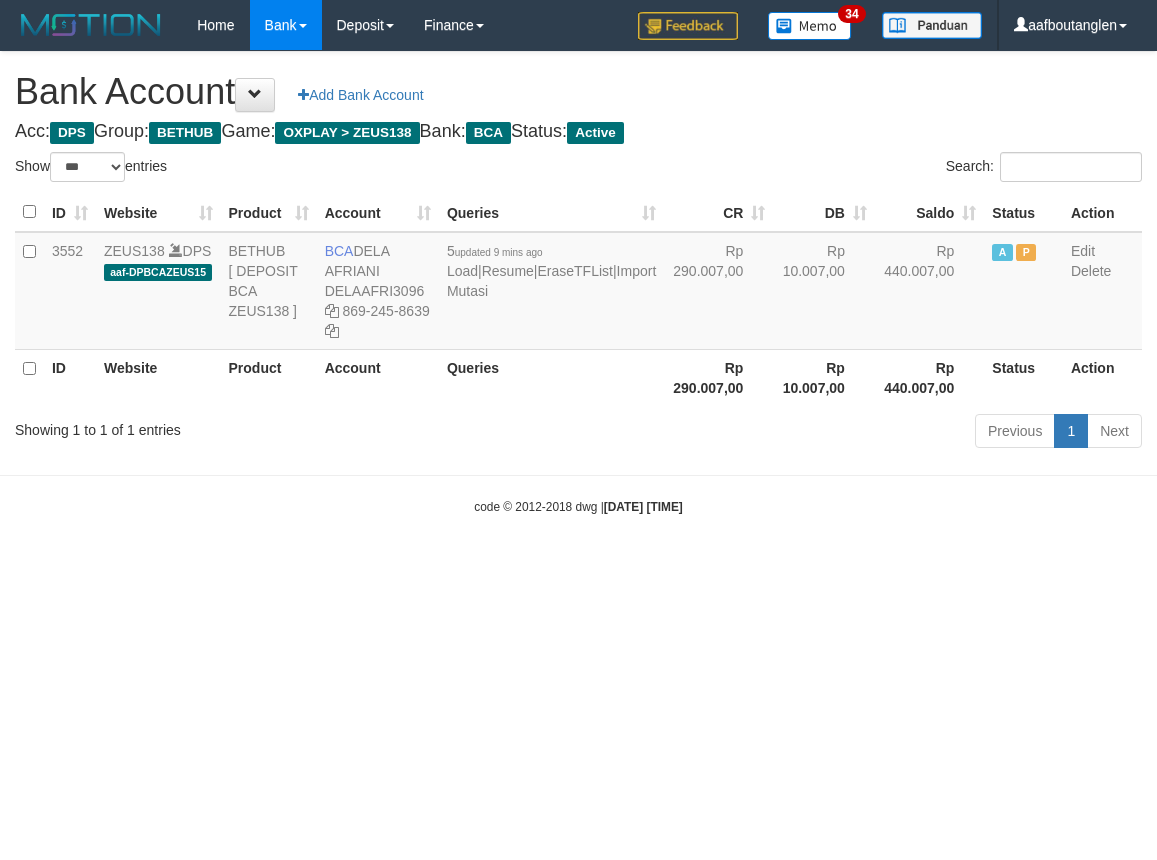 scroll, scrollTop: 0, scrollLeft: 0, axis: both 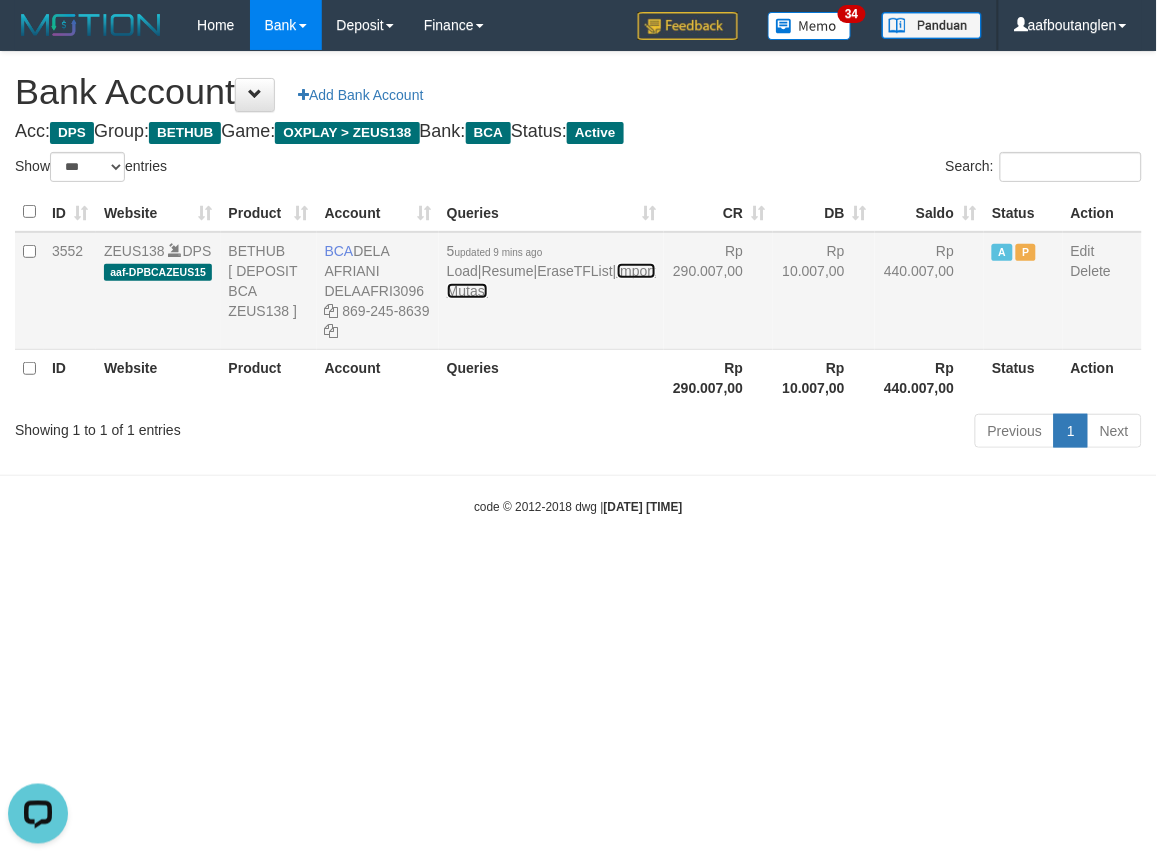 click on "Import Mutasi" at bounding box center (551, 281) 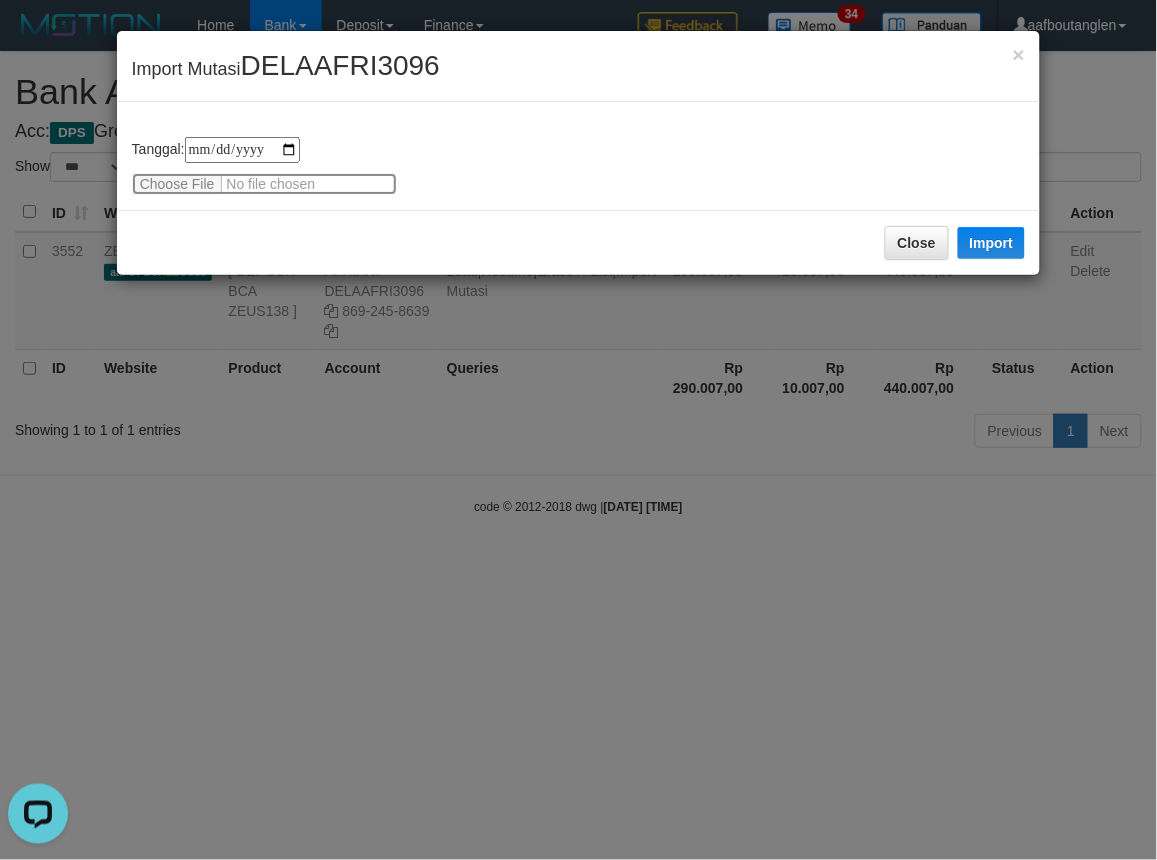 click at bounding box center (264, 184) 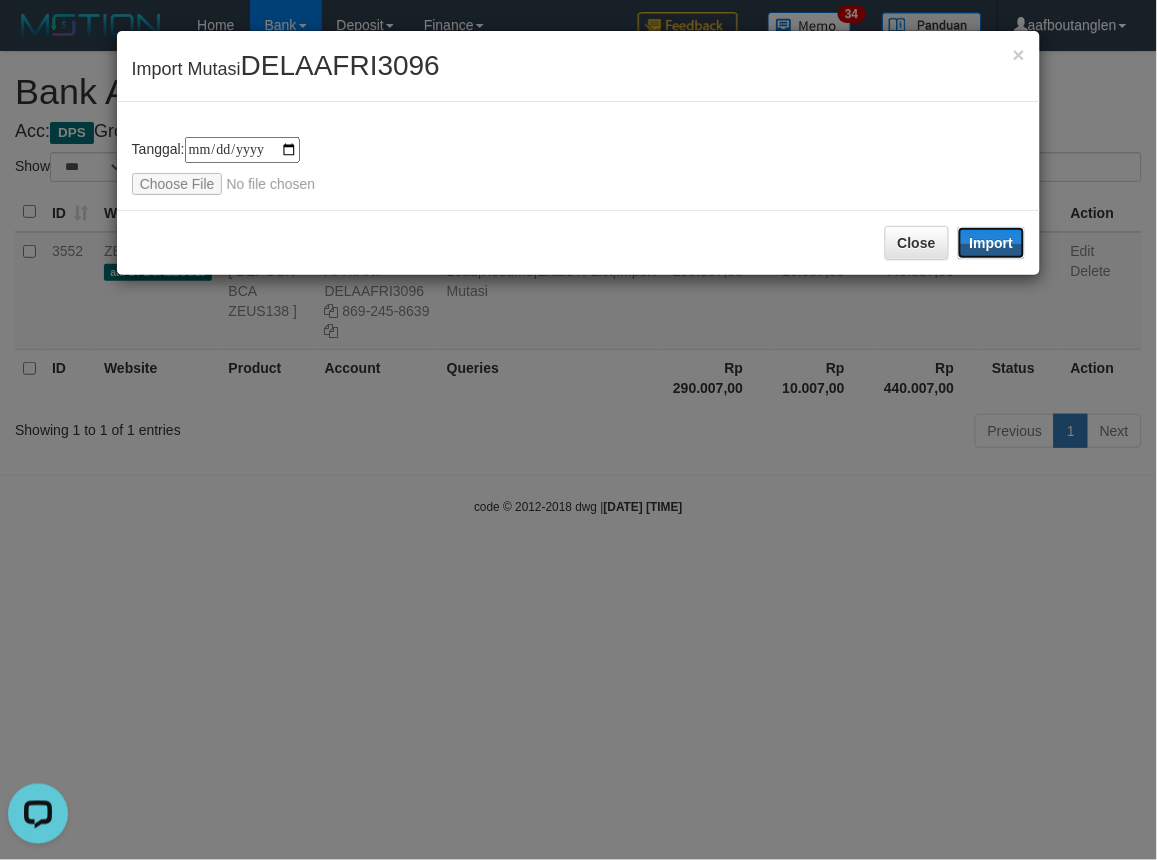 drag, startPoint x: 971, startPoint y: 246, endPoint x: 1155, endPoint y: 401, distance: 240.5847 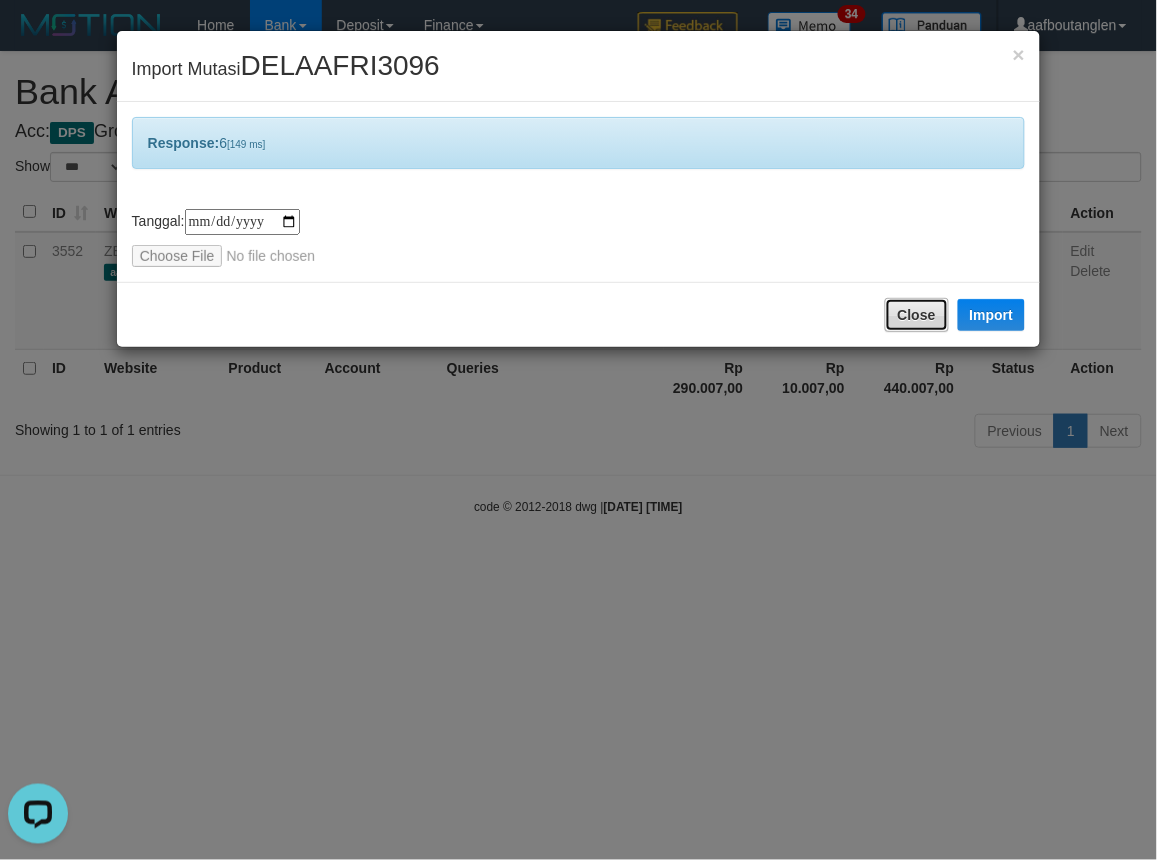 click on "Close" at bounding box center (917, 315) 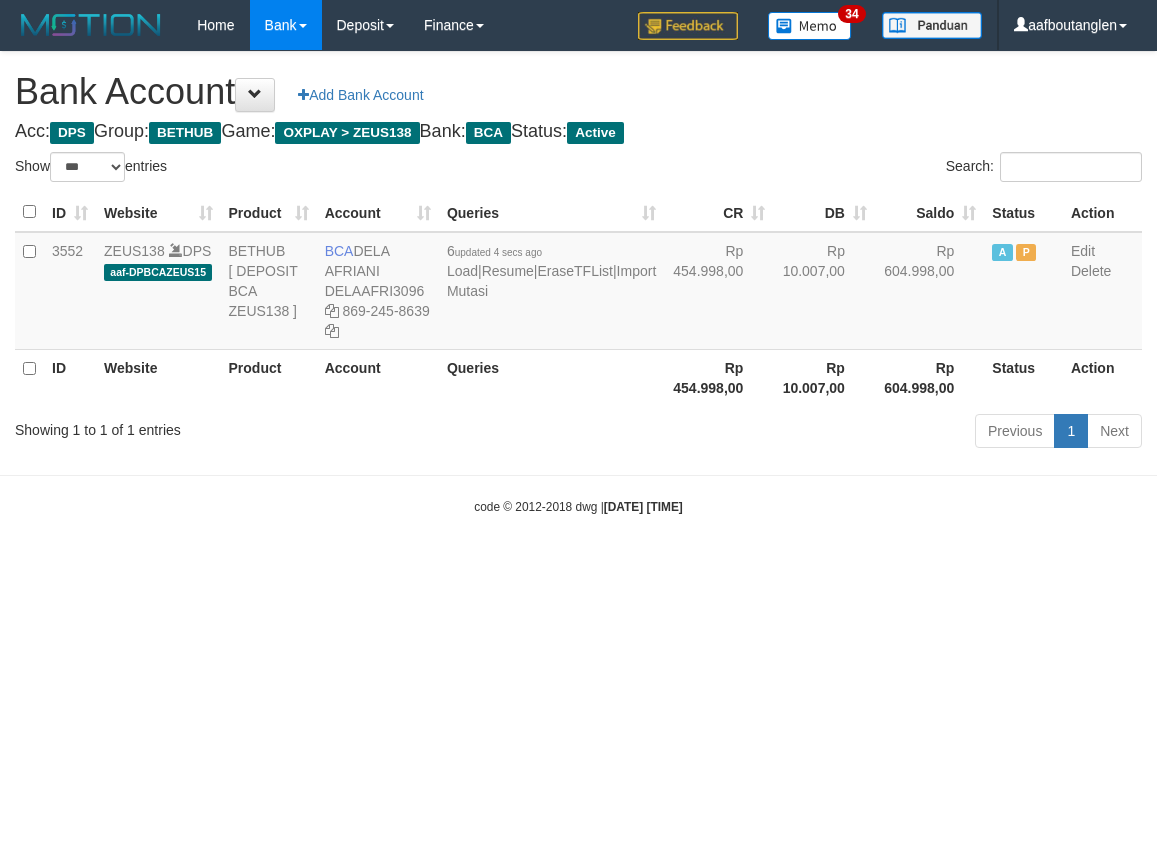 select on "***" 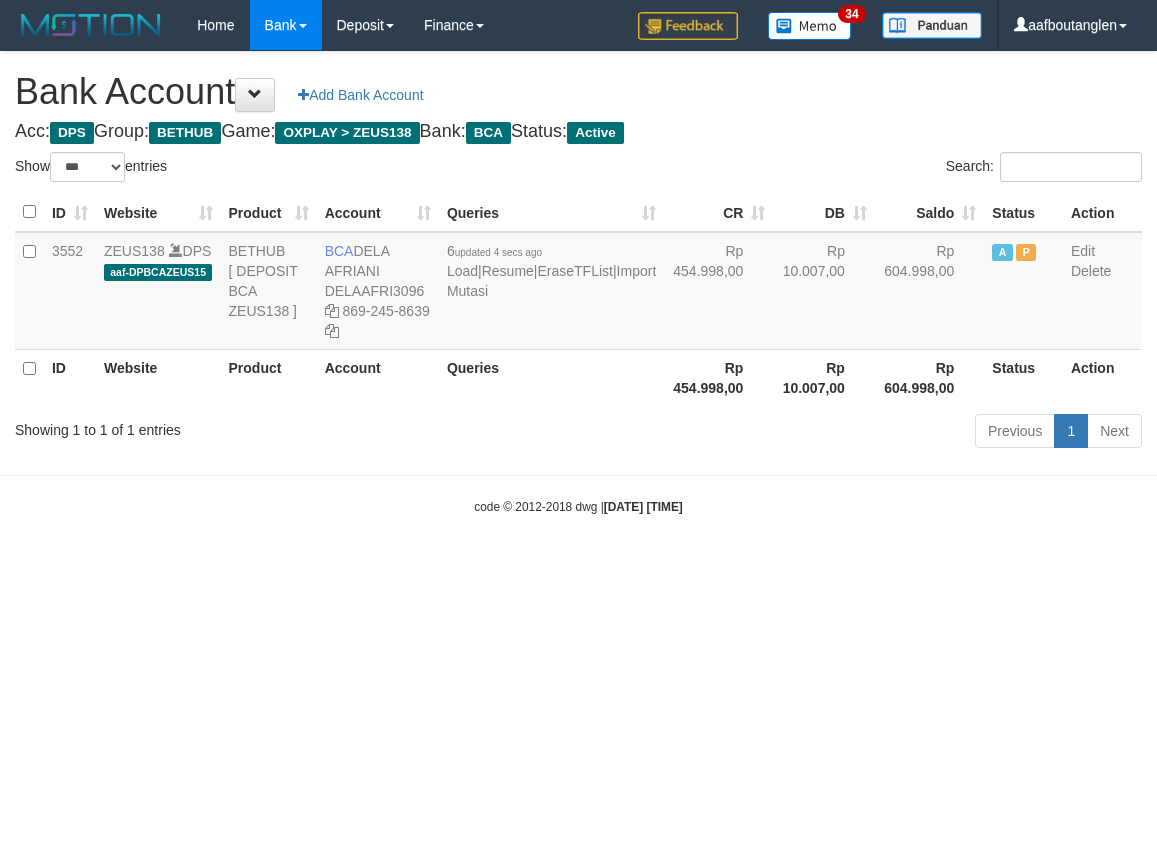 scroll, scrollTop: 0, scrollLeft: 0, axis: both 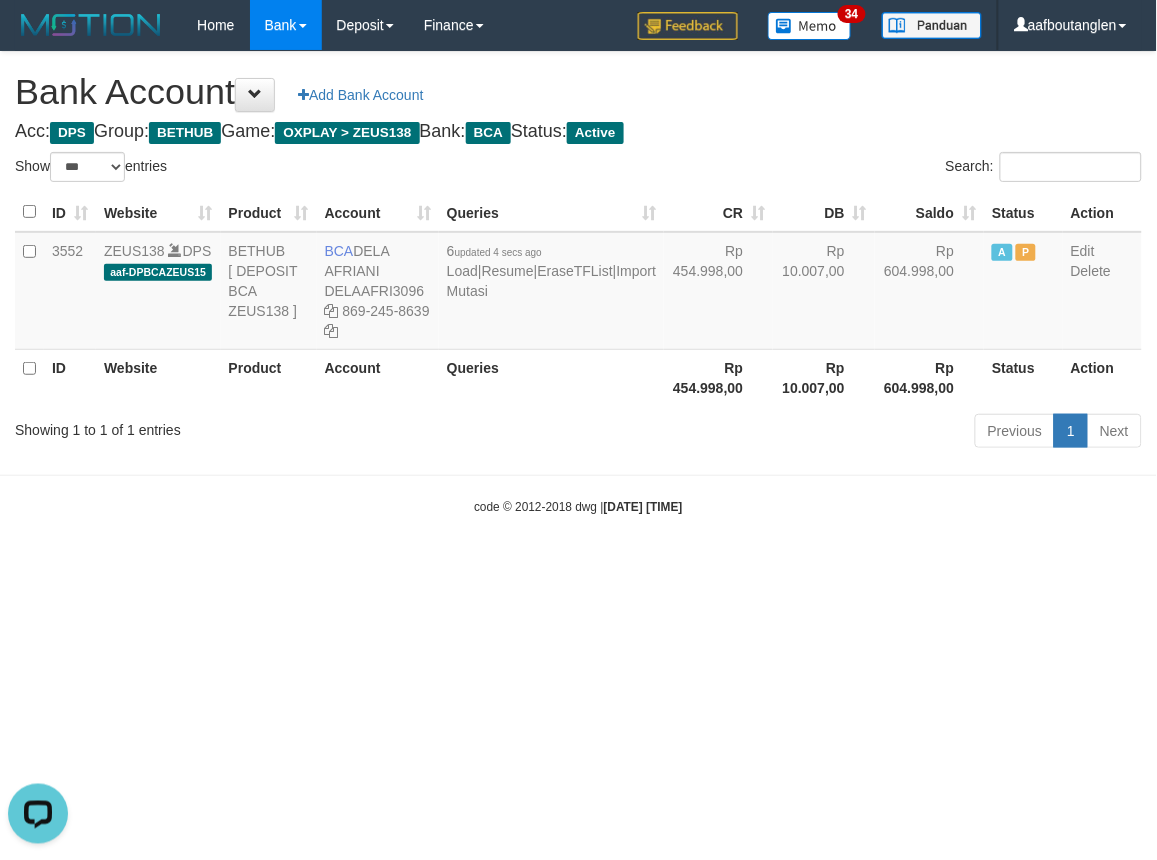 drag, startPoint x: 13, startPoint y: 671, endPoint x: 23, endPoint y: 666, distance: 11.18034 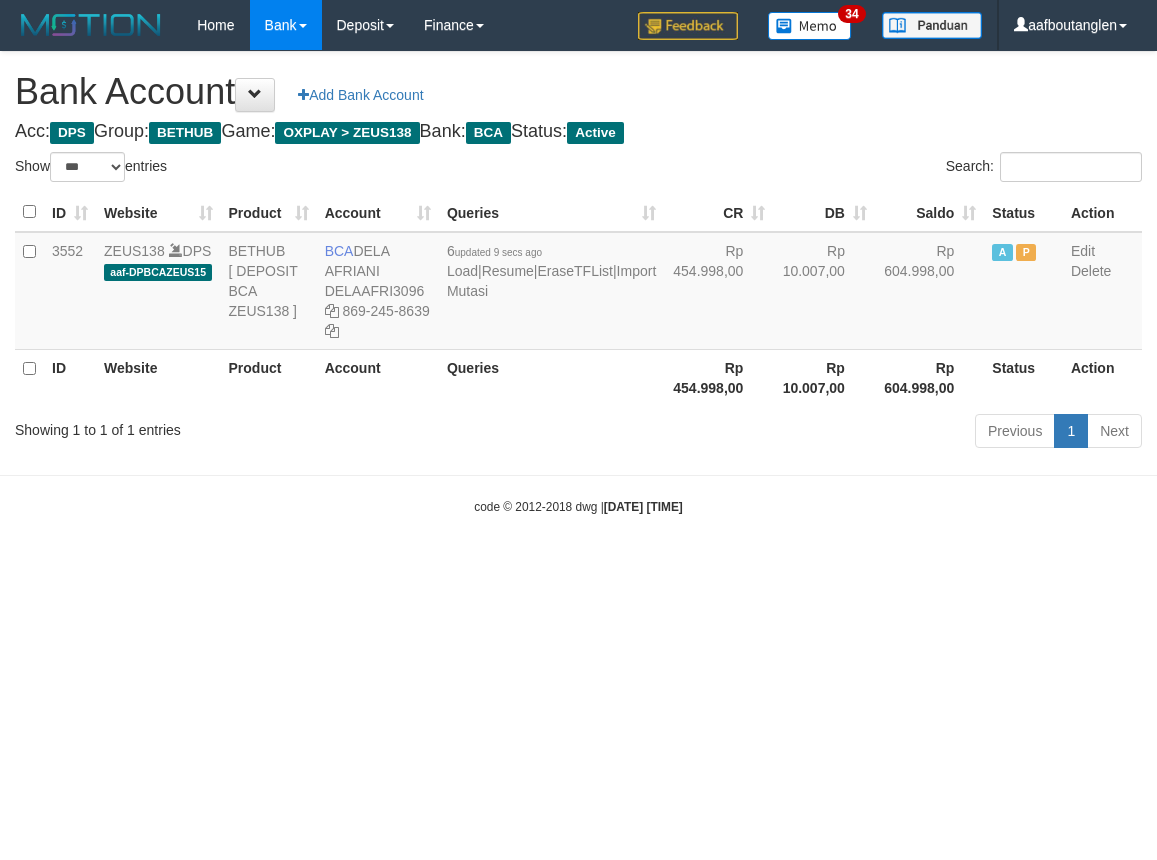 select on "***" 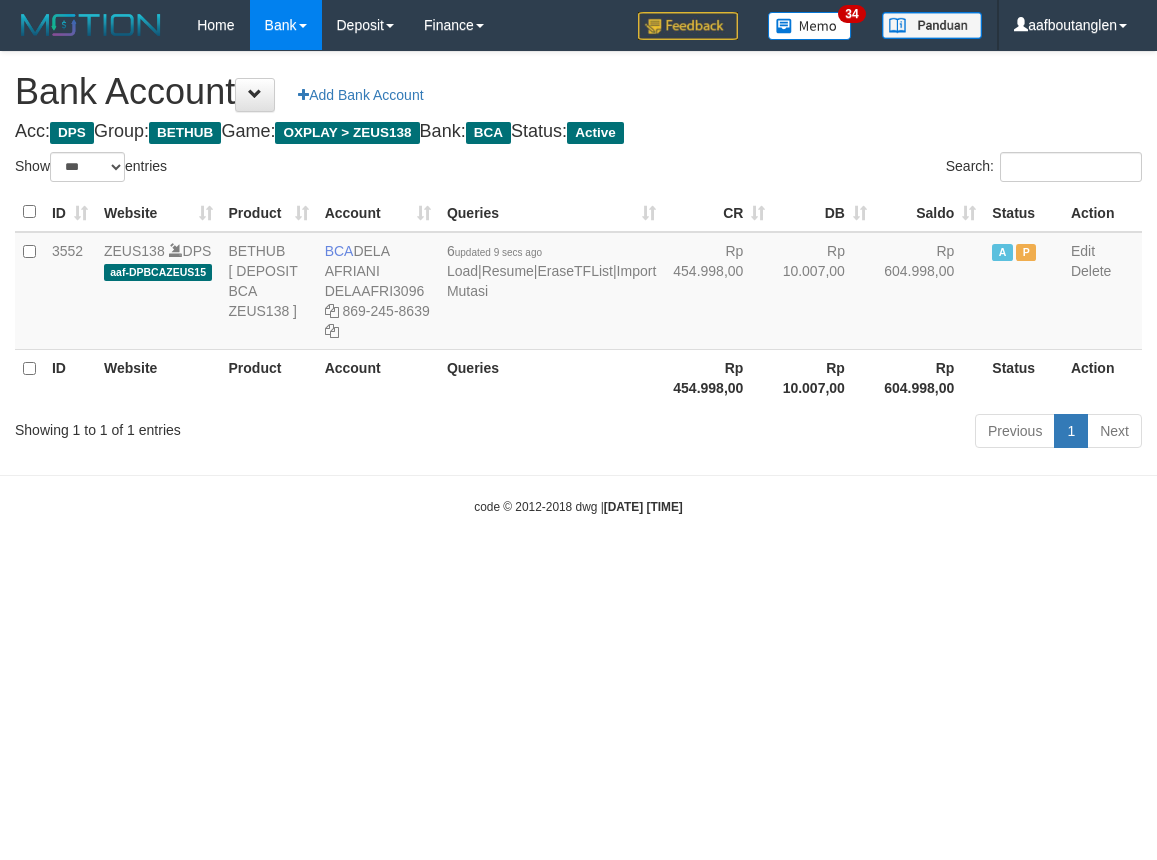 scroll, scrollTop: 0, scrollLeft: 0, axis: both 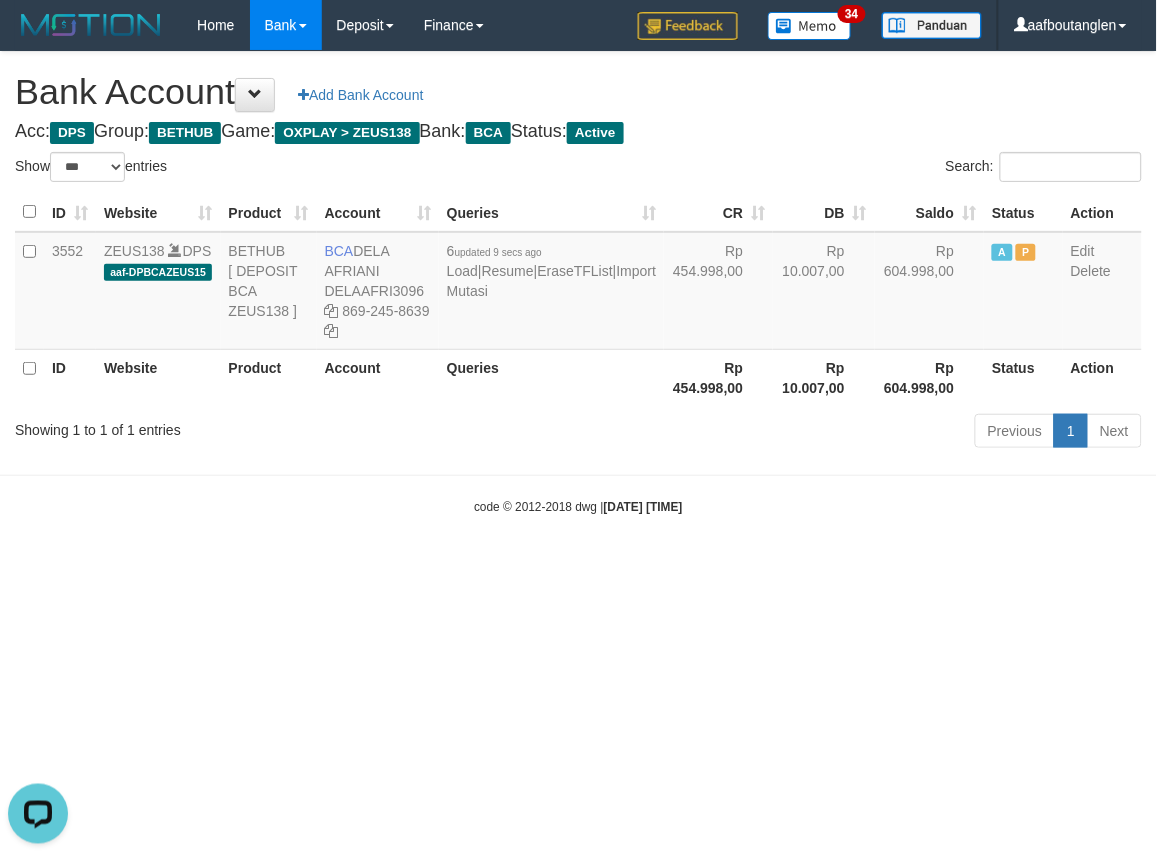 drag, startPoint x: 660, startPoint y: 612, endPoint x: 676, endPoint y: 624, distance: 20 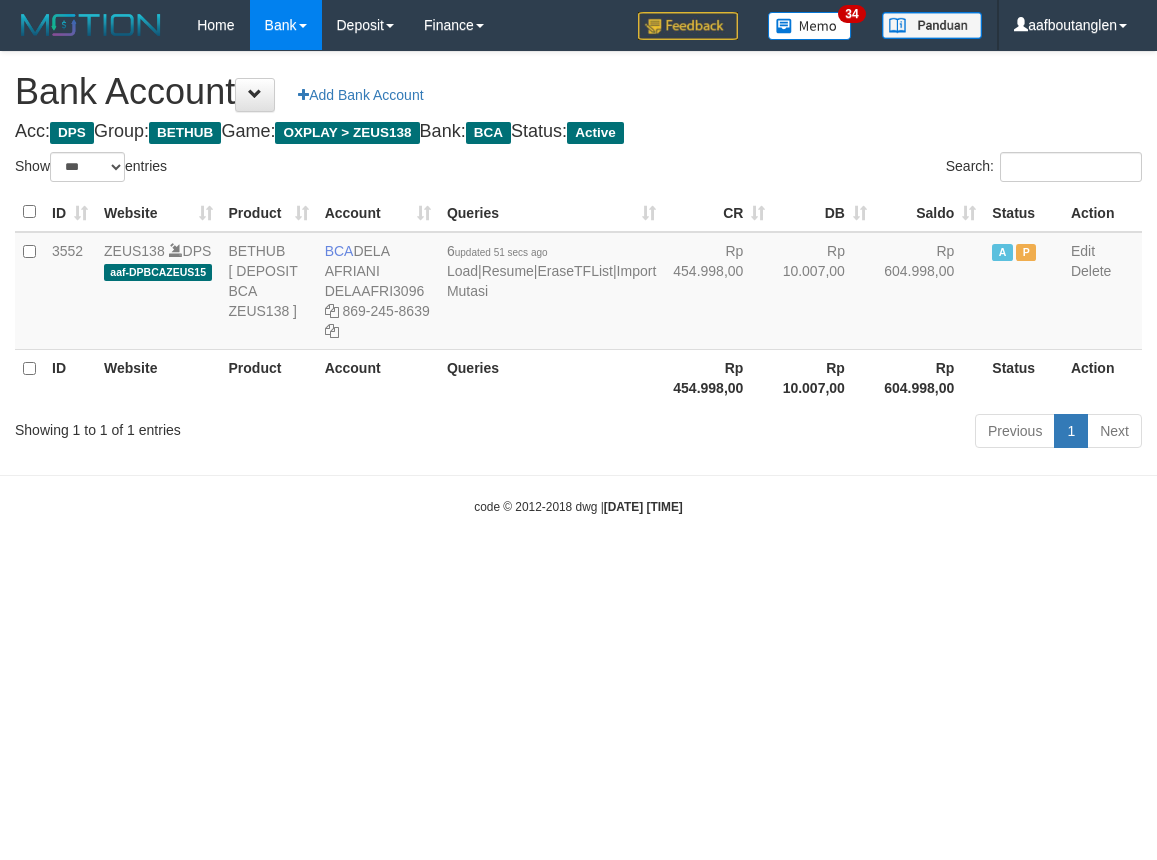 select on "***" 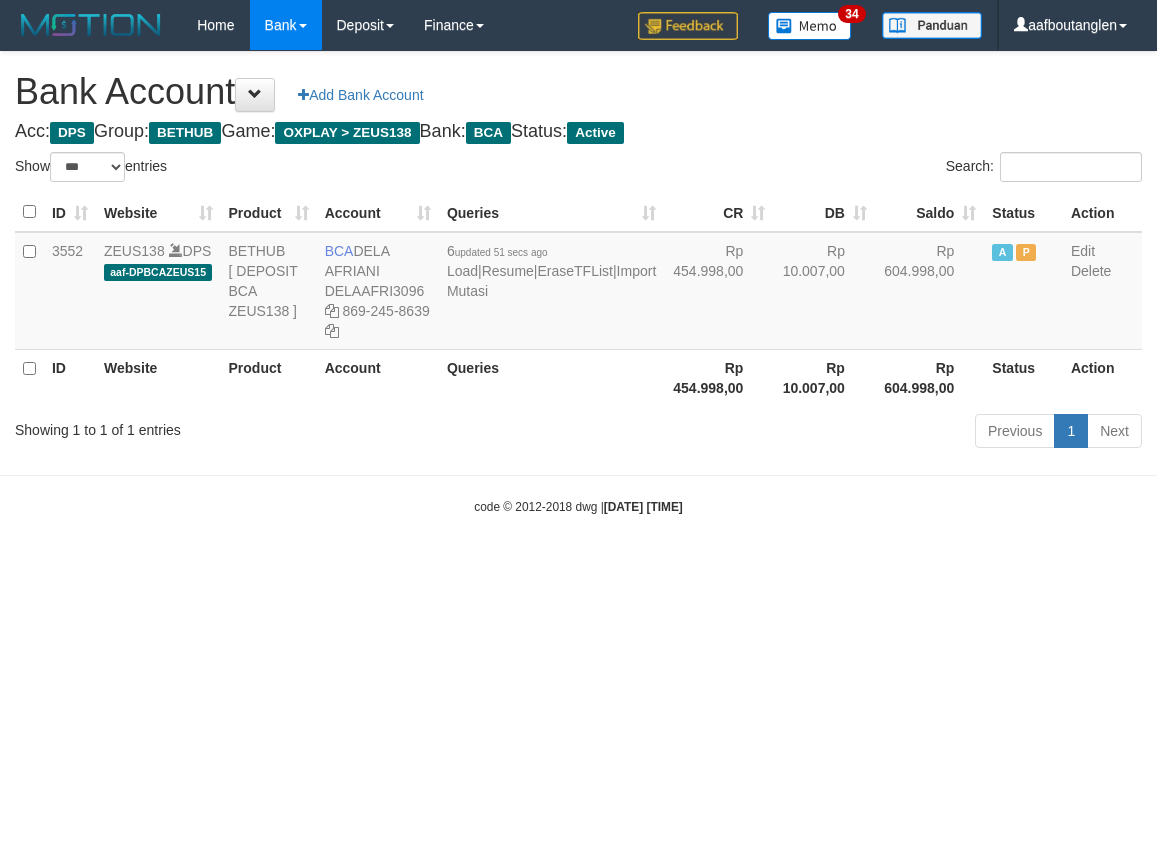 scroll, scrollTop: 0, scrollLeft: 0, axis: both 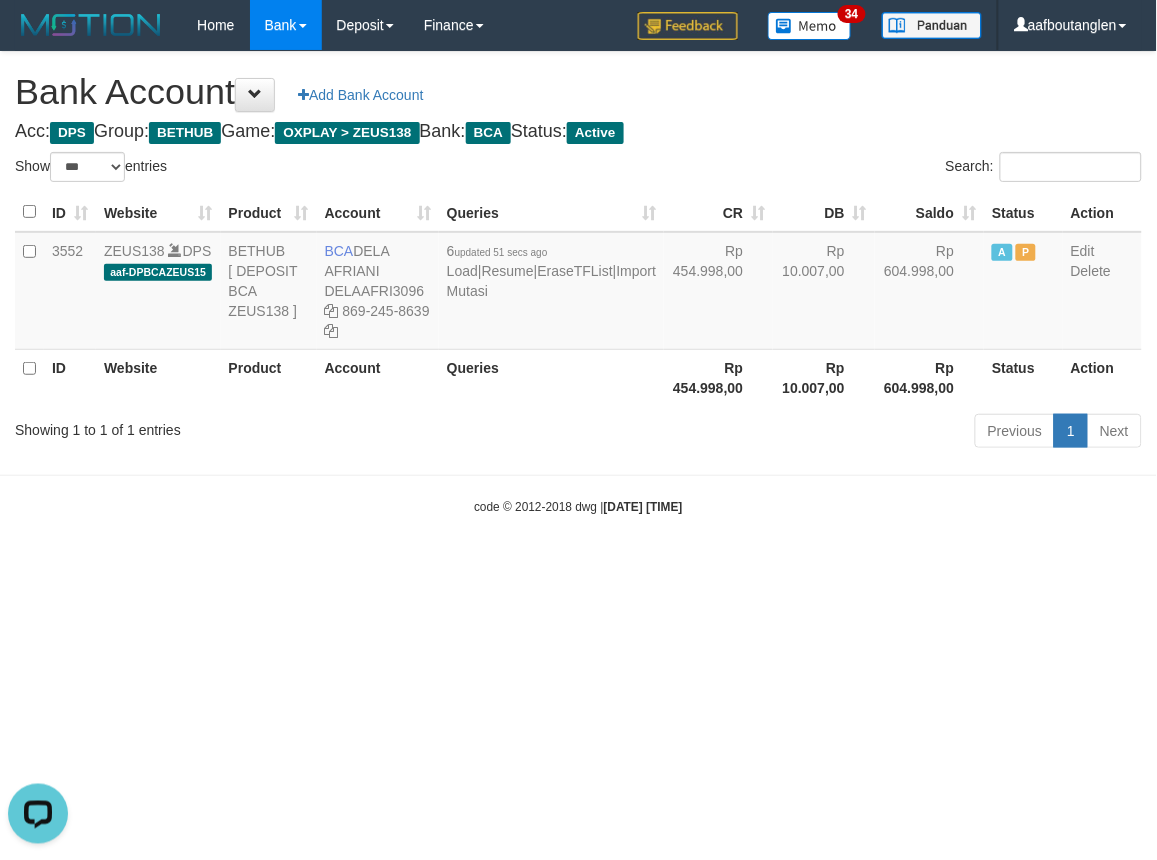 drag, startPoint x: 38, startPoint y: 596, endPoint x: 22, endPoint y: 592, distance: 16.492422 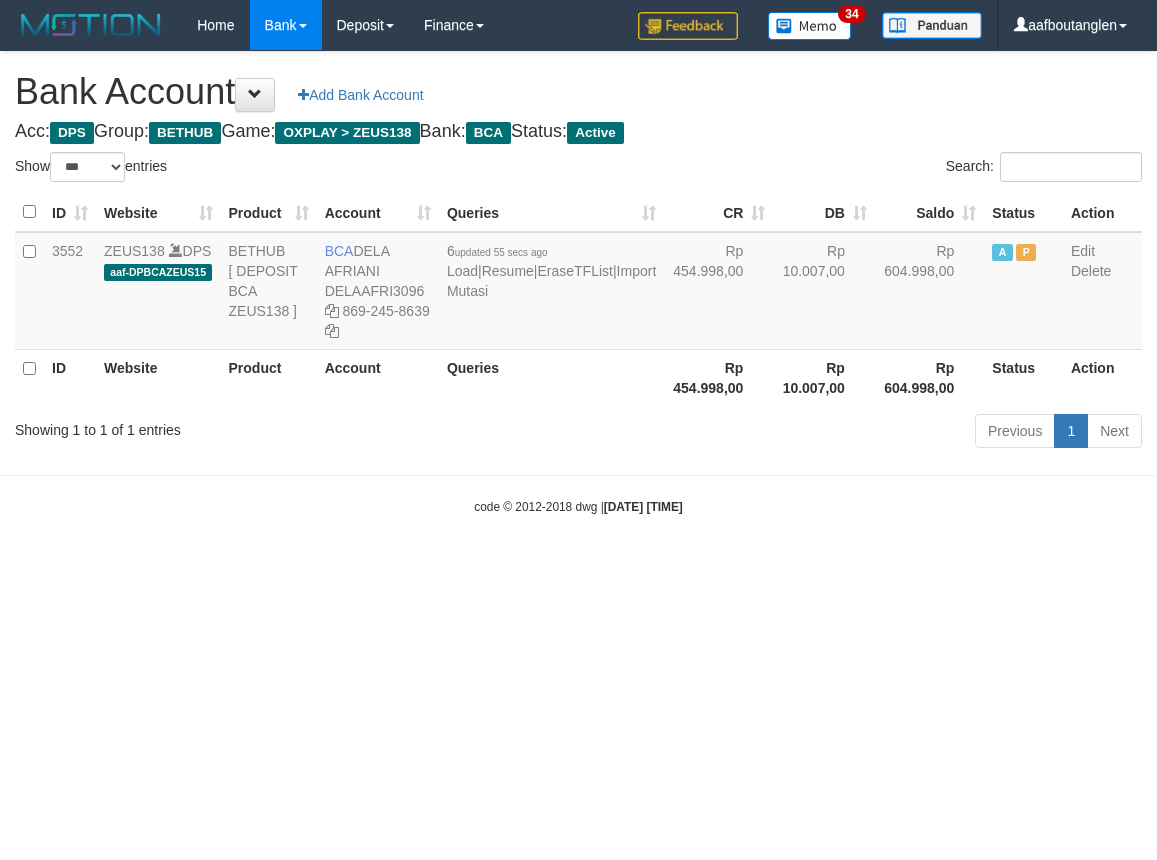 select on "***" 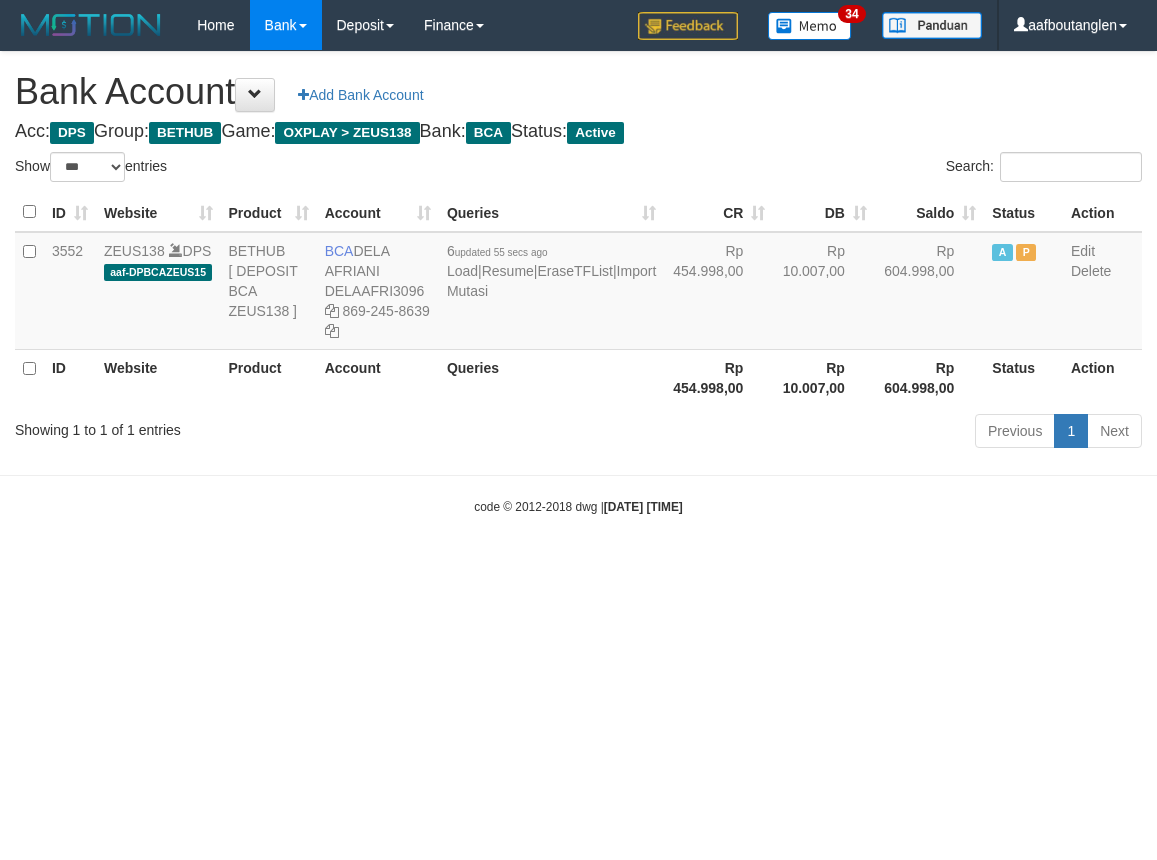 scroll, scrollTop: 0, scrollLeft: 0, axis: both 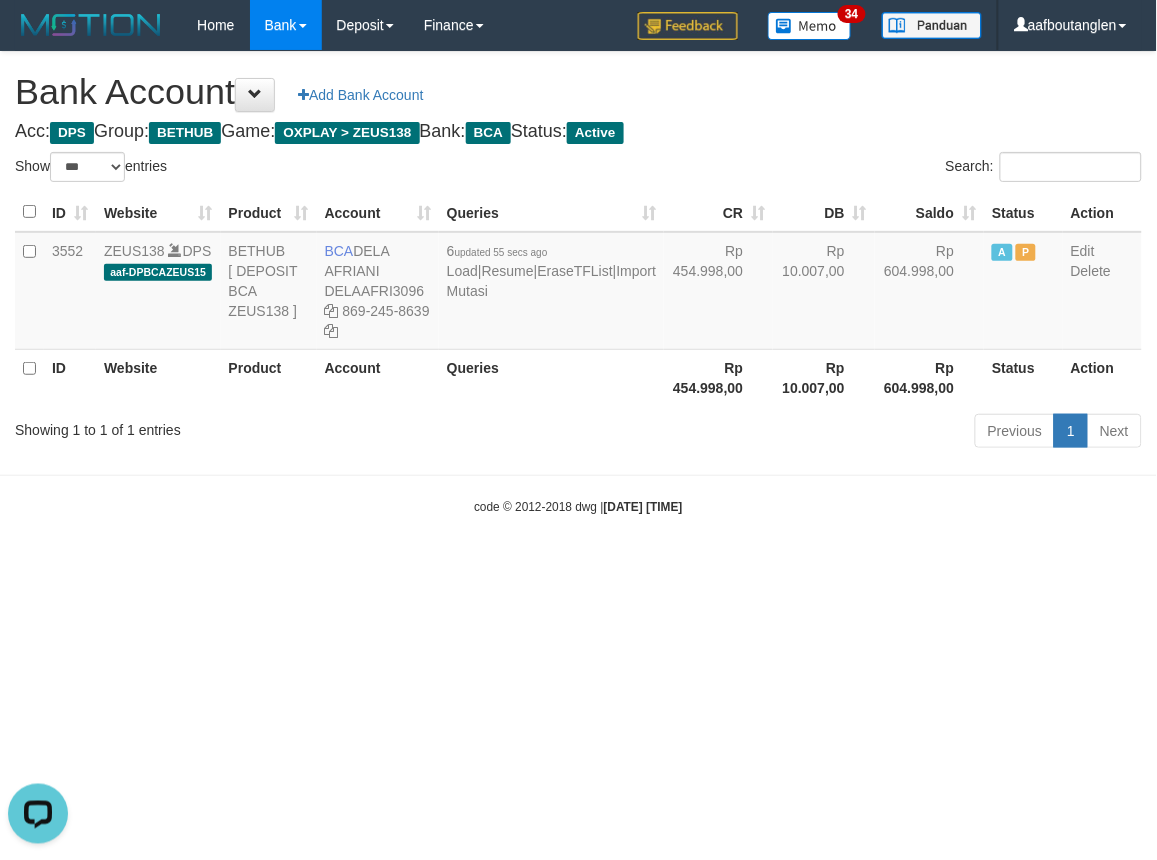 drag, startPoint x: 853, startPoint y: 554, endPoint x: 875, endPoint y: 554, distance: 22 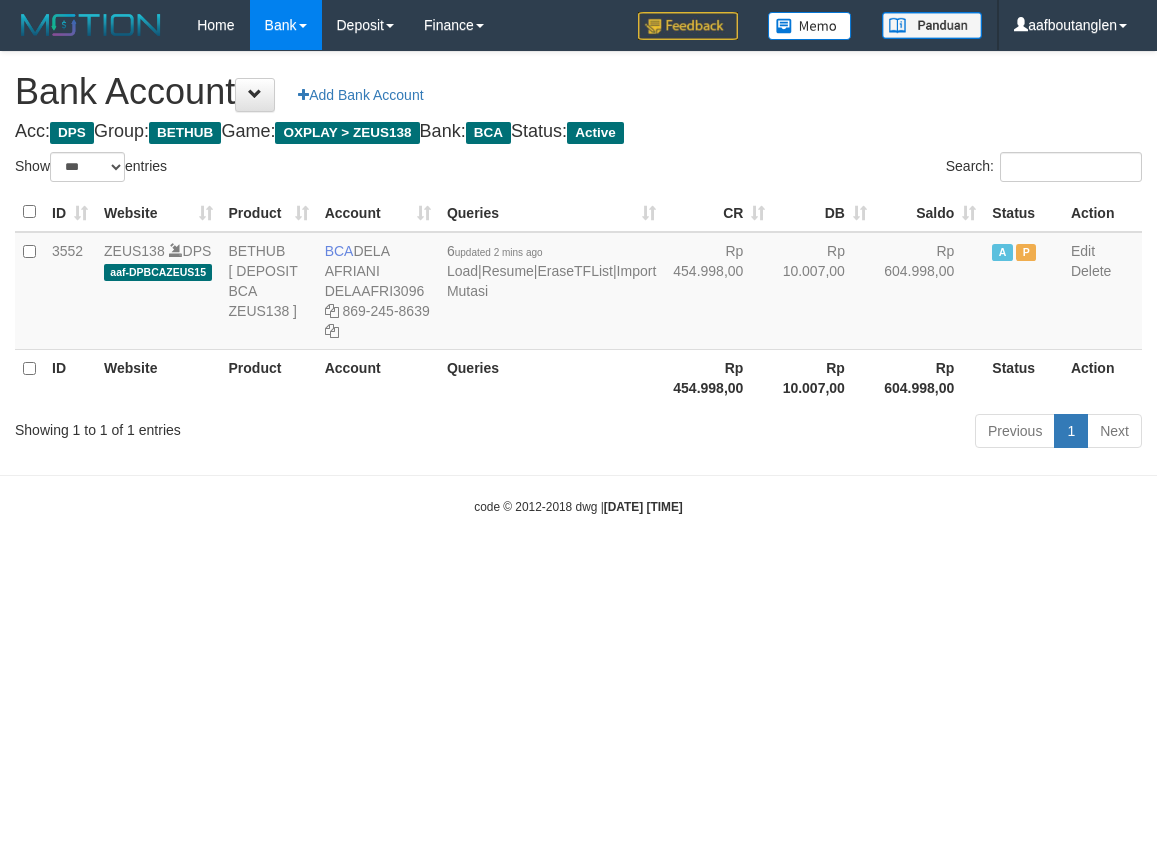 select on "***" 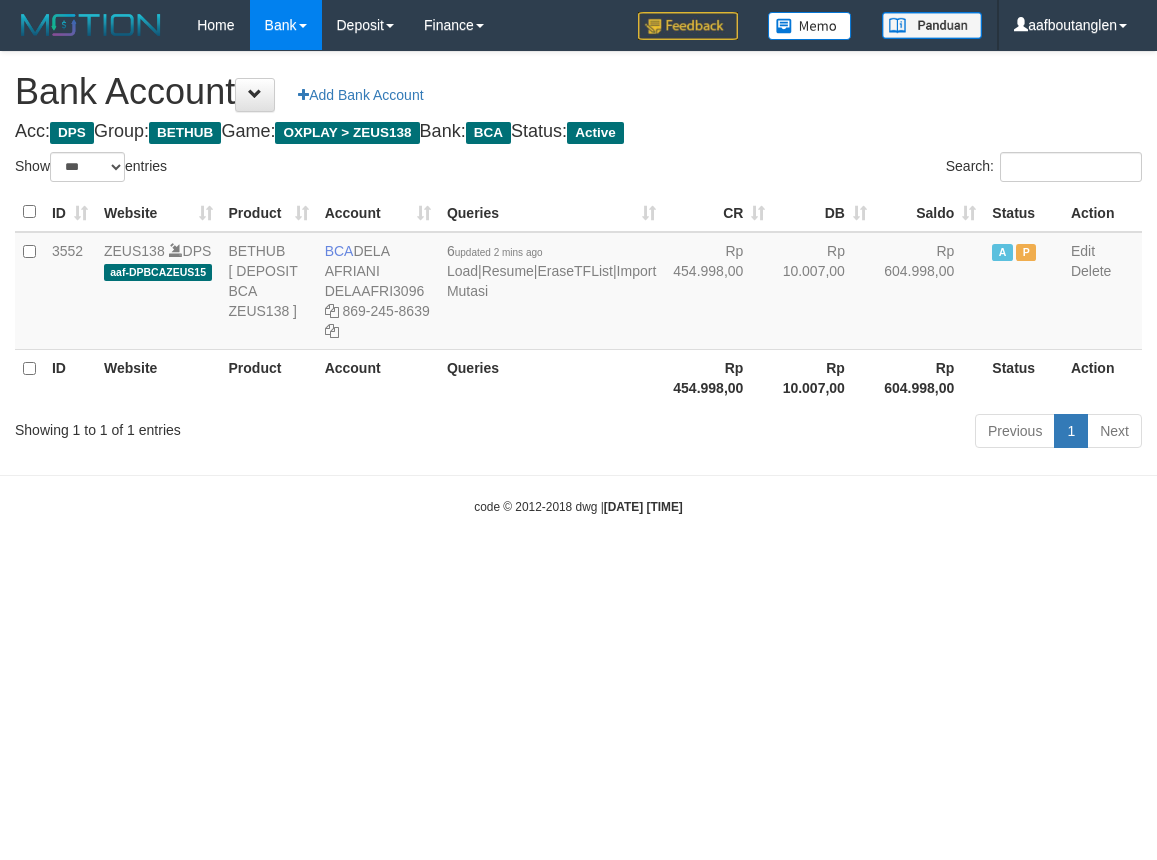 scroll, scrollTop: 0, scrollLeft: 0, axis: both 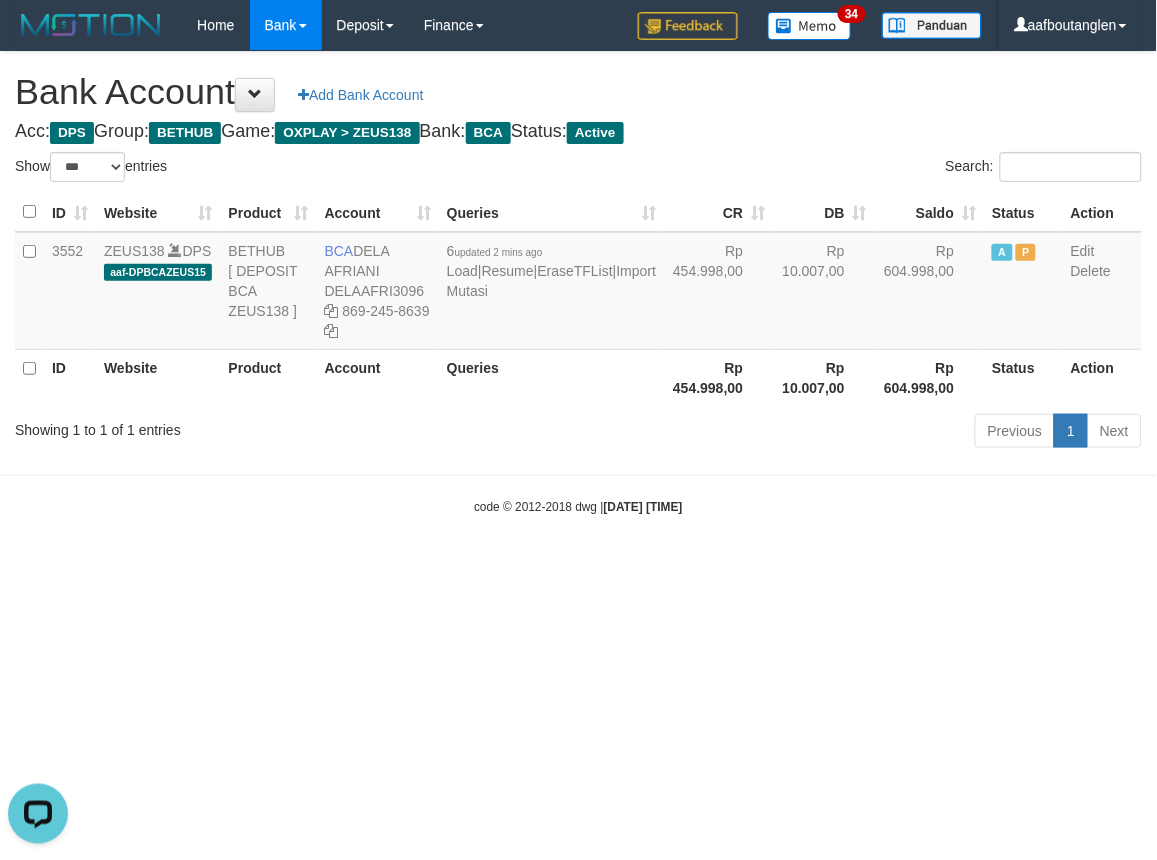 drag, startPoint x: 41, startPoint y: 482, endPoint x: 104, endPoint y: 475, distance: 63.387695 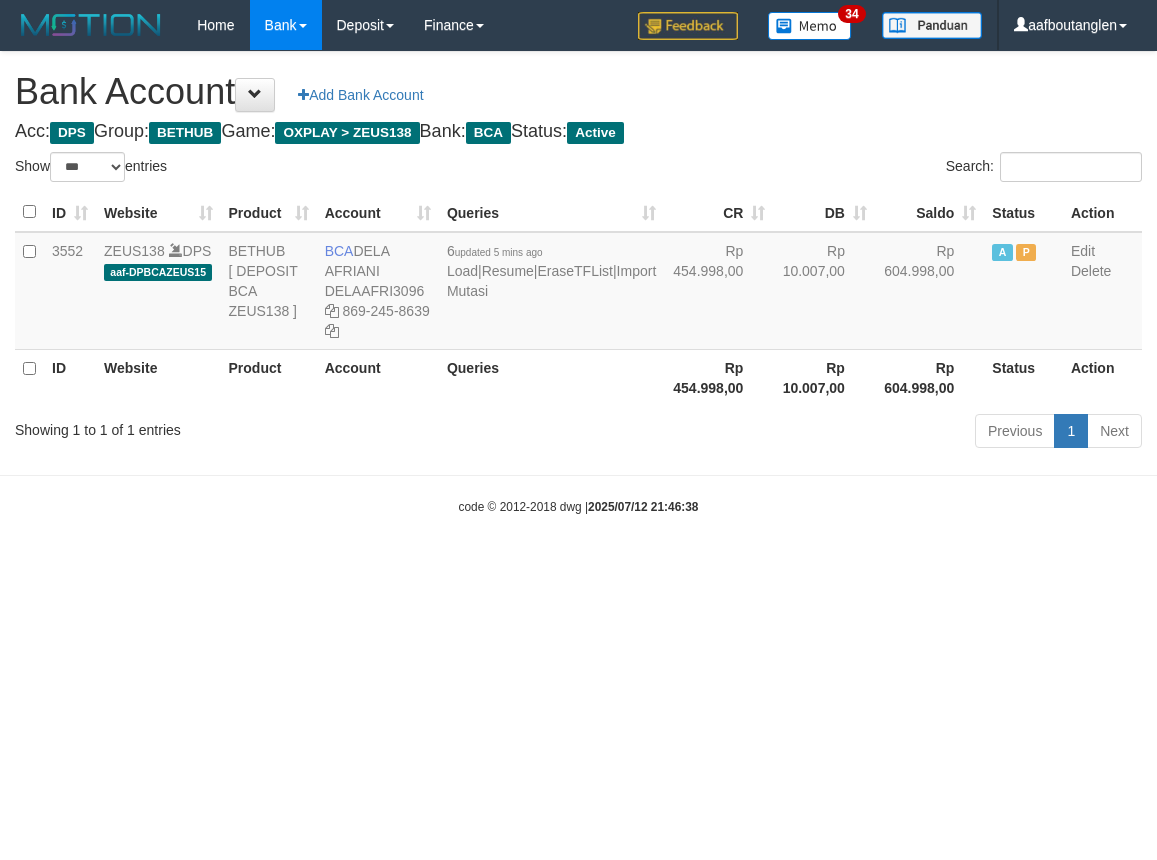 select on "***" 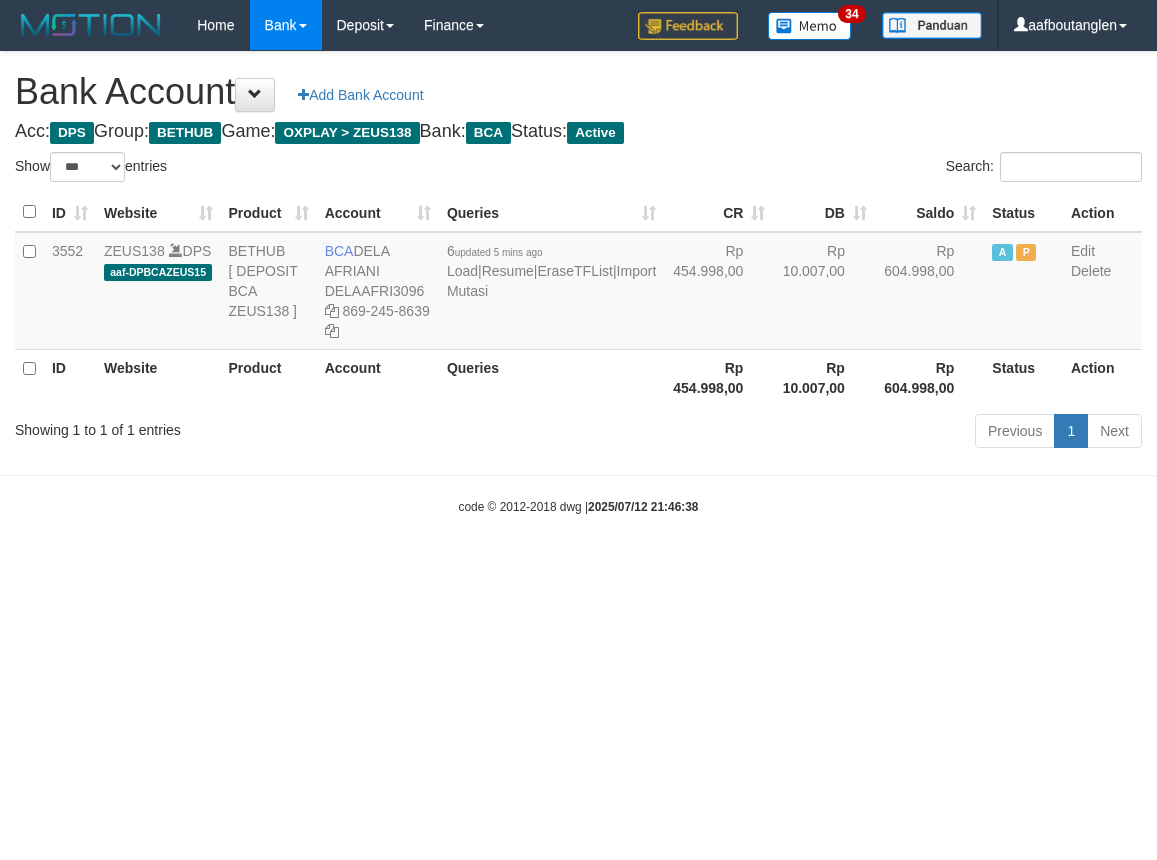 scroll, scrollTop: 0, scrollLeft: 0, axis: both 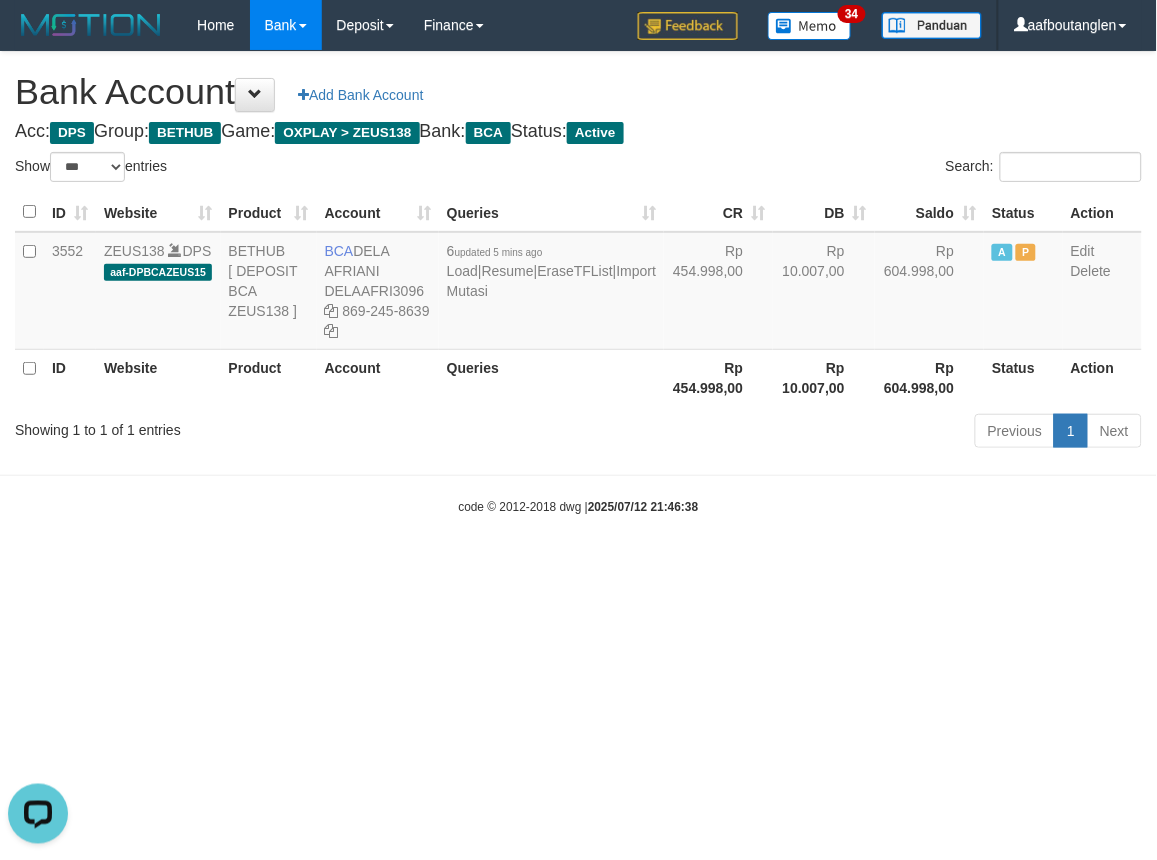 click on "Toggle navigation
Home
Bank
Account List
Deposit
DPS List
History
Note DPS
Finance
Financial Data
aafboutanglen
My Profile
Log Out
34" at bounding box center [578, 283] 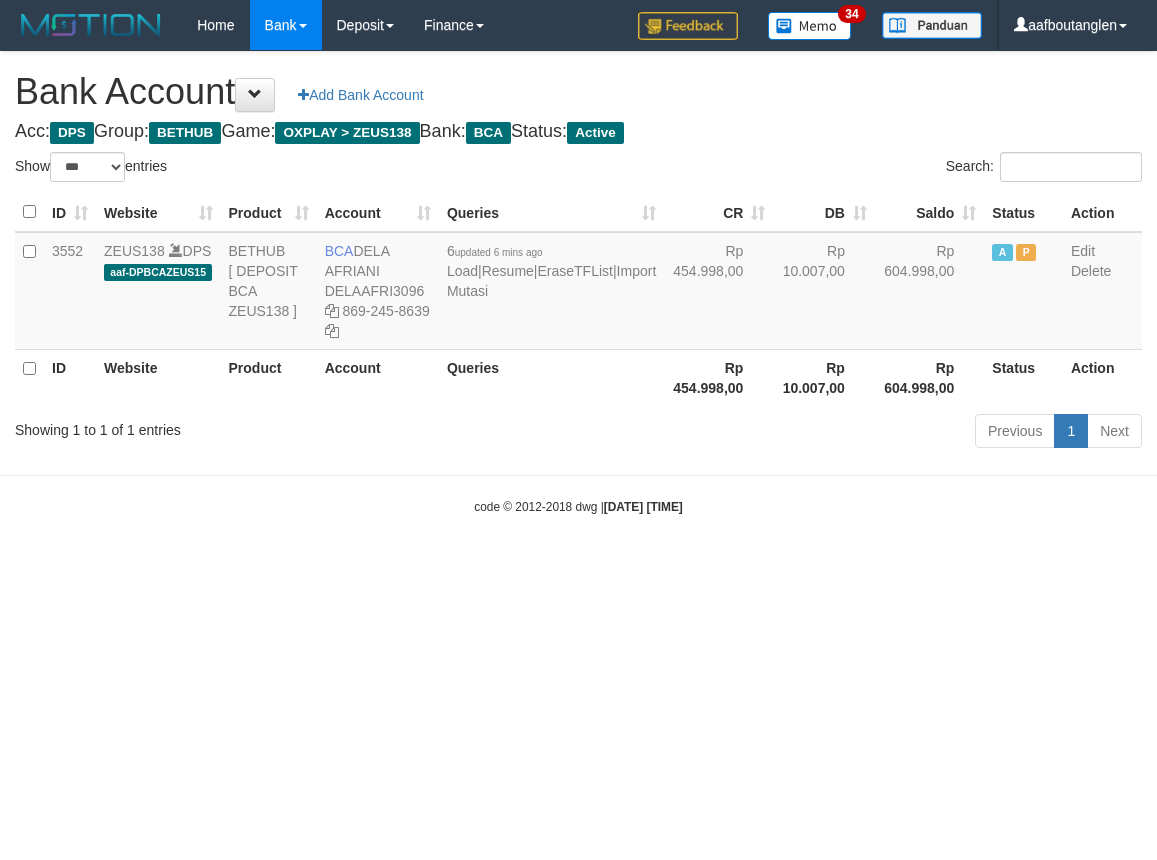 select on "***" 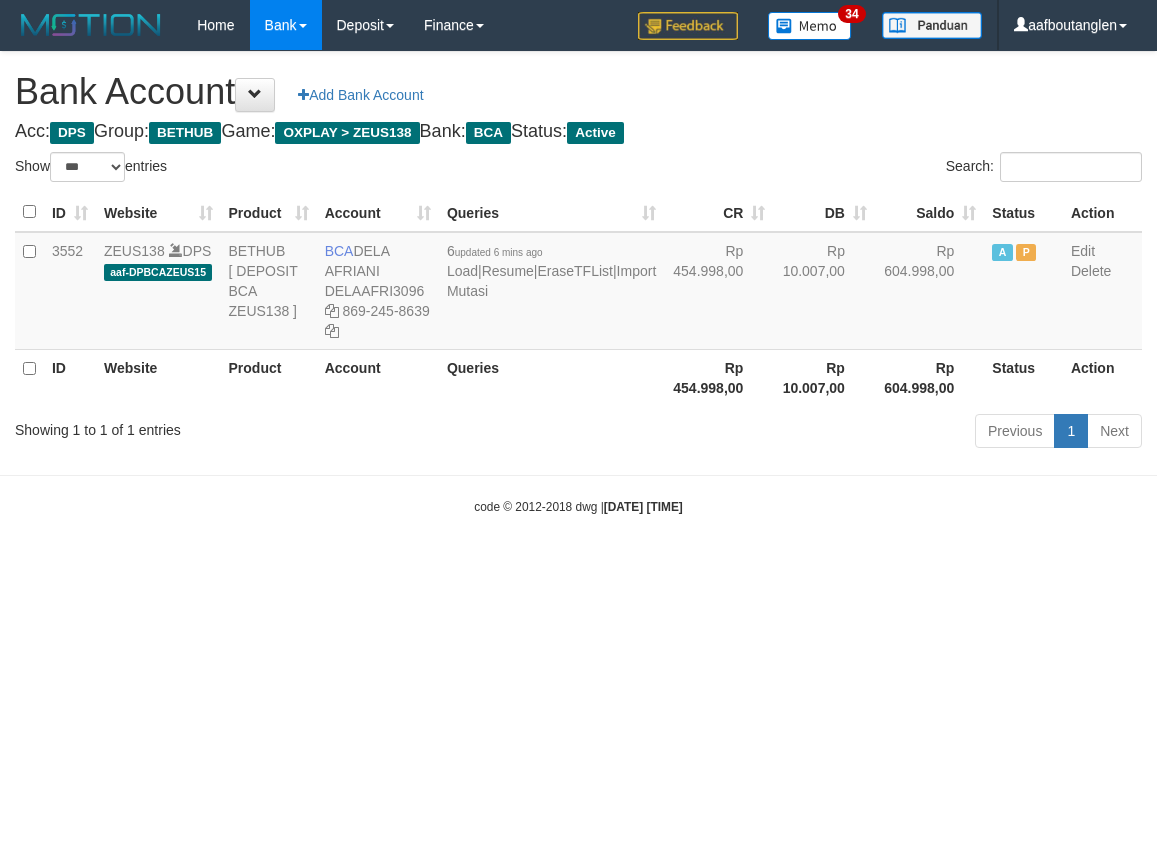 scroll, scrollTop: 0, scrollLeft: 0, axis: both 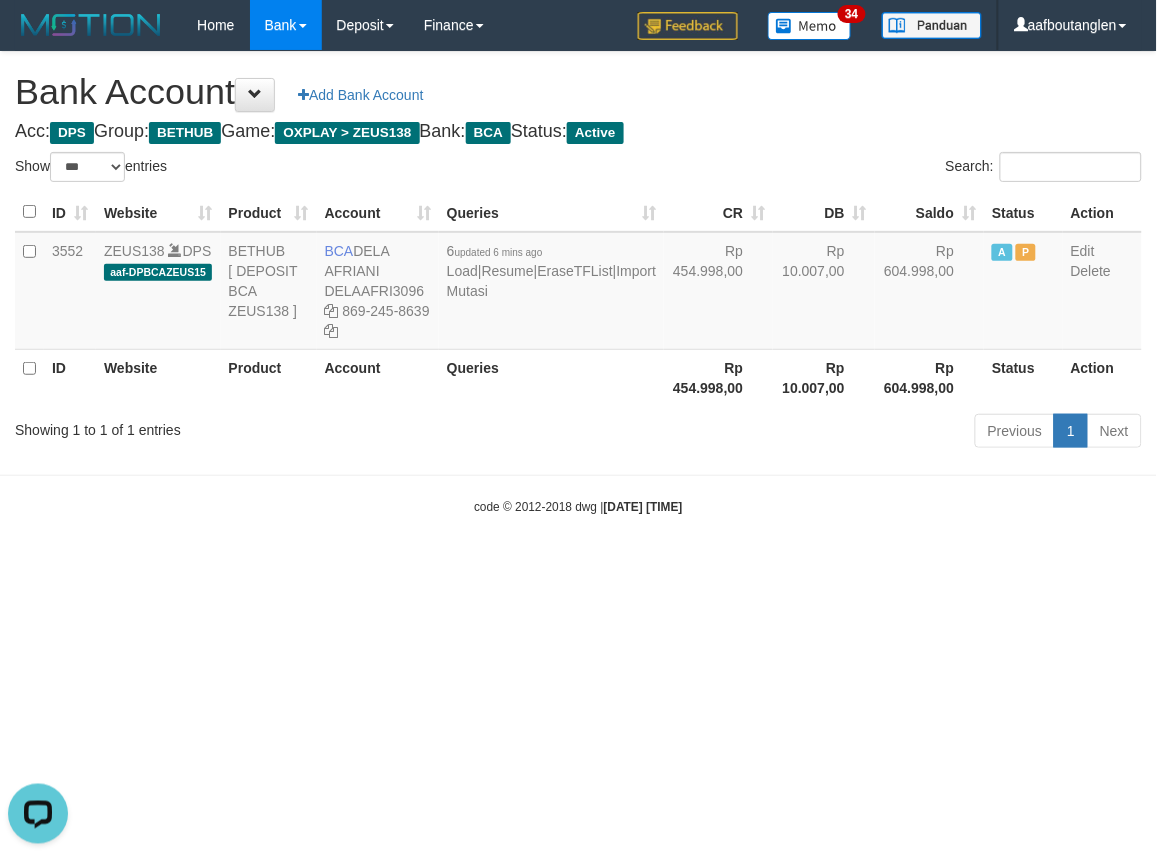 click on "Toggle navigation
Home
Bank
Account List
Deposit
DPS List
History
Note DPS
Finance
Financial Data
aafboutanglen
My Profile
Log Out
34" at bounding box center [578, 283] 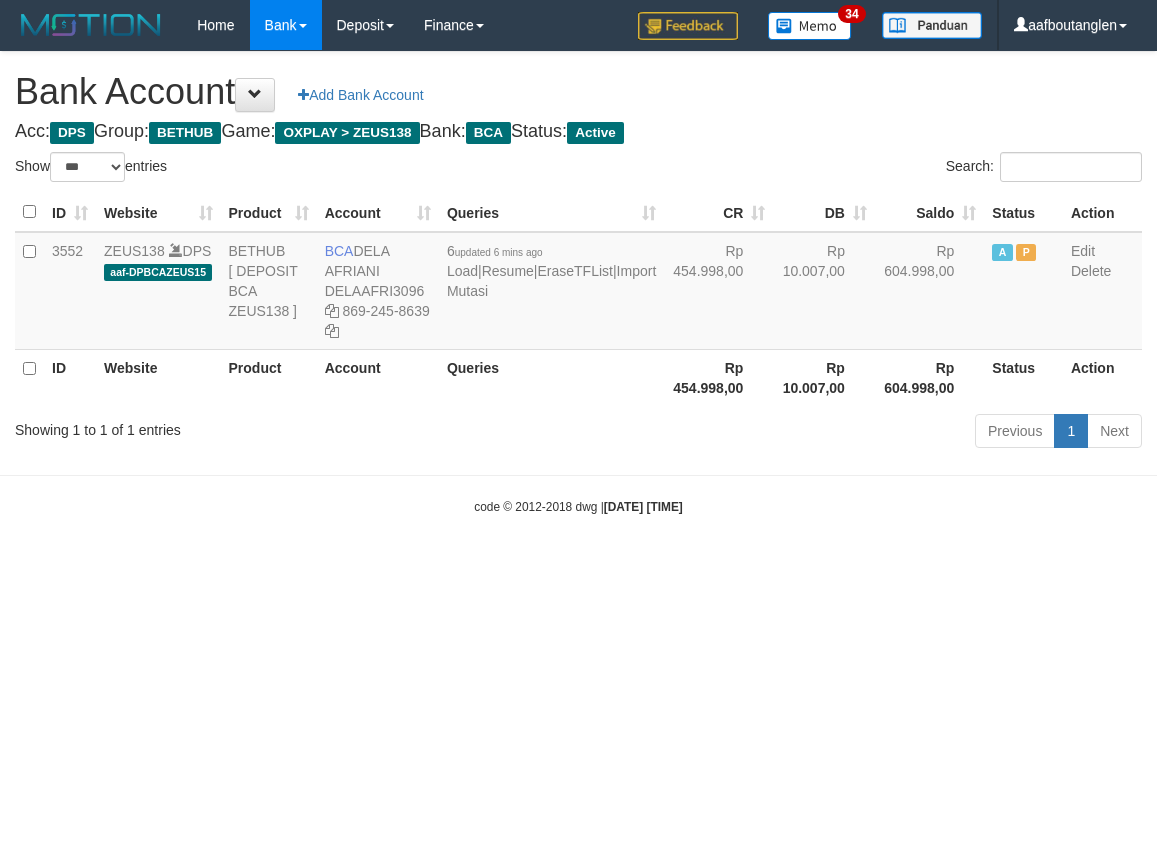 select on "***" 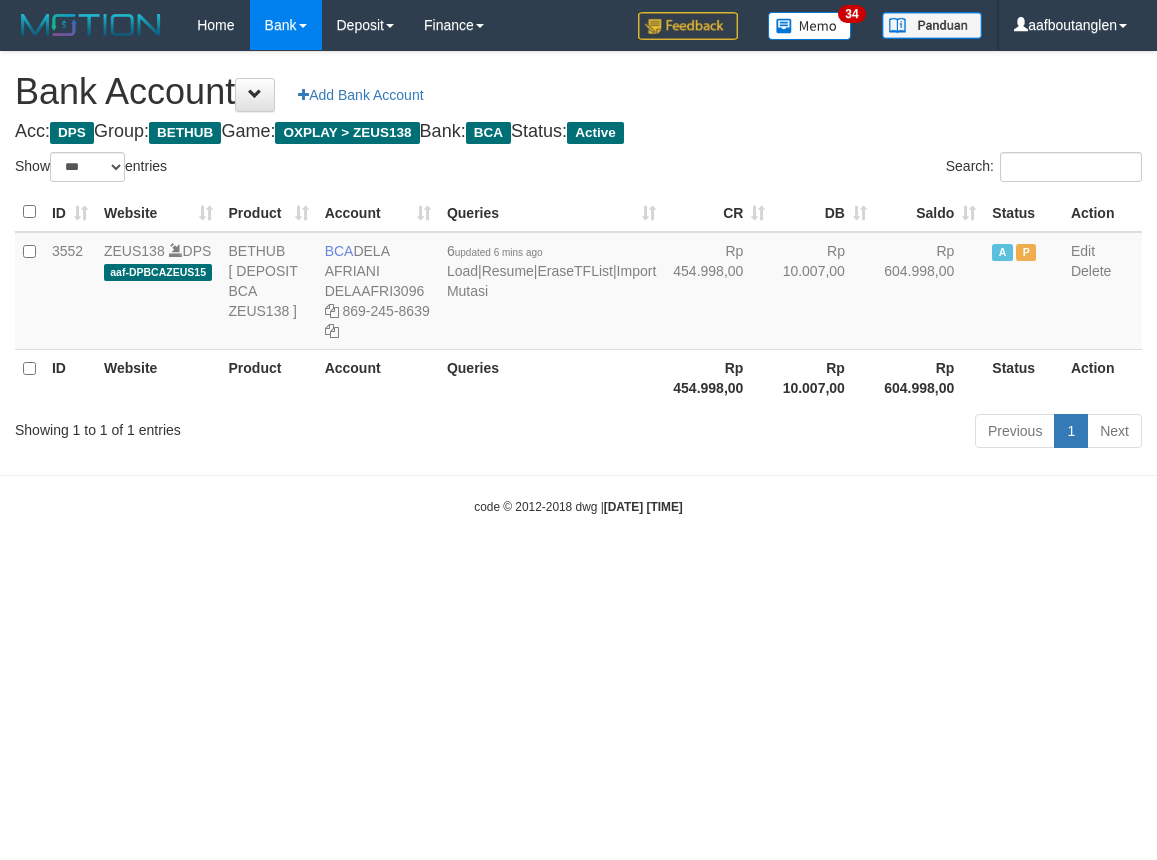 scroll, scrollTop: 0, scrollLeft: 0, axis: both 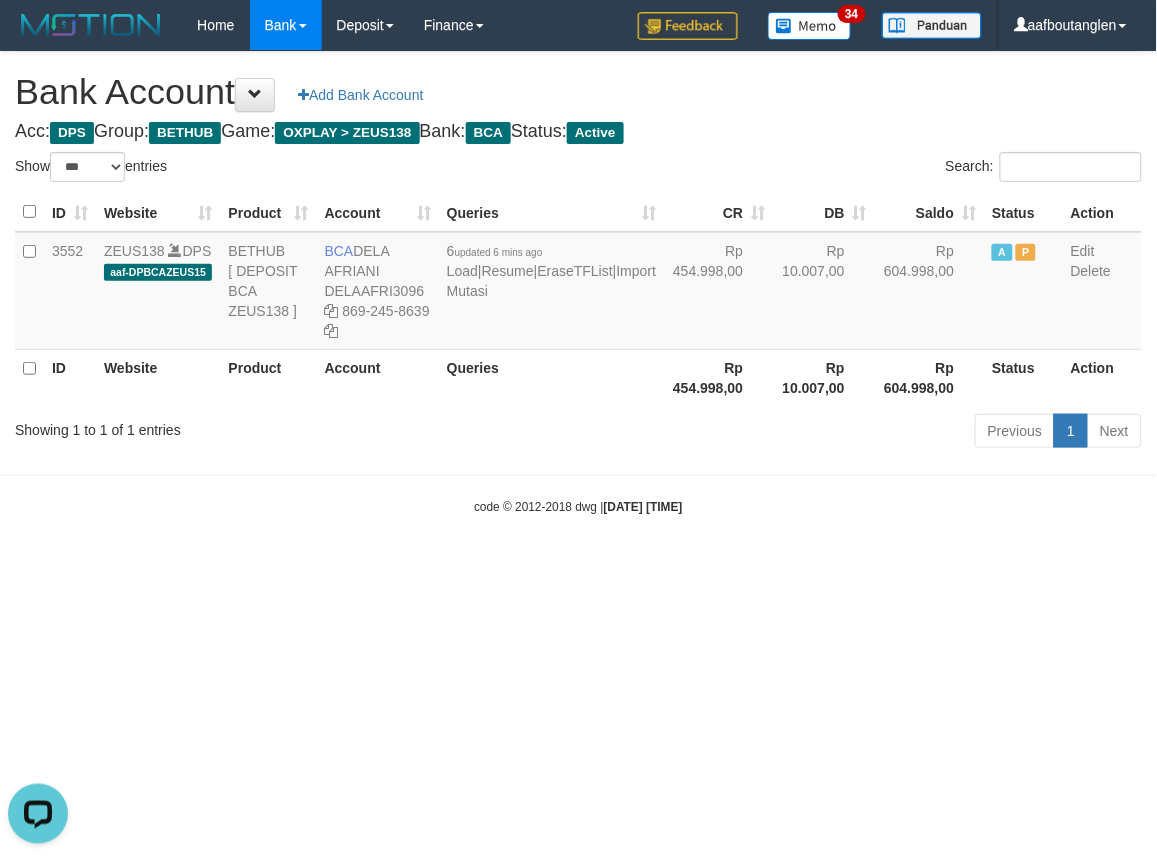 drag, startPoint x: 906, startPoint y: 634, endPoint x: 890, endPoint y: 640, distance: 17.088007 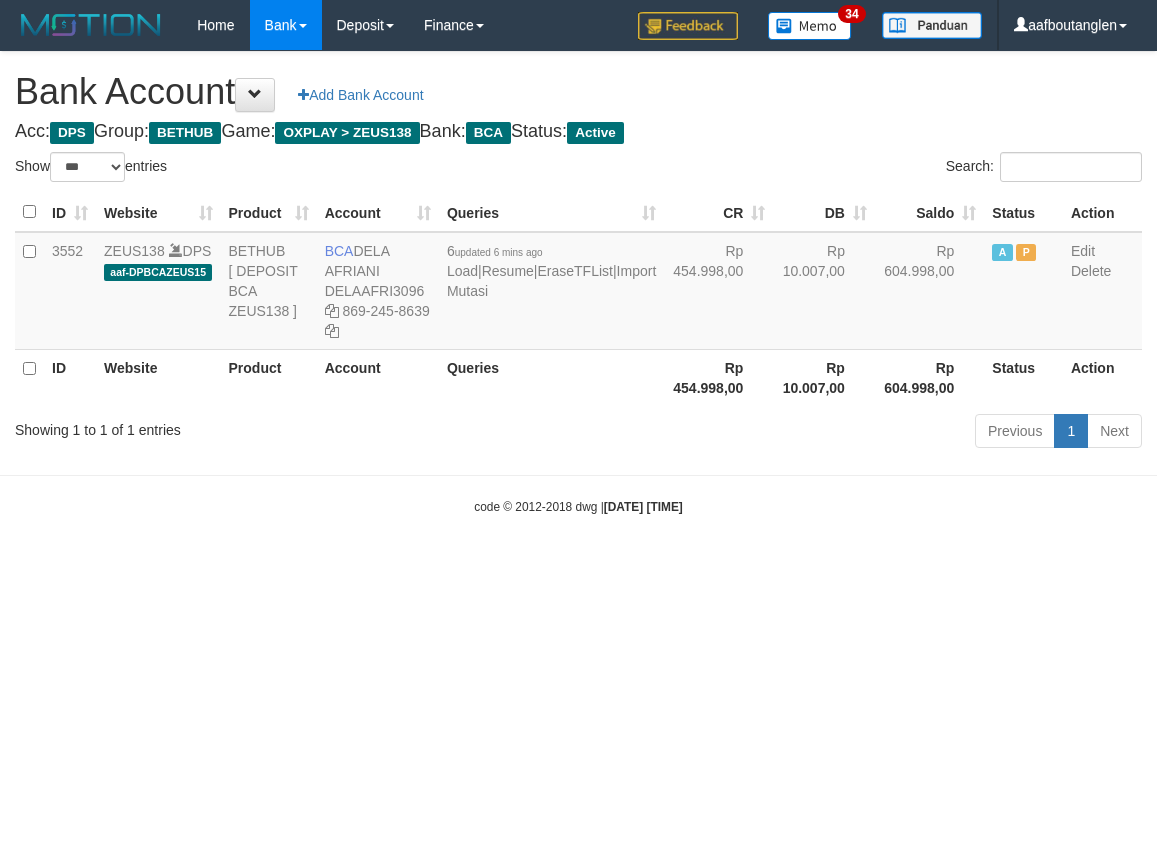 select on "***" 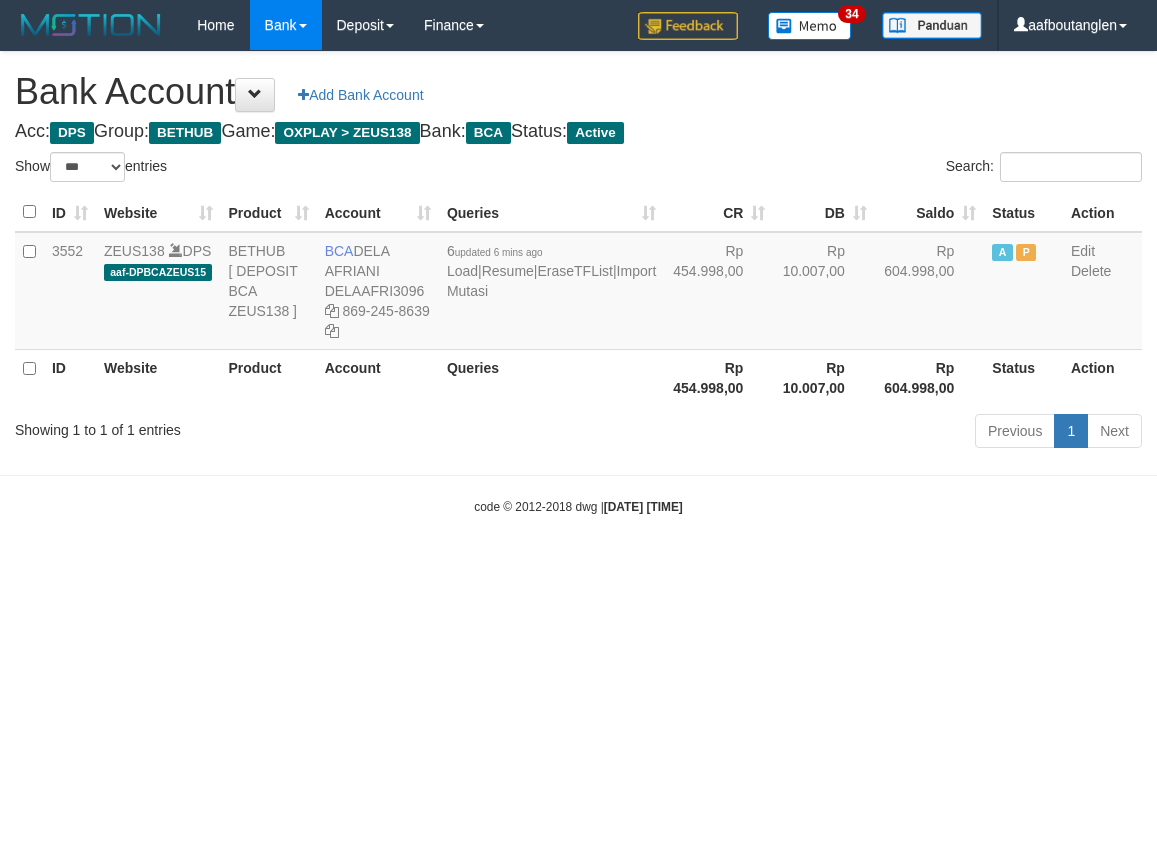 scroll, scrollTop: 0, scrollLeft: 0, axis: both 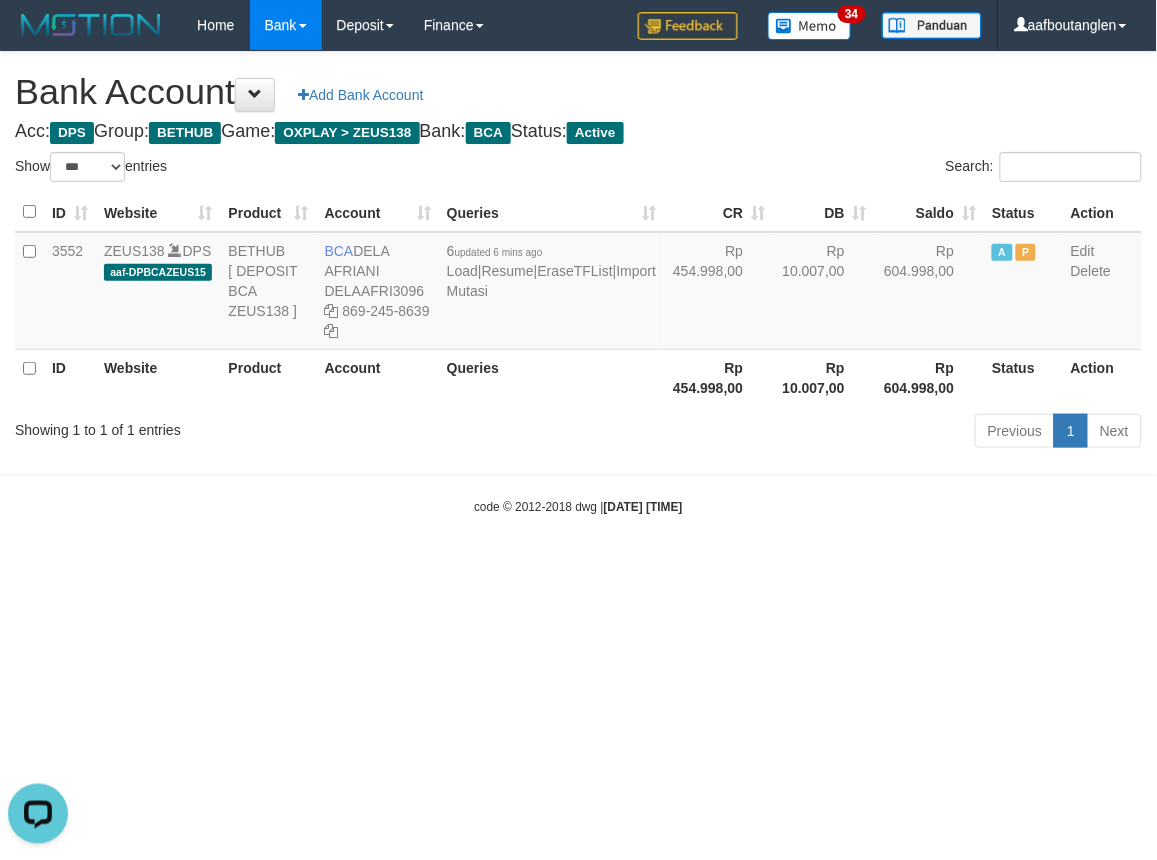 click on "Toggle navigation
Home
Bank
Account List
Deposit
DPS List
History
Note DPS
Finance
Financial Data
aafboutanglen
My Profile
Log Out
34" at bounding box center [578, 283] 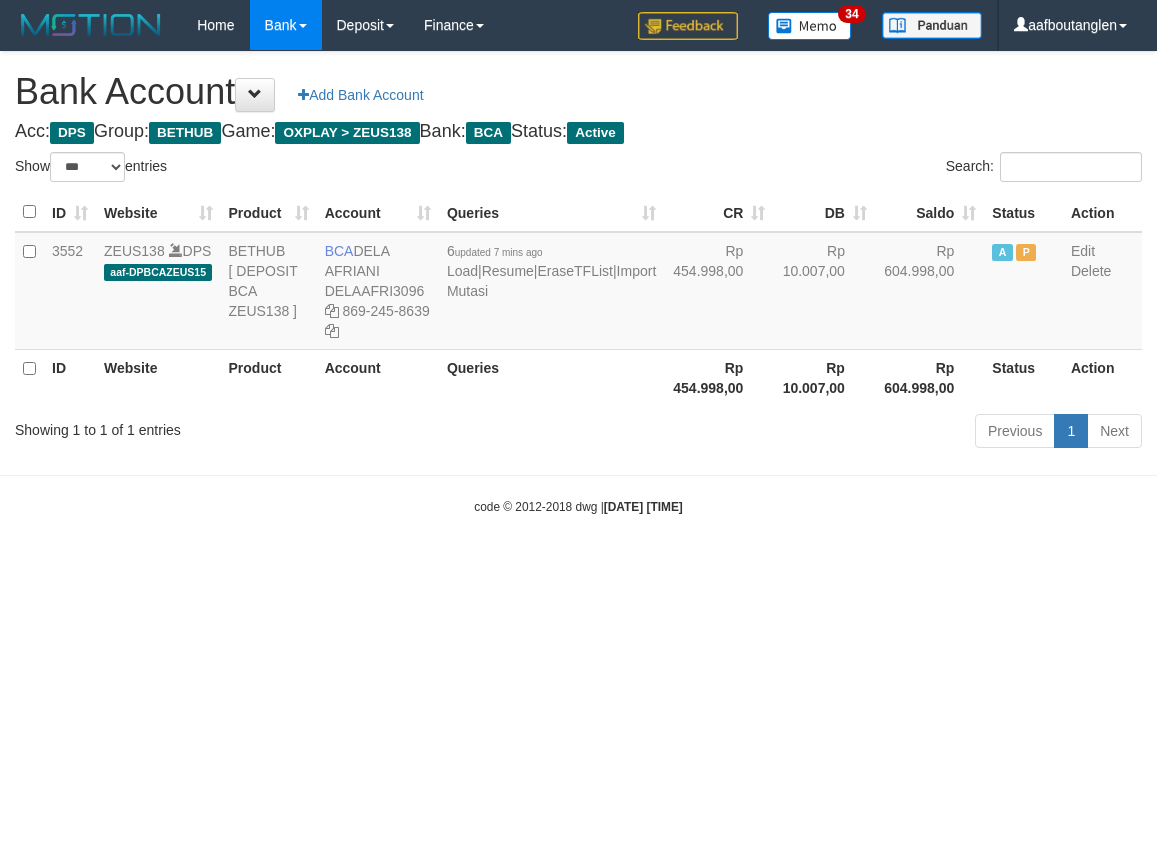 select on "***" 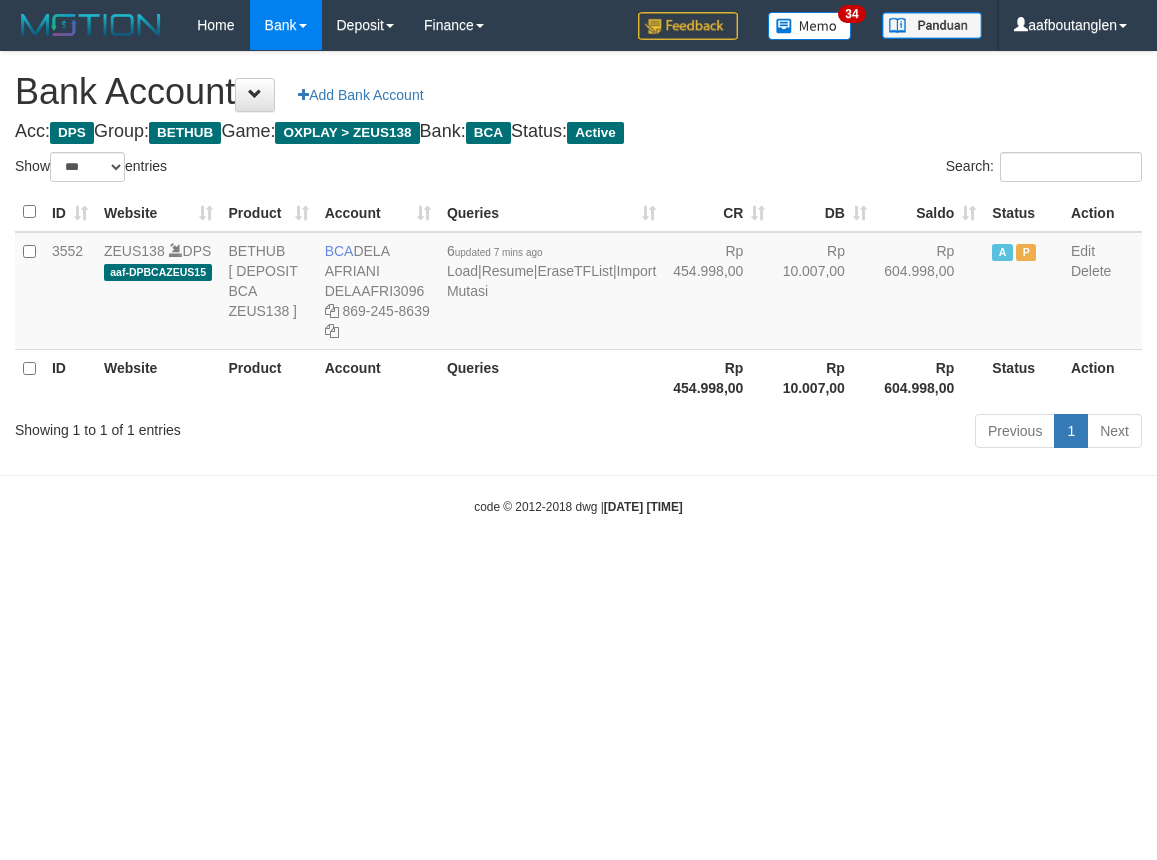 scroll, scrollTop: 0, scrollLeft: 0, axis: both 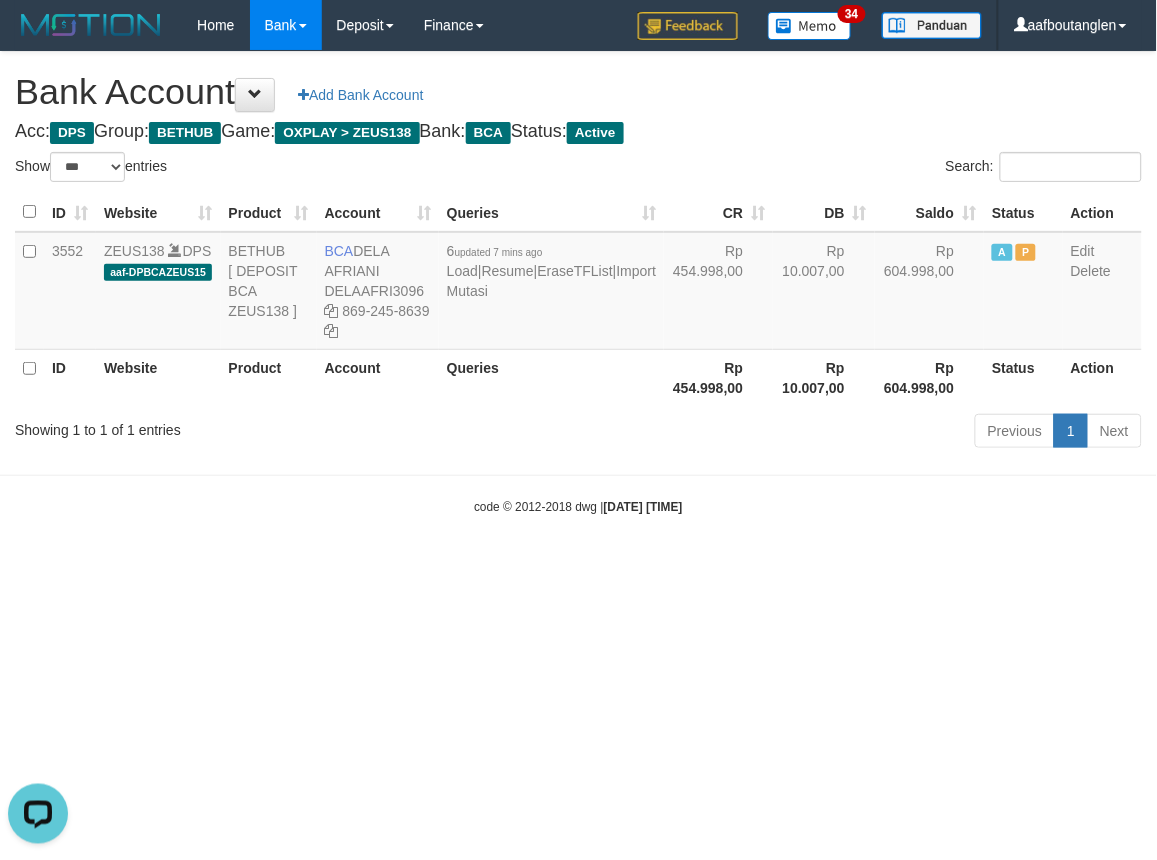 click on "code © 2012-2018 dwg |  2025/07/12 21:48:27" at bounding box center (578, 506) 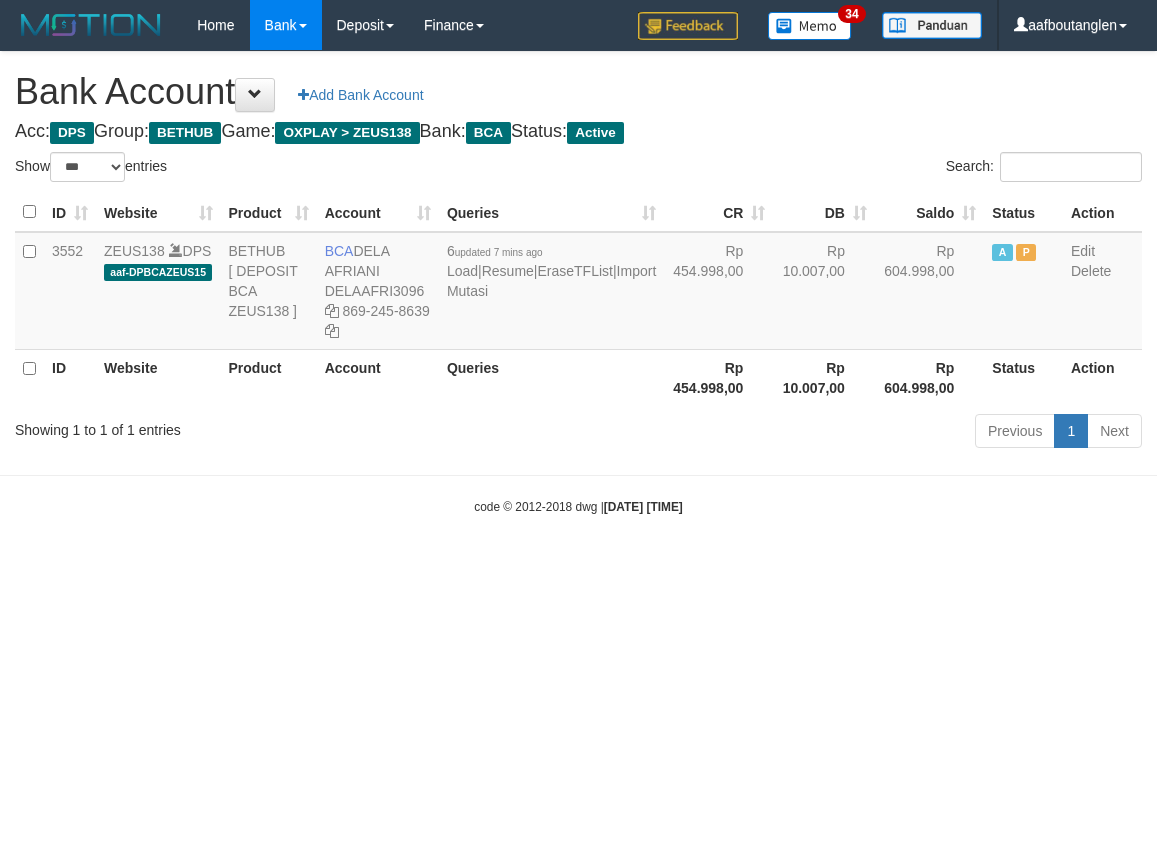 select on "***" 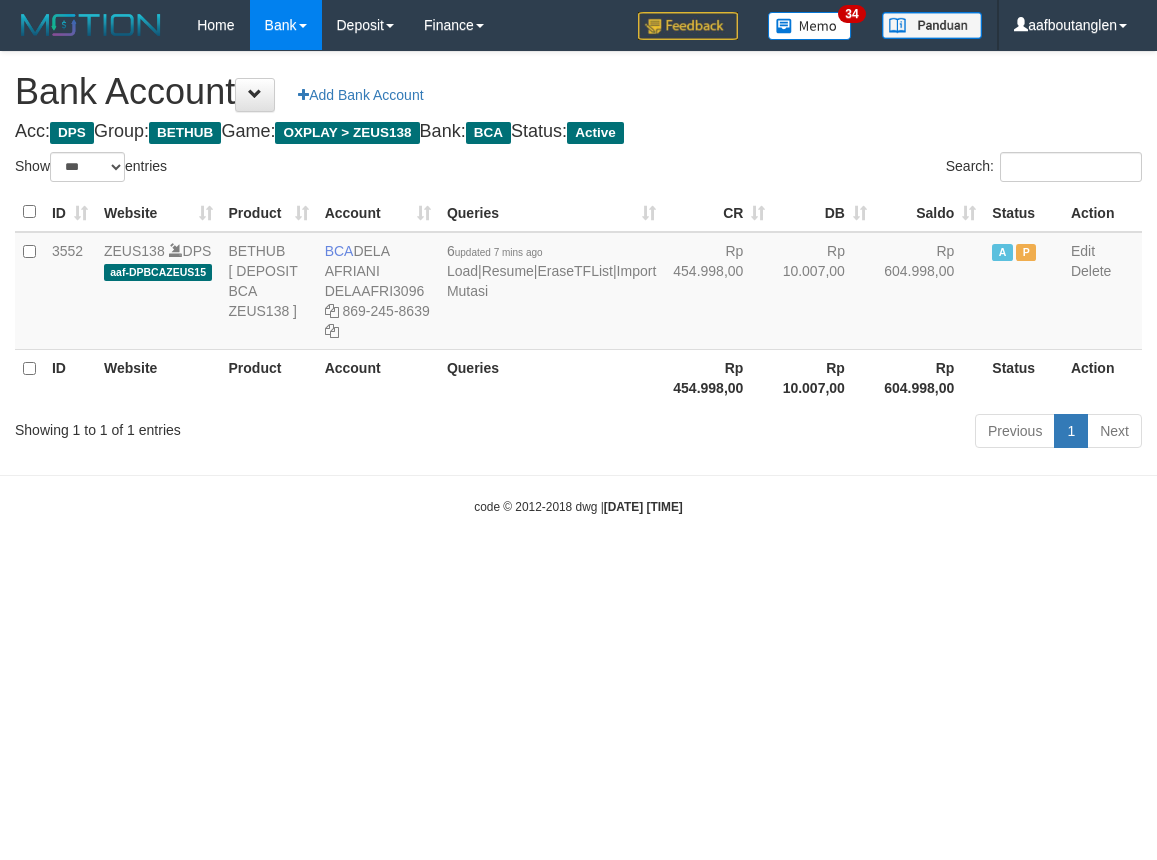 scroll, scrollTop: 0, scrollLeft: 0, axis: both 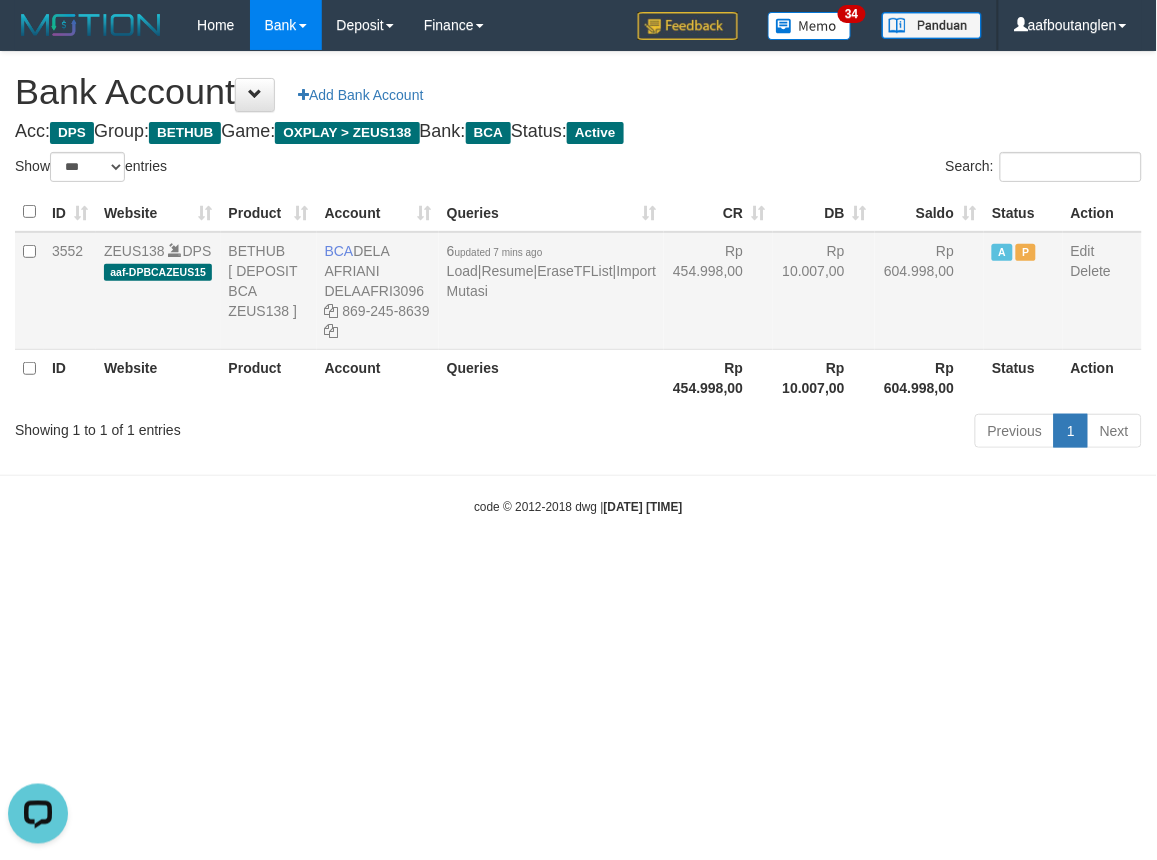 drag, startPoint x: 334, startPoint y: 250, endPoint x: 413, endPoint y: 276, distance: 83.1685 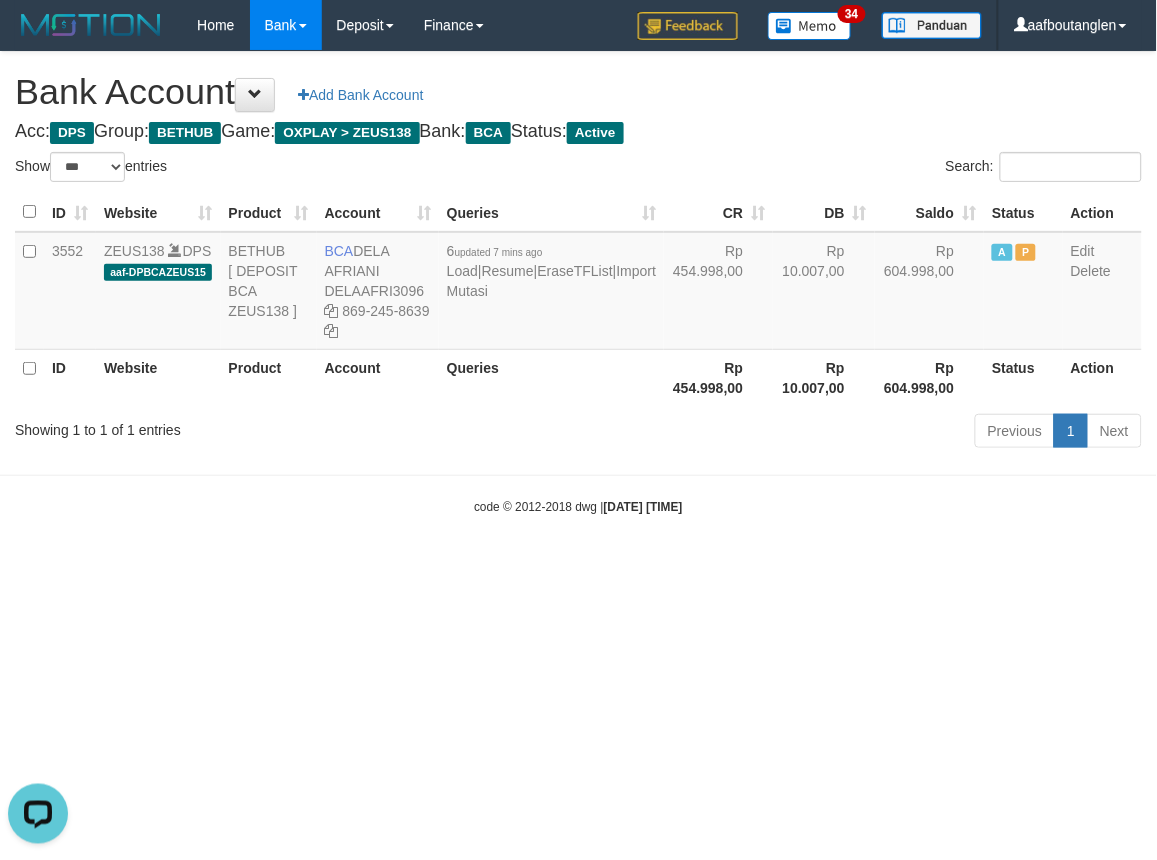 copy on "BCA
DELA AFRIANI" 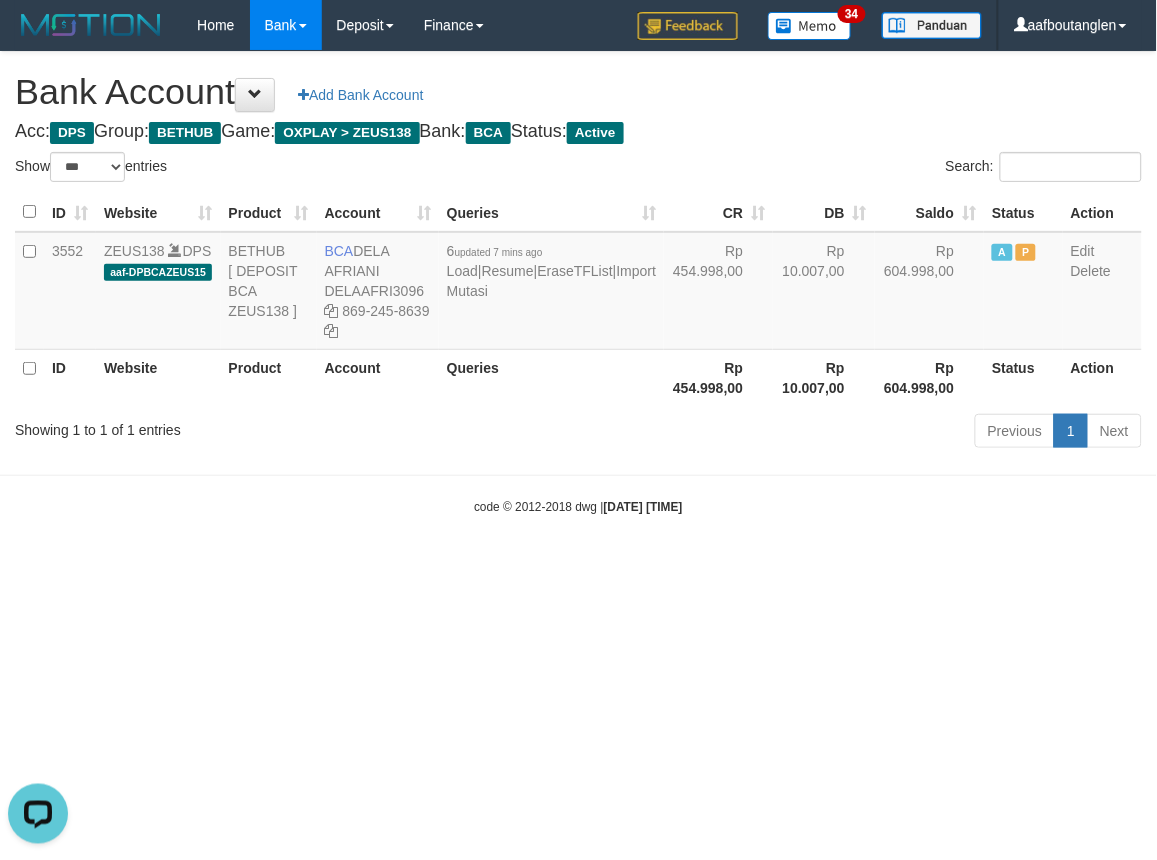 drag, startPoint x: 685, startPoint y: 535, endPoint x: 725, endPoint y: 547, distance: 41.761227 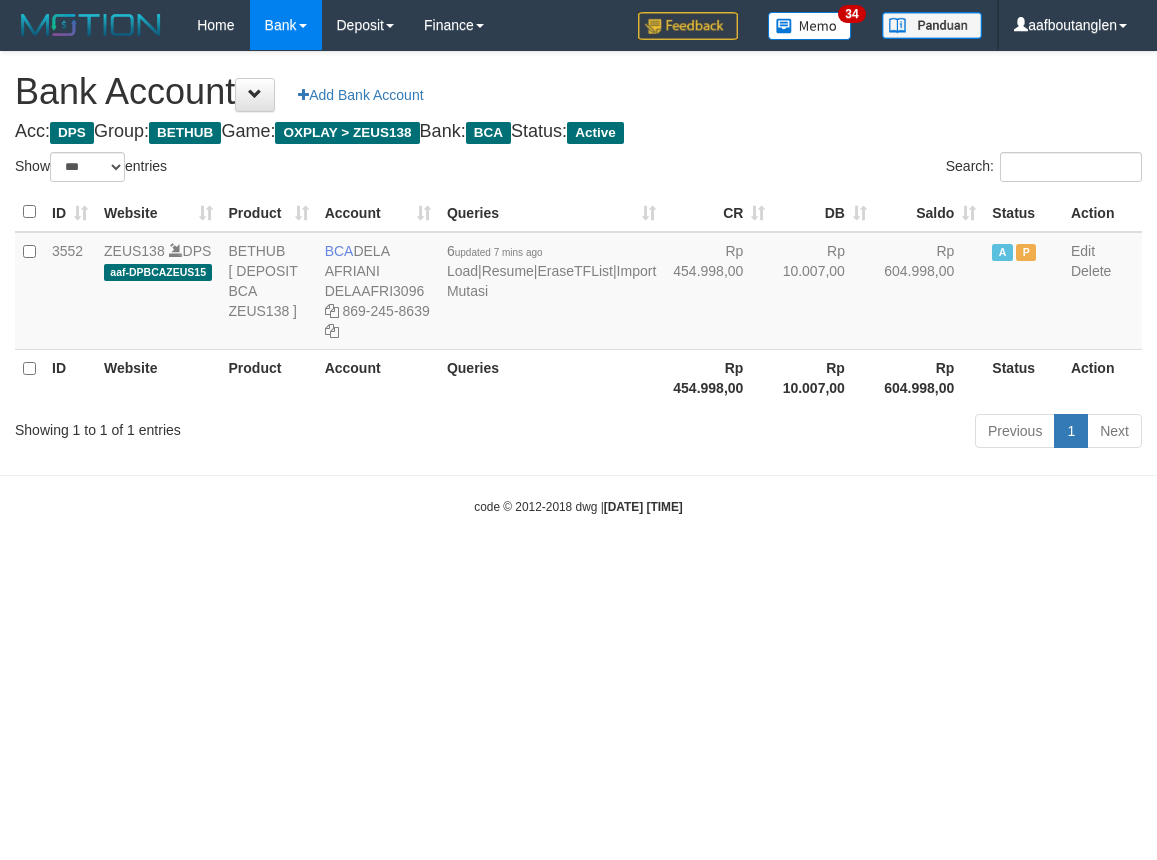 select on "***" 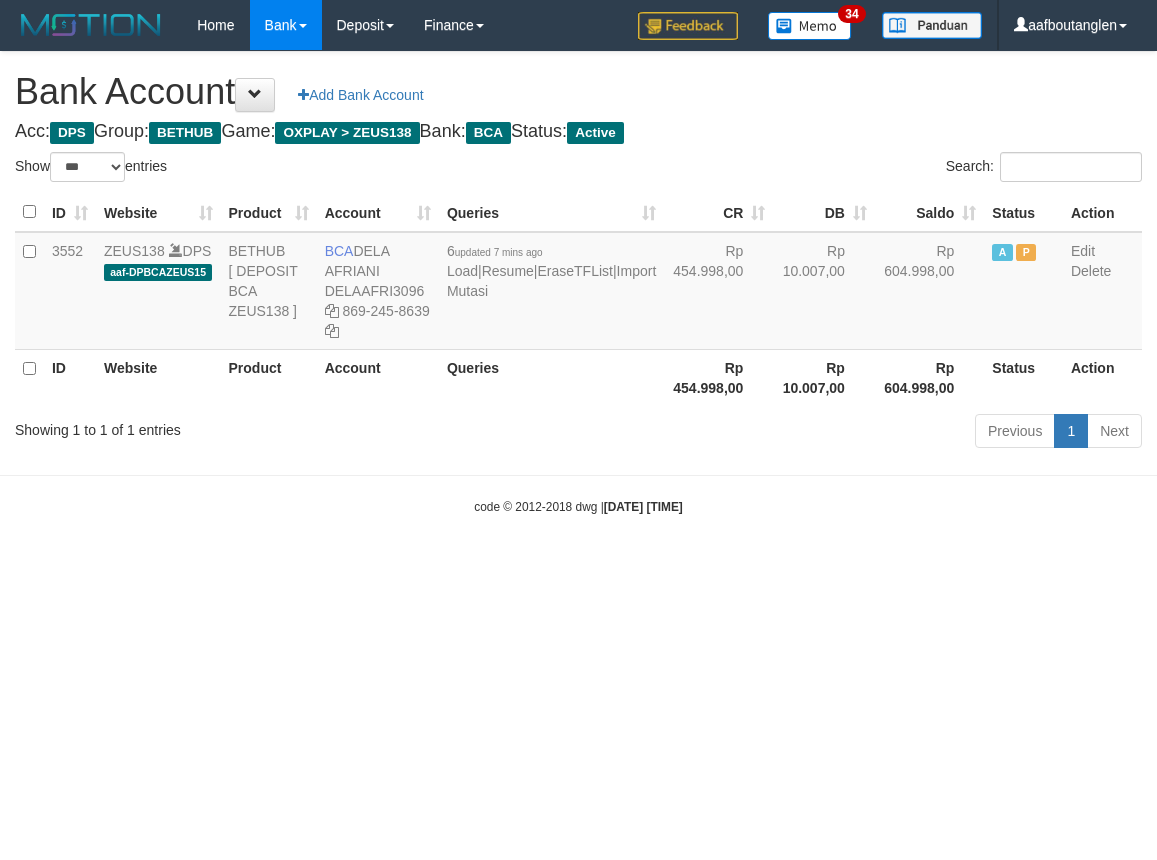 scroll, scrollTop: 0, scrollLeft: 0, axis: both 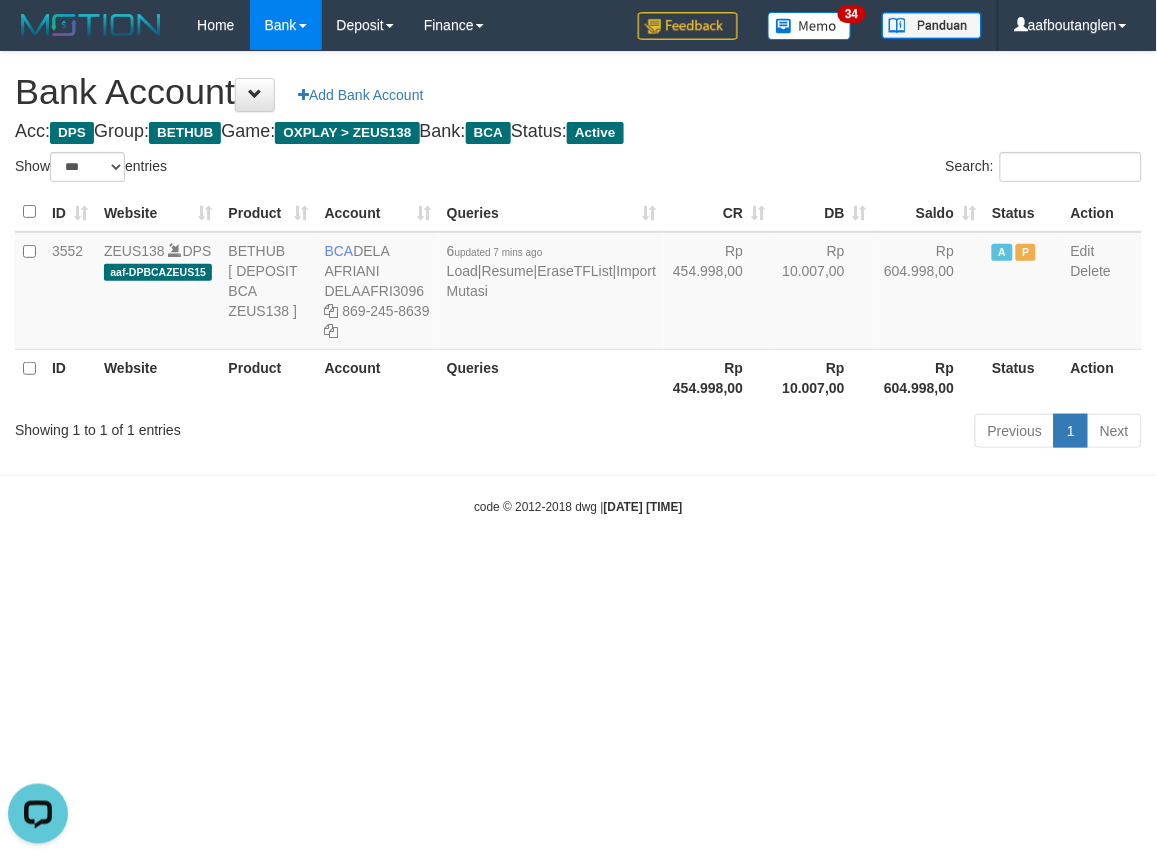 click on "Toggle navigation
Home
Bank
Account List
Deposit
DPS List
History
Note DPS
Finance
Financial Data
aafboutanglen
My Profile
Log Out
34" at bounding box center (578, 283) 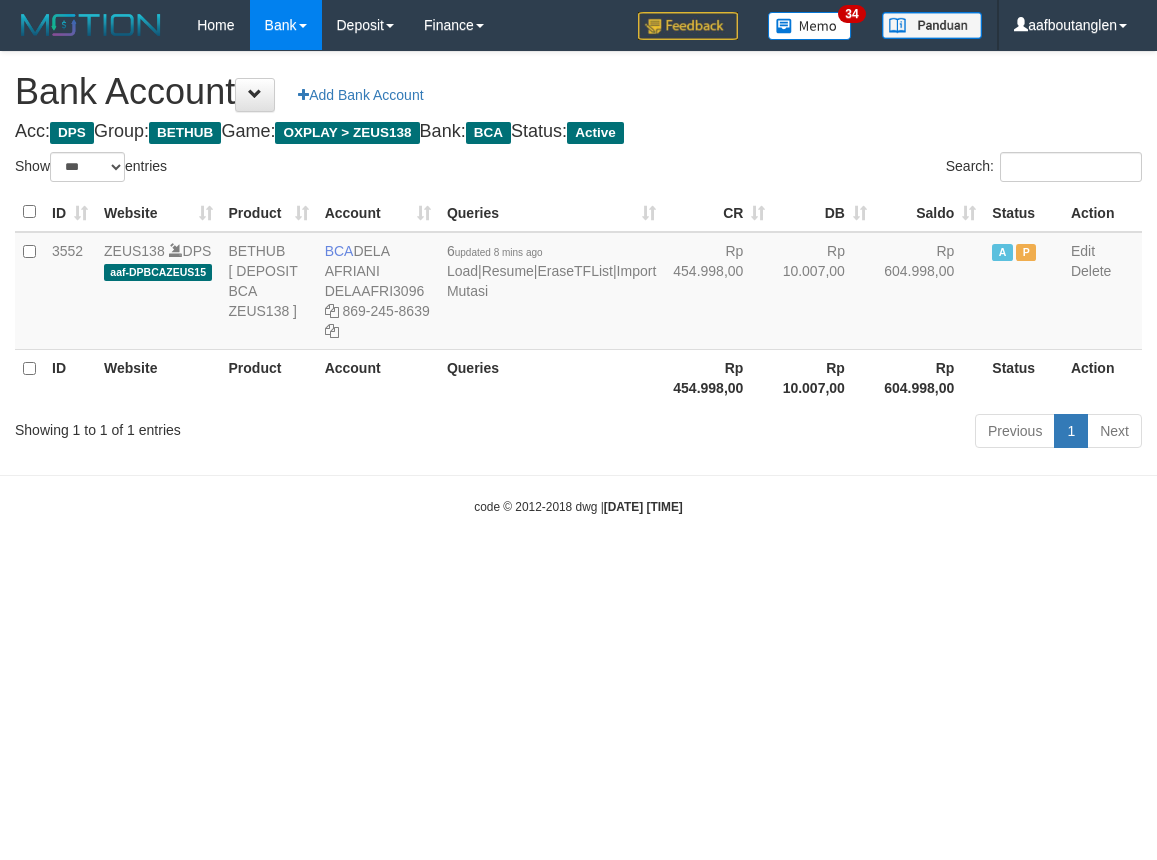 select on "***" 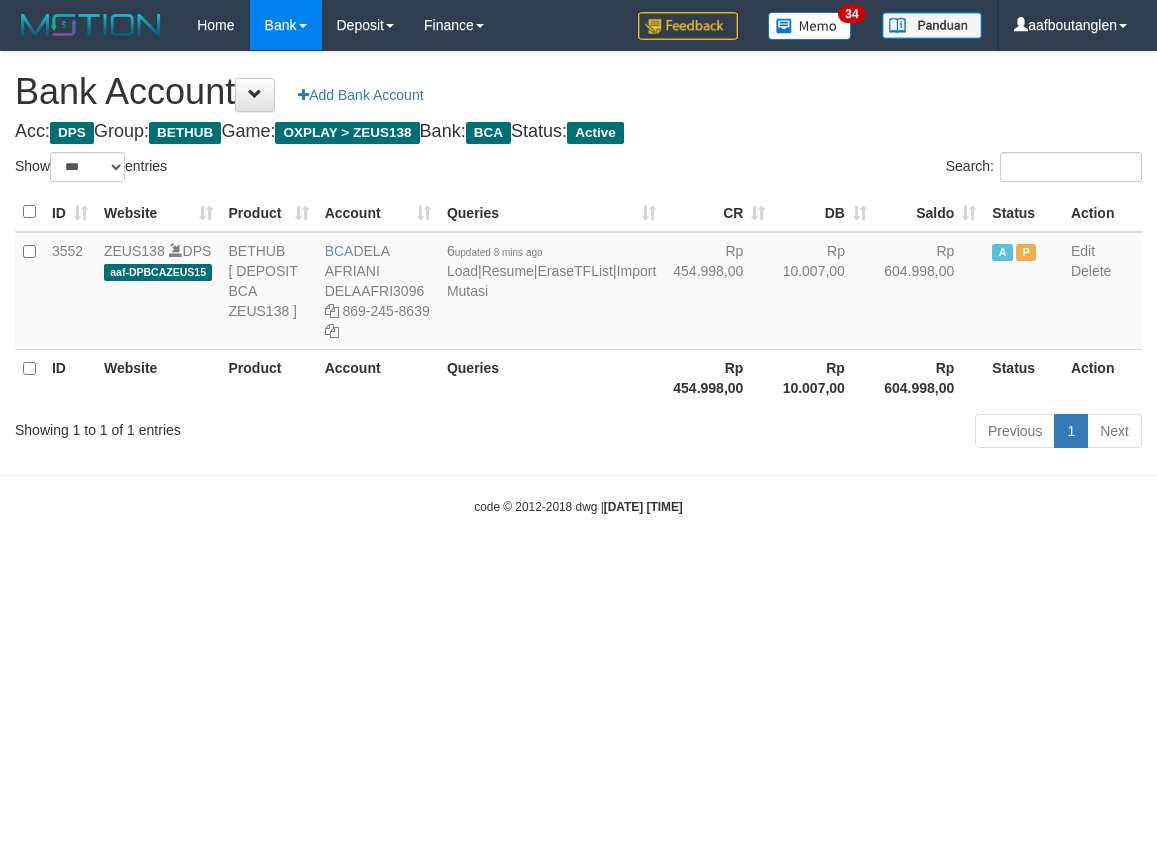 scroll, scrollTop: 0, scrollLeft: 0, axis: both 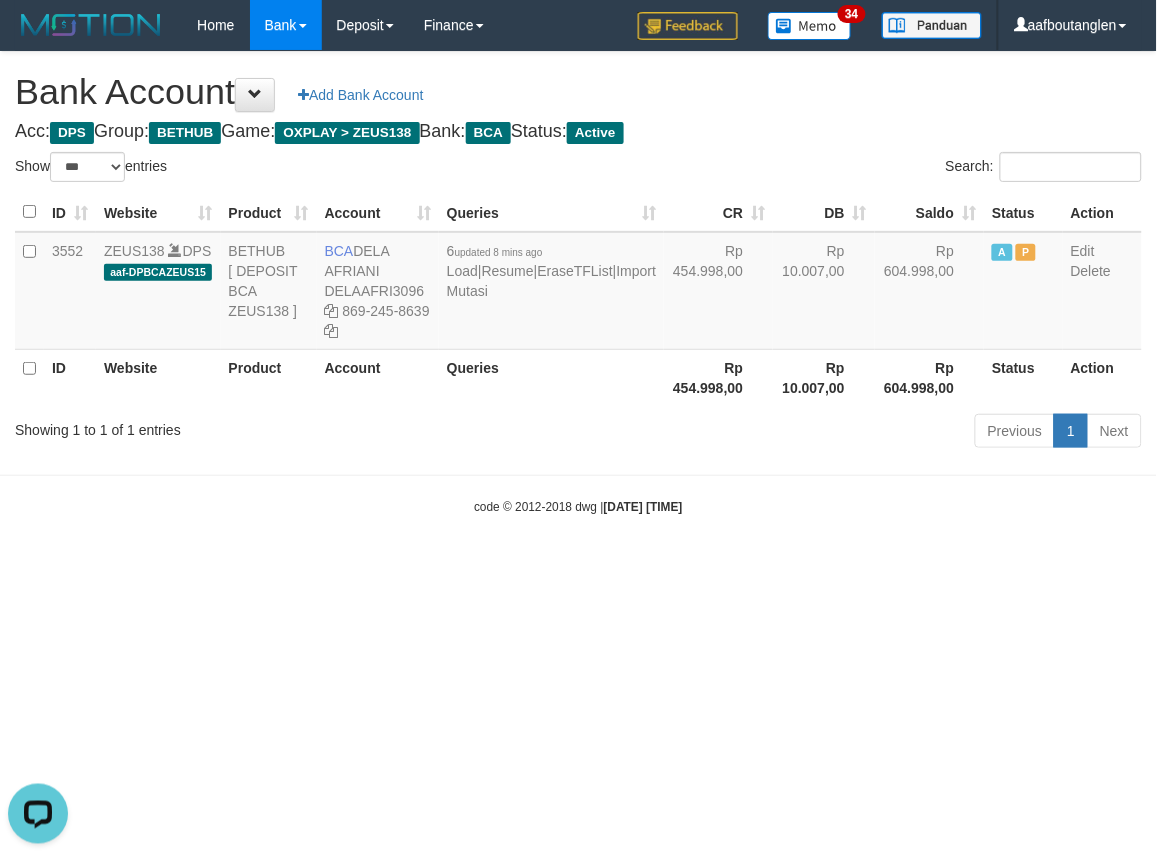 click on "Toggle navigation
Home
Bank
Account List
Deposit
DPS List
History
Note DPS
Finance
Financial Data
aafboutanglen
My Profile
Log Out
34" at bounding box center [578, 283] 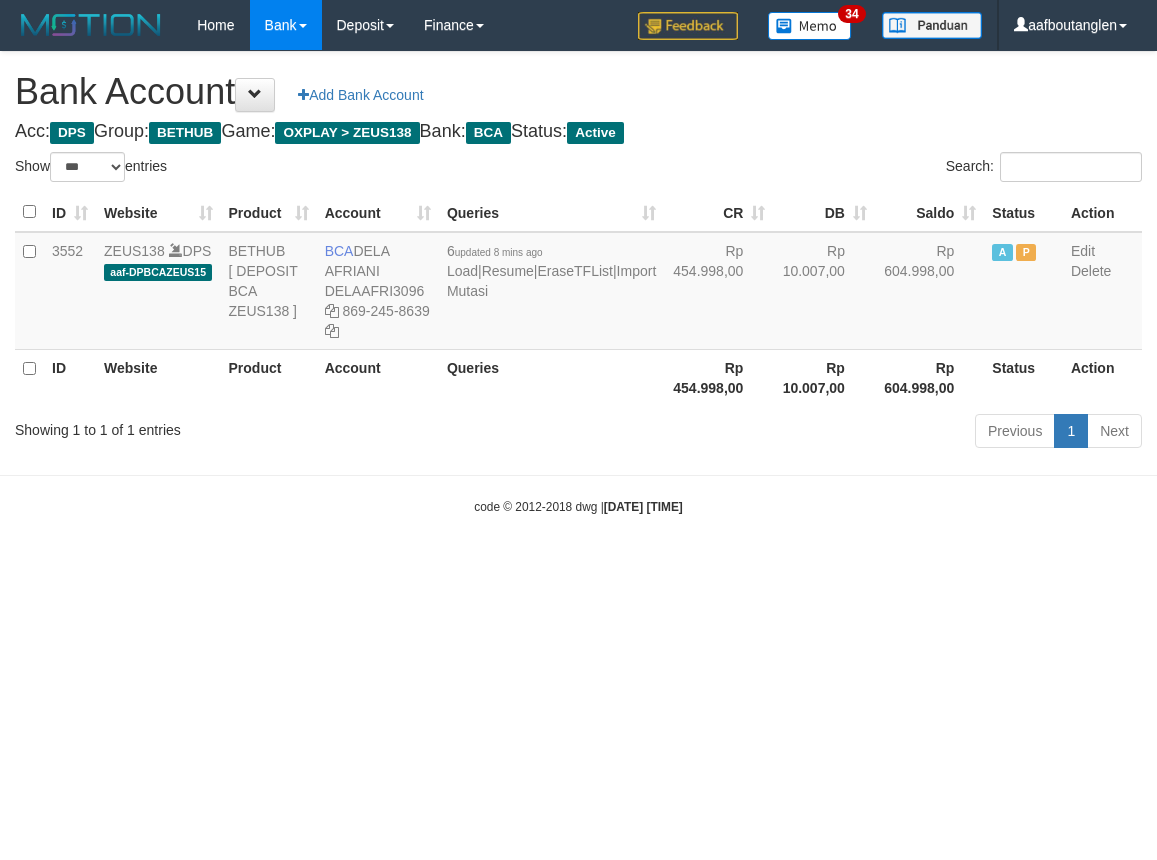 select on "***" 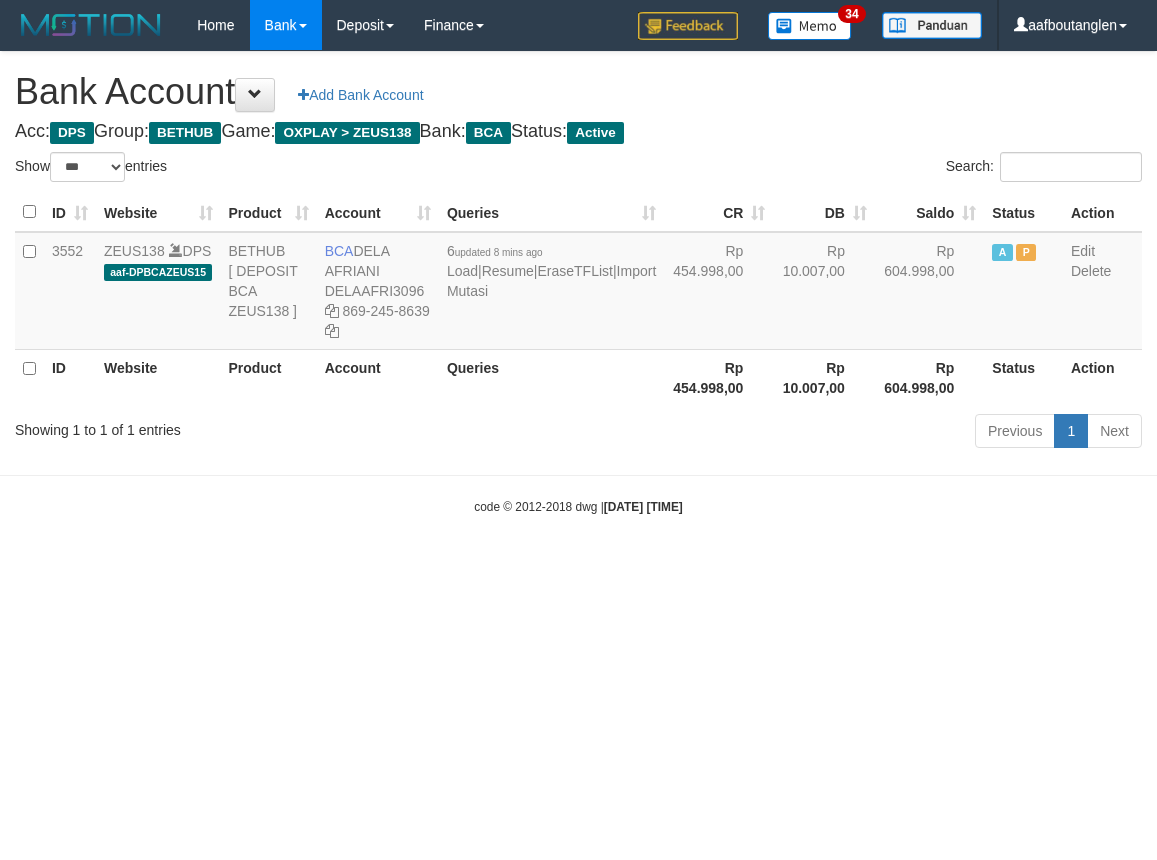 scroll, scrollTop: 0, scrollLeft: 0, axis: both 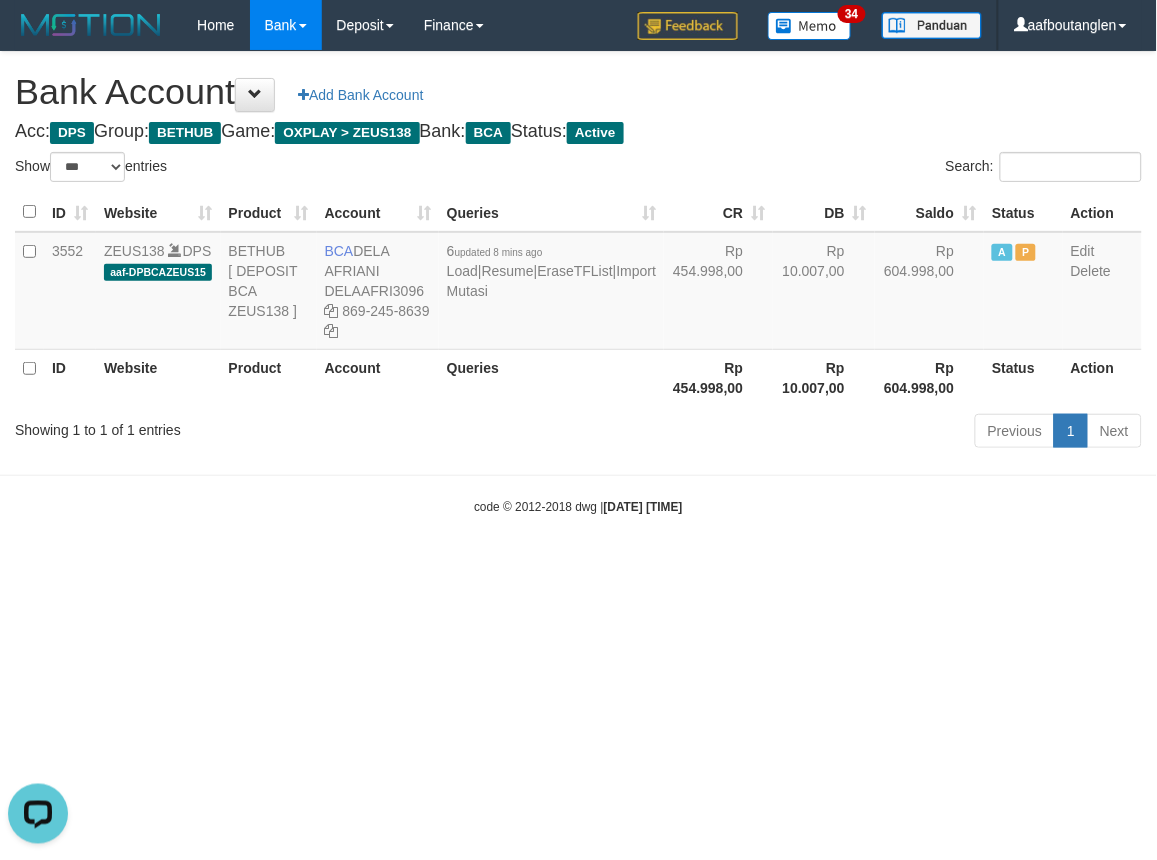 drag, startPoint x: 0, startPoint y: 0, endPoint x: 695, endPoint y: 641, distance: 945.466 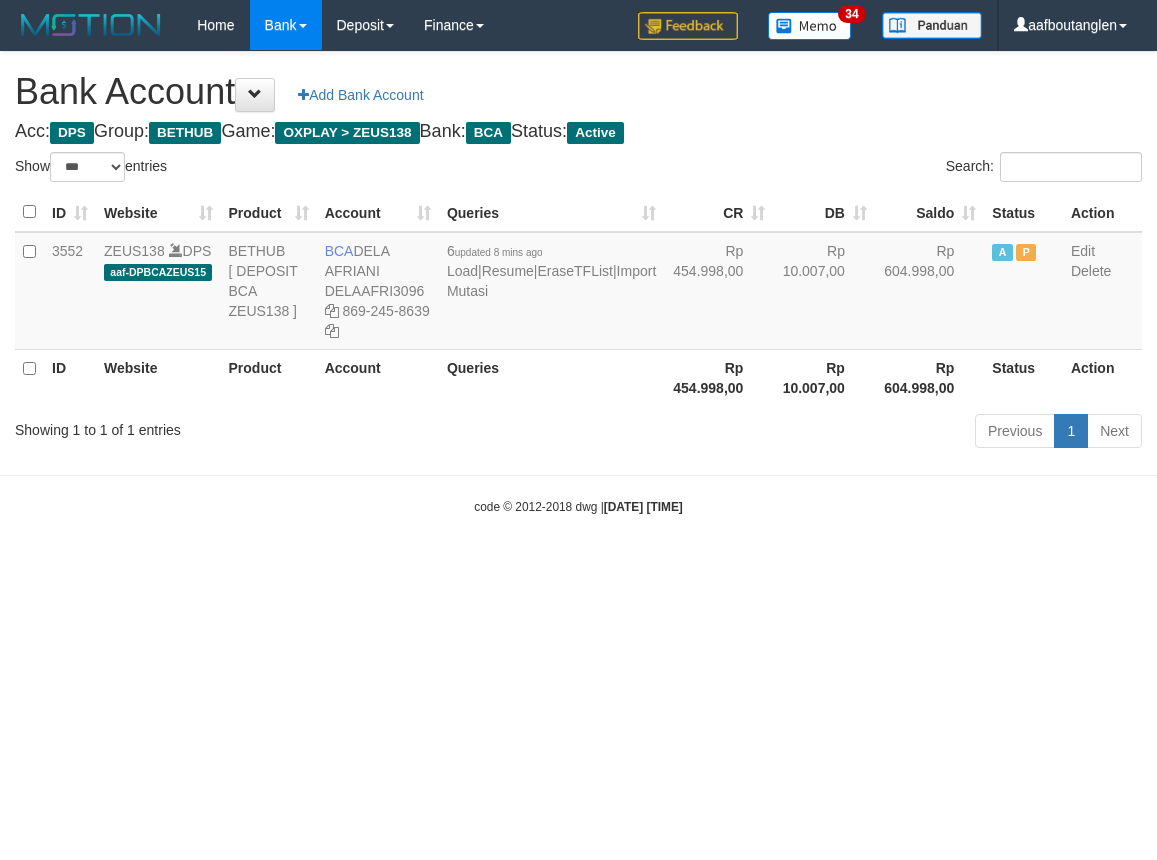 select on "***" 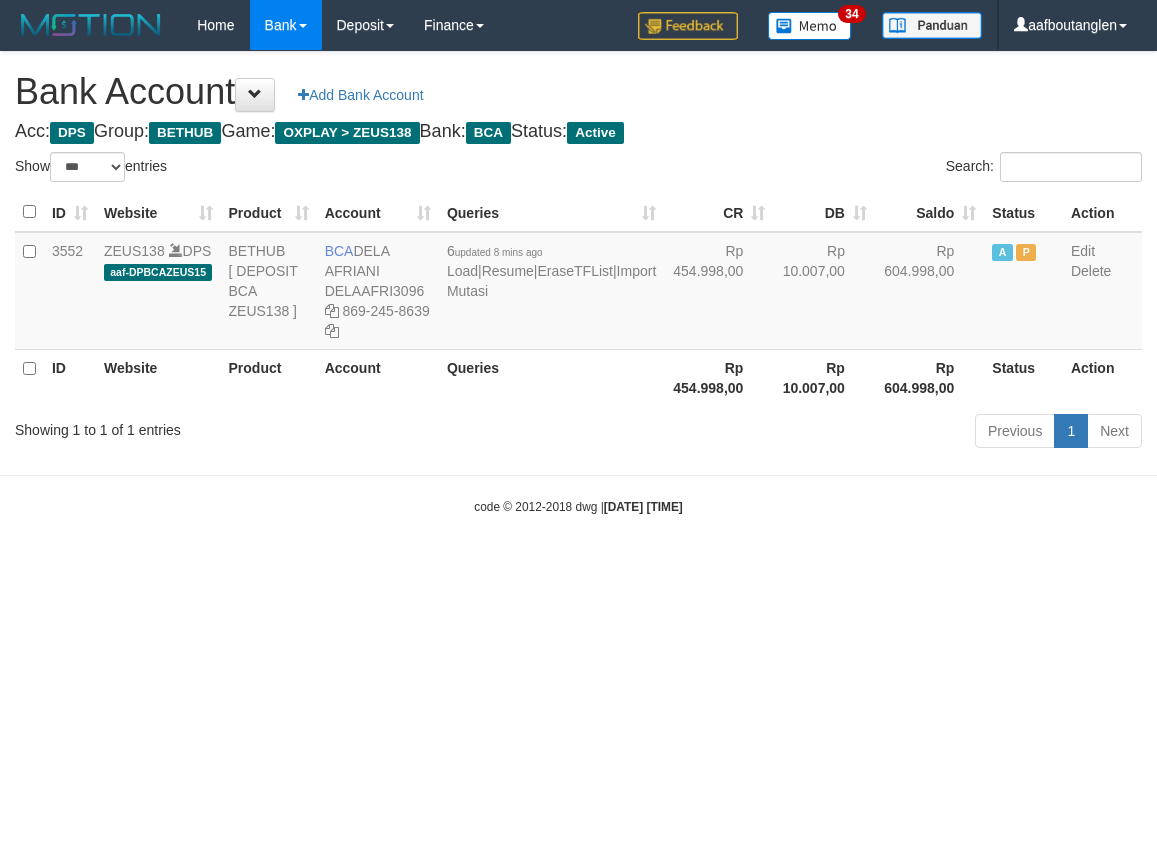 scroll, scrollTop: 0, scrollLeft: 0, axis: both 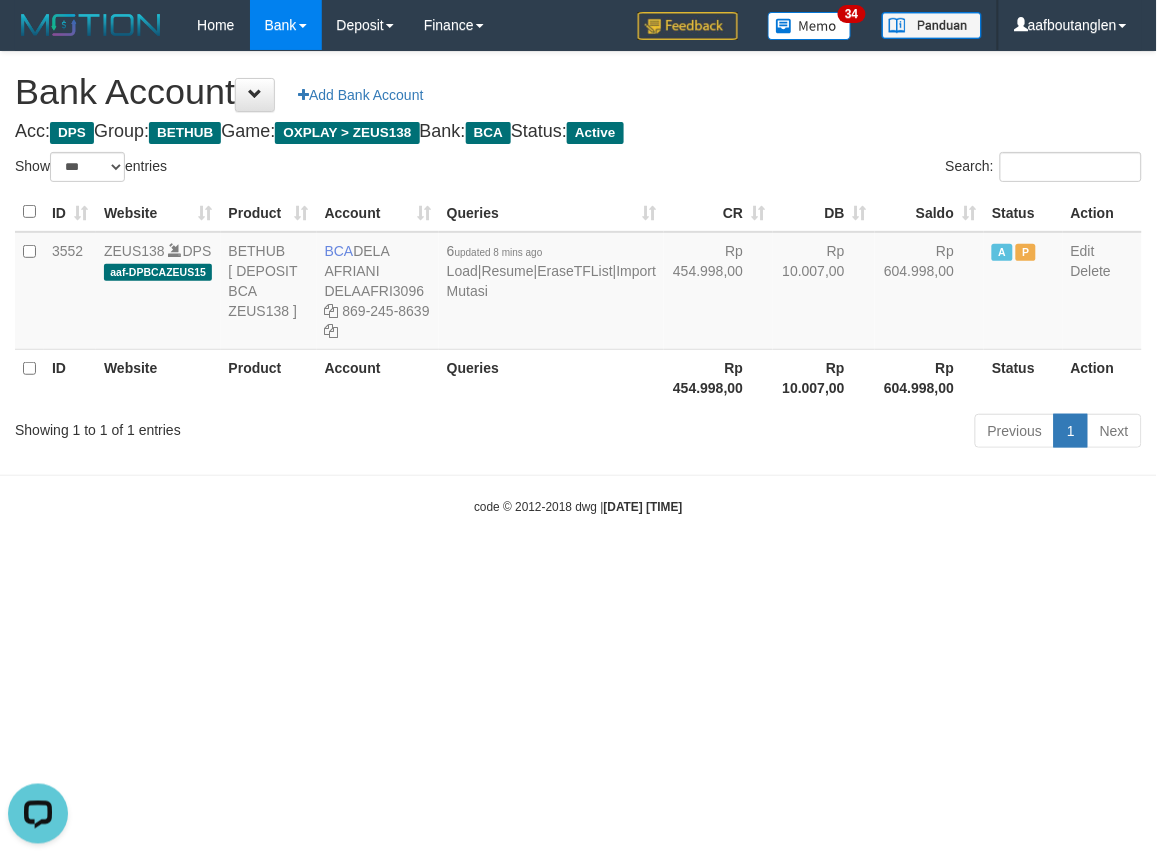 drag, startPoint x: 814, startPoint y: 602, endPoint x: 791, endPoint y: 601, distance: 23.021729 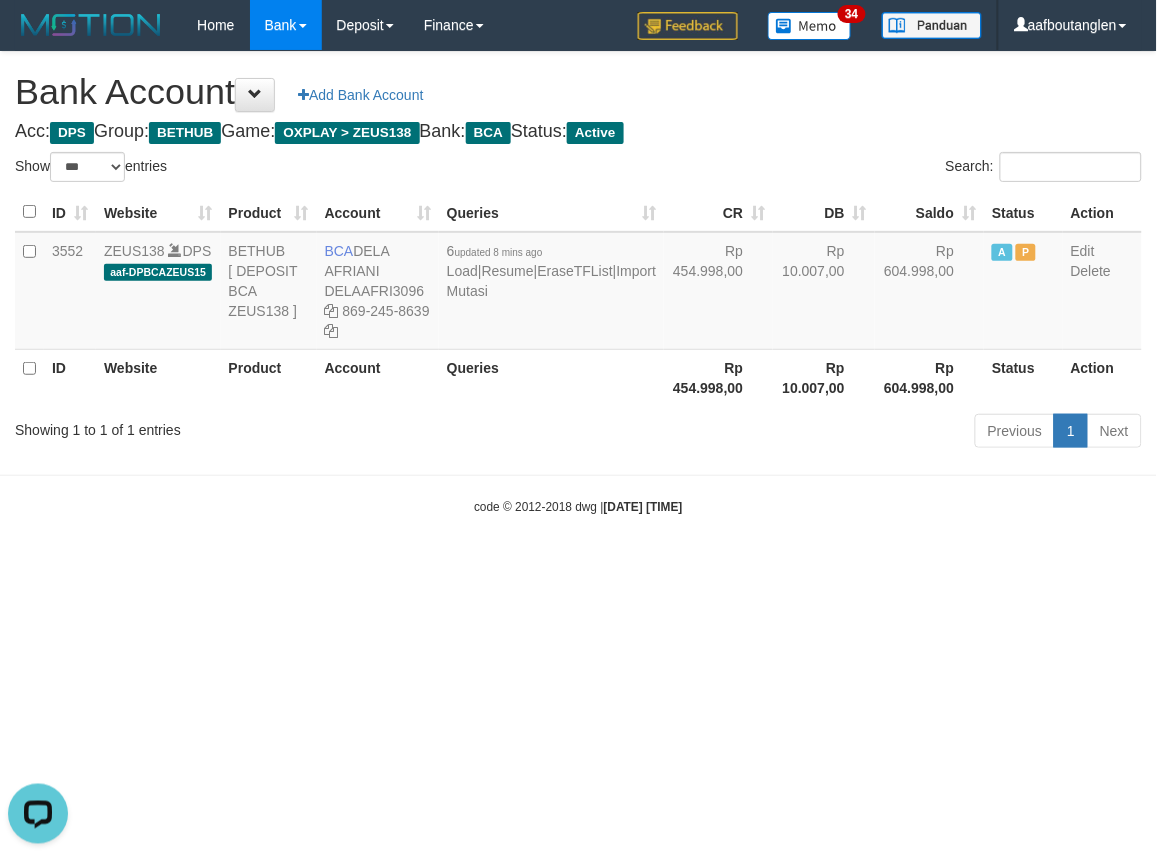 click on "Toggle navigation
Home
Bank
Account List
Deposit
DPS List
History
Note DPS
Finance
Financial Data
aafboutanglen
My Profile
Log Out
34" at bounding box center [578, 283] 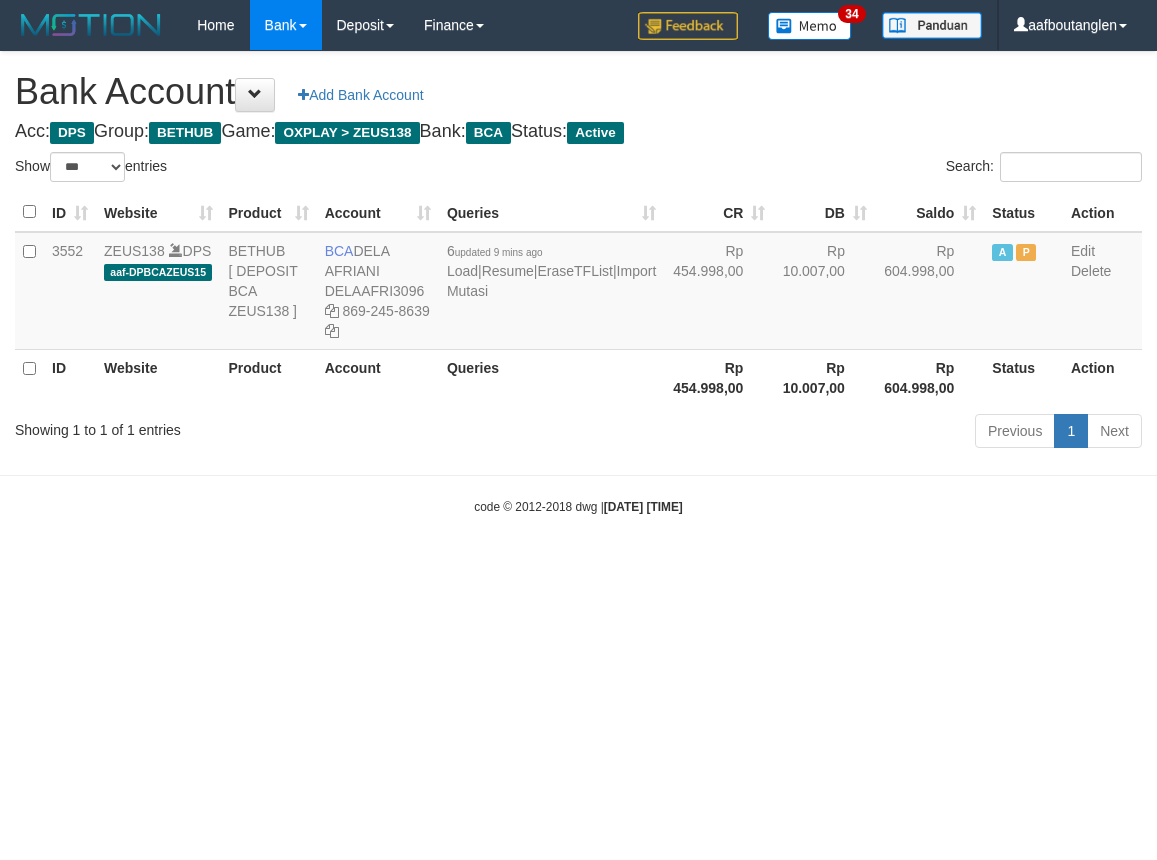 select on "***" 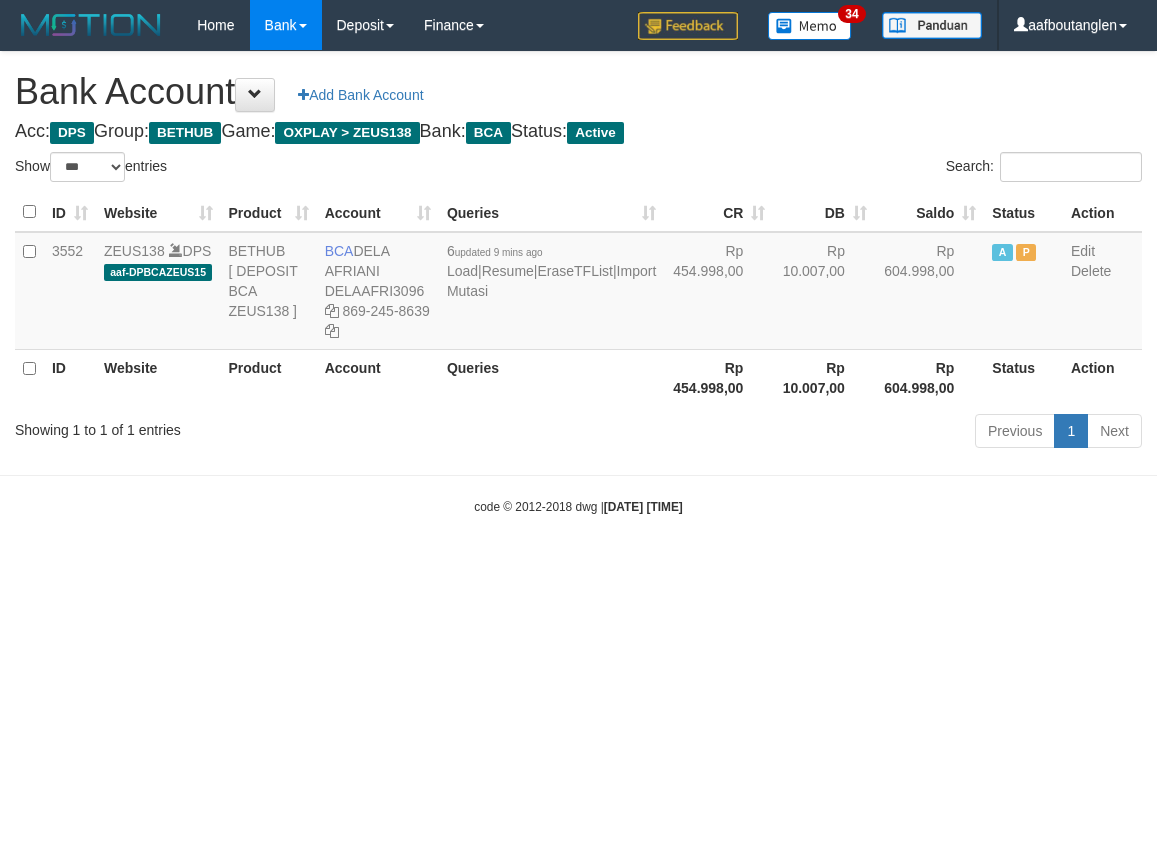 scroll, scrollTop: 0, scrollLeft: 0, axis: both 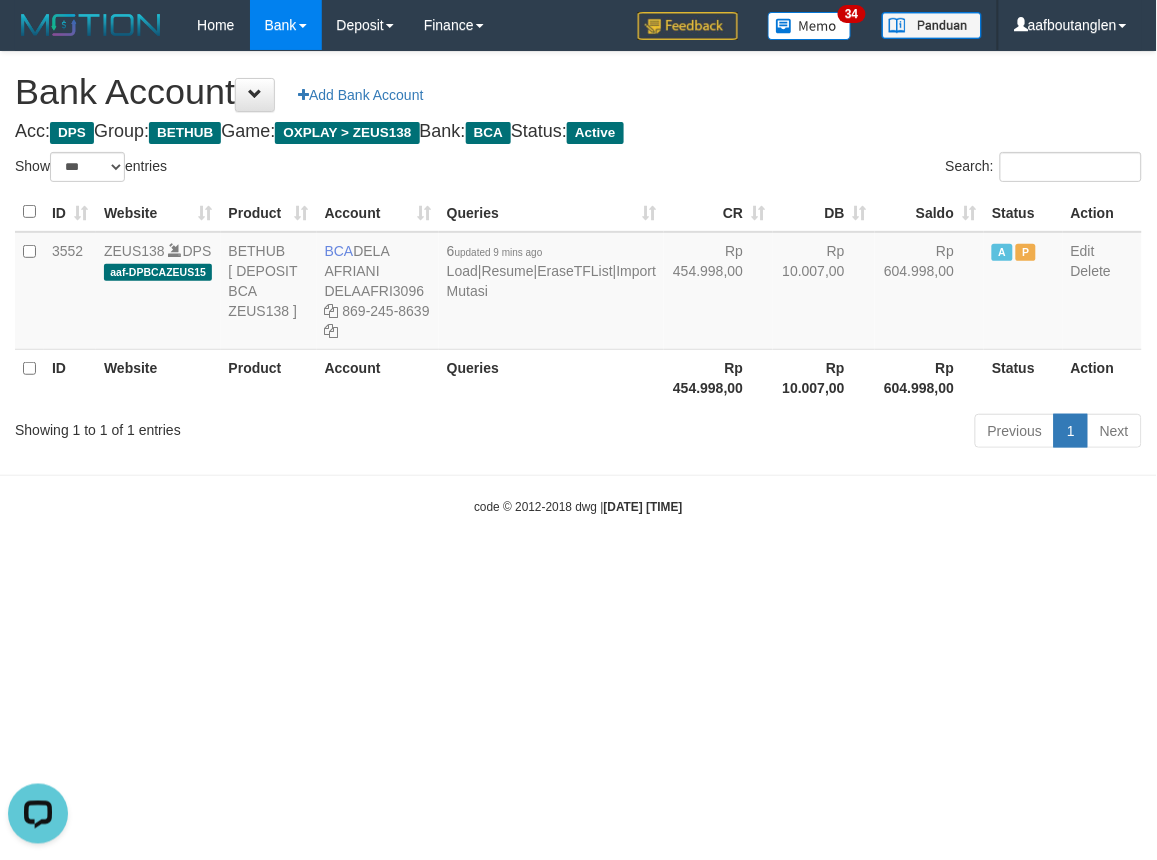 click on "Toggle navigation
Home
Bank
Account List
Deposit
DPS List
History
Note DPS
Finance
Financial Data
aafboutanglen
My Profile
Log Out
34" at bounding box center (578, 283) 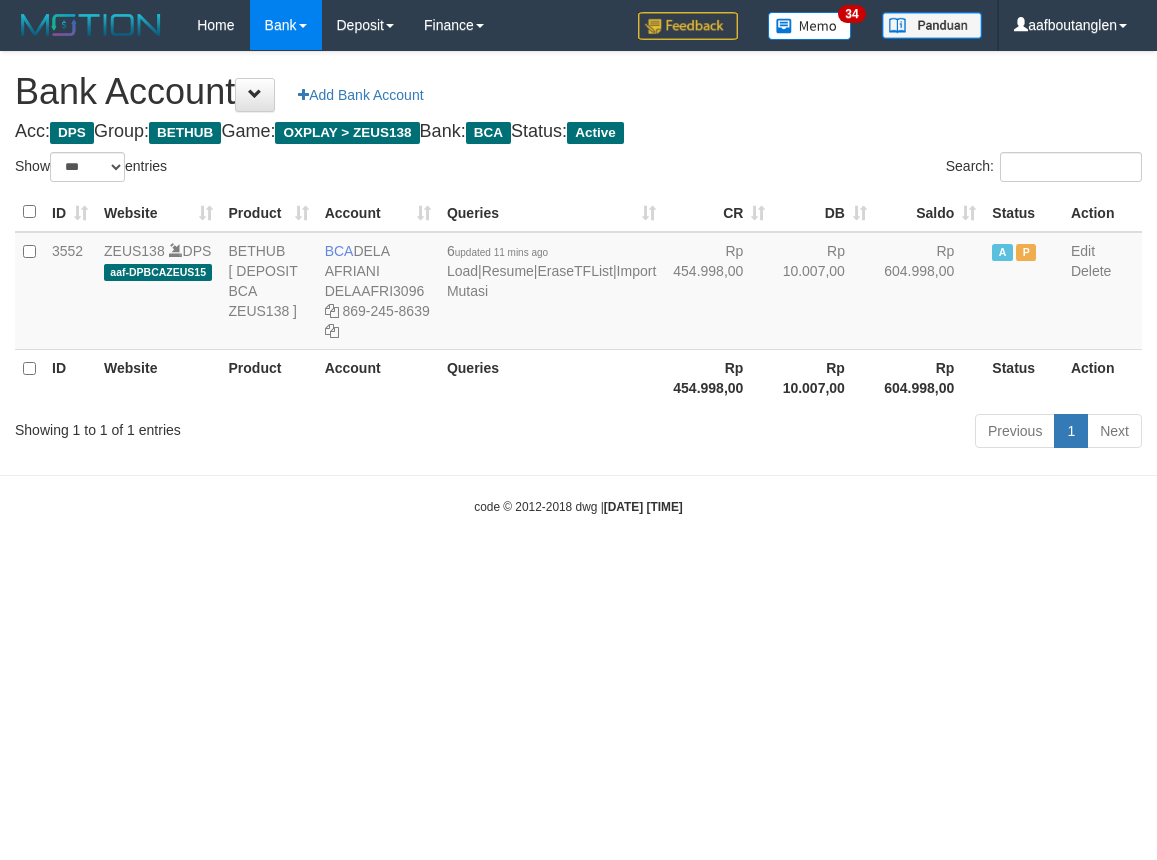 select on "***" 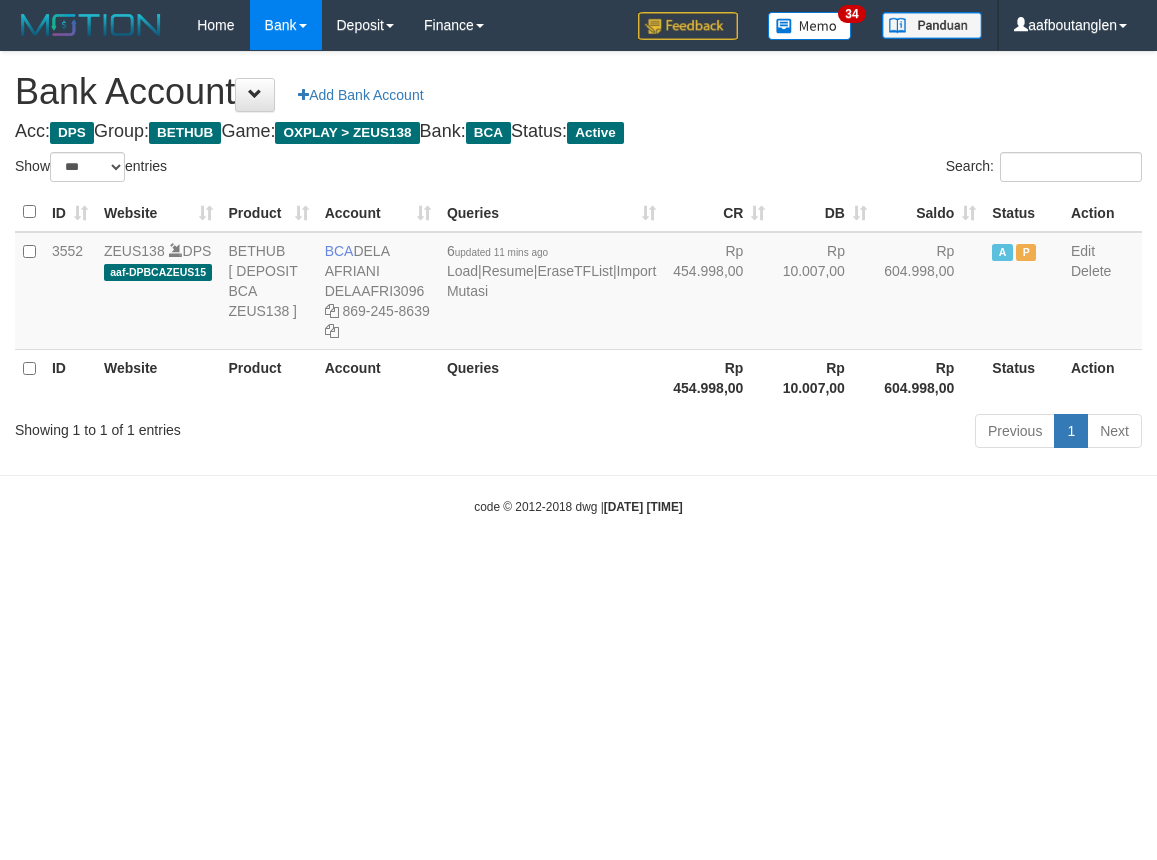 scroll, scrollTop: 0, scrollLeft: 0, axis: both 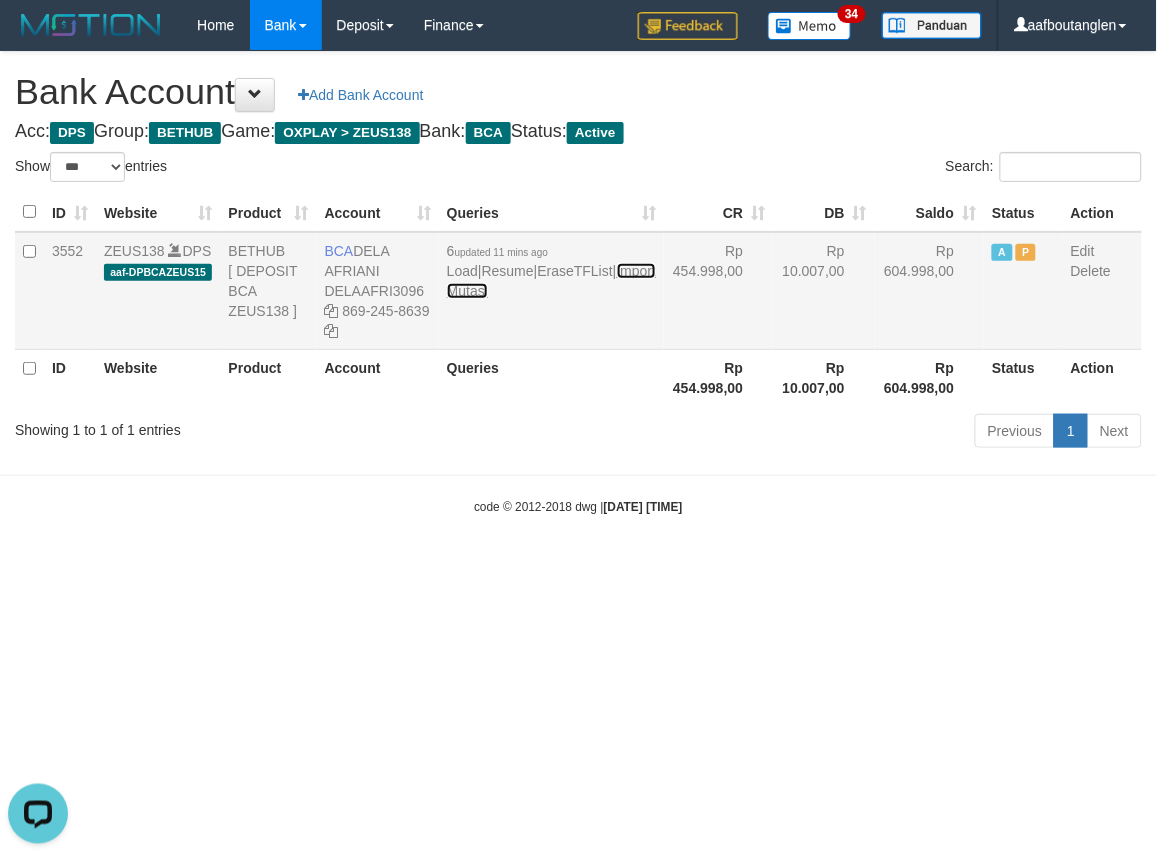 click on "Import Mutasi" at bounding box center [551, 281] 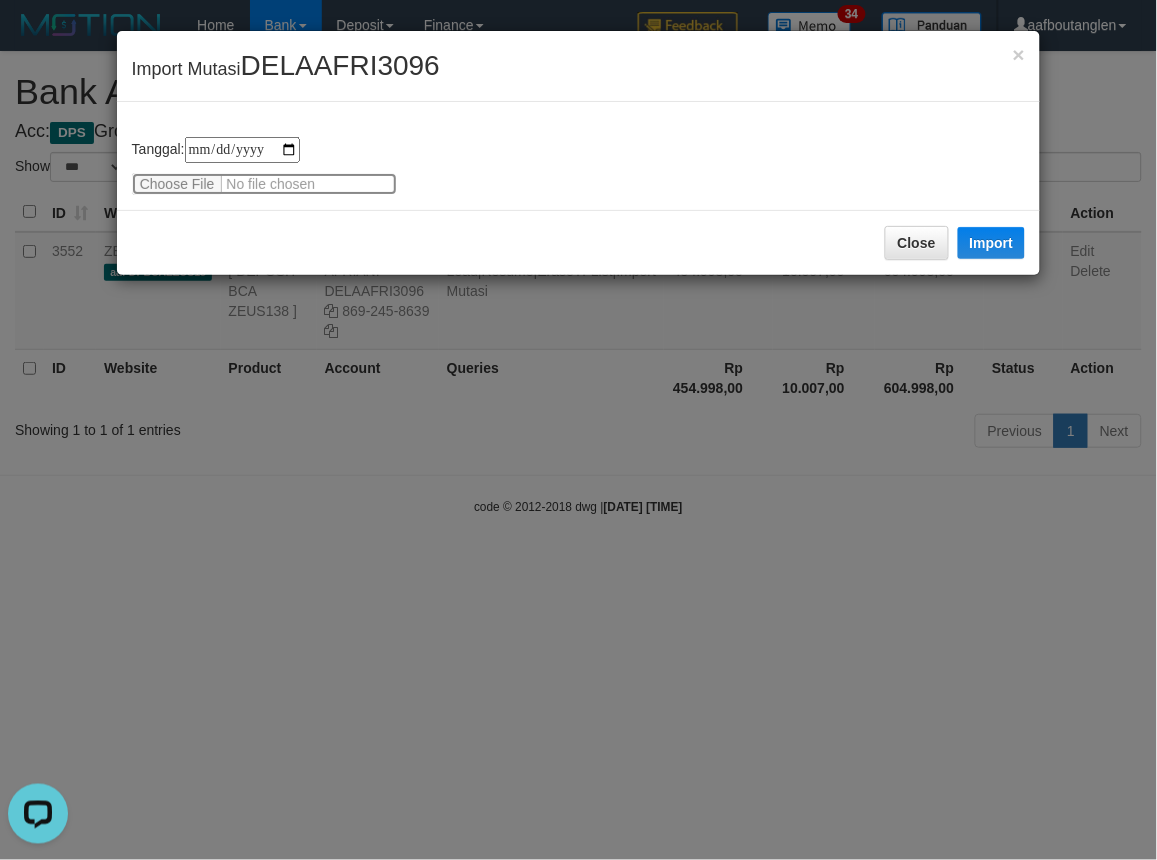 click at bounding box center [264, 184] 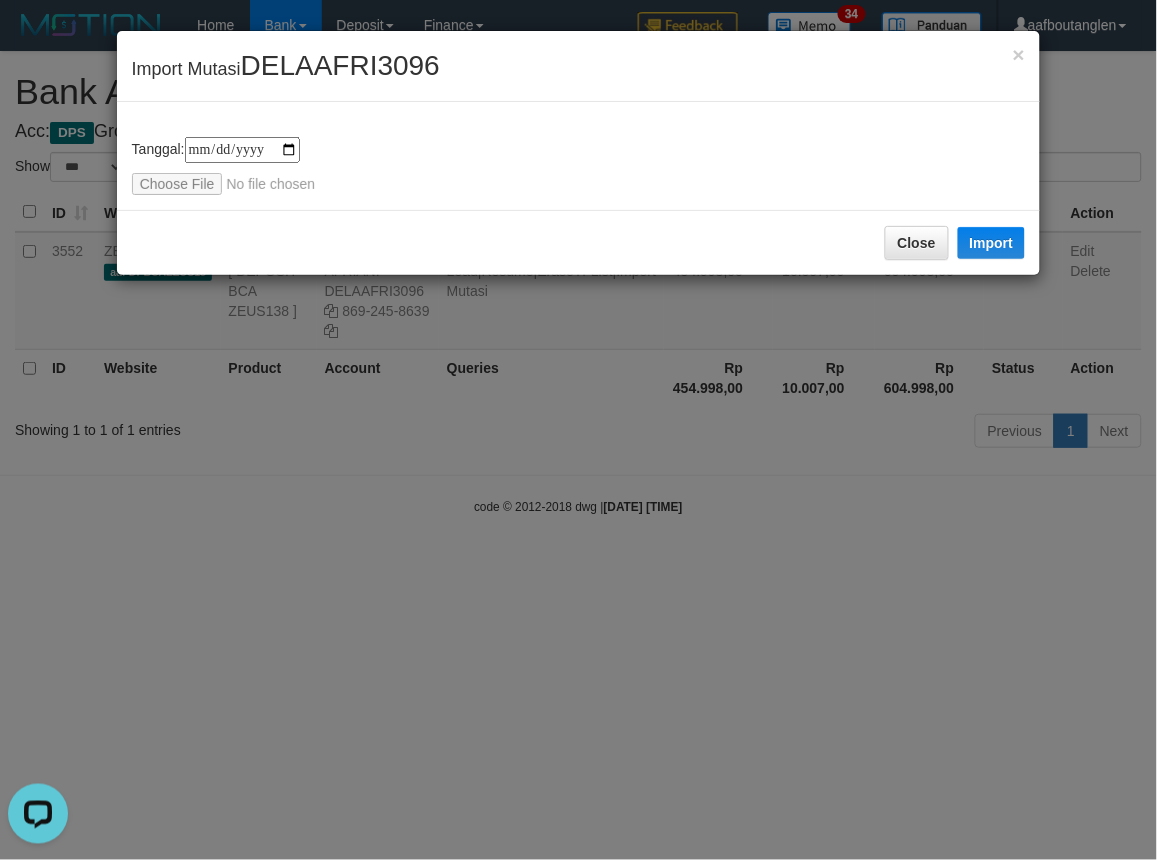click on "**********" at bounding box center [242, 150] 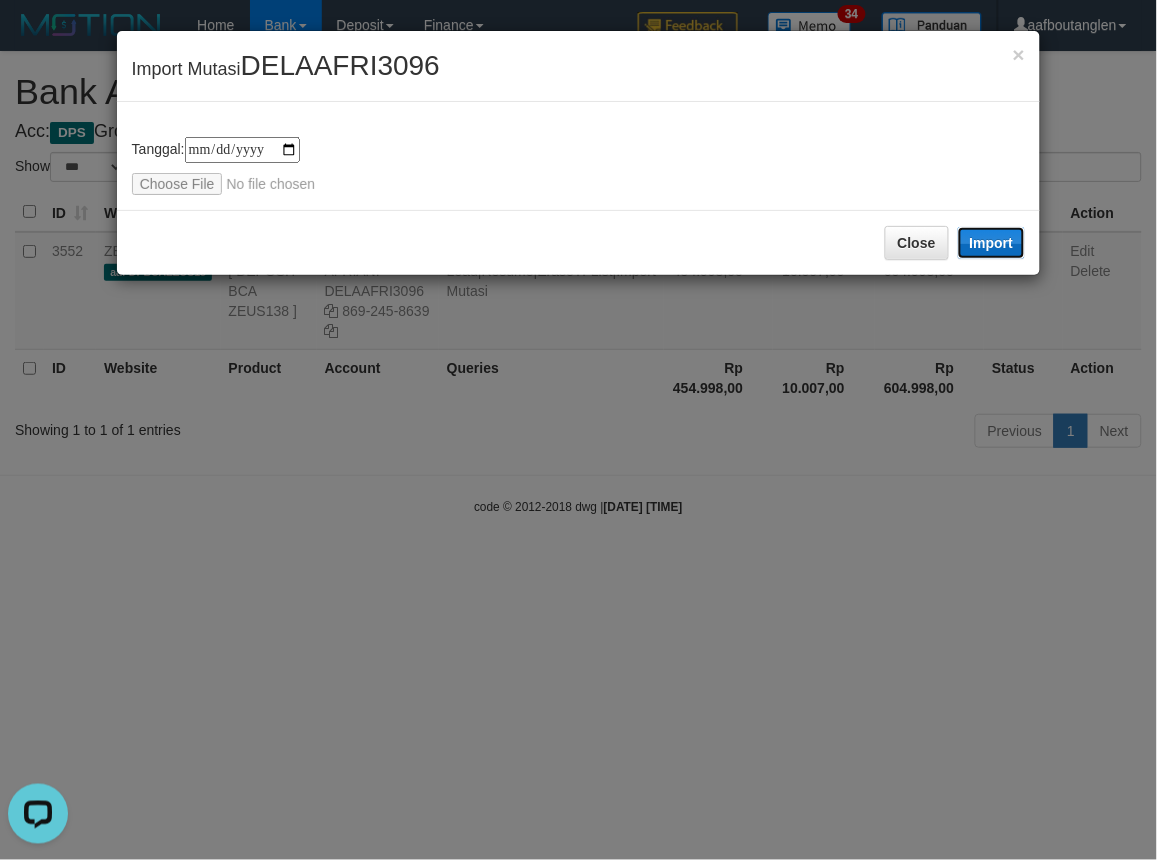 click on "Import" at bounding box center [992, 243] 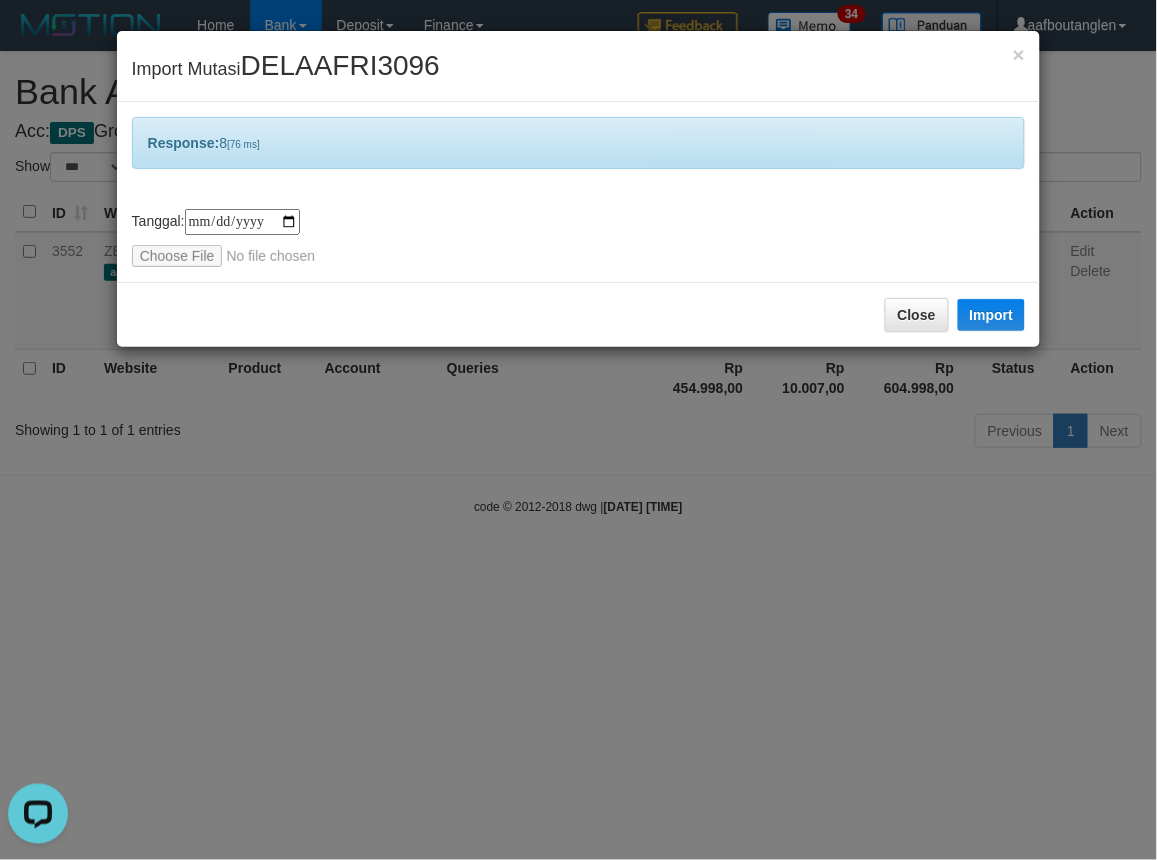 click on "Close
Import" at bounding box center [579, 314] 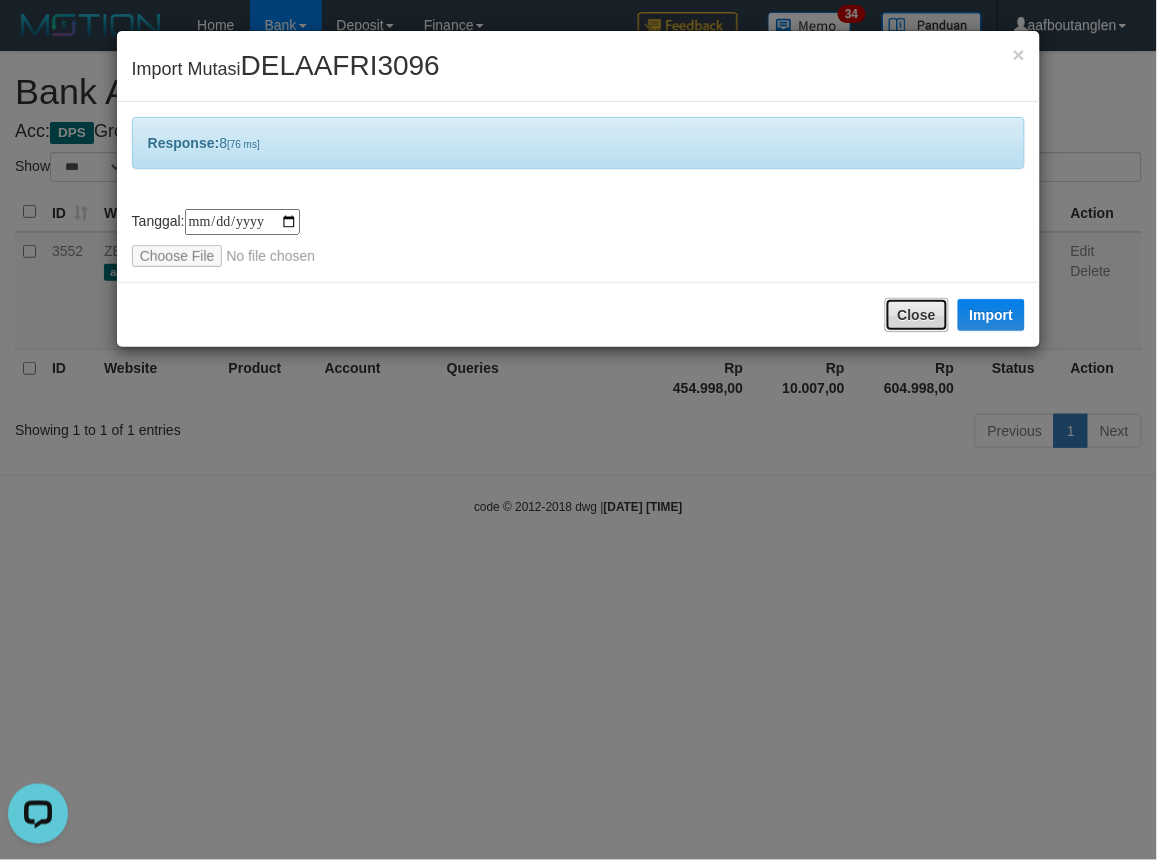 click on "Close" at bounding box center [917, 315] 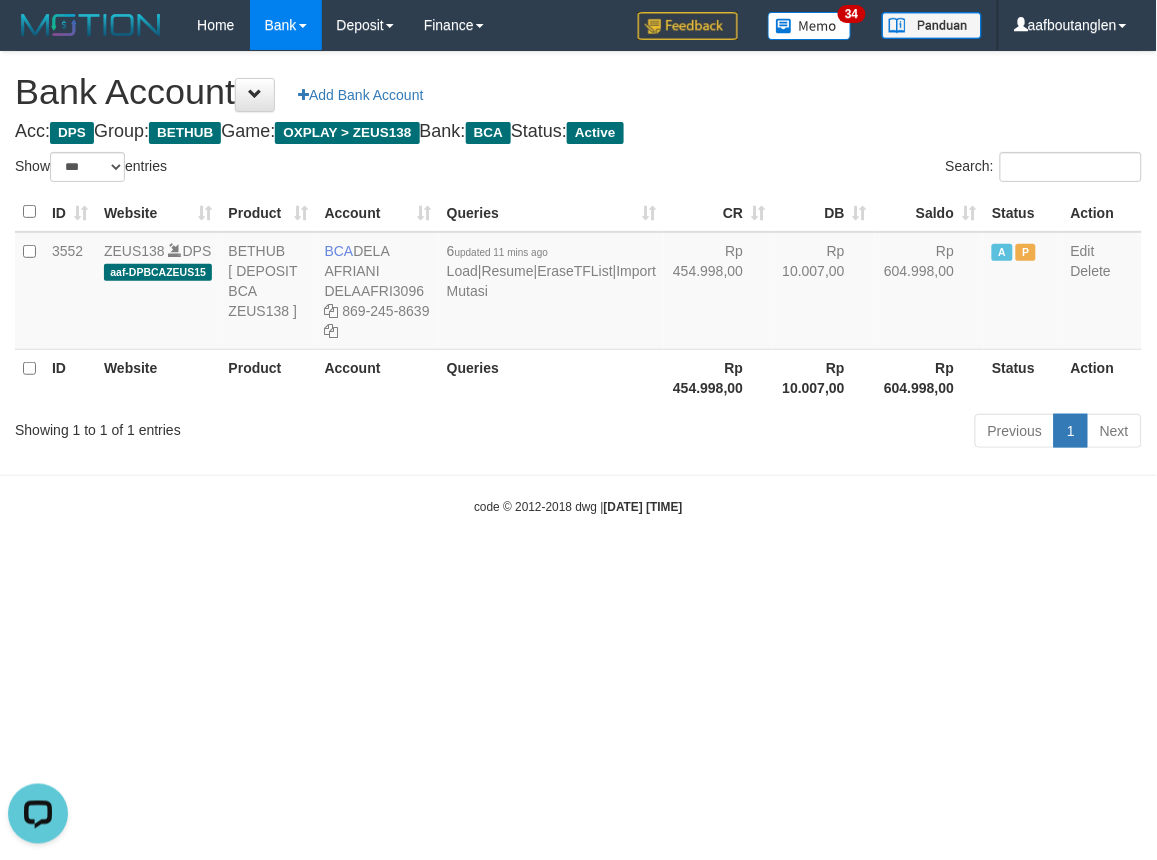 drag, startPoint x: 806, startPoint y: 446, endPoint x: 785, endPoint y: 446, distance: 21 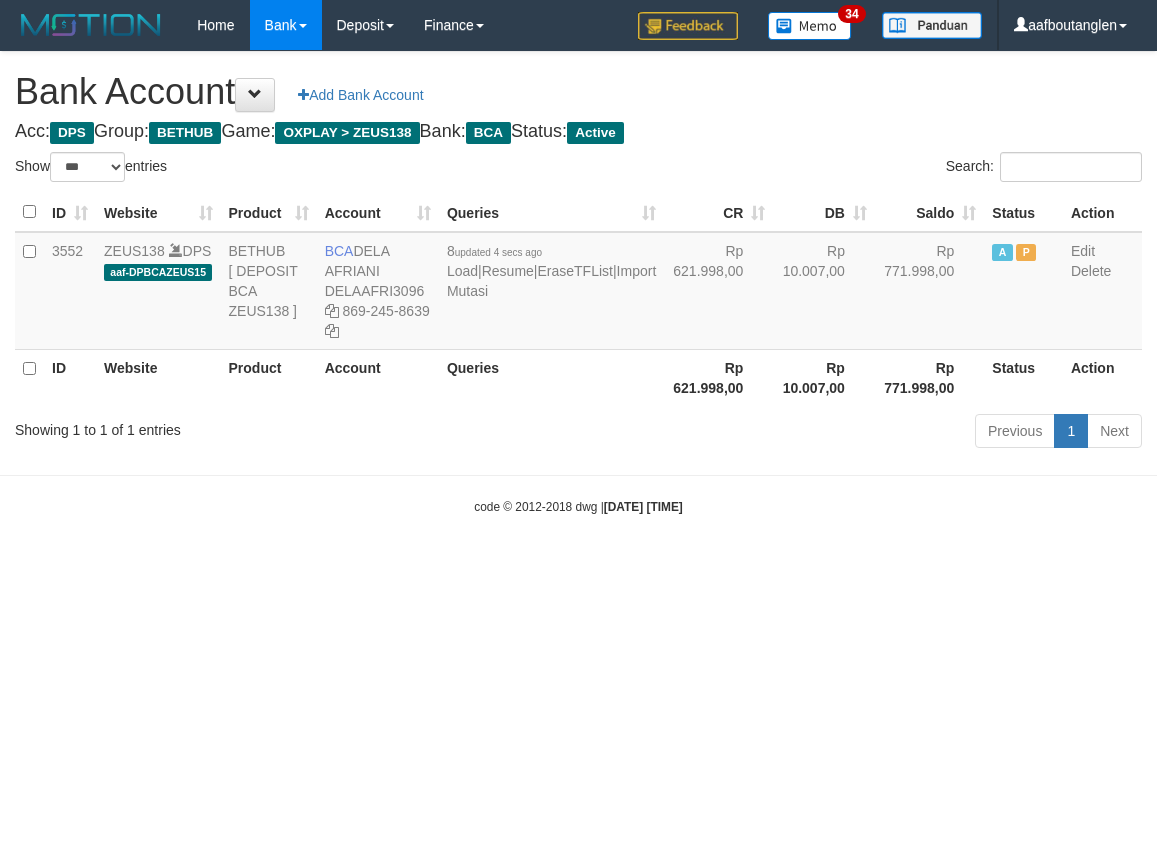 select on "***" 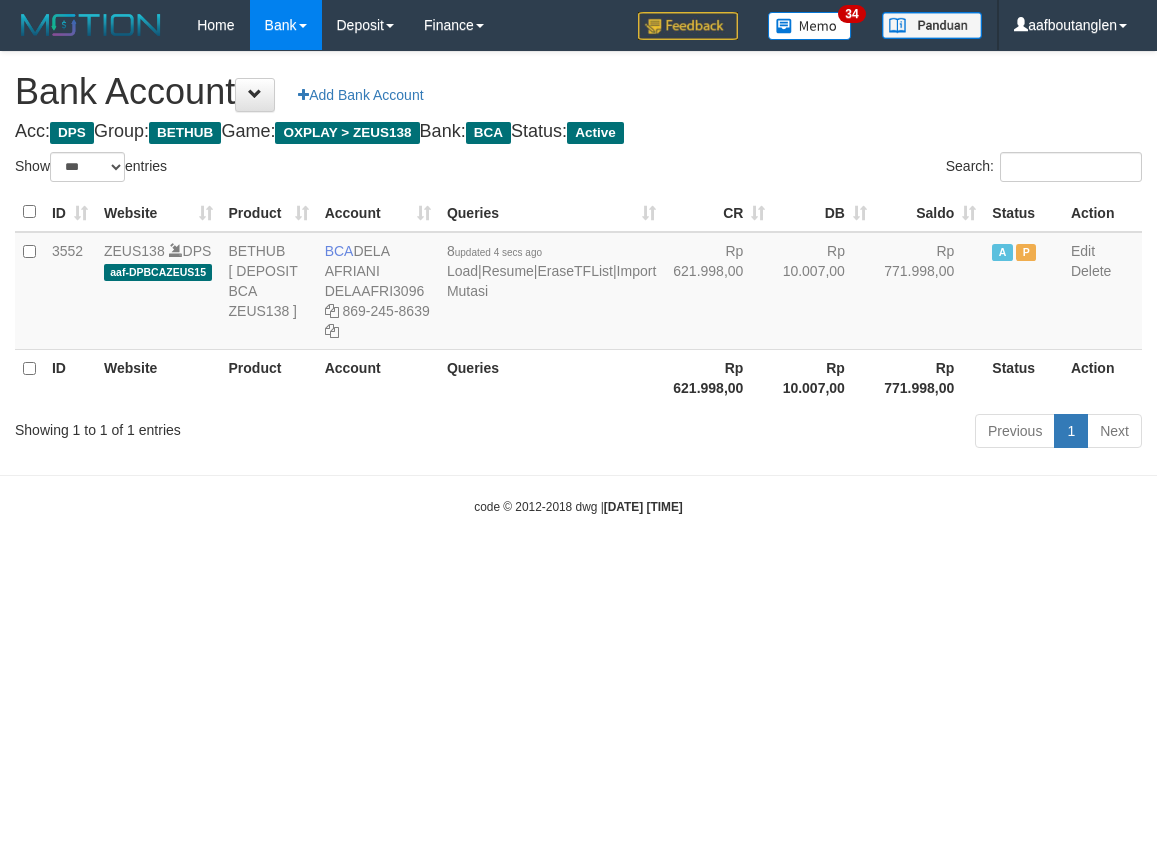 scroll, scrollTop: 0, scrollLeft: 0, axis: both 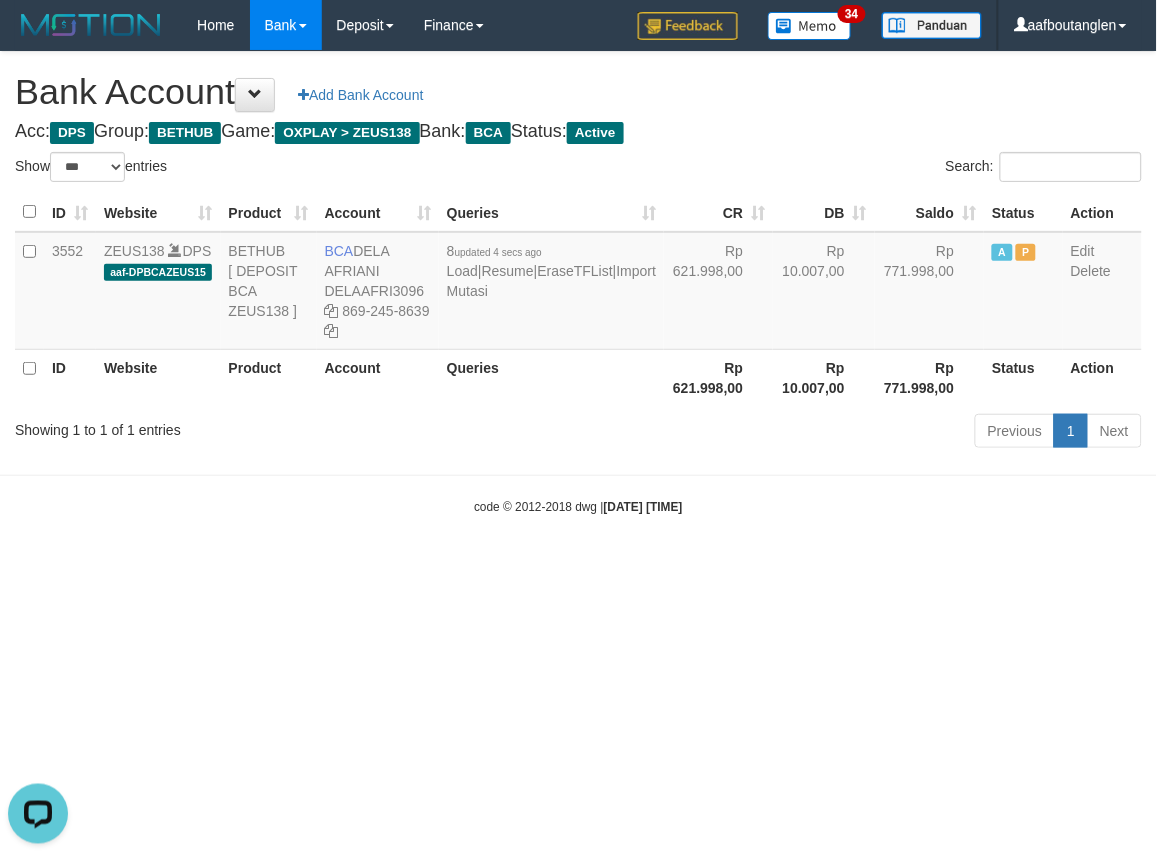 click on "Toggle navigation
Home
Bank
Account List
Deposit
DPS List
History
Note DPS
Finance
Financial Data
aafboutanglen
My Profile
Log Out
34" at bounding box center (578, 283) 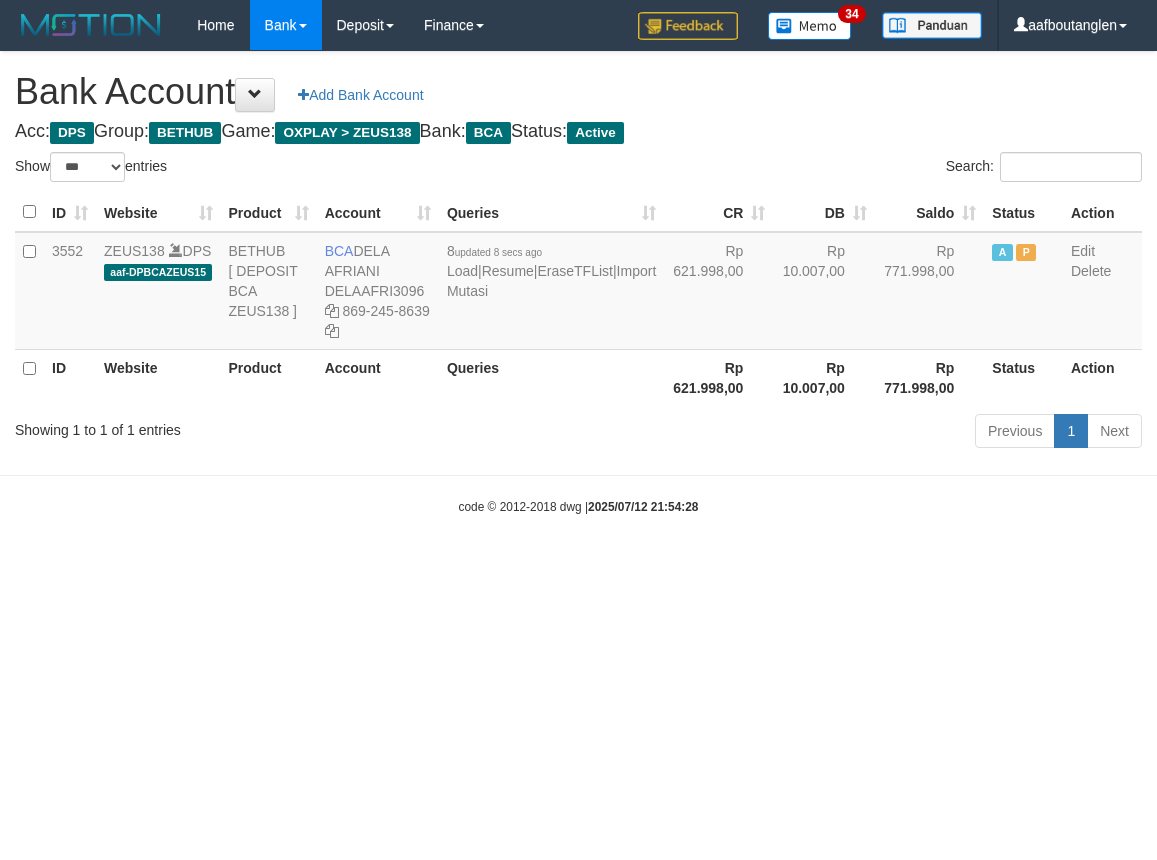 select on "***" 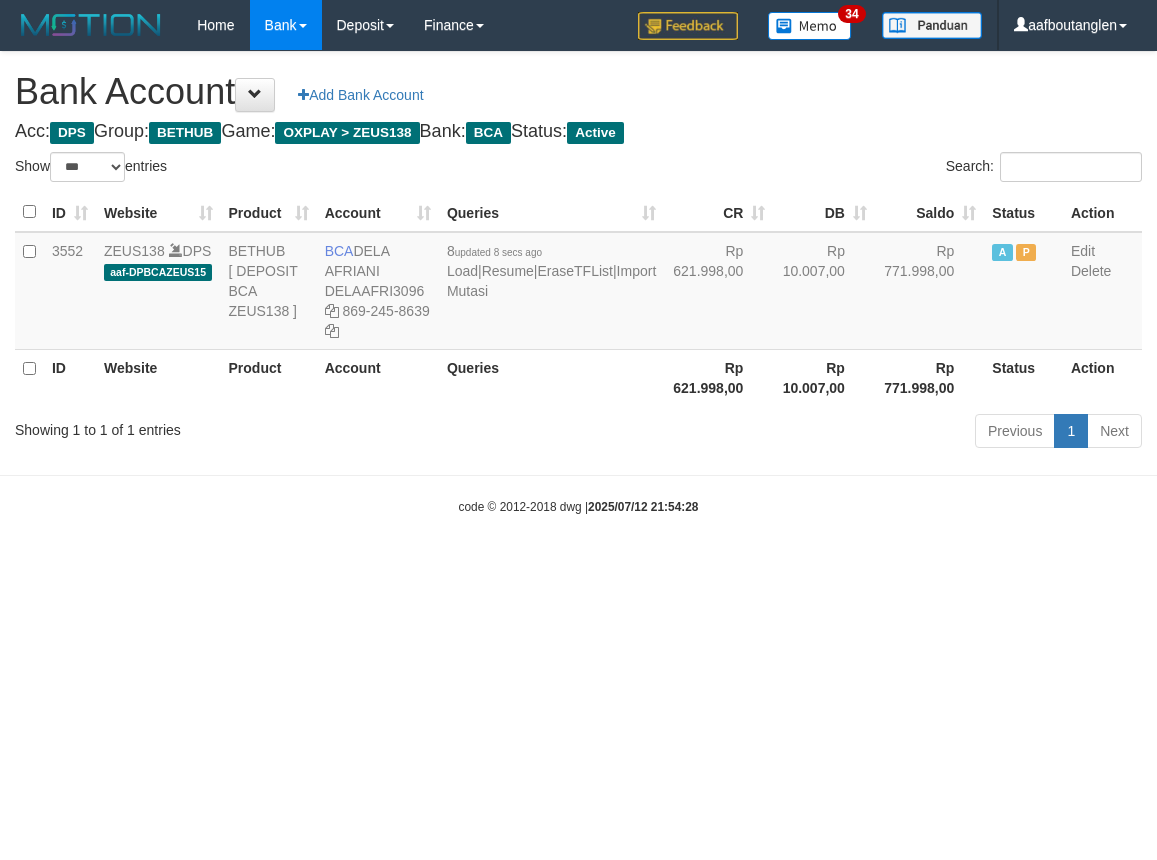 scroll, scrollTop: 0, scrollLeft: 0, axis: both 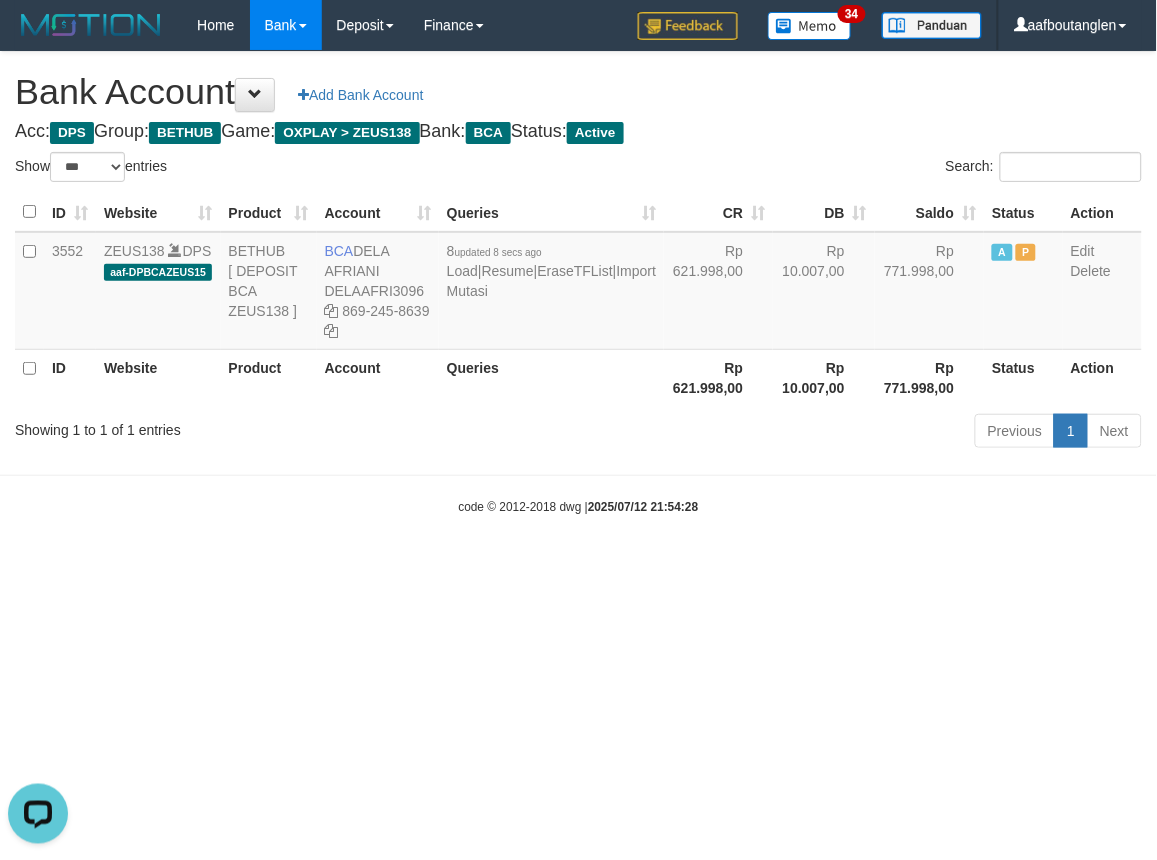 drag, startPoint x: 997, startPoint y: 606, endPoint x: 870, endPoint y: 658, distance: 137.23338 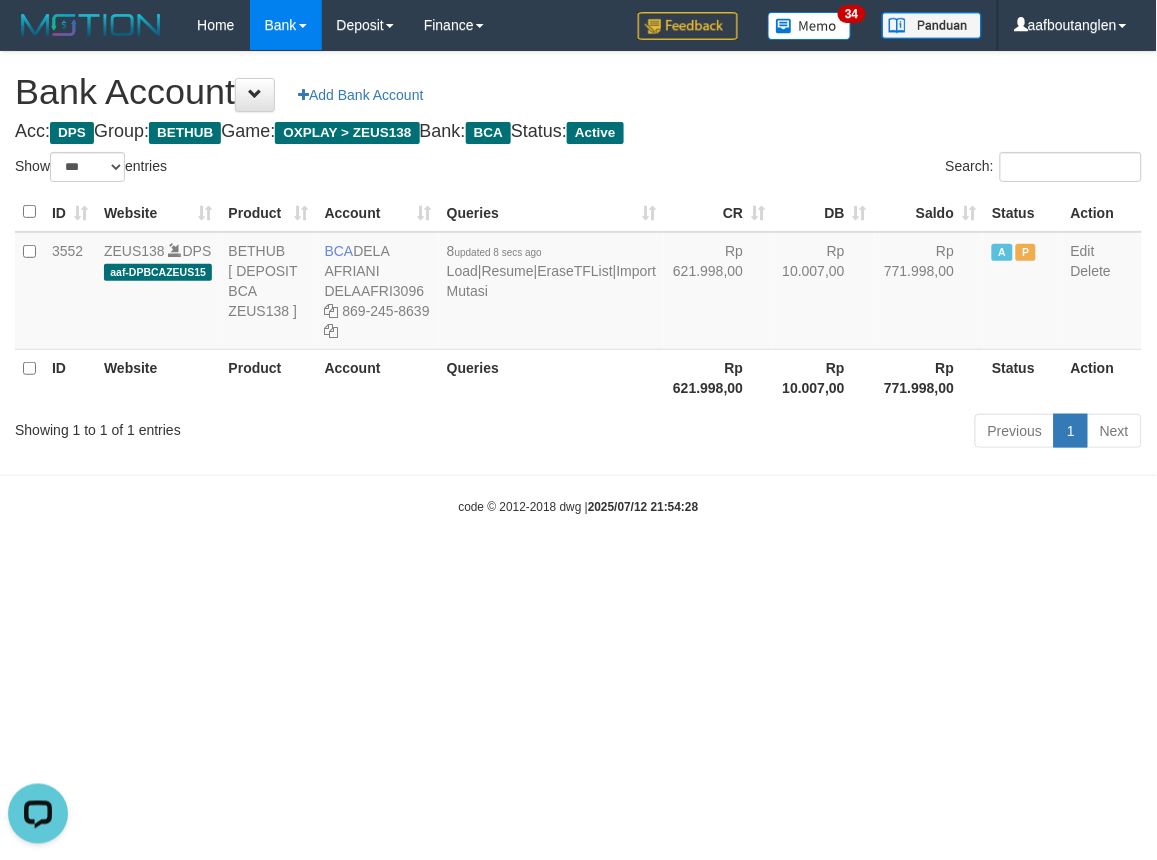 click on "Toggle navigation
Home
Bank
Account List
Deposit
DPS List
History
Note DPS
Finance
Financial Data
aafboutanglen
My Profile
Log Out
34" at bounding box center [578, 283] 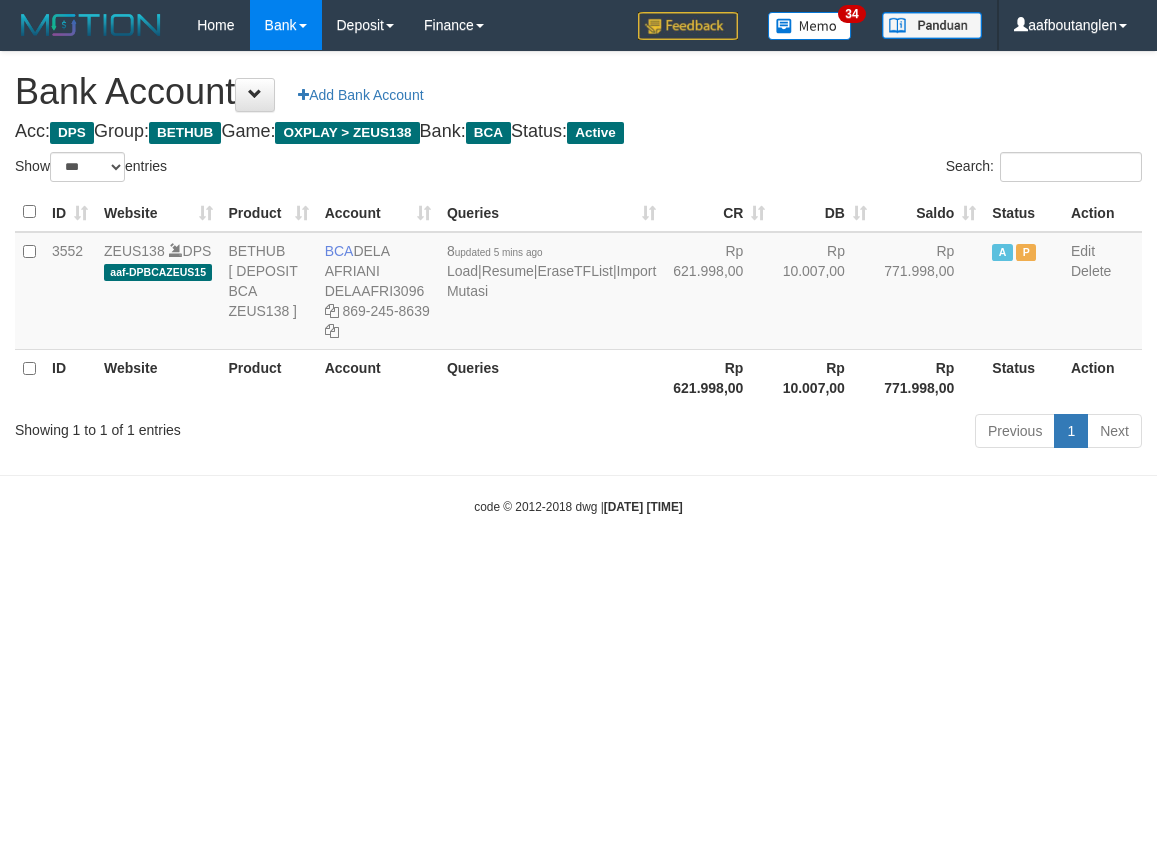 select on "***" 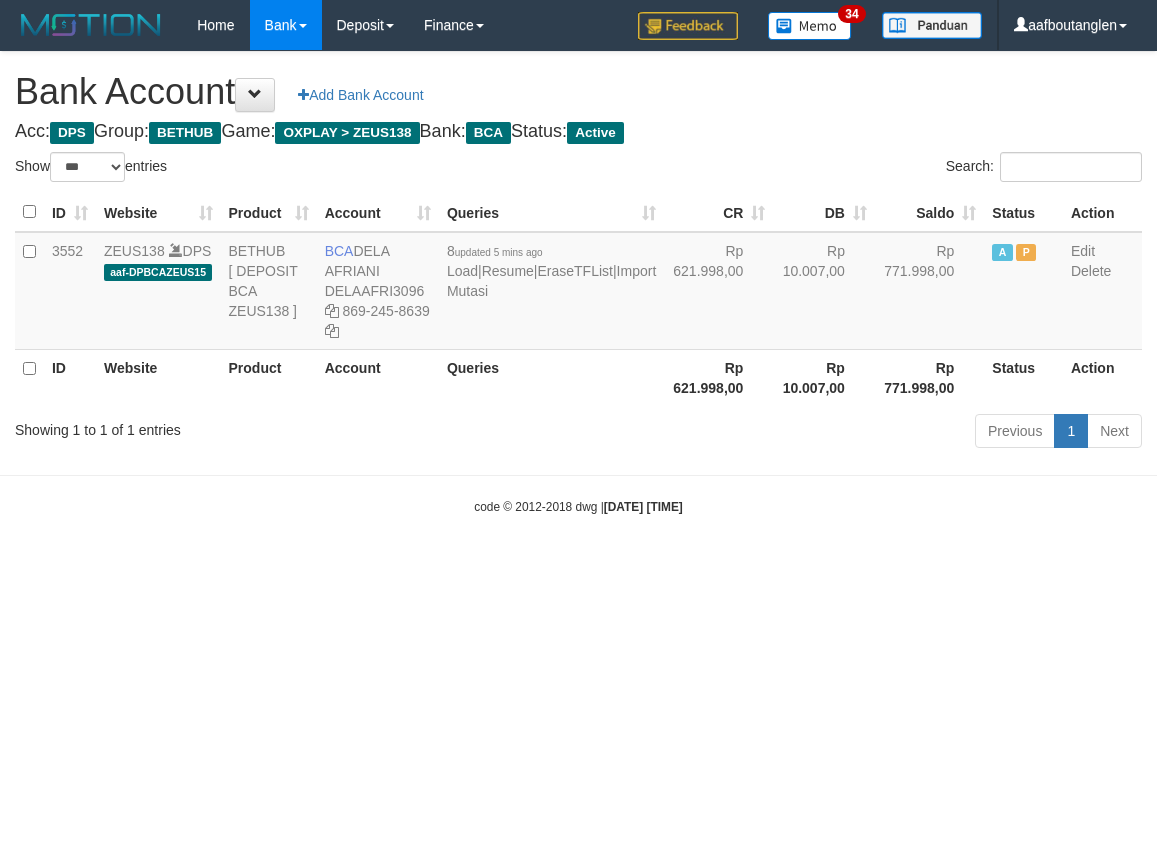 scroll, scrollTop: 0, scrollLeft: 0, axis: both 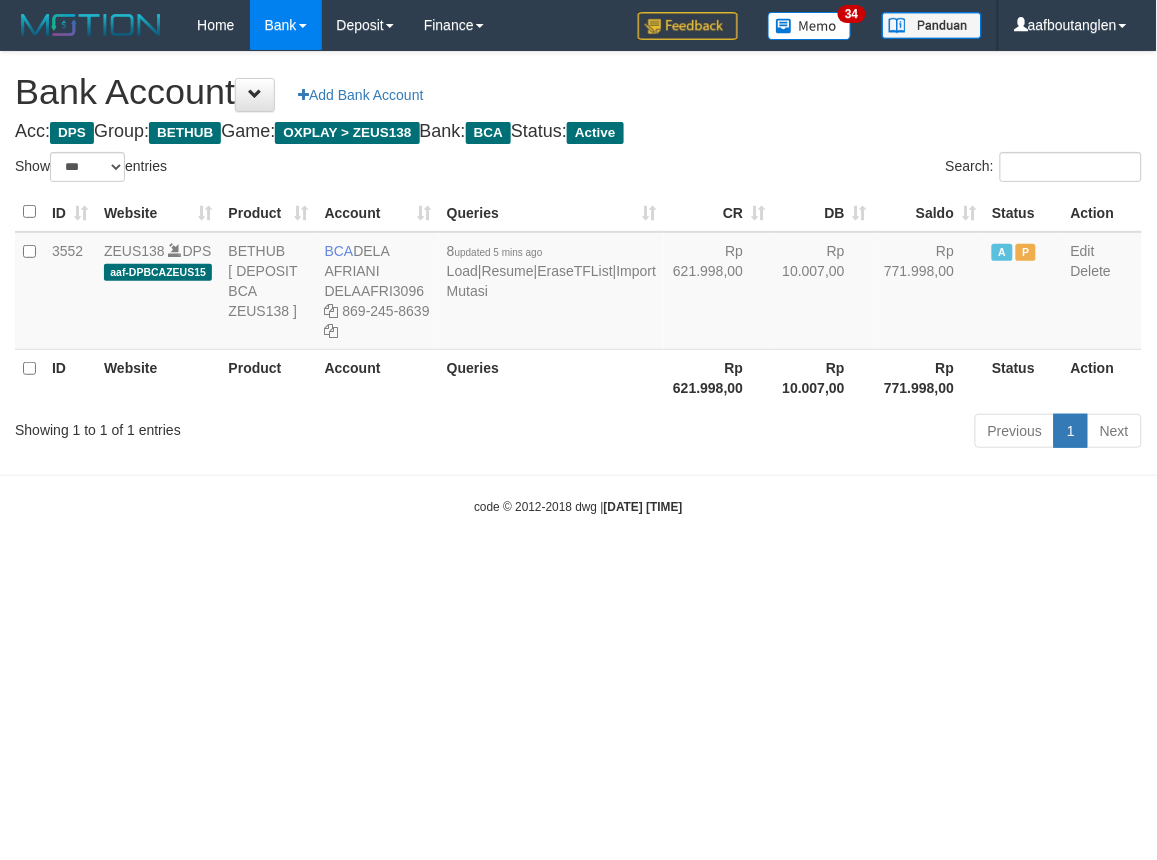 drag, startPoint x: 812, startPoint y: 617, endPoint x: 780, endPoint y: 616, distance: 32.01562 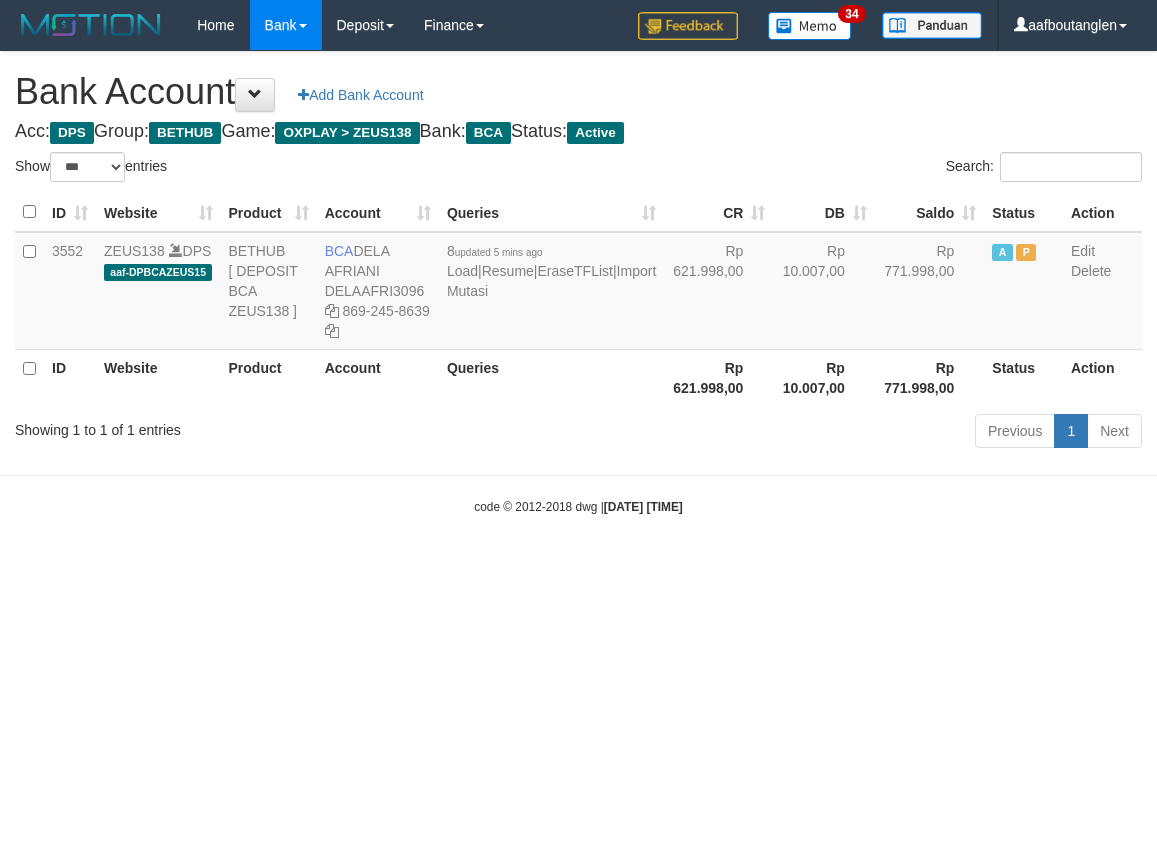 select on "***" 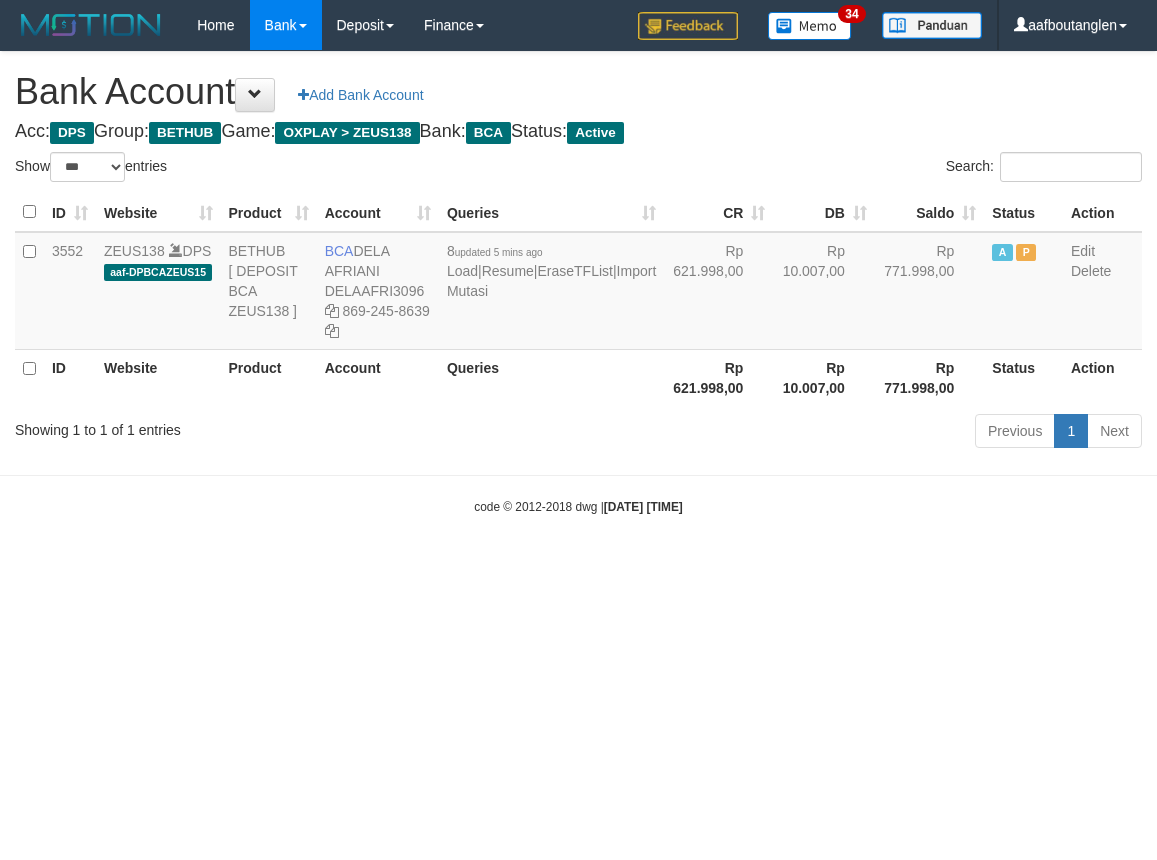 scroll, scrollTop: 0, scrollLeft: 0, axis: both 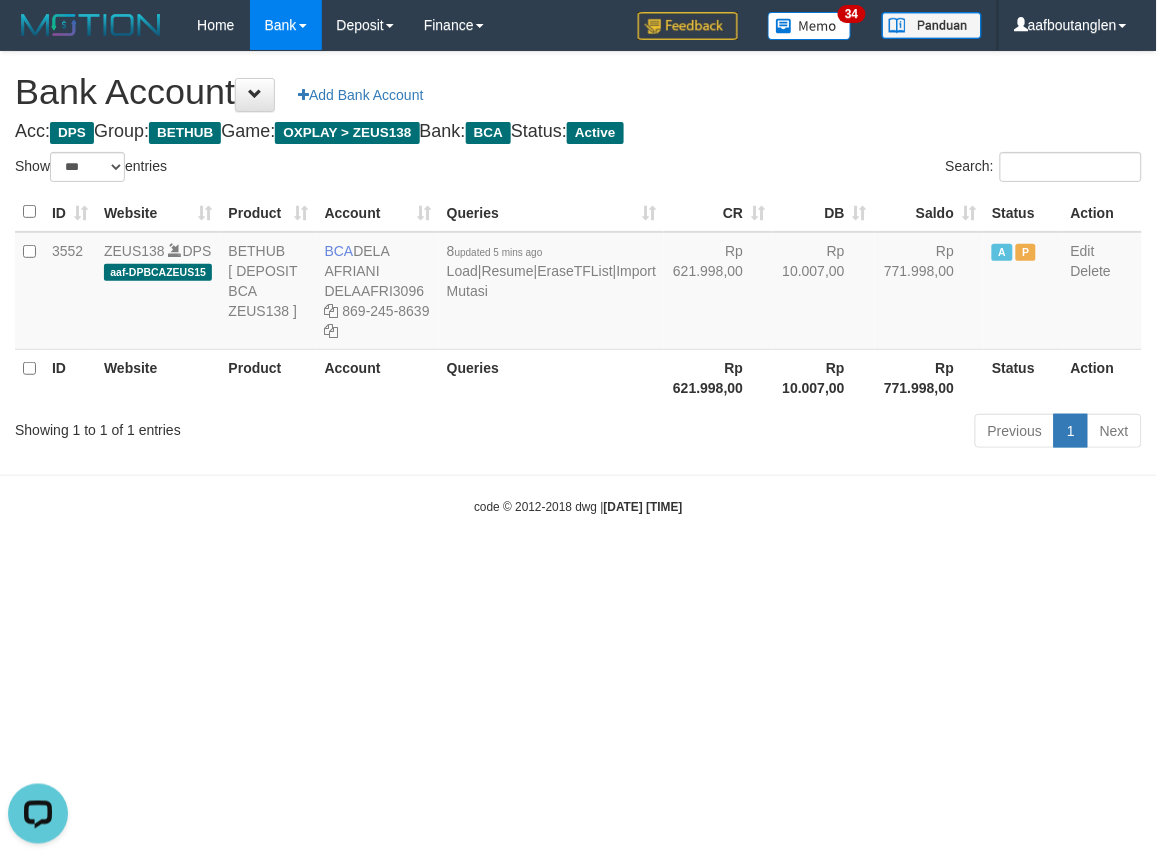 drag, startPoint x: 850, startPoint y: 601, endPoint x: 812, endPoint y: 601, distance: 38 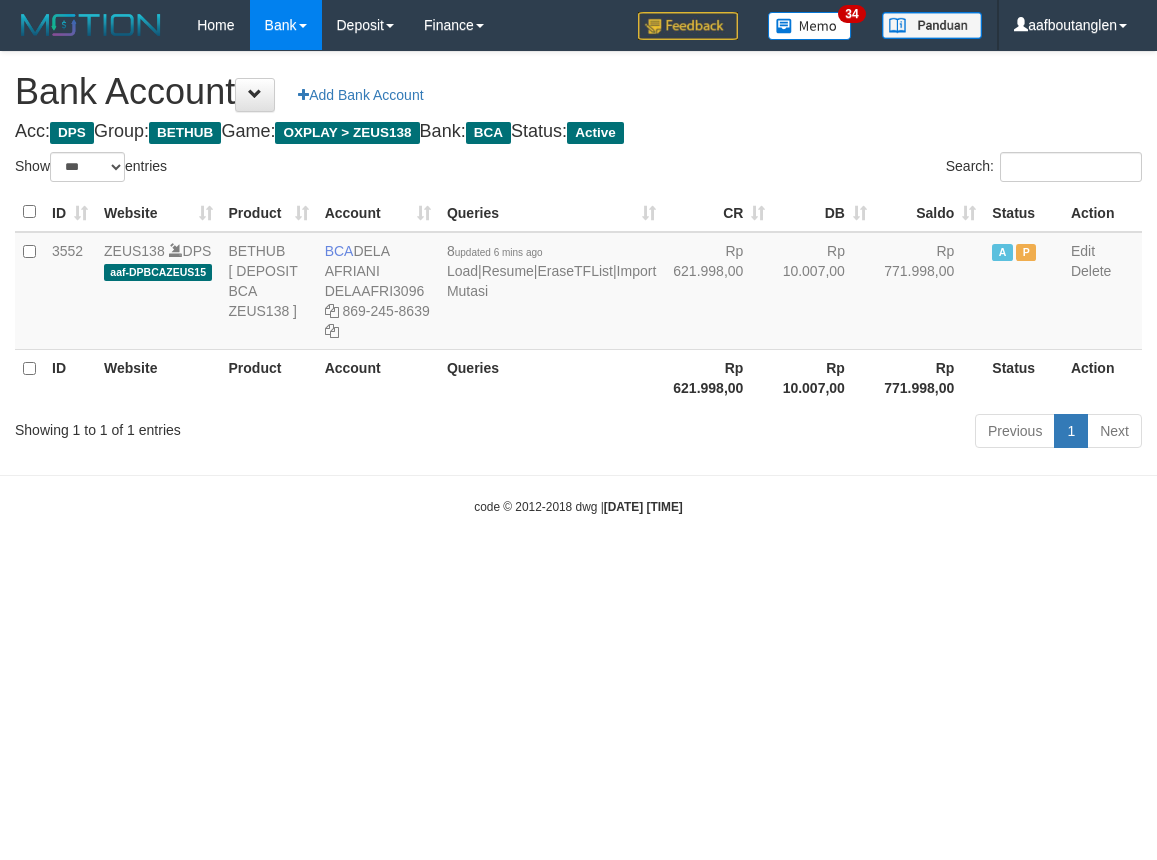 select on "***" 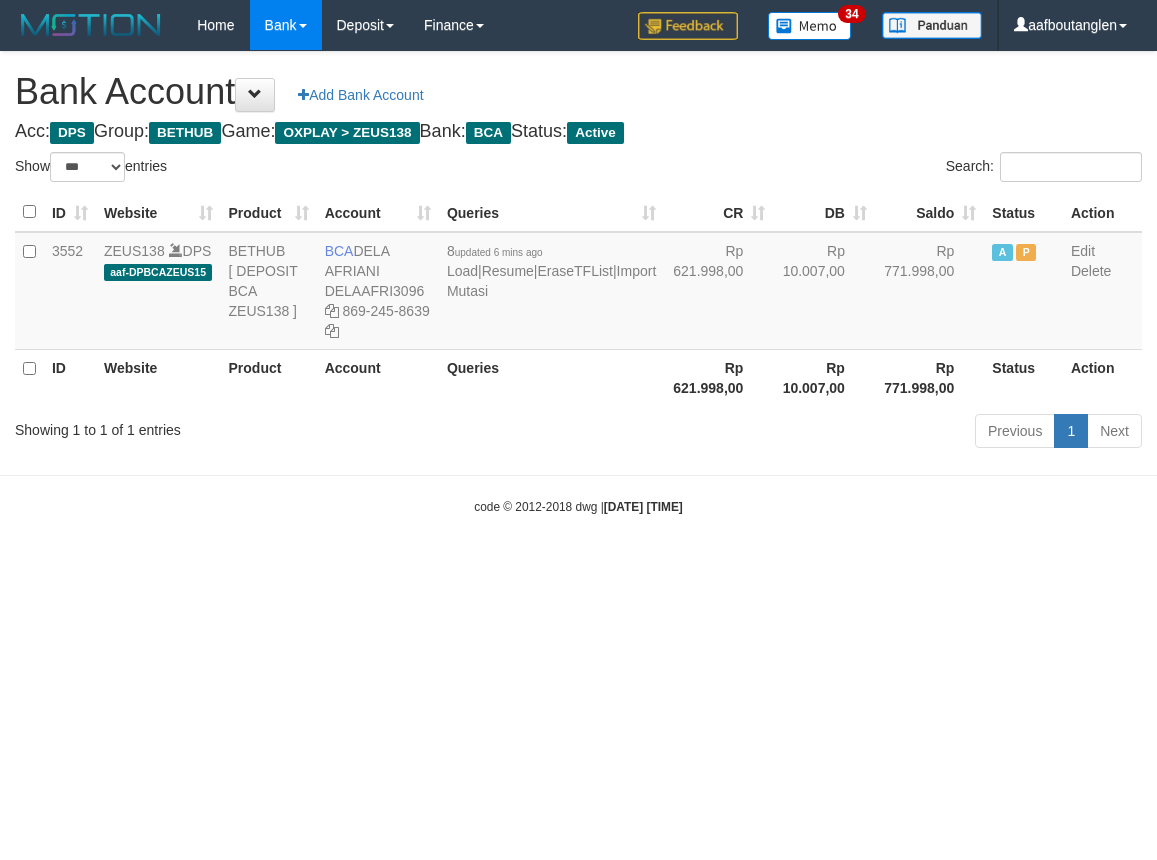 scroll, scrollTop: 0, scrollLeft: 0, axis: both 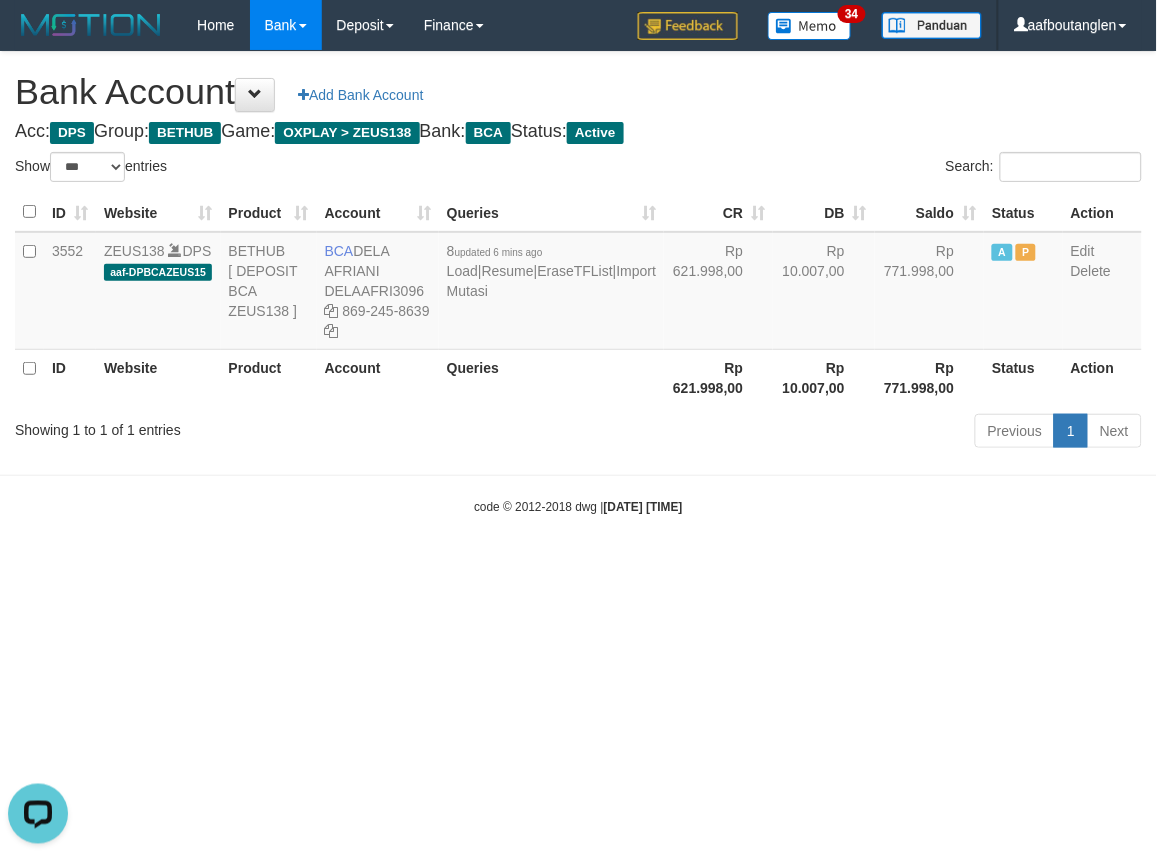 click on "code © 2012-2018 dwg |  2025/07/12 22:01:26" at bounding box center [578, 506] 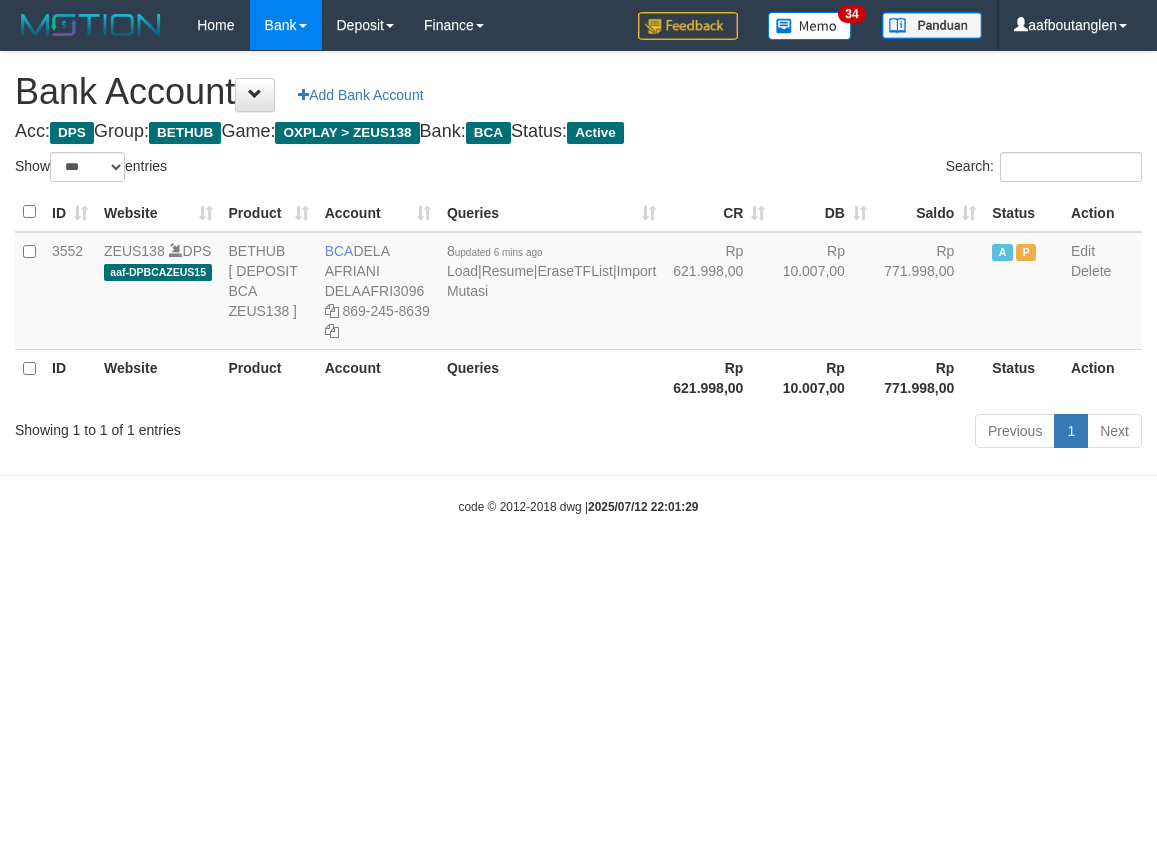 select on "***" 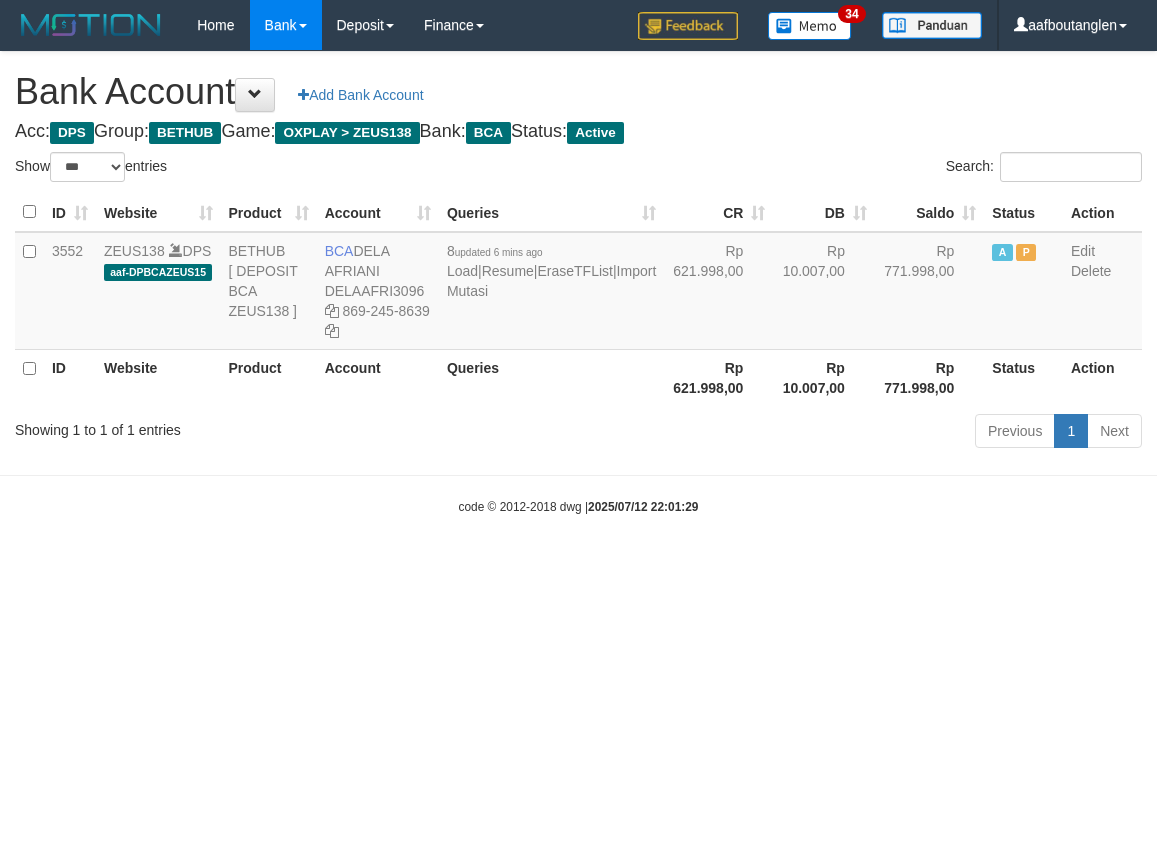 scroll, scrollTop: 0, scrollLeft: 0, axis: both 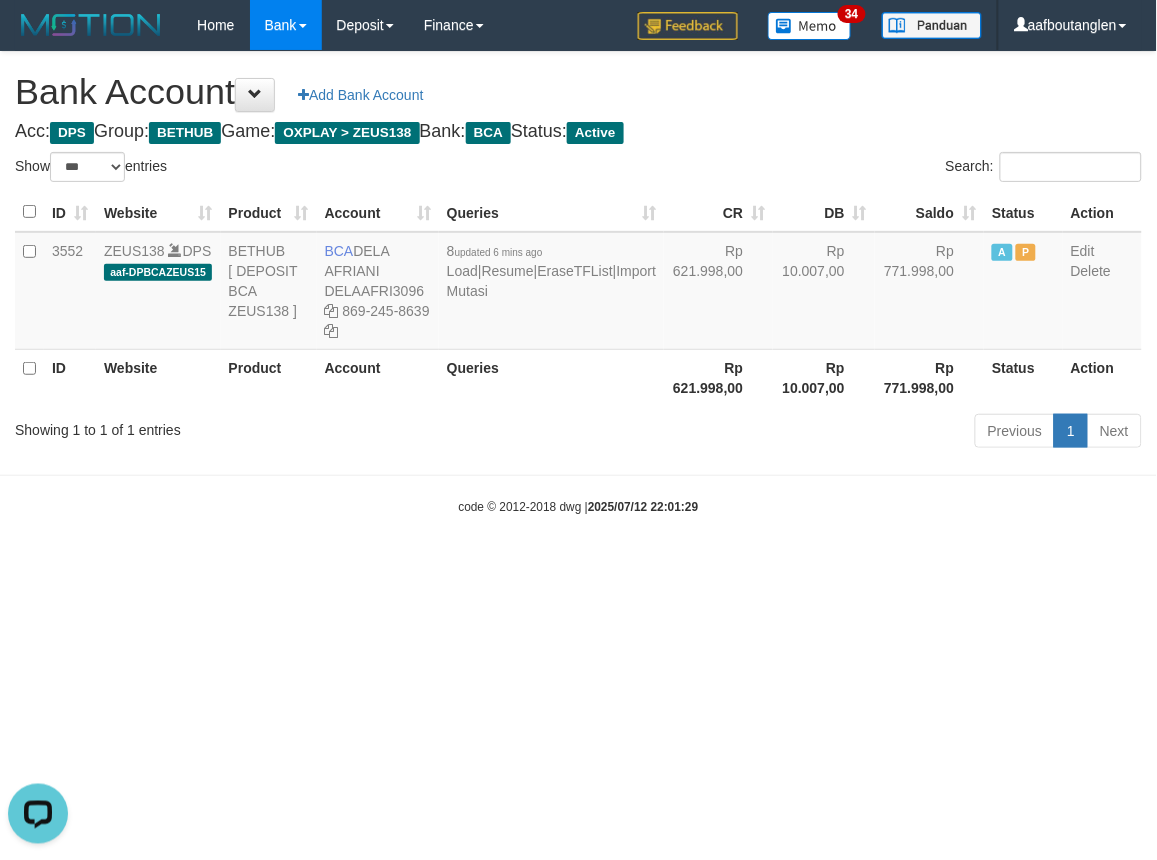 drag, startPoint x: 893, startPoint y: 615, endPoint x: 876, endPoint y: 623, distance: 18.788294 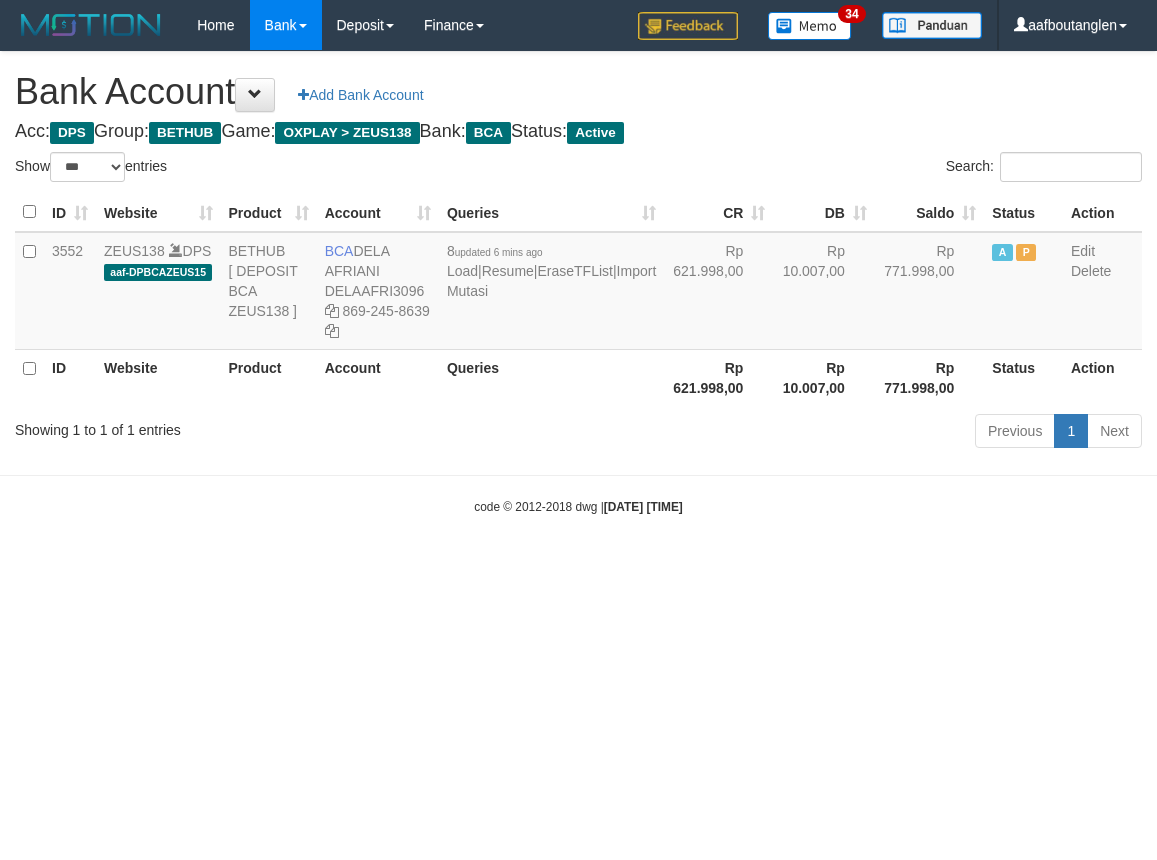 select on "***" 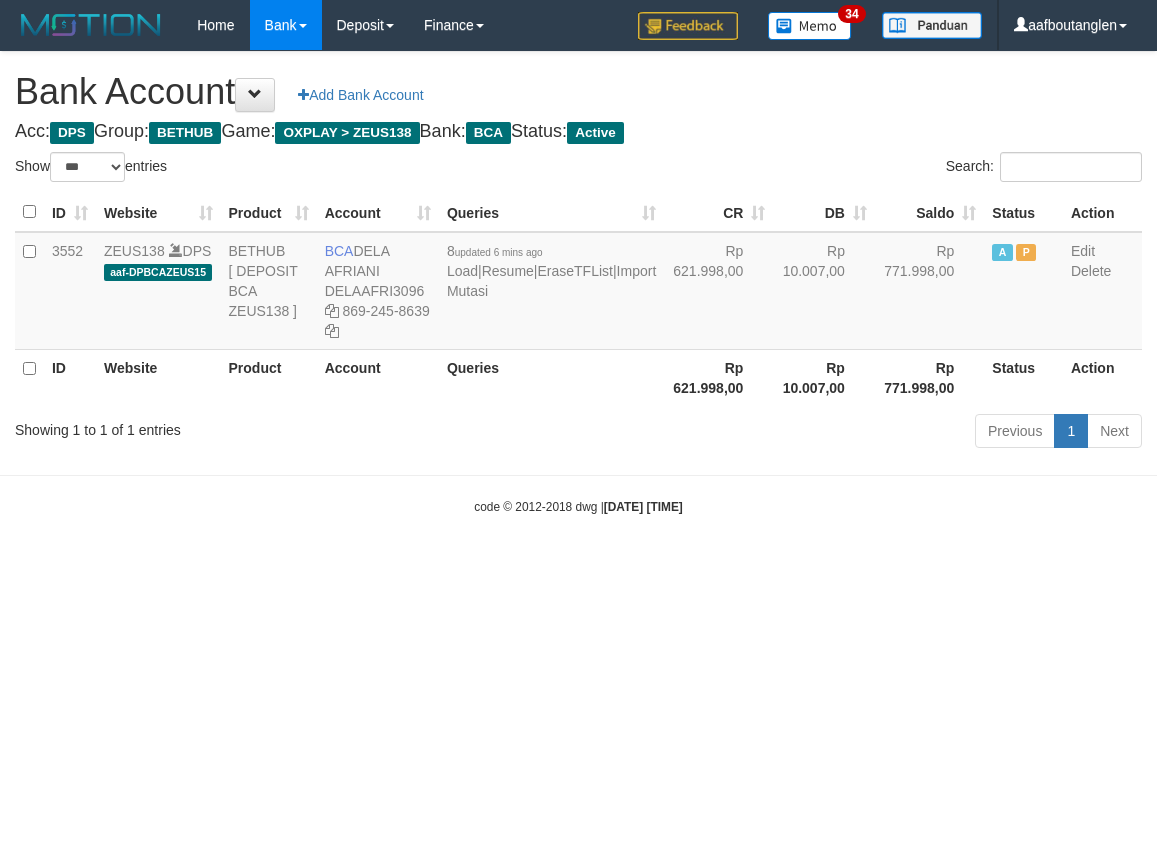 scroll, scrollTop: 0, scrollLeft: 0, axis: both 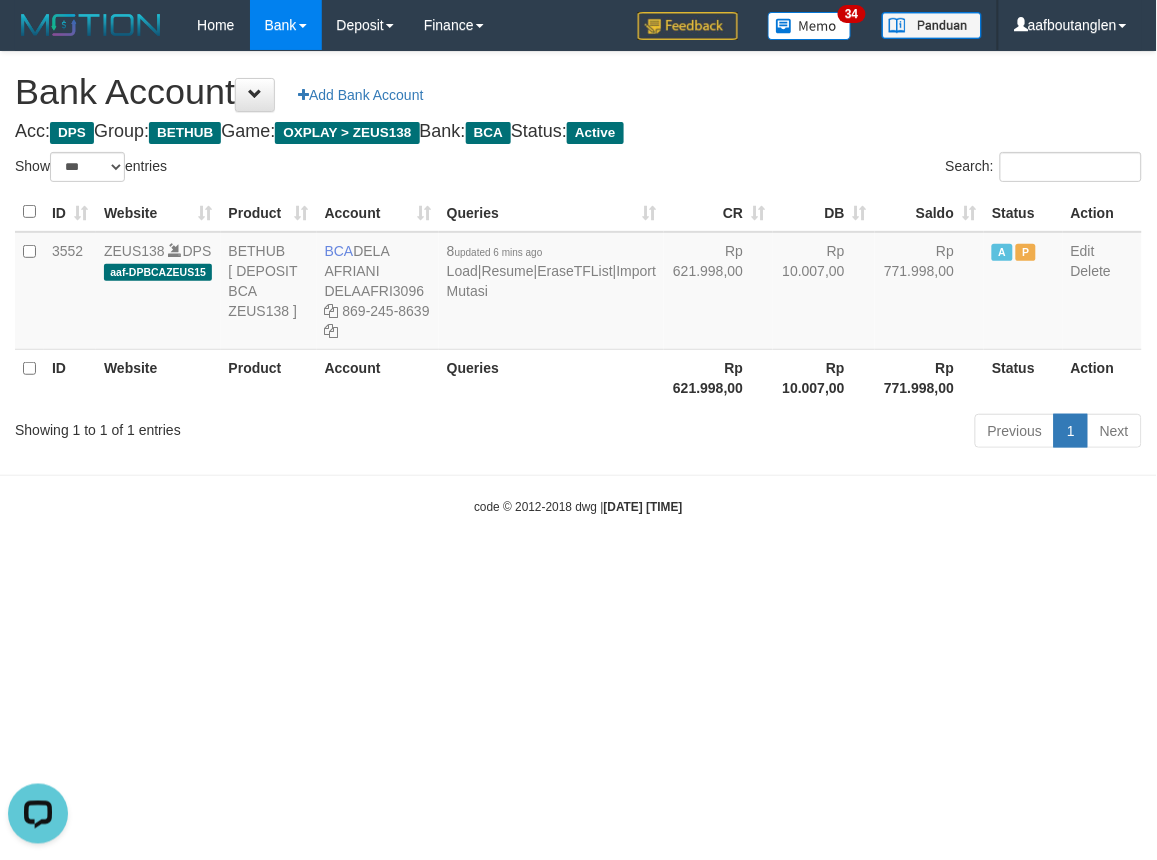 click on "Toggle navigation
Home
Bank
Account List
Deposit
DPS List
History
Note DPS
Finance
Financial Data
aafboutanglen
My Profile
Log Out
34" at bounding box center [578, 283] 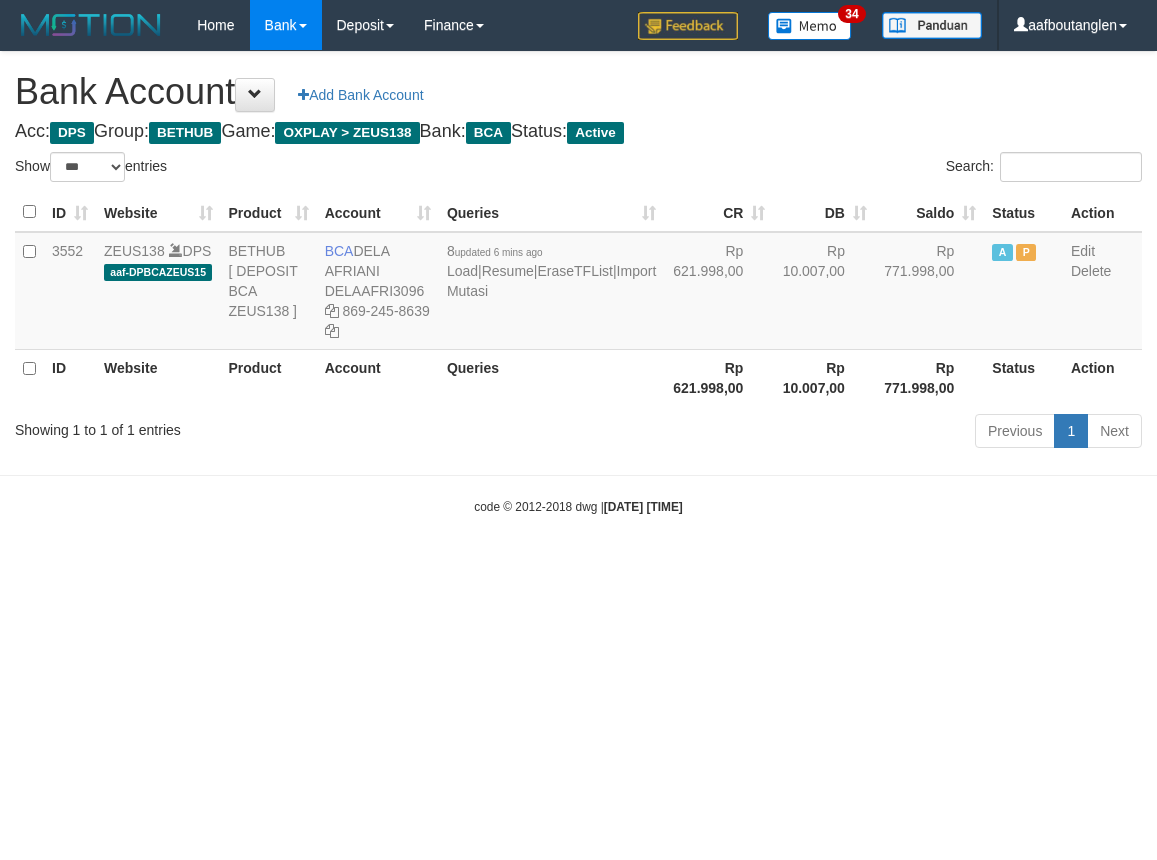 select on "***" 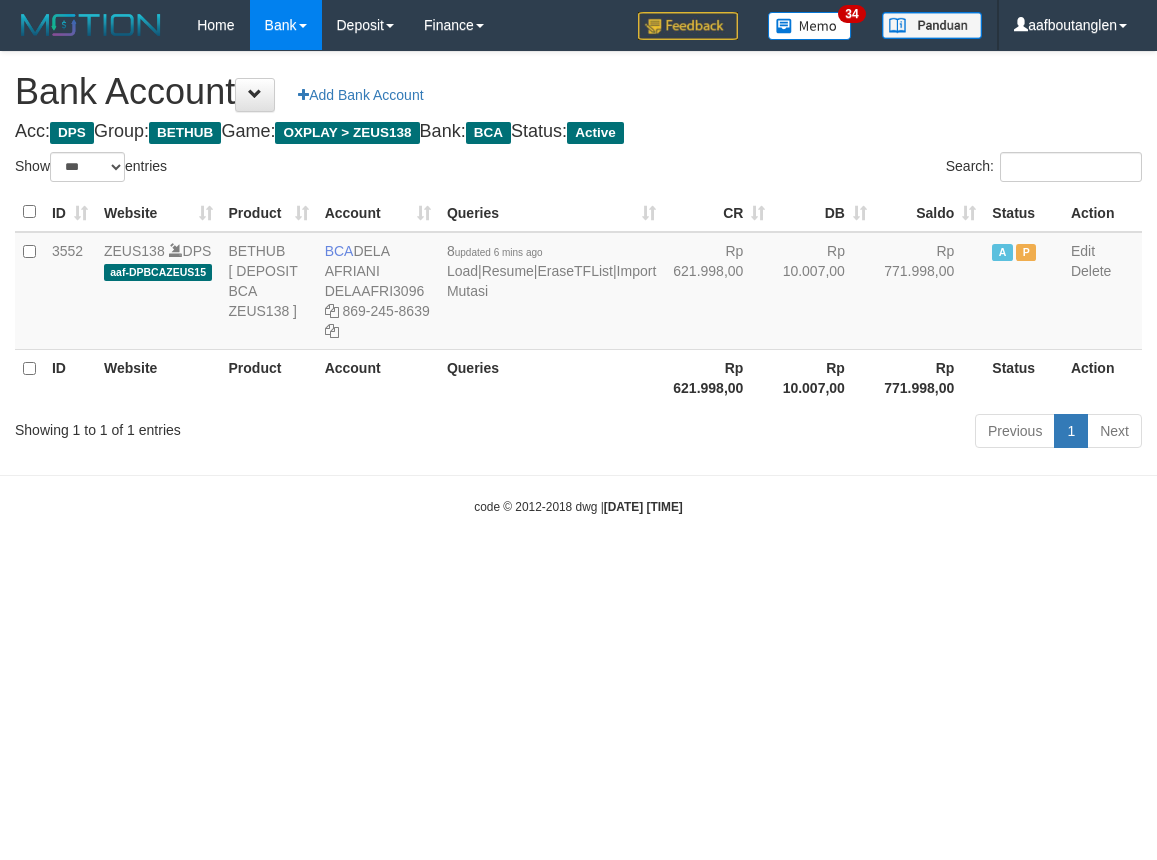 scroll, scrollTop: 0, scrollLeft: 0, axis: both 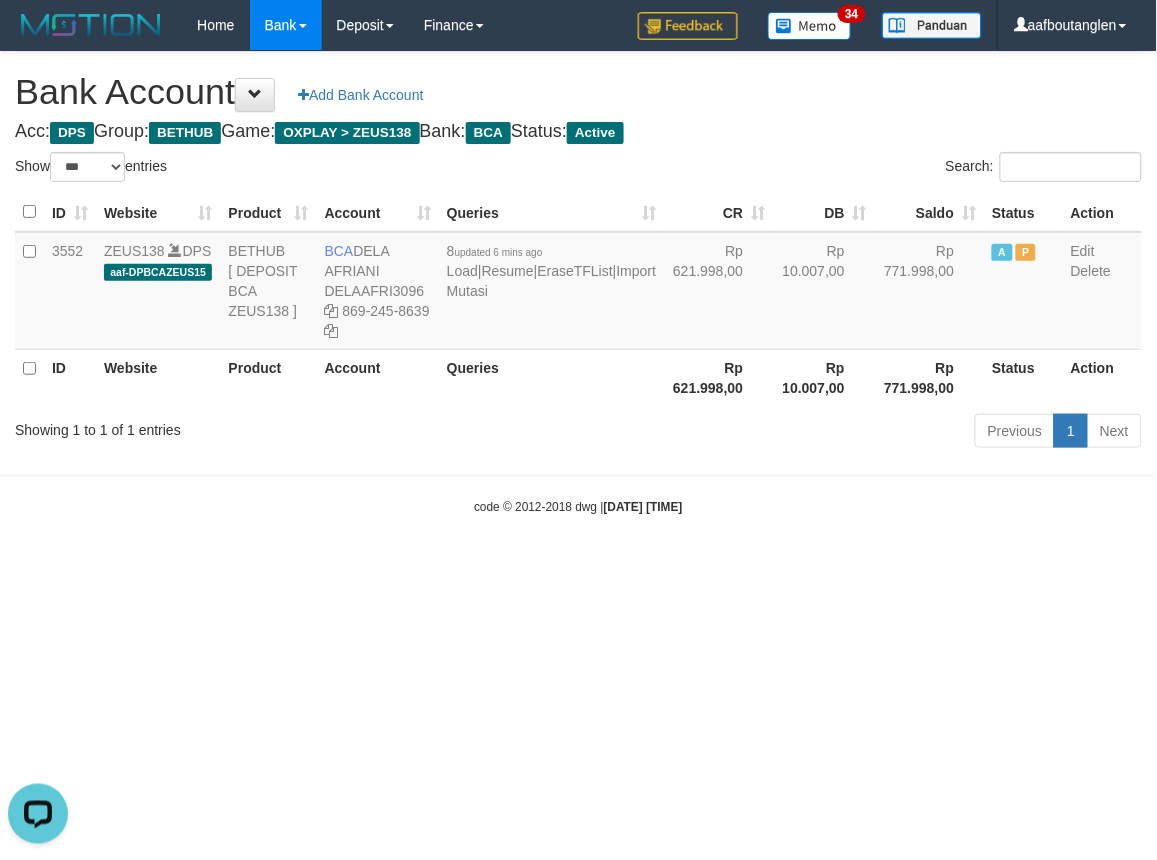 click on "Toggle navigation
Home
Bank
Account List
Deposit
DPS List
History
Note DPS
Finance
Financial Data
aafboutanglen
My Profile
Log Out
34" at bounding box center [578, 283] 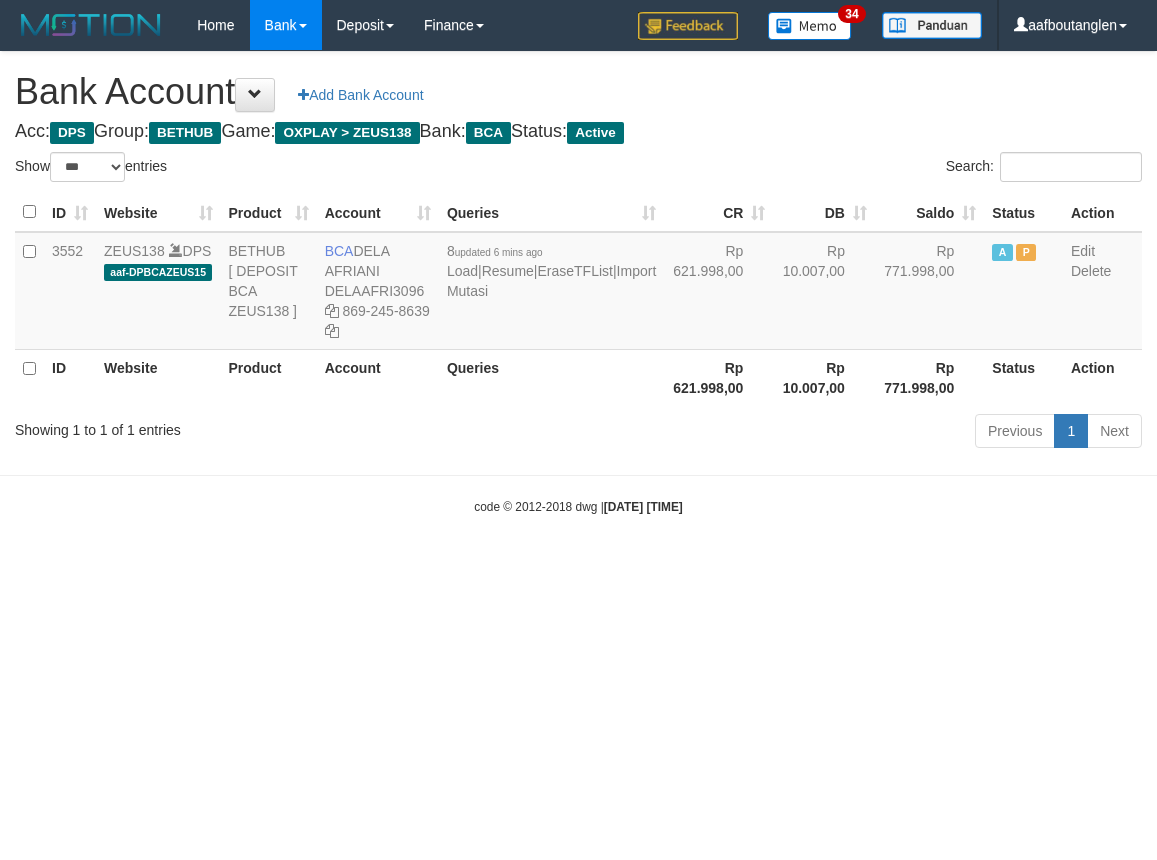 select on "***" 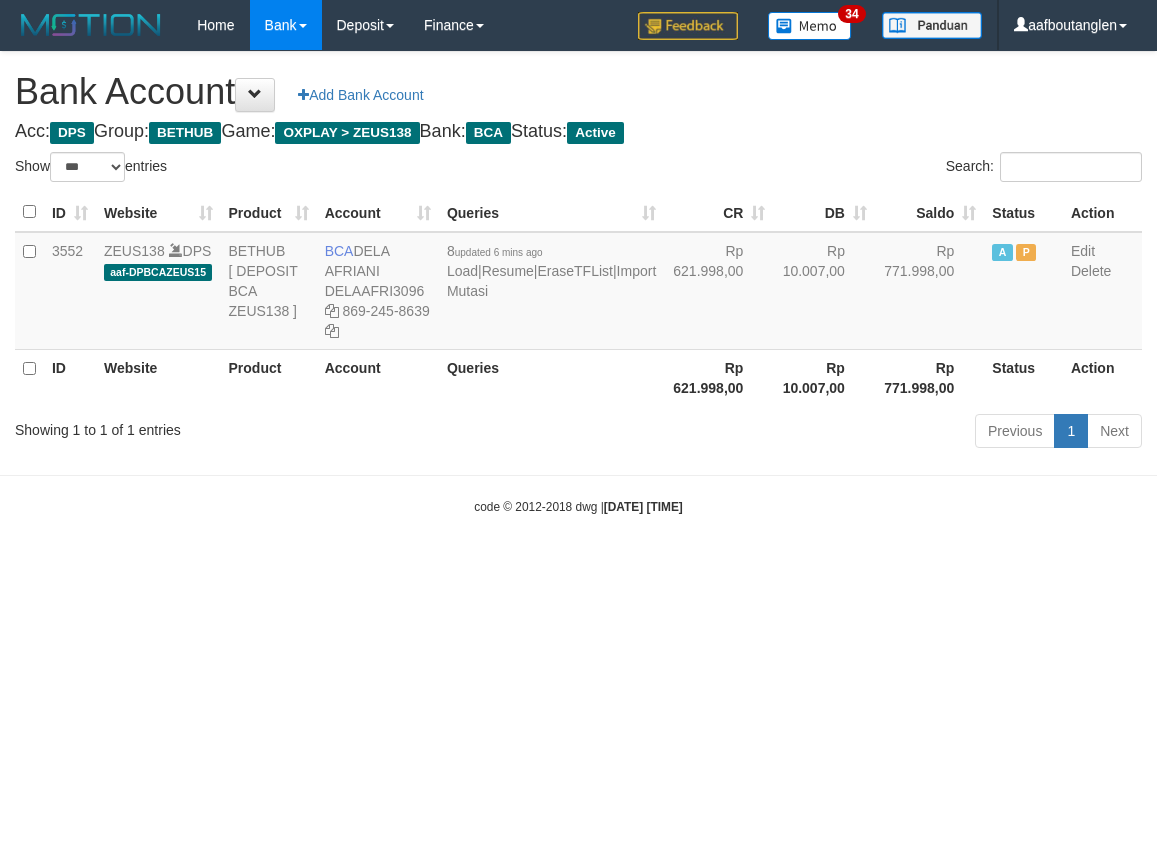 scroll, scrollTop: 0, scrollLeft: 0, axis: both 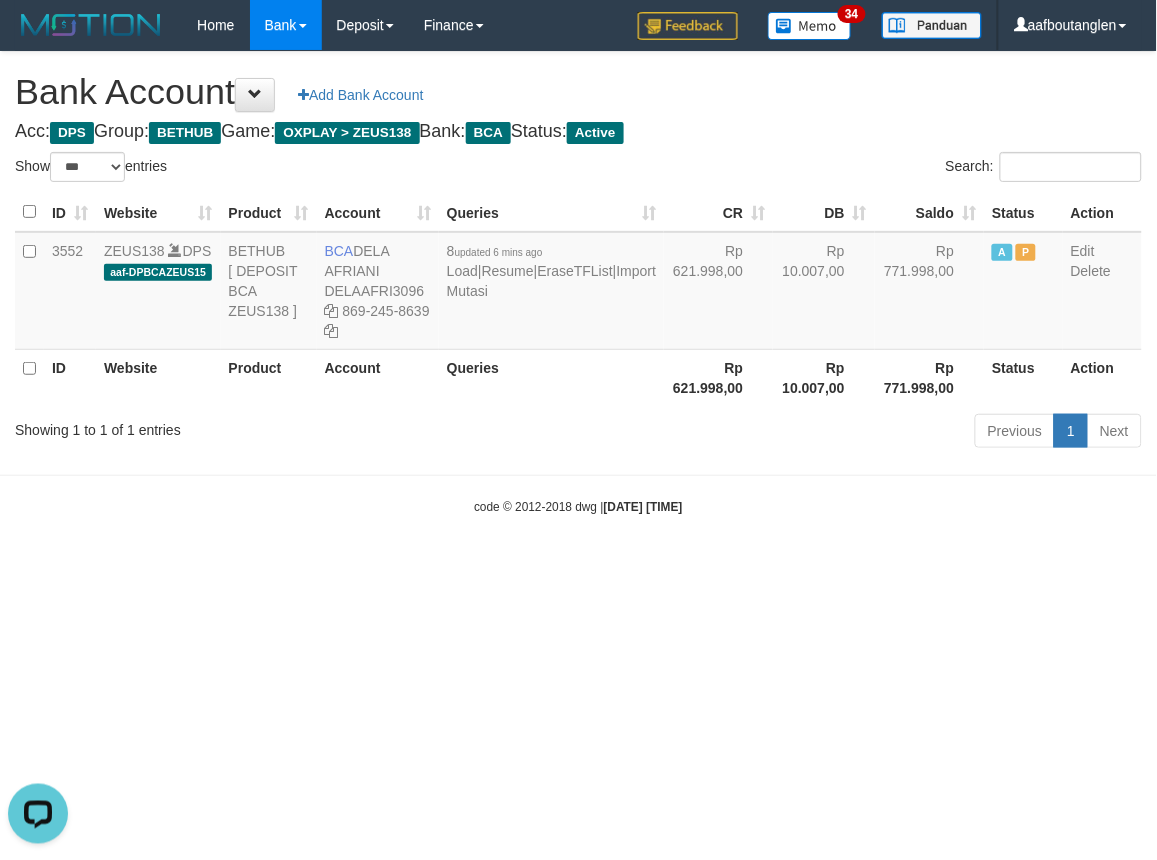 drag, startPoint x: 151, startPoint y: 530, endPoint x: 221, endPoint y: 532, distance: 70.028564 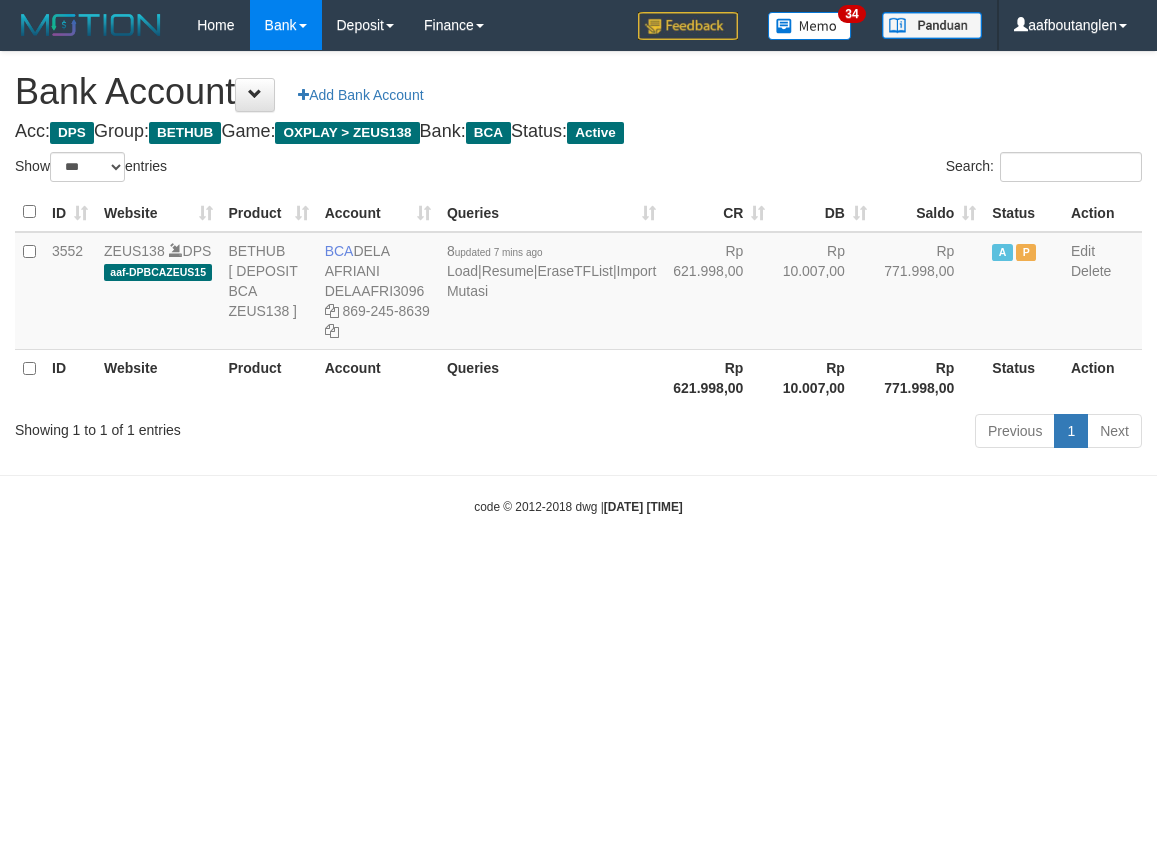 select on "***" 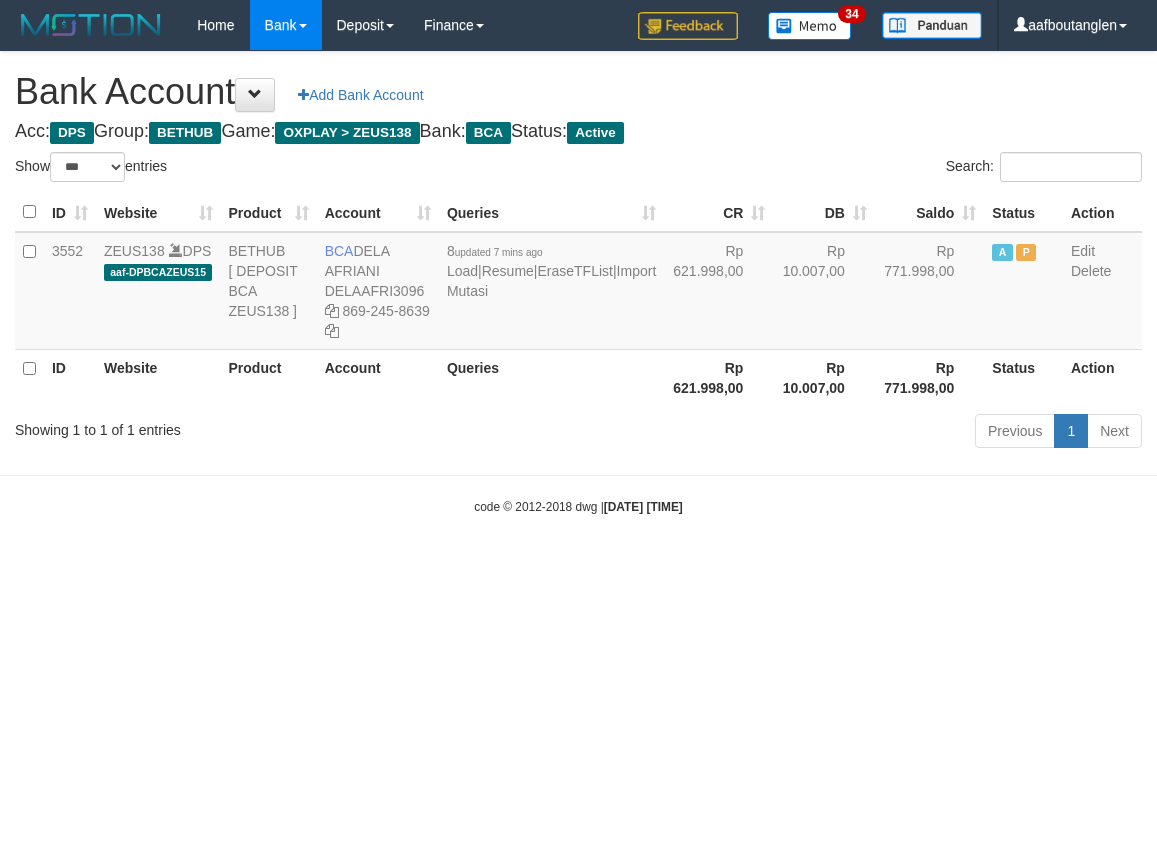 scroll, scrollTop: 0, scrollLeft: 0, axis: both 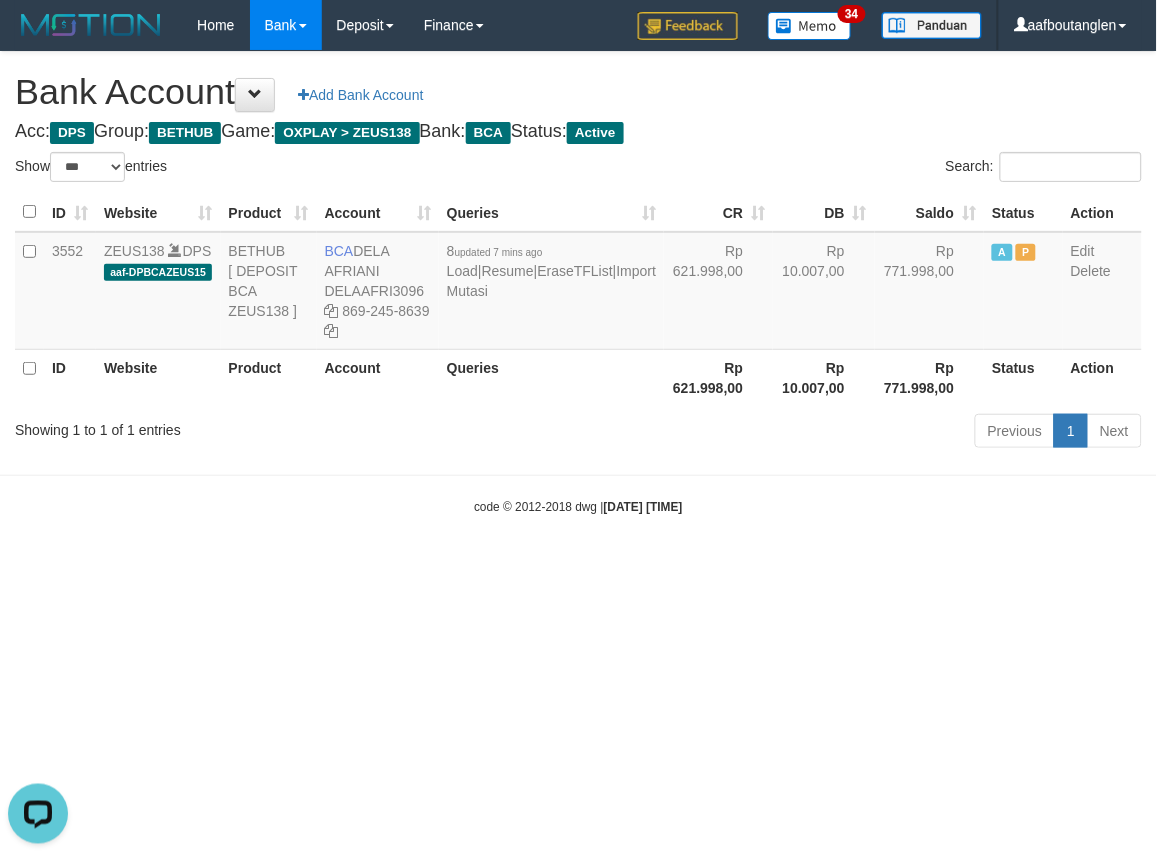 click on "Toggle navigation
Home
Bank
Account List
Deposit
DPS List
History
Note DPS
Finance
Financial Data
aafboutanglen
My Profile
Log Out
34" at bounding box center (578, 283) 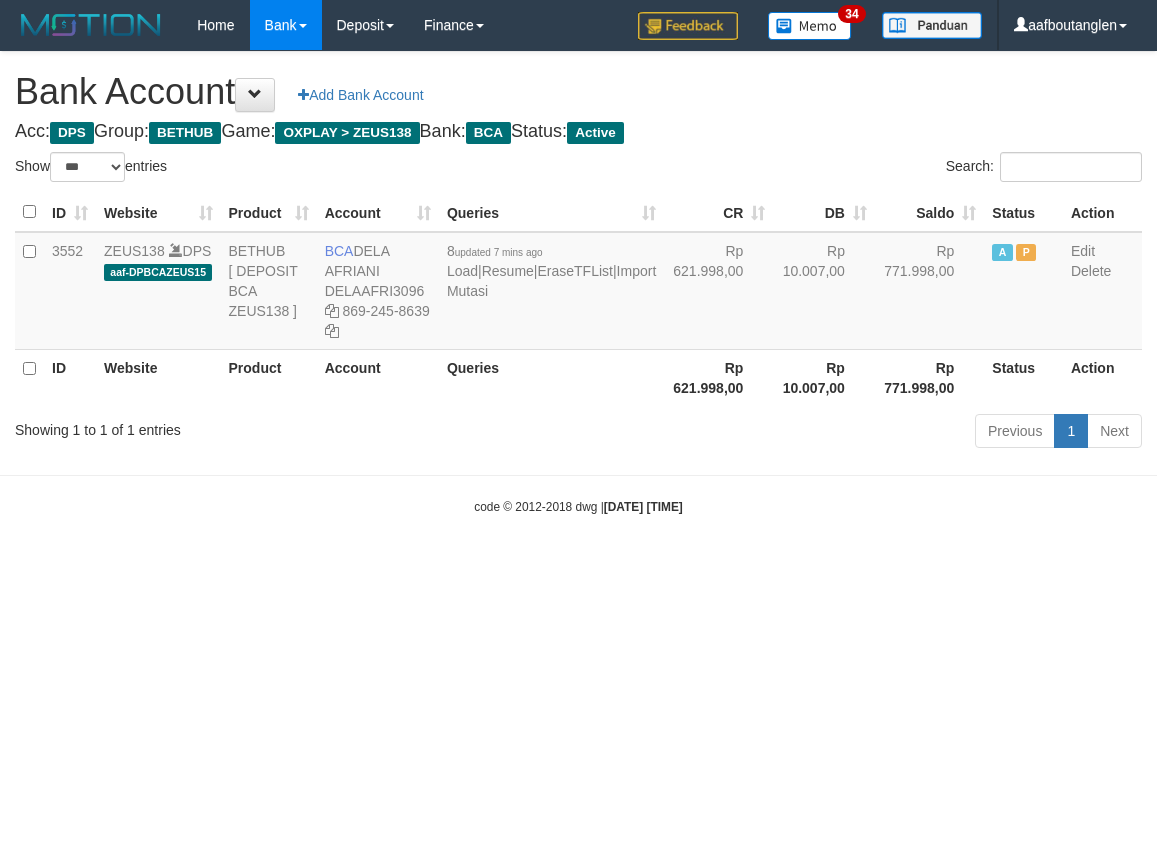 select on "***" 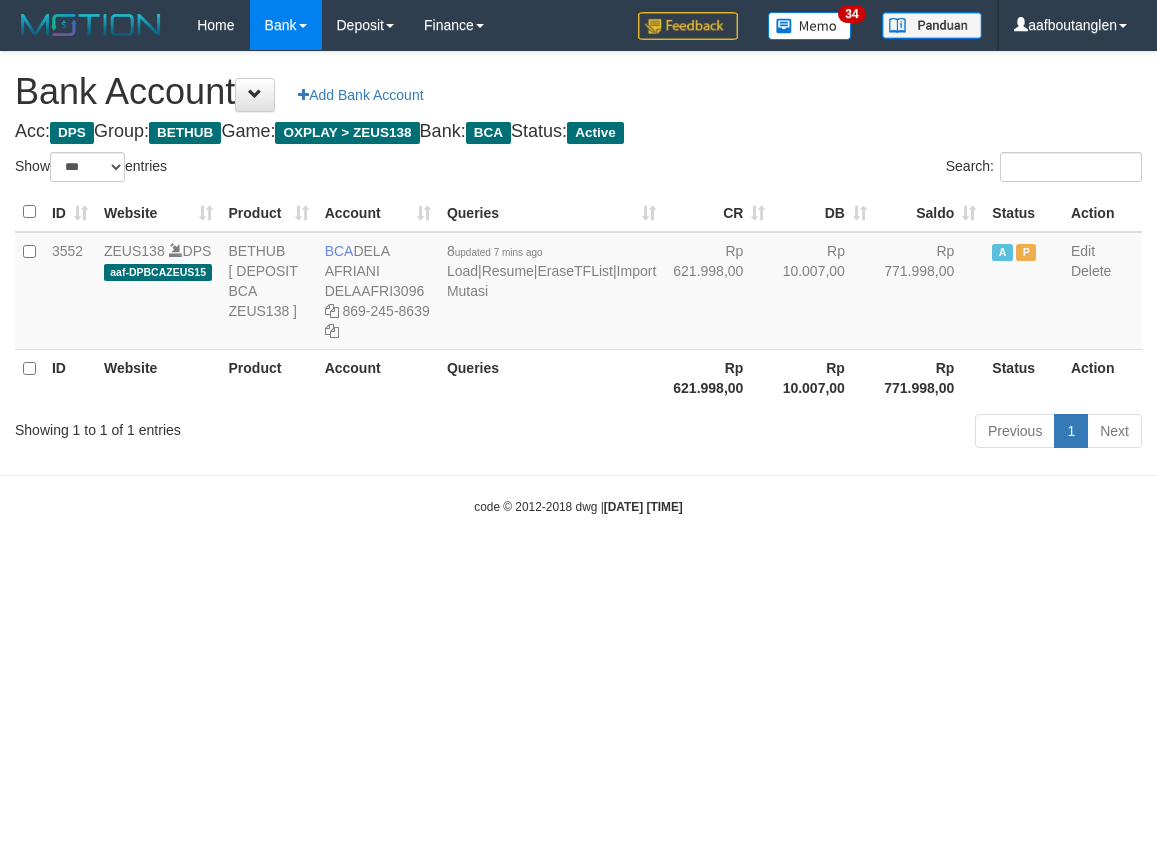 scroll, scrollTop: 0, scrollLeft: 0, axis: both 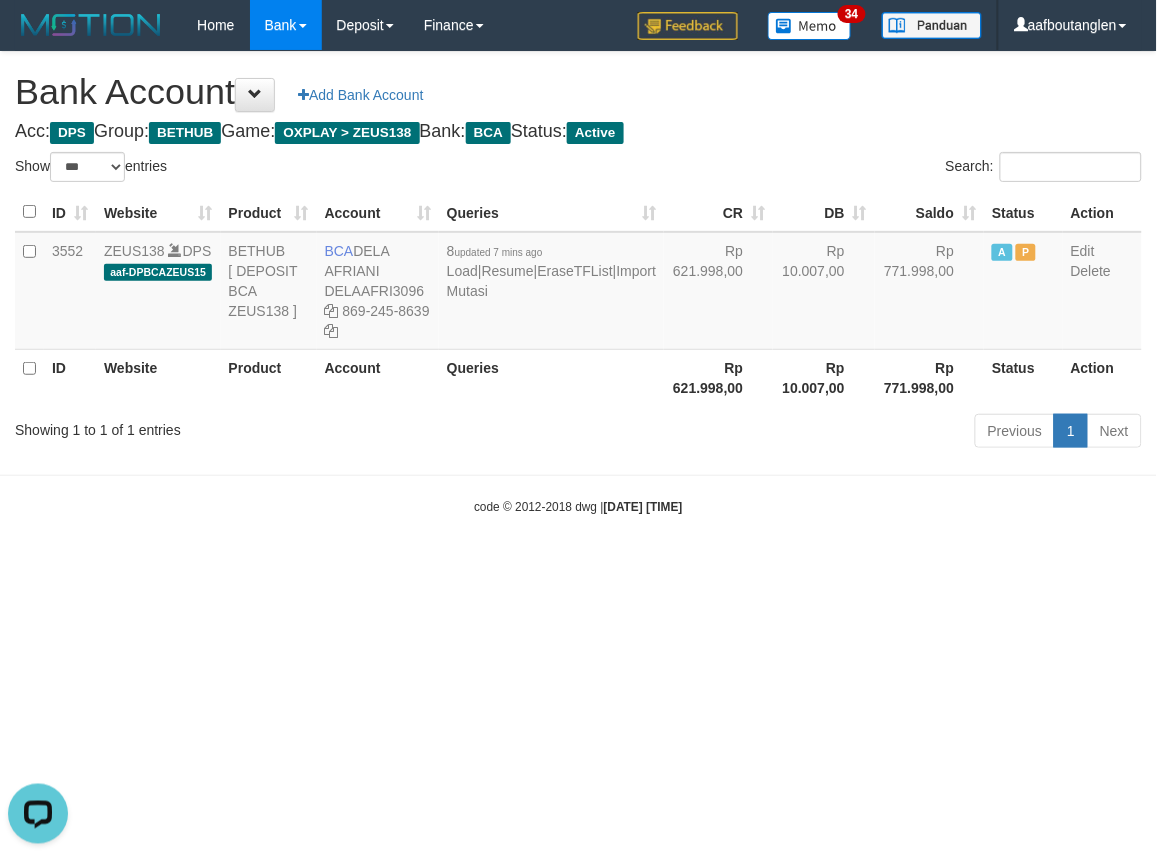 click on "Toggle navigation
Home
Bank
Account List
Deposit
DPS List
History
Note DPS
Finance
Financial Data
aafboutanglen
My Profile
Log Out
34" at bounding box center [578, 283] 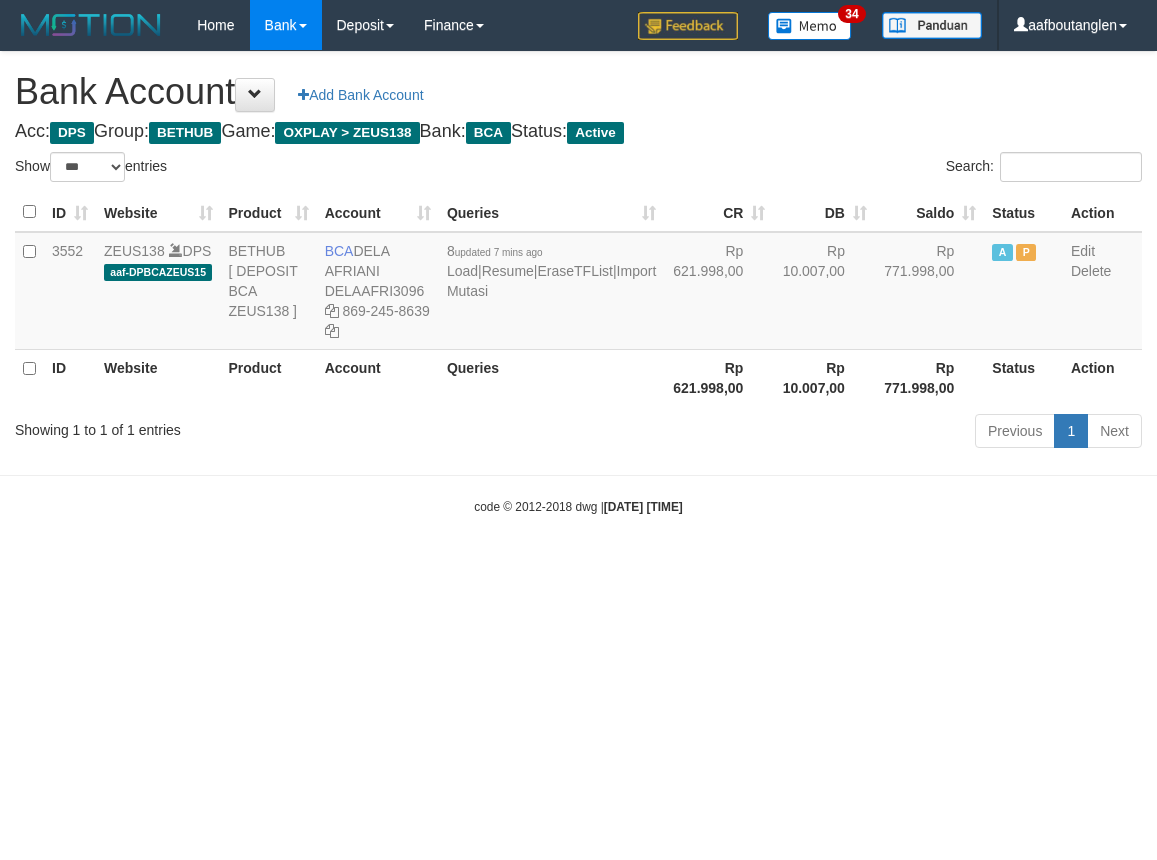select on "***" 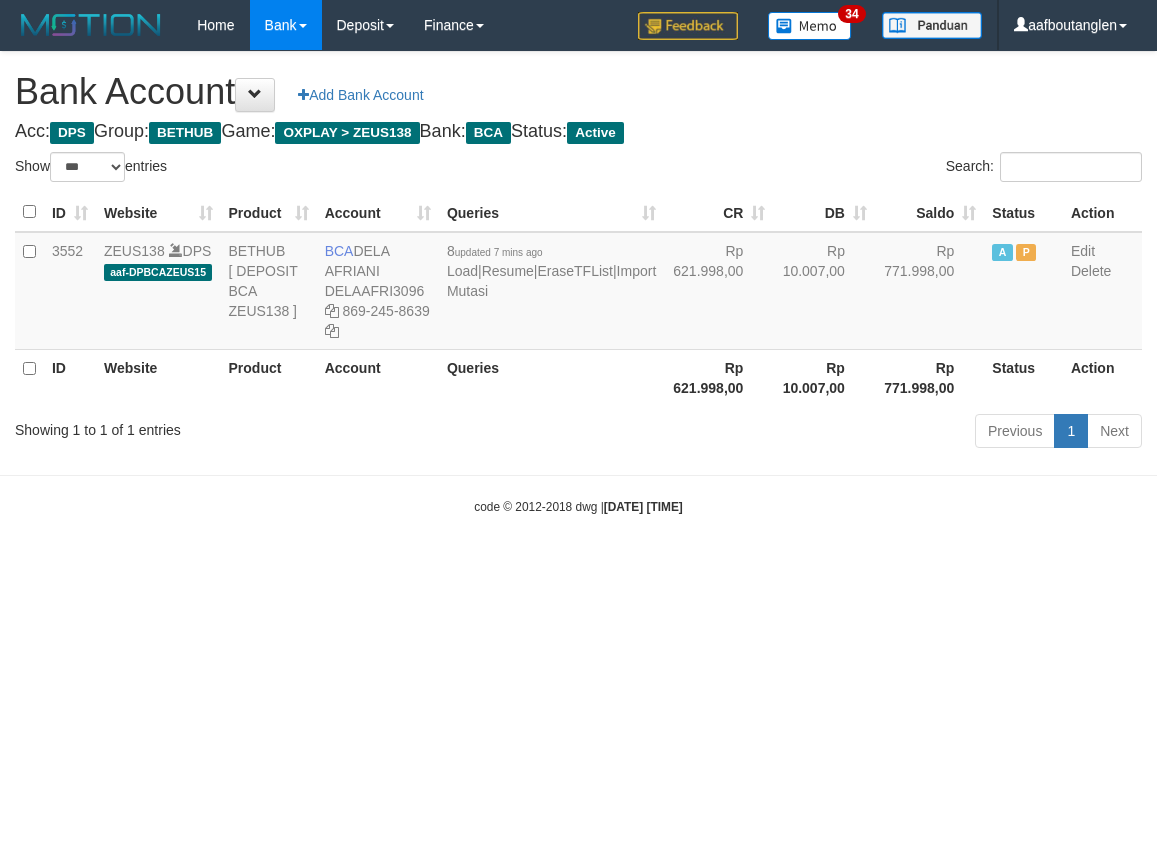 scroll, scrollTop: 0, scrollLeft: 0, axis: both 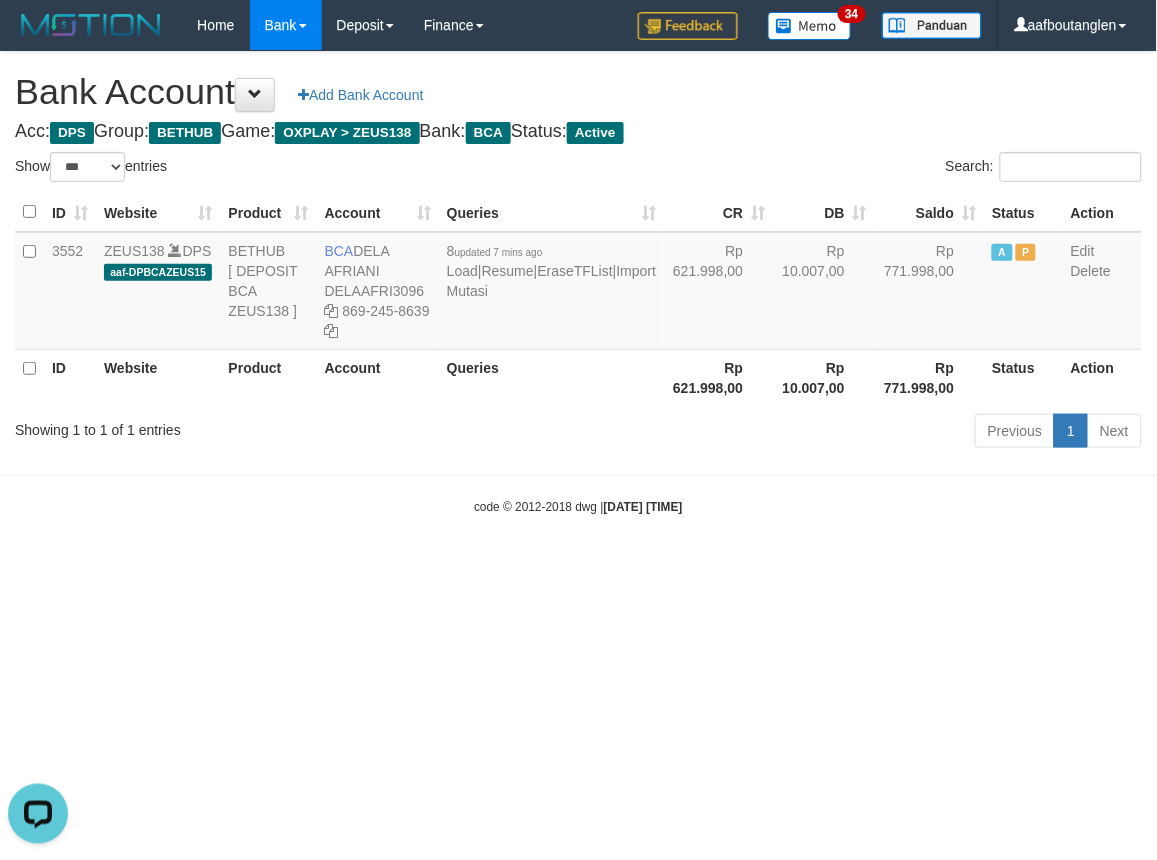click on "Toggle navigation
Home
Bank
Account List
Deposit
DPS List
History
Note DPS
Finance
Financial Data
aafboutanglen
My Profile
Log Out
34" at bounding box center (578, 283) 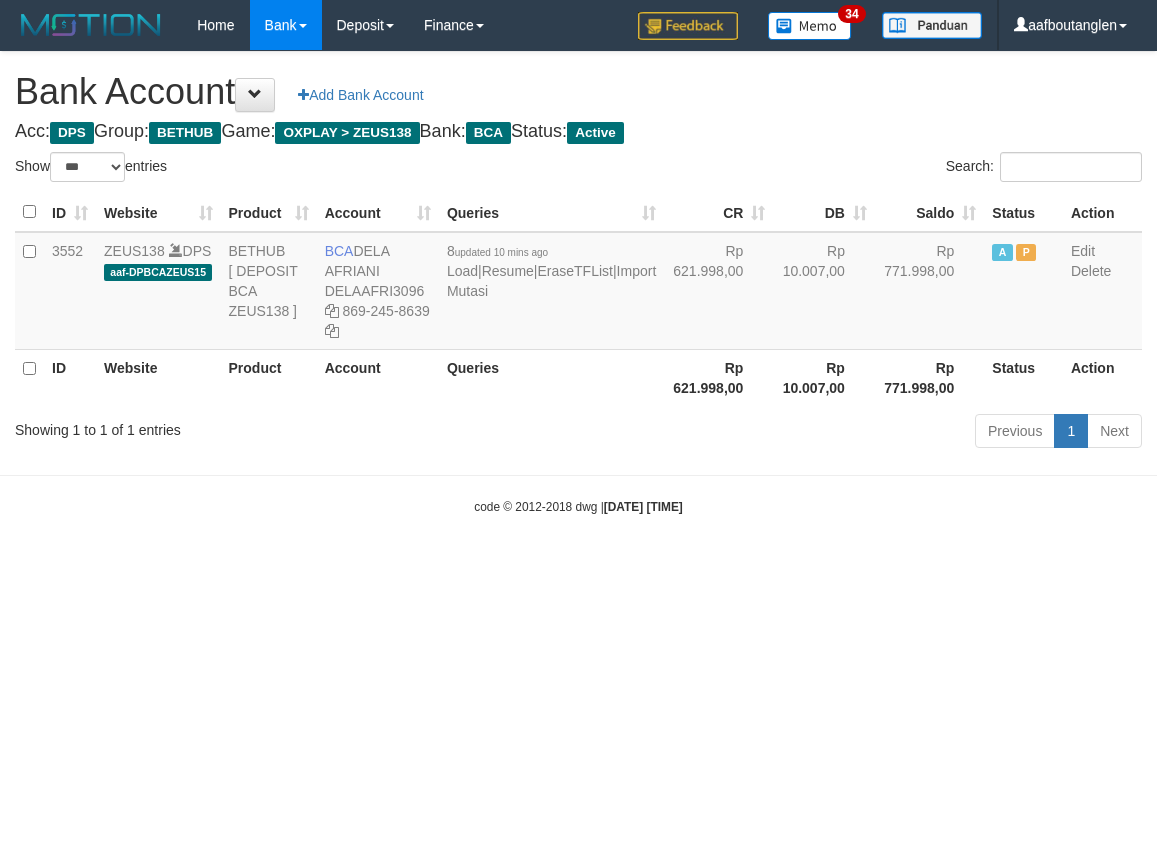 select on "***" 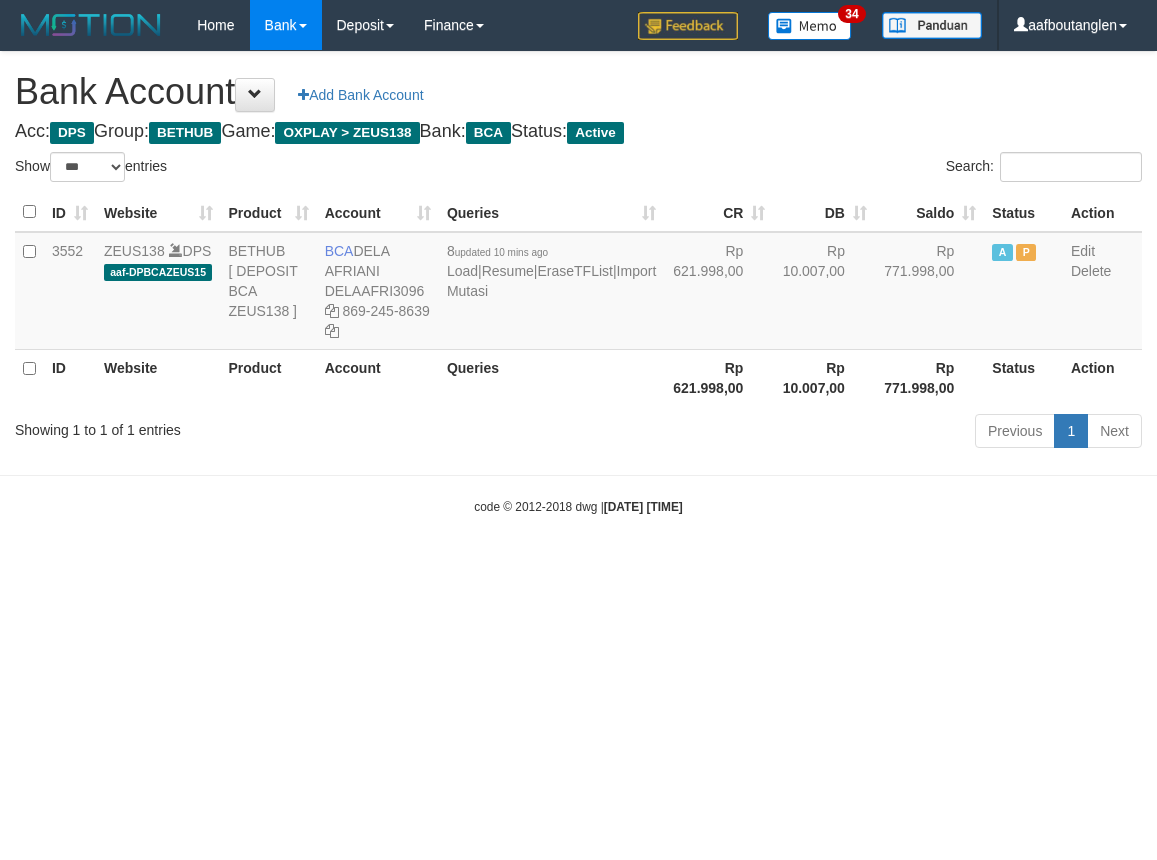 scroll, scrollTop: 0, scrollLeft: 0, axis: both 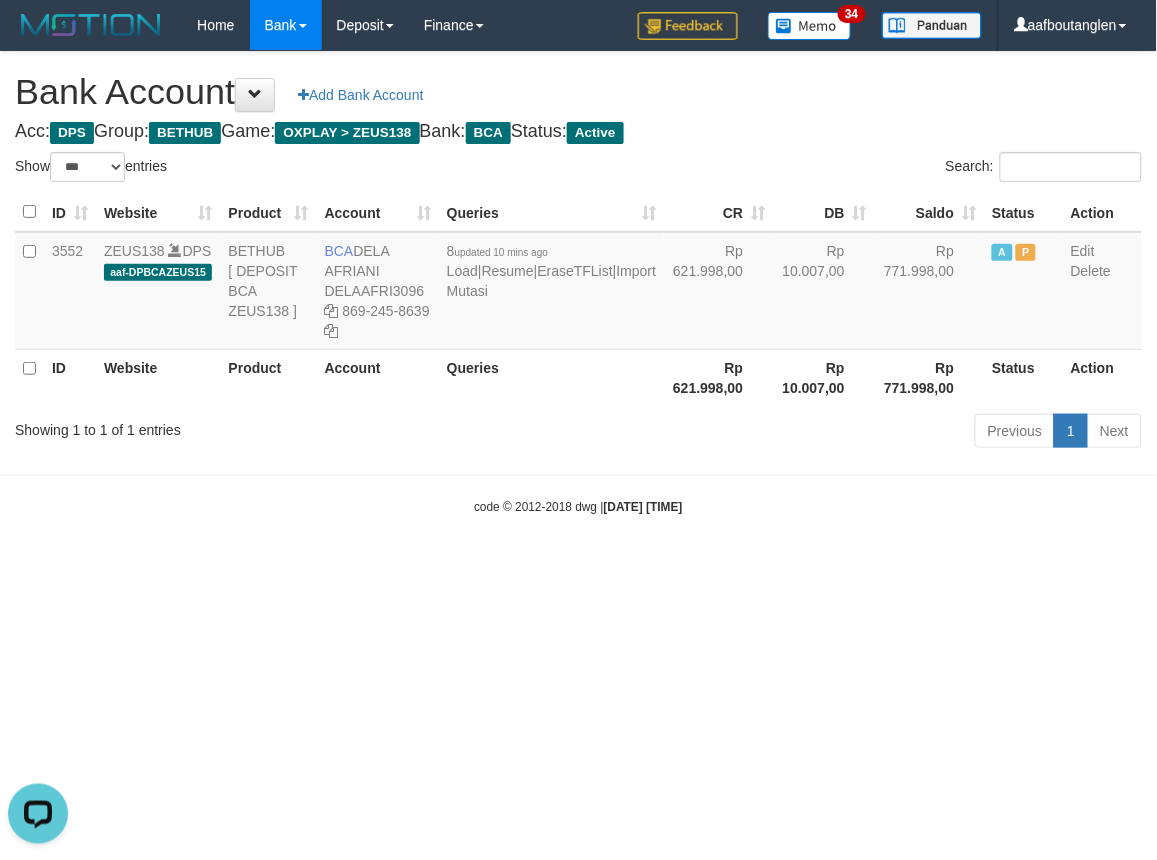 click on "Toggle navigation
Home
Bank
Account List
Deposit
DPS List
History
Note DPS
Finance
Financial Data
aafboutanglen
My Profile
Log Out
34" at bounding box center (578, 283) 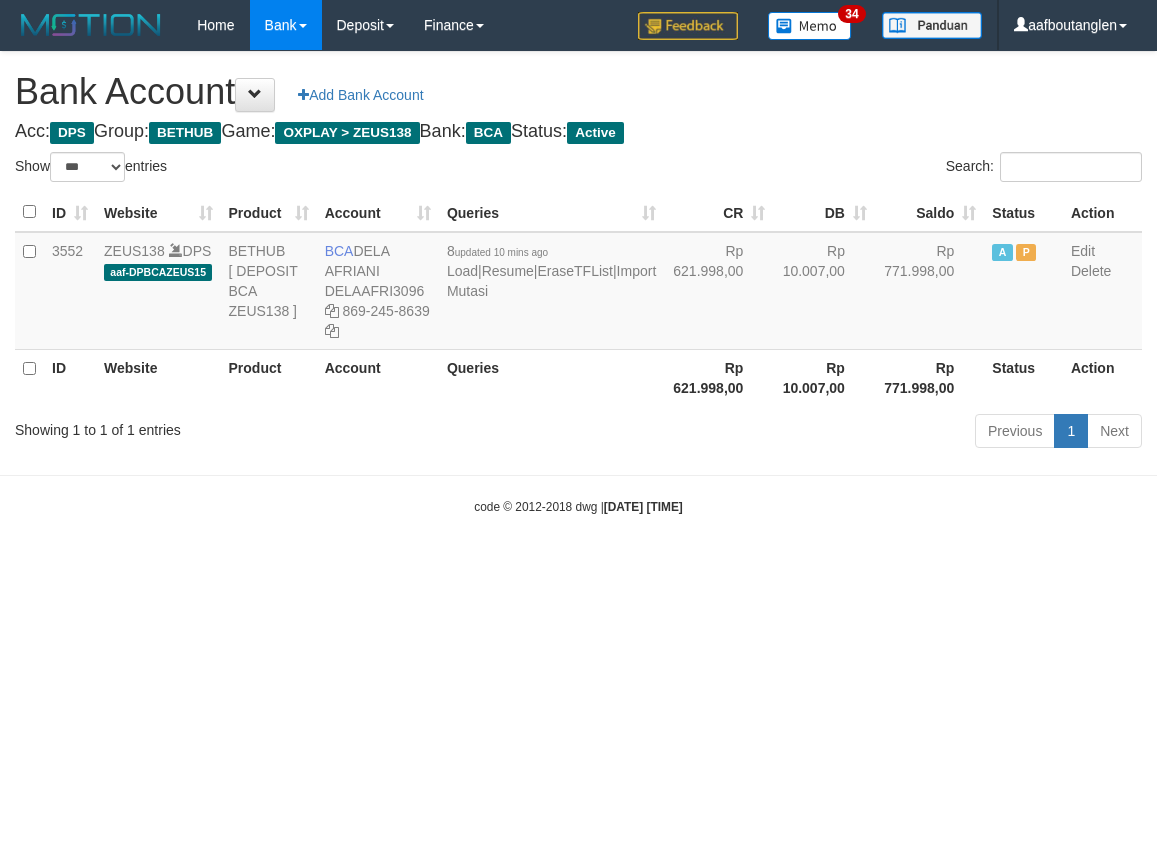 select on "***" 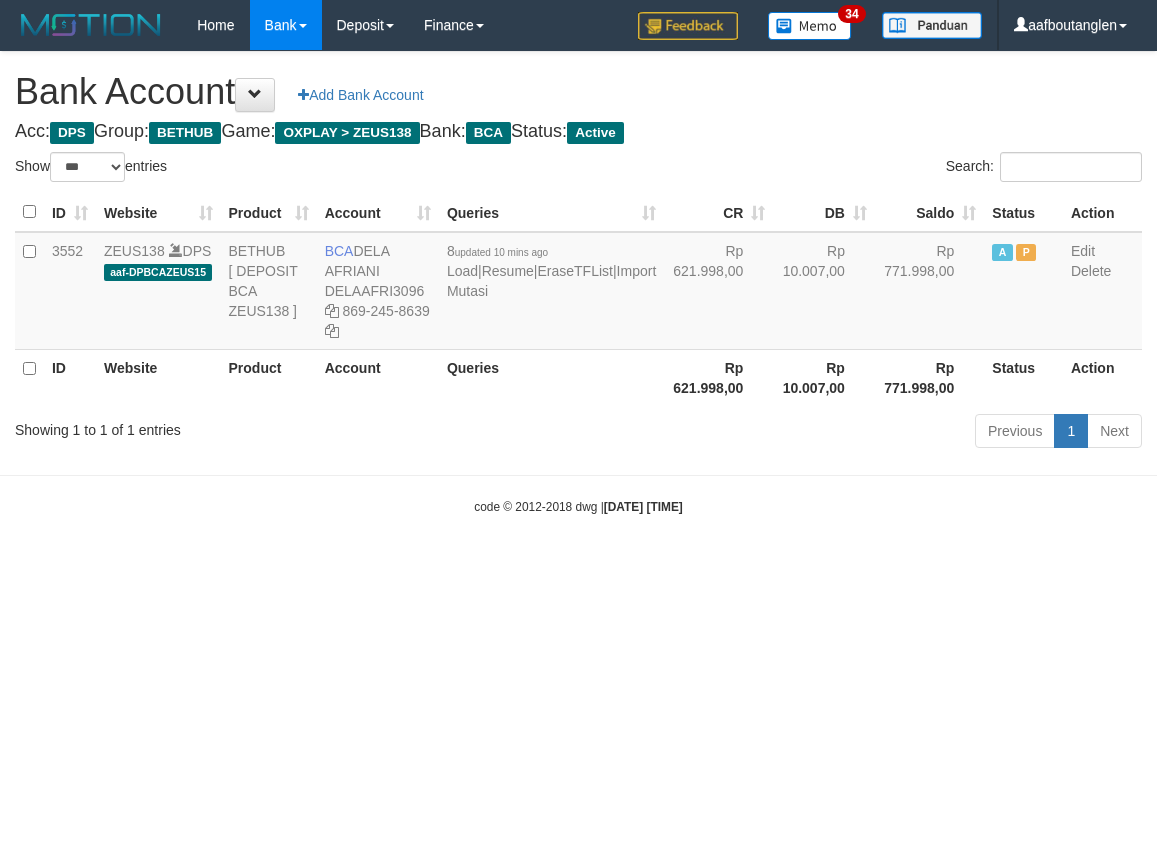 scroll, scrollTop: 0, scrollLeft: 0, axis: both 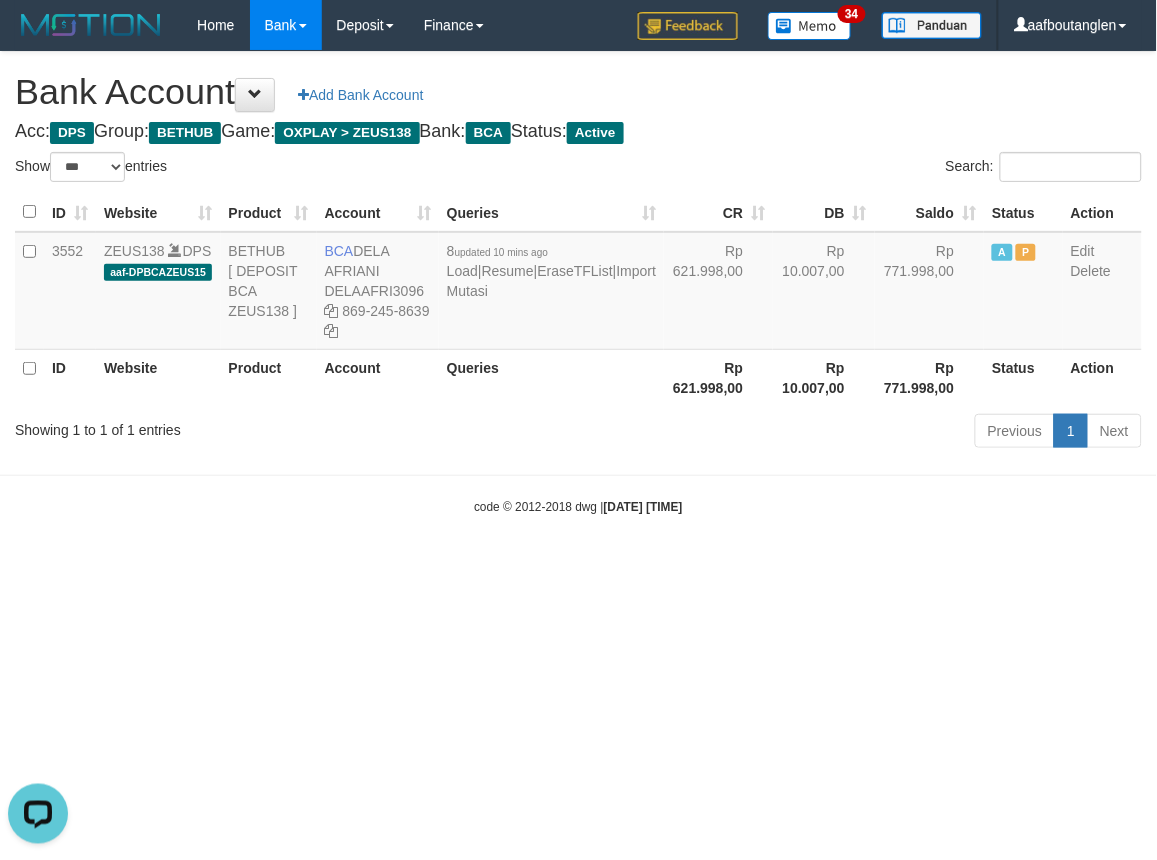 click on "Toggle navigation
Home
Bank
Account List
Deposit
DPS List
History
Note DPS
Finance
Financial Data
aafboutanglen
My Profile
Log Out
34" at bounding box center [578, 283] 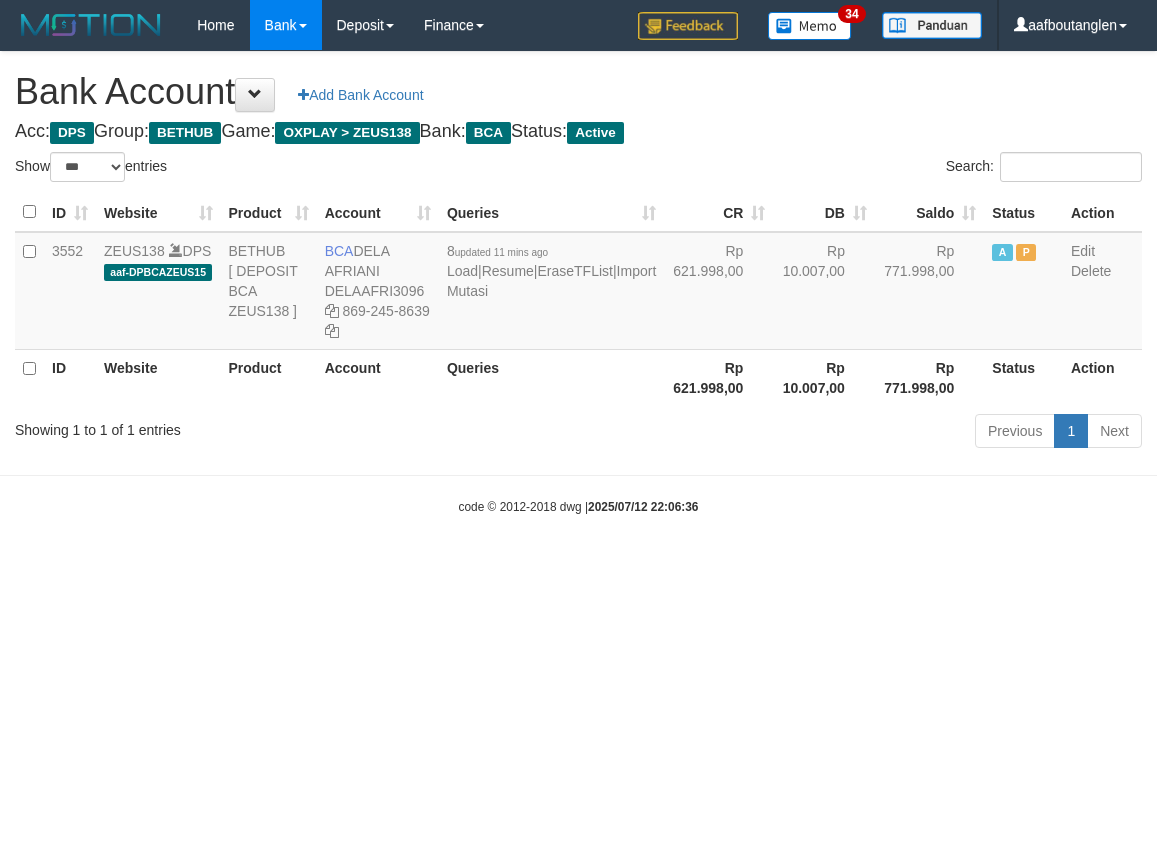 select on "***" 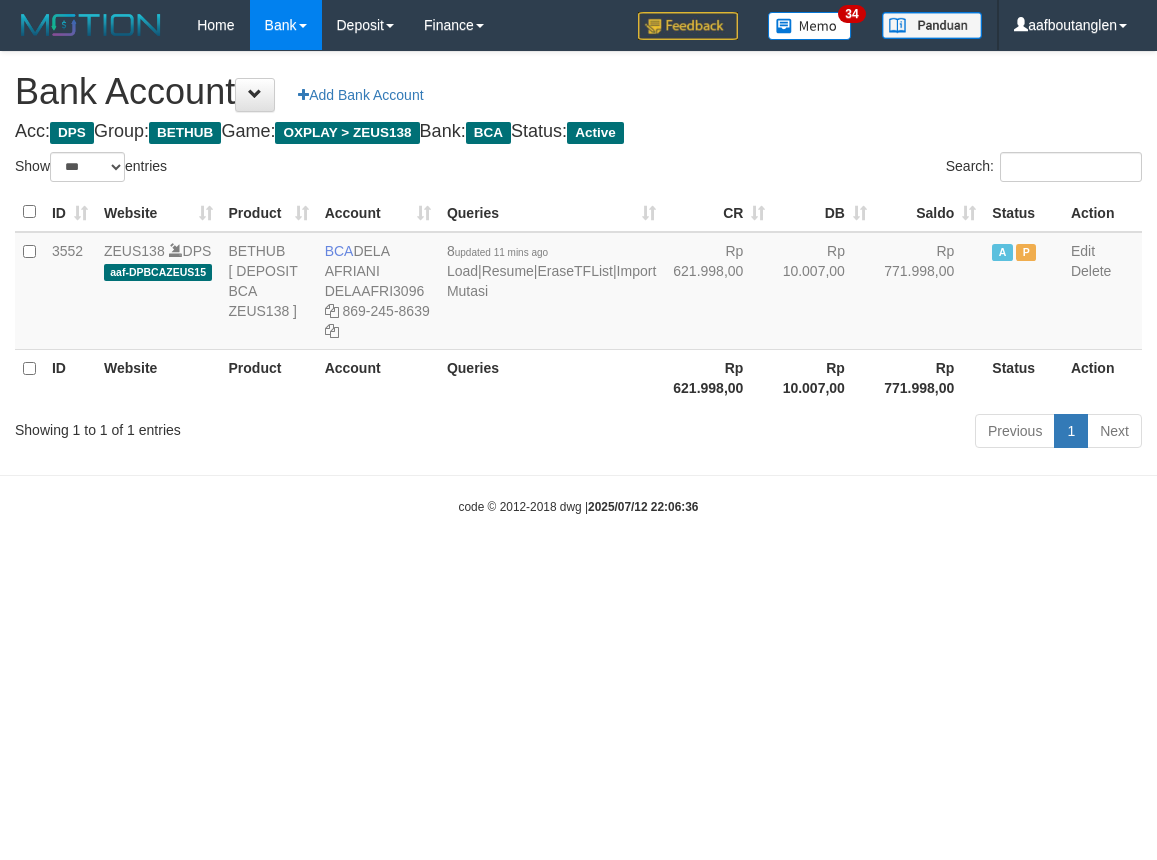 scroll, scrollTop: 0, scrollLeft: 0, axis: both 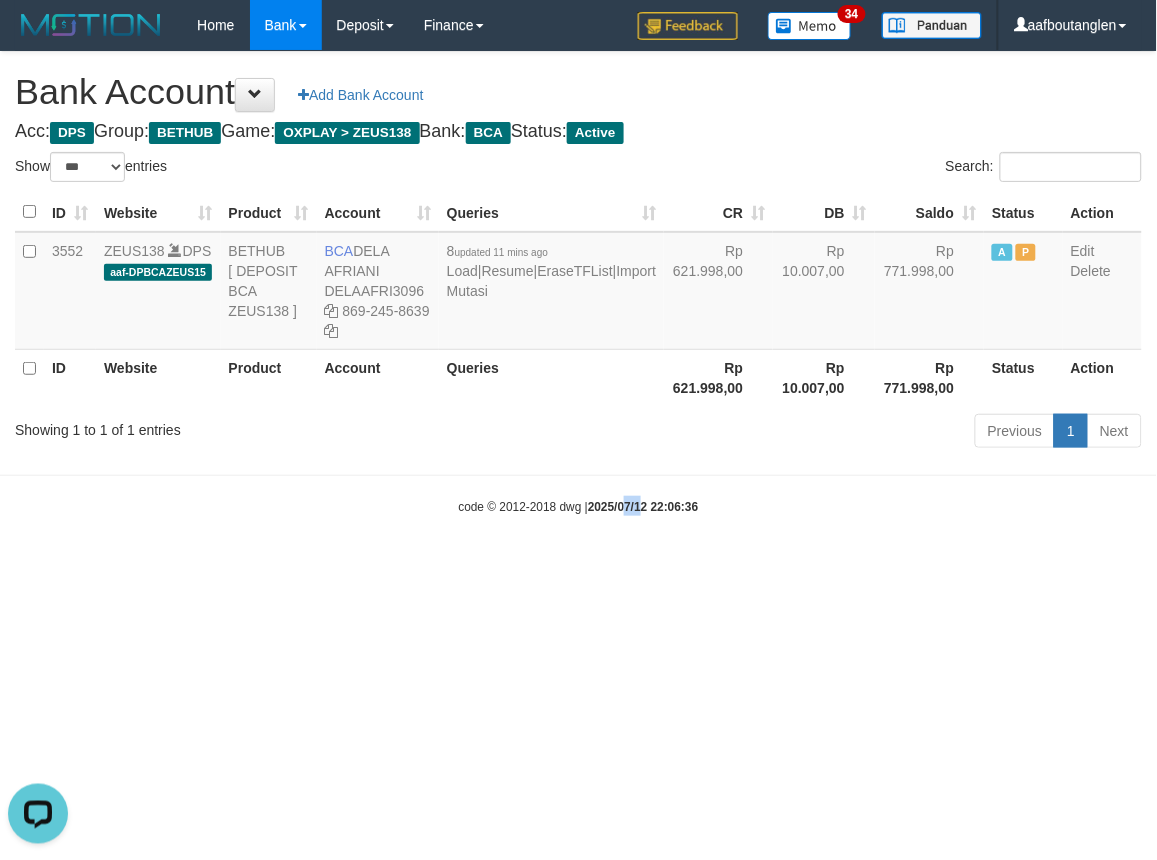 drag, startPoint x: 806, startPoint y: 623, endPoint x: 623, endPoint y: 633, distance: 183.27303 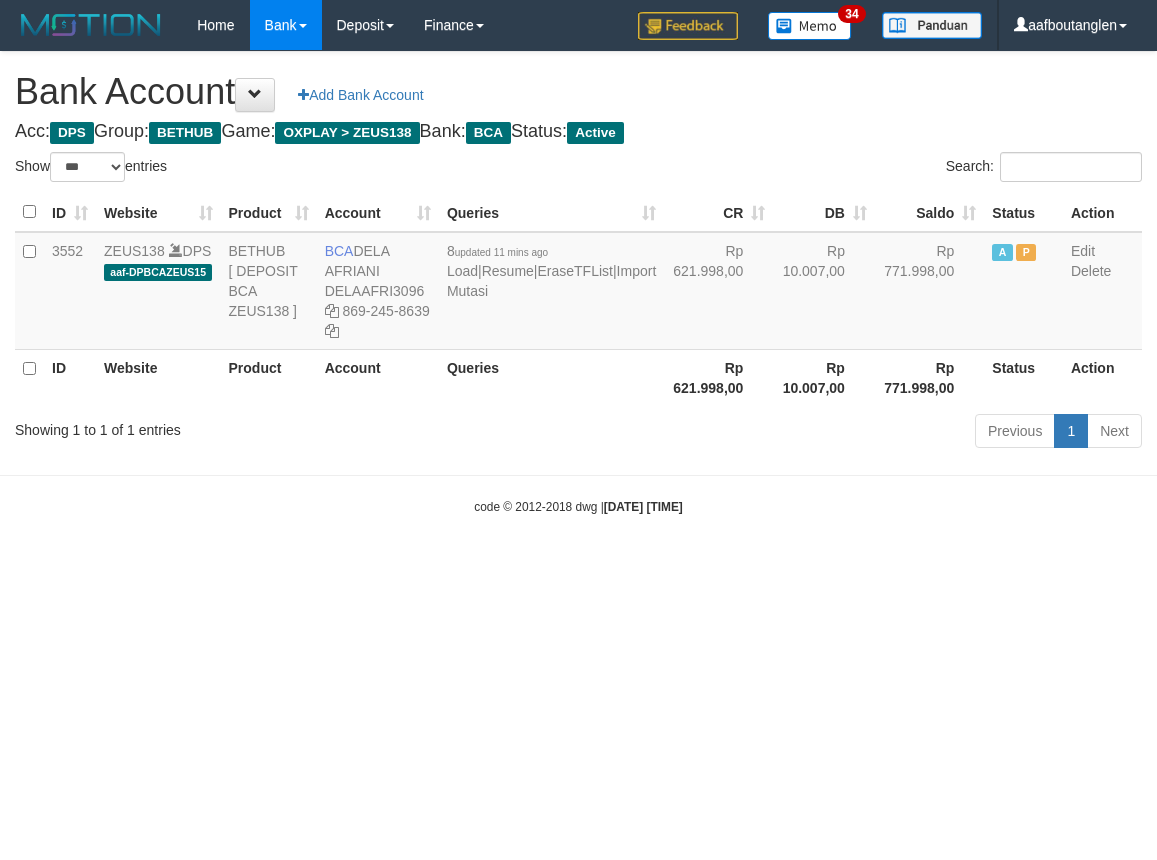 select on "***" 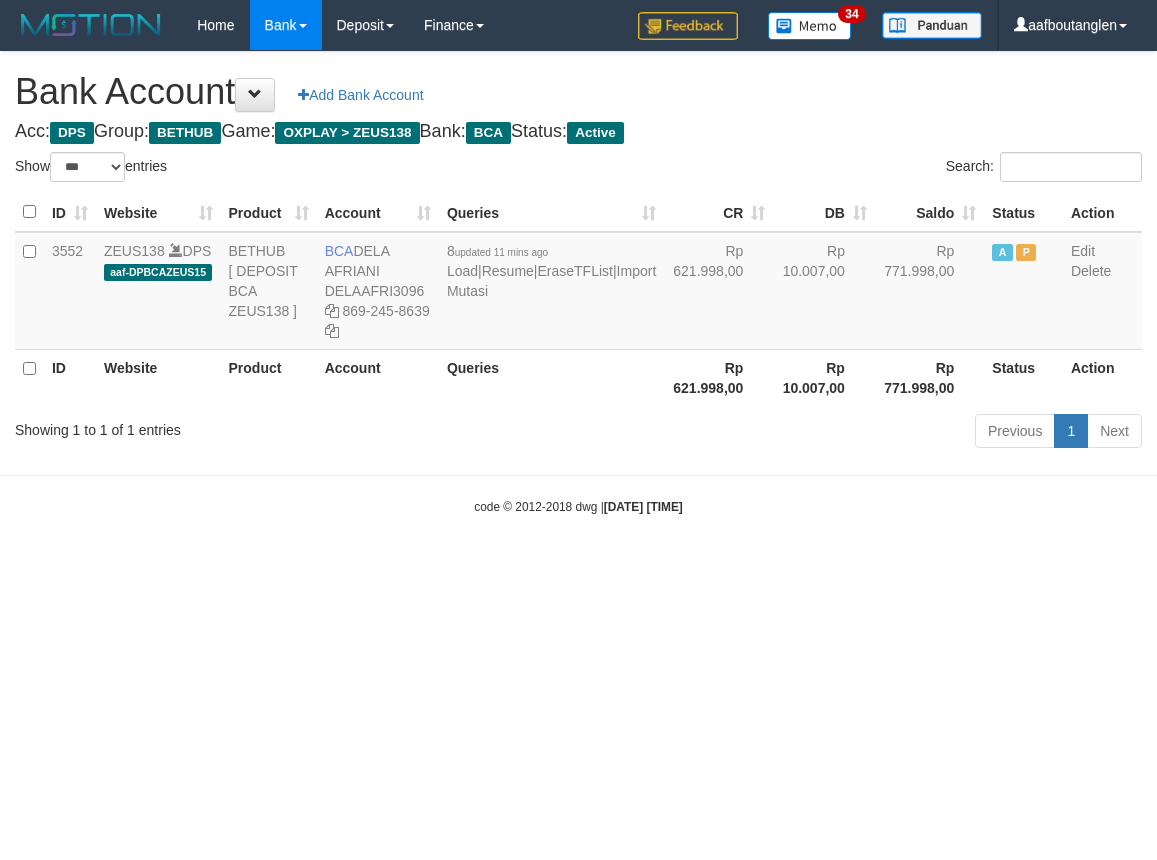 scroll, scrollTop: 0, scrollLeft: 0, axis: both 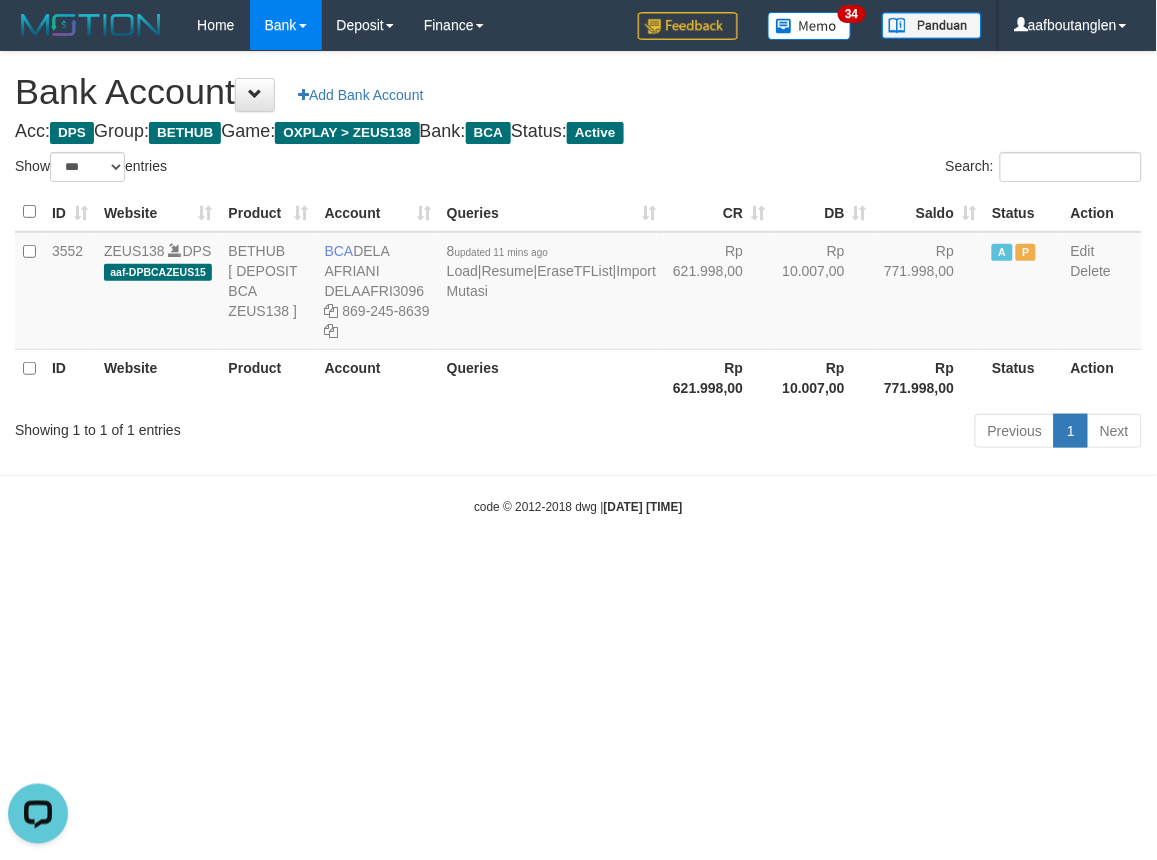 click on "Toggle navigation
Home
Bank
Account List
Deposit
DPS List
History
Note DPS
Finance
Financial Data
aafboutanglen
My Profile
Log Out
34" at bounding box center [578, 283] 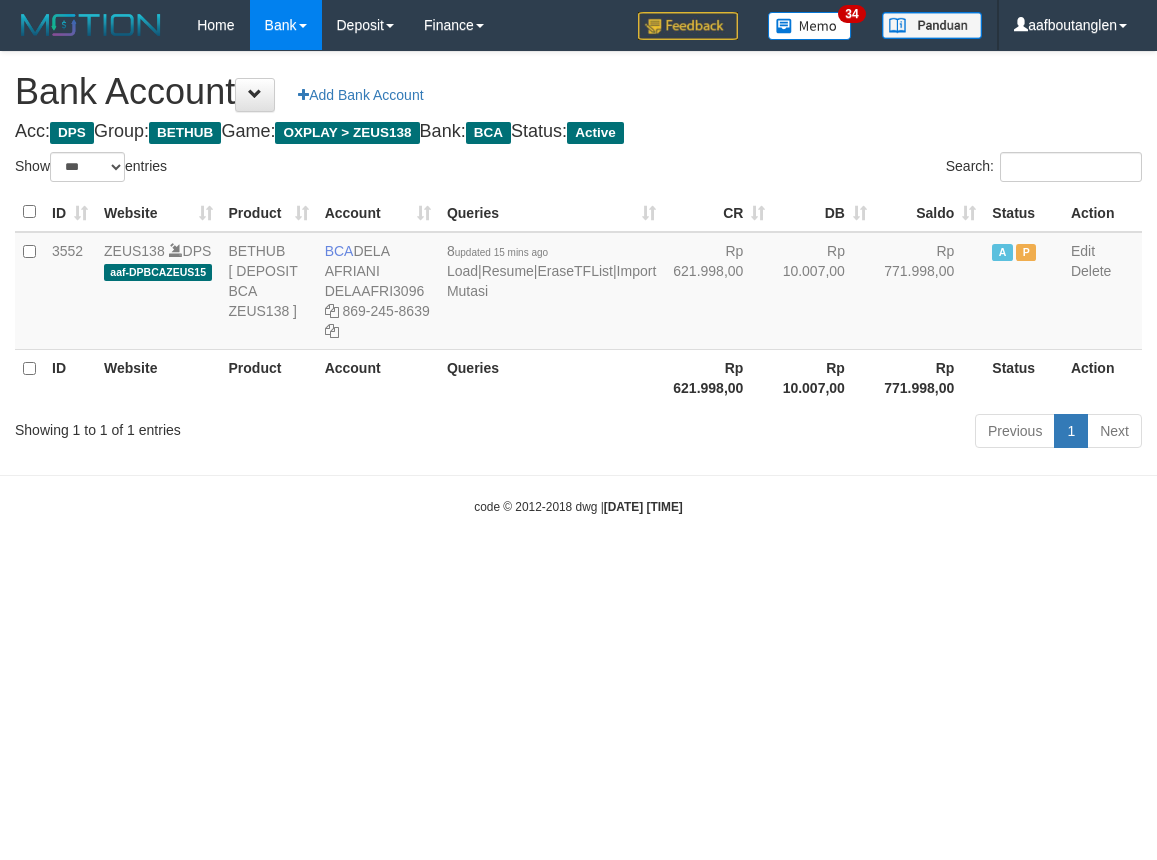 select on "***" 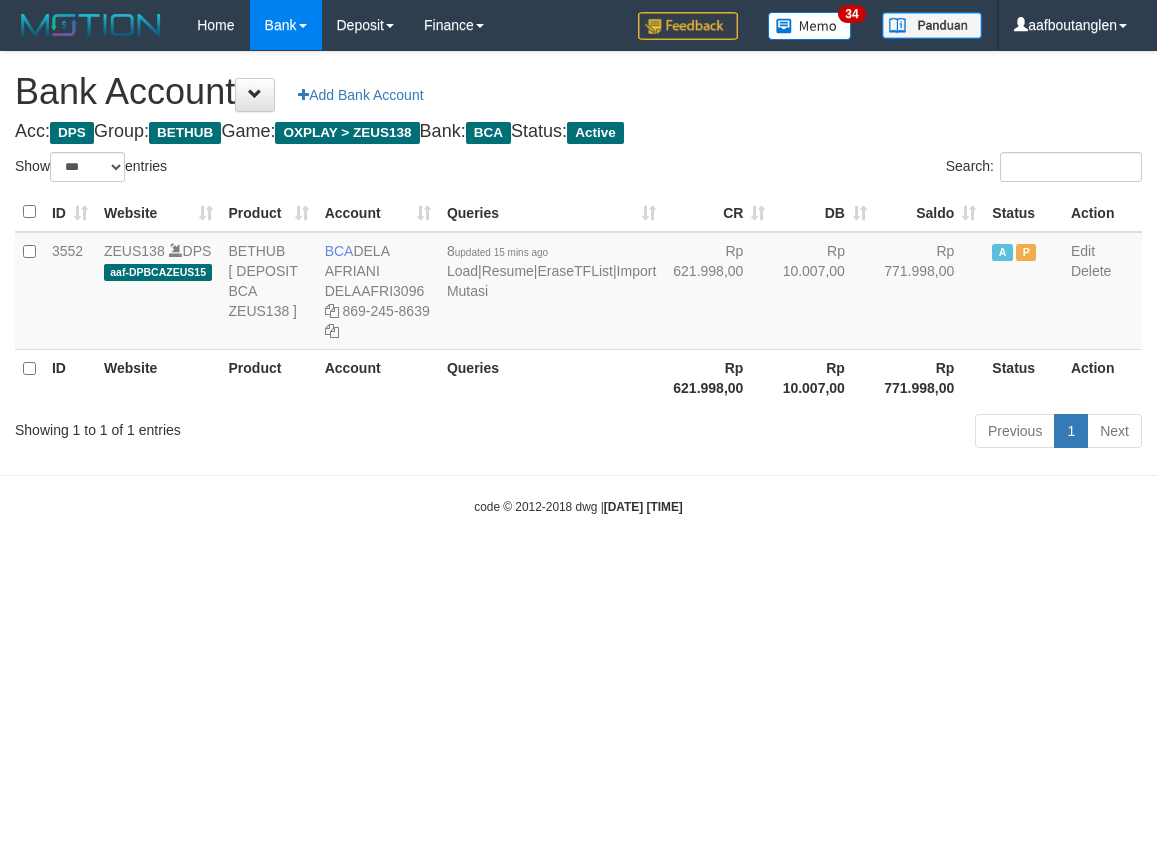 scroll, scrollTop: 0, scrollLeft: 0, axis: both 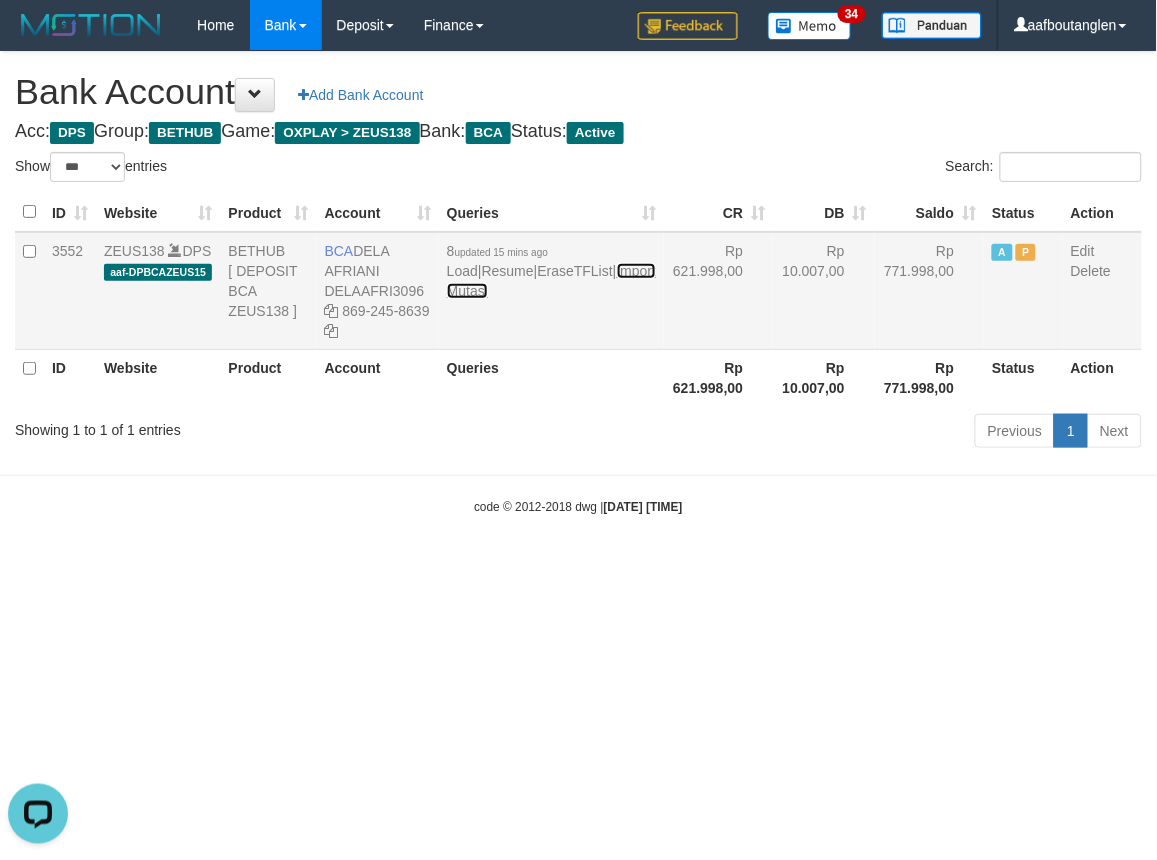 click on "Import Mutasi" at bounding box center (551, 281) 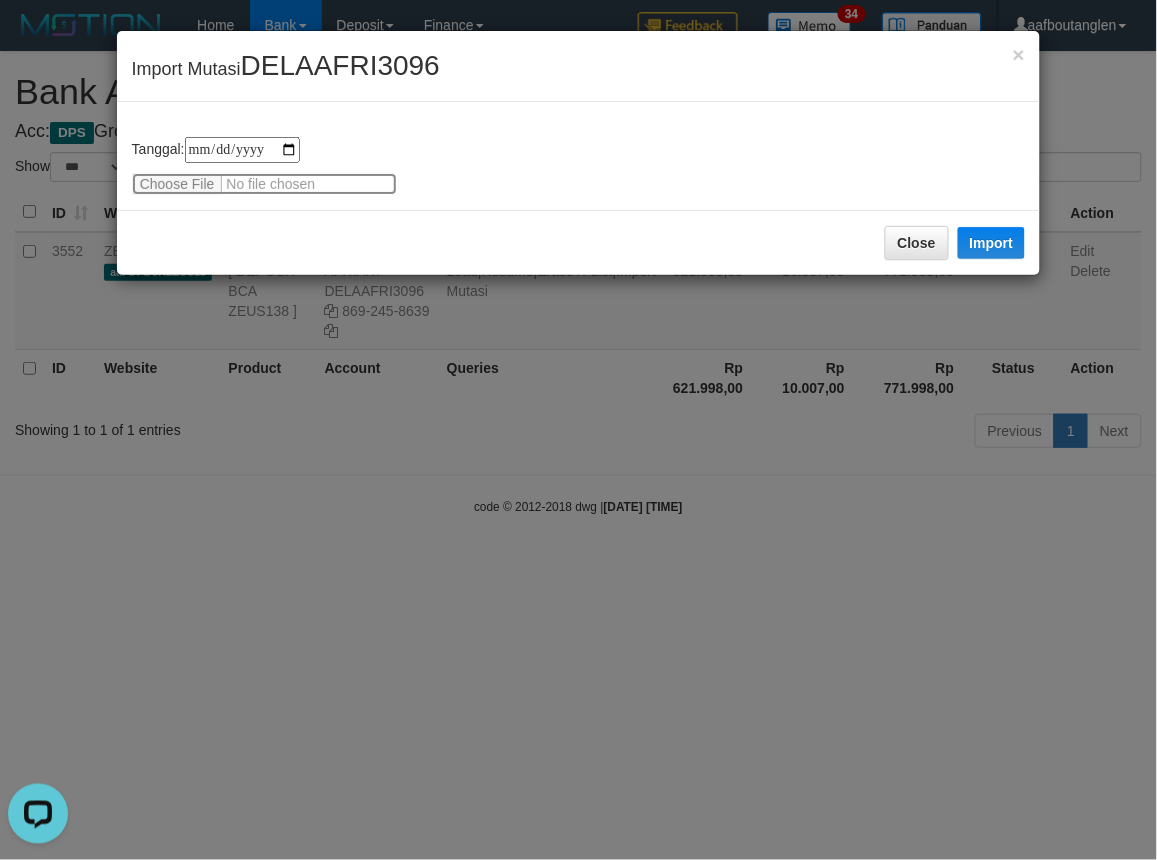 click at bounding box center (264, 184) 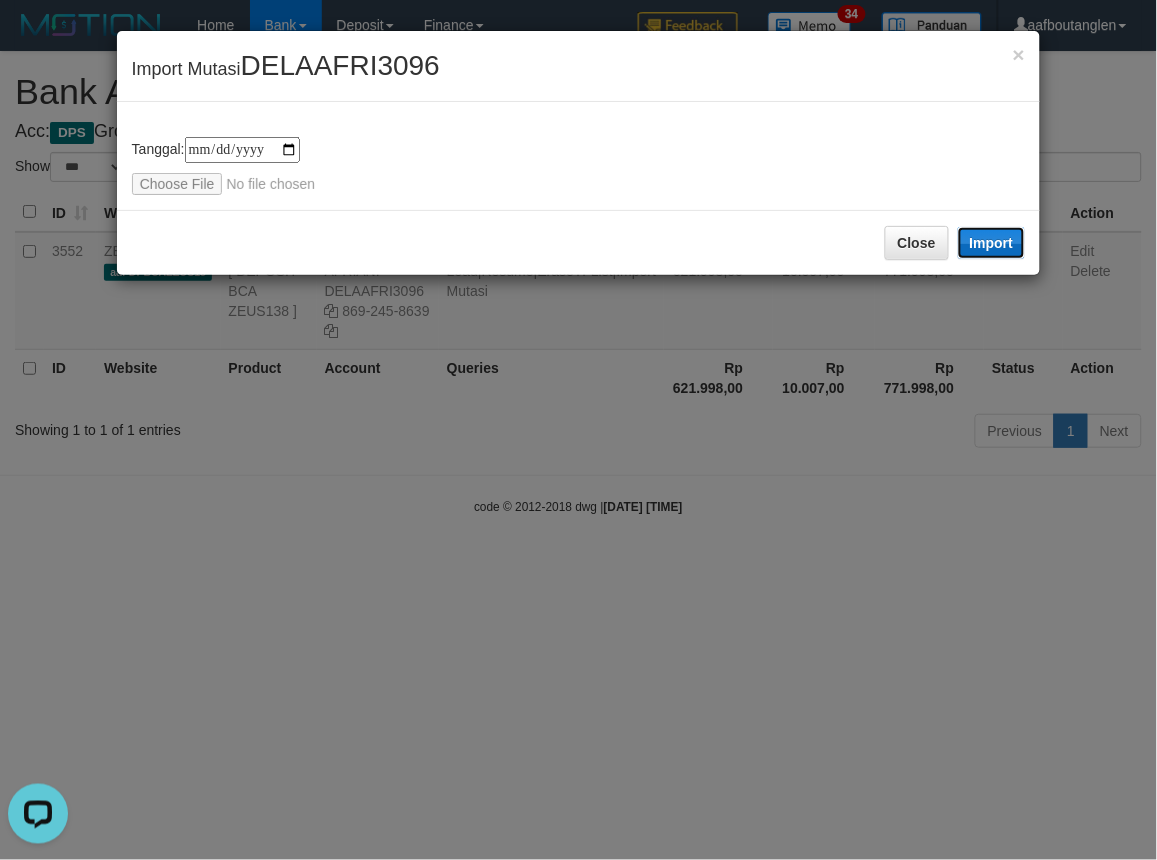 click on "Import" at bounding box center (992, 243) 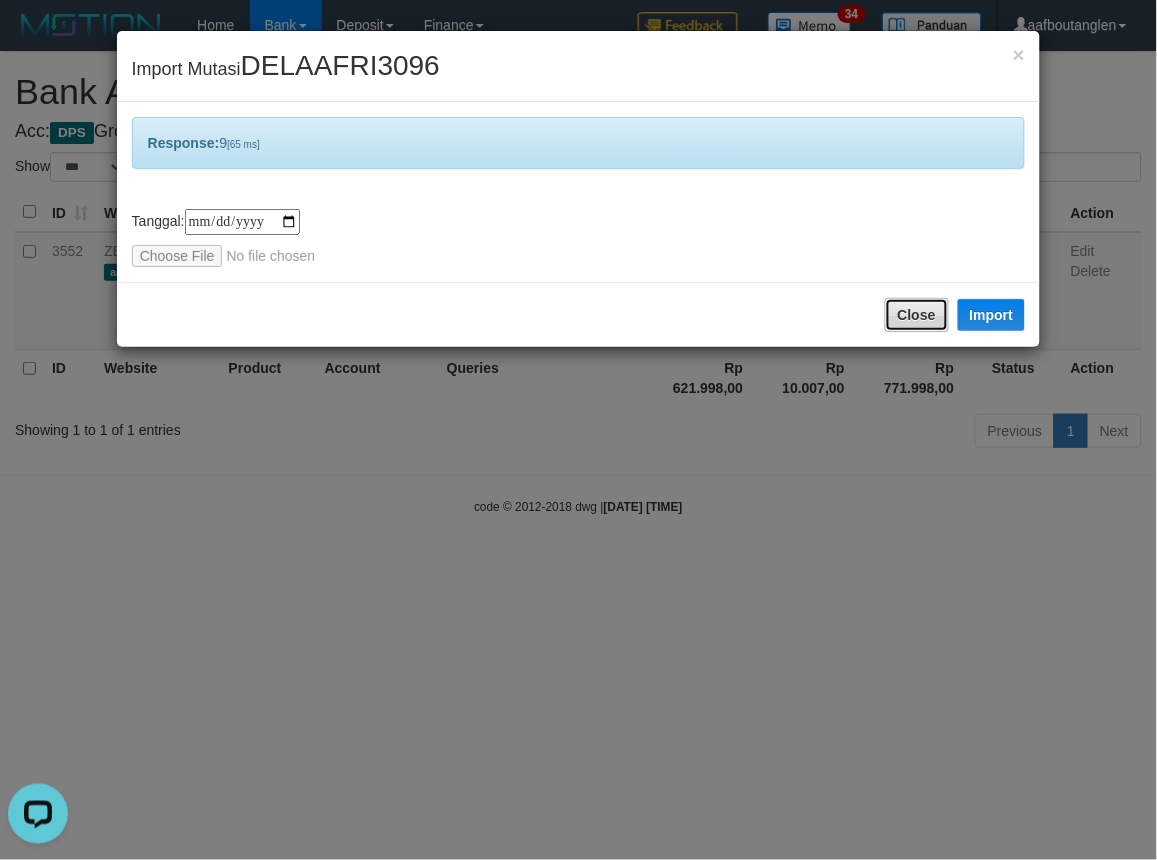 click on "Close" at bounding box center [917, 315] 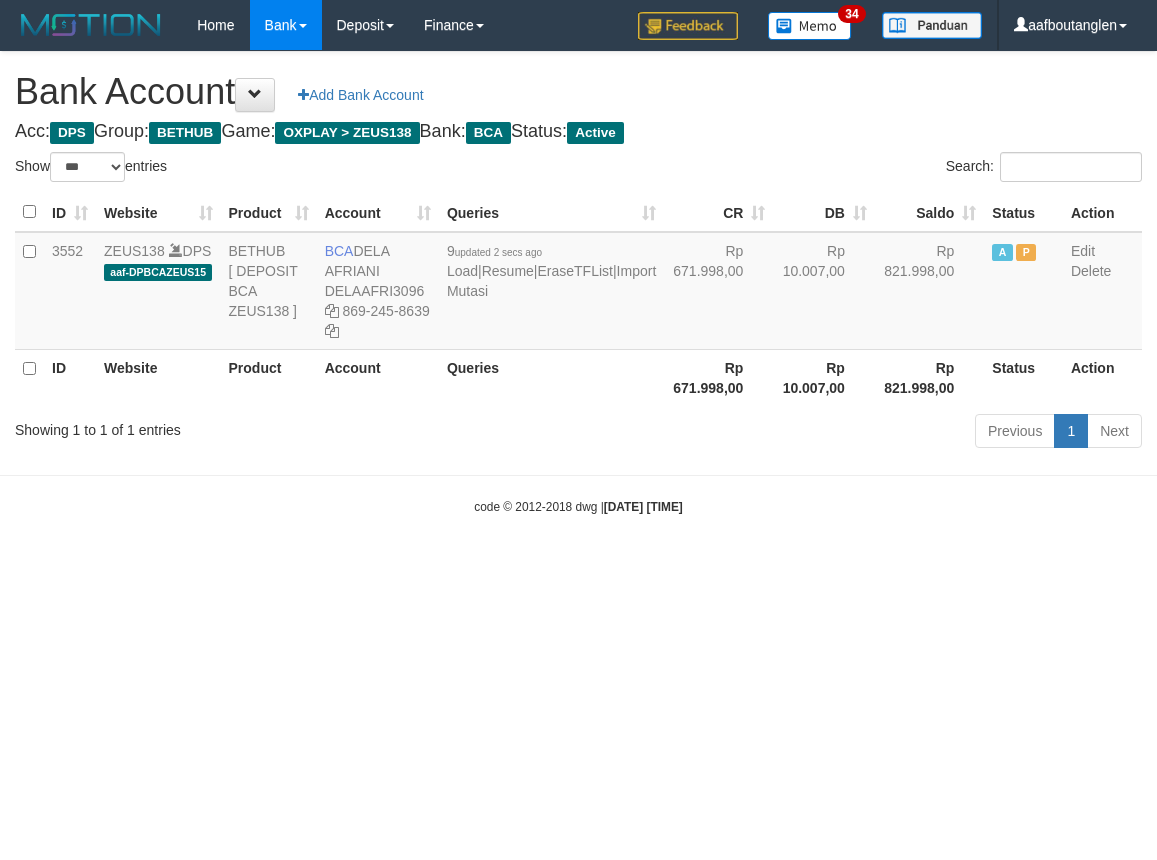 select on "***" 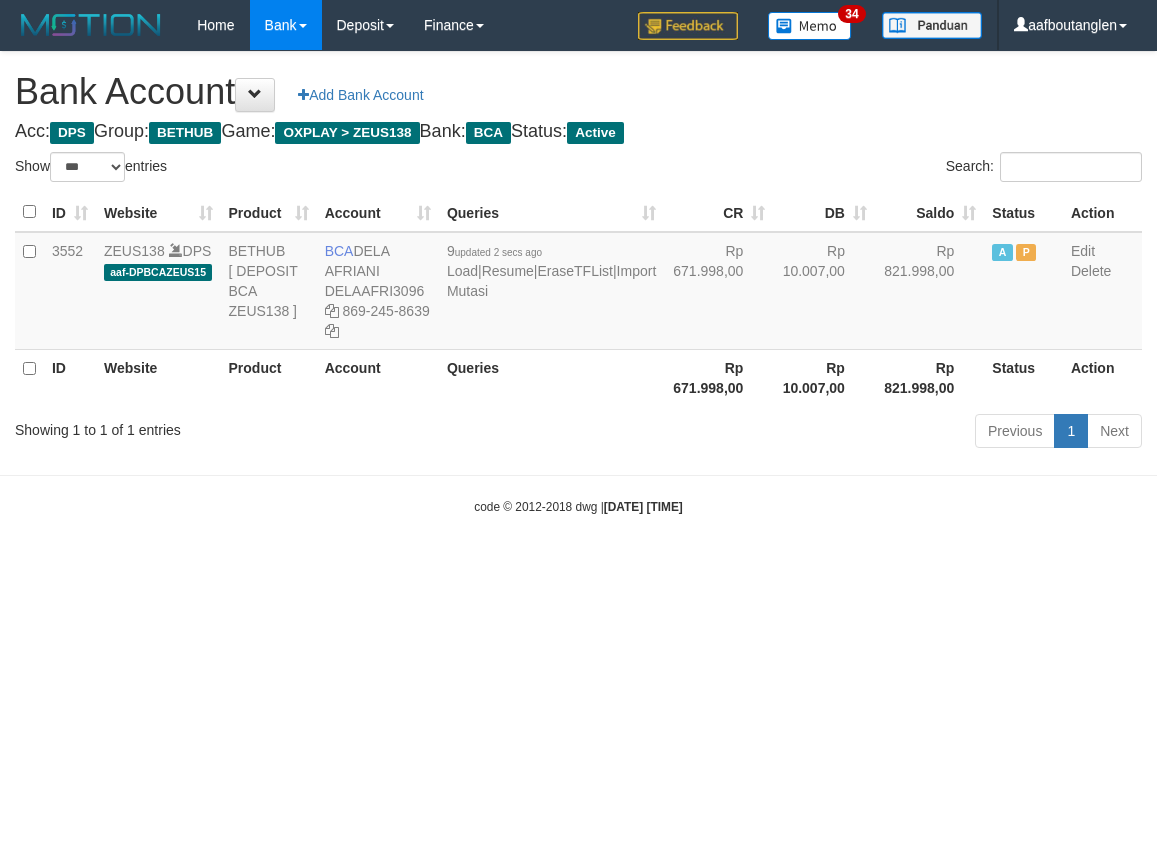 scroll, scrollTop: 0, scrollLeft: 0, axis: both 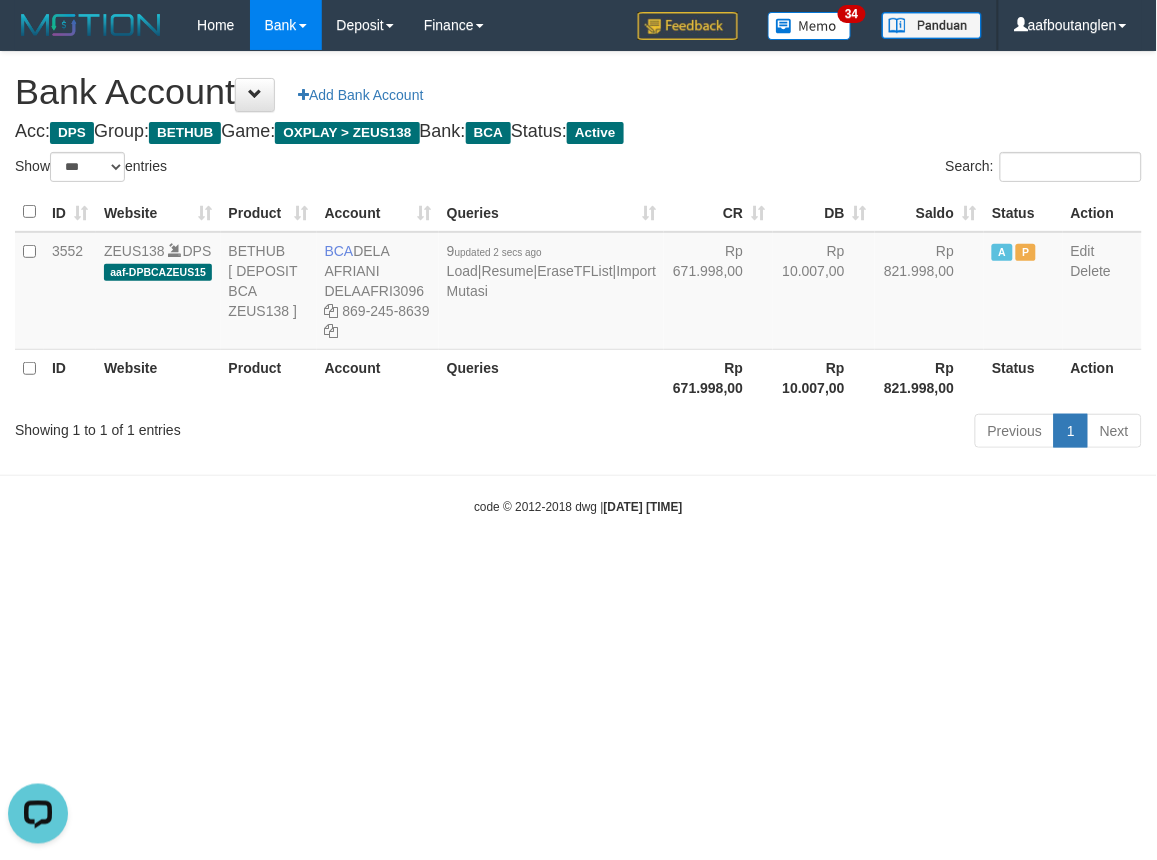 click on "Toggle navigation
Home
Bank
Account List
Deposit
DPS List
History
Note DPS
Finance
Financial Data
aafboutanglen
My Profile
Log Out
34" at bounding box center (578, 283) 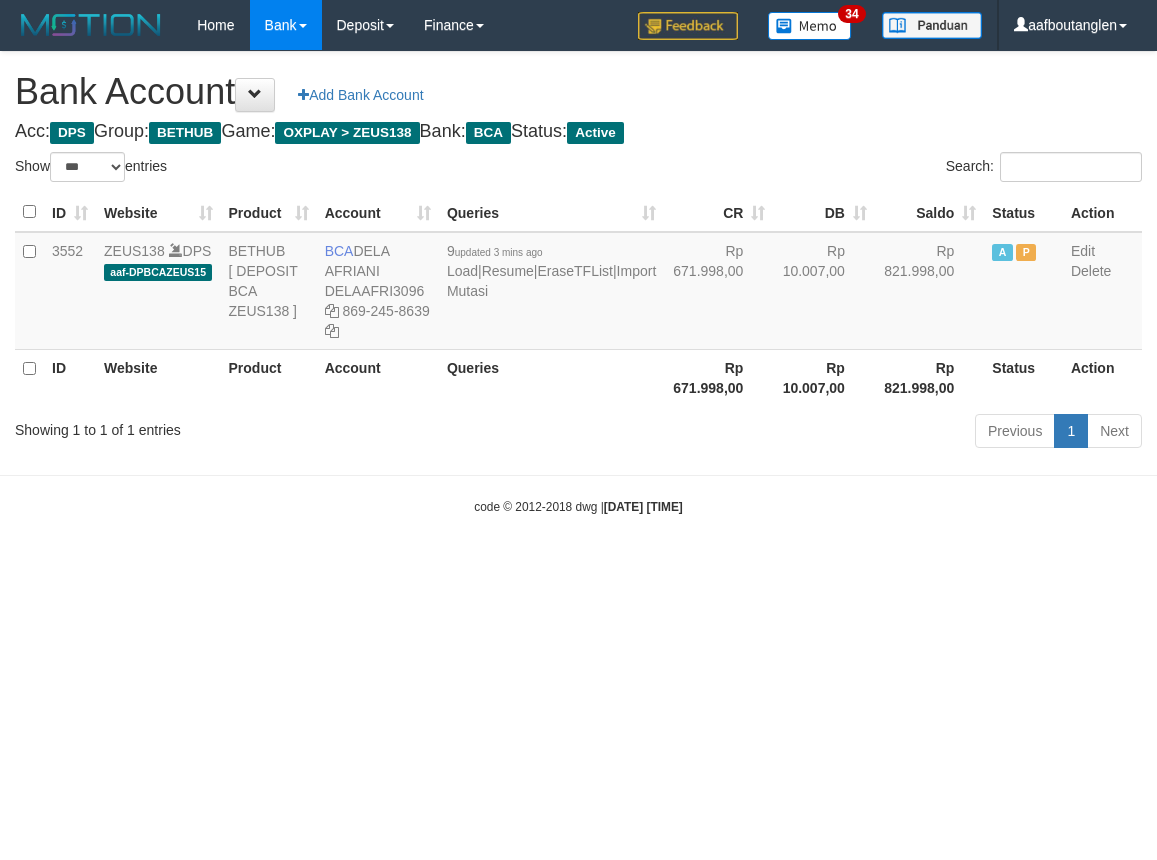 select on "***" 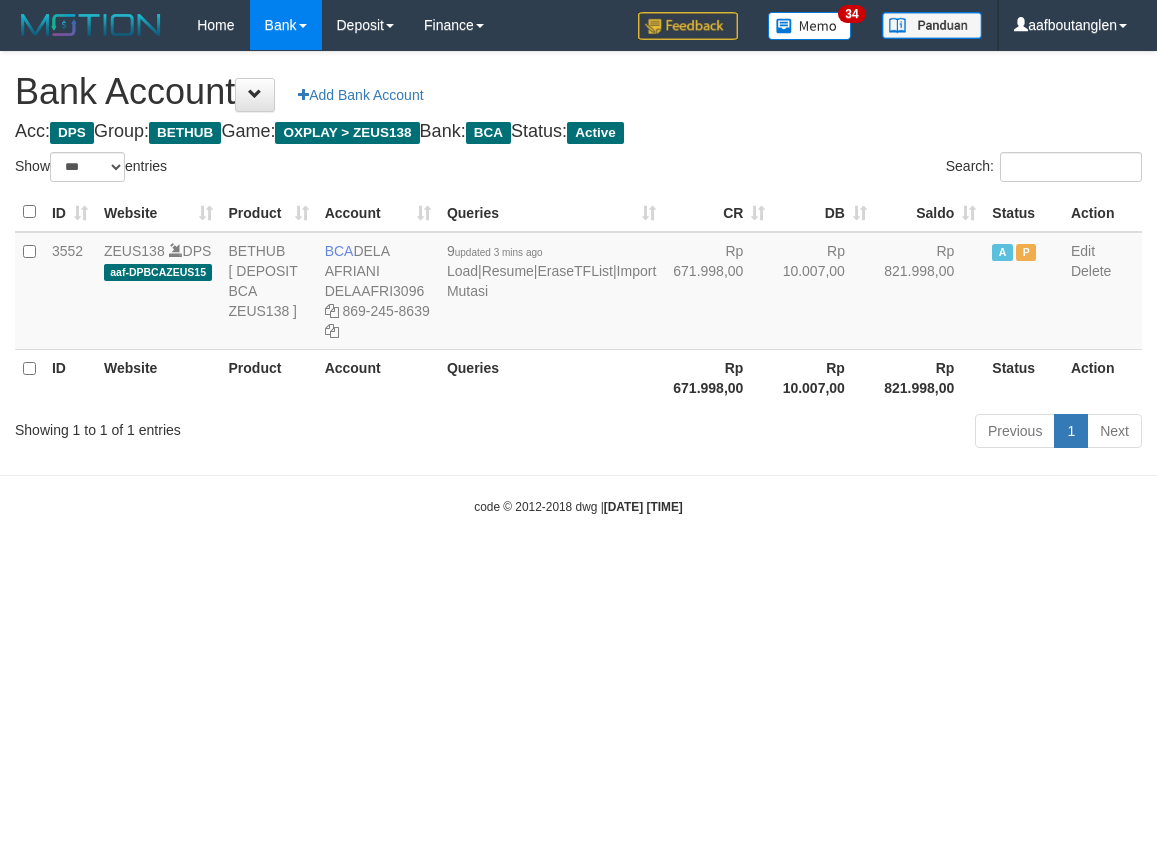scroll, scrollTop: 0, scrollLeft: 0, axis: both 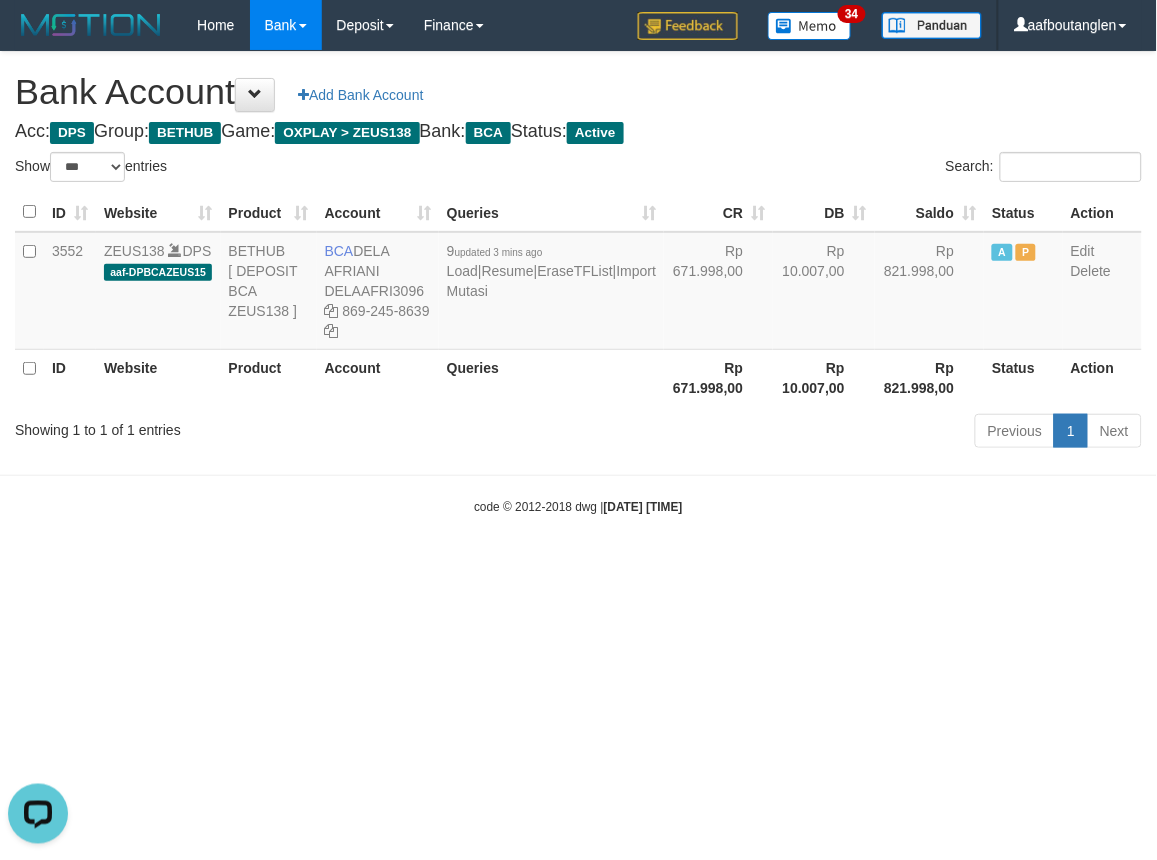click on "Toggle navigation
Home
Bank
Account List
Deposit
DPS List
History
Note DPS
Finance
Financial Data
aafboutanglen
My Profile
Log Out
34" at bounding box center (578, 283) 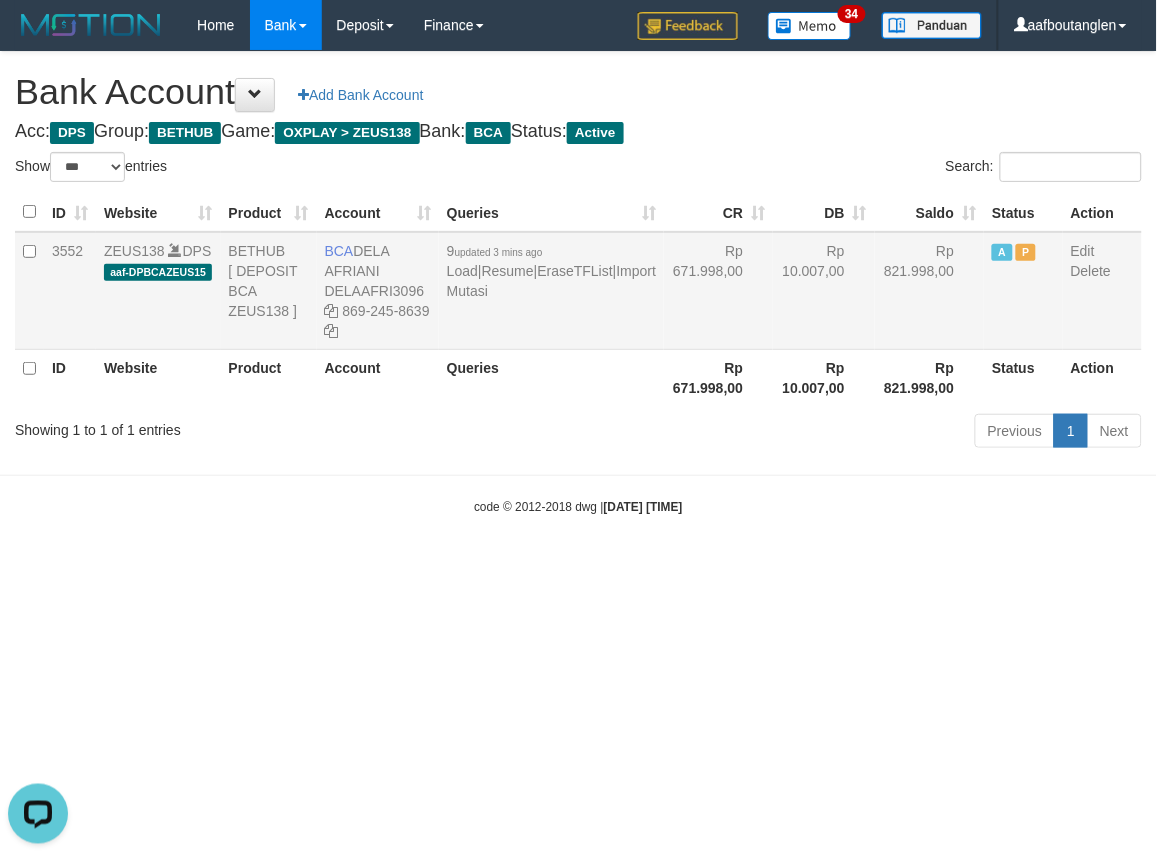click on "9  updated 3 mins ago
Load
|
Resume
|
EraseTFList
|
Import Mutasi" at bounding box center [551, 291] 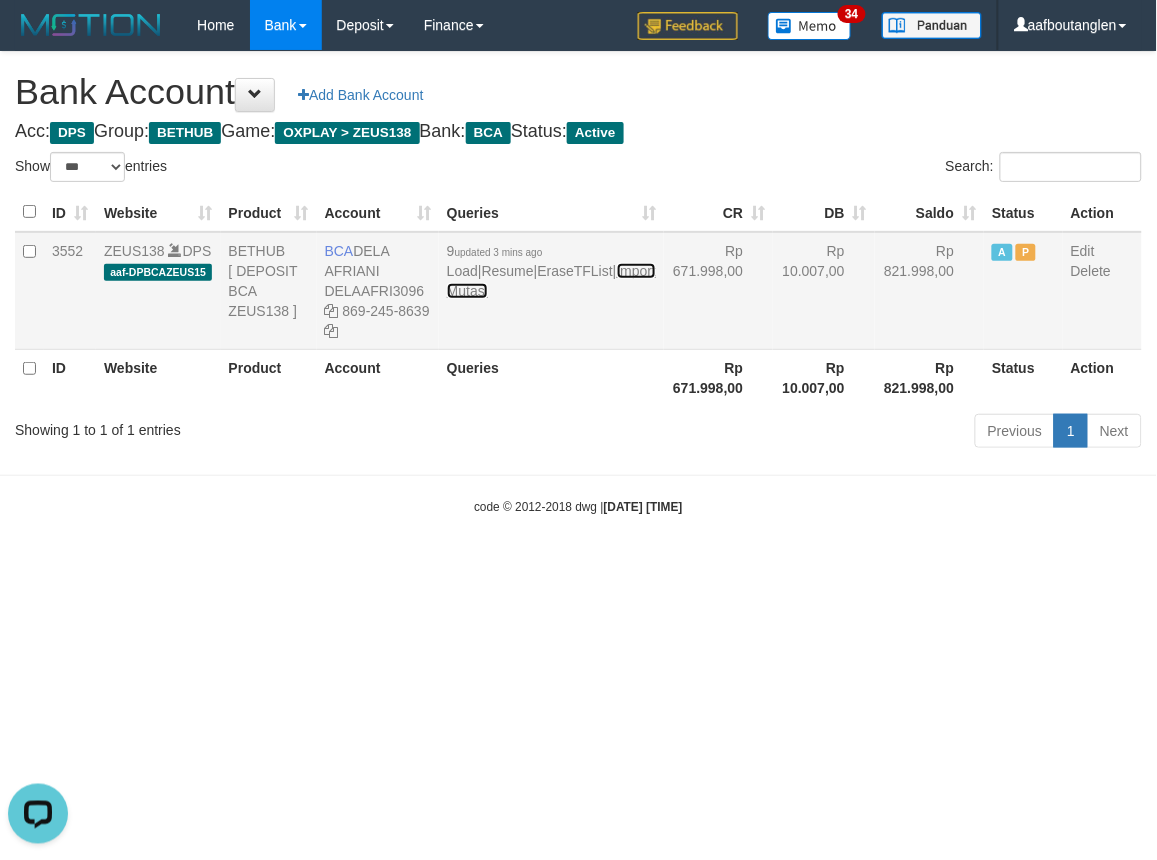 click on "Import Mutasi" at bounding box center [551, 281] 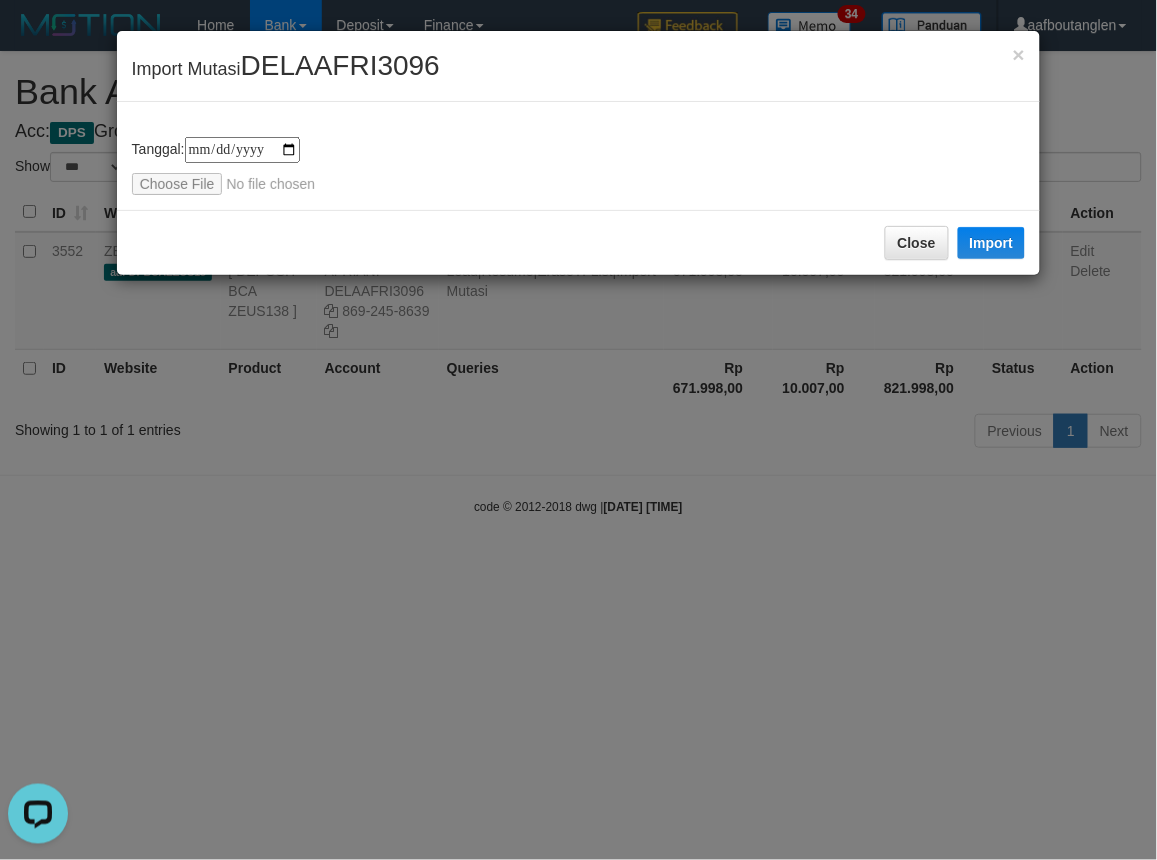 click on "**********" at bounding box center (579, 166) 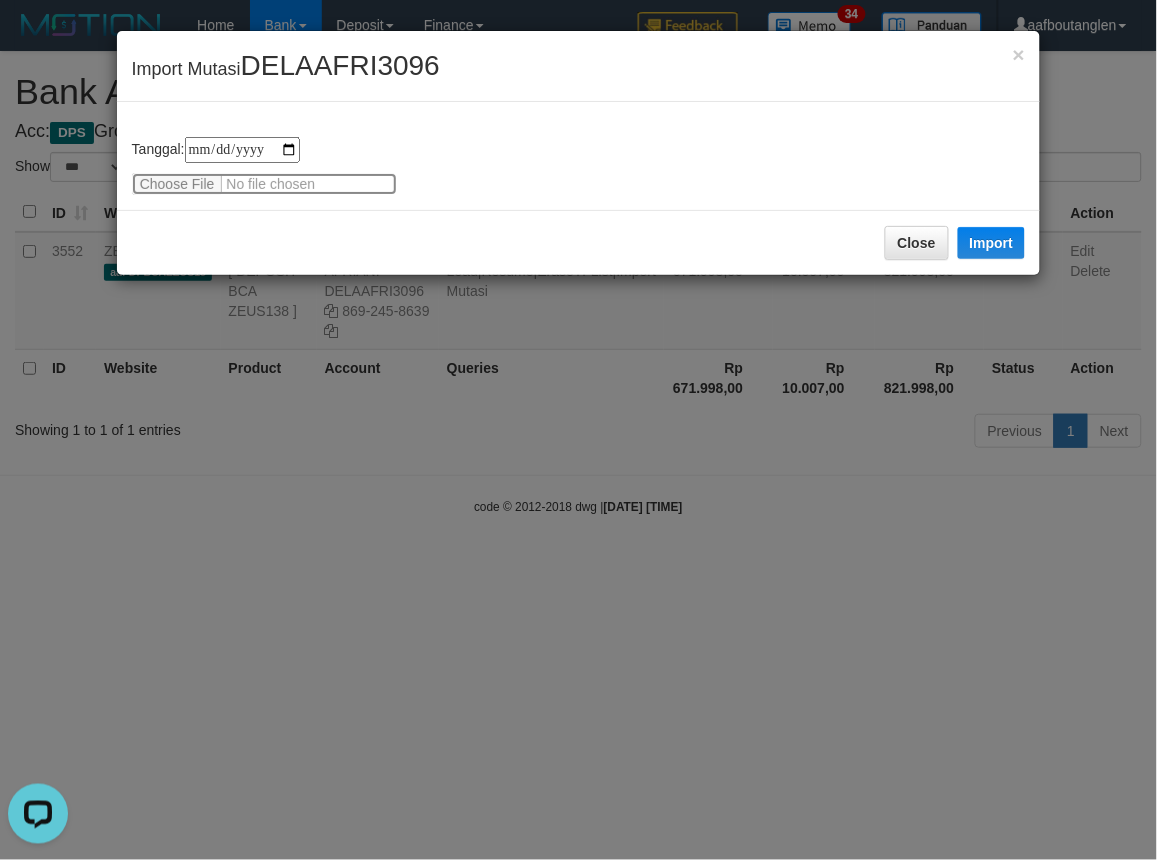 click at bounding box center [264, 184] 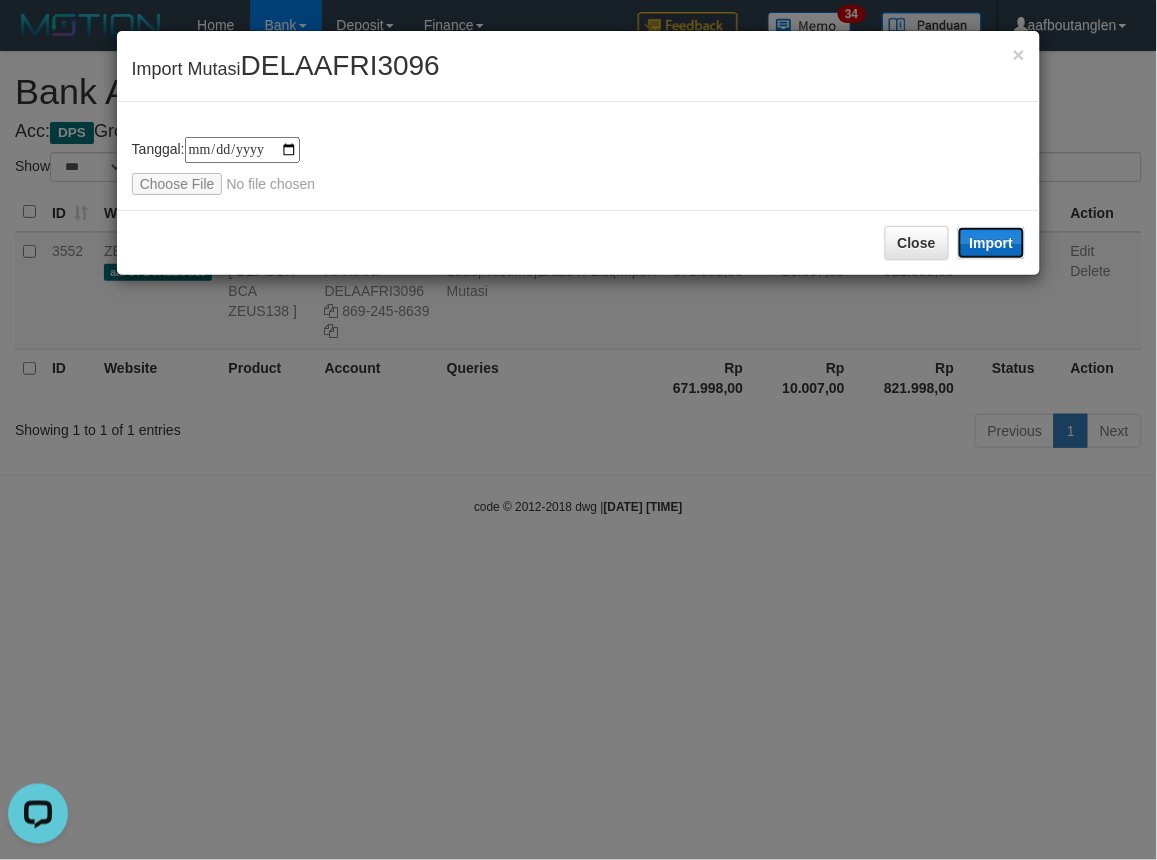 click on "Import" at bounding box center (992, 243) 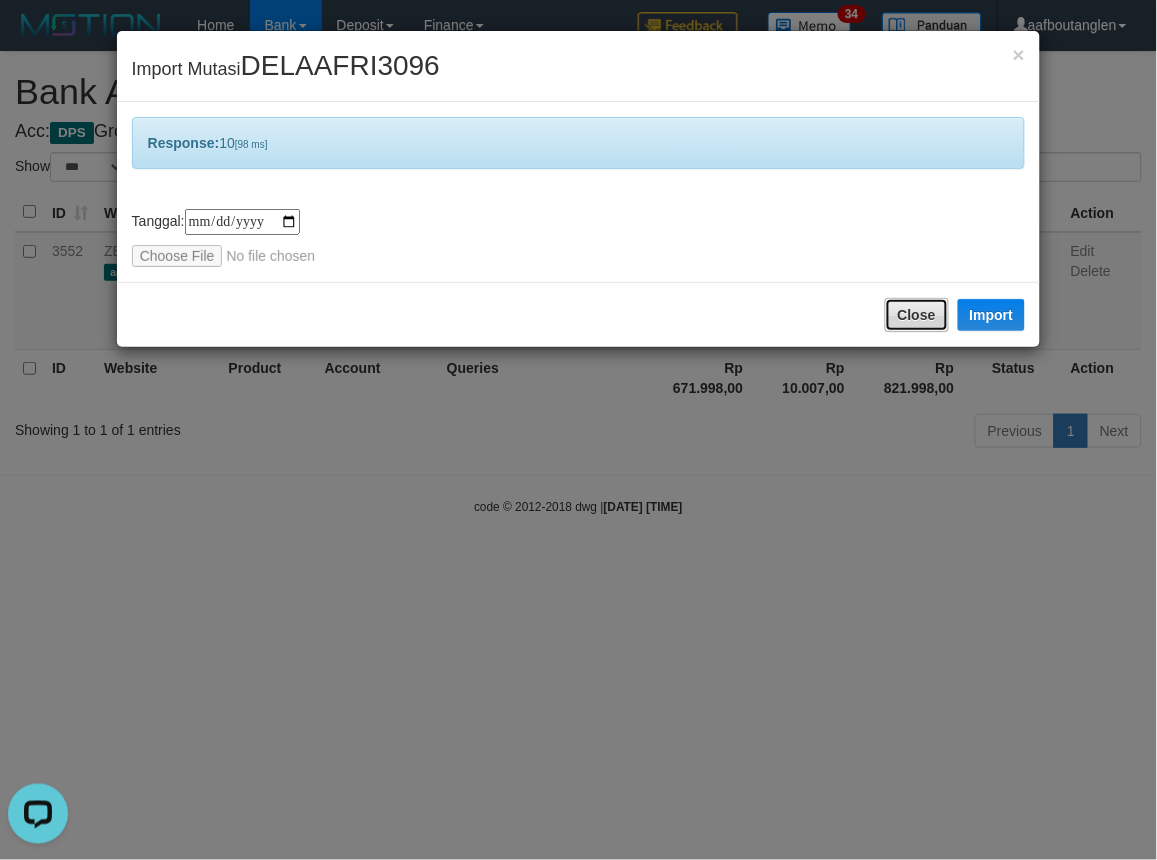 click on "Close" at bounding box center [917, 315] 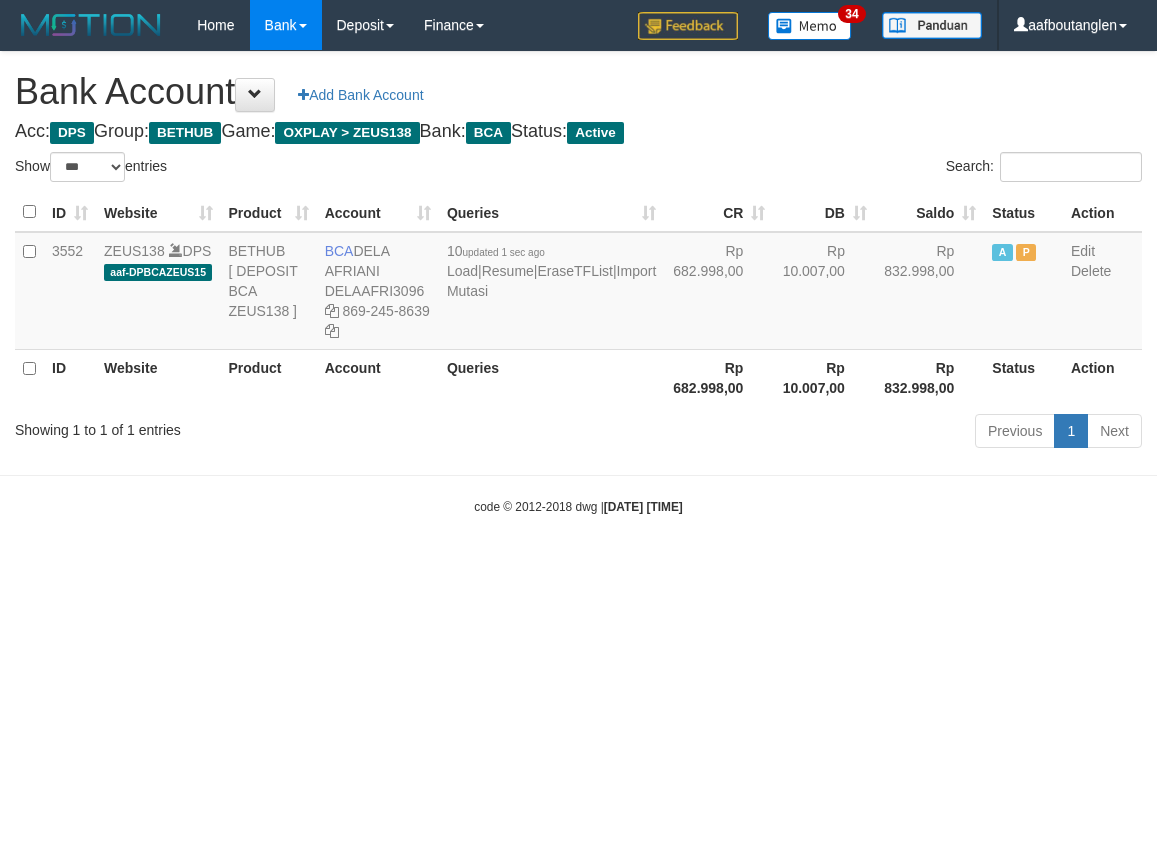 select on "***" 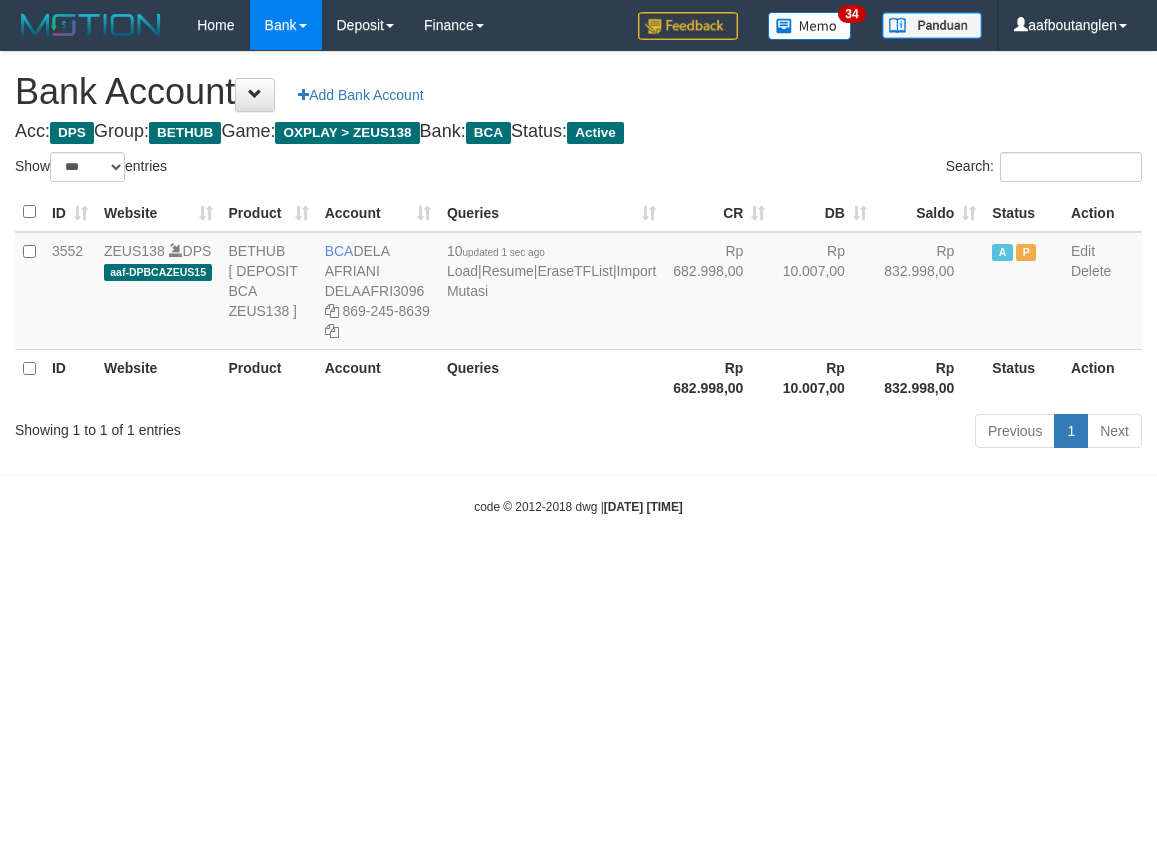 scroll, scrollTop: 0, scrollLeft: 0, axis: both 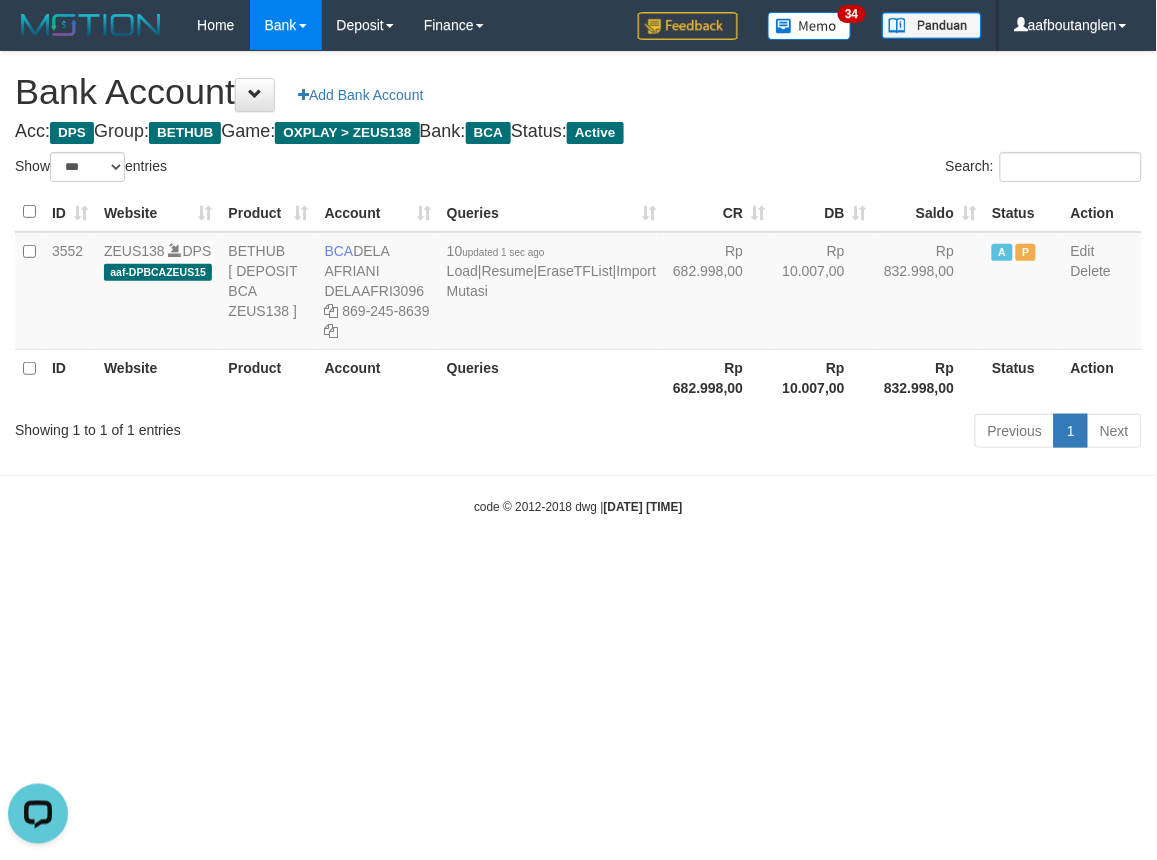 click on "Toggle navigation
Home
Bank
Account List
Deposit
DPS List
History
Note DPS
Finance
Financial Data
aafboutanglen
My Profile
Log Out
34" at bounding box center [578, 283] 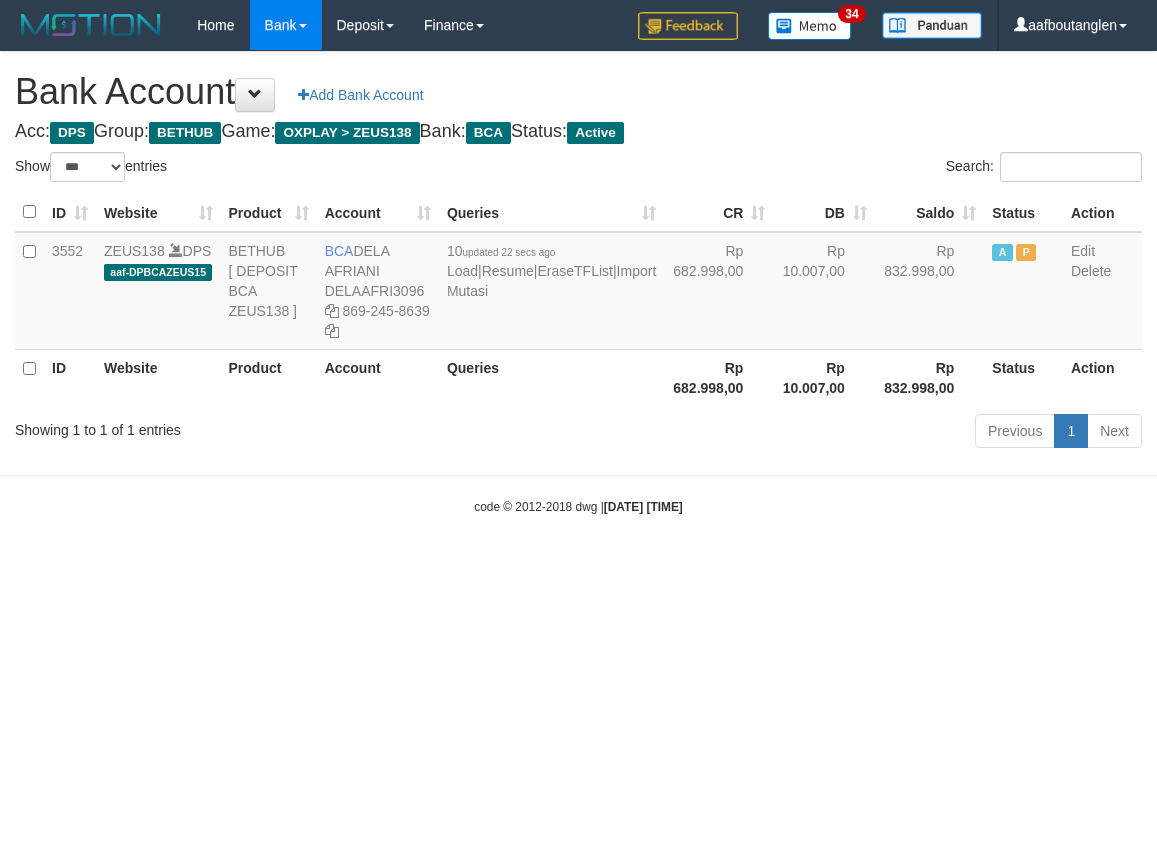 select on "***" 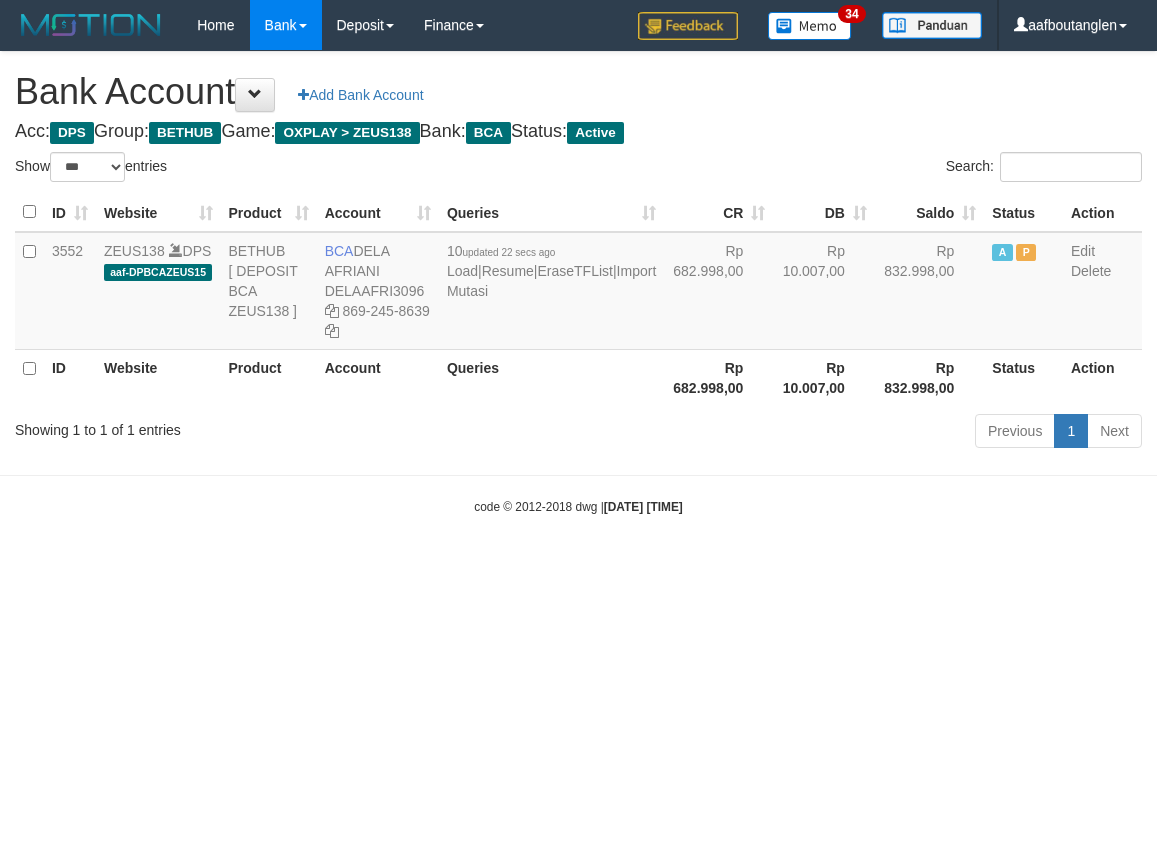 scroll, scrollTop: 0, scrollLeft: 0, axis: both 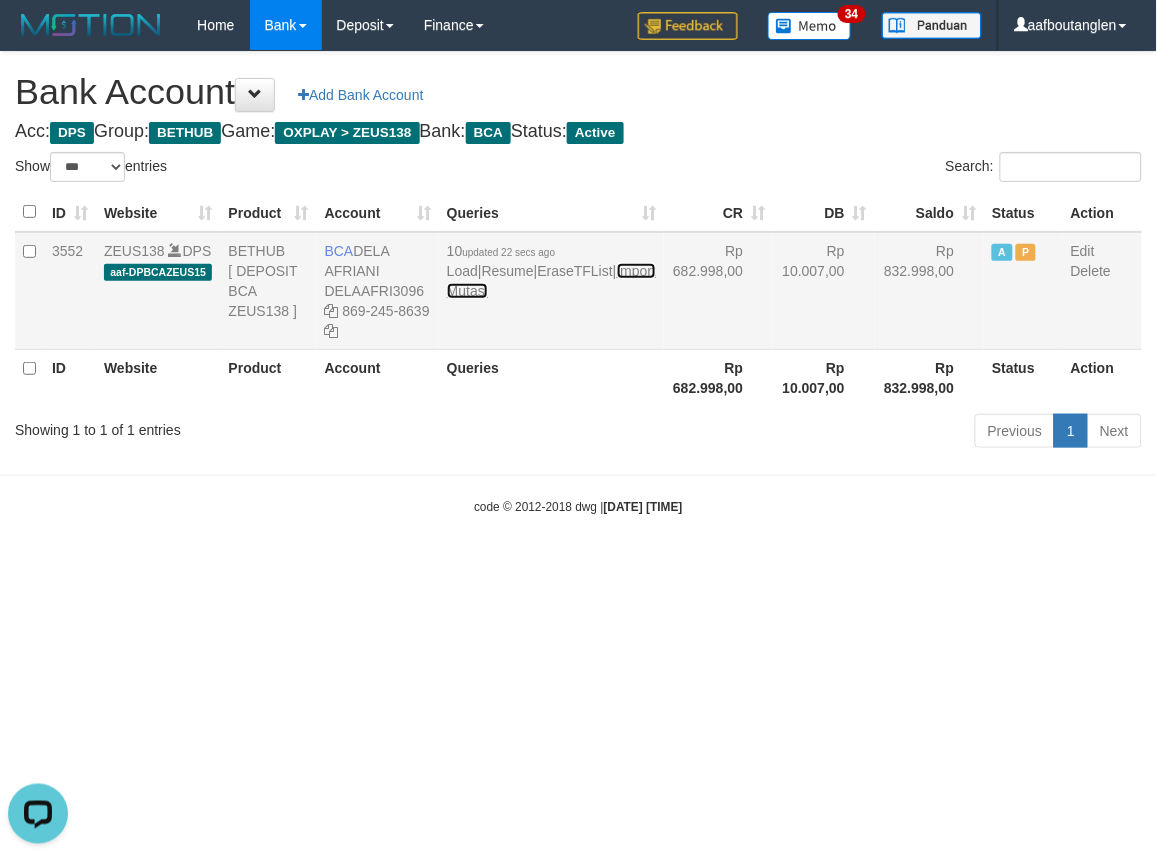 click on "Import Mutasi" at bounding box center (551, 281) 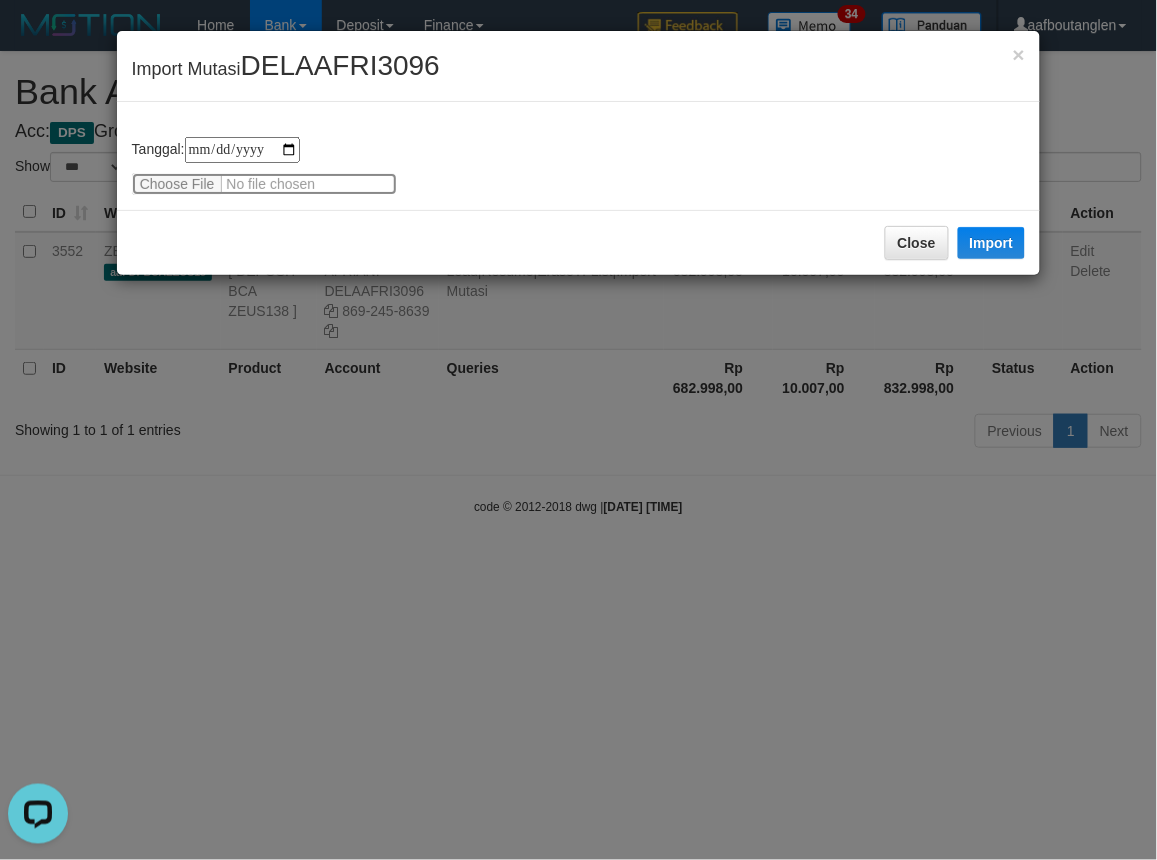 click at bounding box center [264, 184] 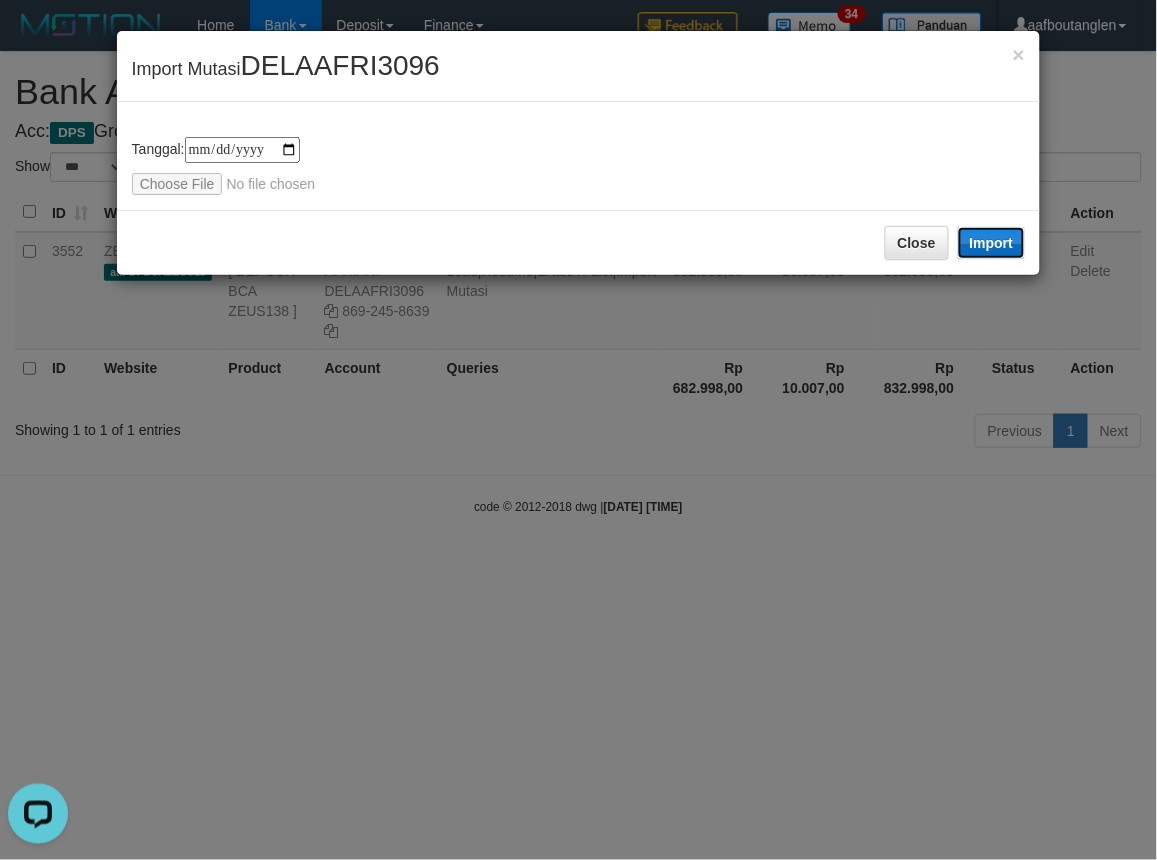 click on "Import" at bounding box center [992, 243] 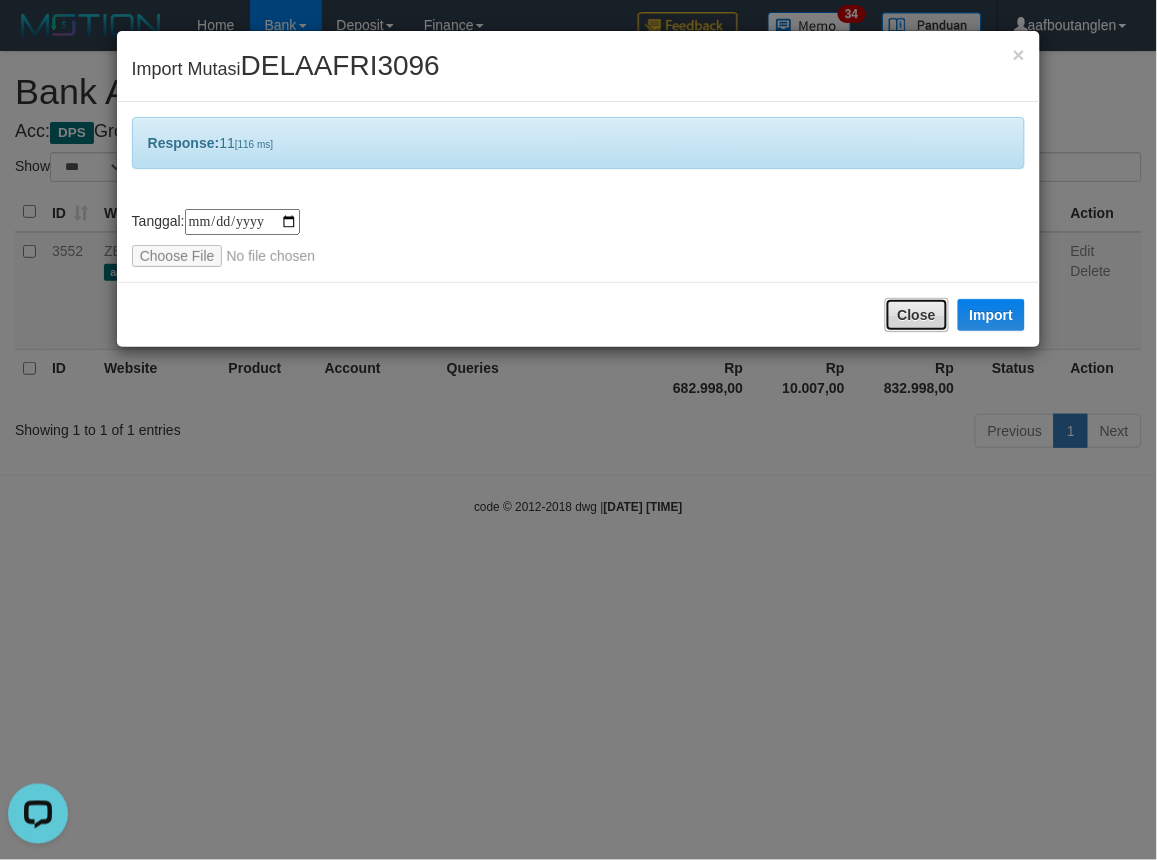 click on "Close" at bounding box center (917, 315) 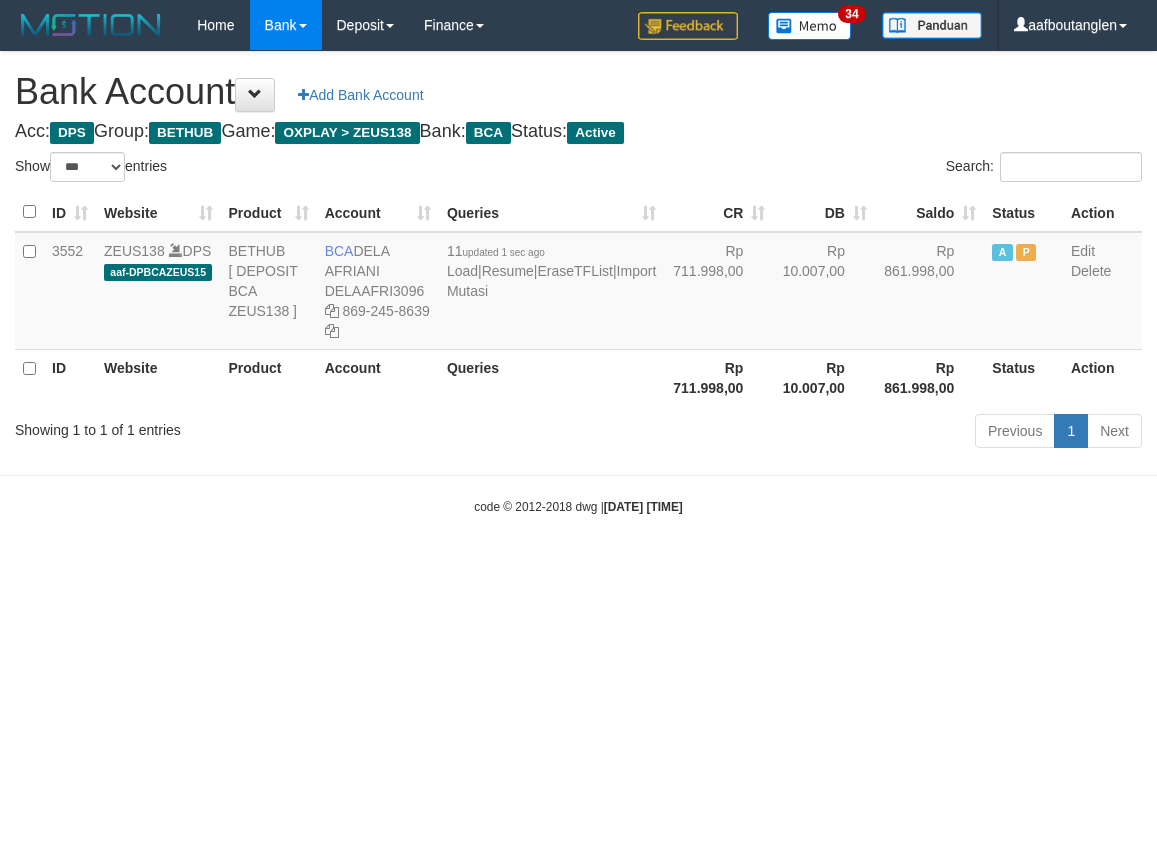 select on "***" 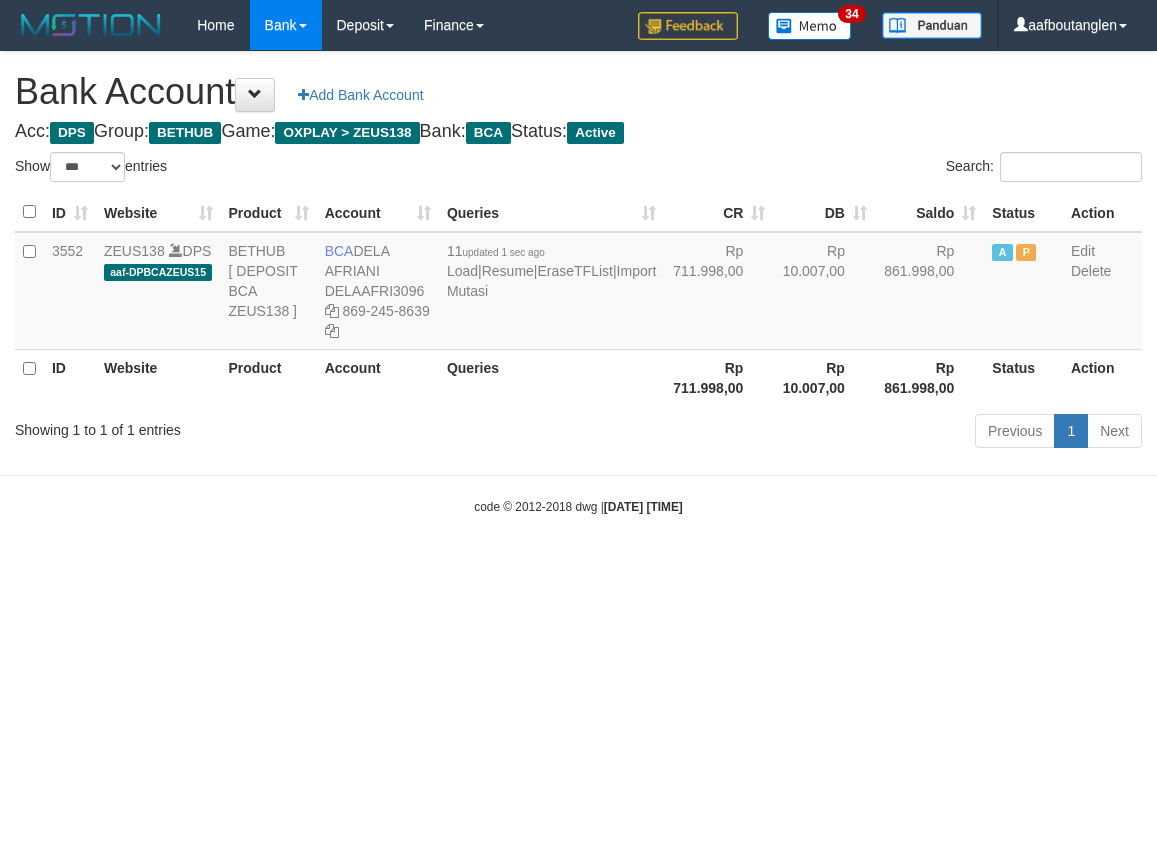 scroll, scrollTop: 0, scrollLeft: 0, axis: both 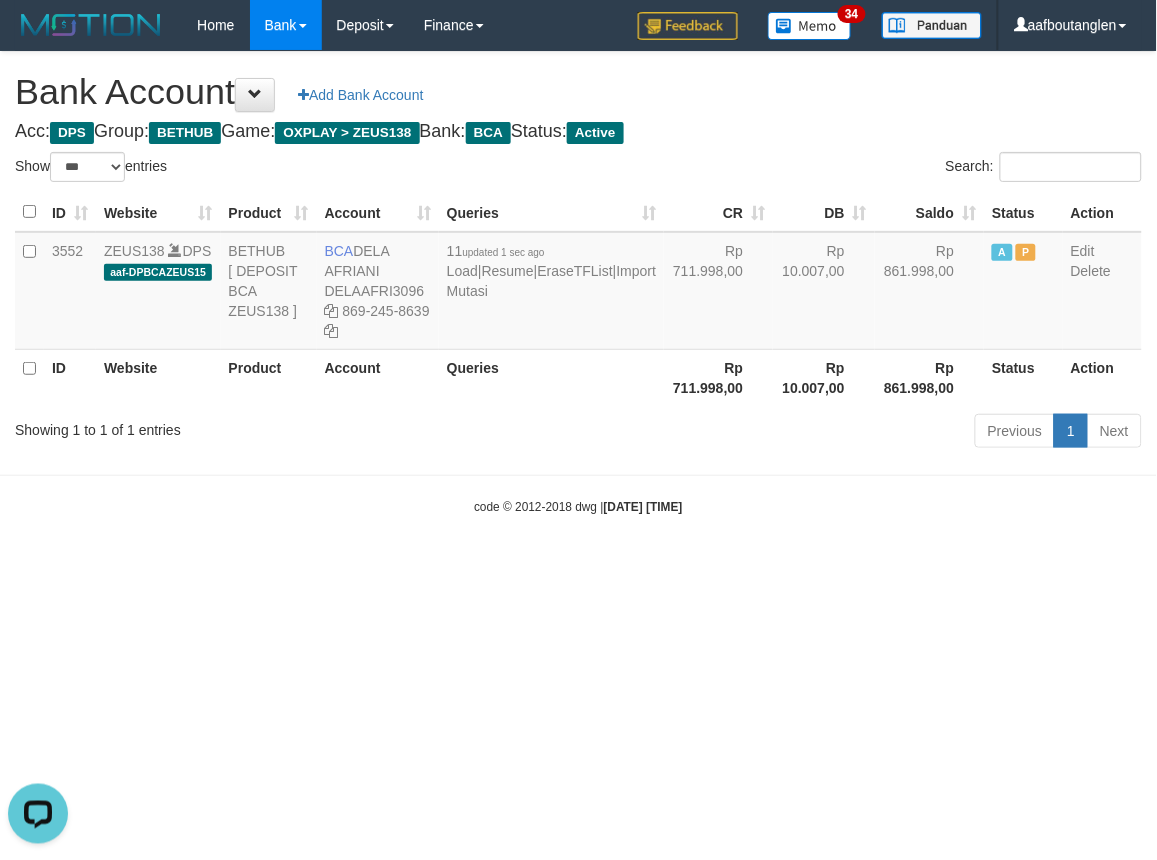 click on "Toggle navigation
Home
Bank
Account List
Deposit
DPS List
History
Note DPS
Finance
Financial Data
aafboutanglen
My Profile
Log Out
34" at bounding box center (578, 283) 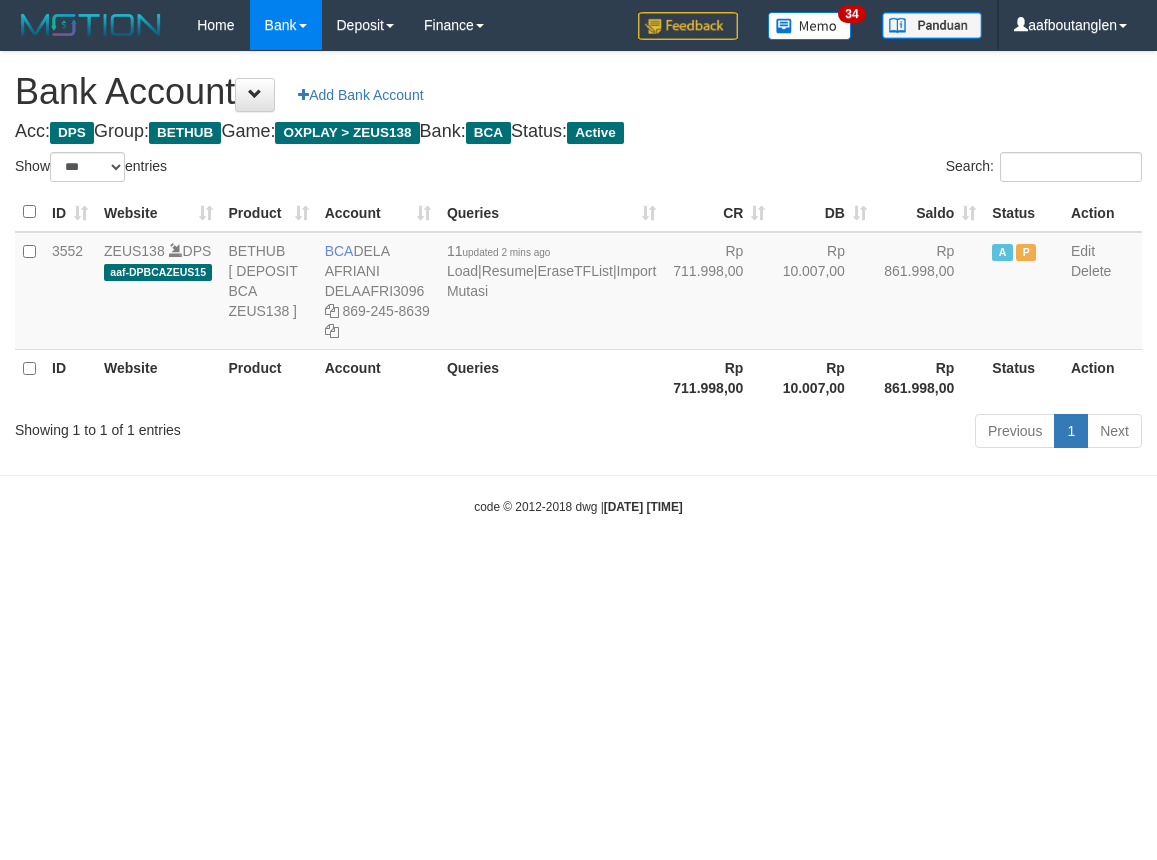 select on "***" 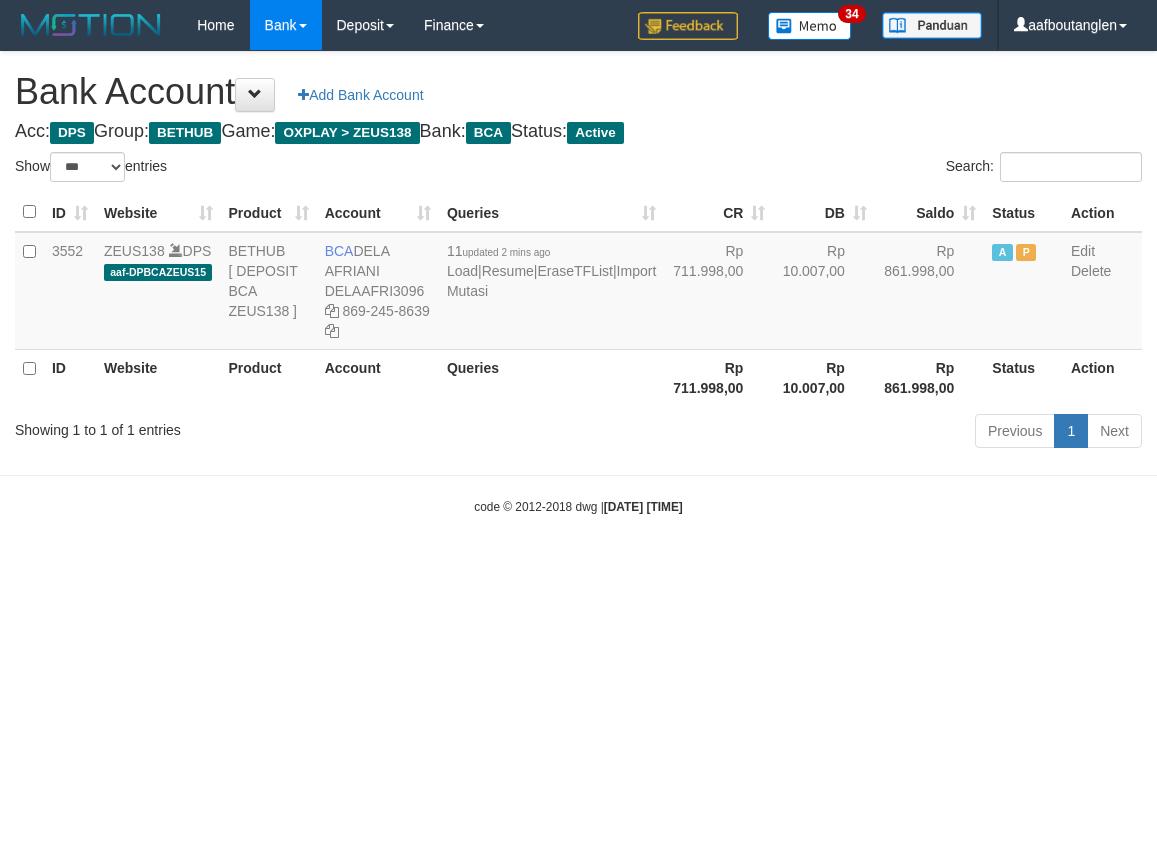 scroll, scrollTop: 0, scrollLeft: 0, axis: both 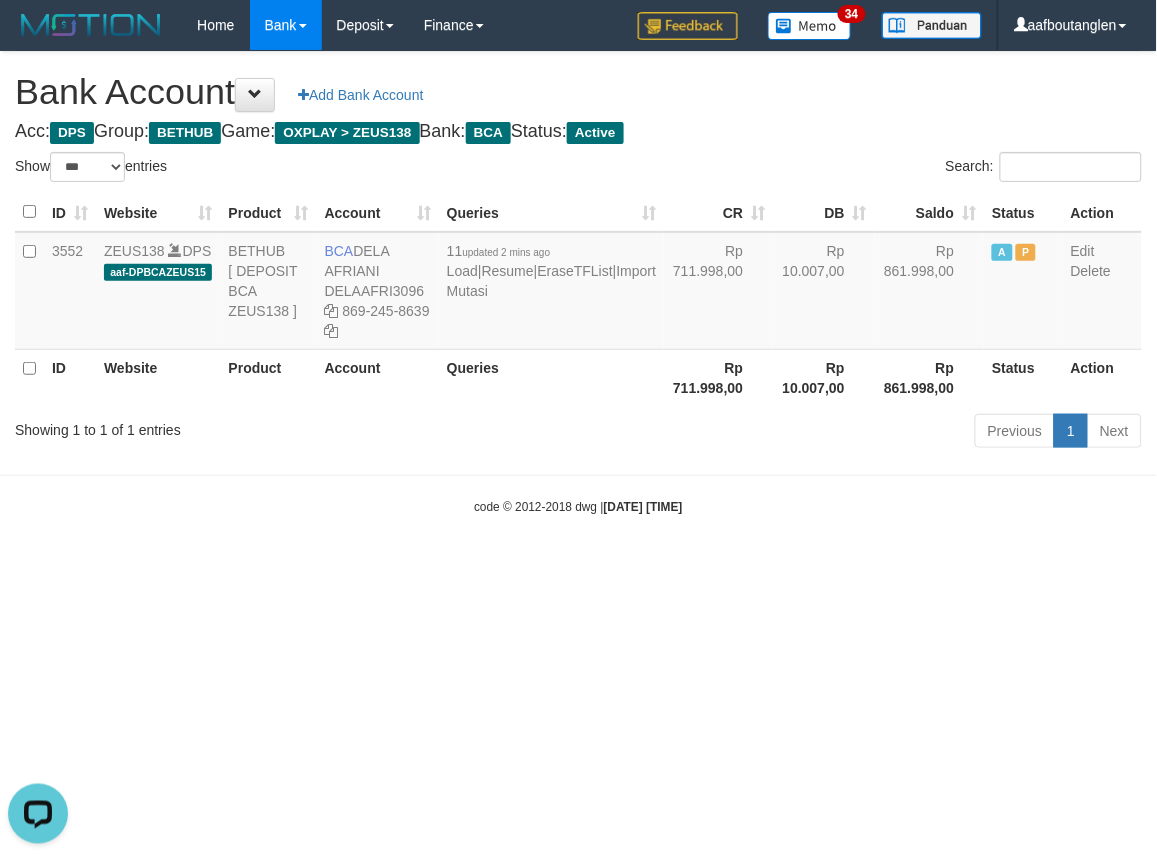 click on "Toggle navigation
Home
Bank
Account List
Deposit
DPS List
History
Note DPS
Finance
Financial Data
aafboutanglen
My Profile
Log Out
34" at bounding box center (578, 283) 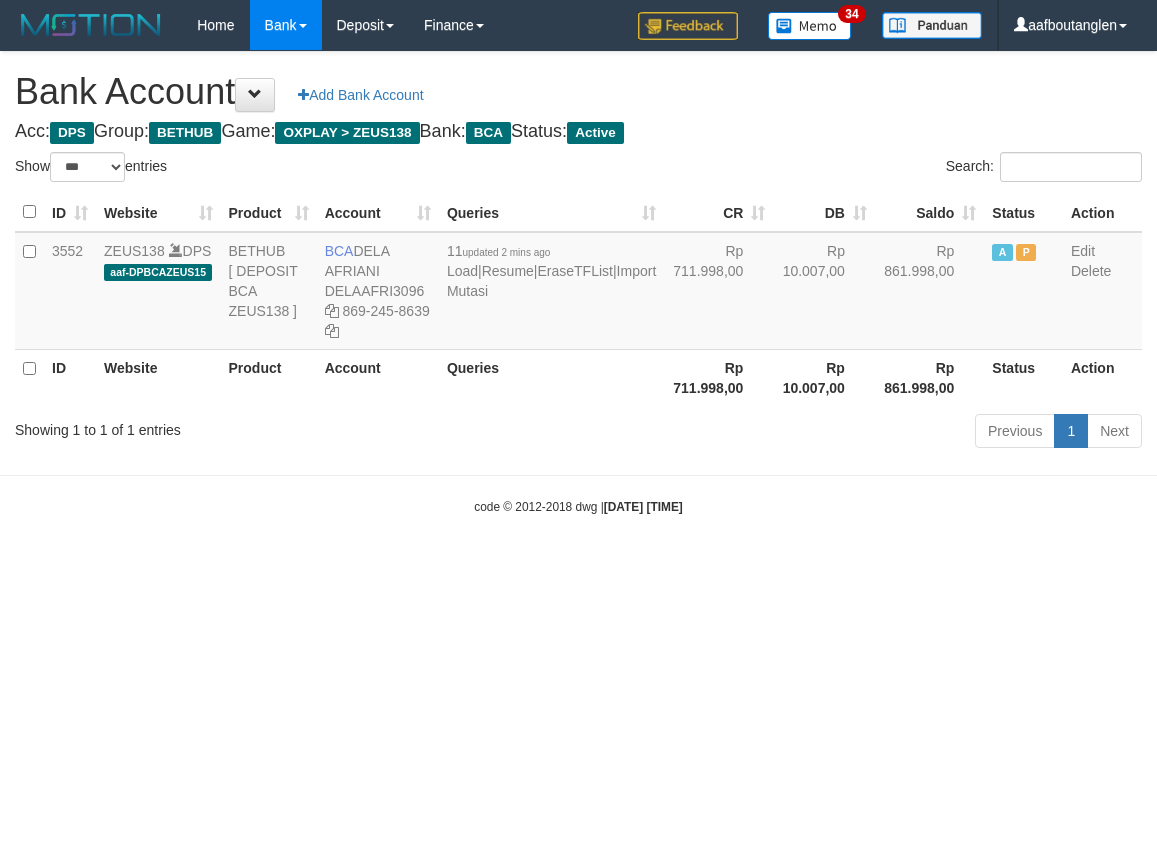 select on "***" 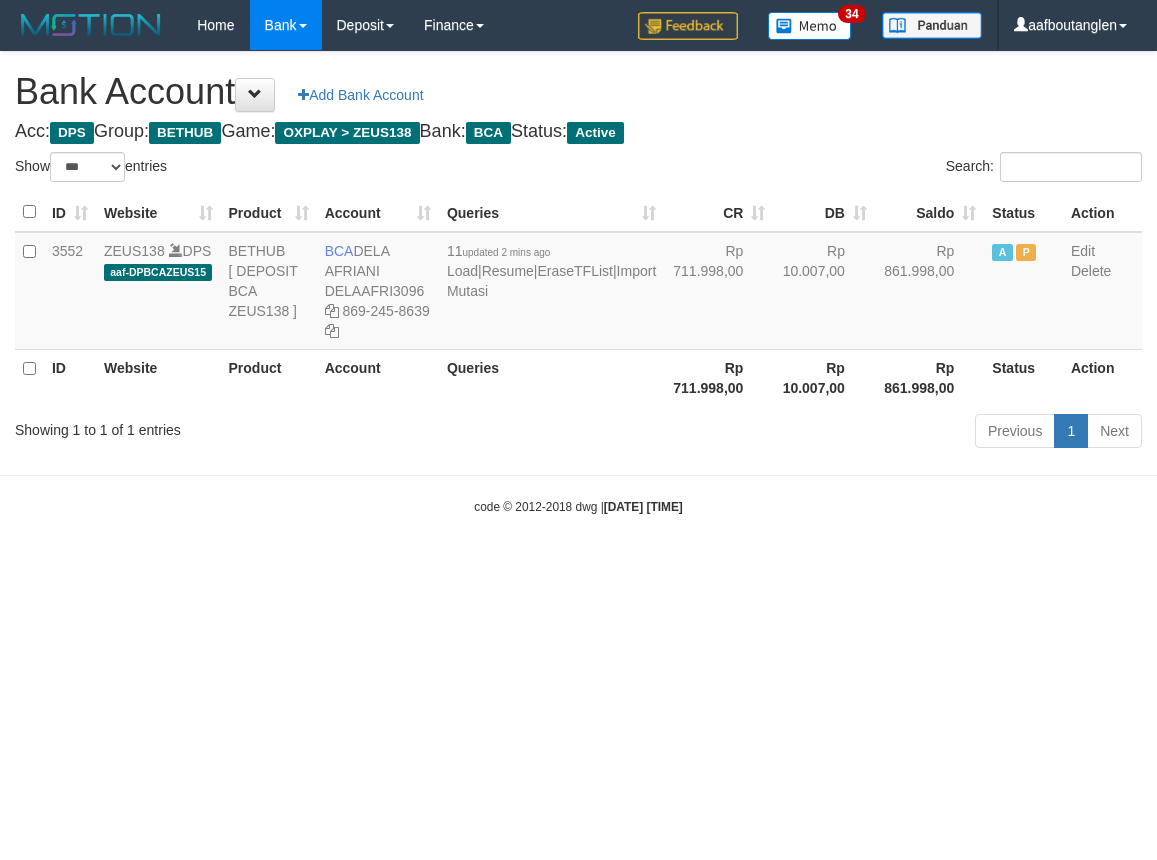 scroll, scrollTop: 0, scrollLeft: 0, axis: both 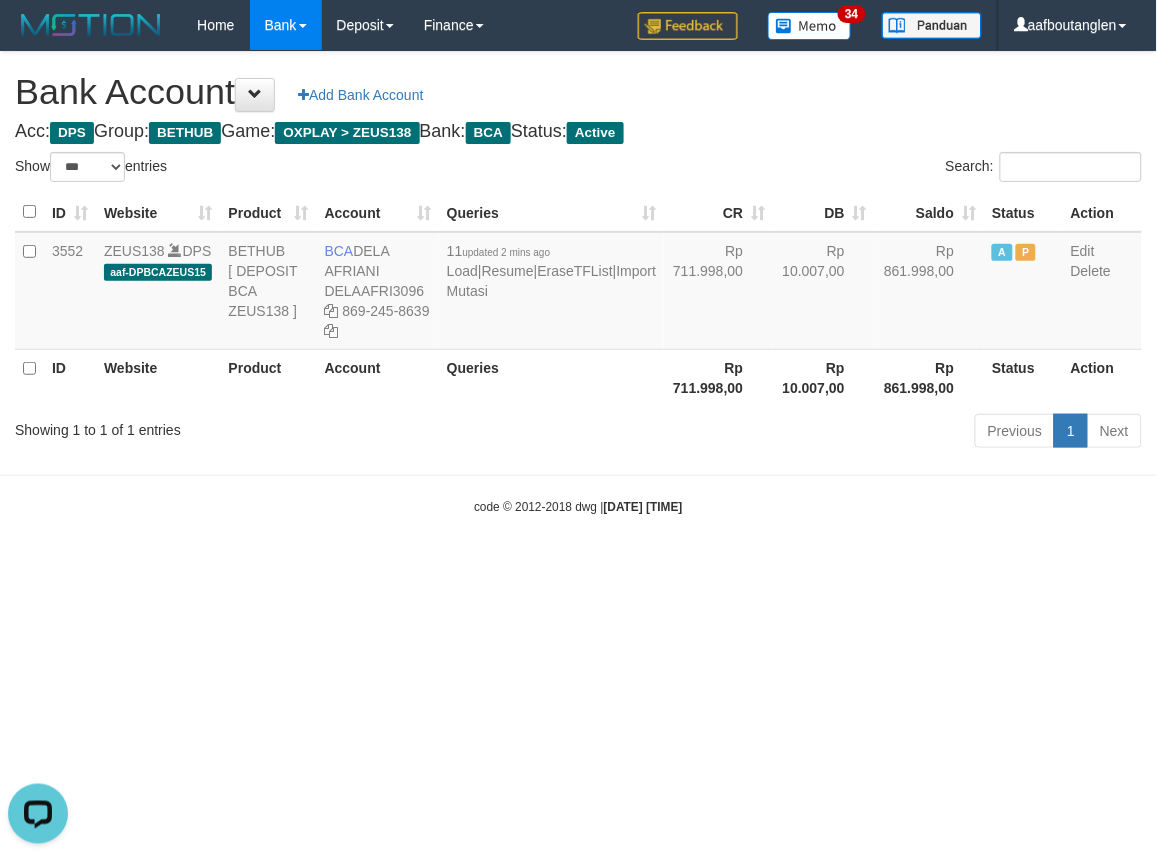 click on "Toggle navigation
Home
Bank
Account List
Deposit
DPS List
History
Note DPS
Finance
Financial Data
aafboutanglen
My Profile
Log Out
34" at bounding box center (578, 283) 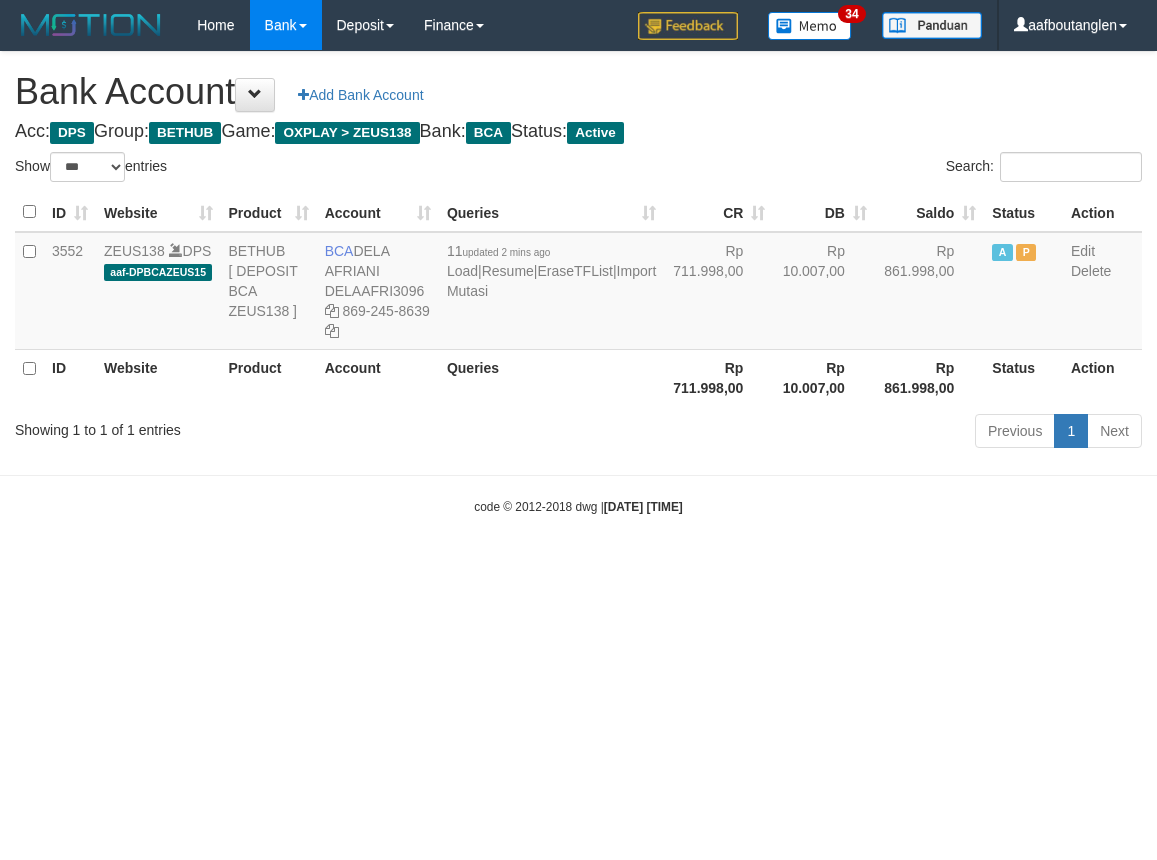 select on "***" 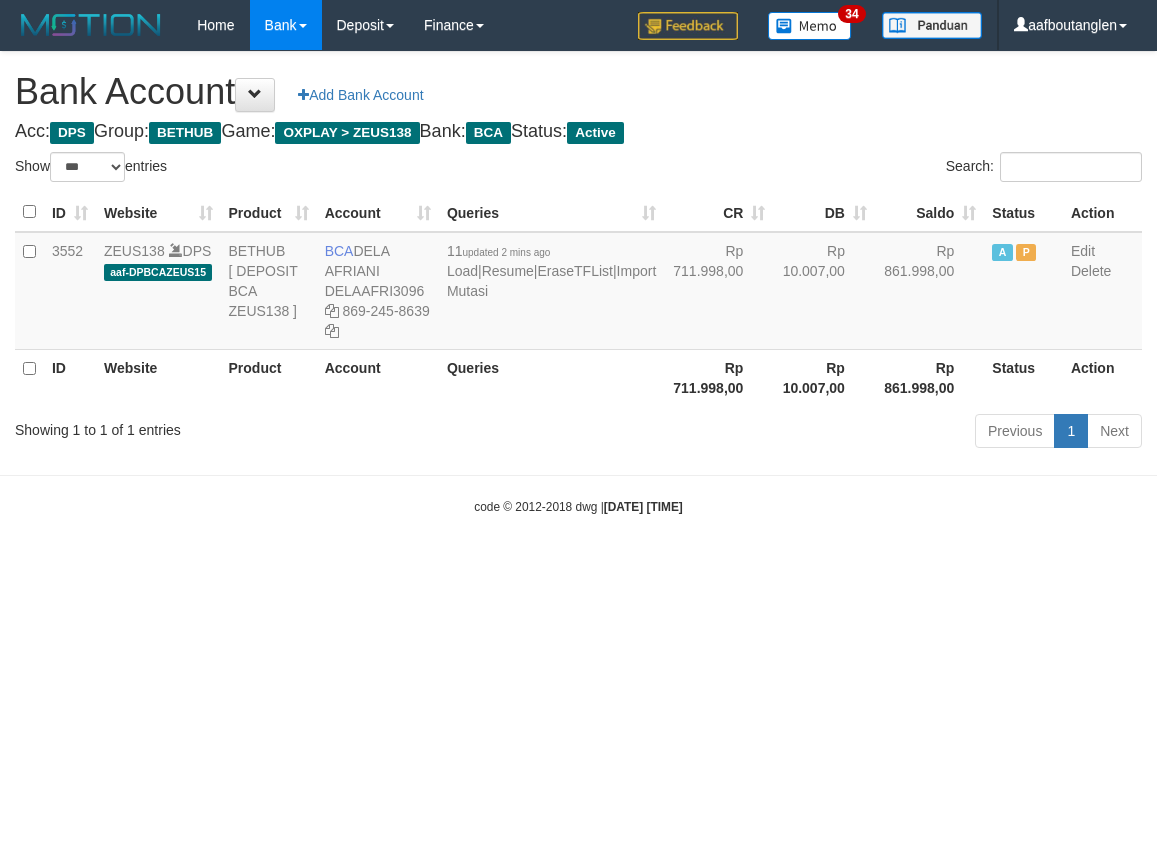scroll, scrollTop: 0, scrollLeft: 0, axis: both 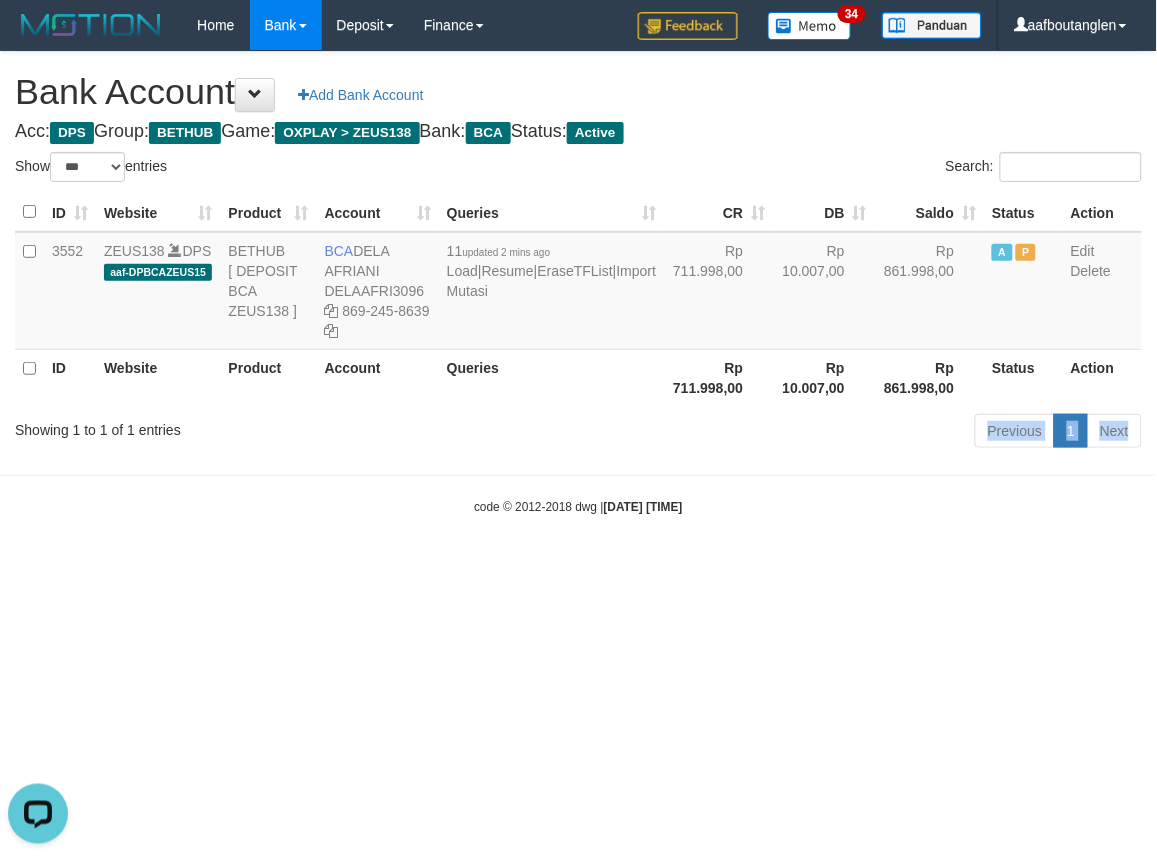 drag, startPoint x: 594, startPoint y: 437, endPoint x: 537, endPoint y: 433, distance: 57.14018 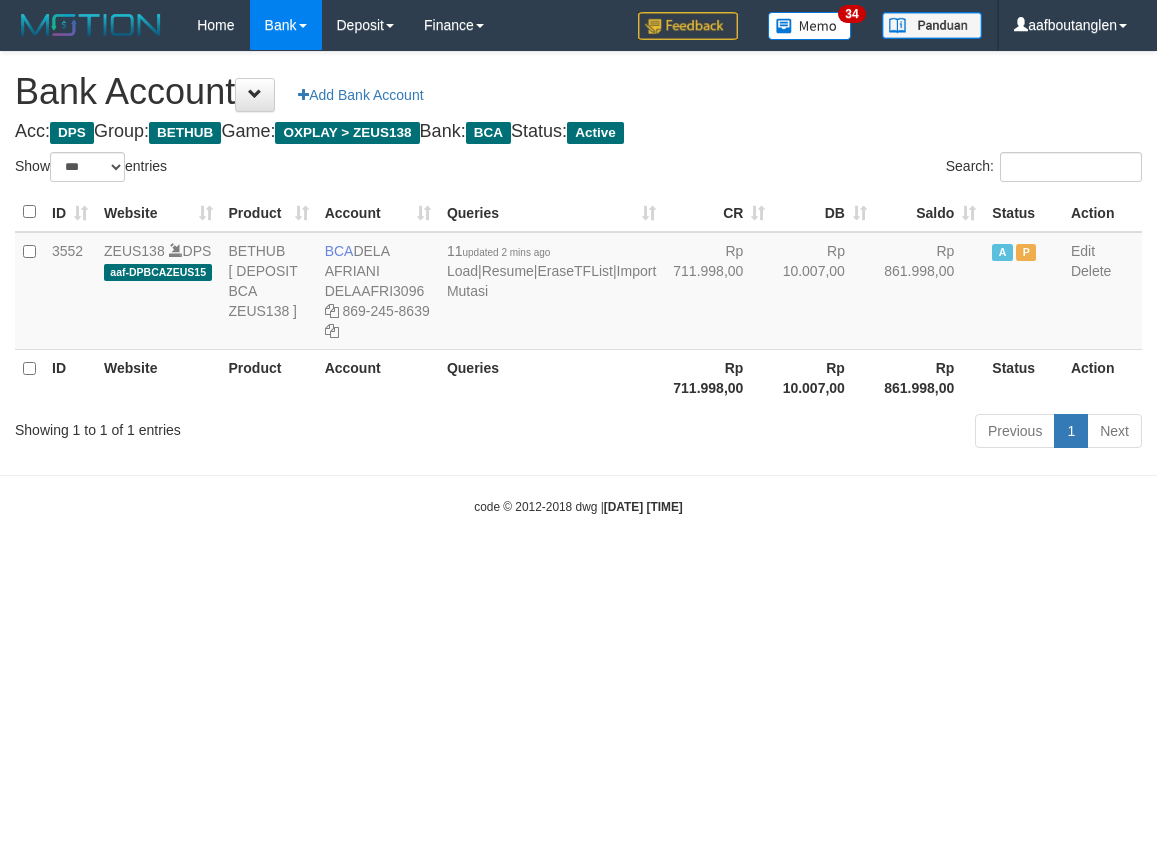 select on "***" 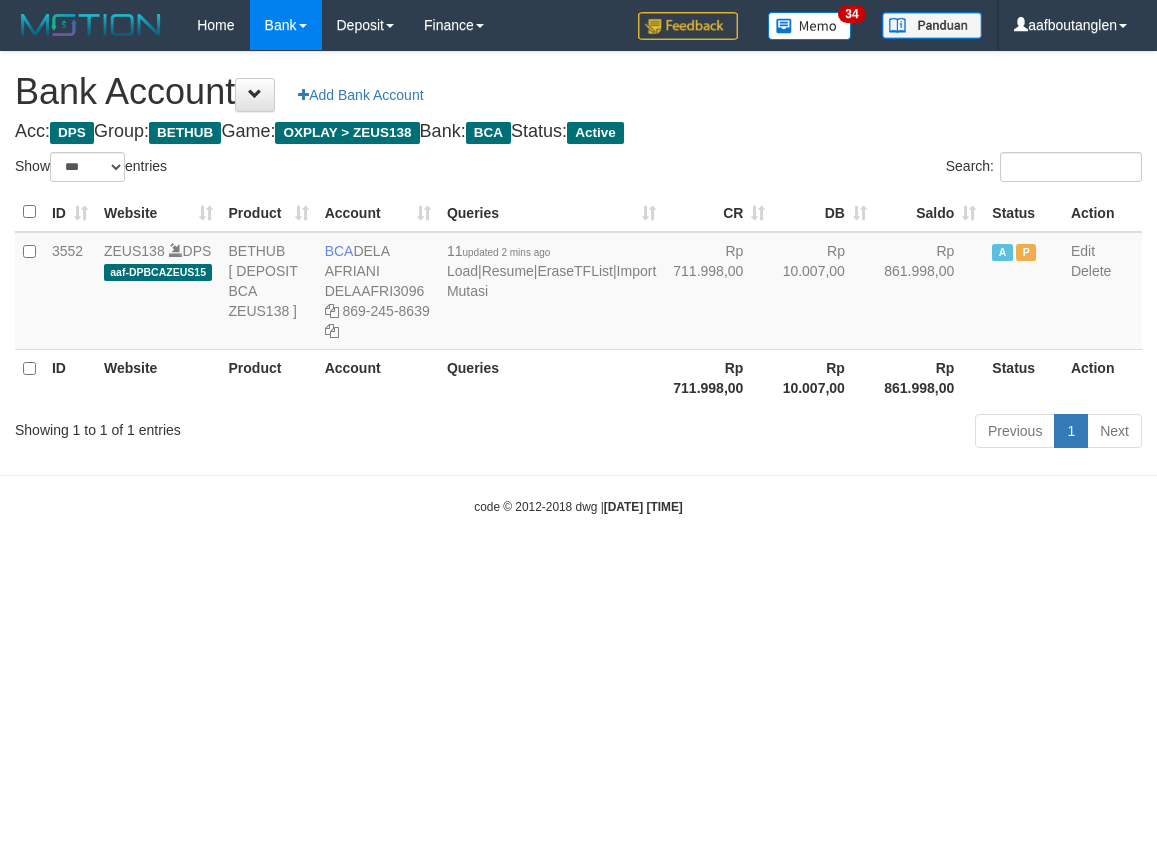 scroll, scrollTop: 0, scrollLeft: 0, axis: both 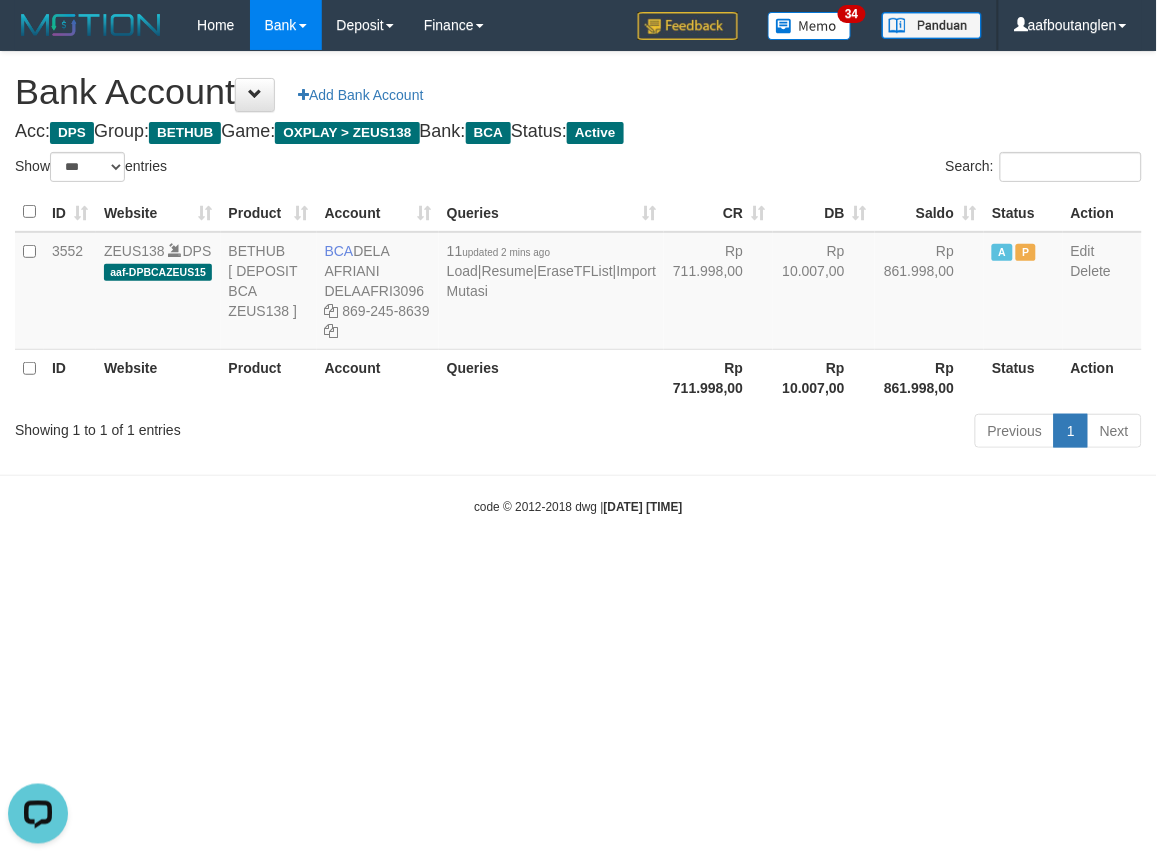 drag, startPoint x: 674, startPoint y: 452, endPoint x: 672, endPoint y: 467, distance: 15.132746 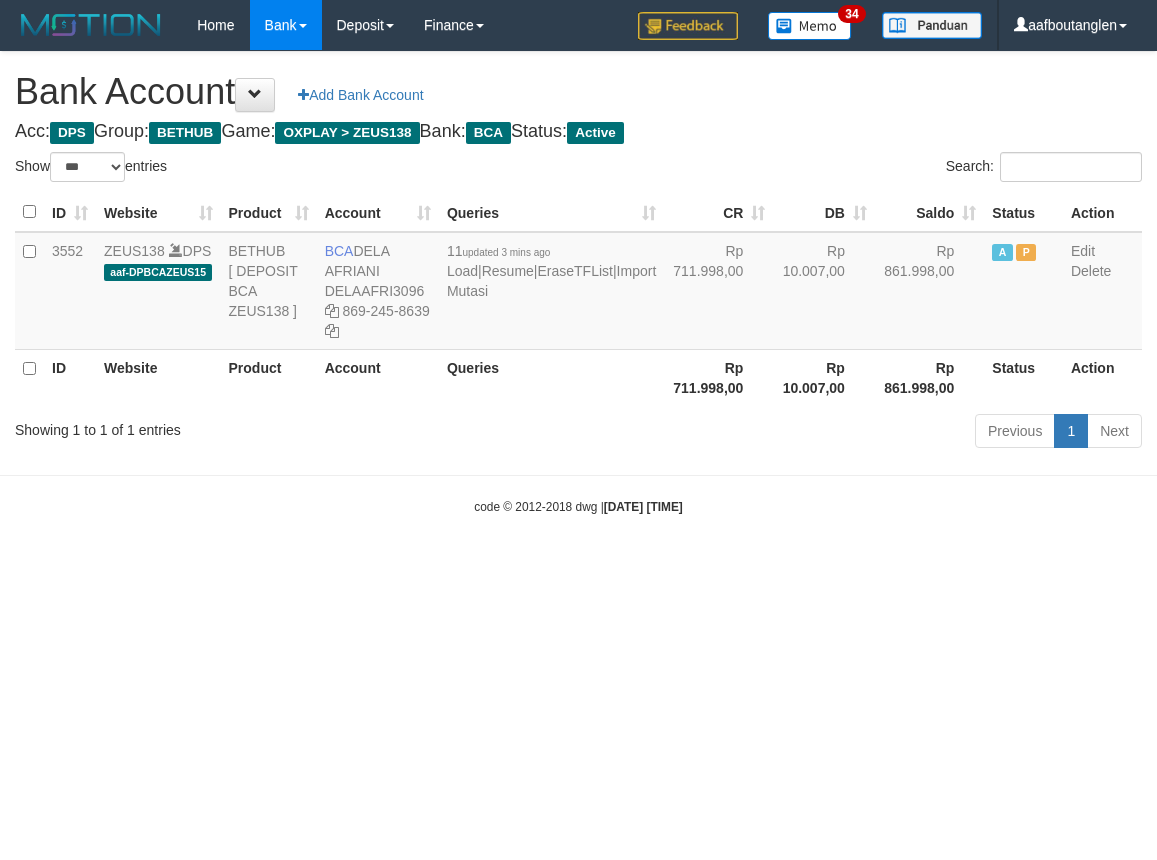 select on "***" 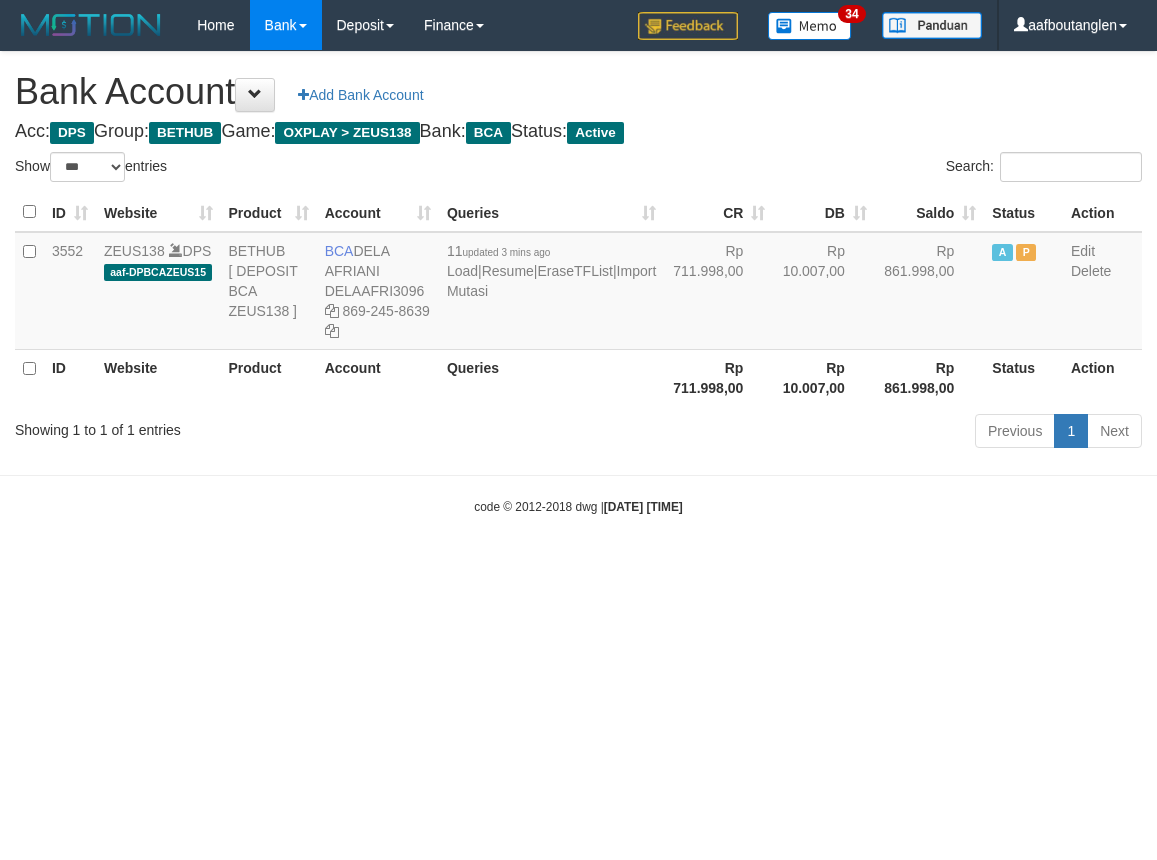 scroll, scrollTop: 0, scrollLeft: 0, axis: both 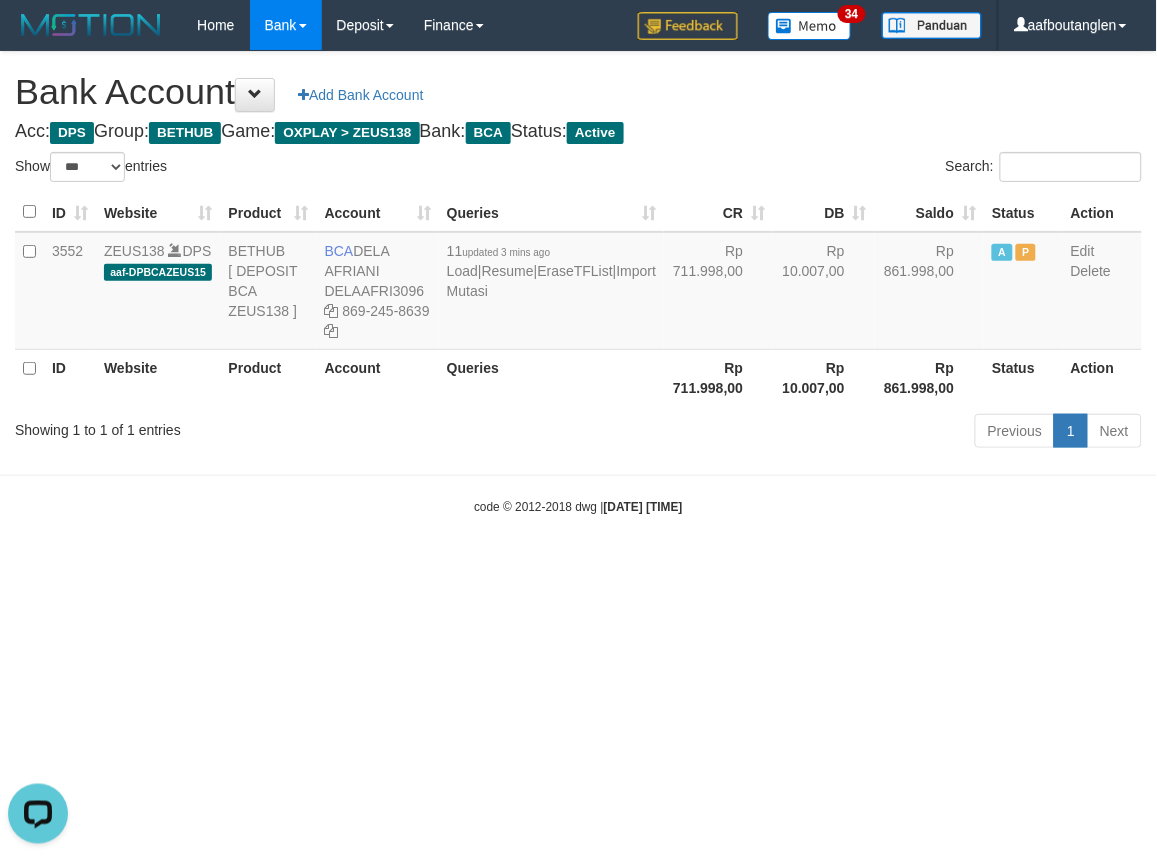 click on "Toggle navigation
Home
Bank
Account List
Deposit
DPS List
History
Note DPS
Finance
Financial Data
aafboutanglen
My Profile
Log Out
34" at bounding box center [578, 283] 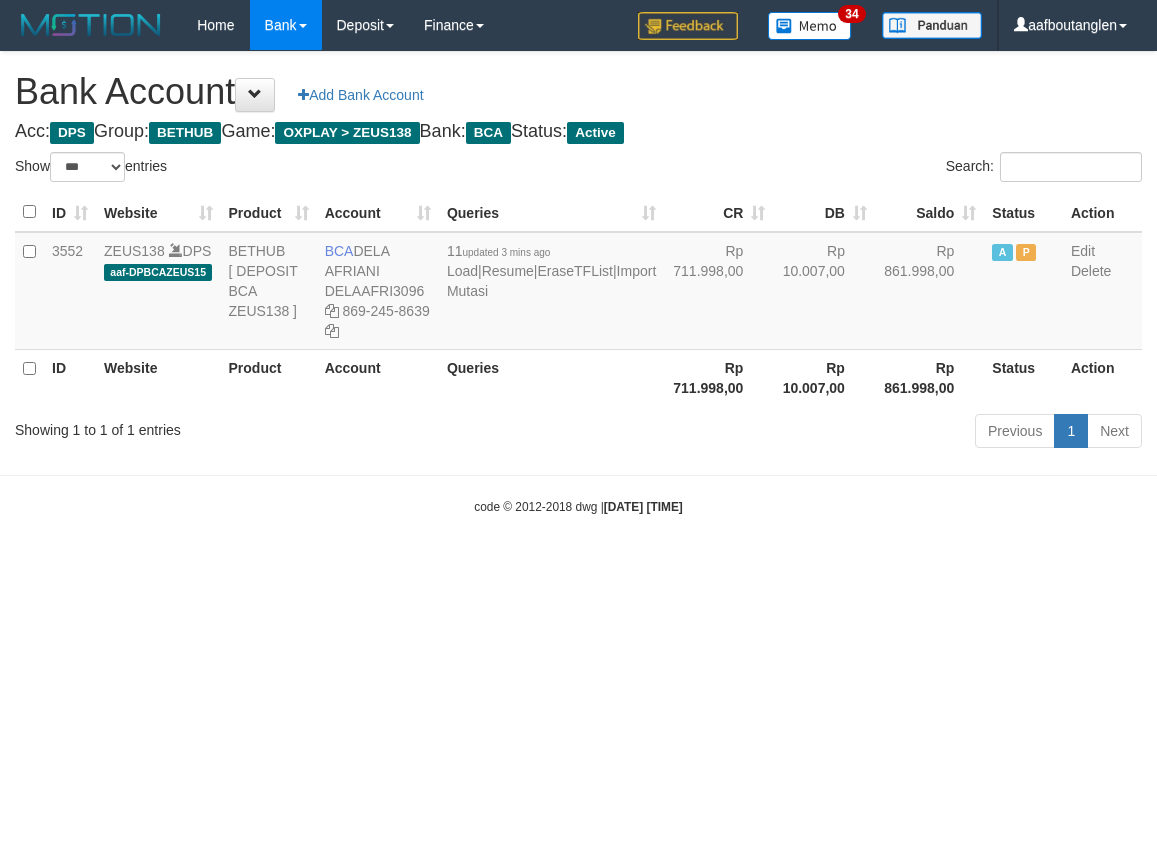 select on "***" 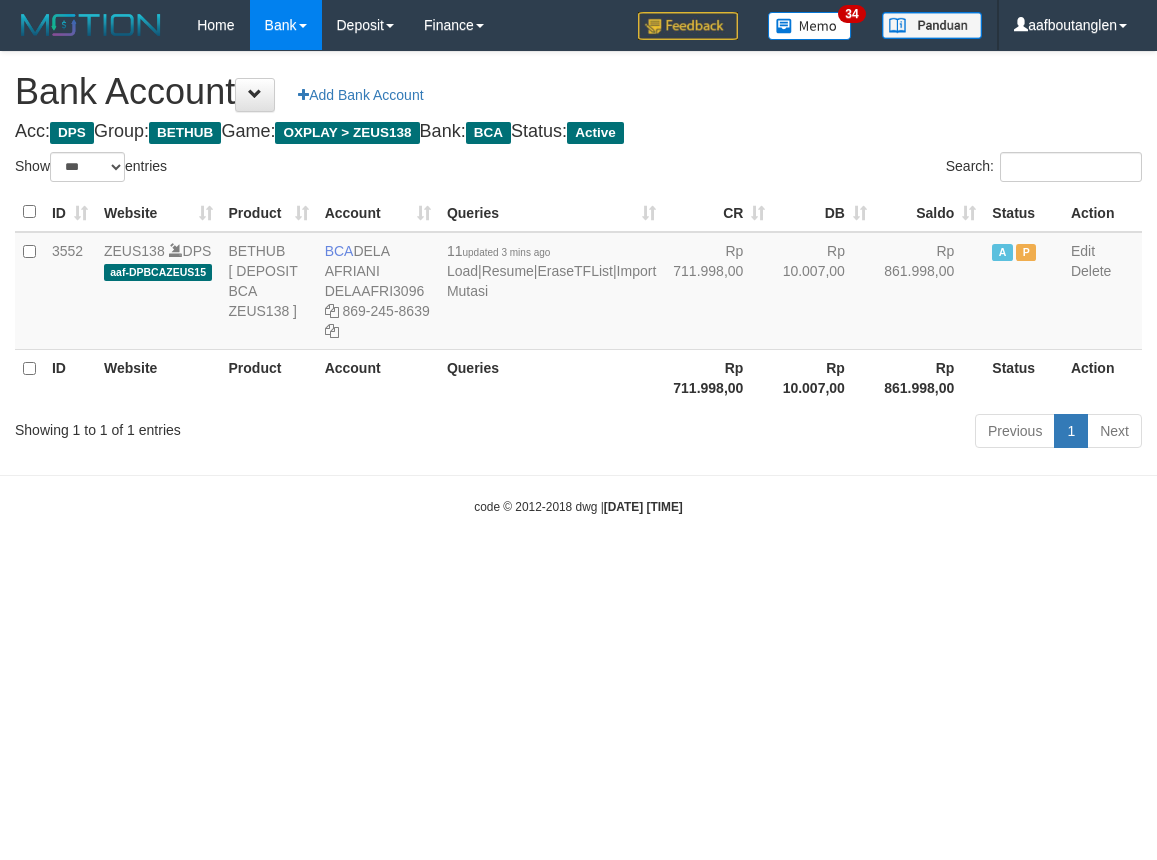 scroll, scrollTop: 0, scrollLeft: 0, axis: both 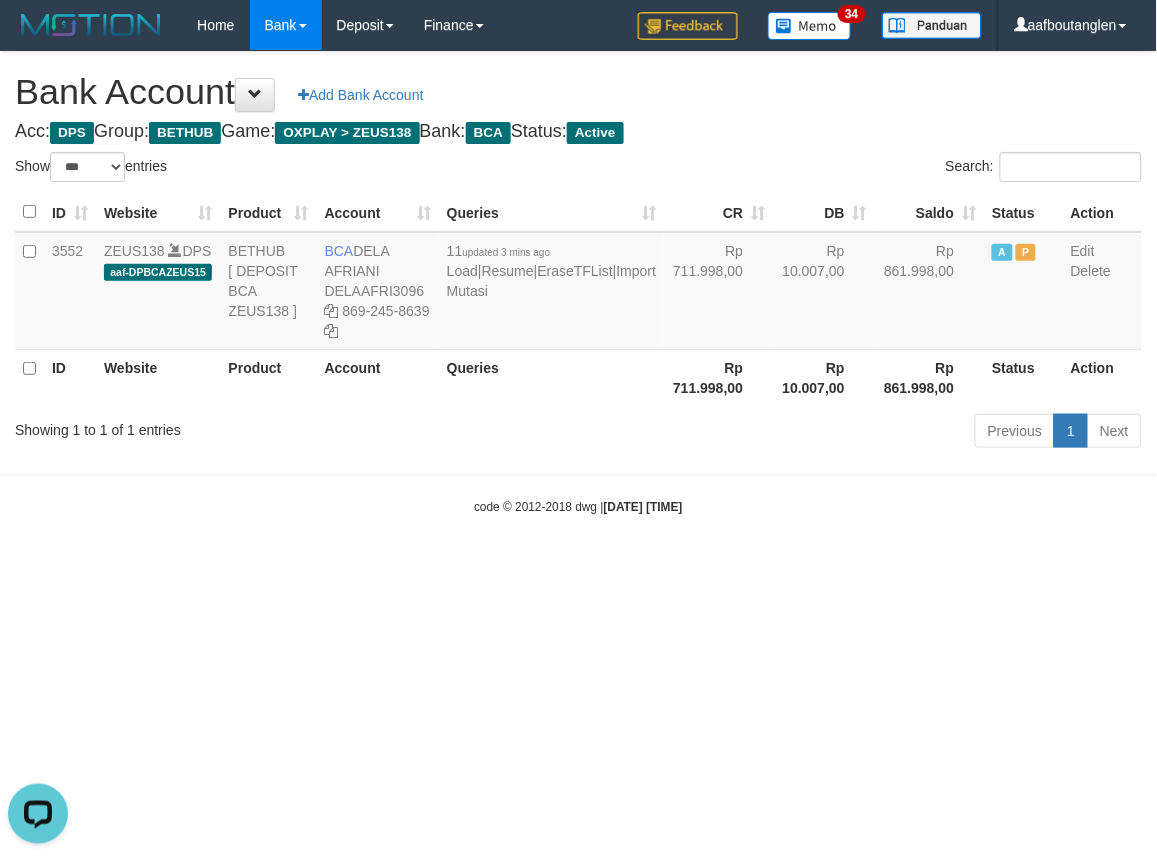 click on "Toggle navigation
Home
Bank
Account List
Deposit
DPS List
History
Note DPS
Finance
Financial Data
aafboutanglen
My Profile
Log Out
34" at bounding box center [578, 283] 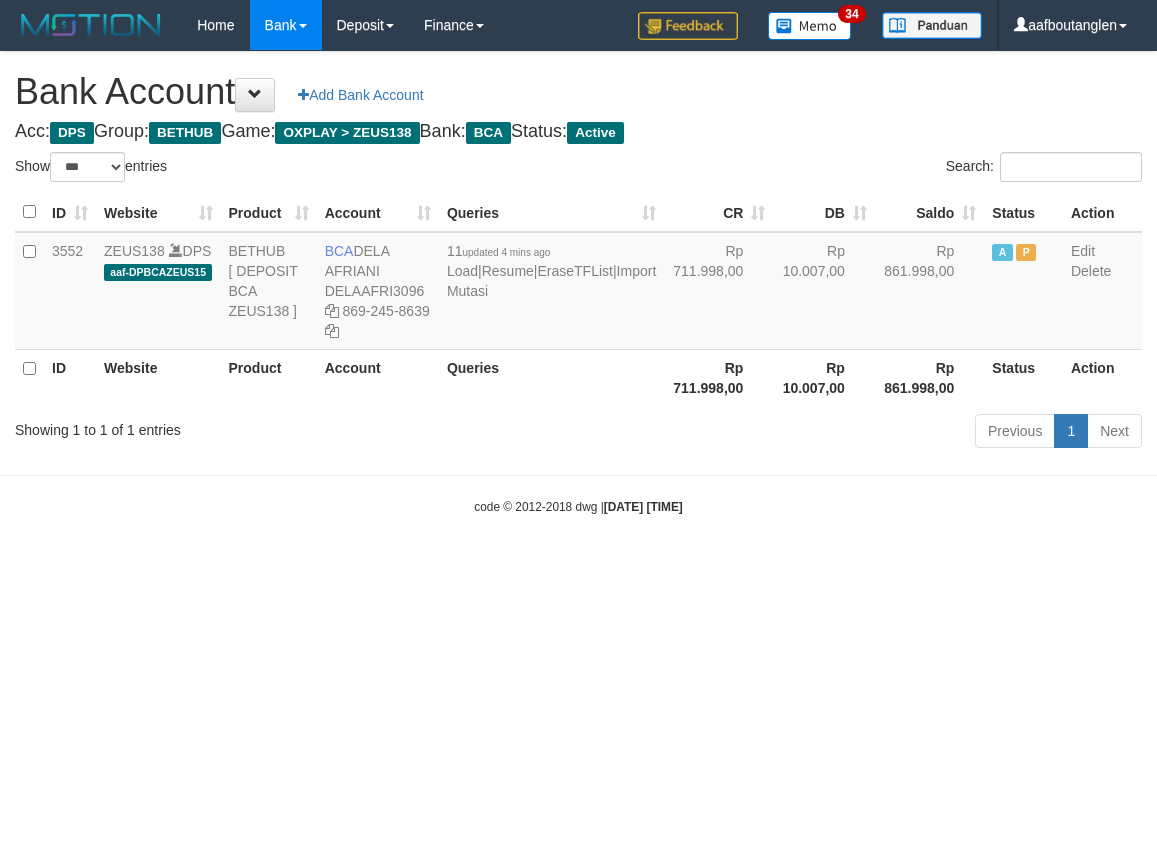 select on "***" 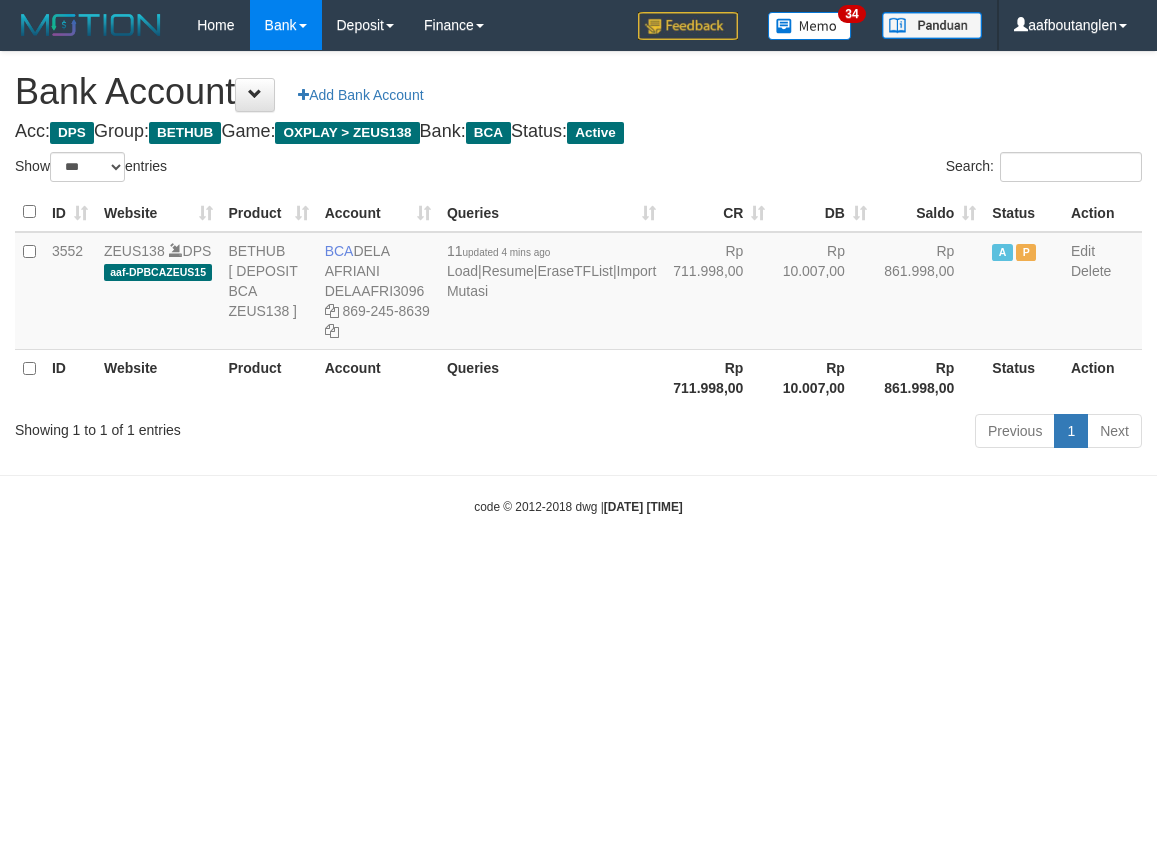 scroll, scrollTop: 0, scrollLeft: 0, axis: both 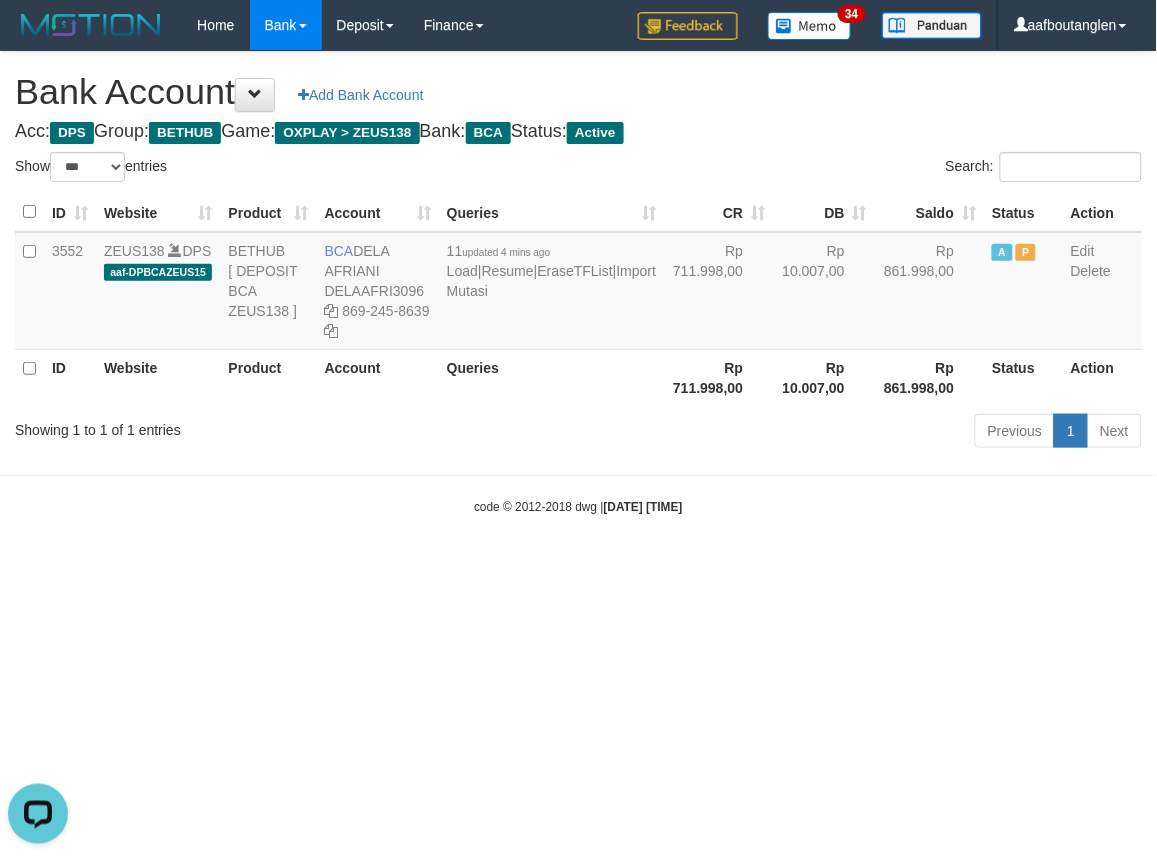 click on "code © 2012-2018 dwg |  2025/07/12 22:19:54" at bounding box center (578, 506) 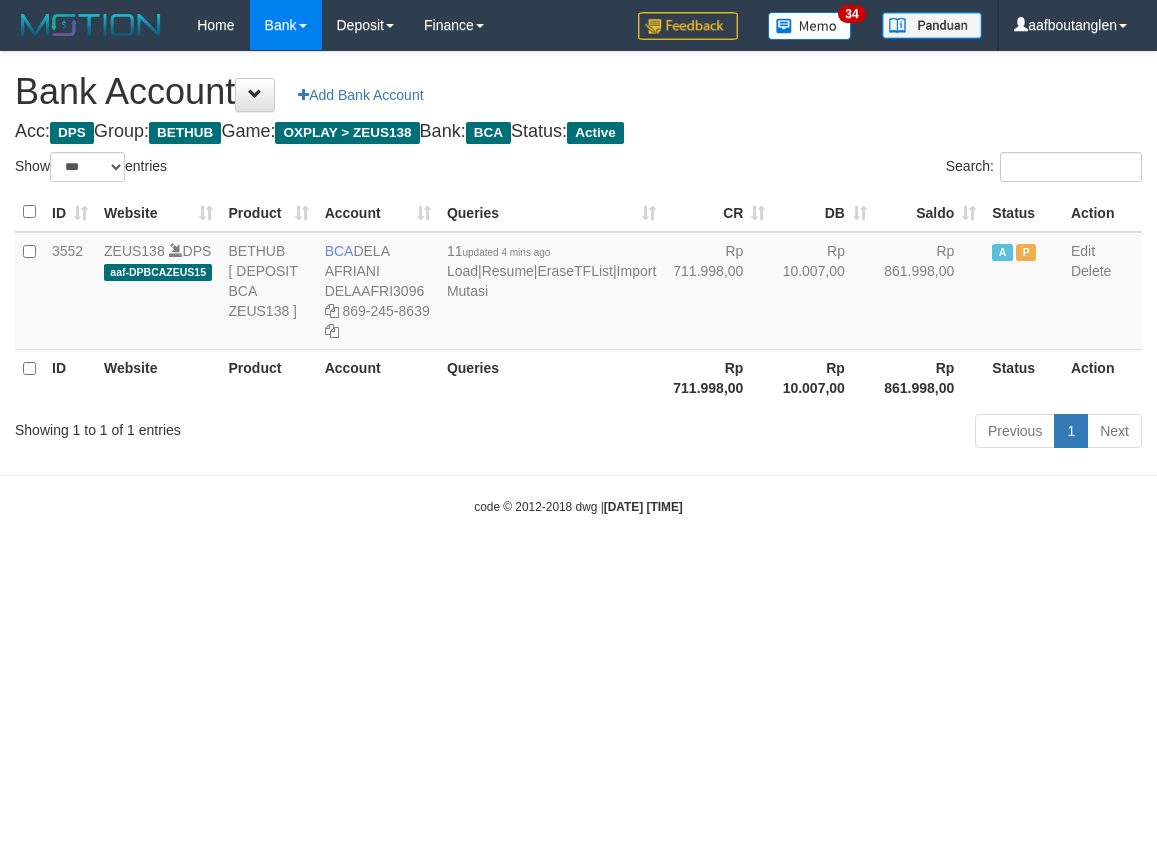 select on "***" 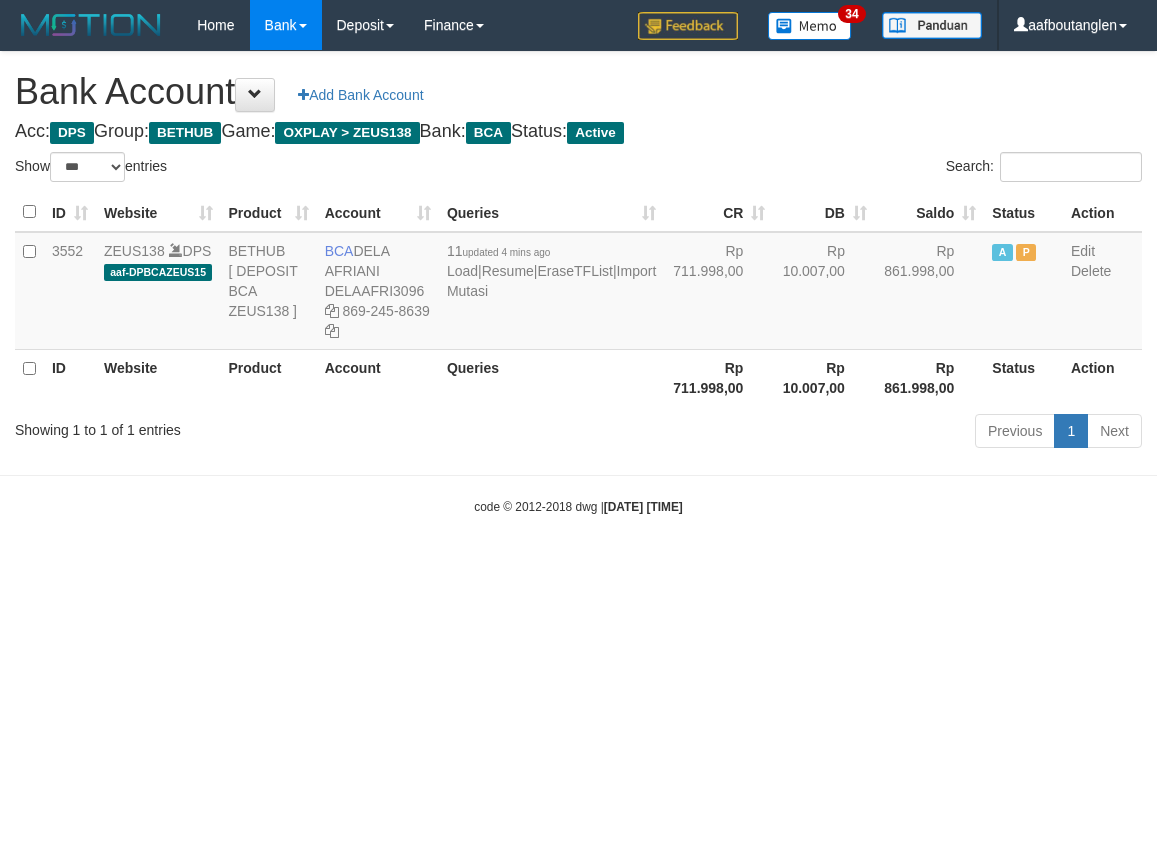 scroll, scrollTop: 0, scrollLeft: 0, axis: both 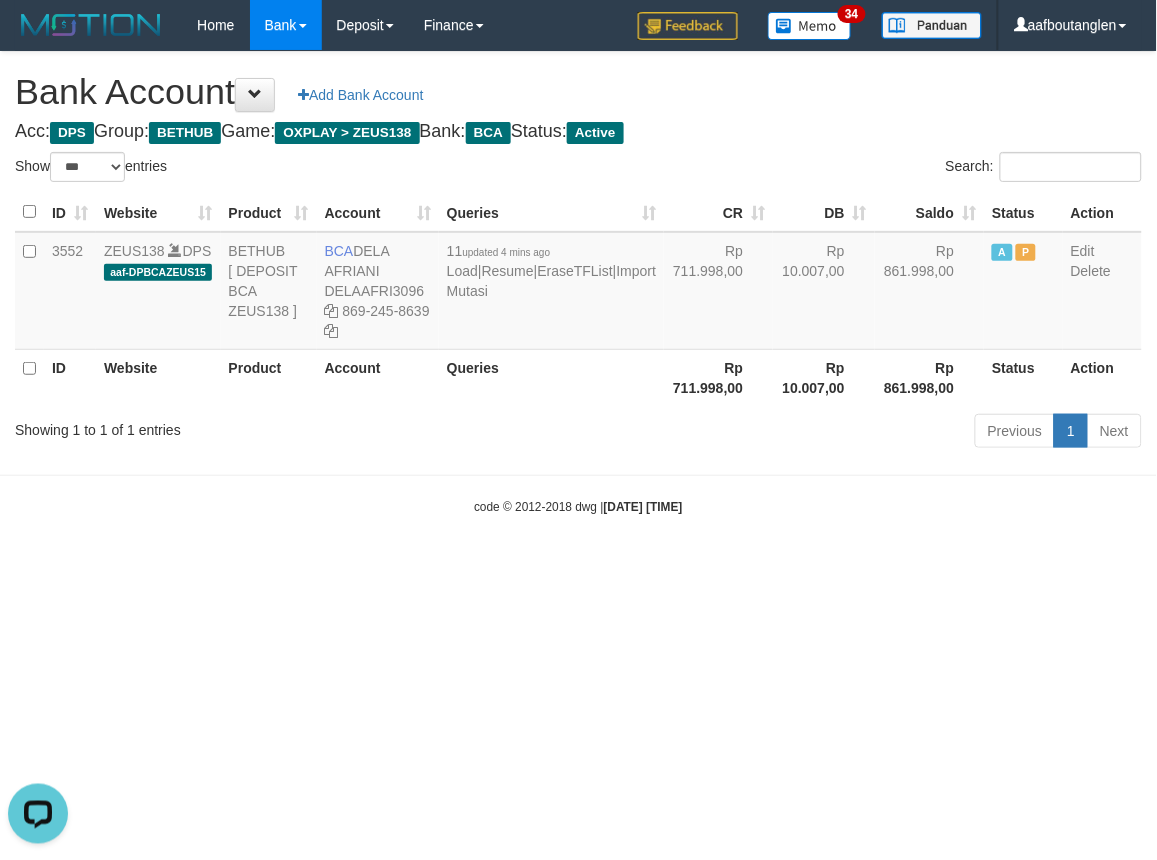 drag, startPoint x: 774, startPoint y: 606, endPoint x: 757, endPoint y: 611, distance: 17.720045 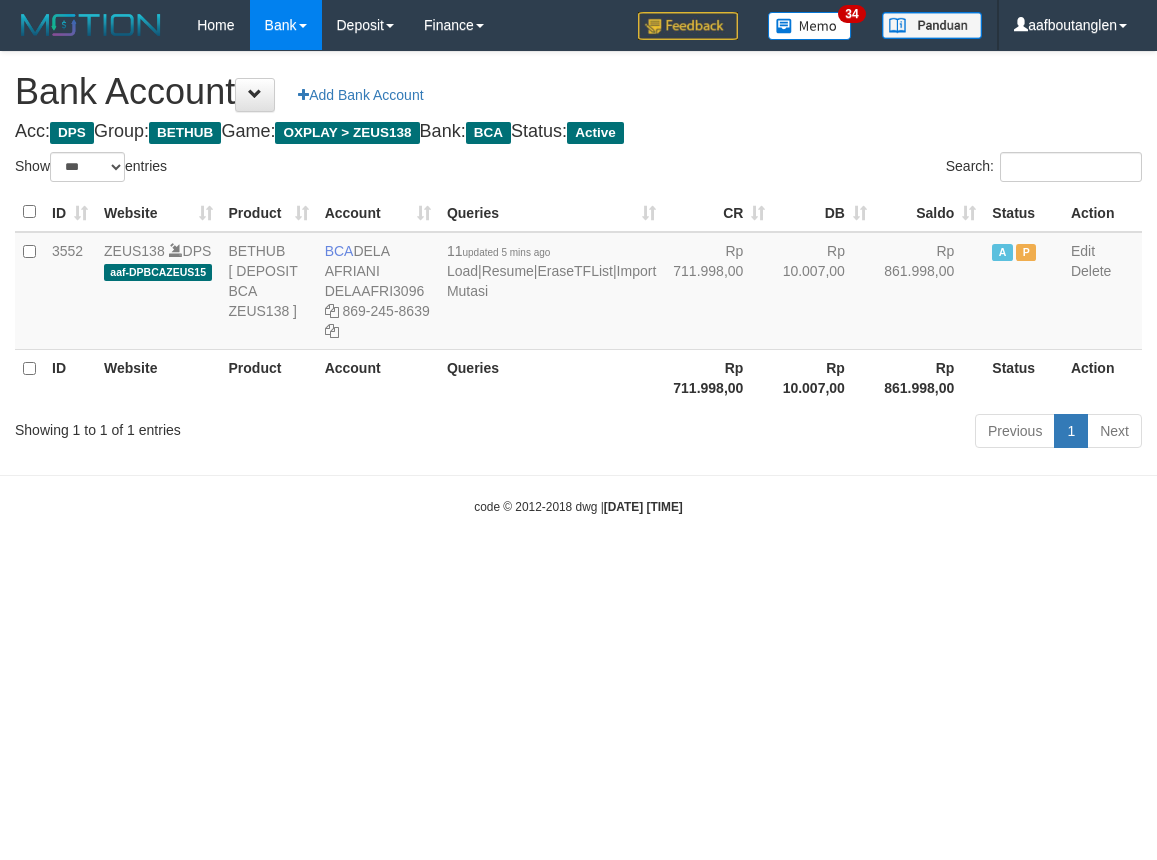 select on "***" 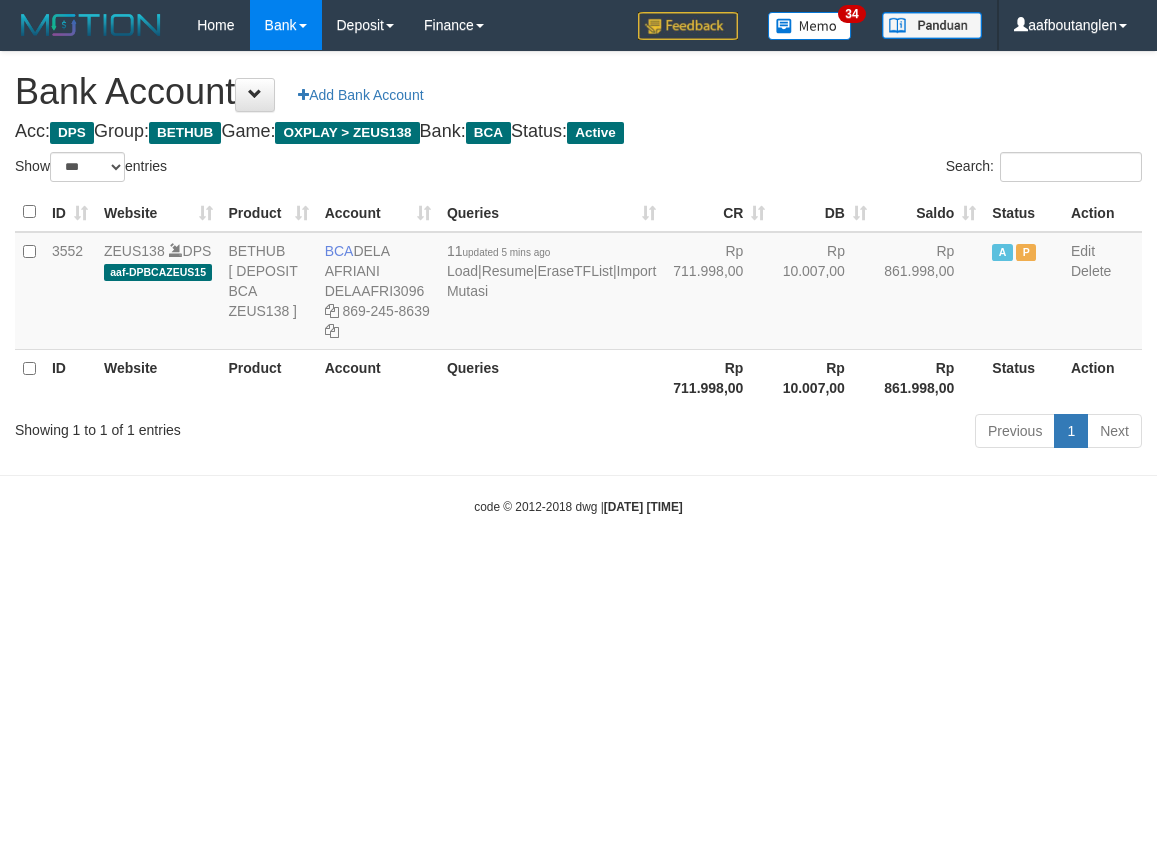 scroll, scrollTop: 0, scrollLeft: 0, axis: both 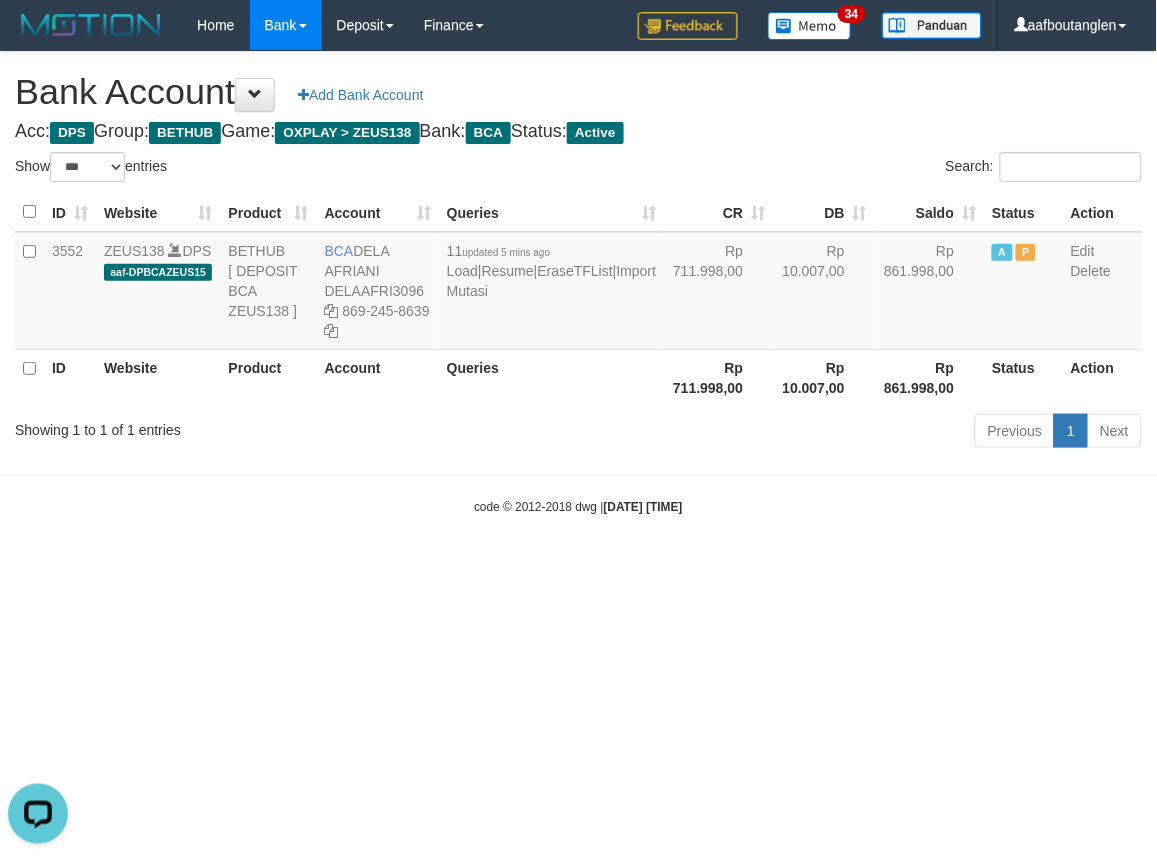 click on "Toggle navigation
Home
Bank
Account List
Deposit
DPS List
History
Note DPS
Finance
Financial Data
aafboutanglen
My Profile
Log Out
34" at bounding box center (578, 283) 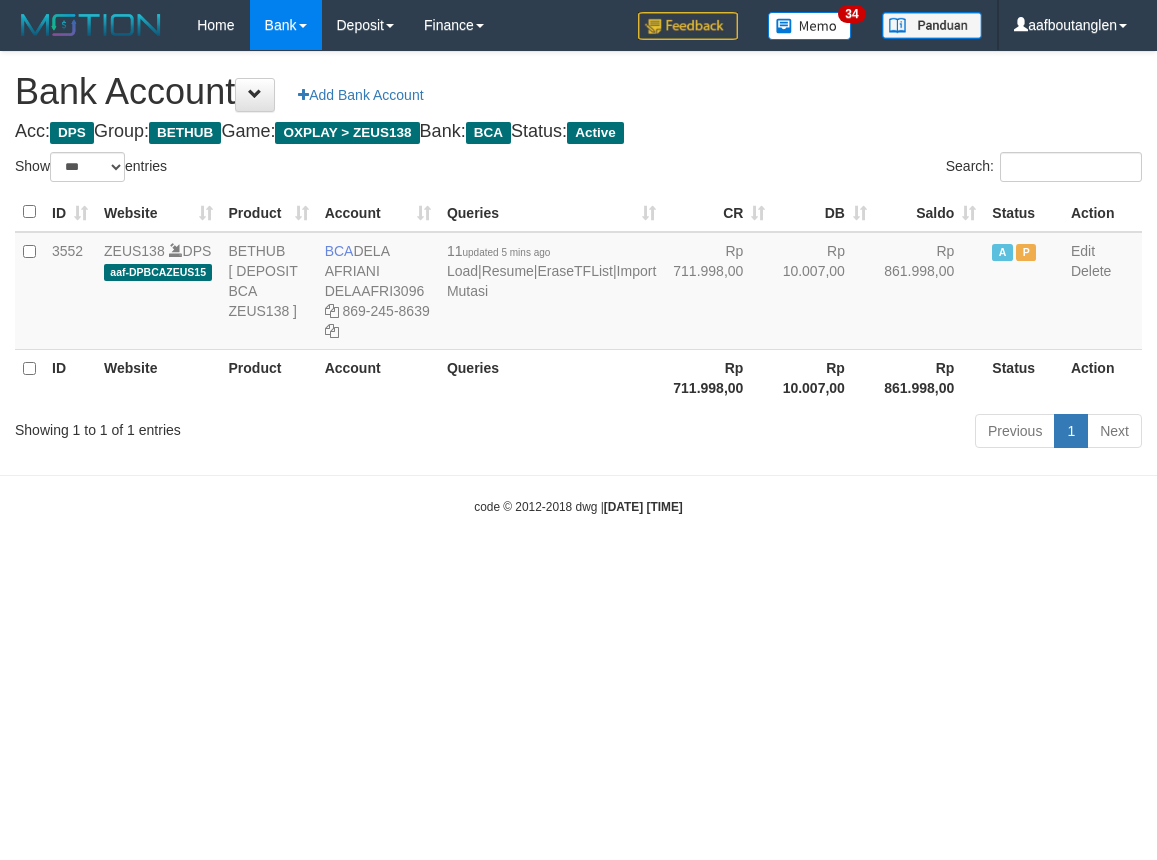 select on "***" 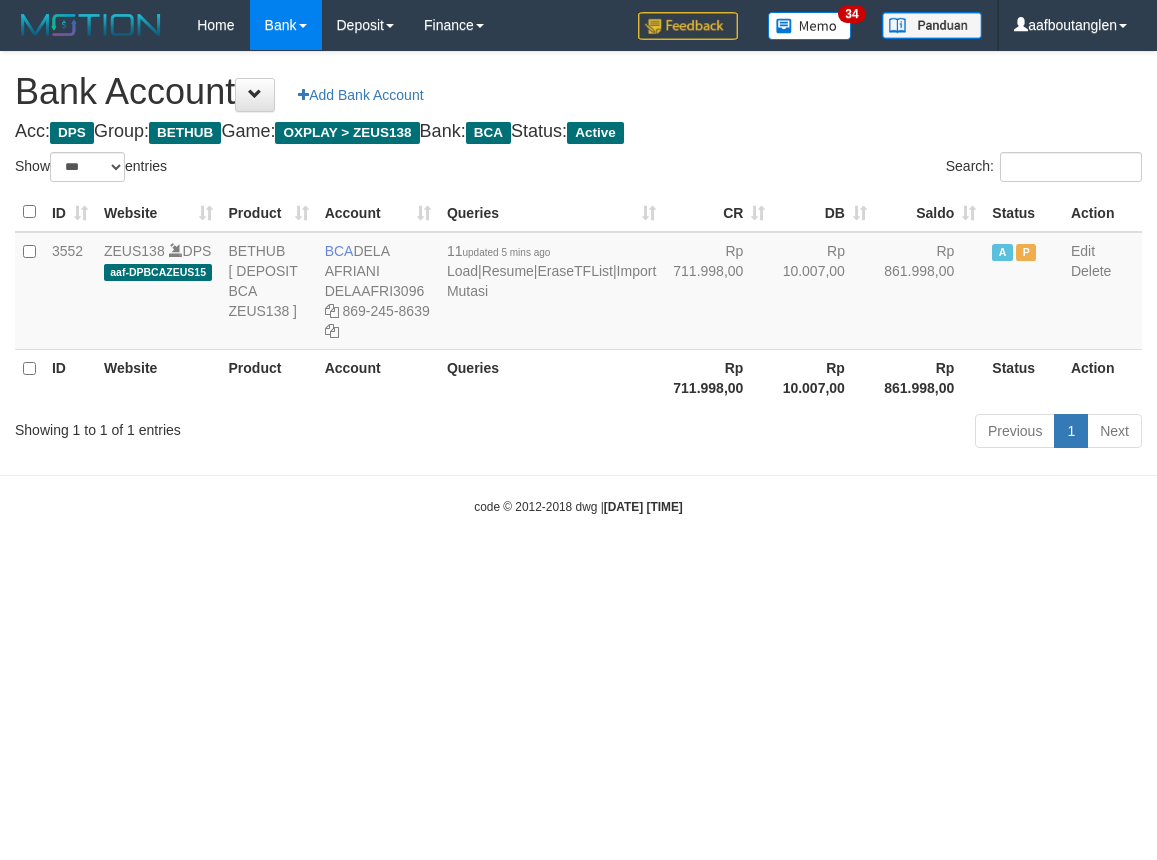 scroll, scrollTop: 0, scrollLeft: 0, axis: both 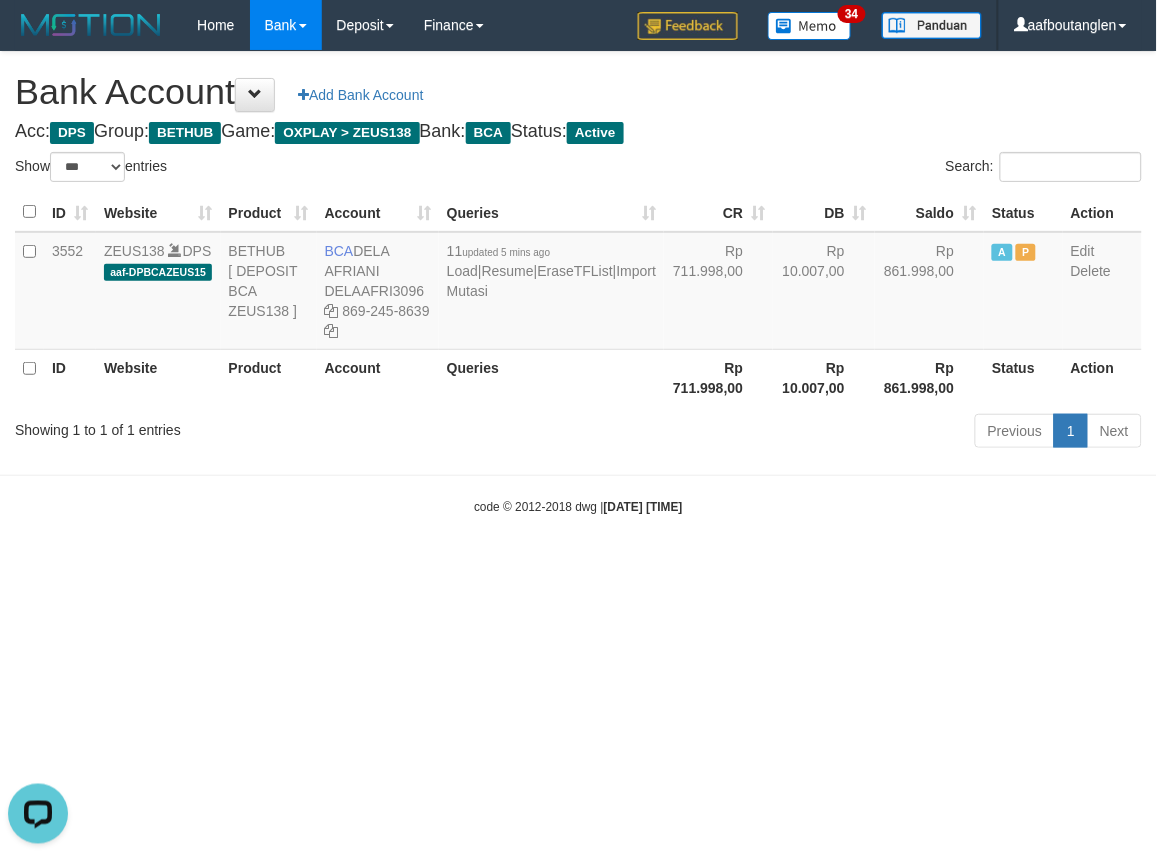drag, startPoint x: 697, startPoint y: 753, endPoint x: 703, endPoint y: 858, distance: 105.17129 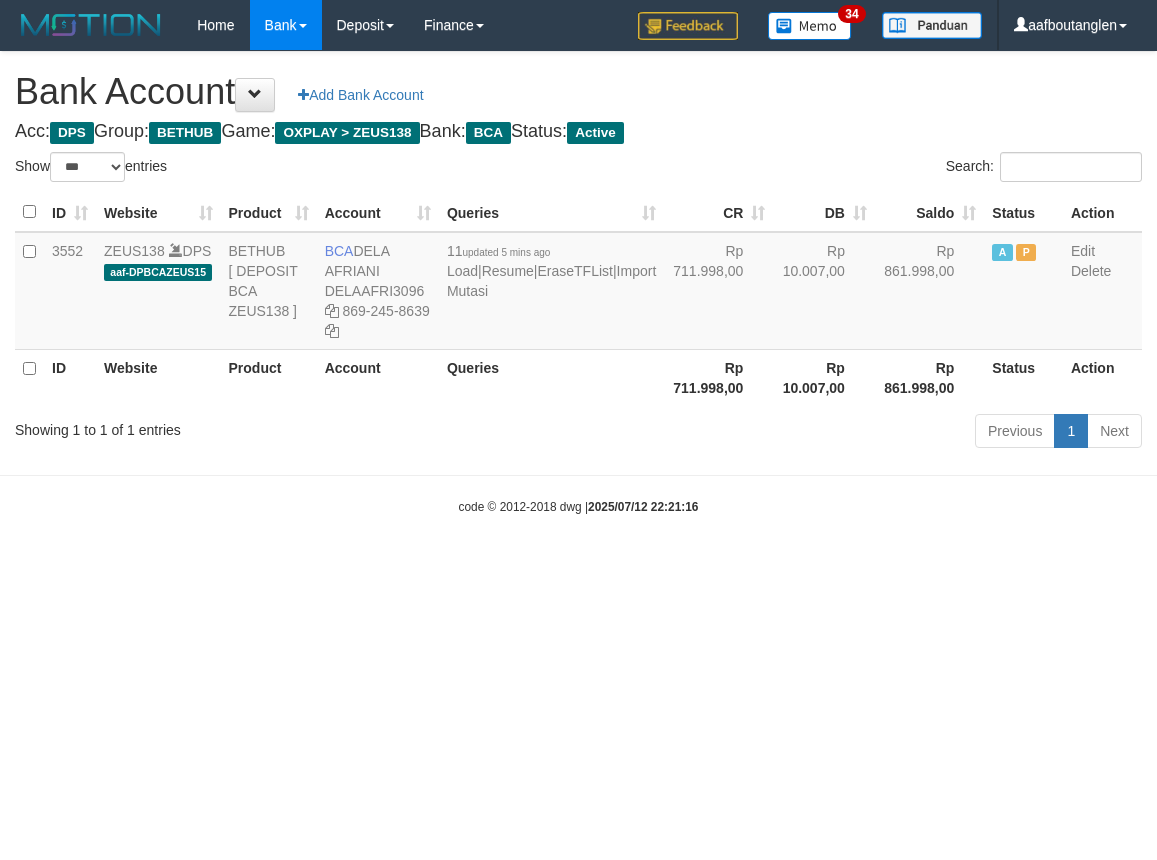 select on "***" 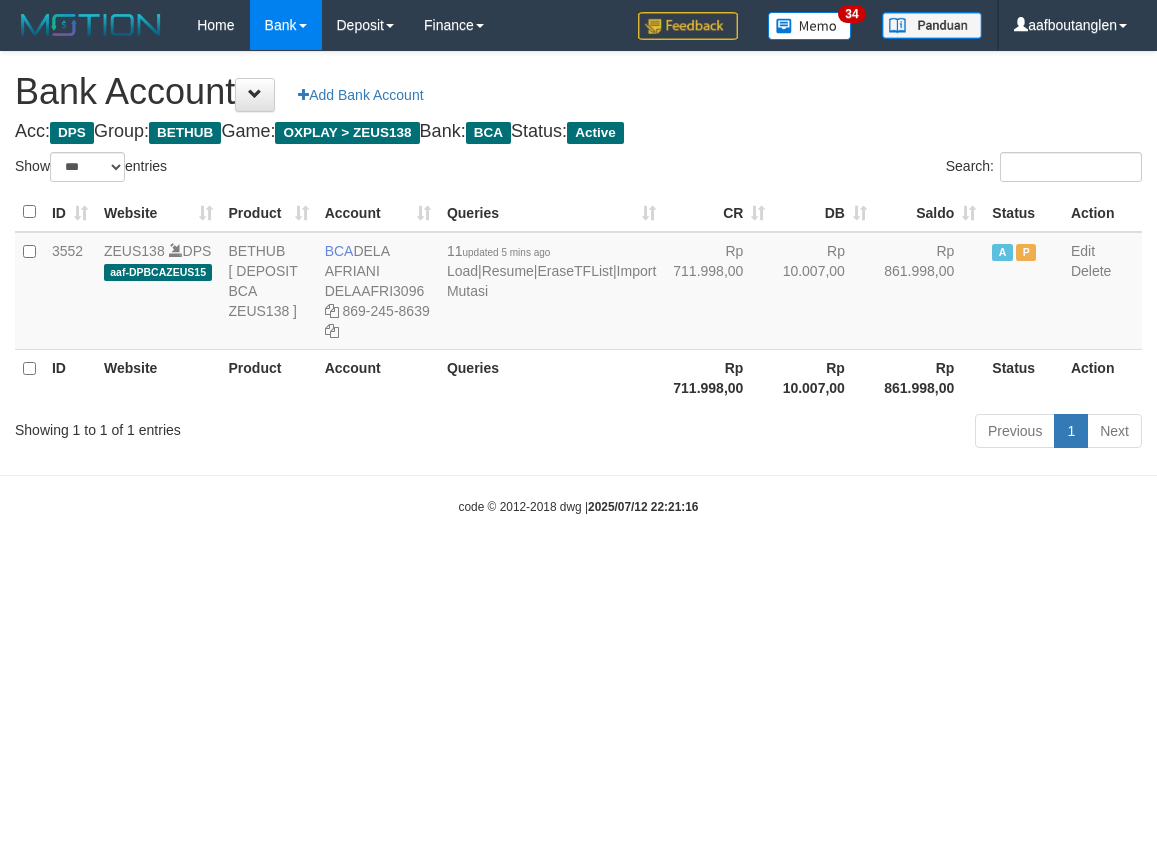 scroll, scrollTop: 0, scrollLeft: 0, axis: both 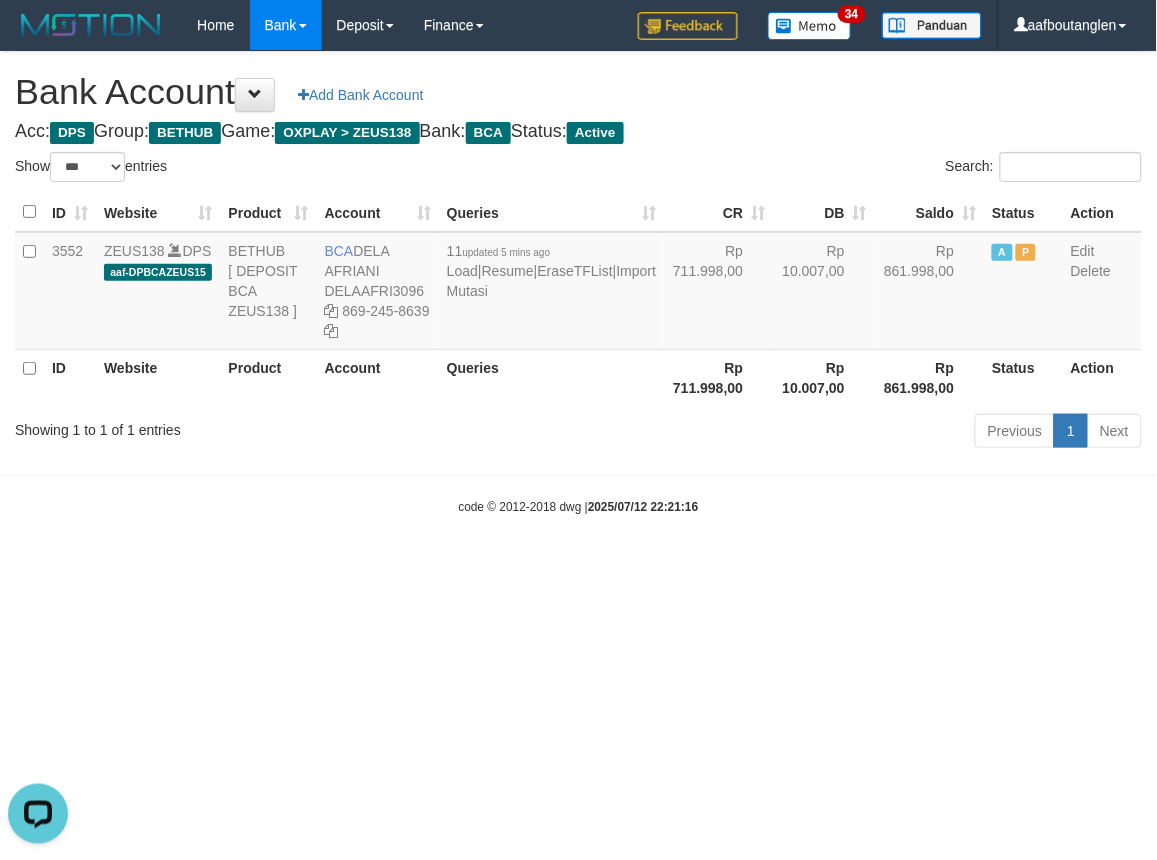 click on "Toggle navigation
Home
Bank
Account List
Deposit
DPS List
History
Note DPS
Finance
Financial Data
aafboutanglen
My Profile
Log Out
34" at bounding box center [578, 283] 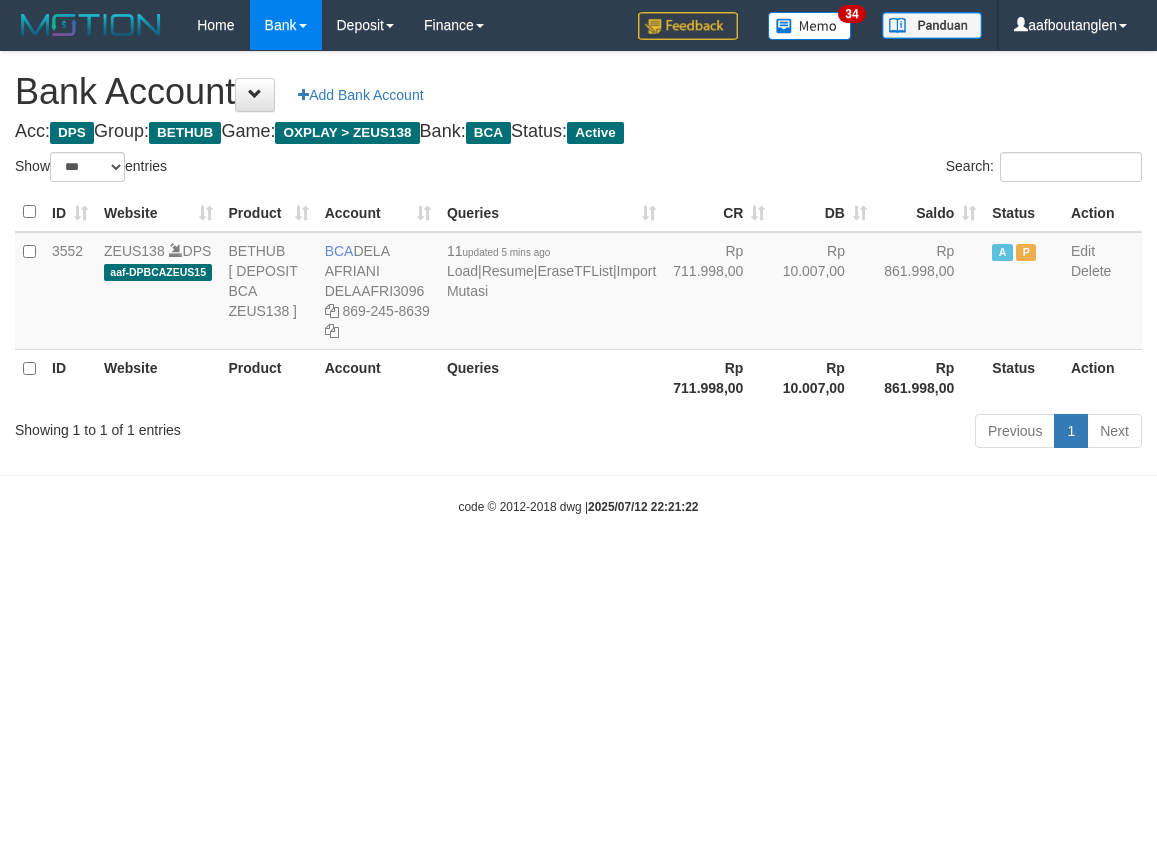 select on "***" 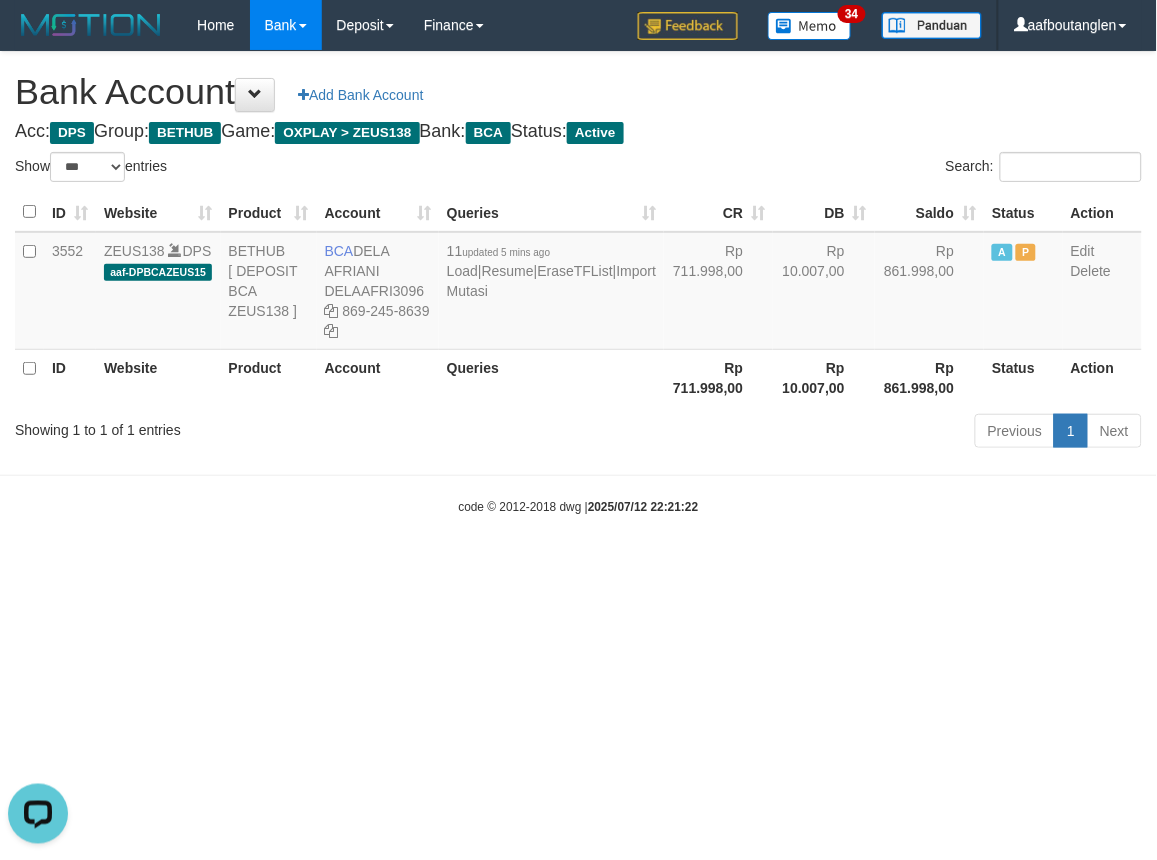 scroll, scrollTop: 0, scrollLeft: 0, axis: both 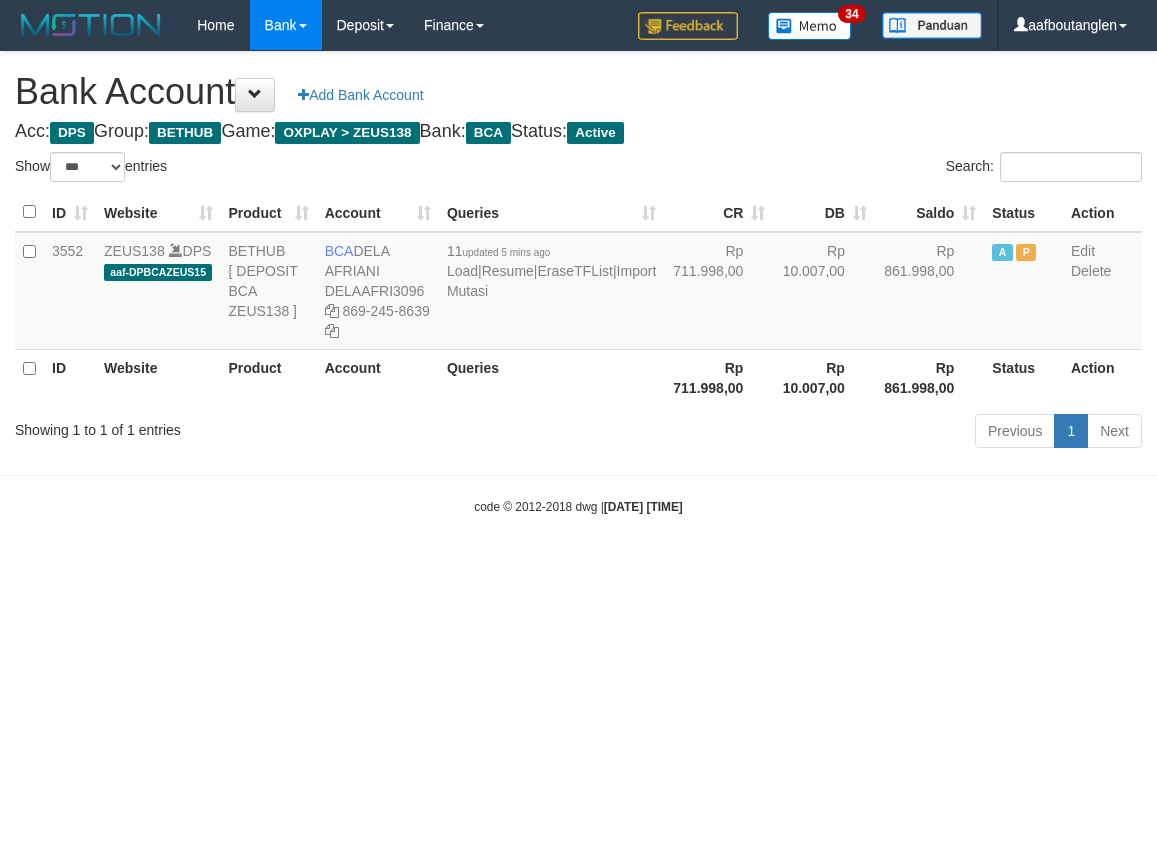 select on "***" 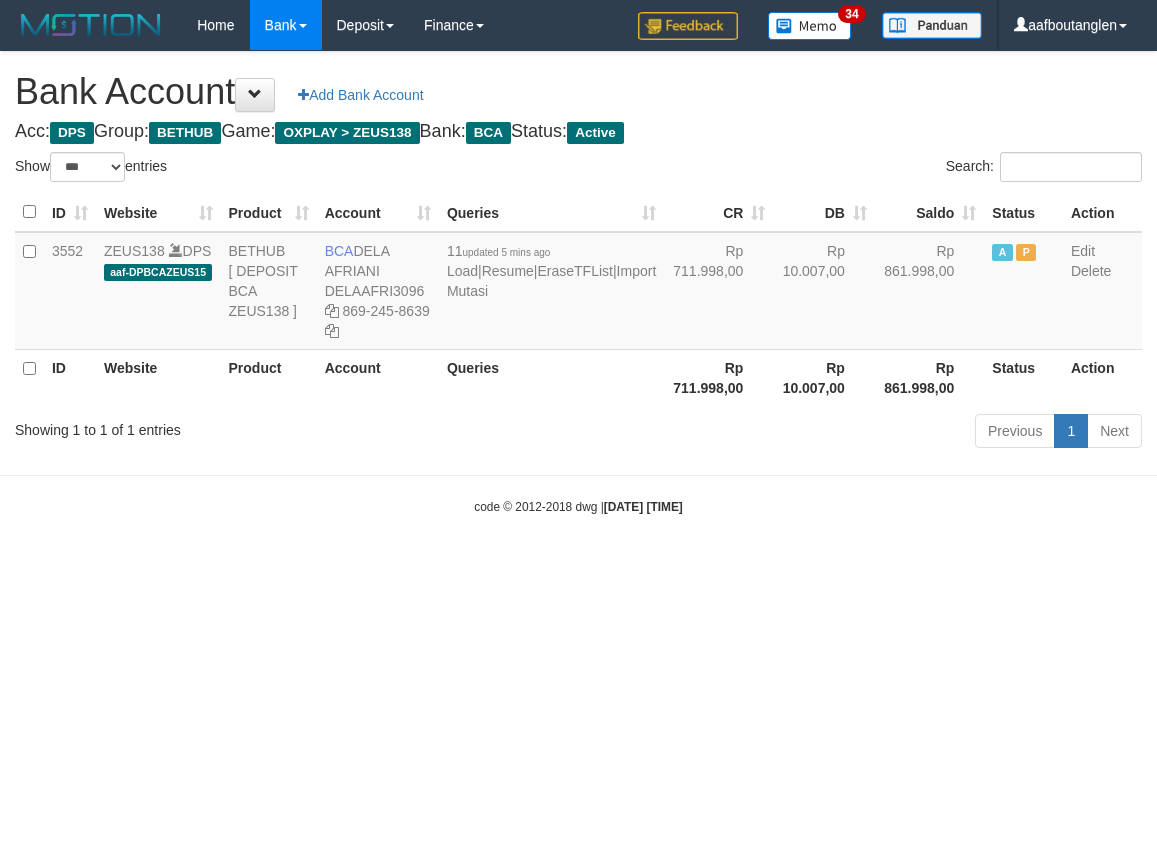 scroll, scrollTop: 0, scrollLeft: 0, axis: both 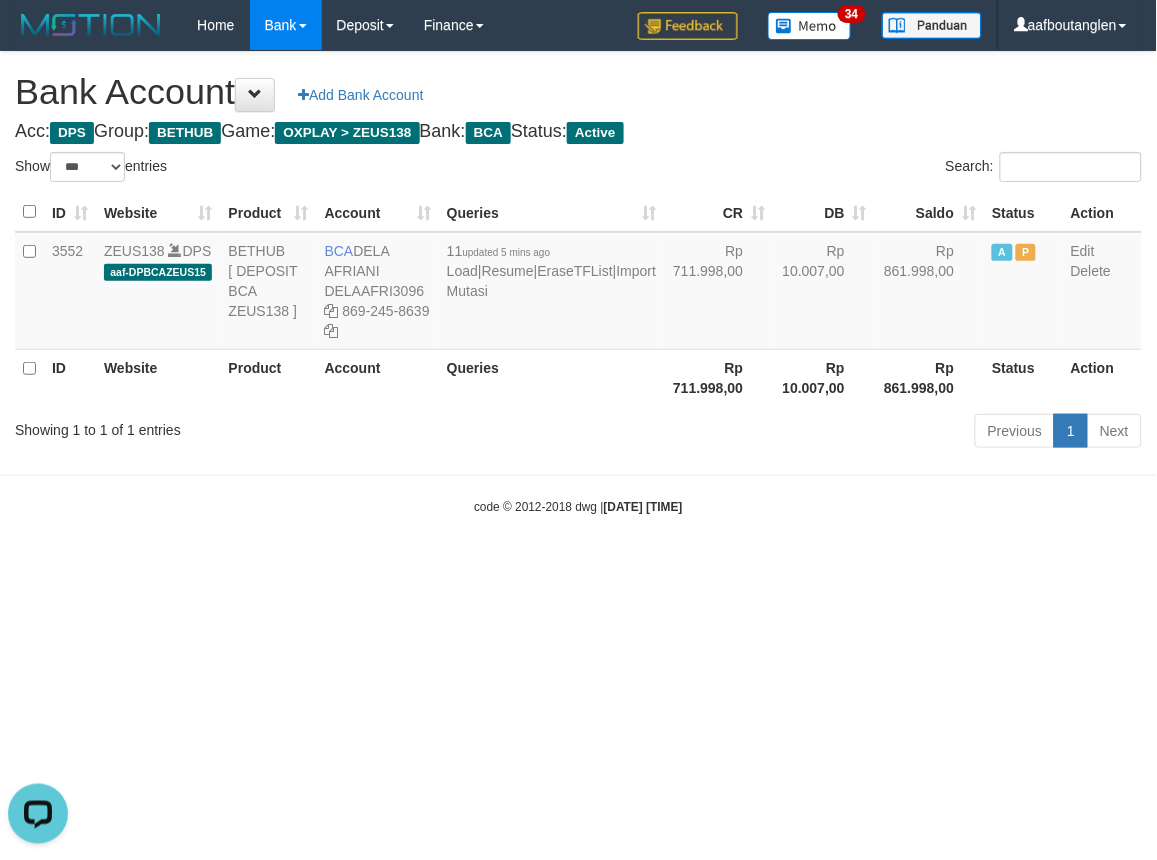 click on "code © 2012-2018 dwg |  2025/07/12 22:21:25" at bounding box center (578, 506) 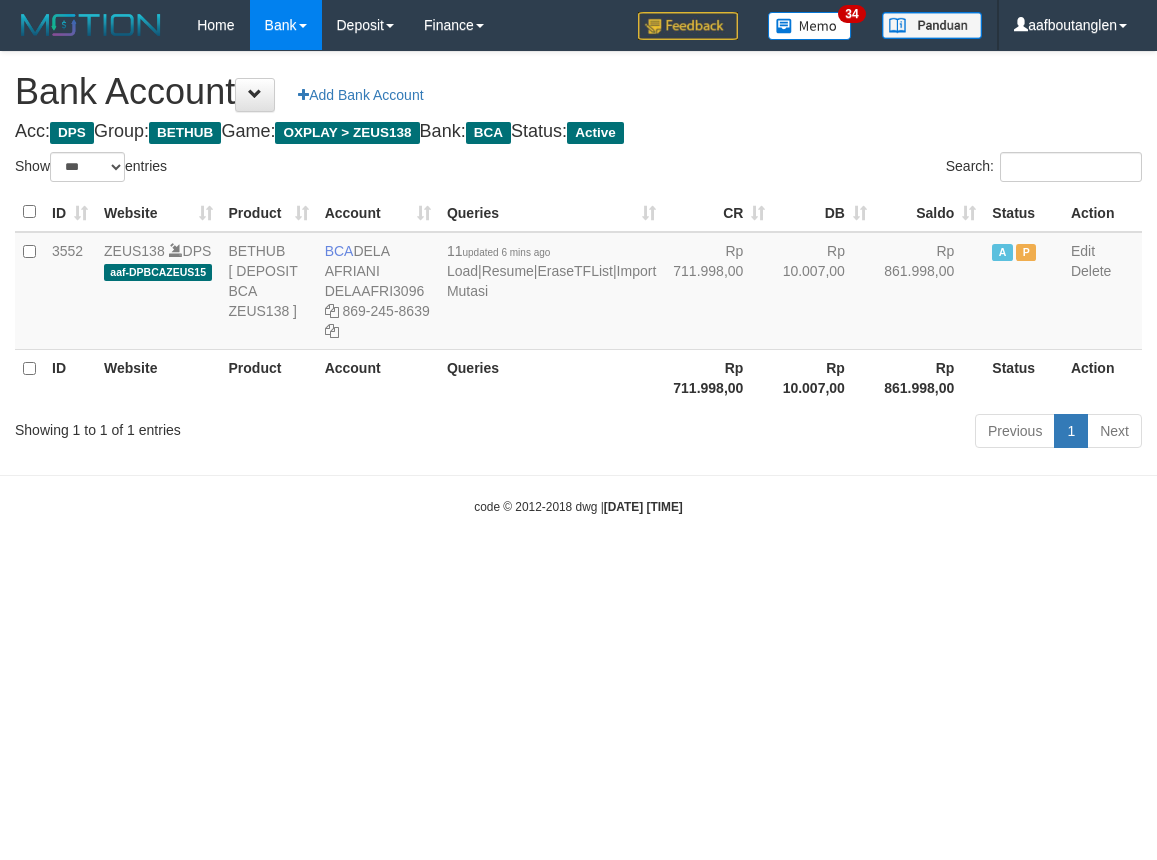 select on "***" 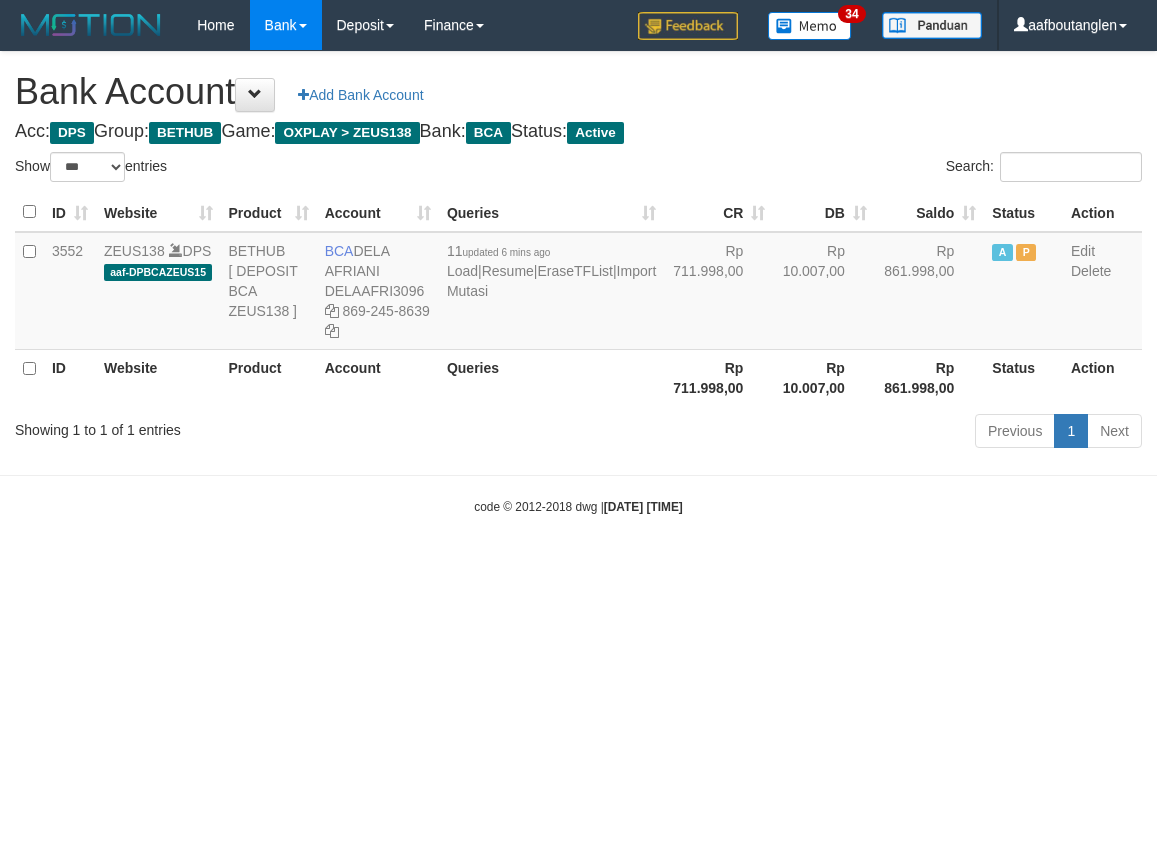 scroll, scrollTop: 0, scrollLeft: 0, axis: both 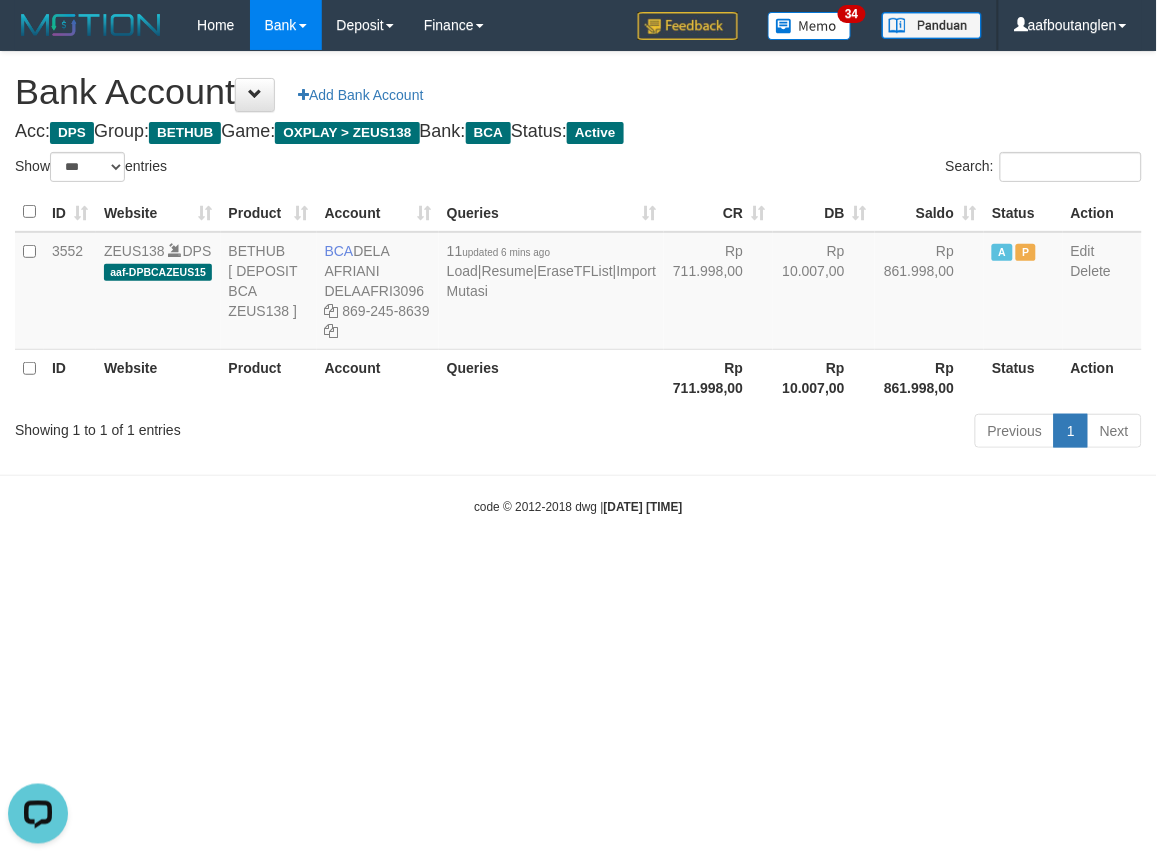 click on "Showing 1 to 1 of 1 entries Previous 1 Next" at bounding box center (578, 433) 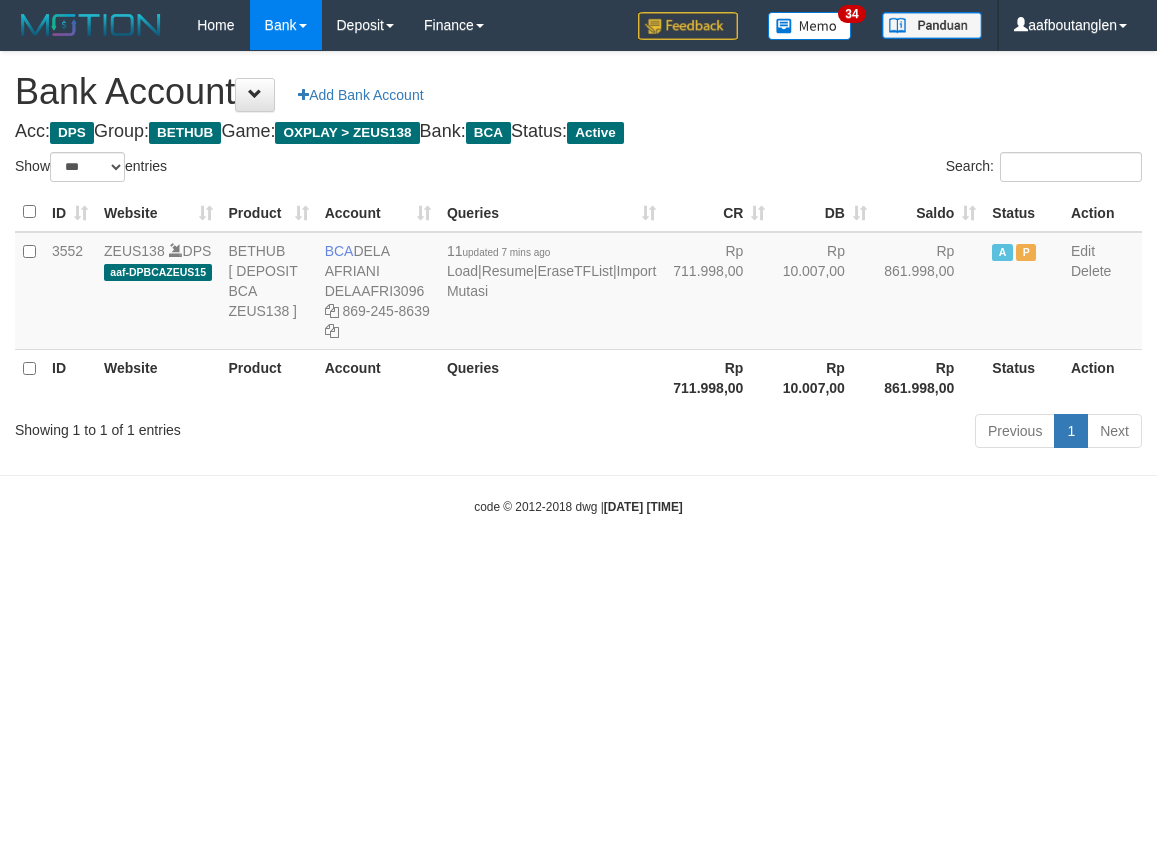 select on "***" 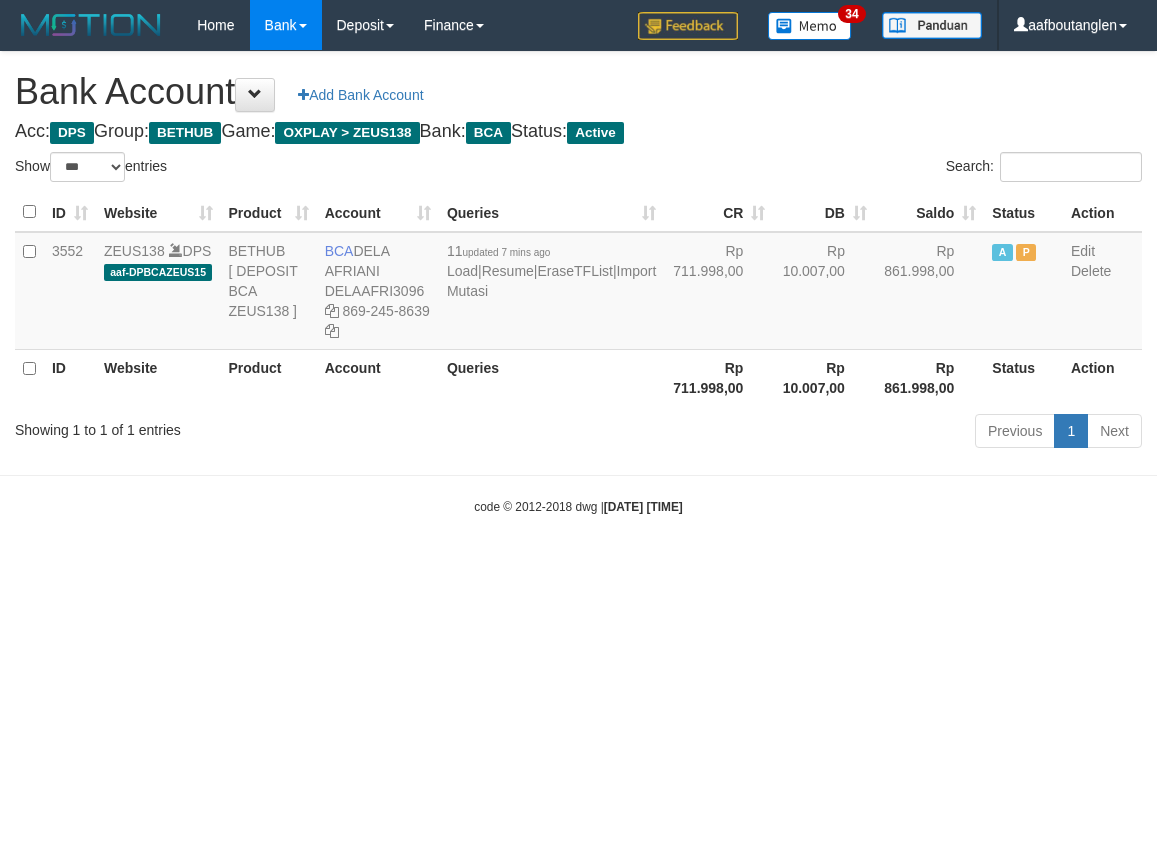 scroll, scrollTop: 0, scrollLeft: 0, axis: both 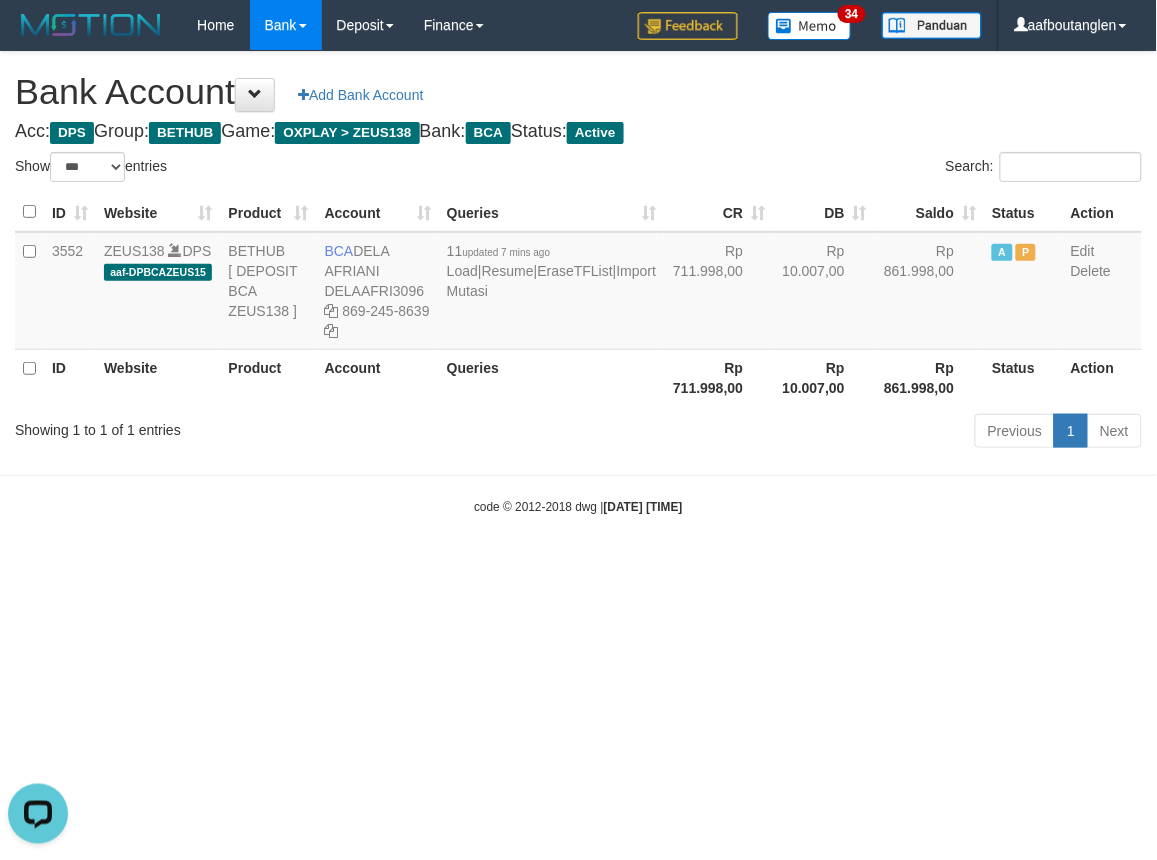 drag, startPoint x: 878, startPoint y: 503, endPoint x: 853, endPoint y: 508, distance: 25.495098 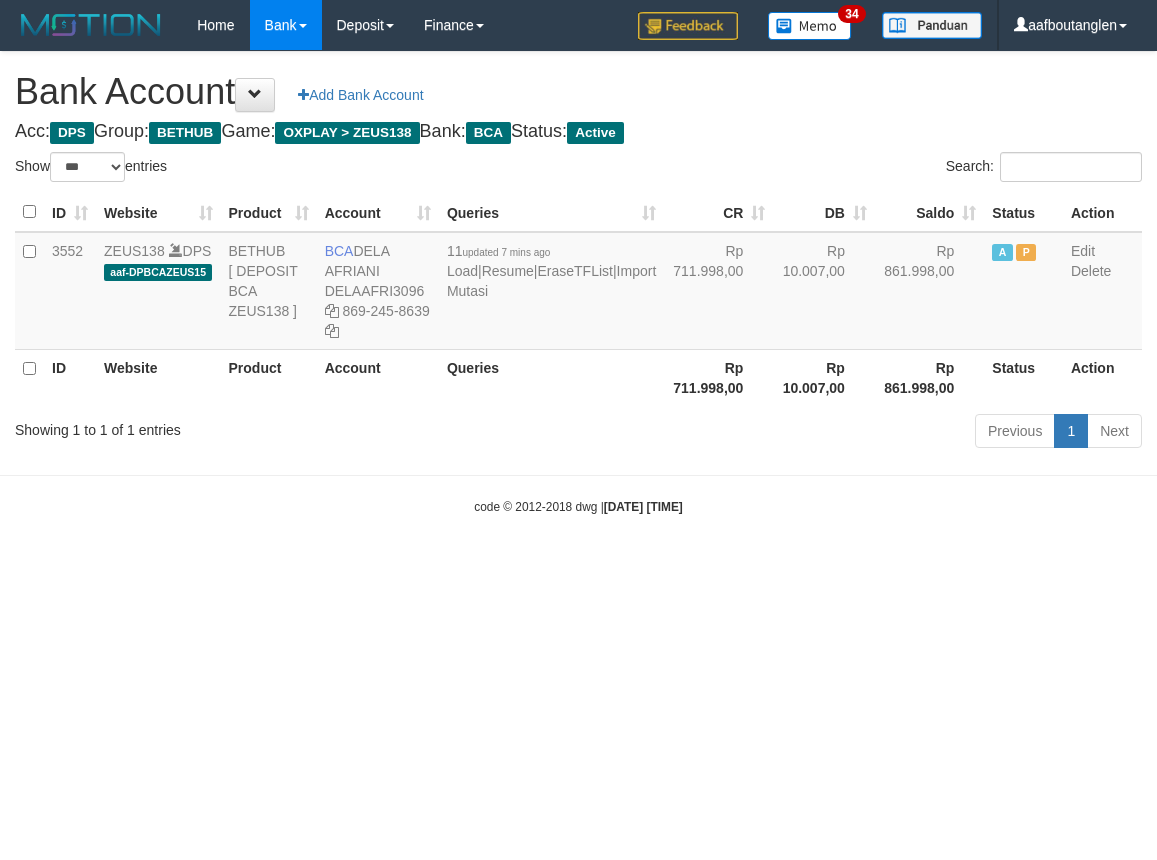 select on "***" 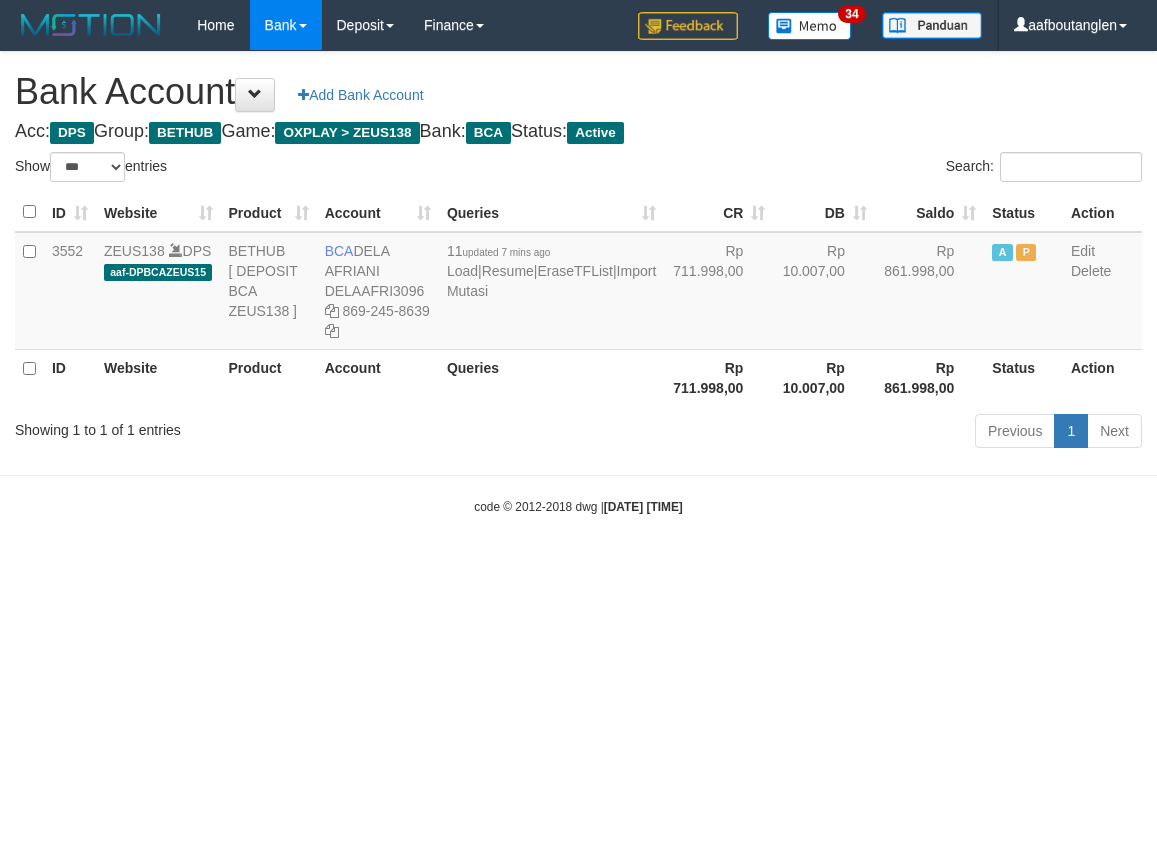 scroll, scrollTop: 0, scrollLeft: 0, axis: both 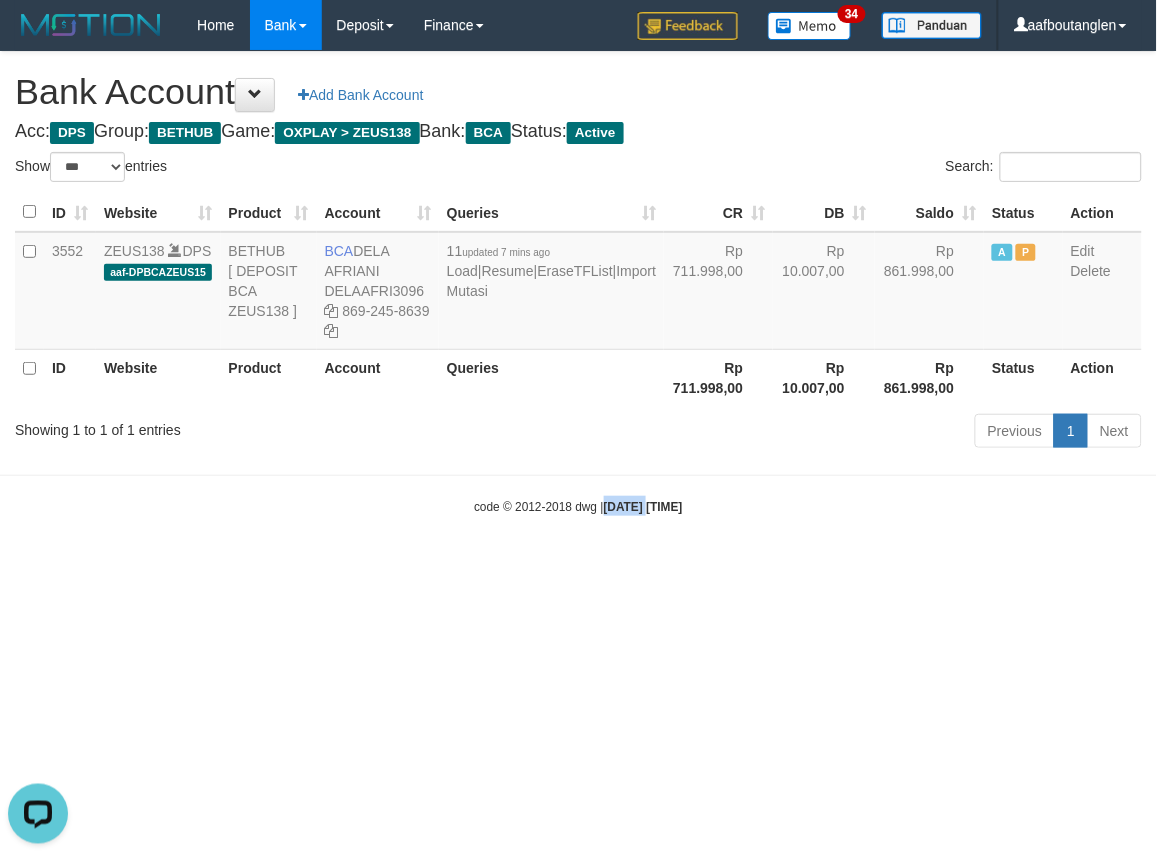 drag, startPoint x: 607, startPoint y: 521, endPoint x: 587, endPoint y: 520, distance: 20.024984 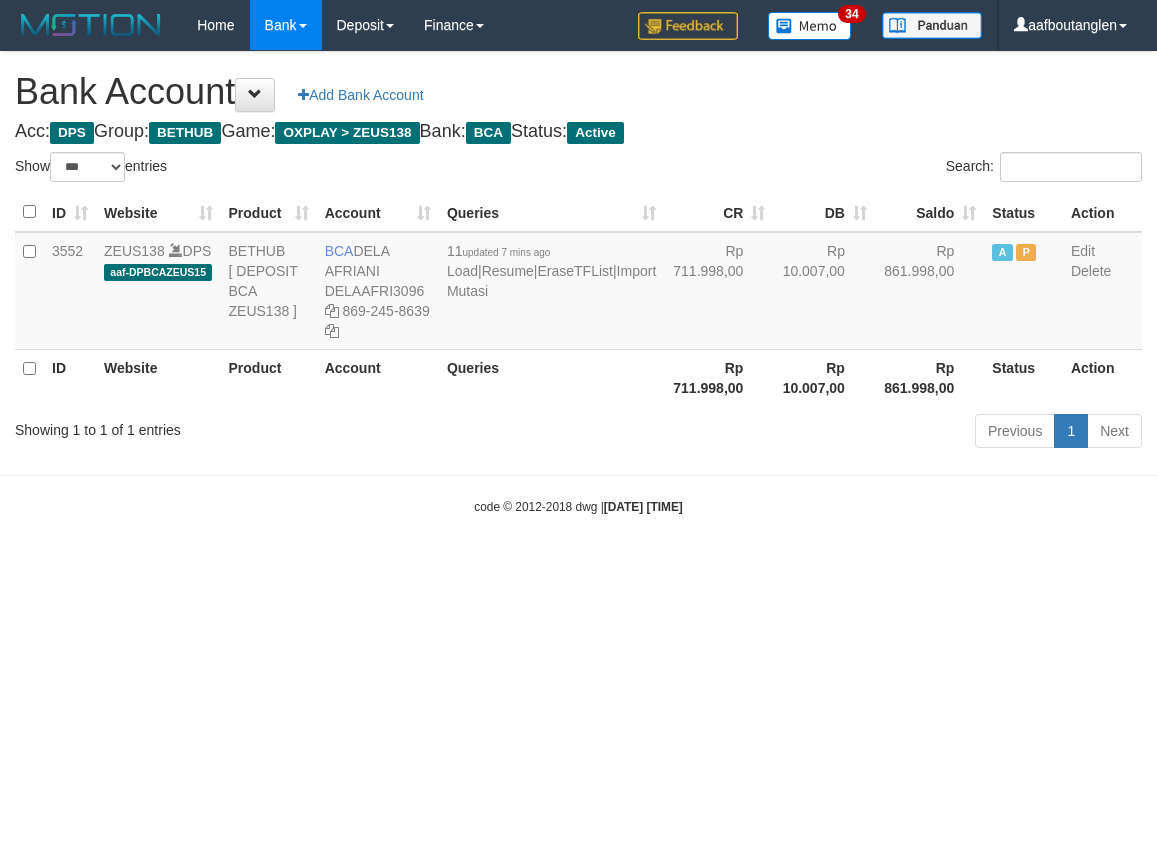 select on "***" 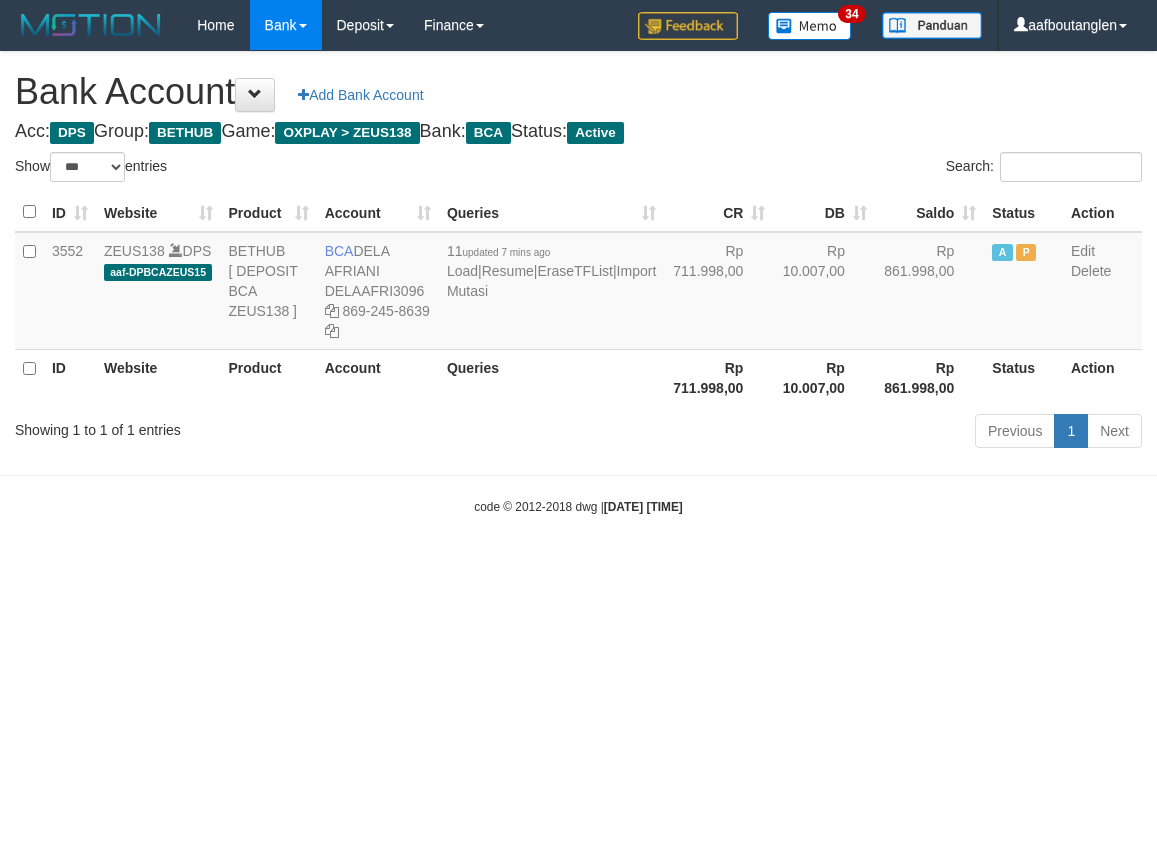 scroll, scrollTop: 0, scrollLeft: 0, axis: both 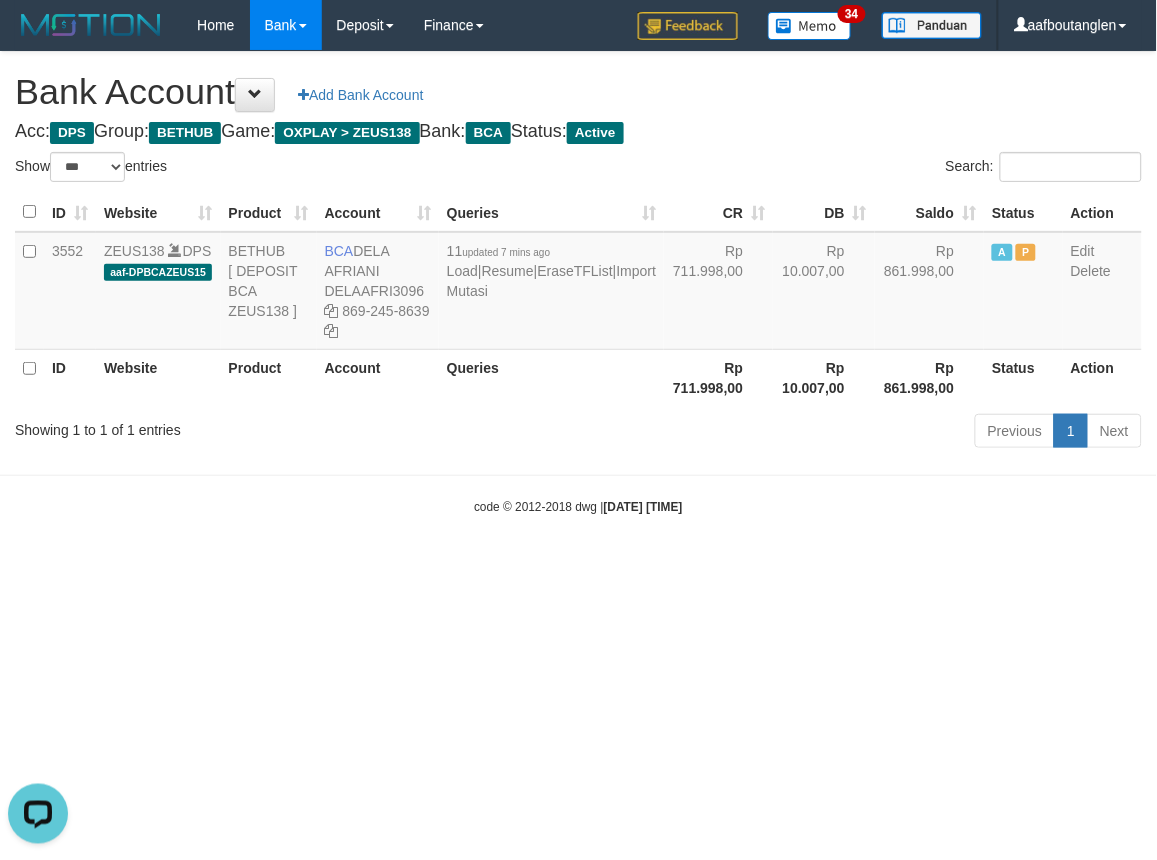 click on "Toggle navigation
Home
Bank
Account List
Deposit
DPS List
History
Note DPS
Finance
Financial Data
aafboutanglen
My Profile
Log Out
34" at bounding box center (578, 283) 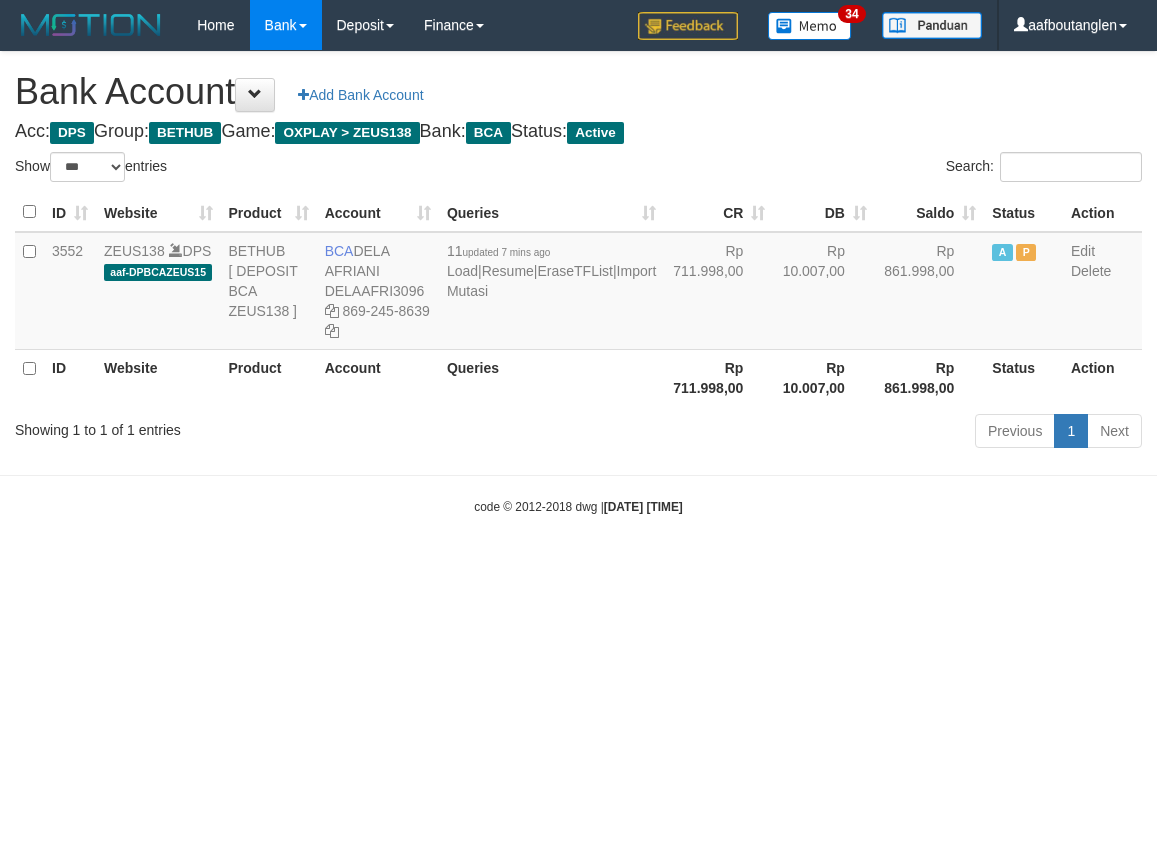 select on "***" 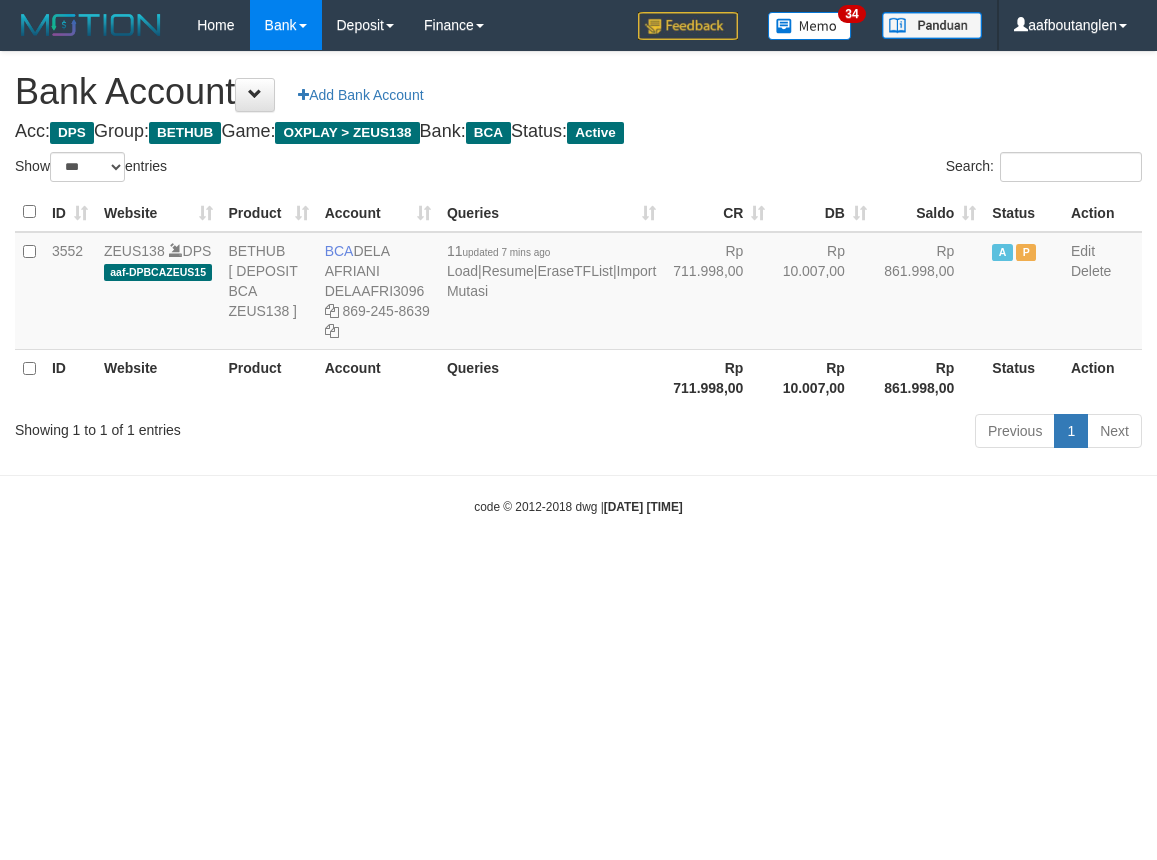 scroll, scrollTop: 0, scrollLeft: 0, axis: both 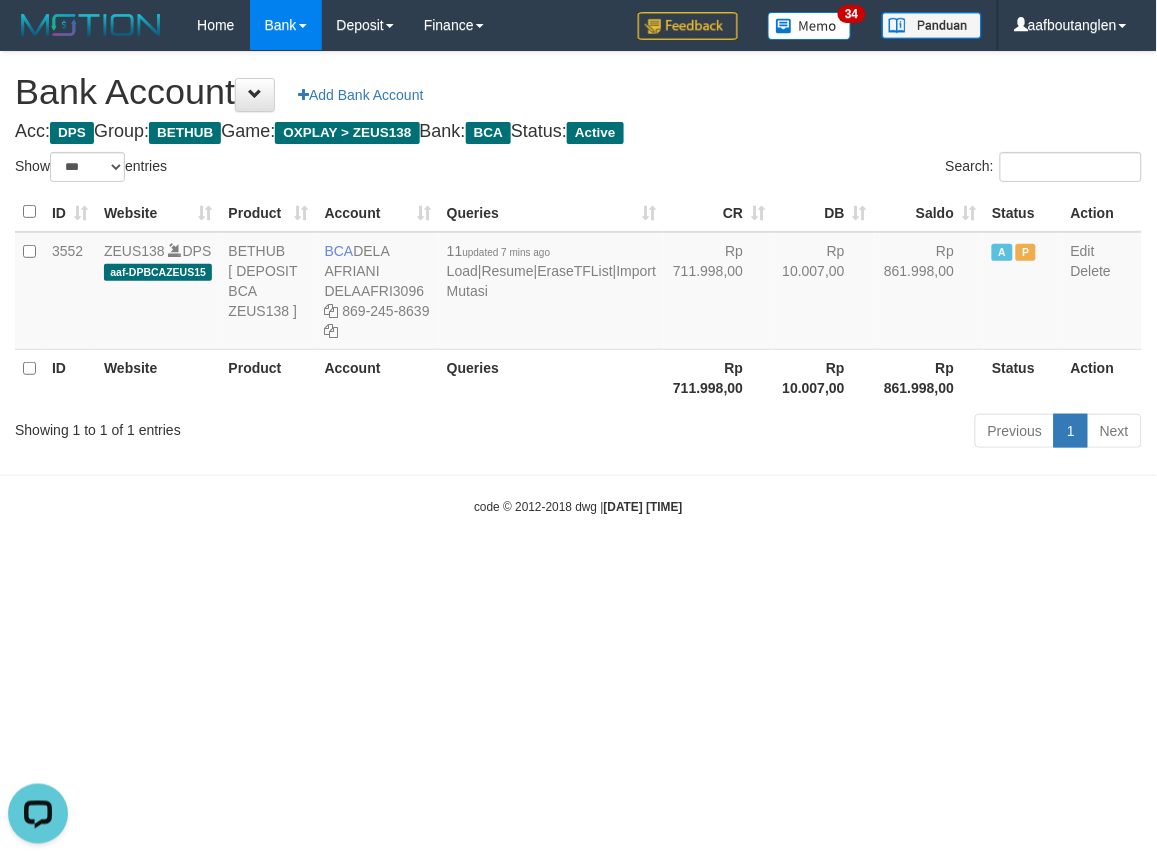 drag, startPoint x: 773, startPoint y: 455, endPoint x: 746, endPoint y: 465, distance: 28.79236 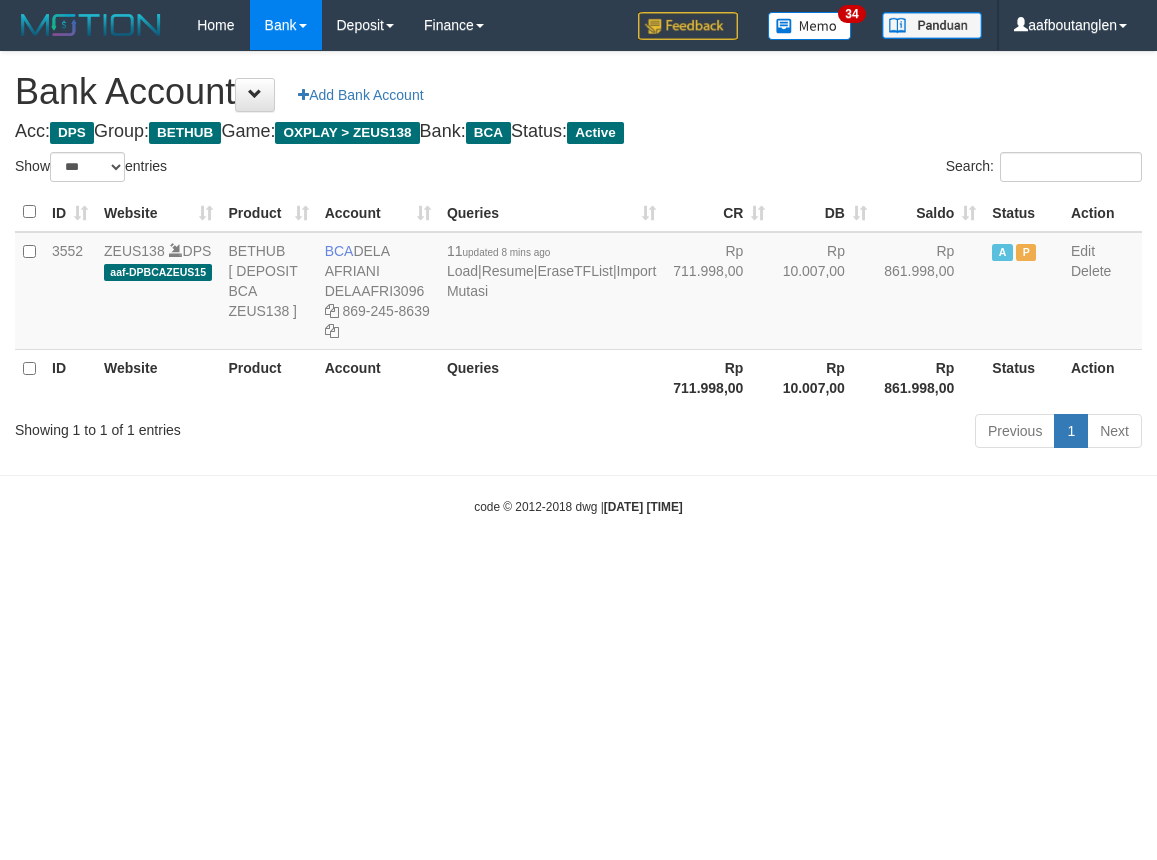 select on "***" 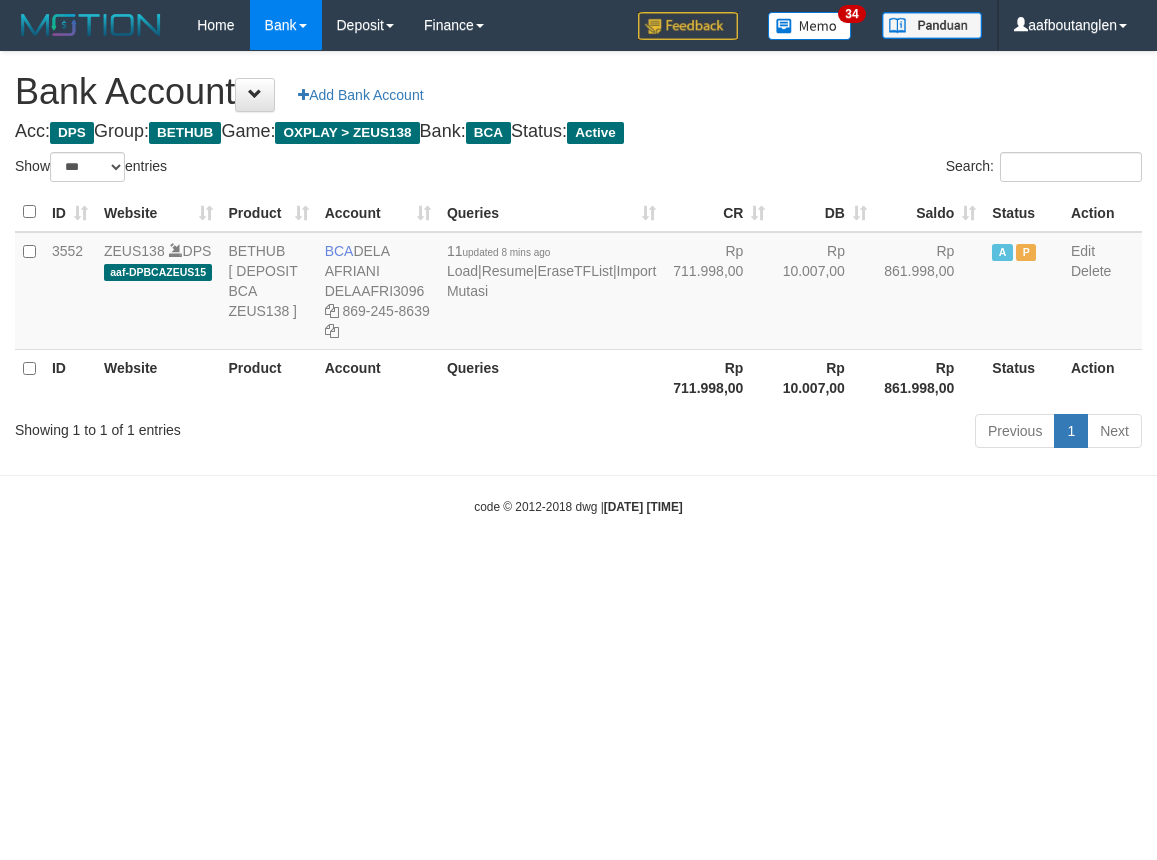 scroll, scrollTop: 0, scrollLeft: 0, axis: both 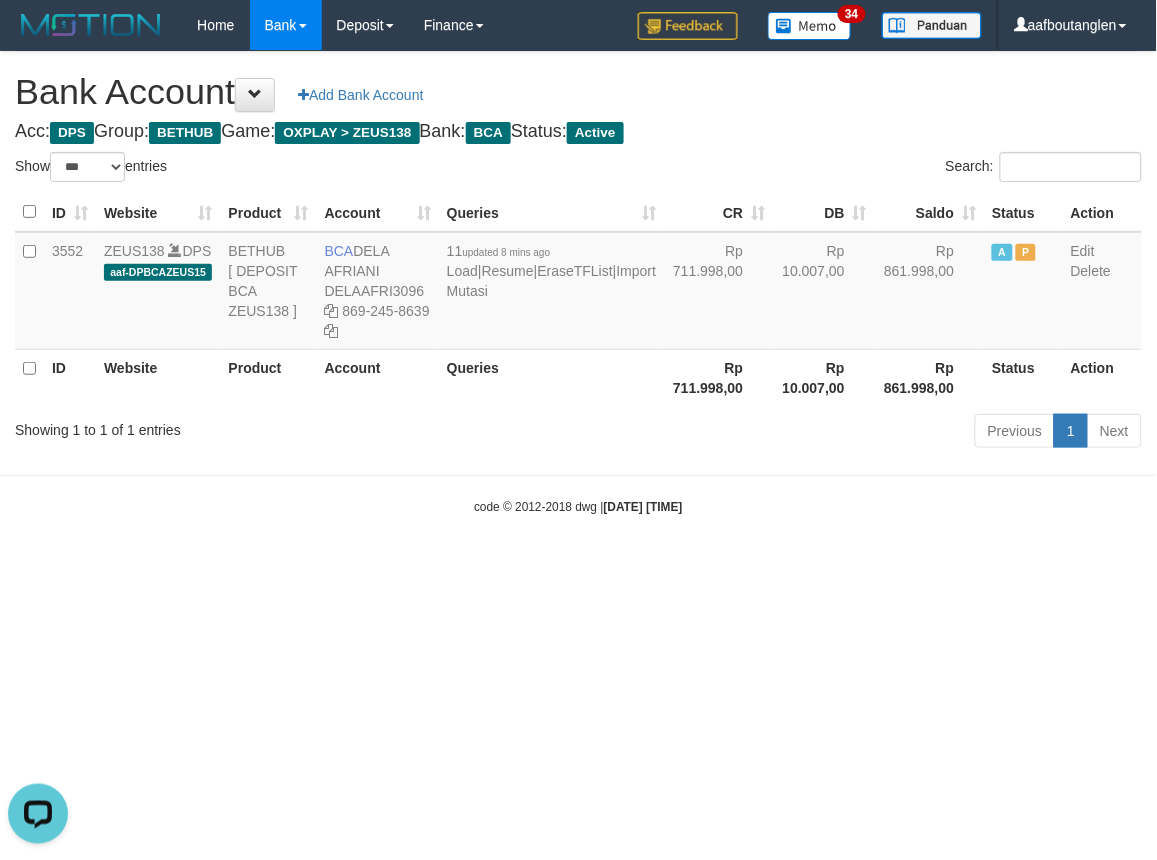 click on "Toggle navigation
Home
Bank
Account List
Deposit
DPS List
History
Note DPS
Finance
Financial Data
aafboutanglen
My Profile
Log Out
34" at bounding box center [578, 283] 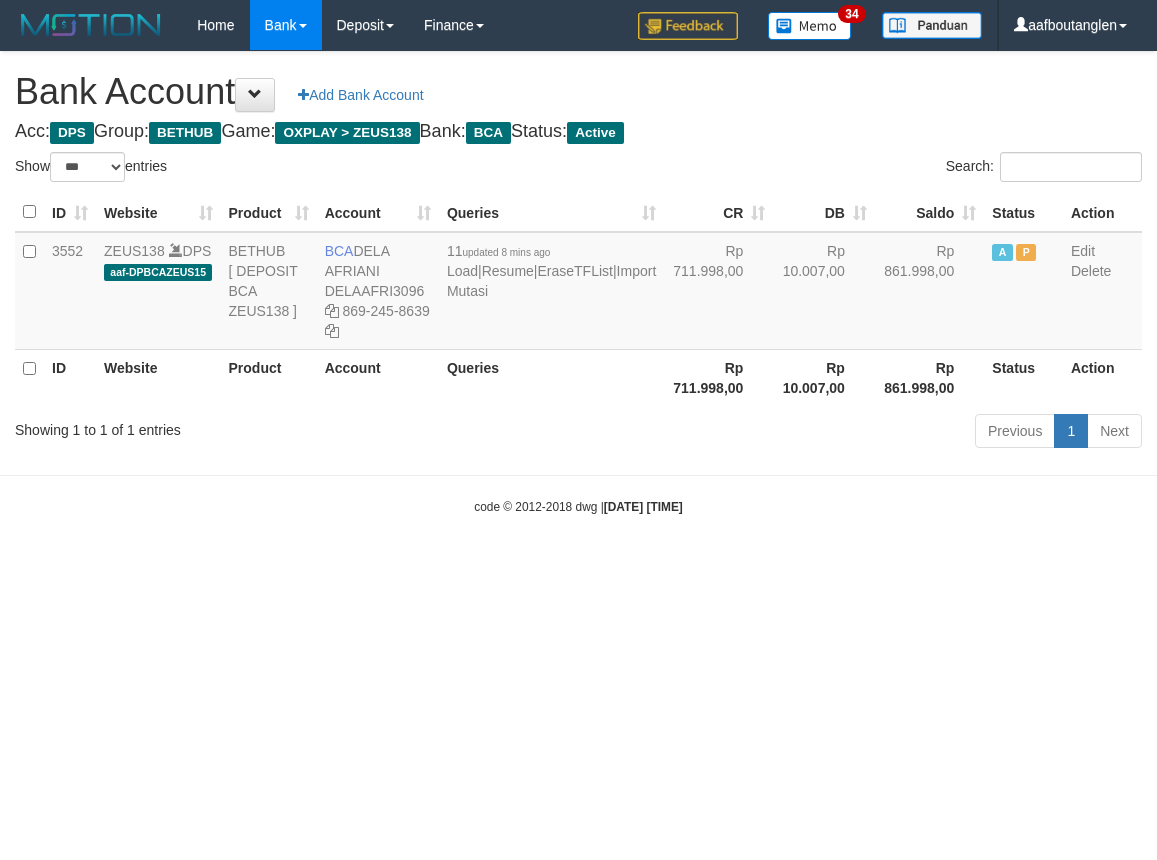 select on "***" 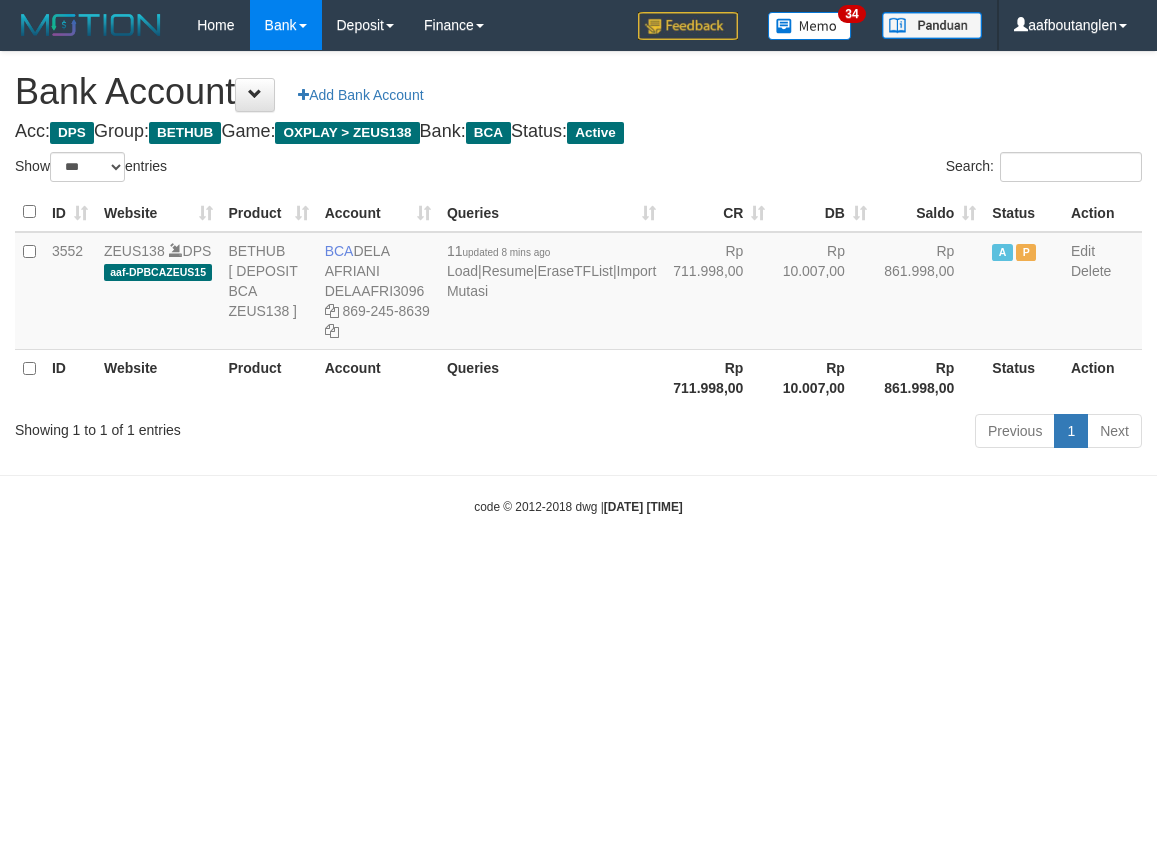 scroll, scrollTop: 0, scrollLeft: 0, axis: both 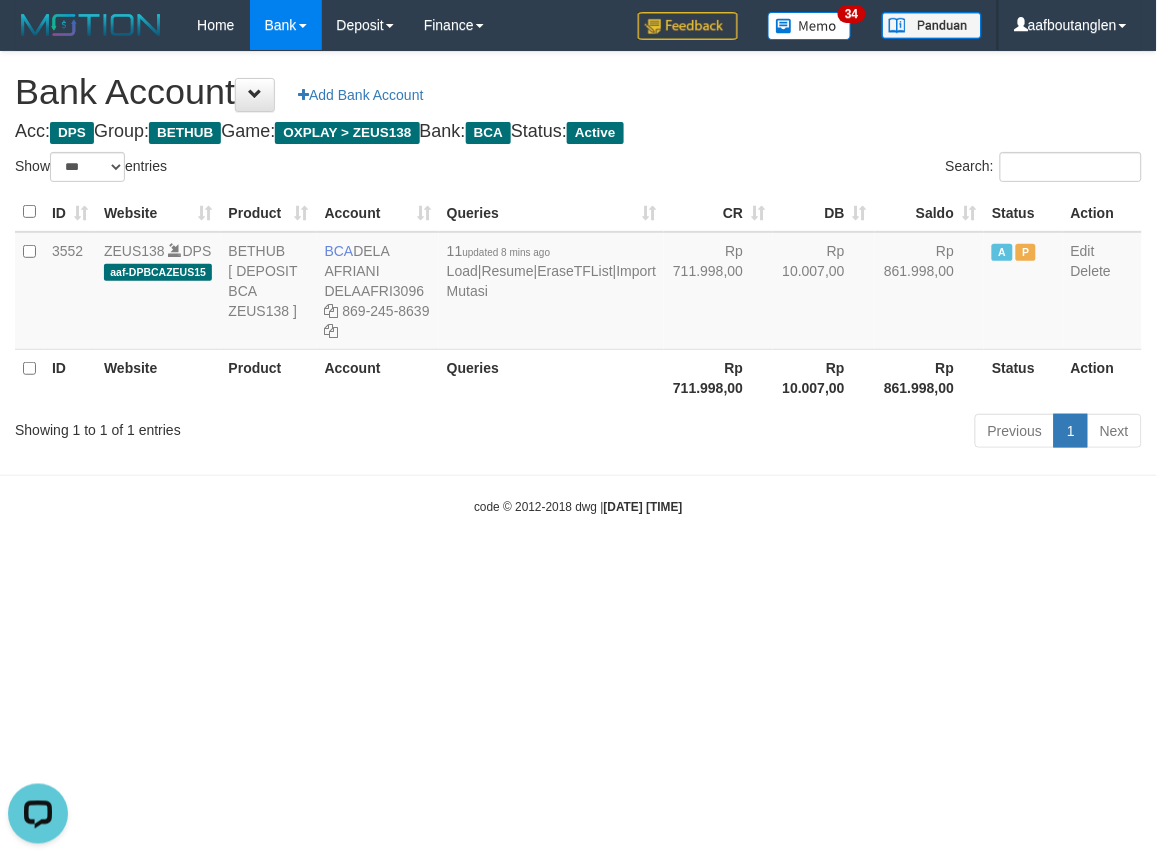 drag, startPoint x: 198, startPoint y: 630, endPoint x: 643, endPoint y: 800, distance: 476.36646 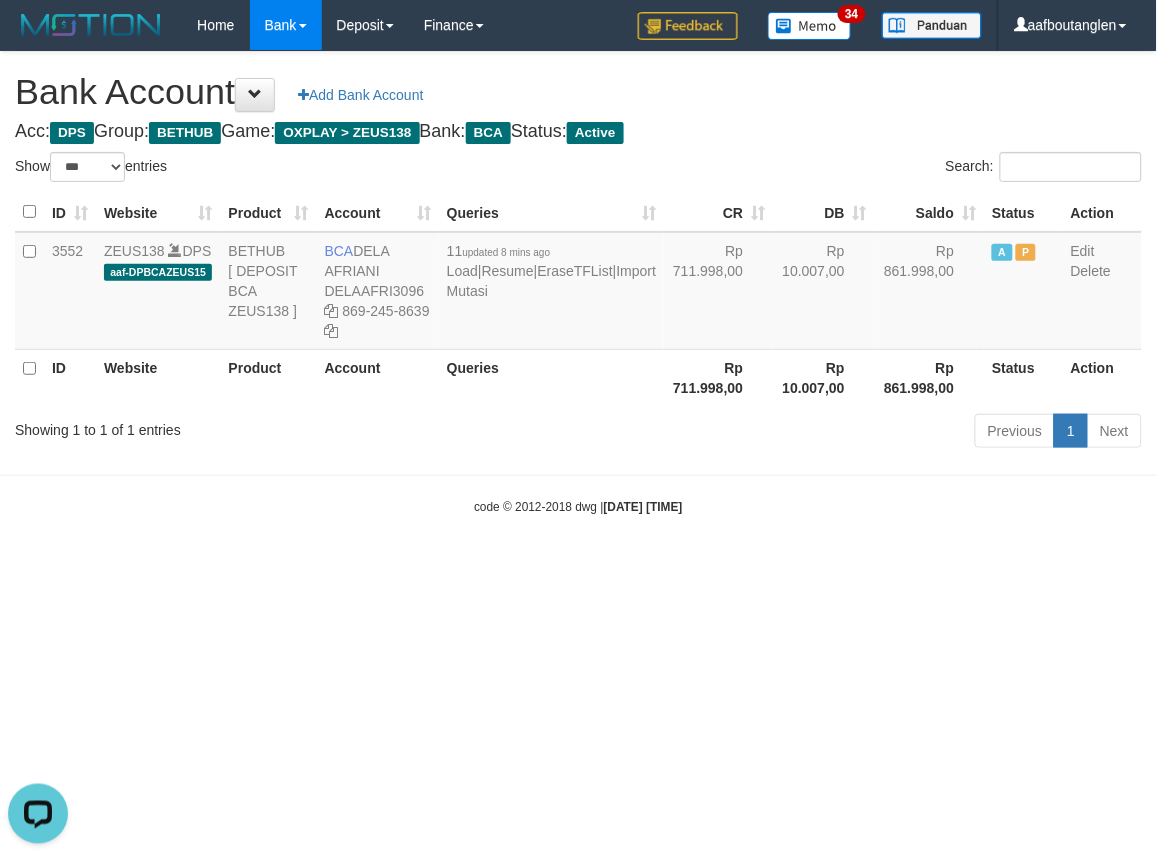 drag, startPoint x: 172, startPoint y: 553, endPoint x: 185, endPoint y: 553, distance: 13 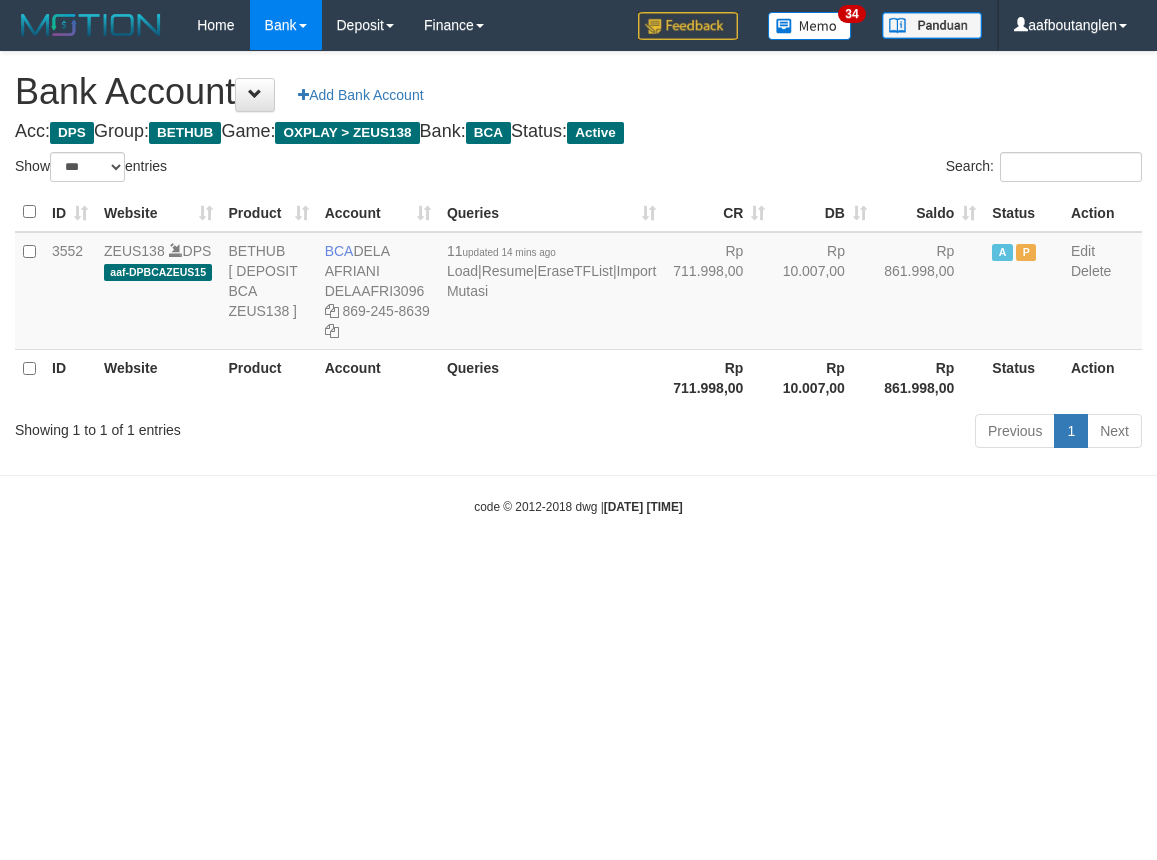 select on "***" 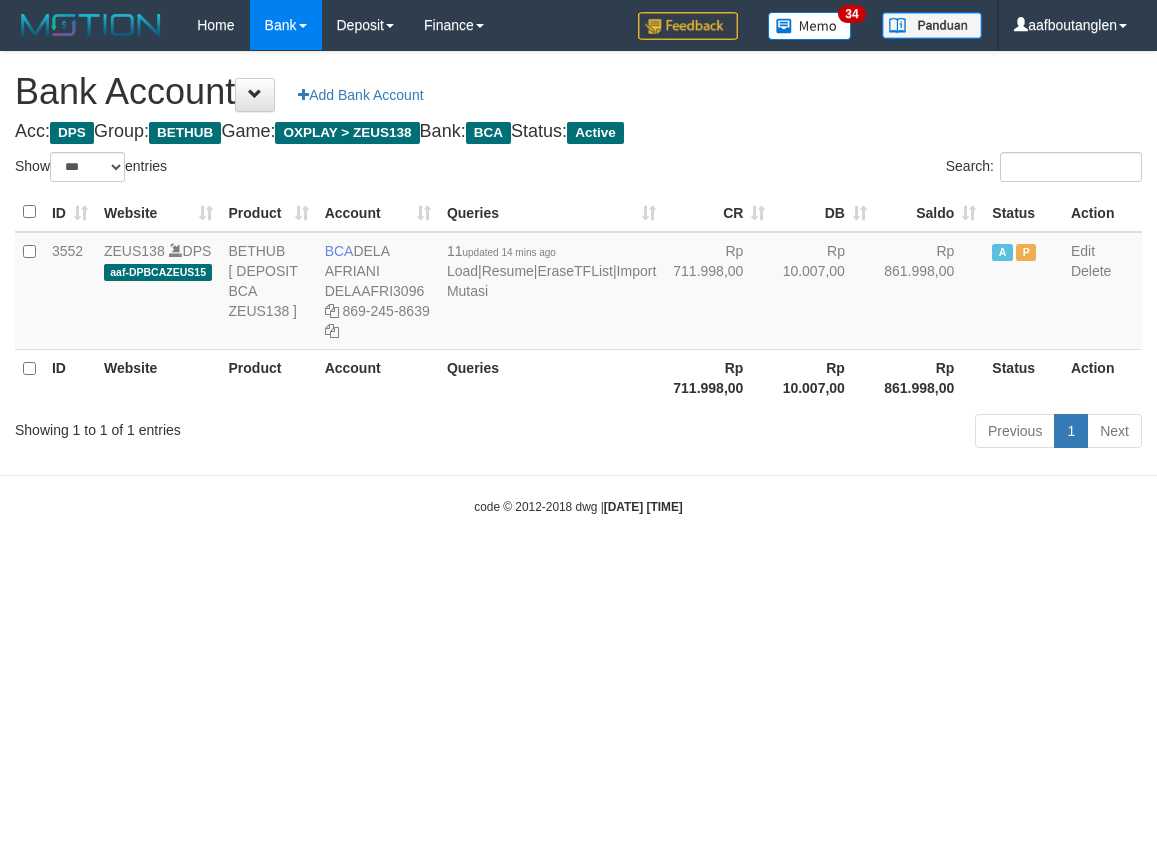 scroll, scrollTop: 0, scrollLeft: 0, axis: both 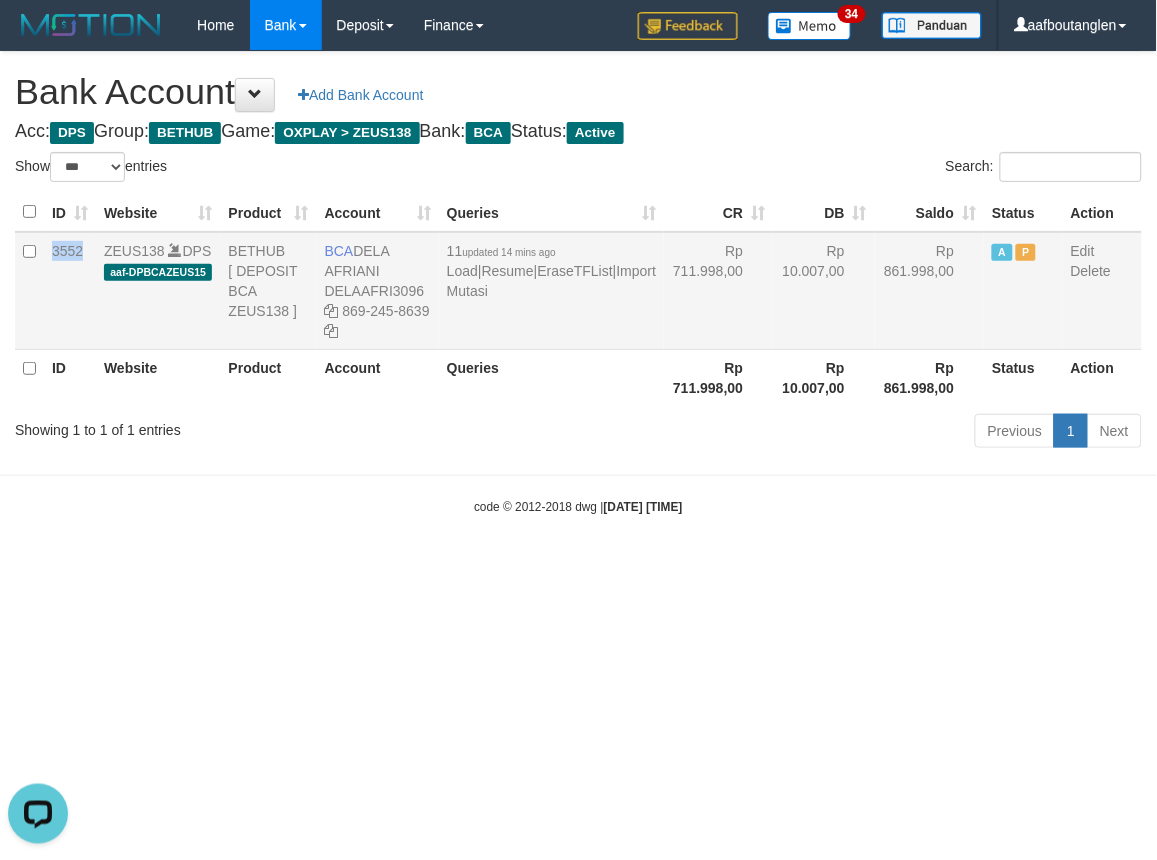 drag, startPoint x: 97, startPoint y: 251, endPoint x: 37, endPoint y: 257, distance: 60.299255 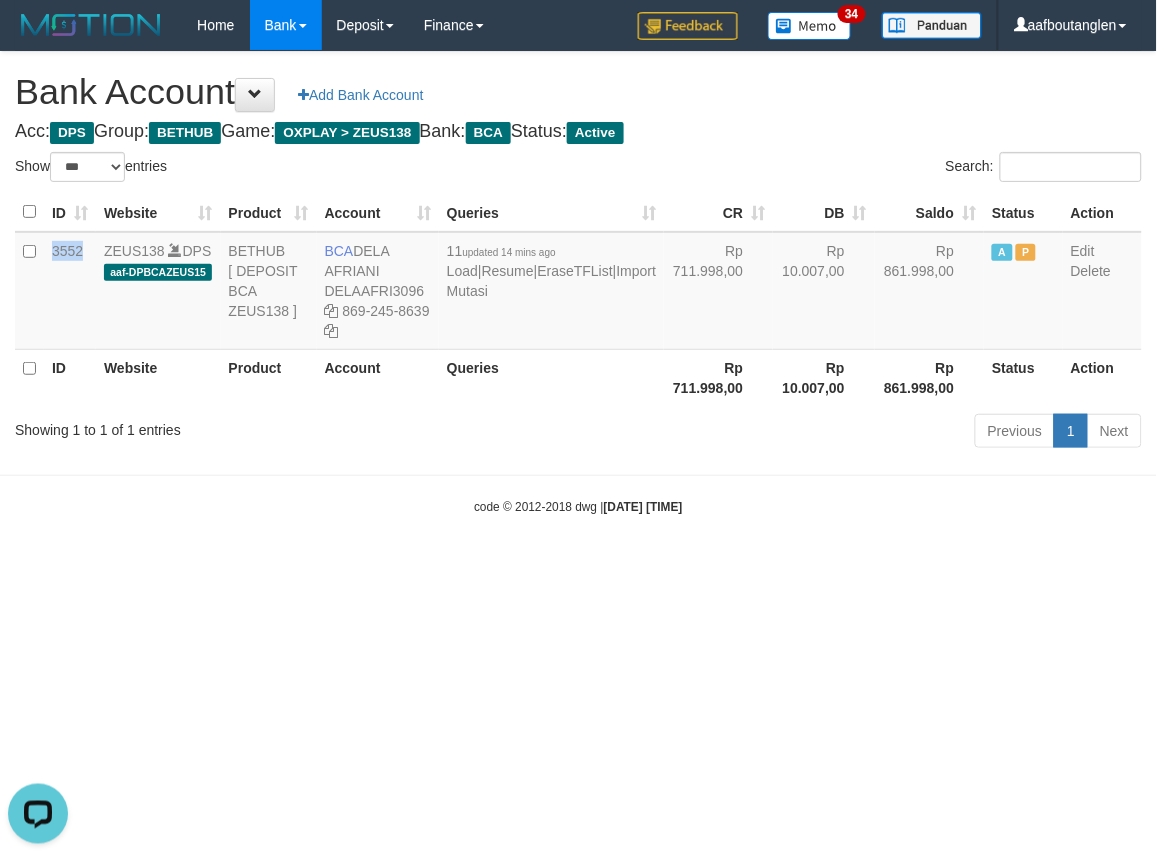 copy on "3552" 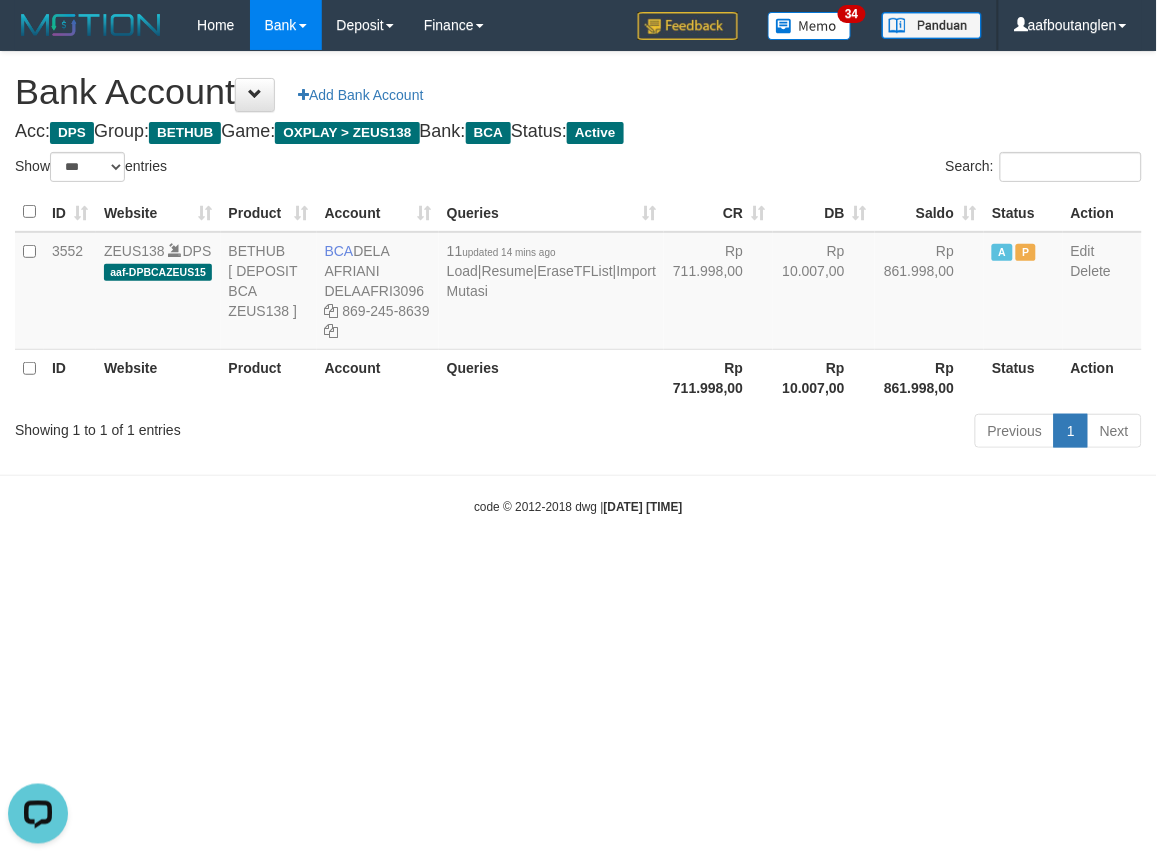 click on "Toggle navigation
Home
Bank
Account List
Deposit
DPS List
History
Note DPS
Finance
Financial Data
aafboutanglen
My Profile
Log Out
34" at bounding box center (578, 283) 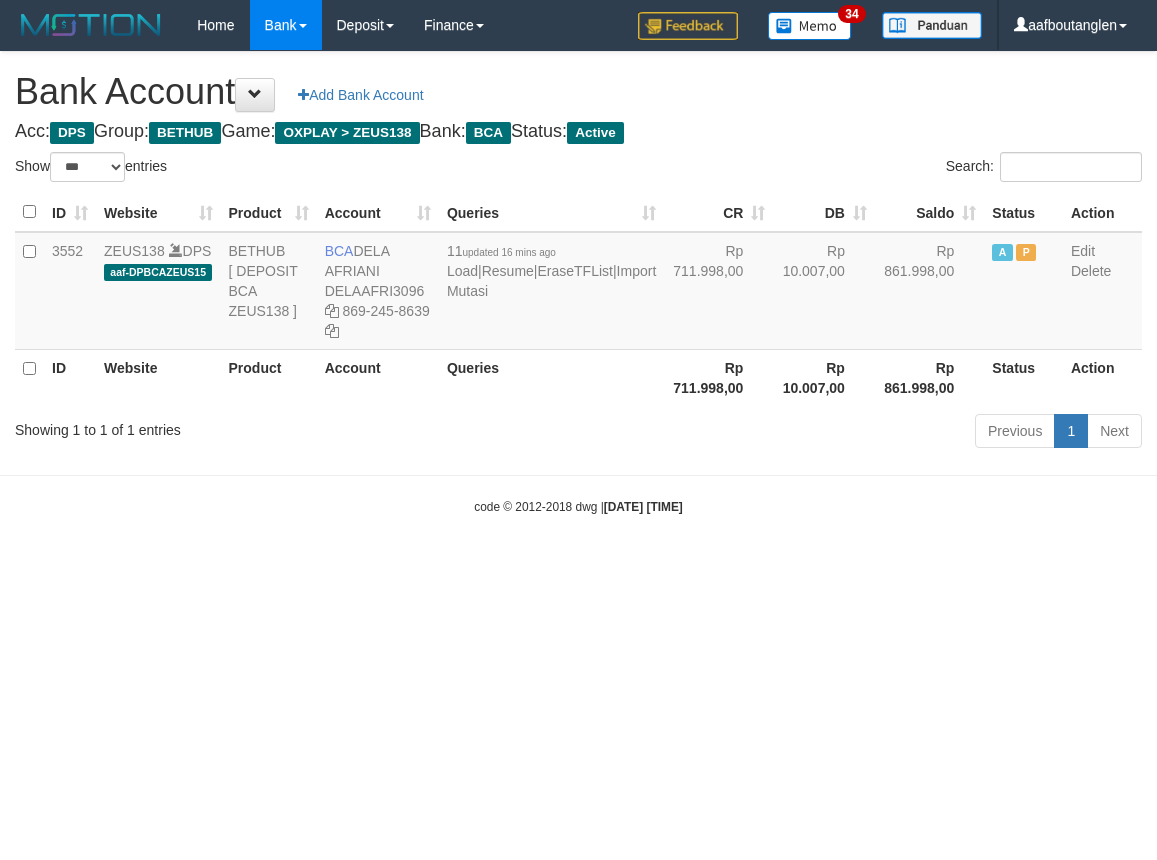 select on "***" 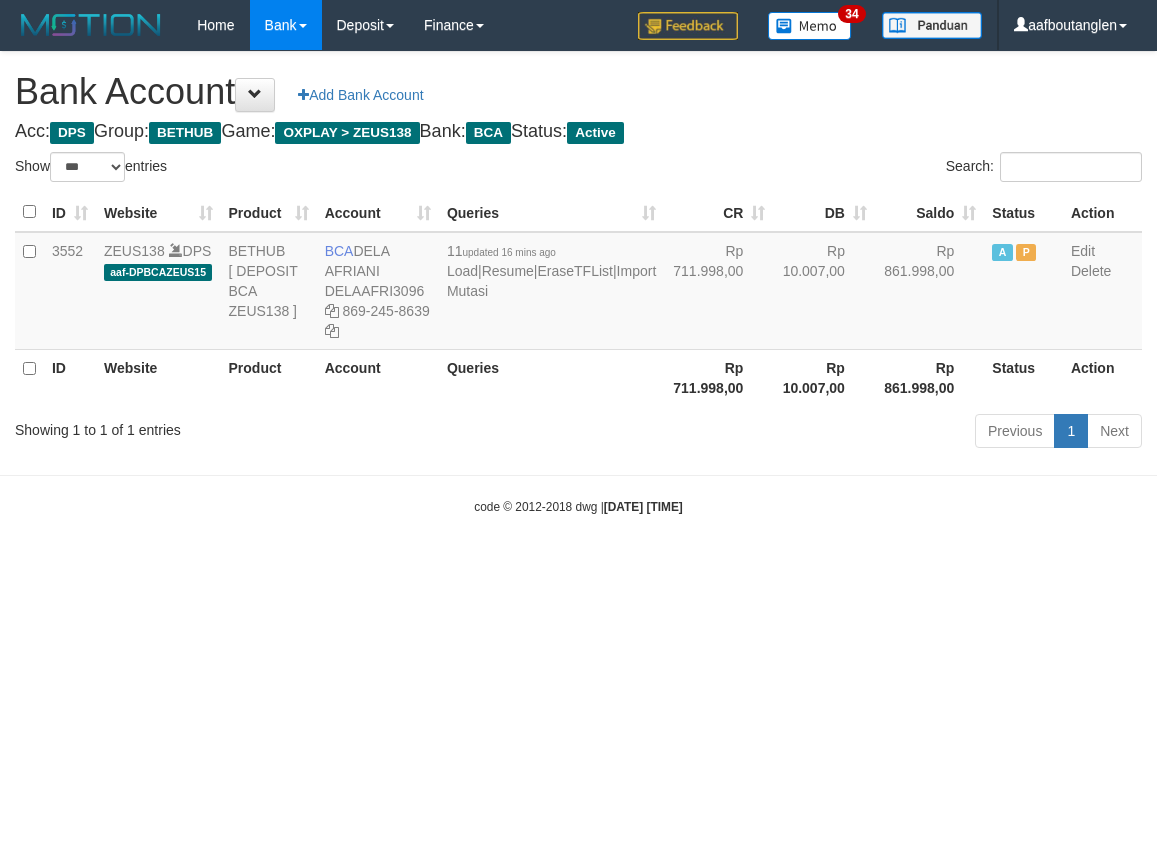 scroll, scrollTop: 0, scrollLeft: 0, axis: both 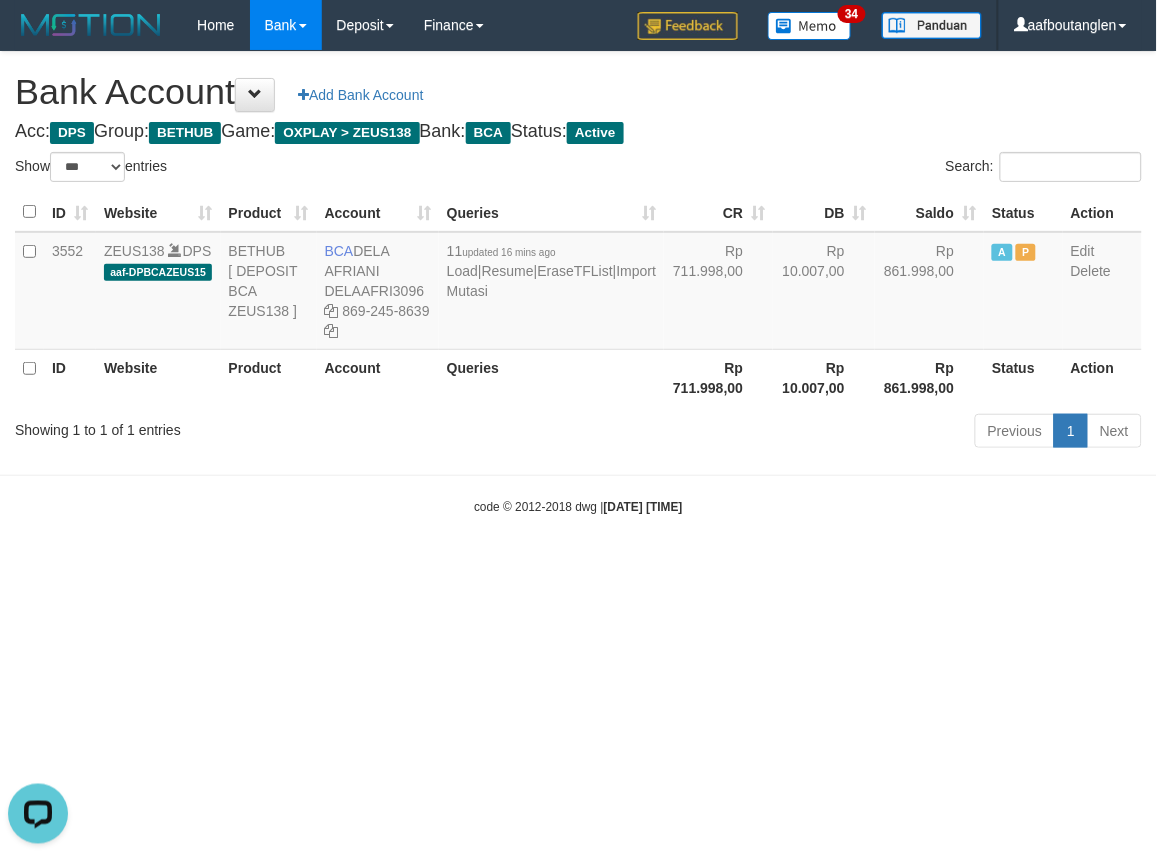 click on "Toggle navigation
Home
Bank
Account List
Deposit
DPS List
History
Note DPS
Finance
Financial Data
aafboutanglen
My Profile
Log Out
34" at bounding box center [578, 283] 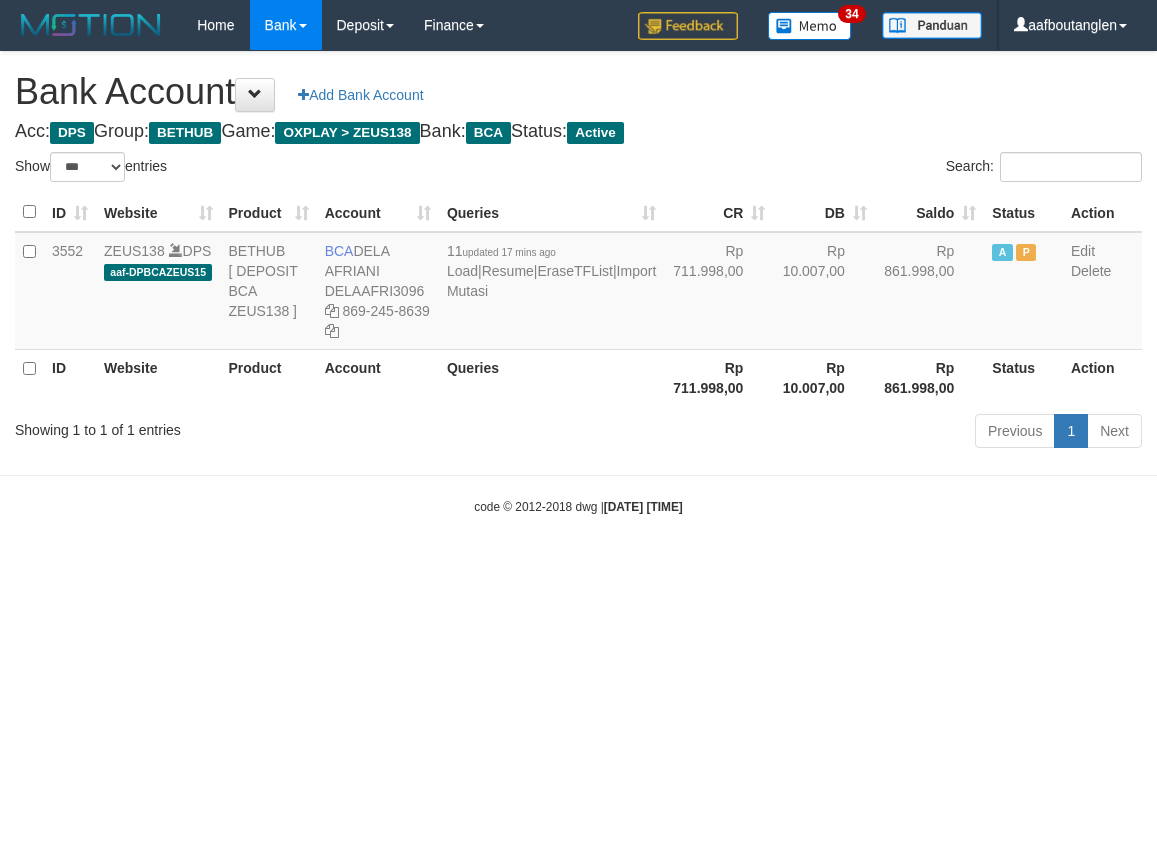 select on "***" 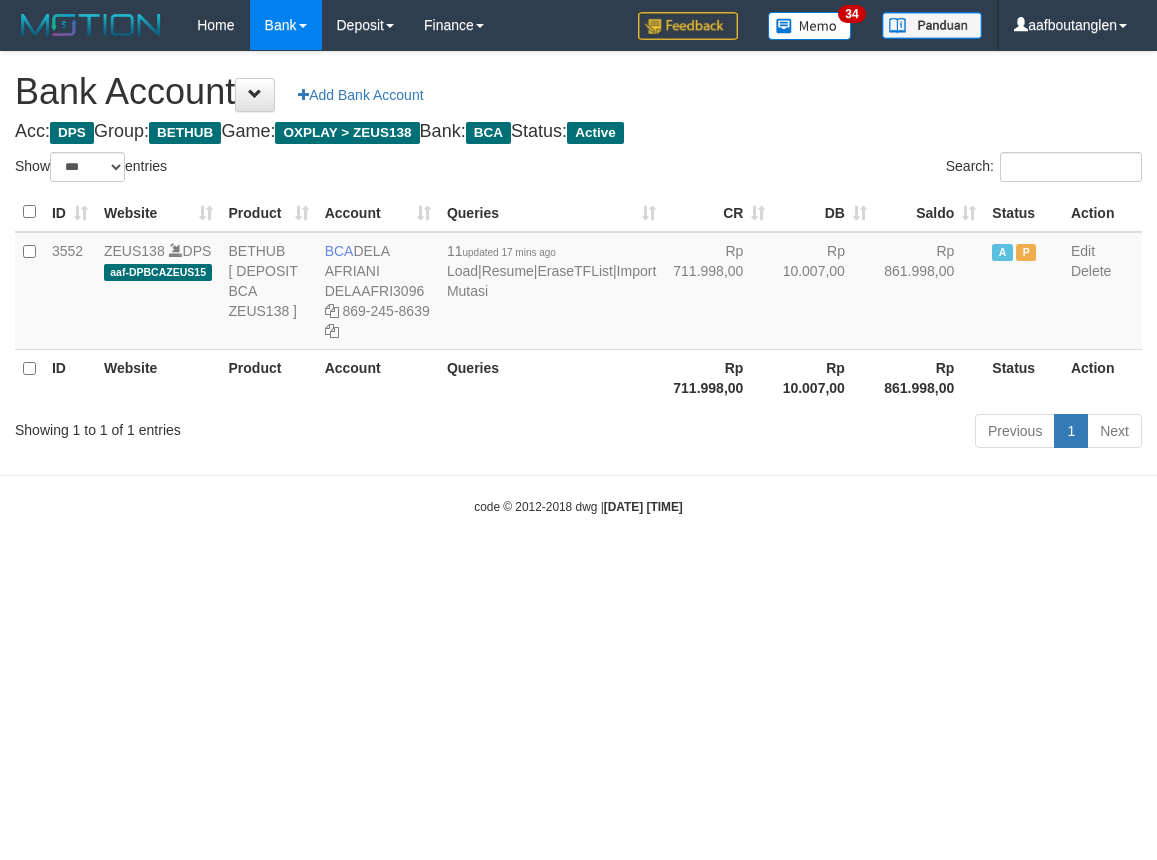 scroll, scrollTop: 0, scrollLeft: 0, axis: both 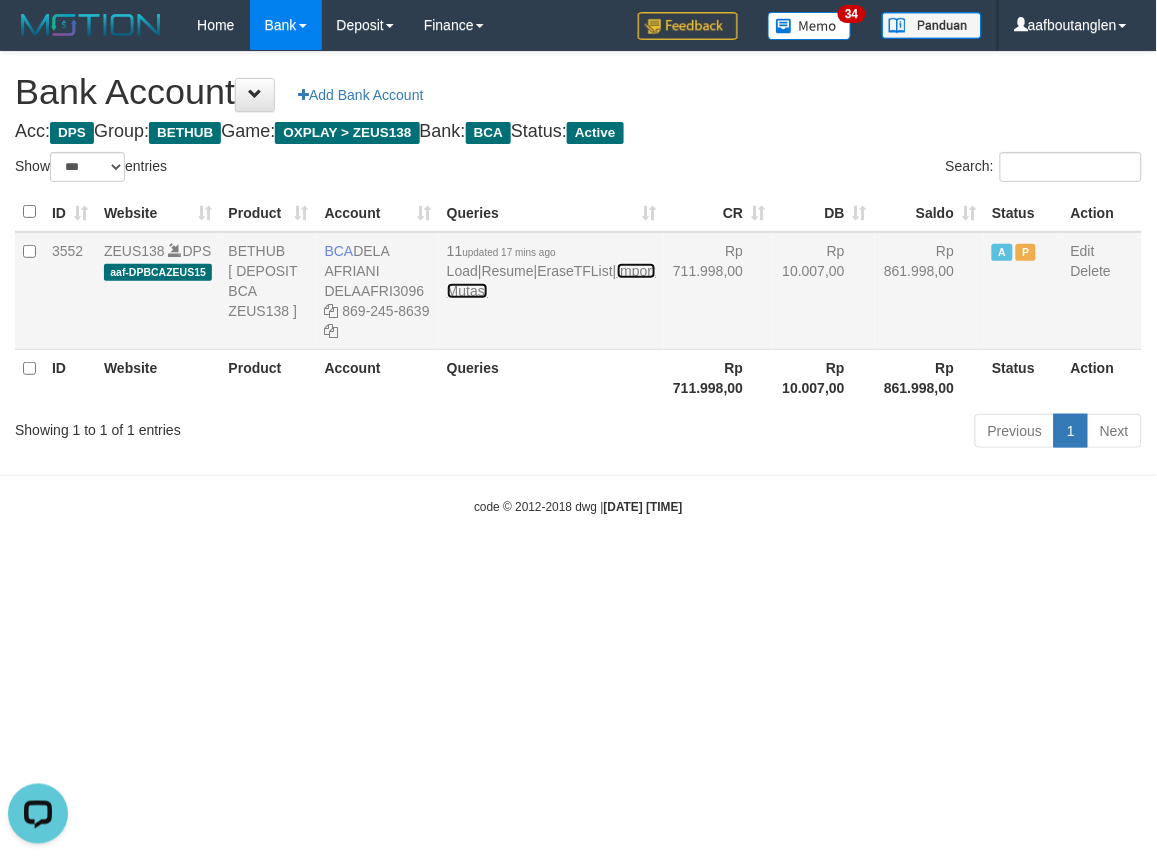 click on "Import Mutasi" at bounding box center (551, 281) 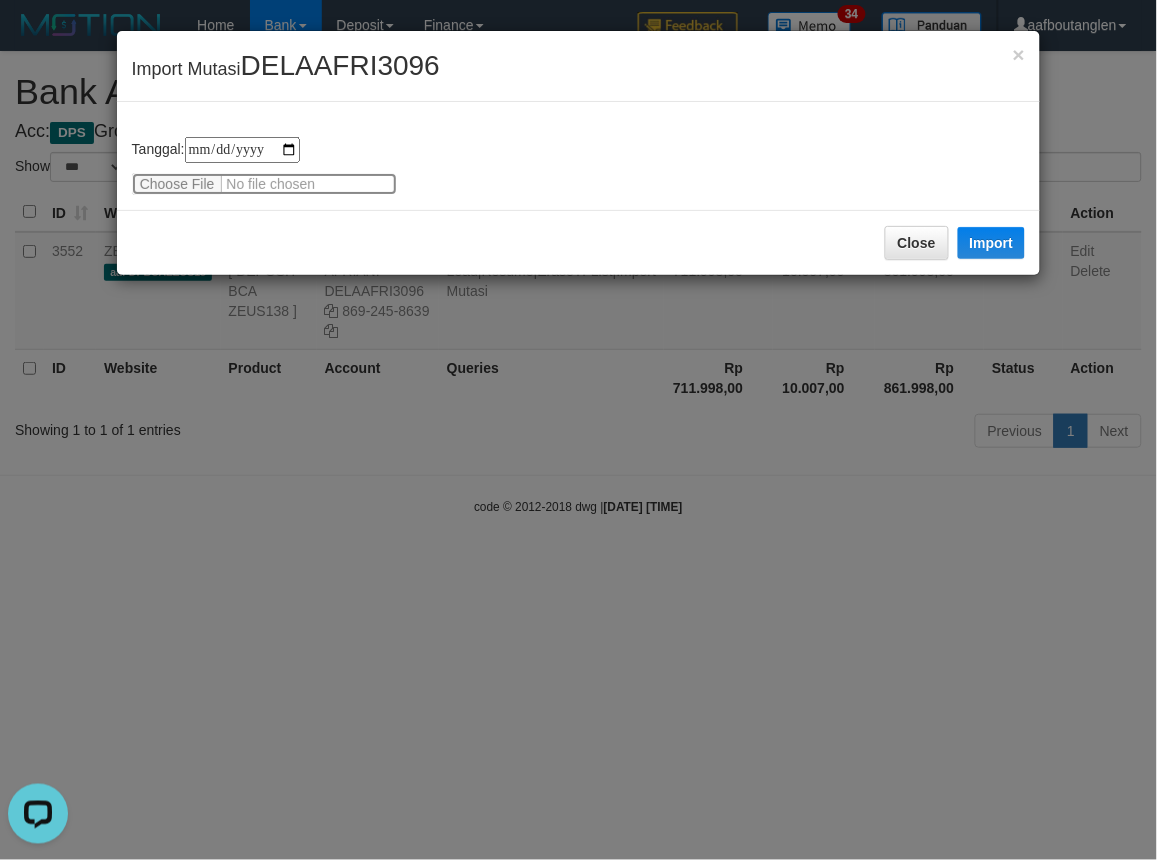 click at bounding box center (264, 184) 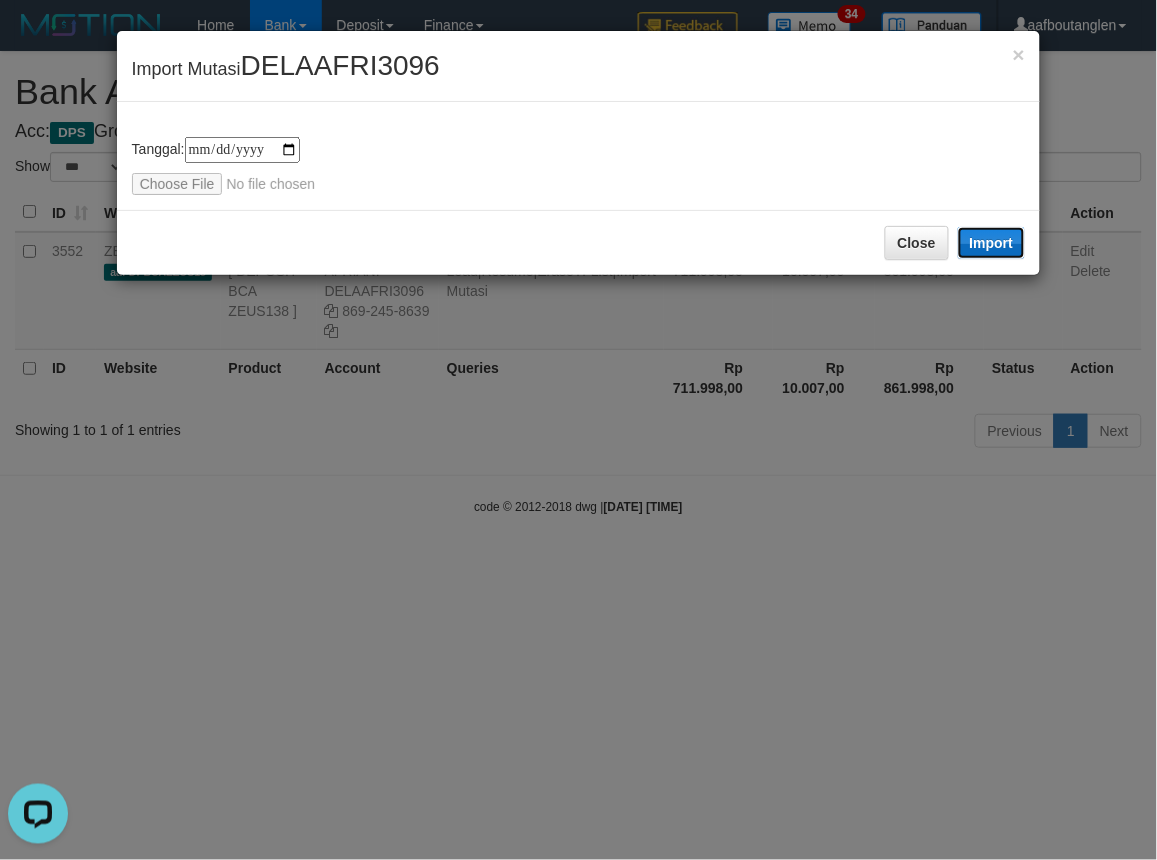 click on "Import" at bounding box center [992, 243] 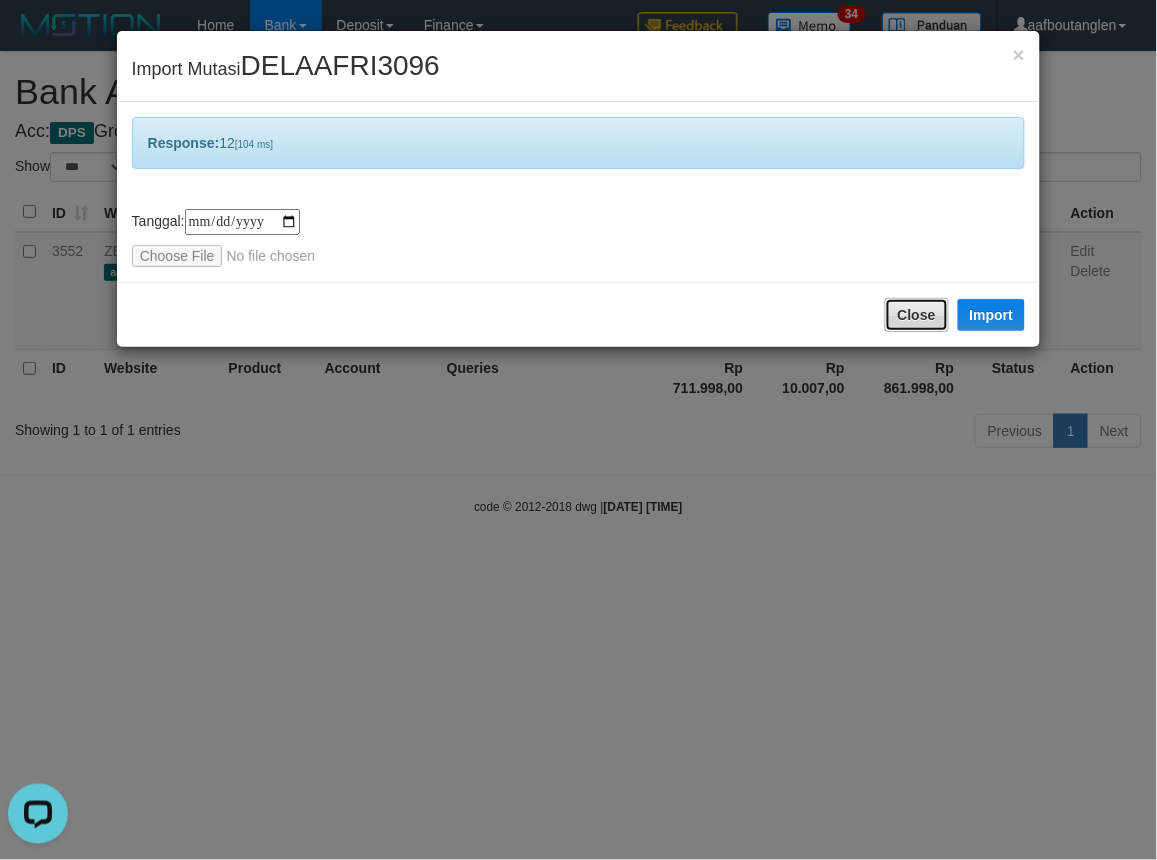 click on "Close" at bounding box center [917, 315] 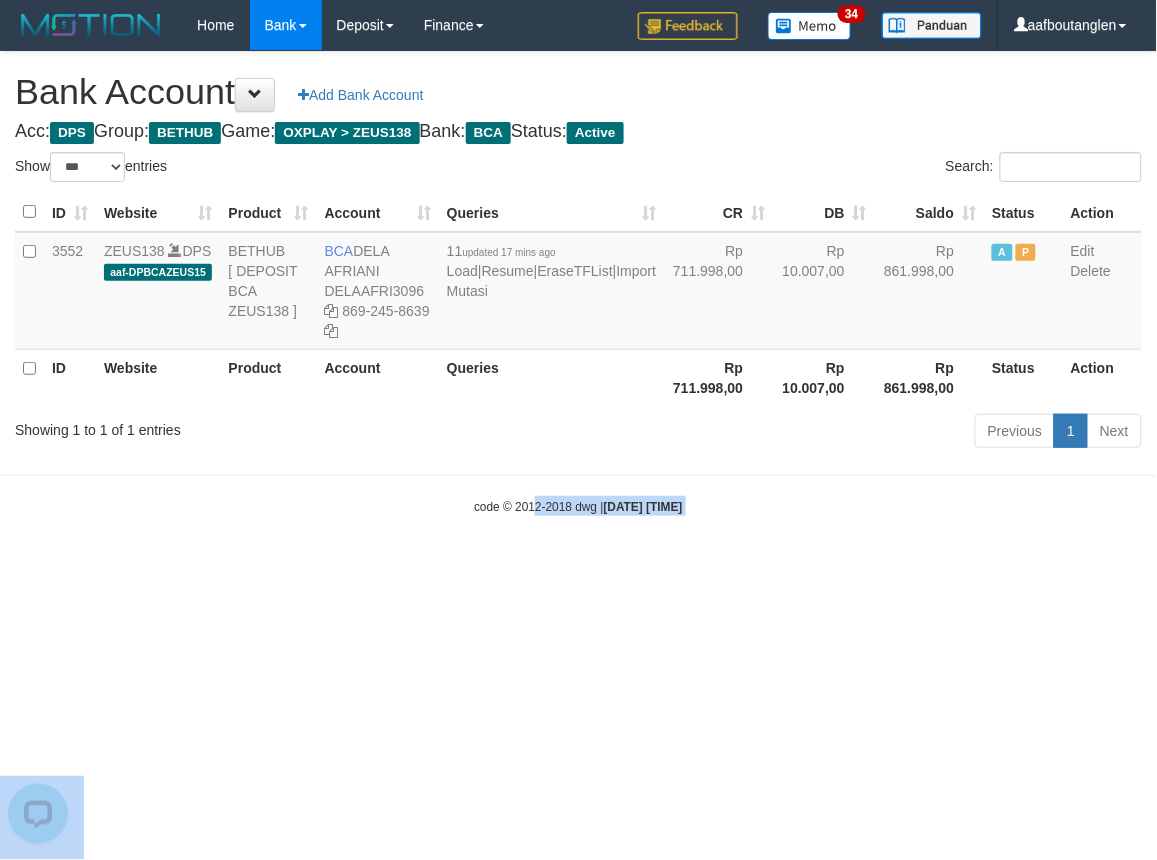 drag, startPoint x: 542, startPoint y: 500, endPoint x: 520, endPoint y: 512, distance: 25.059929 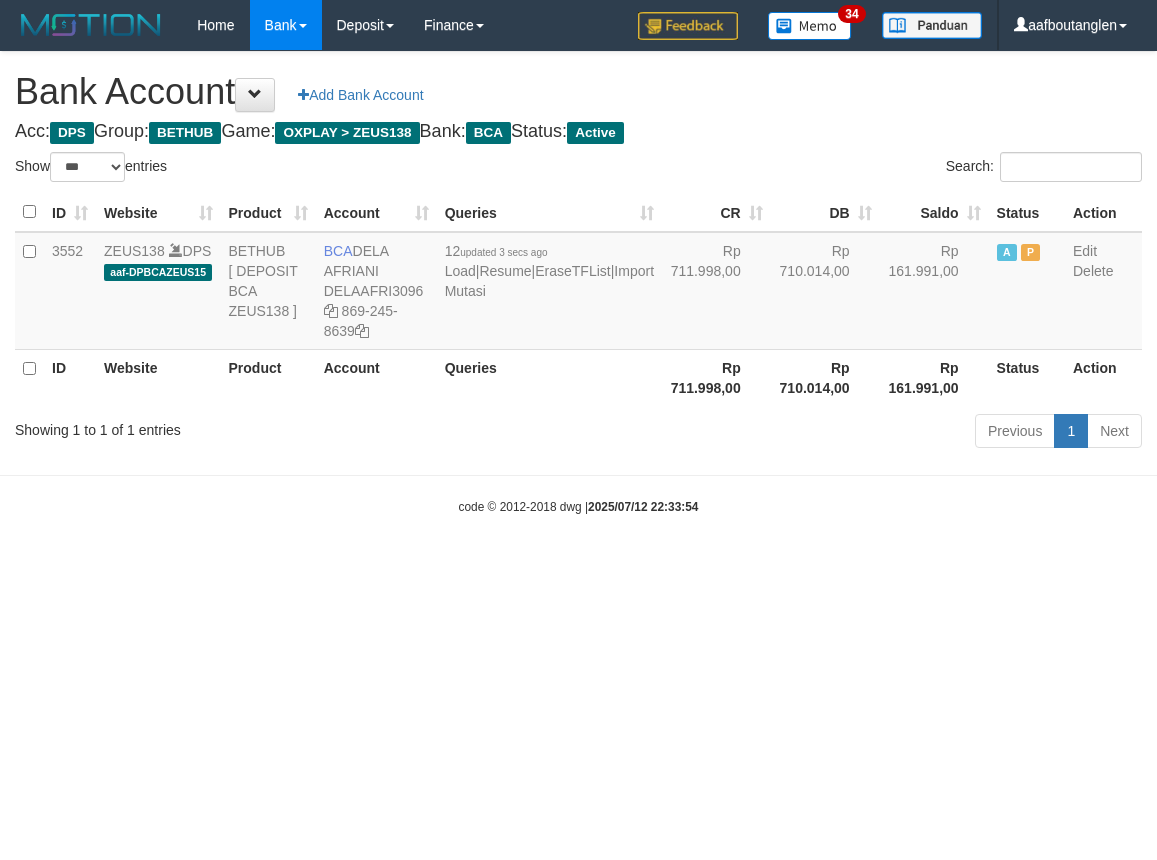 select on "***" 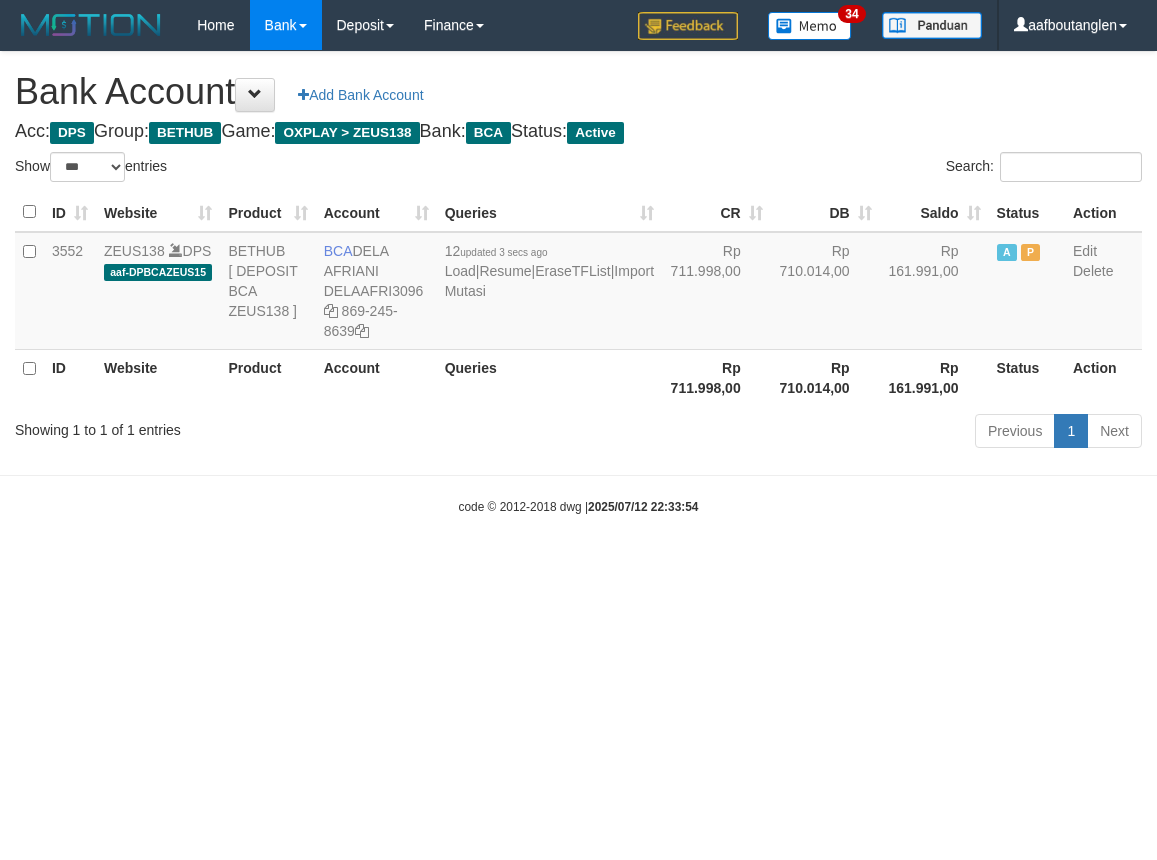 scroll, scrollTop: 0, scrollLeft: 0, axis: both 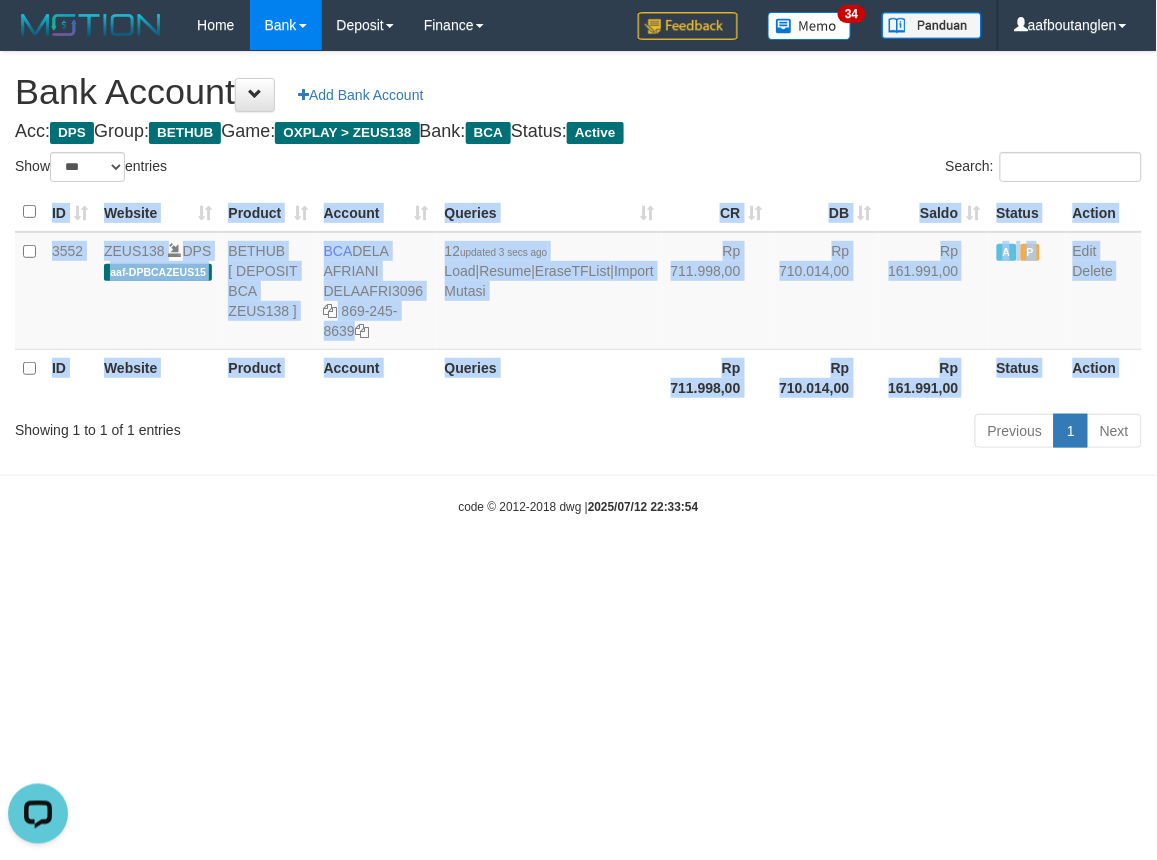 drag, startPoint x: 0, startPoint y: 412, endPoint x: 68, endPoint y: 413, distance: 68.007355 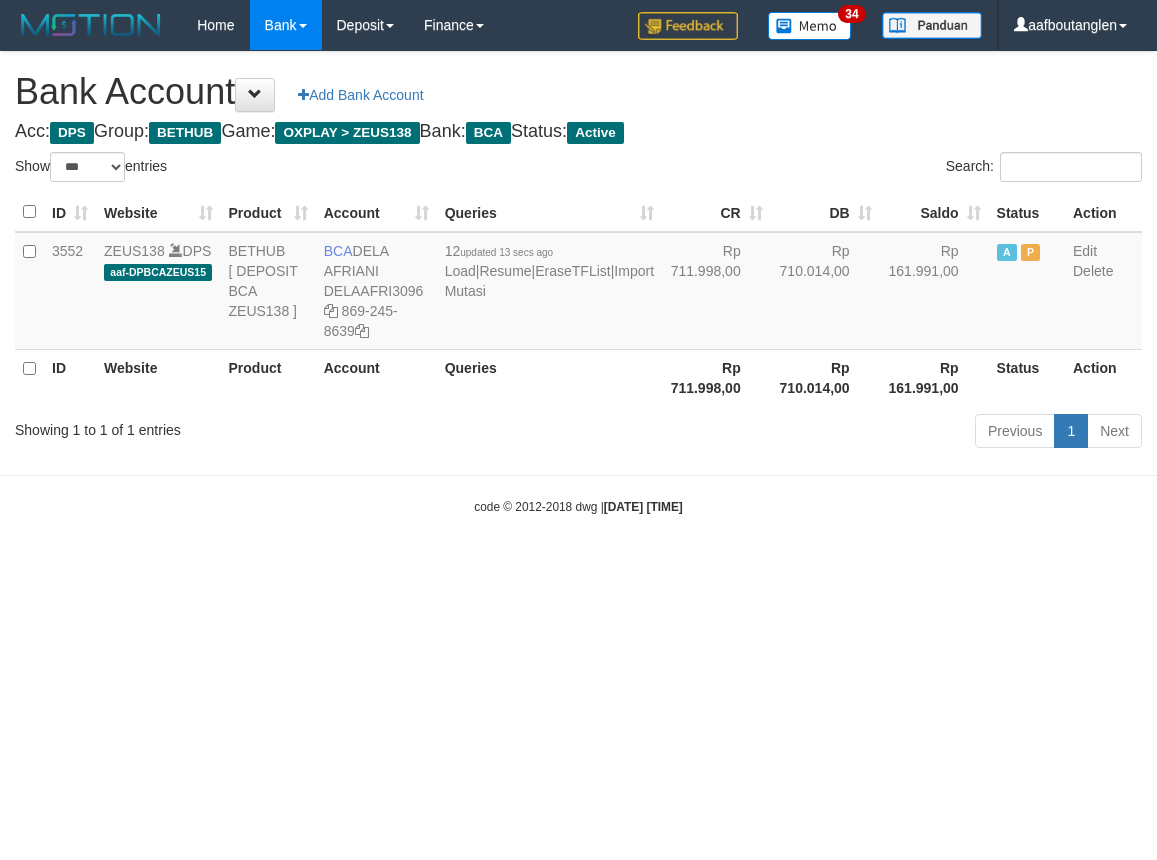 select on "***" 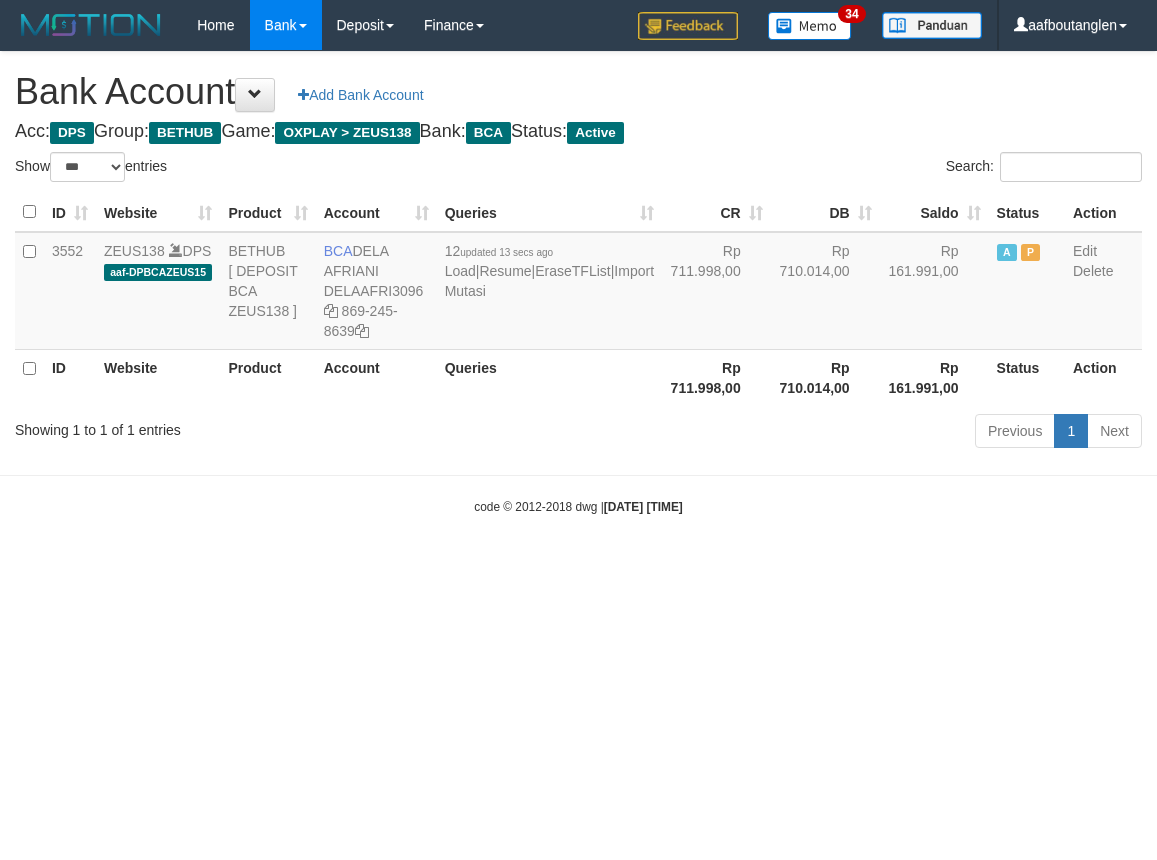 scroll, scrollTop: 0, scrollLeft: 0, axis: both 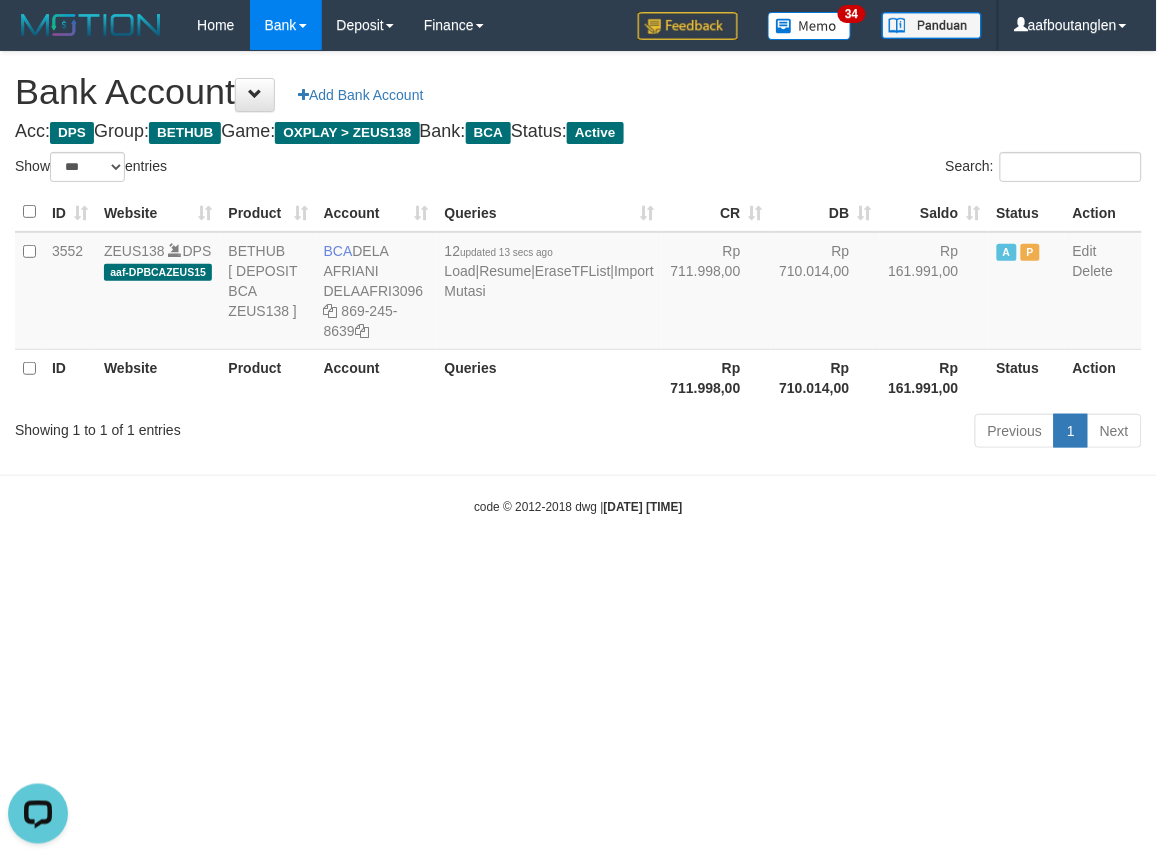 drag, startPoint x: 822, startPoint y: 602, endPoint x: 801, endPoint y: 602, distance: 21 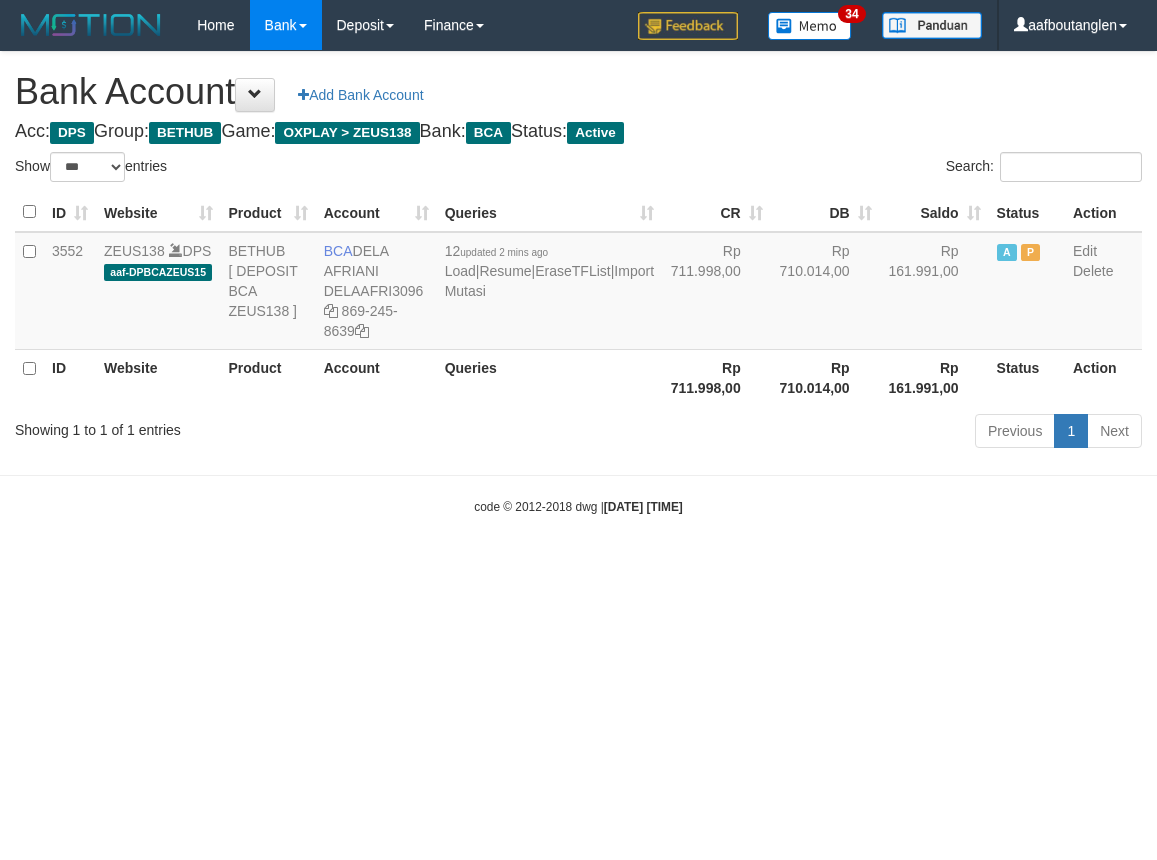 select on "***" 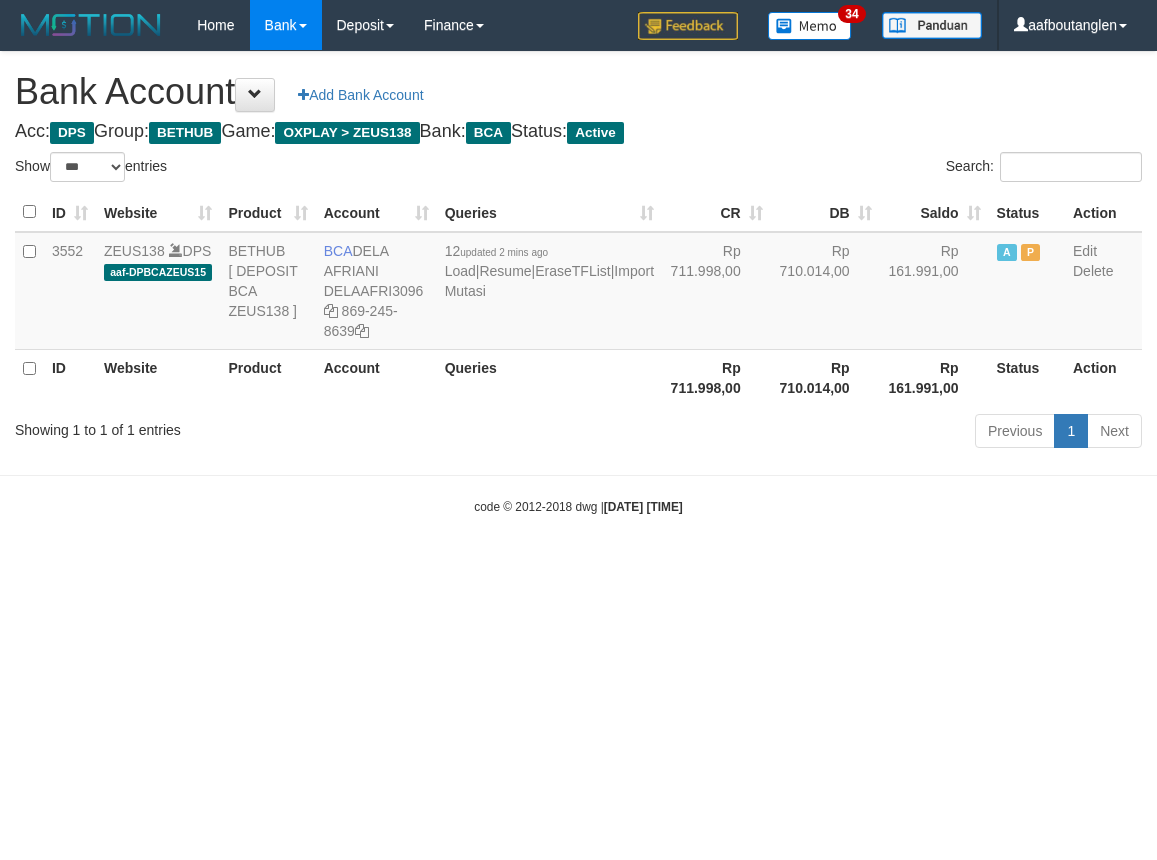 scroll, scrollTop: 0, scrollLeft: 0, axis: both 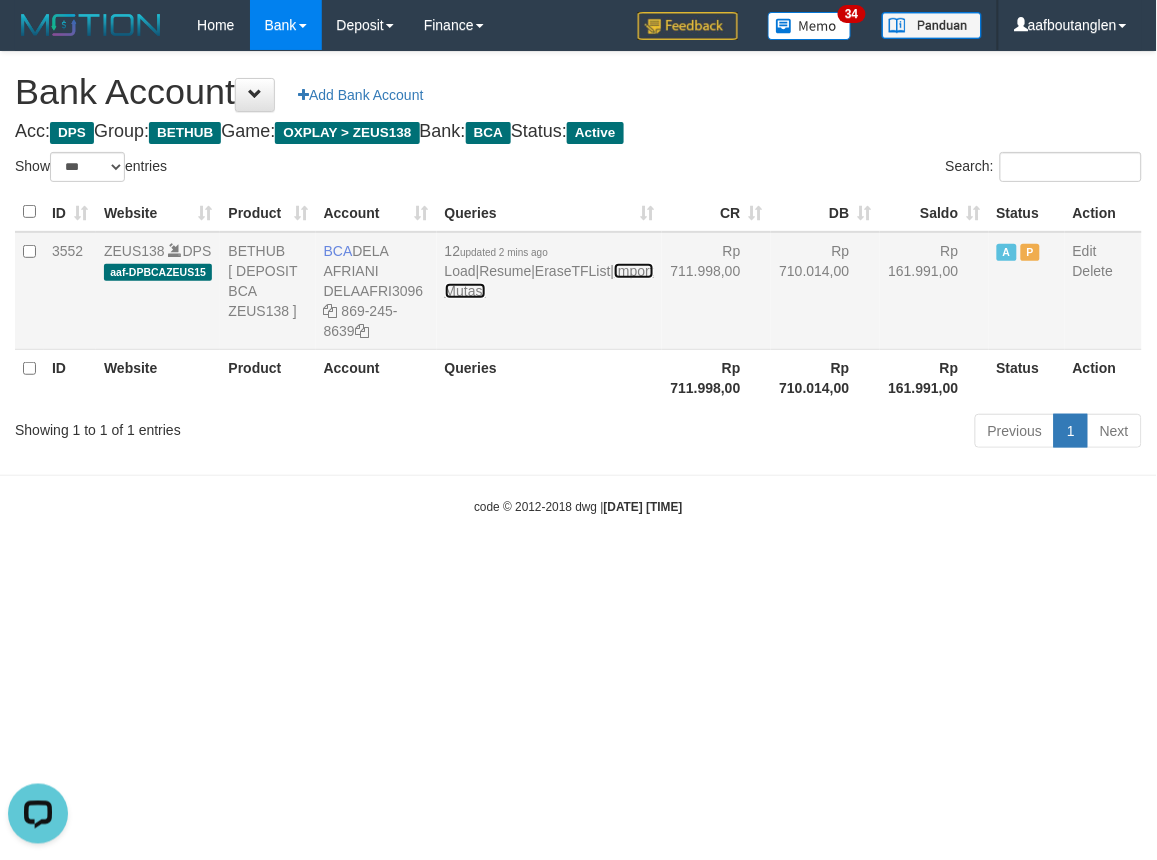 click on "Import Mutasi" at bounding box center [549, 281] 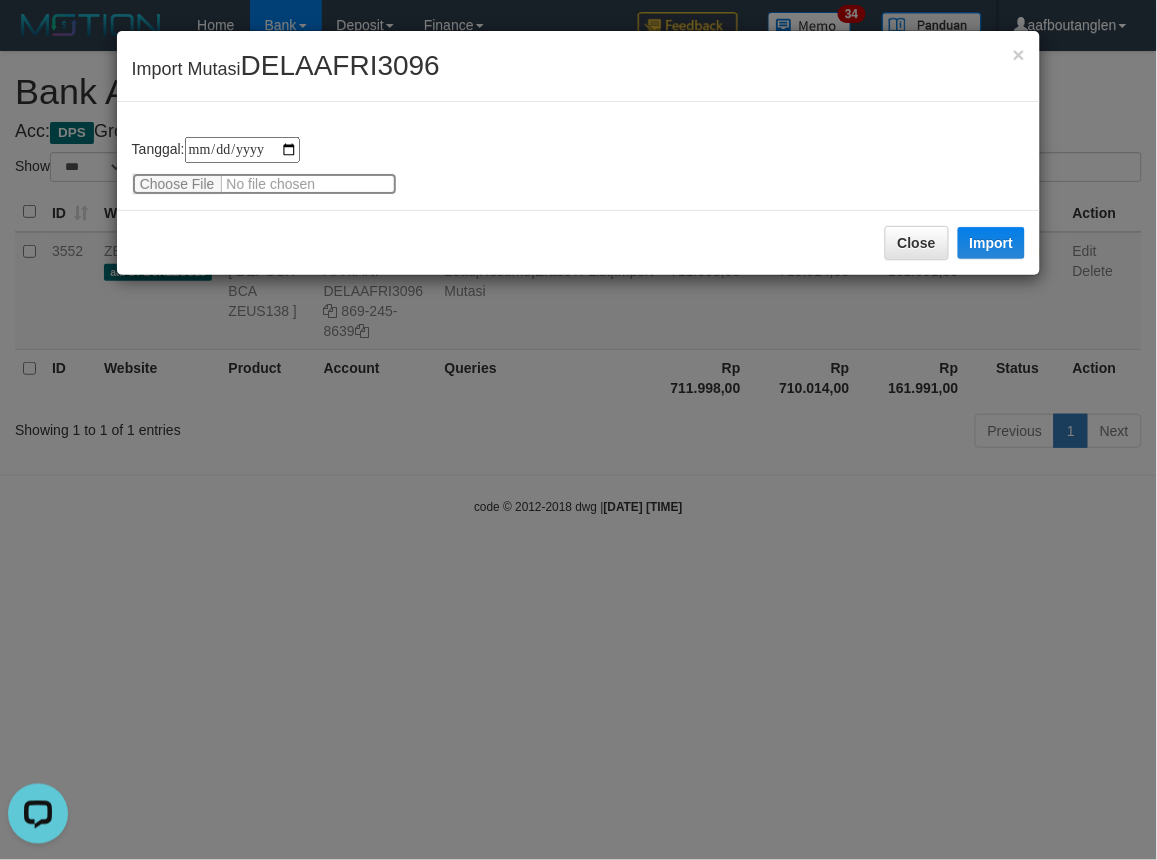 click at bounding box center [264, 184] 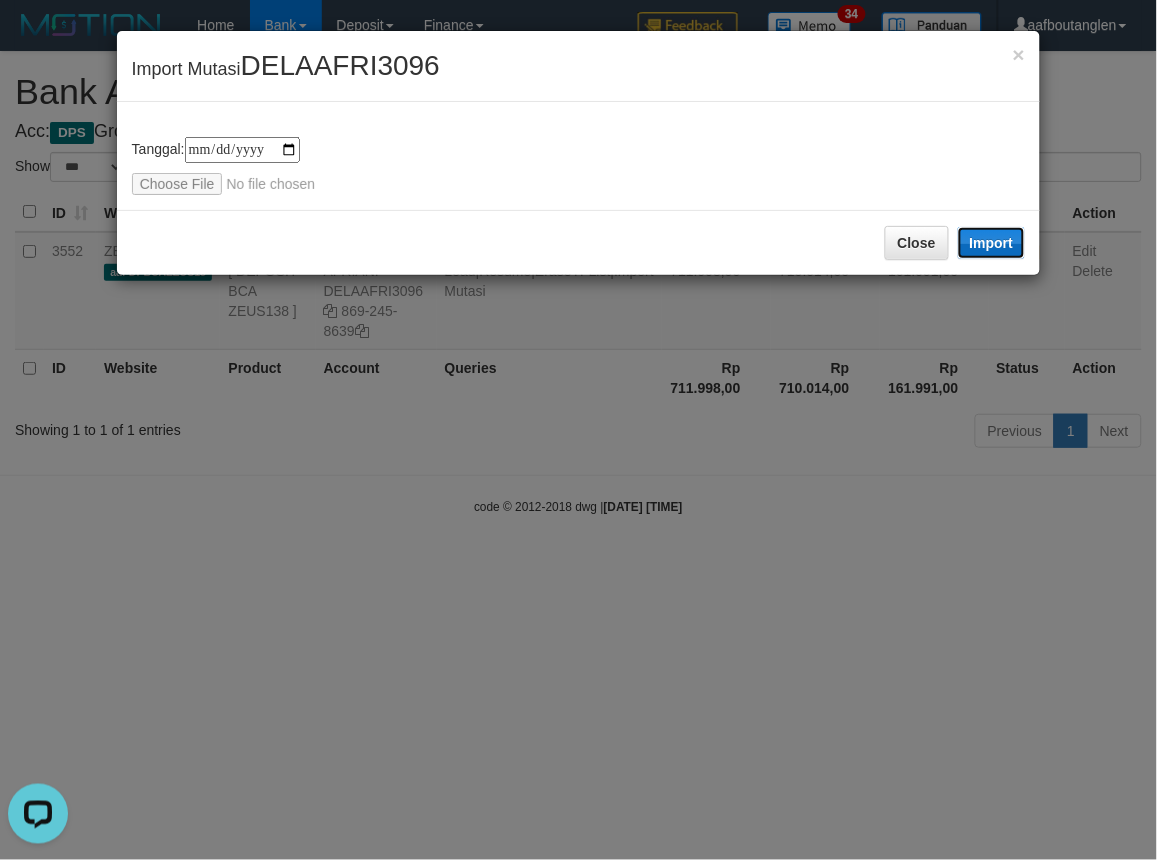 click on "Import" at bounding box center (992, 243) 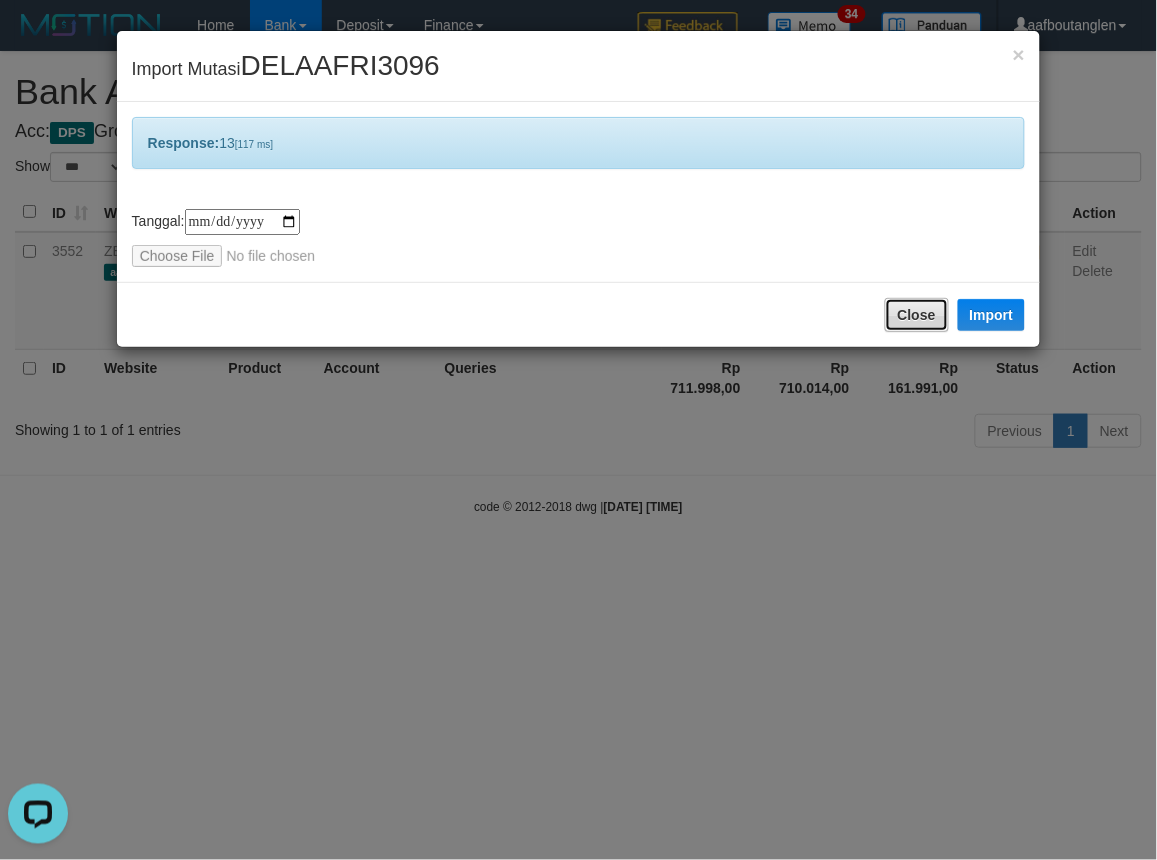 click on "Close" at bounding box center [917, 315] 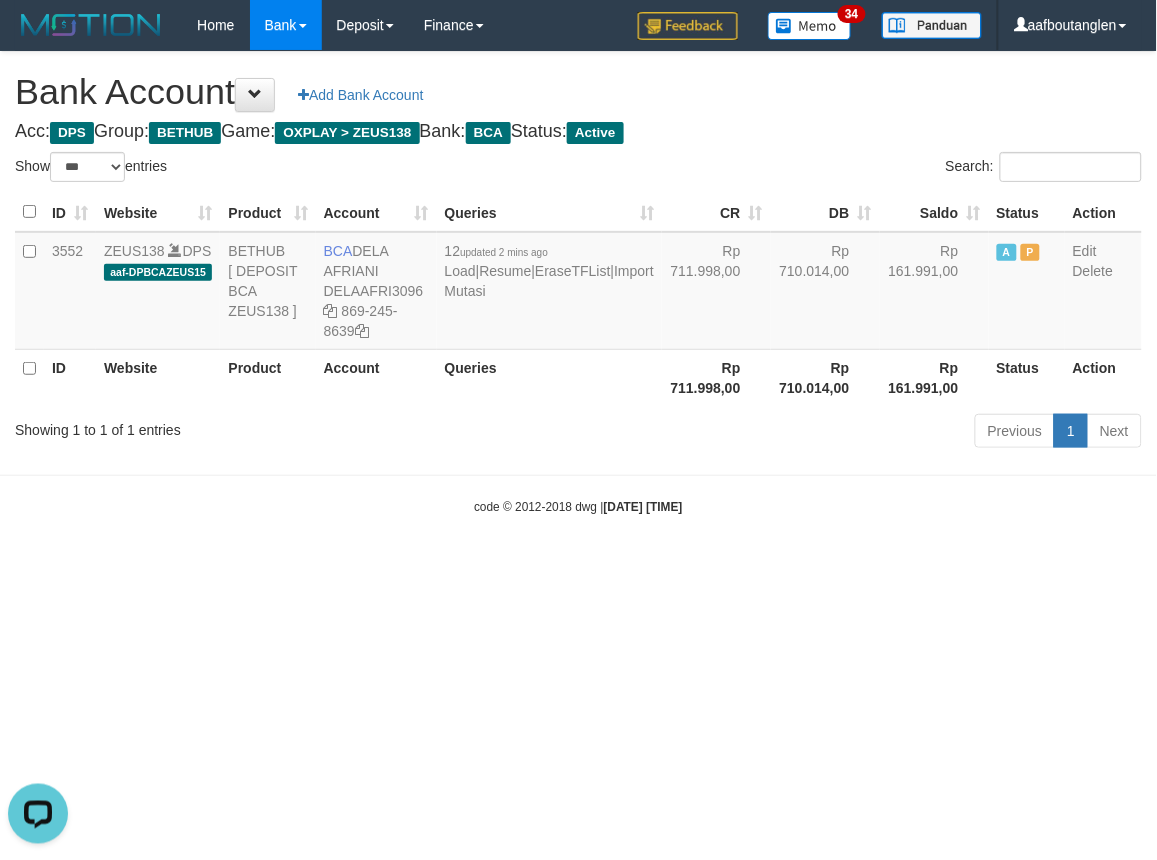 click on "Toggle navigation
Home
Bank
Account List
Deposit
DPS List
History
Note DPS
Finance
Financial Data
aafboutanglen
My Profile
Log Out
34" at bounding box center [578, 283] 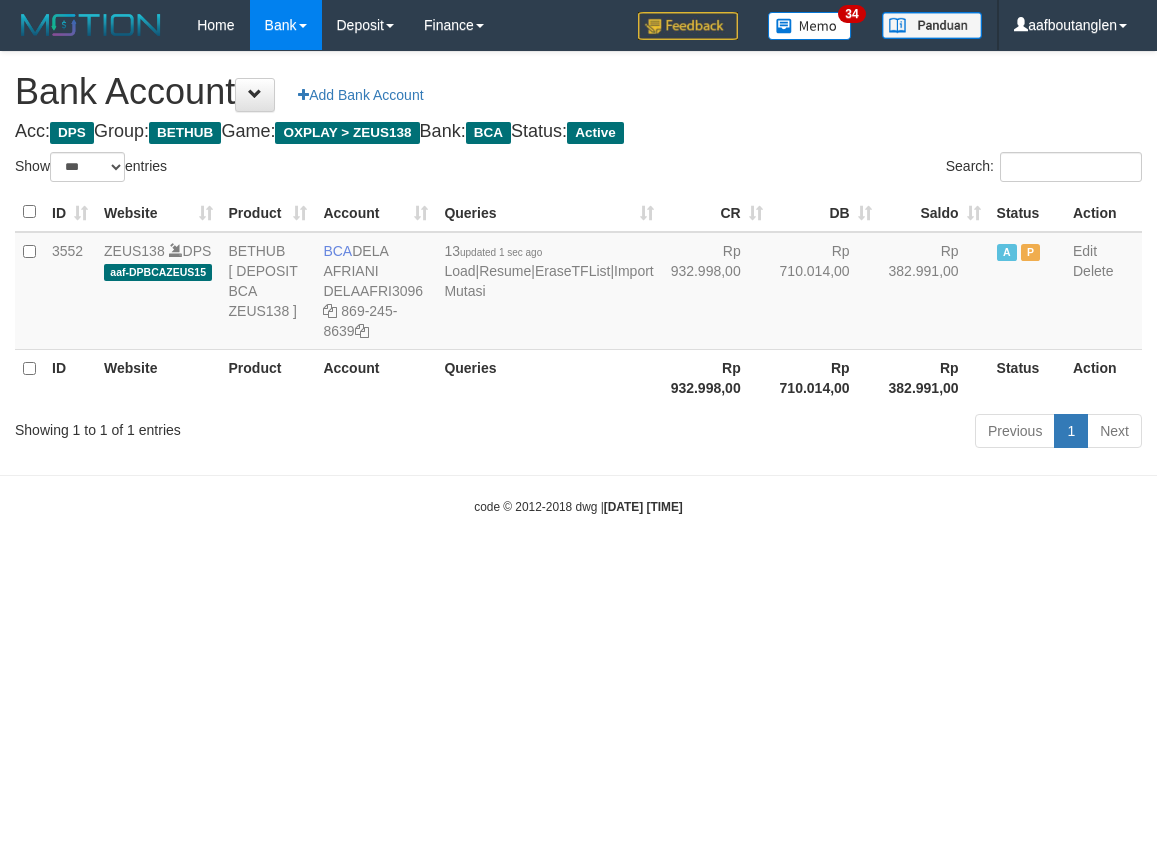 select on "***" 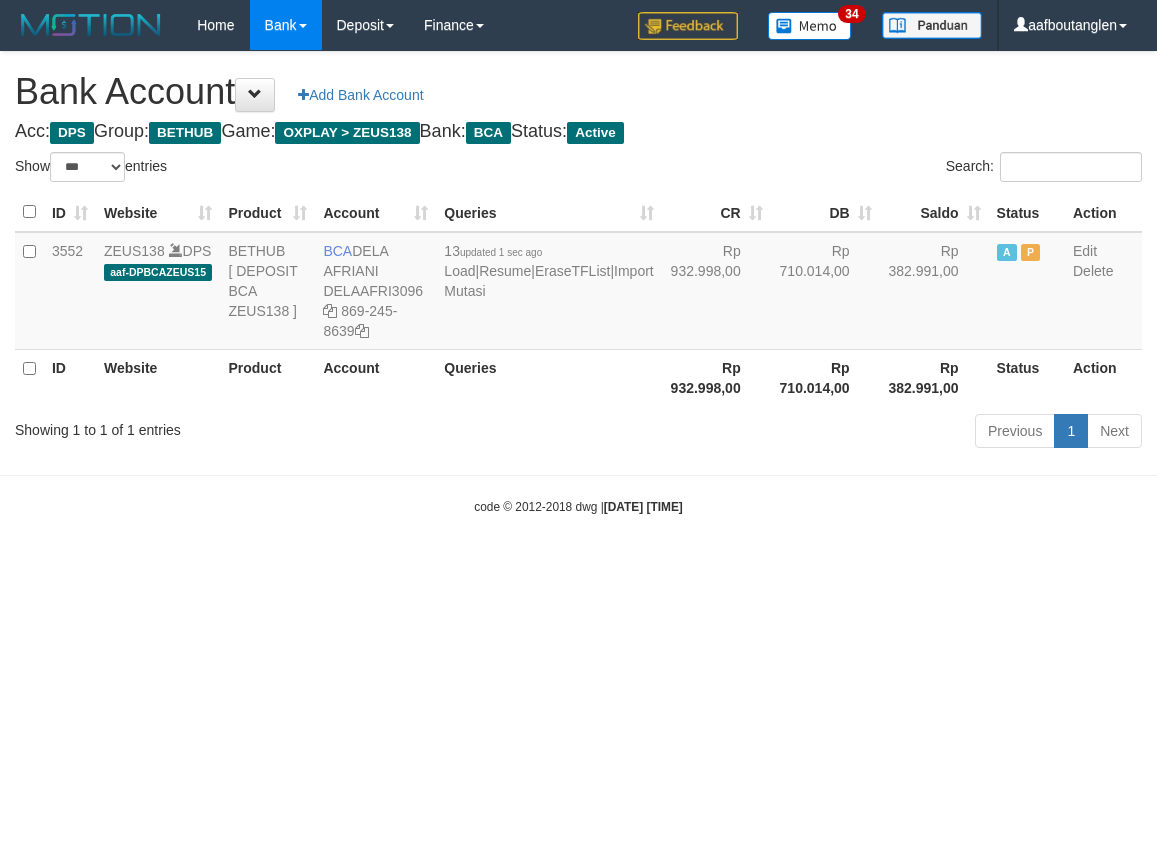 scroll, scrollTop: 0, scrollLeft: 0, axis: both 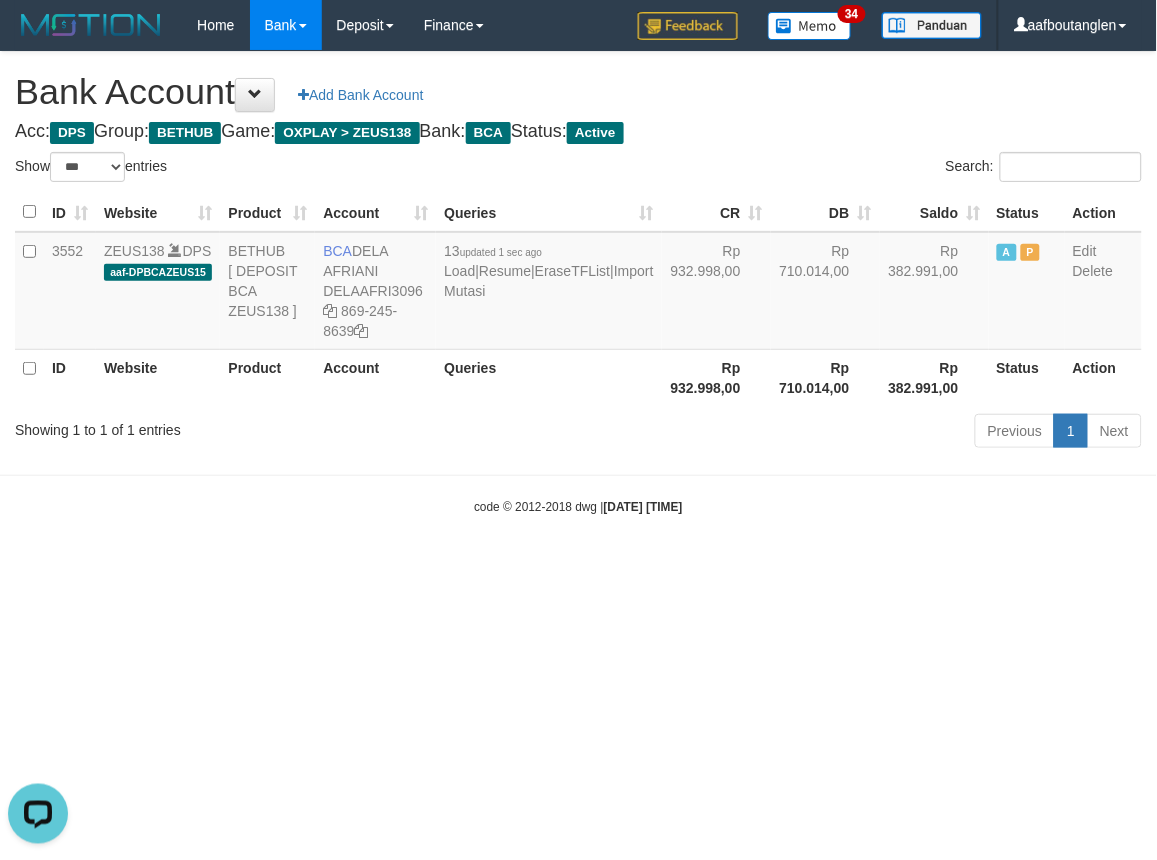 drag, startPoint x: 40, startPoint y: 485, endPoint x: 53, endPoint y: 488, distance: 13.341664 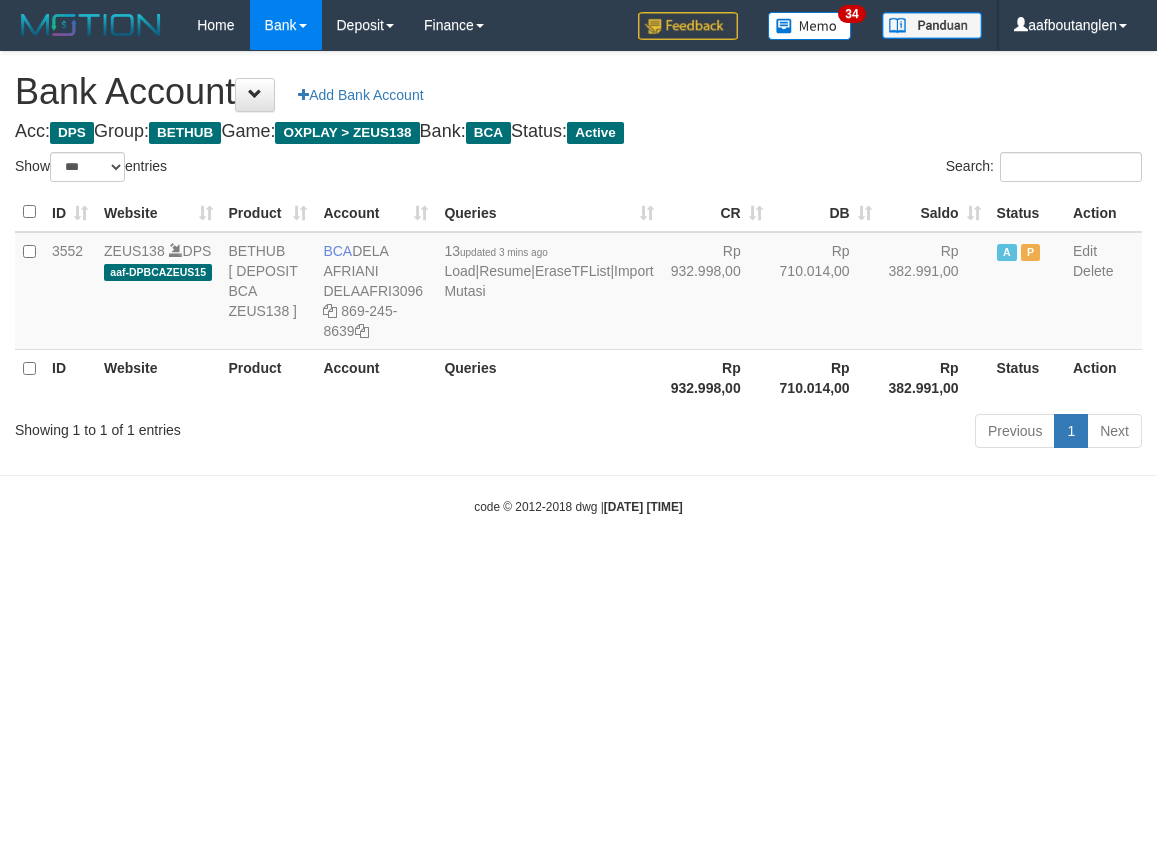 select on "***" 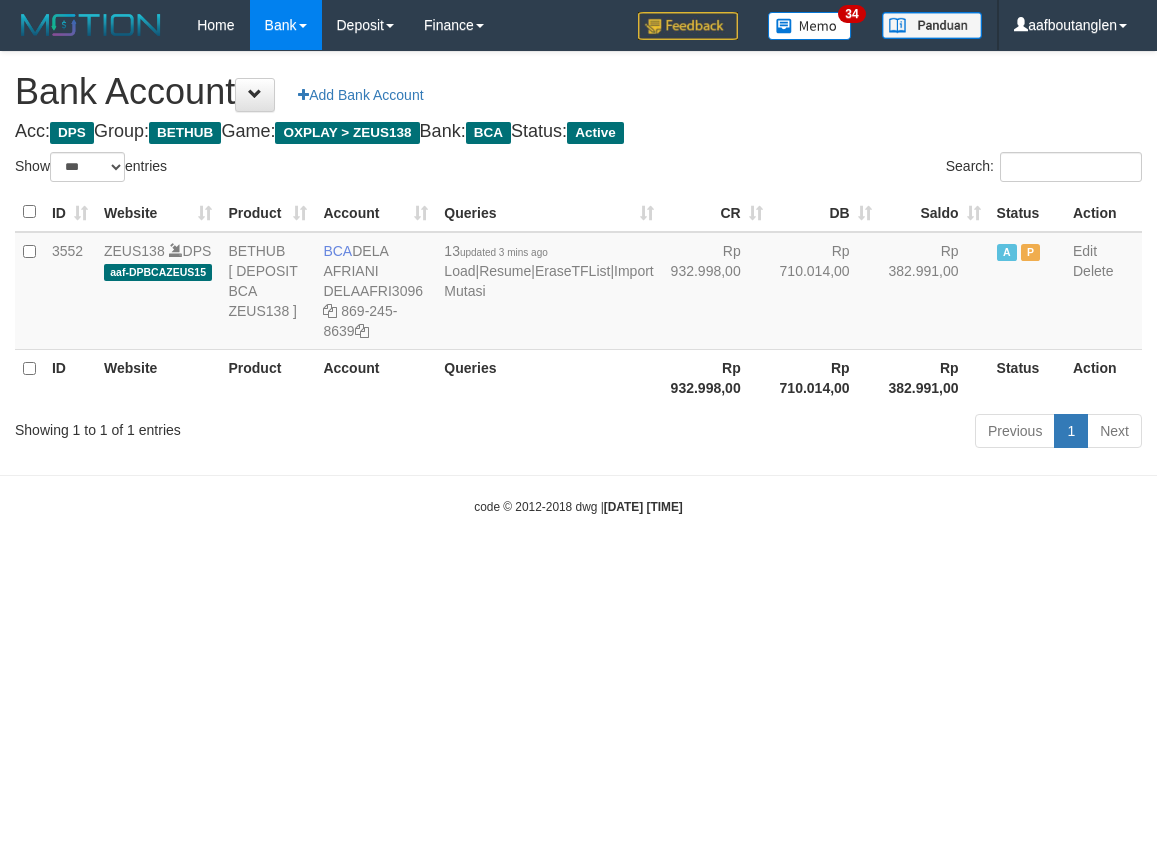 scroll, scrollTop: 0, scrollLeft: 0, axis: both 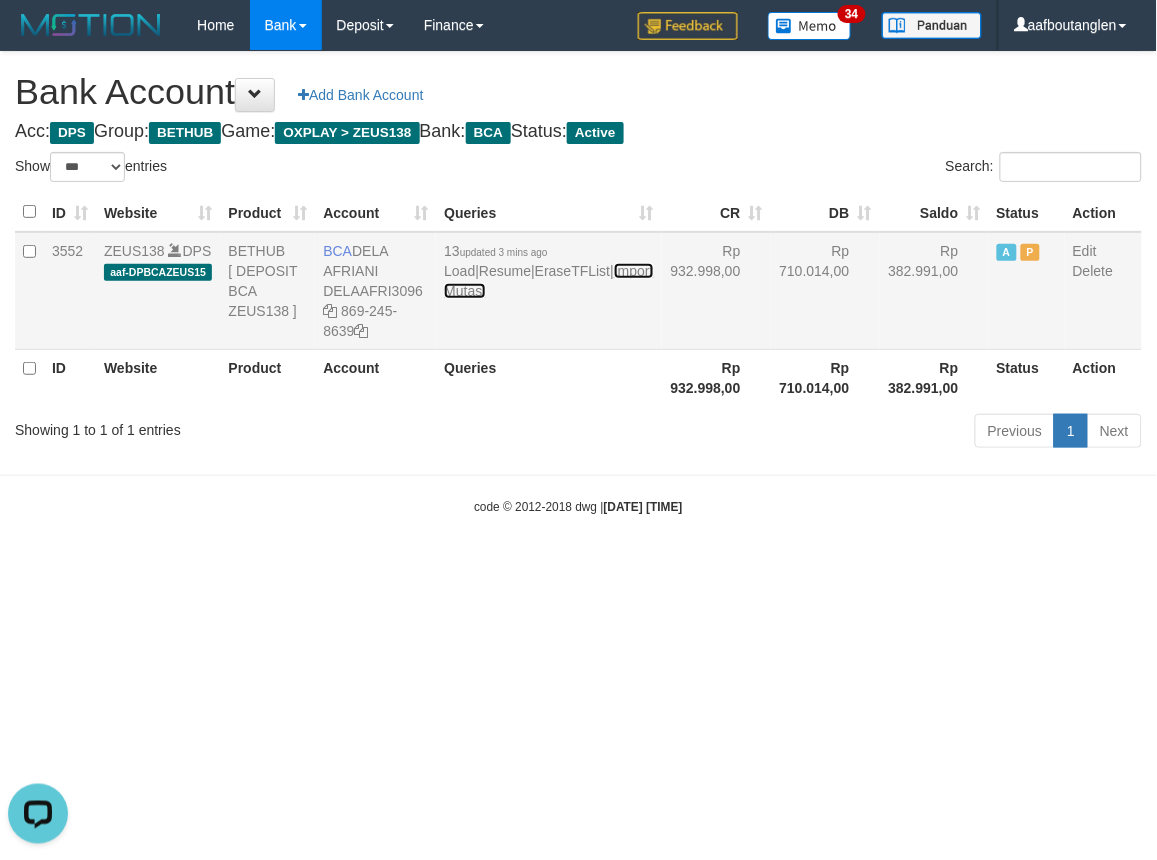 click on "Import Mutasi" at bounding box center (548, 281) 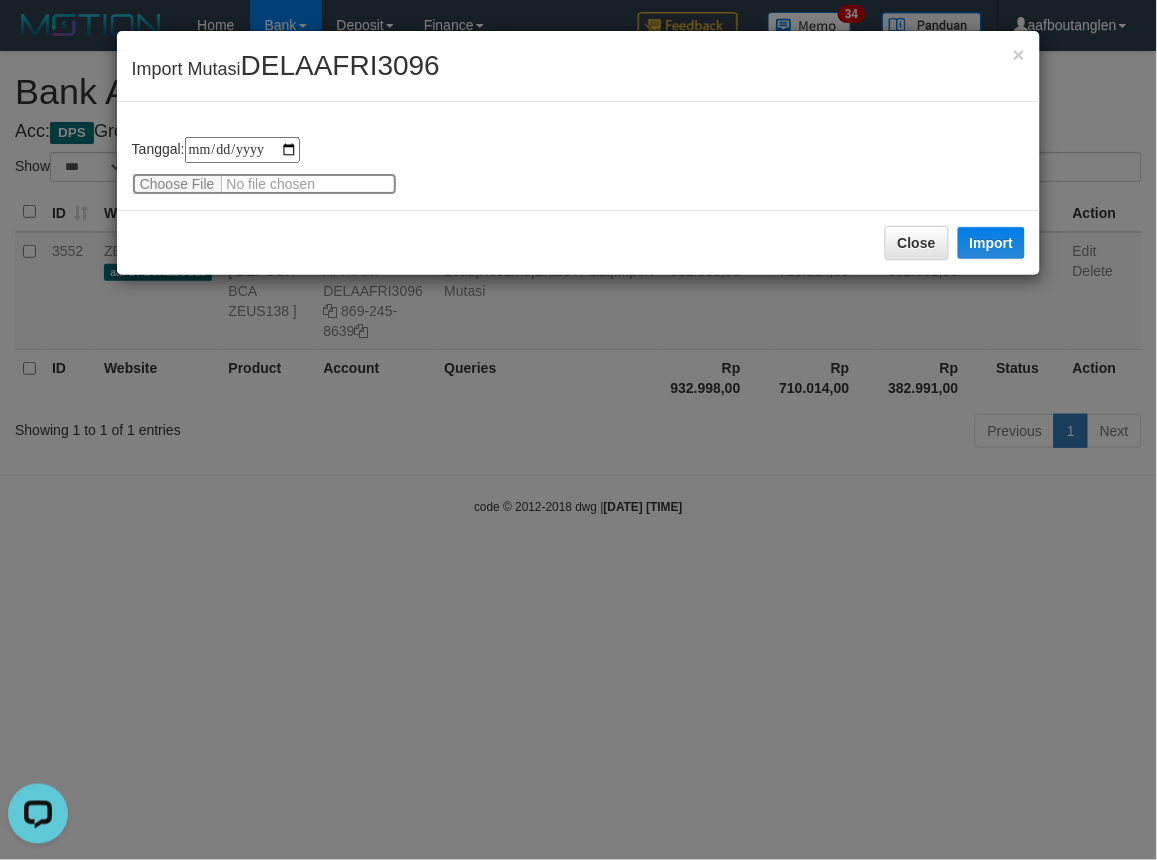 click at bounding box center (264, 184) 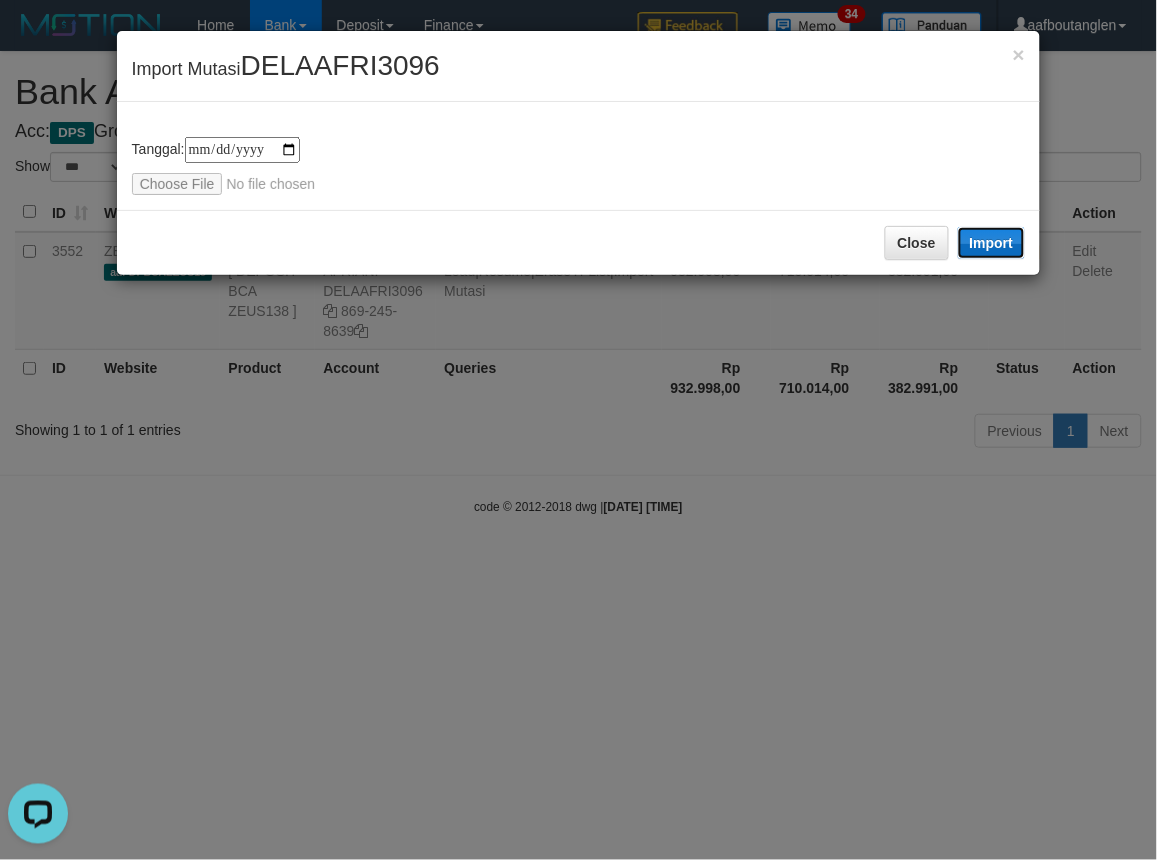 click on "Import" at bounding box center [992, 243] 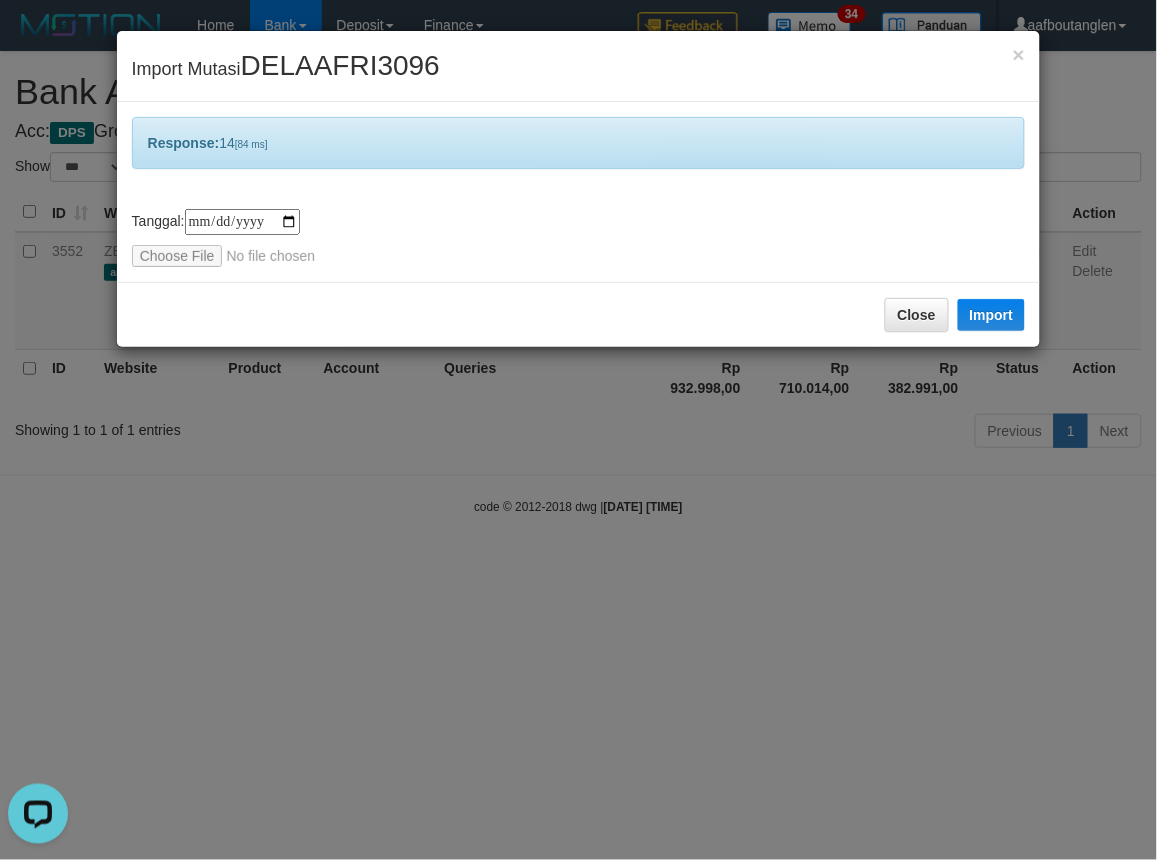 click on "Close
Import" at bounding box center [579, 314] 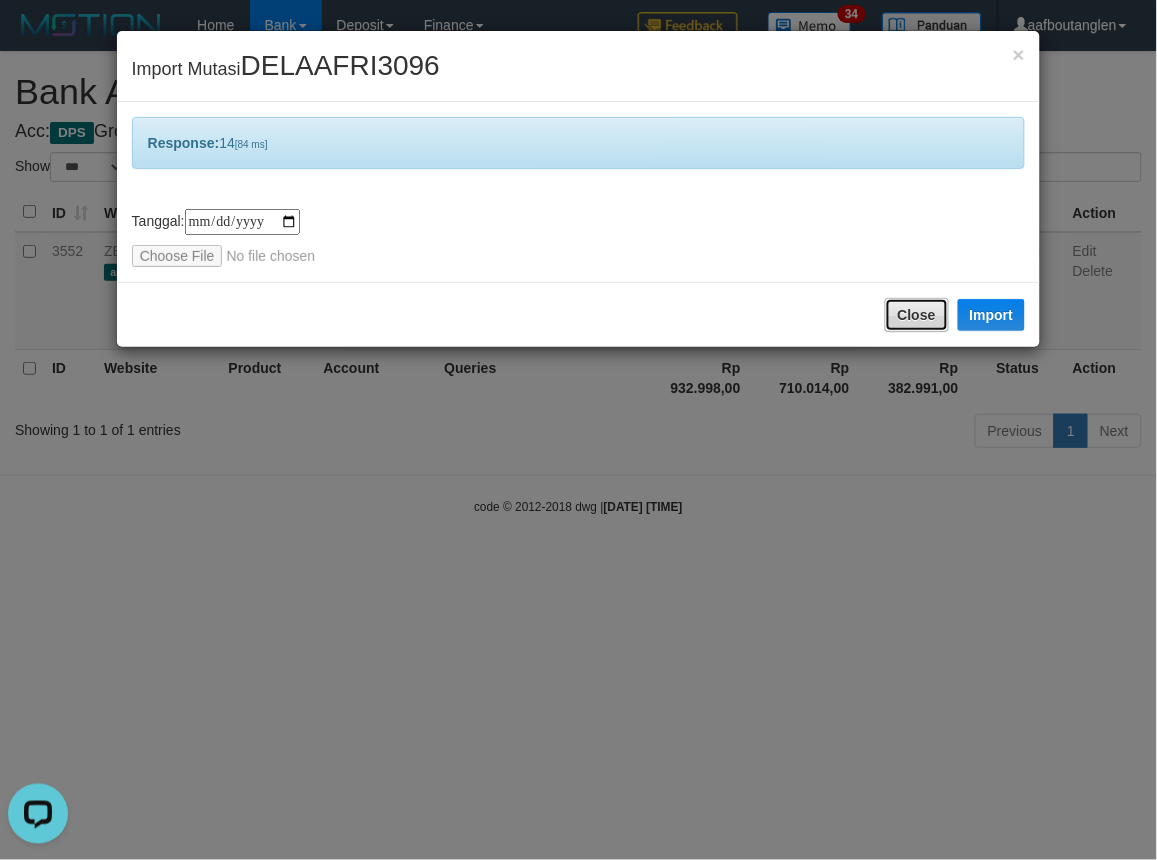 click on "Close" at bounding box center [917, 315] 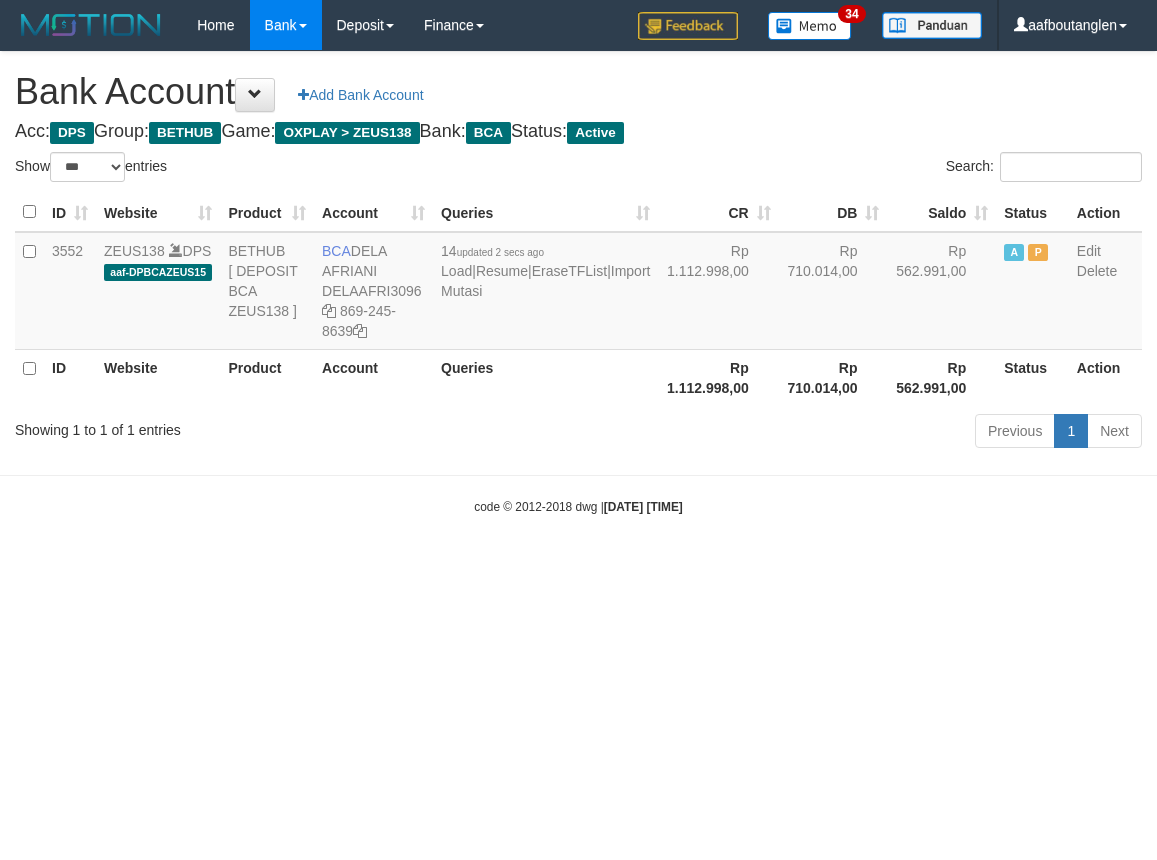 select on "***" 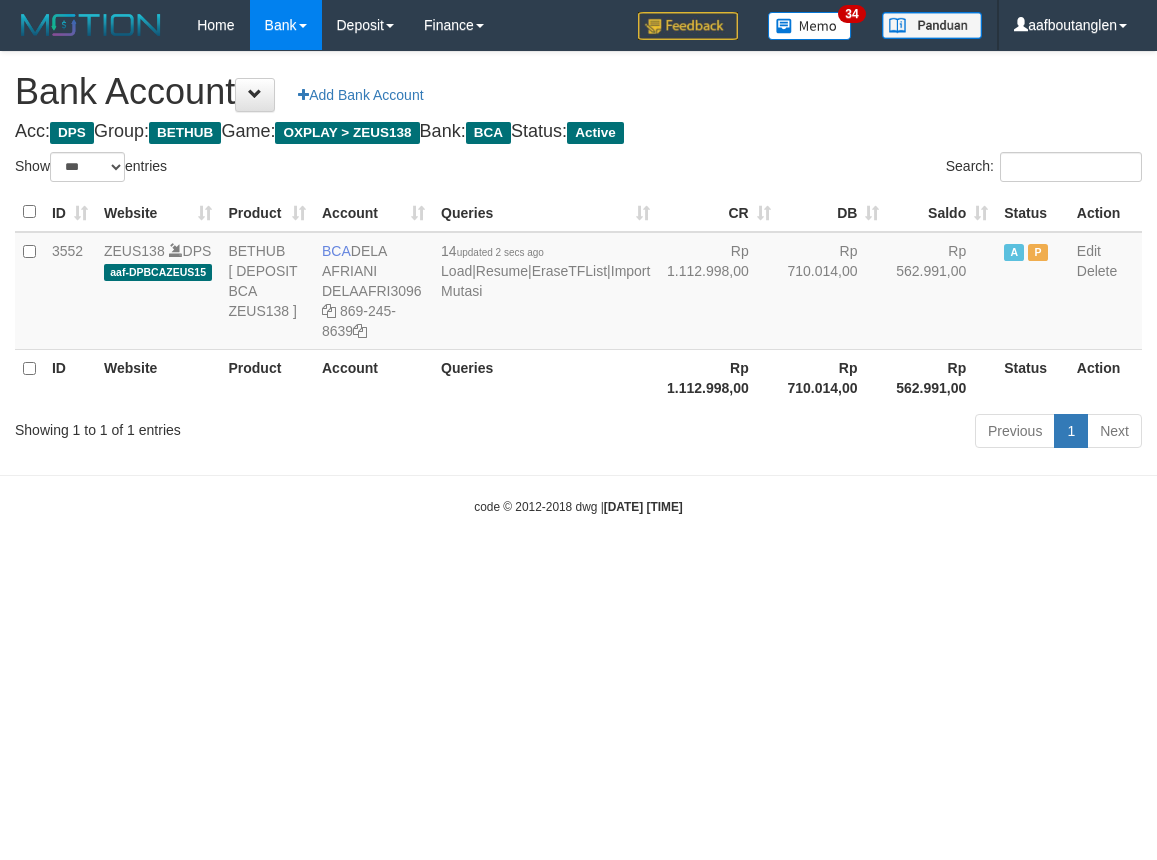scroll, scrollTop: 0, scrollLeft: 0, axis: both 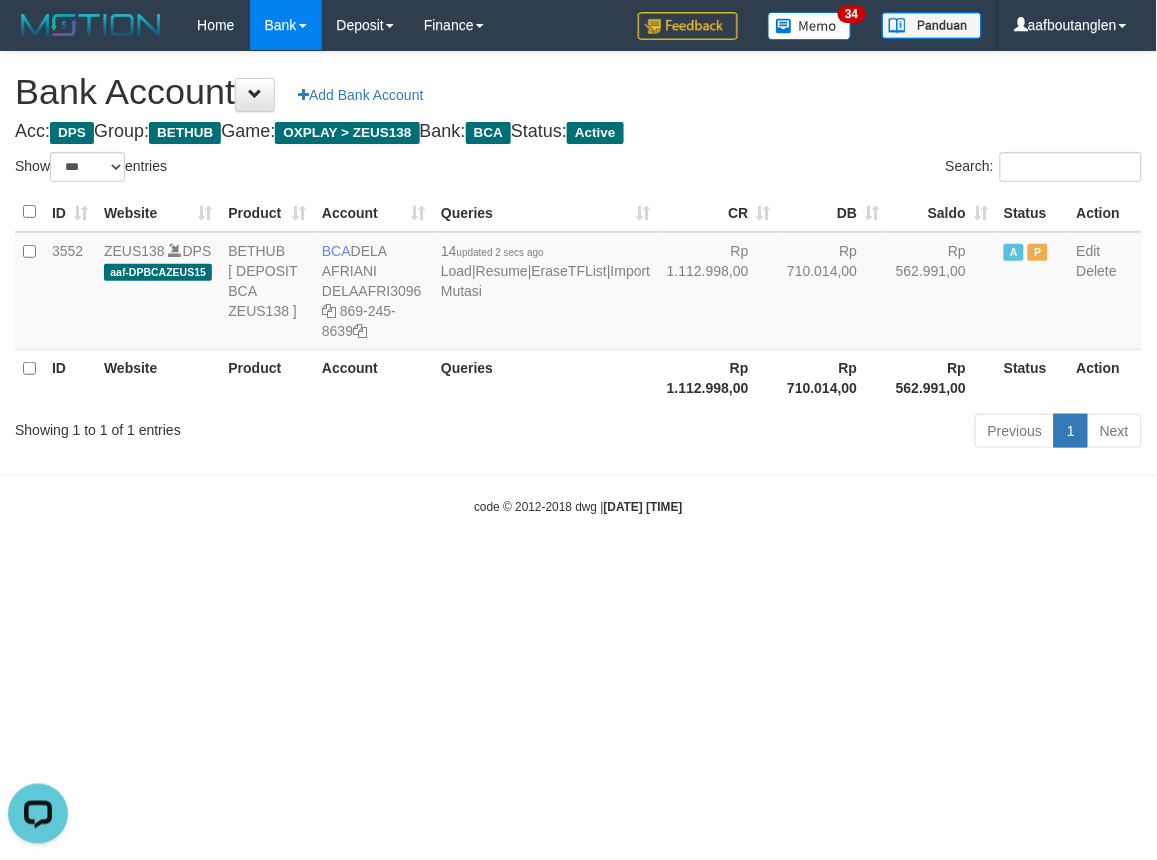 drag, startPoint x: 0, startPoint y: 463, endPoint x: 31, endPoint y: 467, distance: 31.257 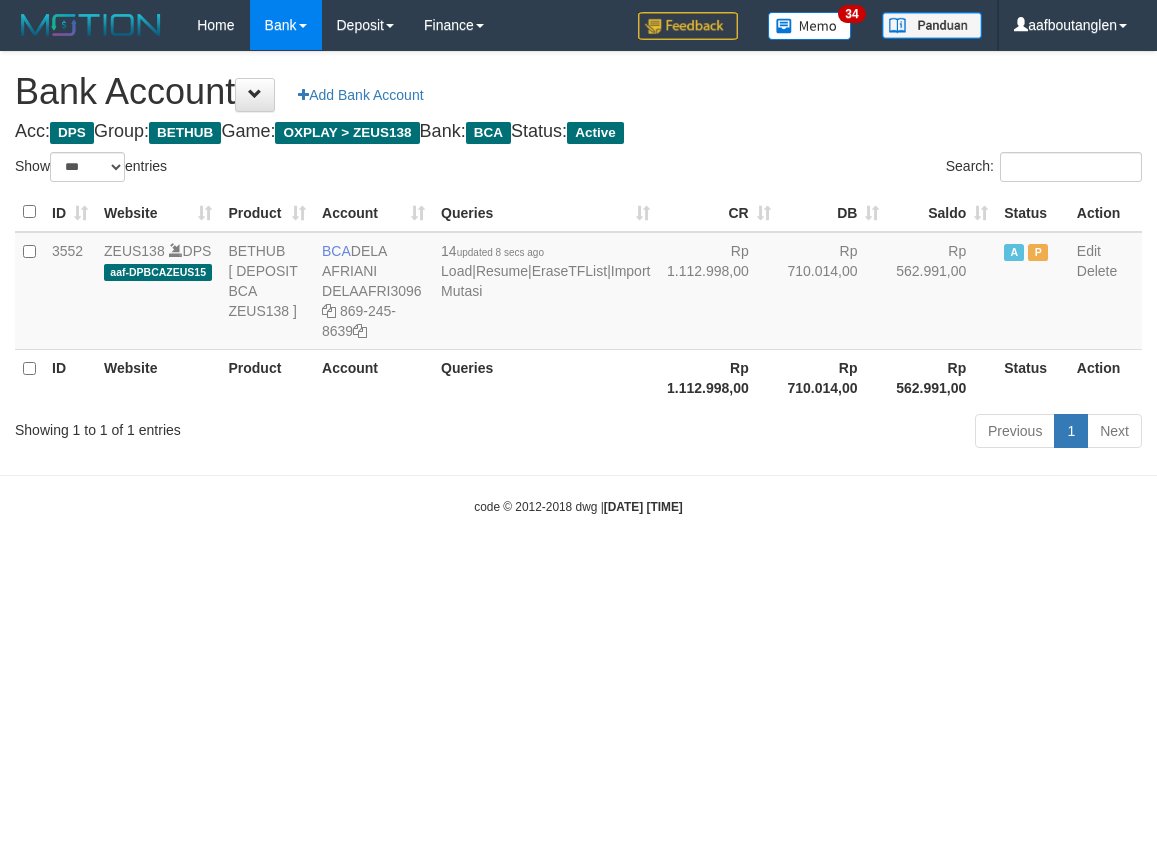 select on "***" 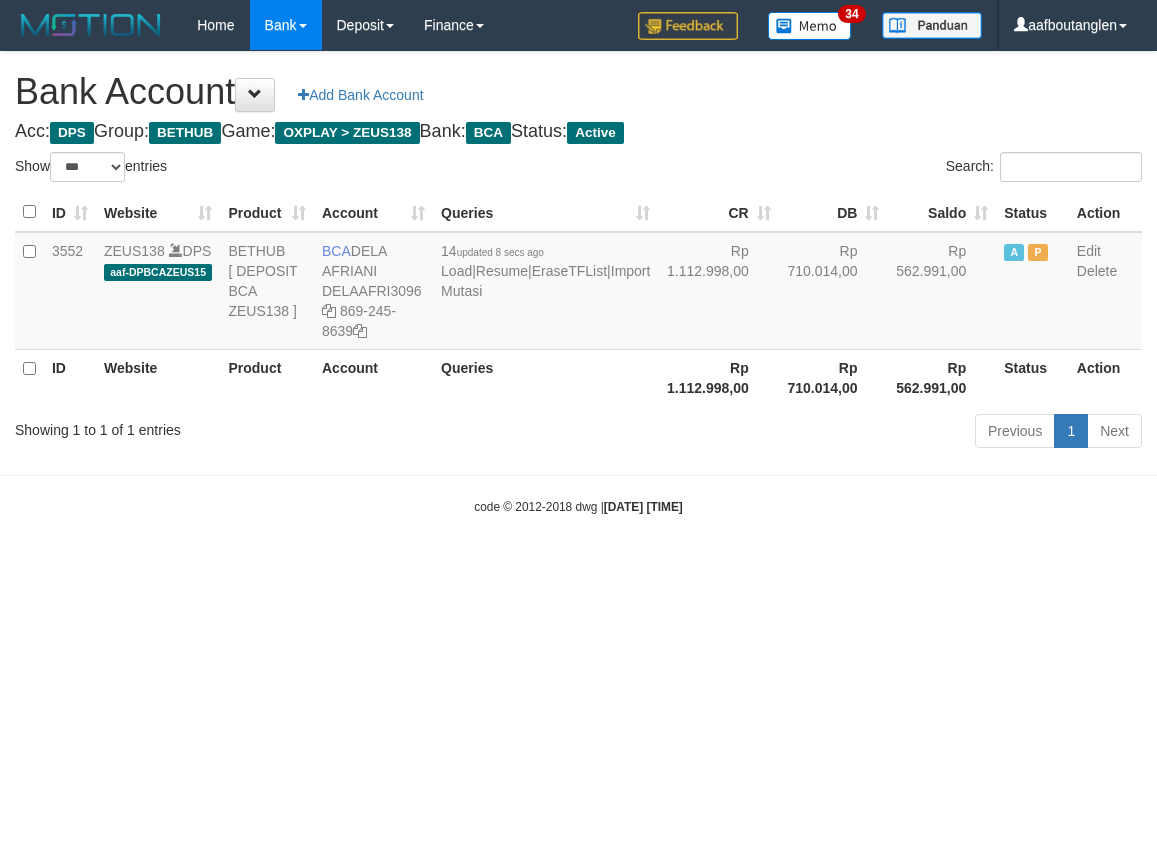 scroll, scrollTop: 0, scrollLeft: 0, axis: both 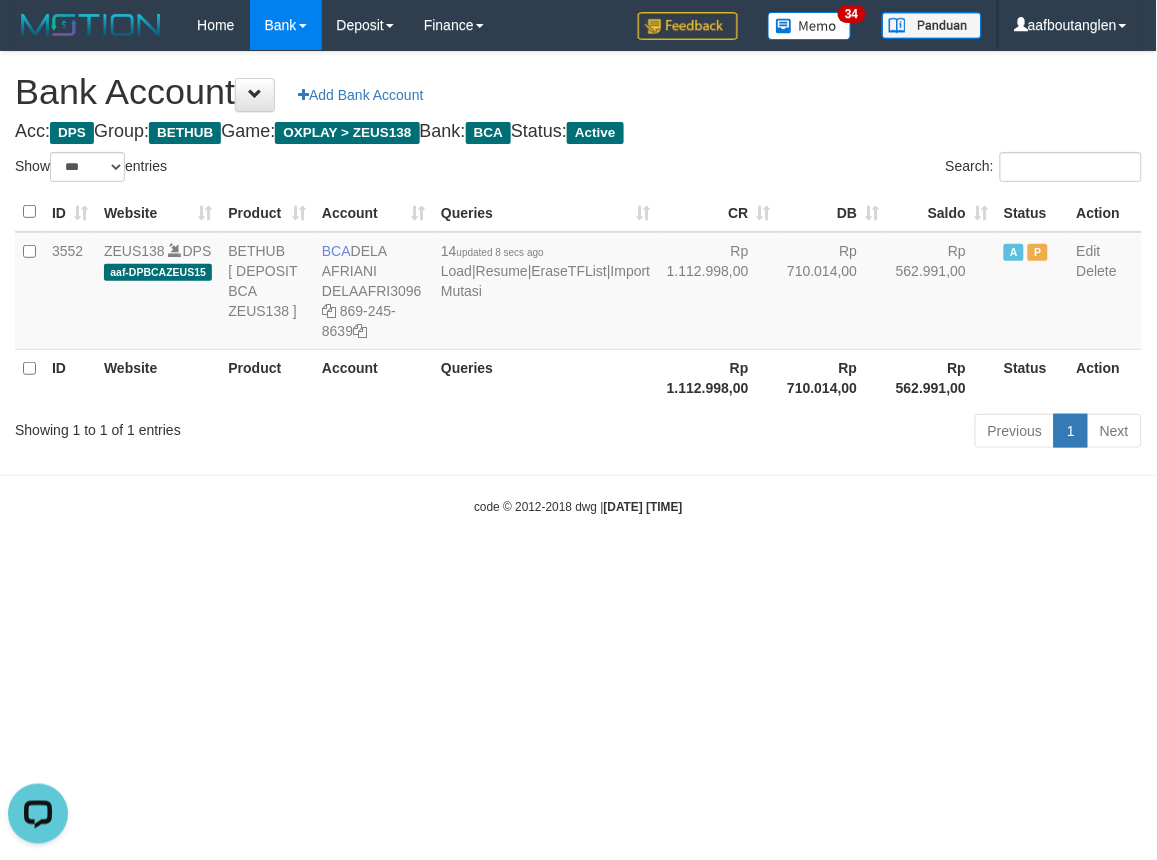 drag, startPoint x: 786, startPoint y: 531, endPoint x: 768, endPoint y: 563, distance: 36.71512 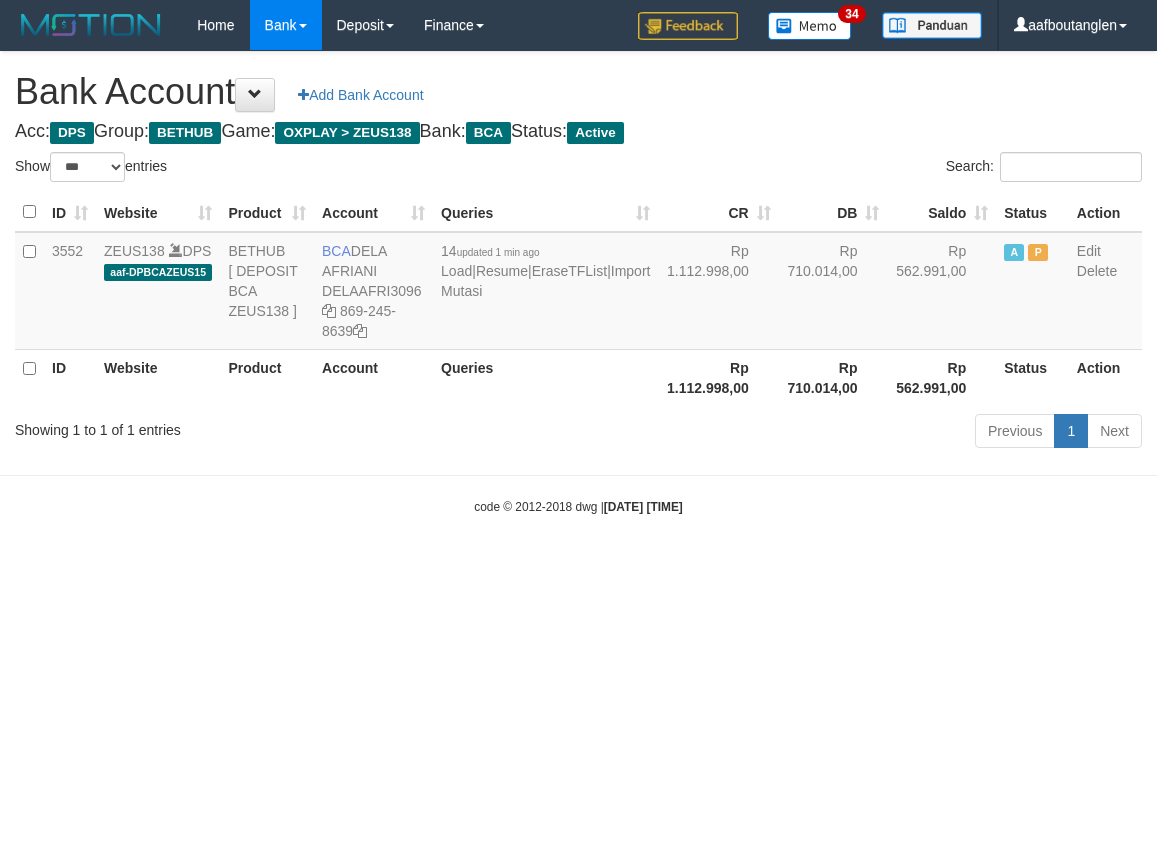 select on "***" 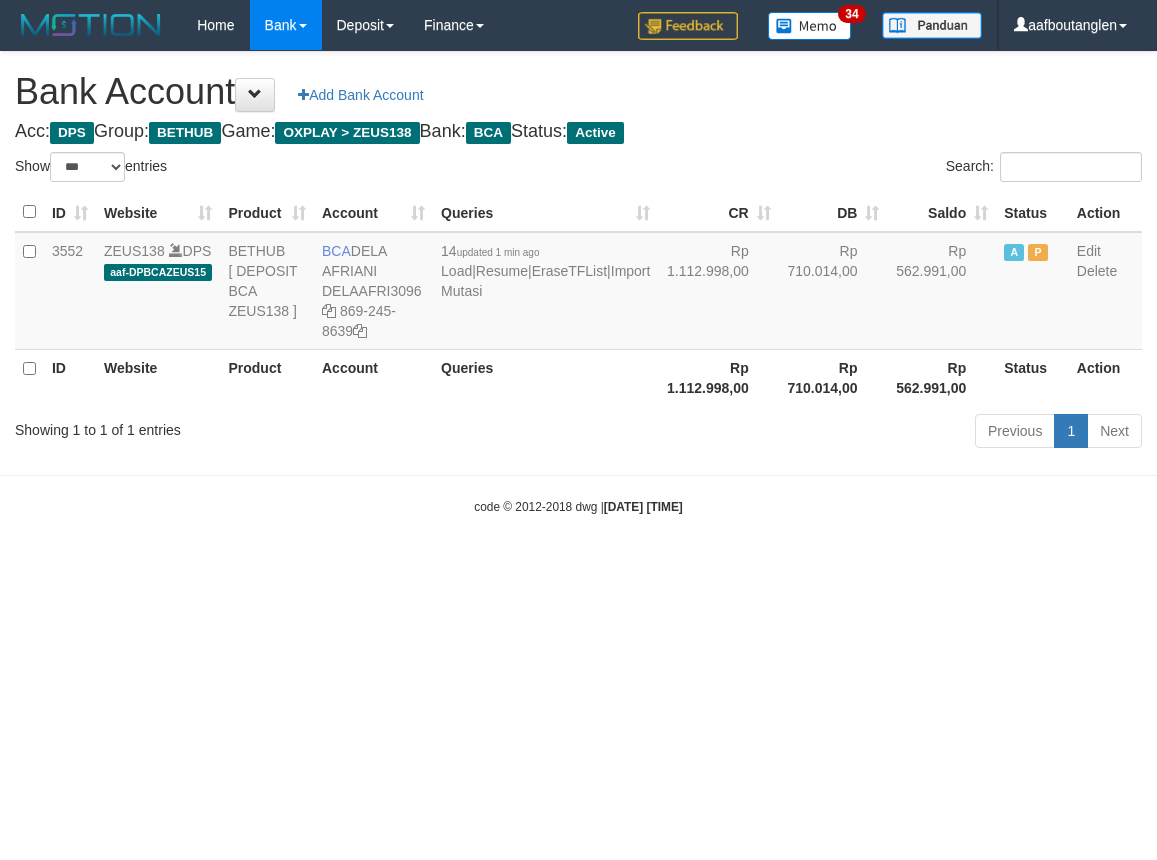 scroll, scrollTop: 0, scrollLeft: 0, axis: both 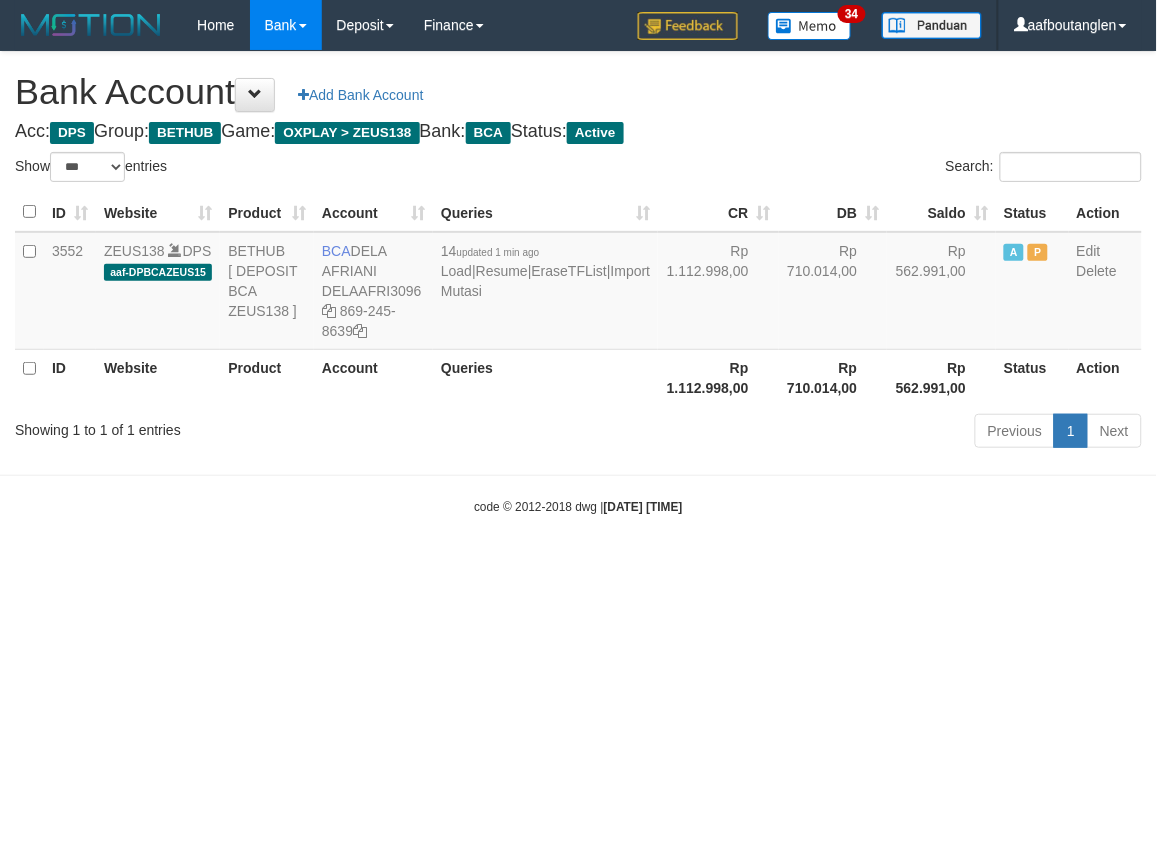 drag, startPoint x: 910, startPoint y: 644, endPoint x: 868, endPoint y: 657, distance: 43.965897 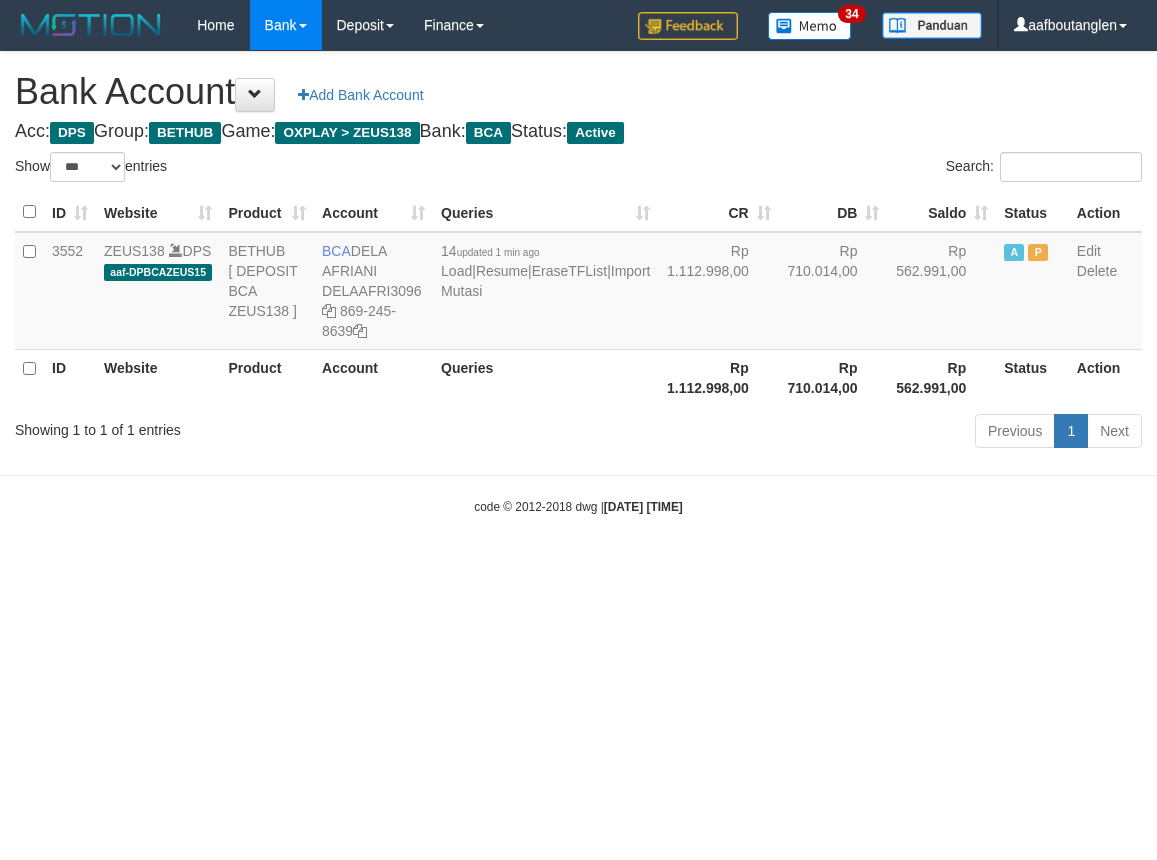 select on "***" 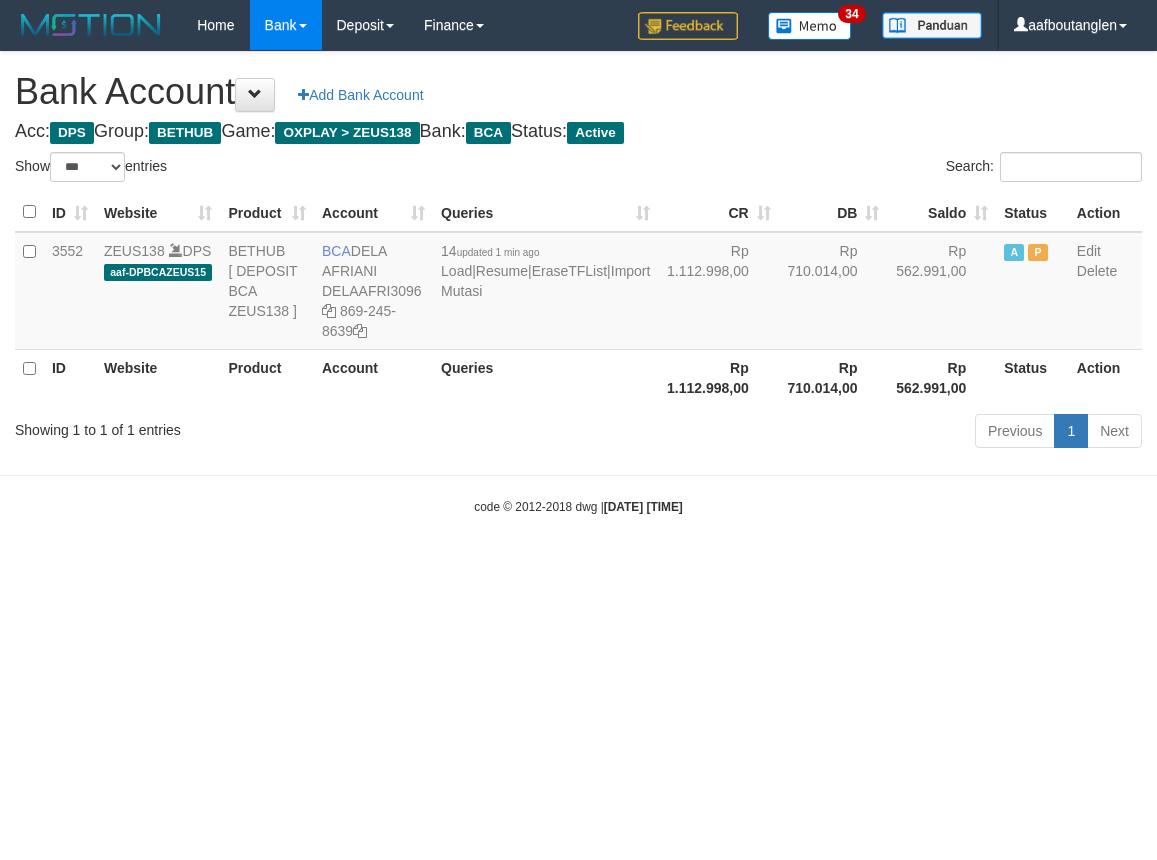 scroll, scrollTop: 0, scrollLeft: 0, axis: both 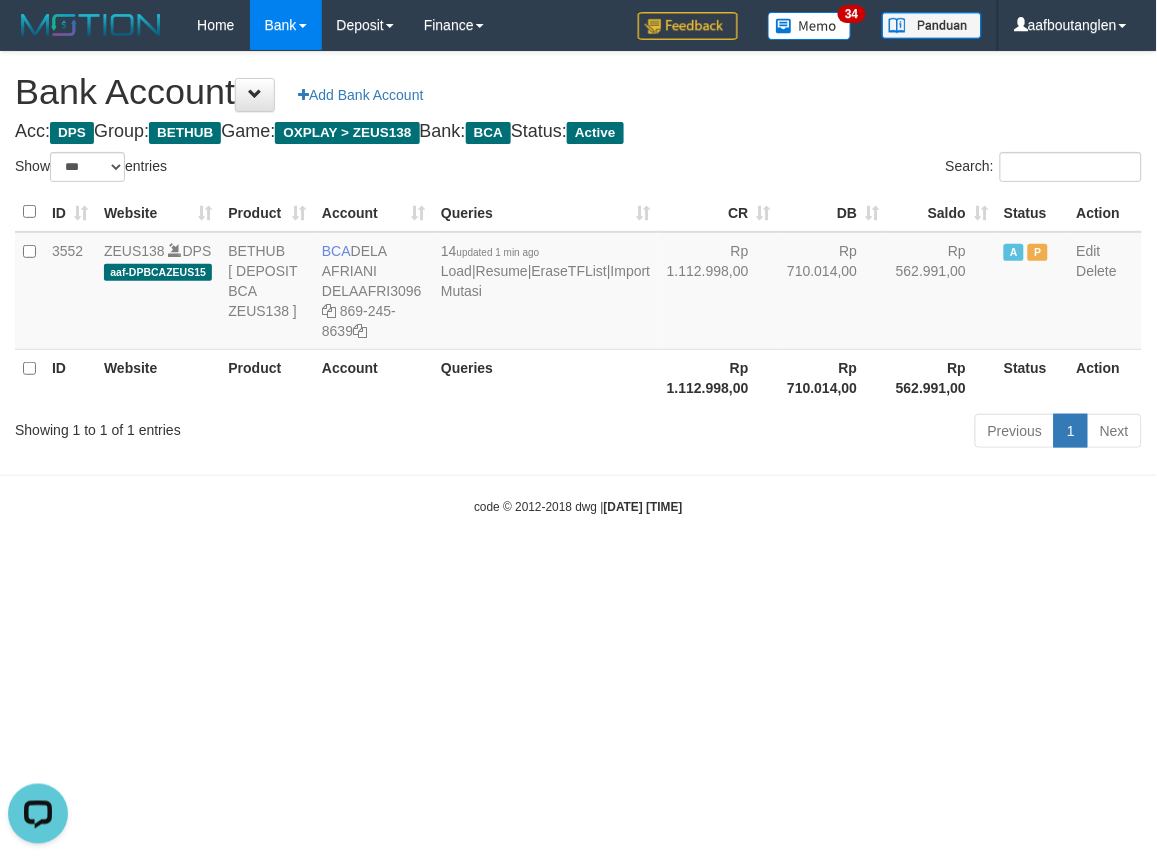 click on "code © 2012-2018 dwg |  [DATE] [TIME]" at bounding box center [578, 506] 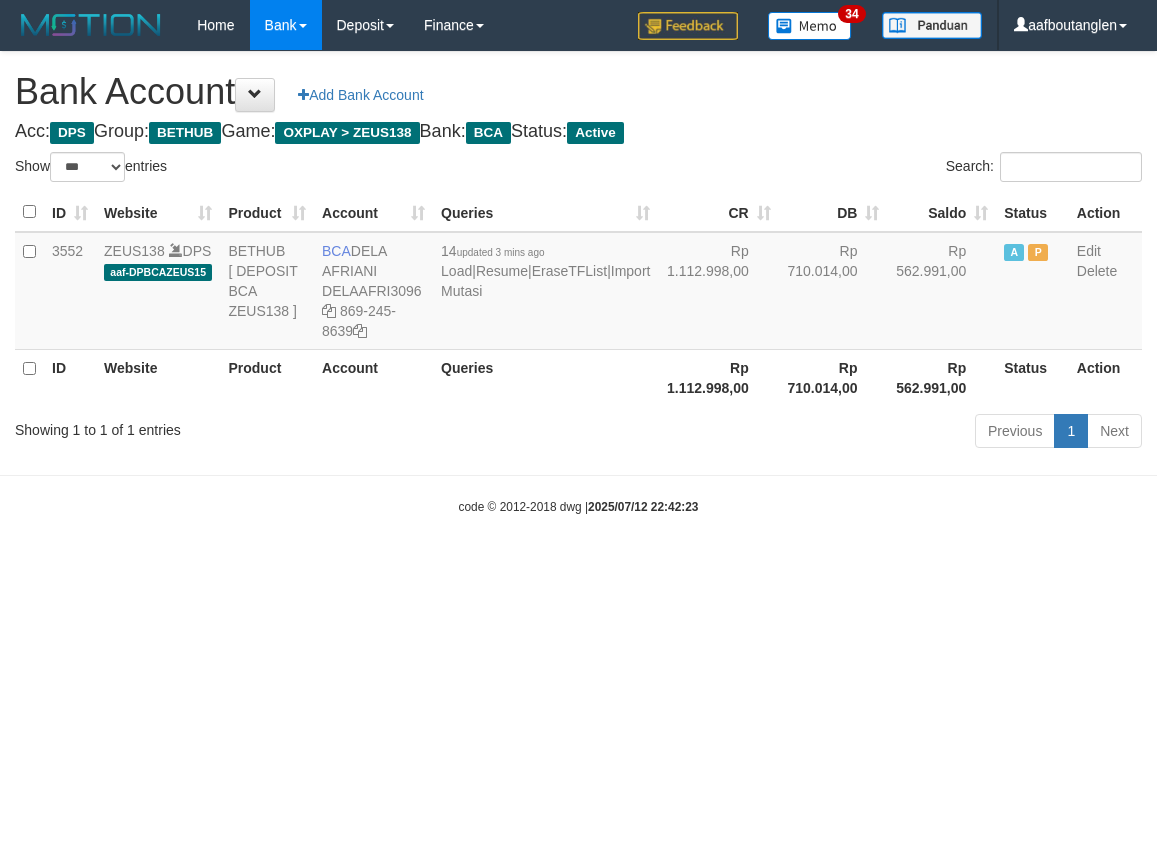 select on "***" 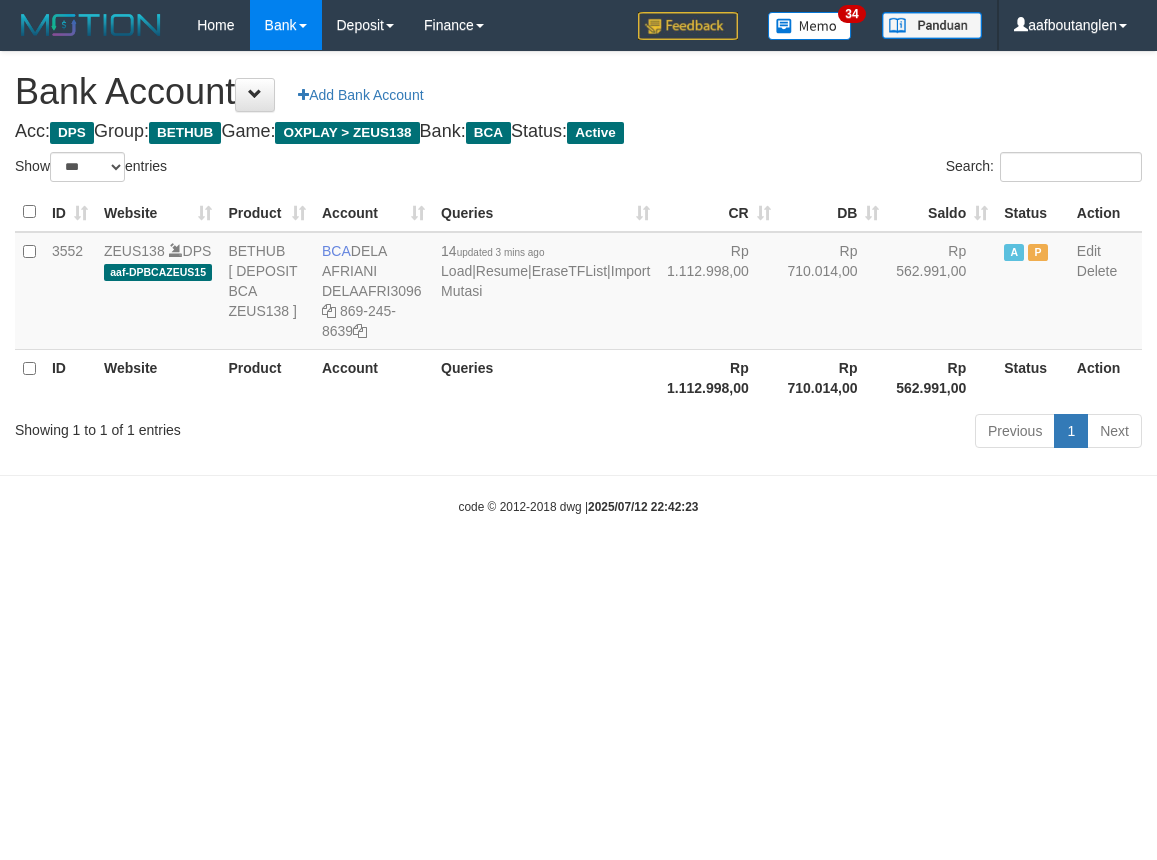 scroll, scrollTop: 0, scrollLeft: 0, axis: both 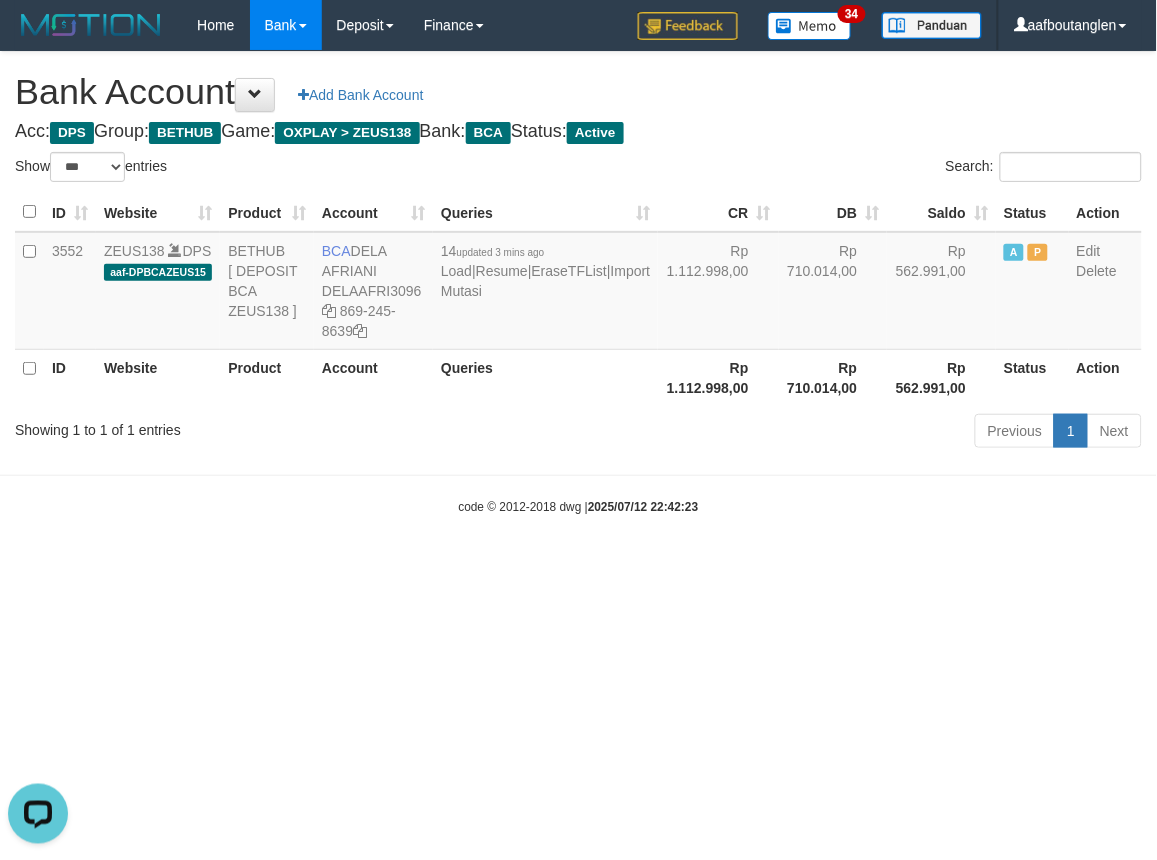 drag, startPoint x: 137, startPoint y: 586, endPoint x: 564, endPoint y: 587, distance: 427.00116 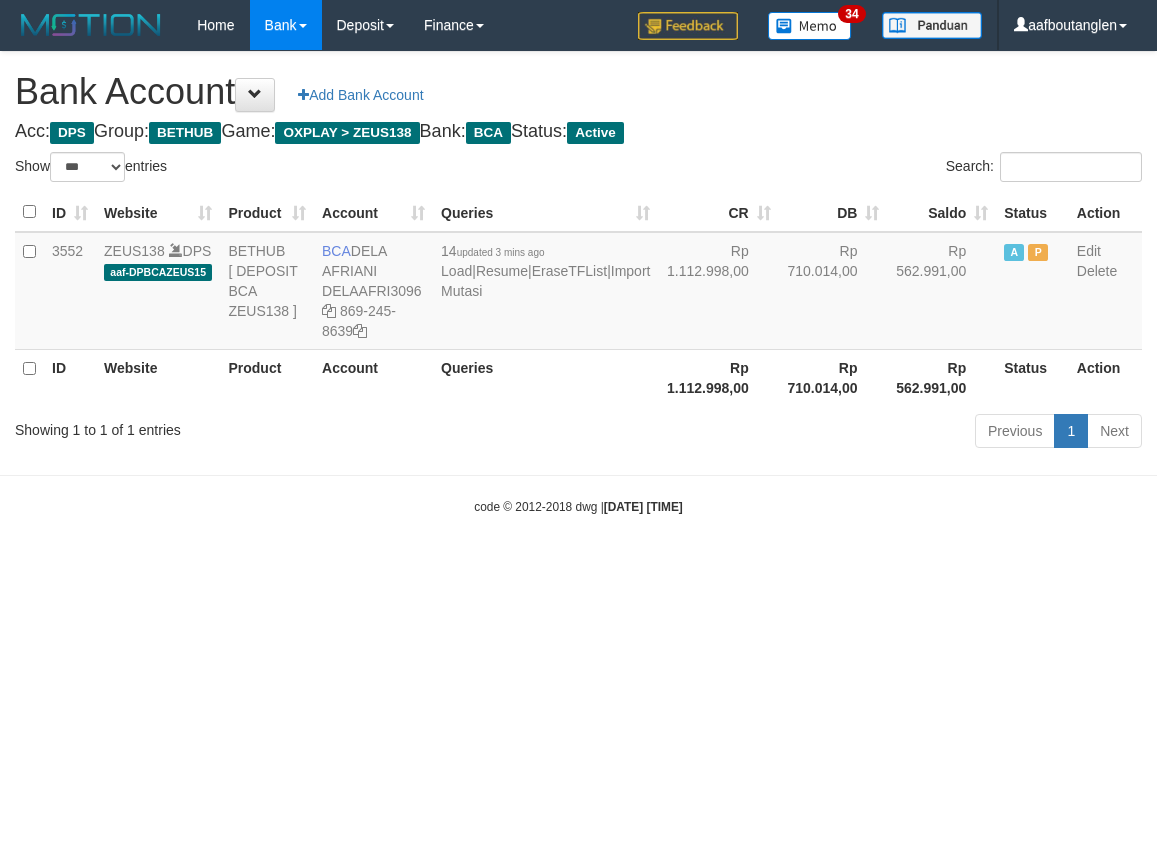 select on "***" 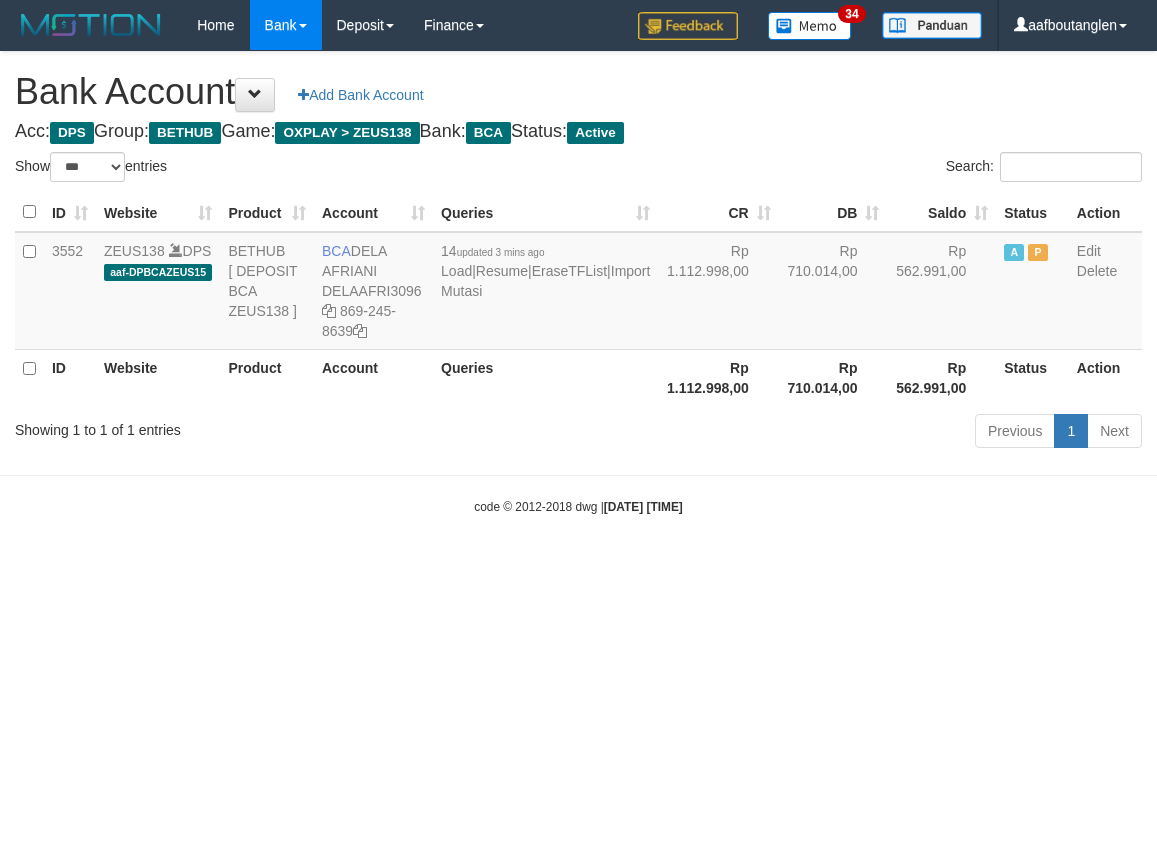 scroll, scrollTop: 0, scrollLeft: 0, axis: both 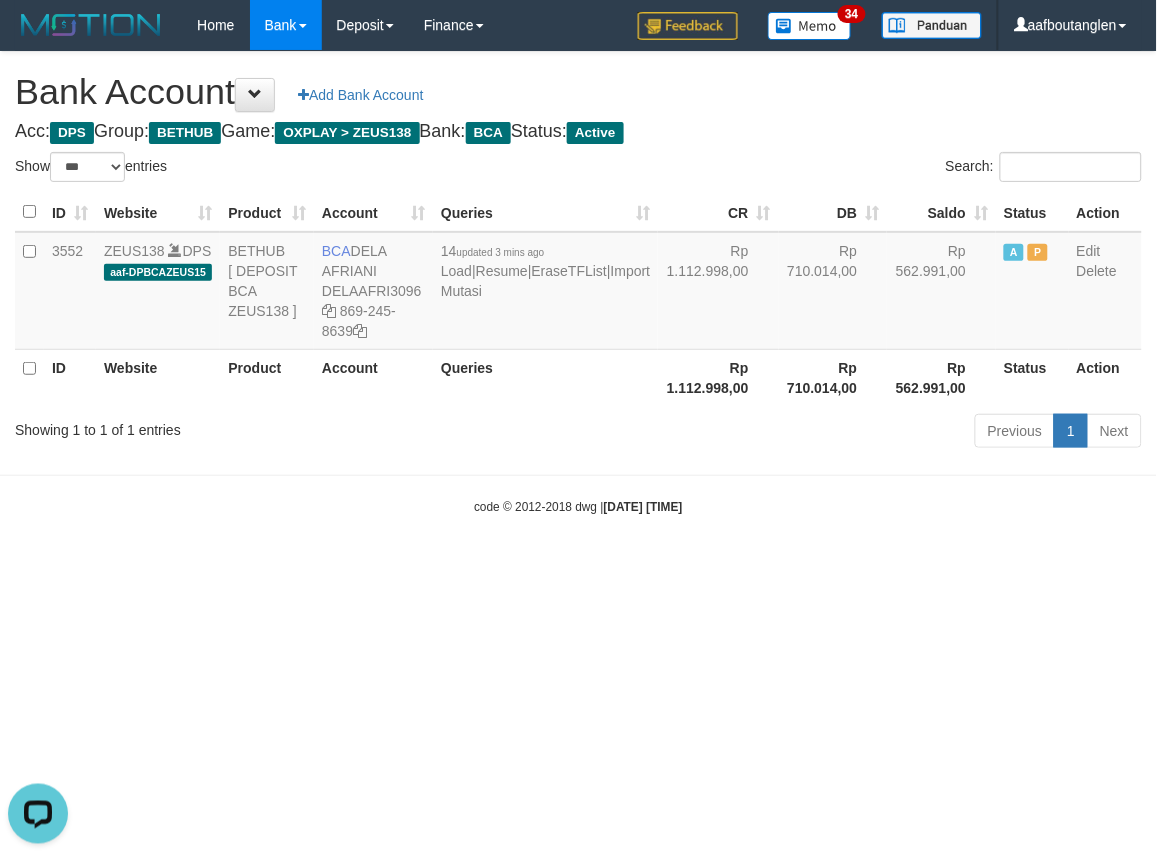 click on "Toggle navigation
Home
Bank
Account List
Deposit
DPS List
History
Note DPS
Finance
Financial Data
aafboutanglen
My Profile
Log Out
34" at bounding box center [578, 283] 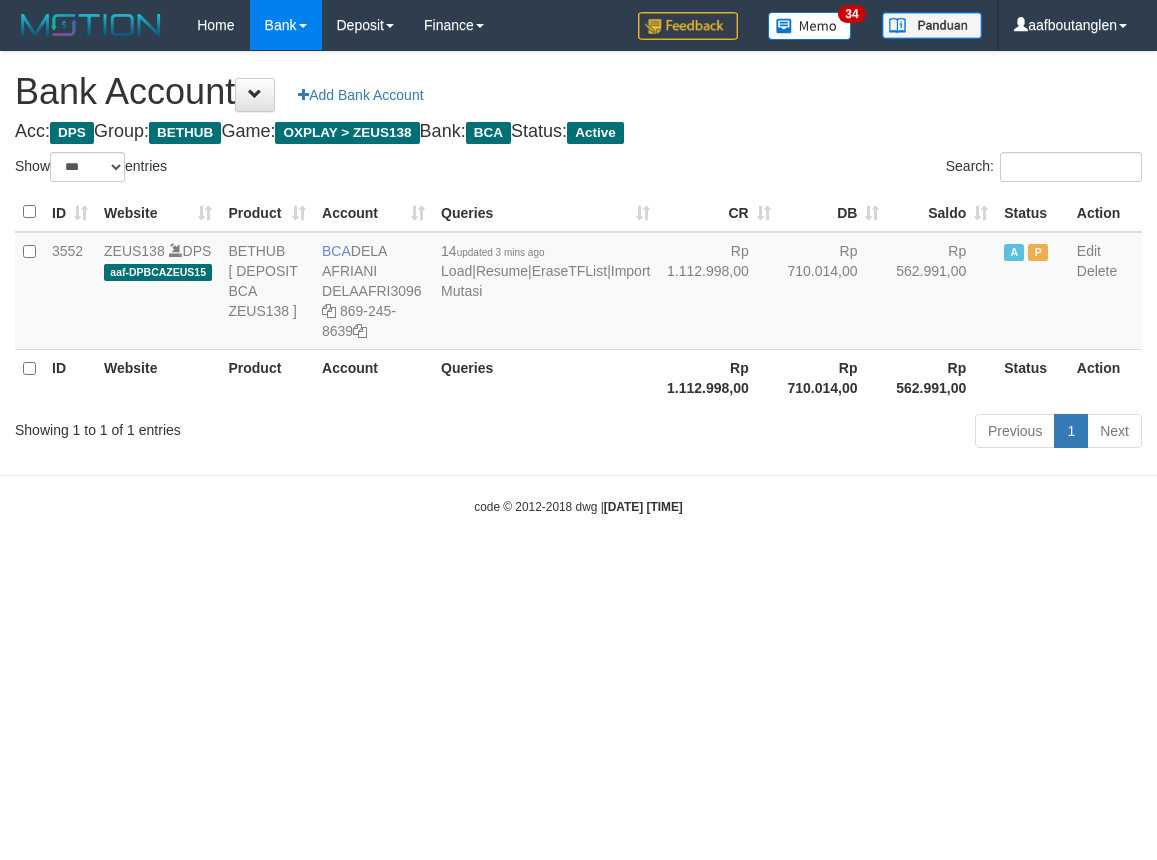 select on "***" 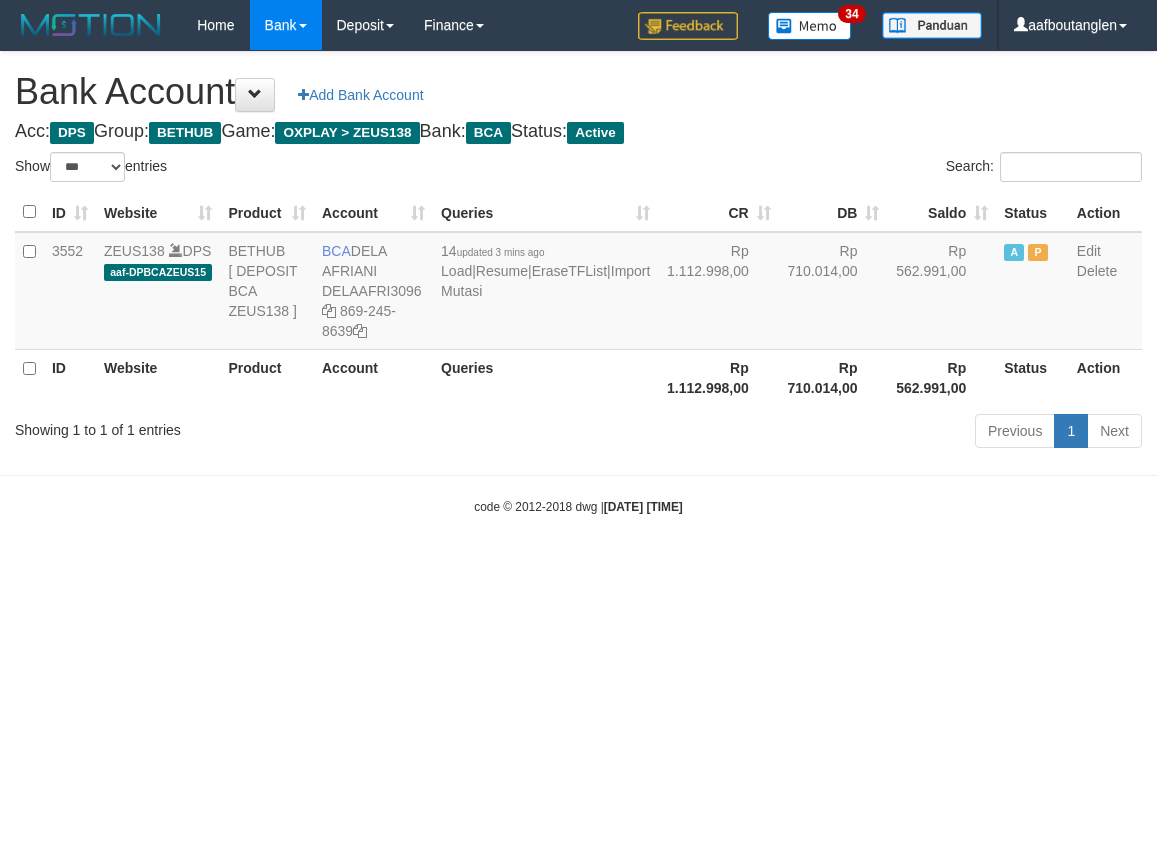 scroll, scrollTop: 0, scrollLeft: 0, axis: both 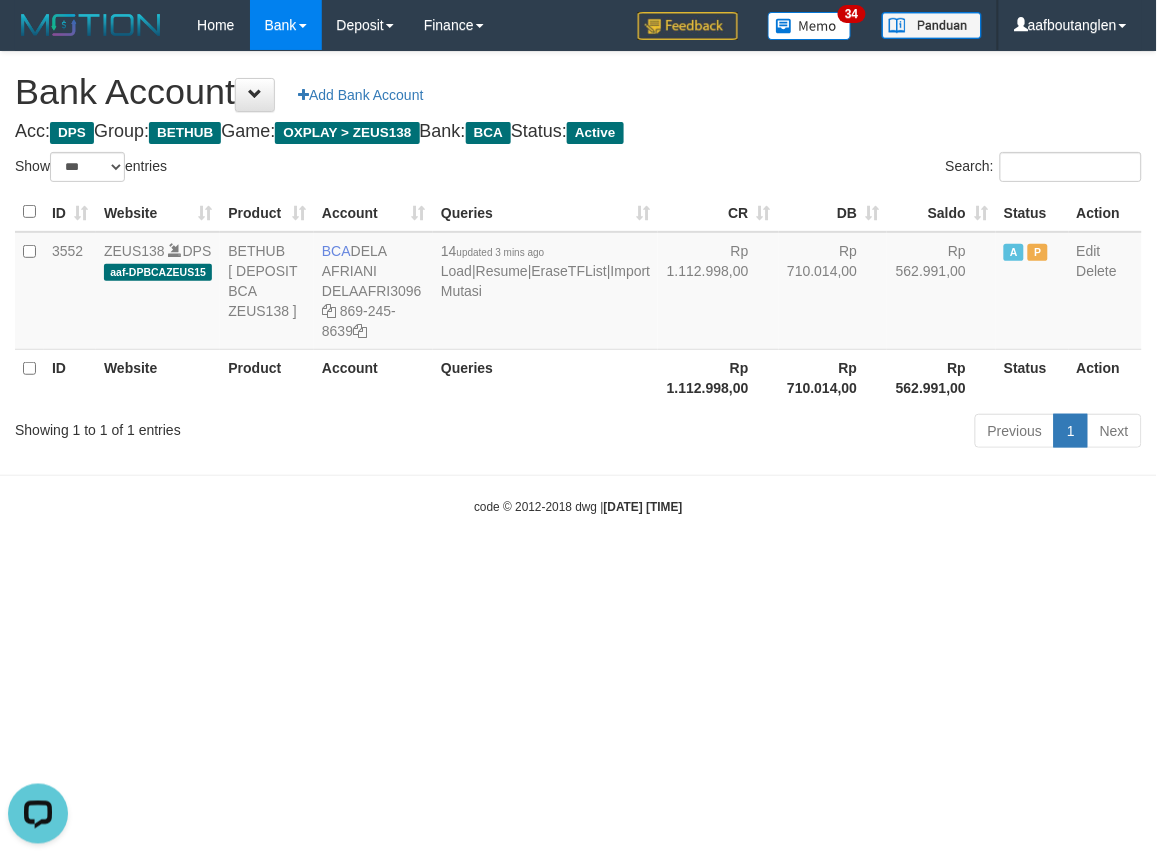 drag, startPoint x: 966, startPoint y: 675, endPoint x: 955, endPoint y: 678, distance: 11.401754 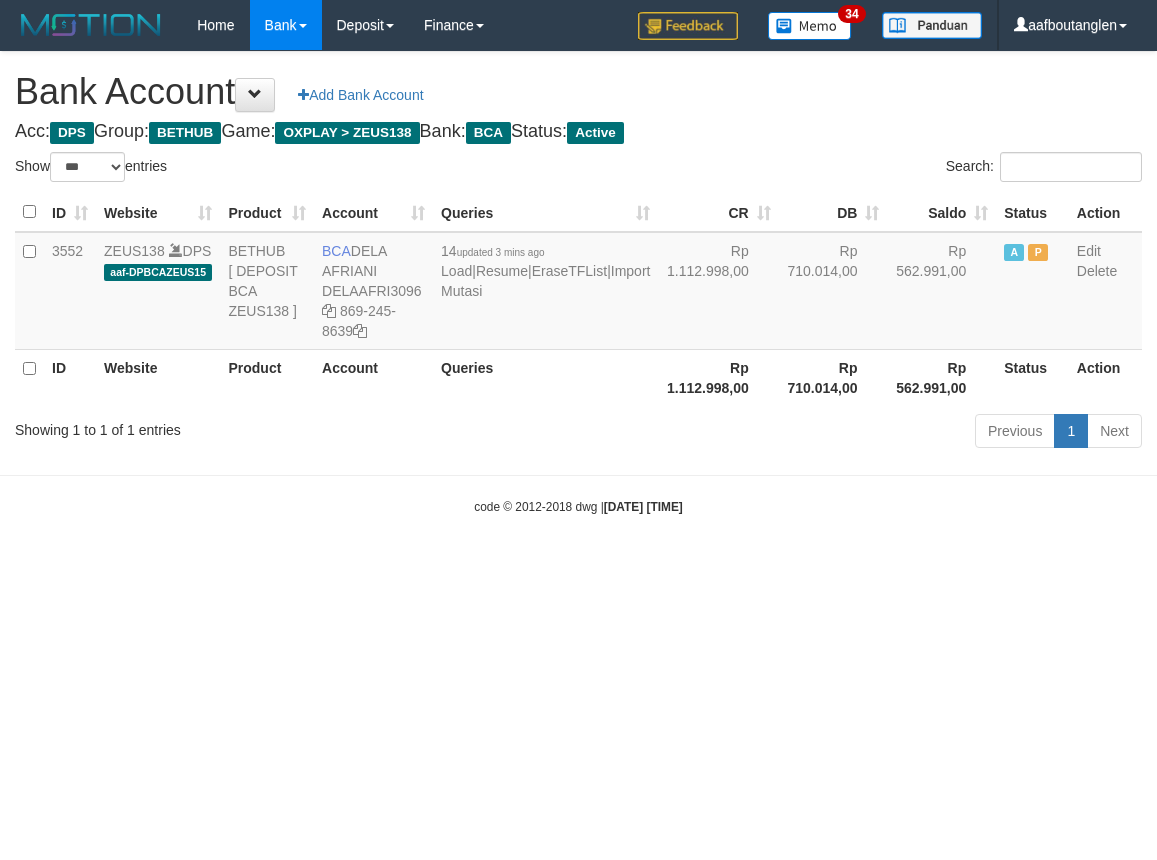 select on "***" 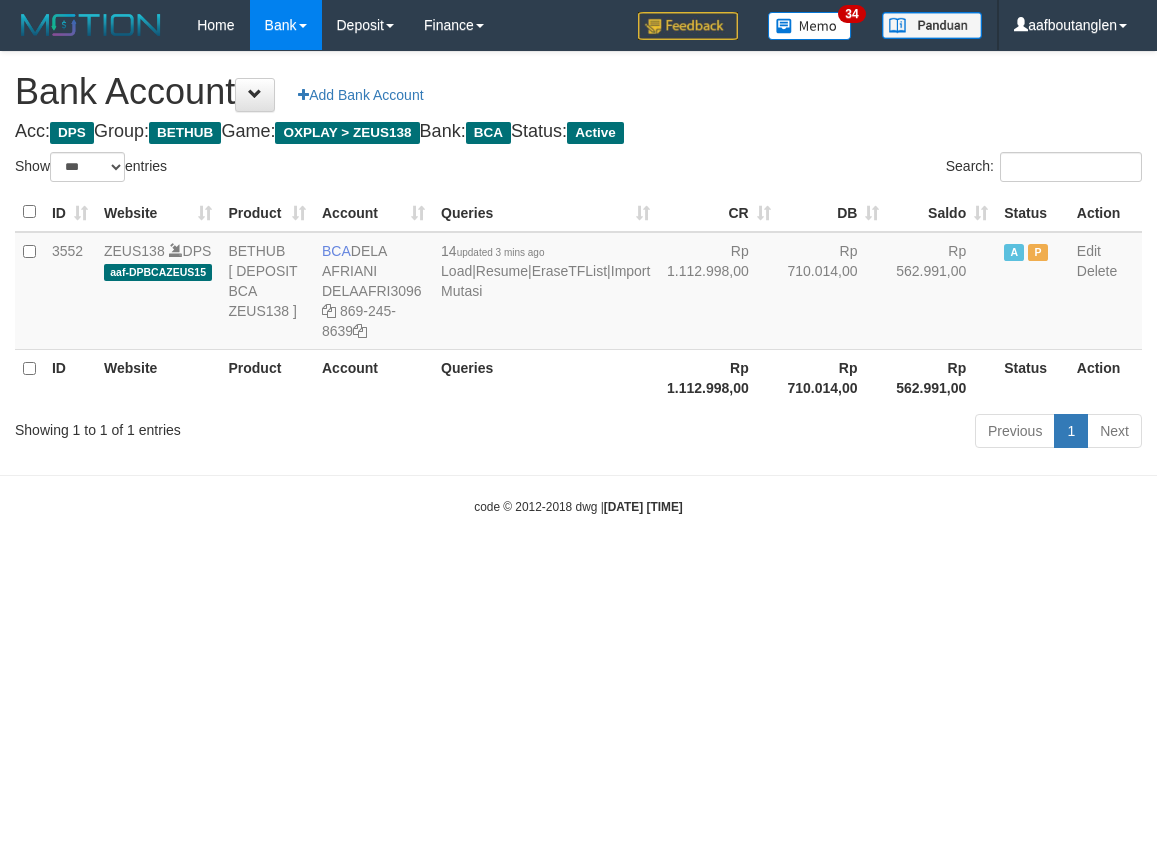 scroll, scrollTop: 0, scrollLeft: 0, axis: both 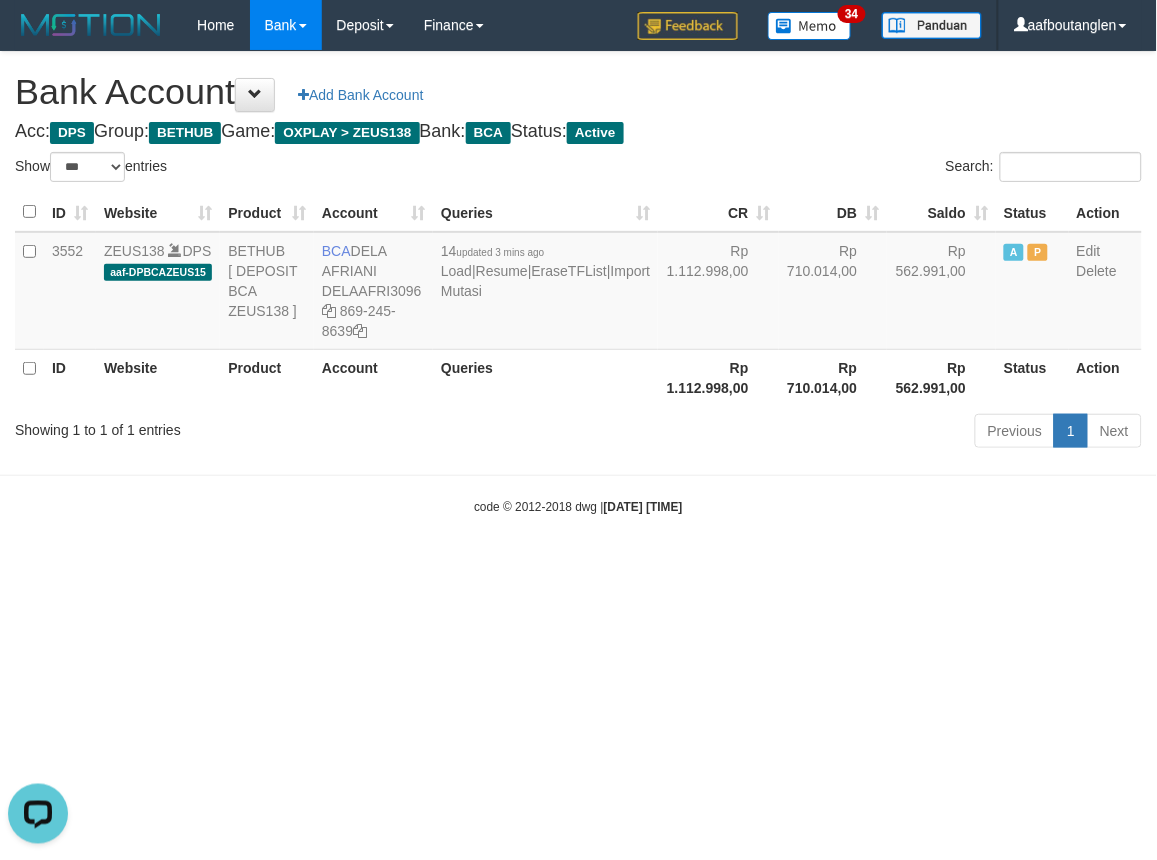 click on "code © 2012-2018 dwg |  2025/07/12 22:42:37" at bounding box center [578, 506] 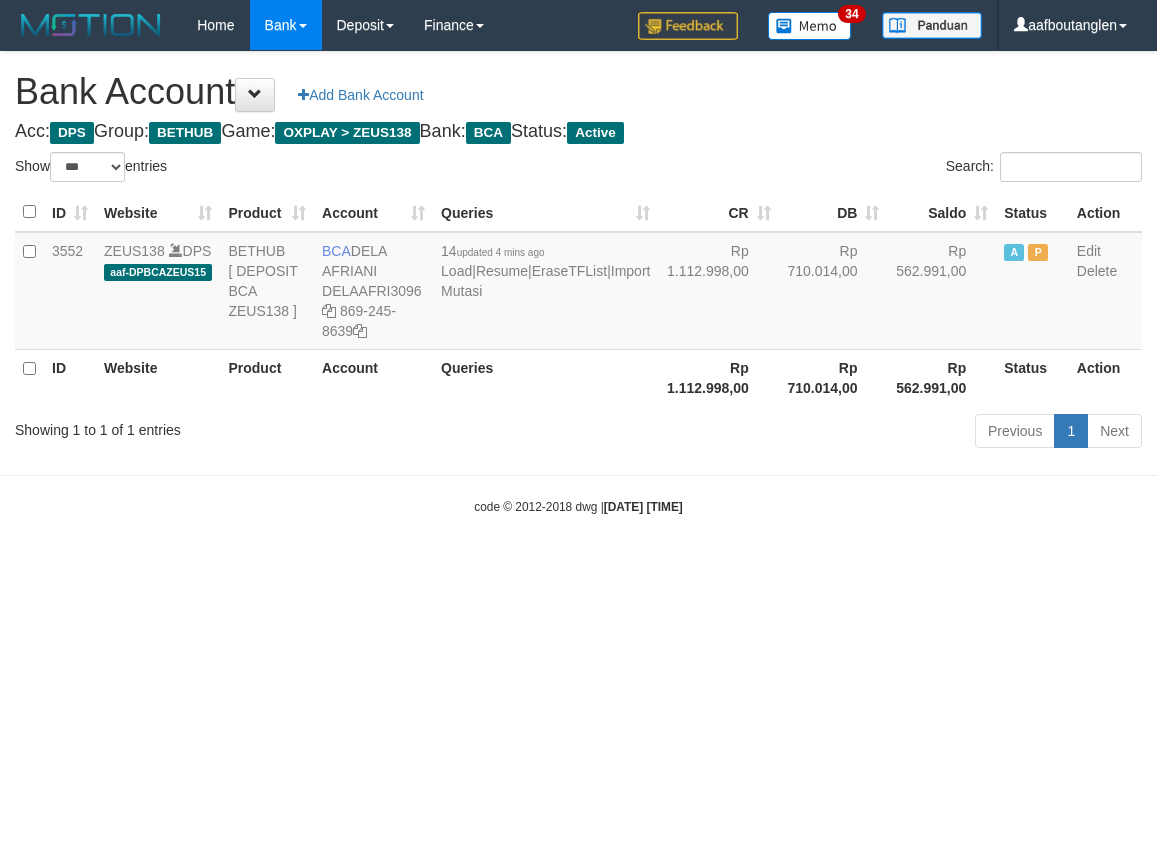 select on "***" 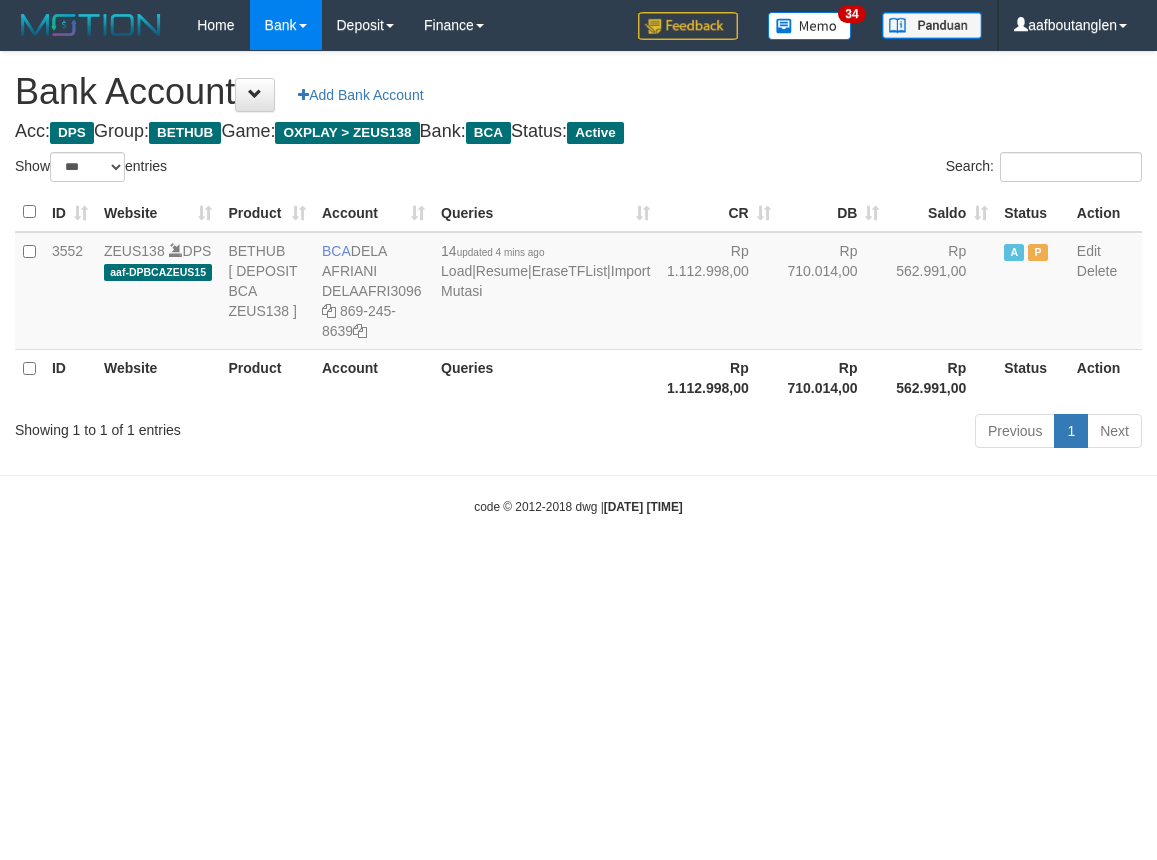 scroll, scrollTop: 0, scrollLeft: 0, axis: both 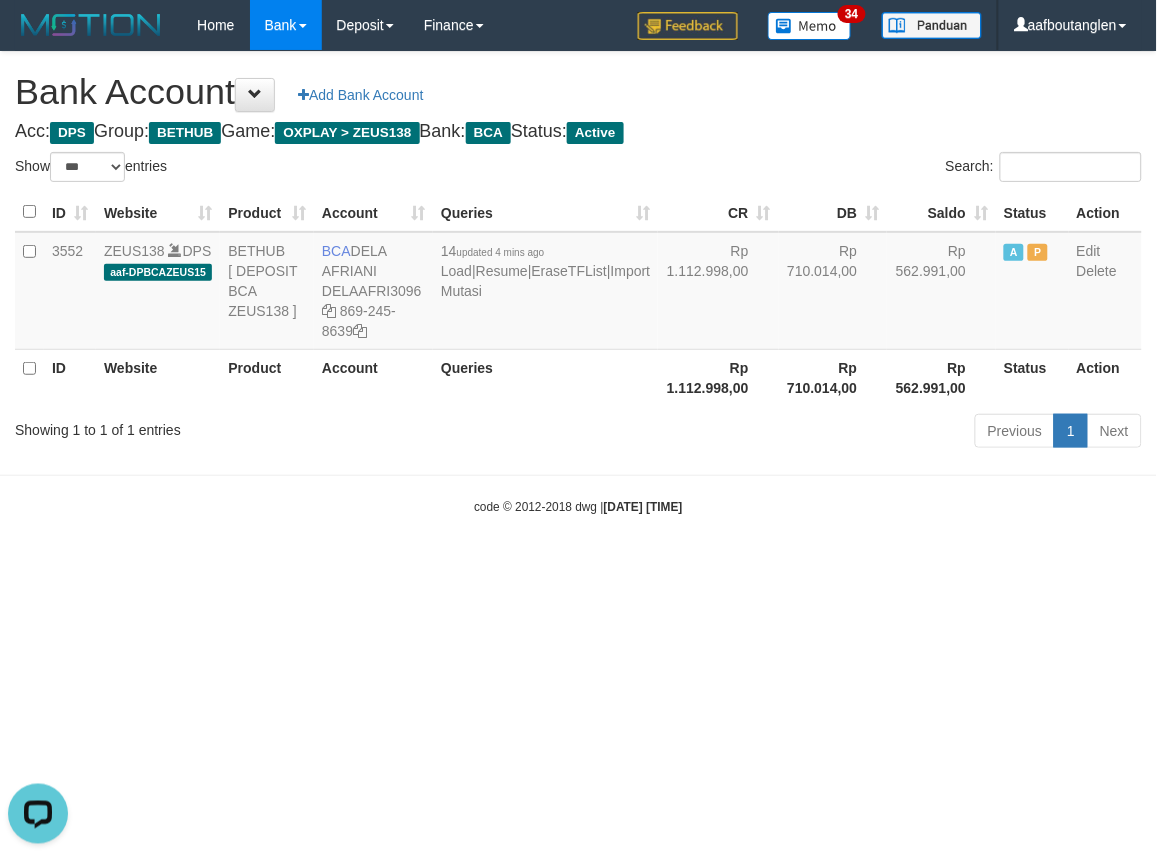 click on "Showing 1 to 1 of 1 entries" at bounding box center [241, 426] 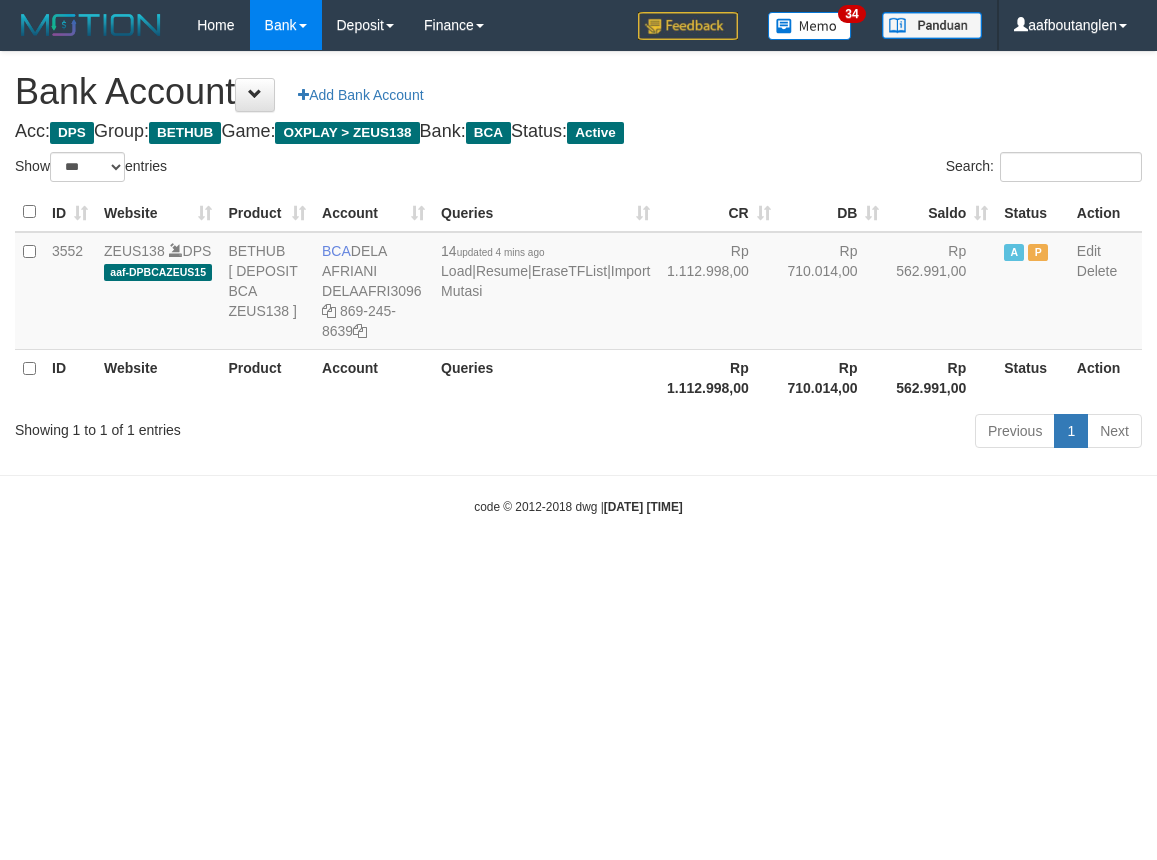 select on "***" 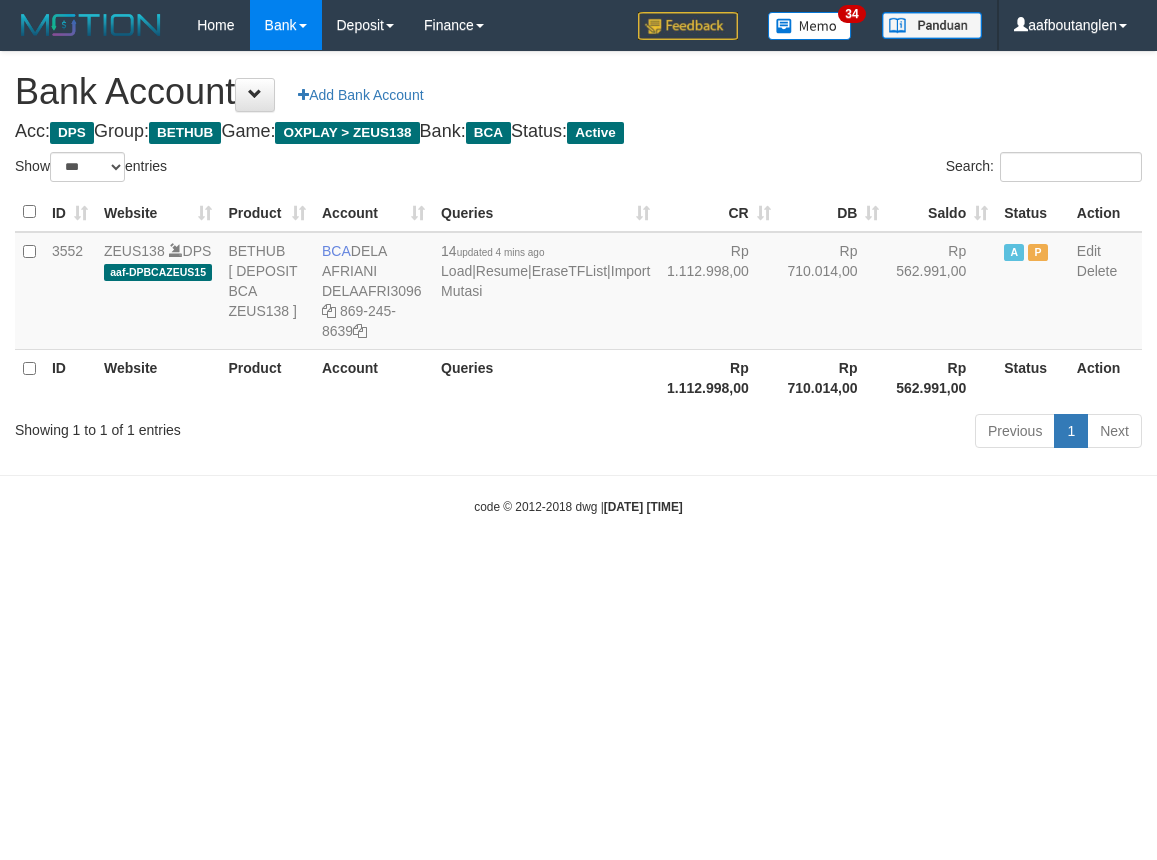 scroll, scrollTop: 0, scrollLeft: 0, axis: both 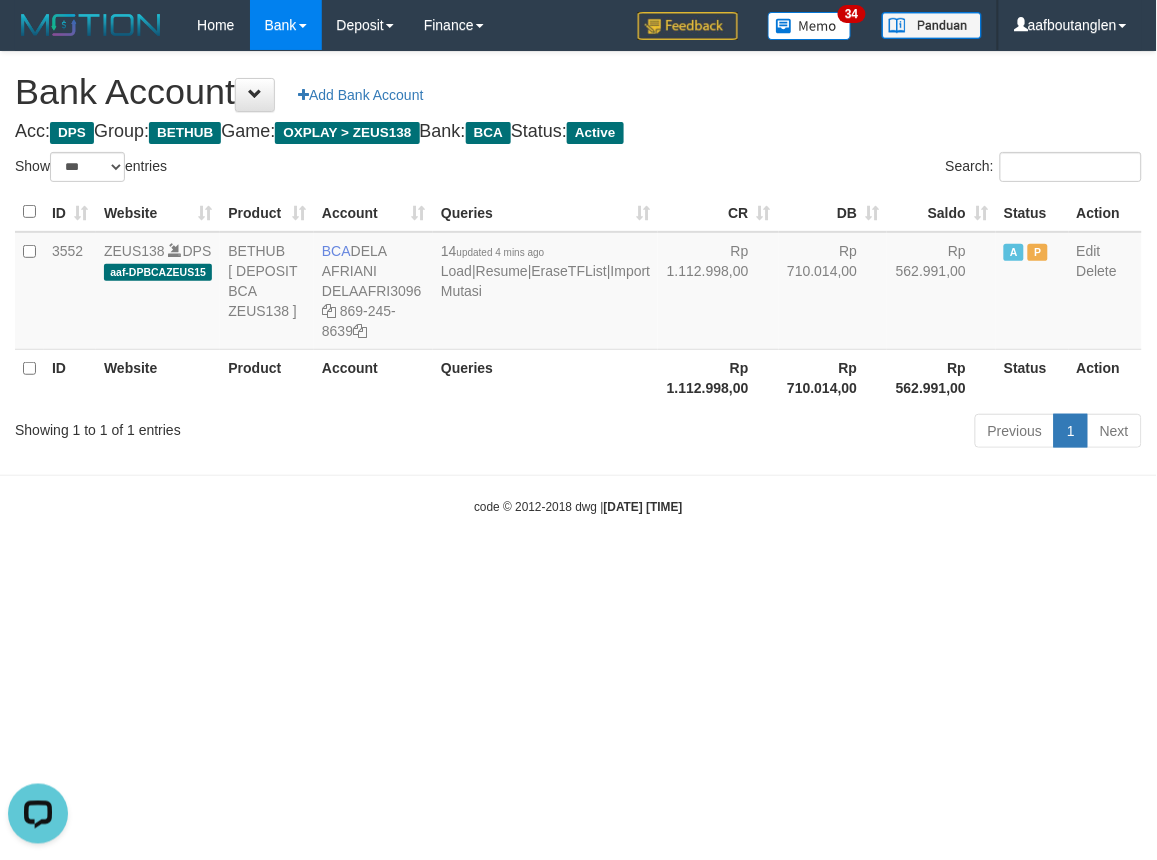 click on "Toggle navigation
Home
Bank
Account List
Deposit
DPS List
History
Note DPS
Finance
Financial Data
aafboutanglen
My Profile
Log Out
34" at bounding box center [578, 283] 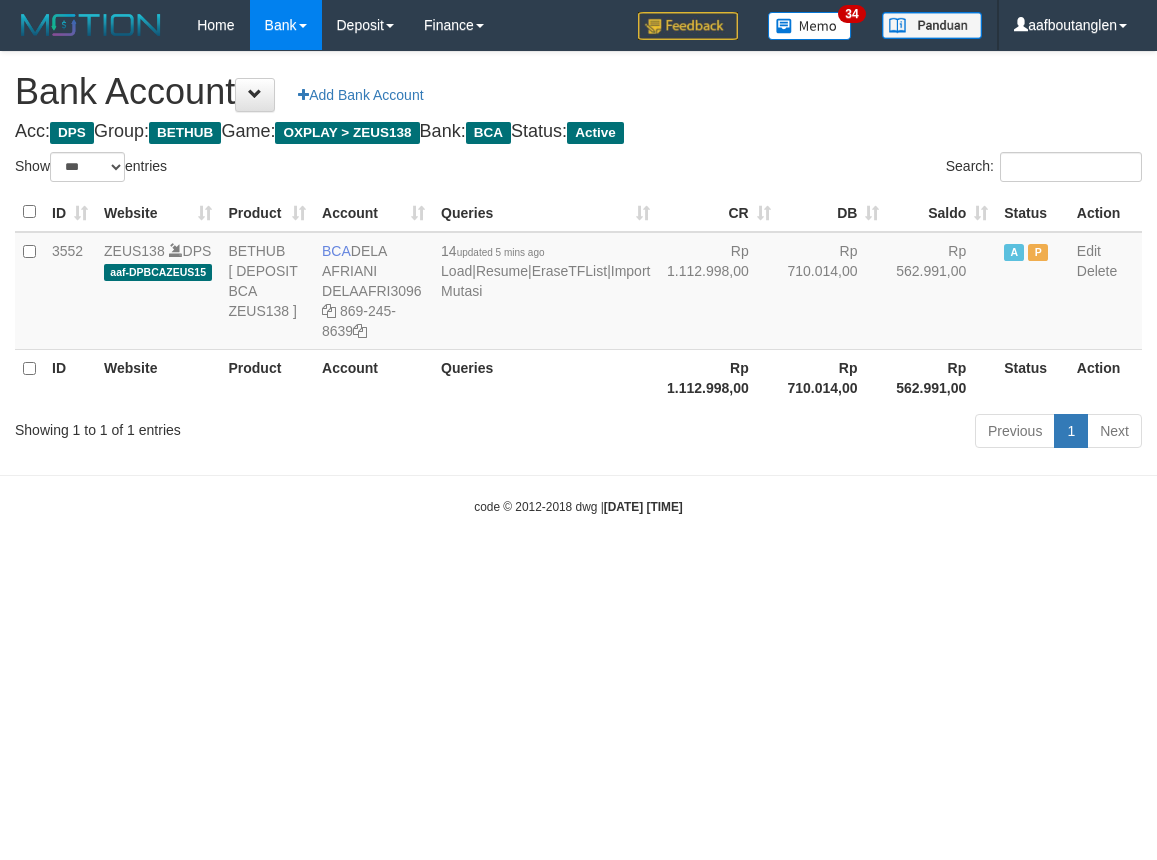 select on "***" 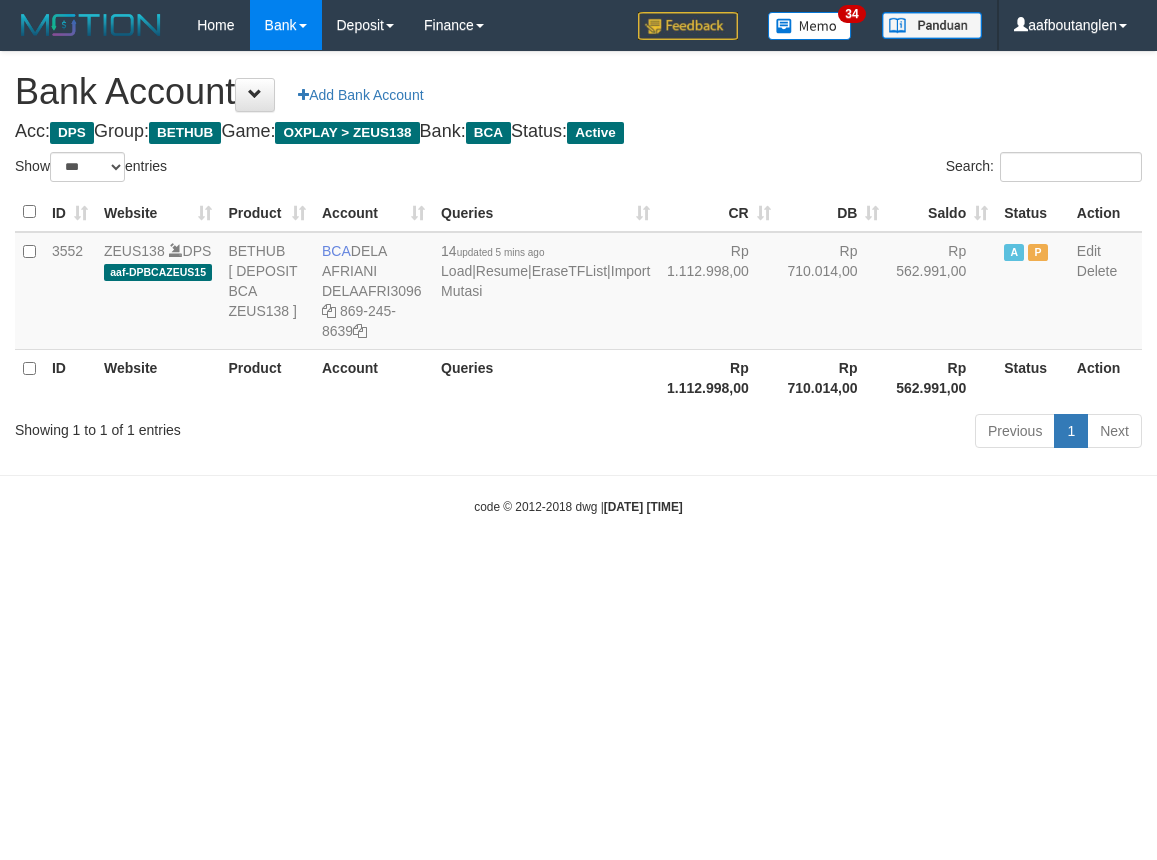 scroll, scrollTop: 0, scrollLeft: 0, axis: both 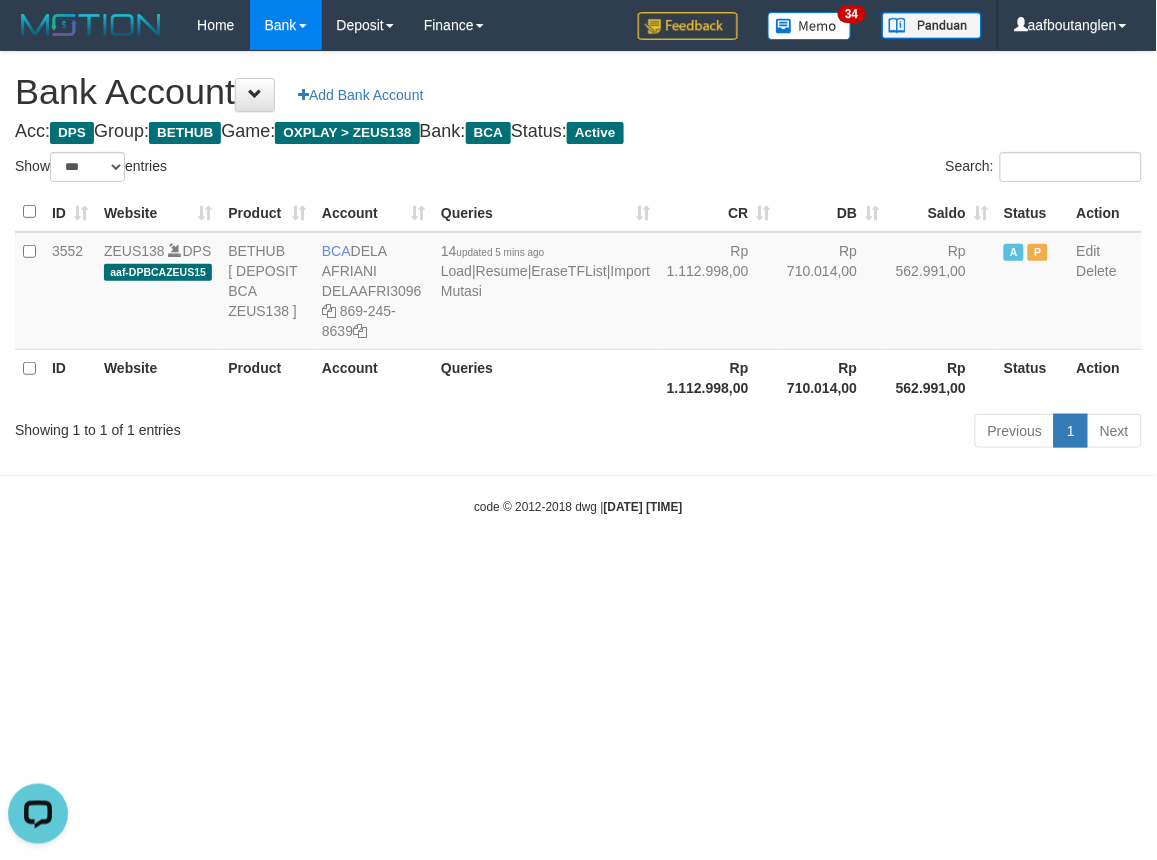 click on "code © 2012-2018 dwg |  2025/07/12 22:44:40" at bounding box center [578, 506] 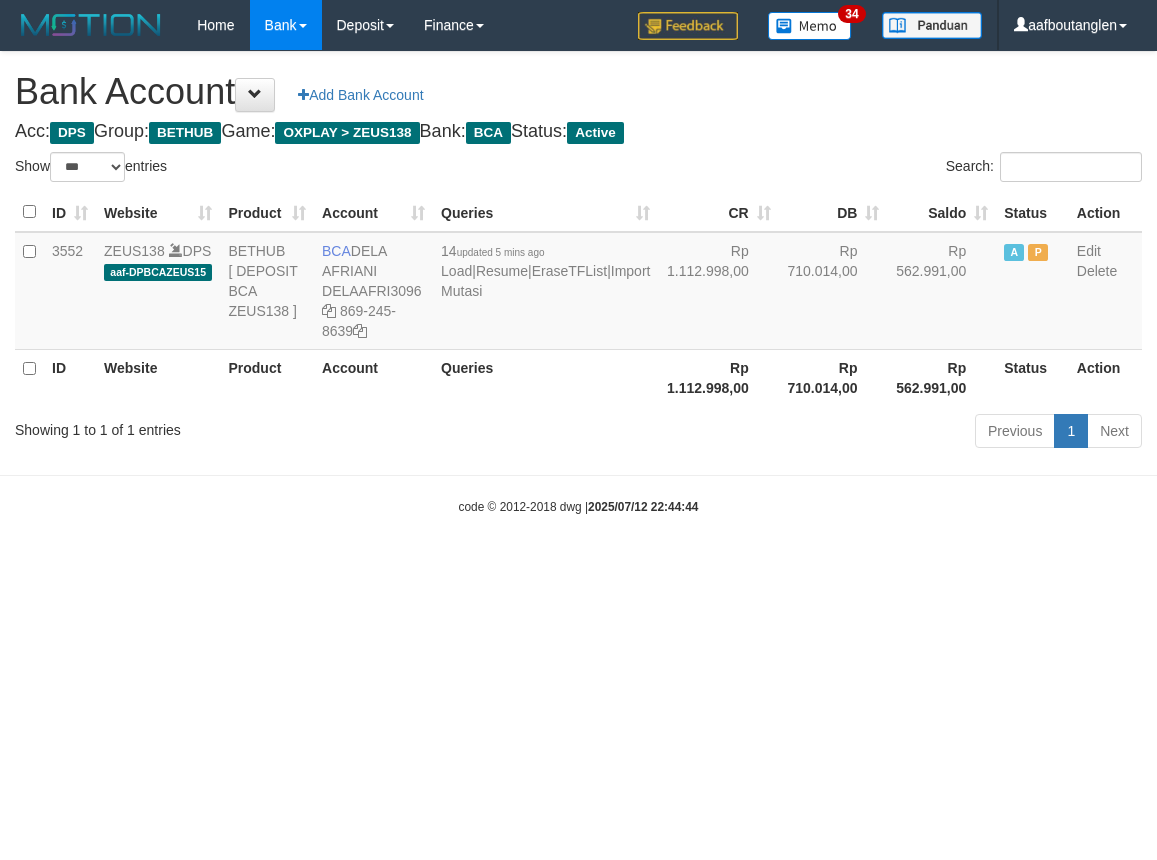 select on "***" 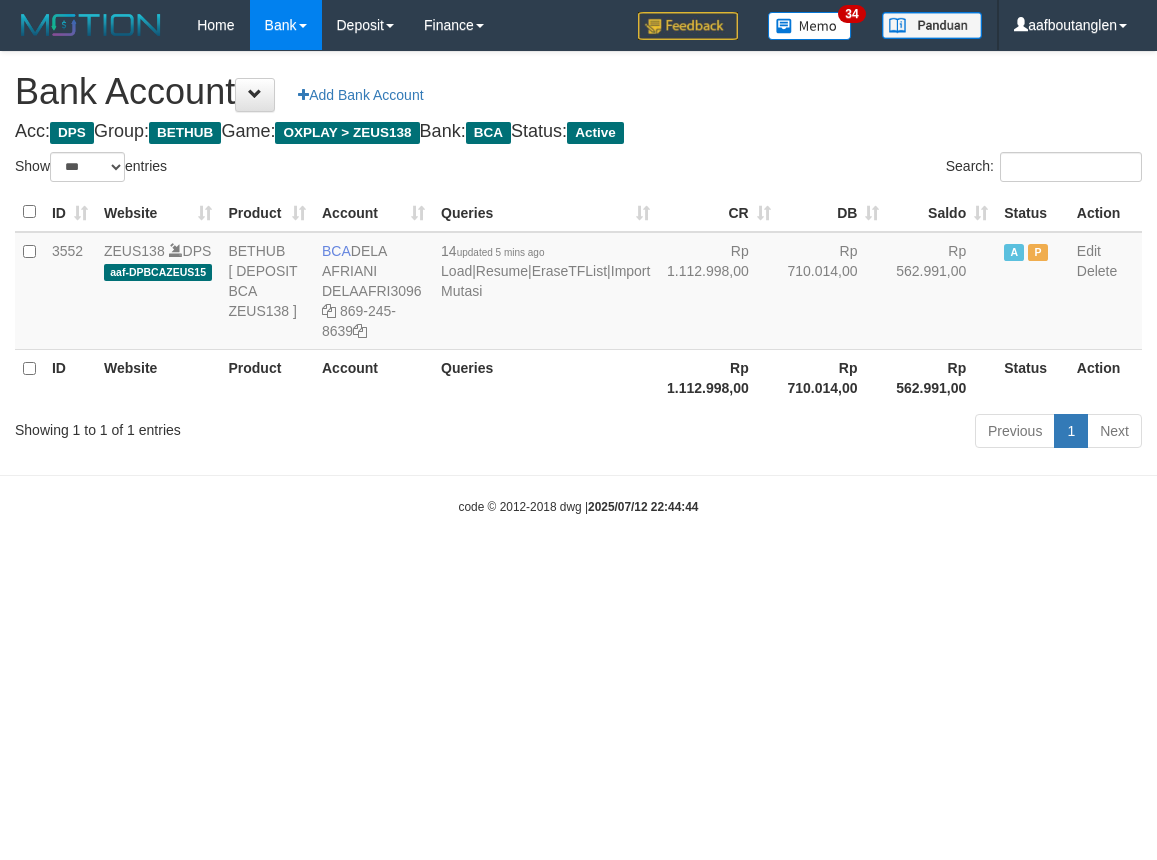 scroll, scrollTop: 0, scrollLeft: 0, axis: both 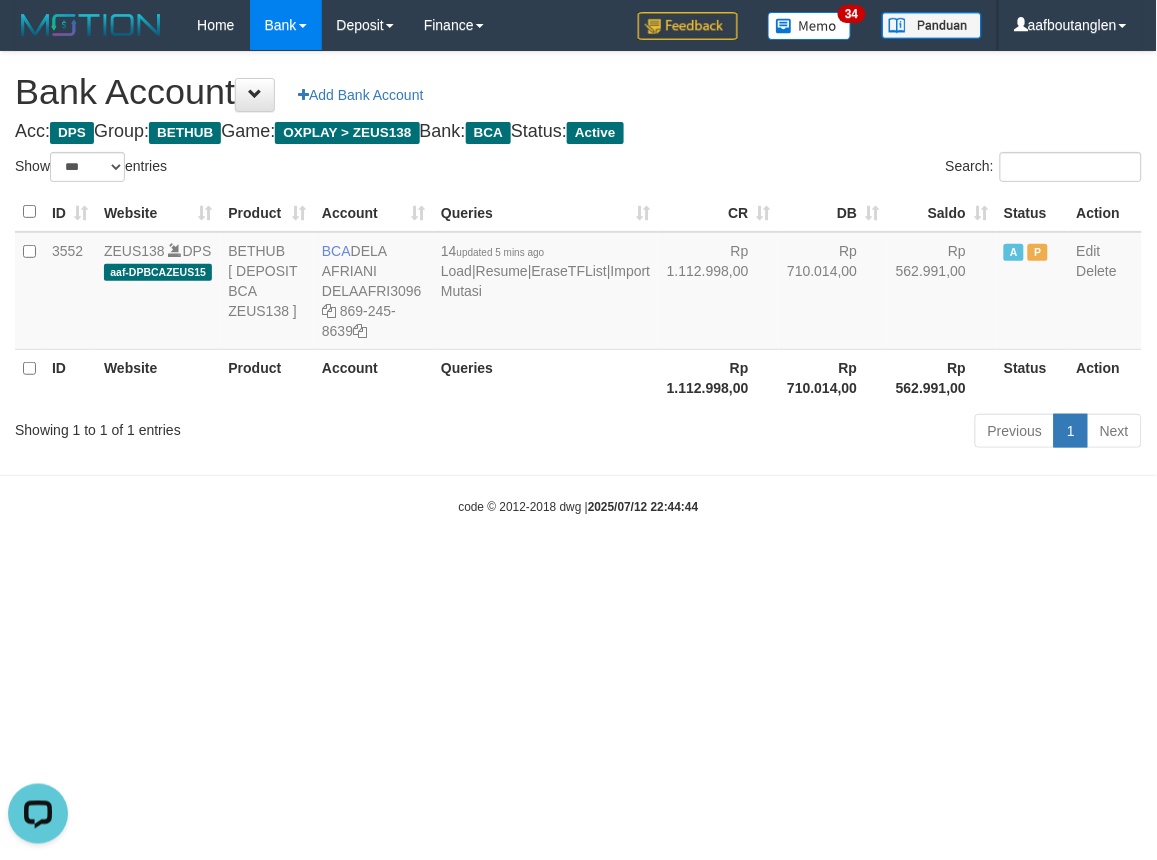 drag, startPoint x: 896, startPoint y: 573, endPoint x: 878, endPoint y: 573, distance: 18 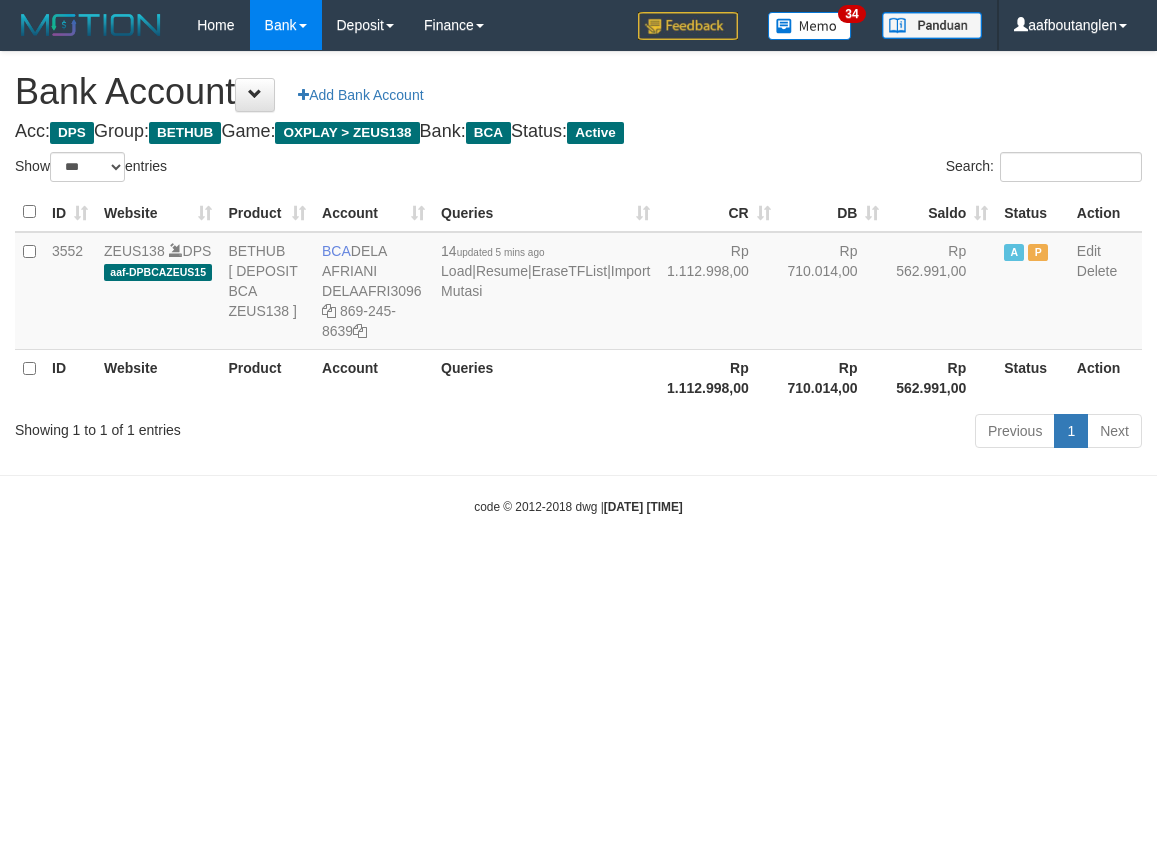 select on "***" 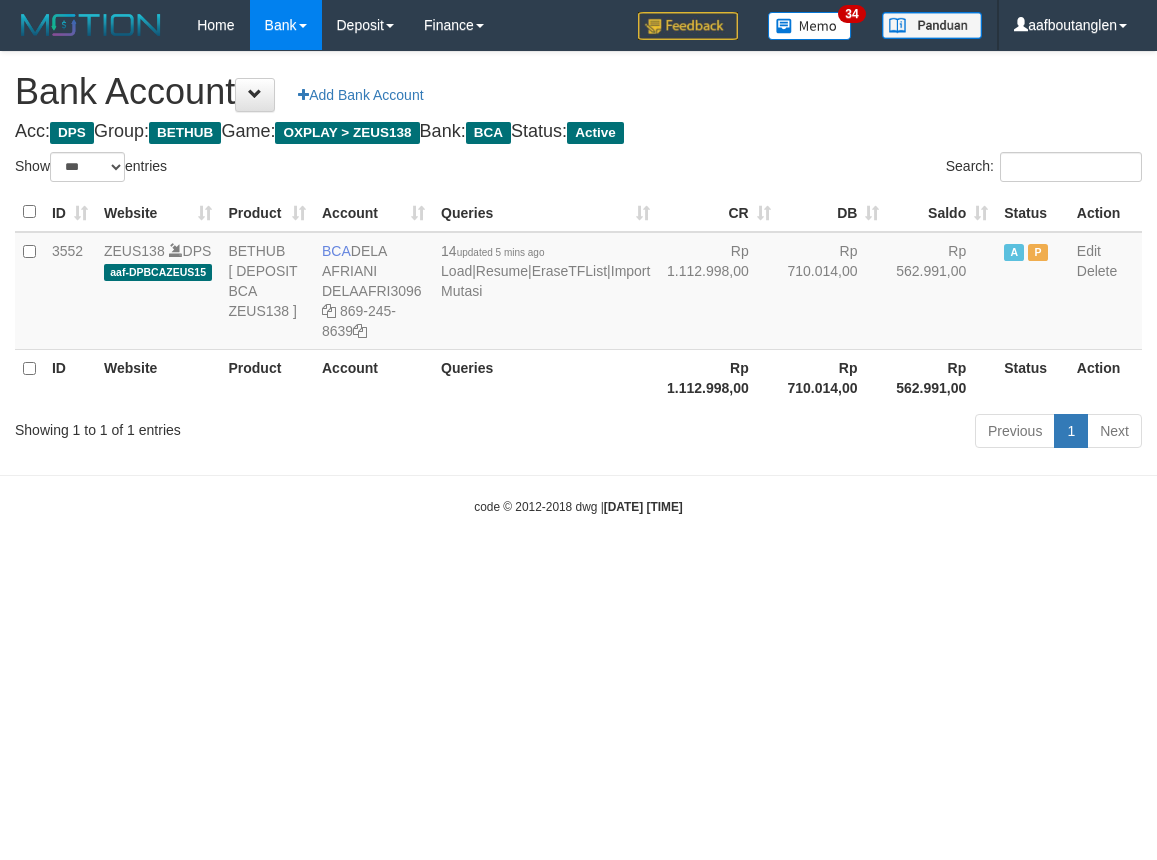 scroll, scrollTop: 0, scrollLeft: 0, axis: both 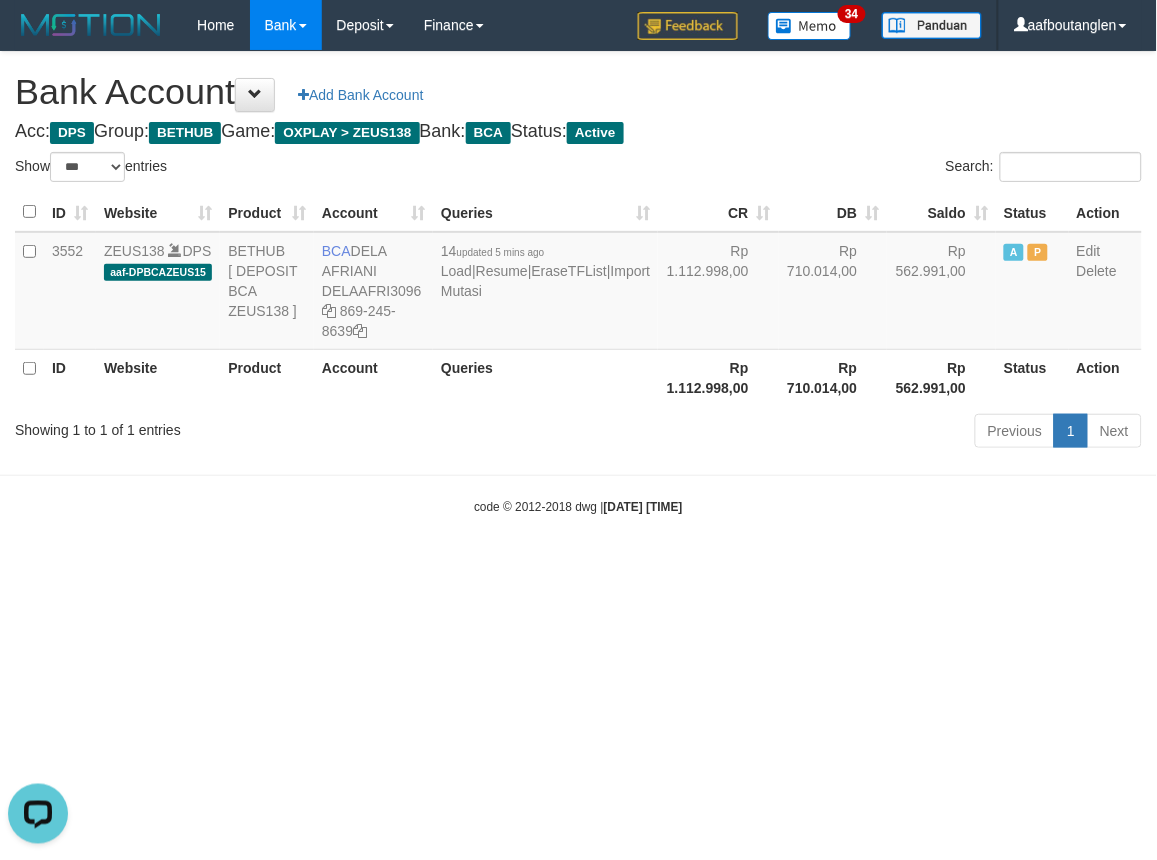 click on "Toggle navigation
Home
Bank
Account List
Deposit
DPS List
History
Note DPS
Finance
Financial Data
aafboutanglen
My Profile
Log Out
34" at bounding box center (578, 283) 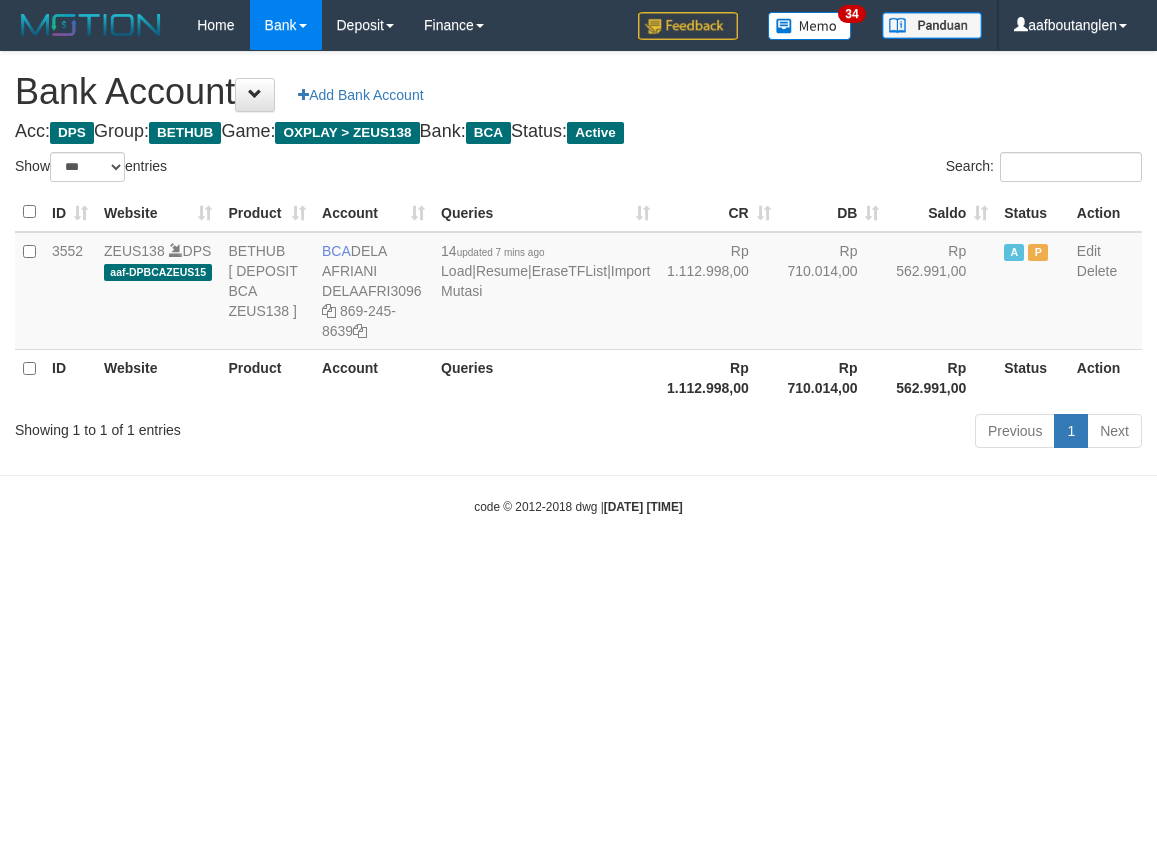 select on "***" 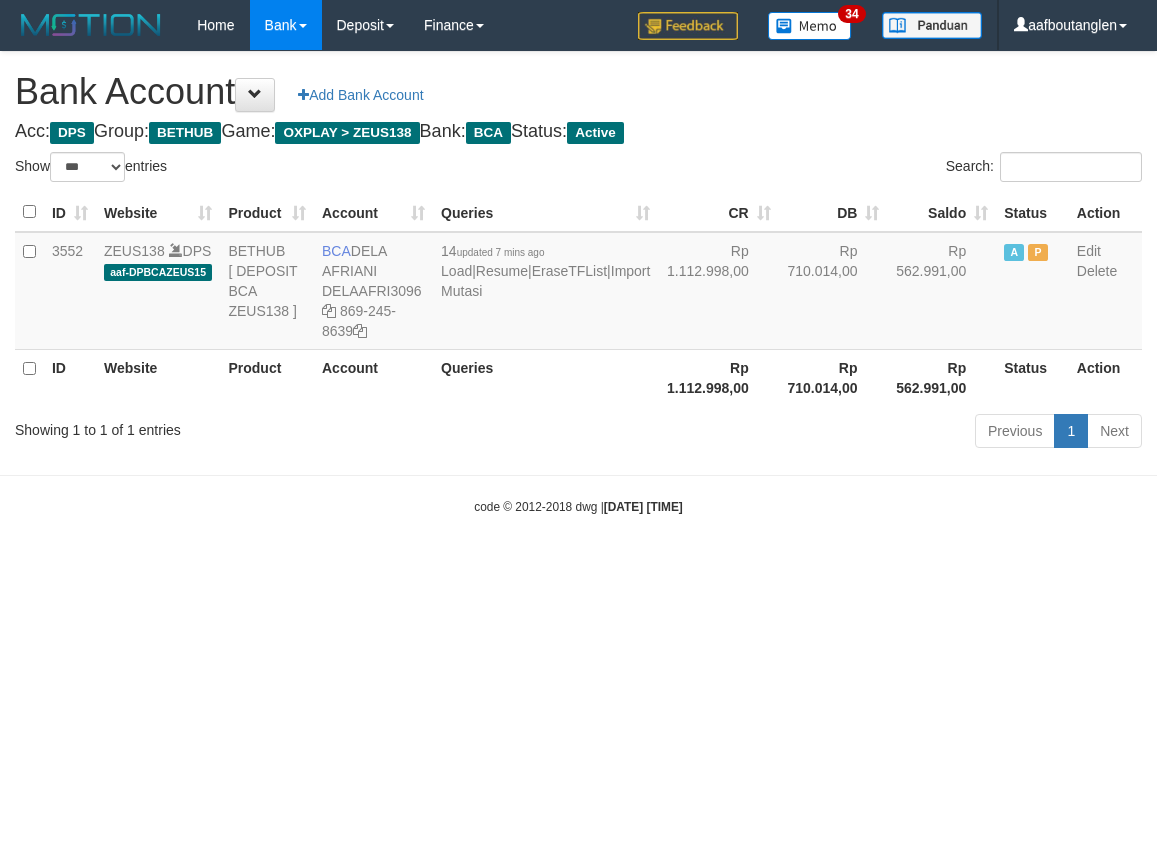 scroll, scrollTop: 0, scrollLeft: 0, axis: both 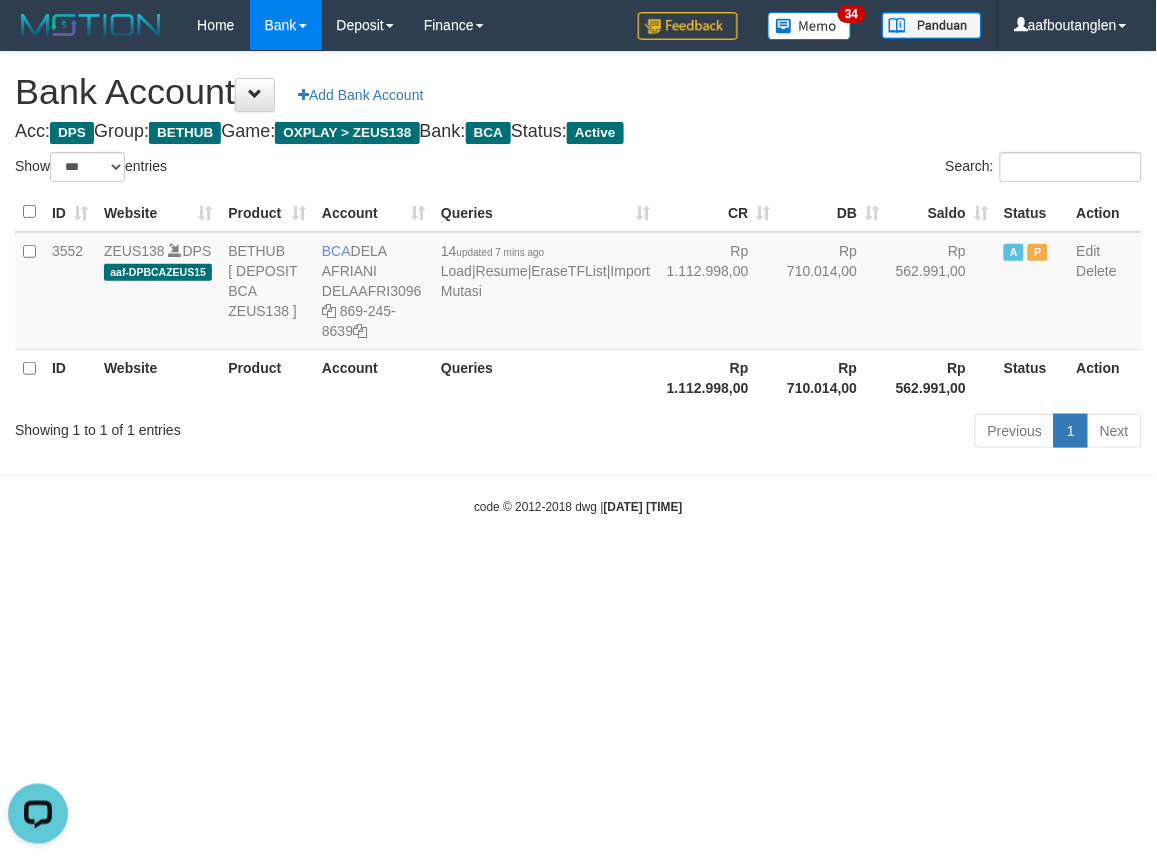click on "Toggle navigation
Home
Bank
Account List
Deposit
DPS List
History
Note DPS
Finance
Financial Data
aafboutanglen
My Profile
Log Out
34" at bounding box center [578, 283] 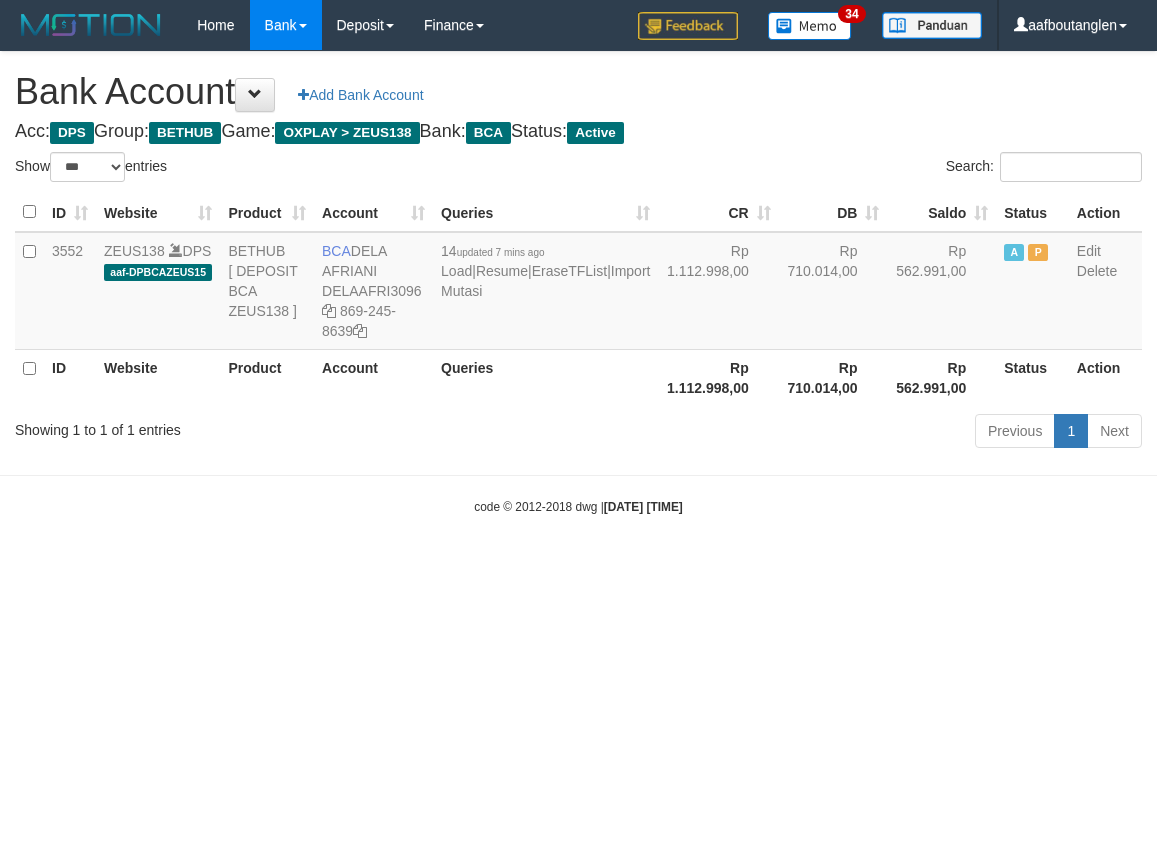 select on "***" 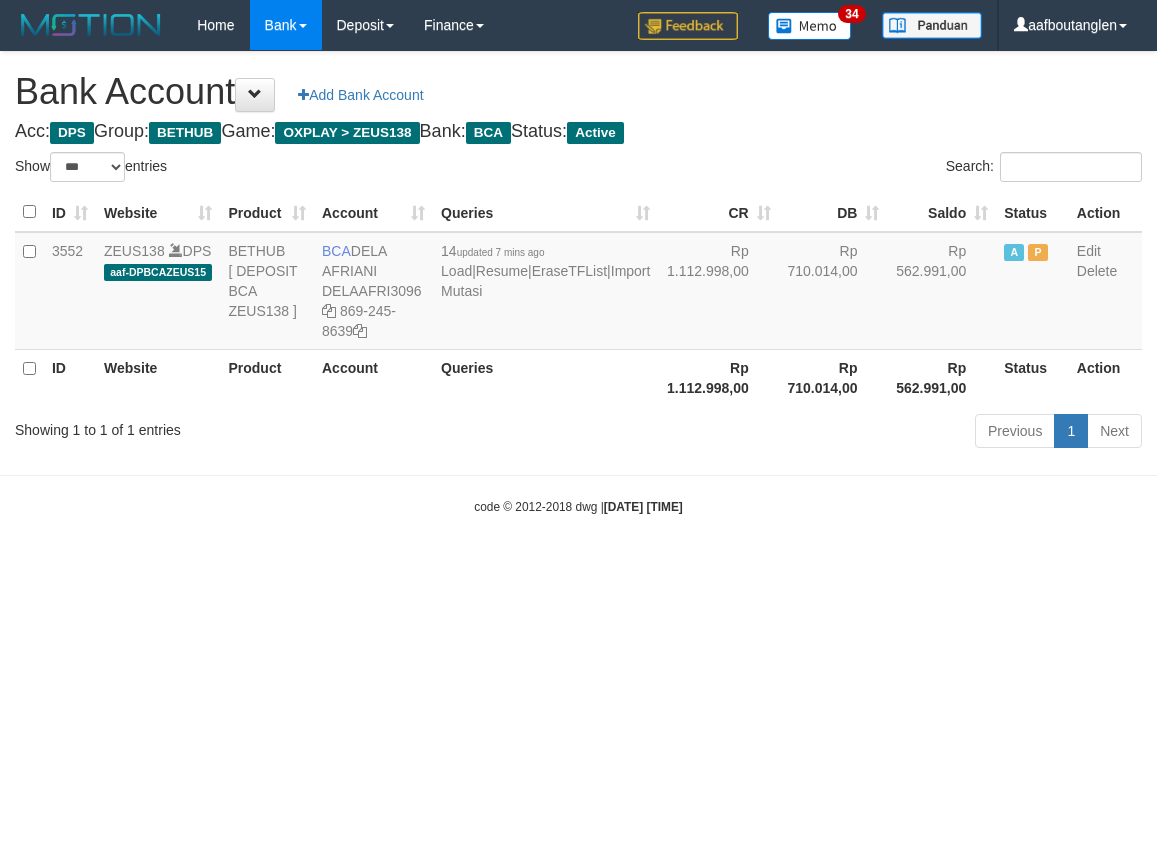 scroll, scrollTop: 0, scrollLeft: 0, axis: both 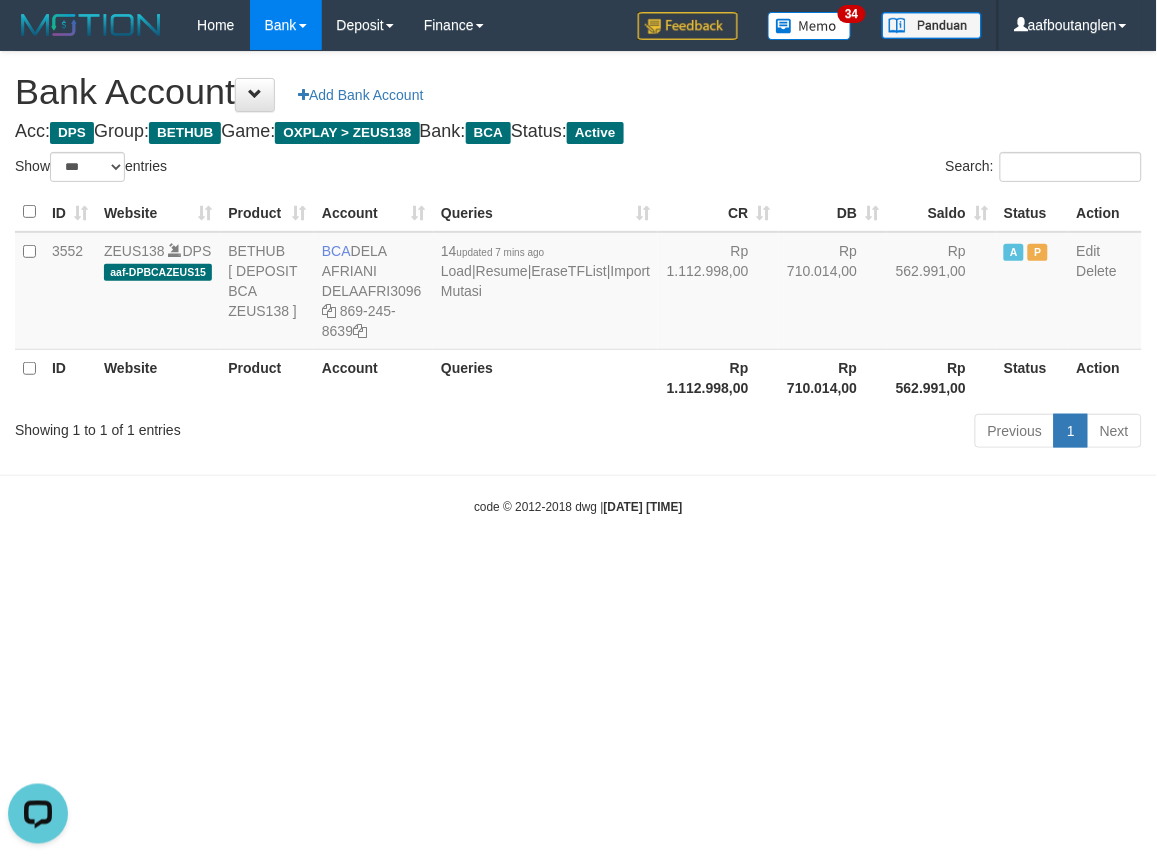 click on "Toggle navigation
Home
Bank
Account List
Deposit
DPS List
History
Note DPS
Finance
Financial Data
aafboutanglen
My Profile
Log Out
34" at bounding box center (578, 283) 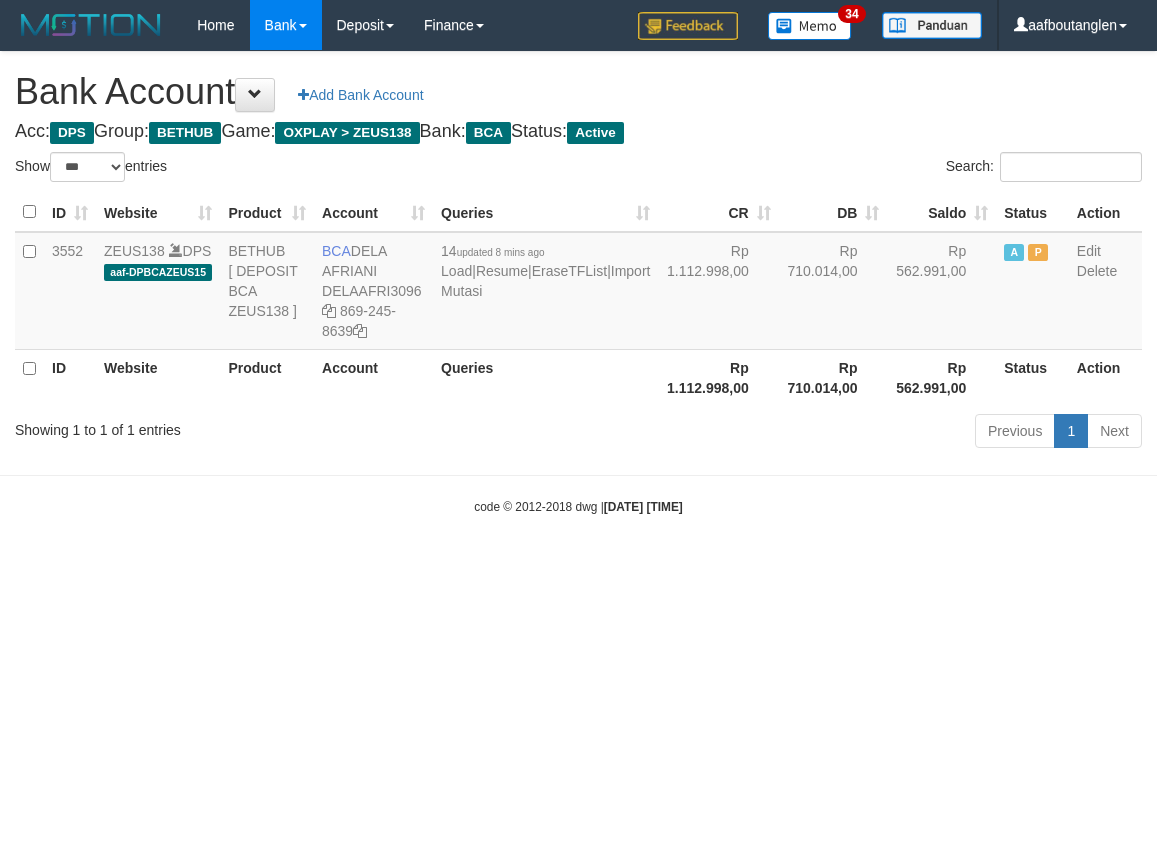 select on "***" 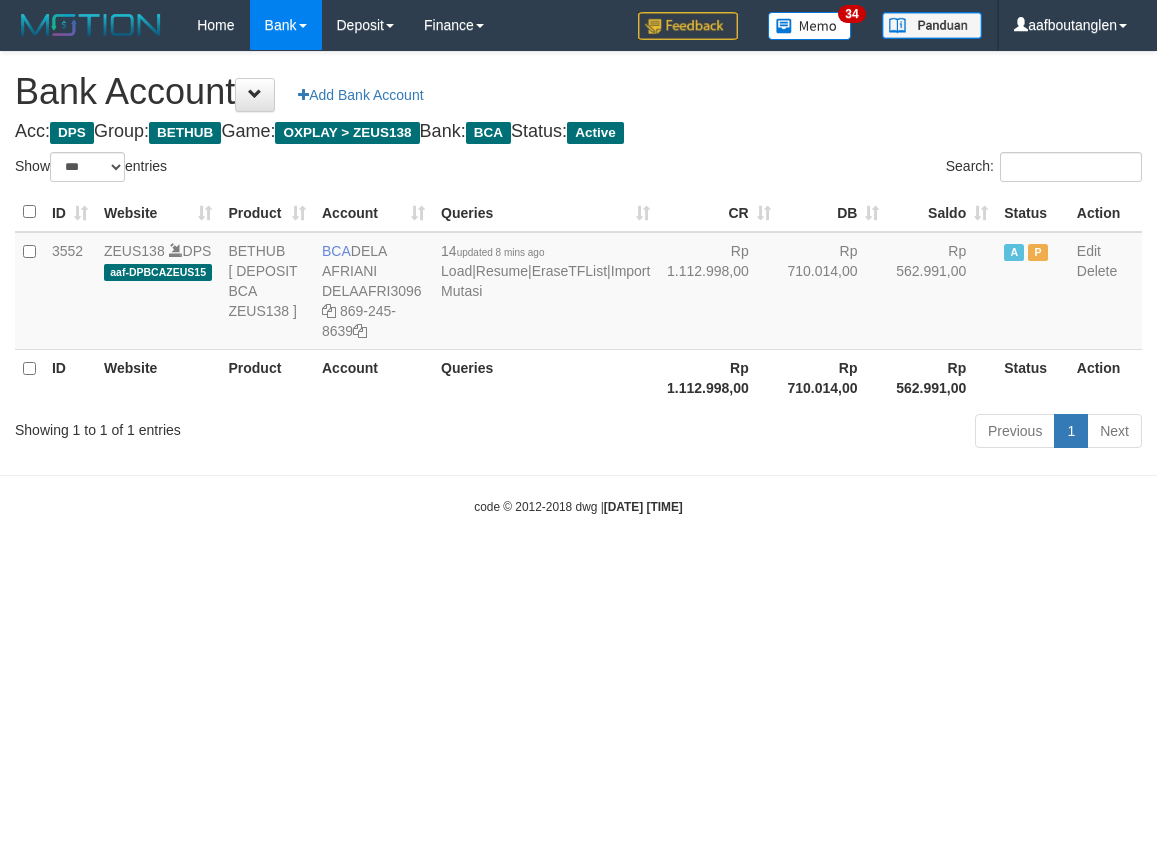 scroll, scrollTop: 0, scrollLeft: 0, axis: both 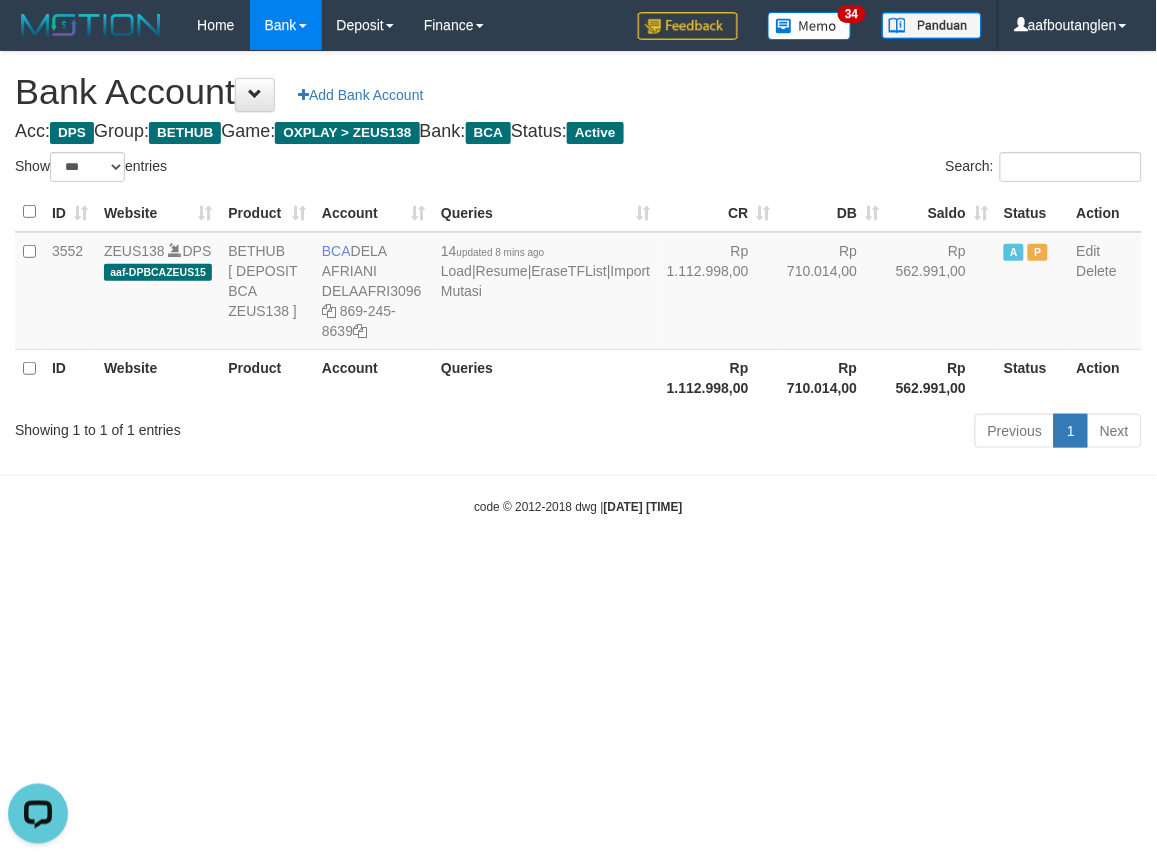 drag, startPoint x: 104, startPoint y: 528, endPoint x: 126, endPoint y: 540, distance: 25.059929 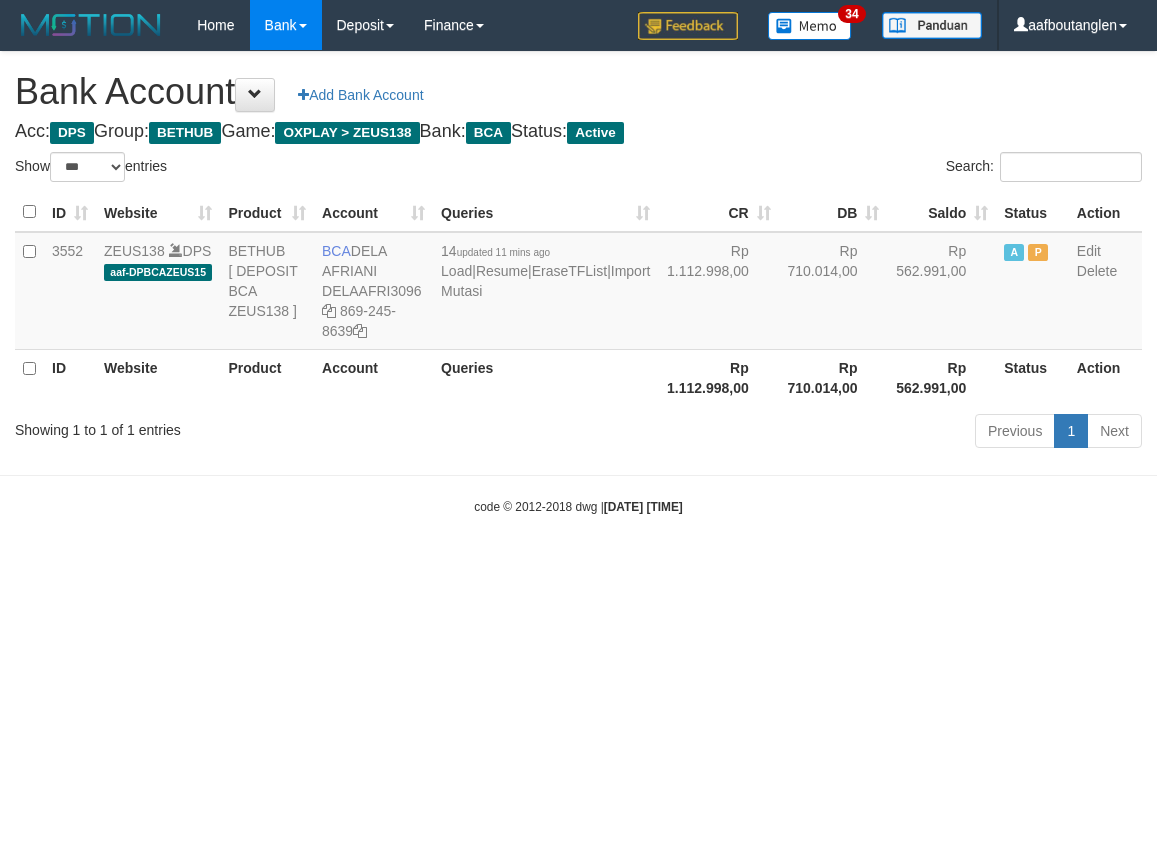 select on "***" 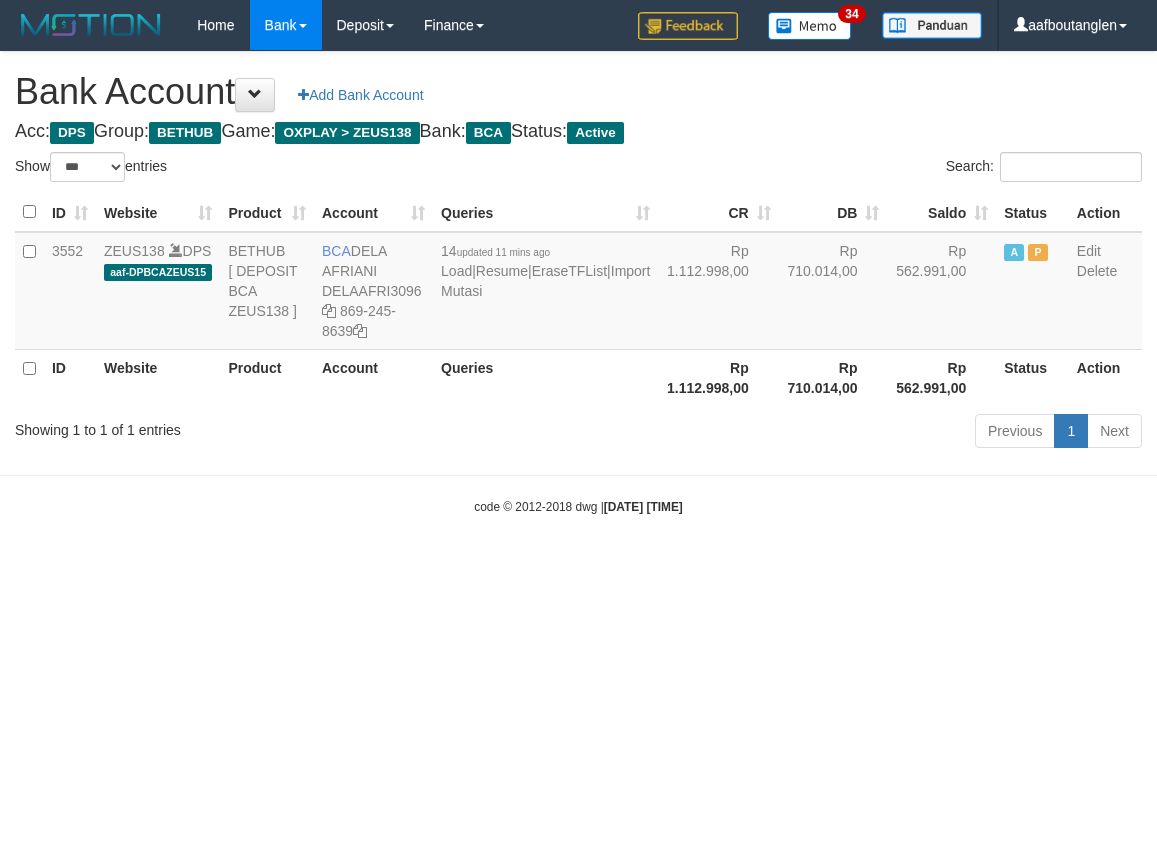 scroll, scrollTop: 0, scrollLeft: 0, axis: both 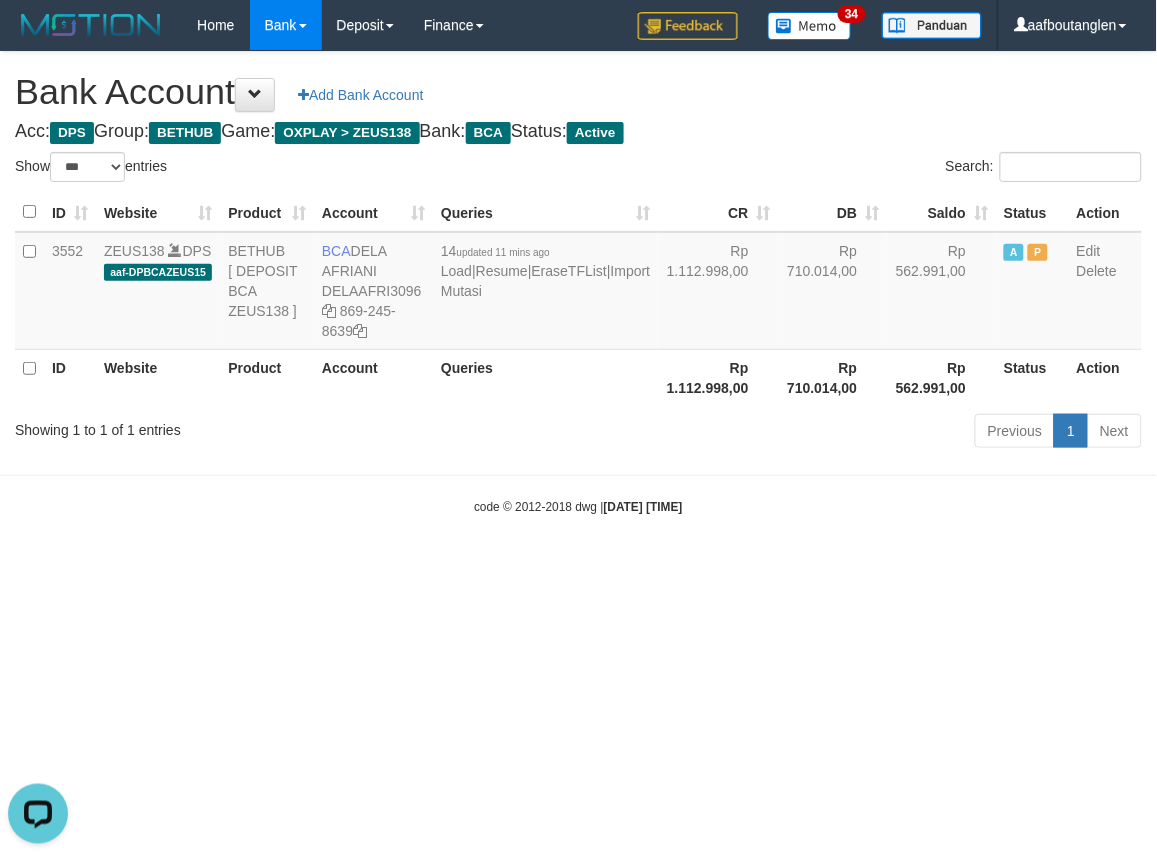 drag, startPoint x: 942, startPoint y: 714, endPoint x: 964, endPoint y: 691, distance: 31.827662 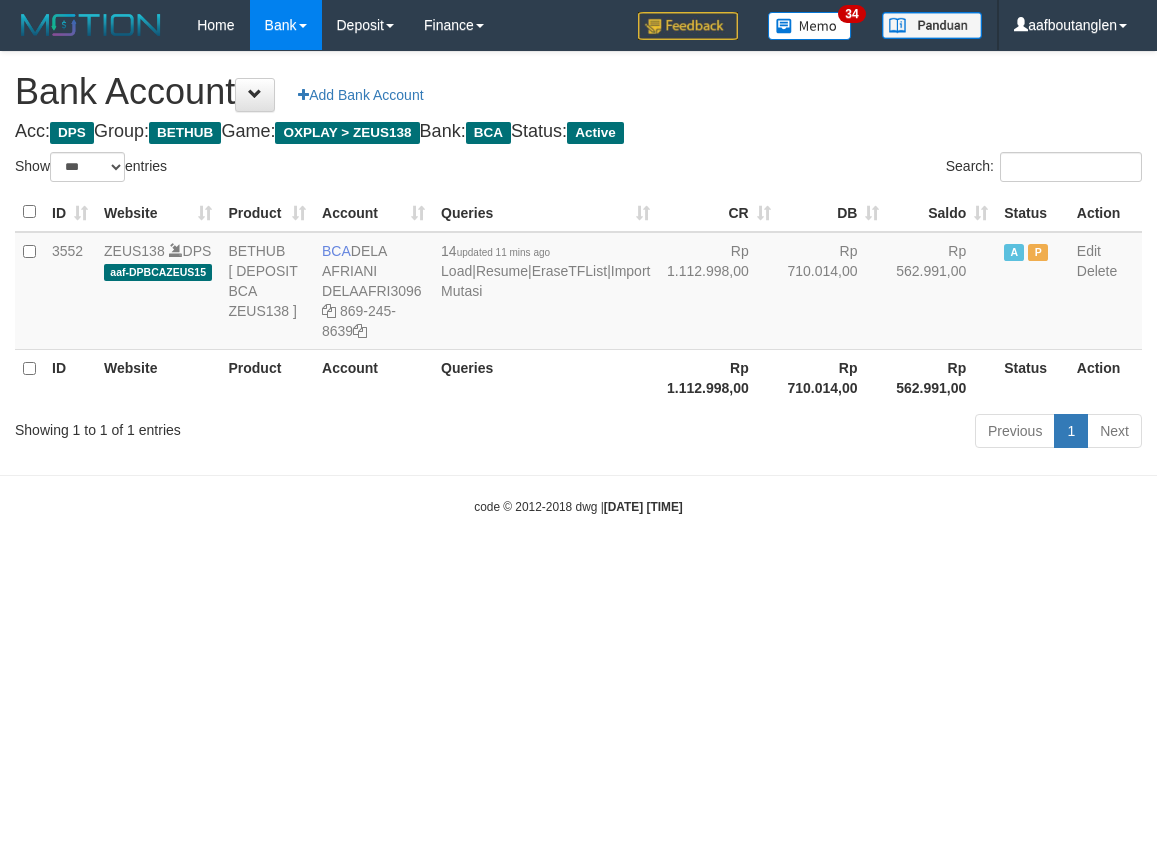 select on "***" 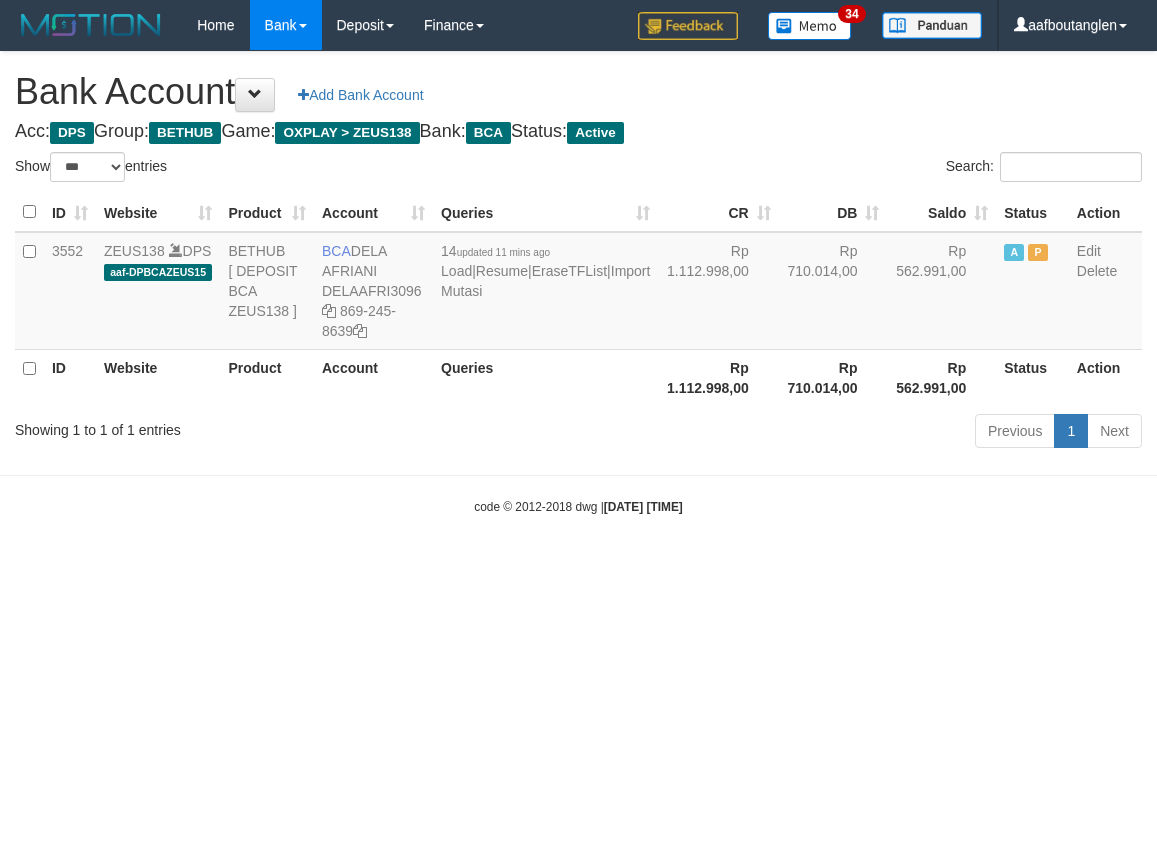 scroll, scrollTop: 0, scrollLeft: 0, axis: both 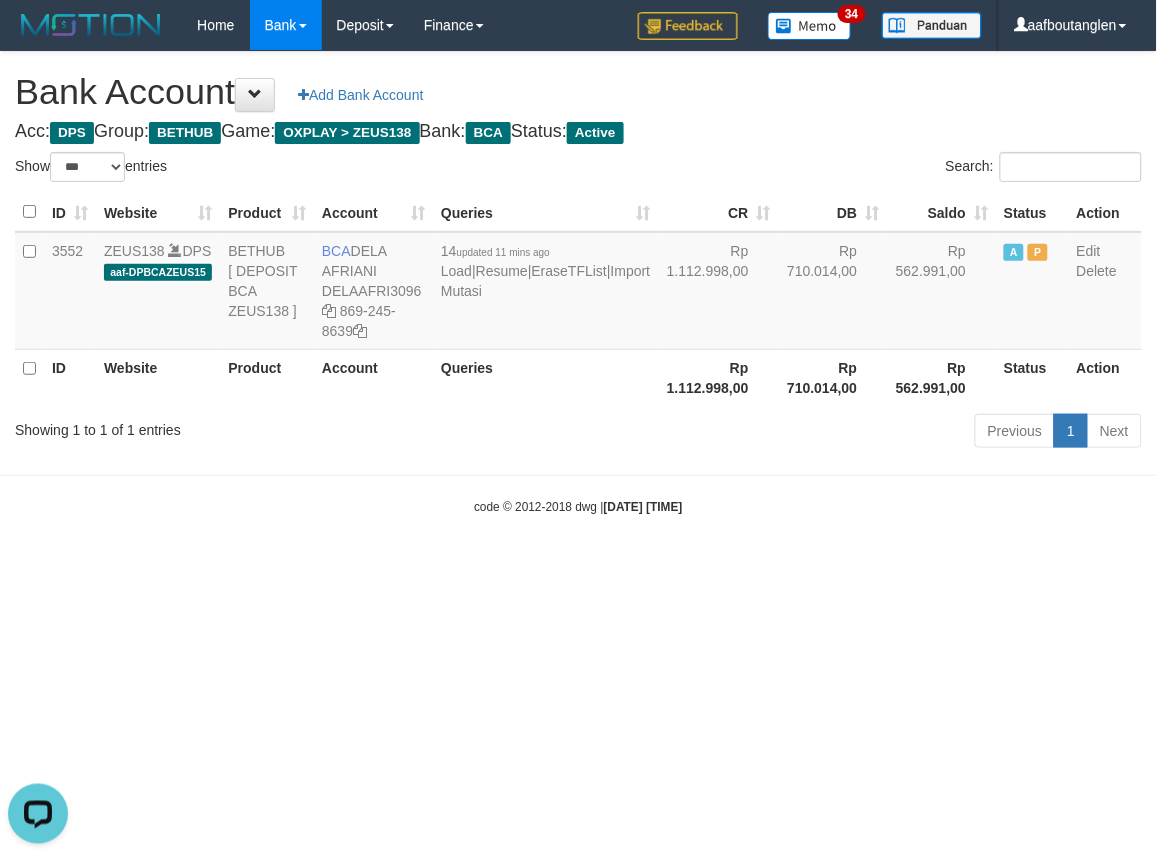 click on "Toggle navigation
Home
Bank
Account List
Deposit
DPS List
History
Note DPS
Finance
Financial Data
aafboutanglen
My Profile
Log Out
34" at bounding box center (578, 283) 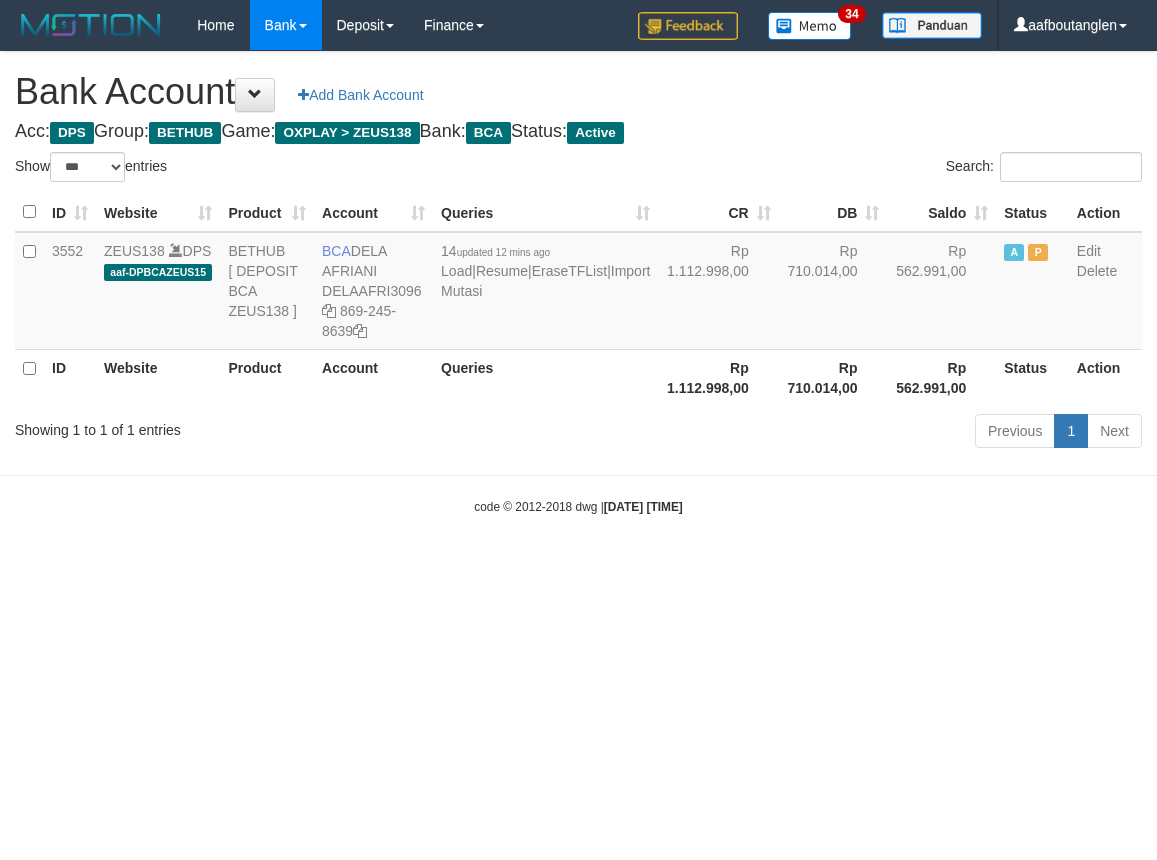 select on "***" 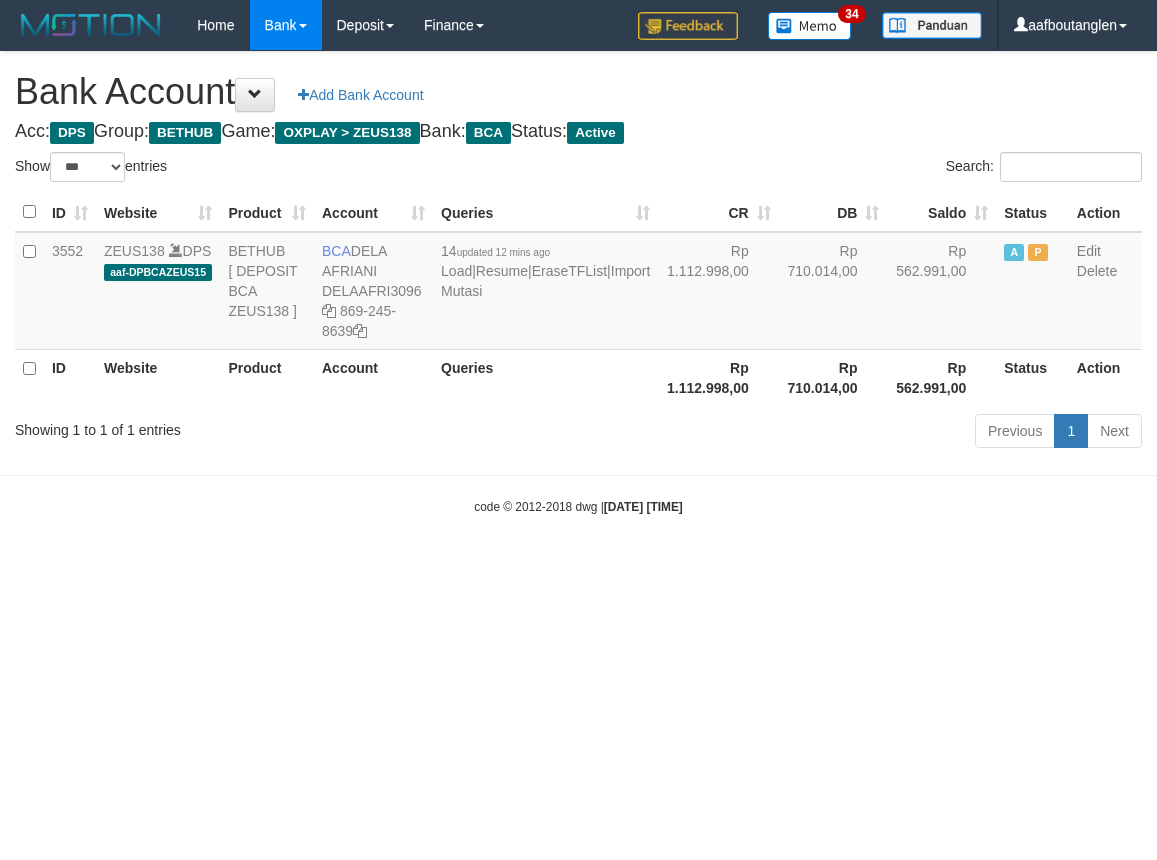scroll, scrollTop: 0, scrollLeft: 0, axis: both 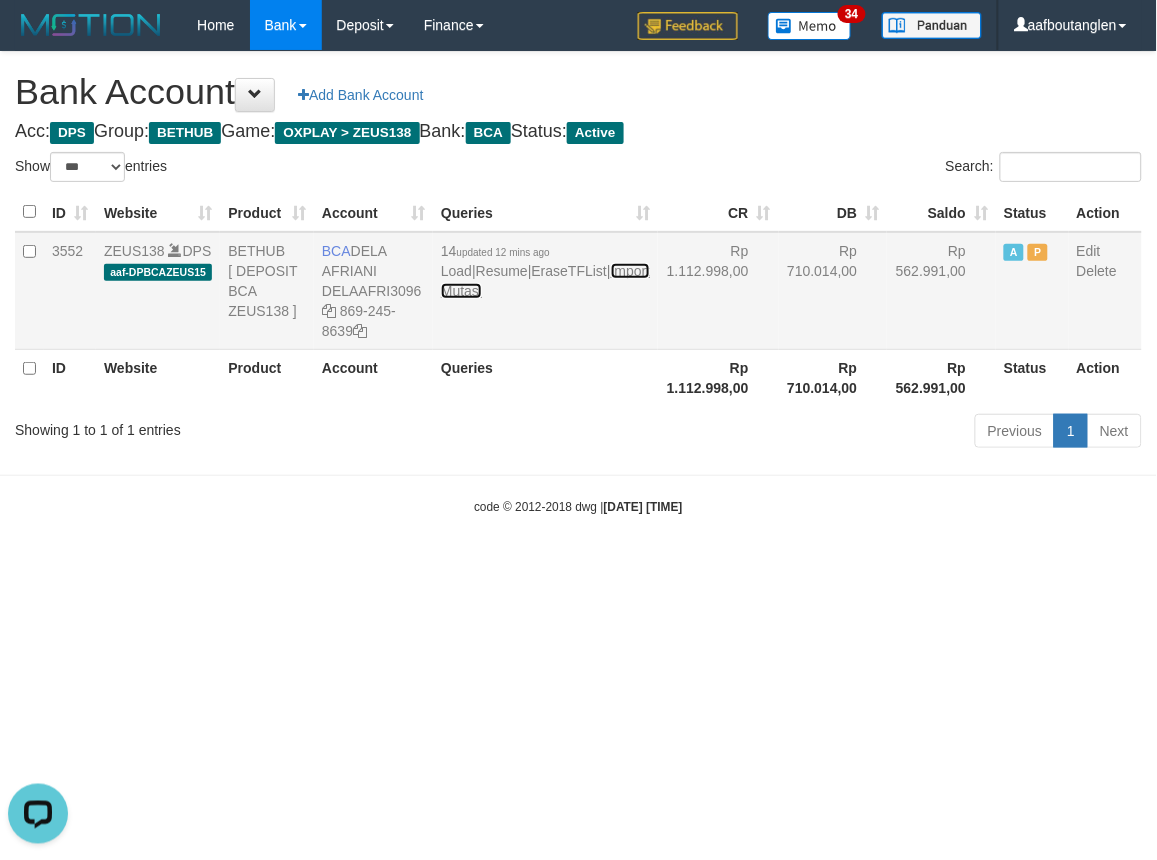 click on "Import Mutasi" at bounding box center [545, 281] 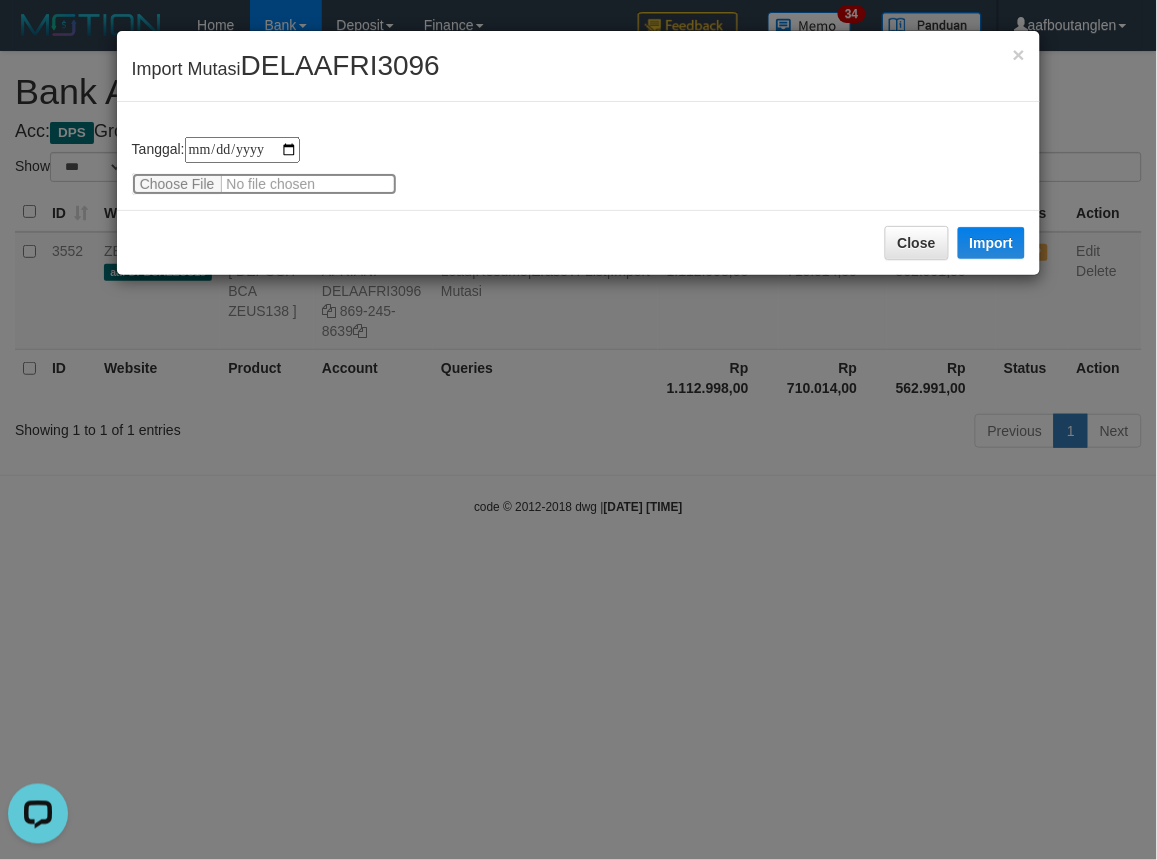 click at bounding box center (264, 184) 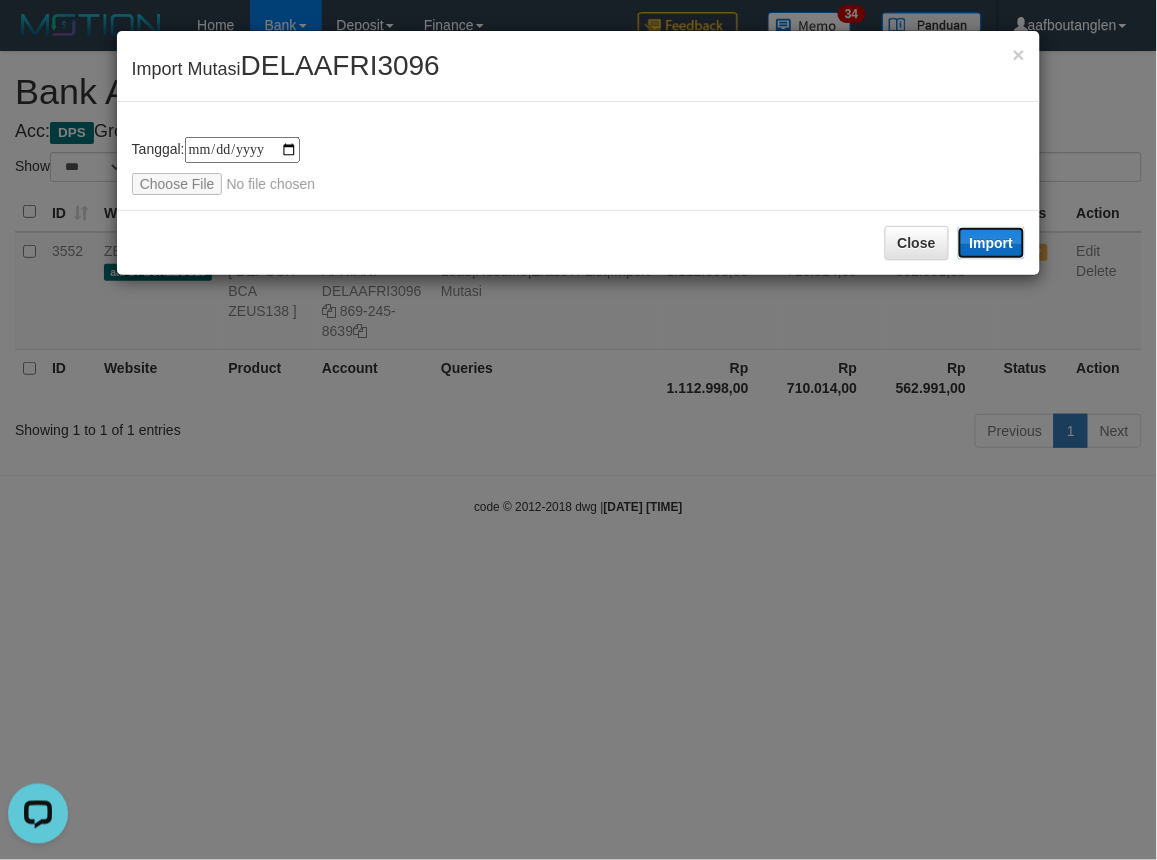 click on "Import" at bounding box center (992, 243) 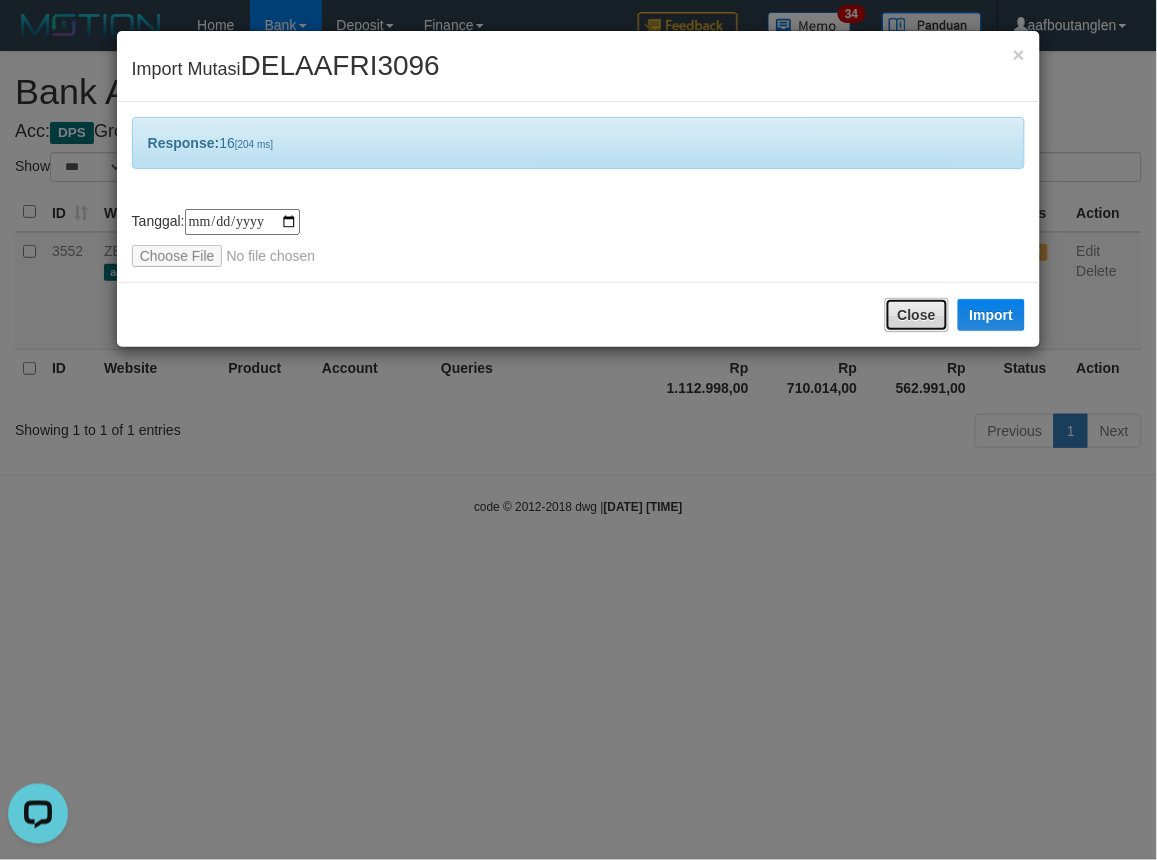click on "Close" at bounding box center [917, 315] 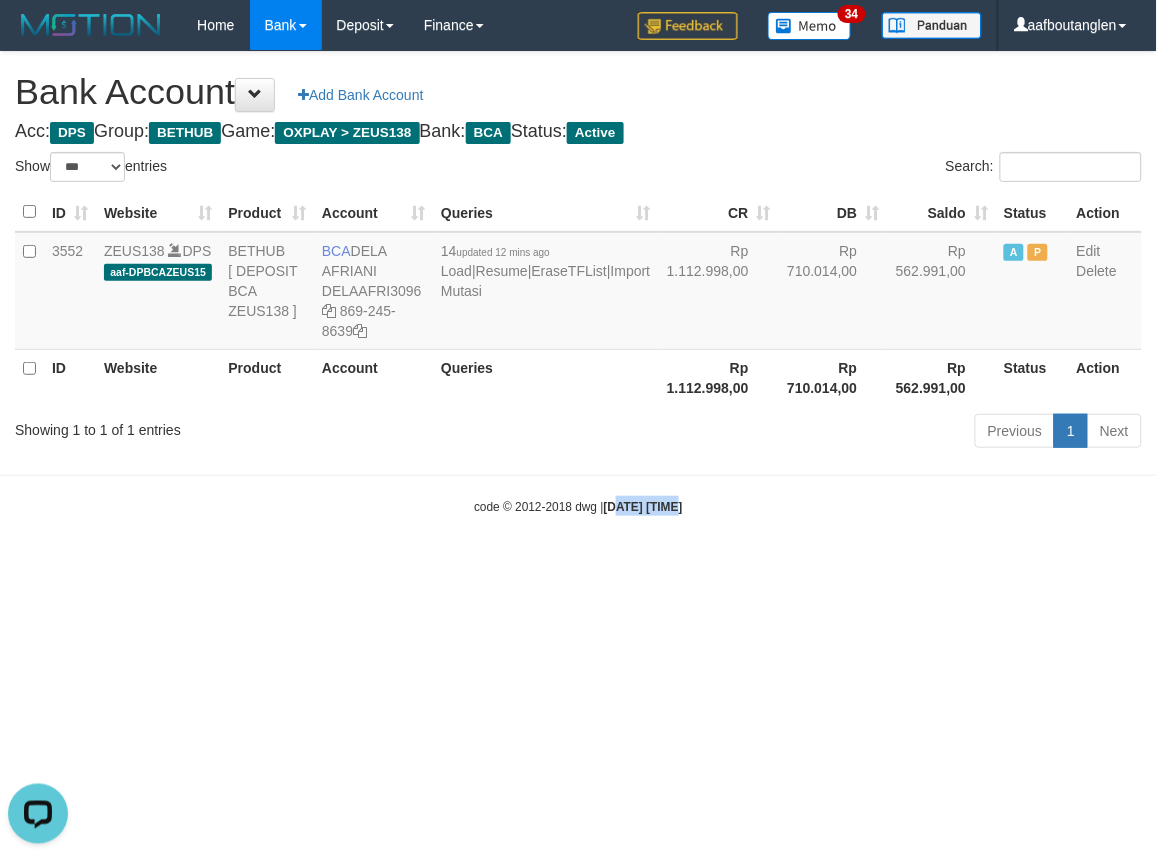 click on "Toggle navigation
Home
Bank
Account List
Deposit
DPS List
History
Note DPS
Finance
Financial Data
aafboutanglen
My Profile
Log Out
34" at bounding box center (578, 283) 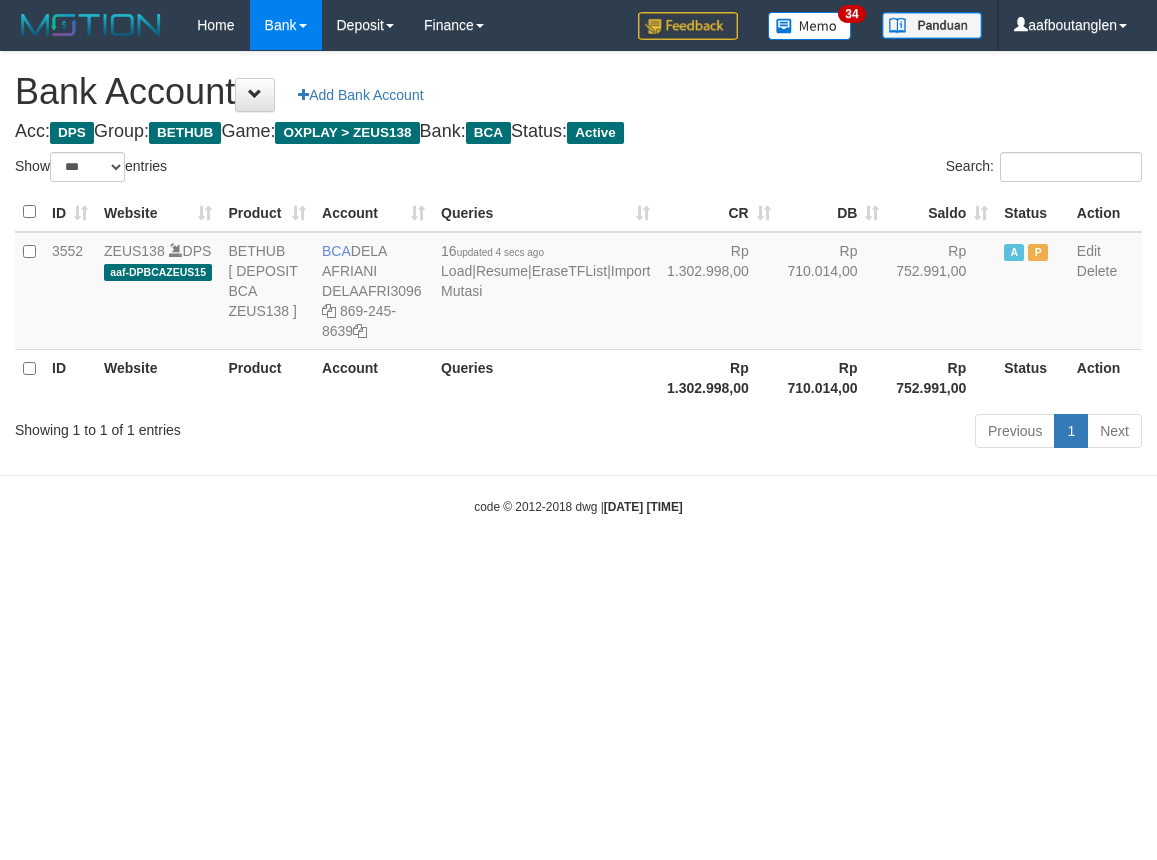 select on "***" 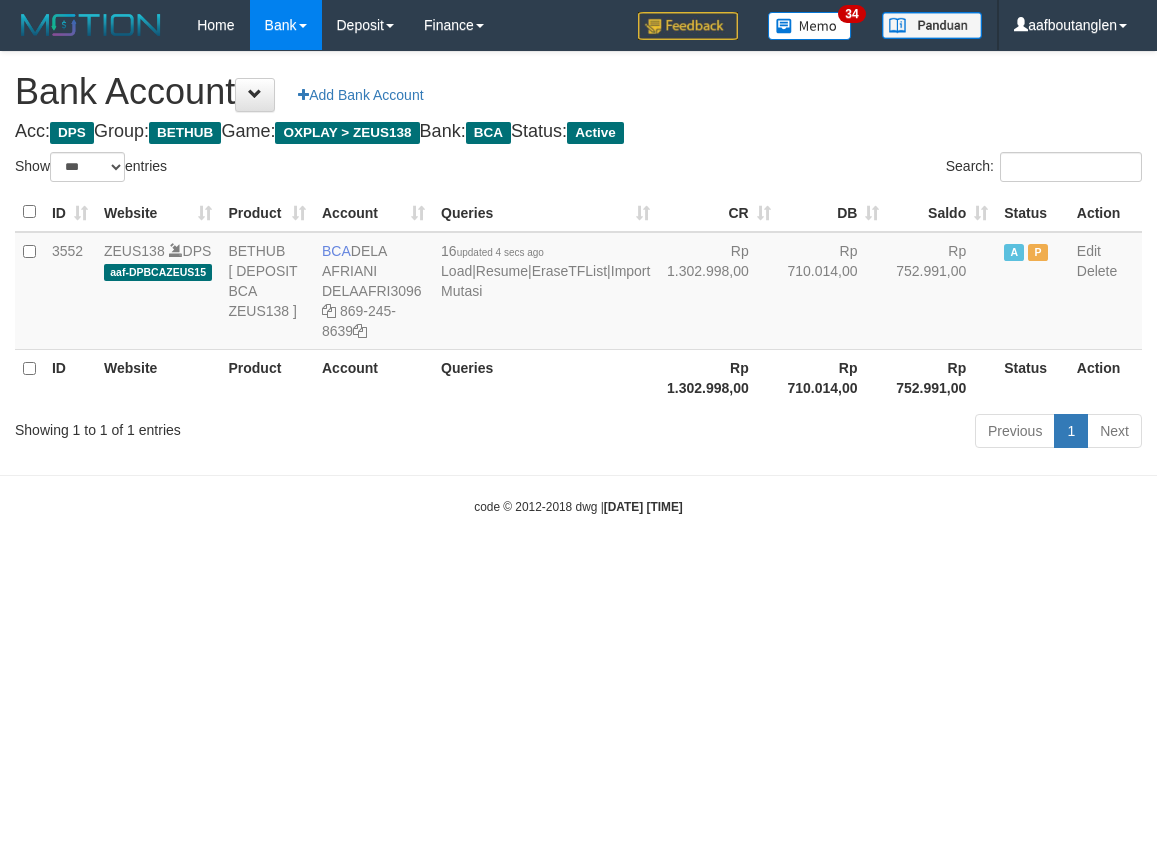 scroll, scrollTop: 0, scrollLeft: 0, axis: both 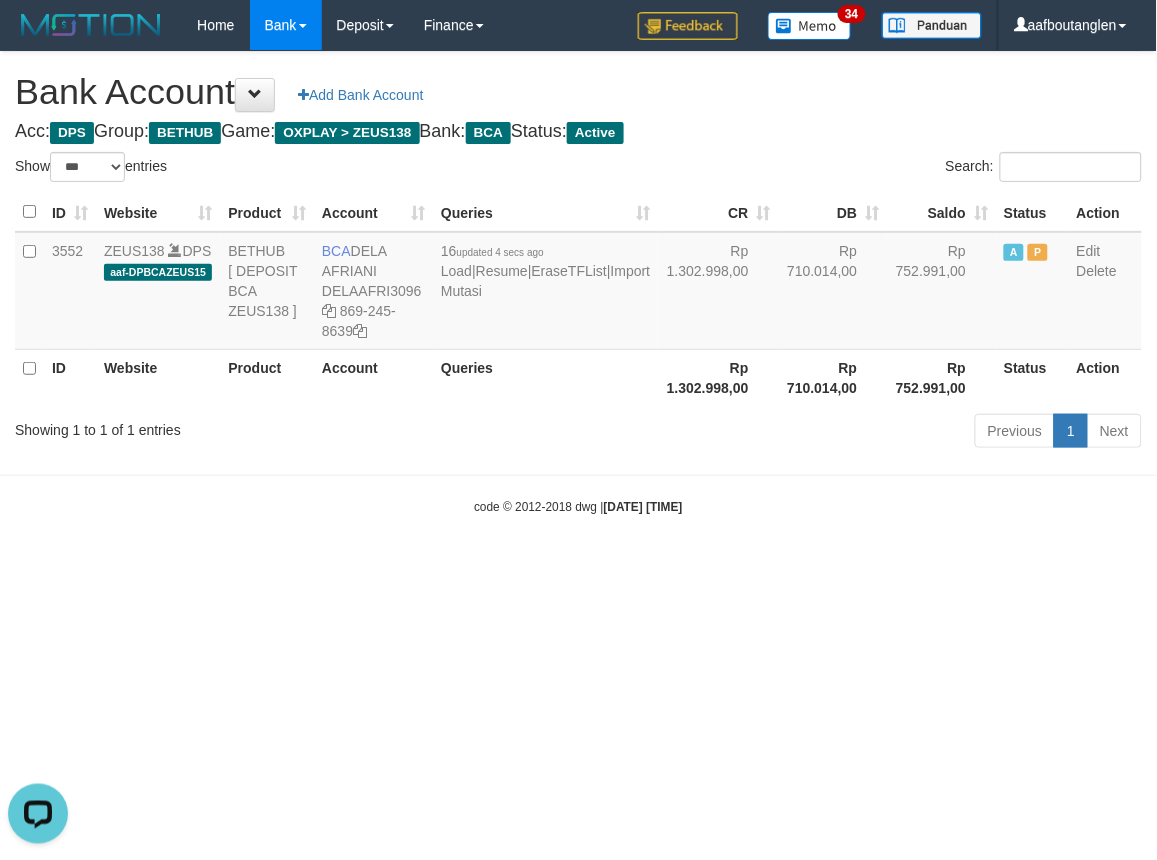 click on "Toggle navigation
Home
Bank
Account List
Deposit
DPS List
History
Note DPS
Finance
Financial Data
aafboutanglen
My Profile
Log Out
34" at bounding box center (578, 283) 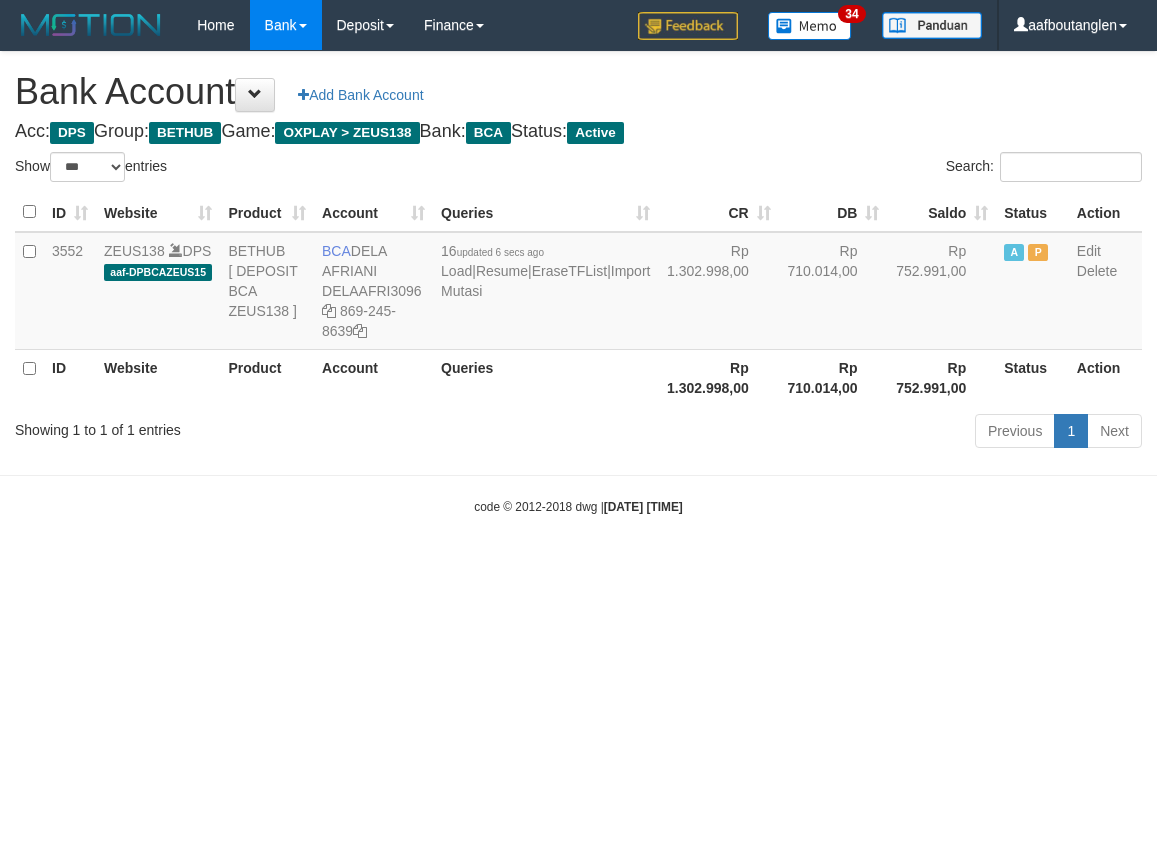 select on "***" 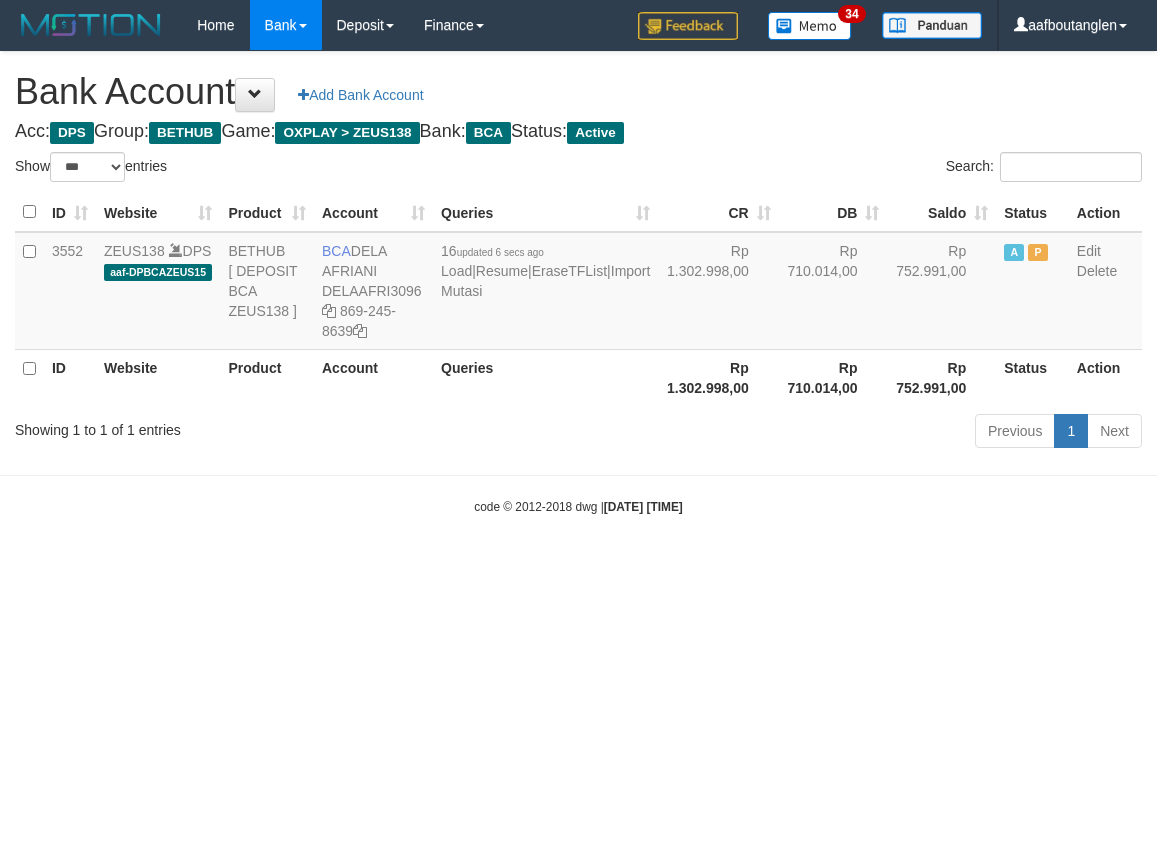 scroll, scrollTop: 0, scrollLeft: 0, axis: both 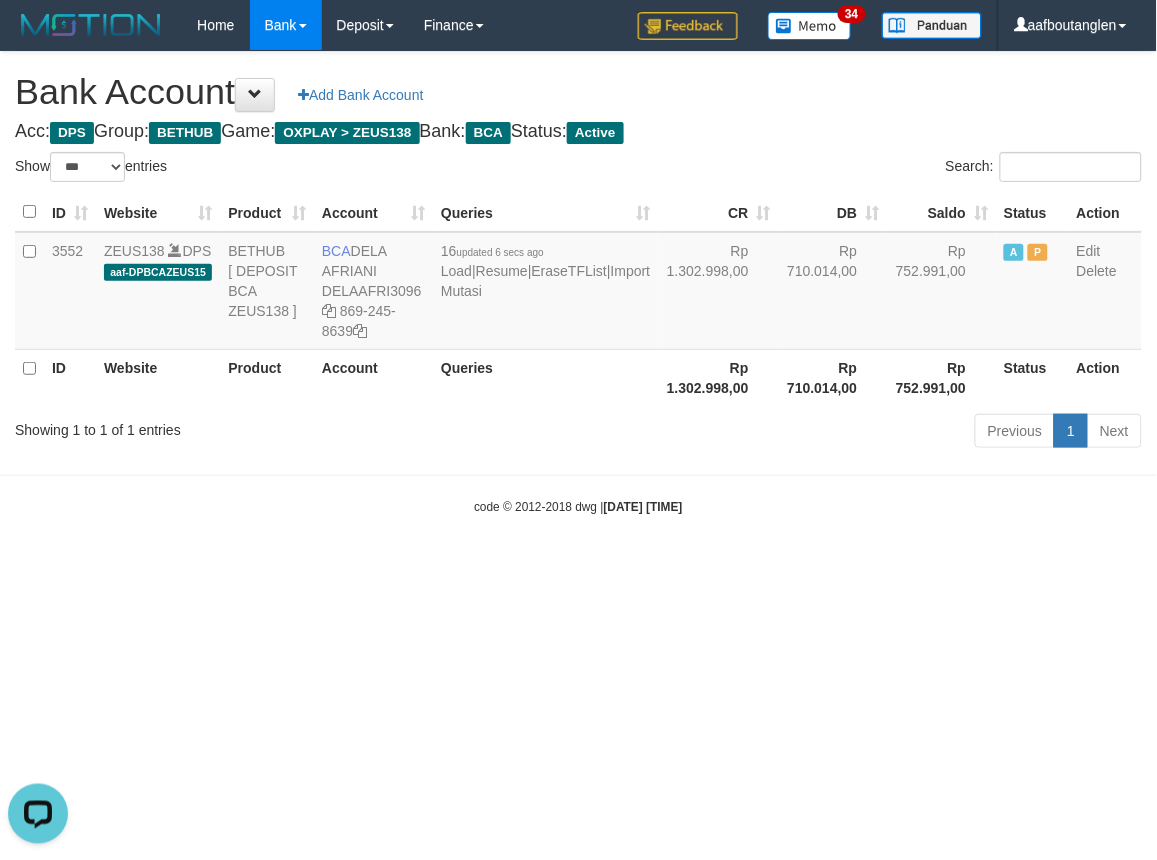 click on "Toggle navigation
Home
Bank
Account List
Deposit
DPS List
History
Note DPS
Finance
Financial Data
aafboutanglen
My Profile
Log Out
34" at bounding box center [578, 283] 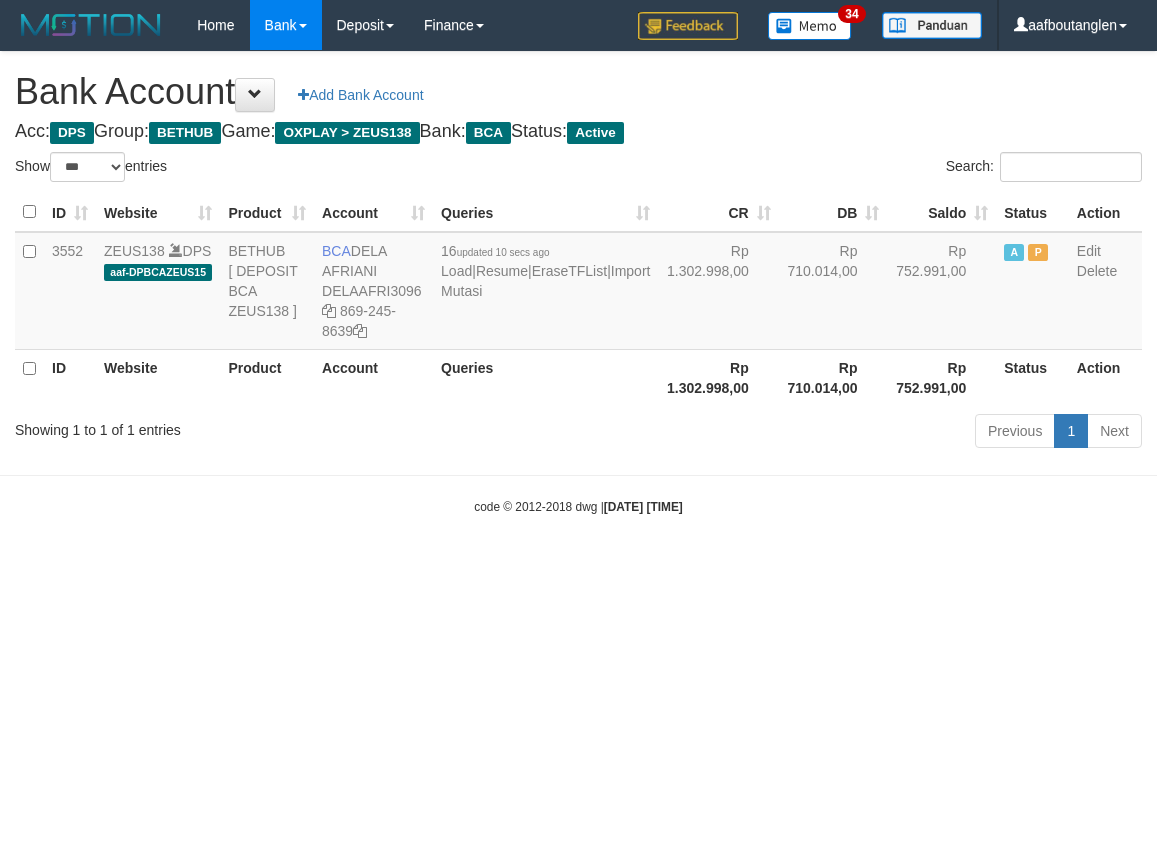 select on "***" 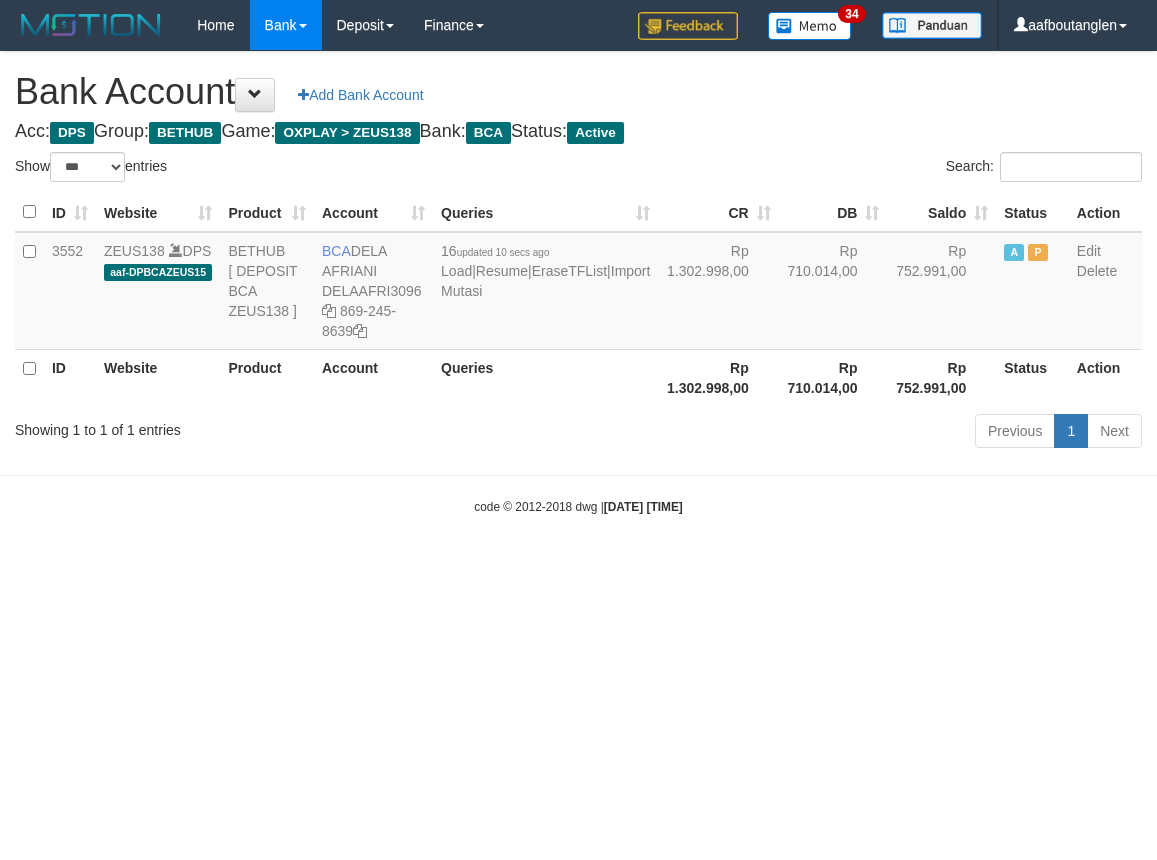 scroll, scrollTop: 0, scrollLeft: 0, axis: both 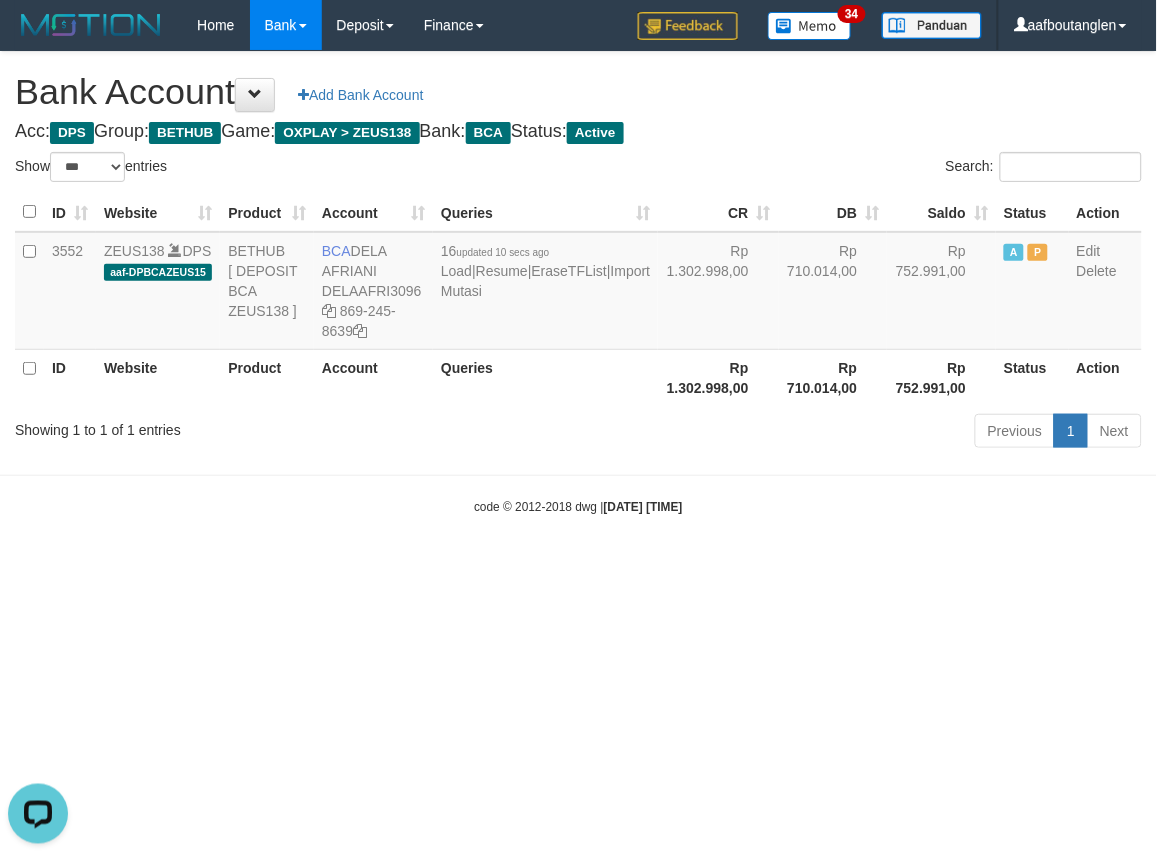 drag, startPoint x: 923, startPoint y: 597, endPoint x: 910, endPoint y: 601, distance: 13.601471 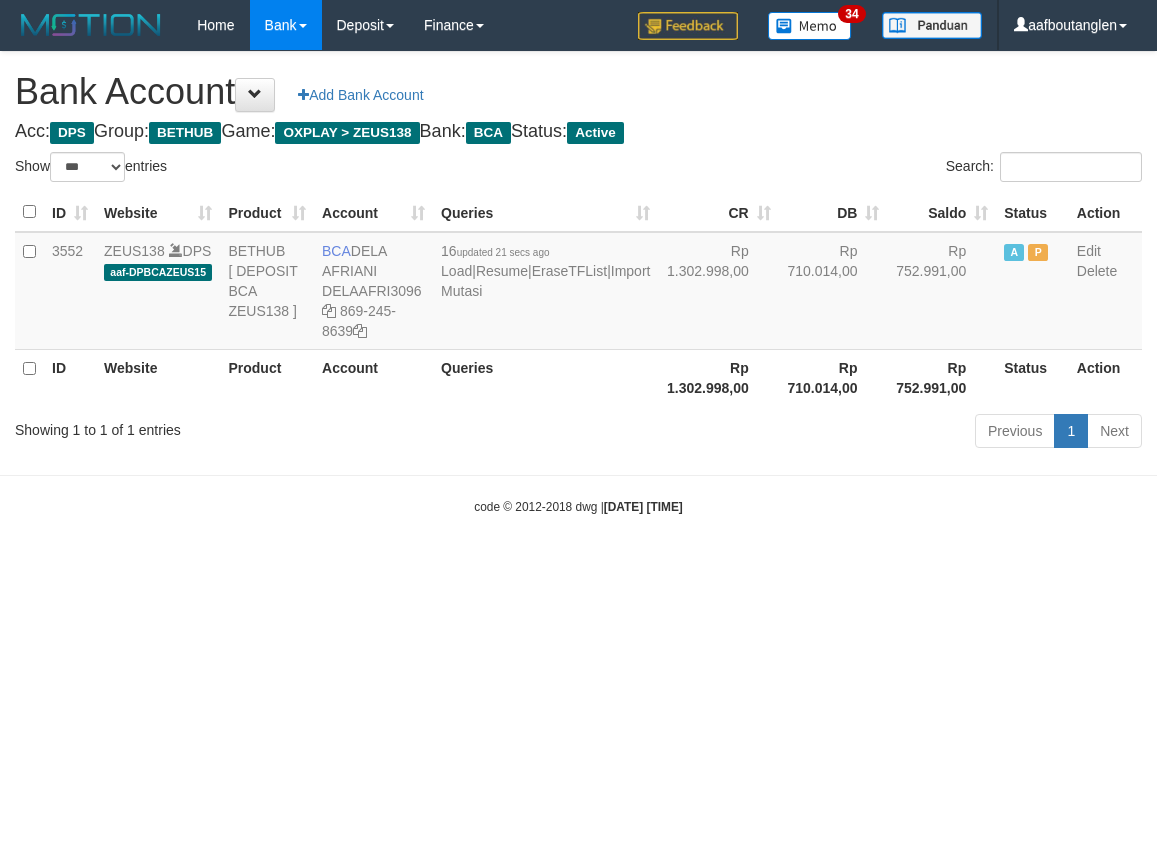 select on "***" 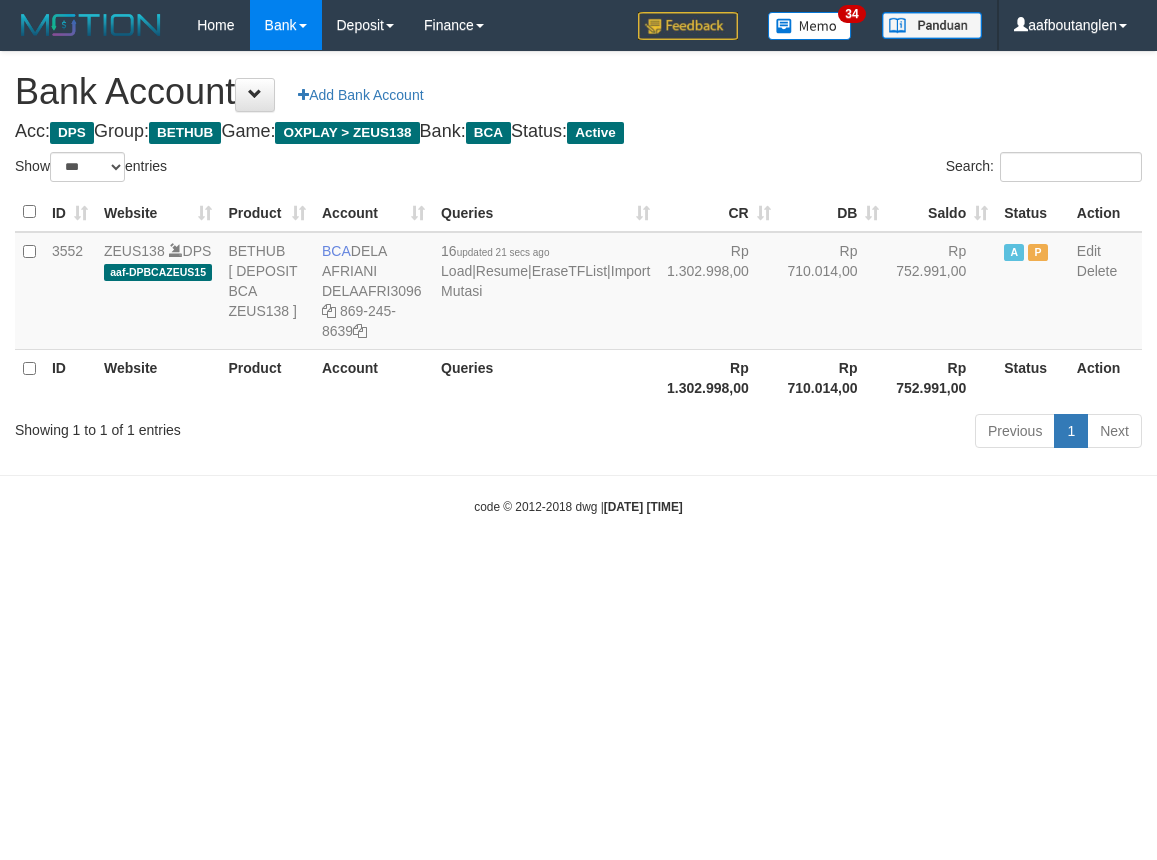 scroll, scrollTop: 0, scrollLeft: 0, axis: both 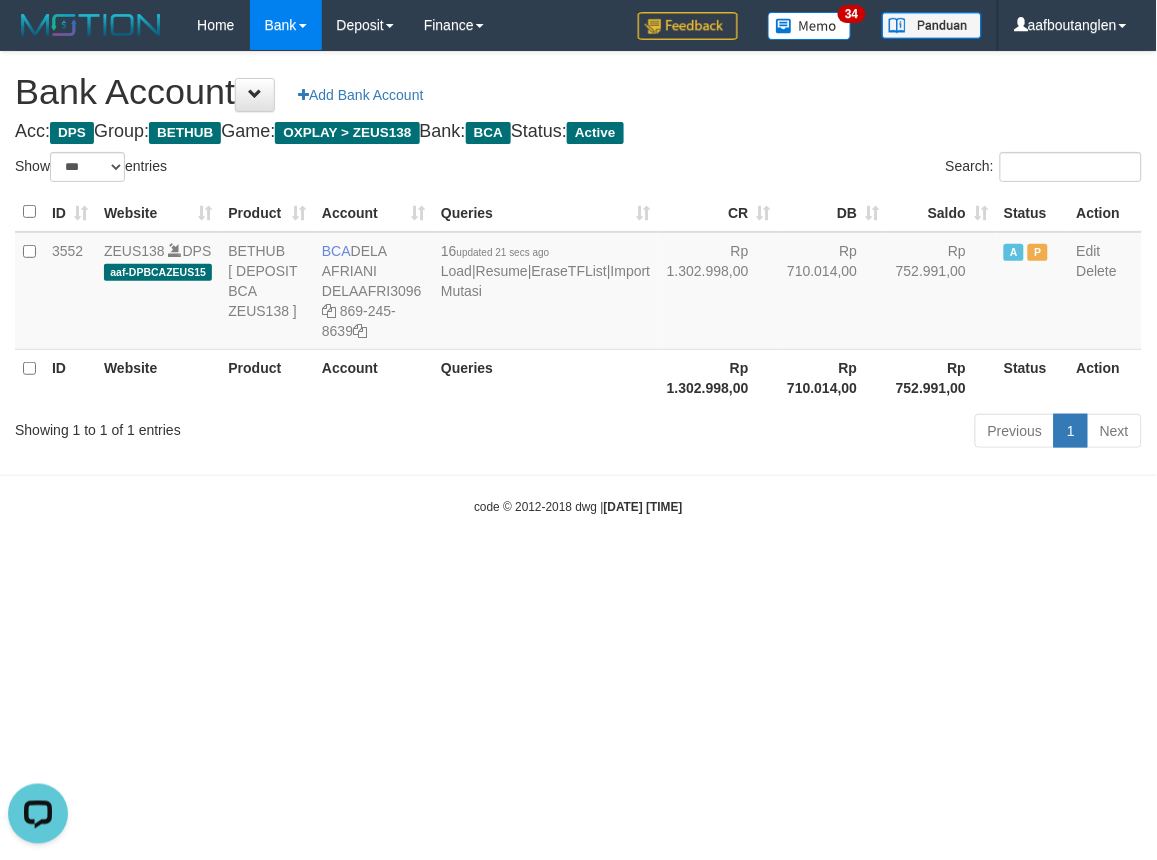 click on "Toggle navigation
Home
Bank
Account List
Deposit
DPS List
History
Note DPS
Finance
Financial Data
aafboutanglen
My Profile
Log Out
34" at bounding box center (578, 283) 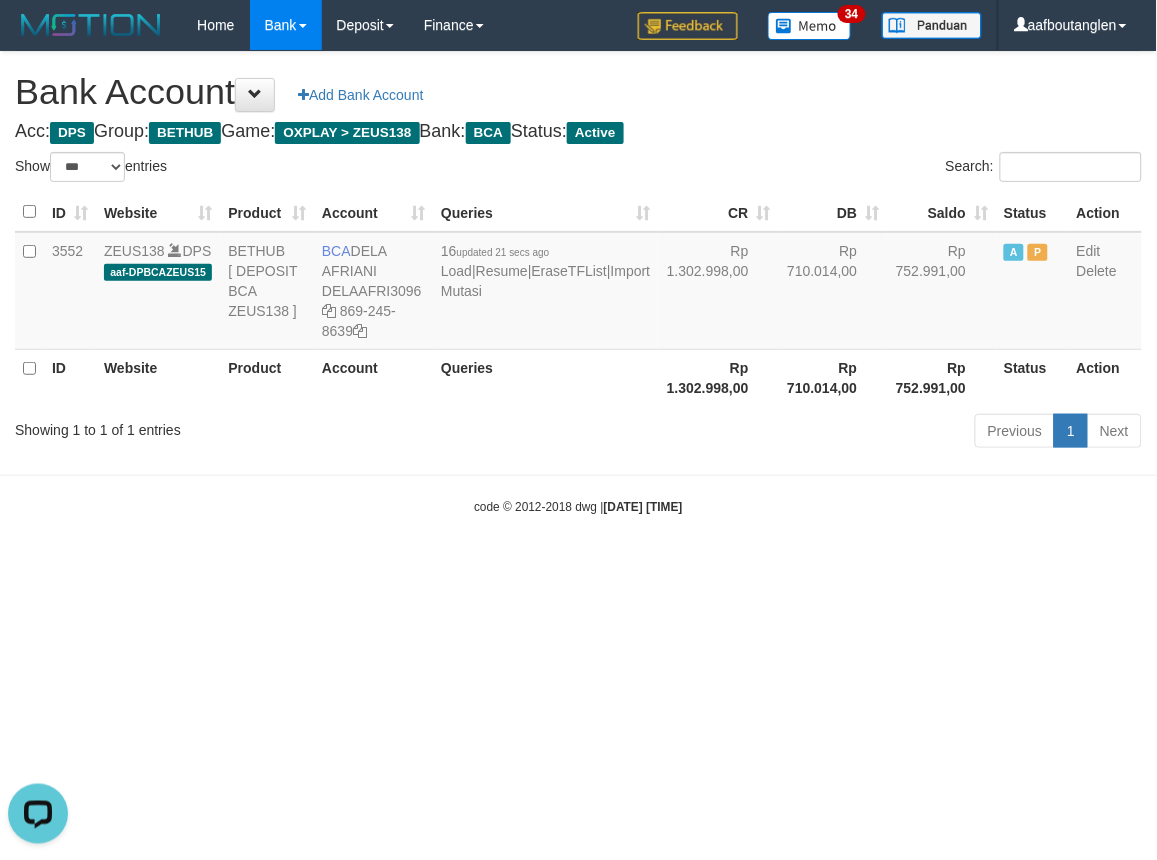 click on "Toggle navigation
Home
Bank
Account List
Deposit
DPS List
History
Note DPS
Finance
Financial Data
aafboutanglen
My Profile
Log Out
34" at bounding box center (578, 283) 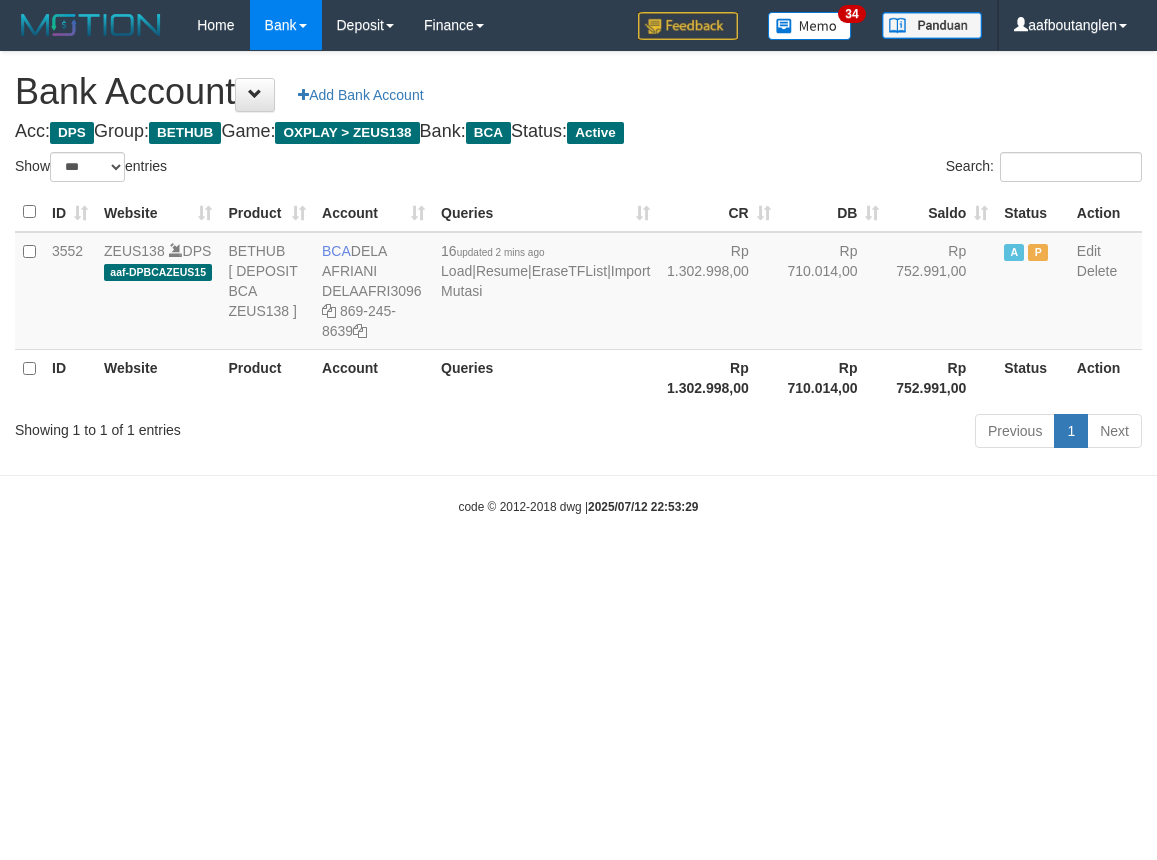 select on "***" 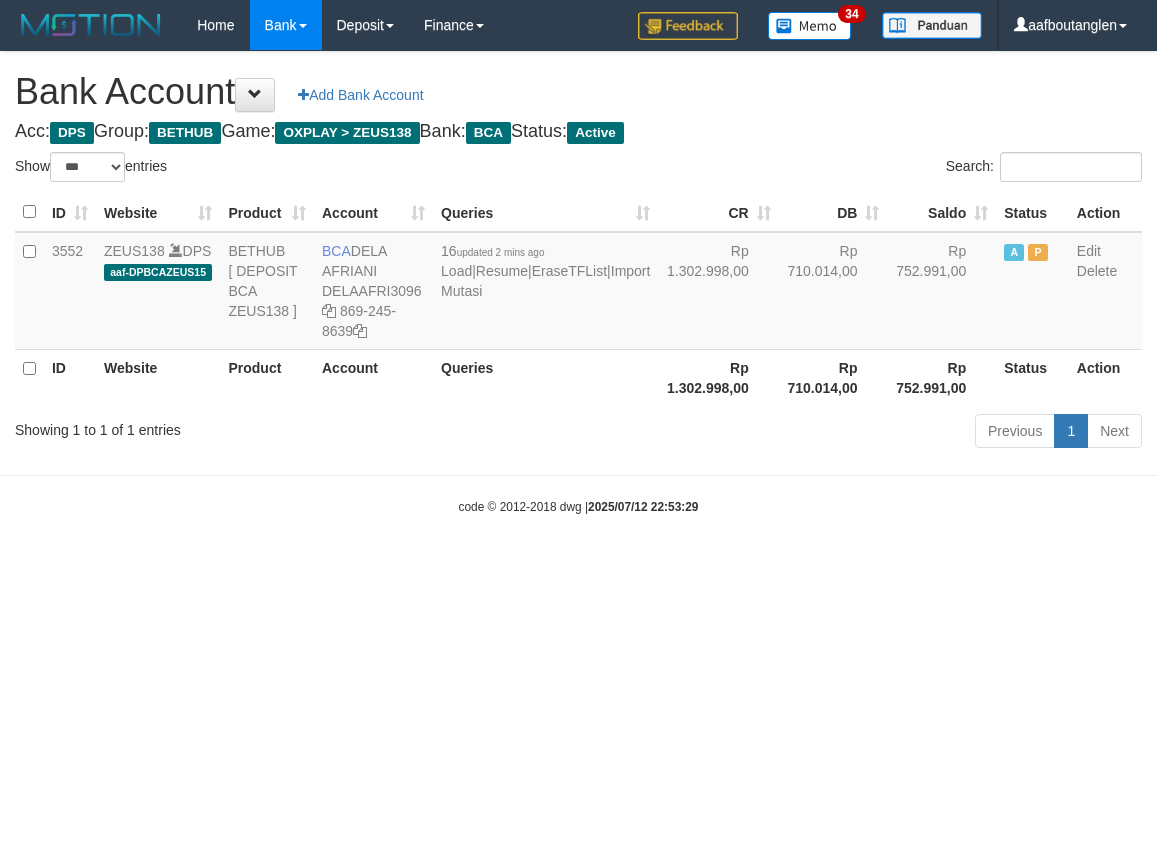 scroll, scrollTop: 0, scrollLeft: 0, axis: both 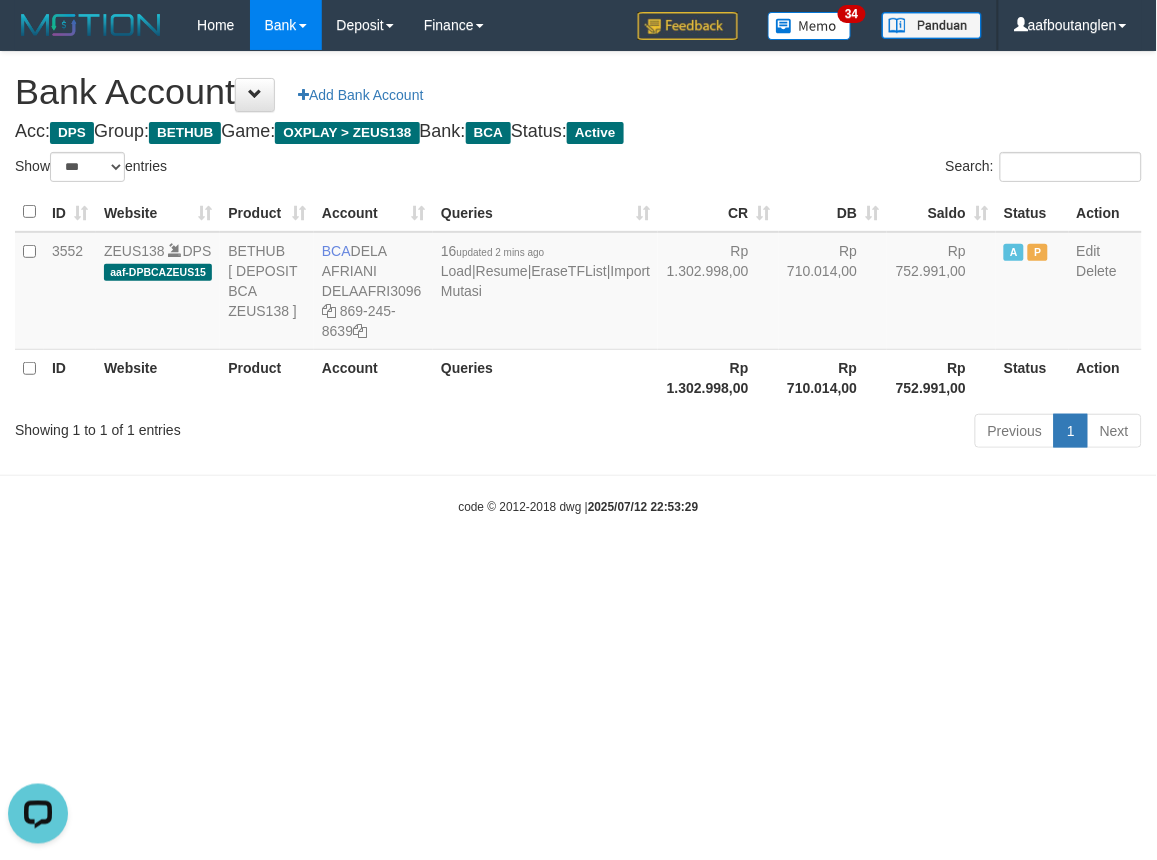click on "Toggle navigation
Home
Bank
Account List
Deposit
DPS List
History
Note DPS
Finance
Financial Data
aafboutanglen
My Profile
Log Out
34" at bounding box center [578, 283] 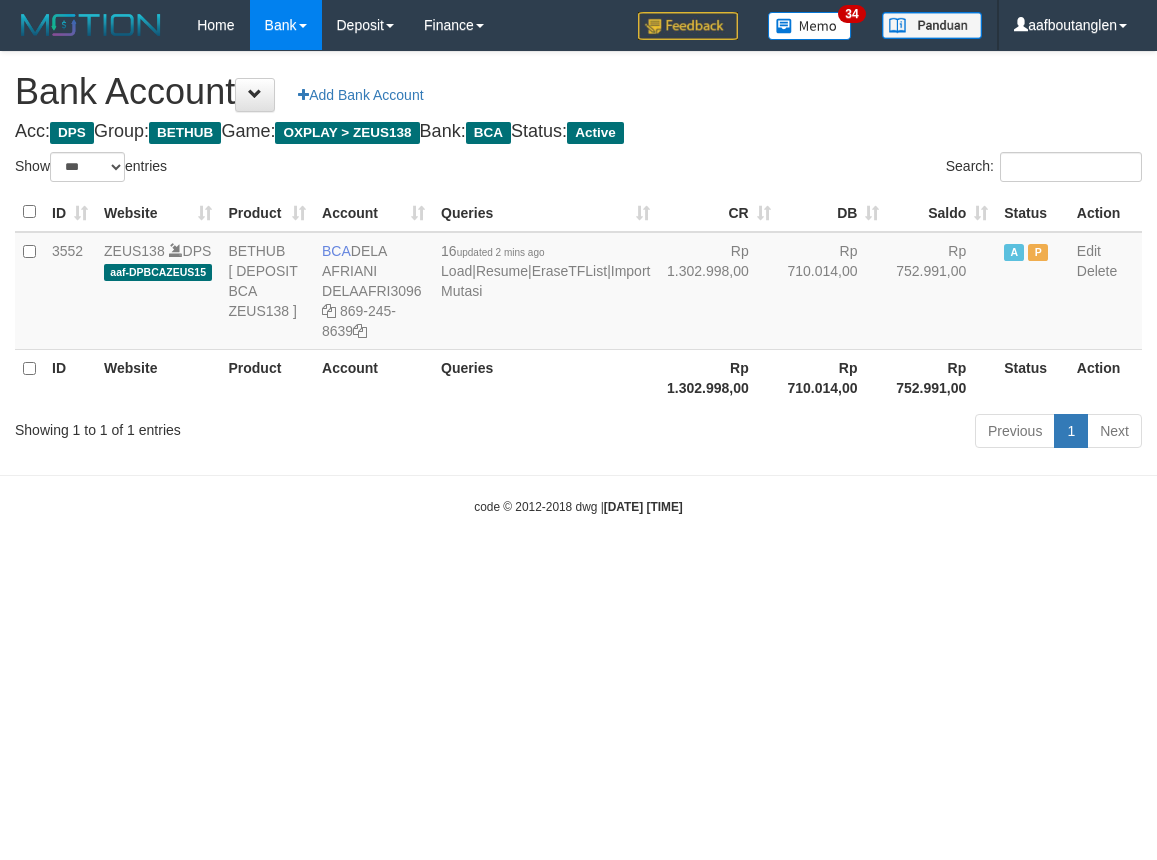 select on "***" 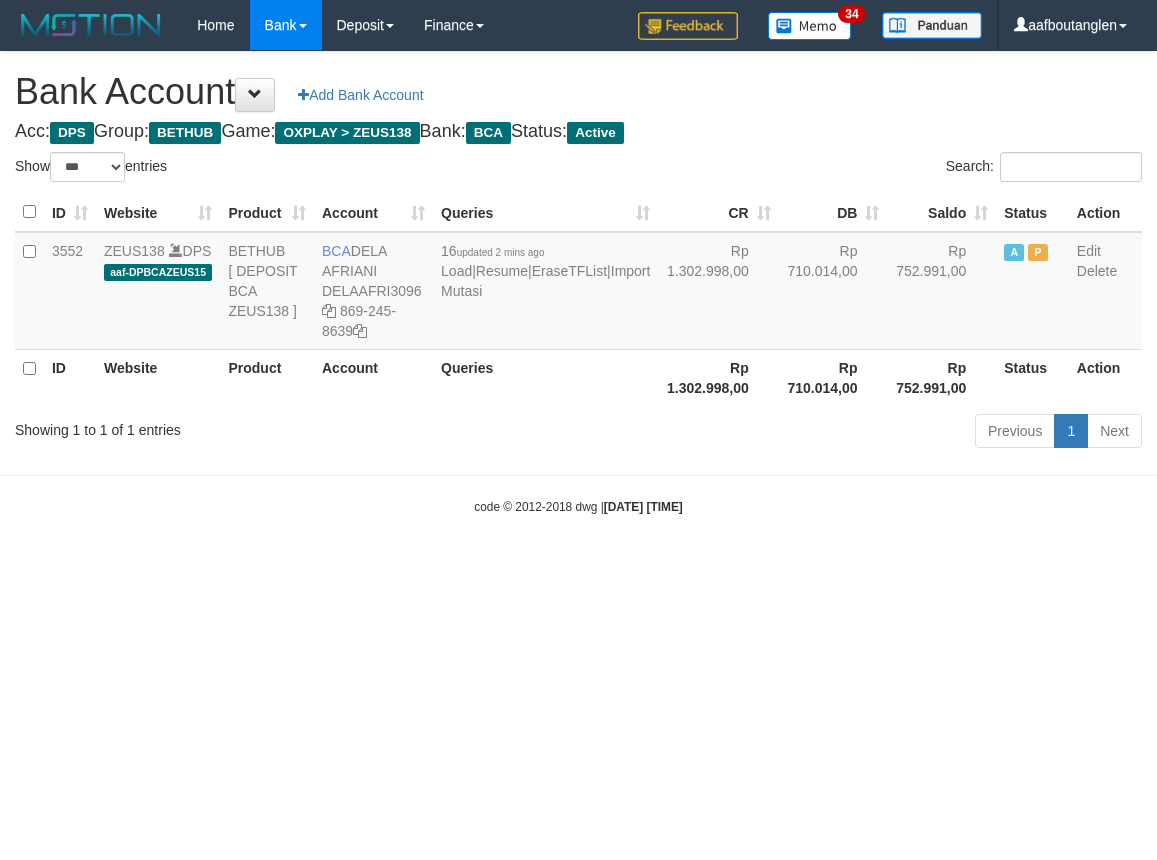 scroll, scrollTop: 0, scrollLeft: 0, axis: both 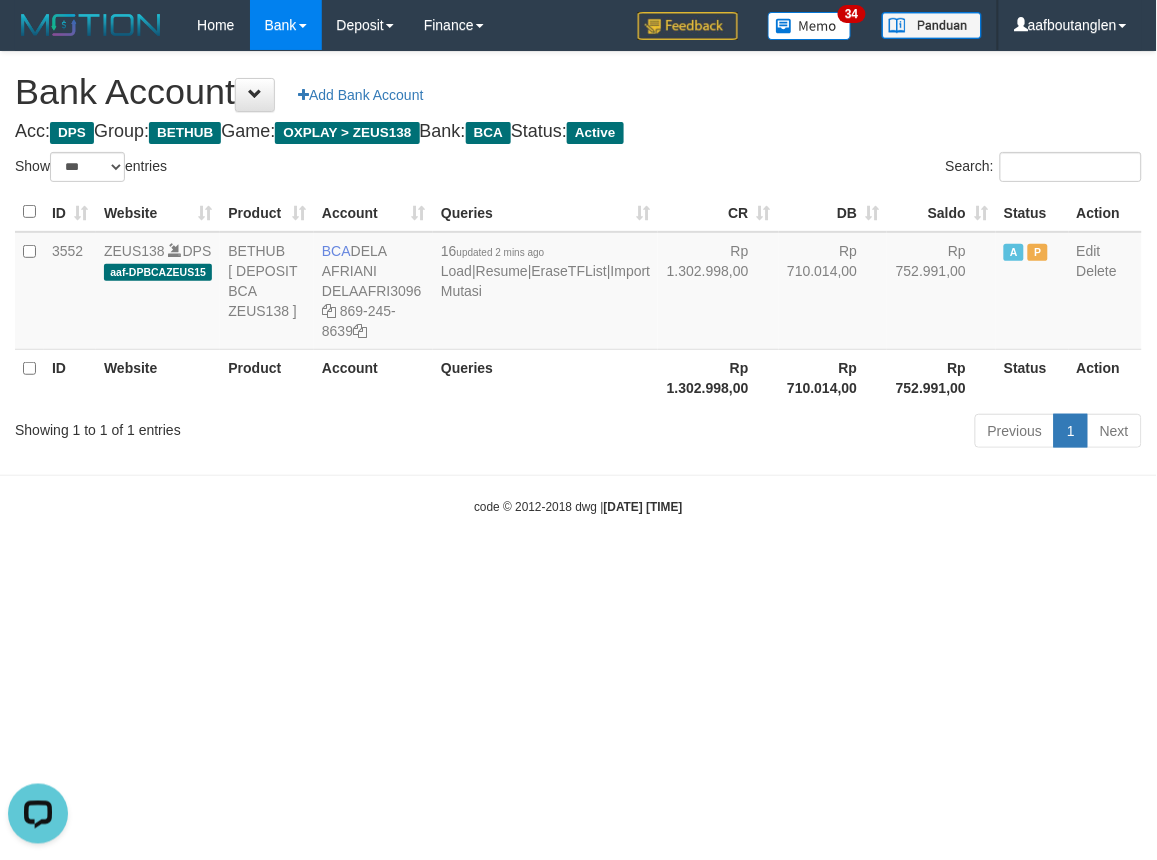 click on "Toggle navigation
Home
Bank
Account List
Deposit
DPS List
History
Note DPS
Finance
Financial Data
aafboutanglen
My Profile
Log Out
34" at bounding box center (578, 283) 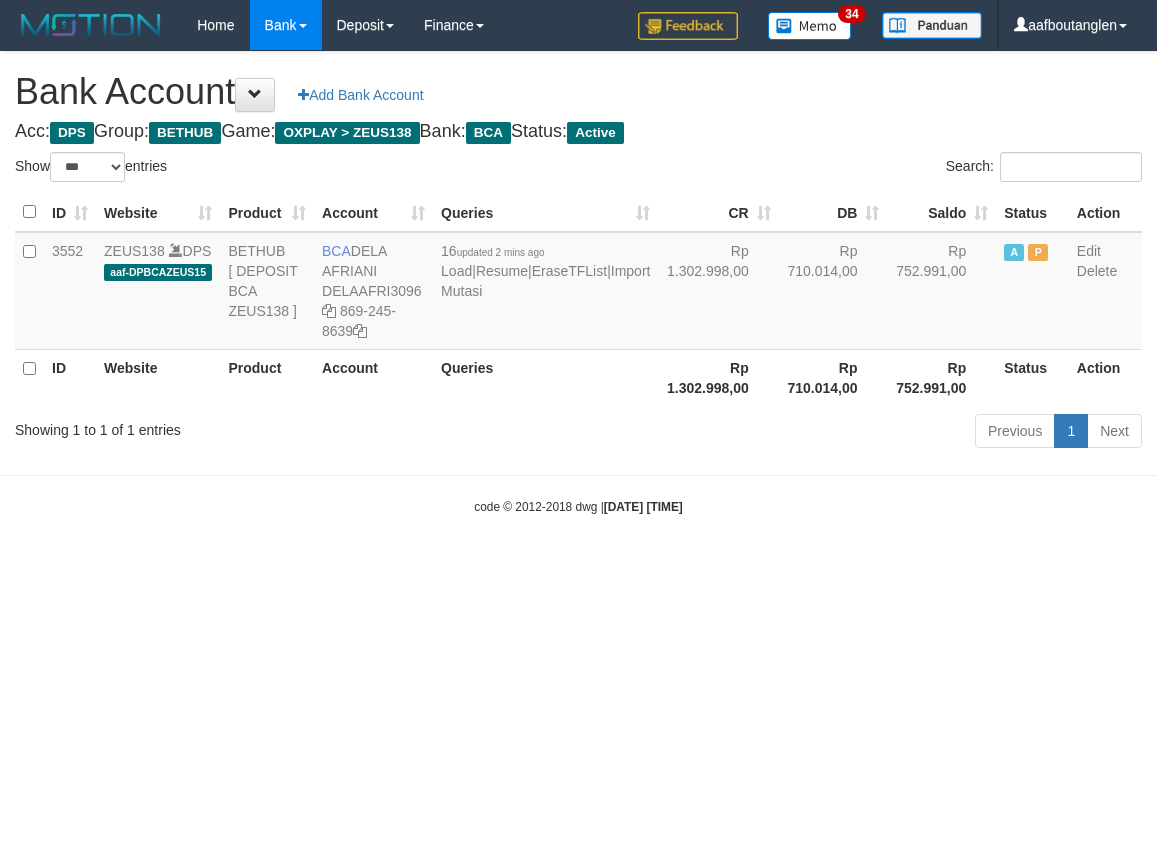 select on "***" 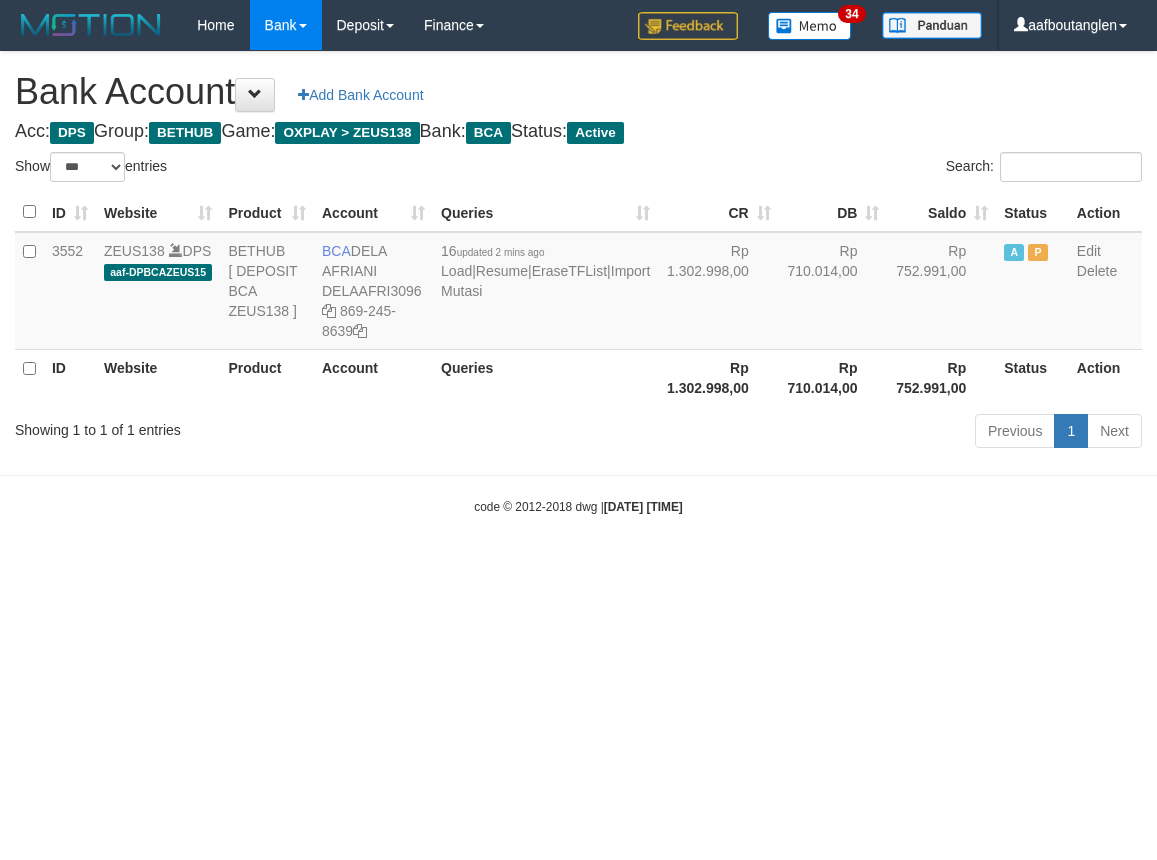 scroll, scrollTop: 0, scrollLeft: 0, axis: both 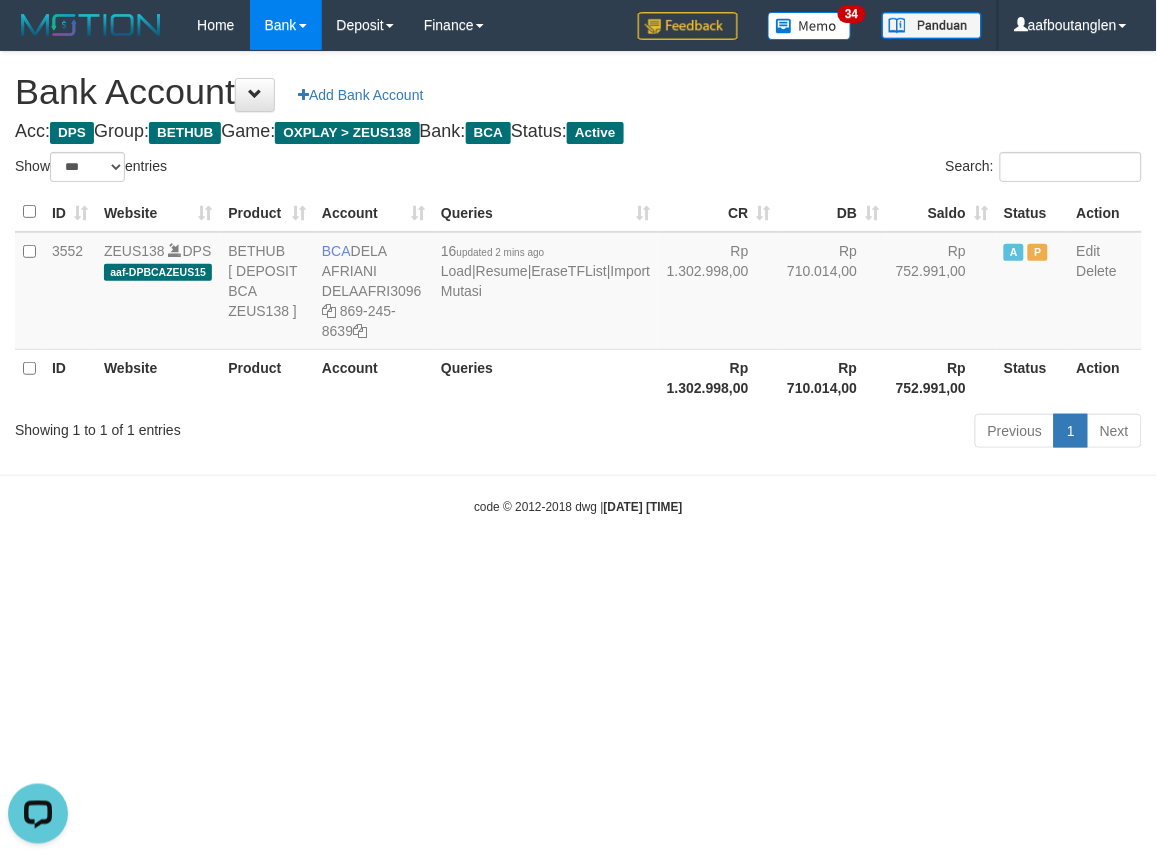 click on "Toggle navigation
Home
Bank
Account List
Deposit
DPS List
History
Note DPS
Finance
Financial Data
aafboutanglen
My Profile
Log Out
34" at bounding box center (578, 283) 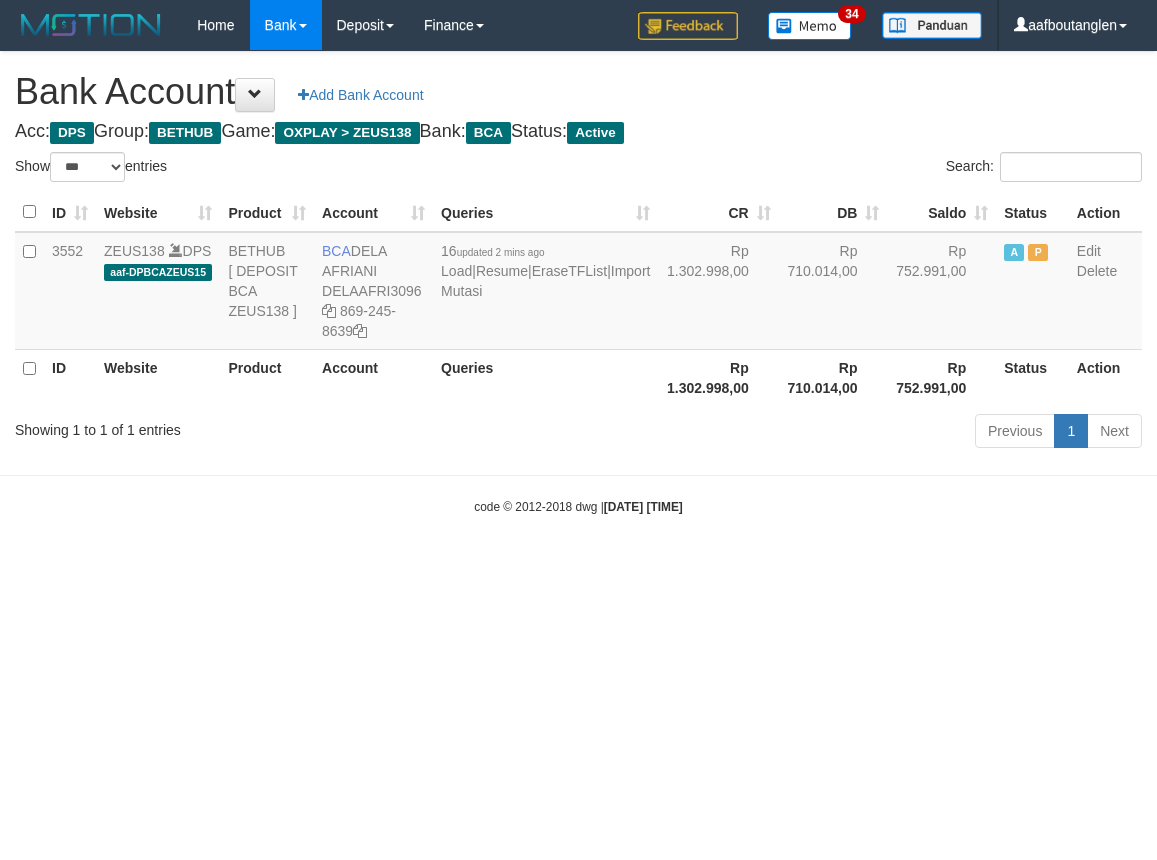 select on "***" 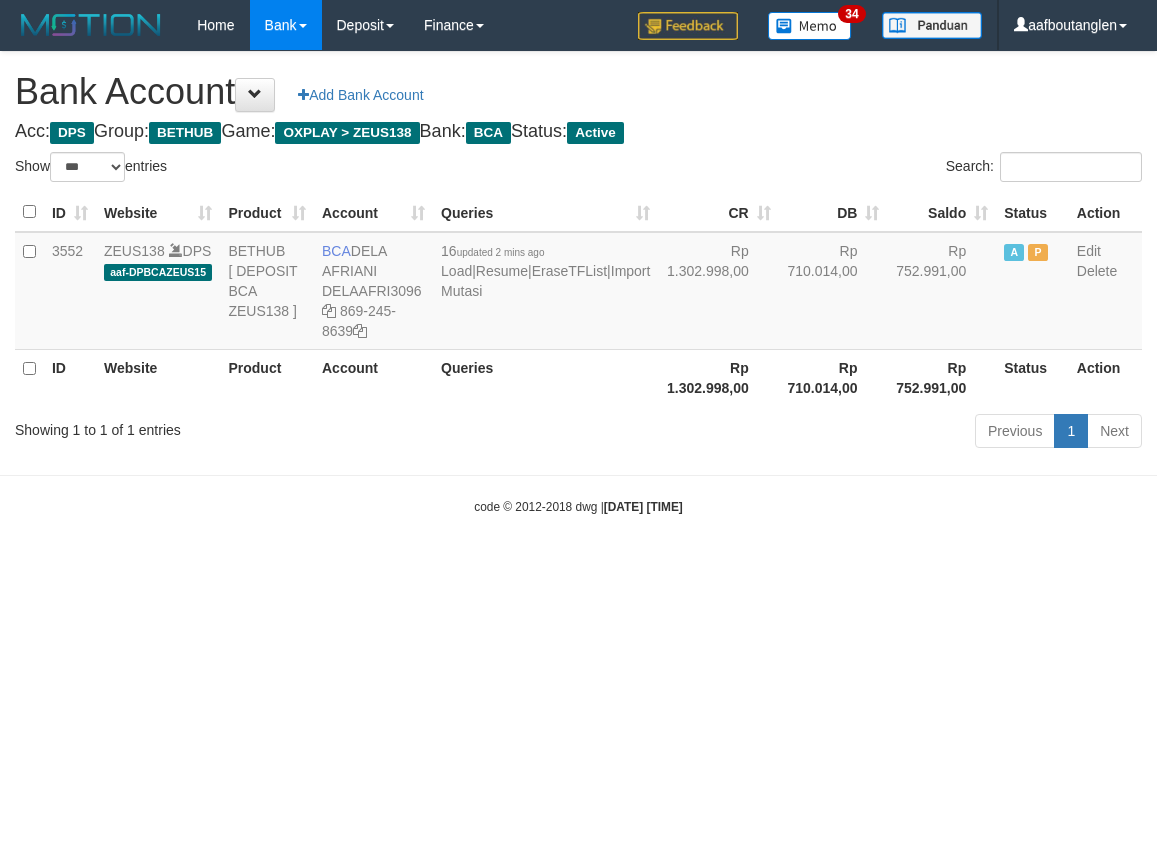 scroll, scrollTop: 0, scrollLeft: 0, axis: both 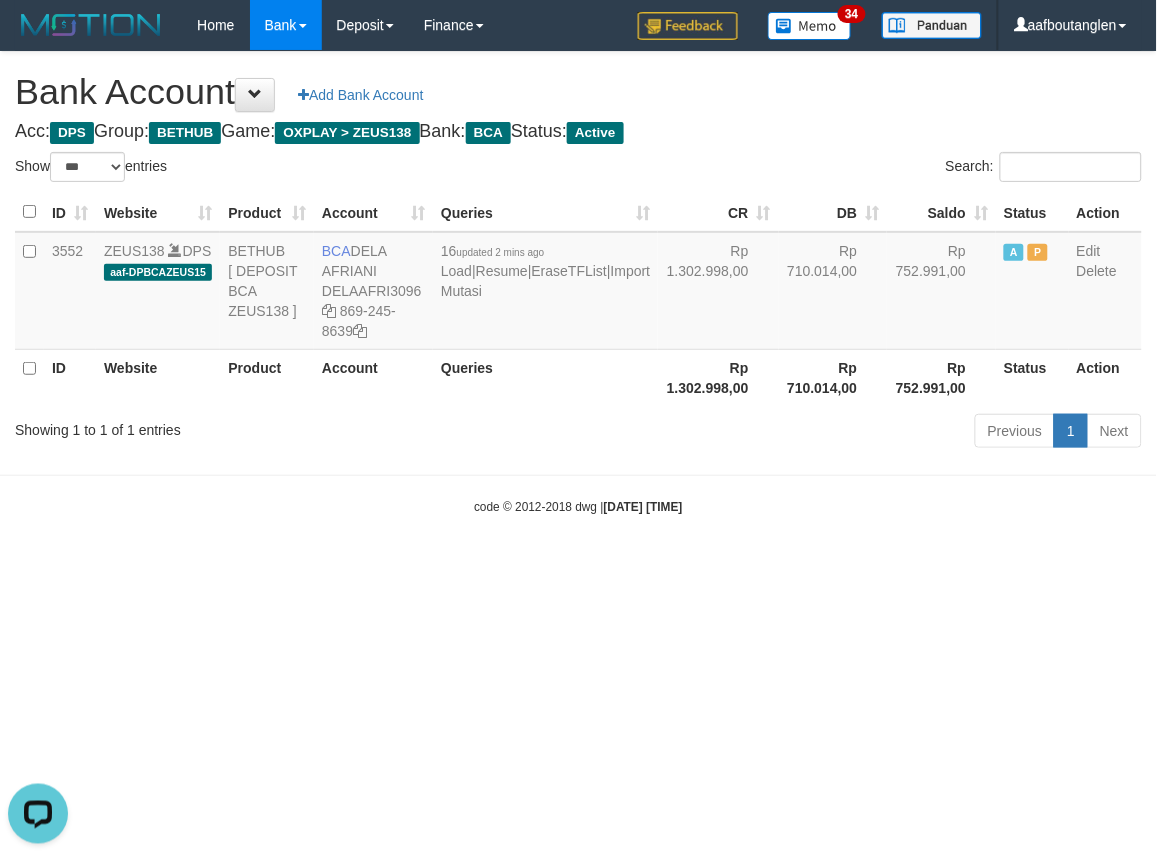 drag, startPoint x: 864, startPoint y: 627, endPoint x: 843, endPoint y: 634, distance: 22.135944 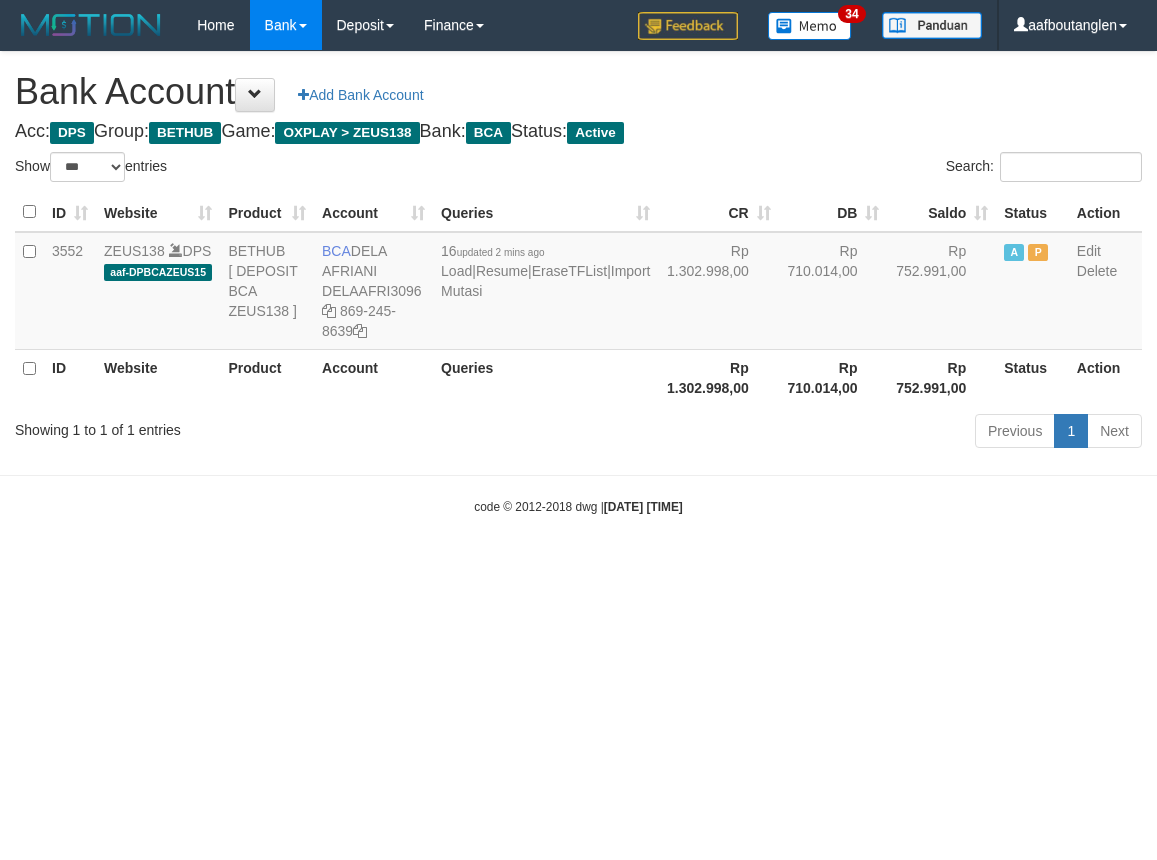 select on "***" 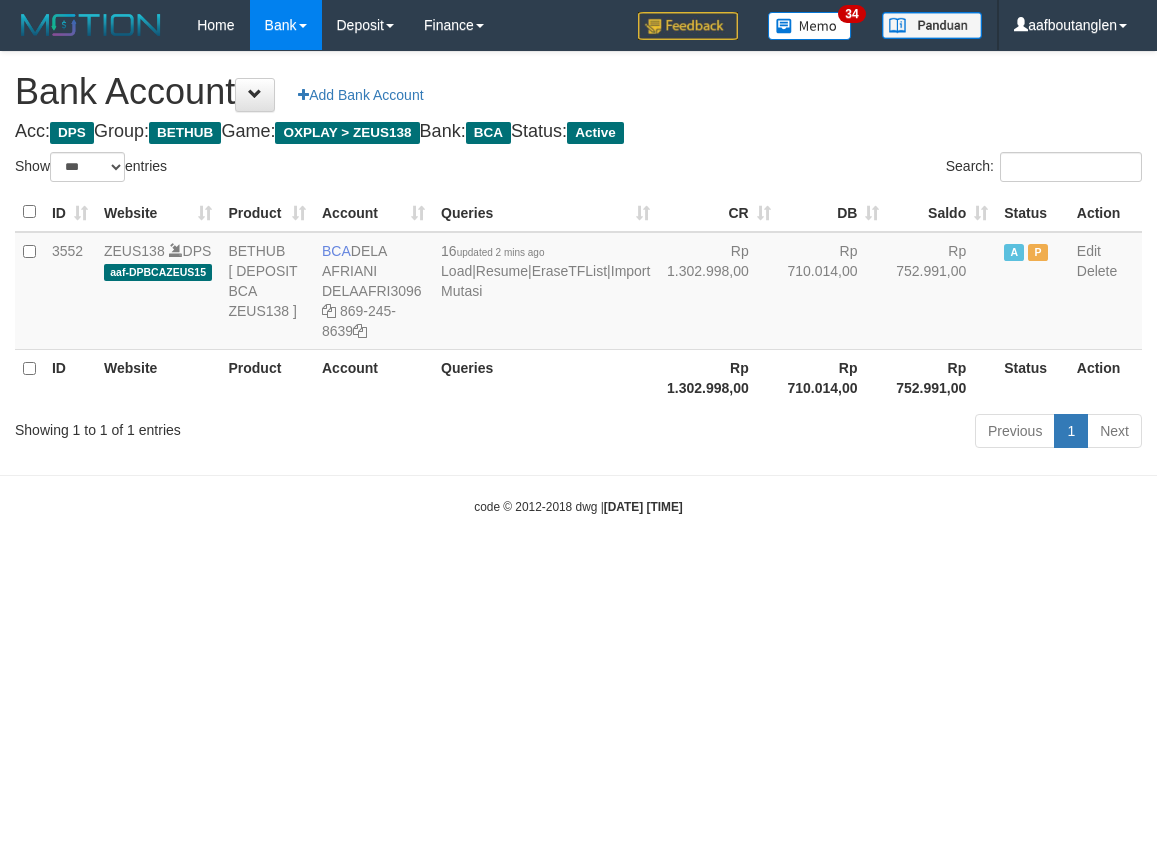 scroll, scrollTop: 0, scrollLeft: 0, axis: both 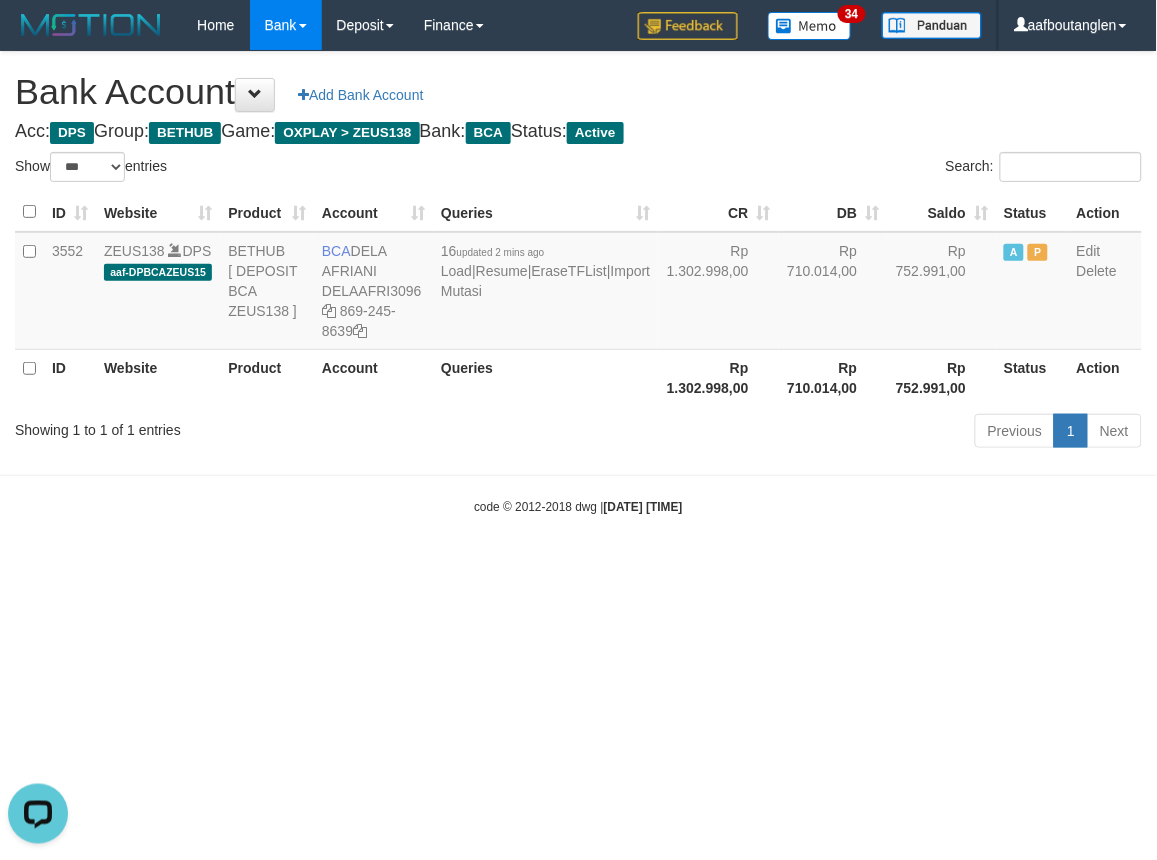 drag, startPoint x: 258, startPoint y: 526, endPoint x: 293, endPoint y: 515, distance: 36.687874 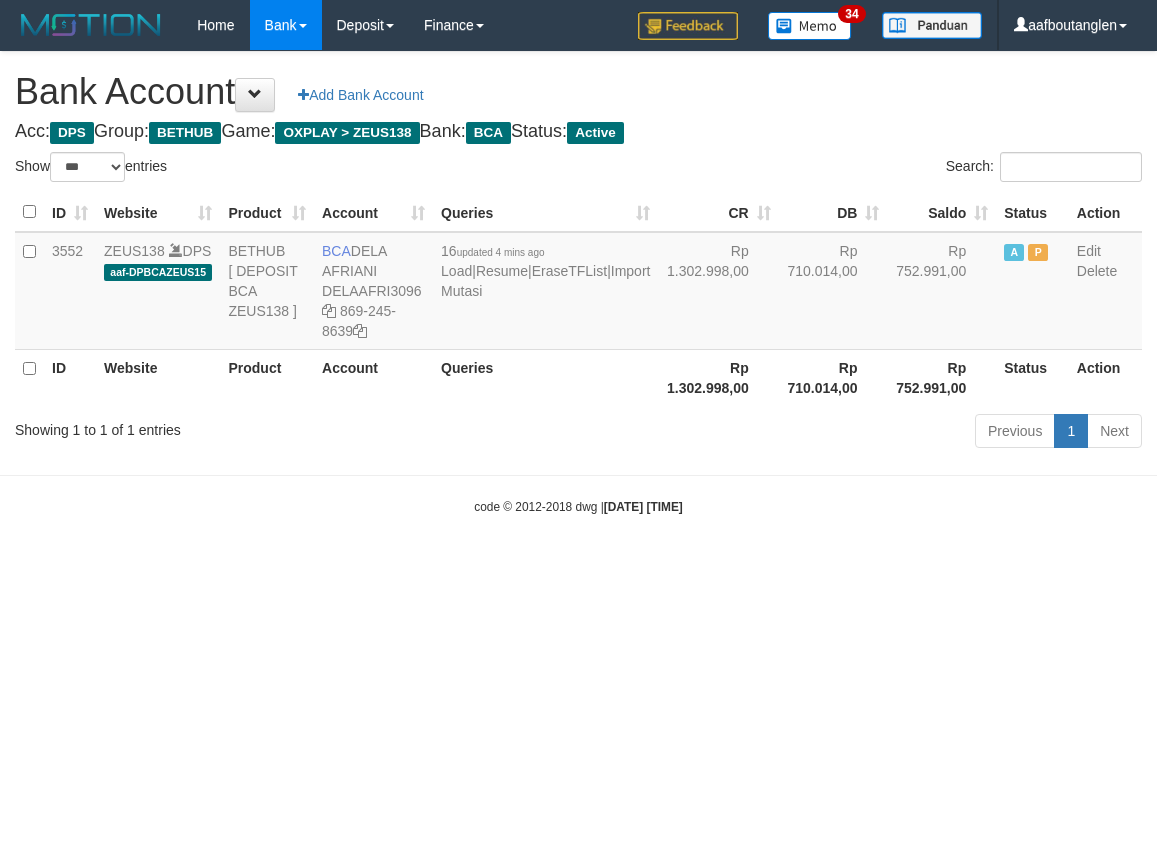 select on "***" 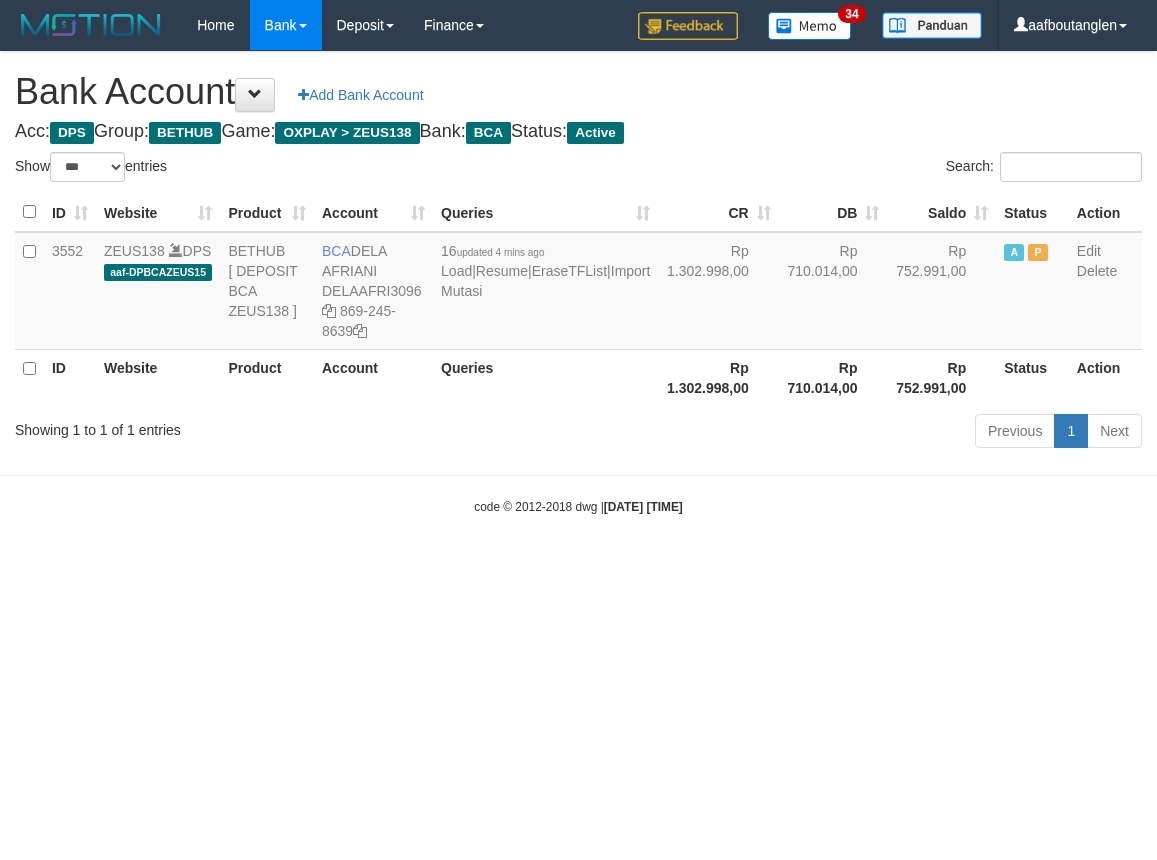 scroll, scrollTop: 0, scrollLeft: 0, axis: both 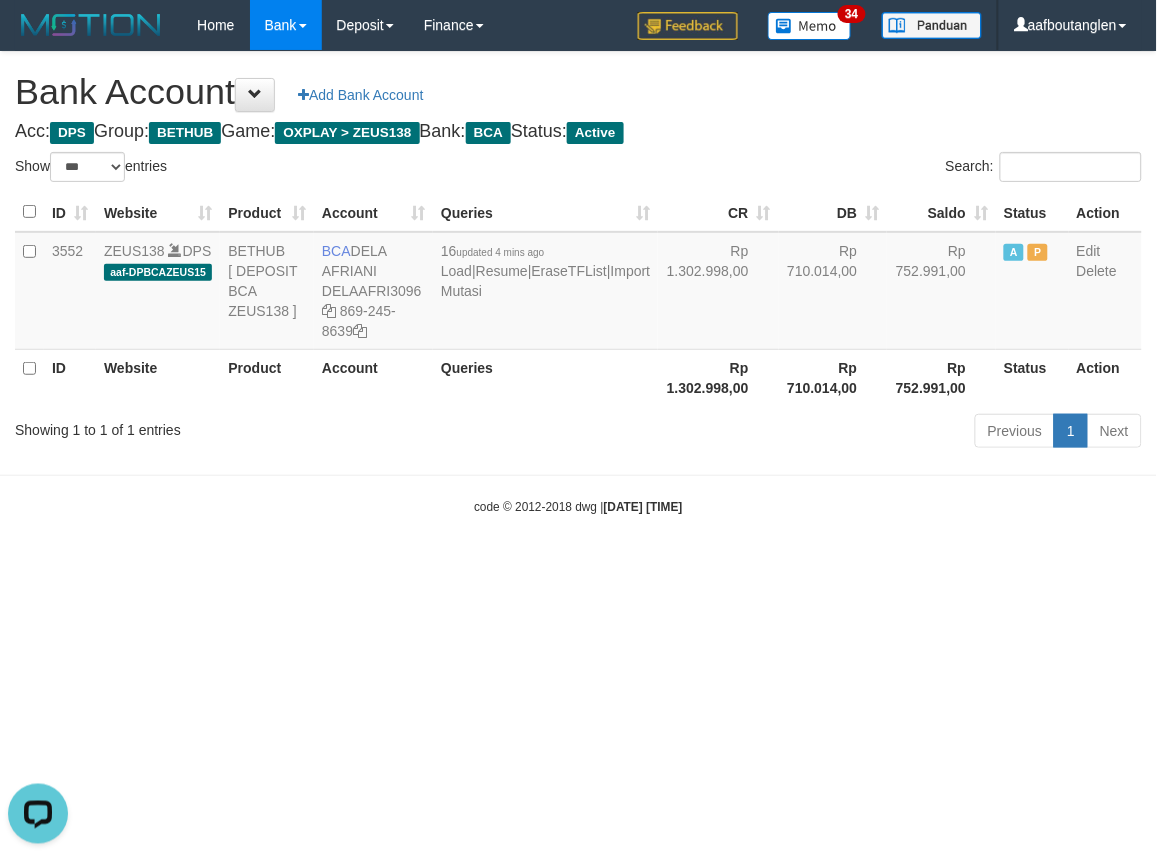 click on "Toggle navigation
Home
Bank
Account List
Deposit
DPS List
History
Note DPS
Finance
Financial Data
aafboutanglen
My Profile
Log Out
34" at bounding box center (578, 283) 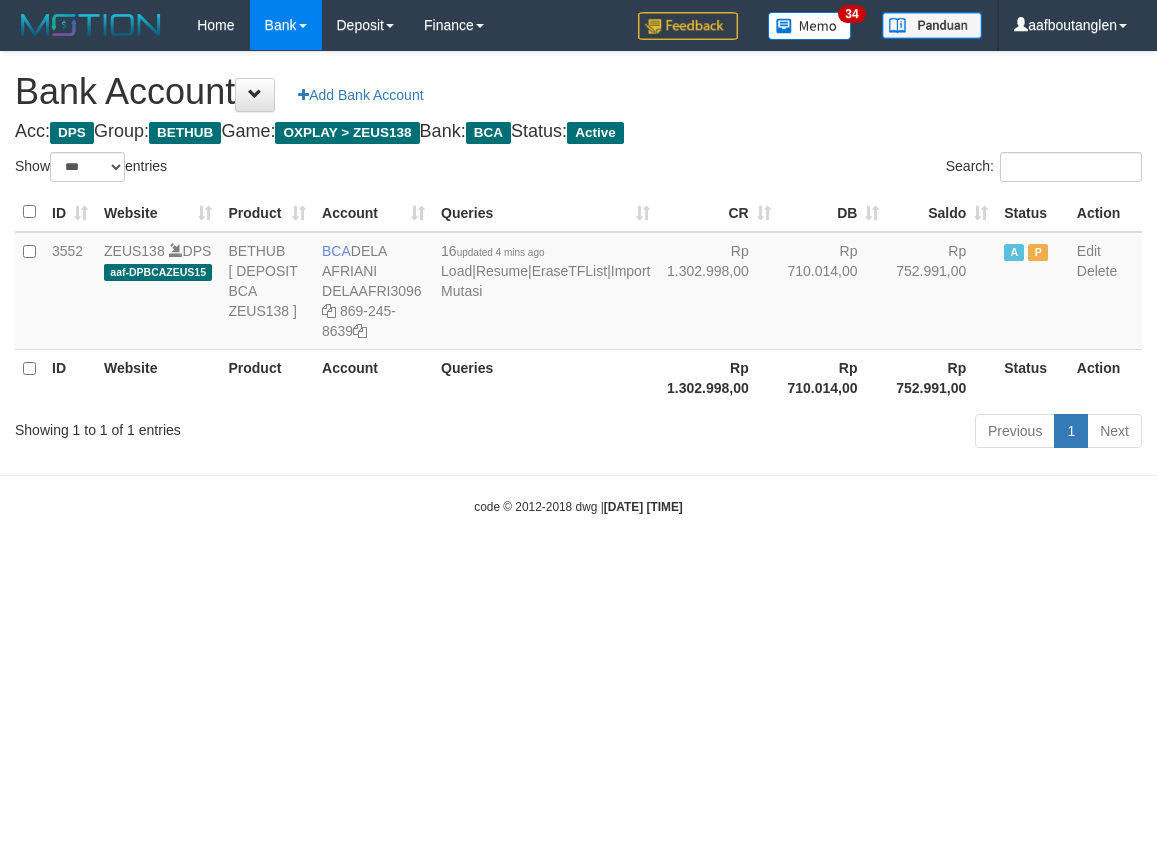 select on "***" 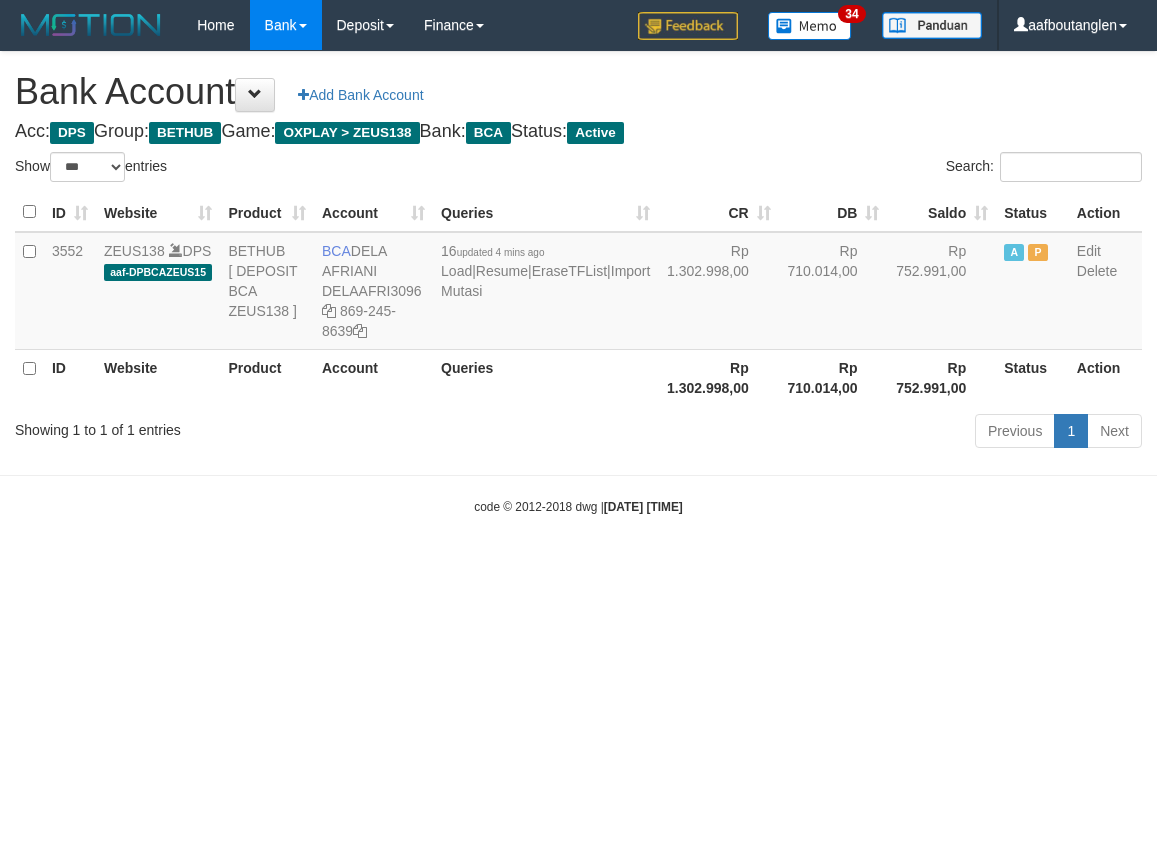 scroll, scrollTop: 0, scrollLeft: 0, axis: both 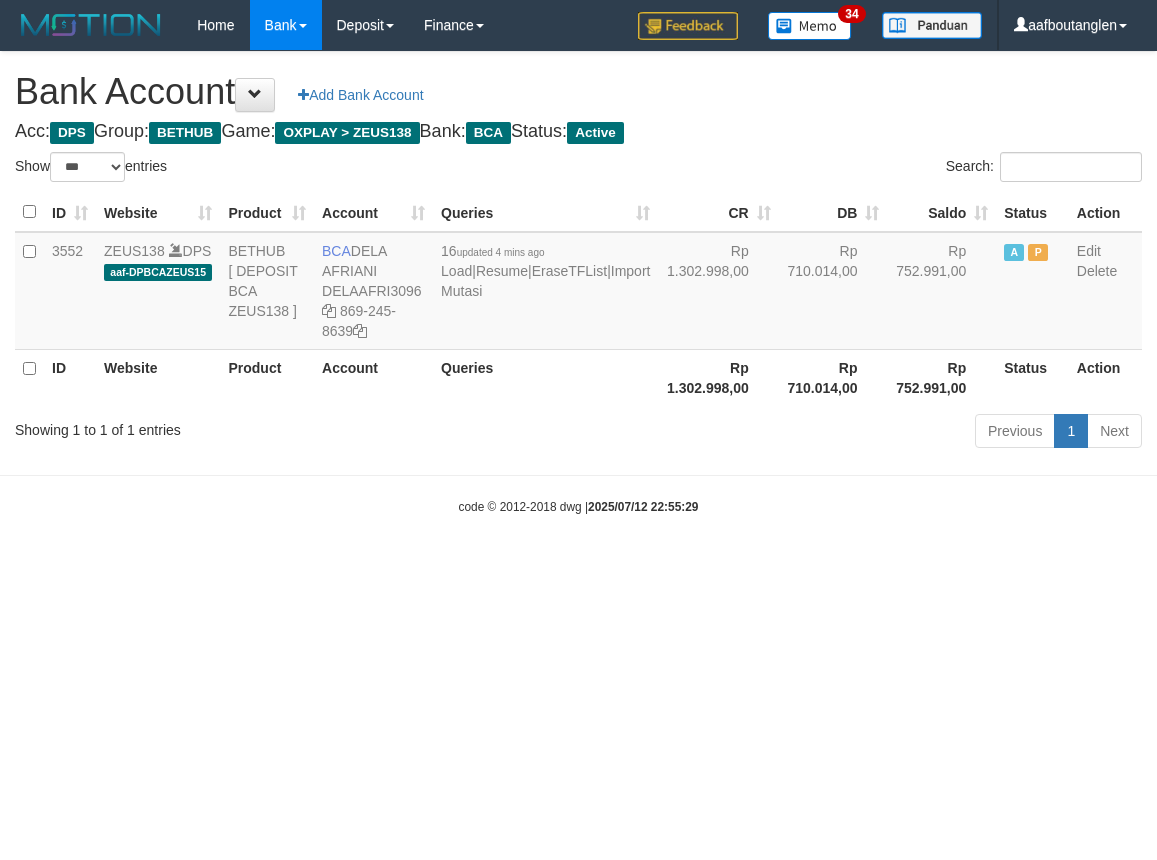 select on "***" 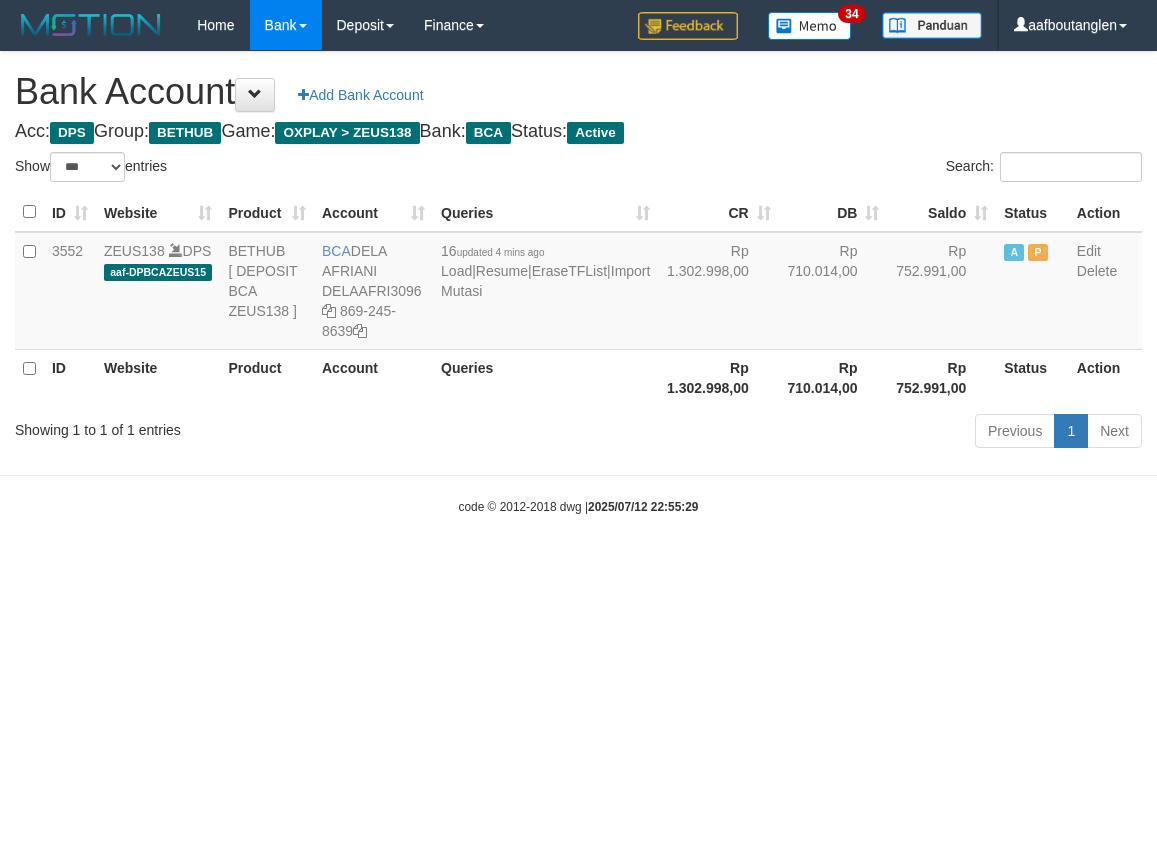 scroll, scrollTop: 0, scrollLeft: 0, axis: both 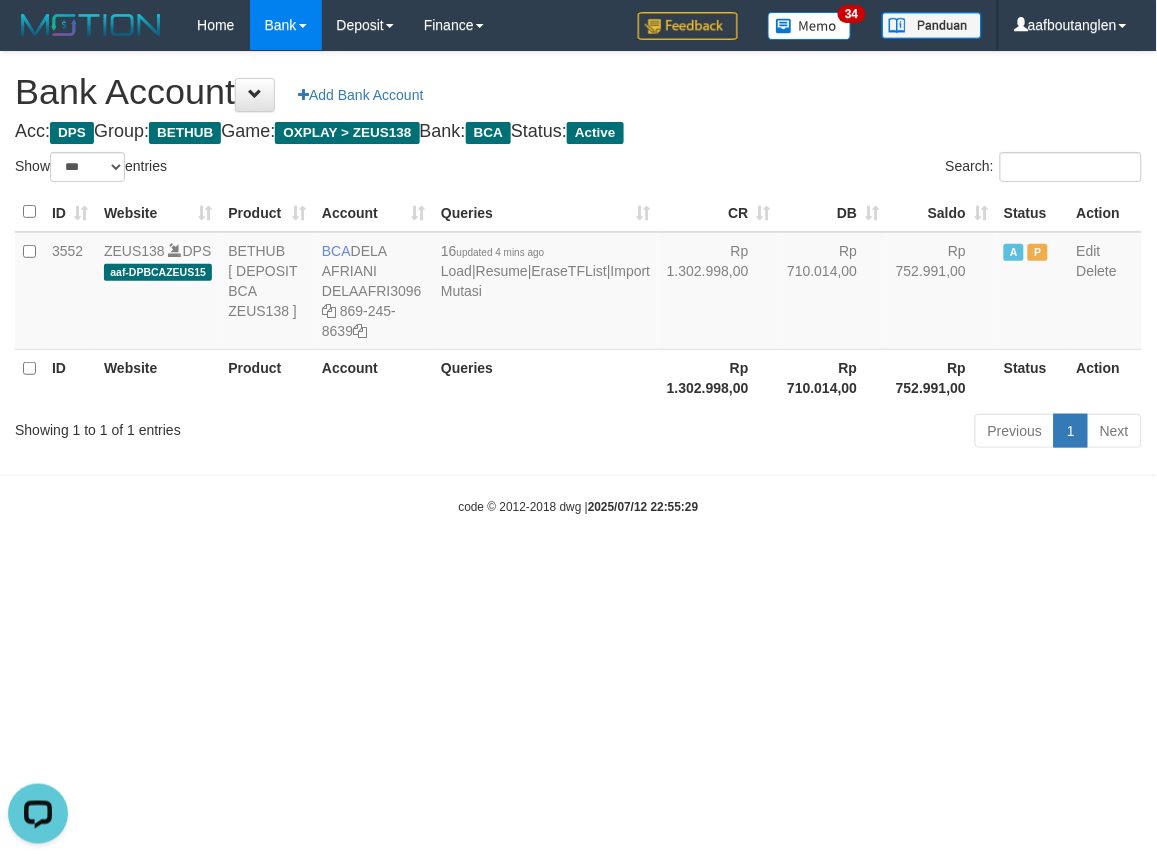click on "Toggle navigation
Home
Bank
Account List
Deposit
DPS List
History
Note DPS
Finance
Financial Data
aafboutanglen
My Profile
Log Out
34" at bounding box center (578, 283) 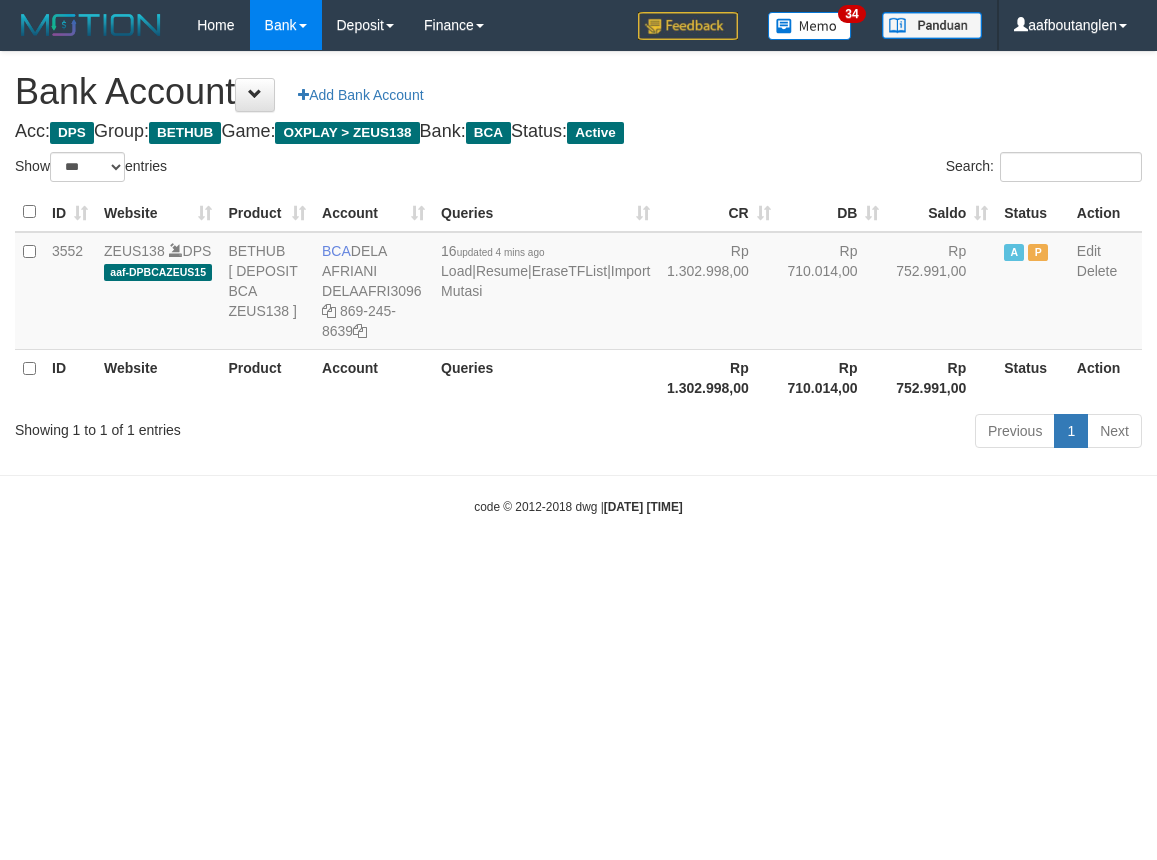 select on "***" 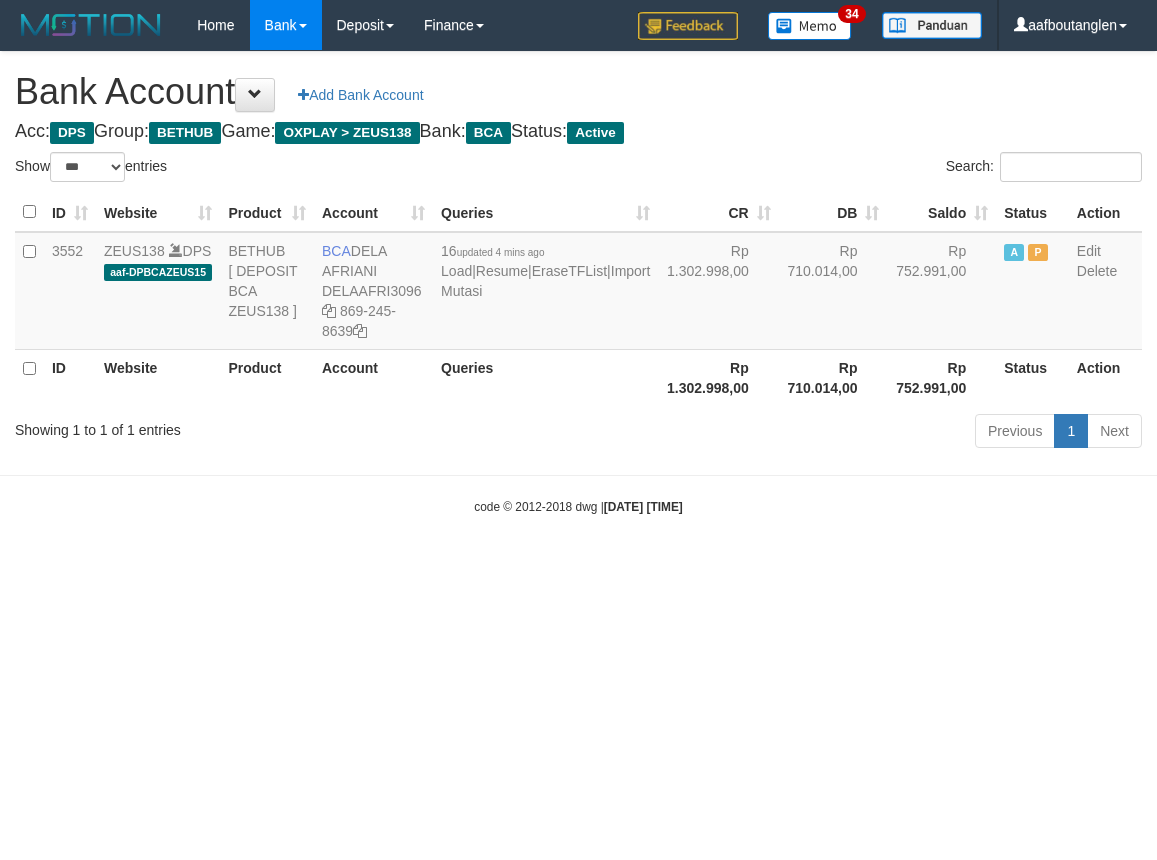 scroll, scrollTop: 0, scrollLeft: 0, axis: both 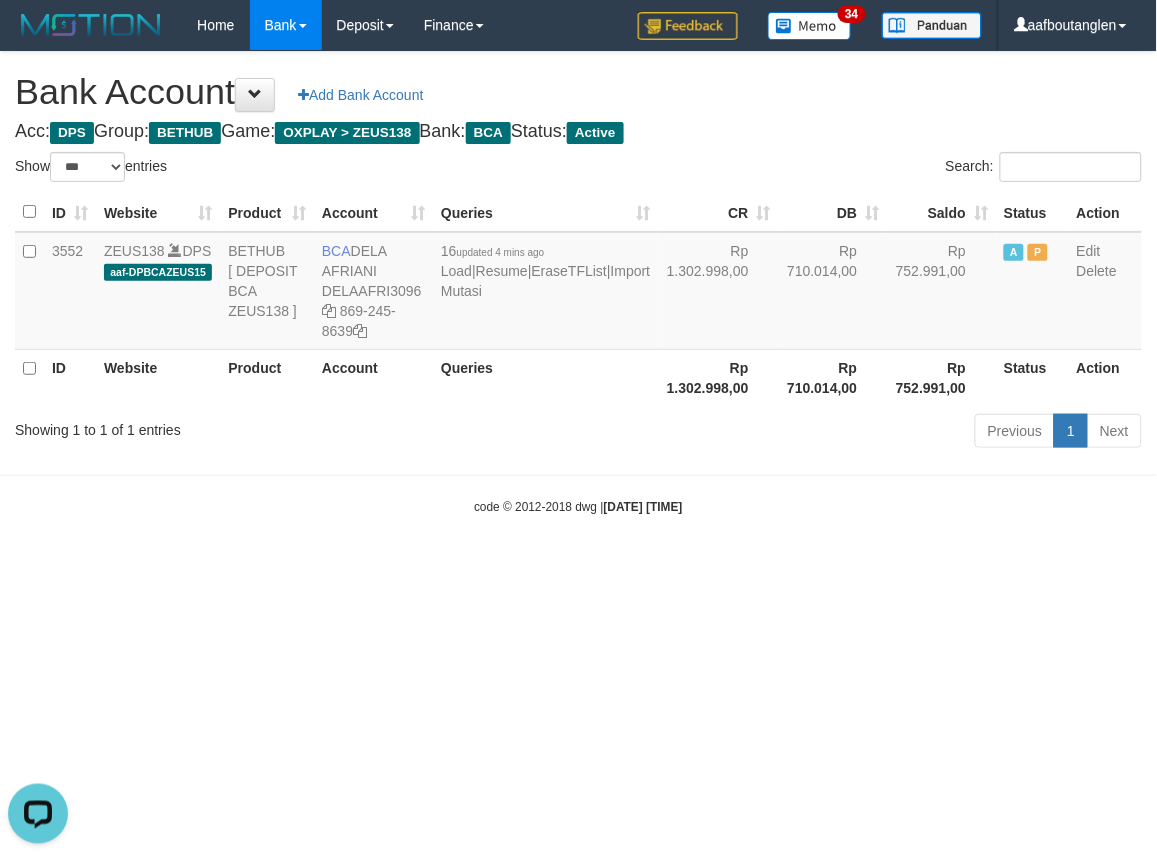 click on "Toggle navigation
Home
Bank
Account List
Deposit
DPS List
History
Note DPS
Finance
Financial Data
aafboutanglen
My Profile
Log Out
34" at bounding box center [578, 283] 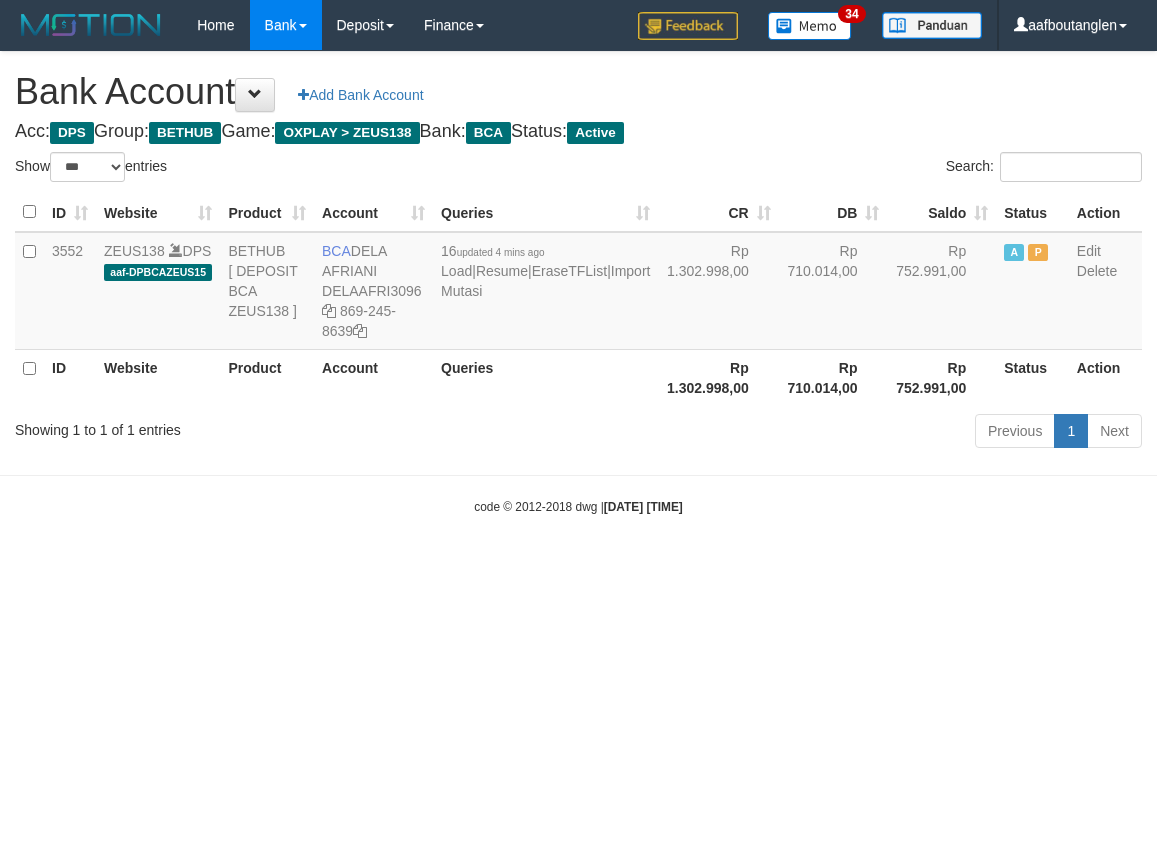 select on "***" 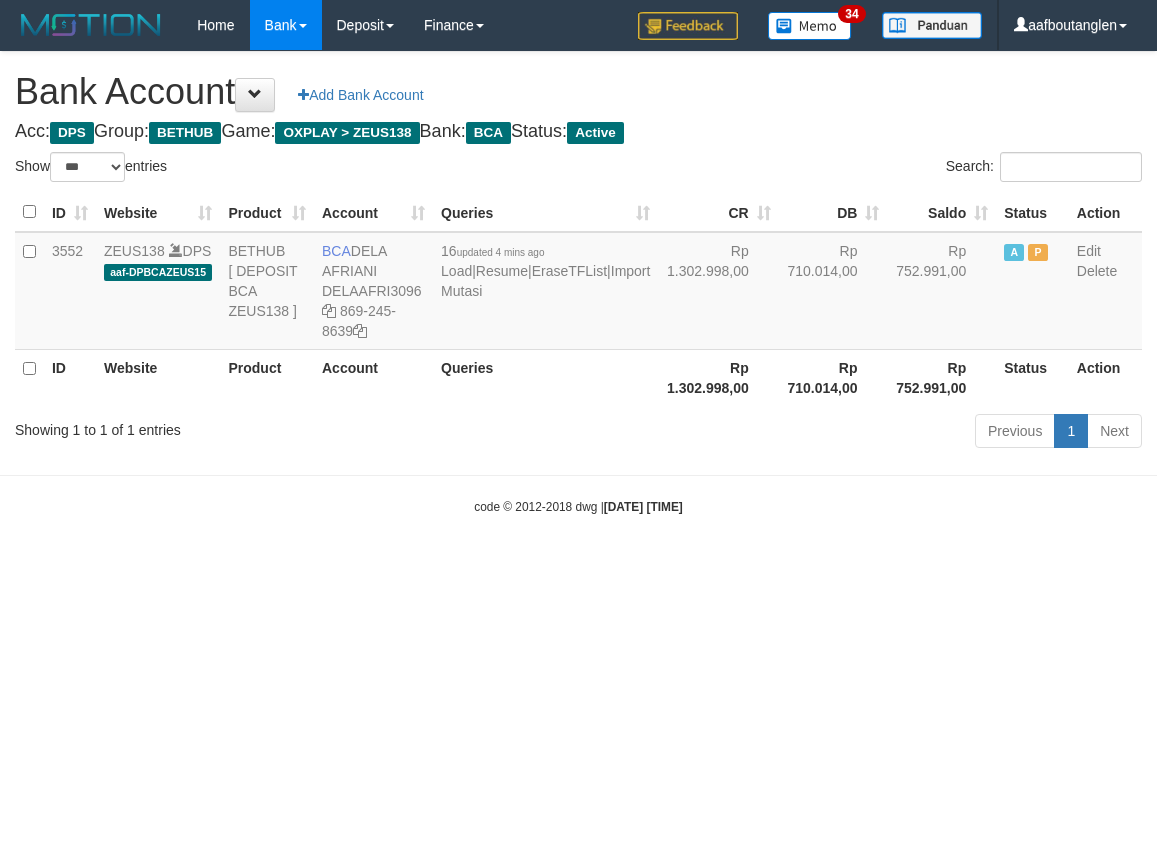 scroll, scrollTop: 0, scrollLeft: 0, axis: both 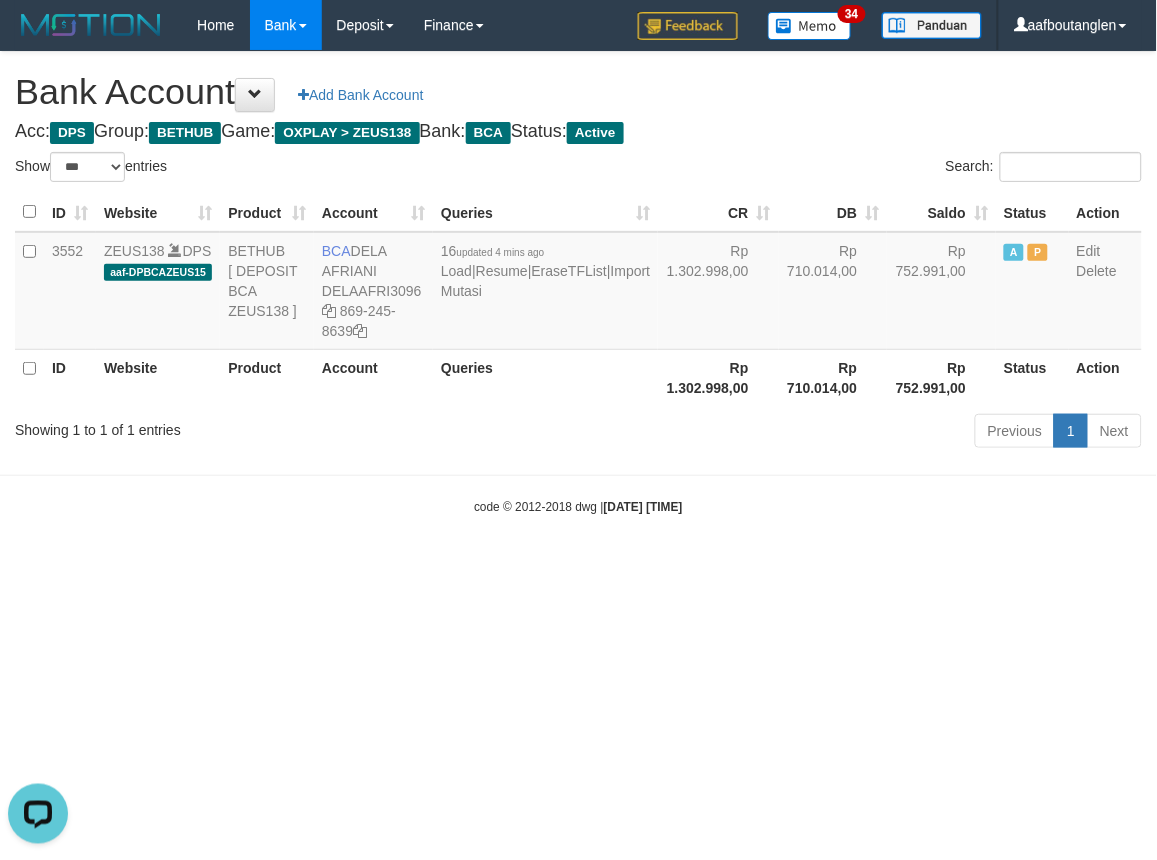 click on "Toggle navigation
Home
Bank
Account List
Deposit
DPS List
History
Note DPS
Finance
Financial Data
aafboutanglen
My Profile
Log Out
34" at bounding box center [578, 283] 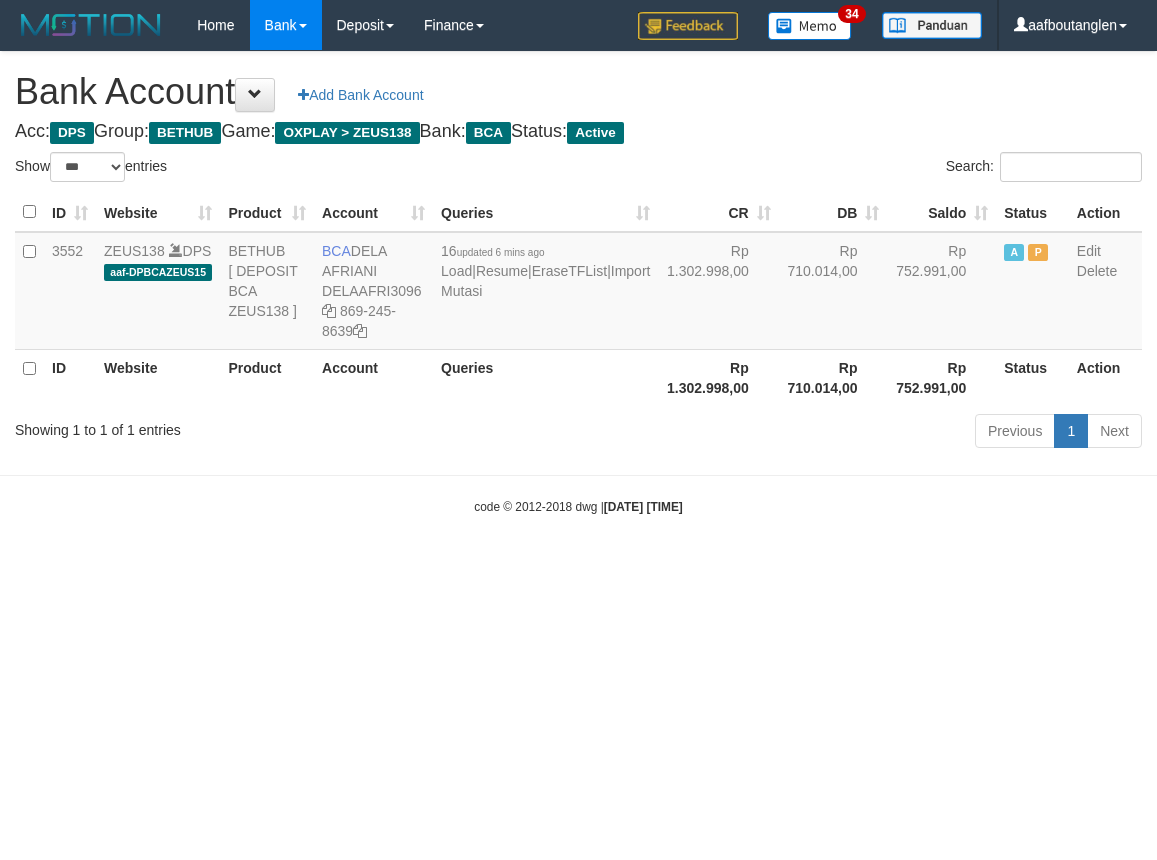 select on "***" 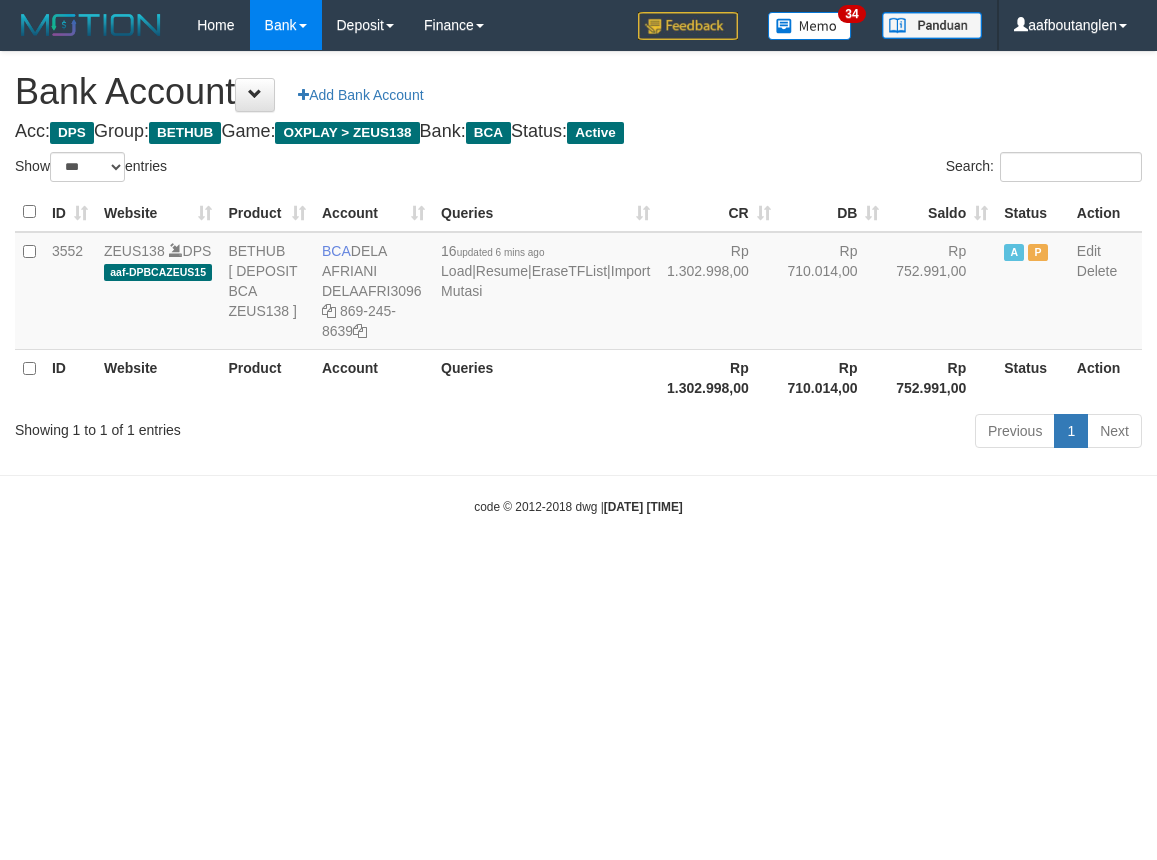 scroll, scrollTop: 0, scrollLeft: 0, axis: both 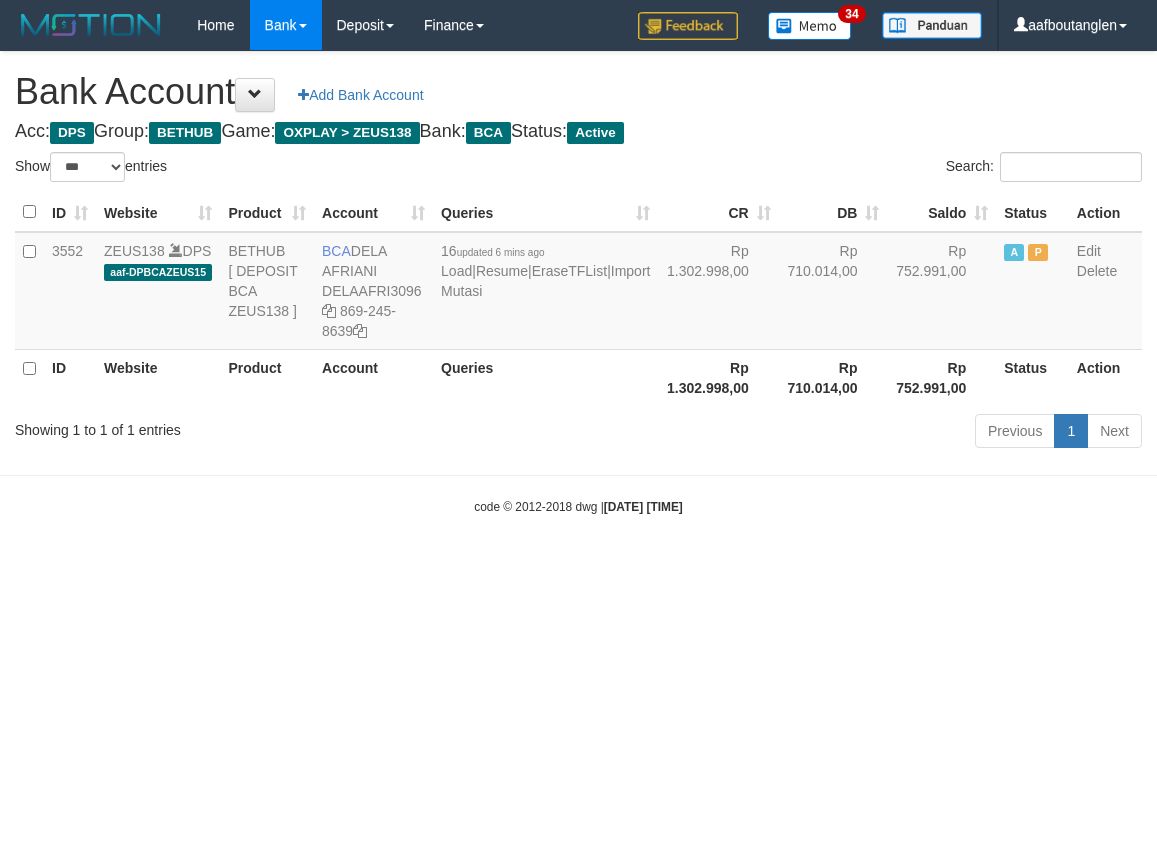 select on "***" 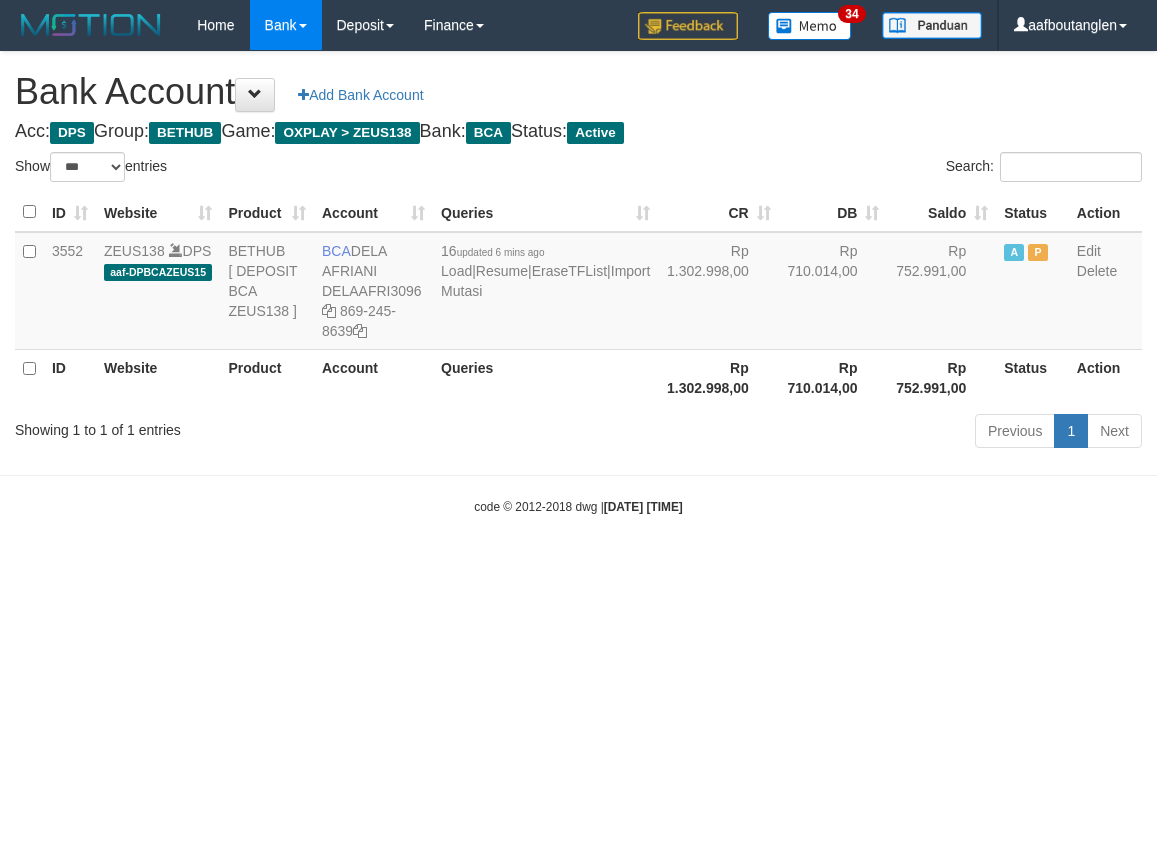 scroll, scrollTop: 0, scrollLeft: 0, axis: both 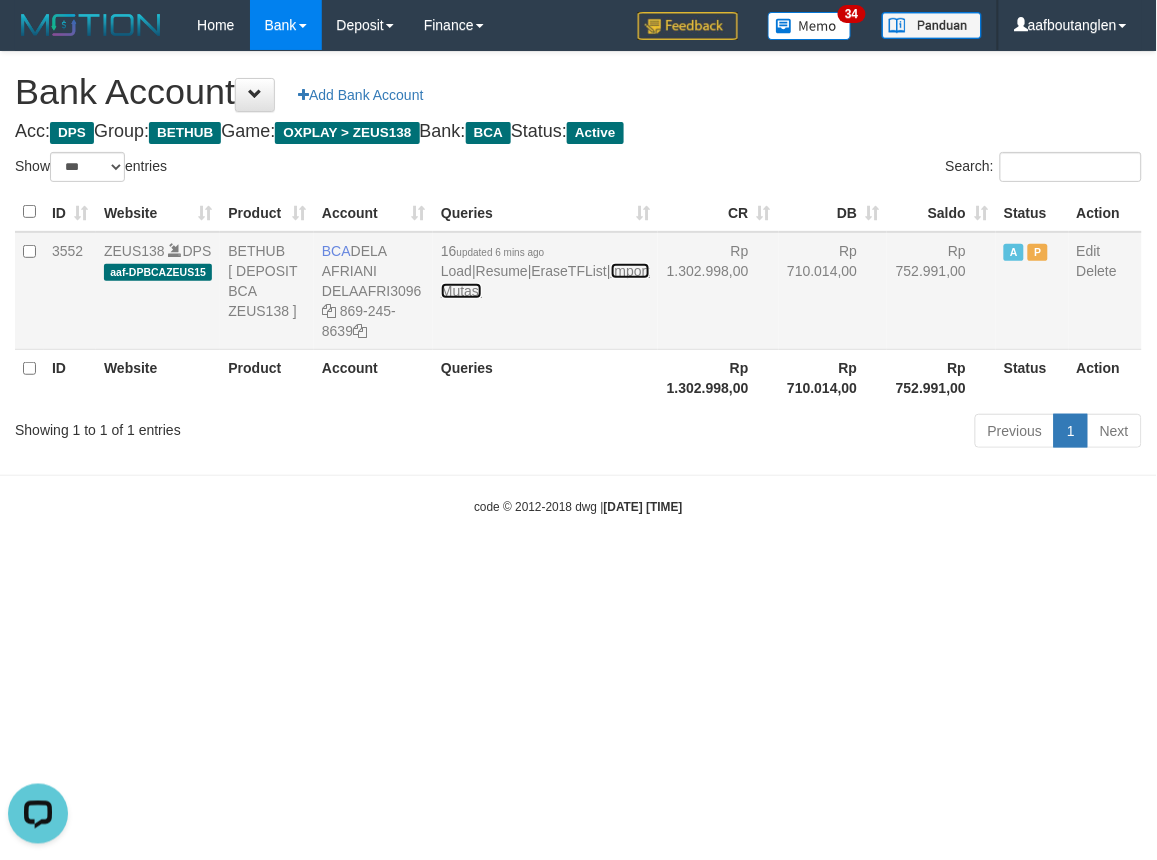 click on "Import Mutasi" at bounding box center [545, 281] 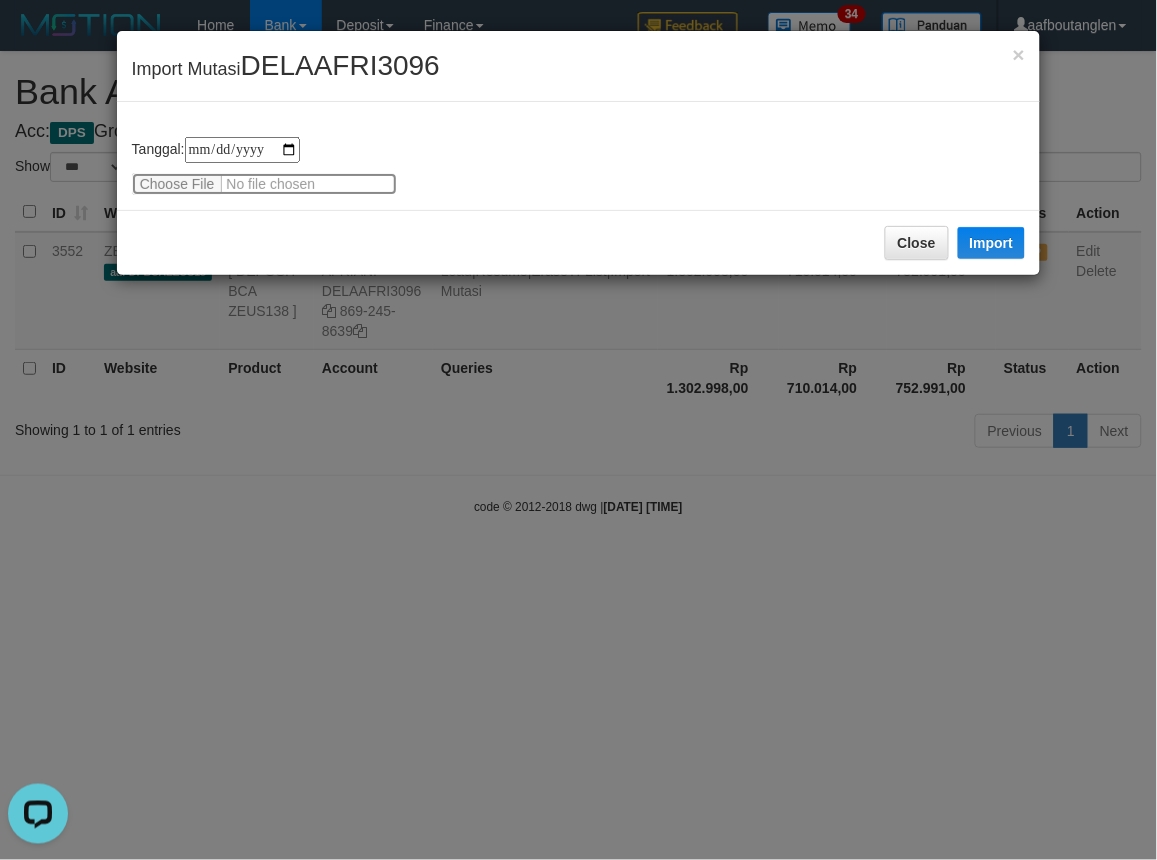 click at bounding box center [264, 184] 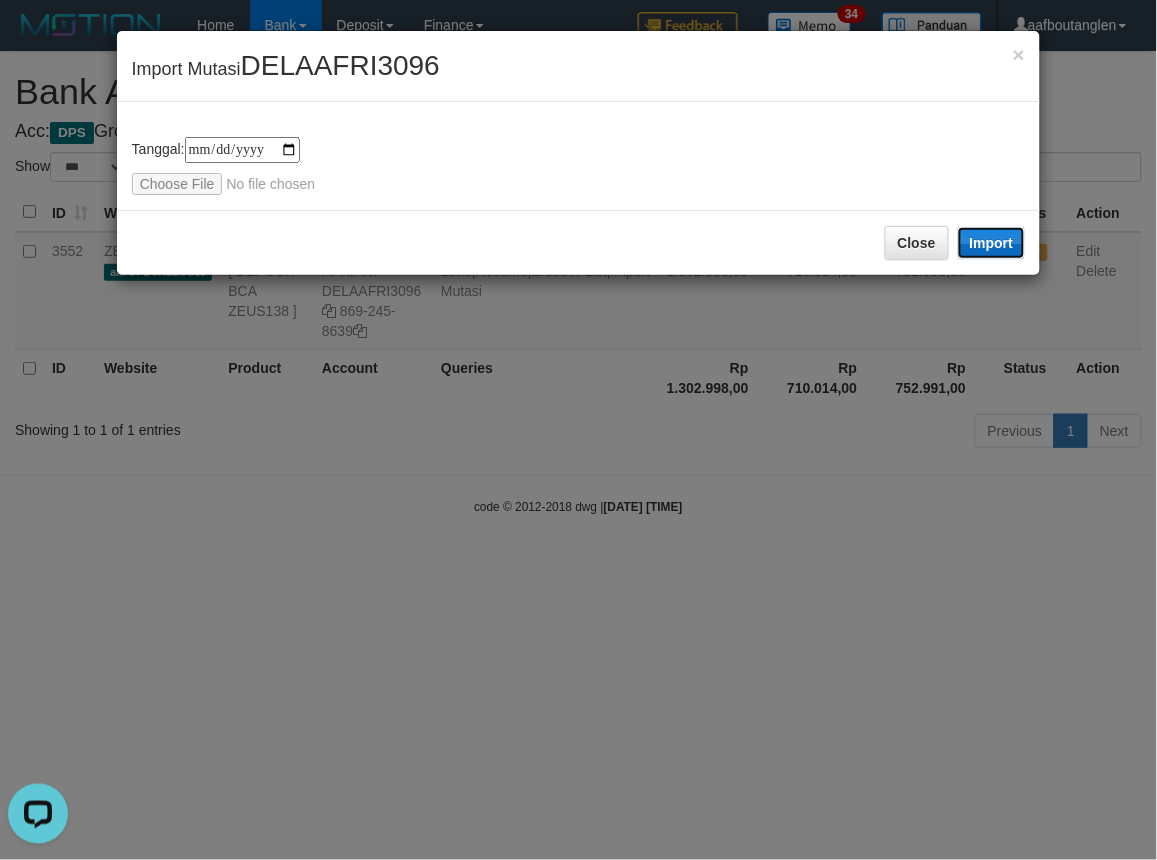 click on "Import" at bounding box center [992, 243] 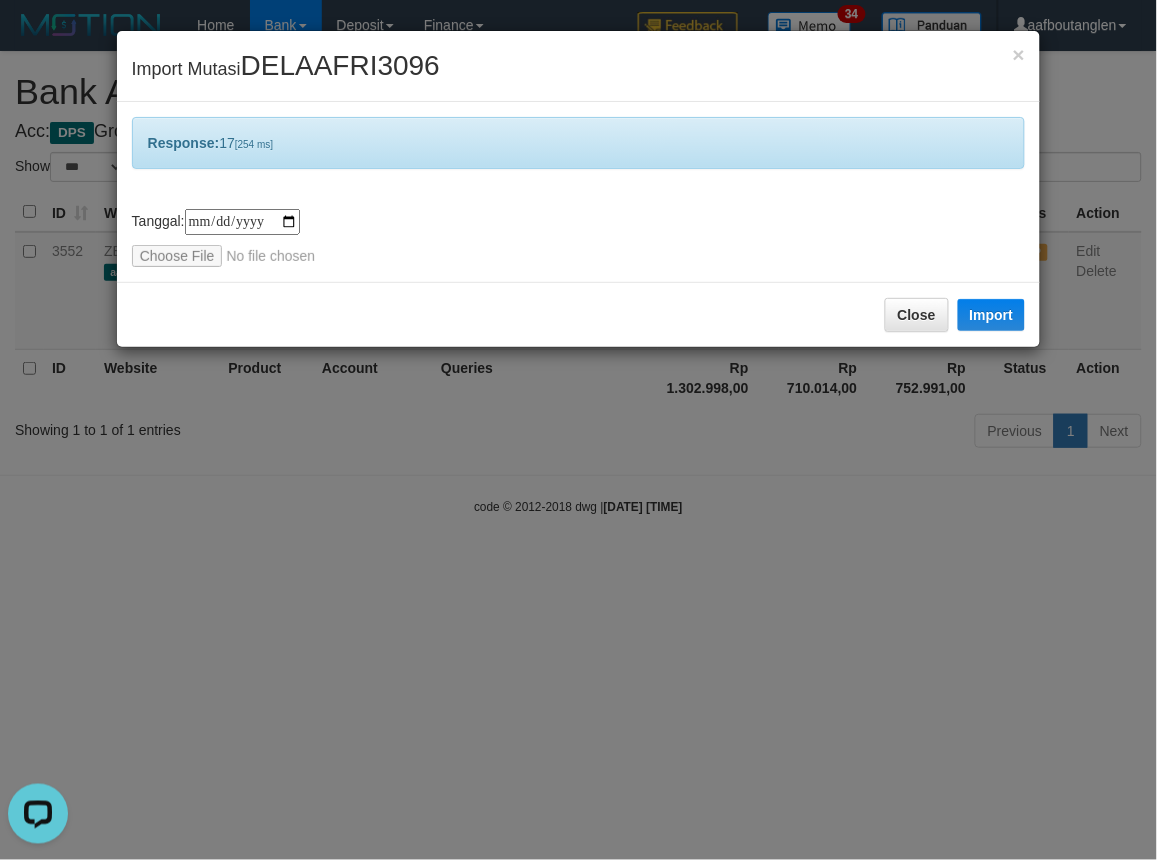 click on "Close
Import" at bounding box center (579, 314) 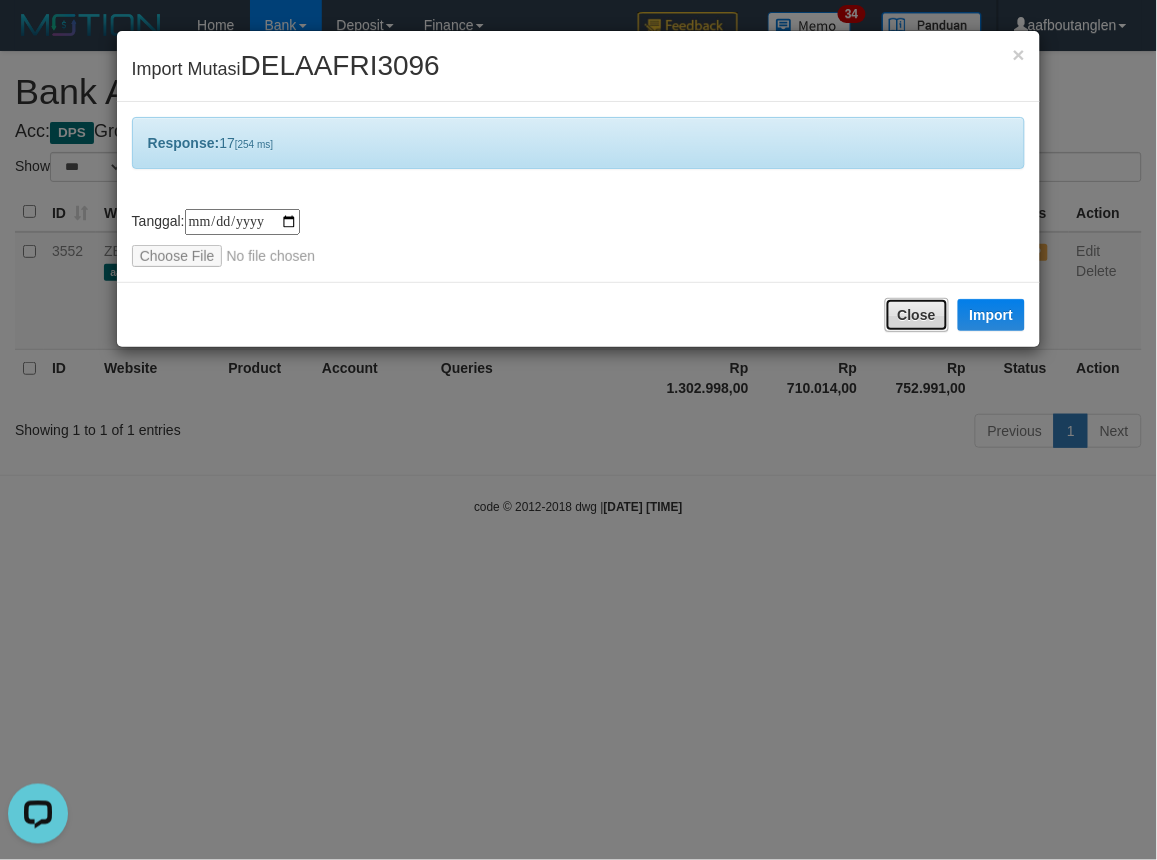 click on "Close" at bounding box center [917, 315] 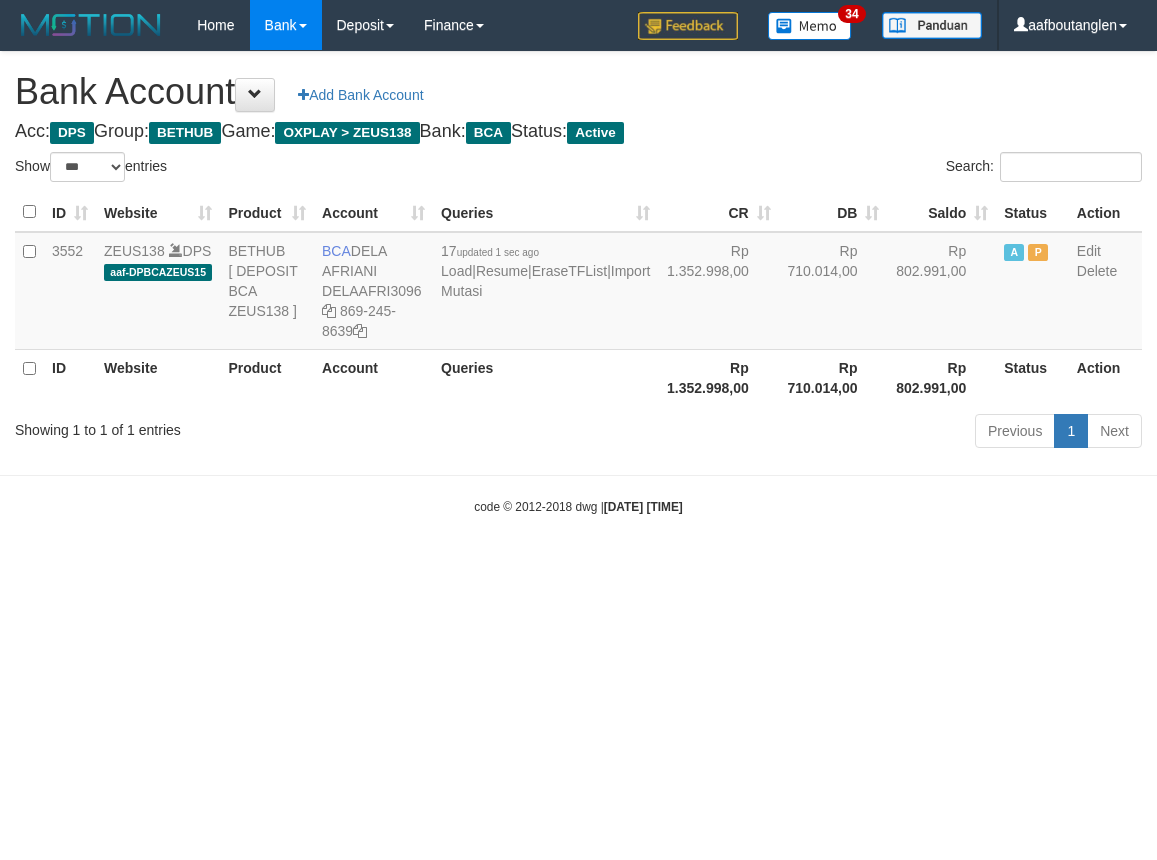 select on "***" 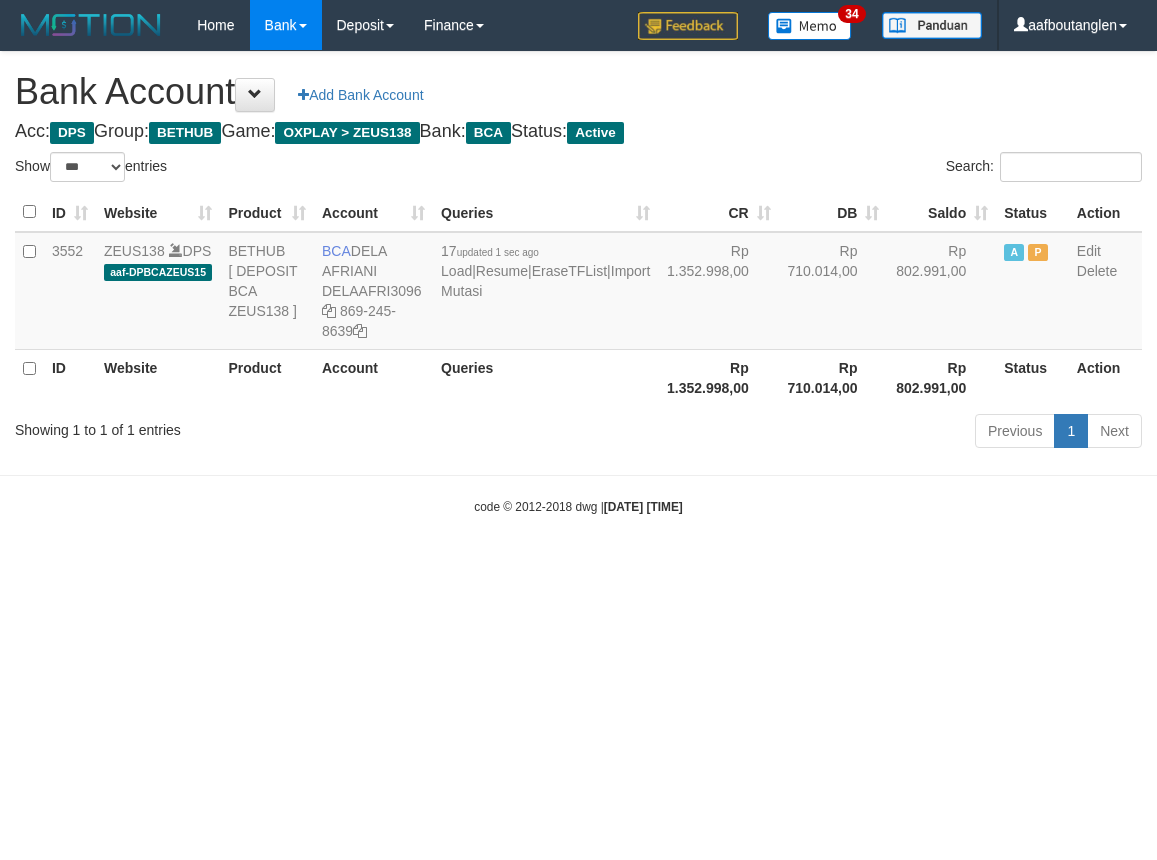 scroll, scrollTop: 0, scrollLeft: 0, axis: both 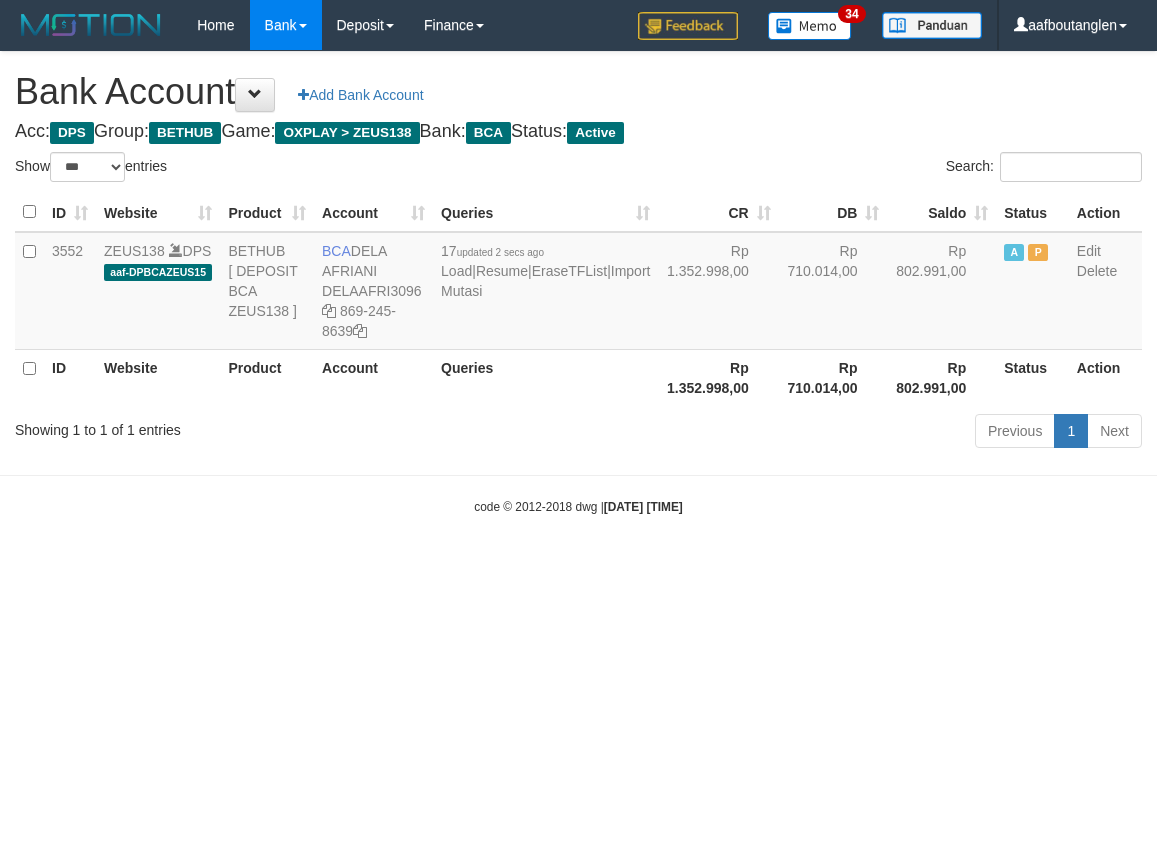 select on "***" 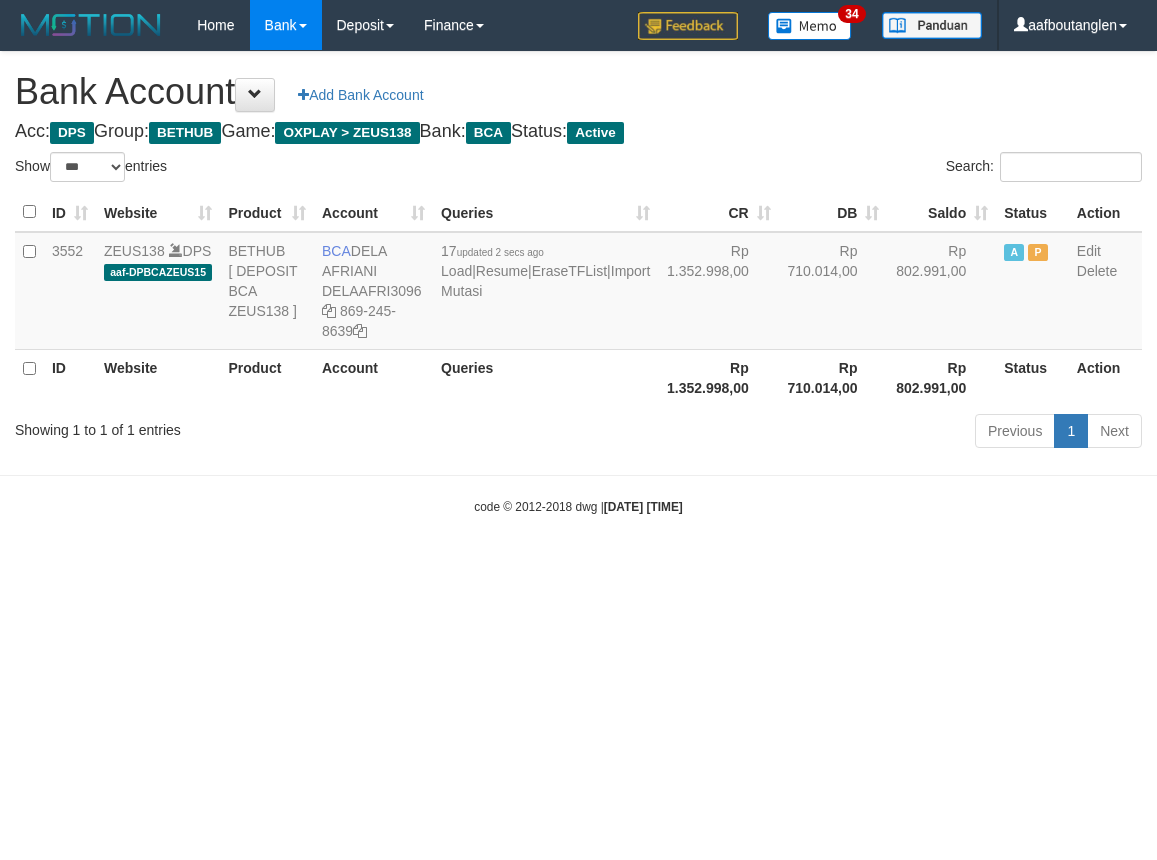 scroll, scrollTop: 0, scrollLeft: 0, axis: both 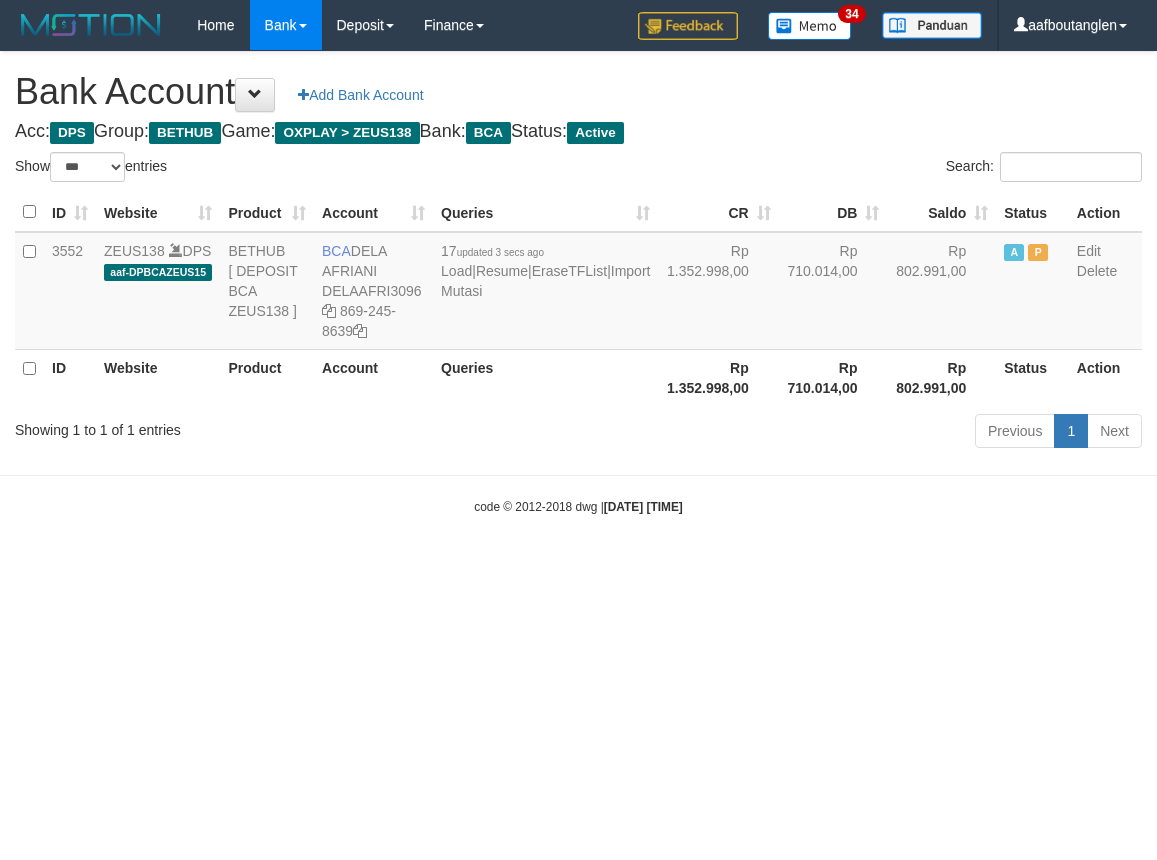 select on "***" 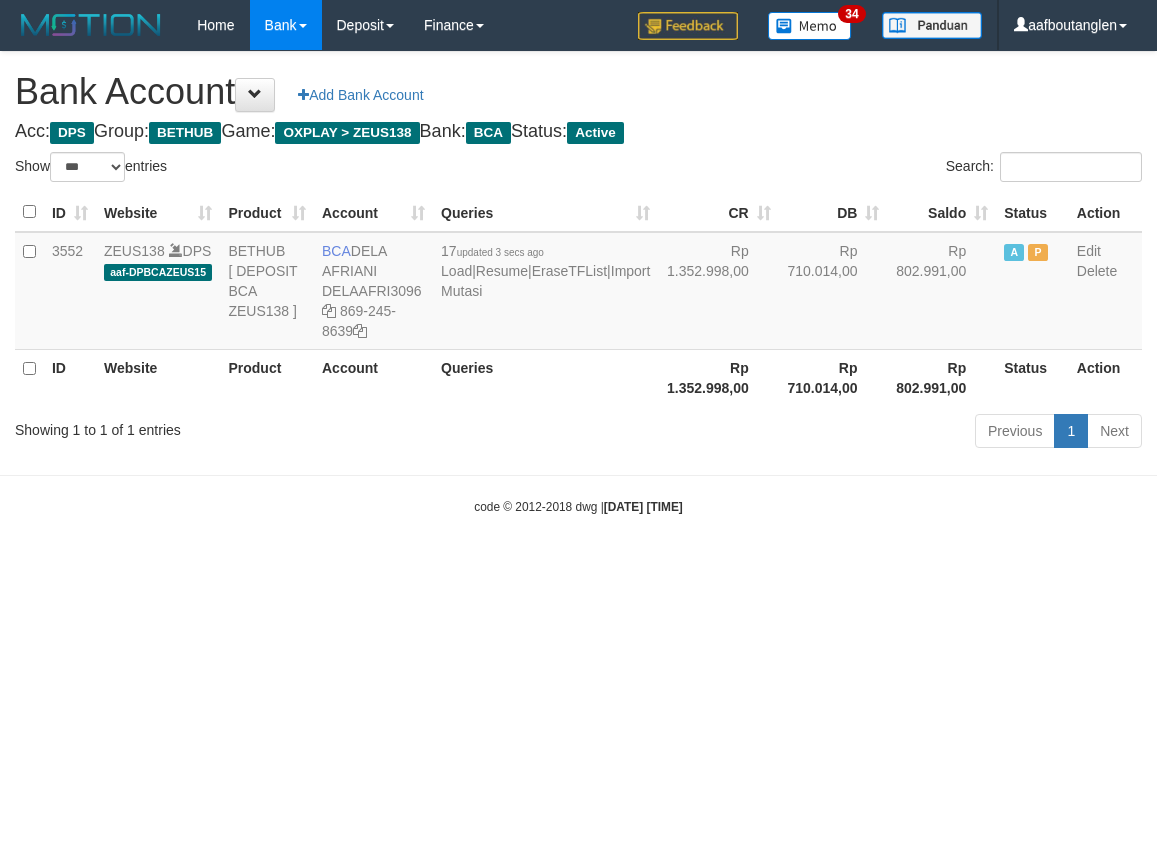 scroll, scrollTop: 0, scrollLeft: 0, axis: both 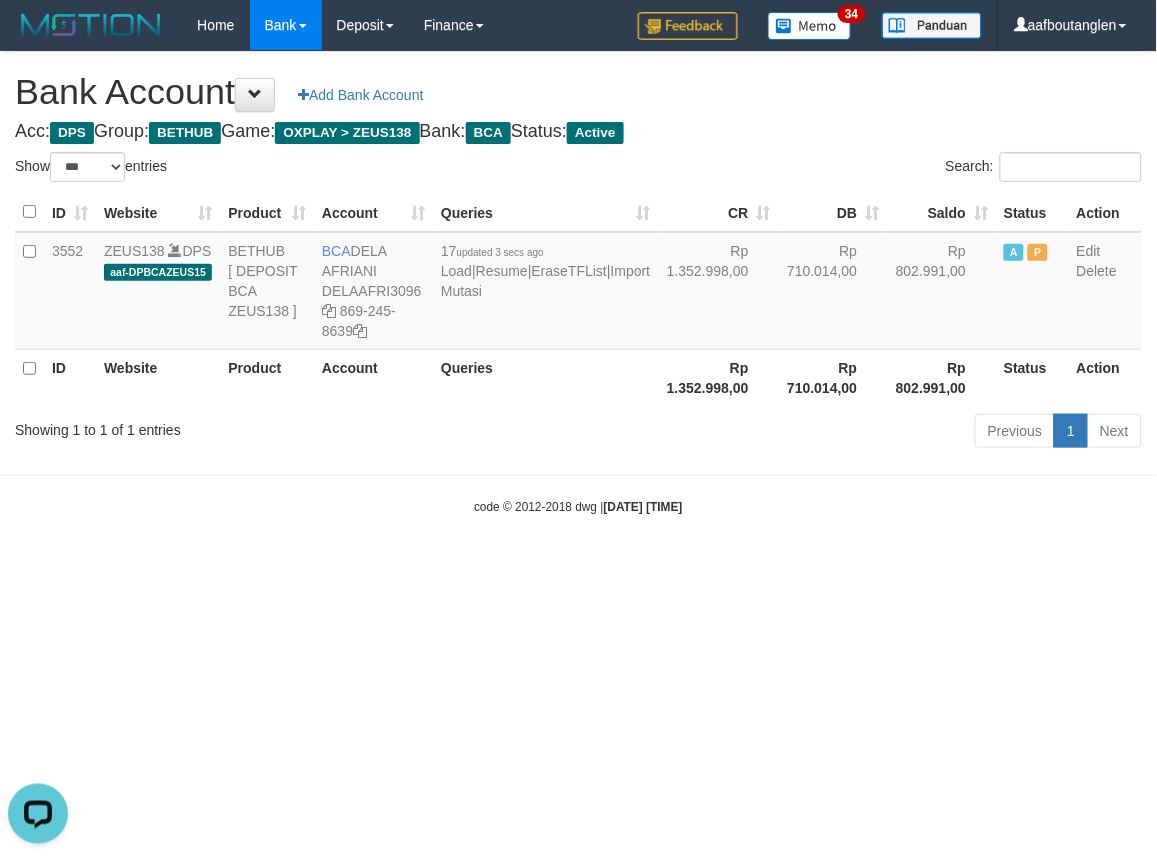 click on "code © 2012-2018 dwg |  [DATE] [TIME]" at bounding box center (578, 506) 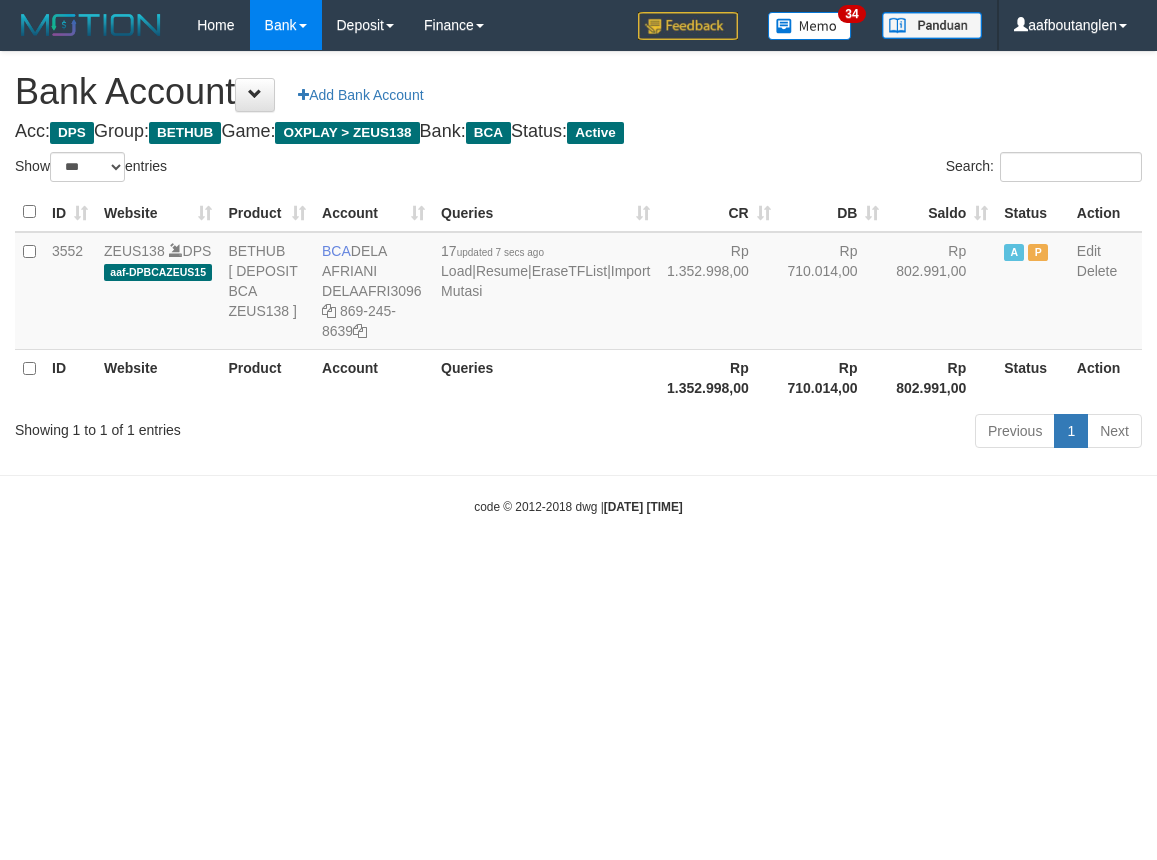 select on "***" 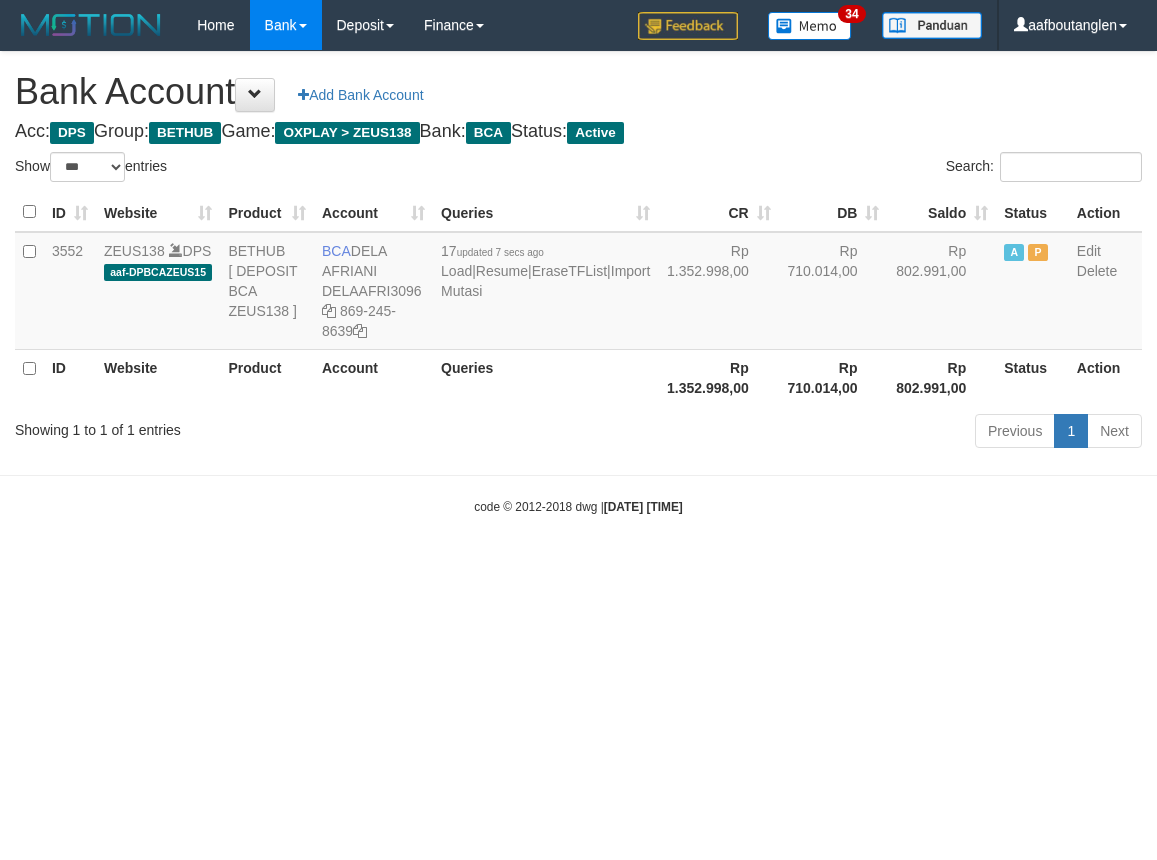 scroll, scrollTop: 0, scrollLeft: 0, axis: both 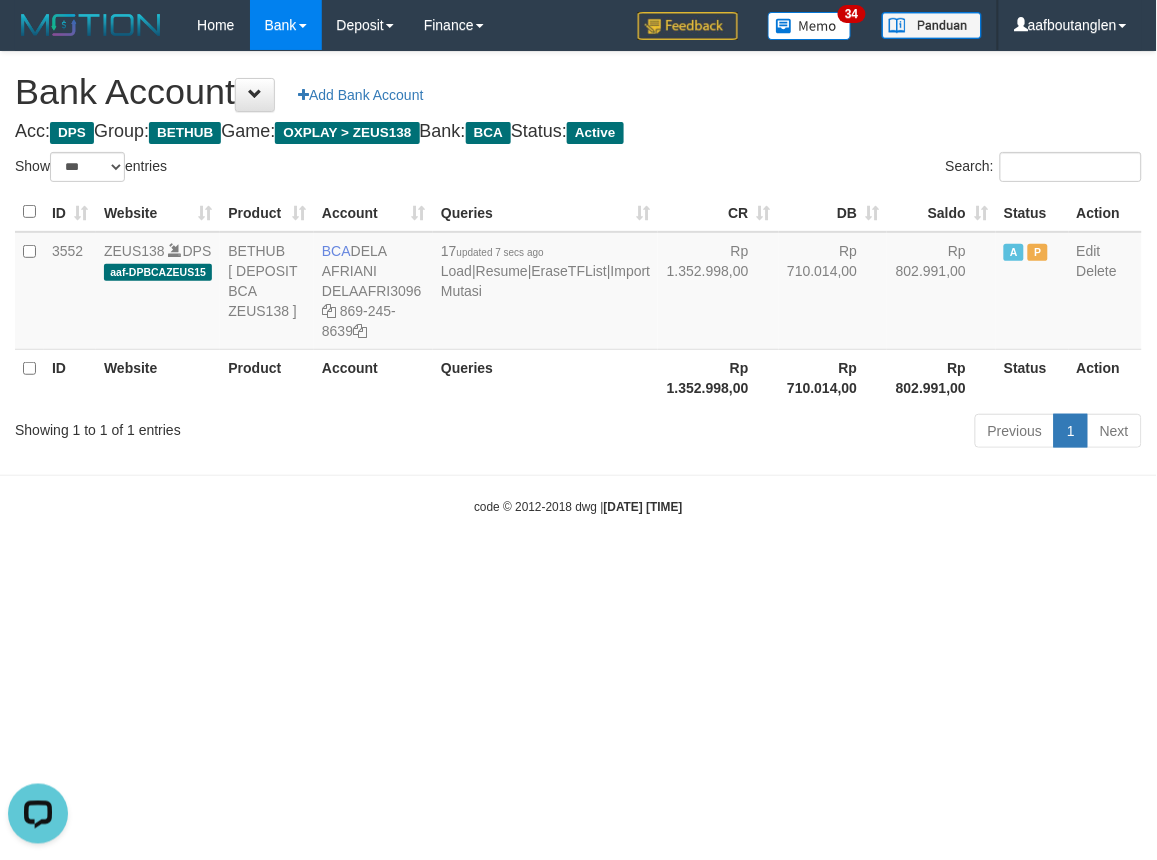 click on "Toggle navigation
Home
Bank
Account List
Deposit
DPS List
History
Note DPS
Finance
Financial Data
aafboutanglen
My Profile
Log Out
34" at bounding box center [578, 283] 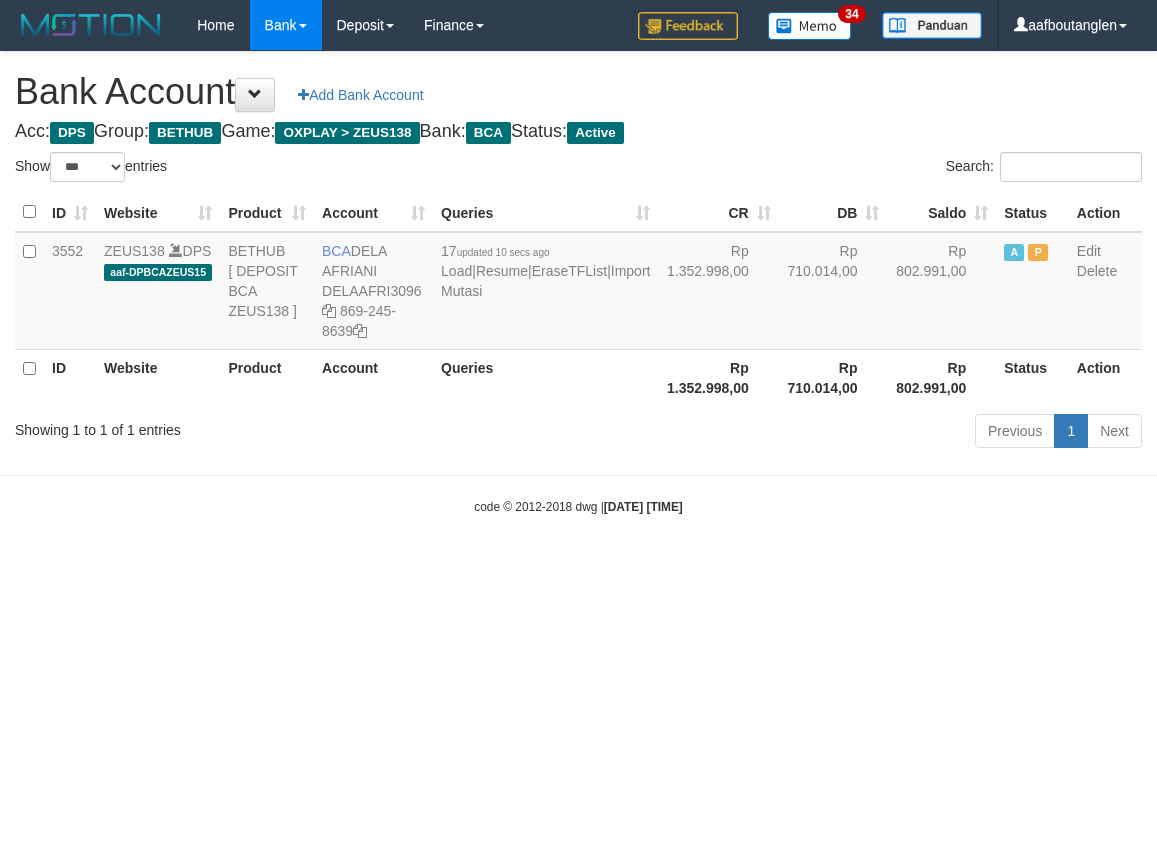 select on "***" 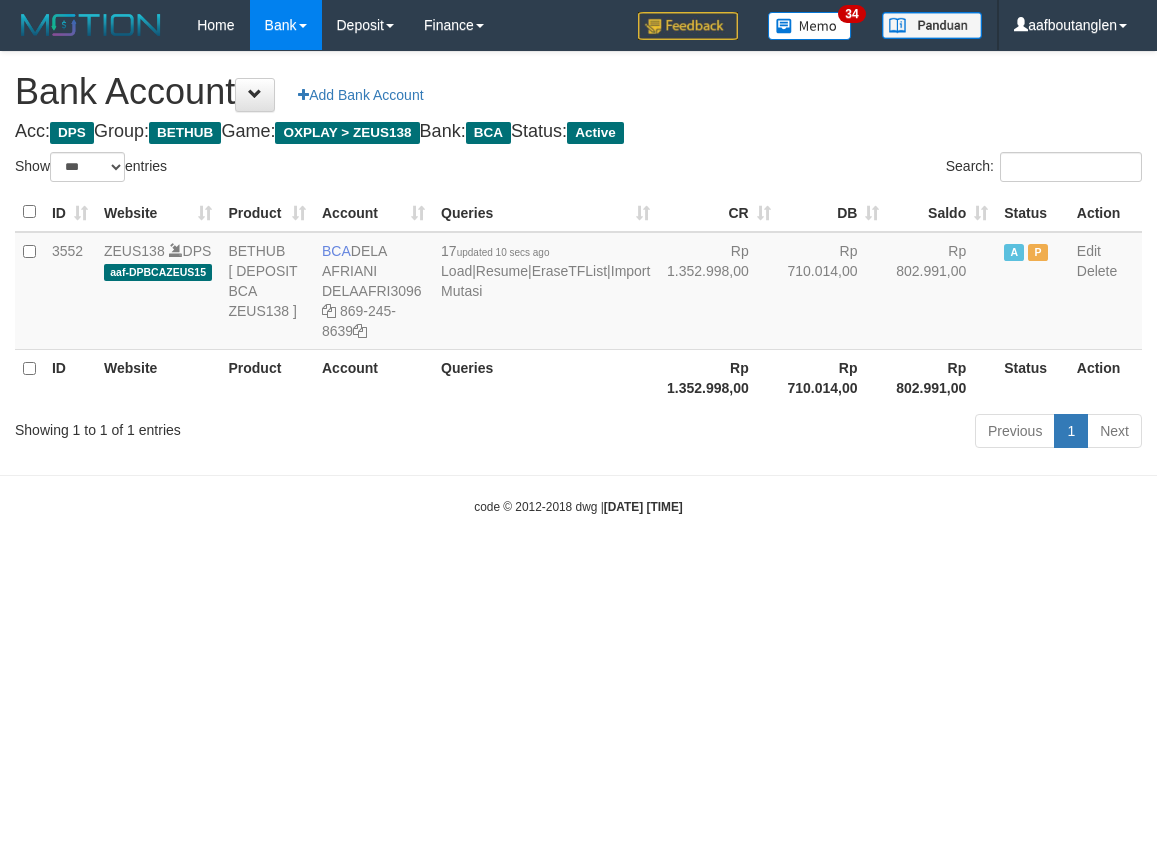 scroll, scrollTop: 0, scrollLeft: 0, axis: both 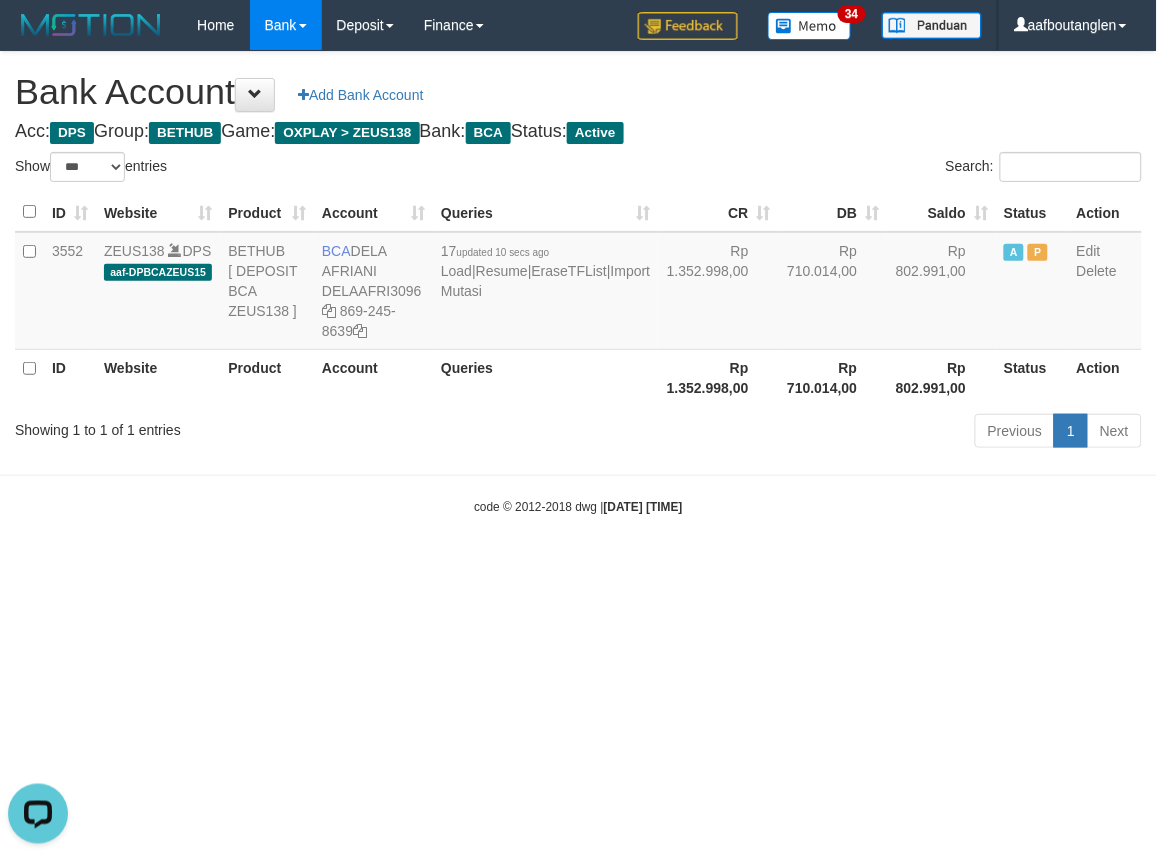 drag, startPoint x: 810, startPoint y: 503, endPoint x: 783, endPoint y: 494, distance: 28.460499 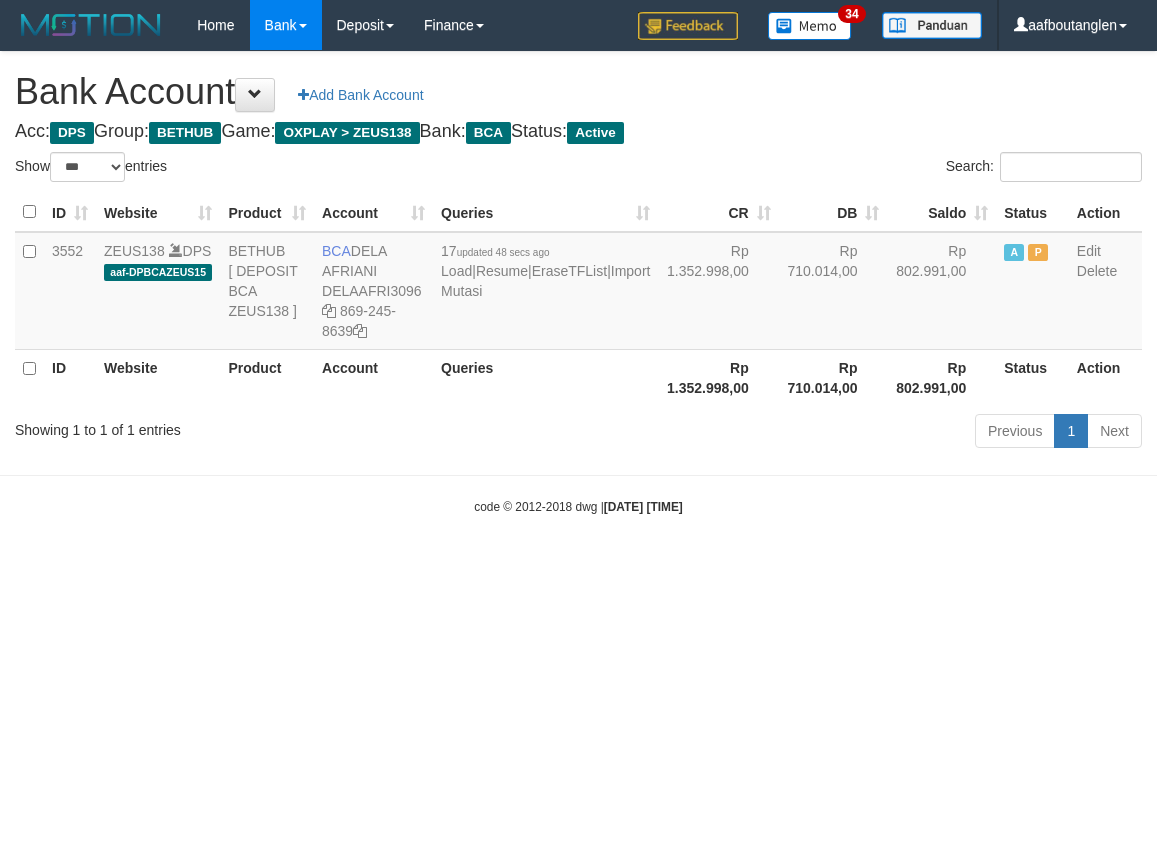select on "***" 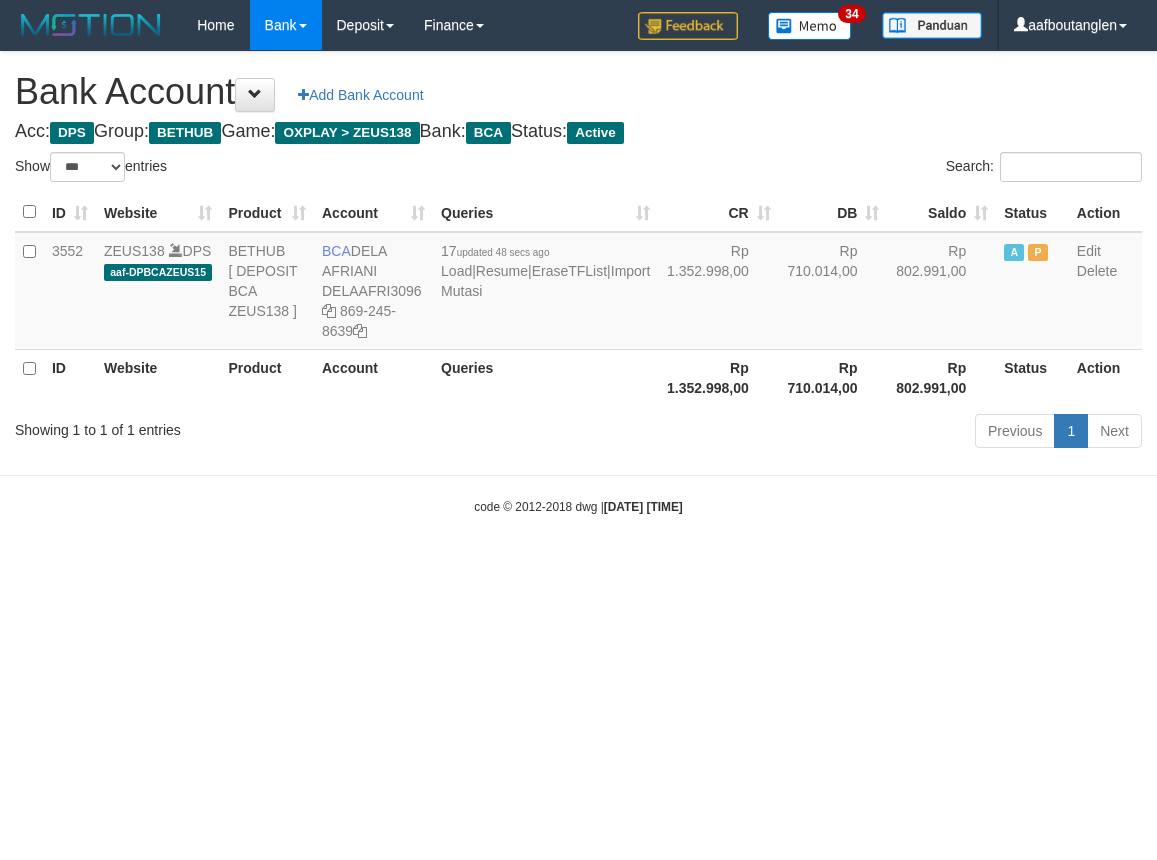 scroll, scrollTop: 0, scrollLeft: 0, axis: both 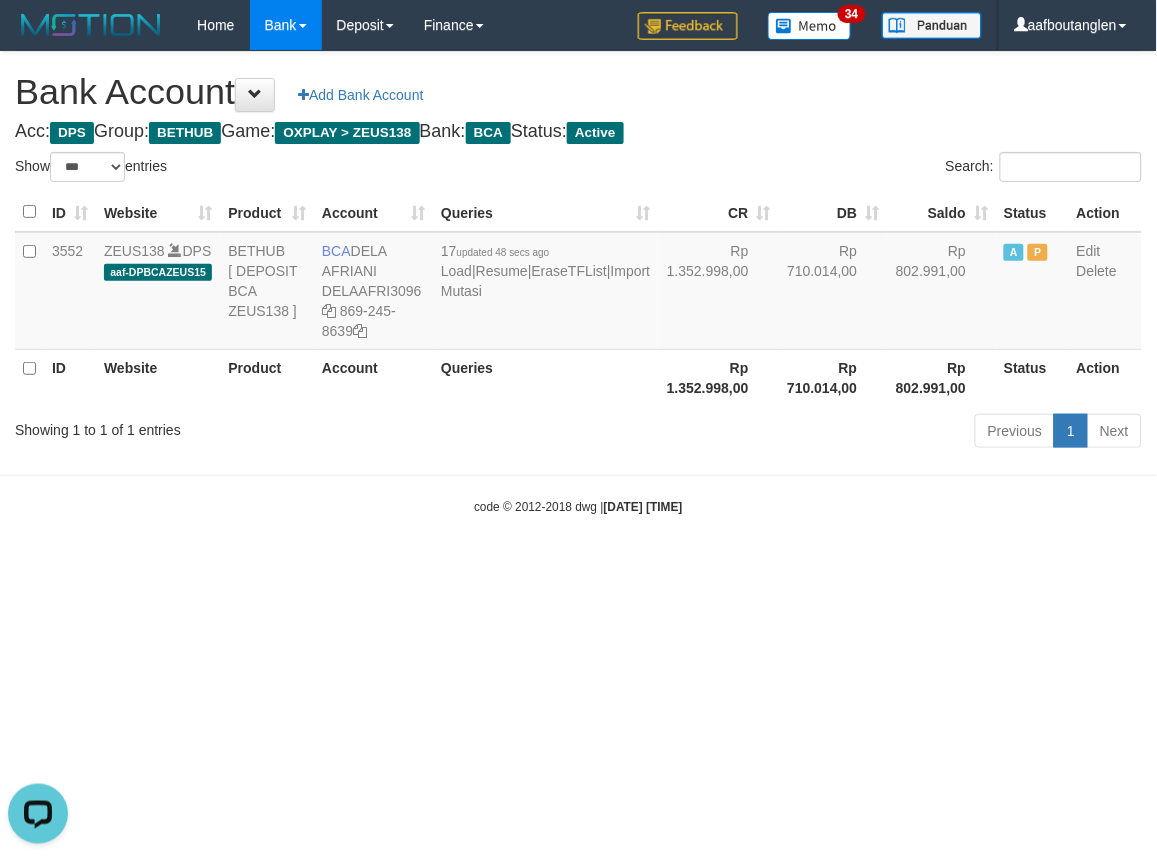 drag, startPoint x: 875, startPoint y: 477, endPoint x: 814, endPoint y: 498, distance: 64.513565 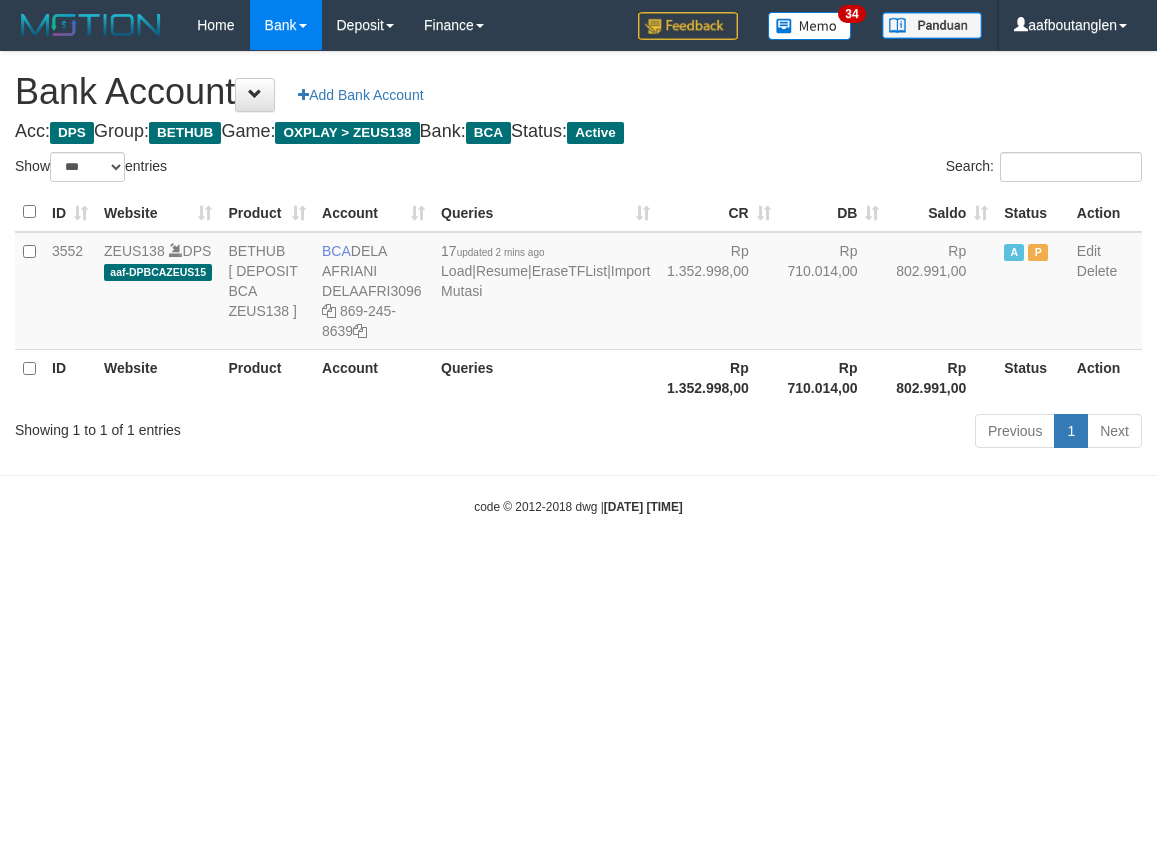 select on "***" 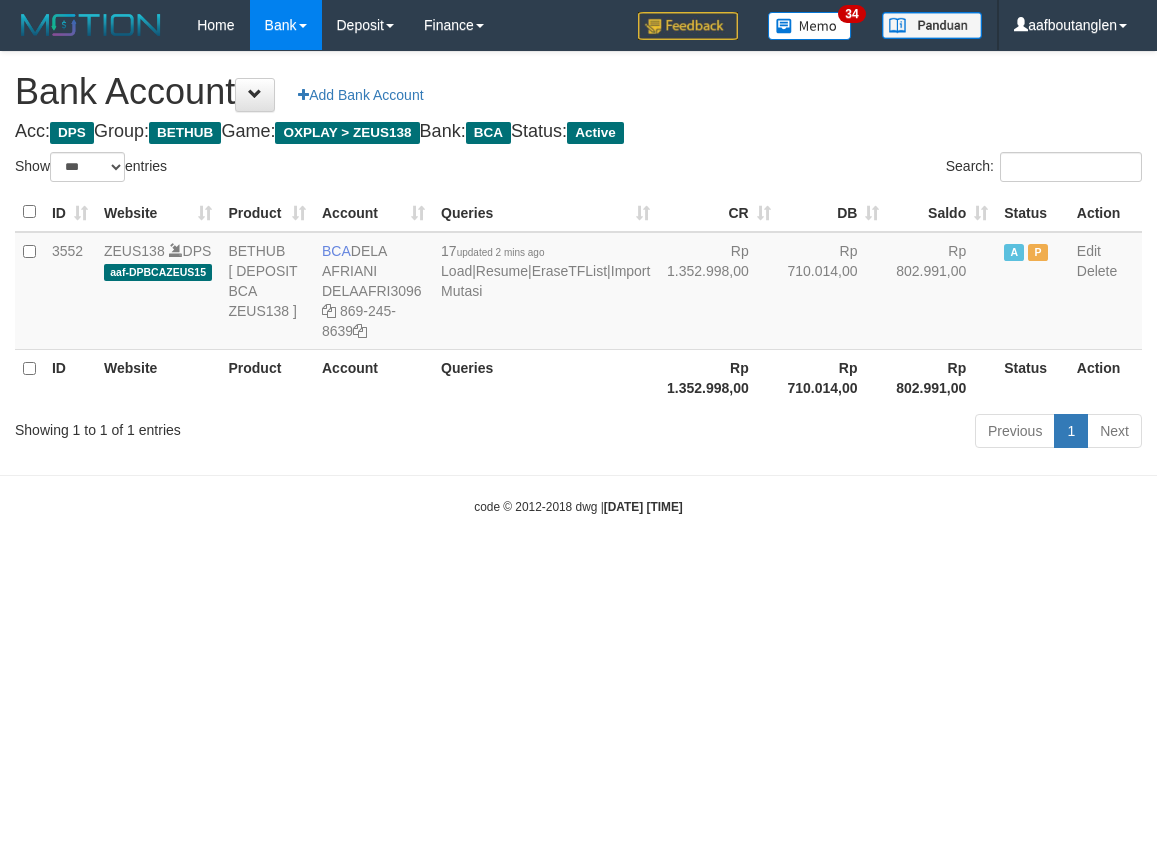 scroll, scrollTop: 0, scrollLeft: 0, axis: both 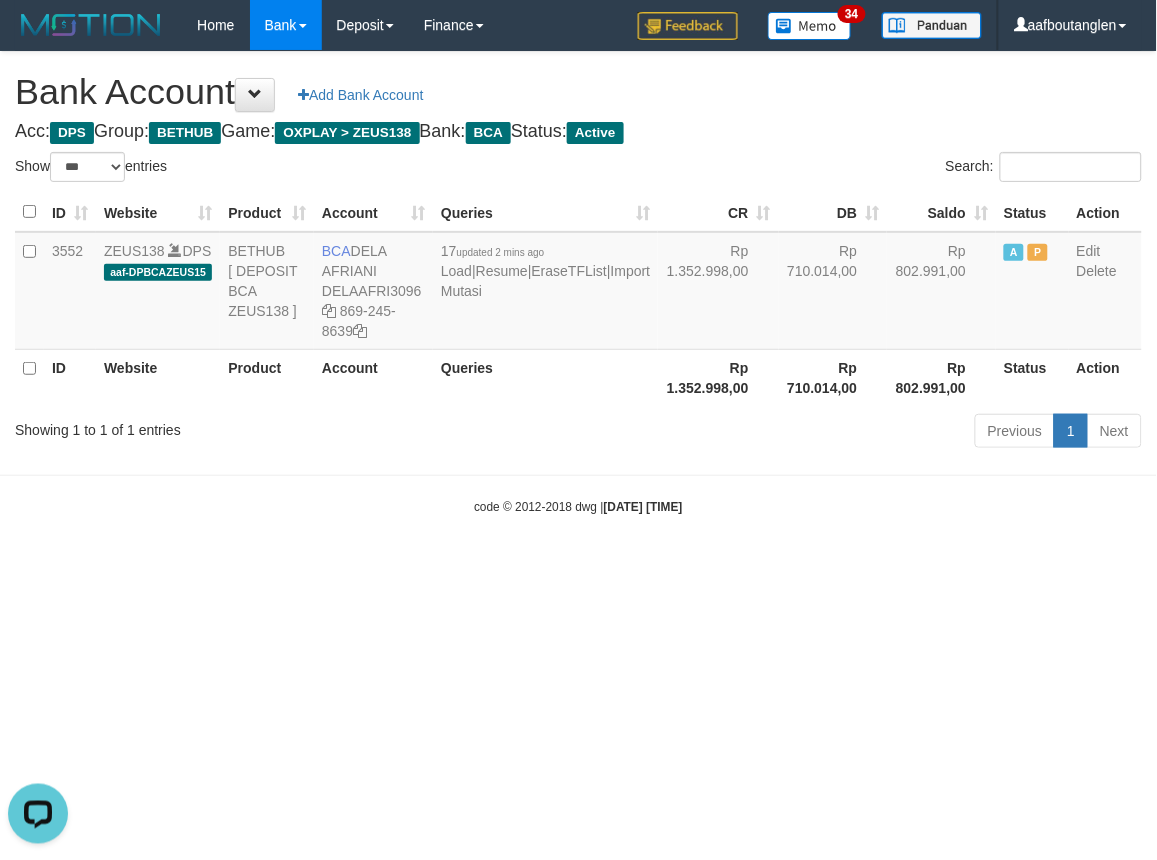 click on "code © 2012-2018 dwg |  2025/07/12 22:59:54" at bounding box center [578, 506] 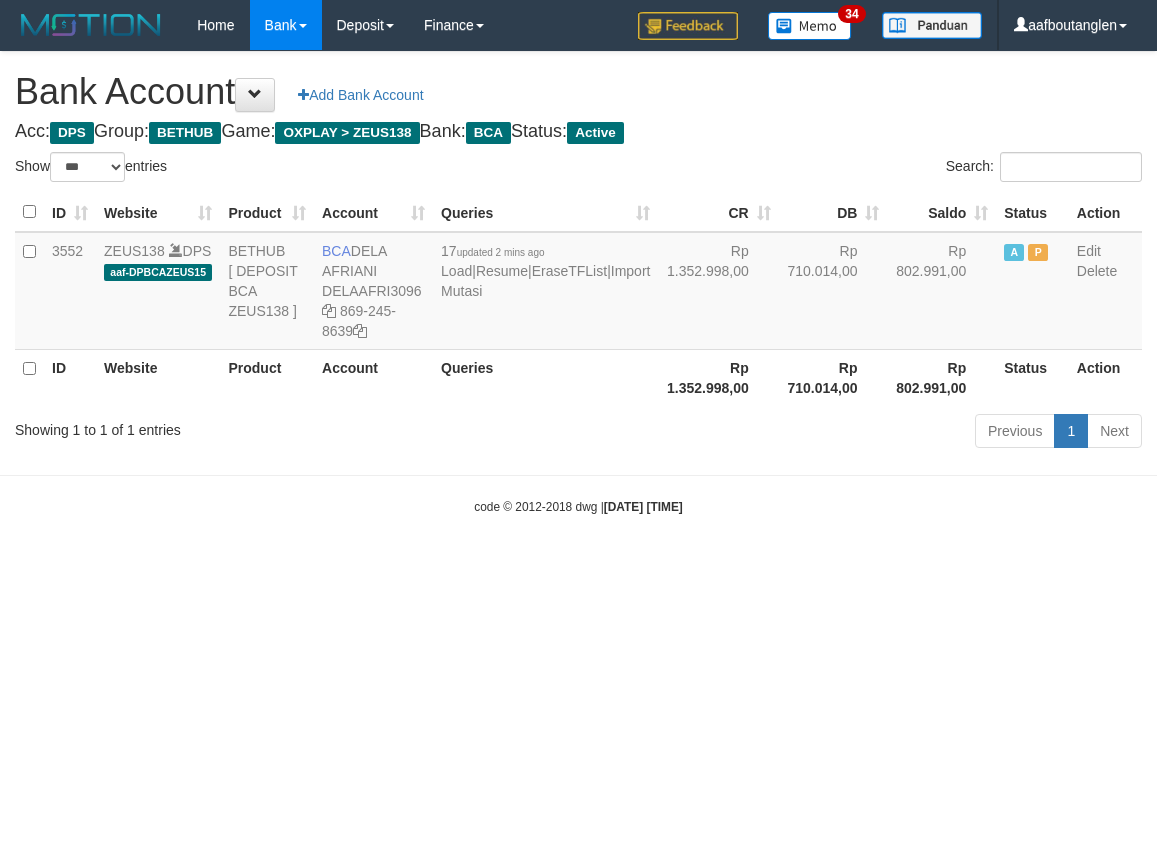 select on "***" 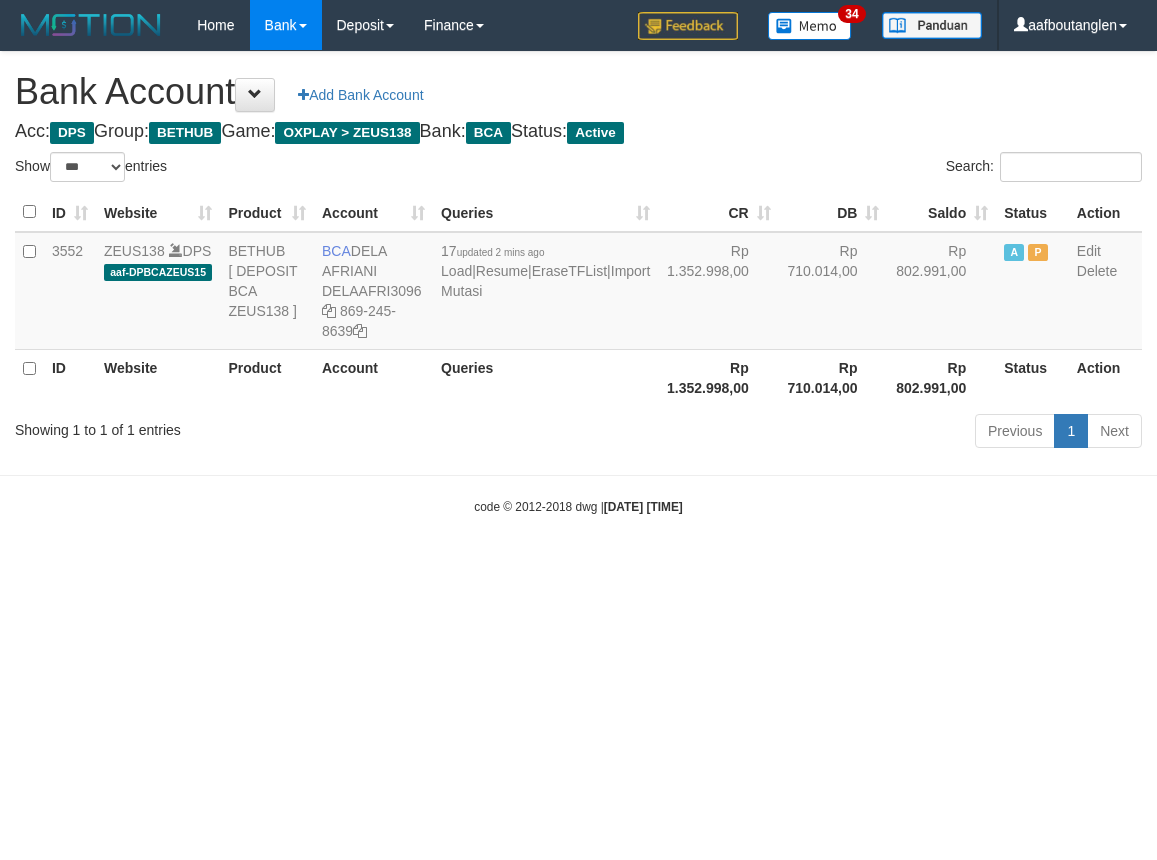 scroll, scrollTop: 0, scrollLeft: 0, axis: both 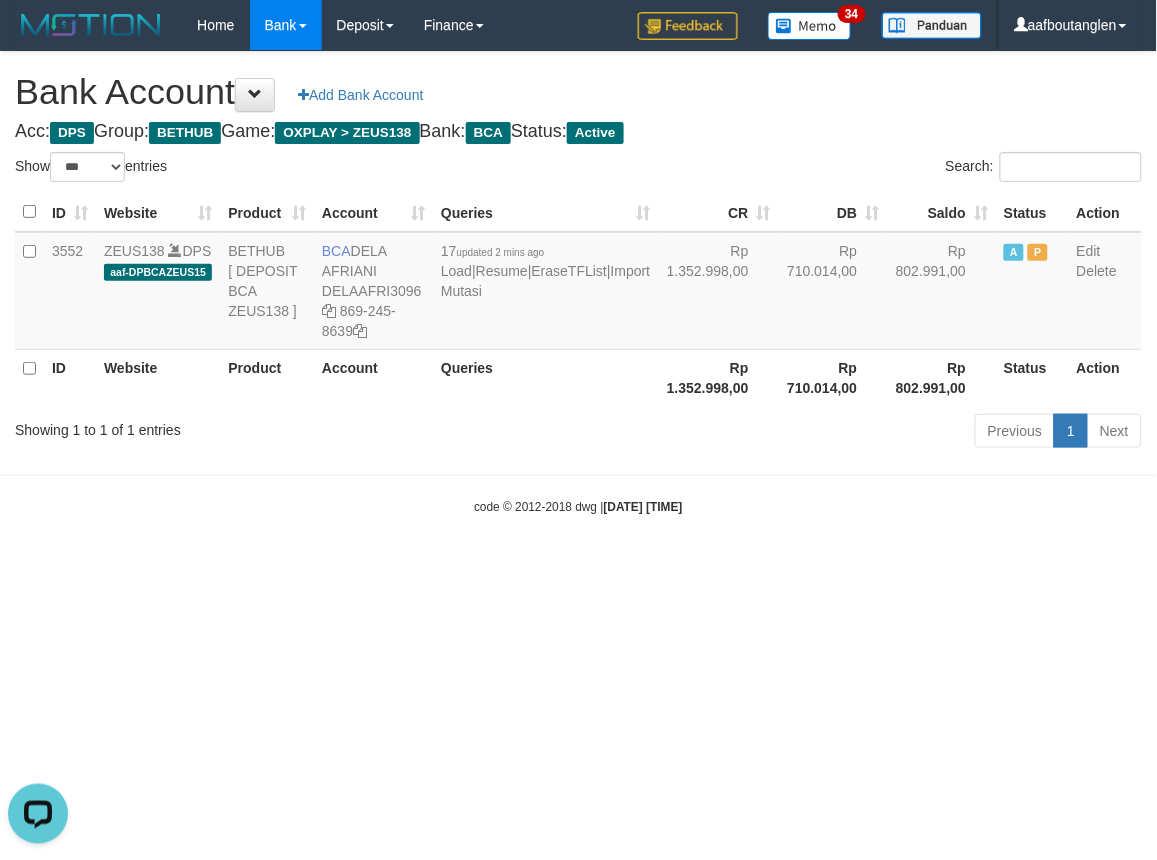 click on "Toggle navigation
Home
Bank
Account List
Deposit
DPS List
History
Note DPS
Finance
Financial Data
aafboutanglen
My Profile
Log Out
34" at bounding box center [578, 283] 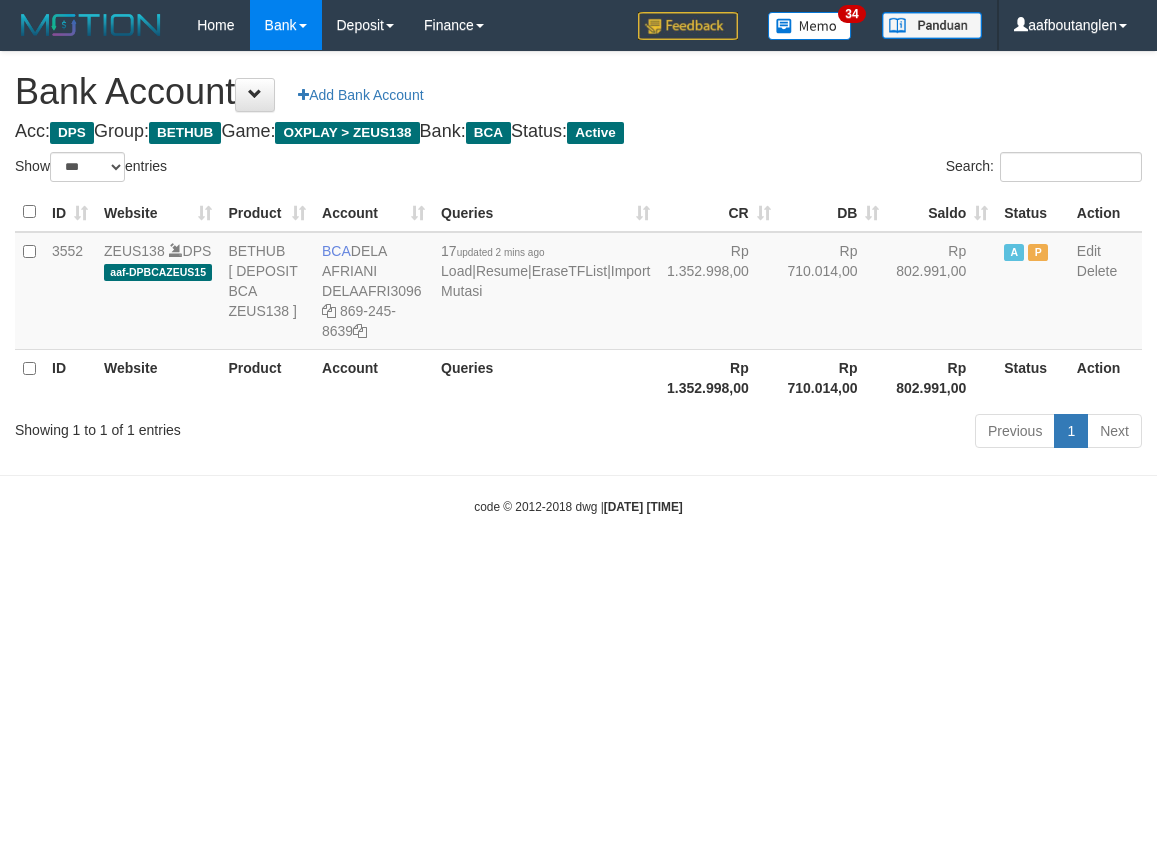 select on "***" 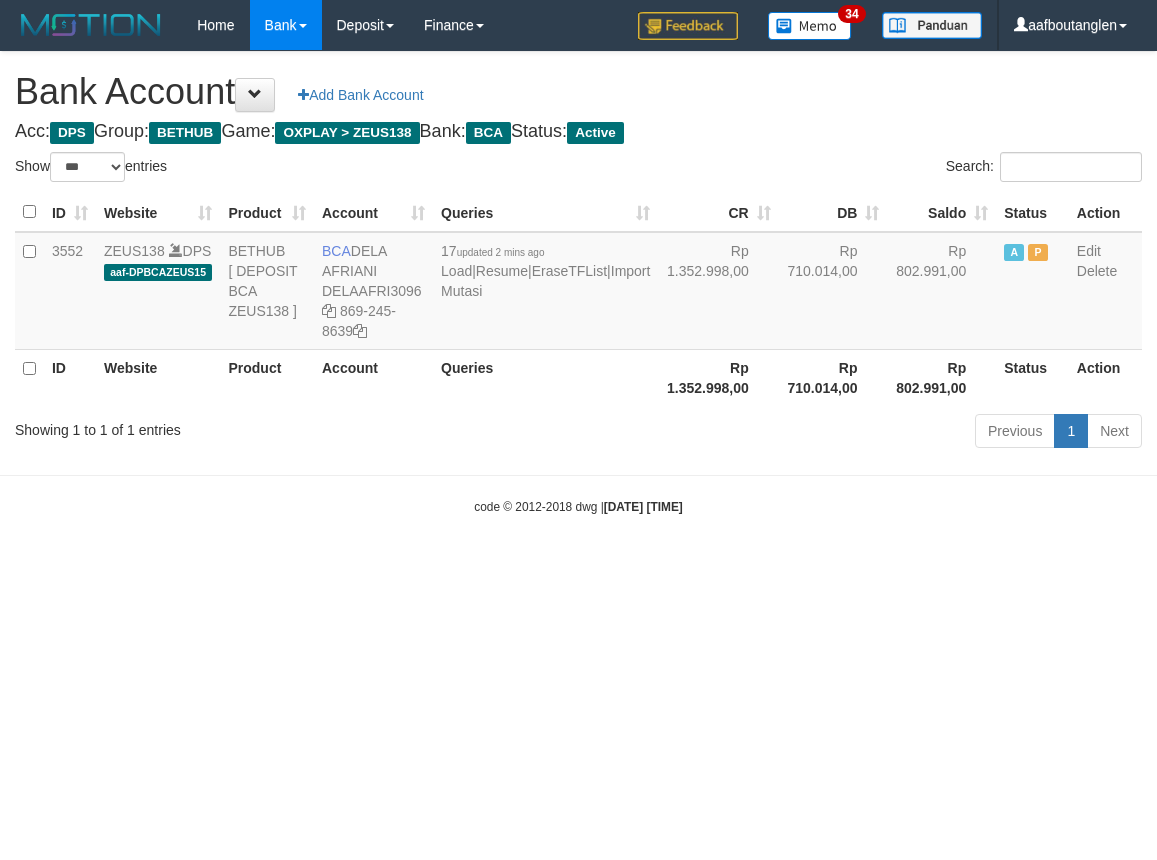 scroll, scrollTop: 0, scrollLeft: 0, axis: both 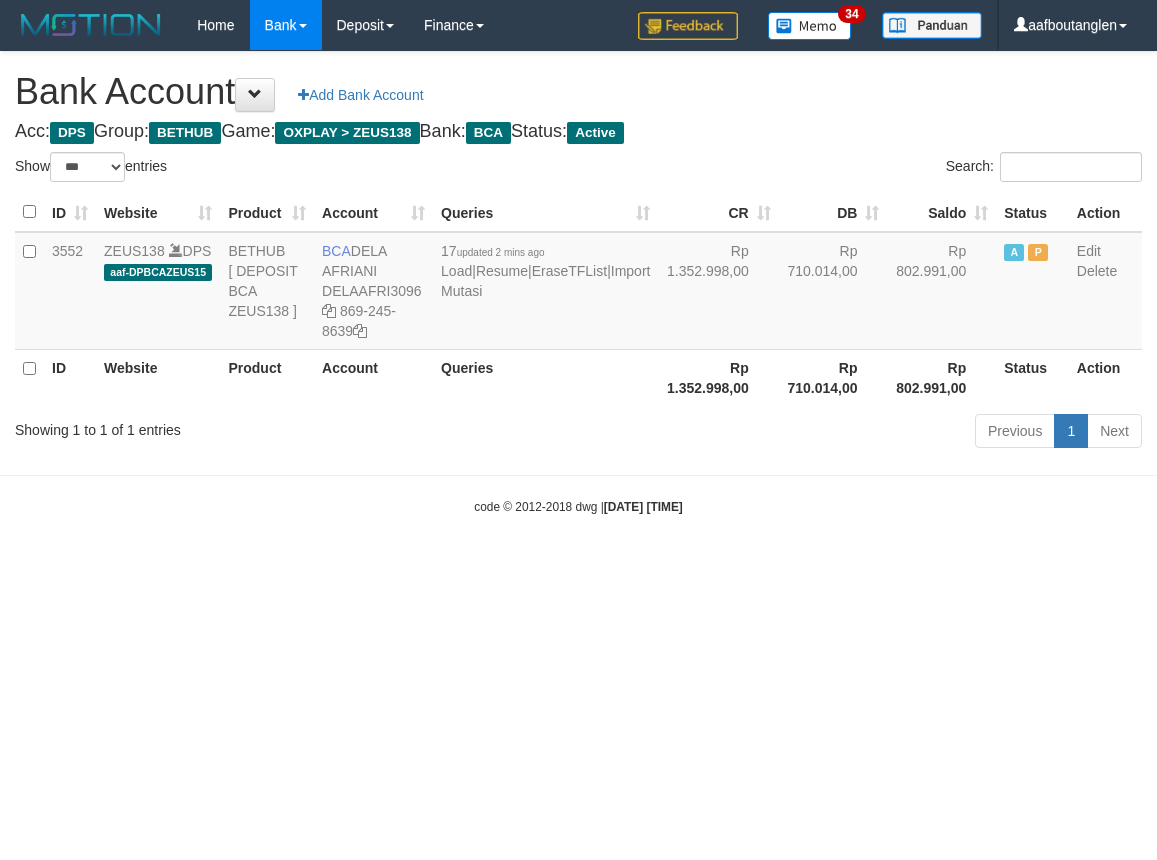 select on "***" 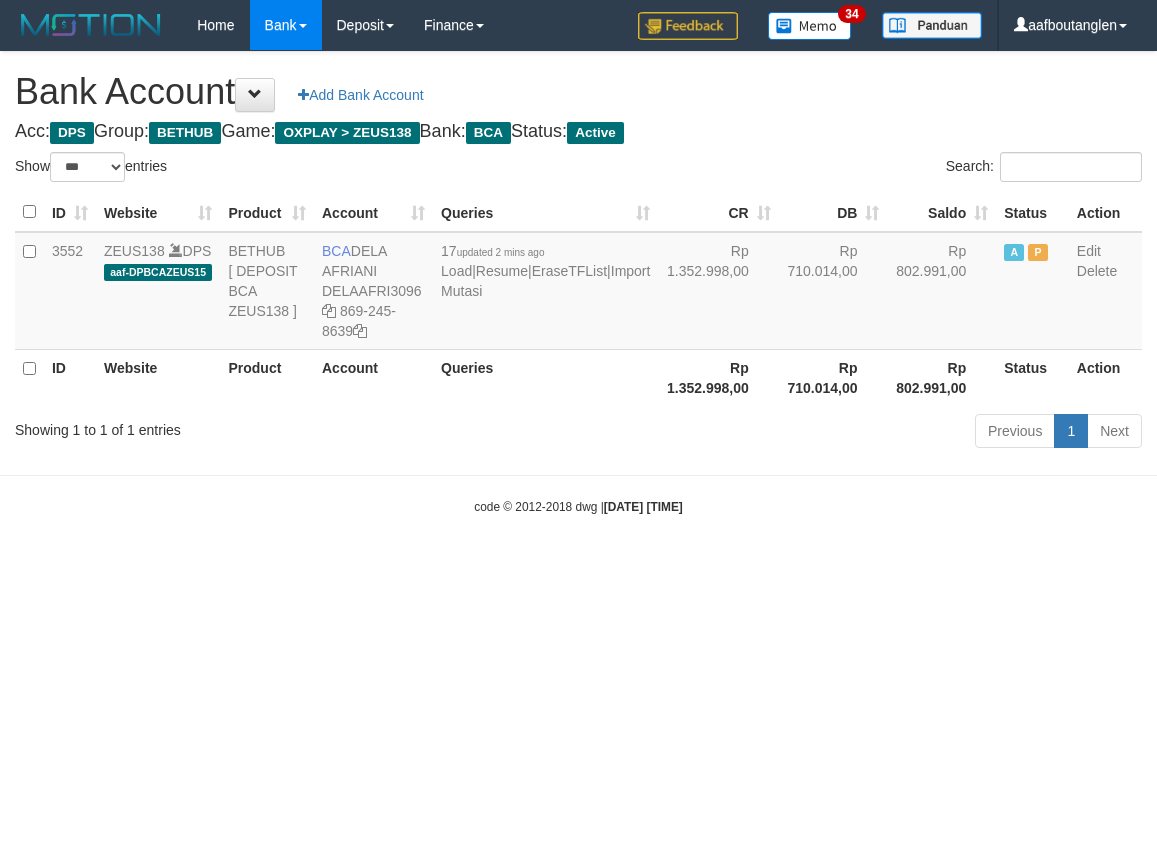 scroll, scrollTop: 0, scrollLeft: 0, axis: both 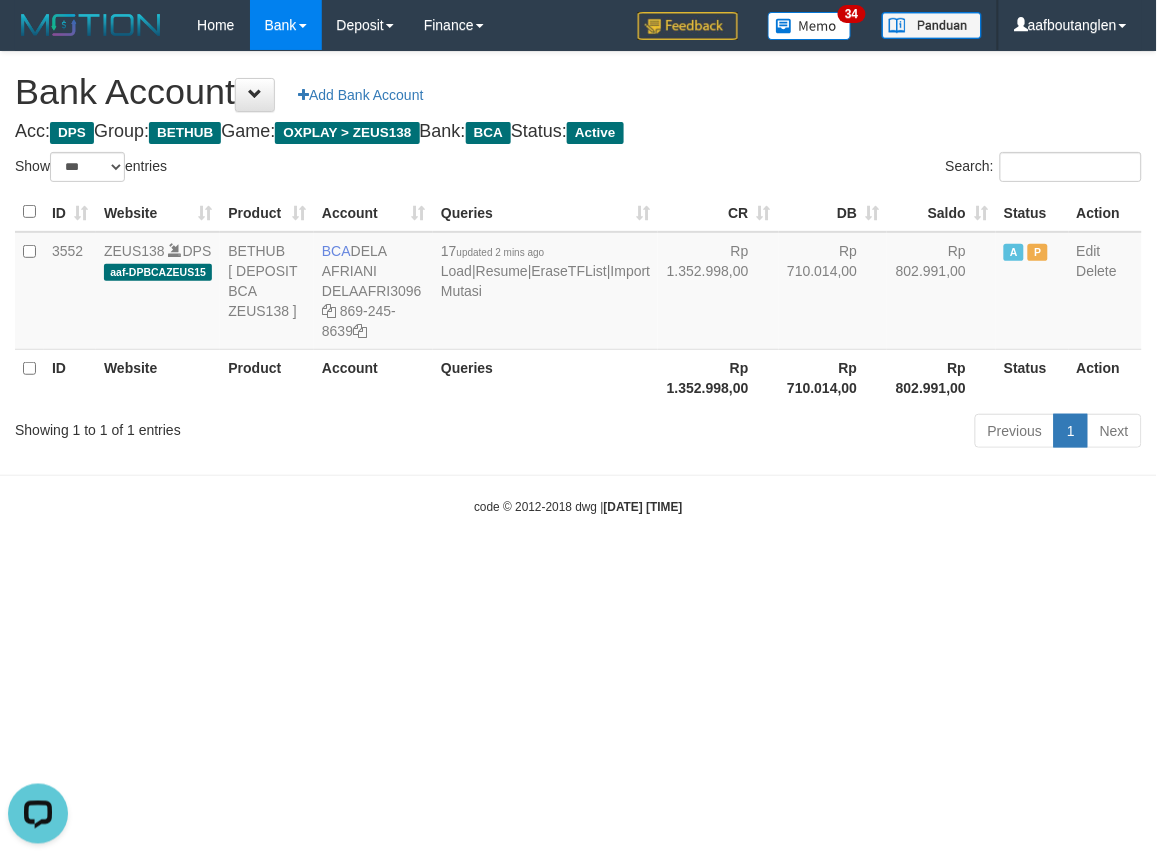 drag, startPoint x: 778, startPoint y: 580, endPoint x: 761, endPoint y: 585, distance: 17.720045 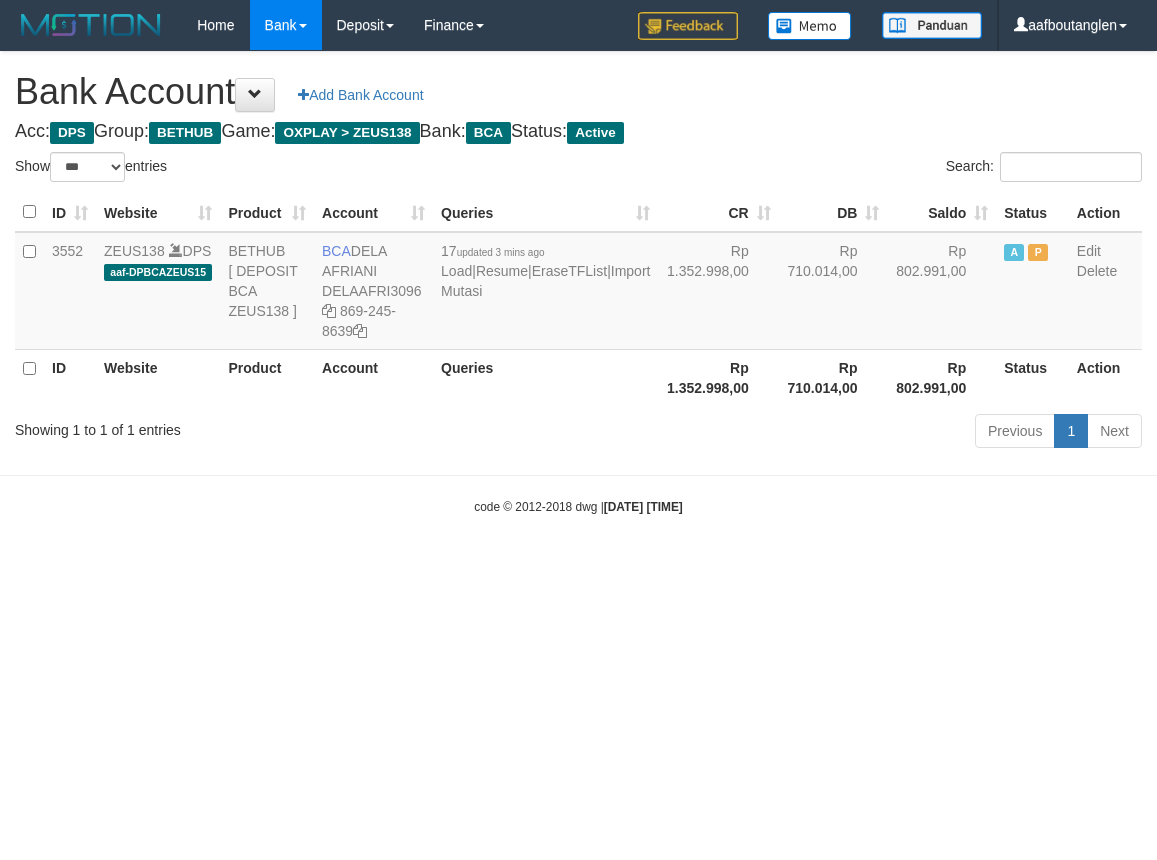 select on "***" 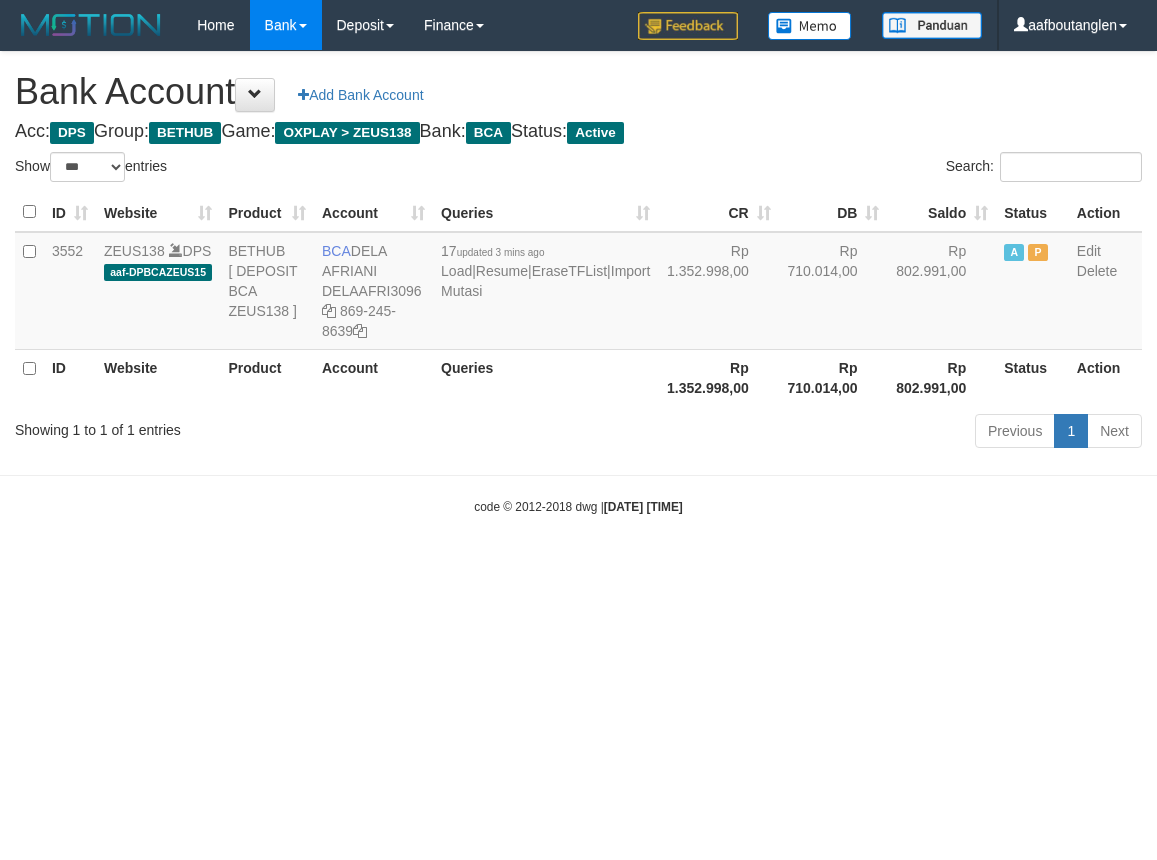 scroll, scrollTop: 0, scrollLeft: 0, axis: both 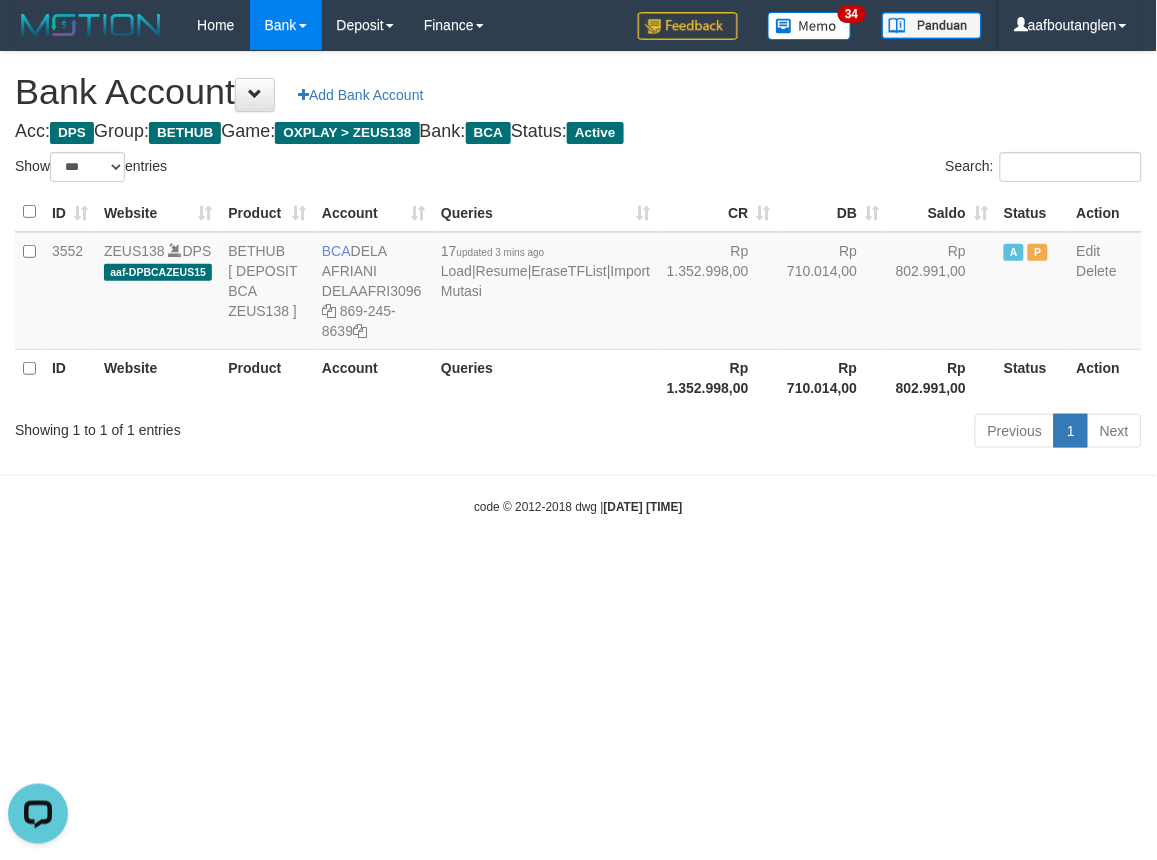 drag, startPoint x: 87, startPoint y: 564, endPoint x: 116, endPoint y: 564, distance: 29 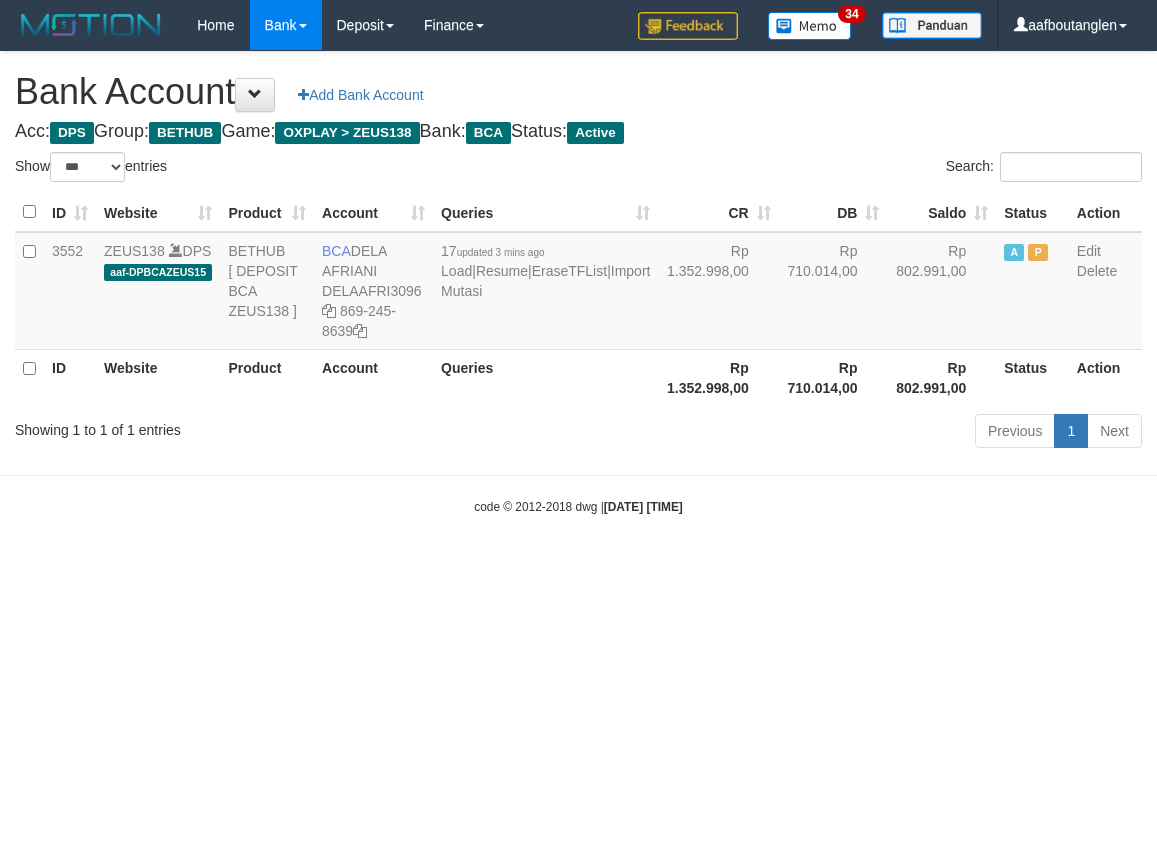 select on "***" 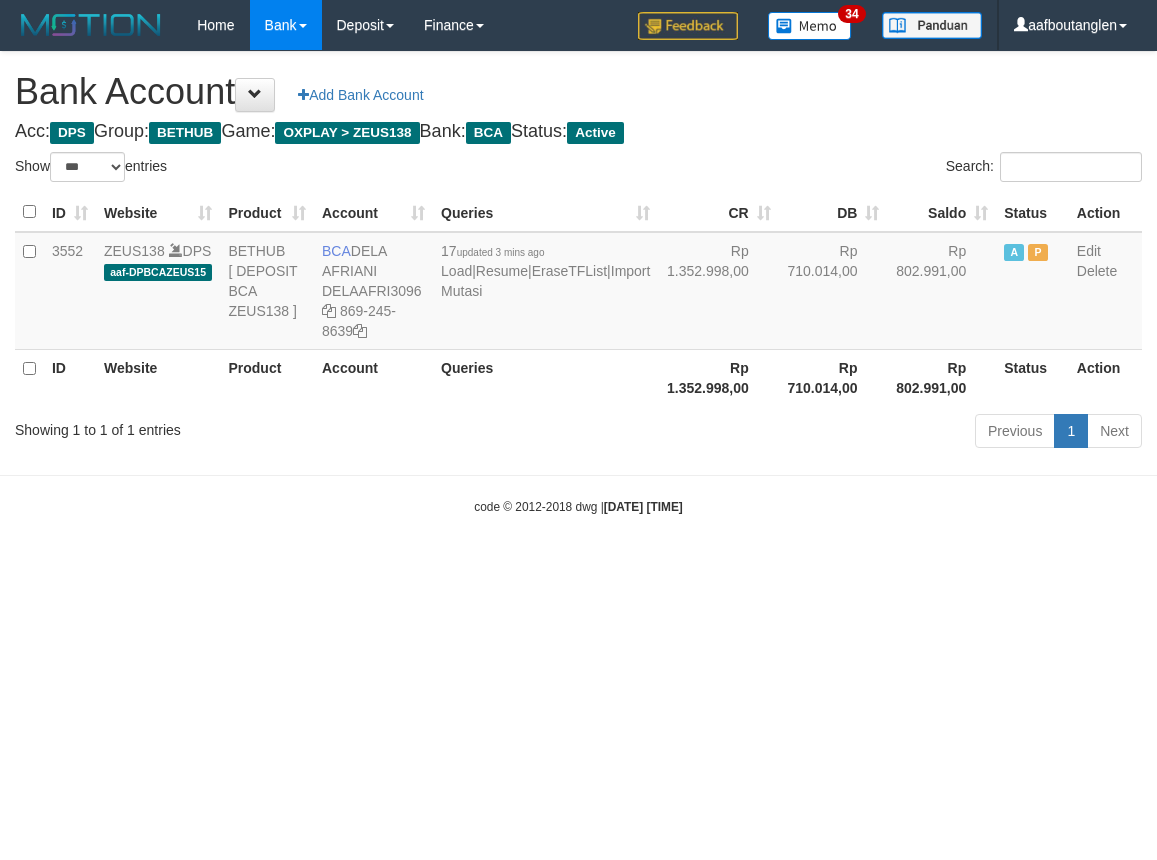 scroll, scrollTop: 0, scrollLeft: 0, axis: both 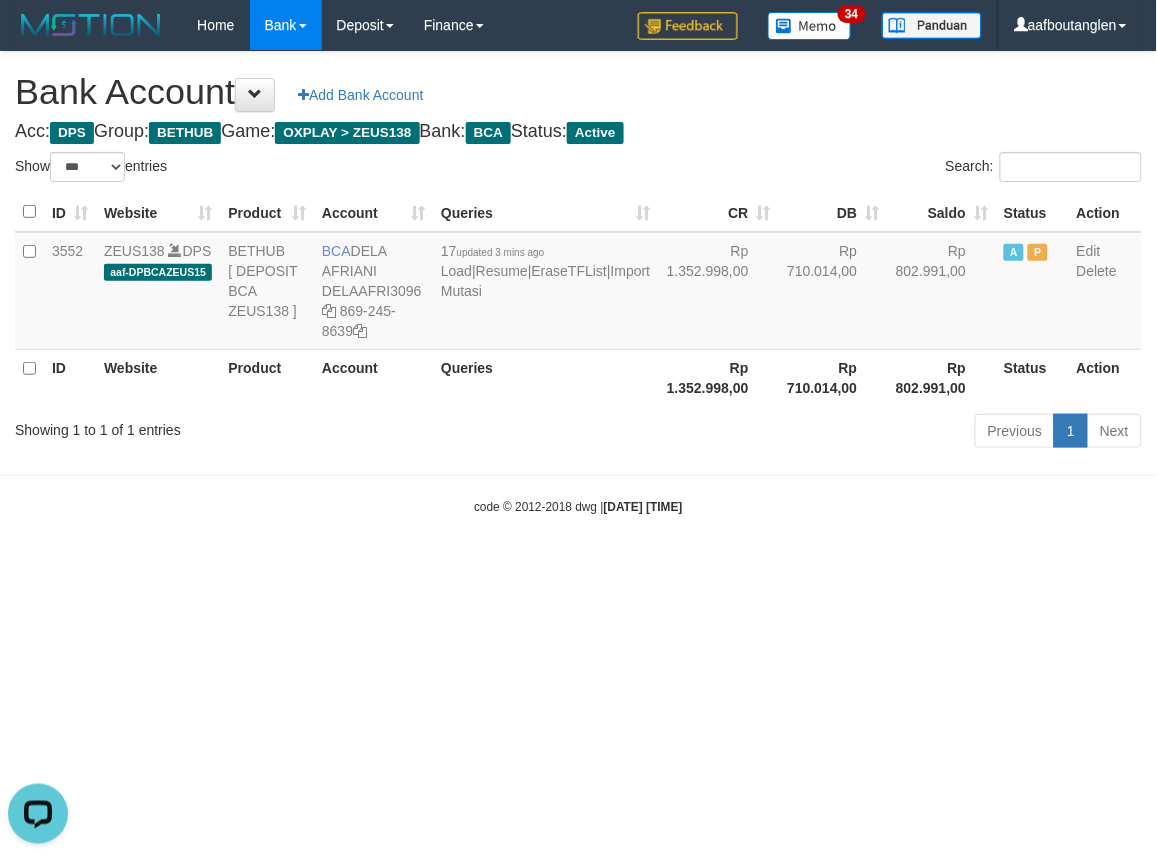 drag, startPoint x: 966, startPoint y: 602, endPoint x: 954, endPoint y: 602, distance: 12 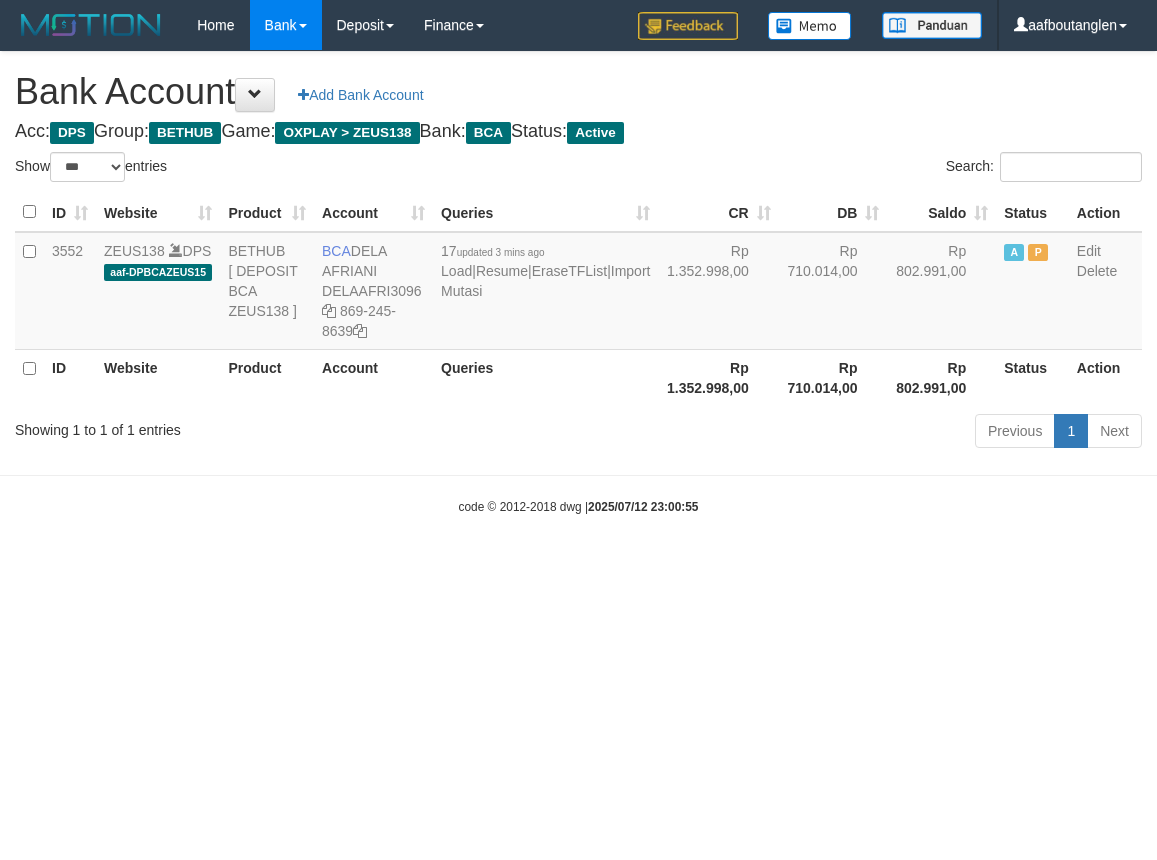 select on "***" 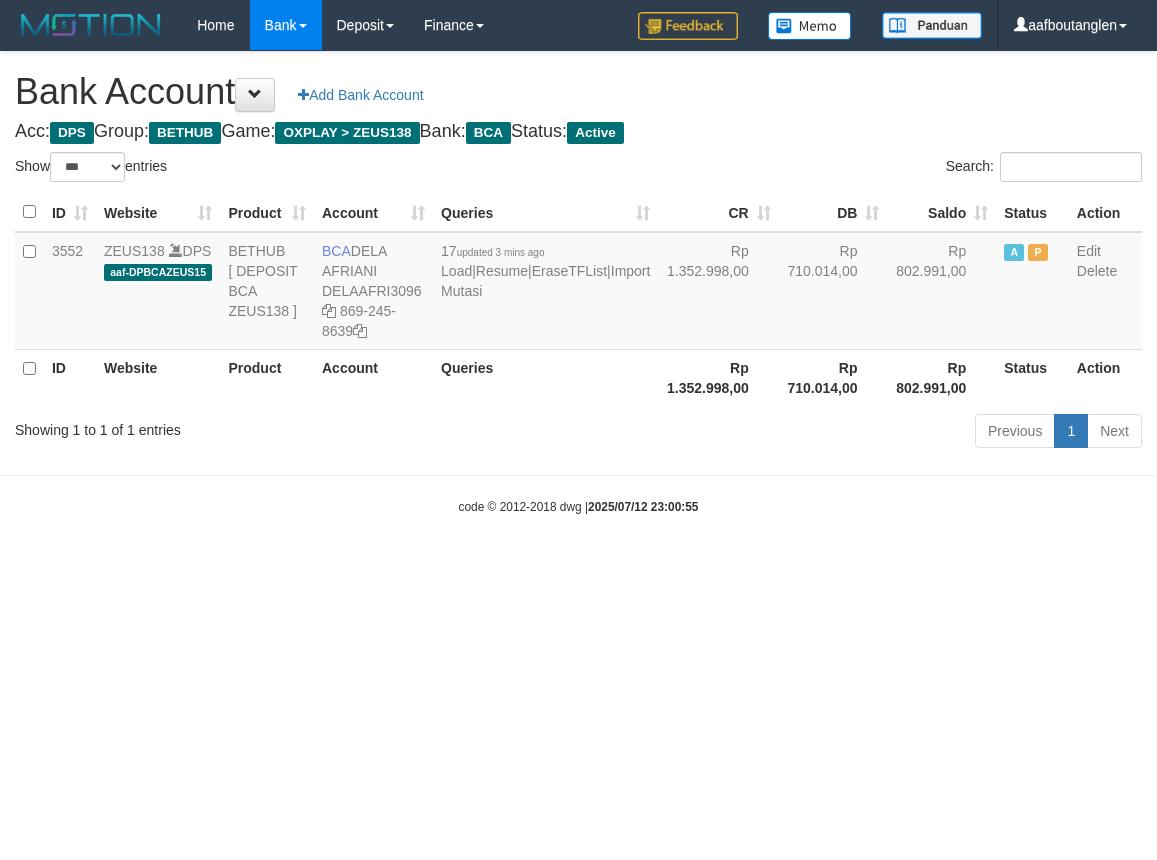 scroll, scrollTop: 0, scrollLeft: 0, axis: both 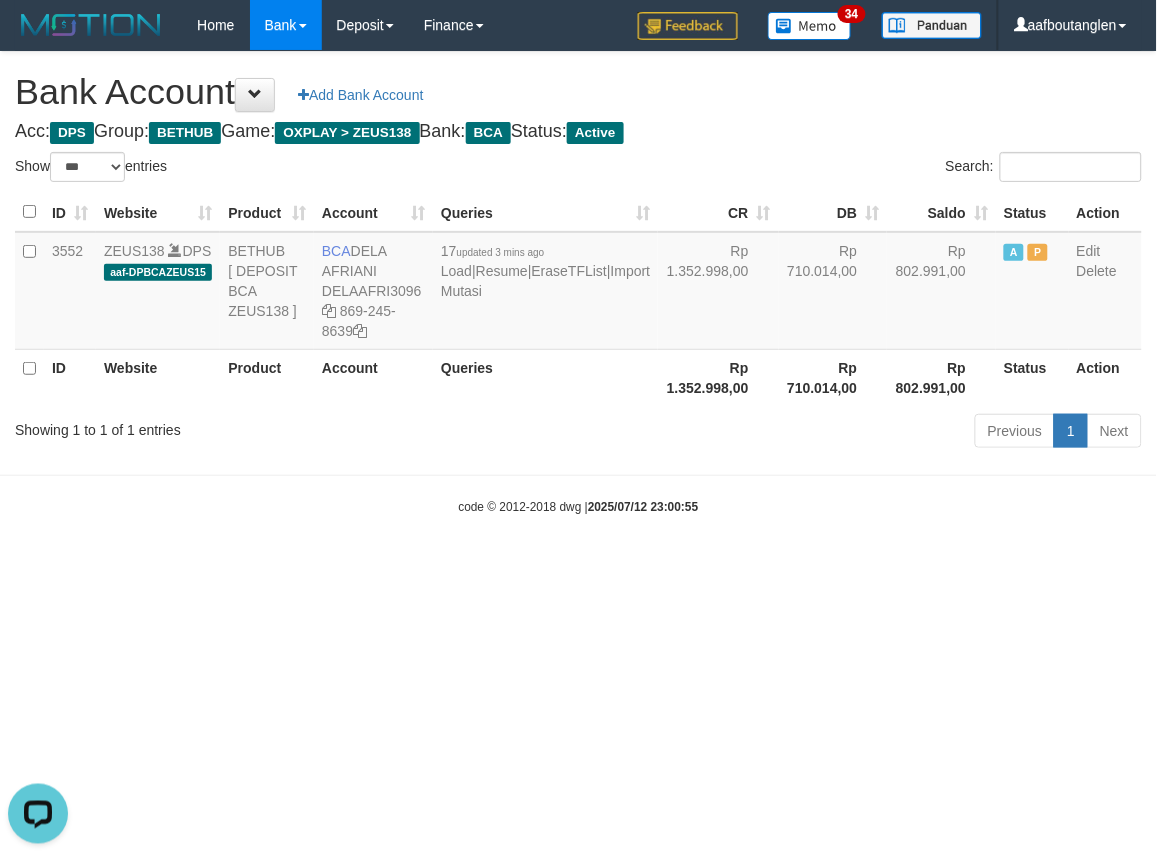 drag, startPoint x: 935, startPoint y: 634, endPoint x: 920, endPoint y: 631, distance: 15.297058 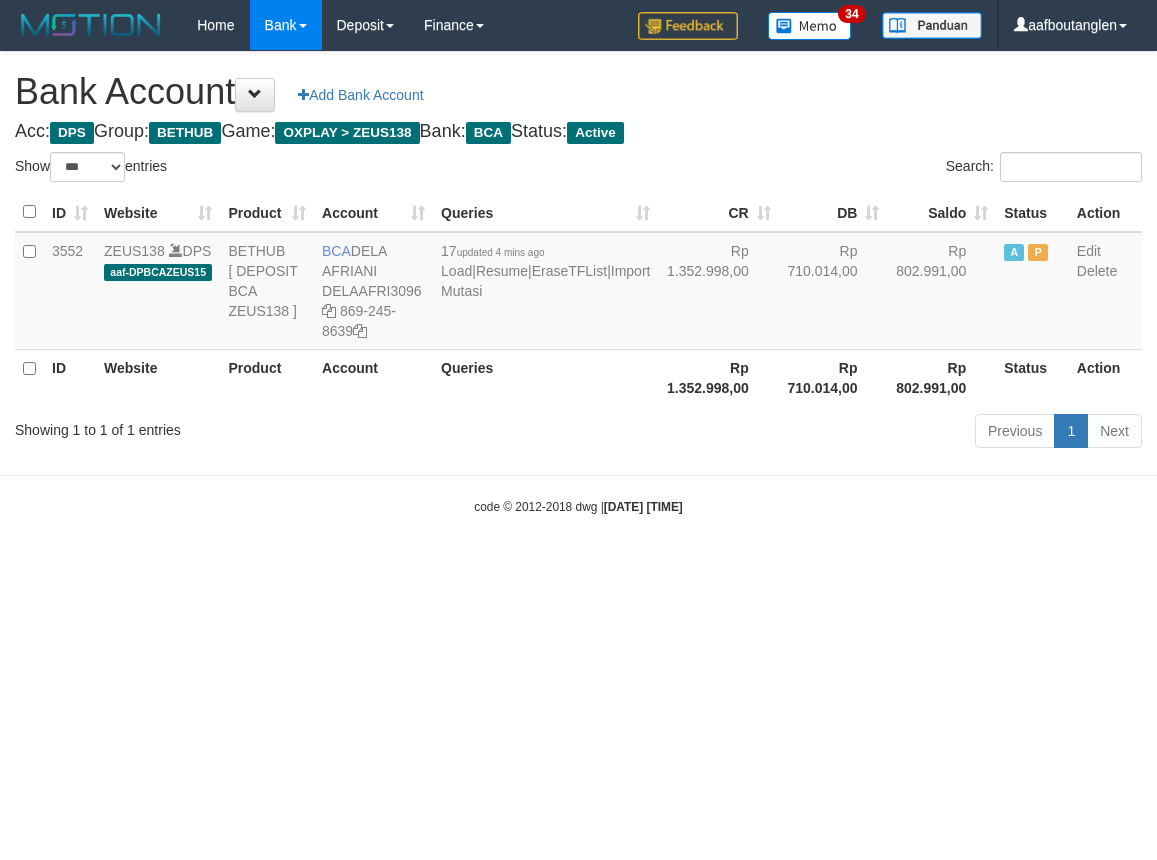 select on "***" 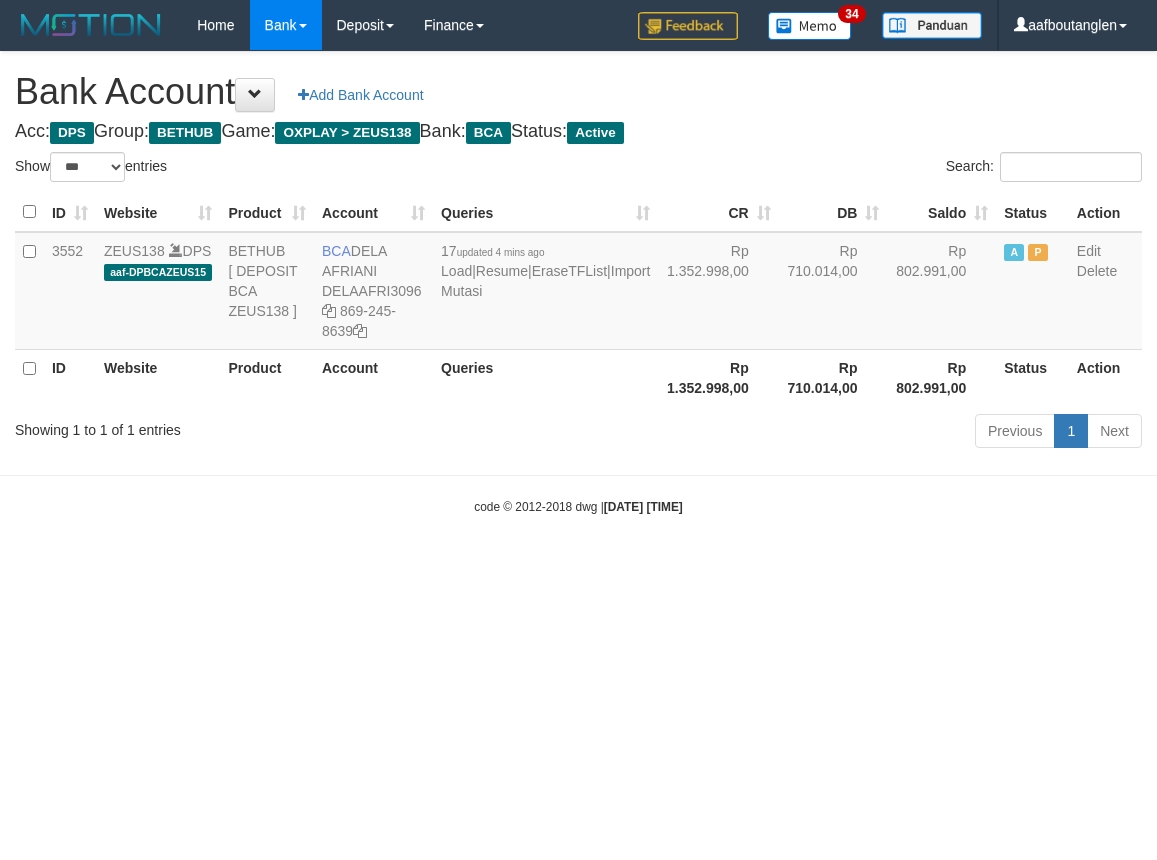 scroll, scrollTop: 0, scrollLeft: 0, axis: both 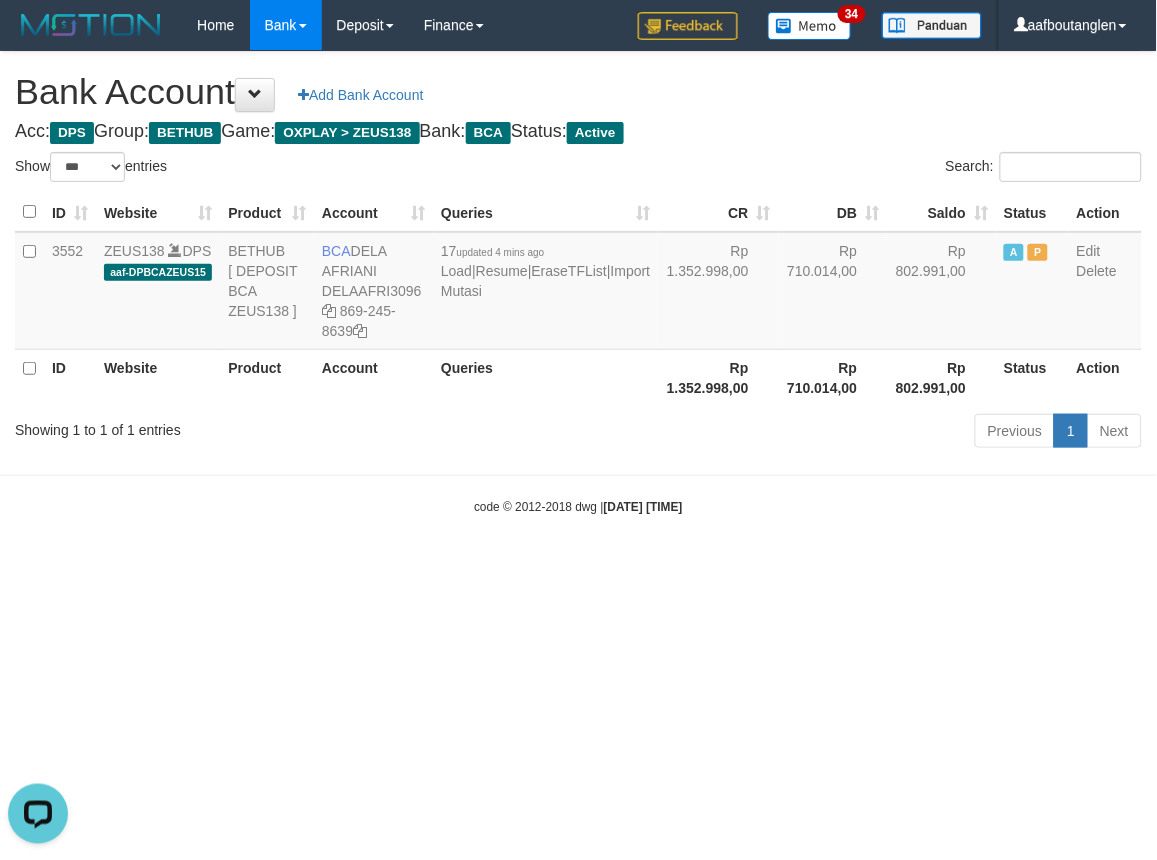 click on "Toggle navigation
Home
Bank
Account List
Deposit
DPS List
History
Note DPS
Finance
Financial Data
aafboutanglen
My Profile
Log Out
34" at bounding box center (578, 283) 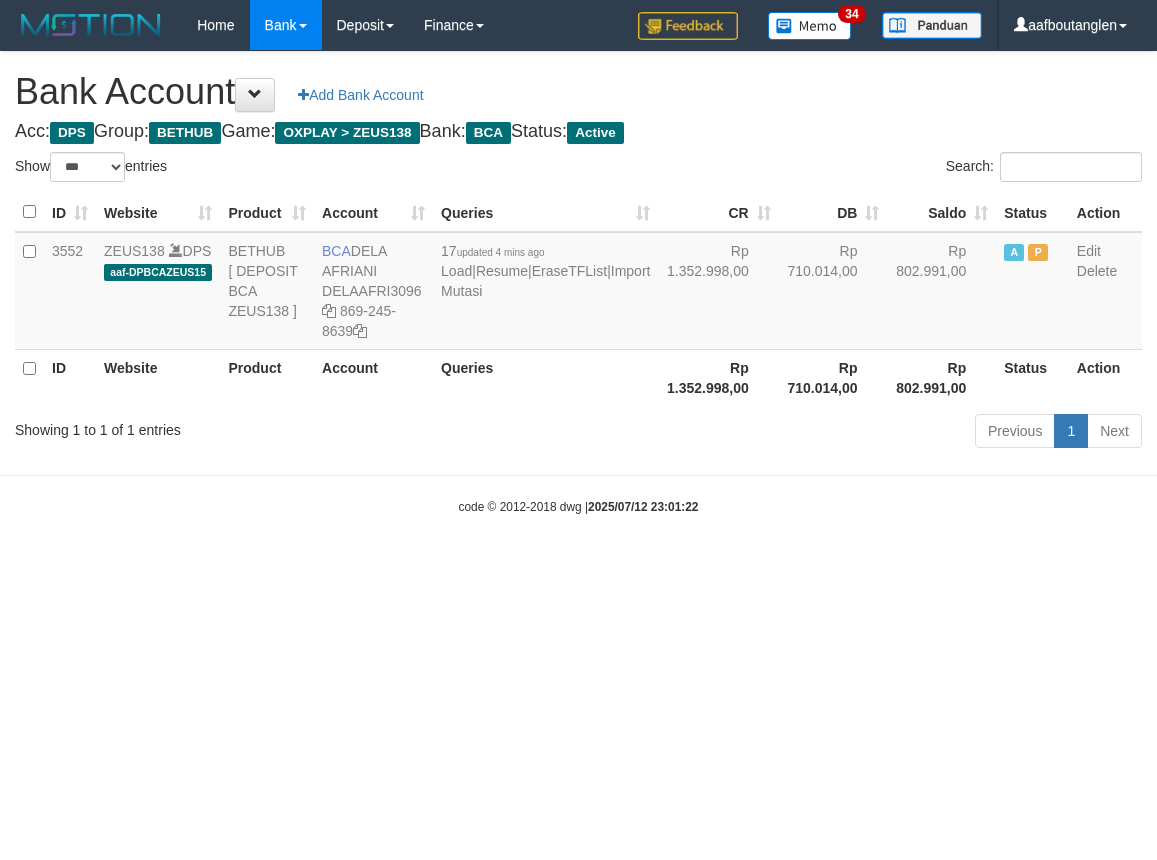select on "***" 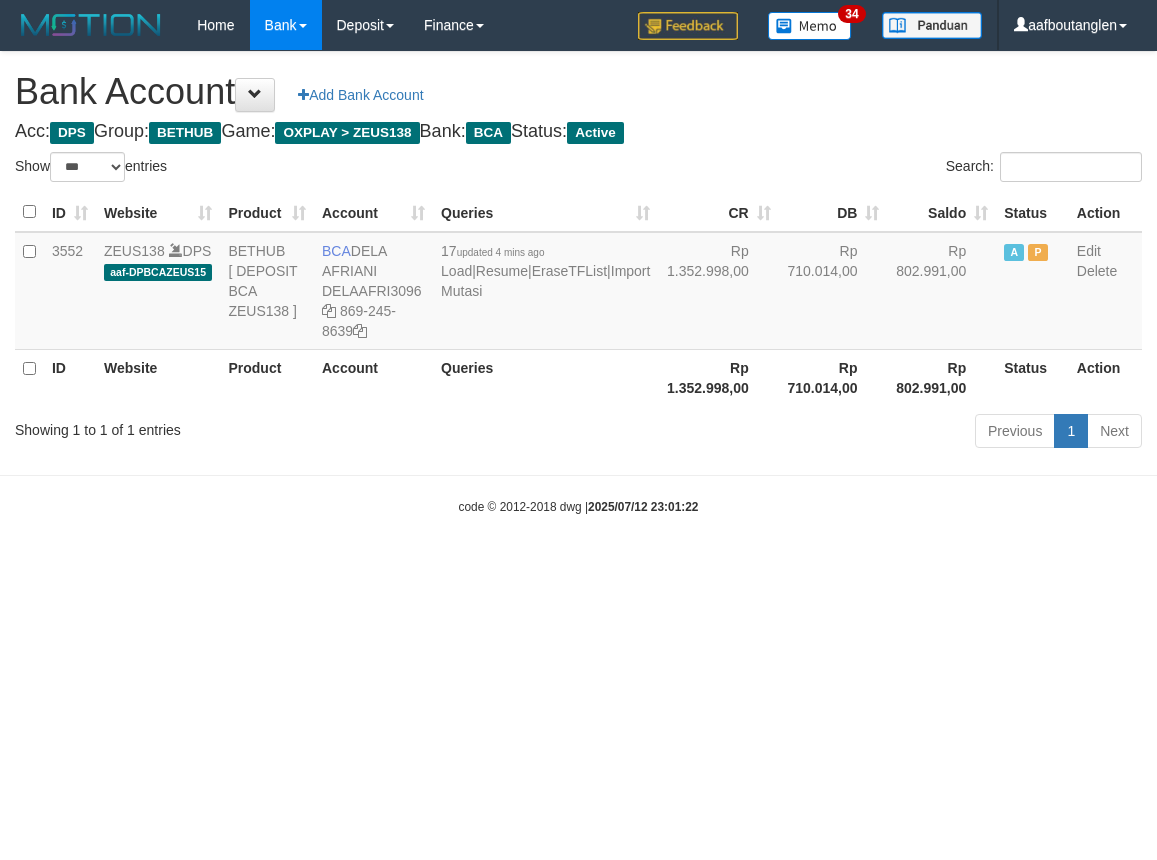 scroll, scrollTop: 0, scrollLeft: 0, axis: both 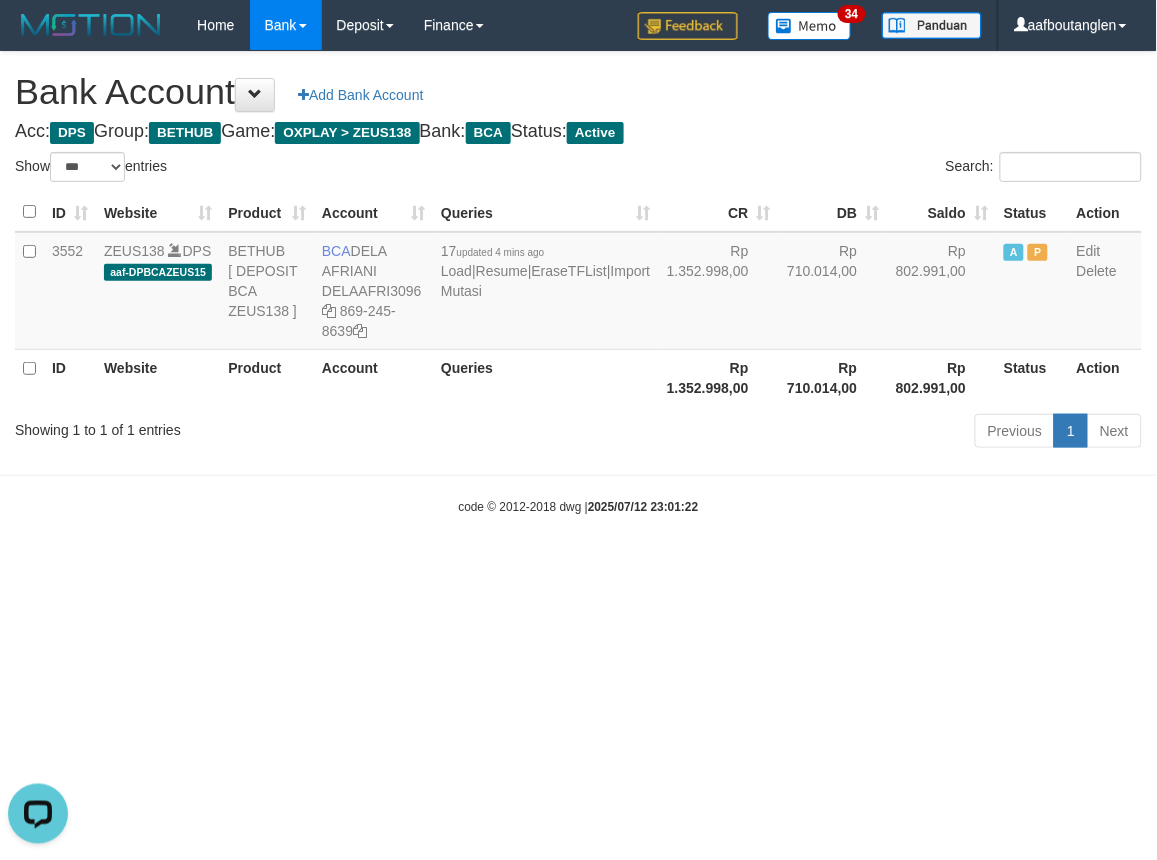 drag, startPoint x: 1030, startPoint y: 597, endPoint x: 1021, endPoint y: 603, distance: 10.816654 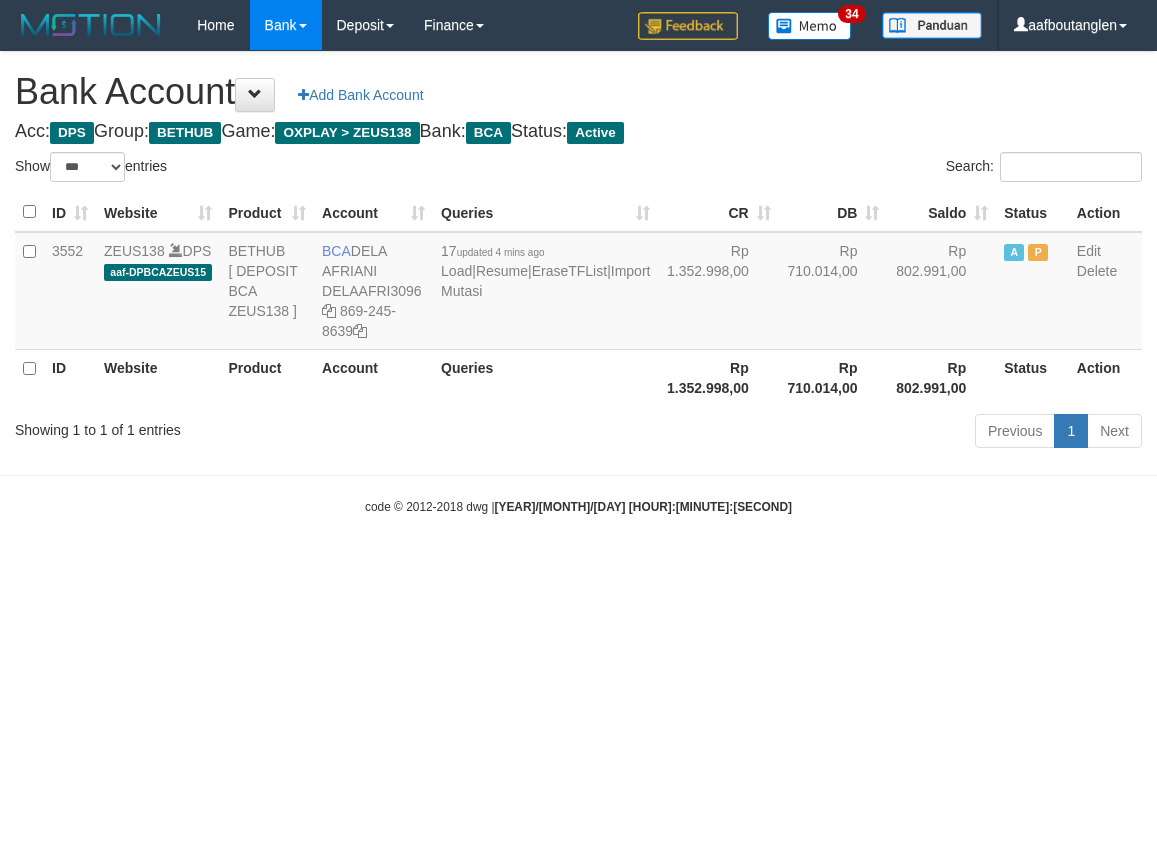 select on "***" 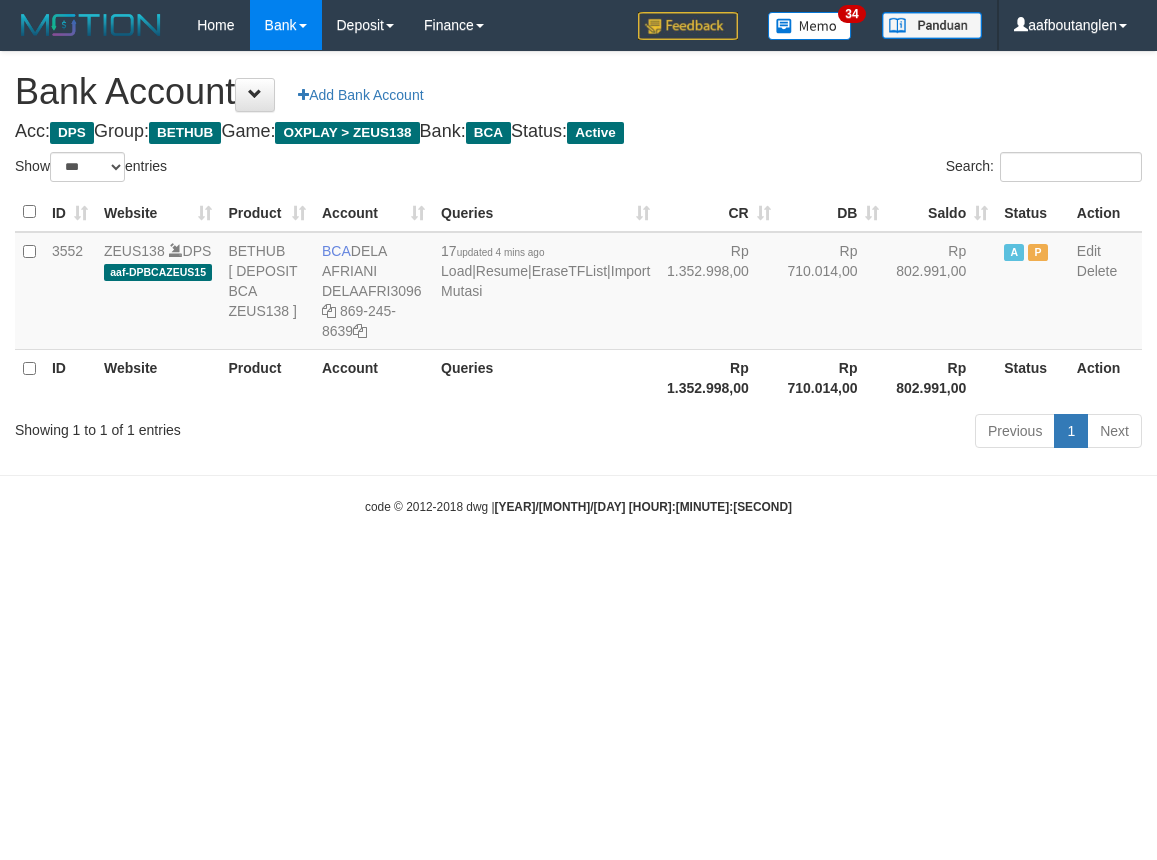 scroll, scrollTop: 0, scrollLeft: 0, axis: both 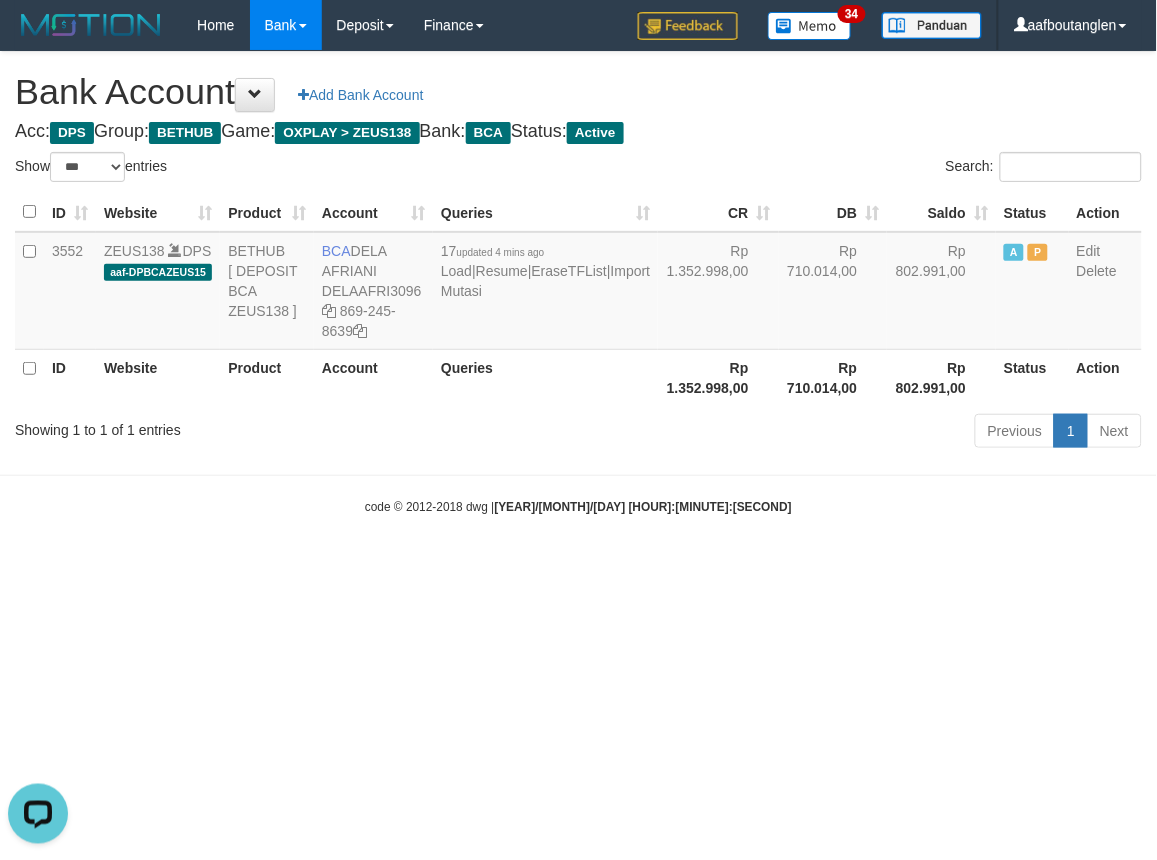 click on "code © 2012-2018 dwg |  2025/07/12 23:01:31" at bounding box center [578, 506] 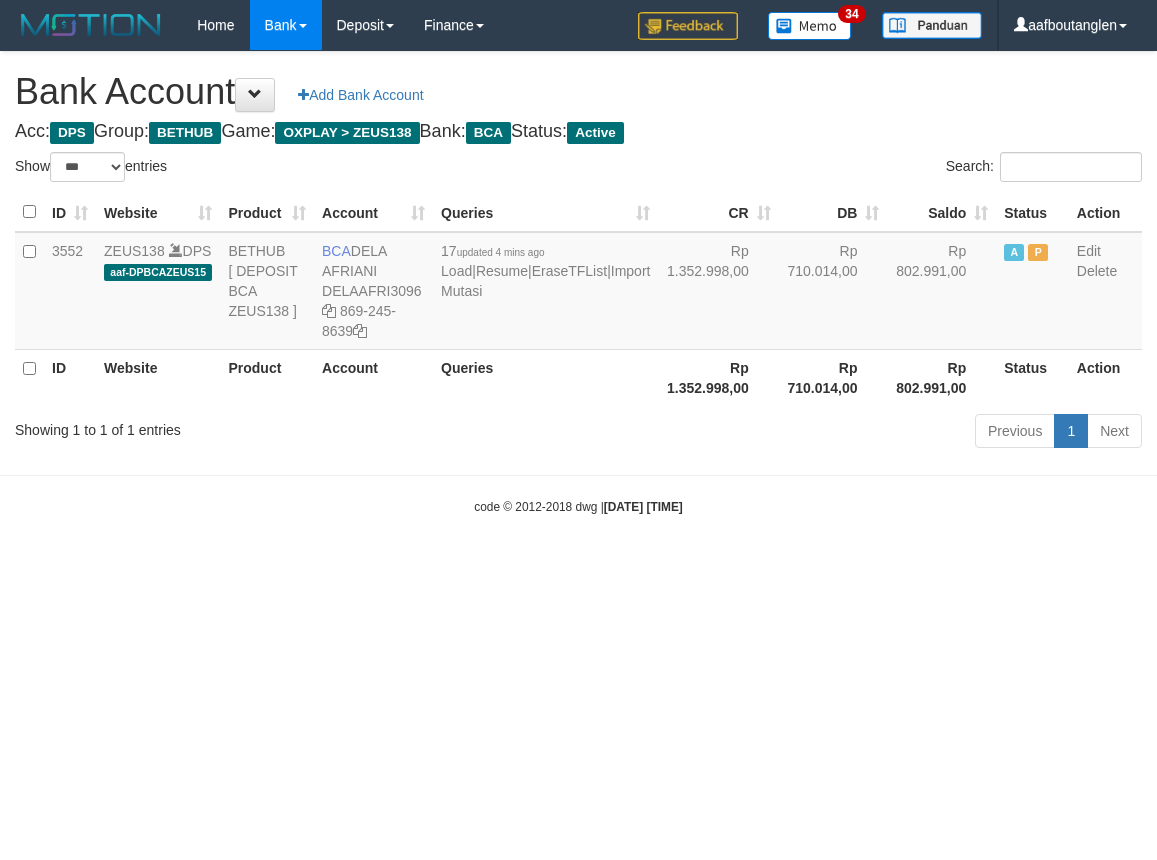 select on "***" 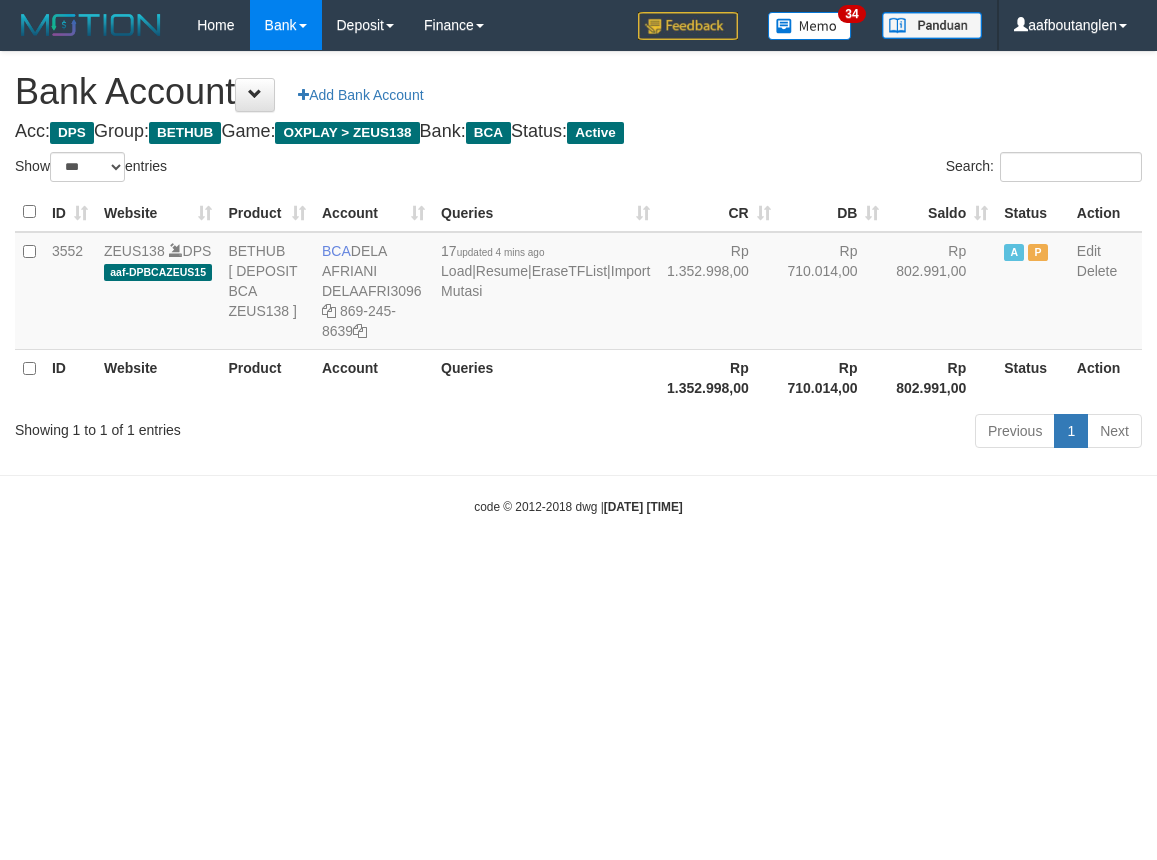 scroll, scrollTop: 0, scrollLeft: 0, axis: both 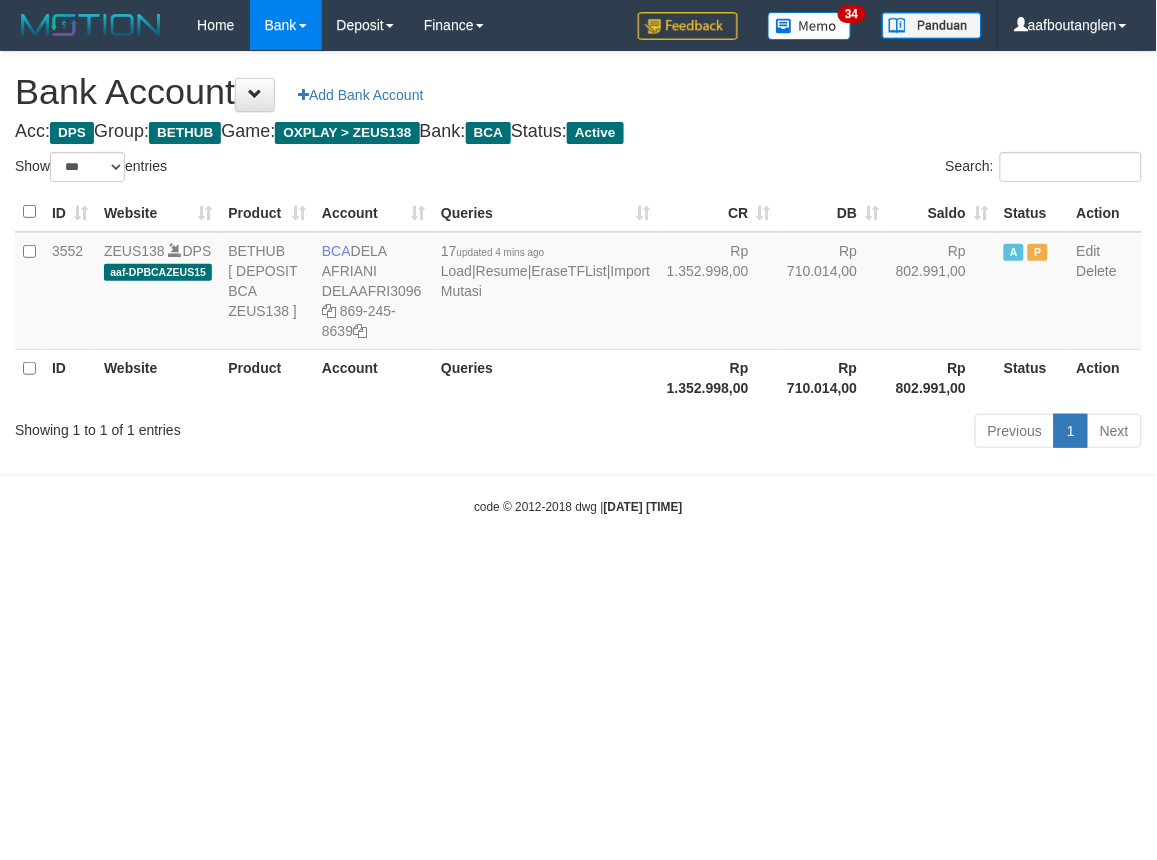 drag, startPoint x: 764, startPoint y: 587, endPoint x: 700, endPoint y: 588, distance: 64.00781 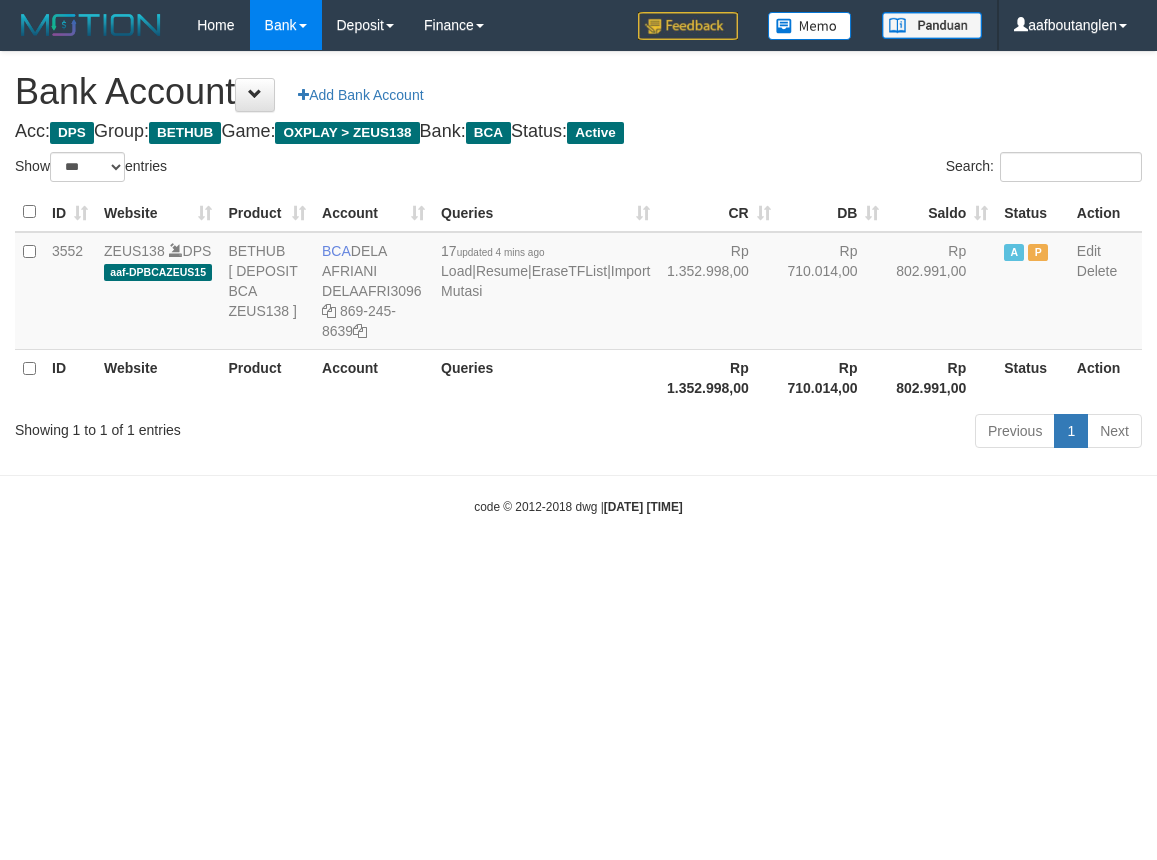 select on "***" 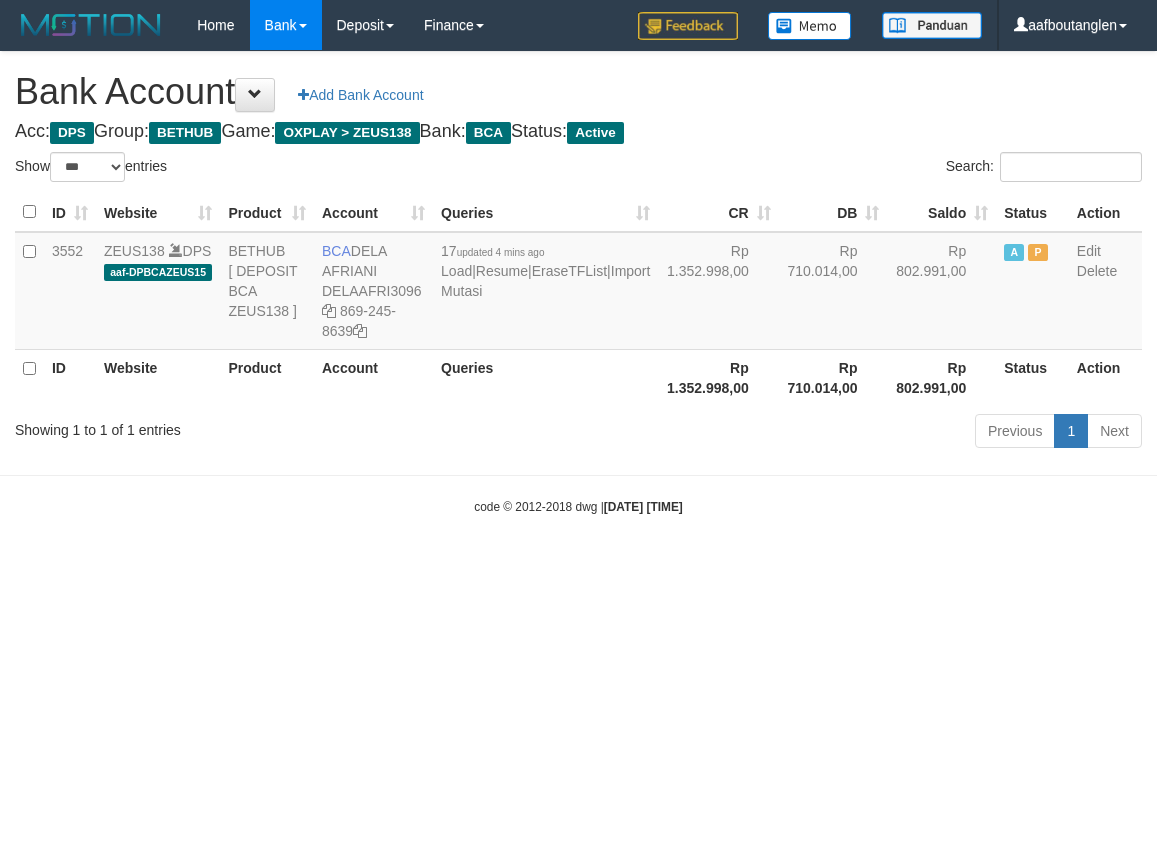 scroll, scrollTop: 0, scrollLeft: 0, axis: both 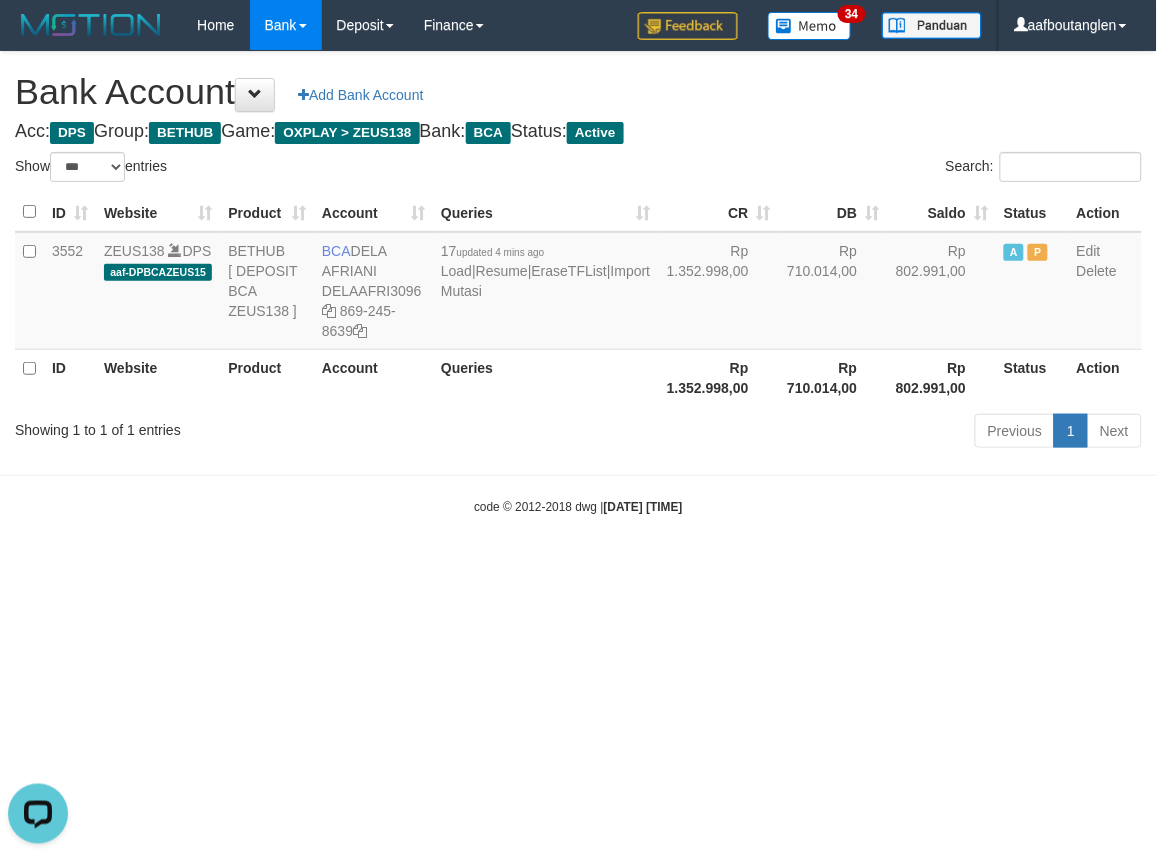 click on "Toggle navigation
Home
Bank
Account List
Deposit
DPS List
History
Note DPS
Finance
Financial Data
aafboutanglen
My Profile
Log Out
34" at bounding box center (578, 283) 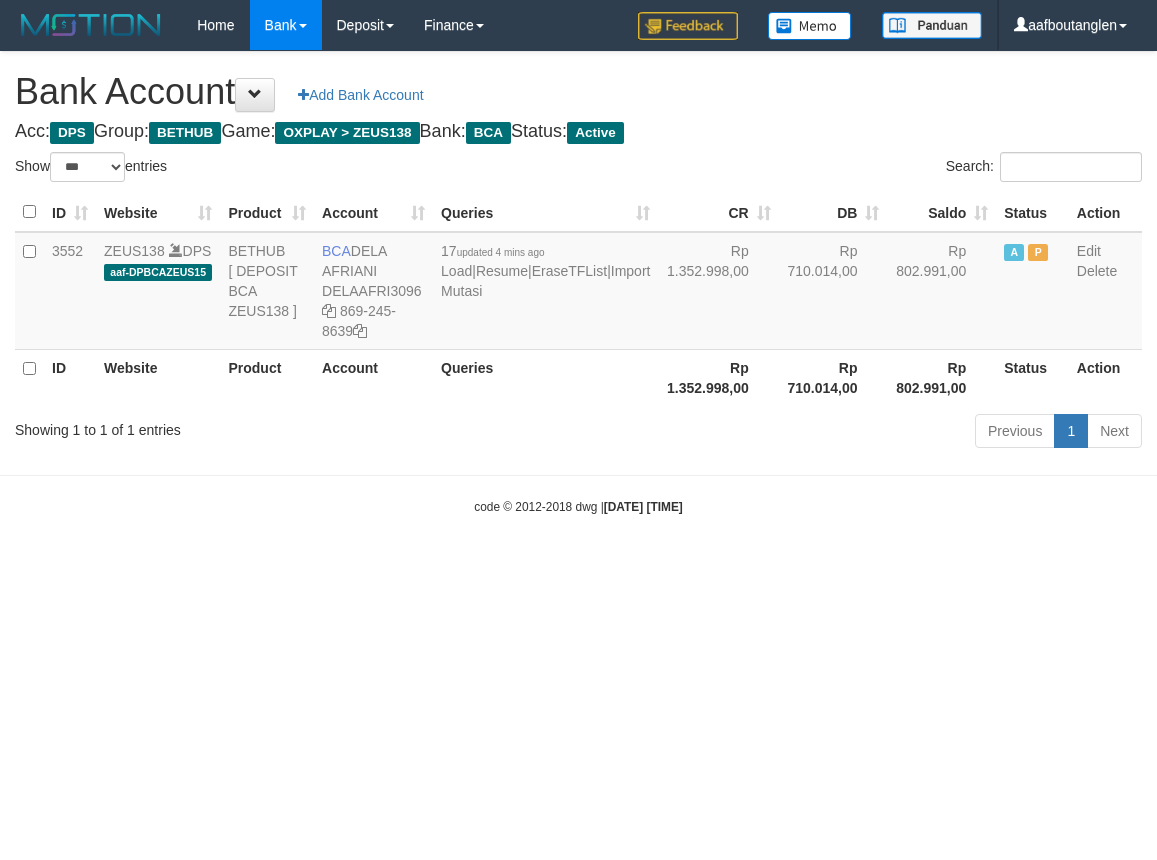 select on "***" 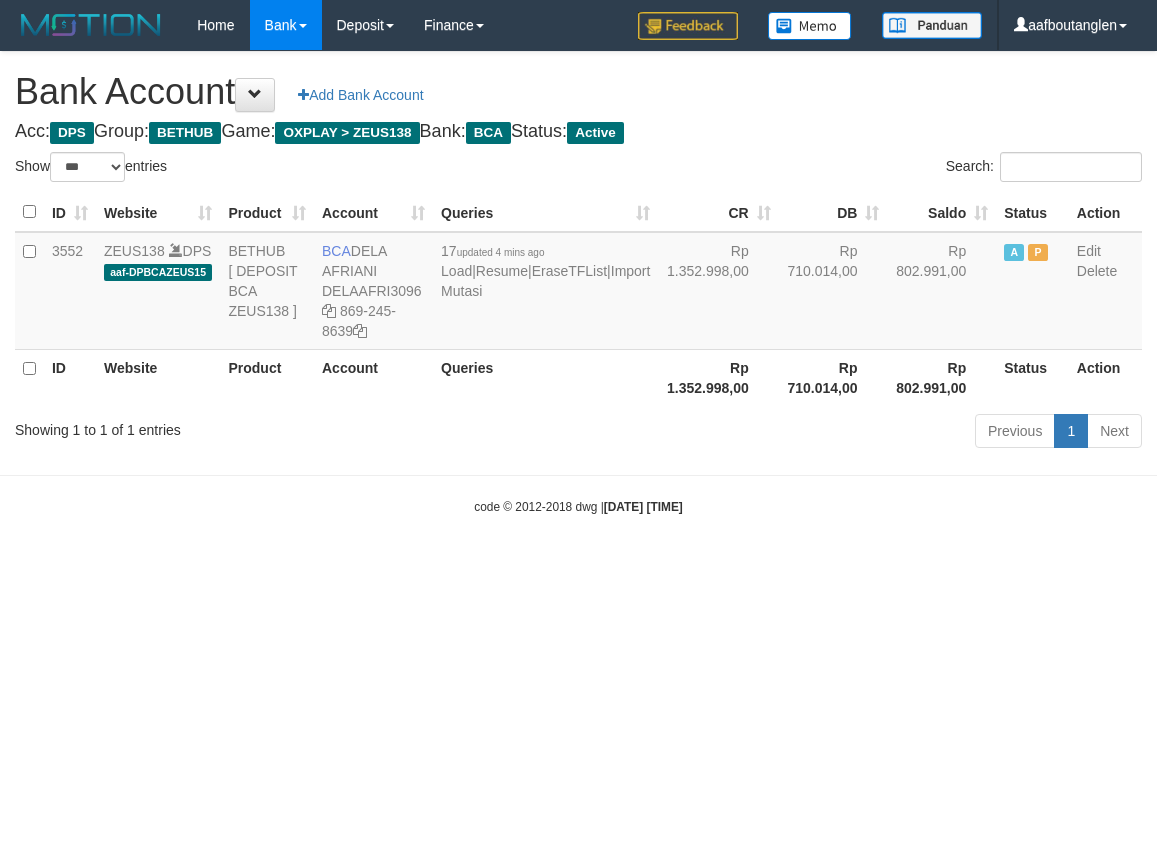 scroll, scrollTop: 0, scrollLeft: 0, axis: both 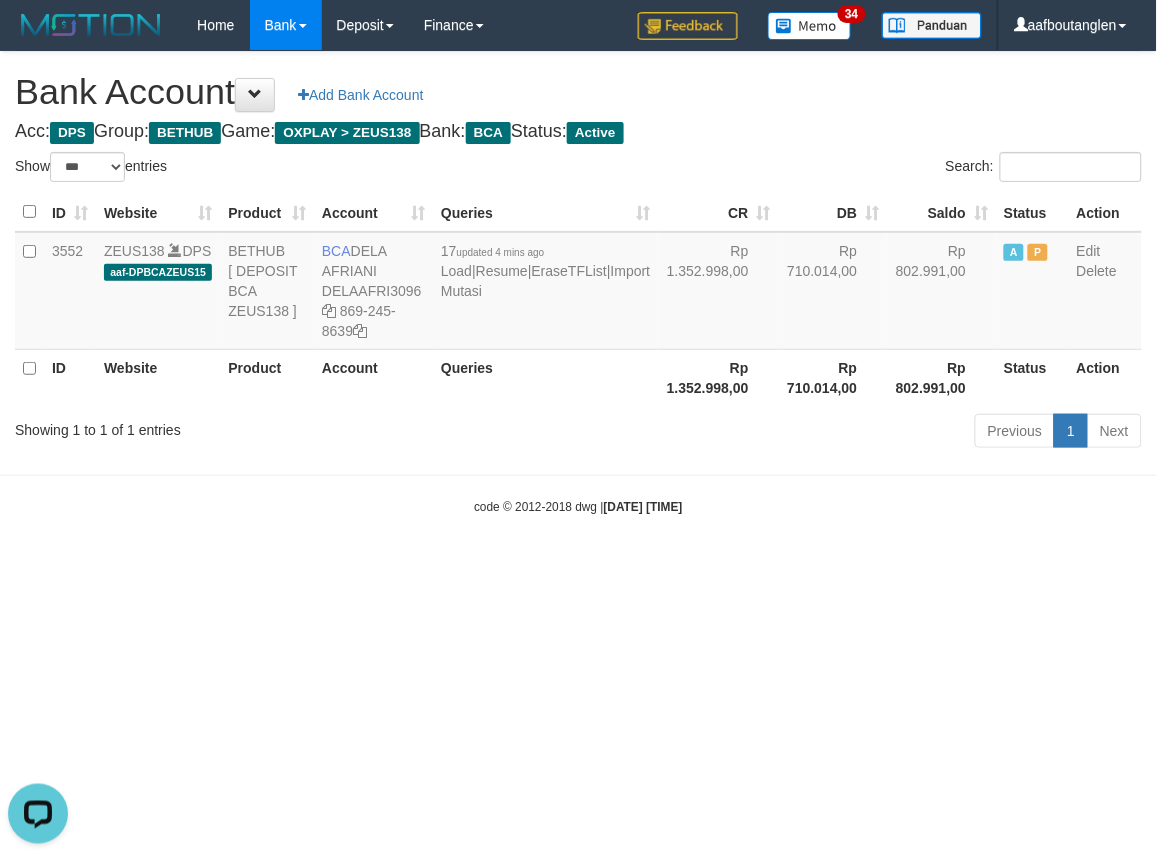 drag, startPoint x: 871, startPoint y: 611, endPoint x: 872, endPoint y: 653, distance: 42.0119 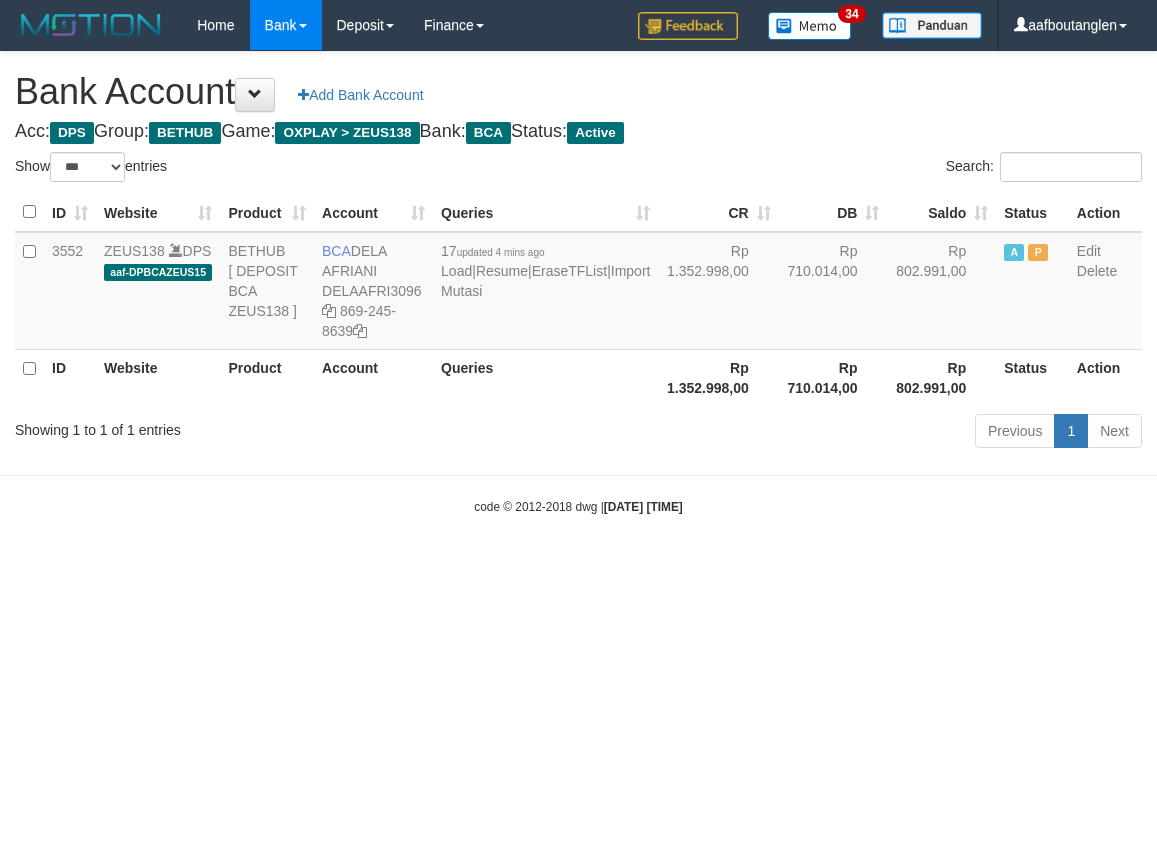 select on "***" 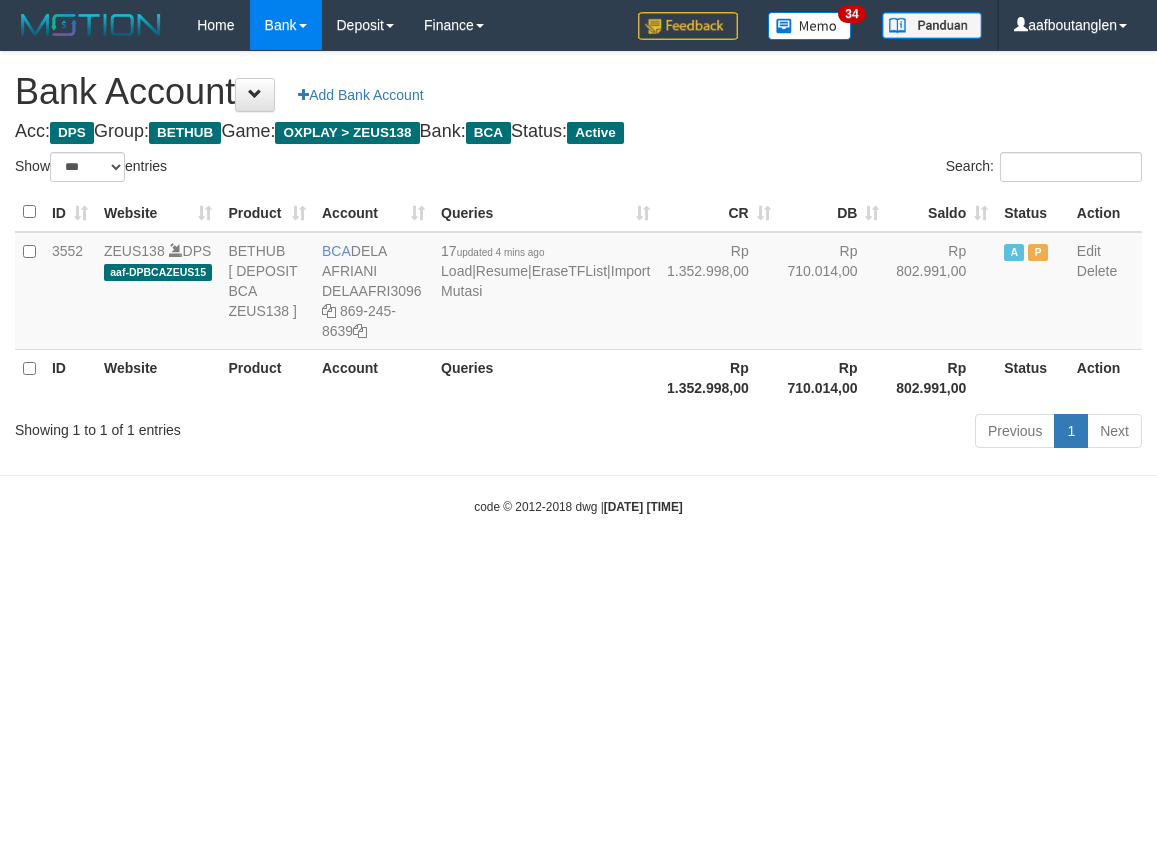 scroll, scrollTop: 0, scrollLeft: 0, axis: both 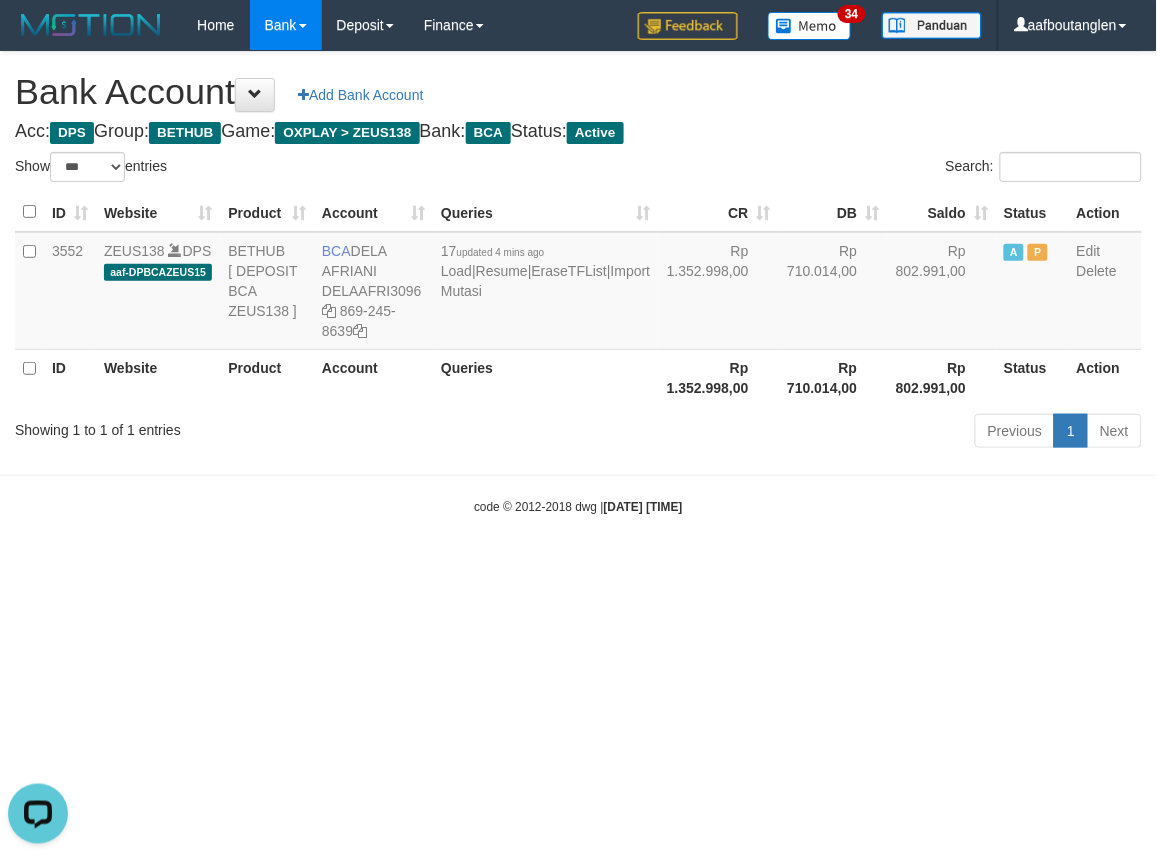 drag, startPoint x: 96, startPoint y: 608, endPoint x: 122, endPoint y: 608, distance: 26 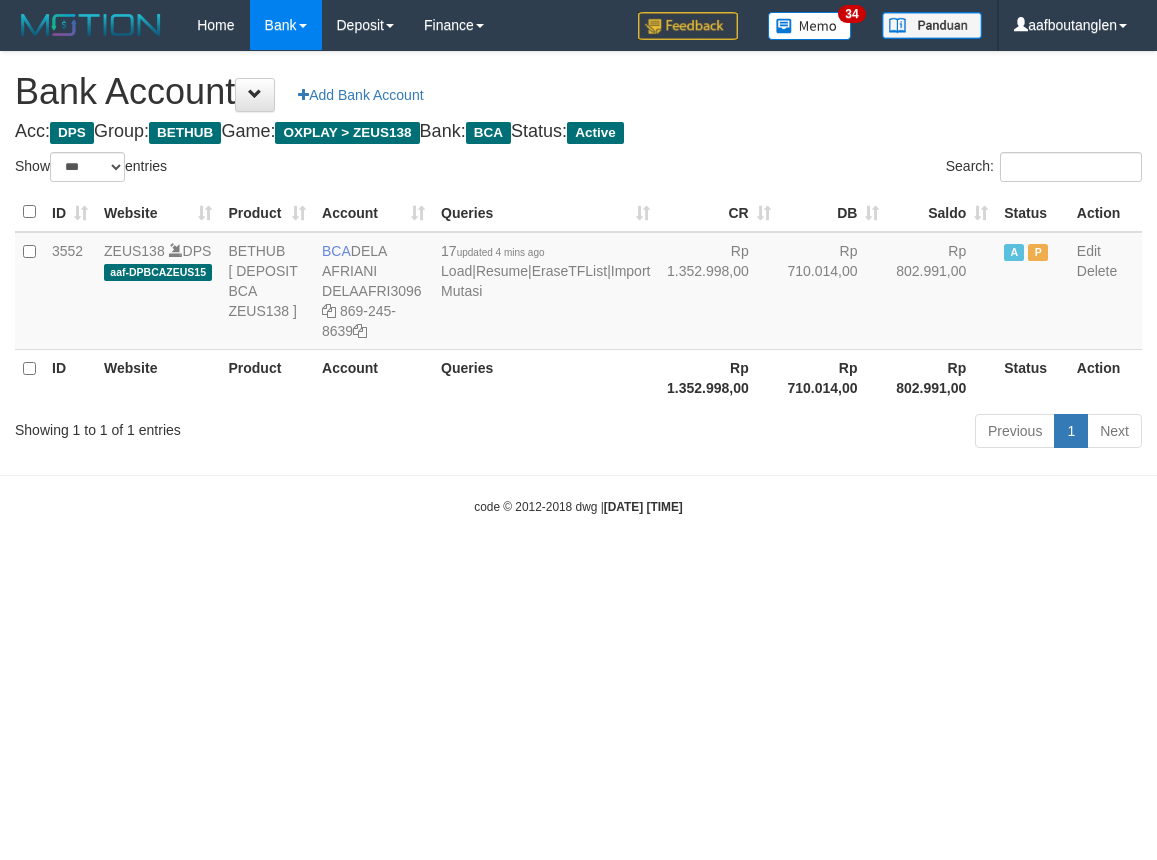 select on "***" 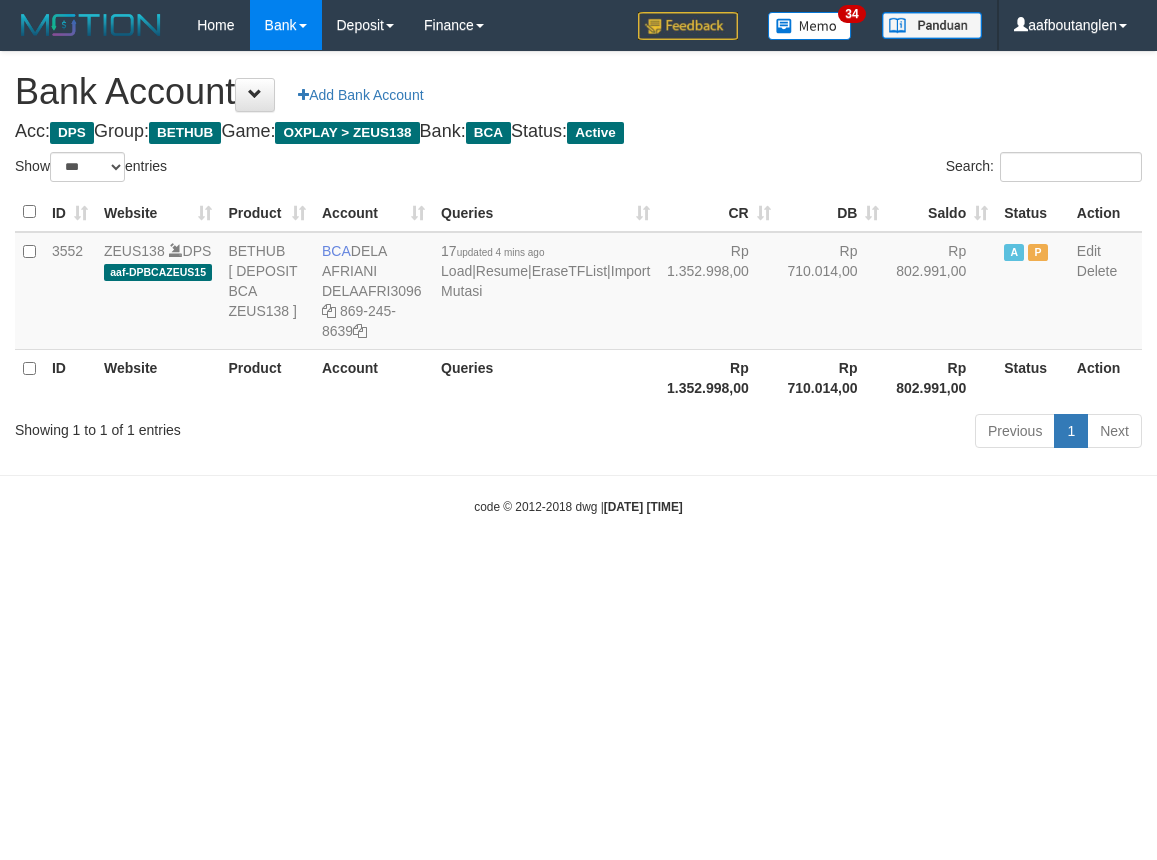 scroll, scrollTop: 0, scrollLeft: 0, axis: both 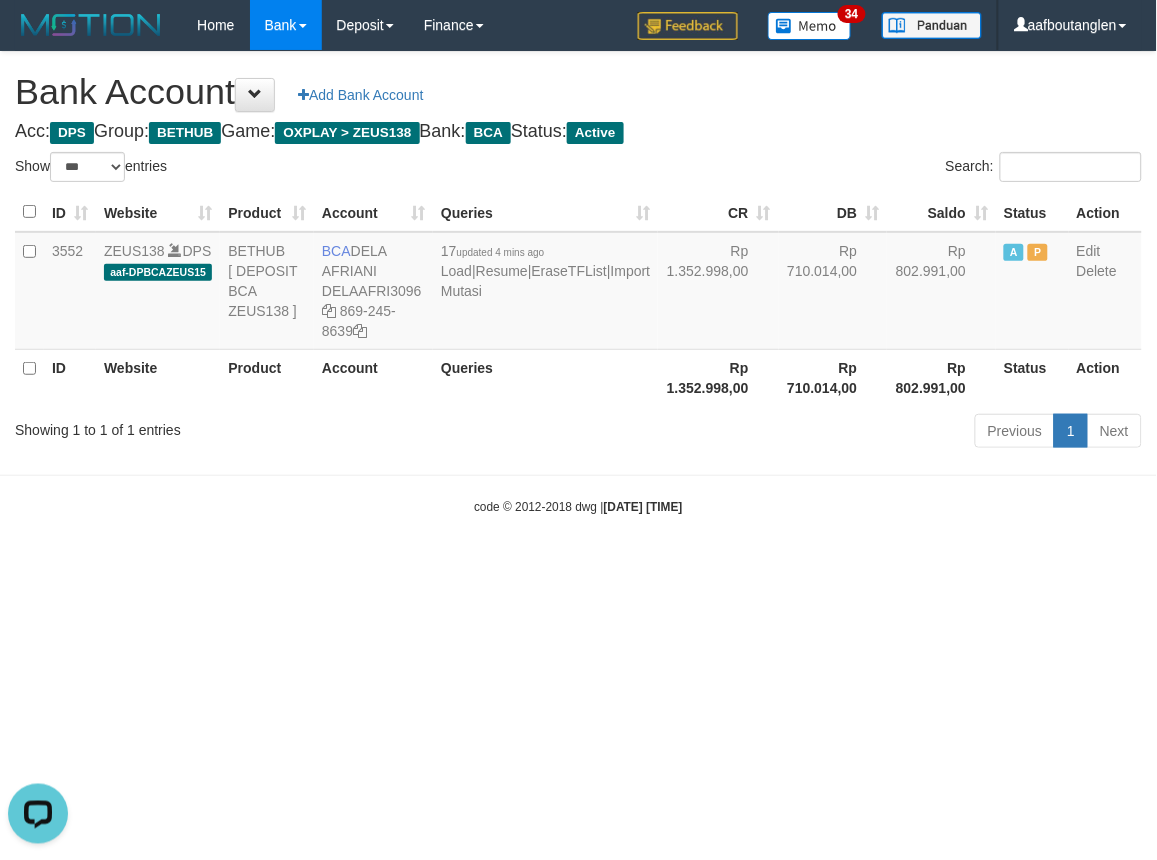 click on "Toggle navigation
Home
Bank
Account List
Deposit
DPS List
History
Note DPS
Finance
Financial Data
aafboutanglen
My Profile
Log Out
34" at bounding box center (578, 283) 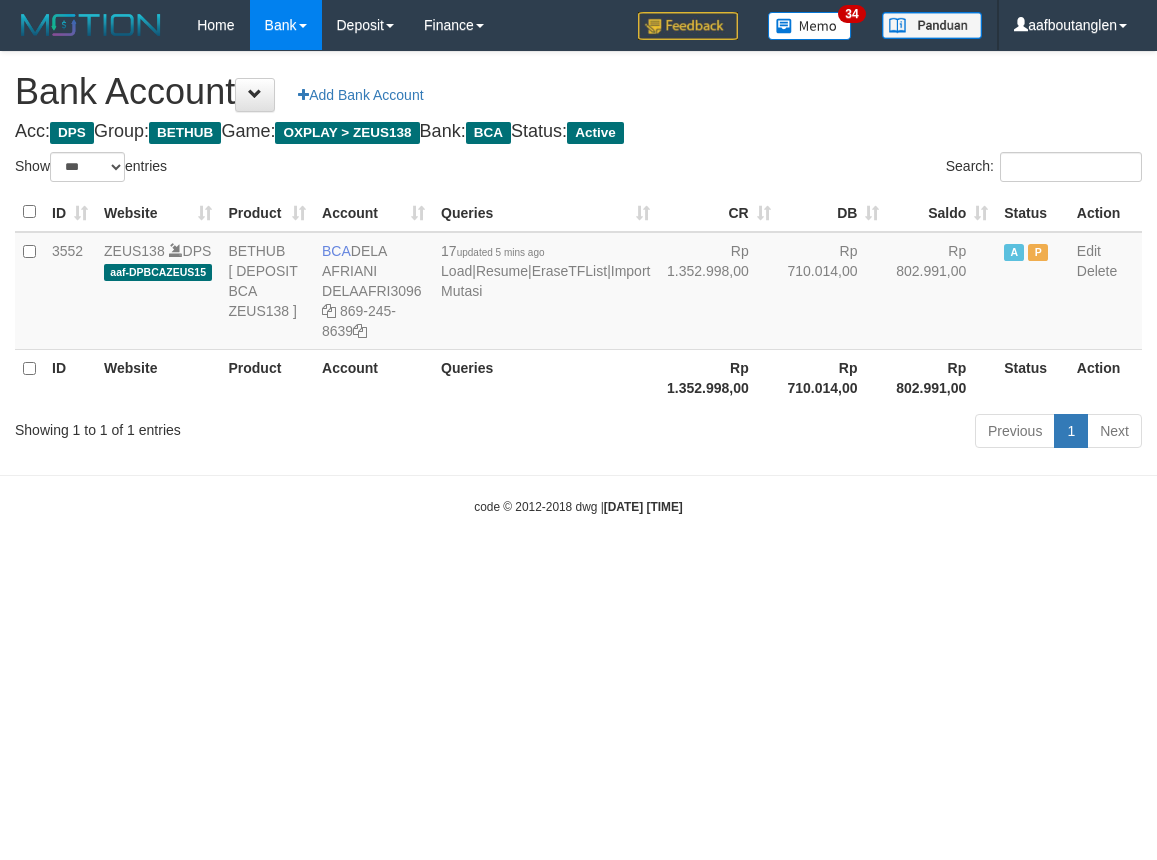 select on "***" 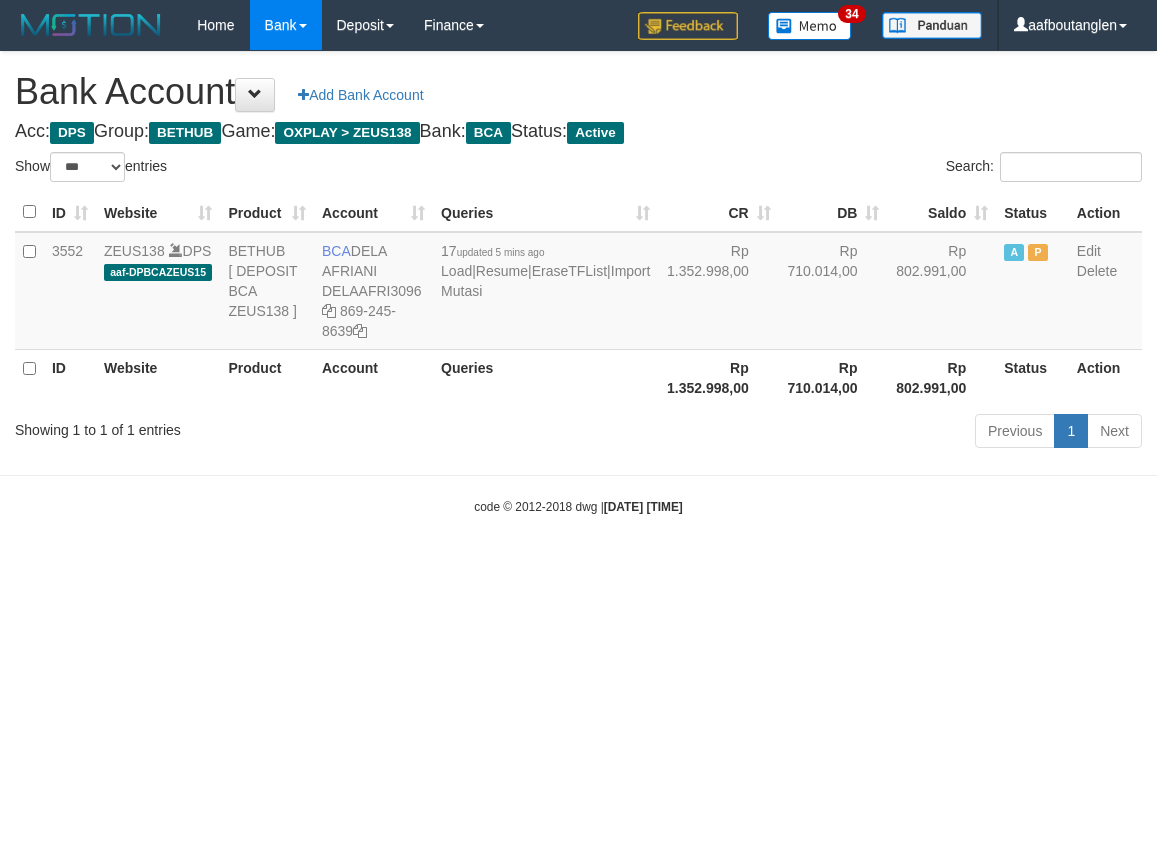 scroll, scrollTop: 0, scrollLeft: 0, axis: both 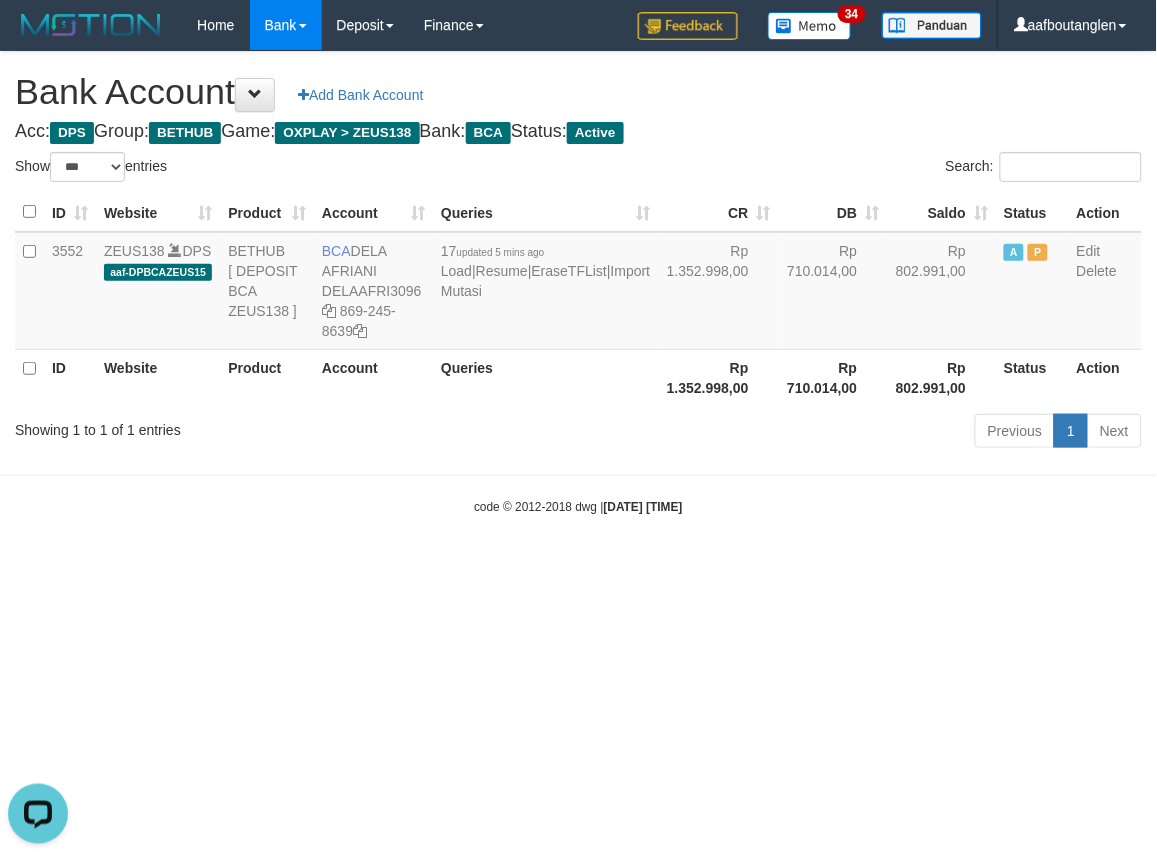 drag, startPoint x: 942, startPoint y: 623, endPoint x: 1056, endPoint y: 644, distance: 115.918076 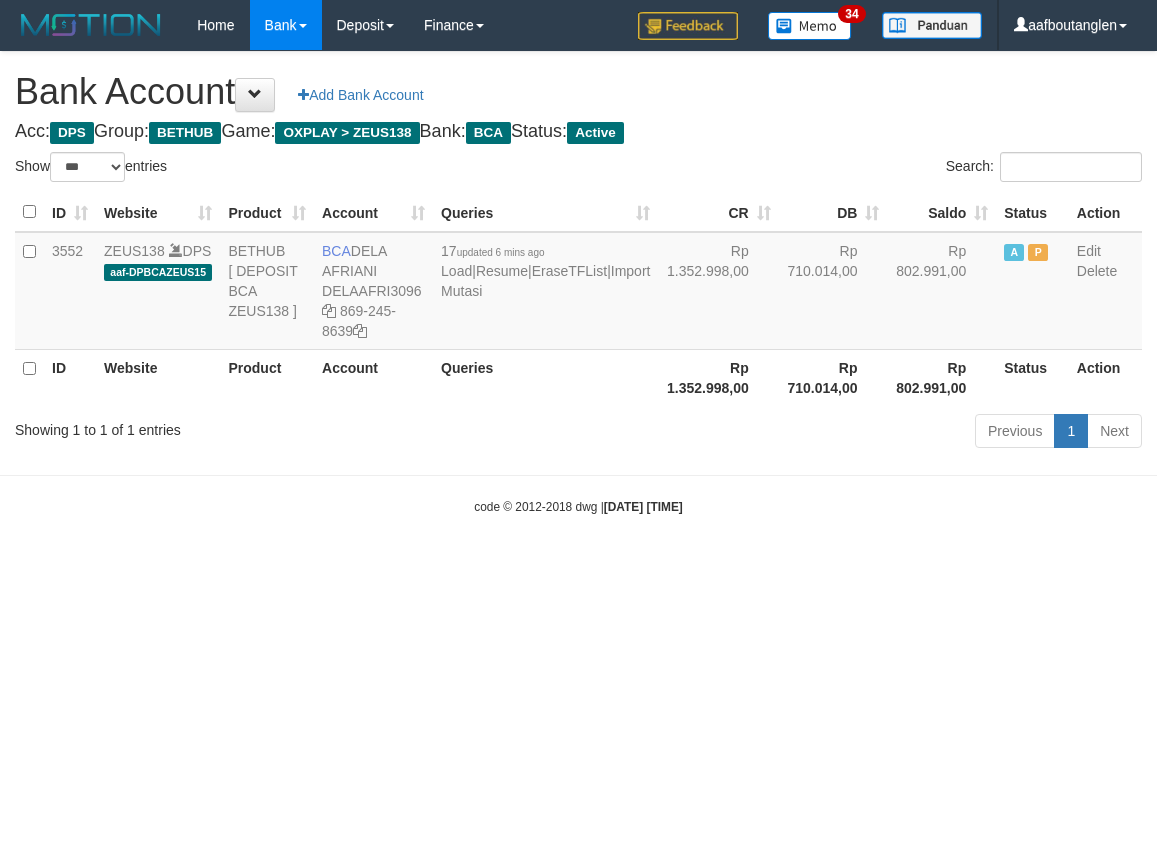 select on "***" 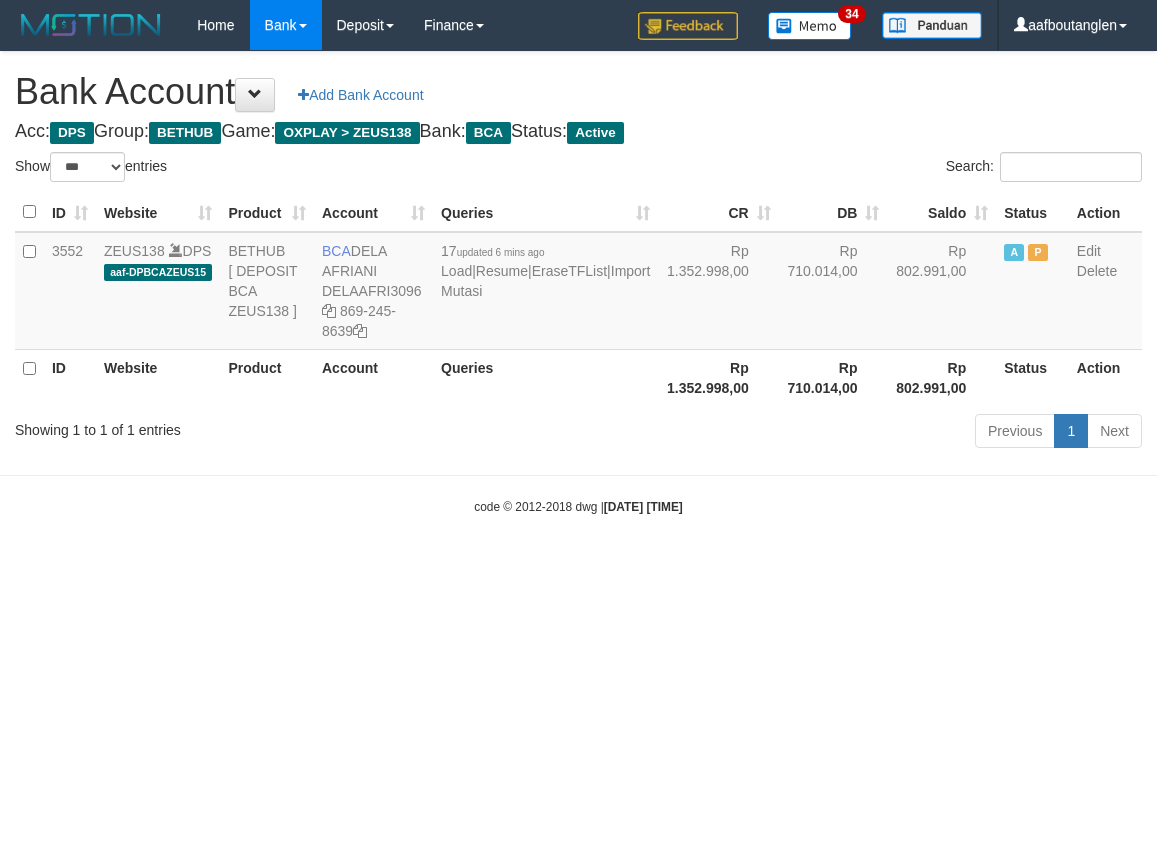 scroll, scrollTop: 0, scrollLeft: 0, axis: both 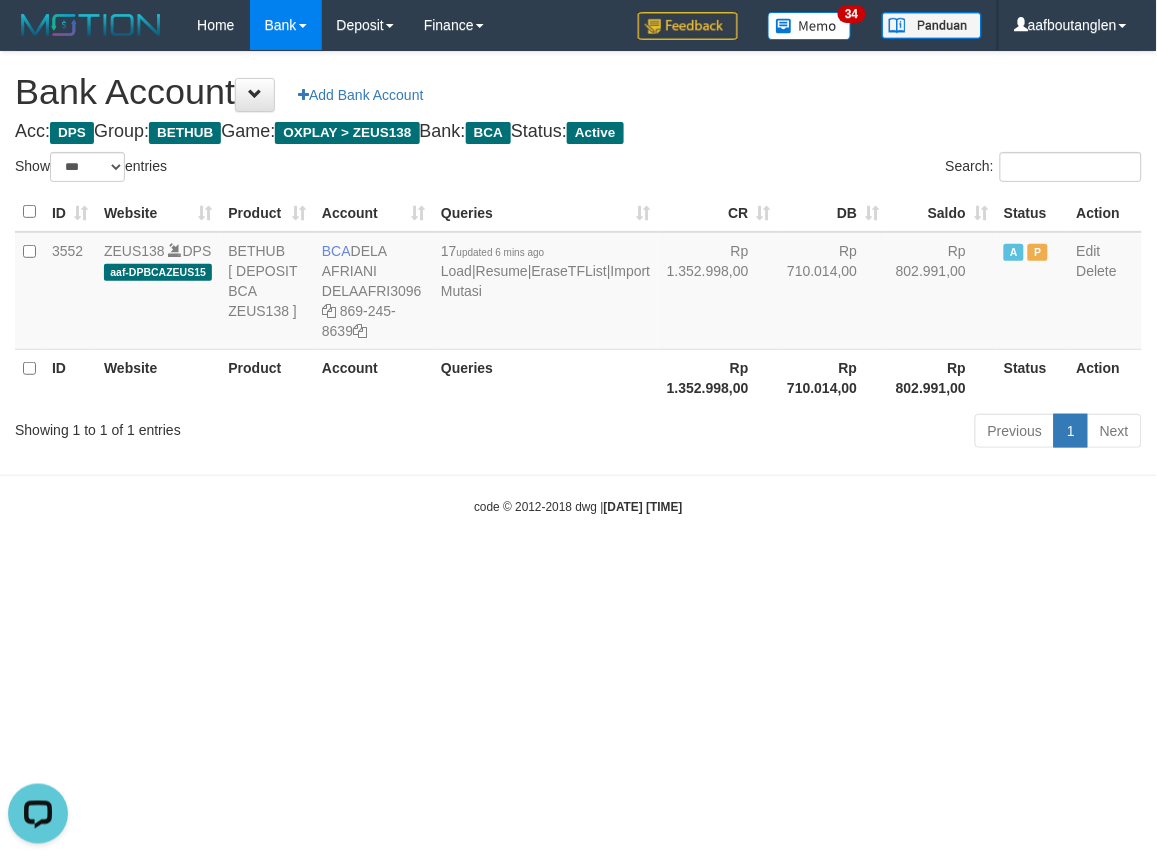 click on "Toggle navigation
Home
Bank
Account List
Deposit
DPS List
History
Note DPS
Finance
Financial Data
aafboutanglen
My Profile
Log Out
34" at bounding box center (578, 283) 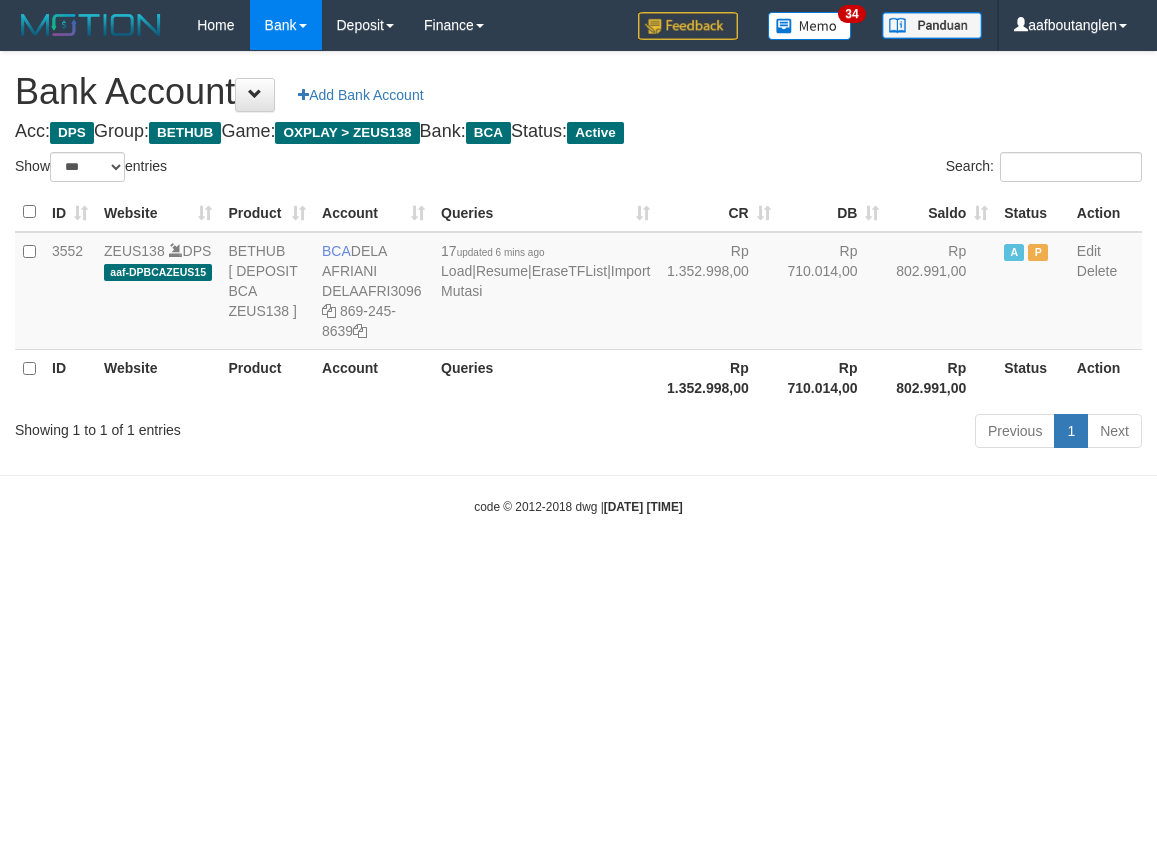 select on "***" 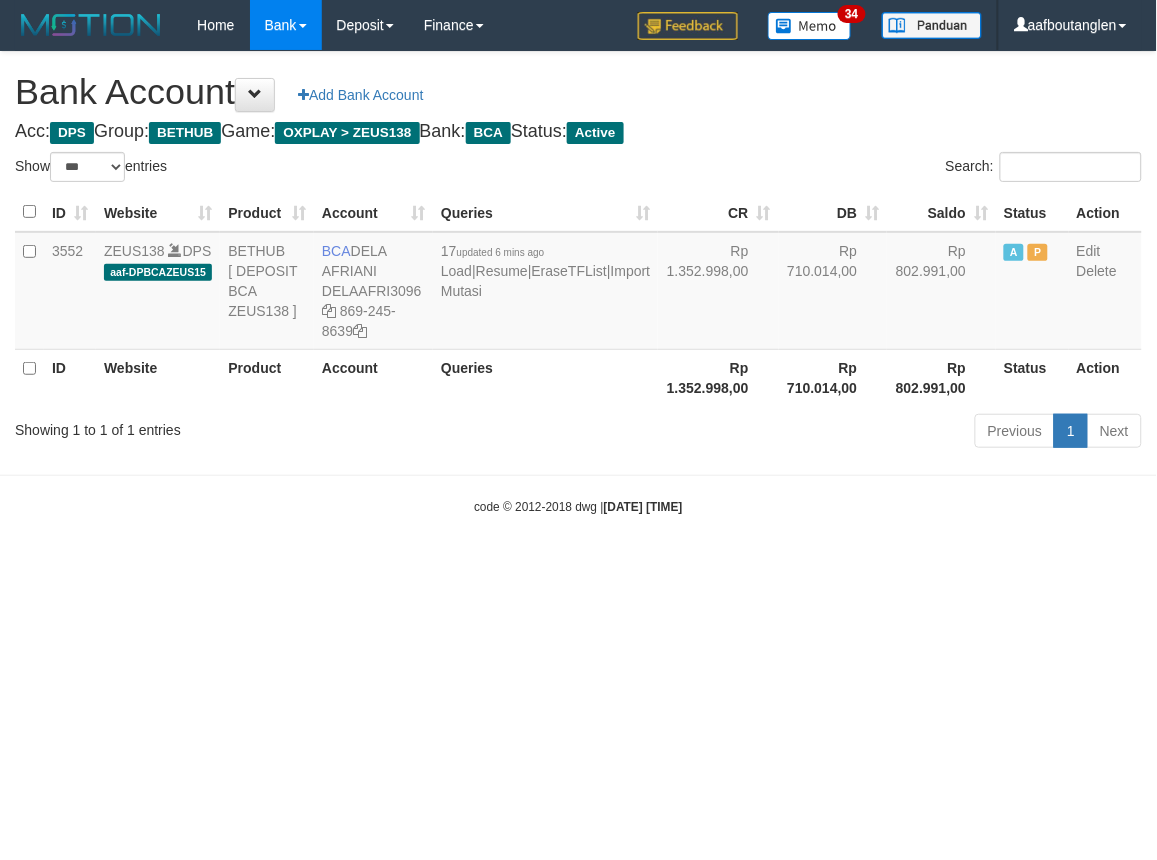 drag, startPoint x: 0, startPoint y: 0, endPoint x: 904, endPoint y: 668, distance: 1124.0284 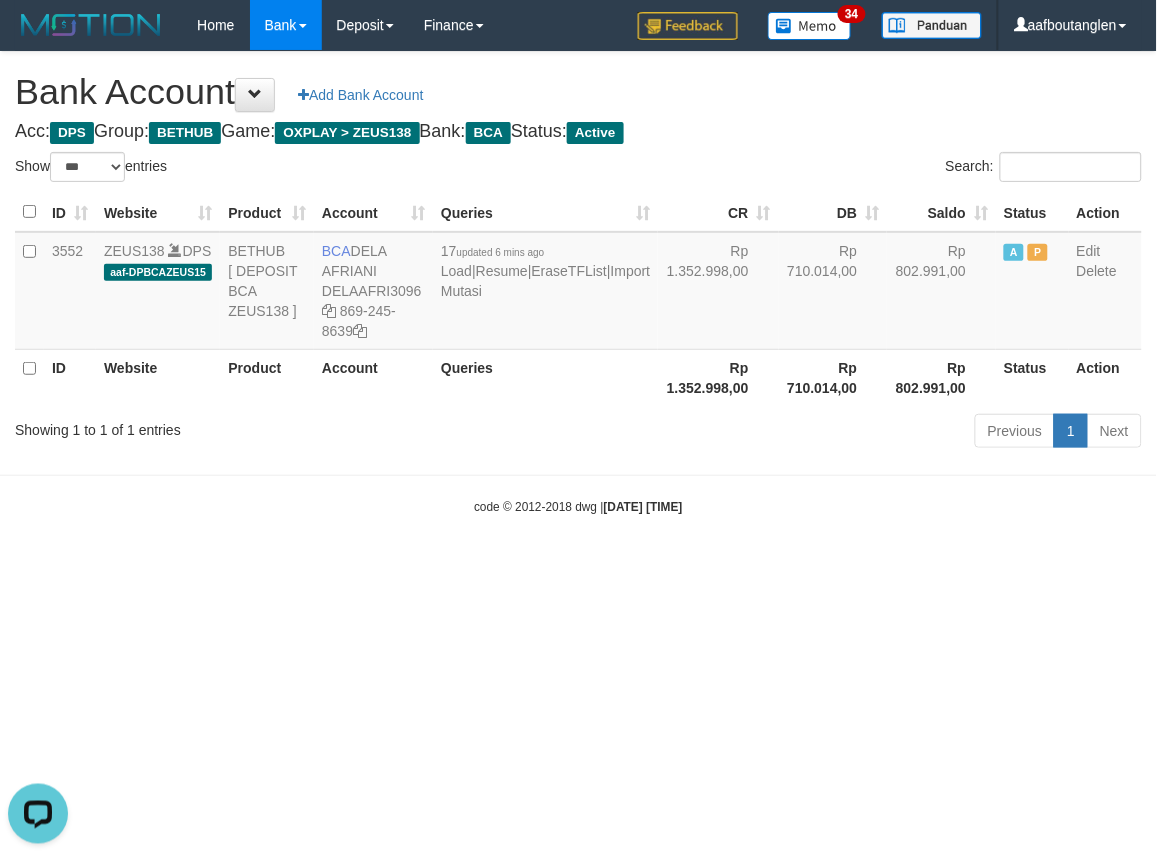 scroll, scrollTop: 0, scrollLeft: 0, axis: both 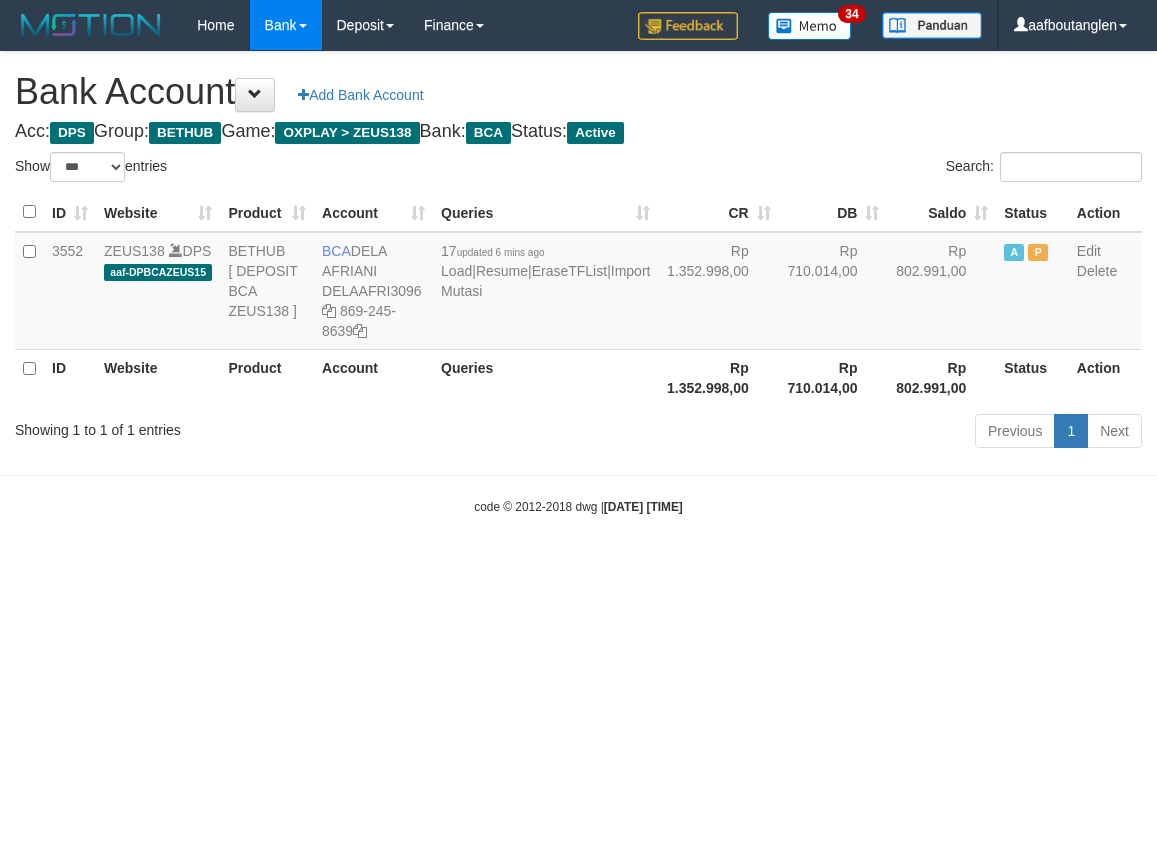 select on "***" 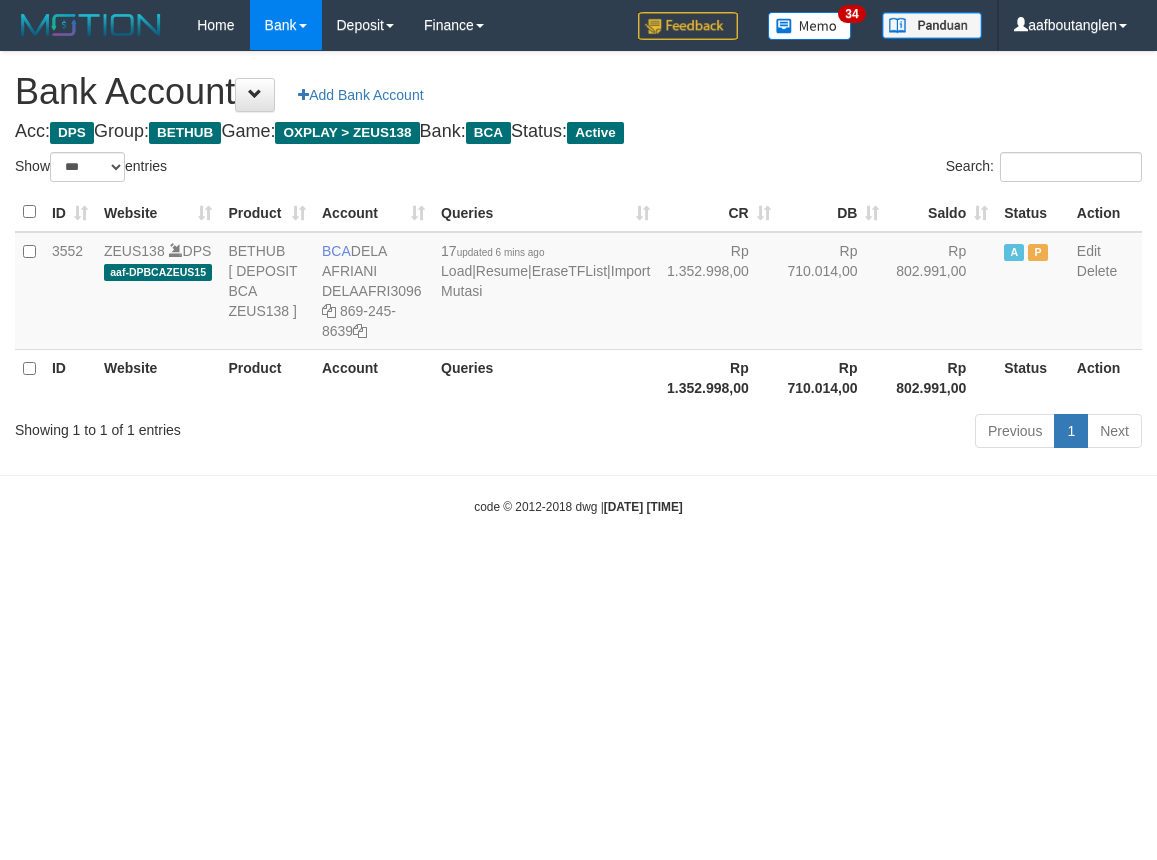 scroll, scrollTop: 0, scrollLeft: 0, axis: both 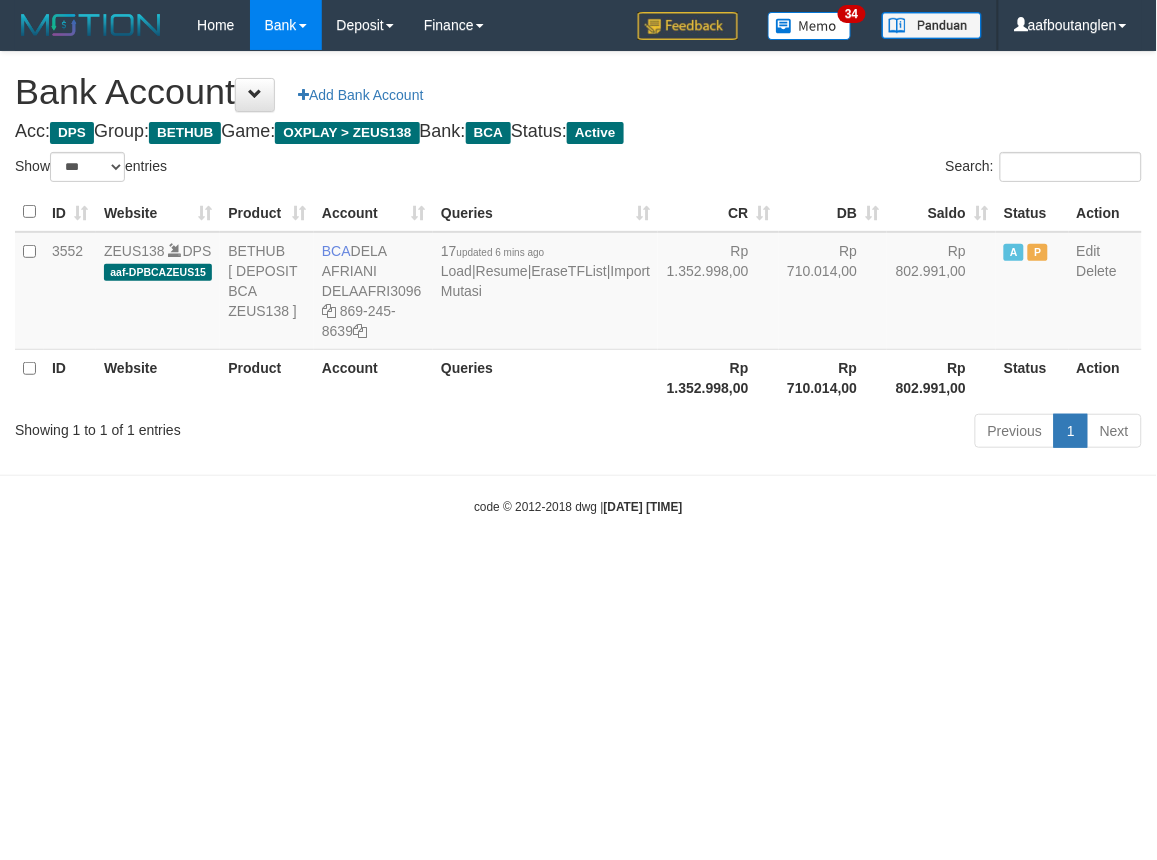 click on "Toggle navigation
Home
Bank
Account List
Deposit
DPS List
History
Note DPS
Finance
Financial Data
aafboutanglen
My Profile
Log Out
34" at bounding box center [578, 283] 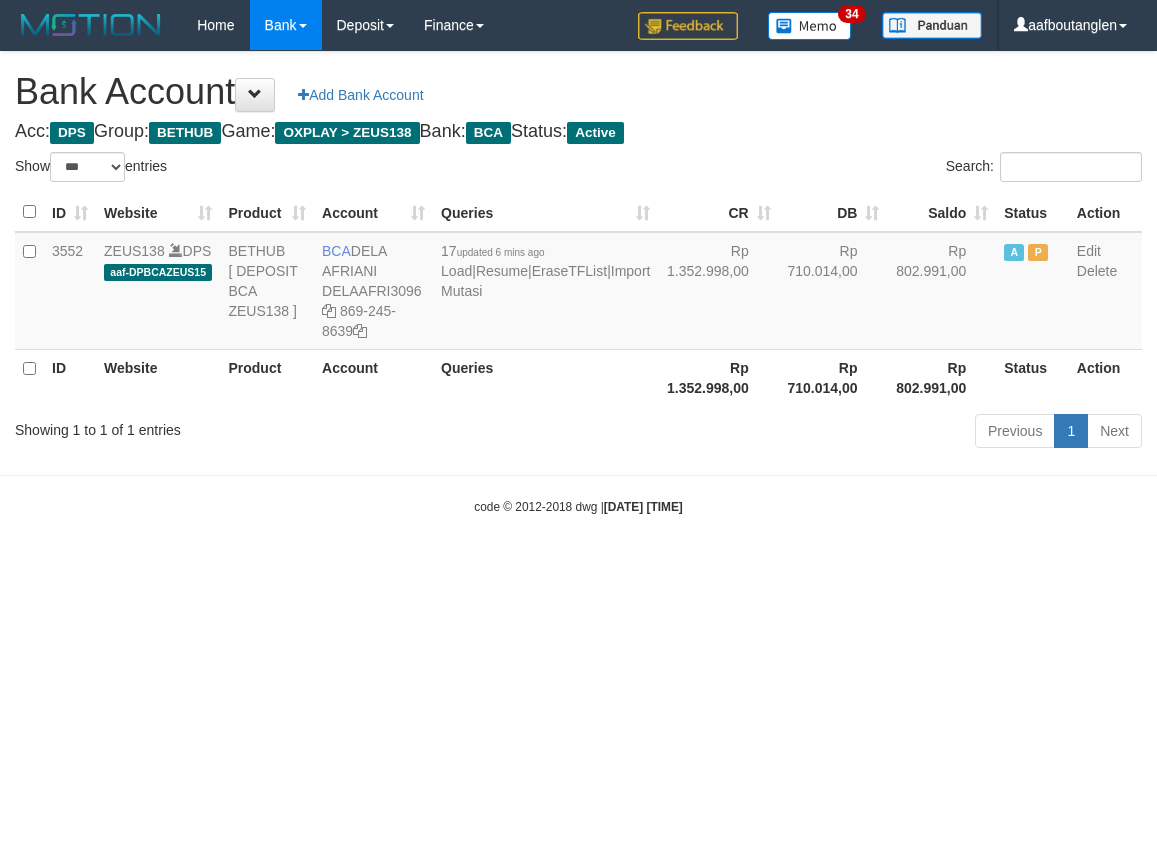 select on "***" 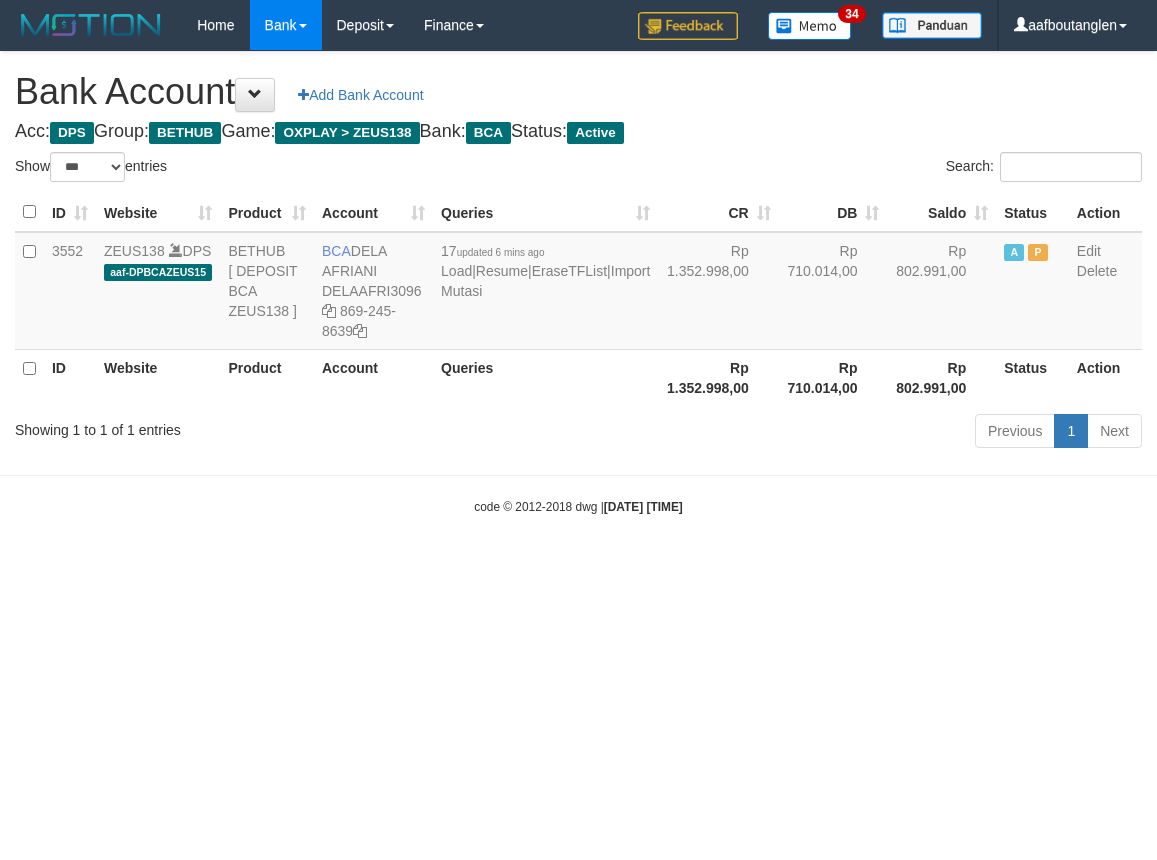 scroll, scrollTop: 0, scrollLeft: 0, axis: both 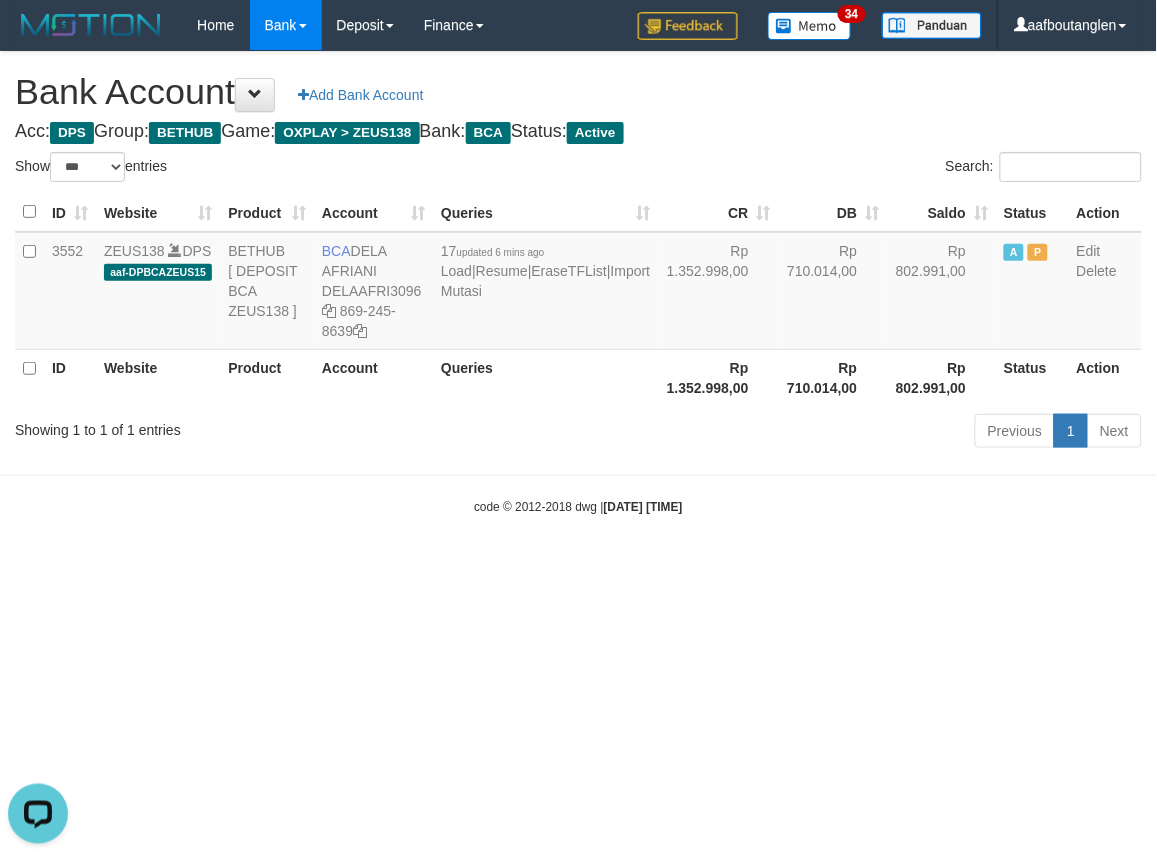 click on "Toggle navigation
Home
Bank
Account List
Deposit
DPS List
History
Note DPS
Finance
Financial Data
aafboutanglen
My Profile
Log Out
34" at bounding box center (578, 283) 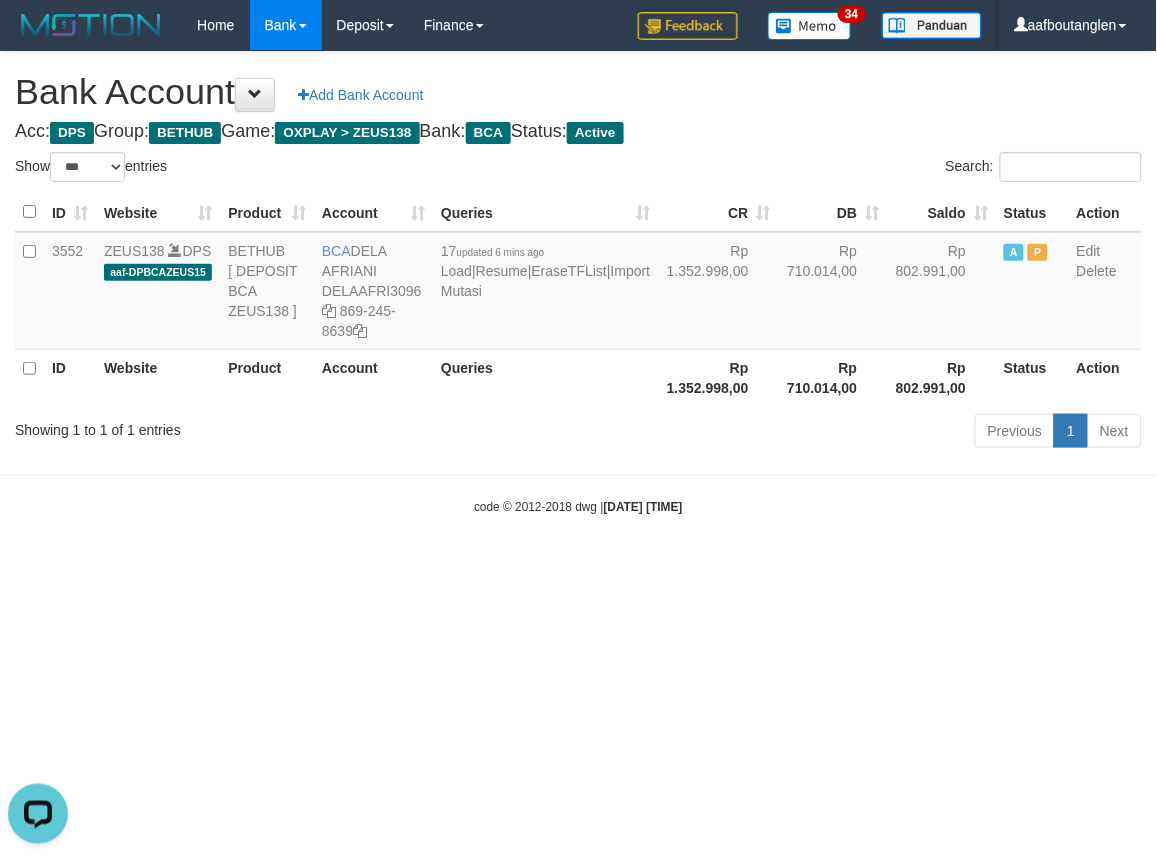 drag, startPoint x: 788, startPoint y: 517, endPoint x: 773, endPoint y: 514, distance: 15.297058 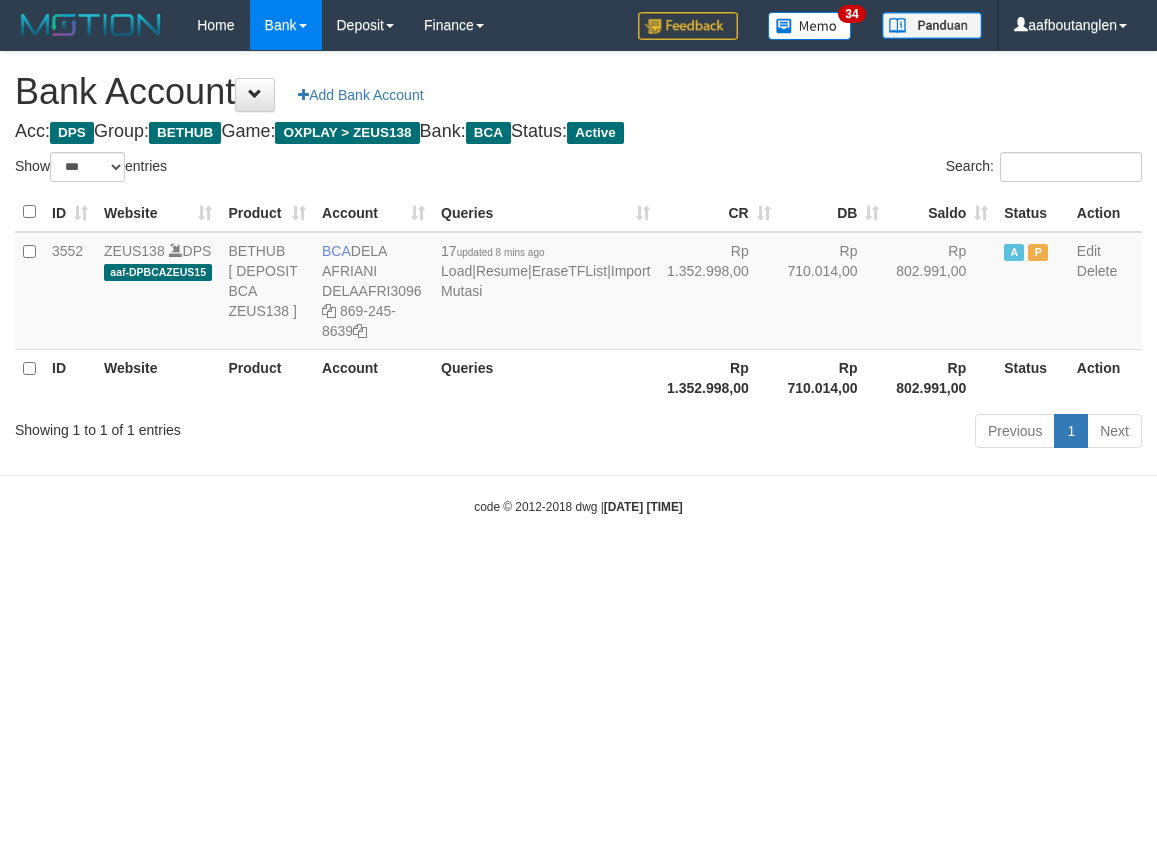 select on "***" 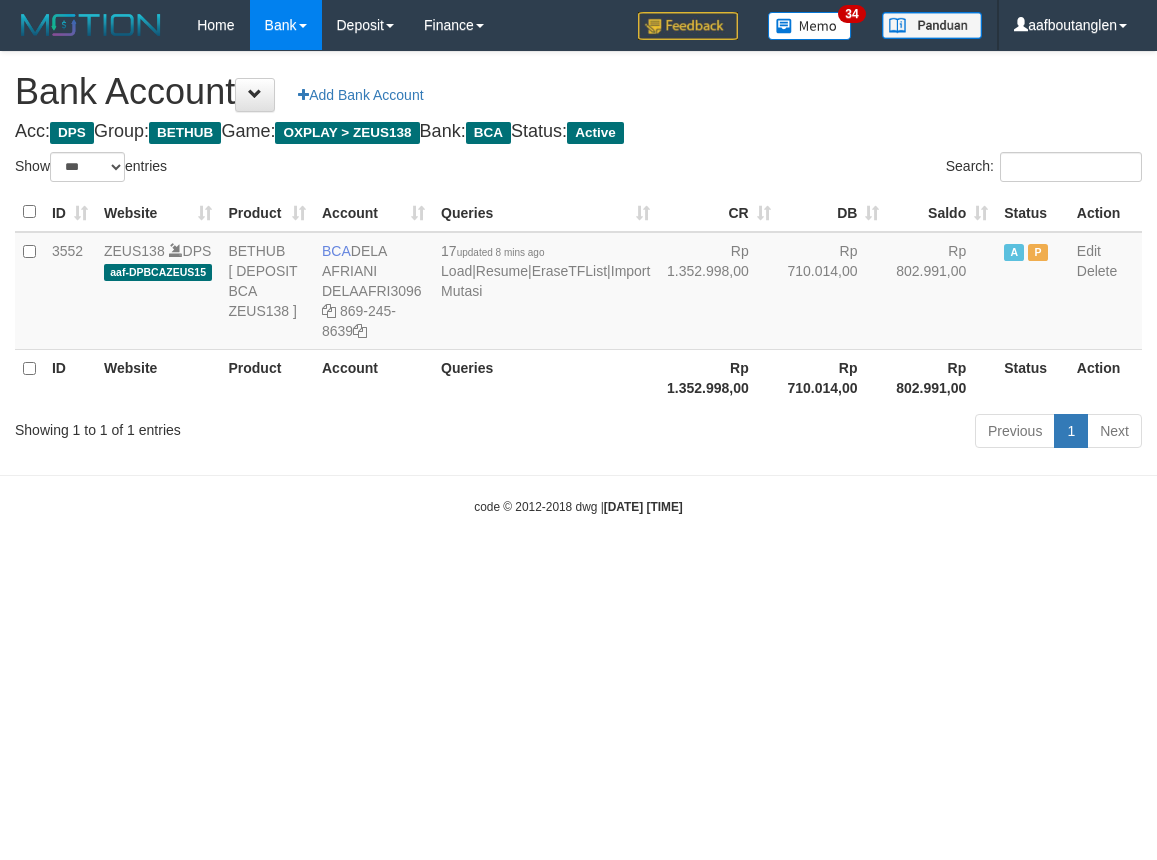scroll, scrollTop: 0, scrollLeft: 0, axis: both 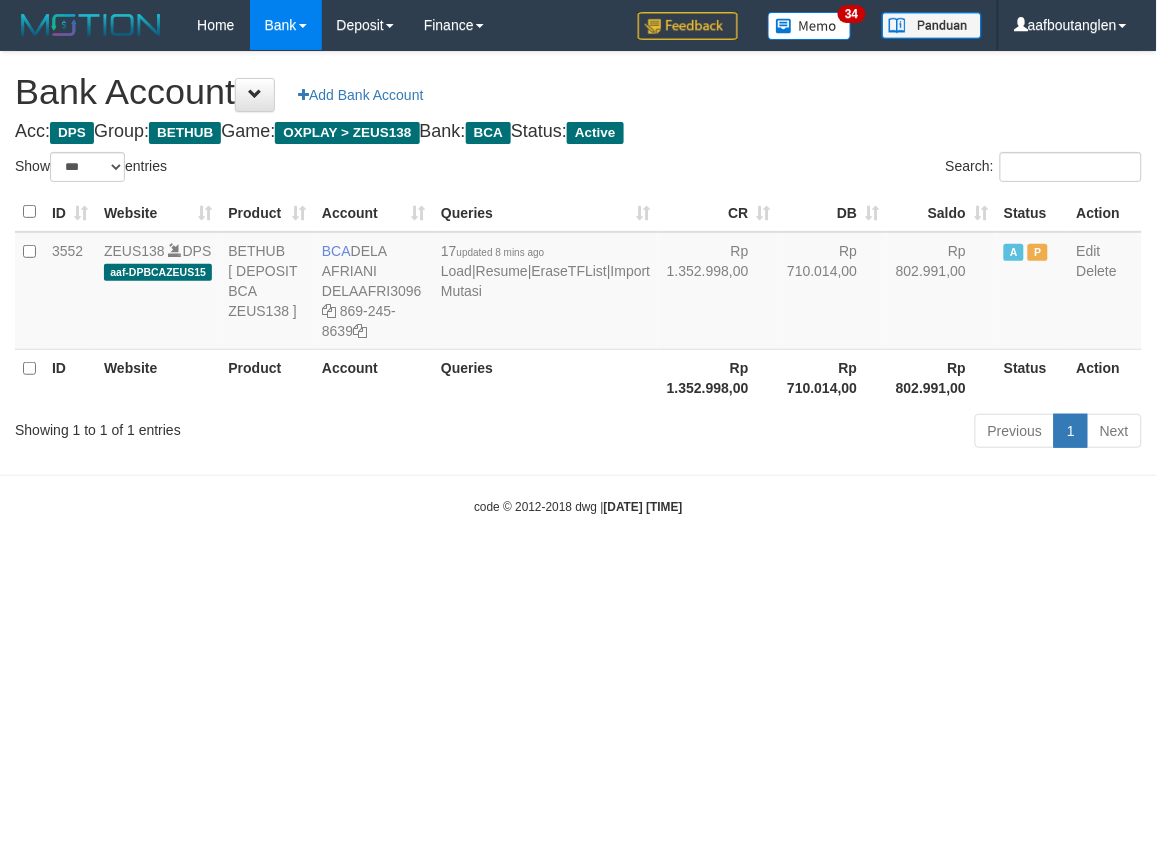 click on "Toggle navigation
Home
Bank
Account List
Deposit
DPS List
History
Note DPS
Finance
Financial Data
aafboutanglen
My Profile
Log Out
34" at bounding box center [578, 283] 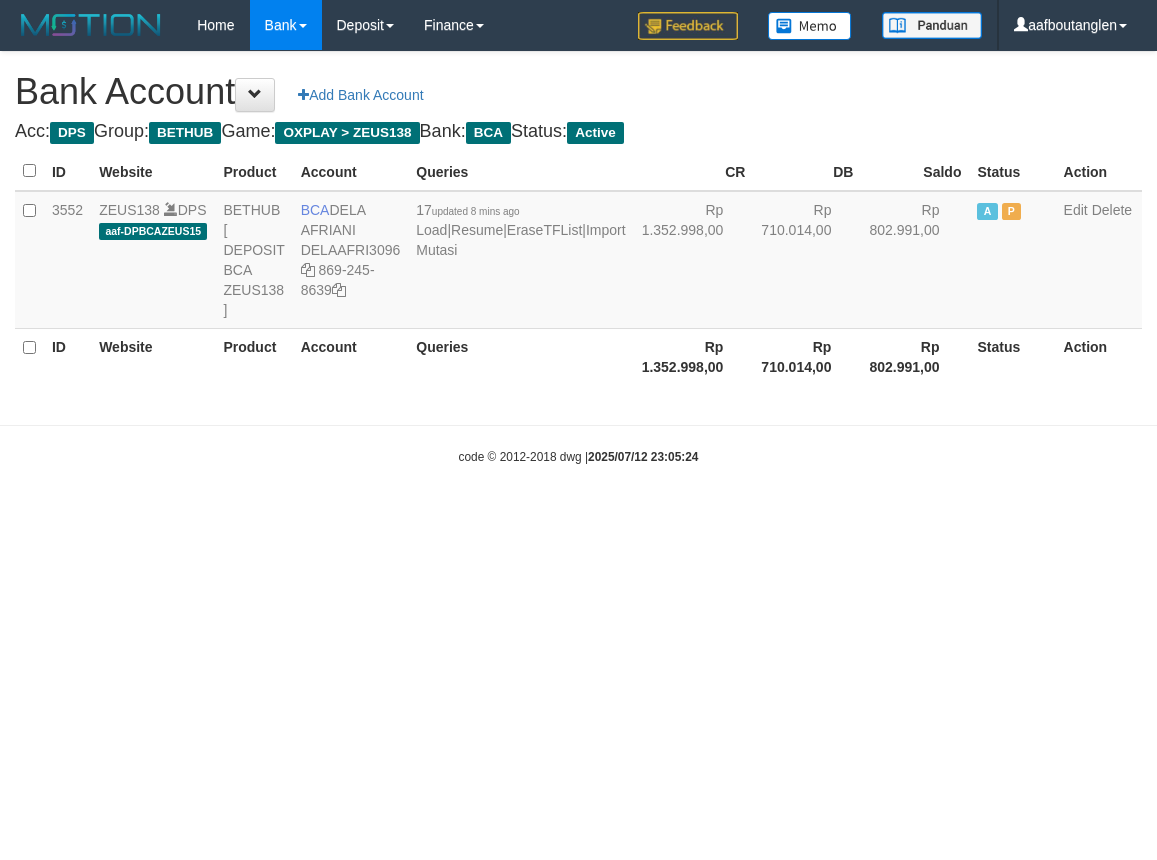 scroll, scrollTop: 0, scrollLeft: 0, axis: both 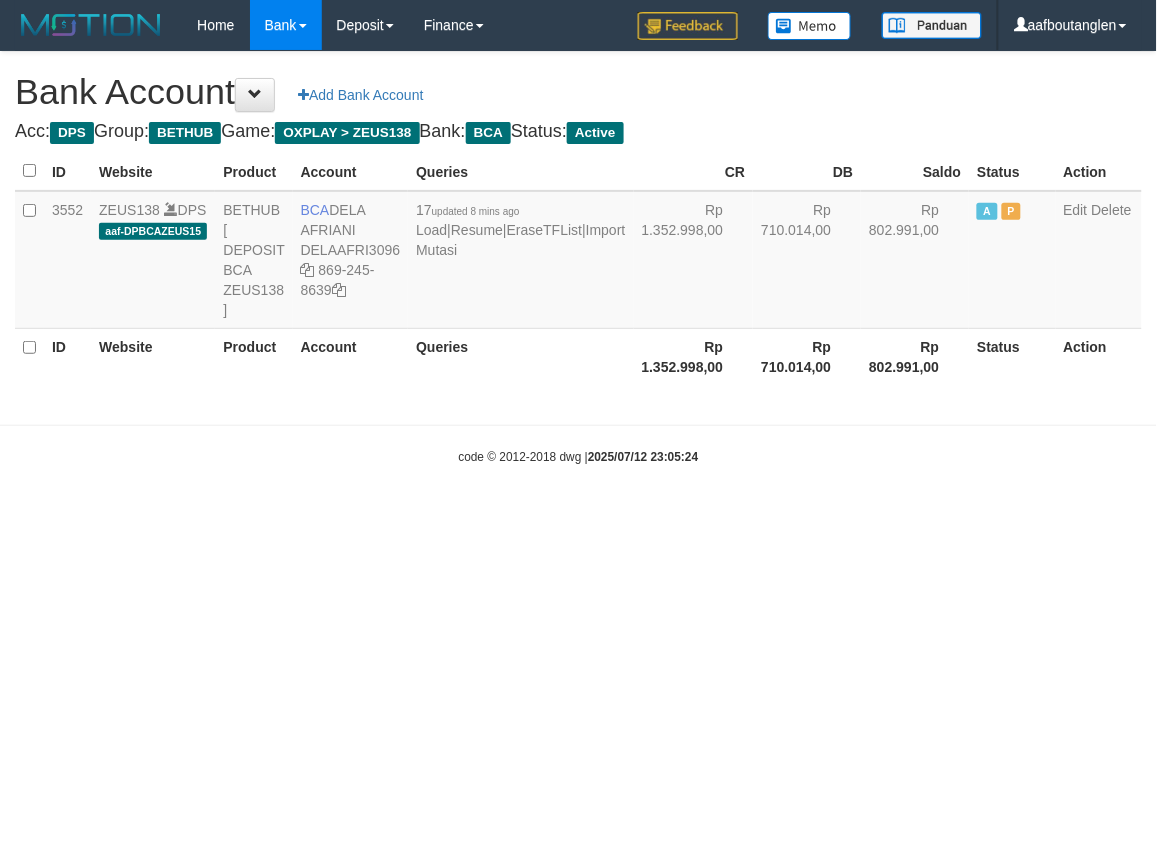click on "Toggle navigation
Home
Bank
Account List
Deposit
DPS List
History
Note DPS
Finance
Financial Data
aafboutanglen
My Profile
Log Out
-" at bounding box center [578, 258] 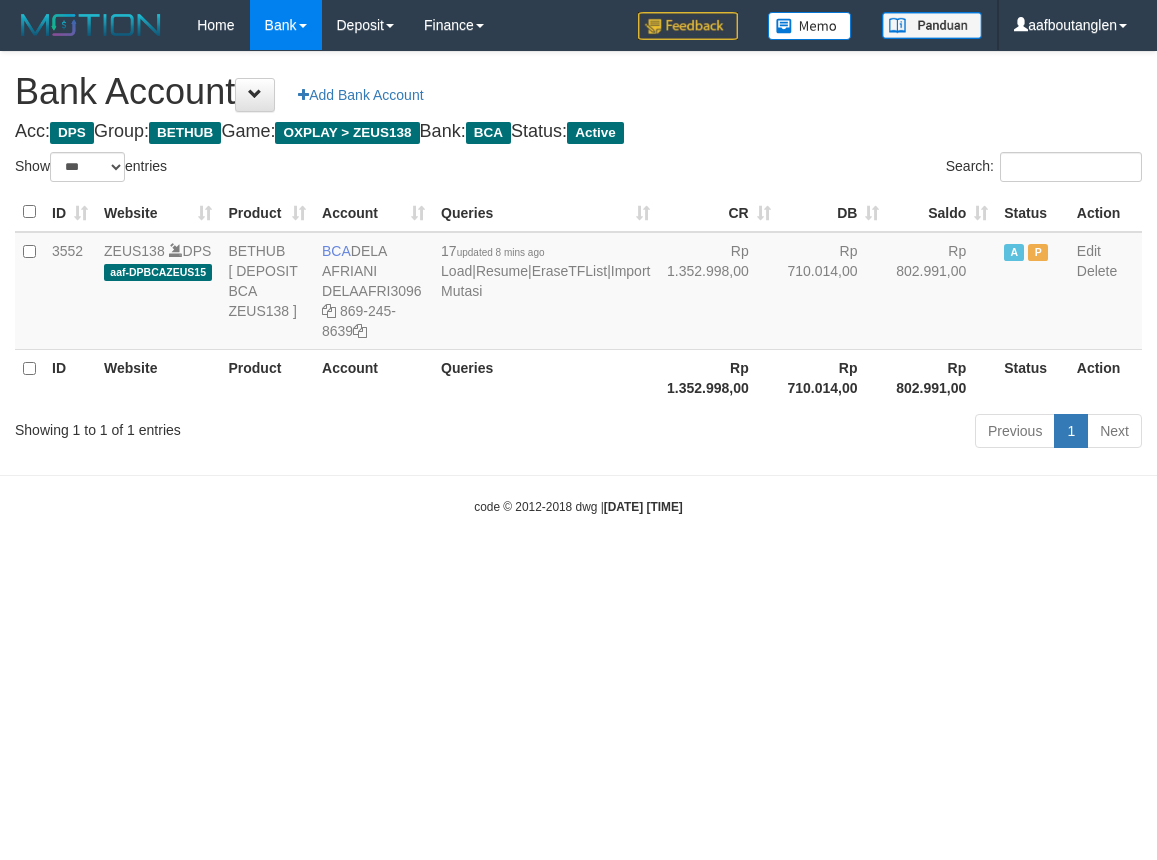 select on "***" 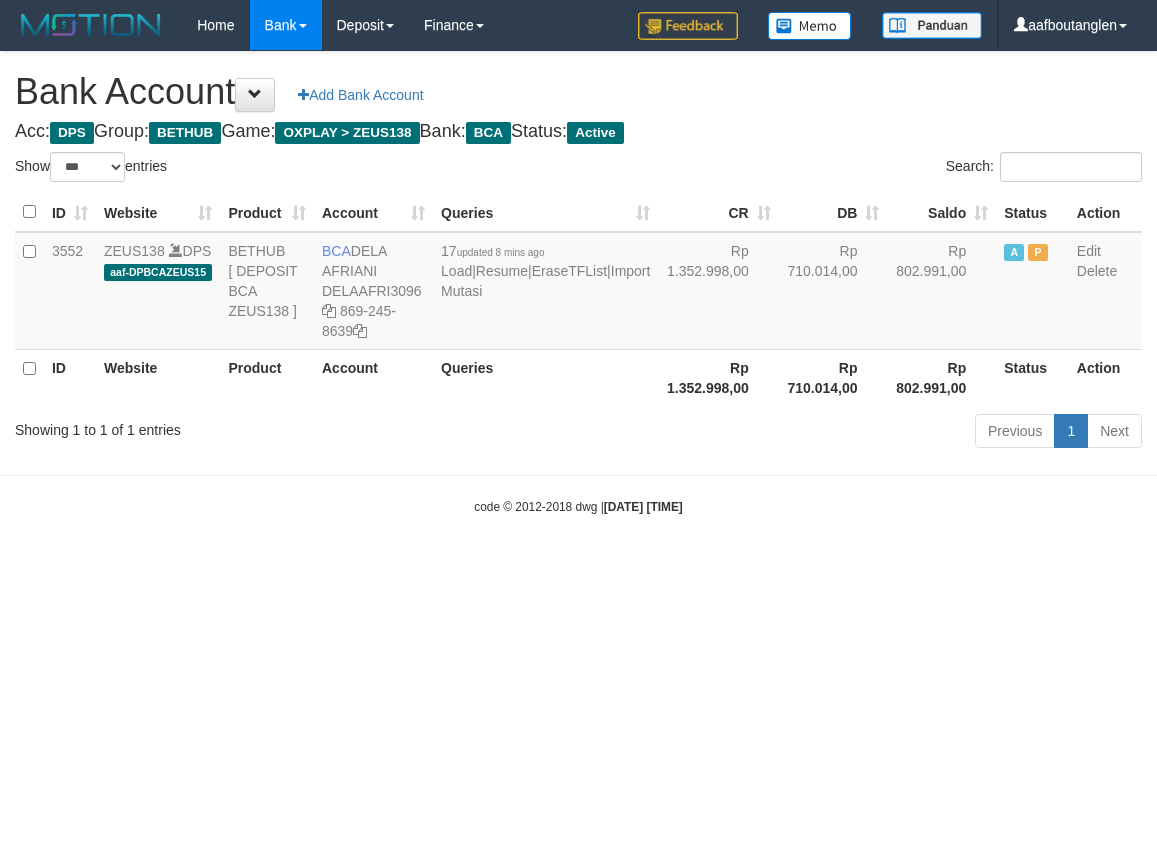 scroll, scrollTop: 0, scrollLeft: 0, axis: both 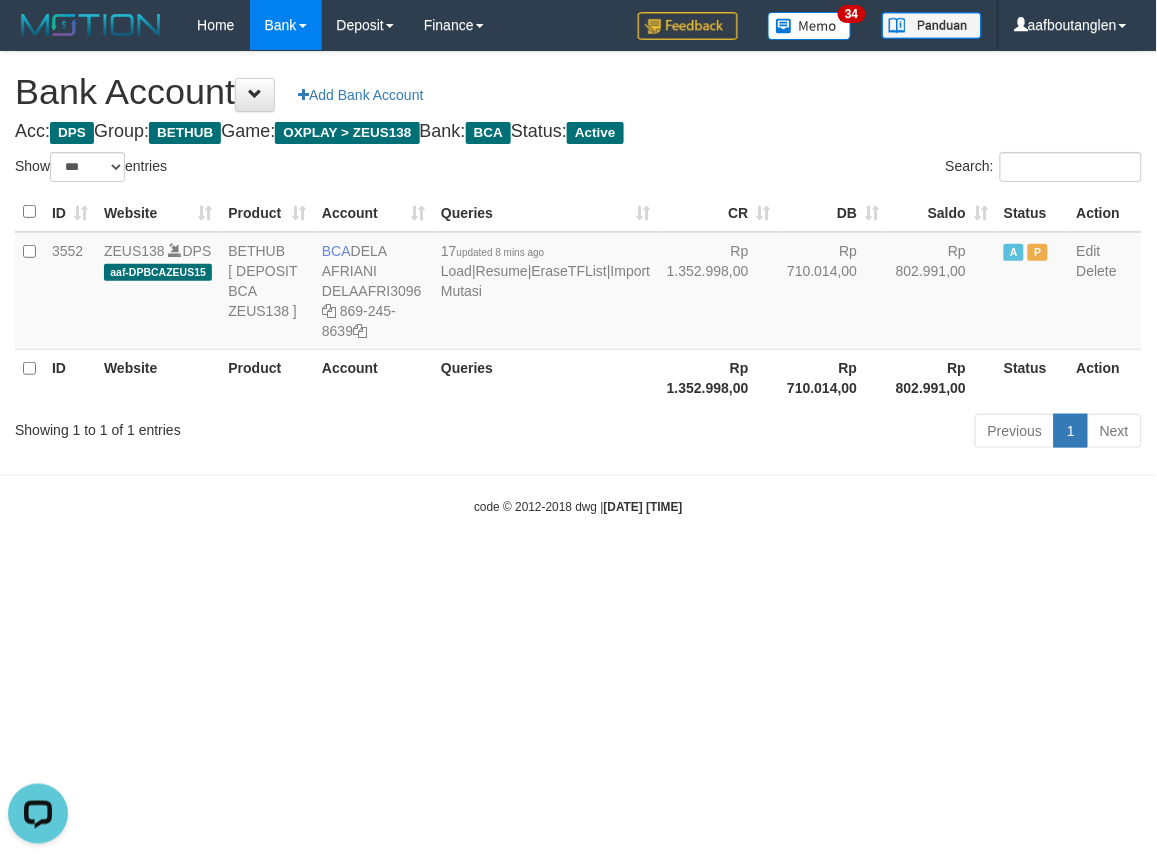 drag, startPoint x: 81, startPoint y: 586, endPoint x: 101, endPoint y: 585, distance: 20.024984 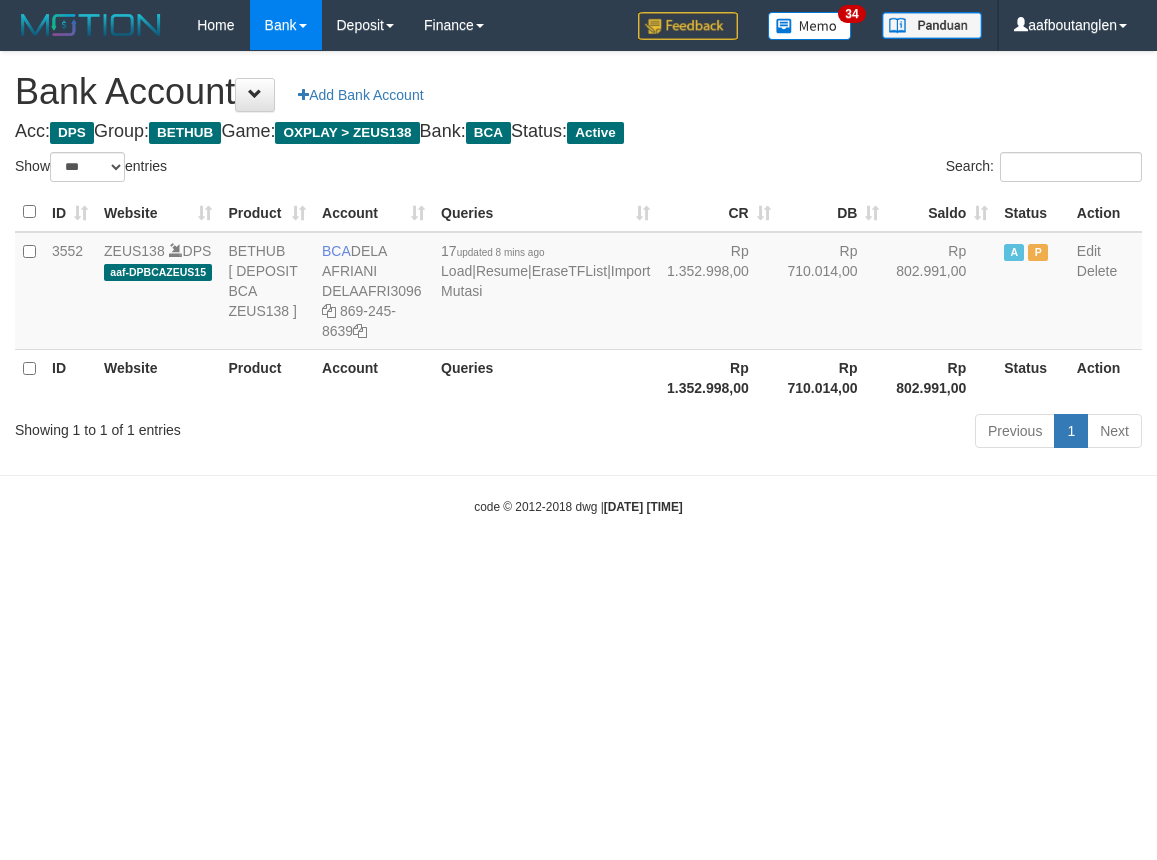 select on "***" 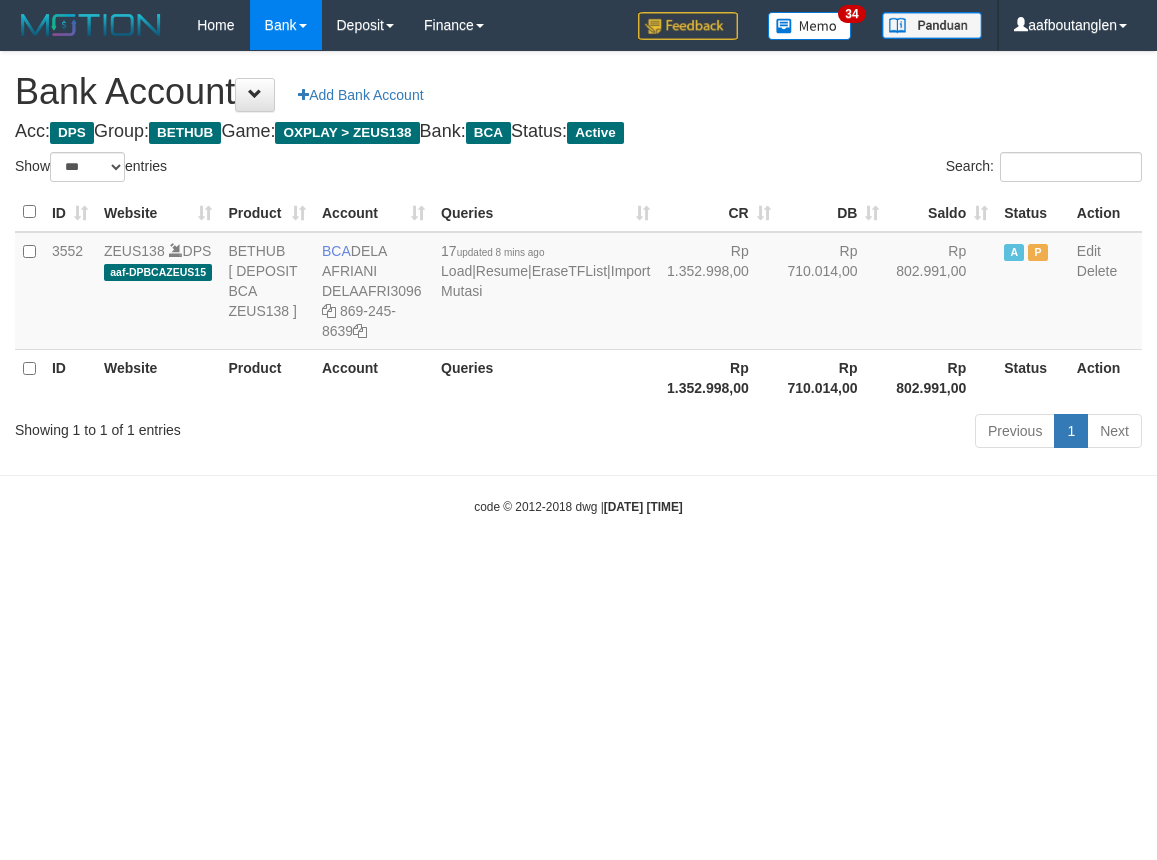 scroll, scrollTop: 0, scrollLeft: 0, axis: both 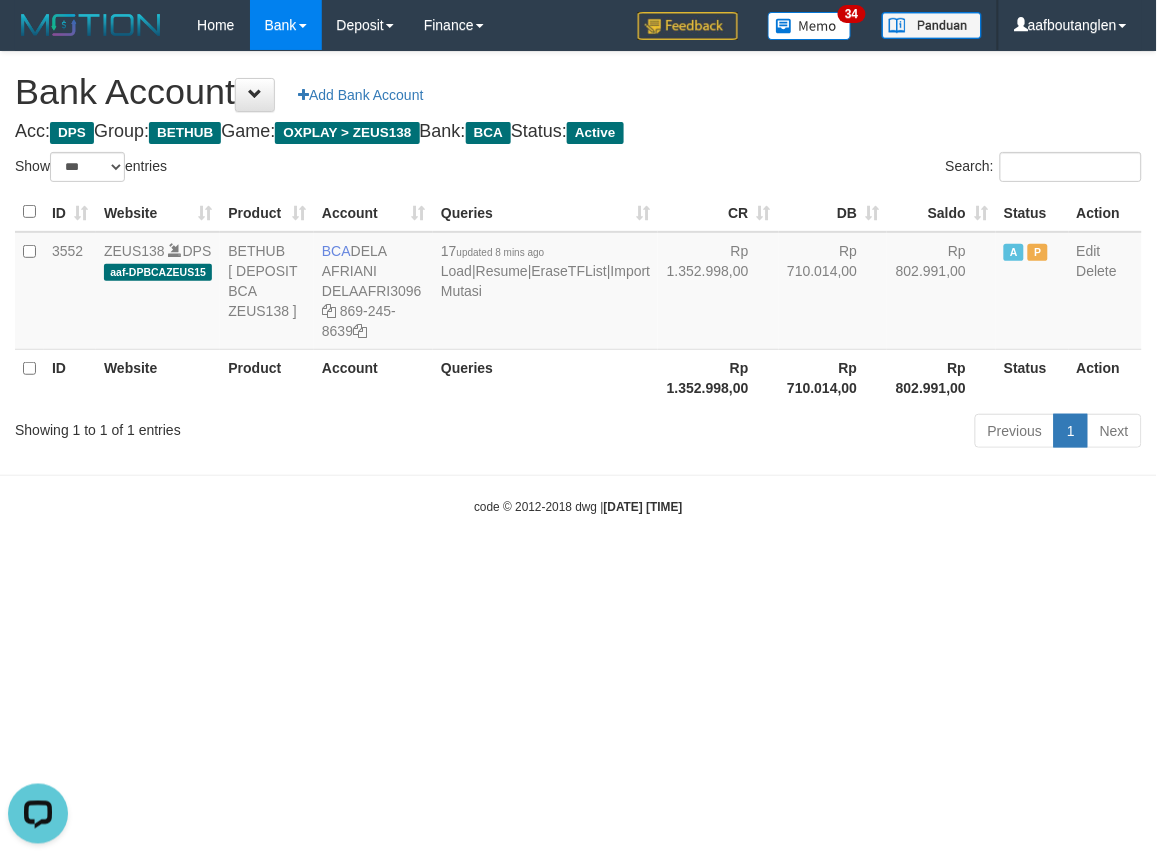 drag, startPoint x: 152, startPoint y: 508, endPoint x: 178, endPoint y: 498, distance: 27.856777 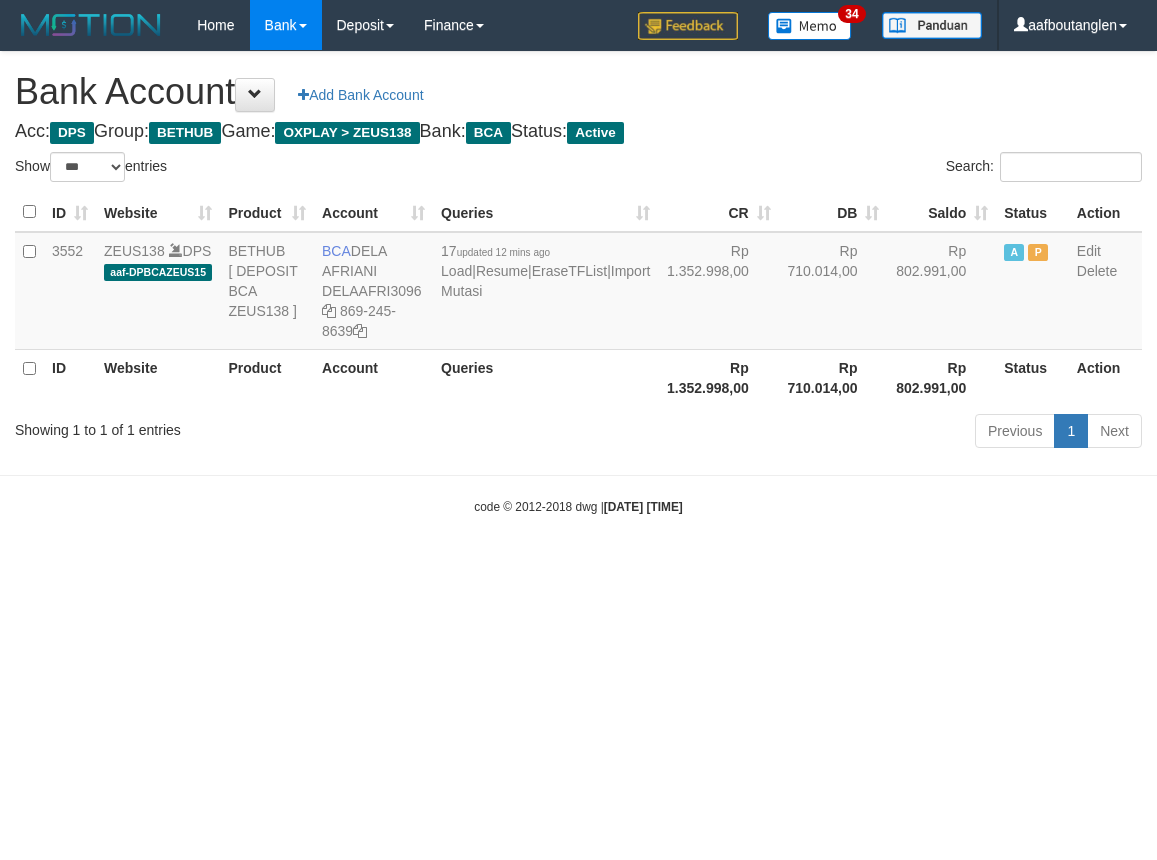 select on "***" 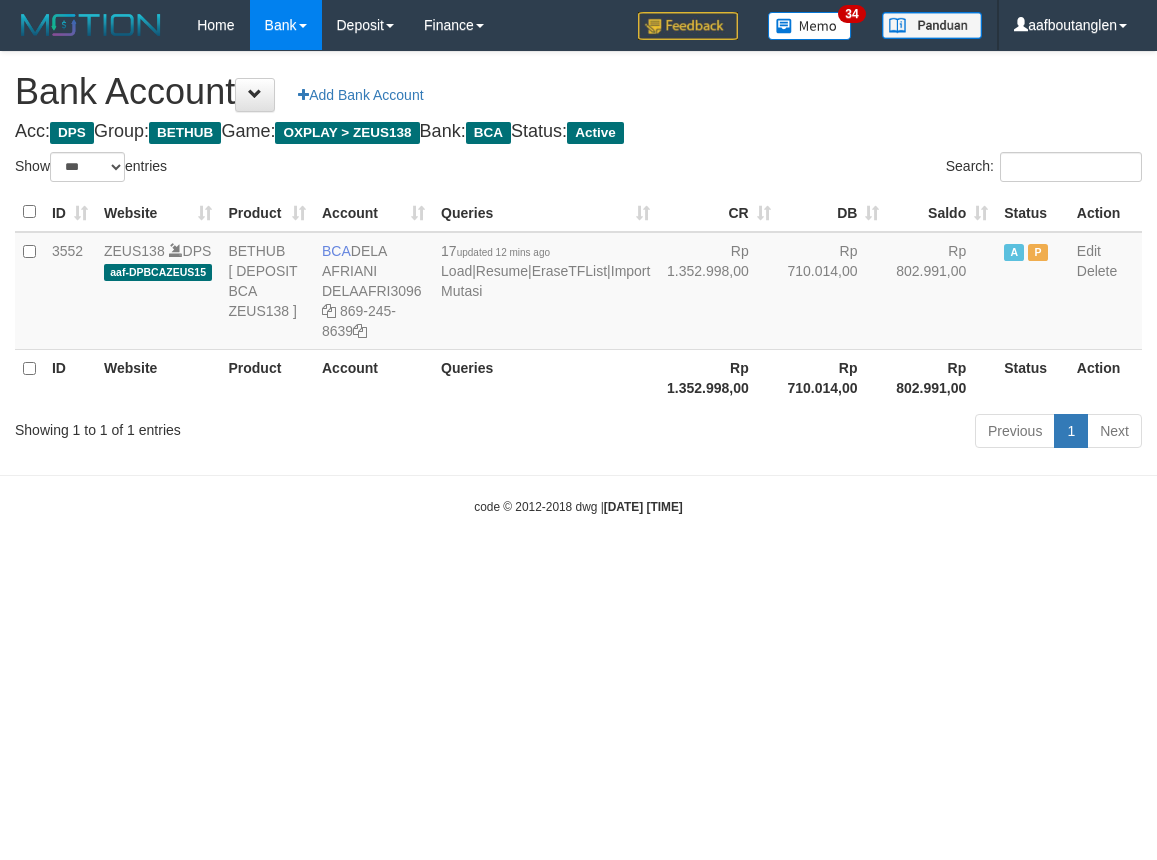 scroll, scrollTop: 0, scrollLeft: 0, axis: both 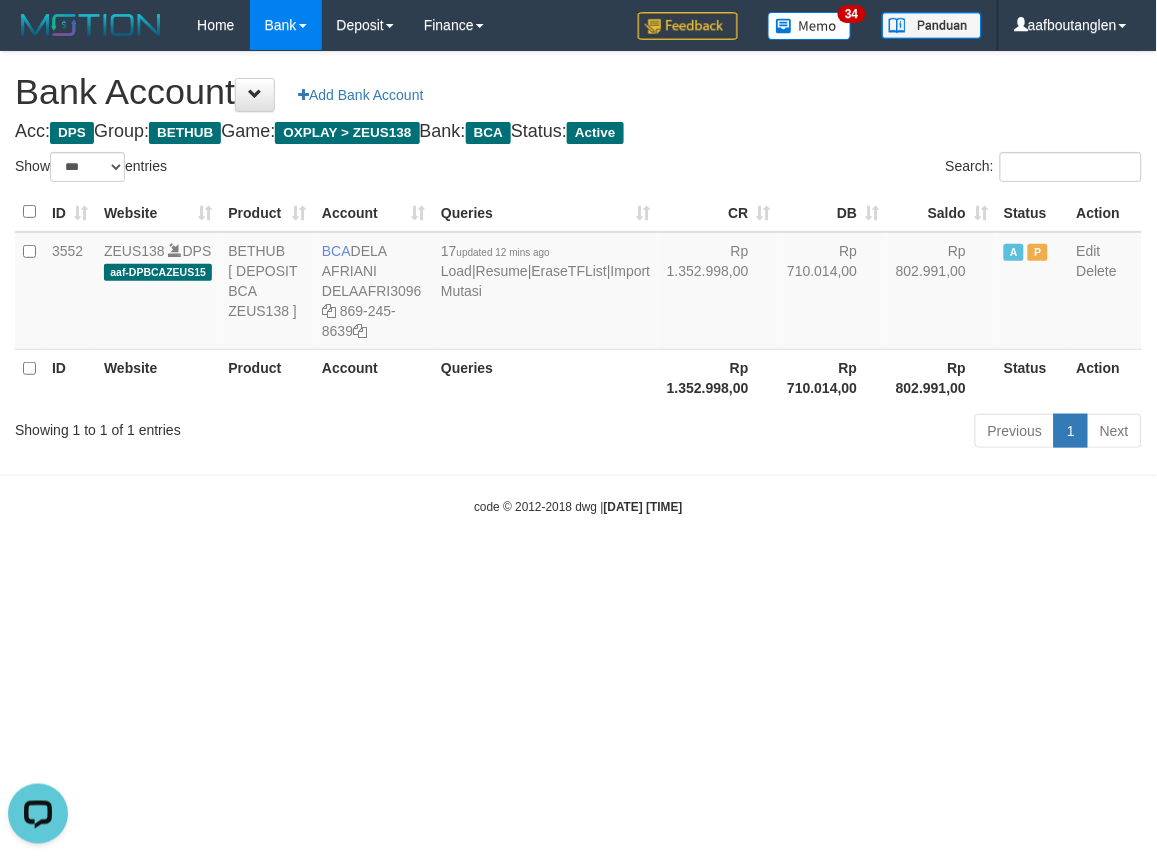 drag, startPoint x: 953, startPoint y: 600, endPoint x: 908, endPoint y: 601, distance: 45.01111 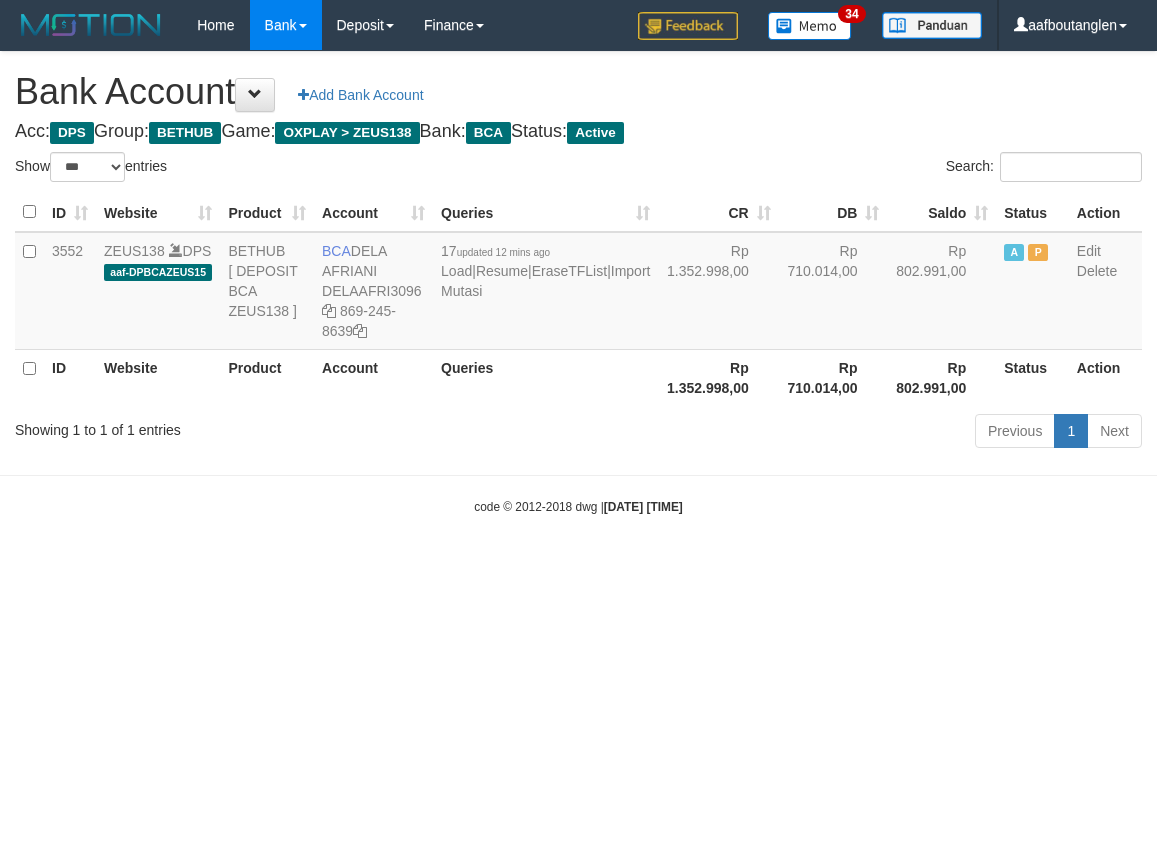 select on "***" 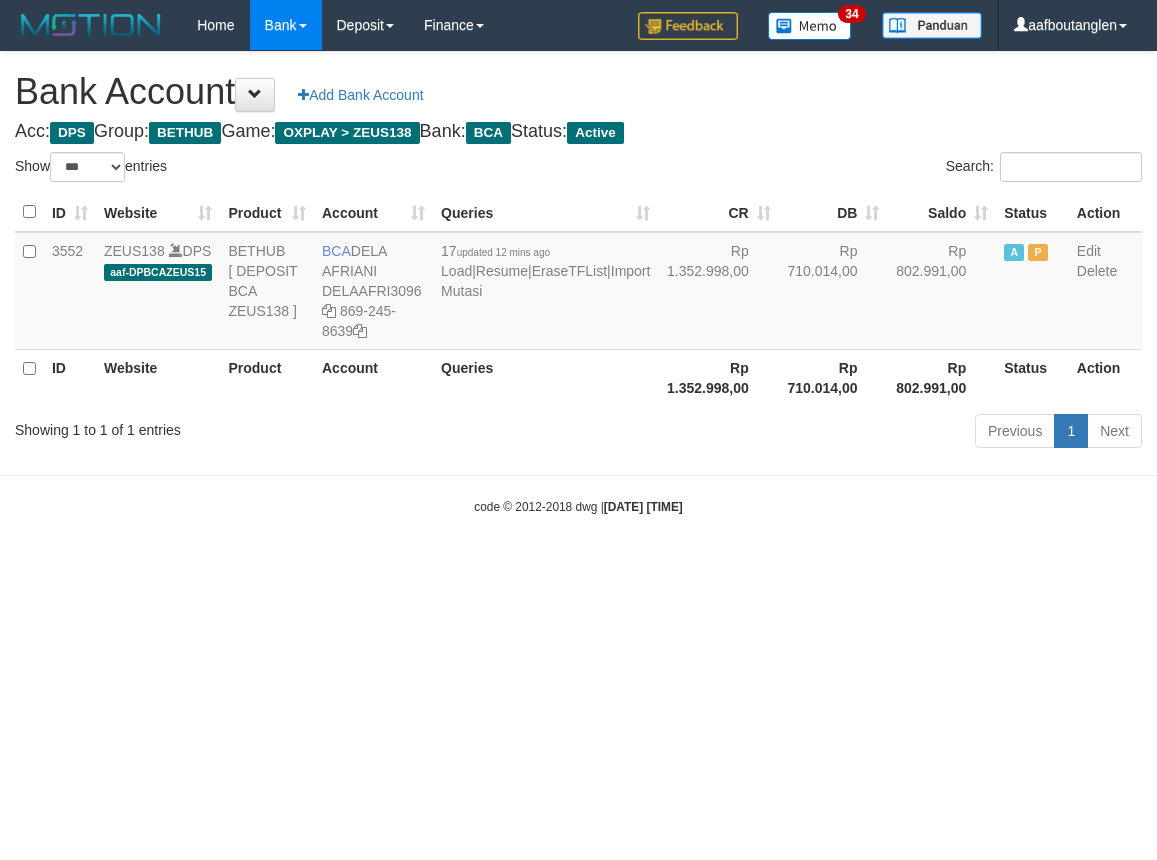 scroll, scrollTop: 0, scrollLeft: 0, axis: both 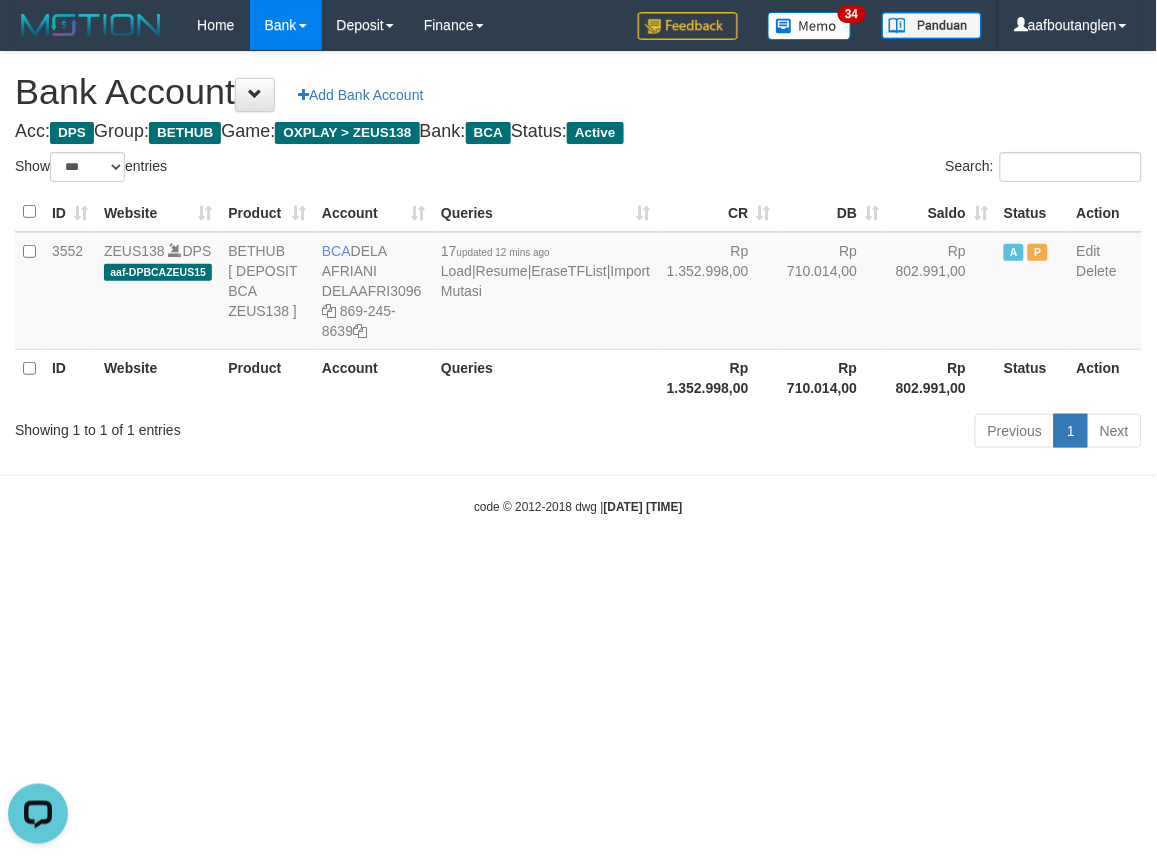 drag, startPoint x: 871, startPoint y: 638, endPoint x: 844, endPoint y: 634, distance: 27.294687 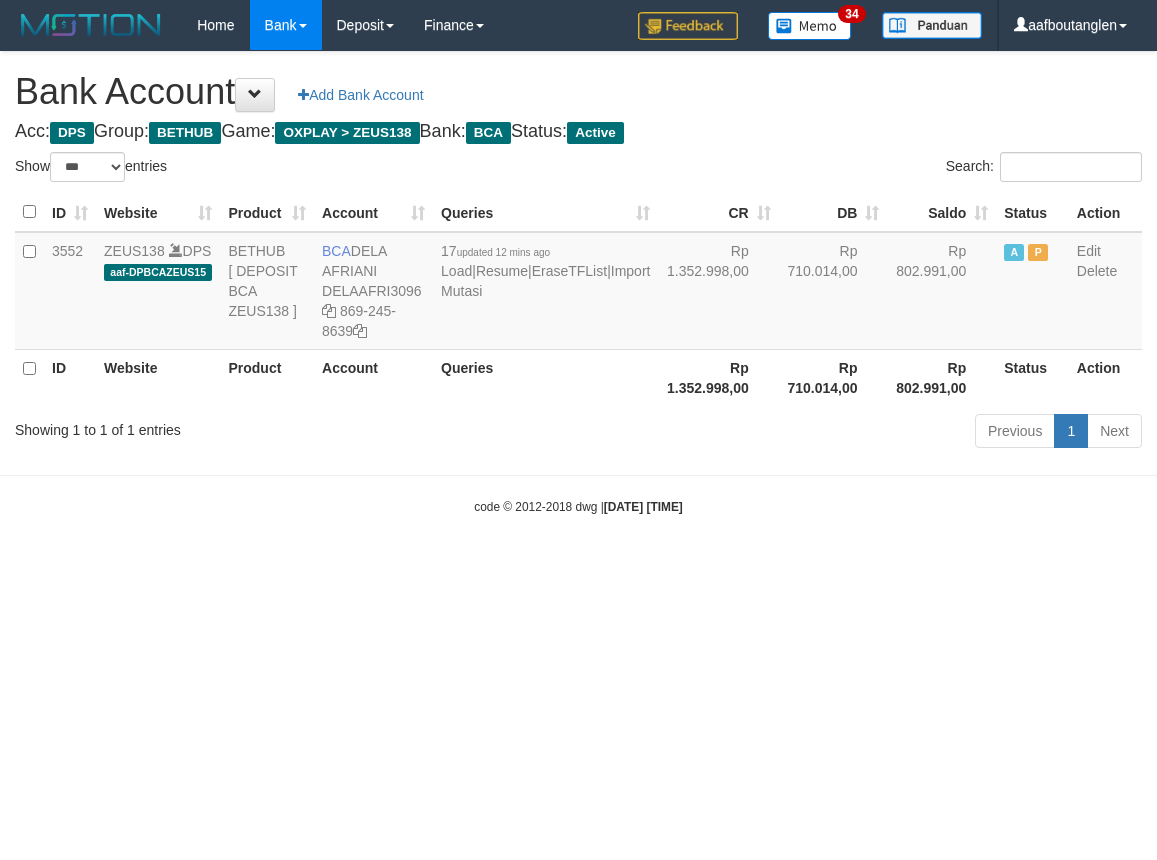 select on "***" 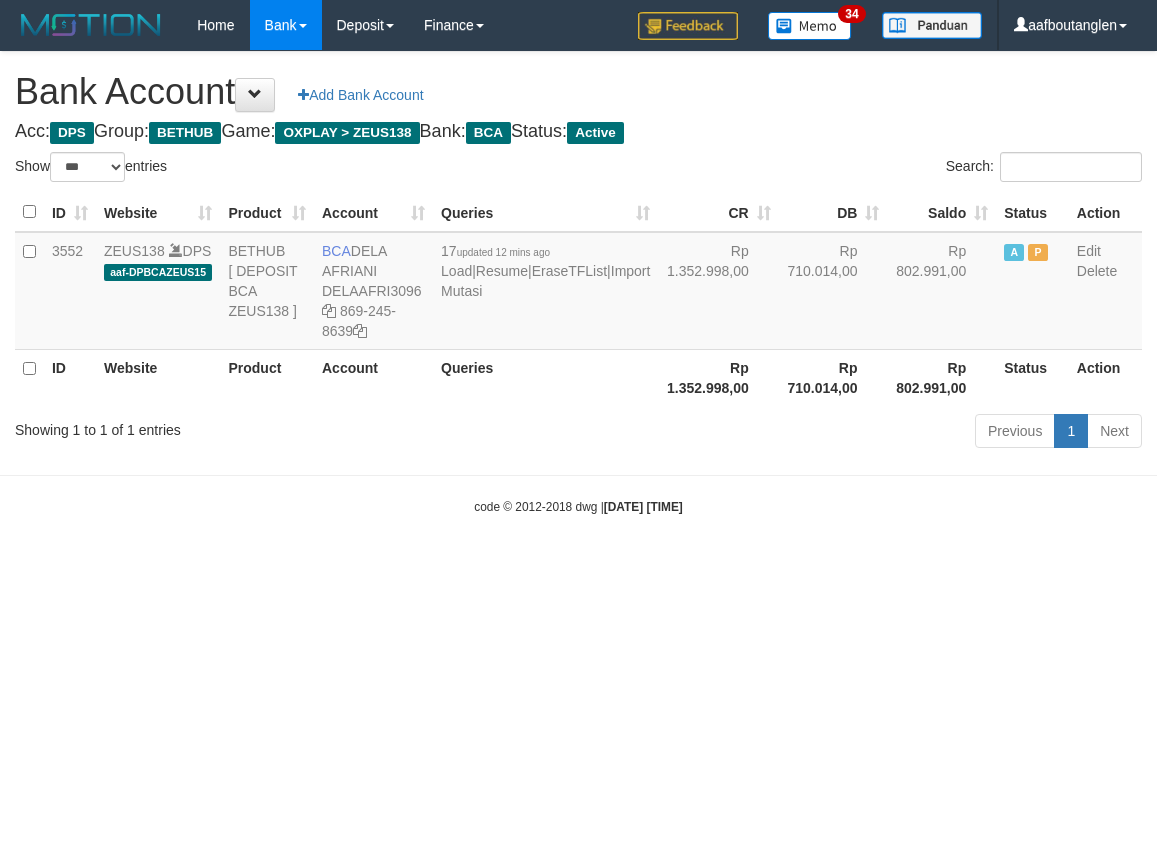 scroll, scrollTop: 0, scrollLeft: 0, axis: both 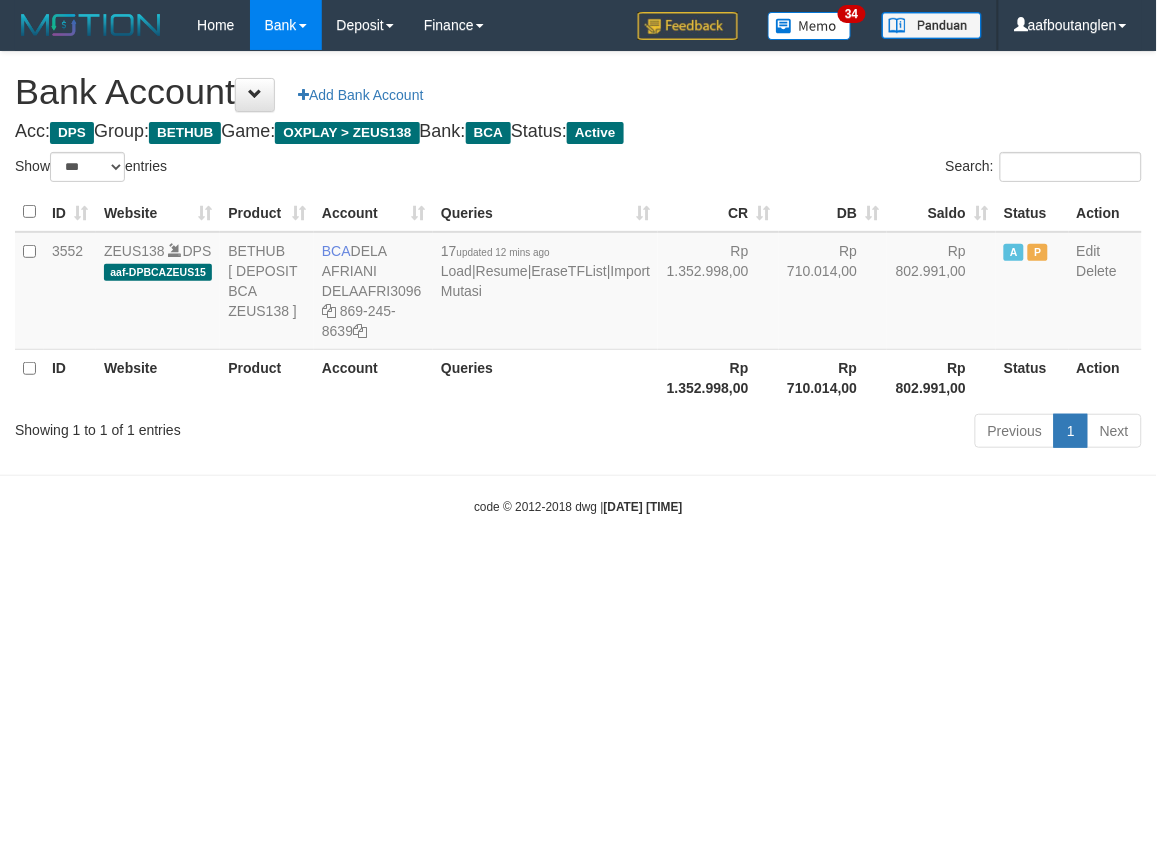 drag, startPoint x: 926, startPoint y: 693, endPoint x: 908, endPoint y: 692, distance: 18.027756 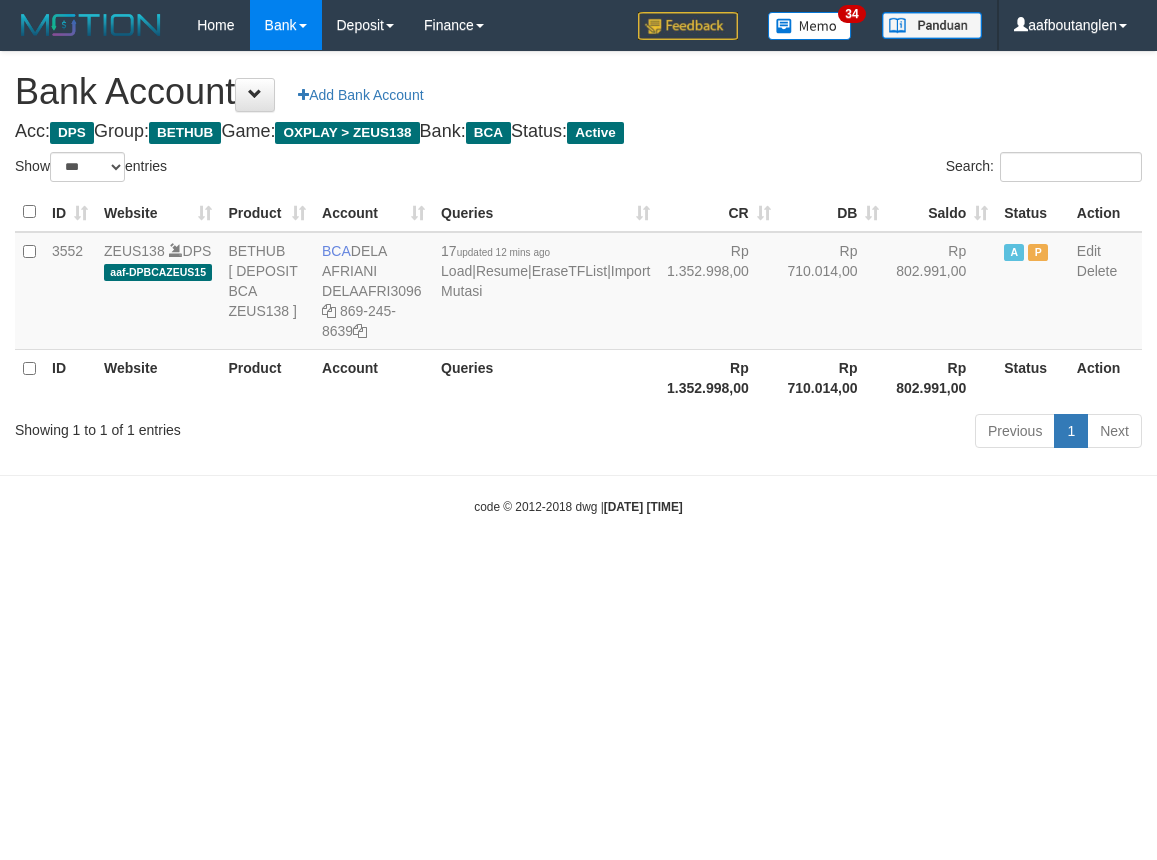 select on "***" 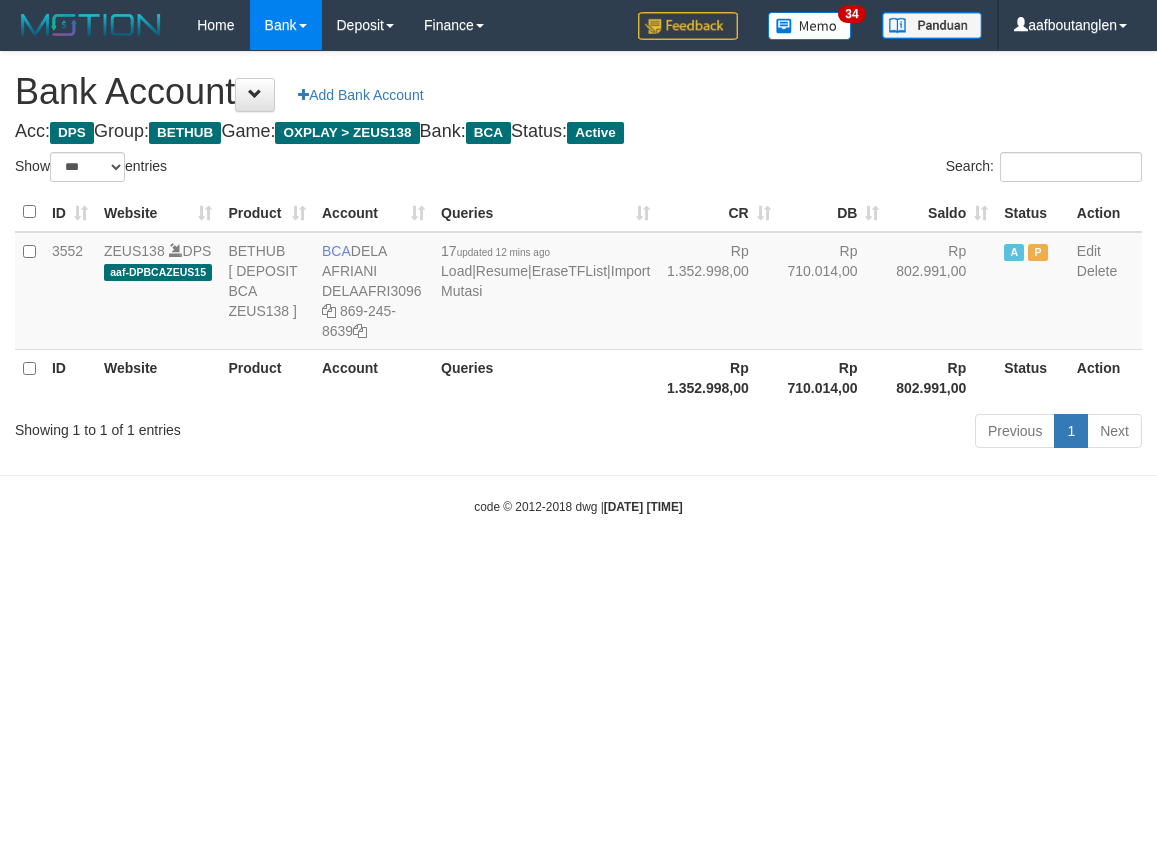 scroll, scrollTop: 0, scrollLeft: 0, axis: both 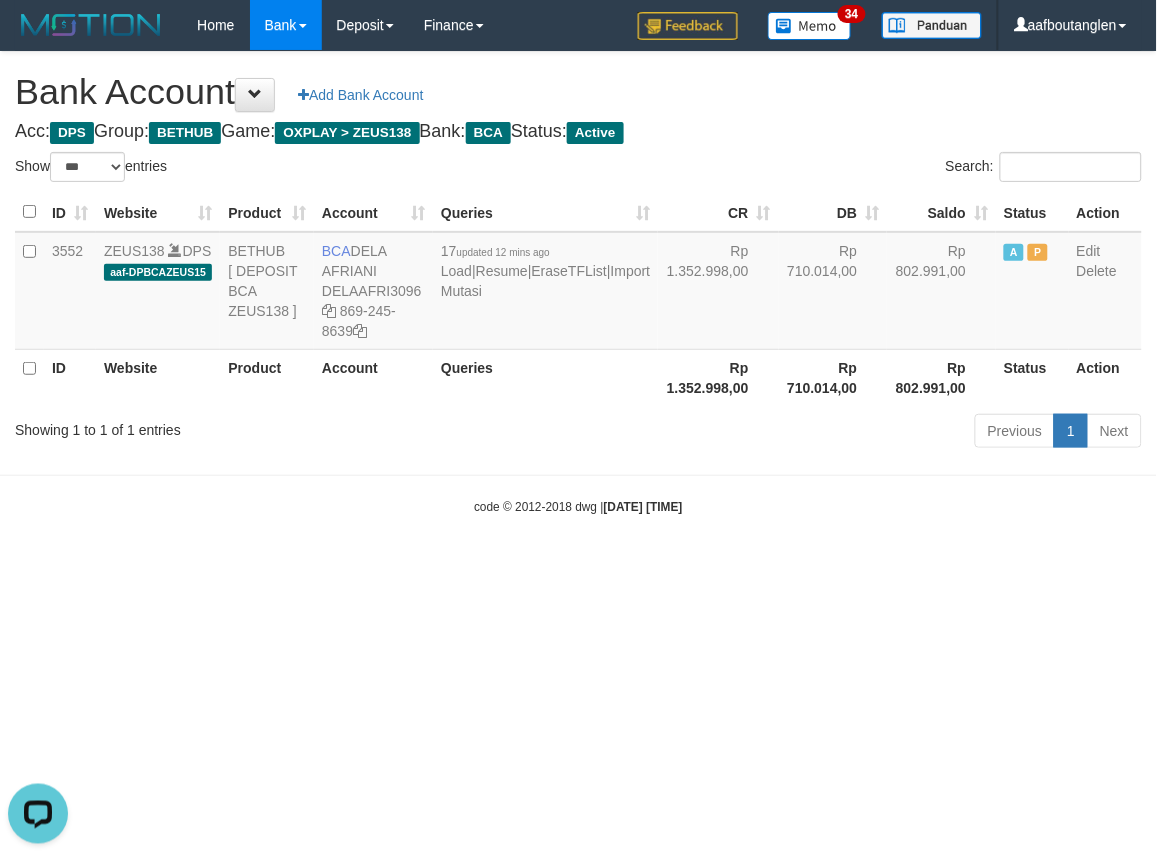 click on "Toggle navigation
Home
Bank
Account List
Deposit
DPS List
History
Note DPS
Finance
Financial Data
aafboutanglen
My Profile
Log Out
34" at bounding box center [578, 283] 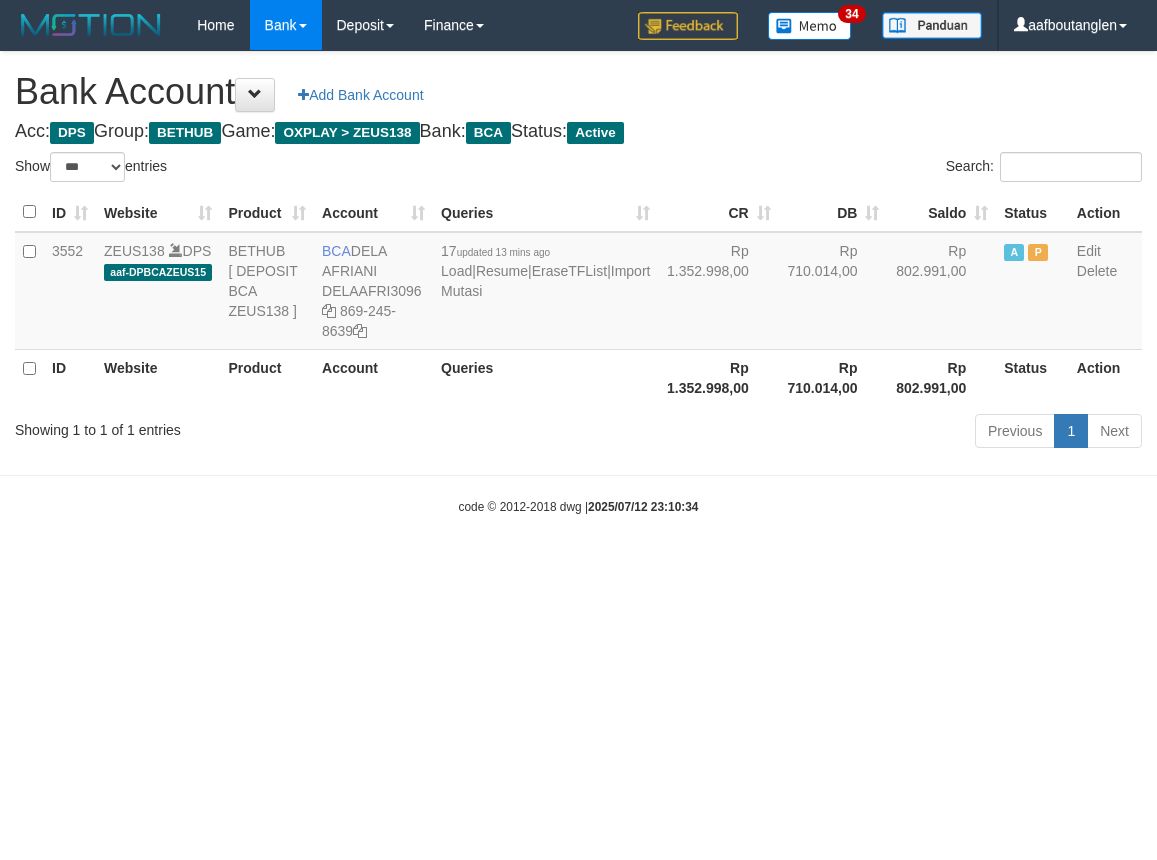 select on "***" 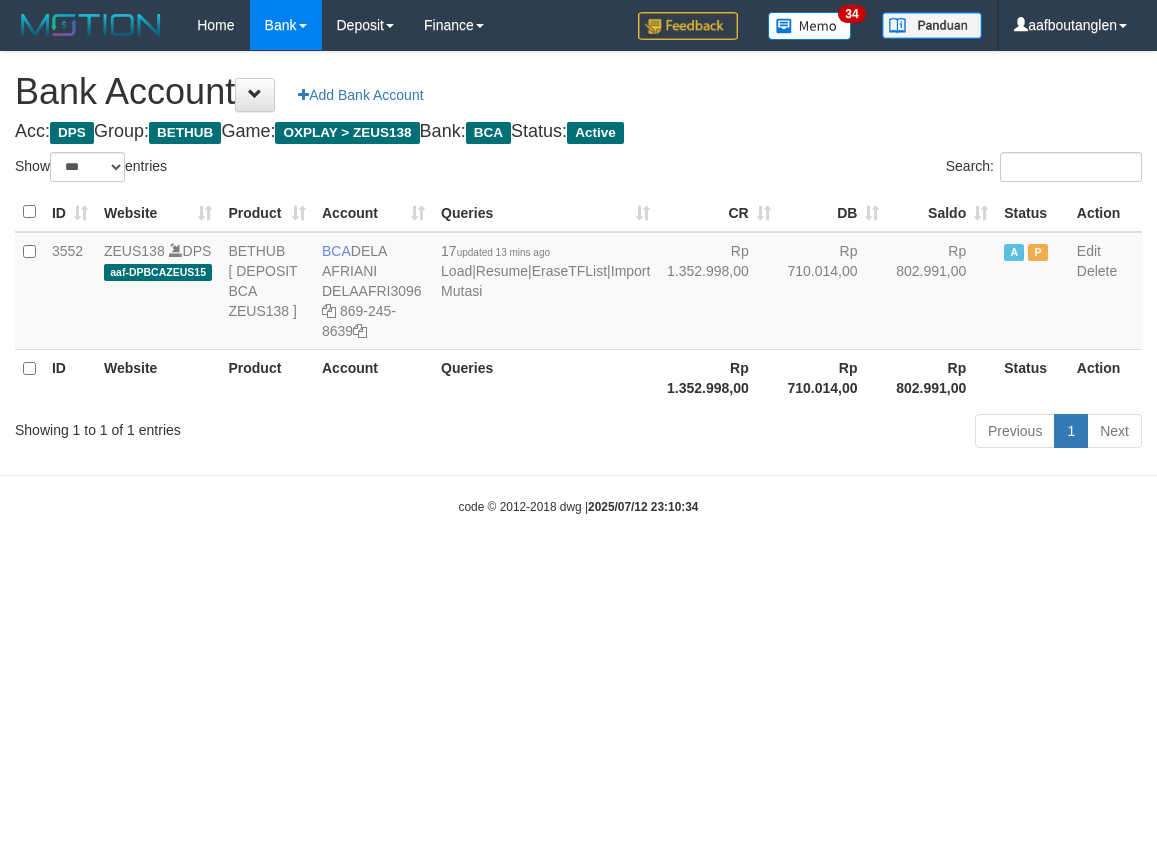 scroll, scrollTop: 0, scrollLeft: 0, axis: both 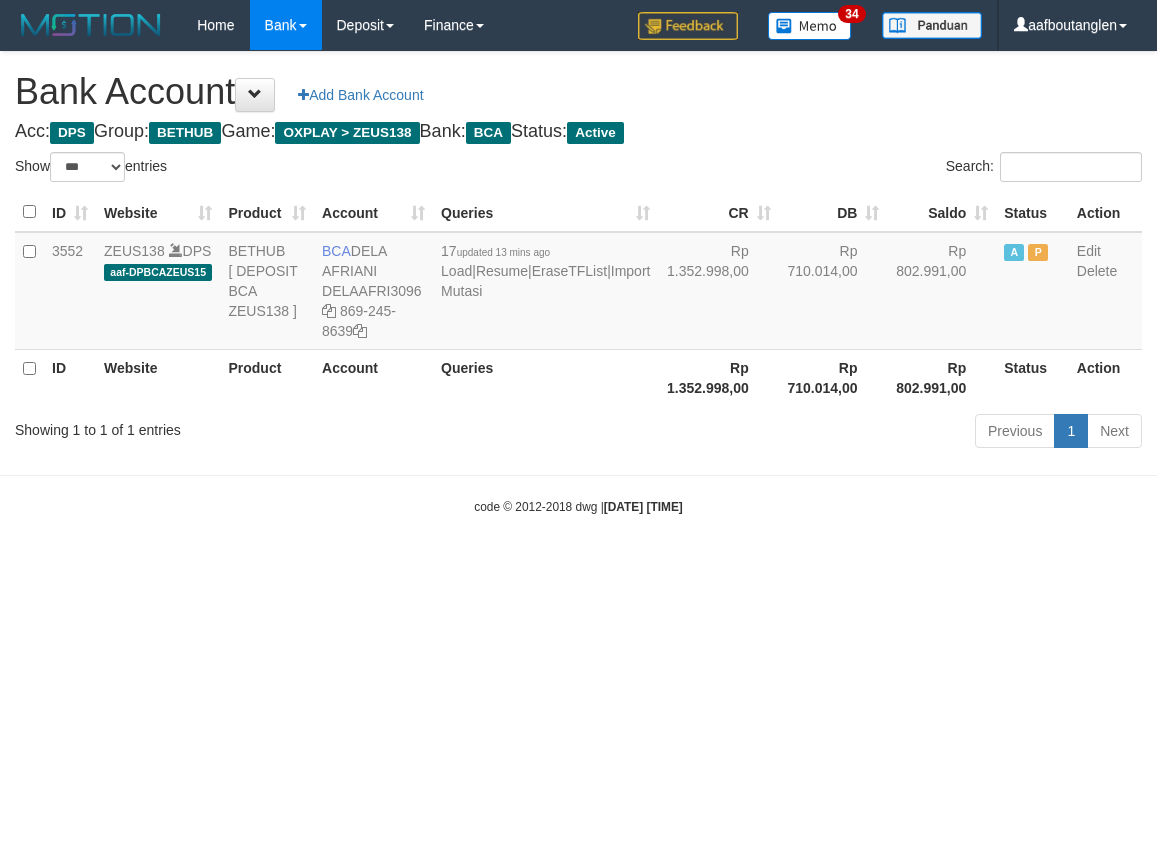select on "***" 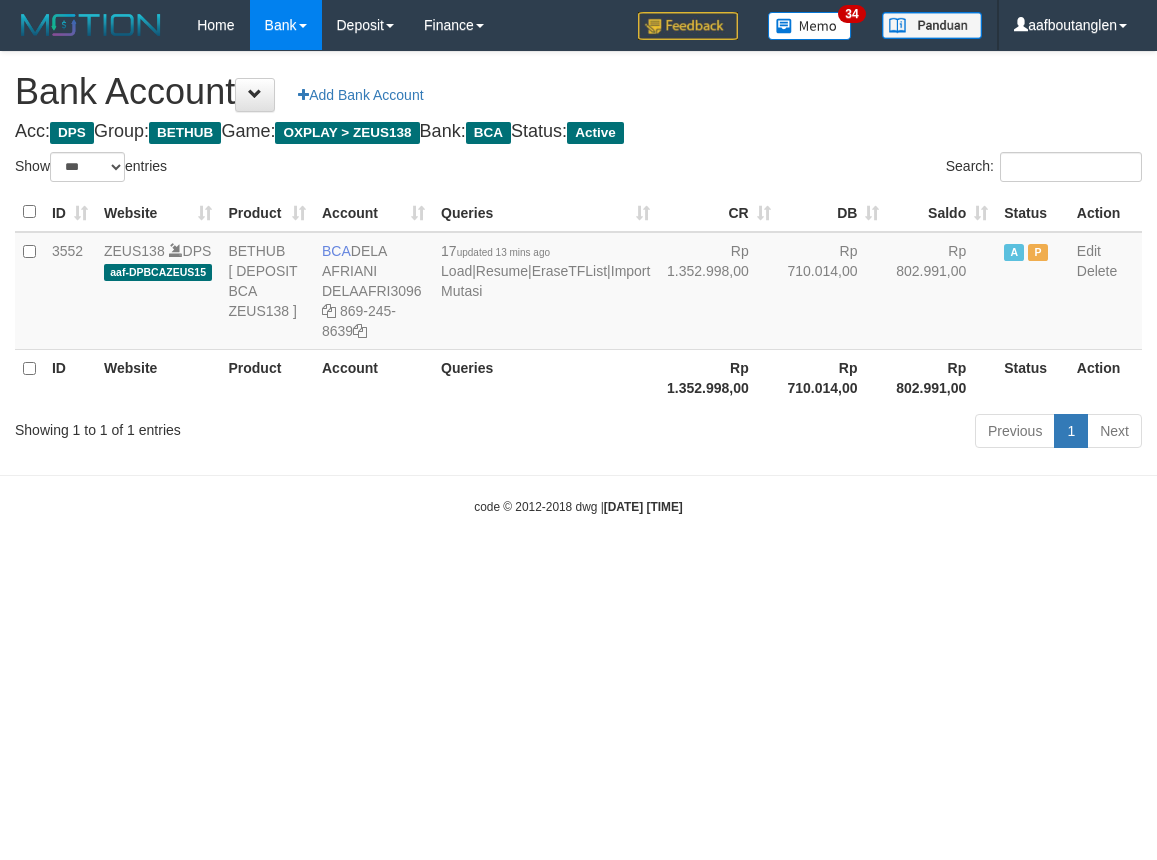 scroll, scrollTop: 0, scrollLeft: 0, axis: both 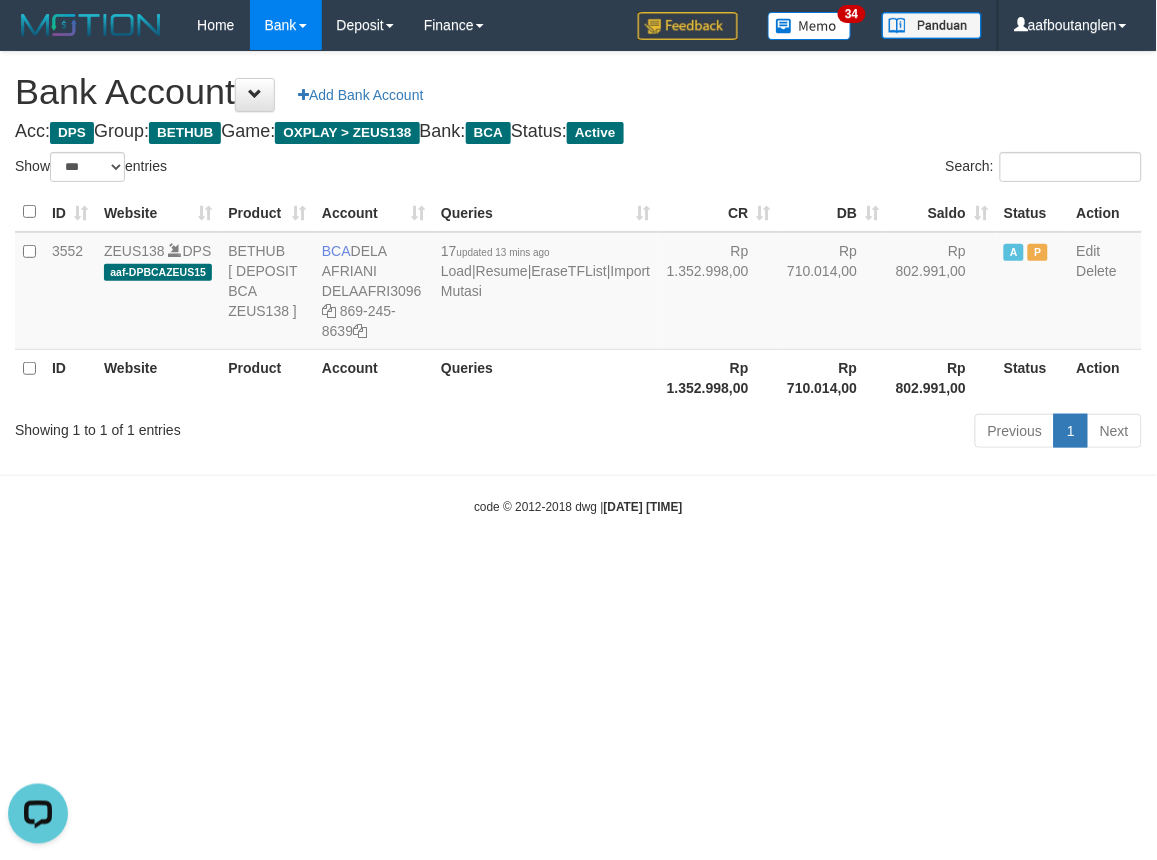 drag, startPoint x: 885, startPoint y: 607, endPoint x: 867, endPoint y: 624, distance: 24.758837 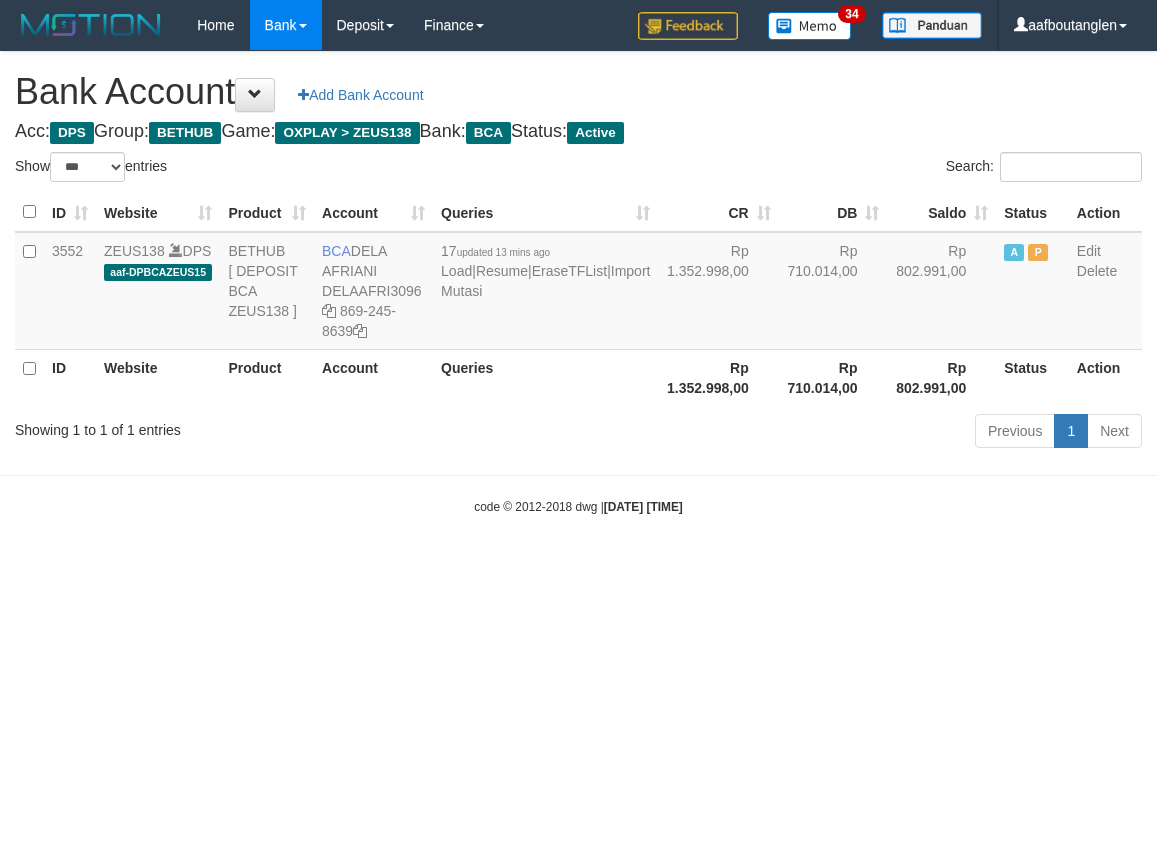 select on "***" 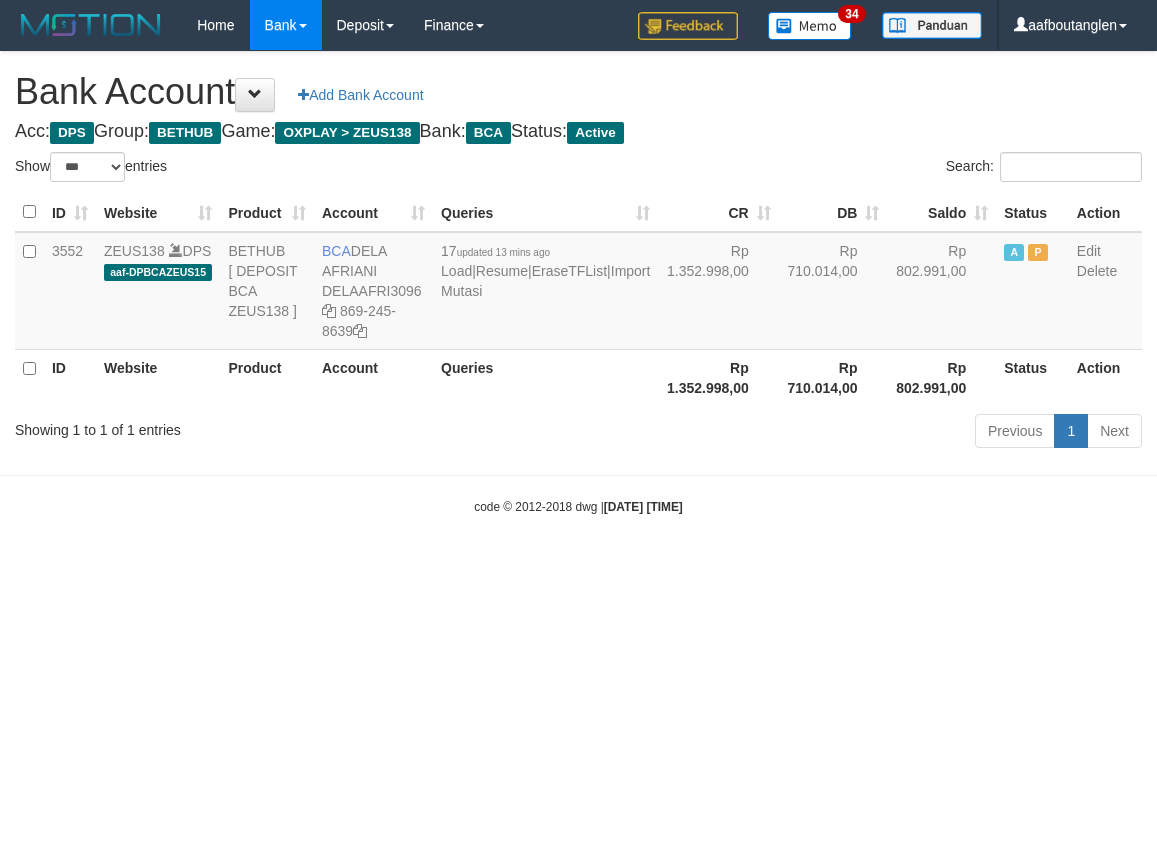 scroll, scrollTop: 0, scrollLeft: 0, axis: both 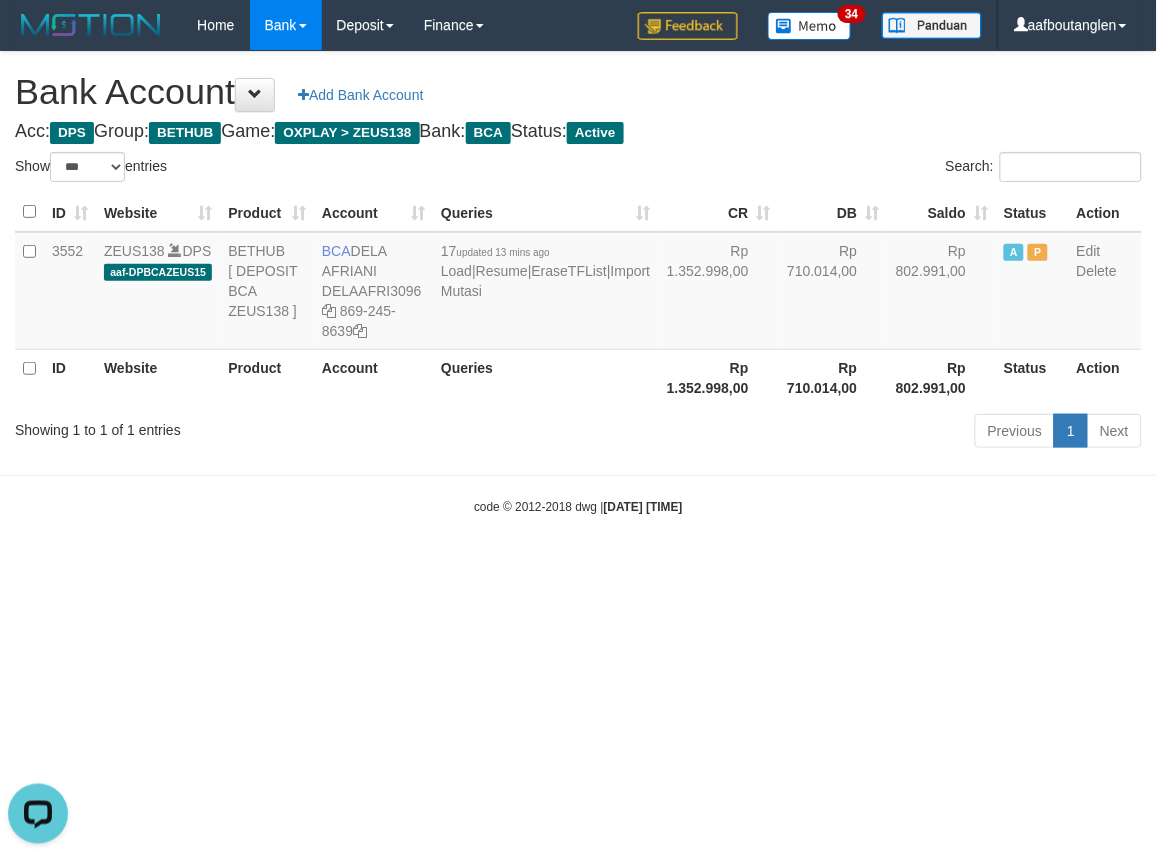 click on "Toggle navigation
Home
Bank
Account List
Deposit
DPS List
History
Note DPS
Finance
Financial Data
aafboutanglen
My Profile
Log Out
34" at bounding box center [578, 283] 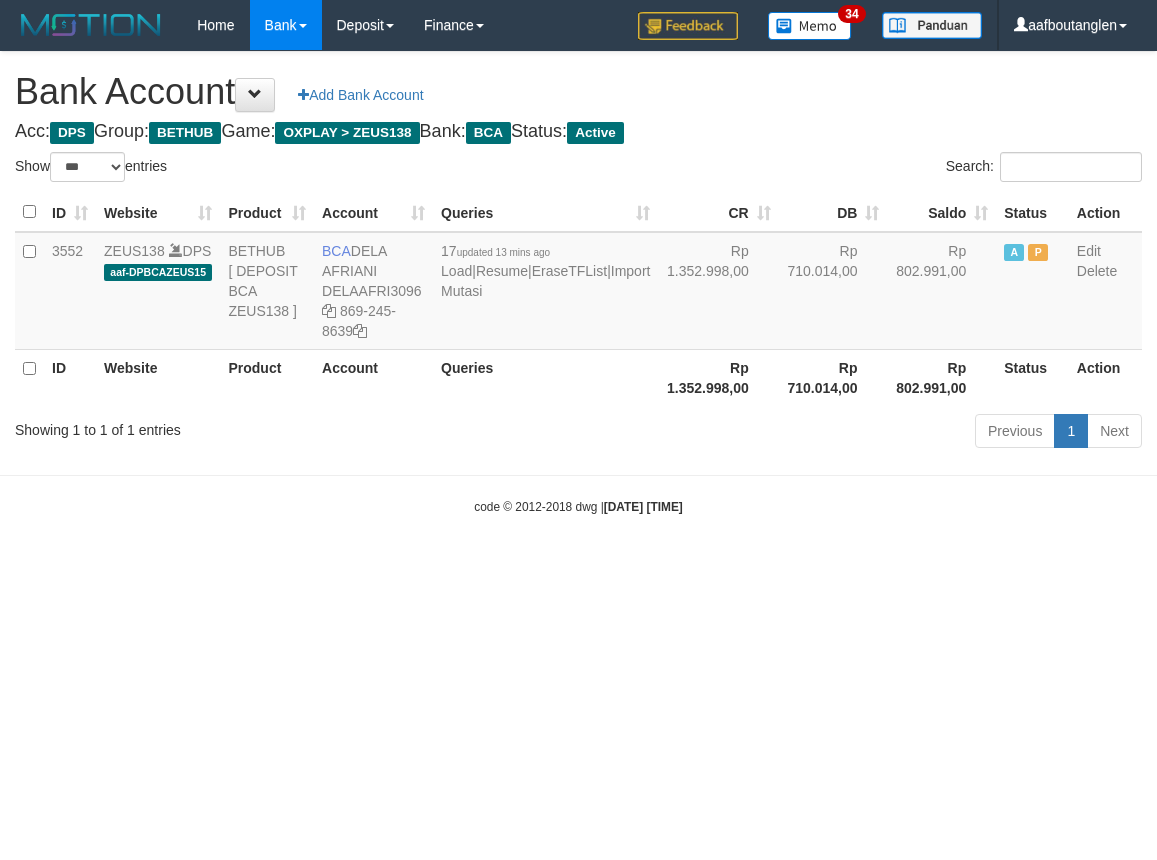 select on "***" 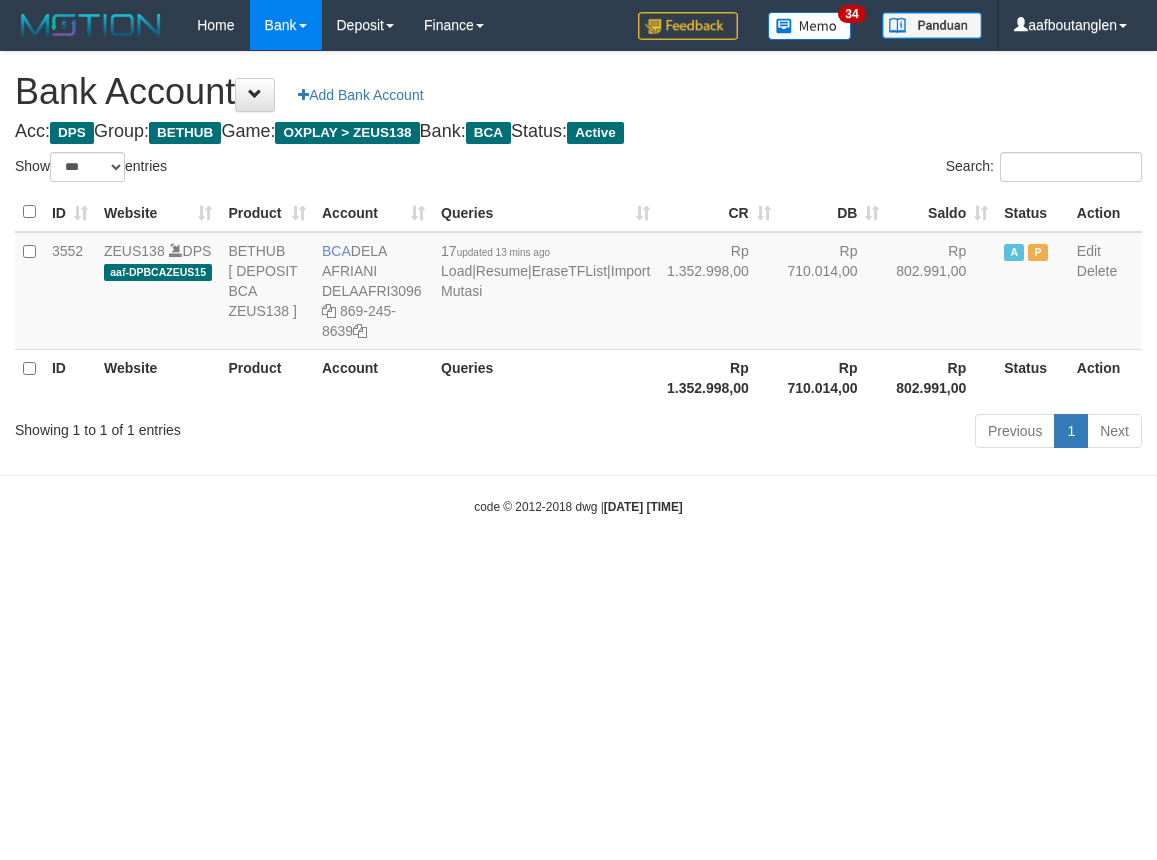 scroll, scrollTop: 0, scrollLeft: 0, axis: both 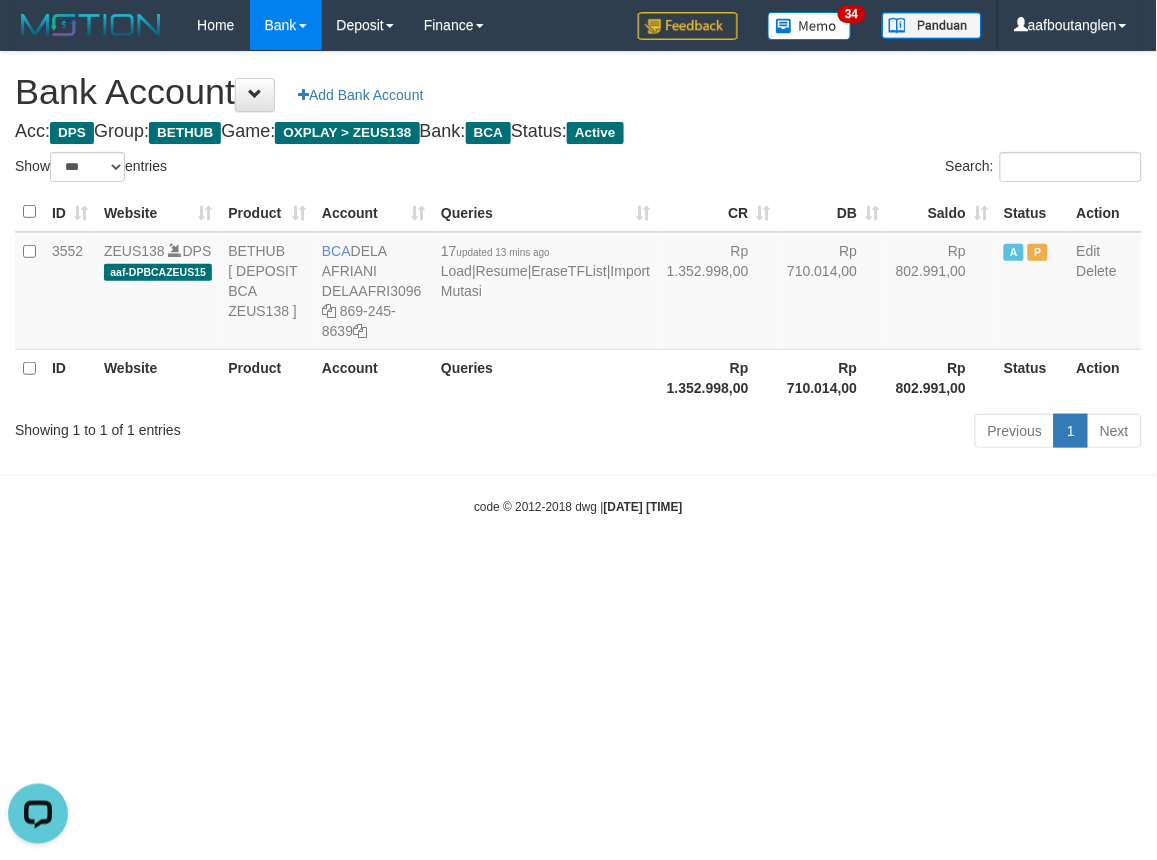 click on "Toggle navigation
Home
Bank
Account List
Deposit
DPS List
History
Note DPS
Finance
Financial Data
aafboutanglen
My Profile
Log Out
34" at bounding box center (578, 283) 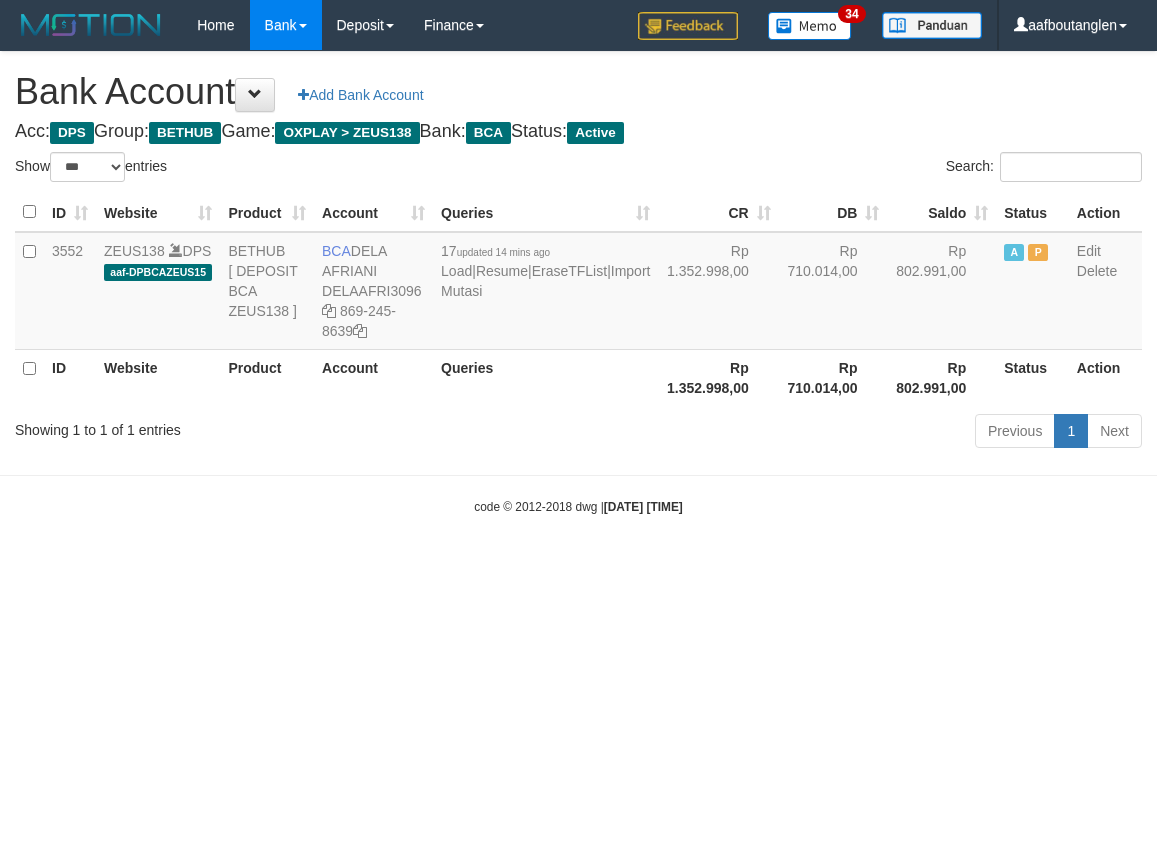 select on "***" 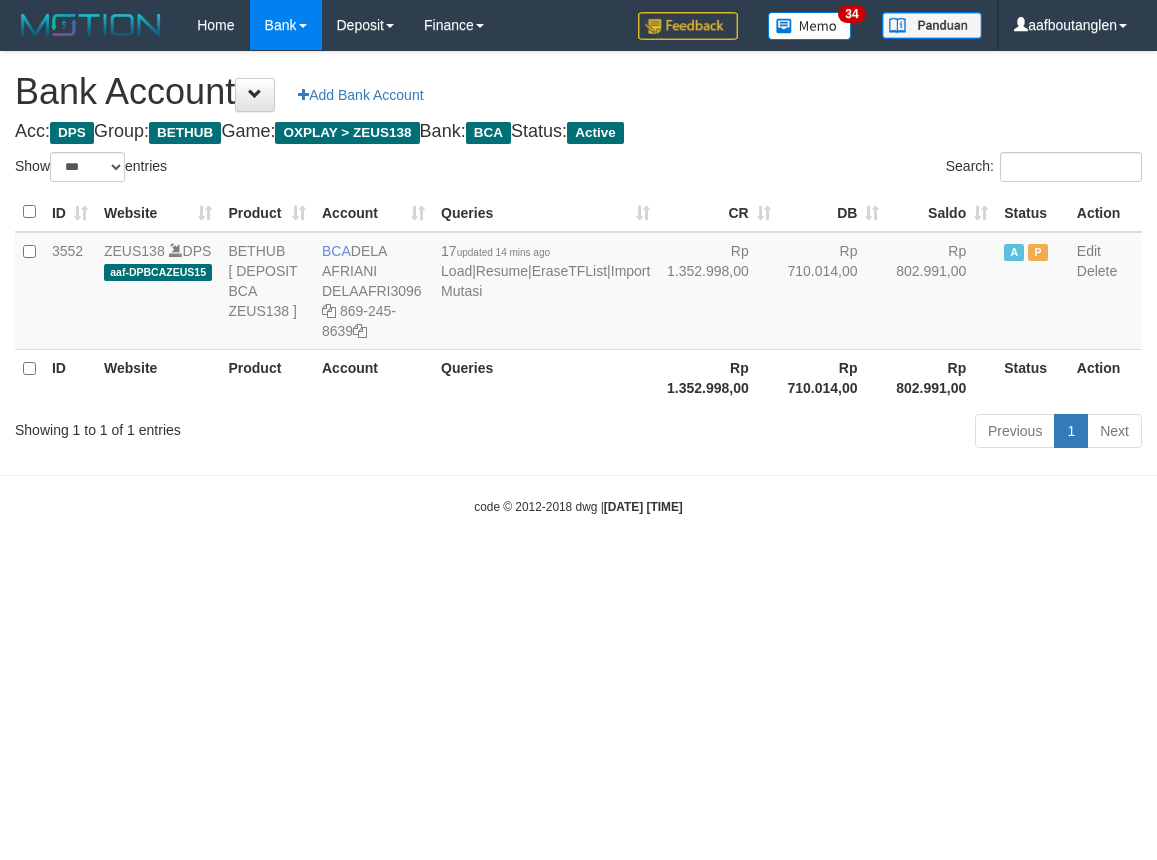 scroll, scrollTop: 0, scrollLeft: 0, axis: both 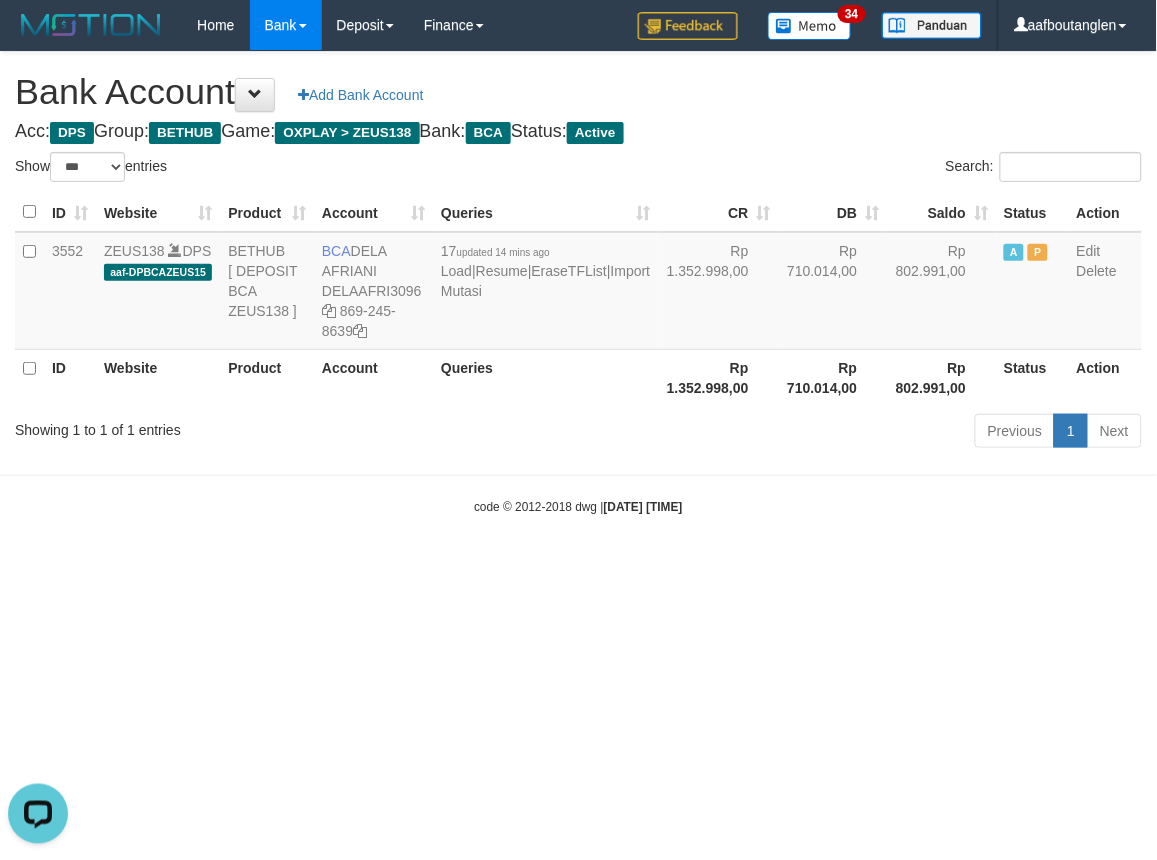 drag, startPoint x: 924, startPoint y: 602, endPoint x: 915, endPoint y: 622, distance: 21.931713 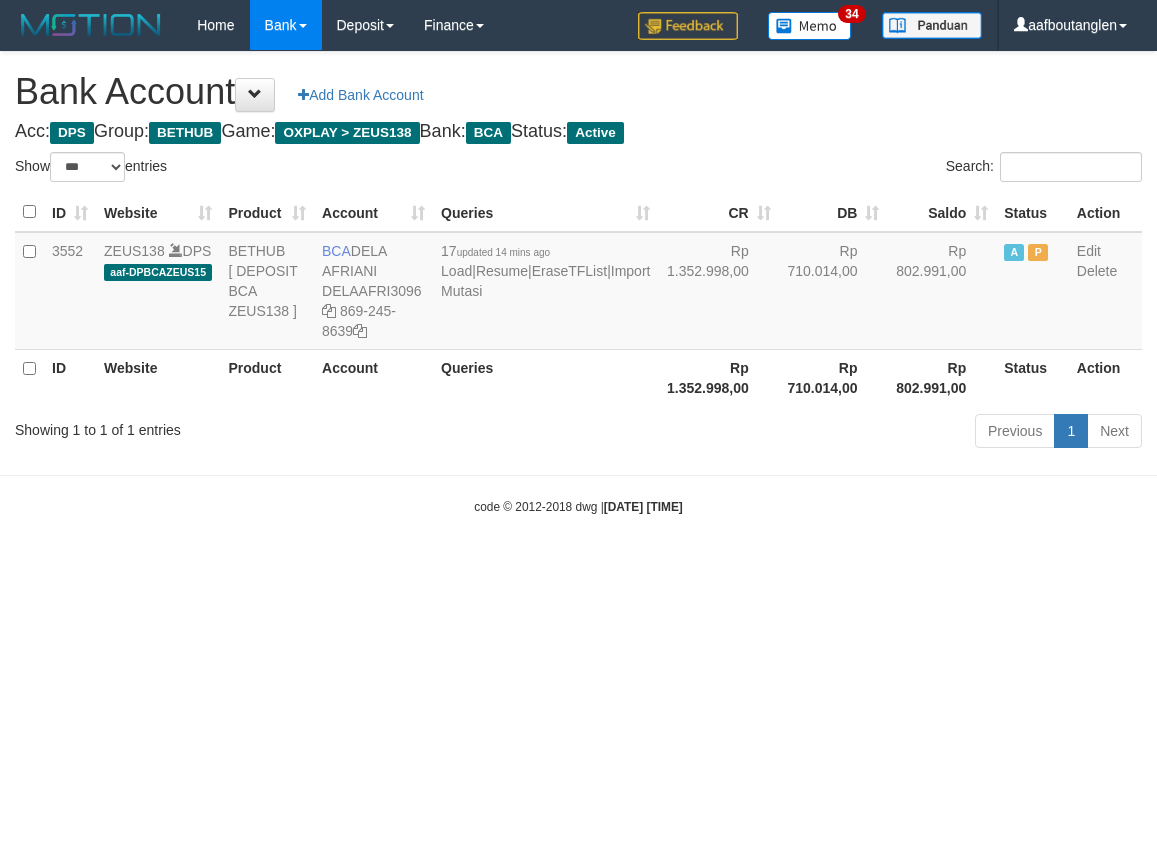 select on "***" 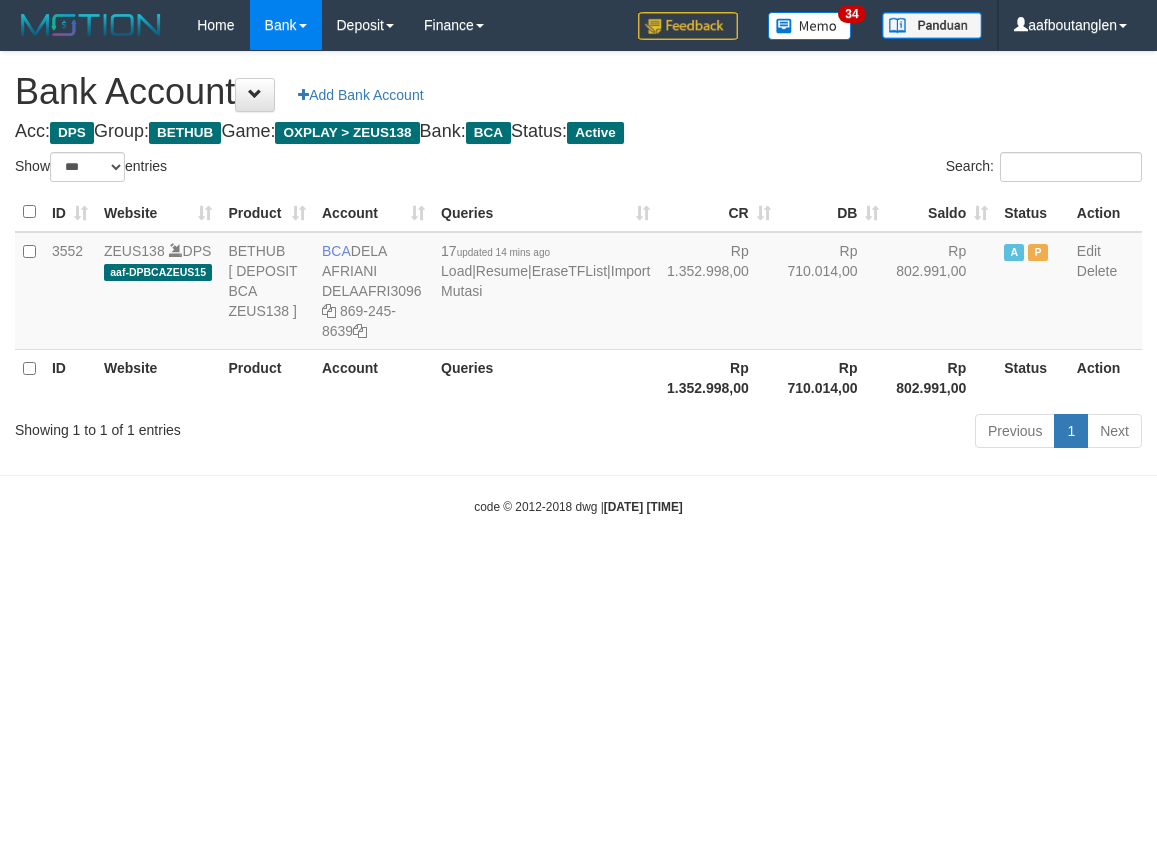 scroll, scrollTop: 0, scrollLeft: 0, axis: both 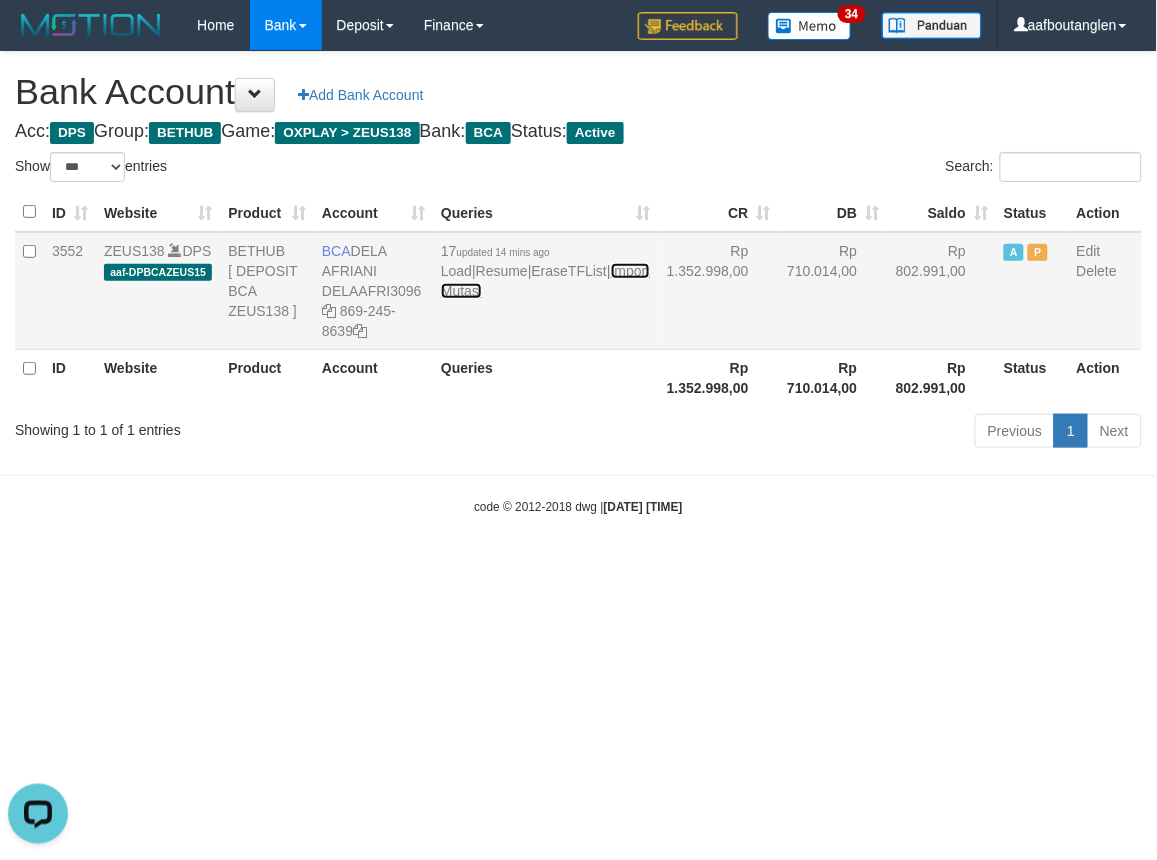 click on "Import Mutasi" at bounding box center (545, 281) 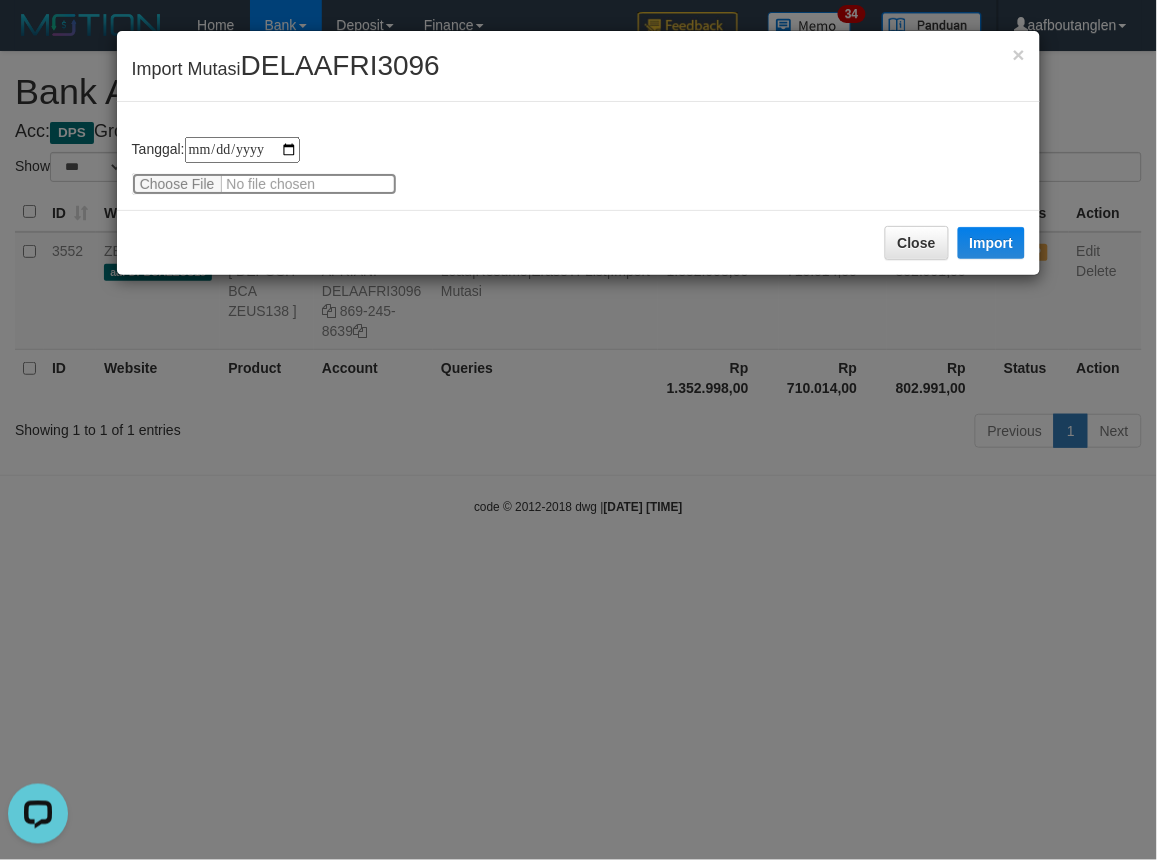click at bounding box center (264, 184) 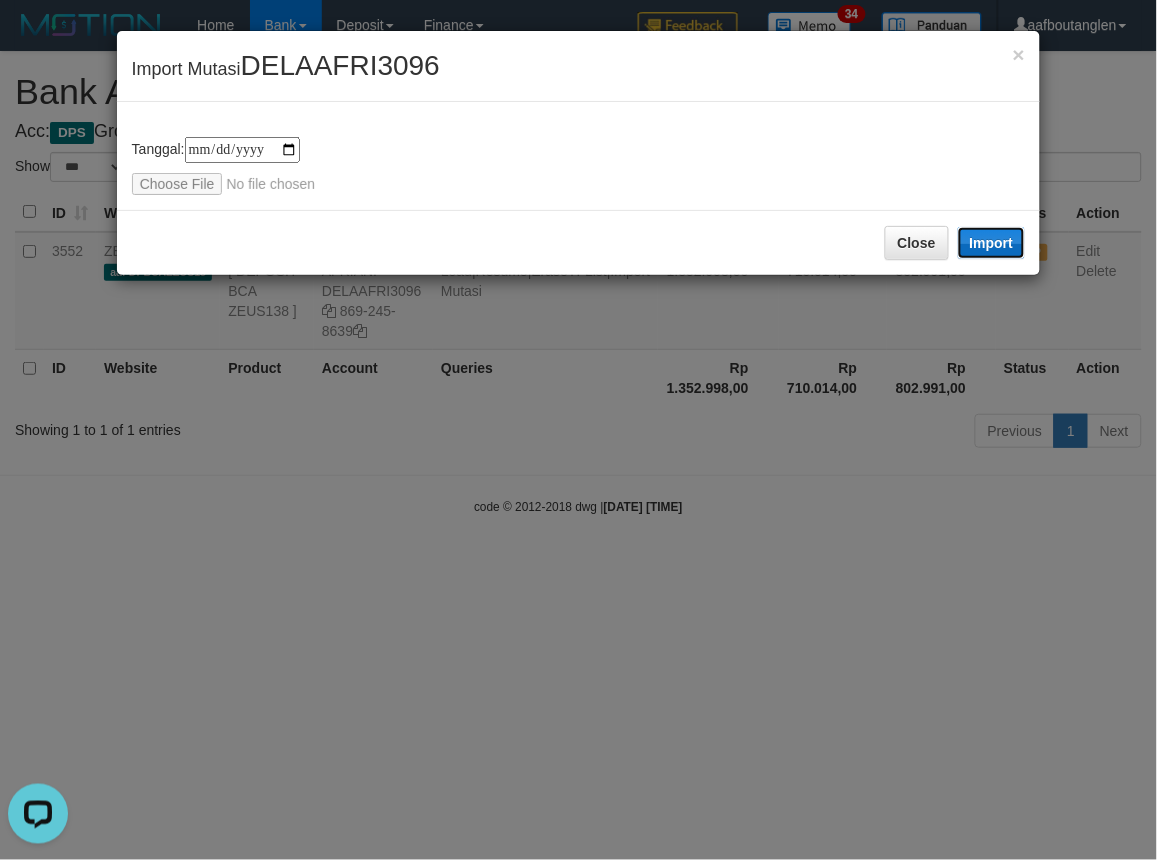 click on "Import" at bounding box center [992, 243] 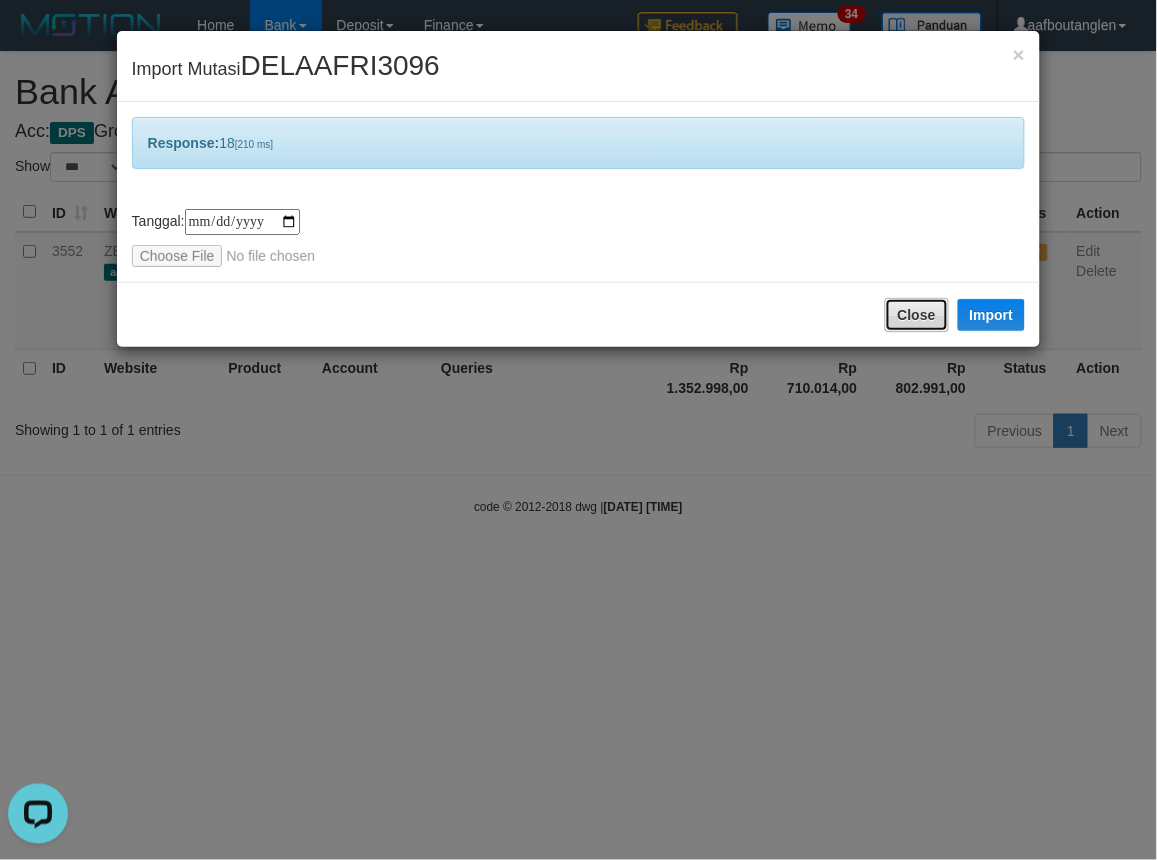 click on "Close" at bounding box center [917, 315] 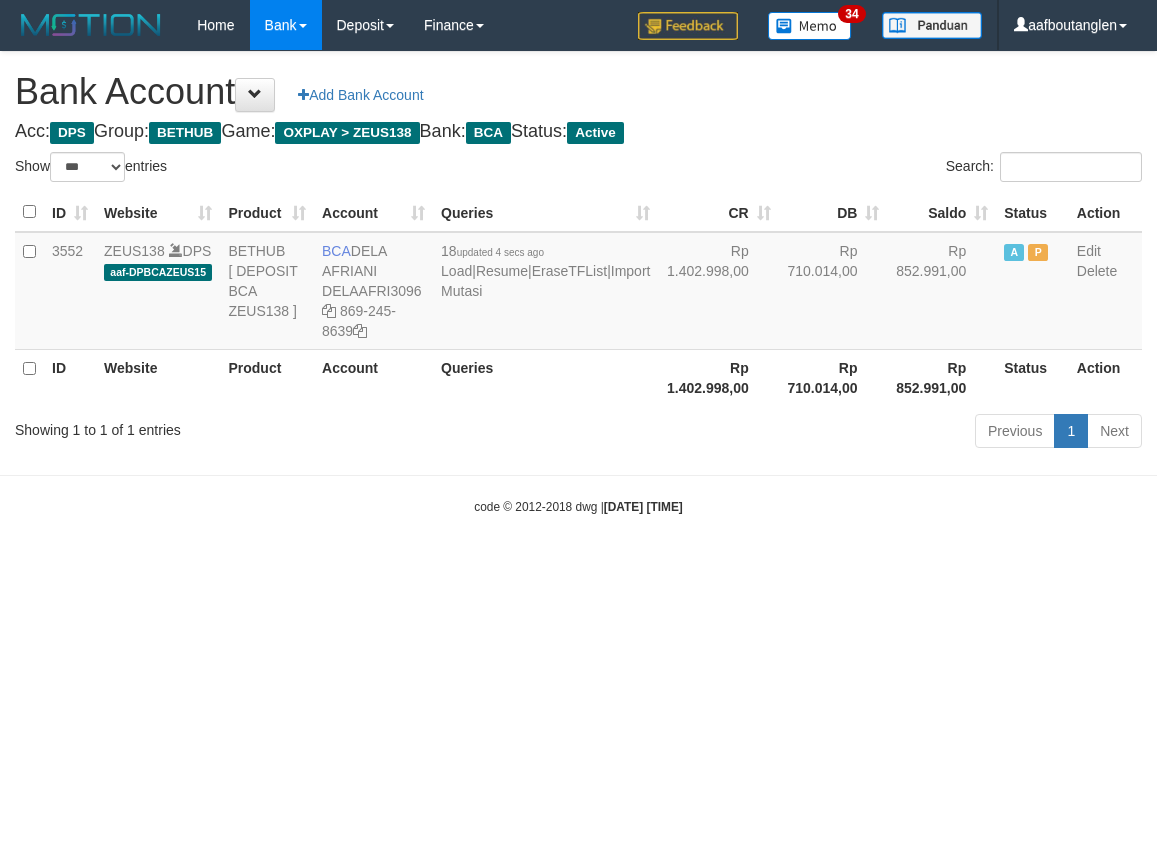 select on "***" 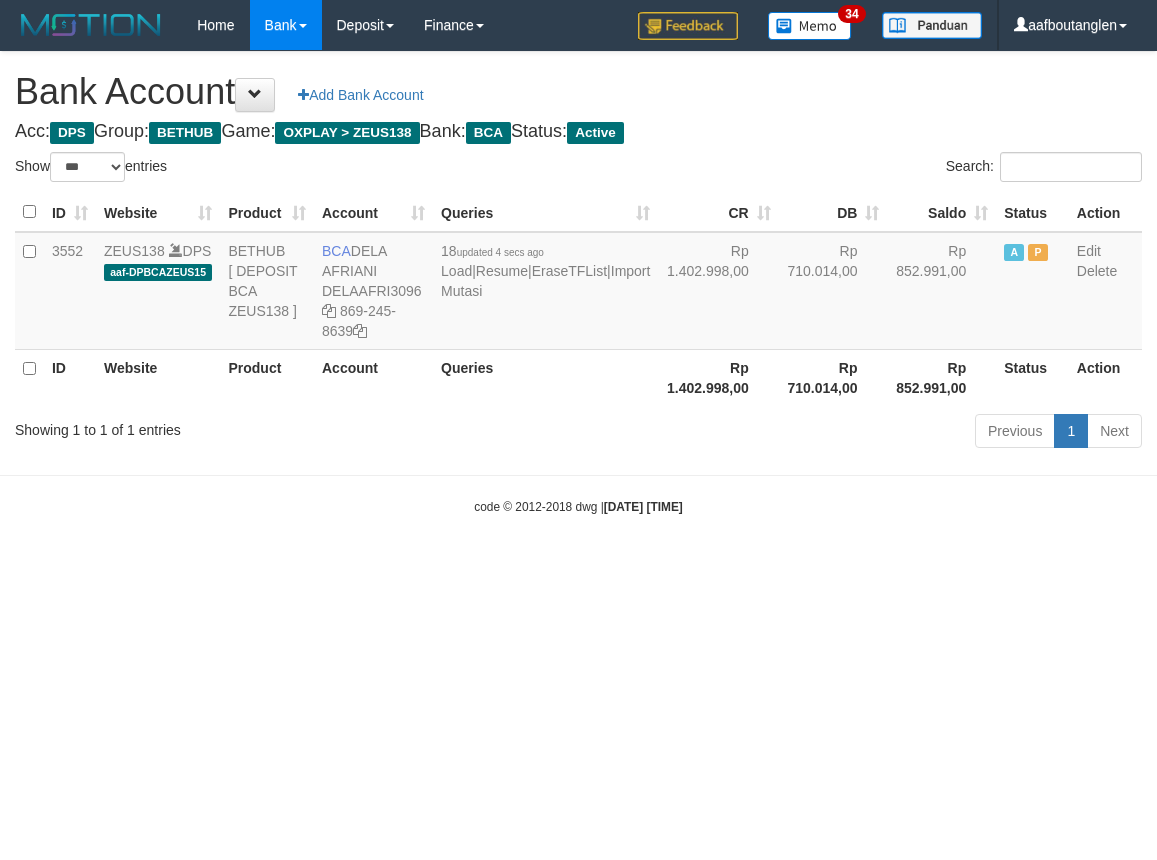 scroll, scrollTop: 0, scrollLeft: 0, axis: both 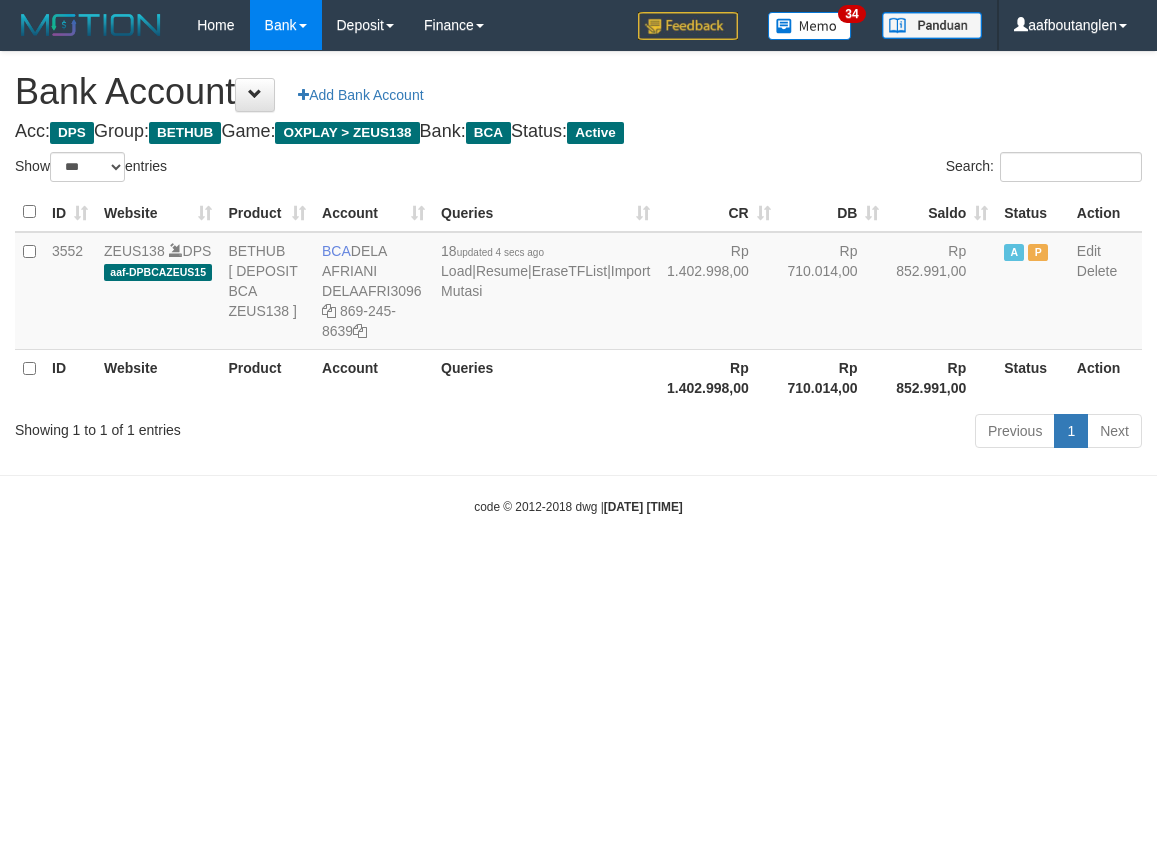 select on "***" 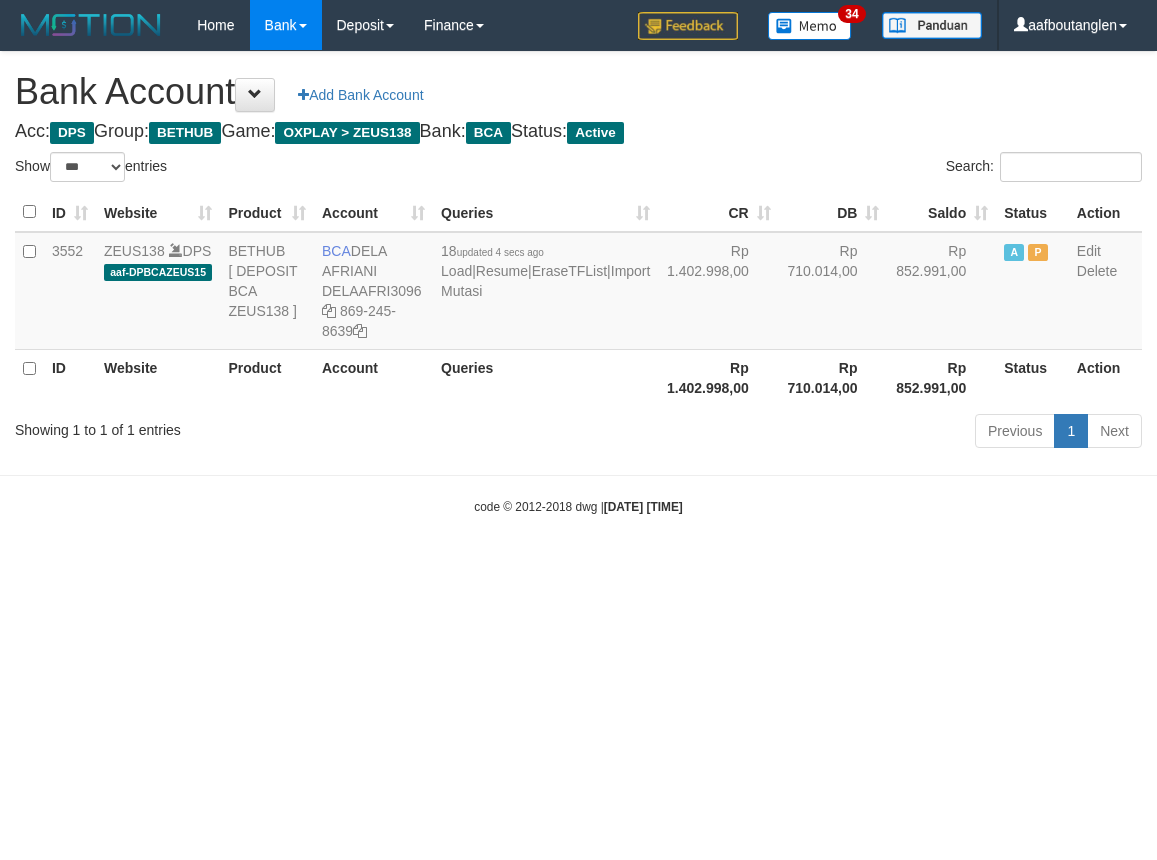 scroll, scrollTop: 0, scrollLeft: 0, axis: both 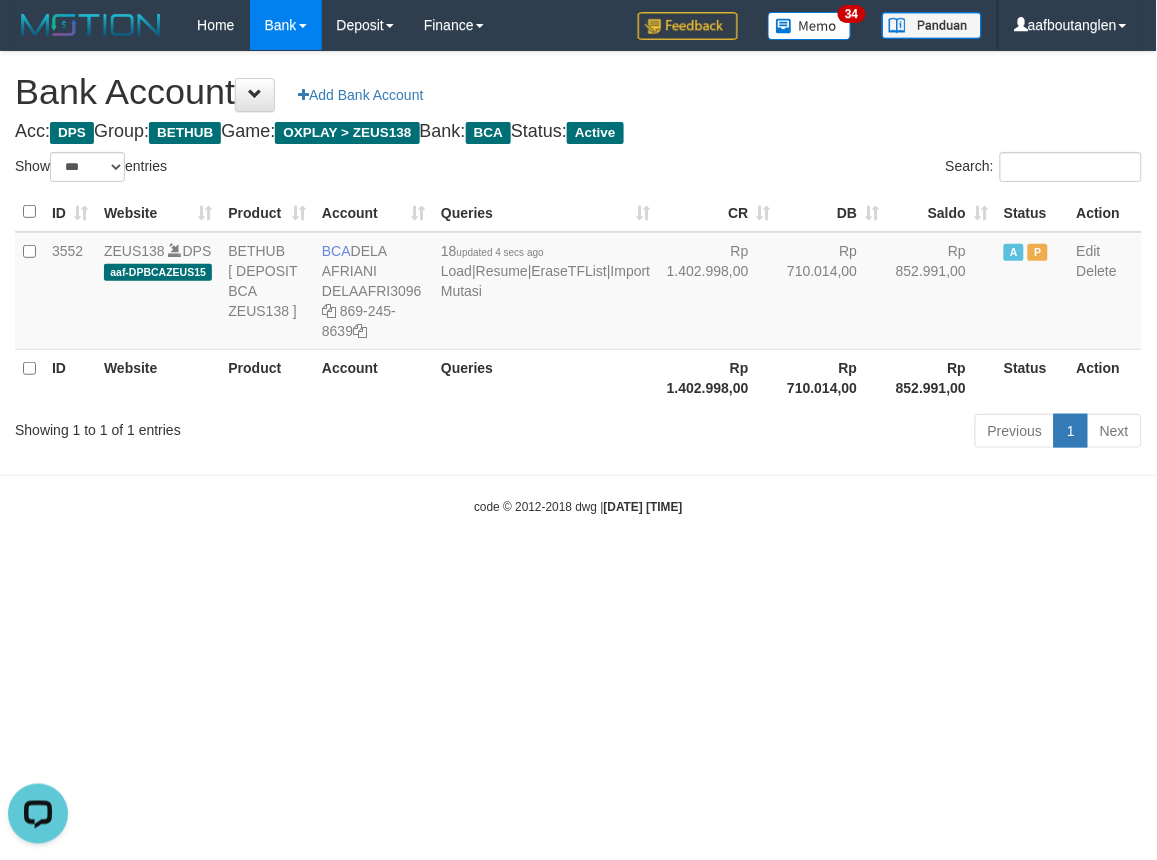 drag, startPoint x: 123, startPoint y: 534, endPoint x: 136, endPoint y: 532, distance: 13.152946 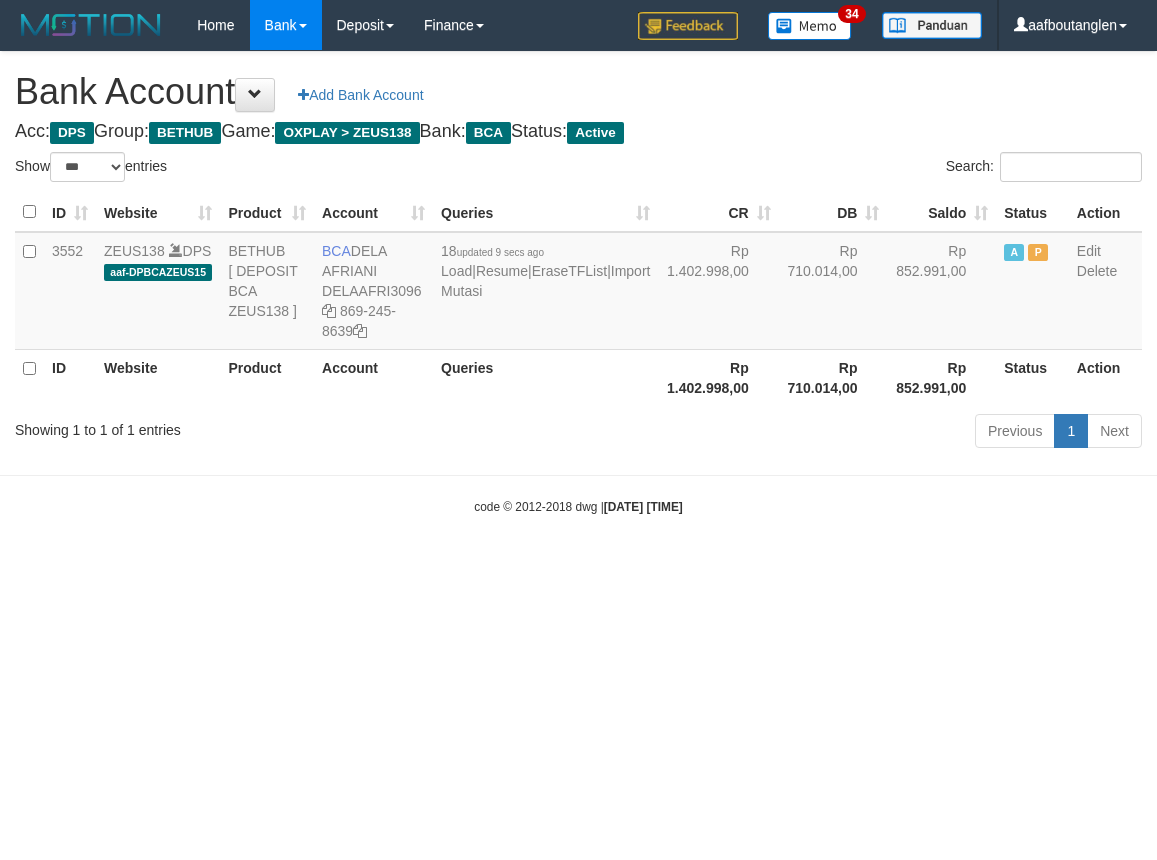 select on "***" 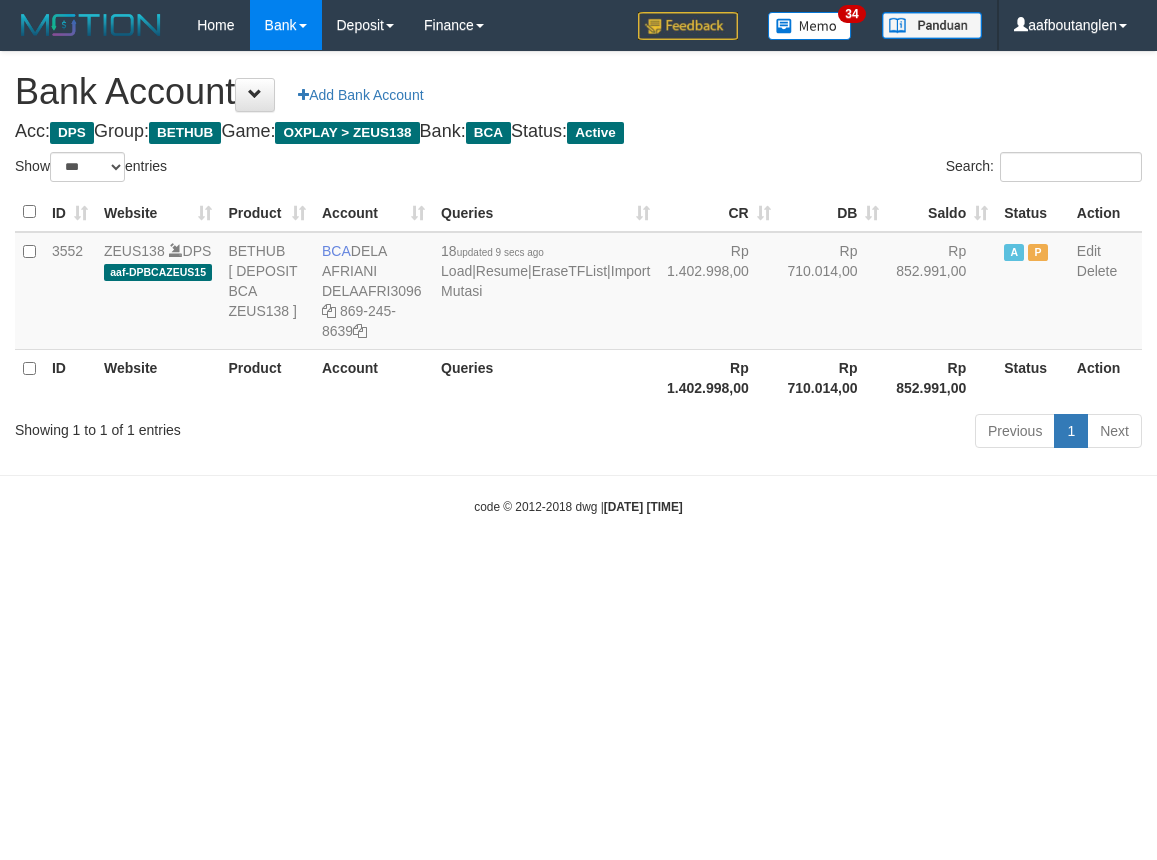 scroll, scrollTop: 0, scrollLeft: 0, axis: both 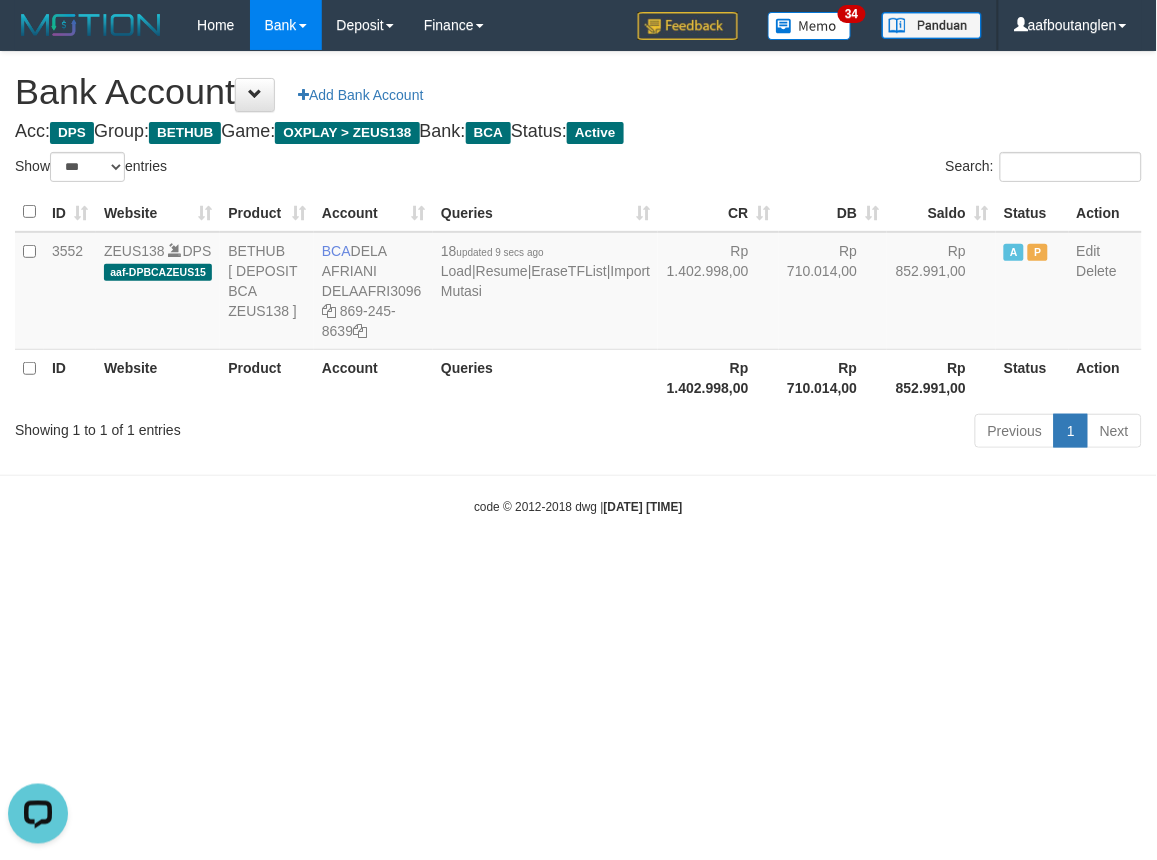 click on "Toggle navigation
Home
Bank
Account List
Deposit
DPS List
History
Note DPS
Finance
Financial Data
aafboutanglen
My Profile
Log Out
34" at bounding box center [578, 283] 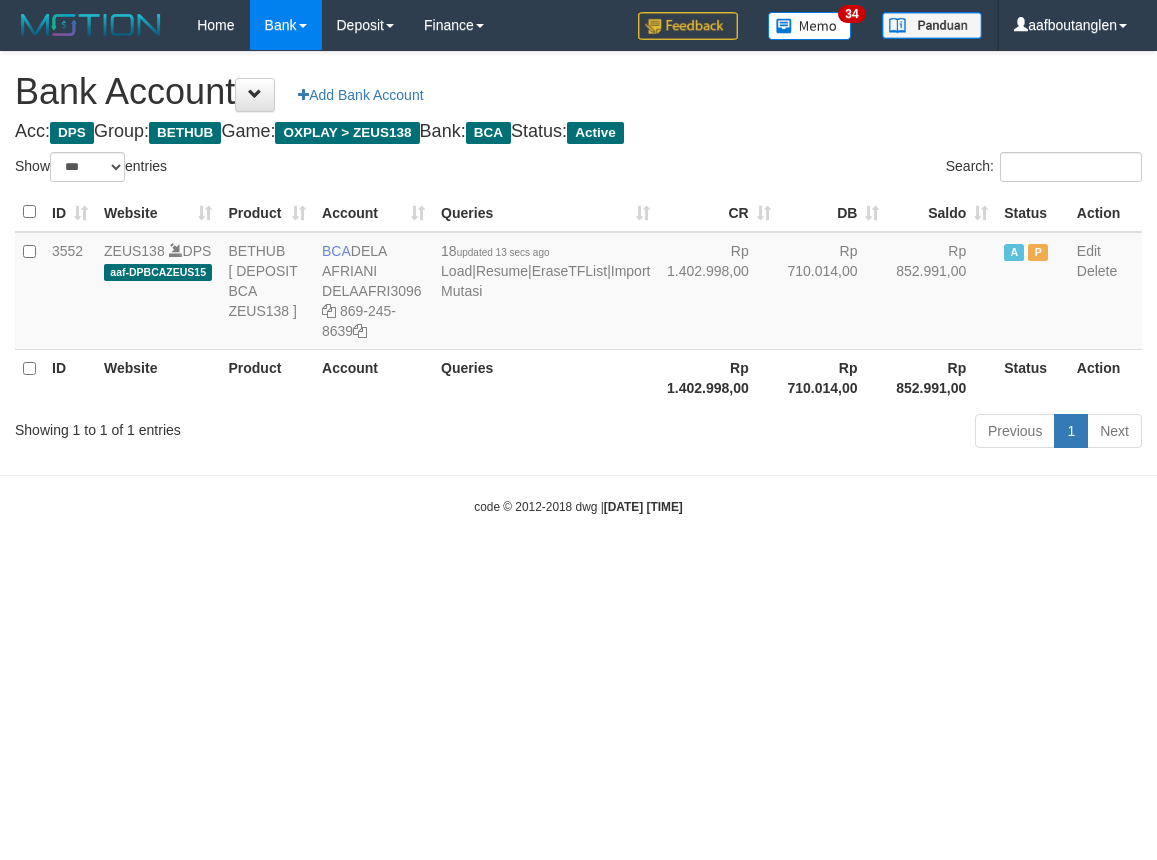 select on "***" 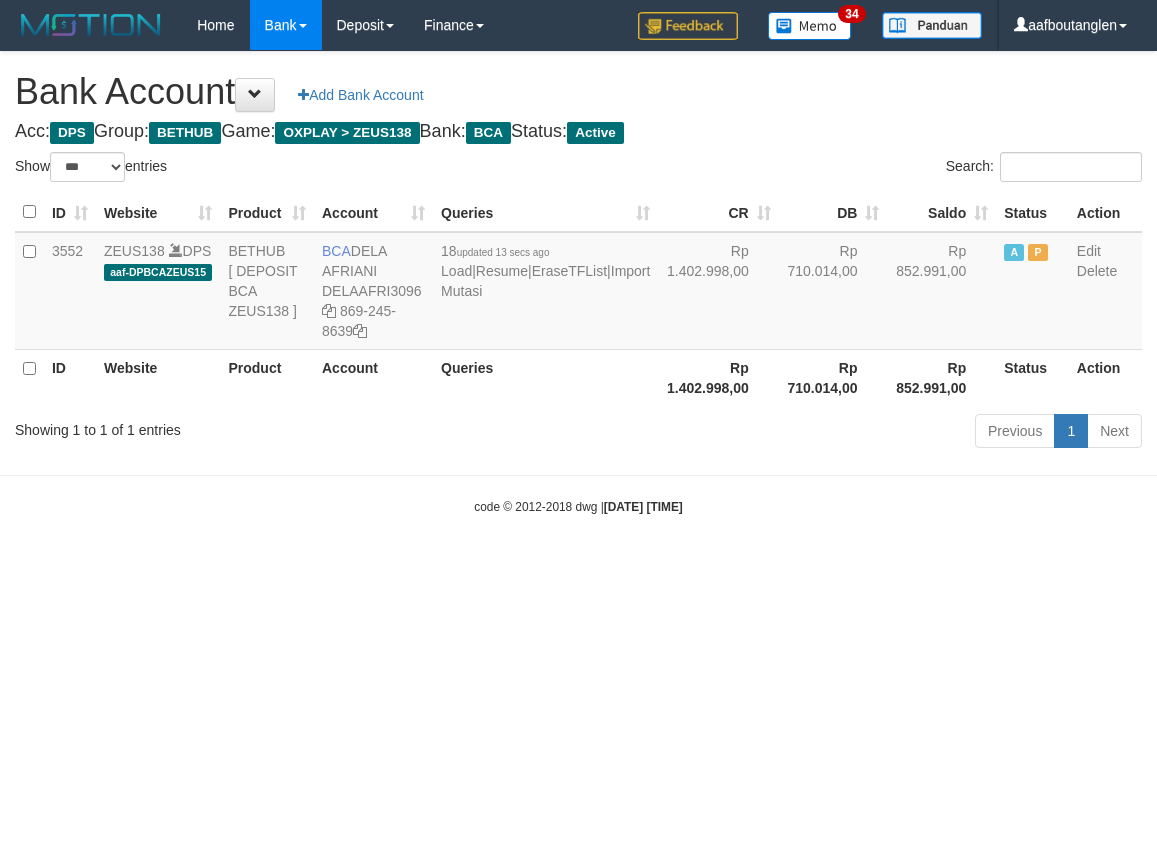 scroll, scrollTop: 0, scrollLeft: 0, axis: both 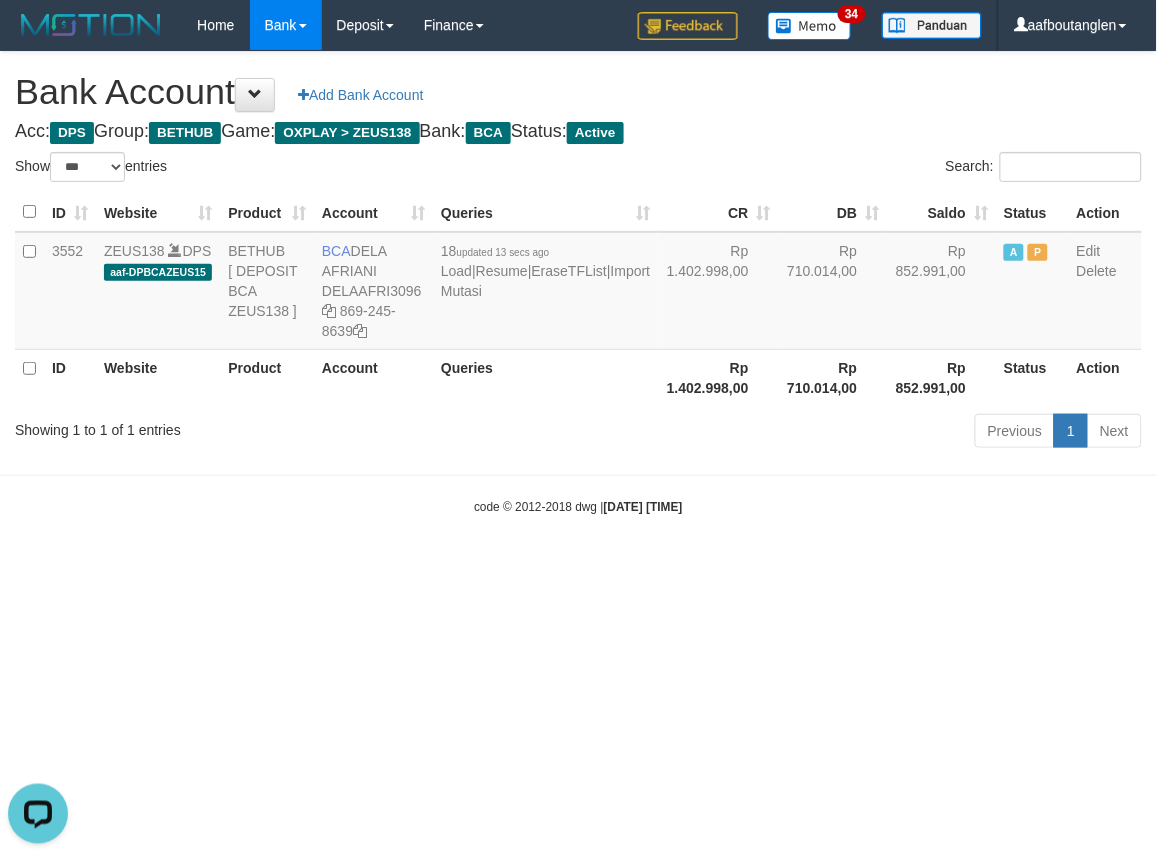 click on "Toggle navigation
Home
Bank
Account List
Deposit
DPS List
History
Note DPS
Finance
Financial Data
aafboutanglen
My Profile
Log Out
34" at bounding box center [578, 283] 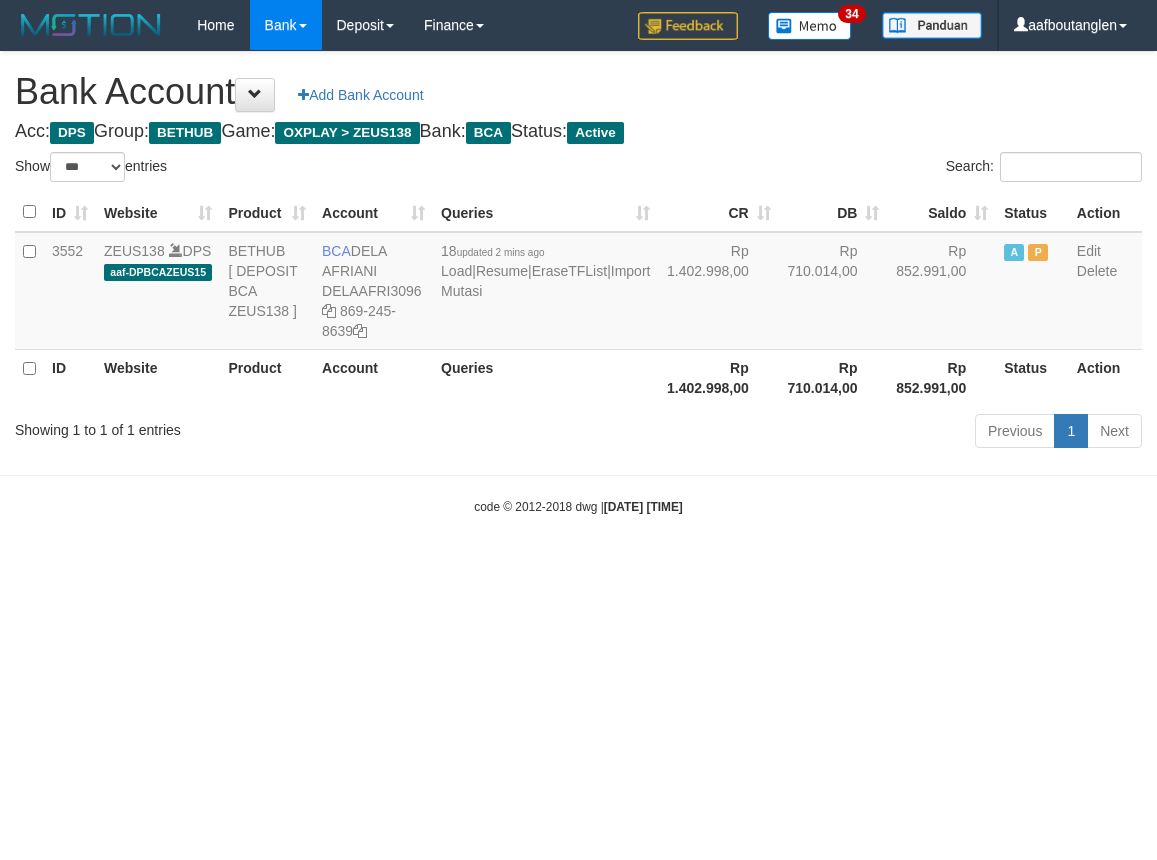 select on "***" 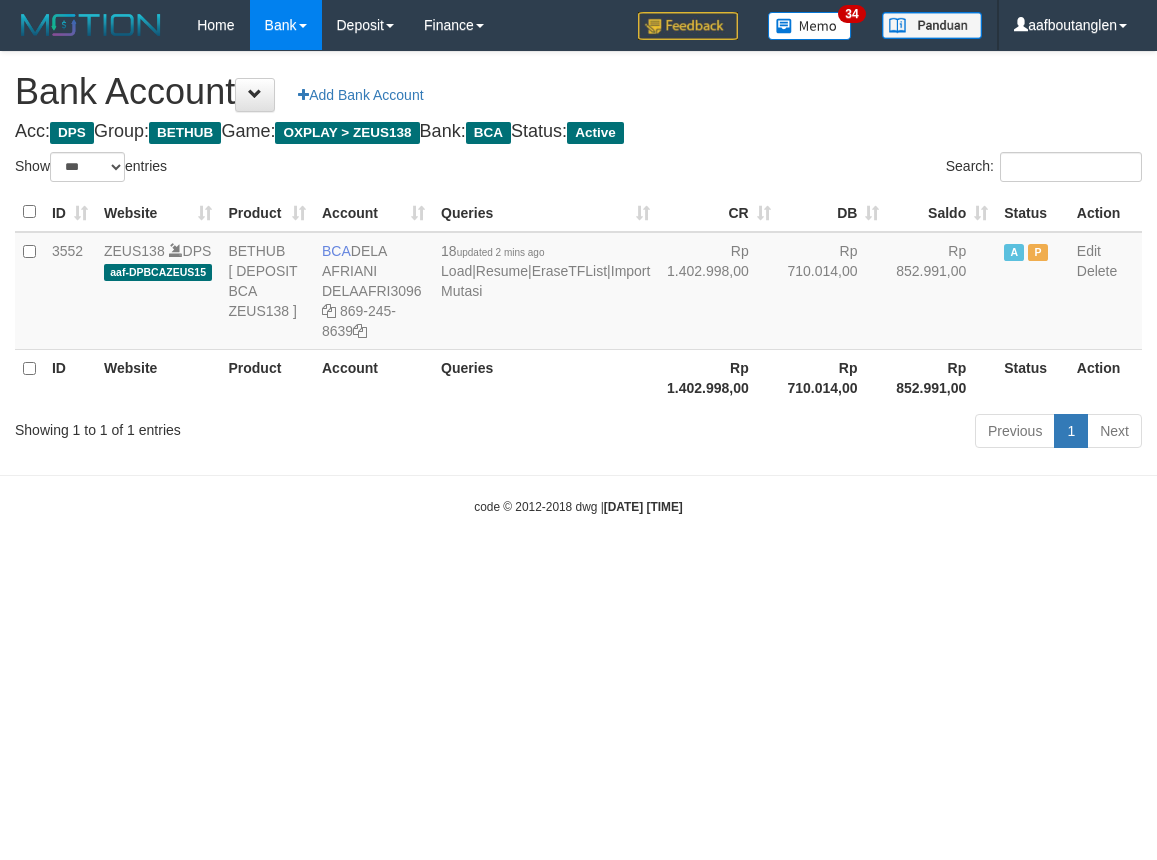 scroll, scrollTop: 0, scrollLeft: 0, axis: both 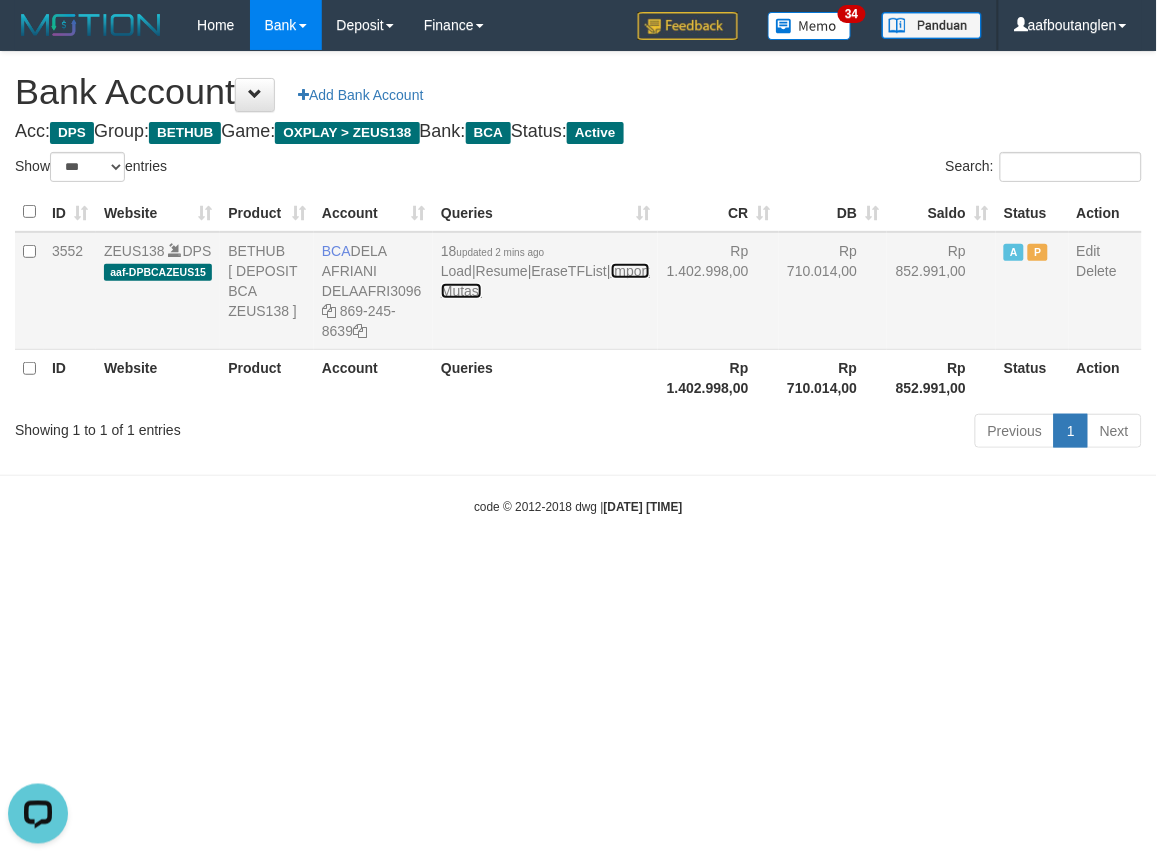 click on "Import Mutasi" at bounding box center (545, 281) 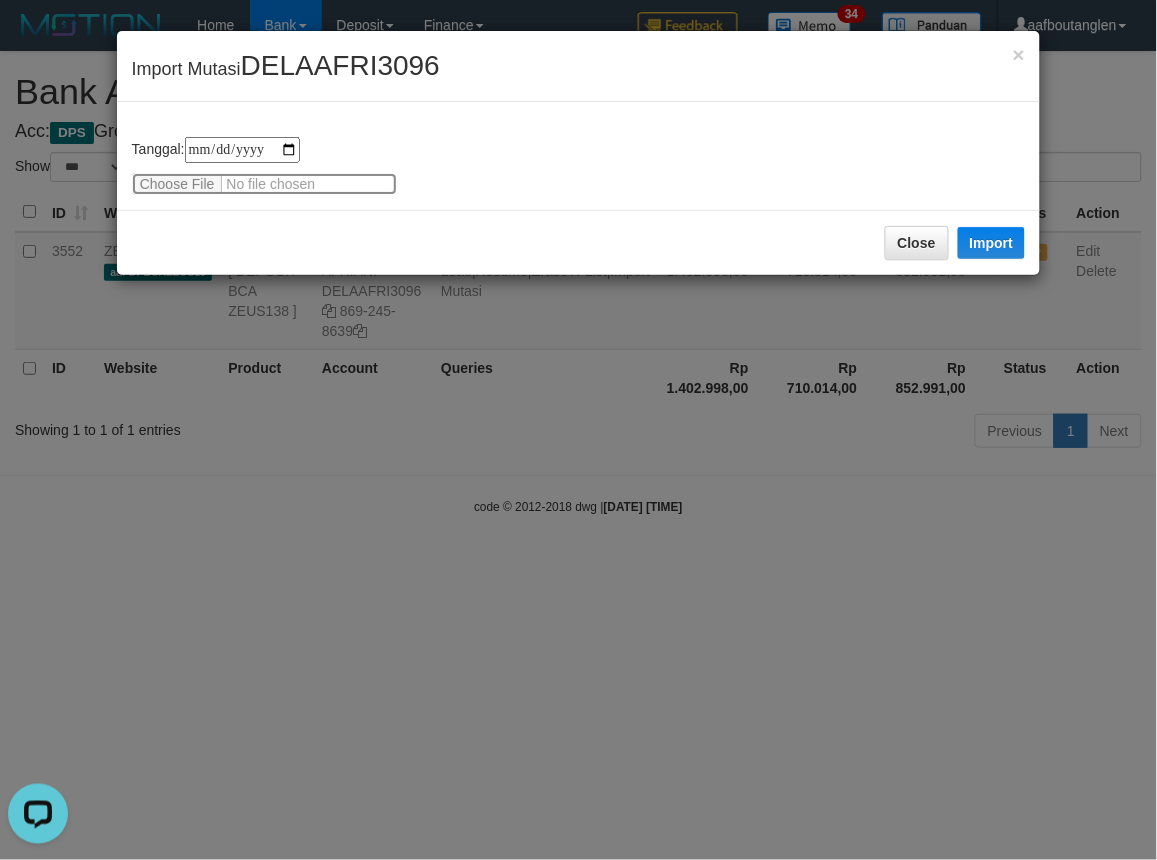 click at bounding box center [264, 184] 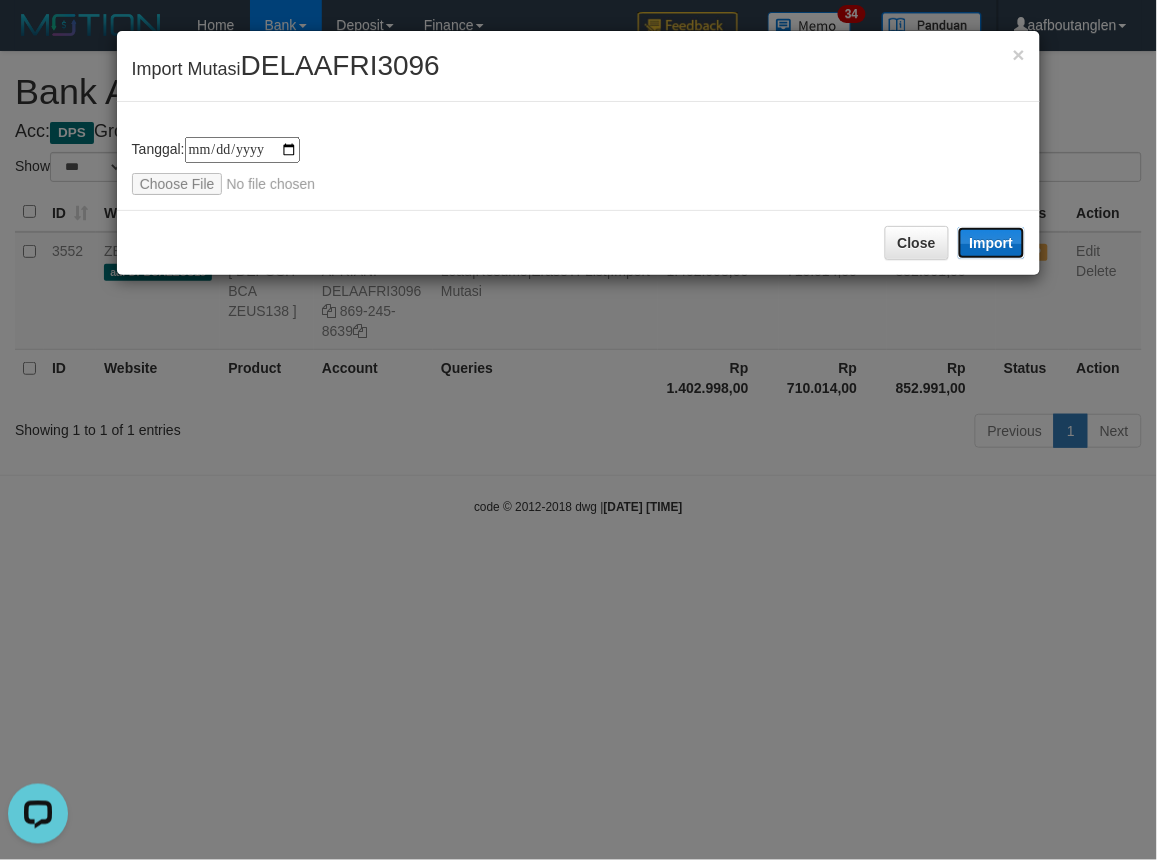 drag, startPoint x: 990, startPoint y: 241, endPoint x: 958, endPoint y: 278, distance: 48.9183 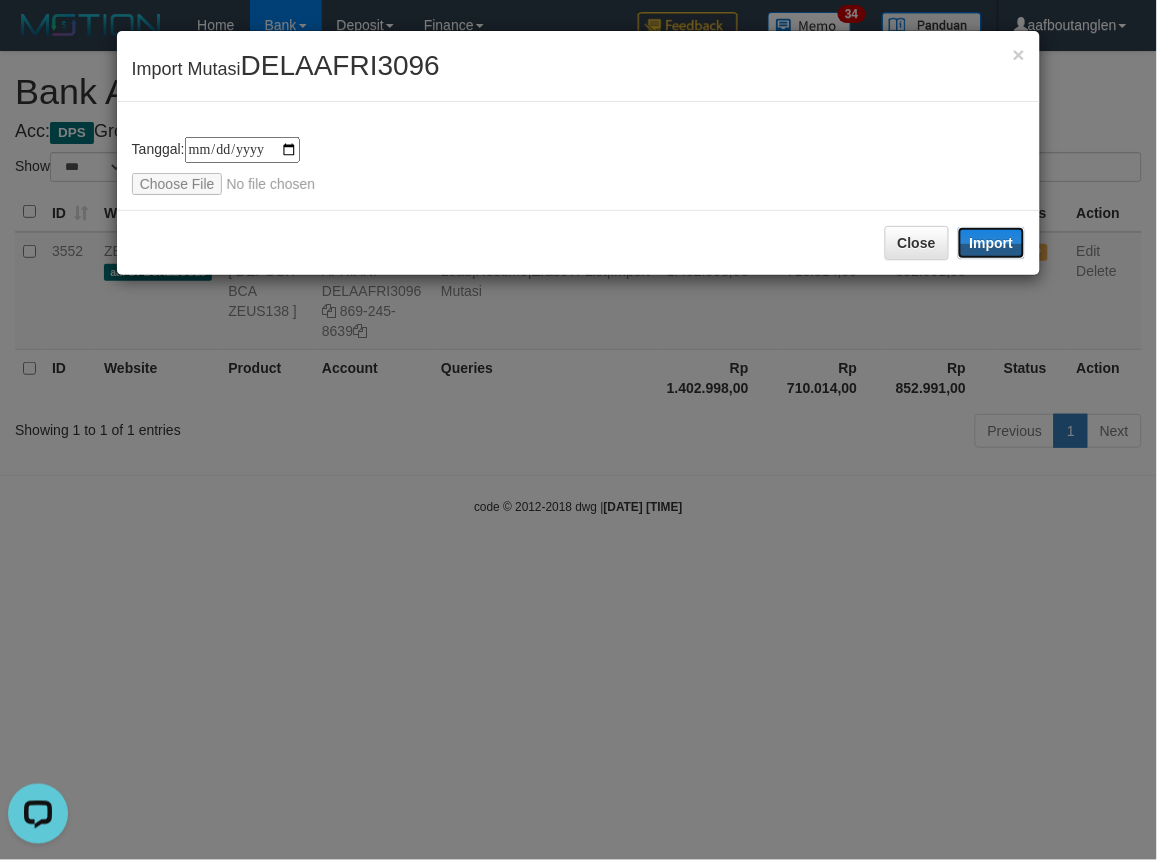 click on "Import" at bounding box center (992, 243) 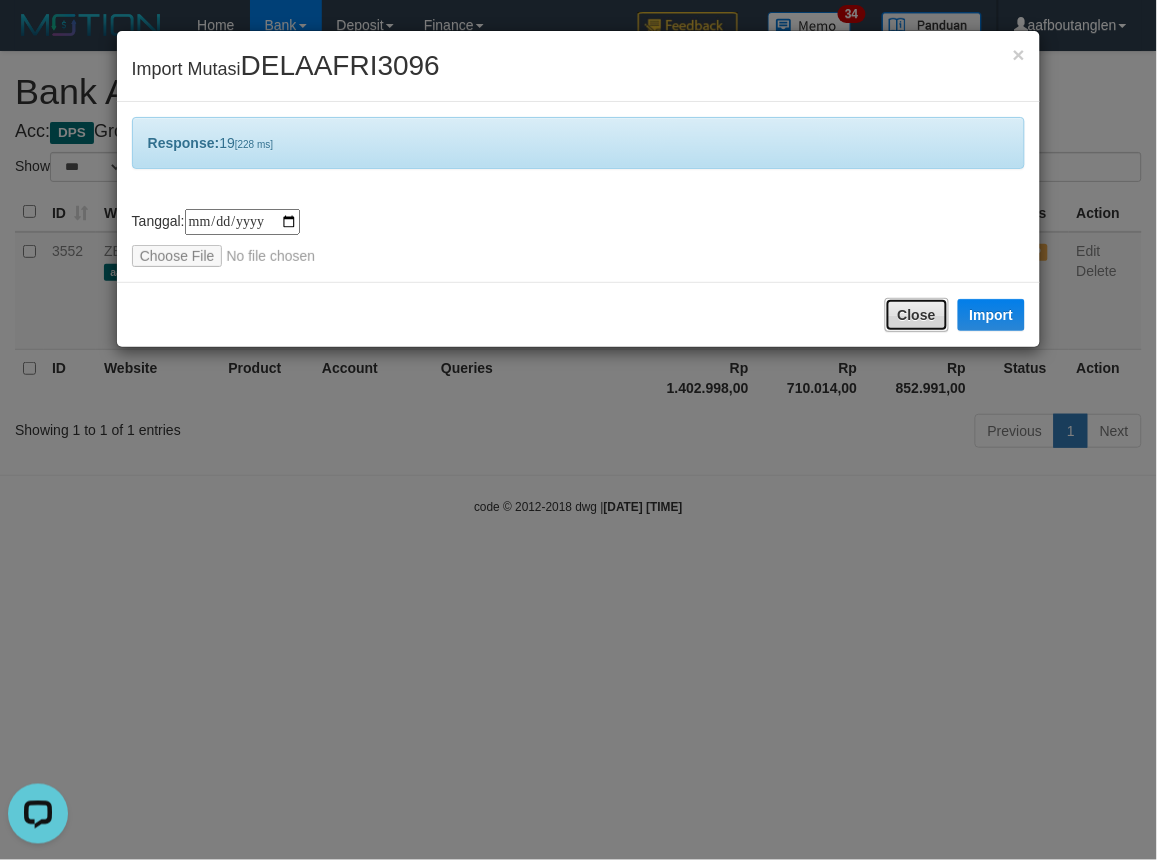 click on "Close" at bounding box center (917, 315) 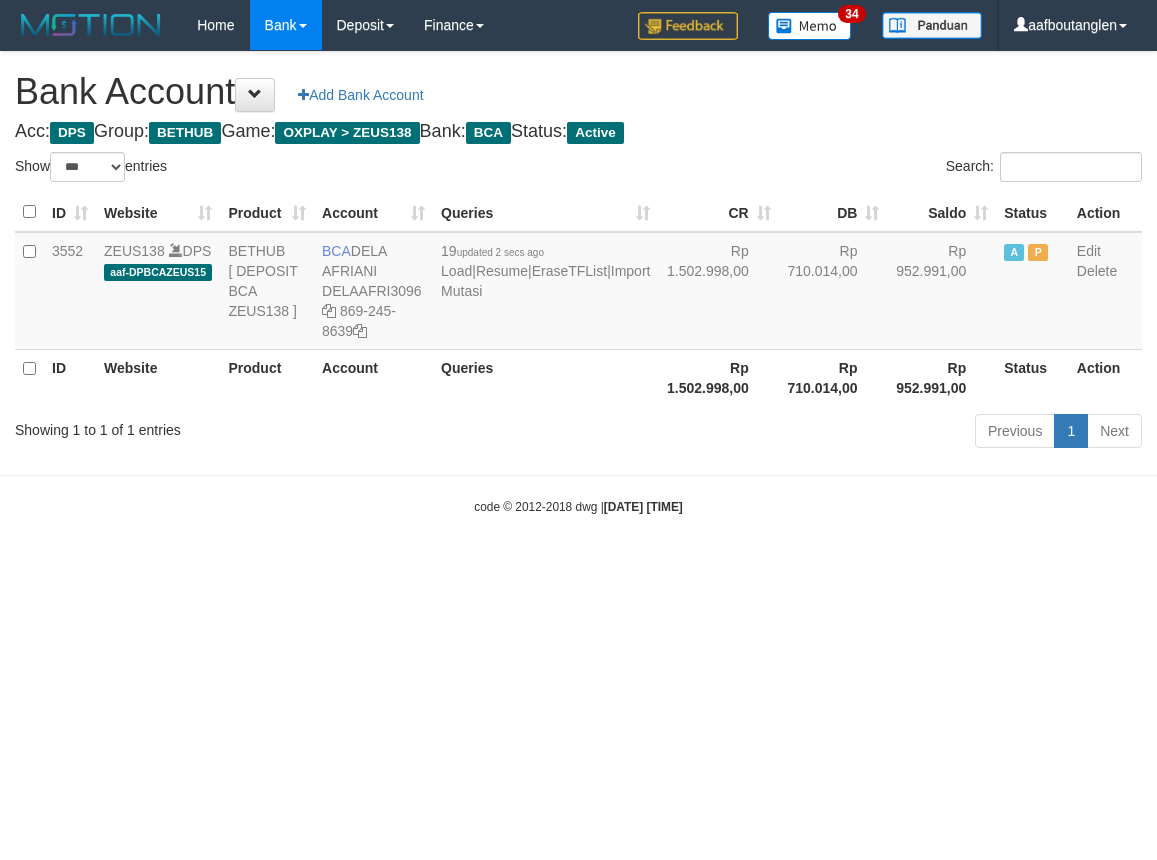 select on "***" 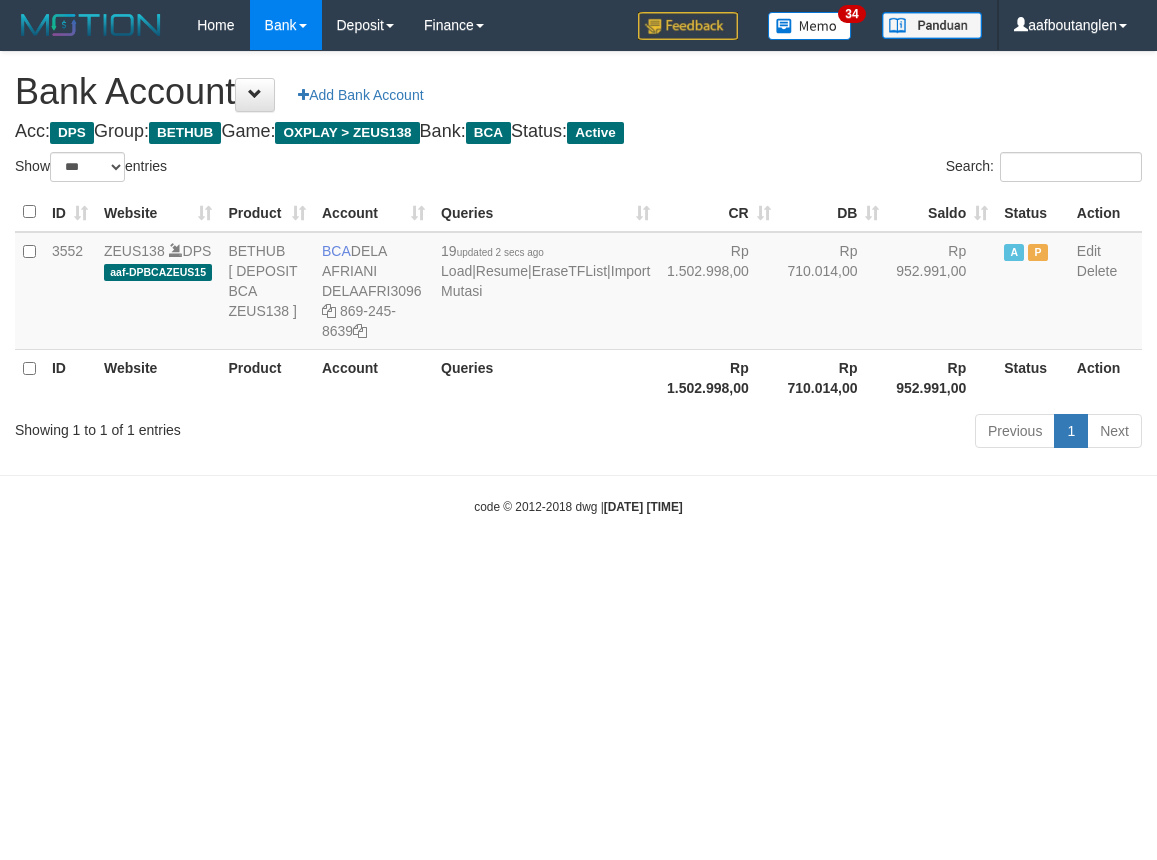 scroll, scrollTop: 0, scrollLeft: 0, axis: both 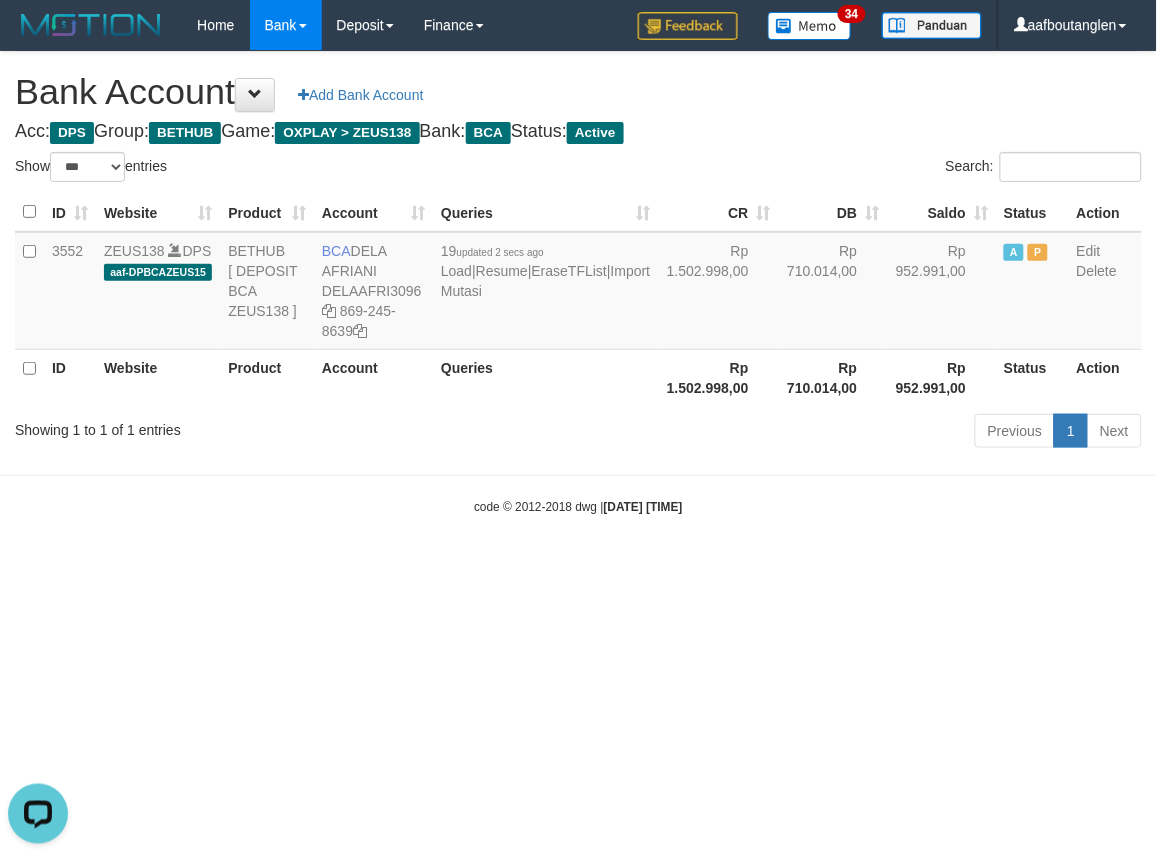 click on "Toggle navigation
Home
Bank
Account List
Deposit
DPS List
History
Note DPS
Finance
Financial Data
aafboutanglen
My Profile
Log Out
34" at bounding box center (578, 283) 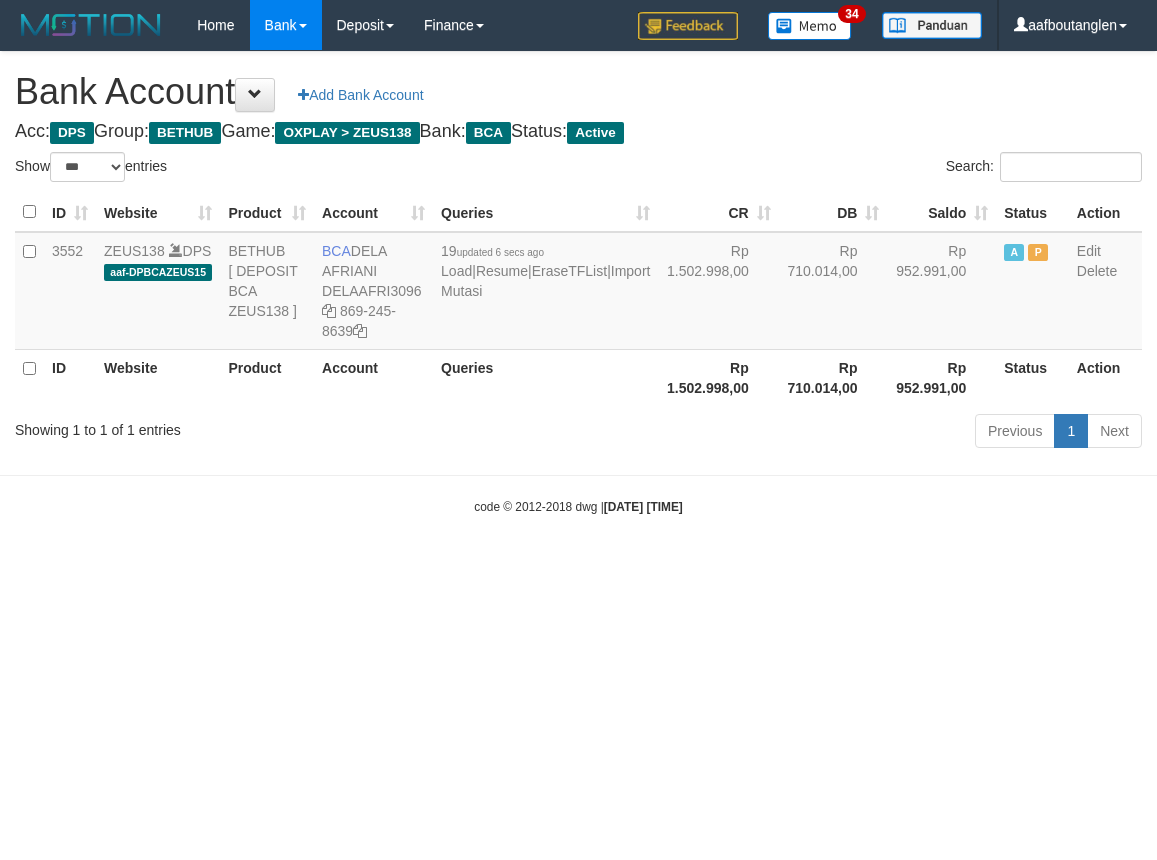 select on "***" 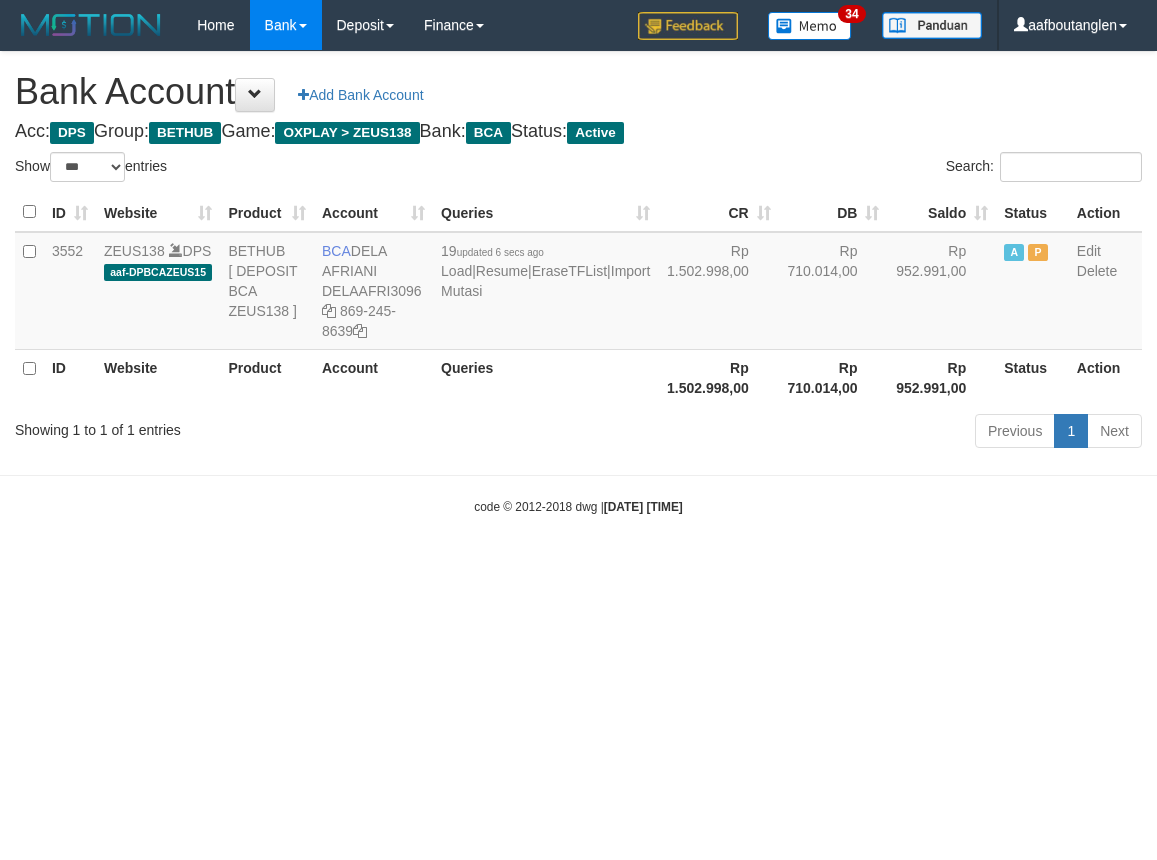 scroll, scrollTop: 0, scrollLeft: 0, axis: both 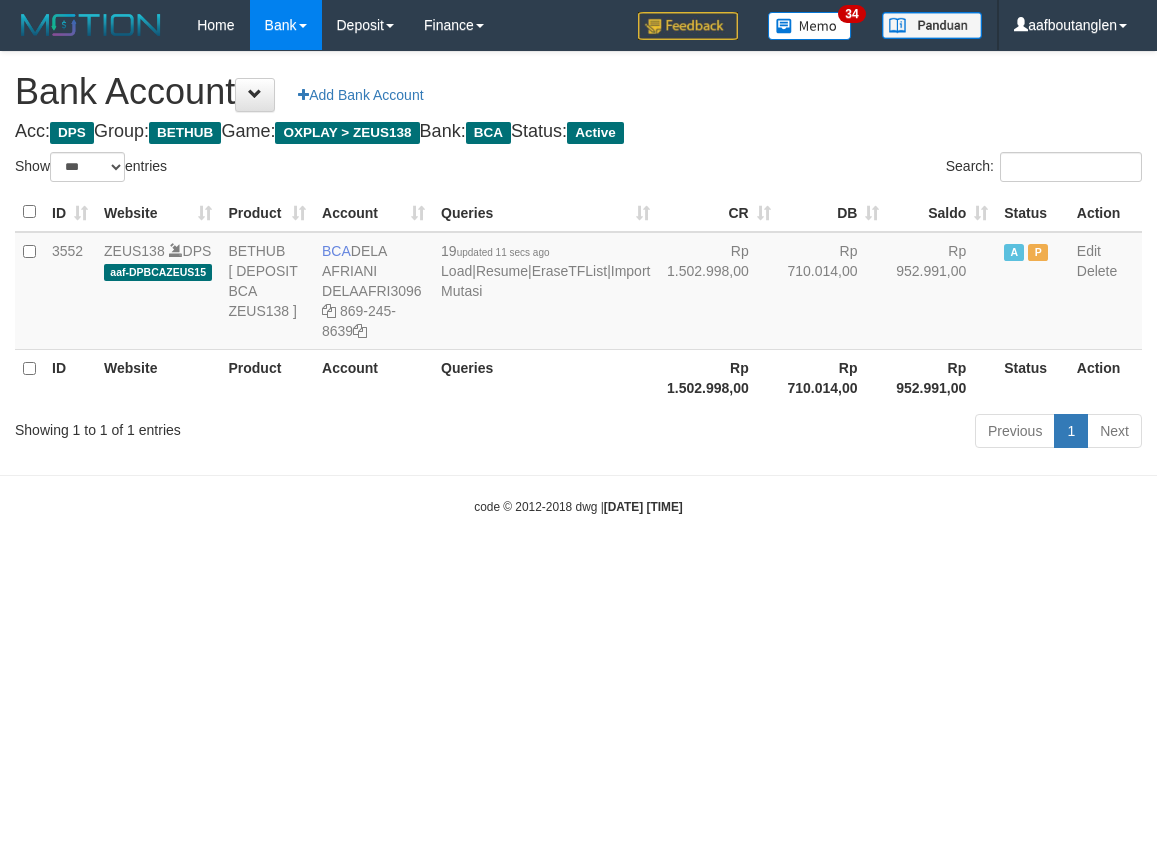 select on "***" 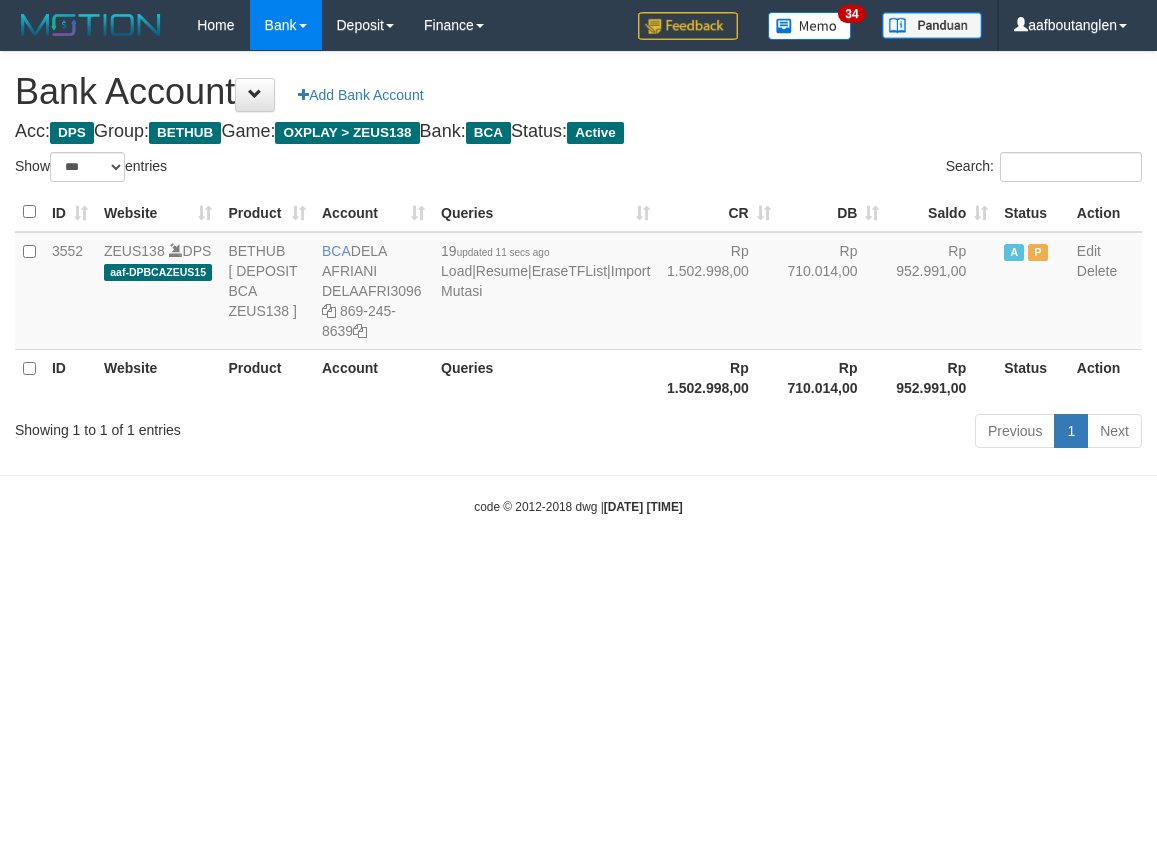 scroll, scrollTop: 0, scrollLeft: 0, axis: both 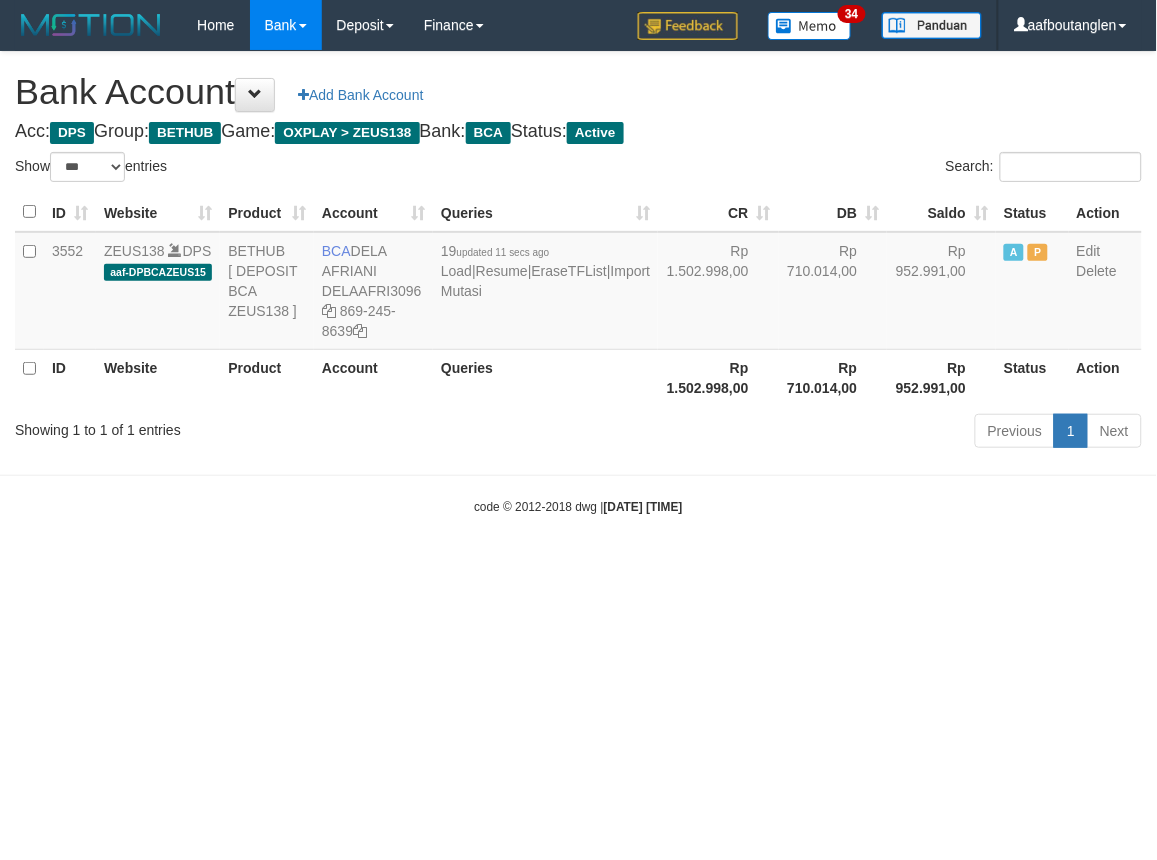 drag, startPoint x: 917, startPoint y: 622, endPoint x: 927, endPoint y: 621, distance: 10.049875 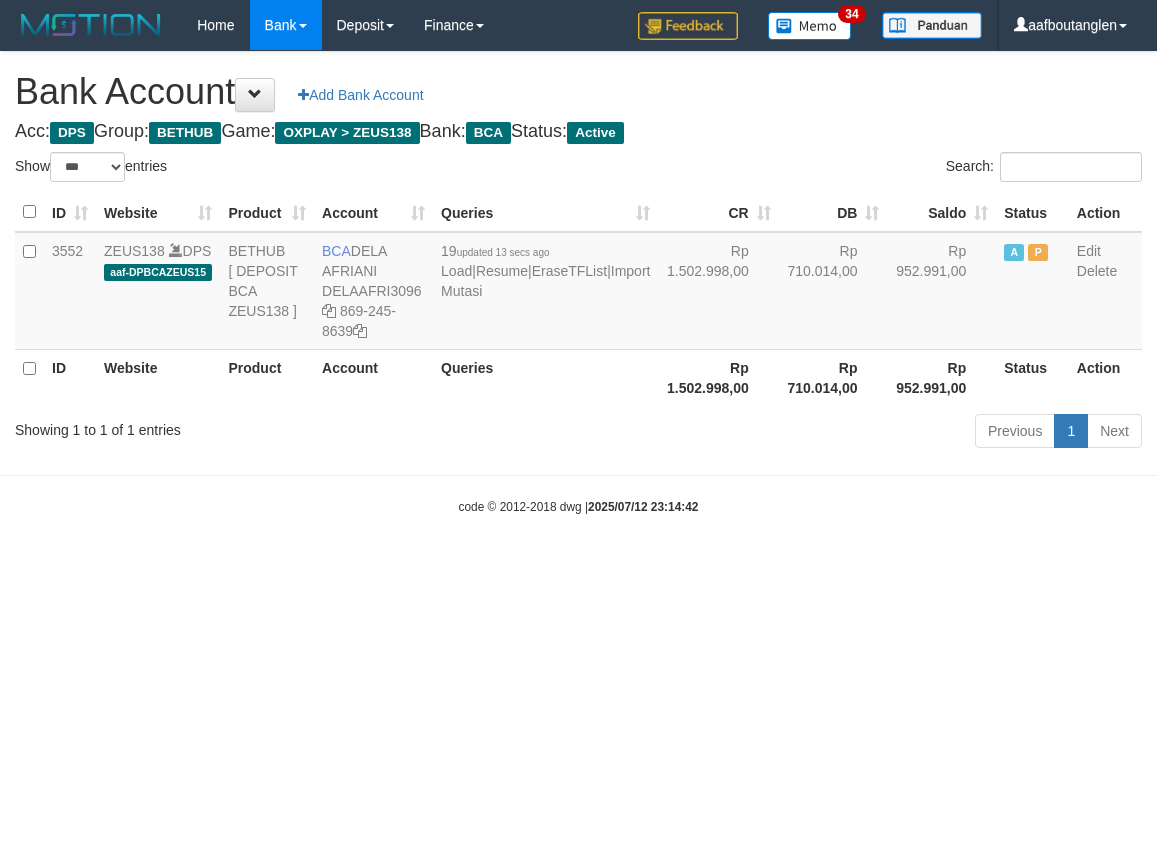 select on "***" 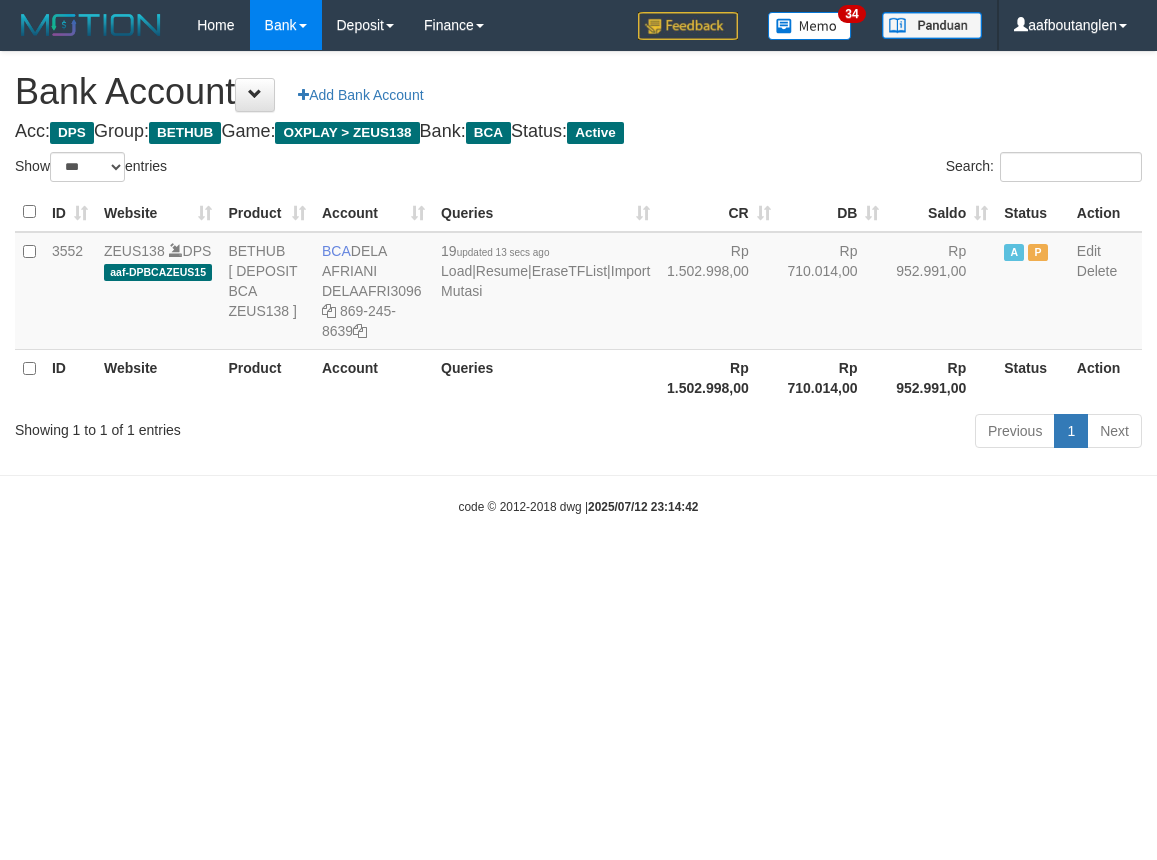 scroll, scrollTop: 0, scrollLeft: 0, axis: both 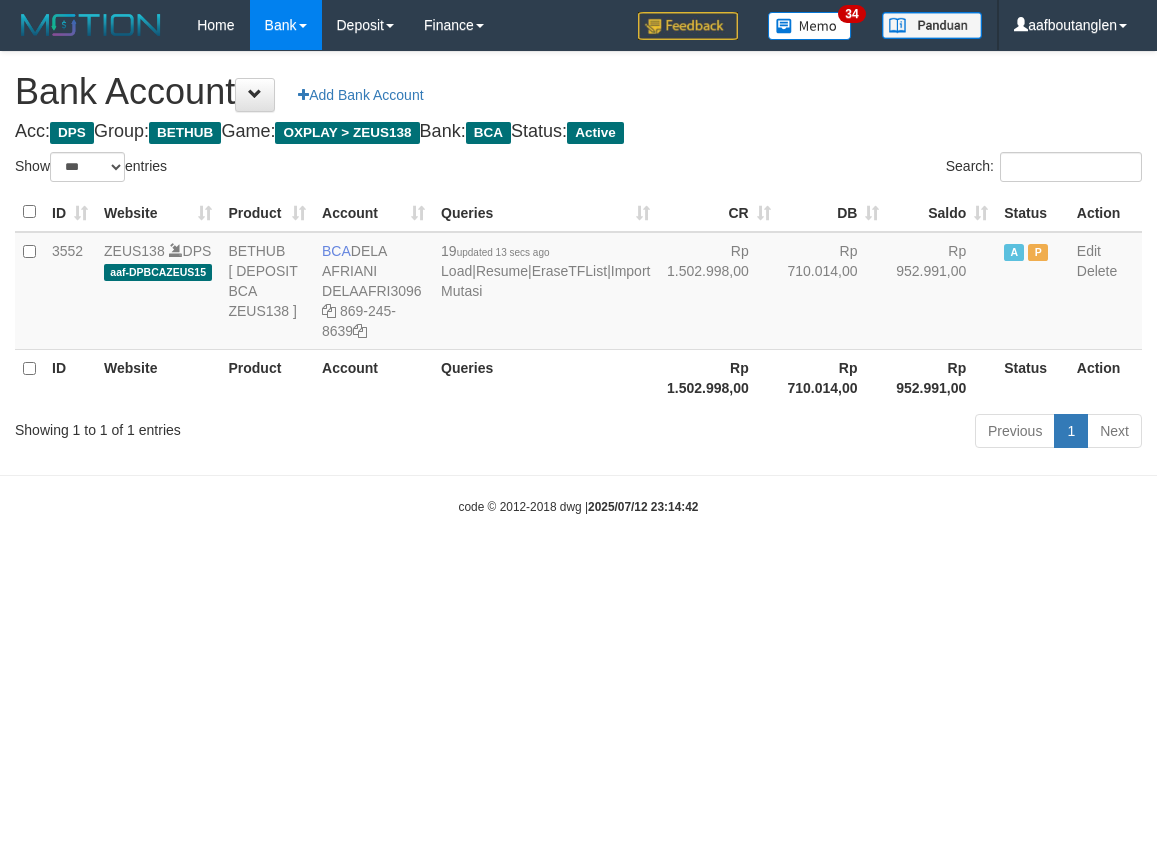 select on "***" 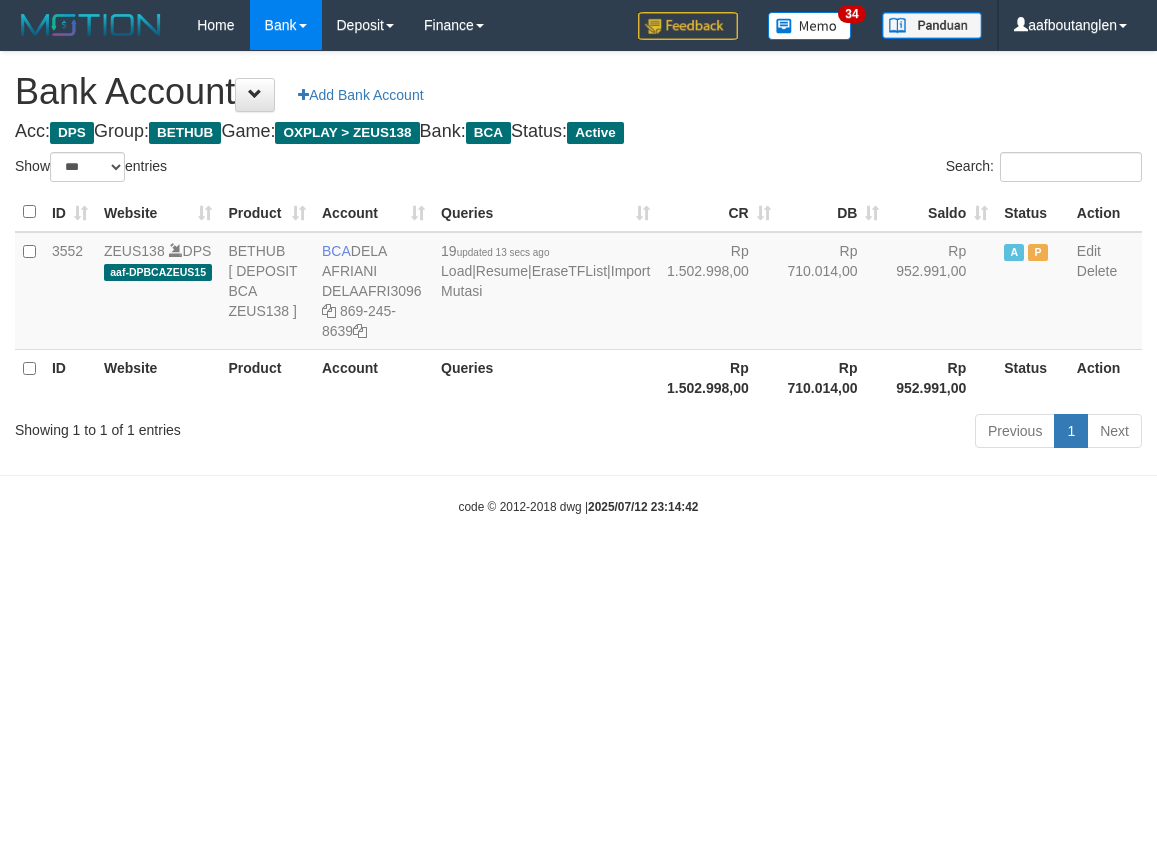 scroll, scrollTop: 0, scrollLeft: 0, axis: both 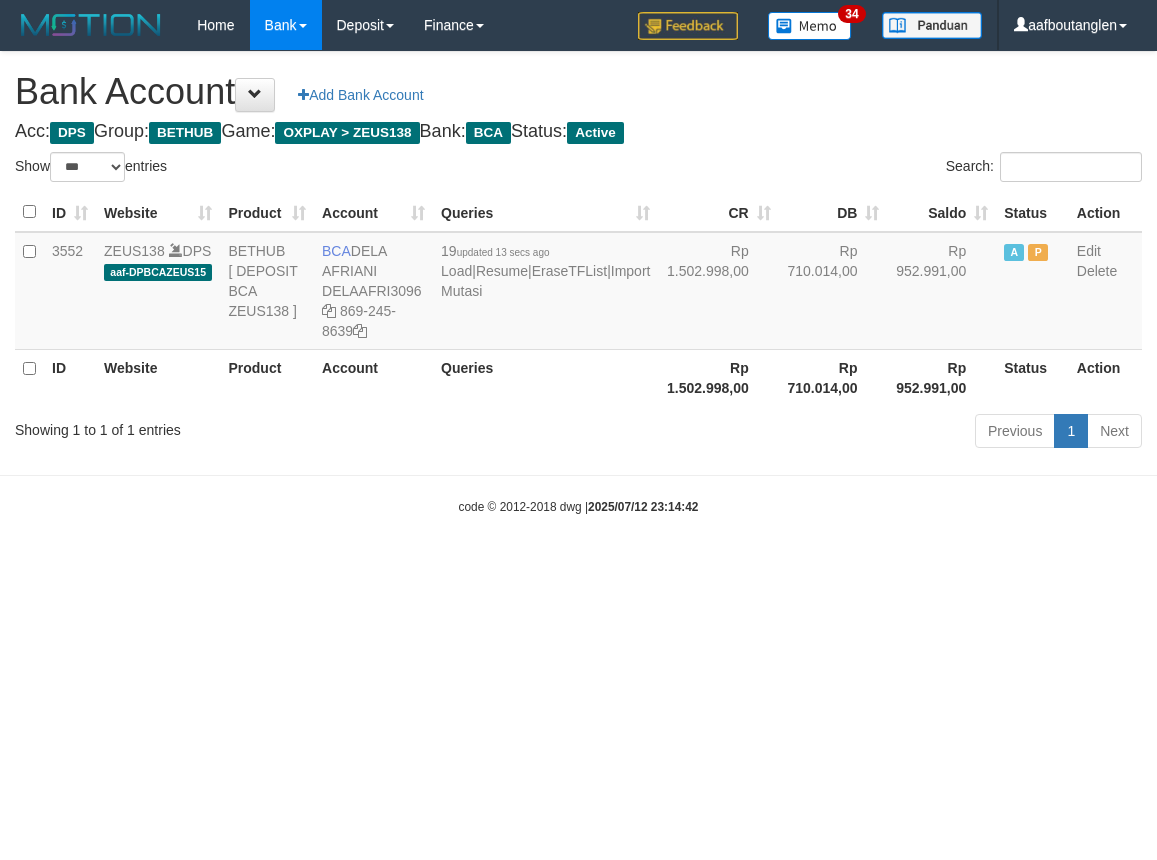select on "***" 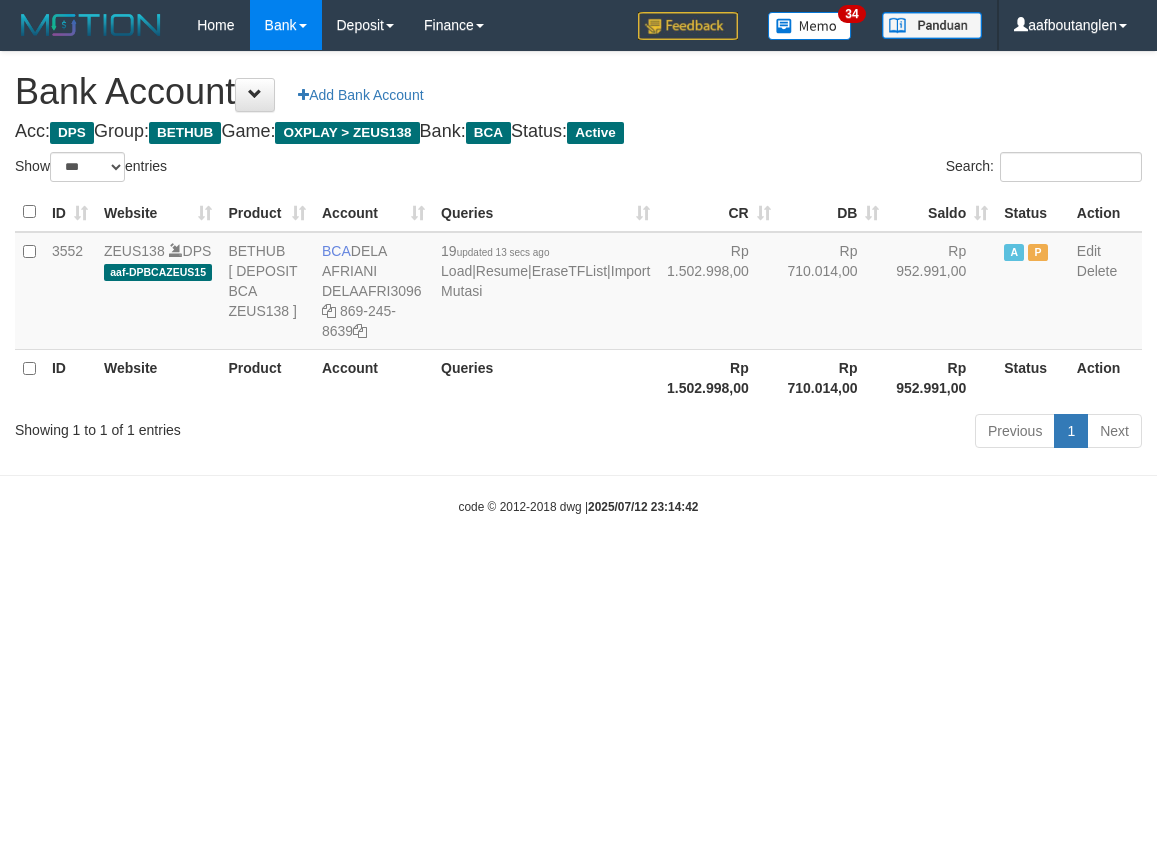 scroll, scrollTop: 0, scrollLeft: 0, axis: both 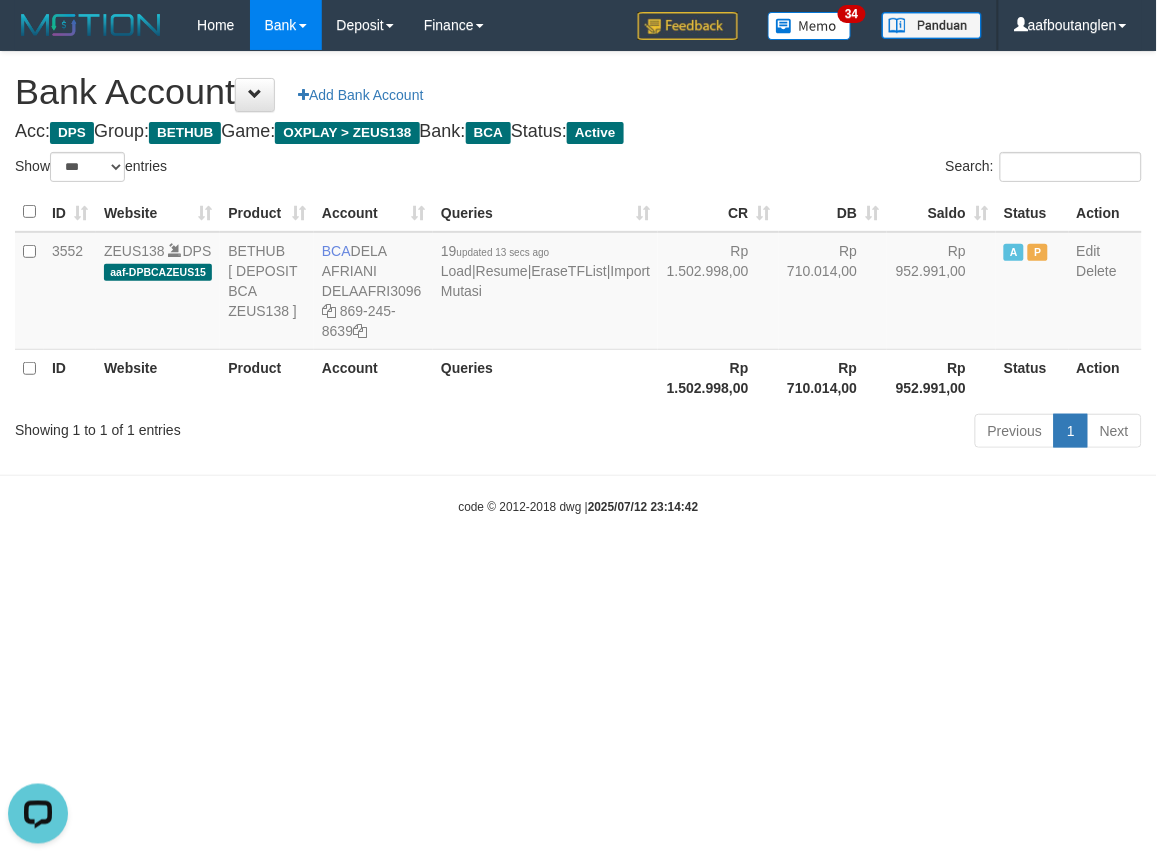 drag, startPoint x: 0, startPoint y: 550, endPoint x: 130, endPoint y: 530, distance: 131.52946 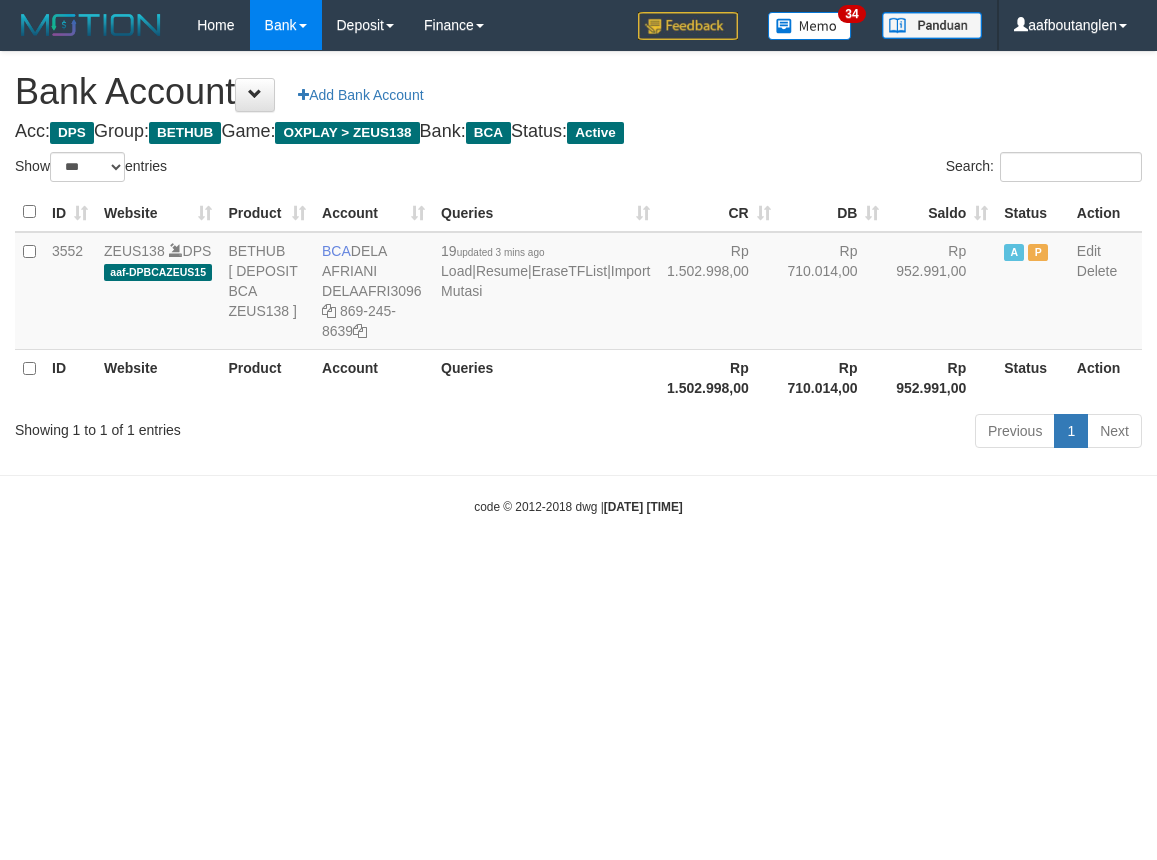 select on "***" 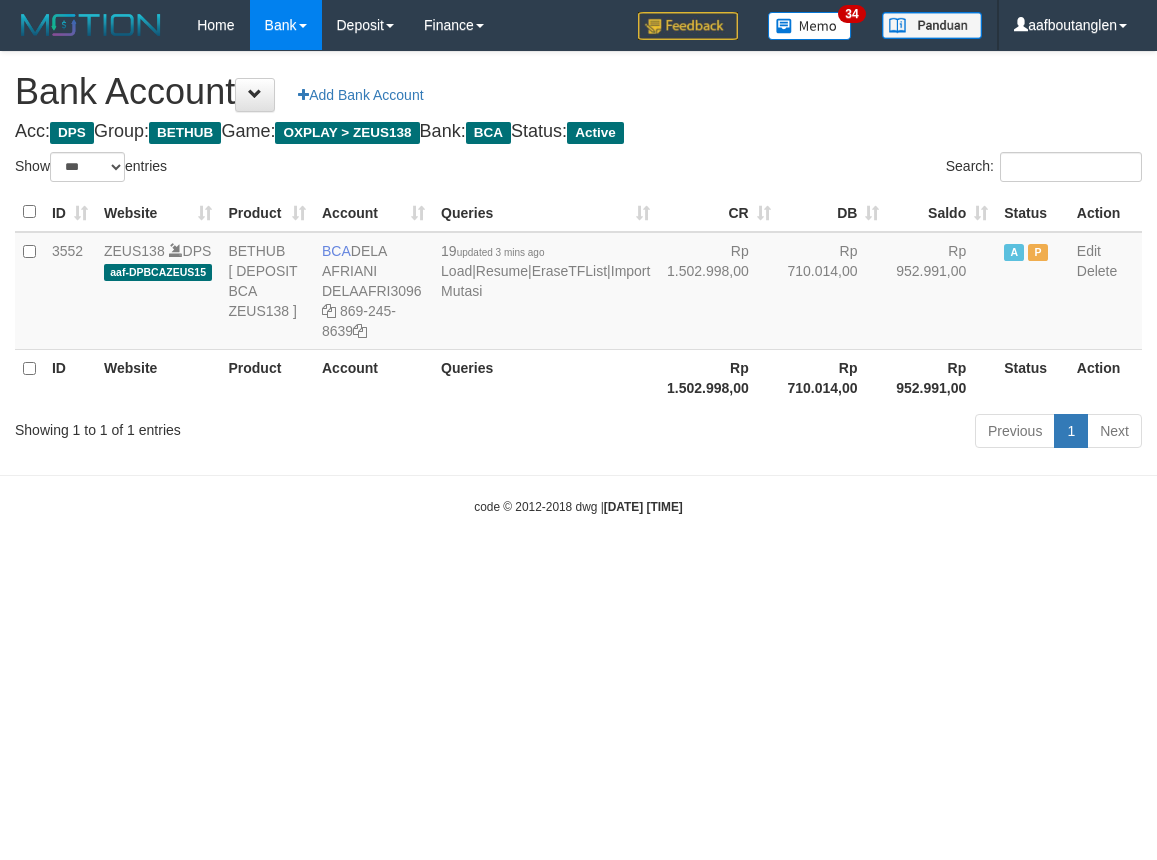scroll, scrollTop: 0, scrollLeft: 0, axis: both 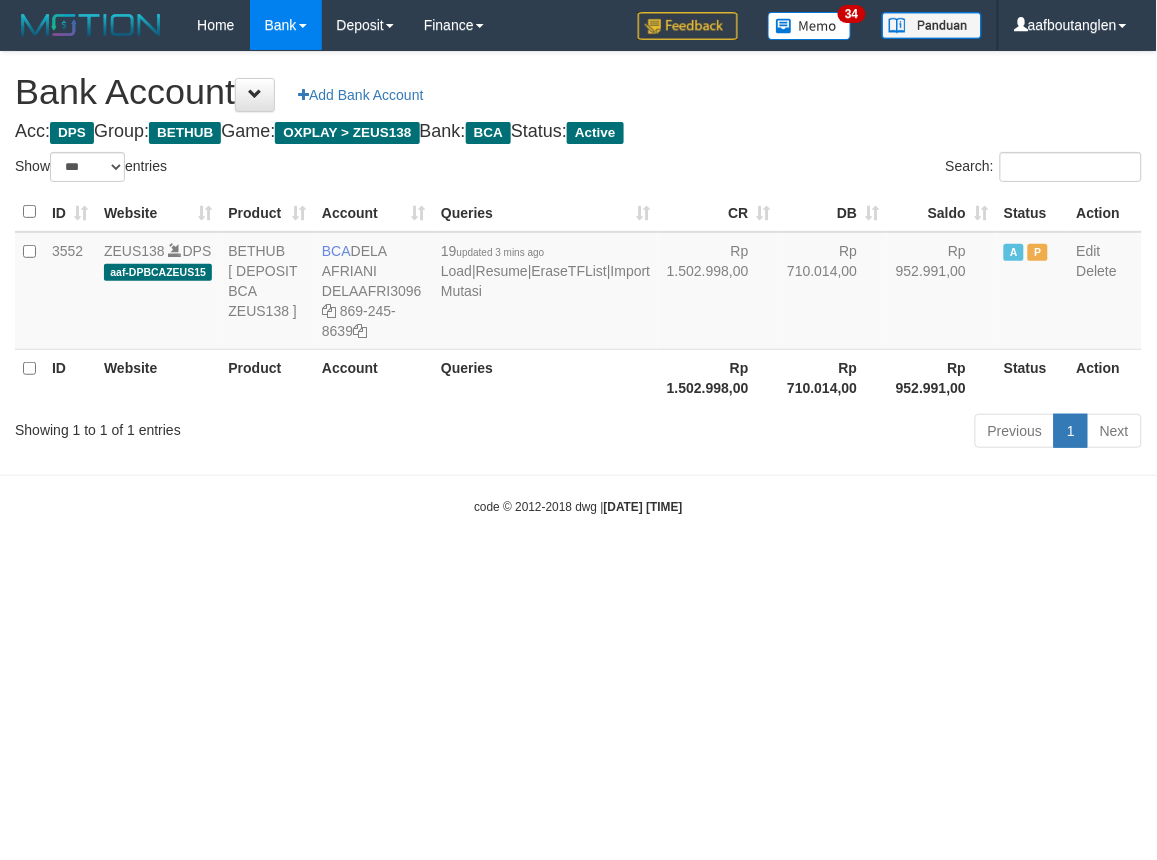 drag, startPoint x: 880, startPoint y: 628, endPoint x: 864, endPoint y: 640, distance: 20 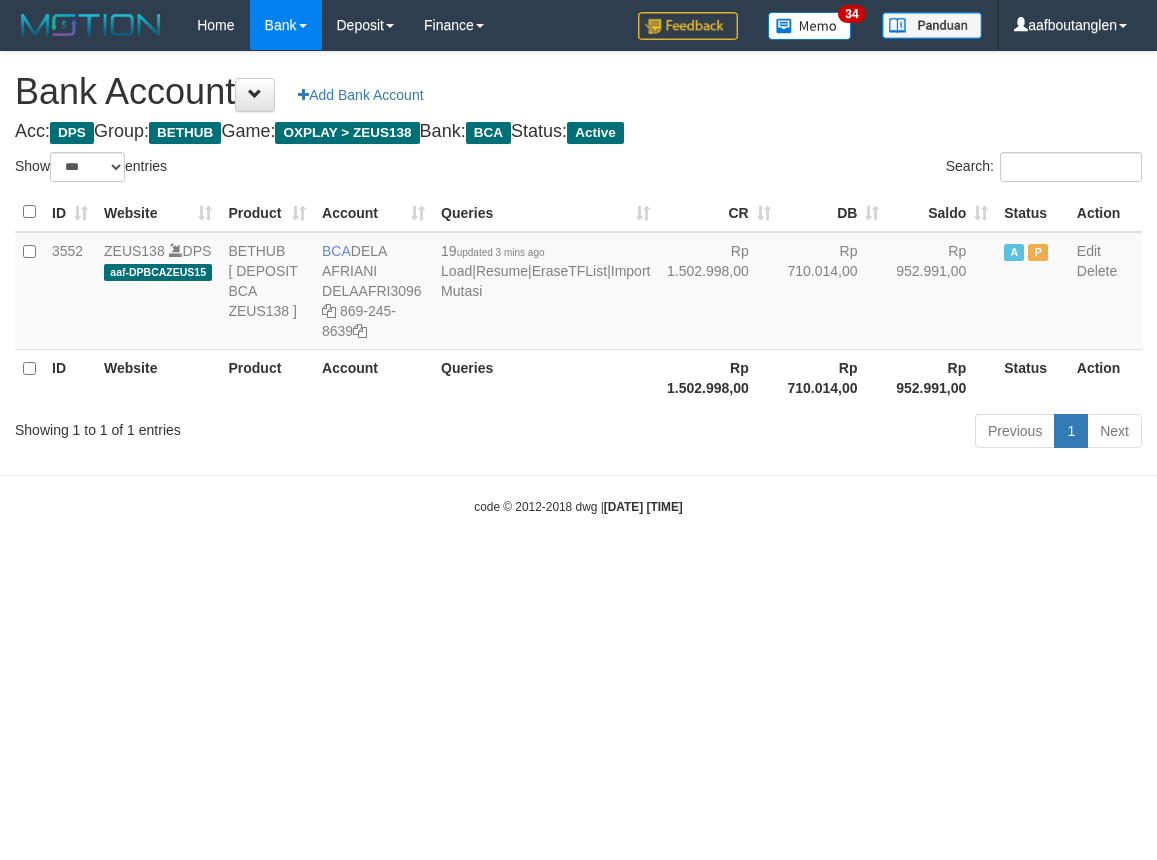 select on "***" 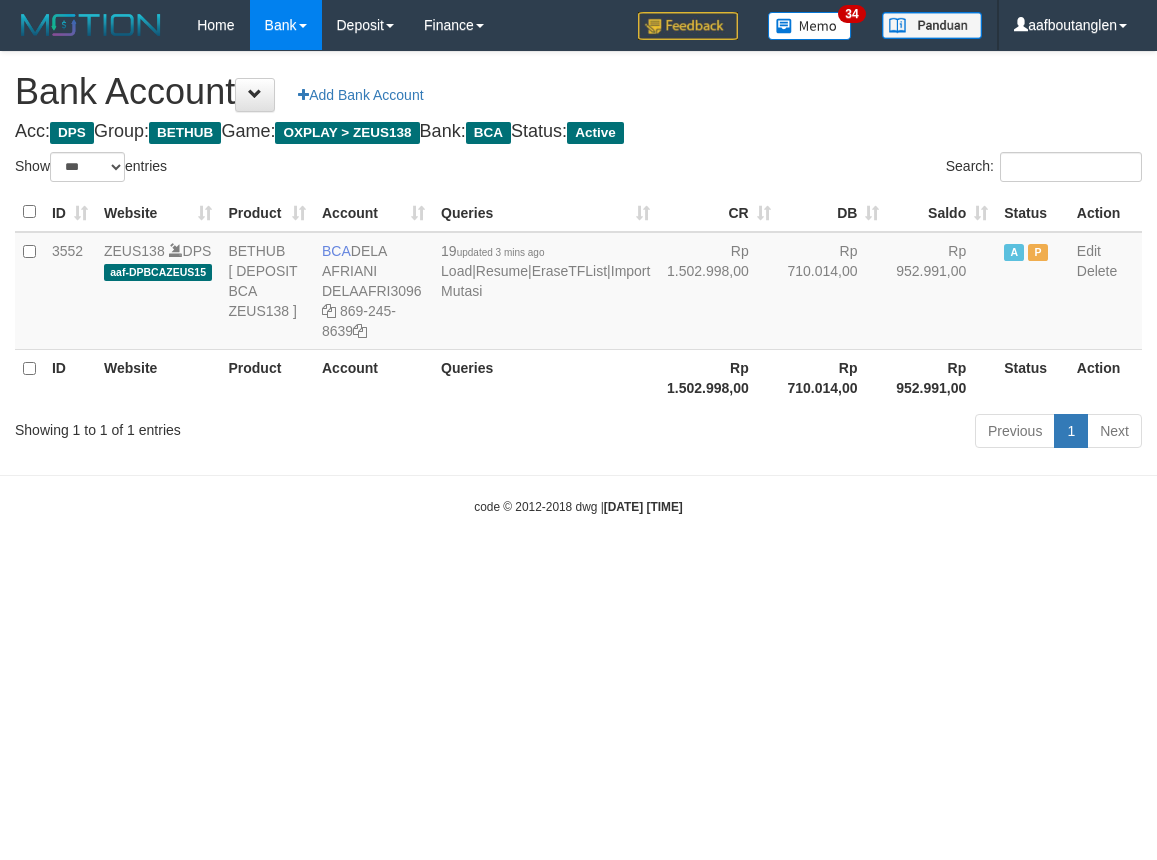 scroll, scrollTop: 0, scrollLeft: 0, axis: both 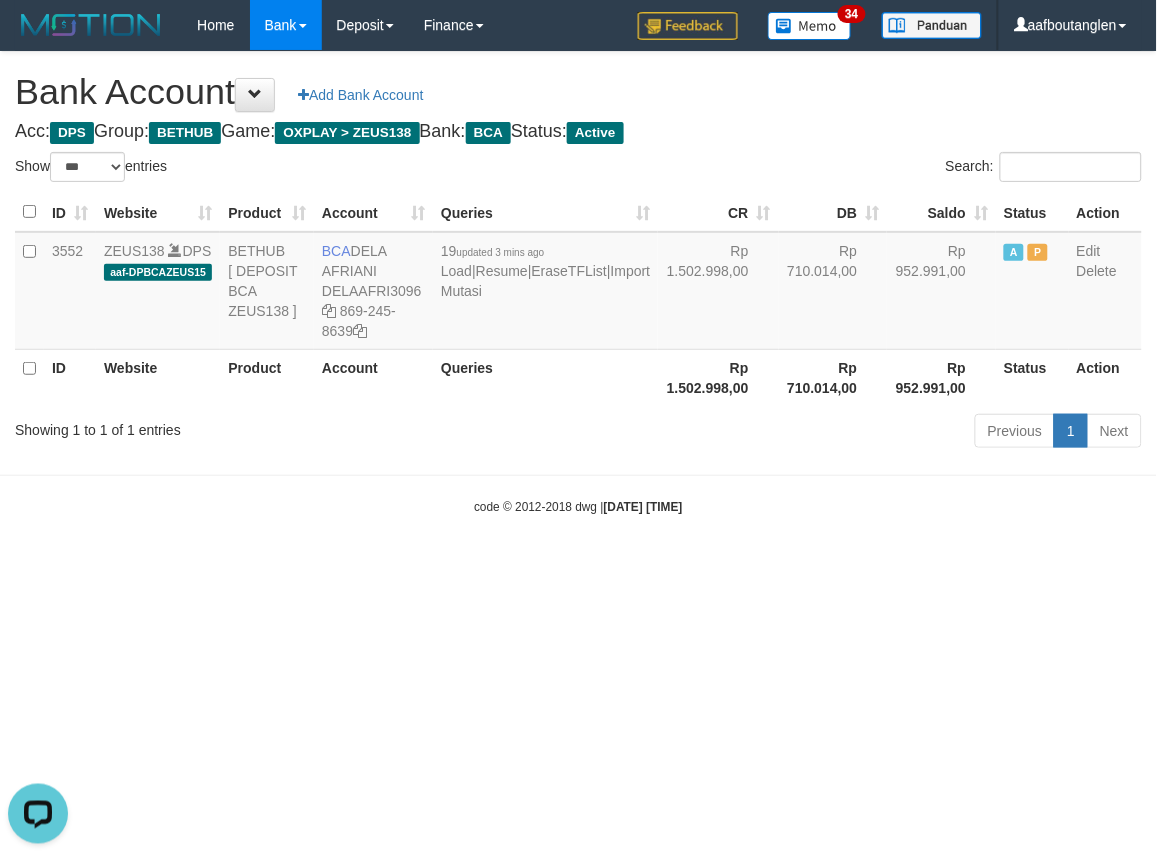 drag, startPoint x: 861, startPoint y: 608, endPoint x: 840, endPoint y: 607, distance: 21.023796 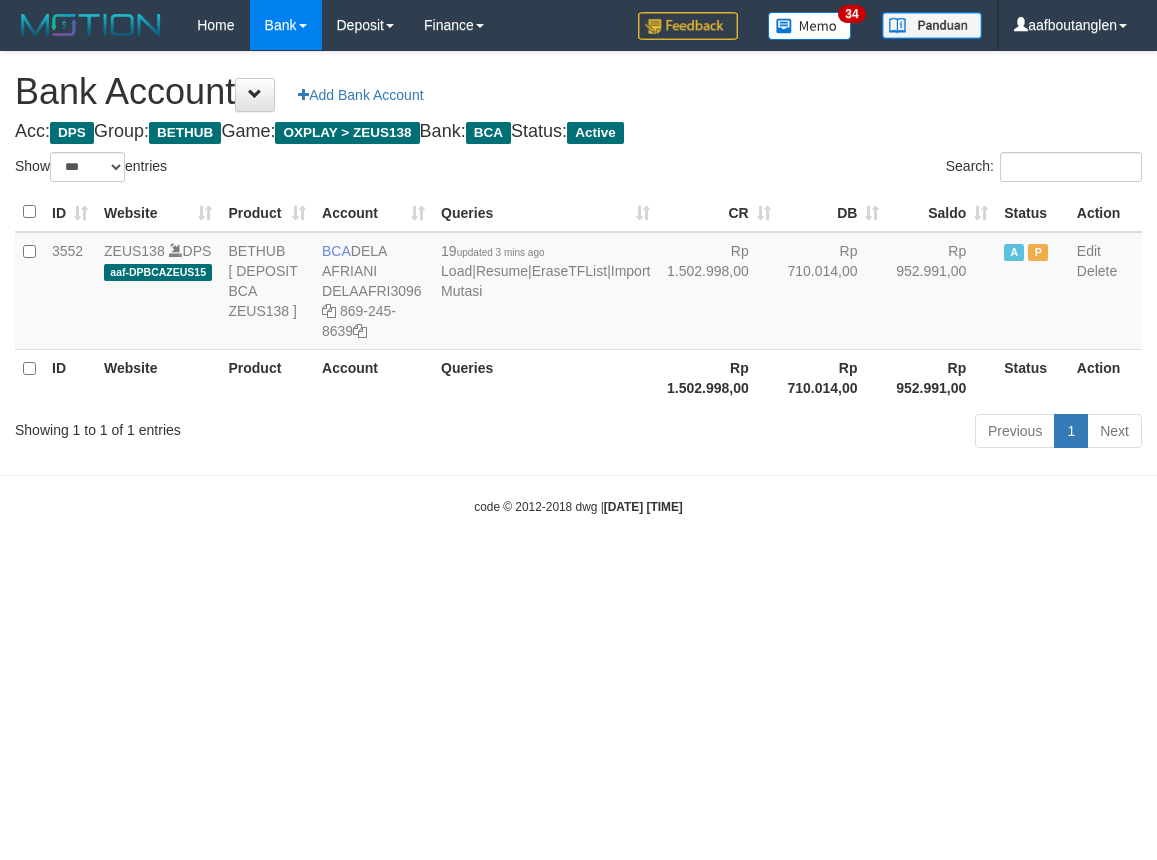 select on "***" 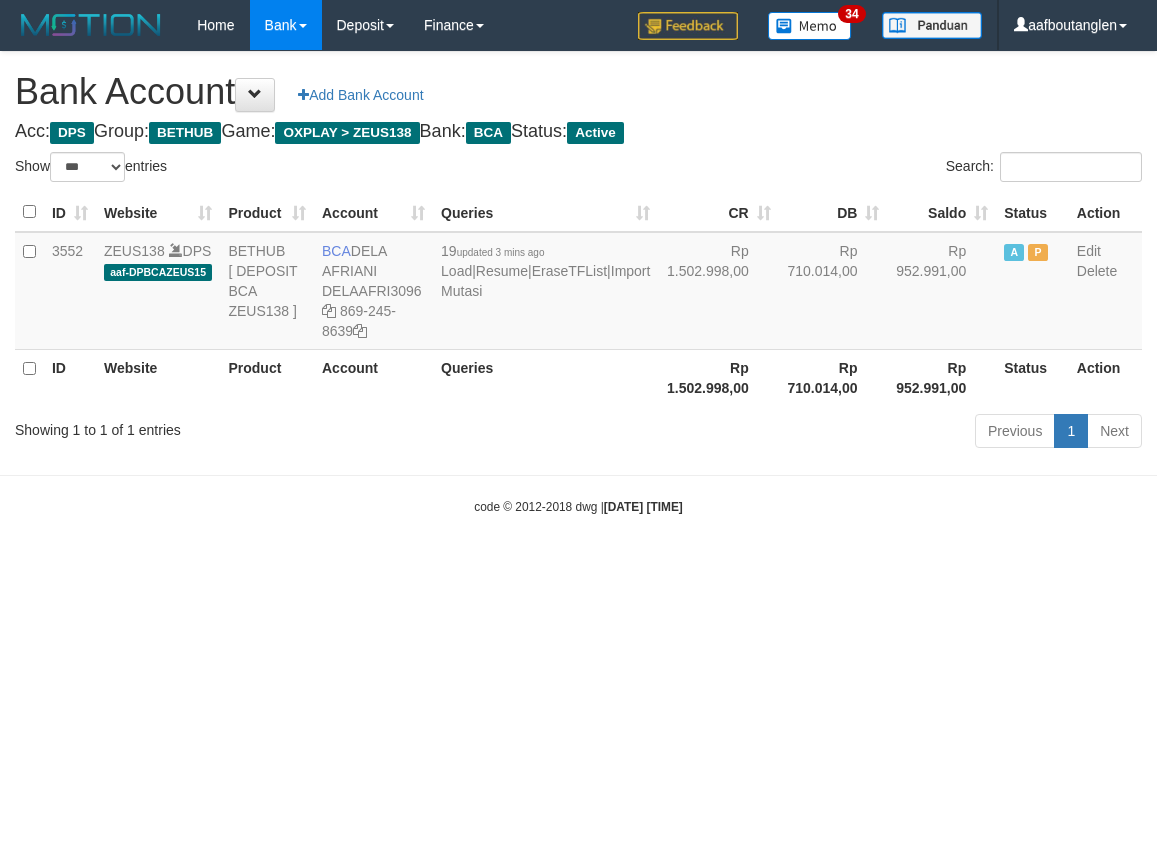 scroll, scrollTop: 0, scrollLeft: 0, axis: both 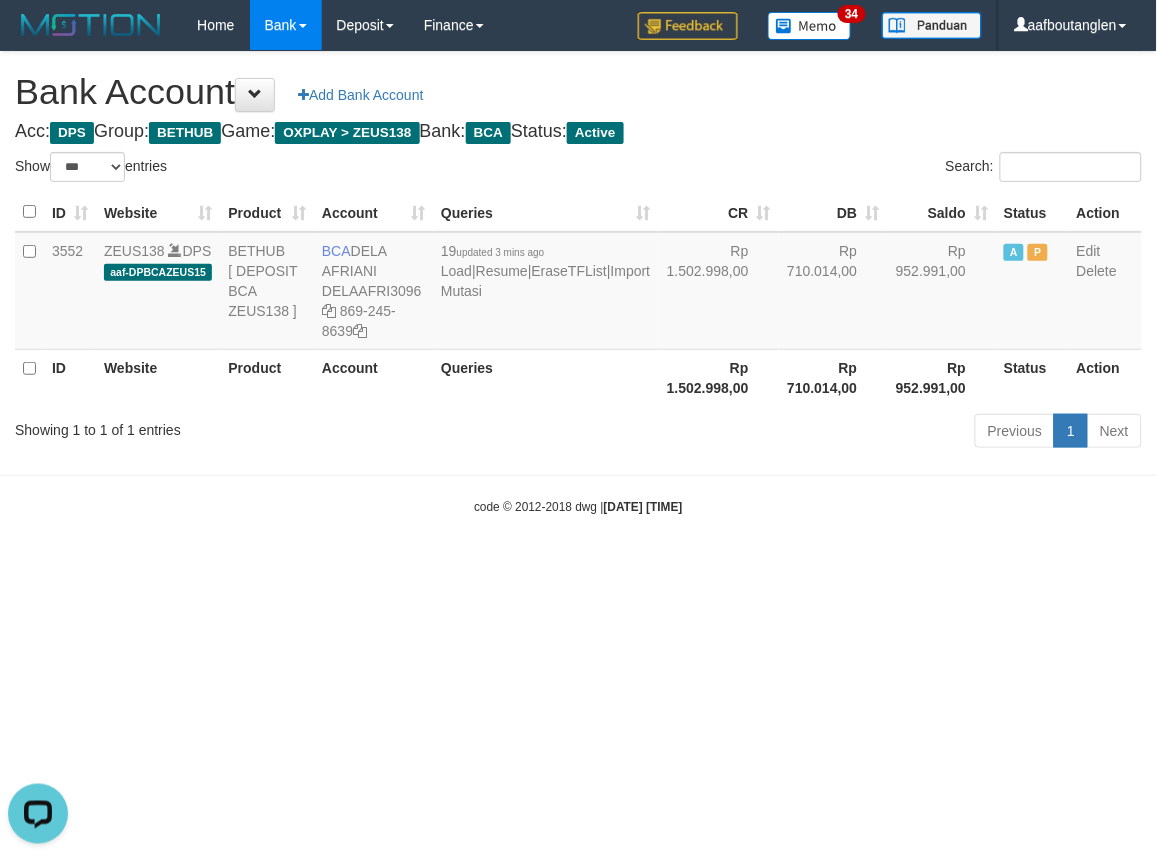 click on "Toggle navigation
Home
Bank
Account List
Deposit
DPS List
History
Note DPS
Finance
Financial Data
aafboutanglen
My Profile
Log Out
34" at bounding box center (578, 283) 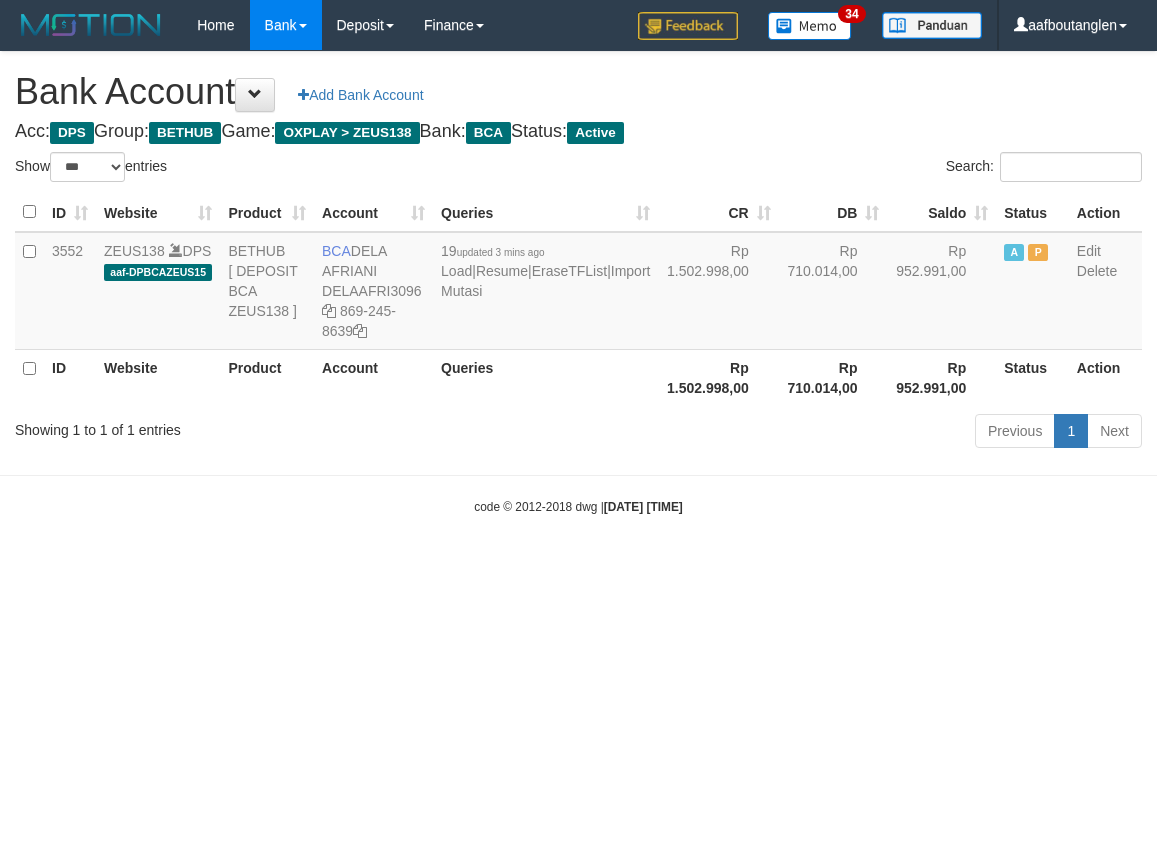 select on "***" 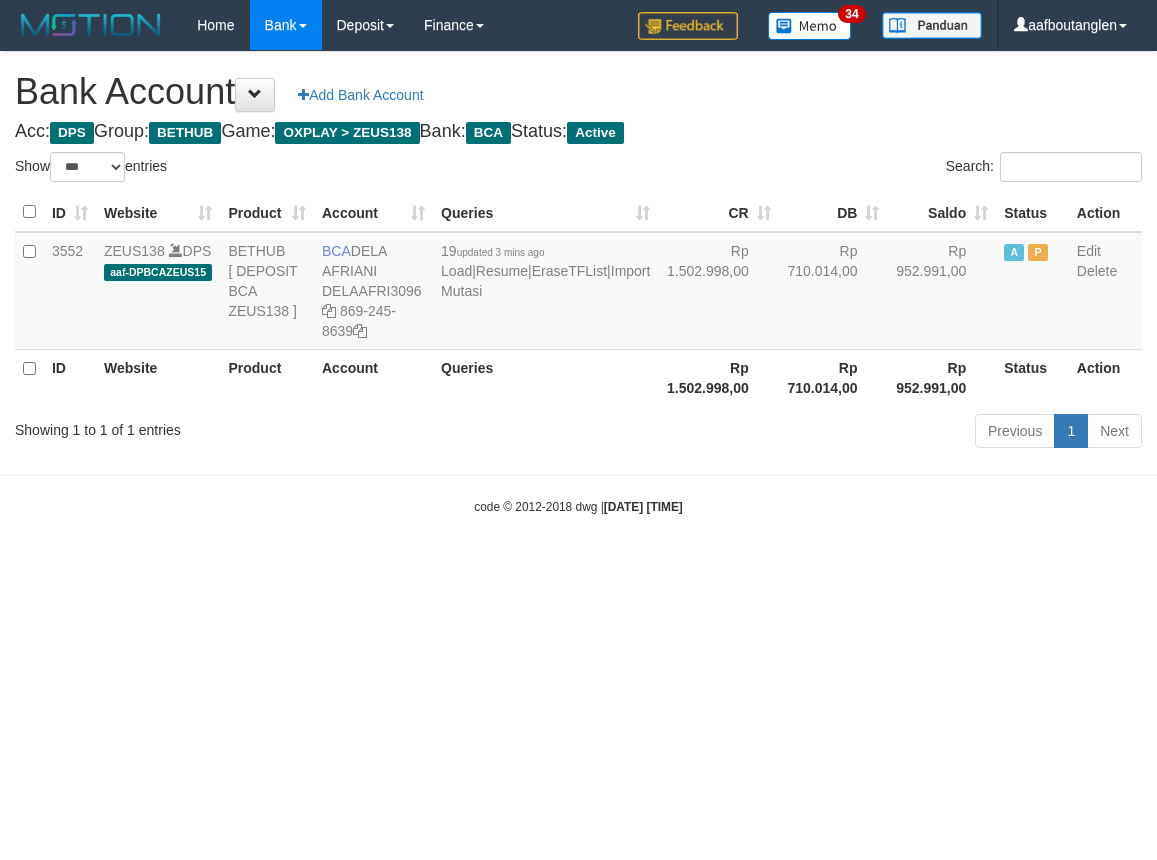 scroll, scrollTop: 0, scrollLeft: 0, axis: both 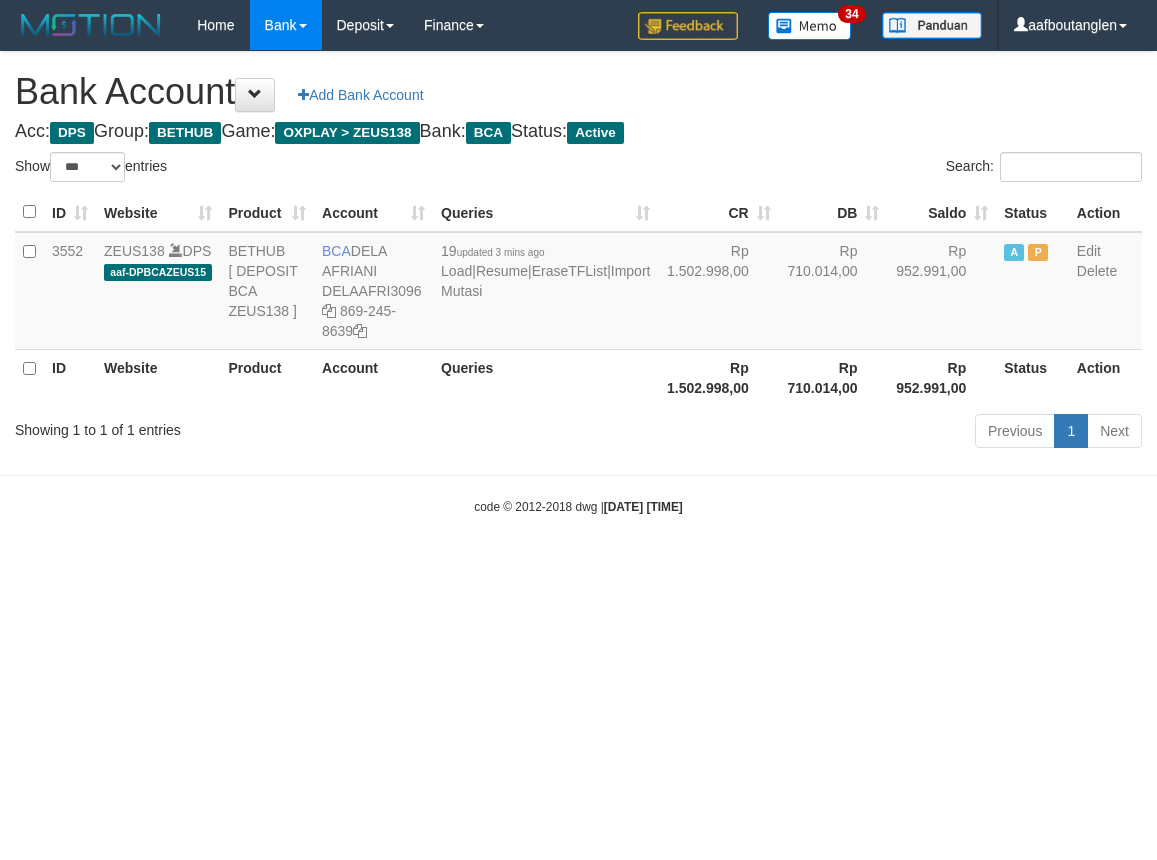 select on "***" 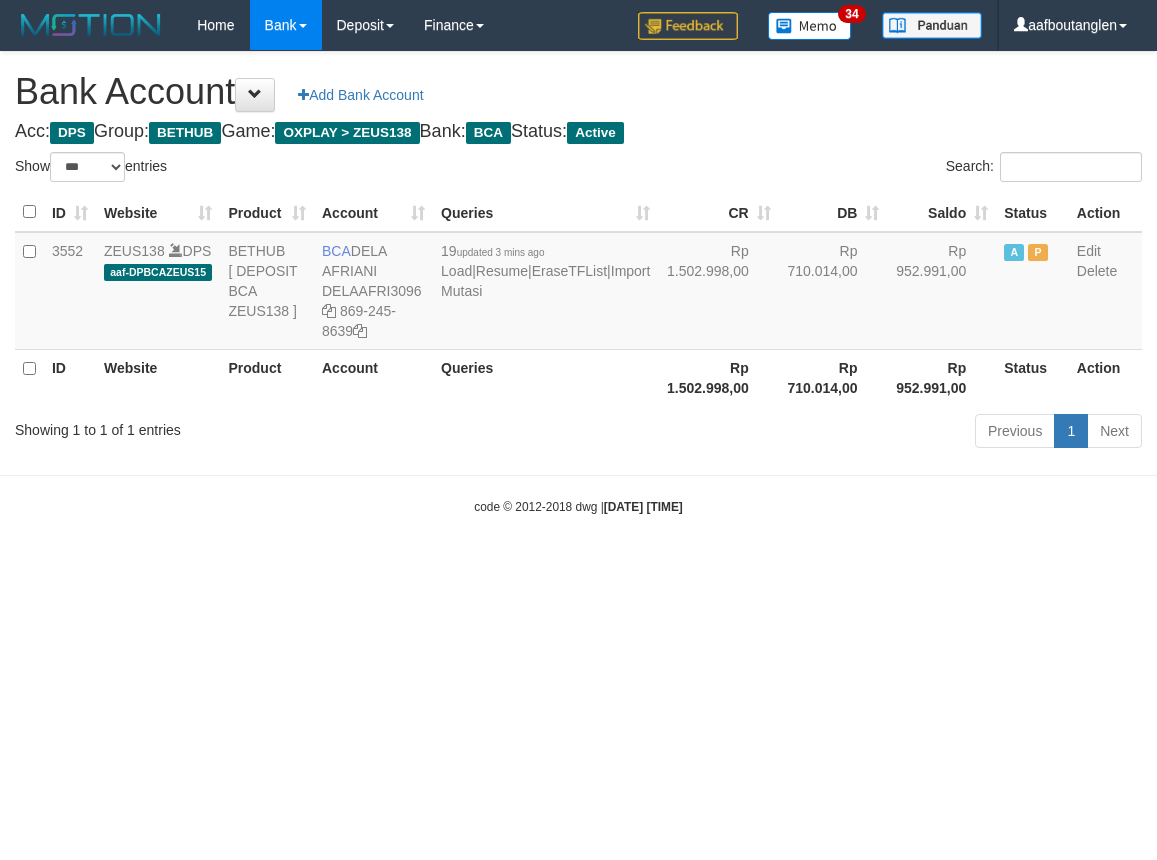 scroll, scrollTop: 0, scrollLeft: 0, axis: both 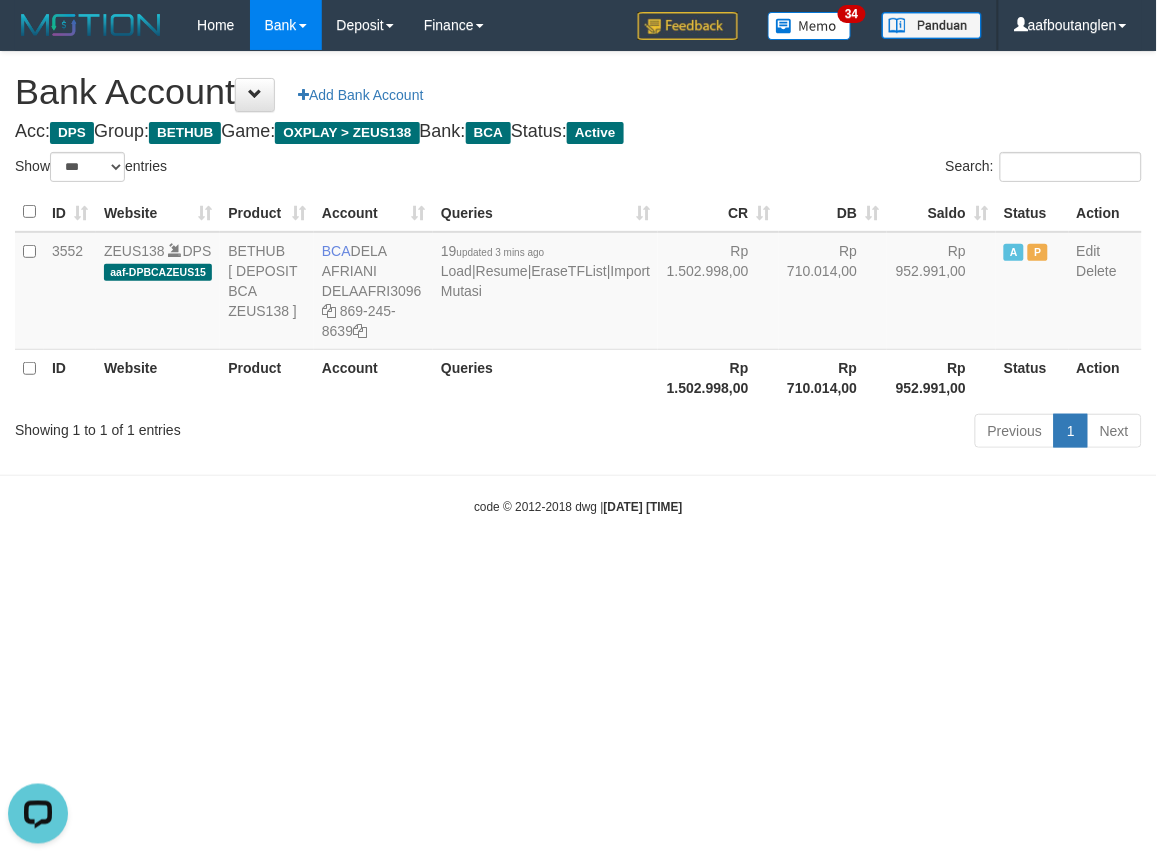 drag, startPoint x: 766, startPoint y: 588, endPoint x: 812, endPoint y: 600, distance: 47.539455 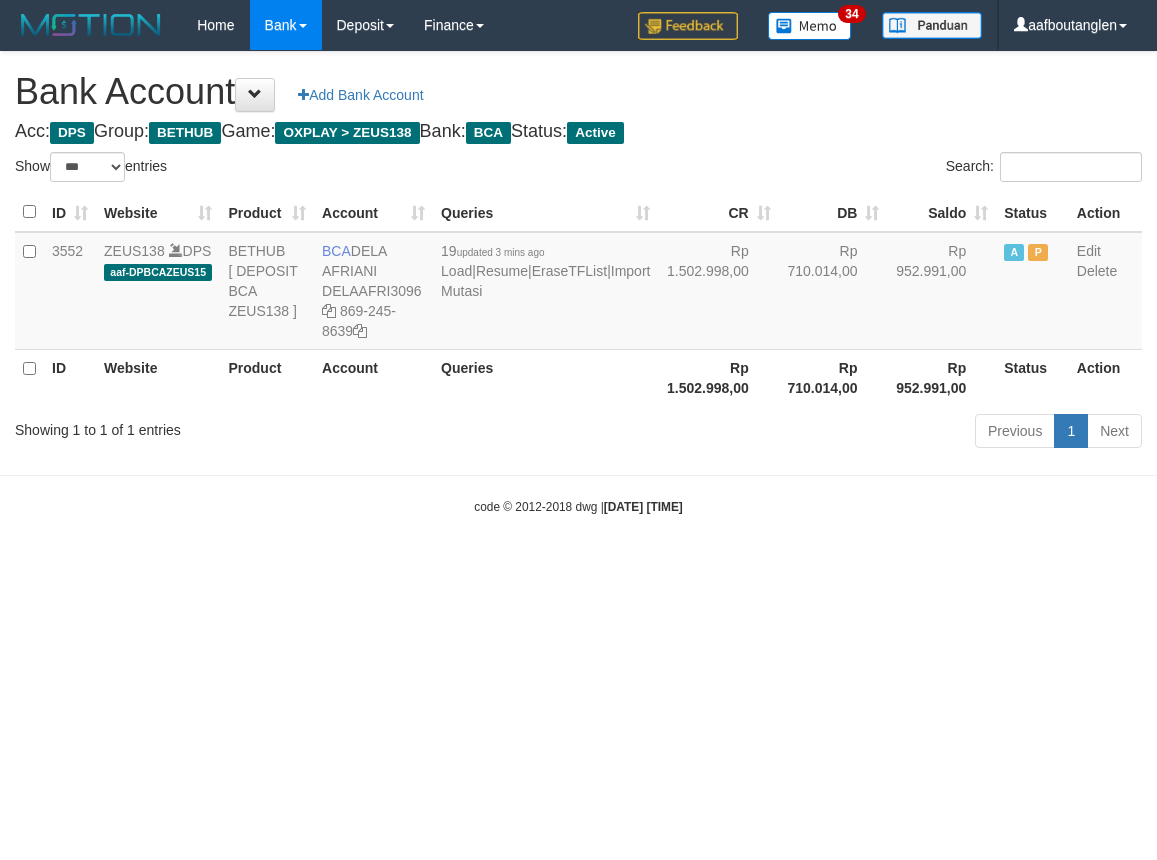 select on "***" 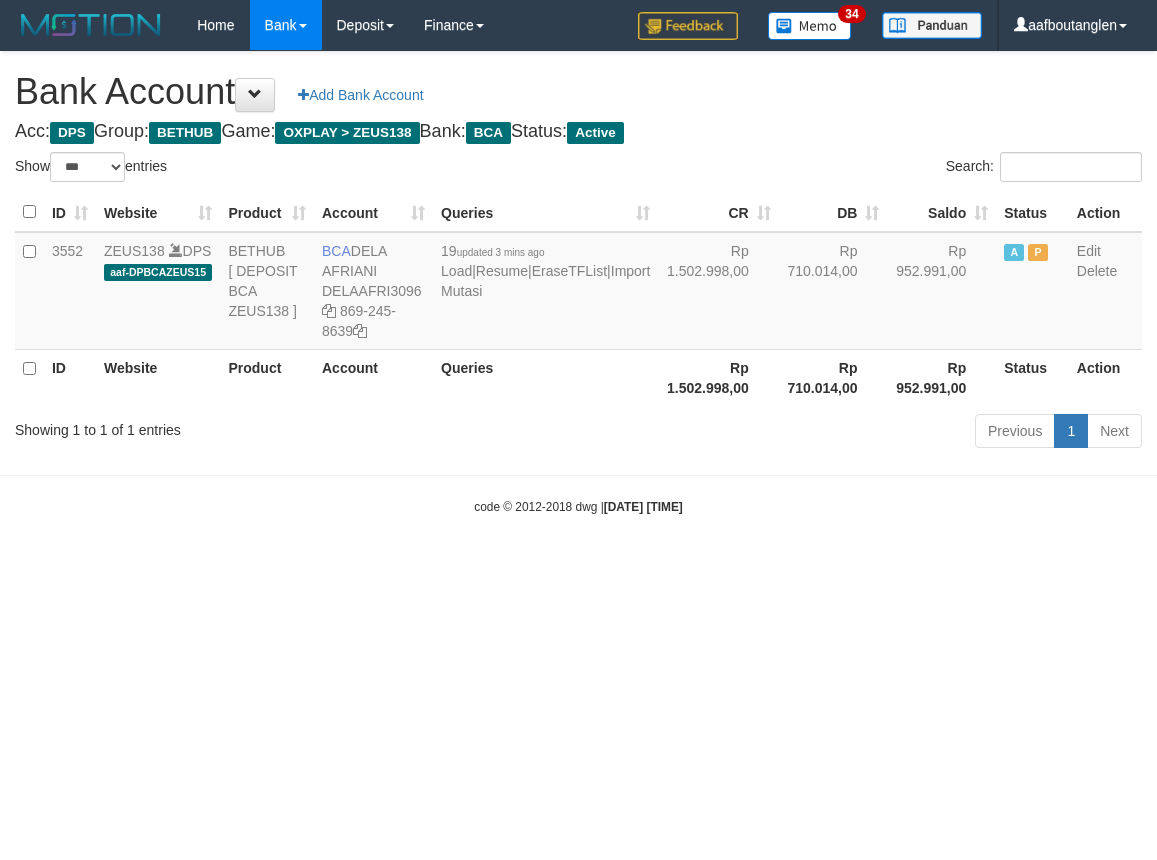 scroll, scrollTop: 0, scrollLeft: 0, axis: both 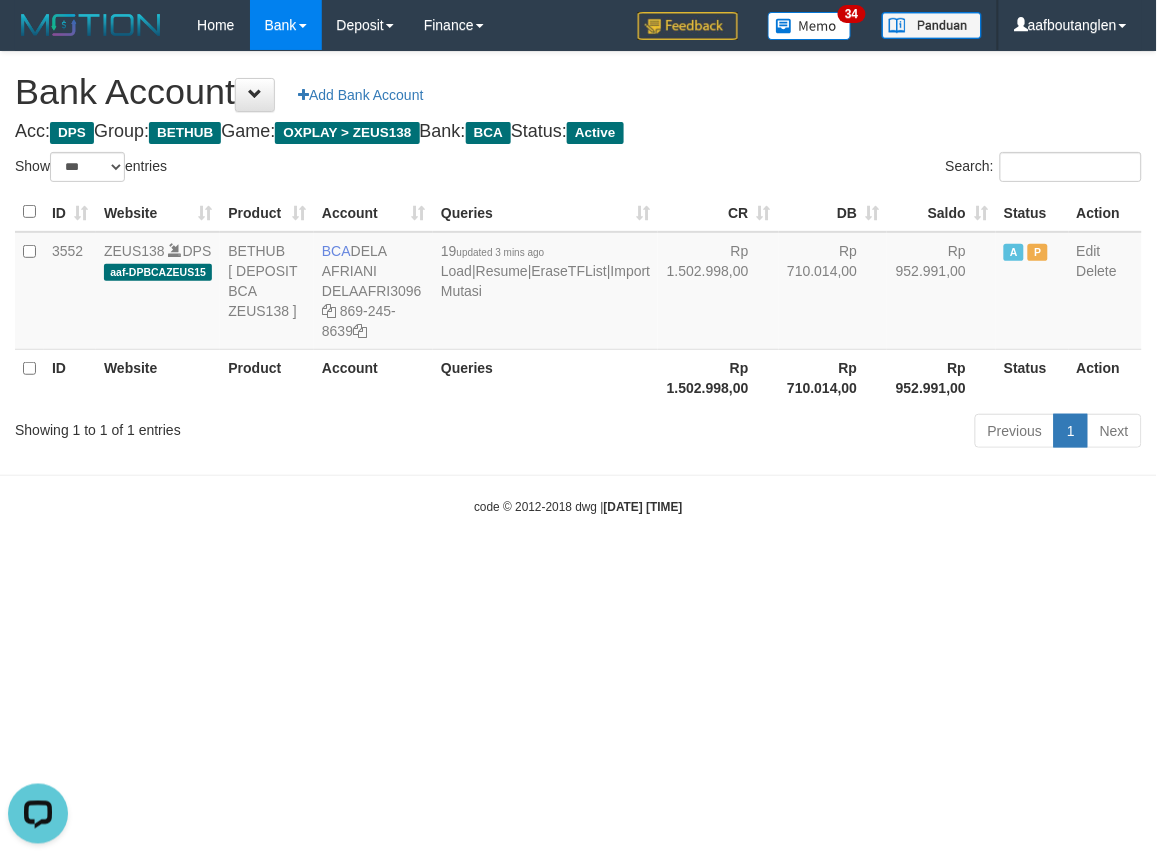 drag, startPoint x: 0, startPoint y: 520, endPoint x: 108, endPoint y: 514, distance: 108.16654 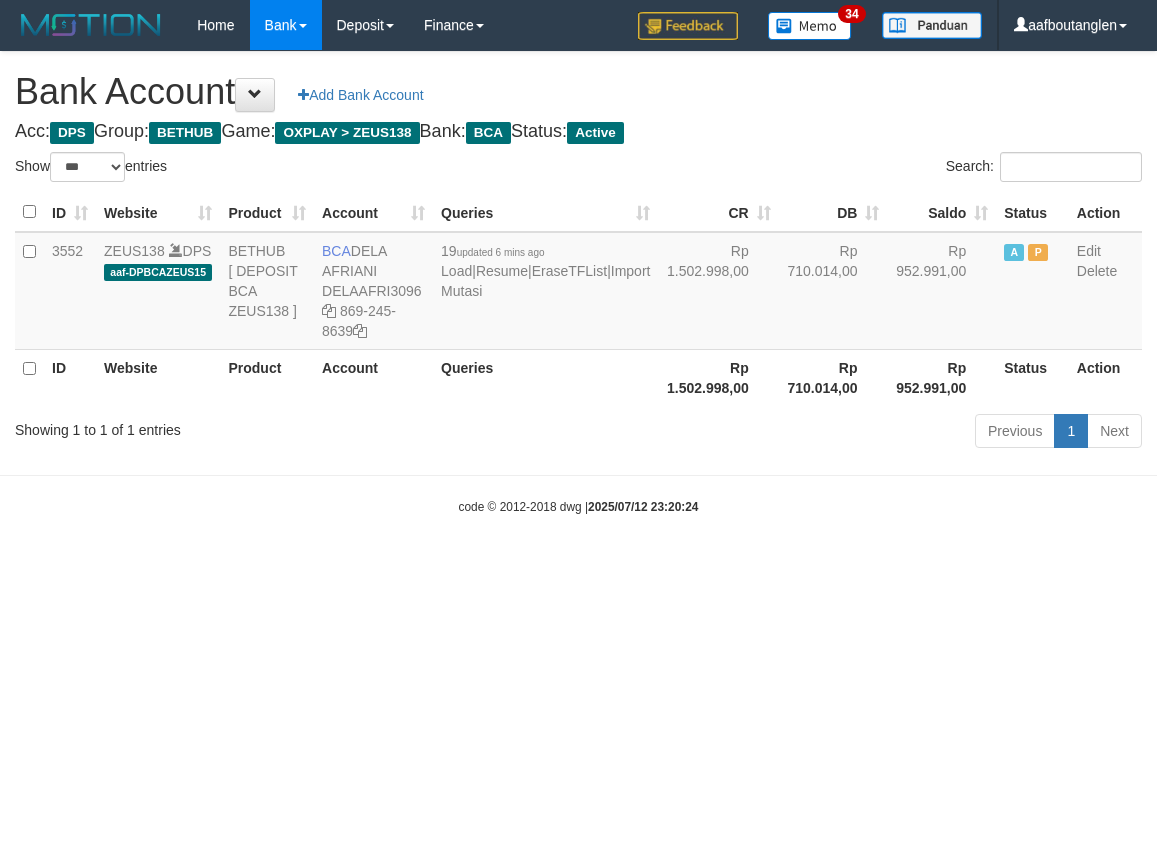 select on "***" 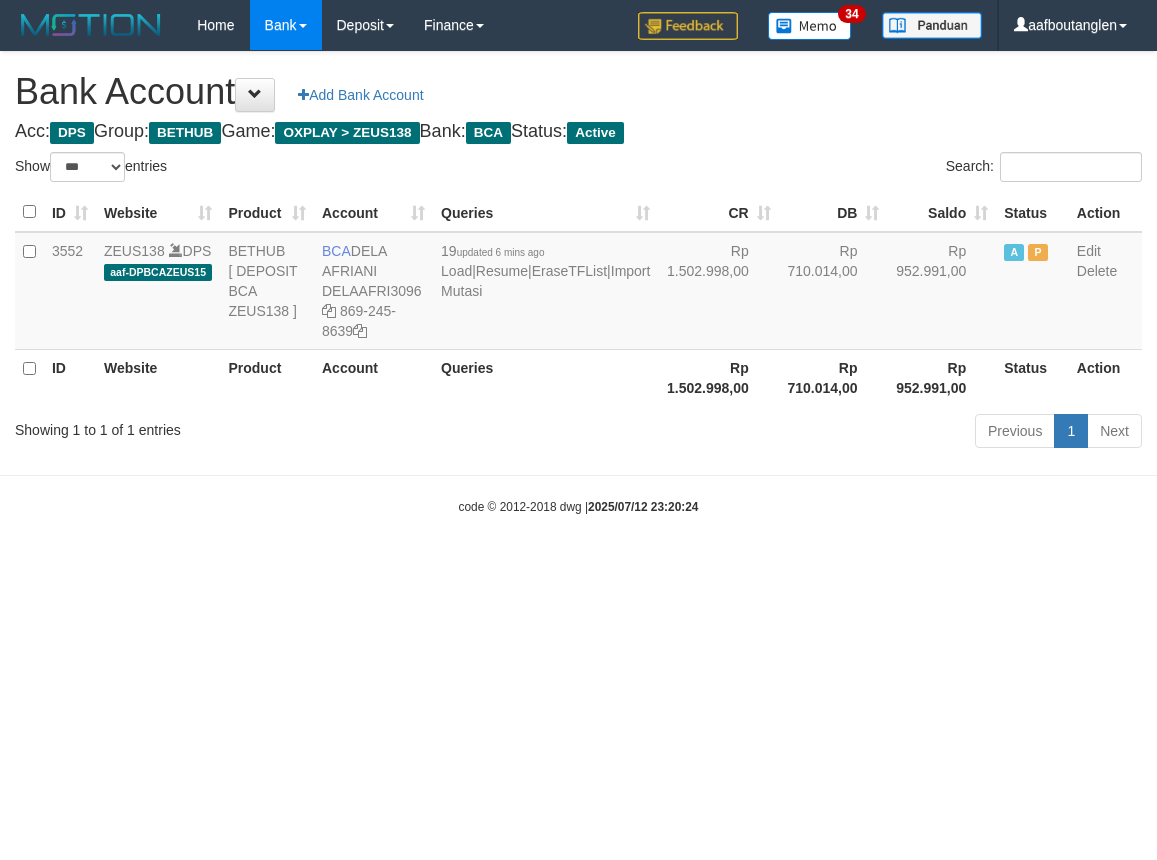 scroll, scrollTop: 0, scrollLeft: 0, axis: both 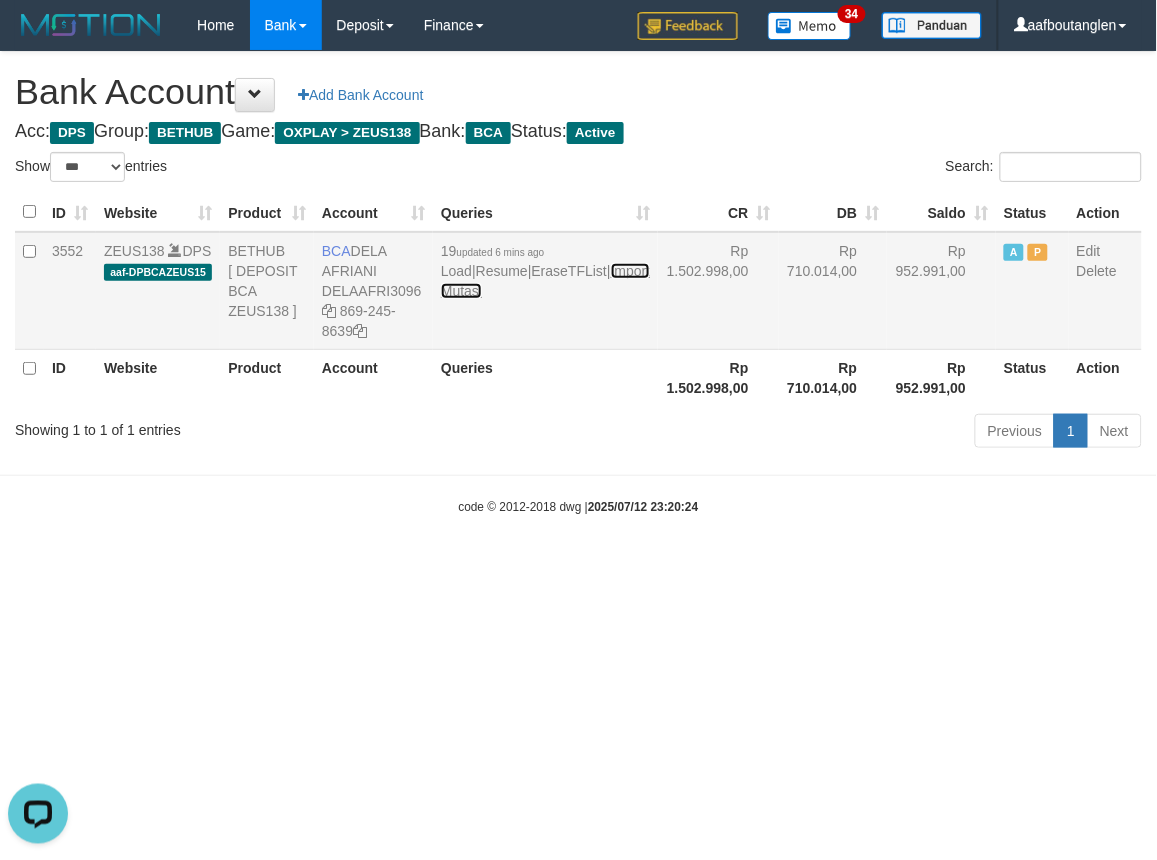 click on "Import Mutasi" at bounding box center [545, 281] 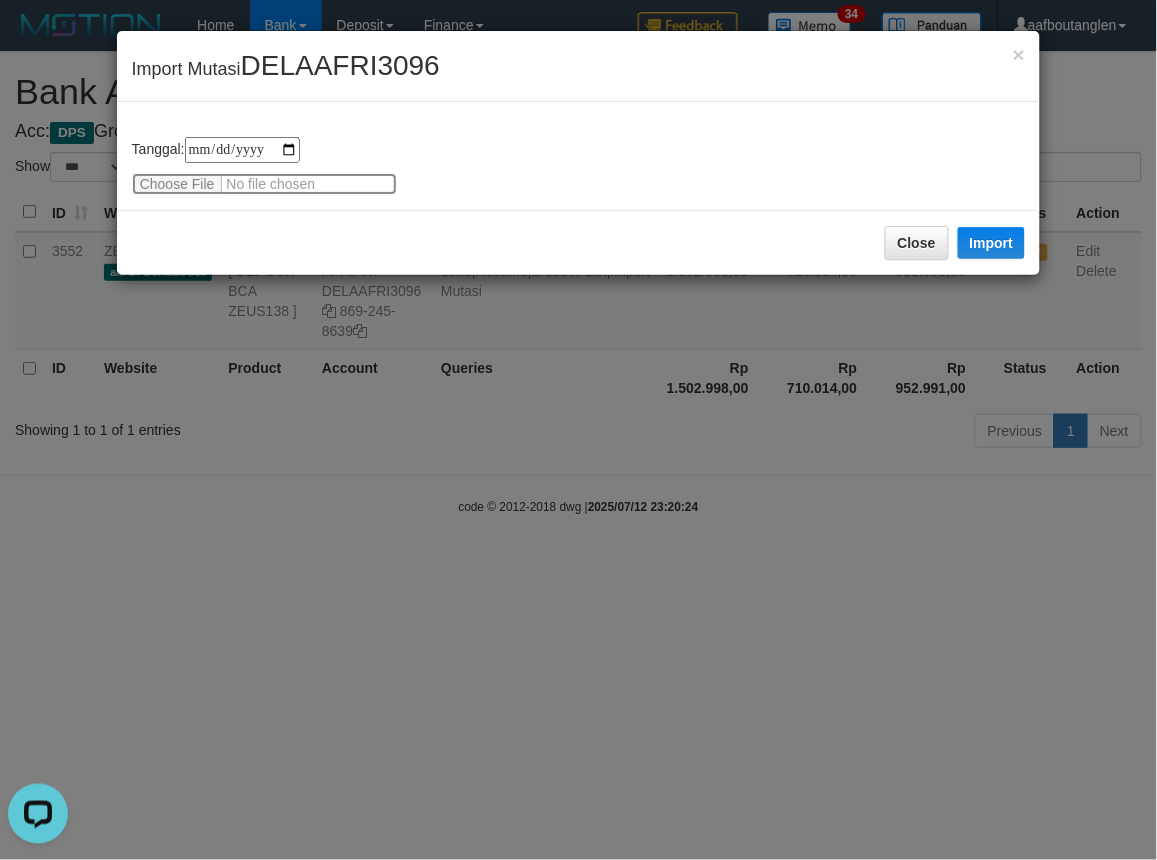 click at bounding box center (264, 184) 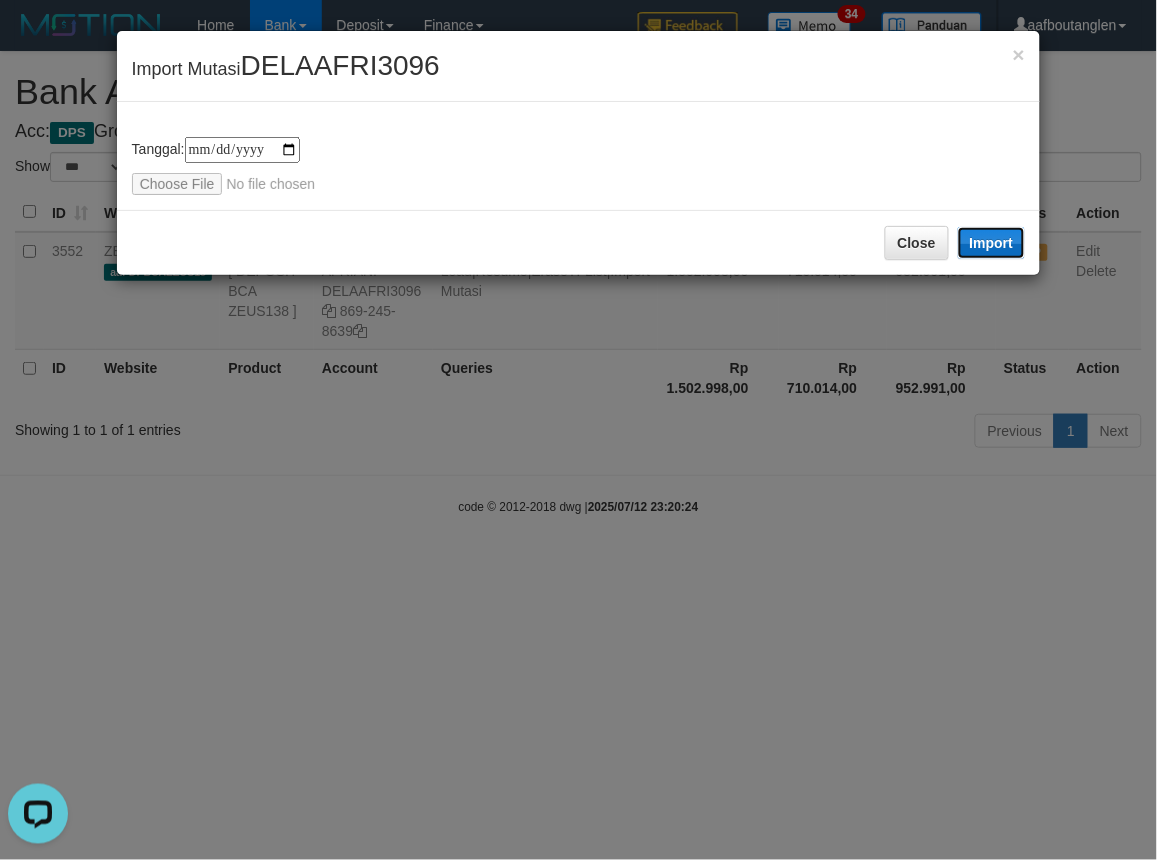 click on "Import" at bounding box center [992, 243] 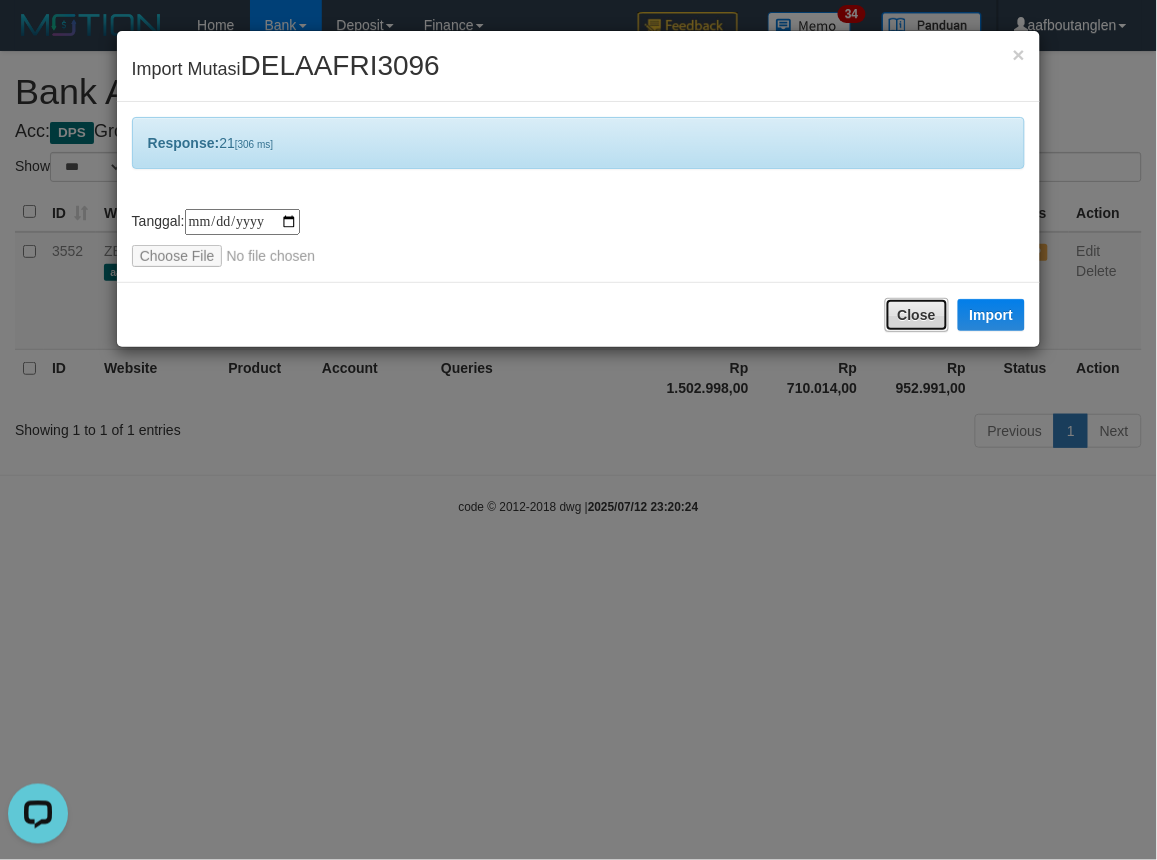 click on "Close" at bounding box center (917, 315) 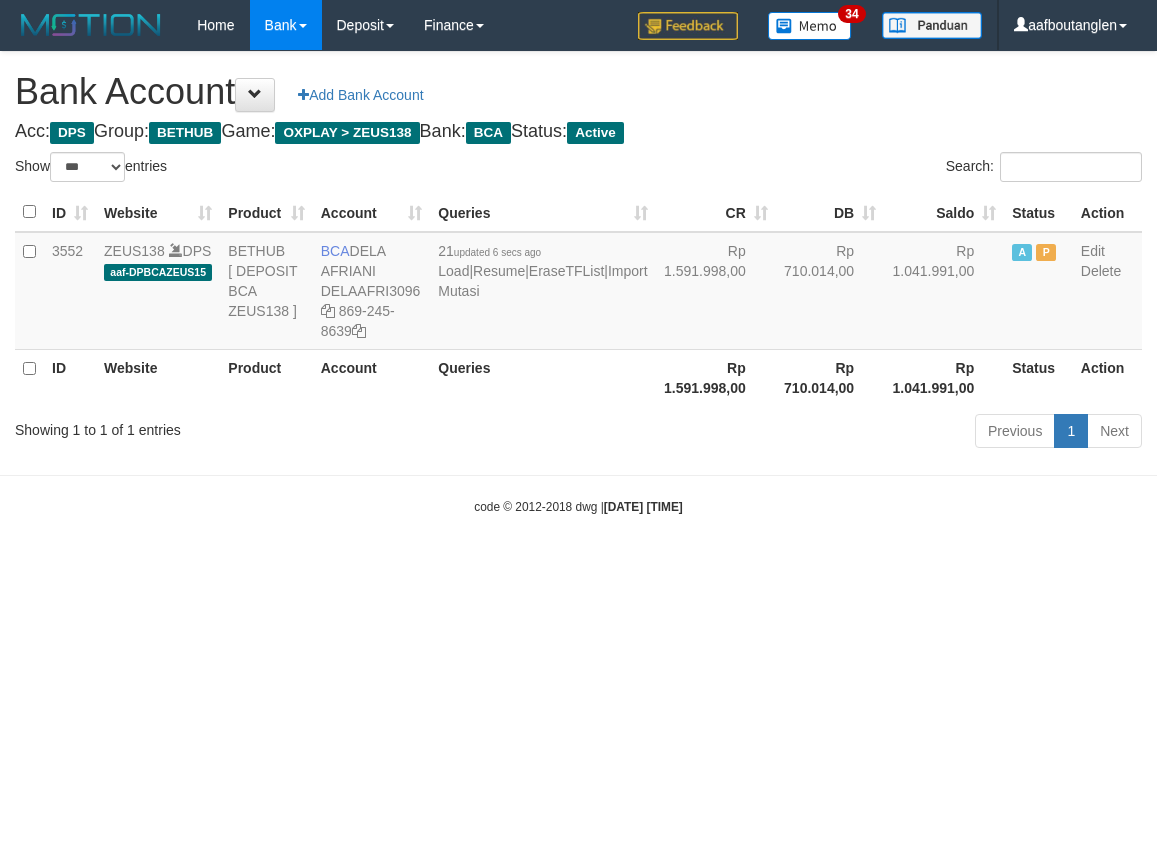 select on "***" 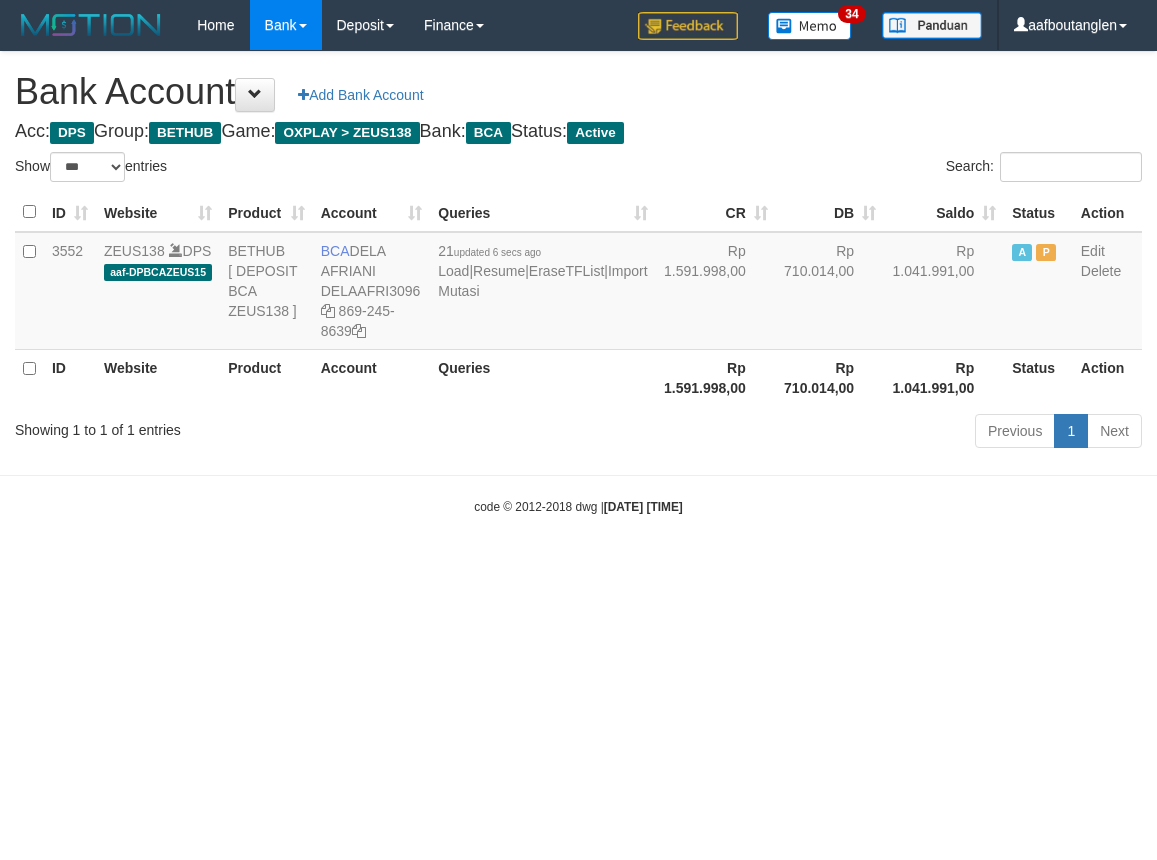 scroll, scrollTop: 0, scrollLeft: 0, axis: both 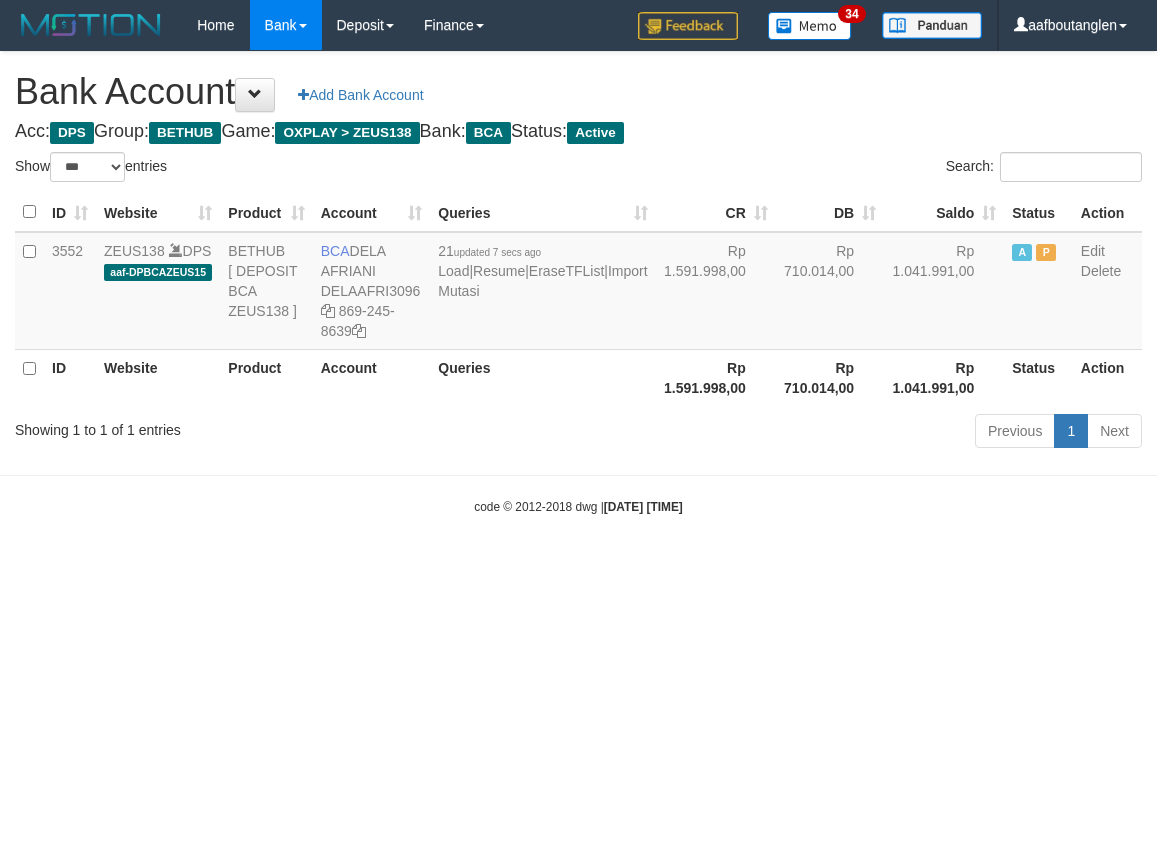 select on "***" 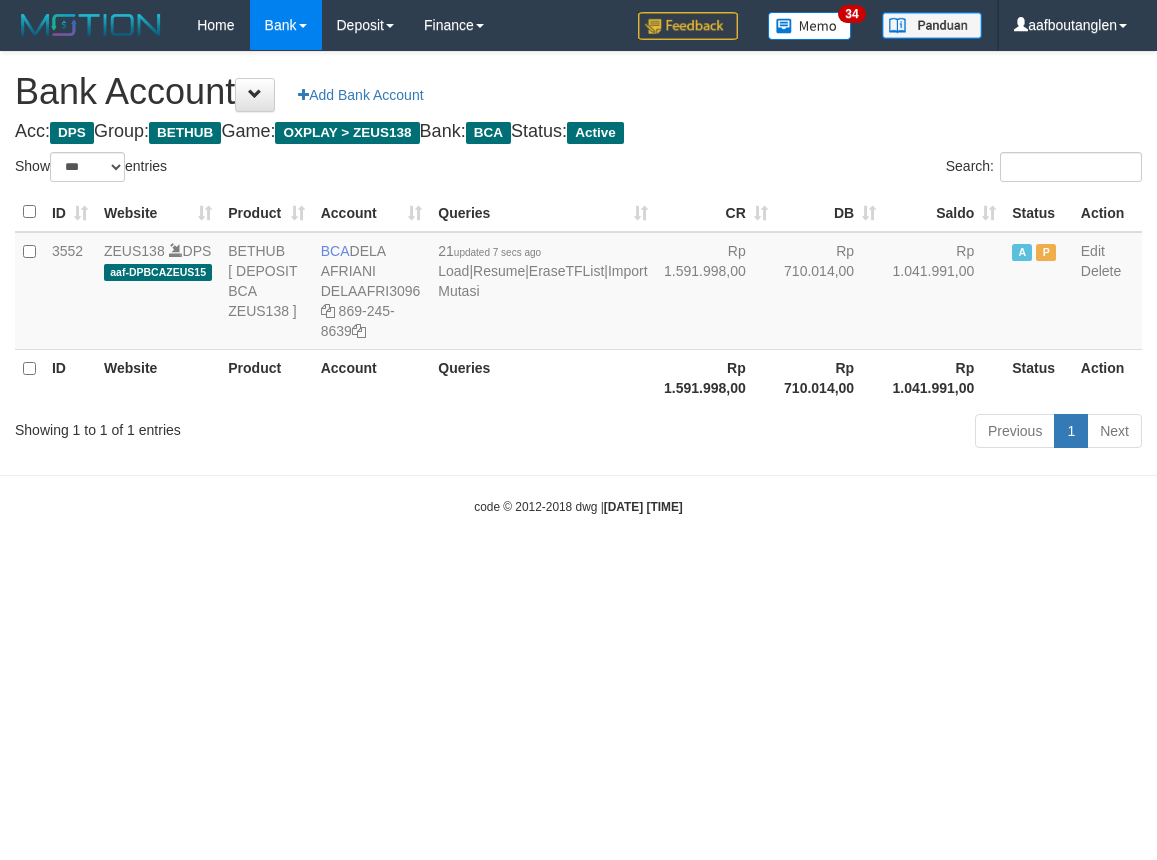 scroll, scrollTop: 0, scrollLeft: 0, axis: both 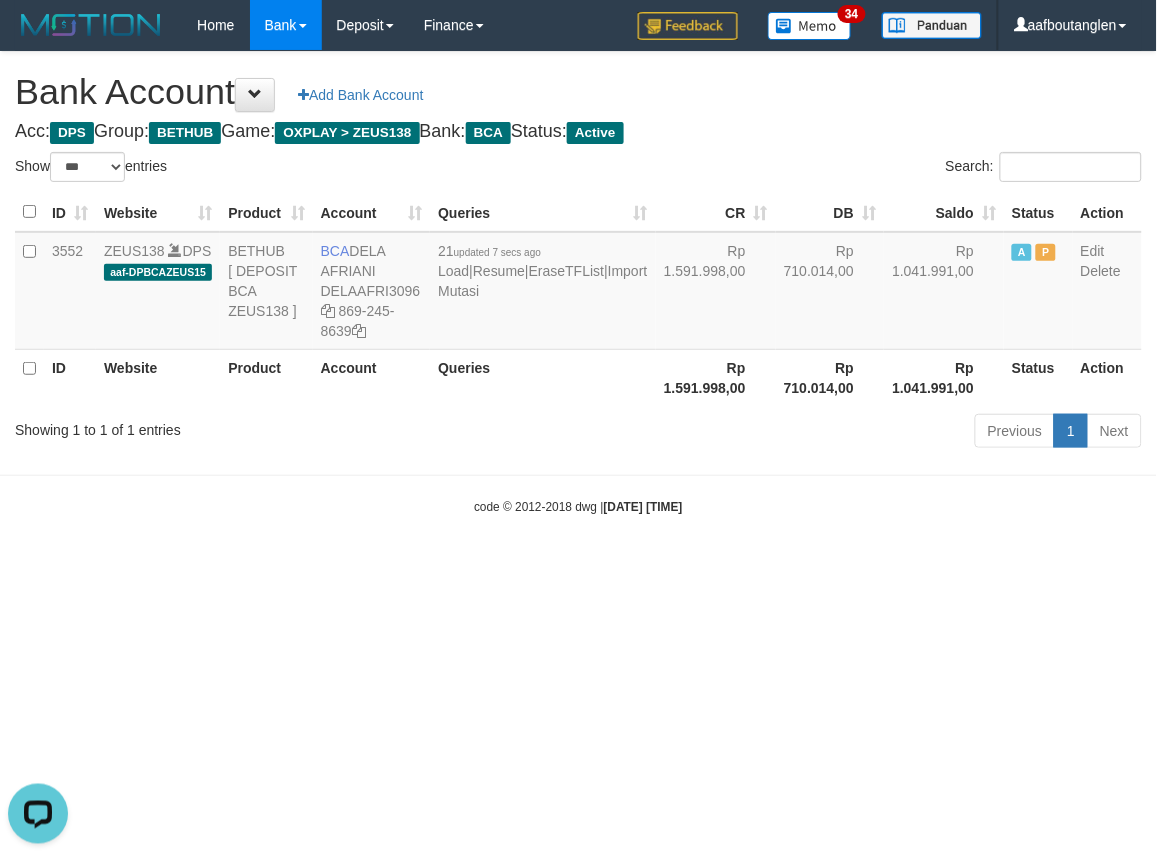 click on "Toggle navigation
Home
Bank
Account List
Deposit
DPS List
History
Note DPS
Finance
Financial Data
aafboutanglen
My Profile
Log Out
34" at bounding box center (578, 283) 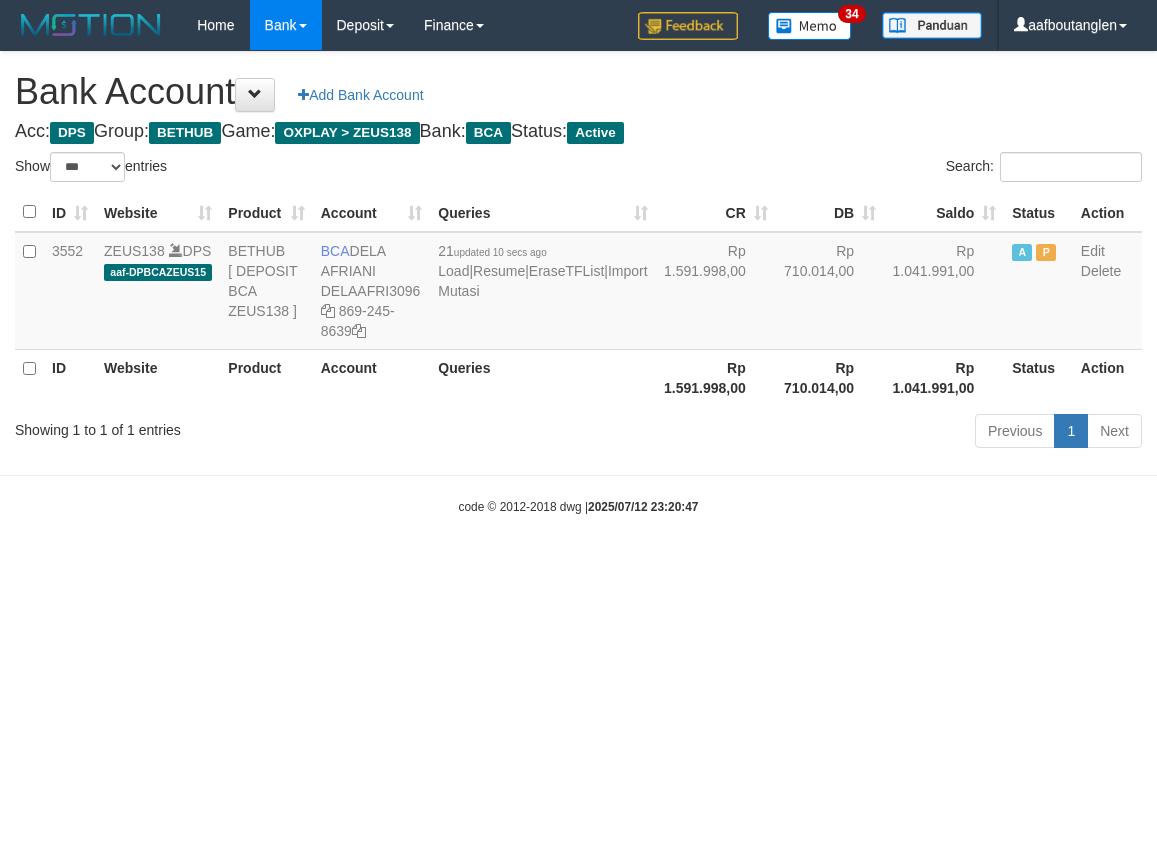 select on "***" 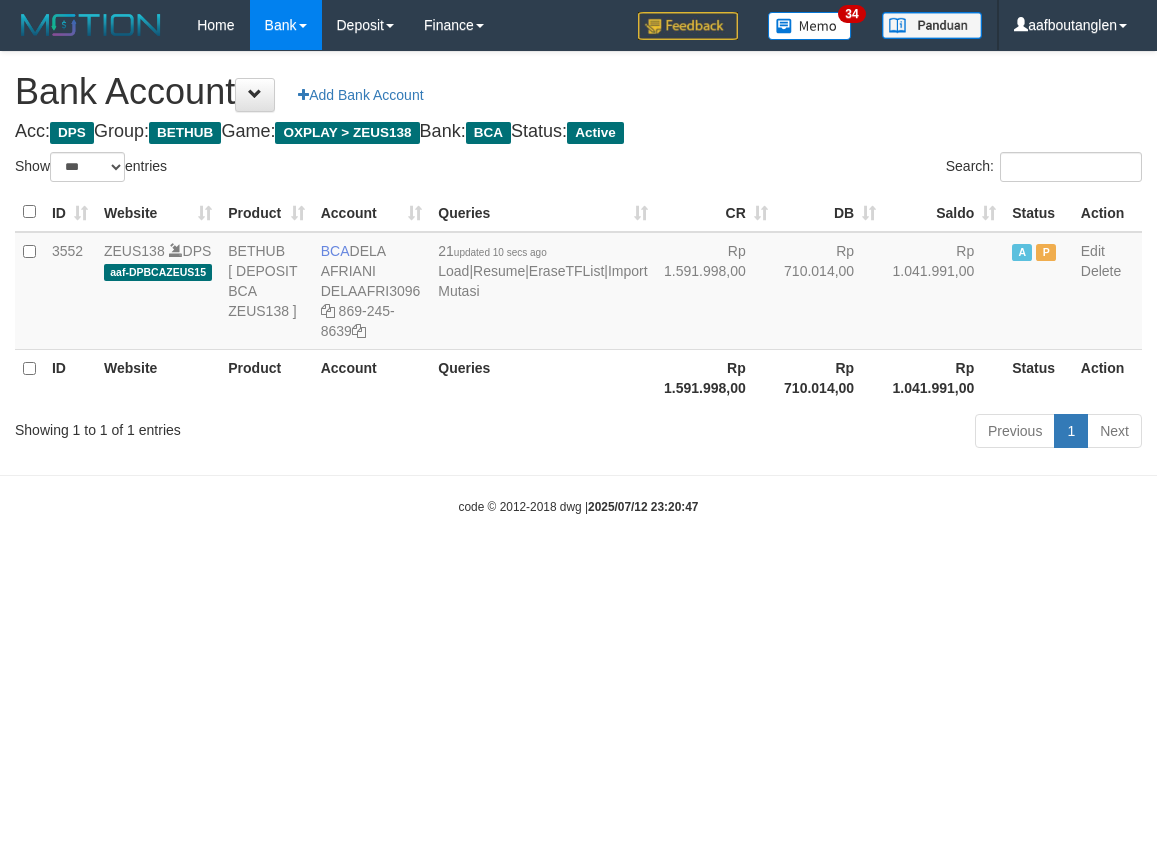 scroll, scrollTop: 0, scrollLeft: 0, axis: both 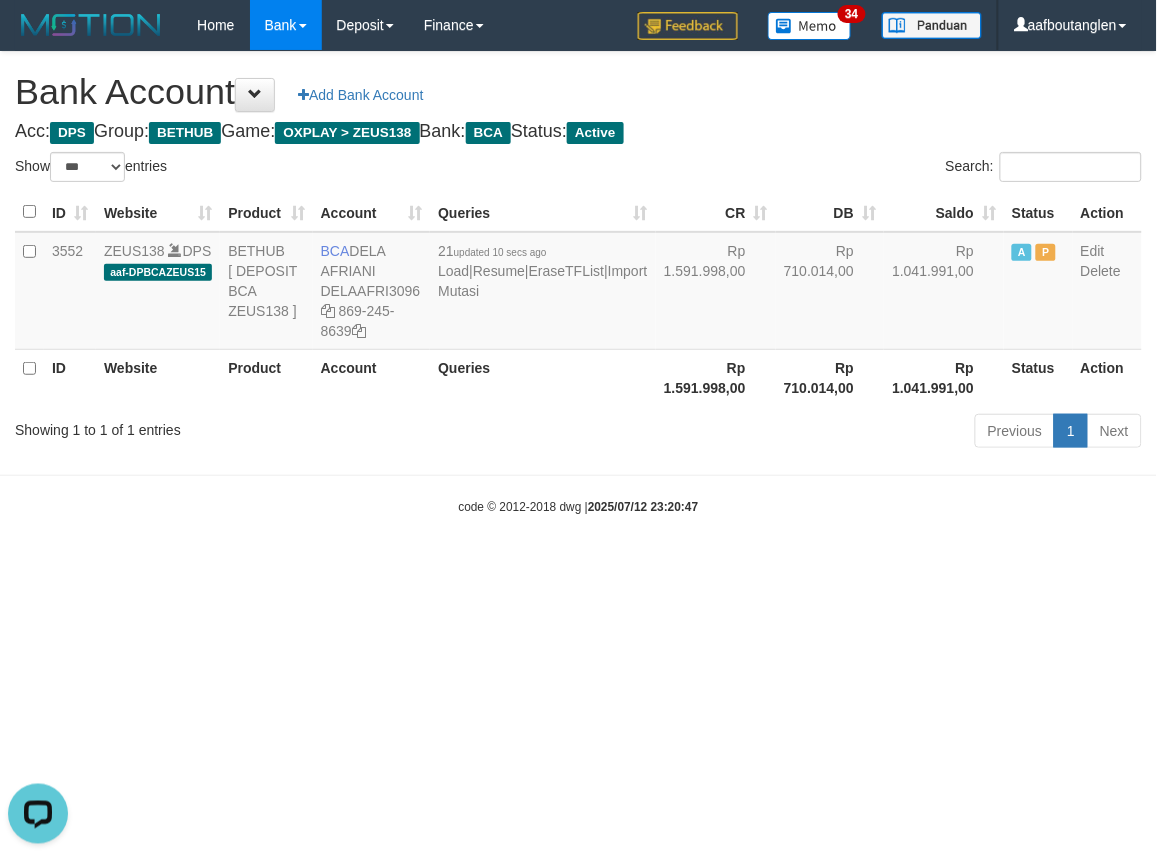 click on "Toggle navigation
Home
Bank
Account List
Deposit
DPS List
History
Note DPS
Finance
Financial Data
aafboutanglen
My Profile
Log Out
34" at bounding box center [578, 283] 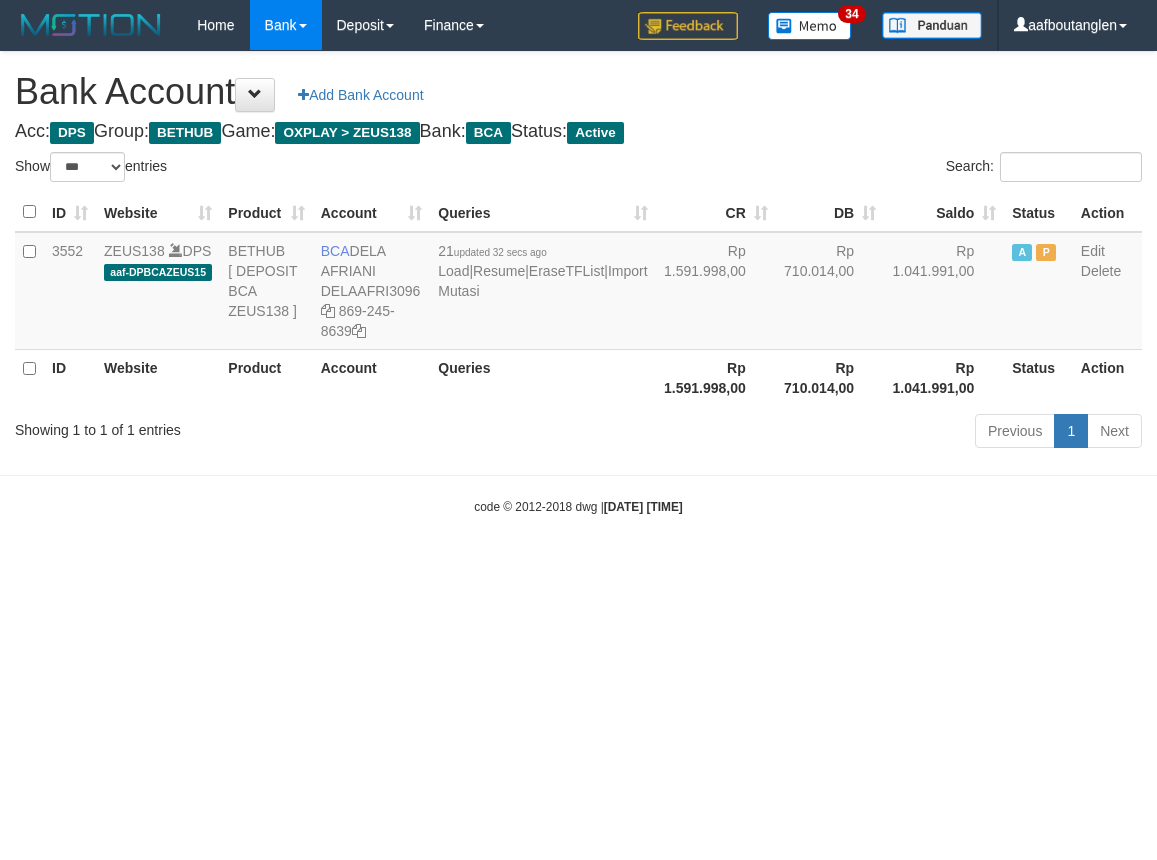select on "***" 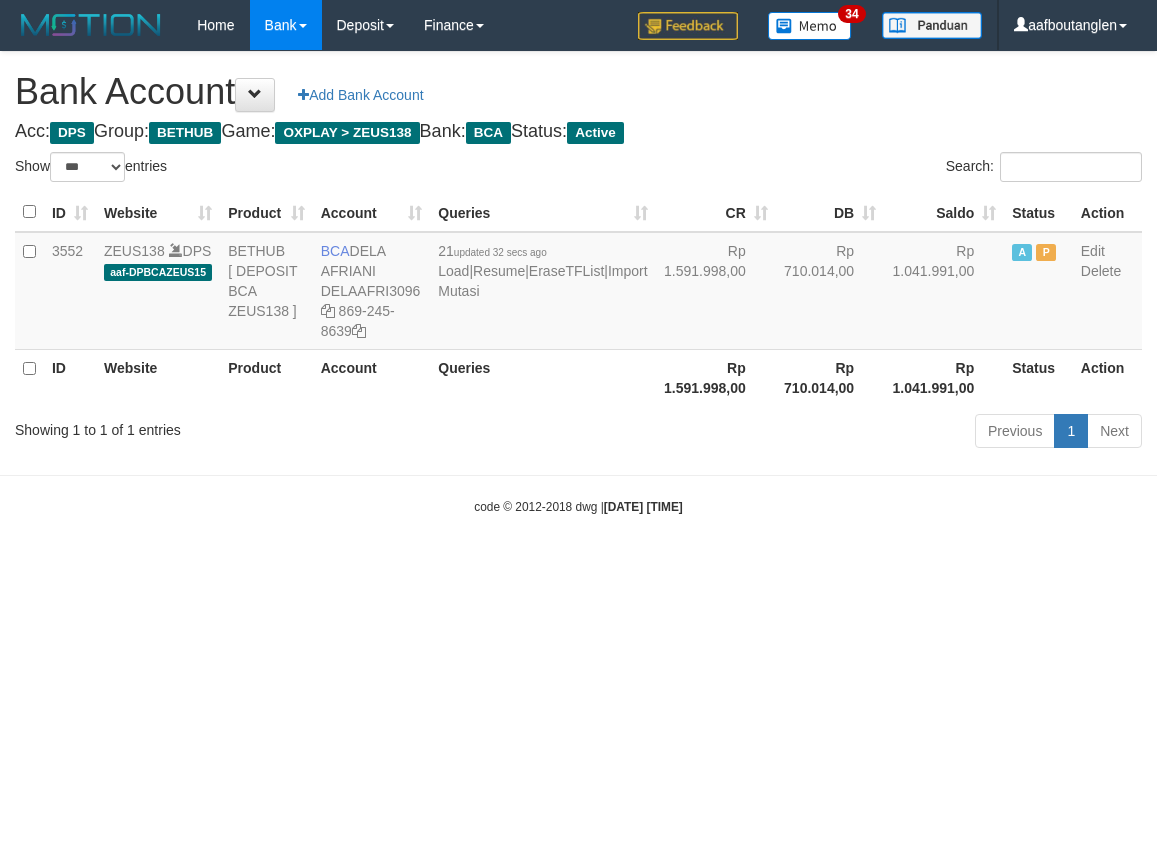 scroll, scrollTop: 0, scrollLeft: 0, axis: both 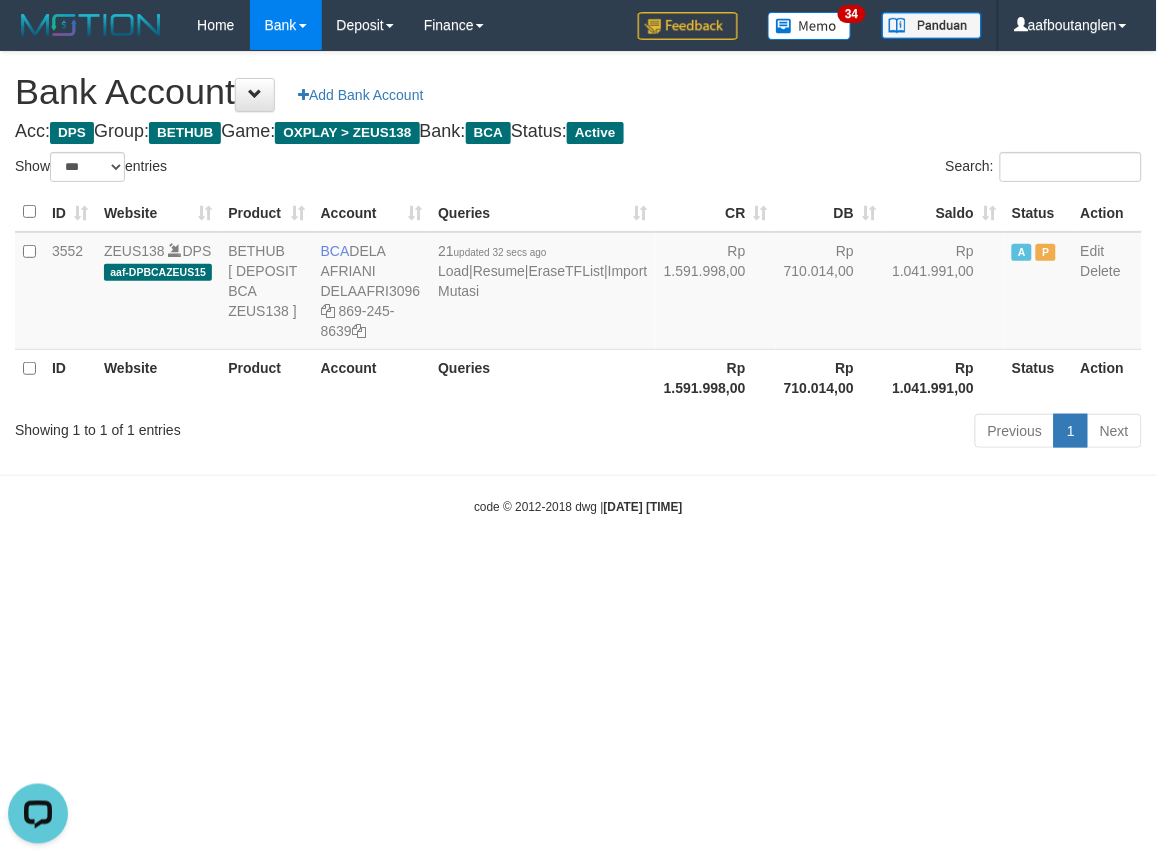 drag, startPoint x: 841, startPoint y: 535, endPoint x: 826, endPoint y: 536, distance: 15.033297 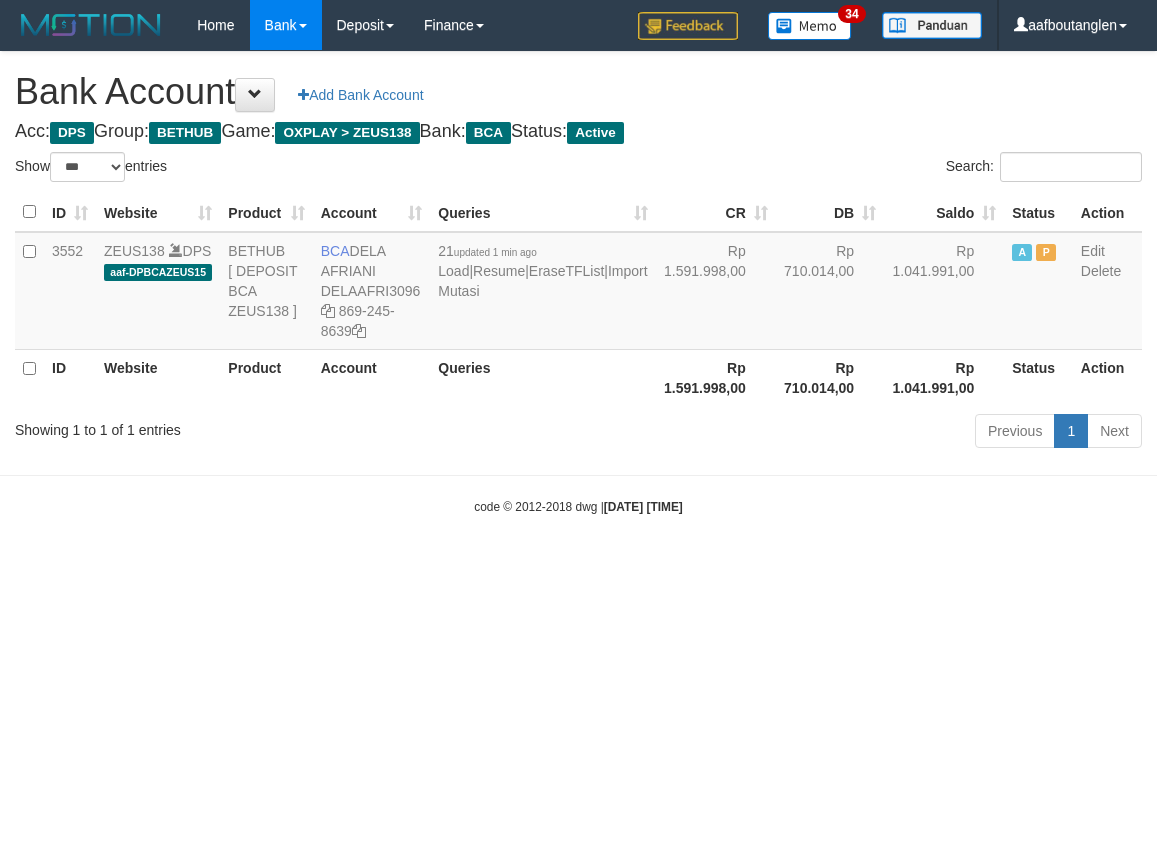 select on "***" 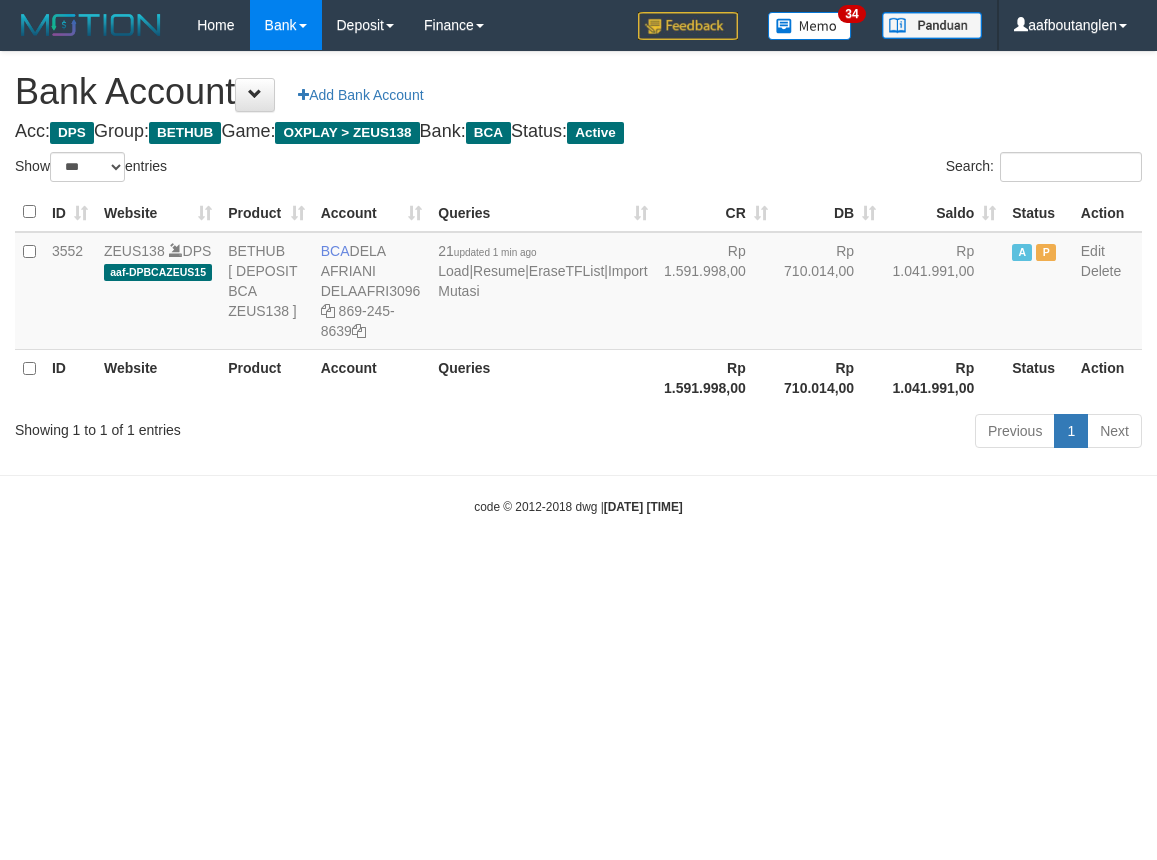 scroll, scrollTop: 0, scrollLeft: 0, axis: both 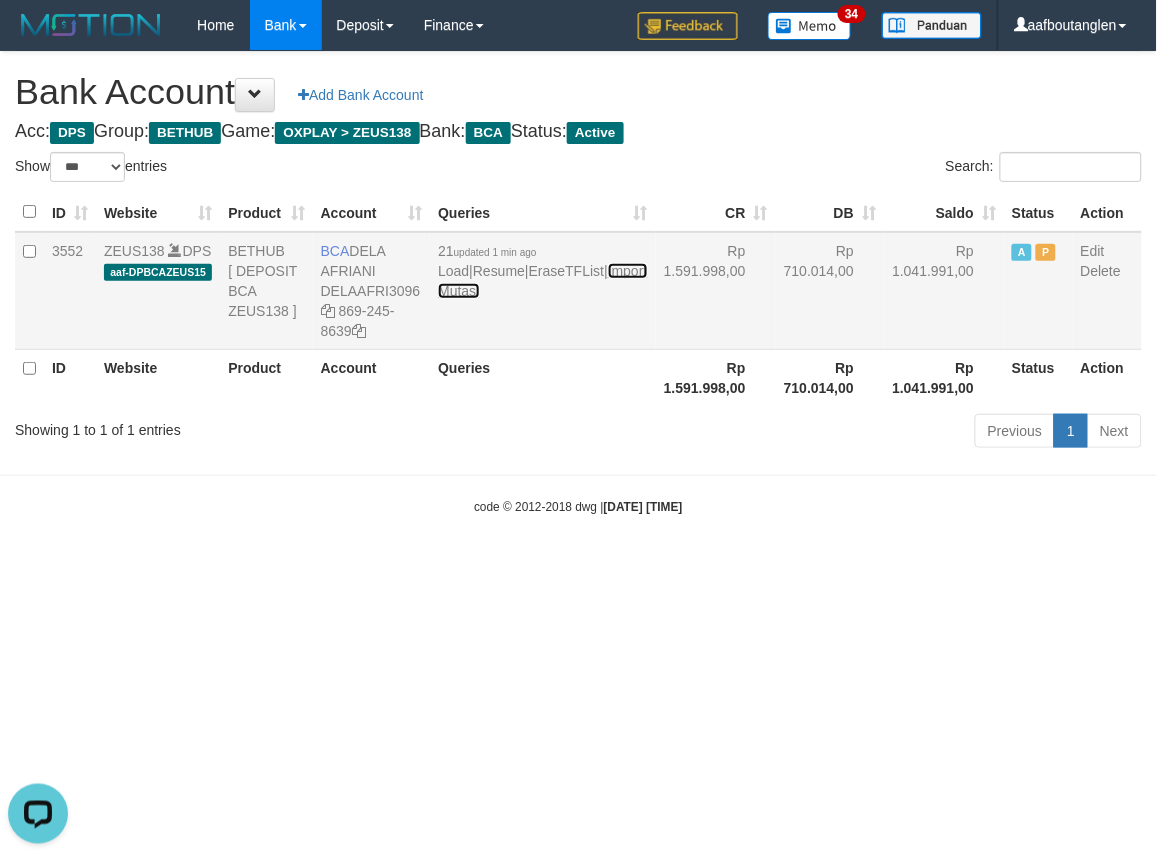 click on "Import Mutasi" at bounding box center (542, 281) 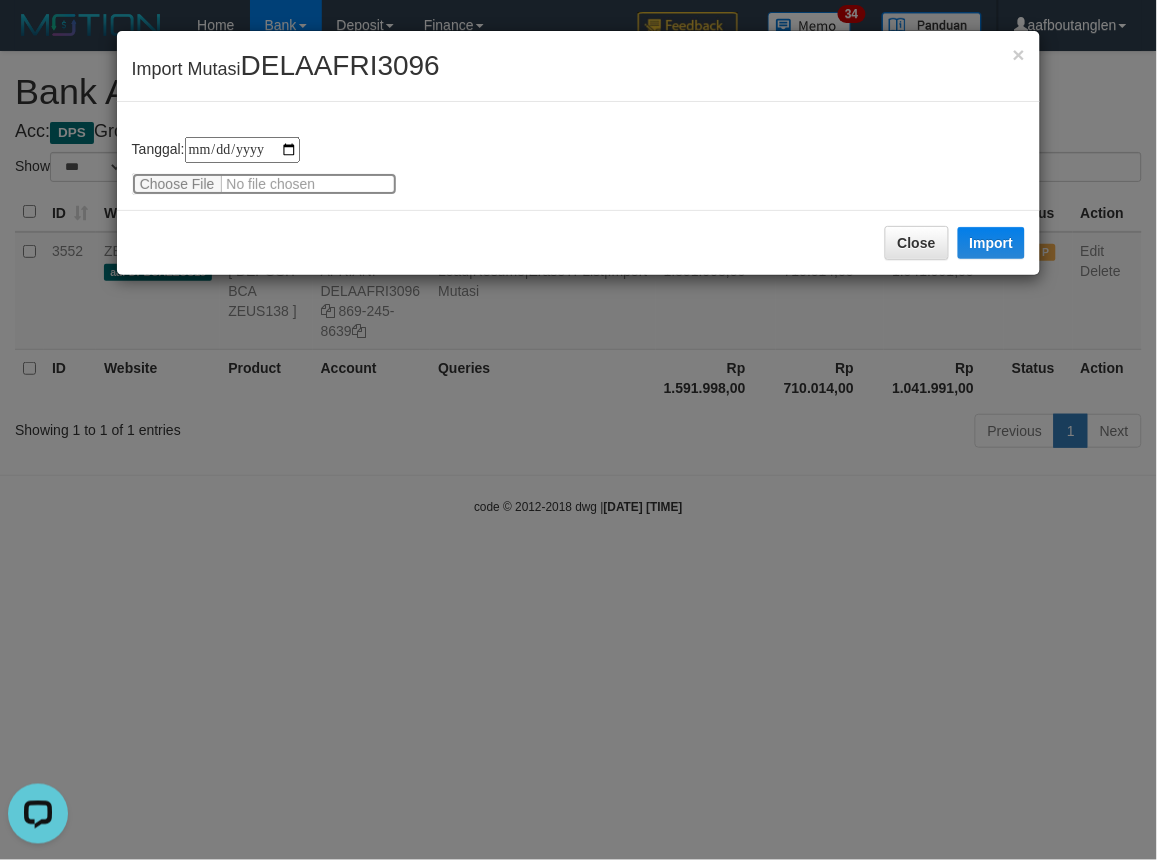 click at bounding box center [264, 184] 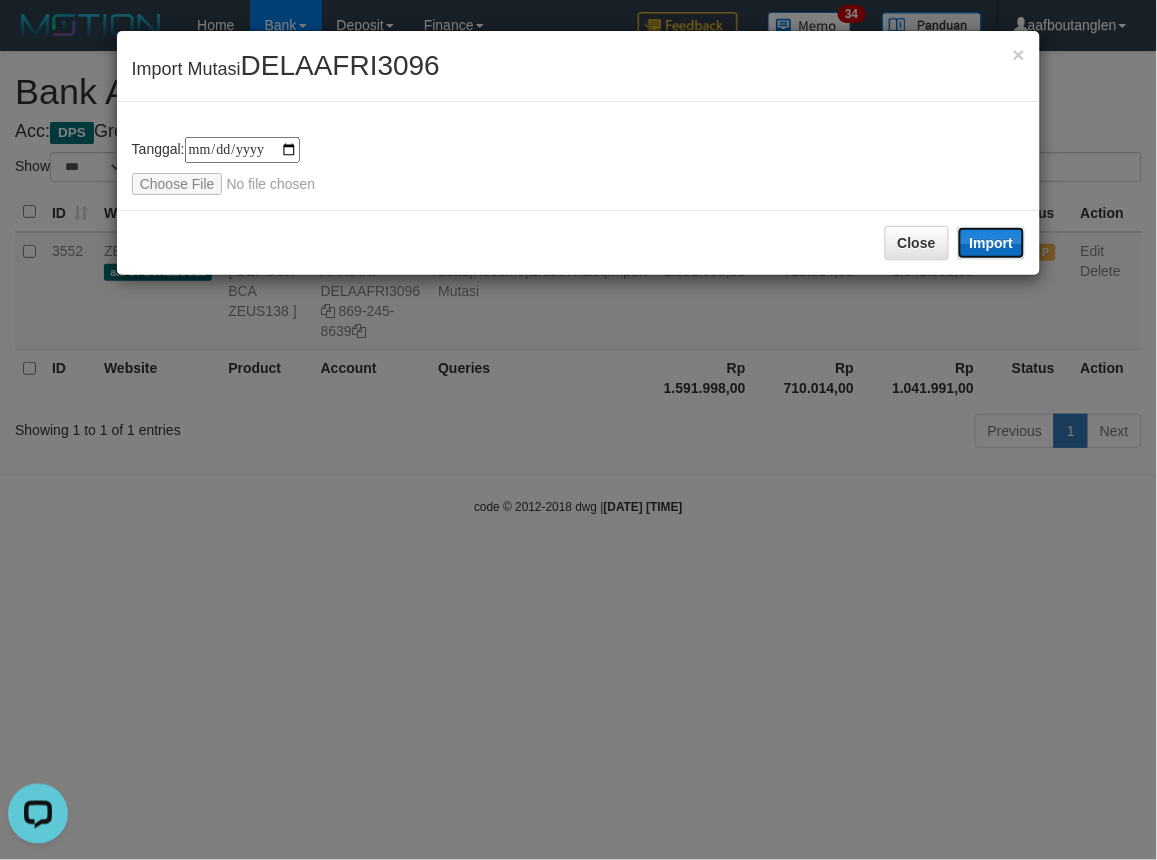 click on "Import" at bounding box center (992, 243) 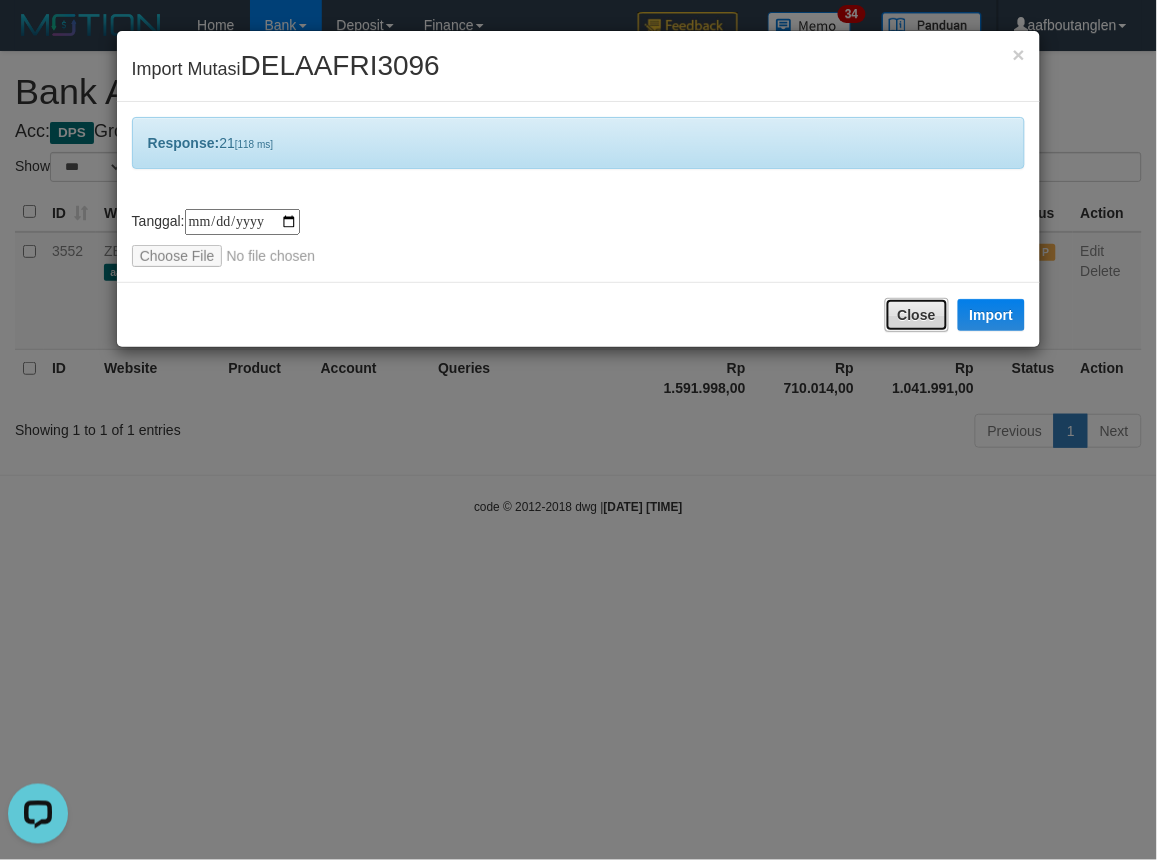 click on "Close" at bounding box center [917, 315] 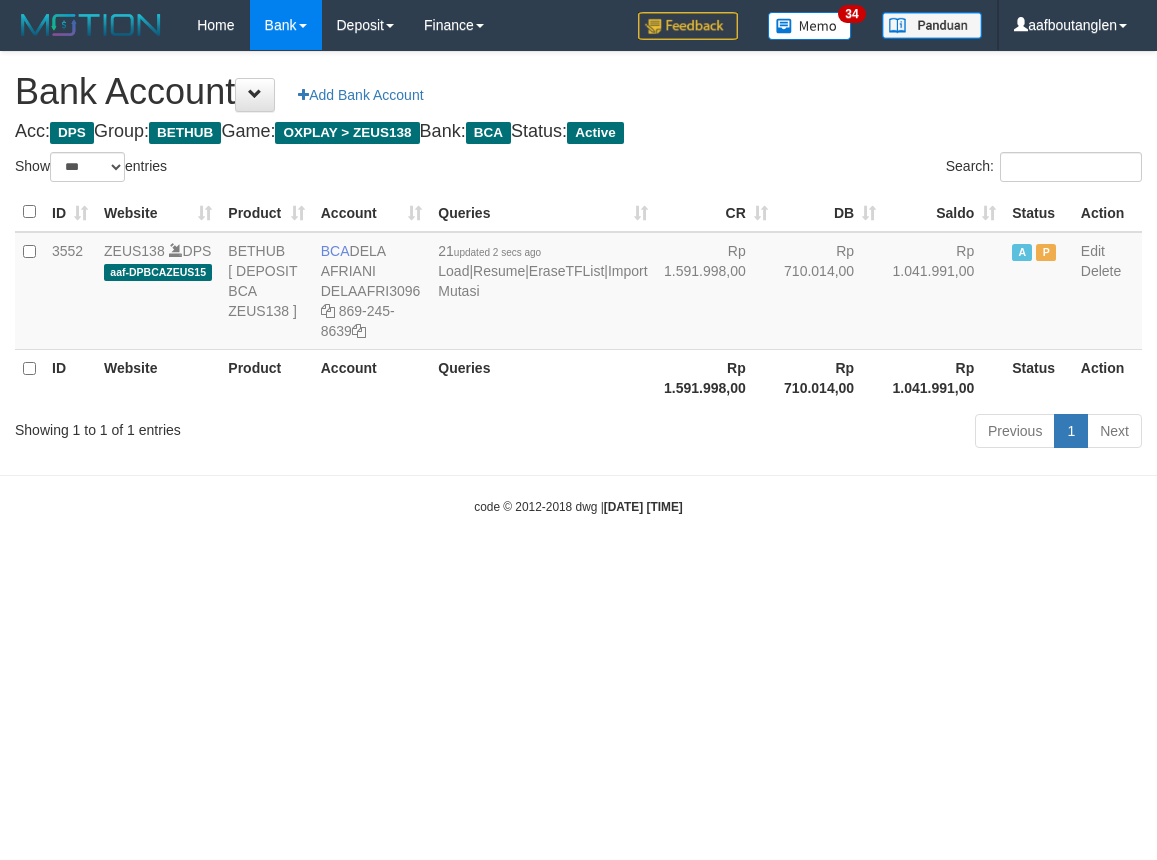 select on "***" 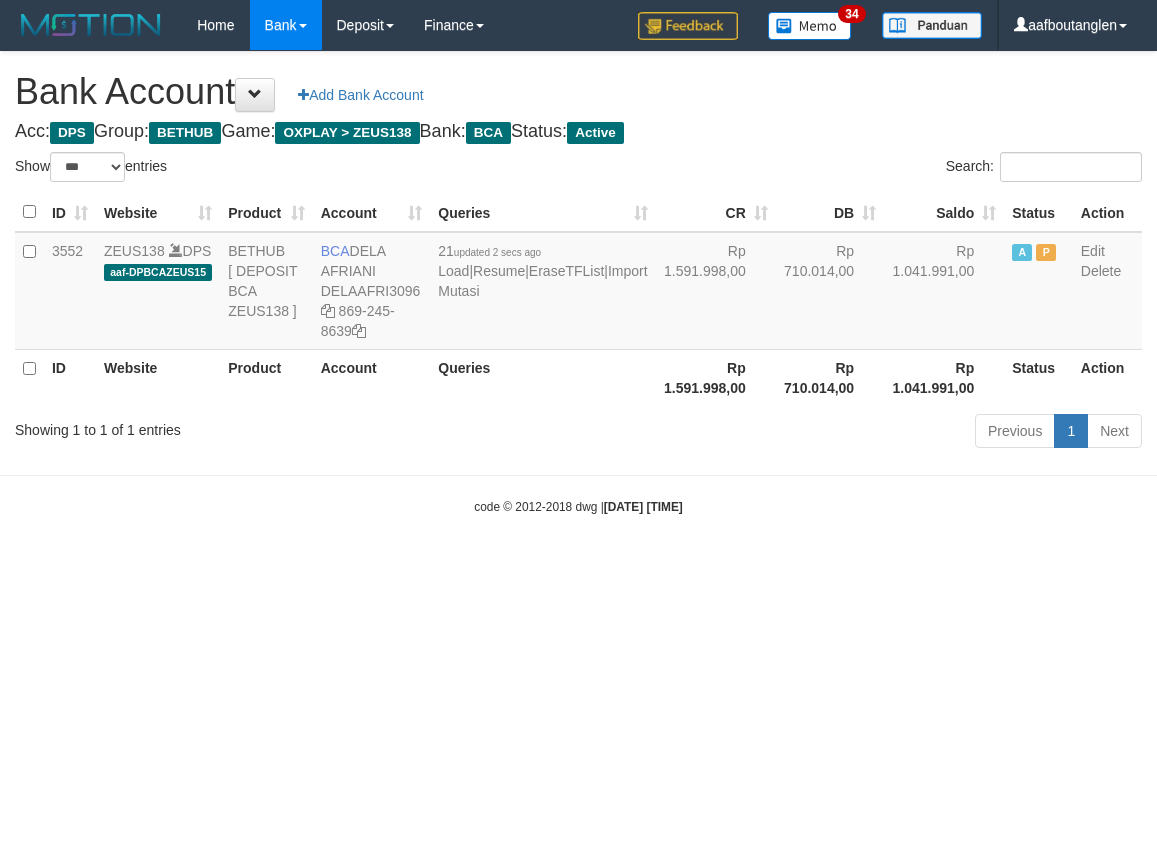 scroll, scrollTop: 0, scrollLeft: 0, axis: both 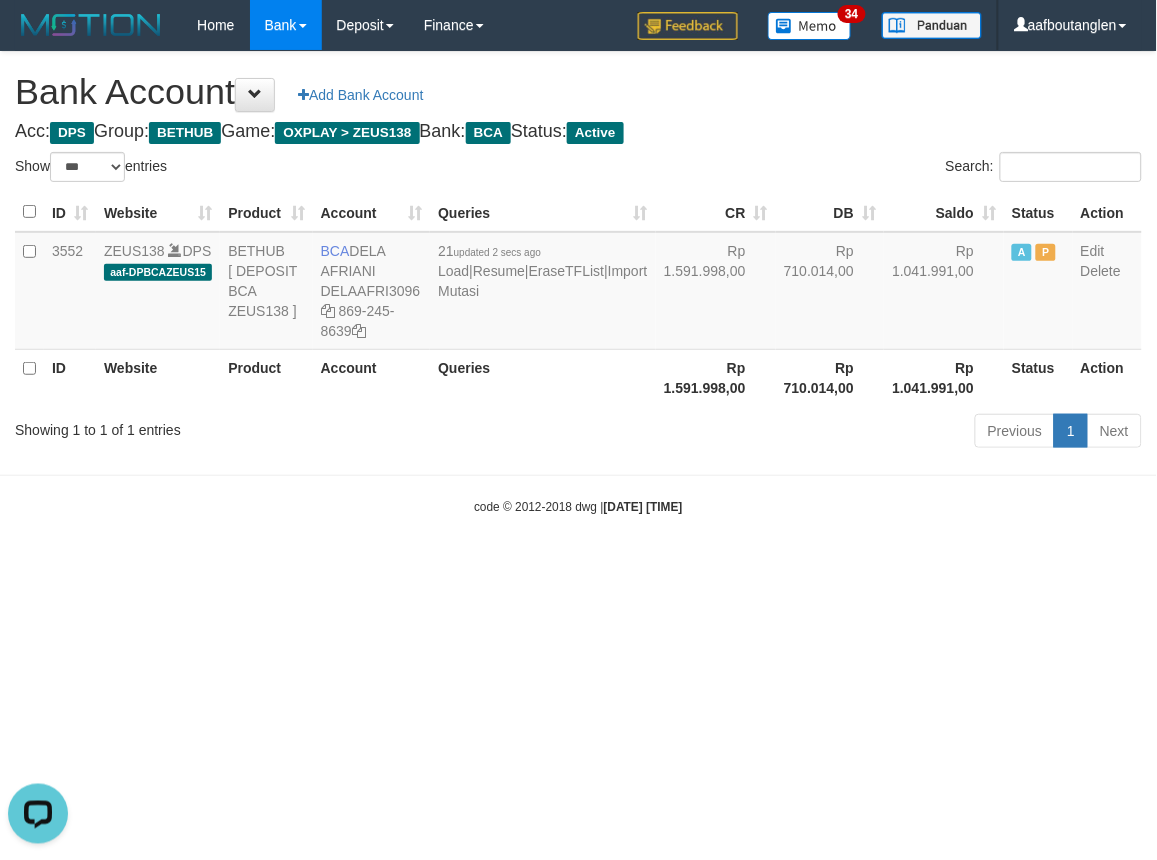click on "Toggle navigation
Home
Bank
Account List
Deposit
DPS List
History
Note DPS
Finance
Financial Data
aafboutanglen
My Profile
Log Out
34" at bounding box center [578, 283] 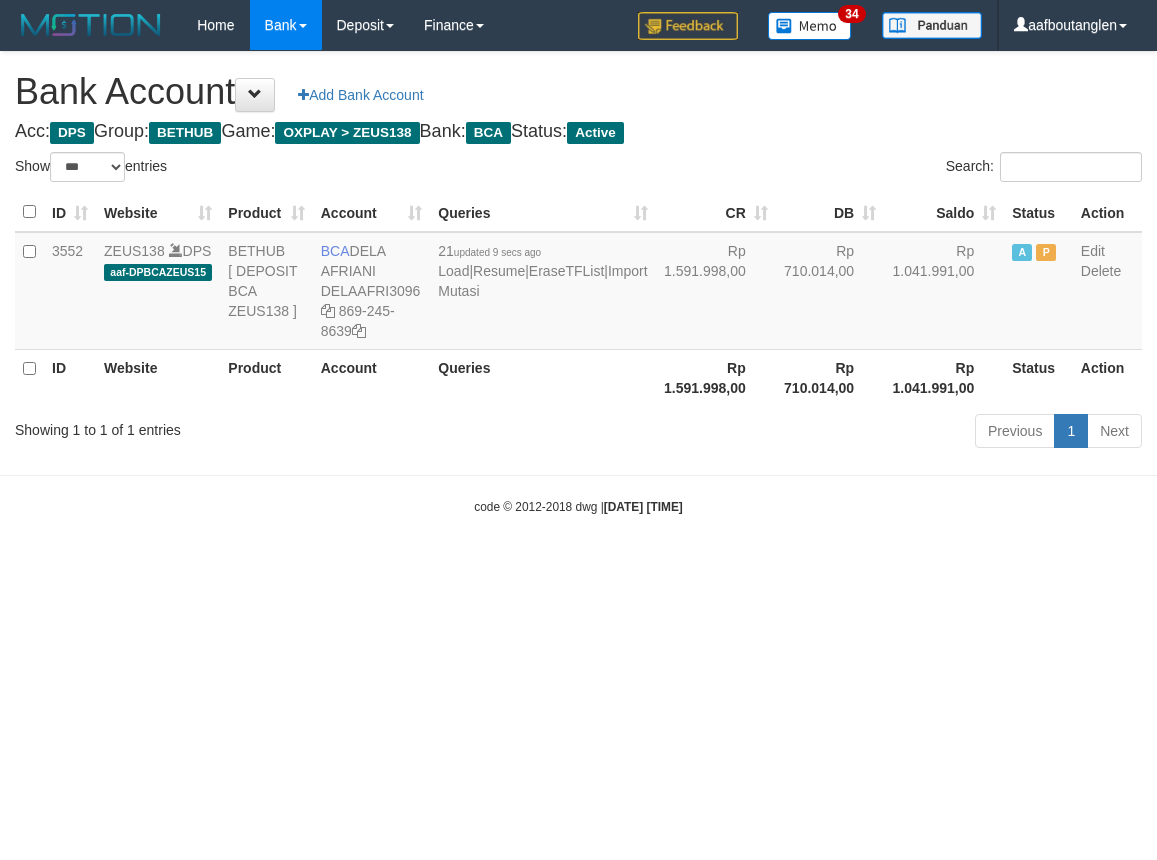 select on "***" 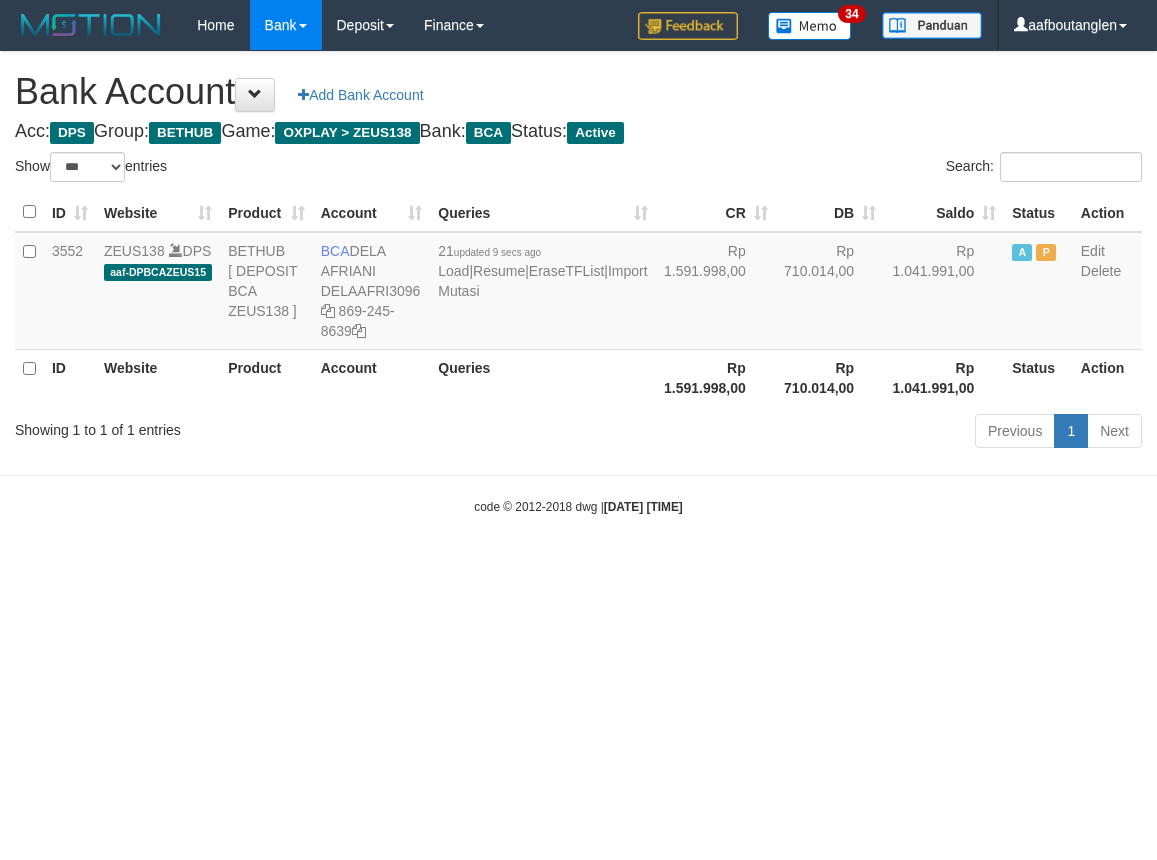 scroll, scrollTop: 0, scrollLeft: 0, axis: both 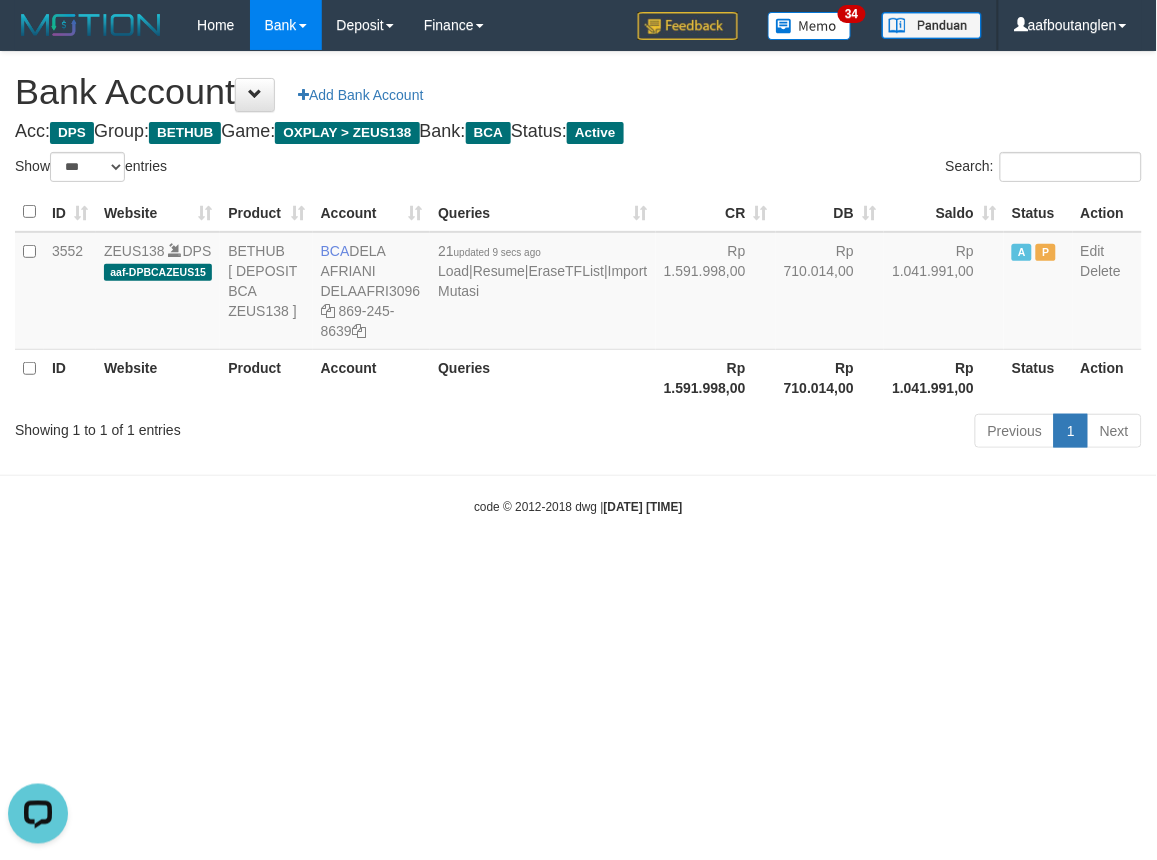 drag, startPoint x: 0, startPoint y: 608, endPoint x: 5, endPoint y: 622, distance: 14.866069 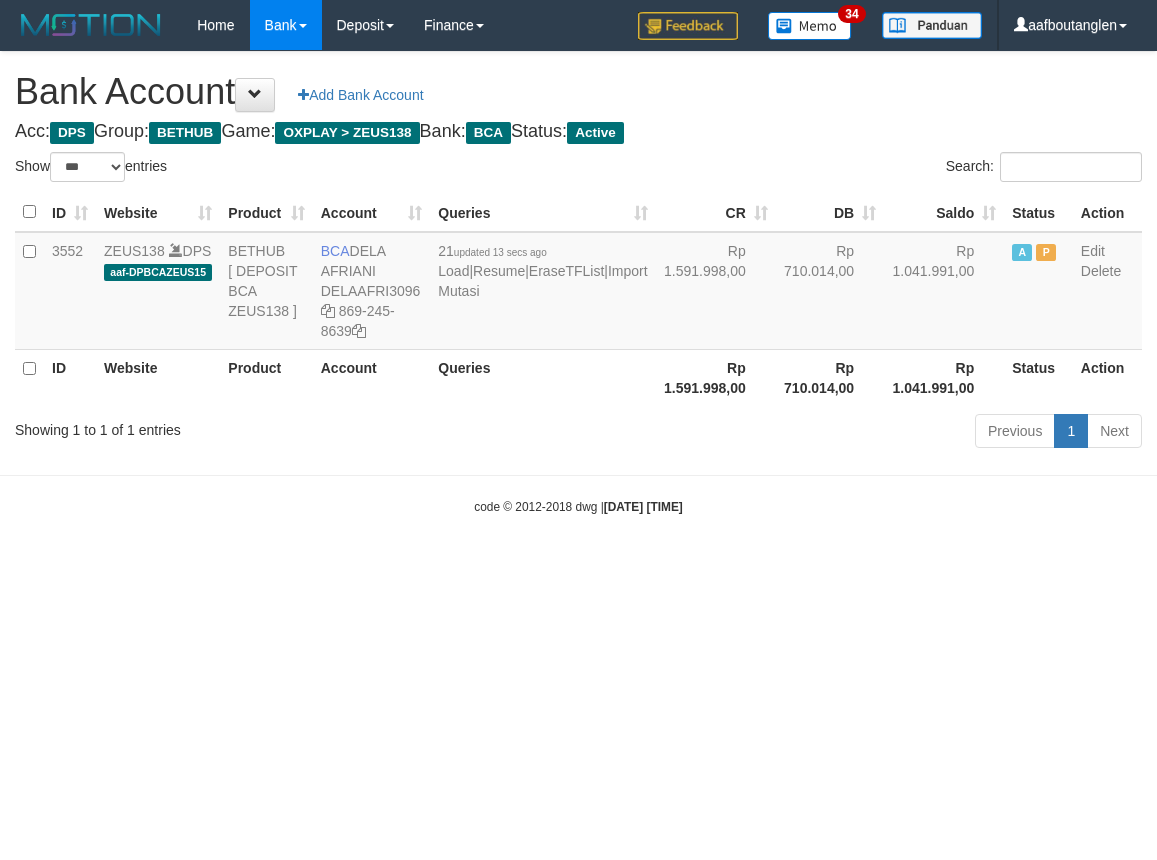 select on "***" 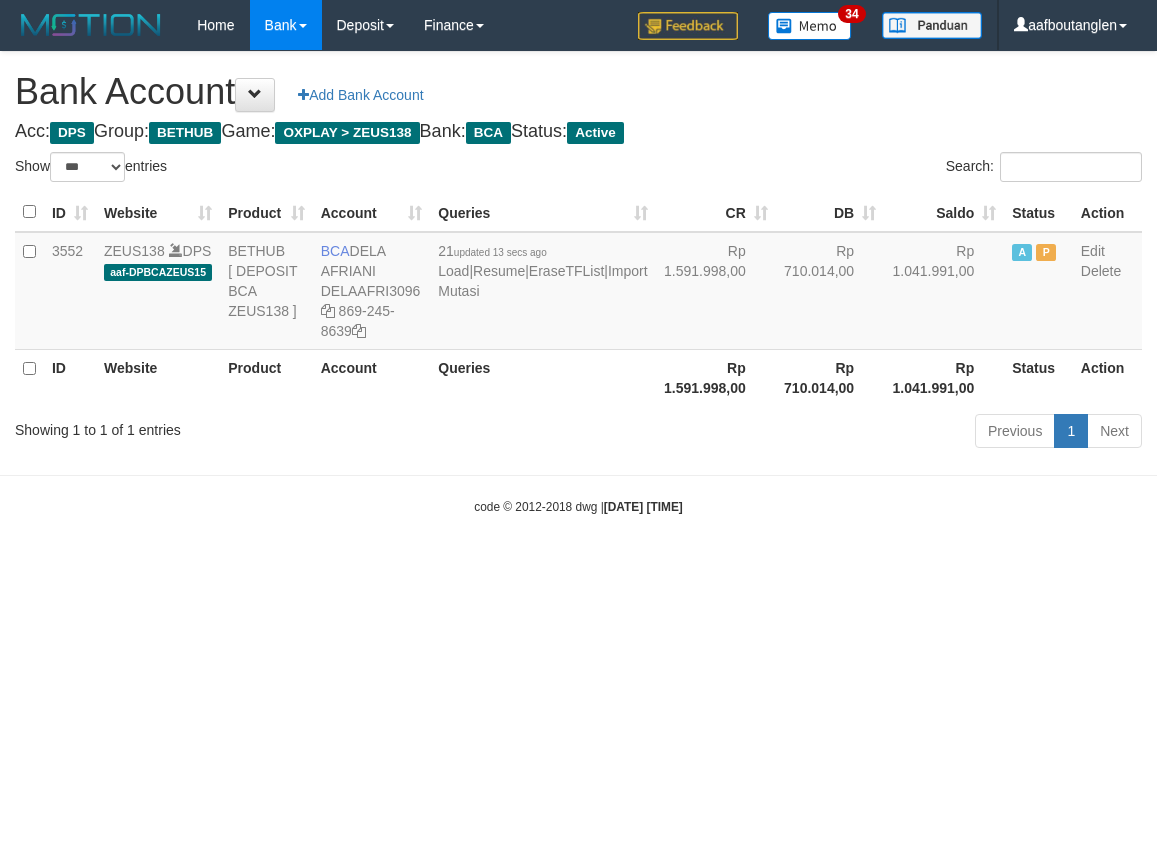 scroll, scrollTop: 0, scrollLeft: 0, axis: both 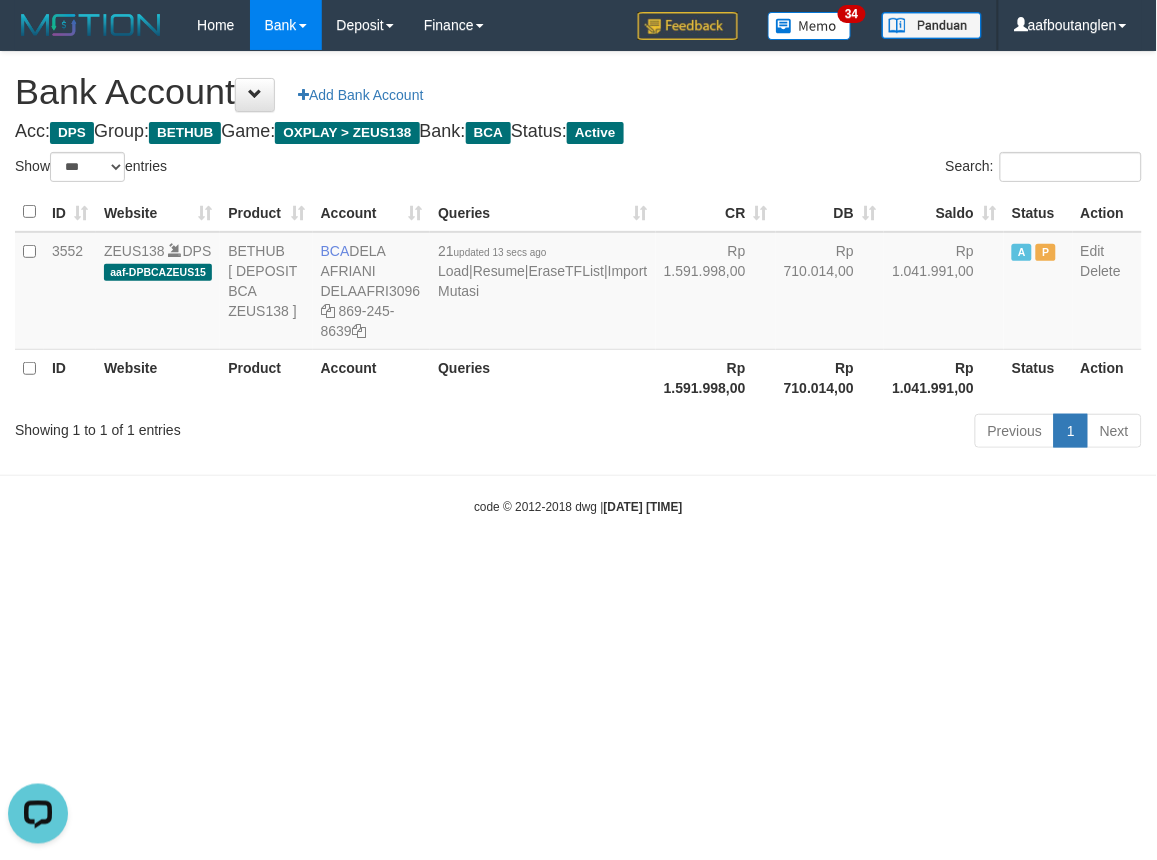 click on "Toggle navigation
Home
Bank
Account List
Deposit
DPS List
History
Note DPS
Finance
Financial Data
aafboutanglen
My Profile
Log Out
34" at bounding box center (578, 283) 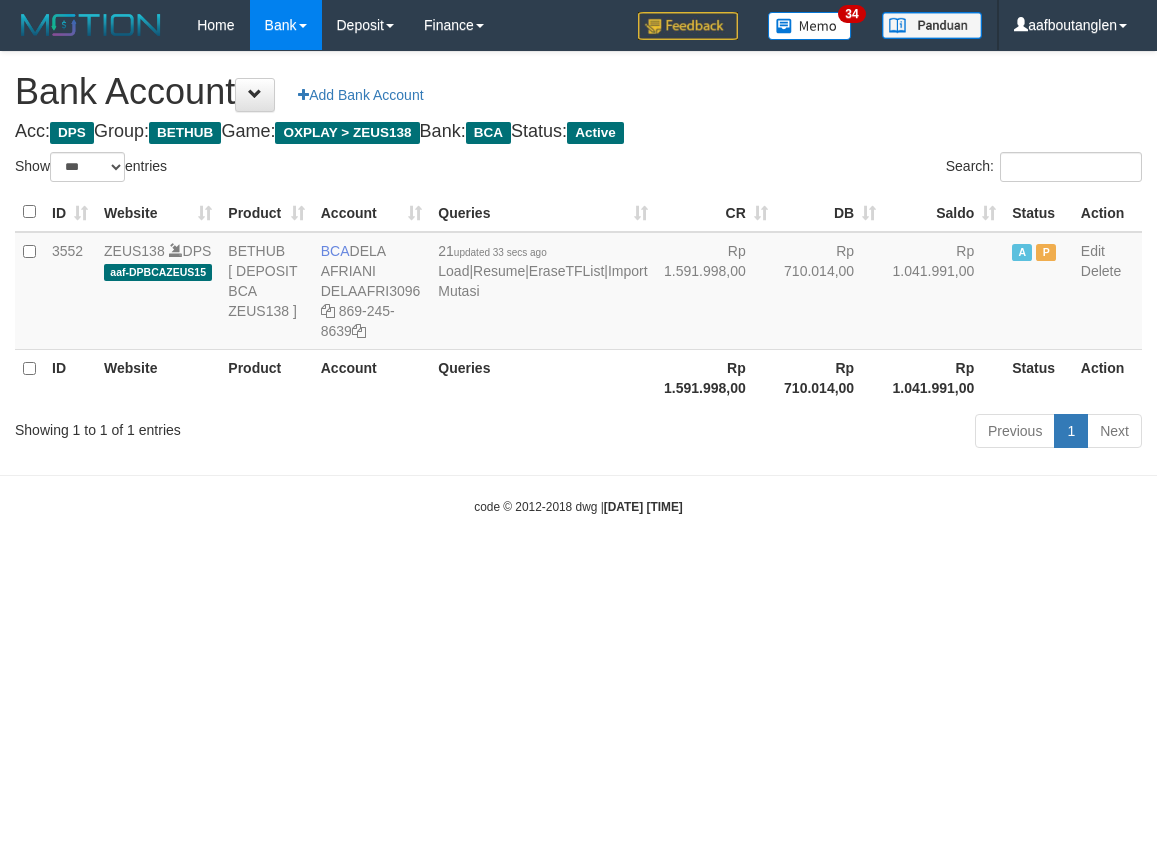 select on "***" 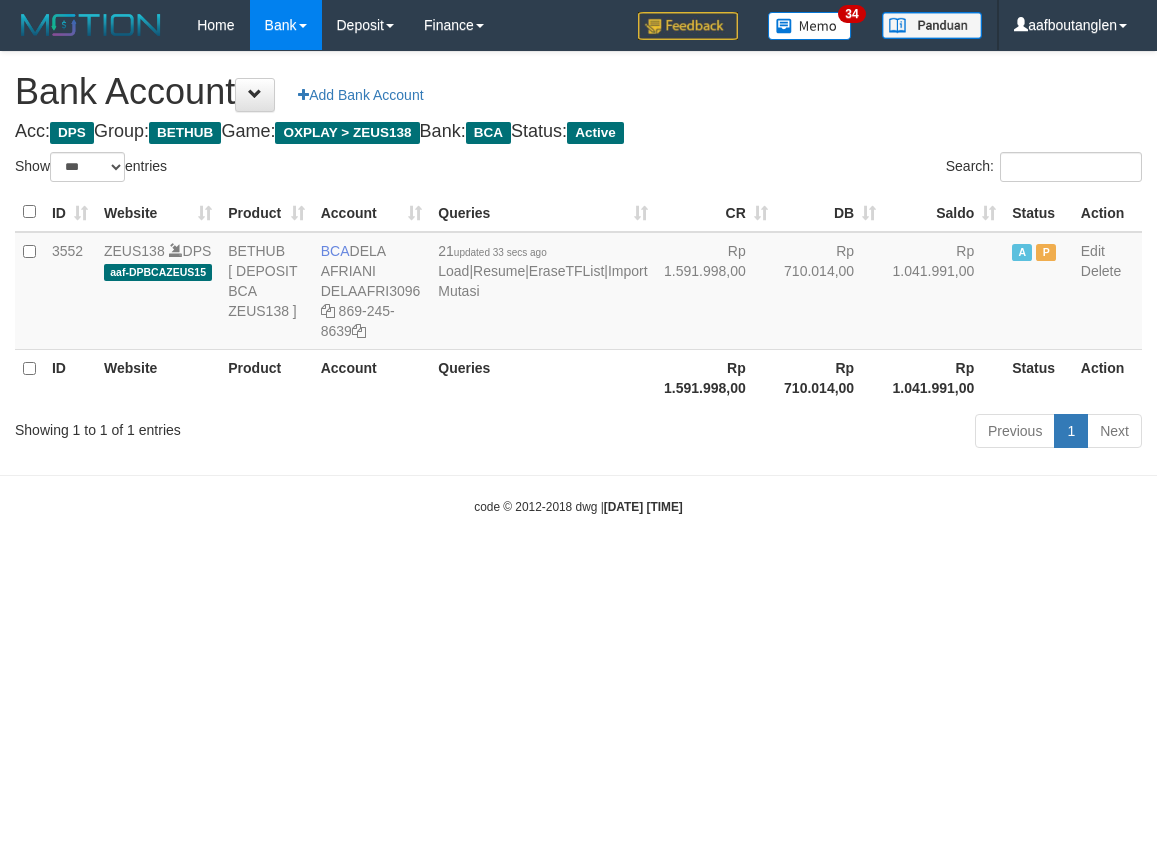scroll, scrollTop: 0, scrollLeft: 0, axis: both 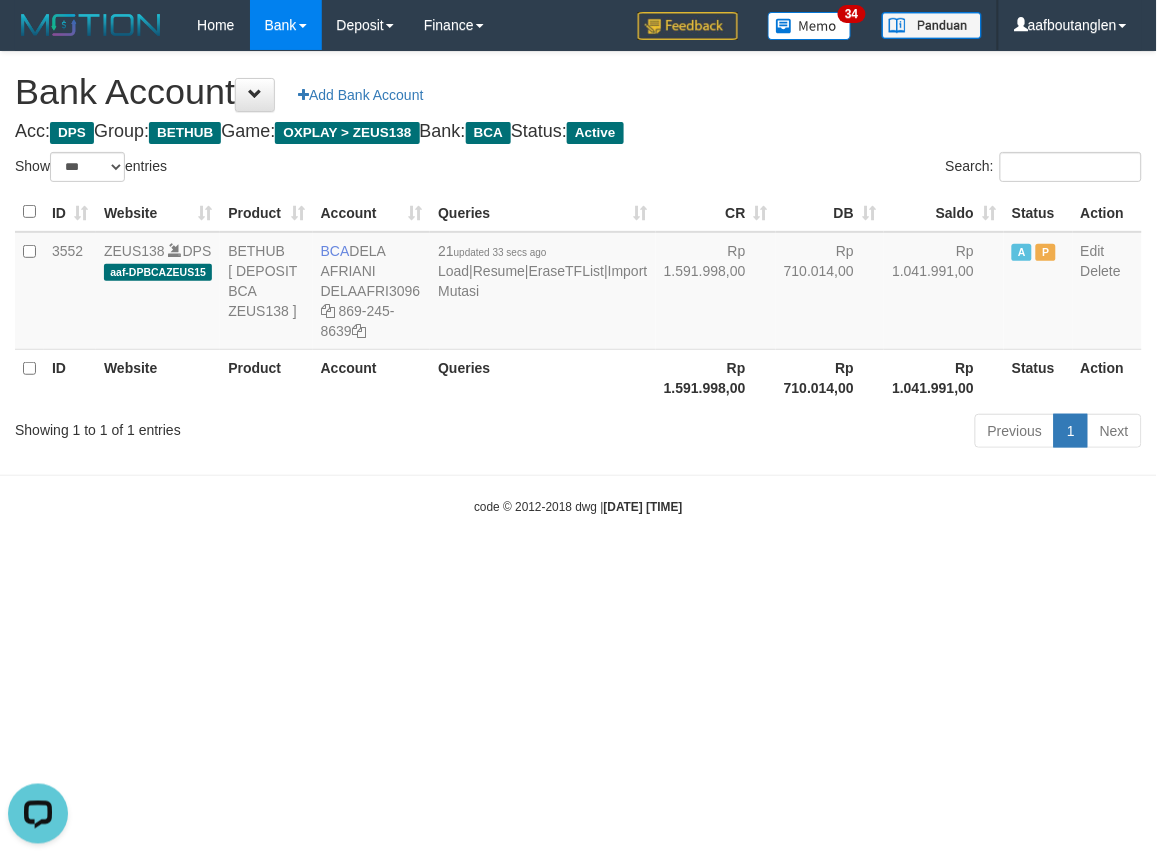 click on "Toggle navigation
Home
Bank
Account List
Deposit
DPS List
History
Note DPS
Finance
Financial Data
aafboutanglen
My Profile
Log Out
34" at bounding box center (578, 283) 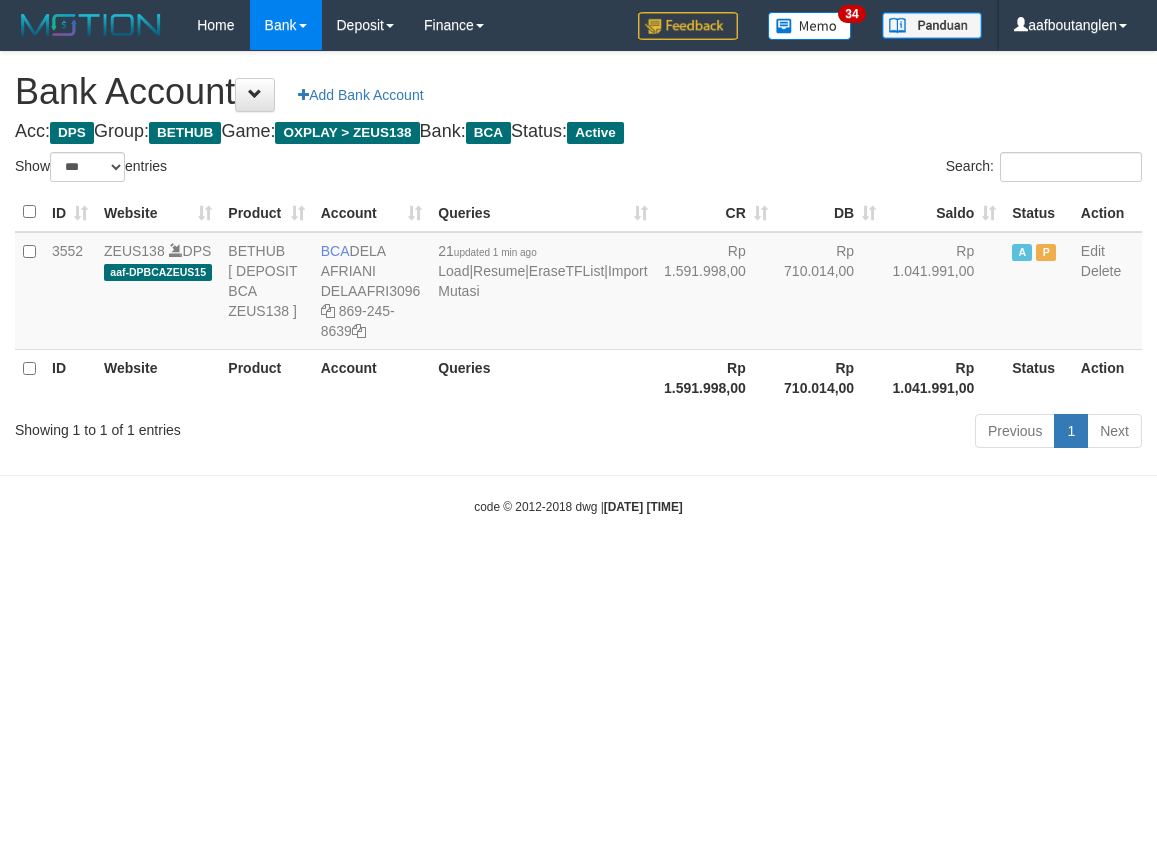 select on "***" 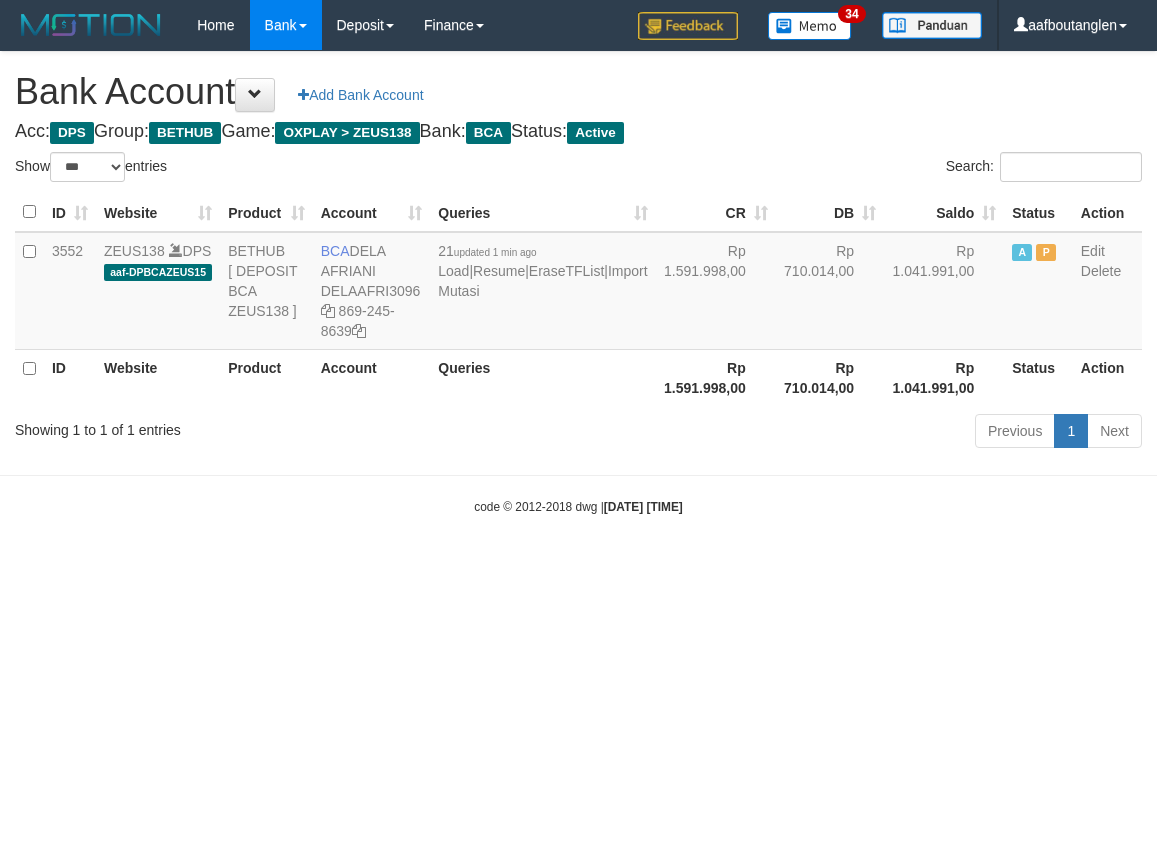 scroll, scrollTop: 0, scrollLeft: 0, axis: both 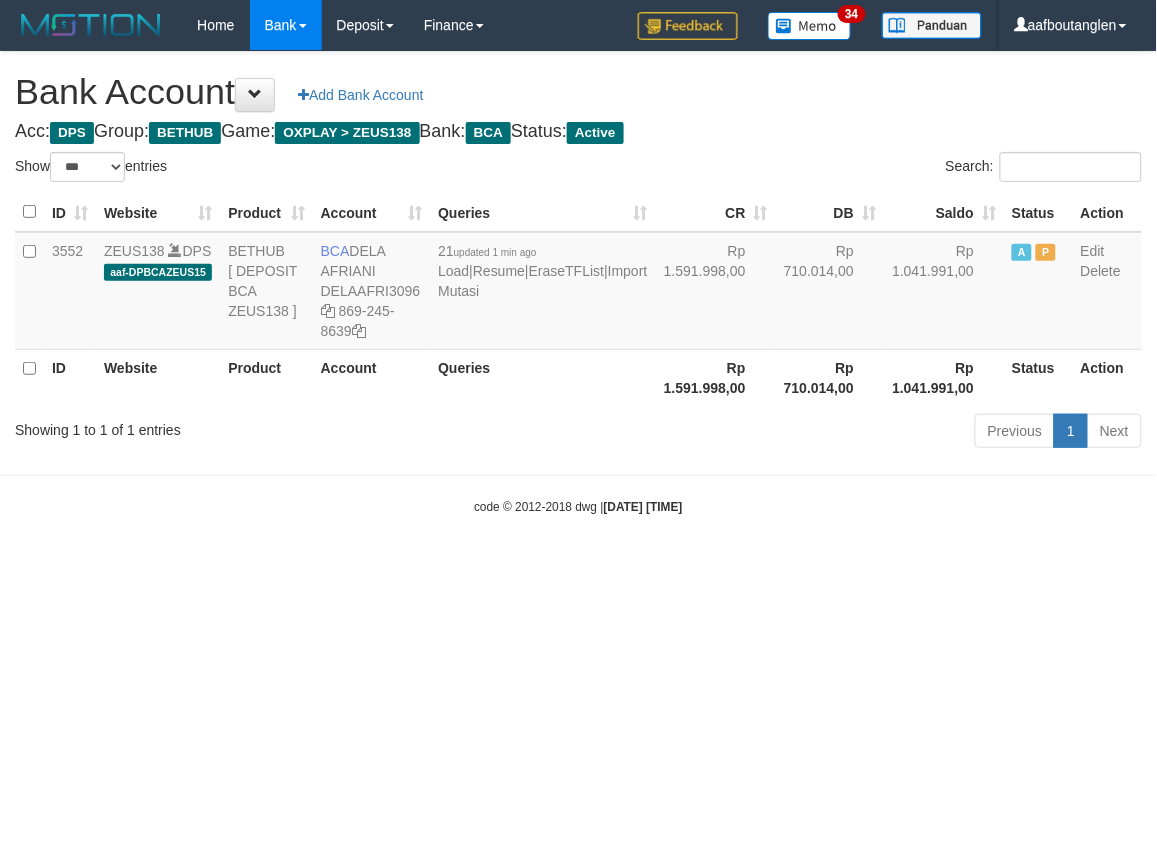 click on "Toggle navigation
Home
Bank
Account List
Deposit
DPS List
History
Note DPS
Finance
Financial Data
aafboutanglen
My Profile
Log Out
34" at bounding box center (578, 283) 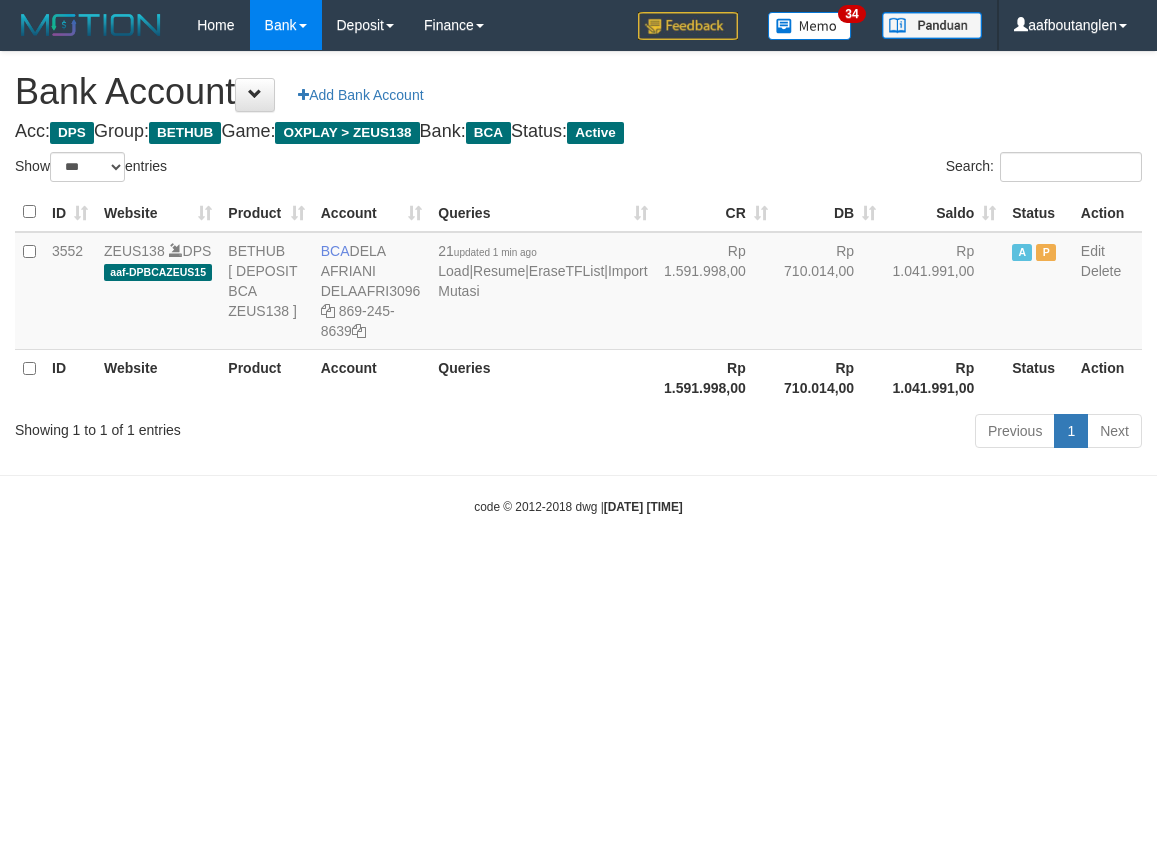 select on "***" 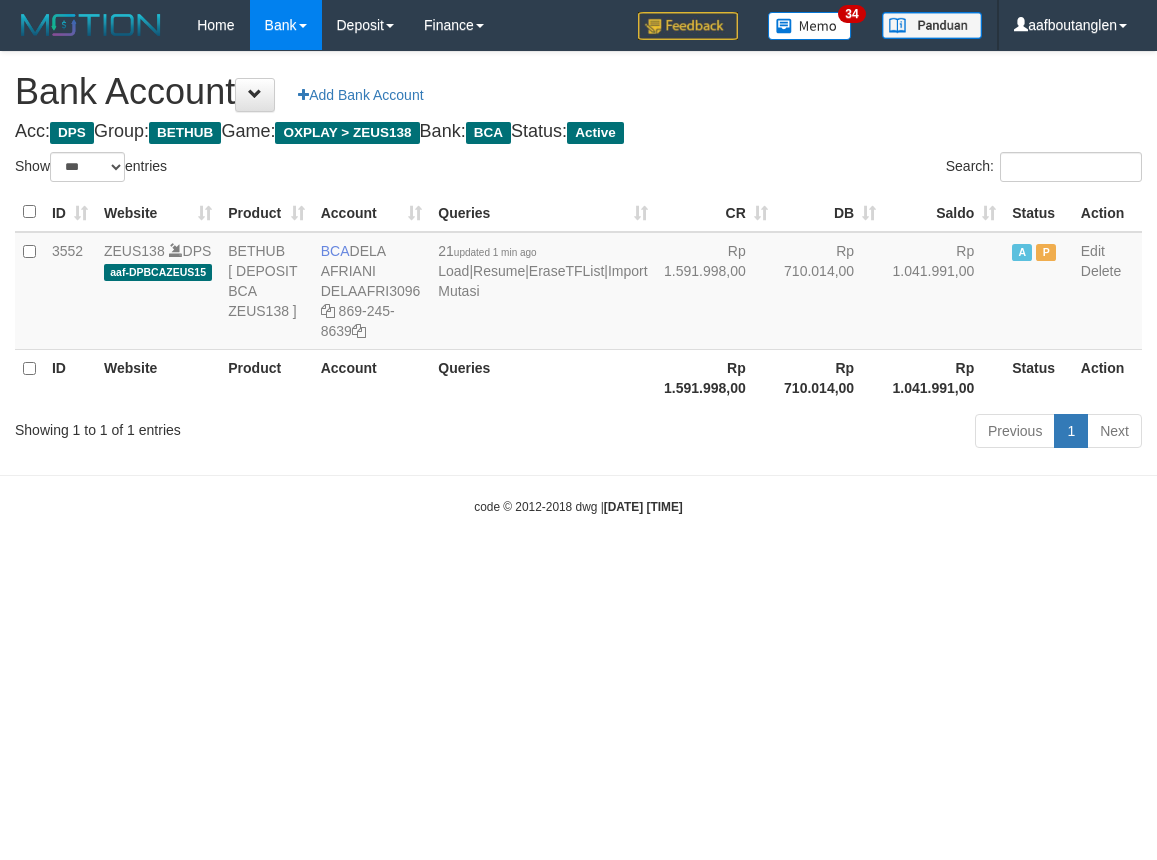 scroll, scrollTop: 0, scrollLeft: 0, axis: both 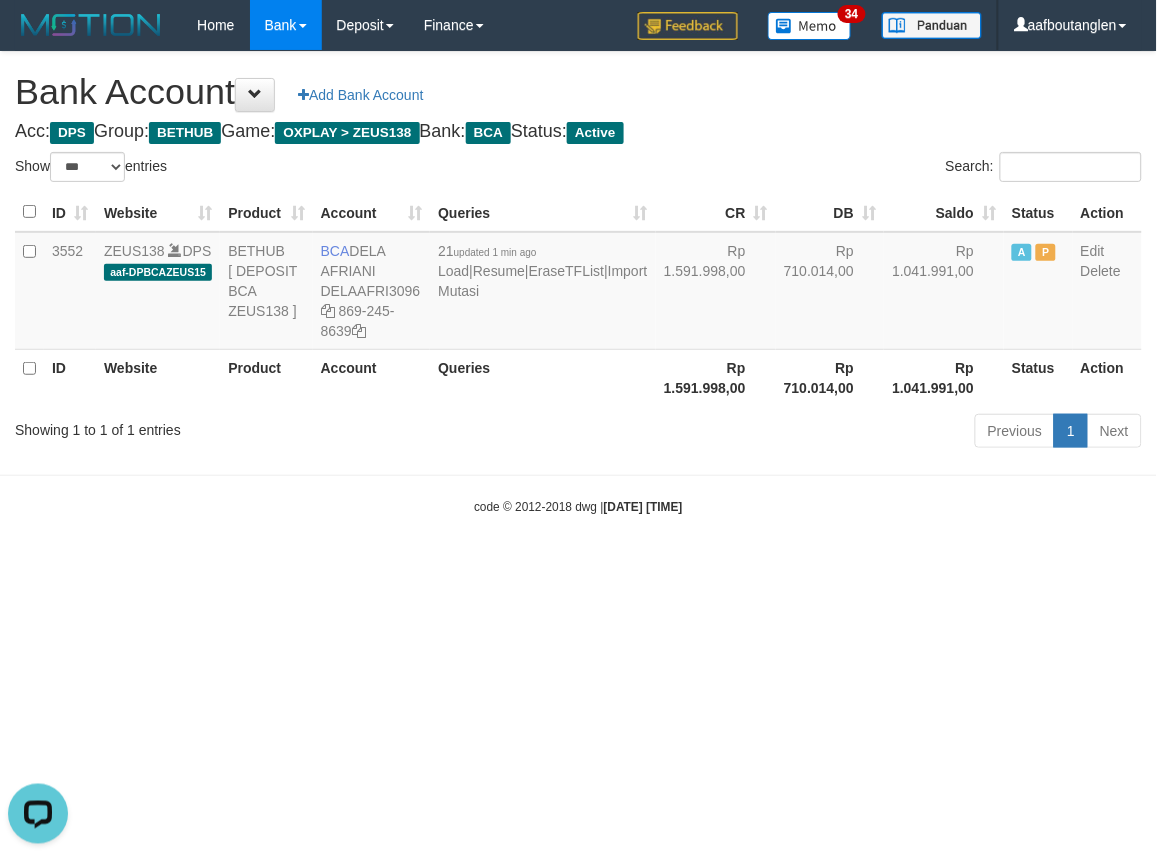 drag, startPoint x: 777, startPoint y: 512, endPoint x: 764, endPoint y: 507, distance: 13.928389 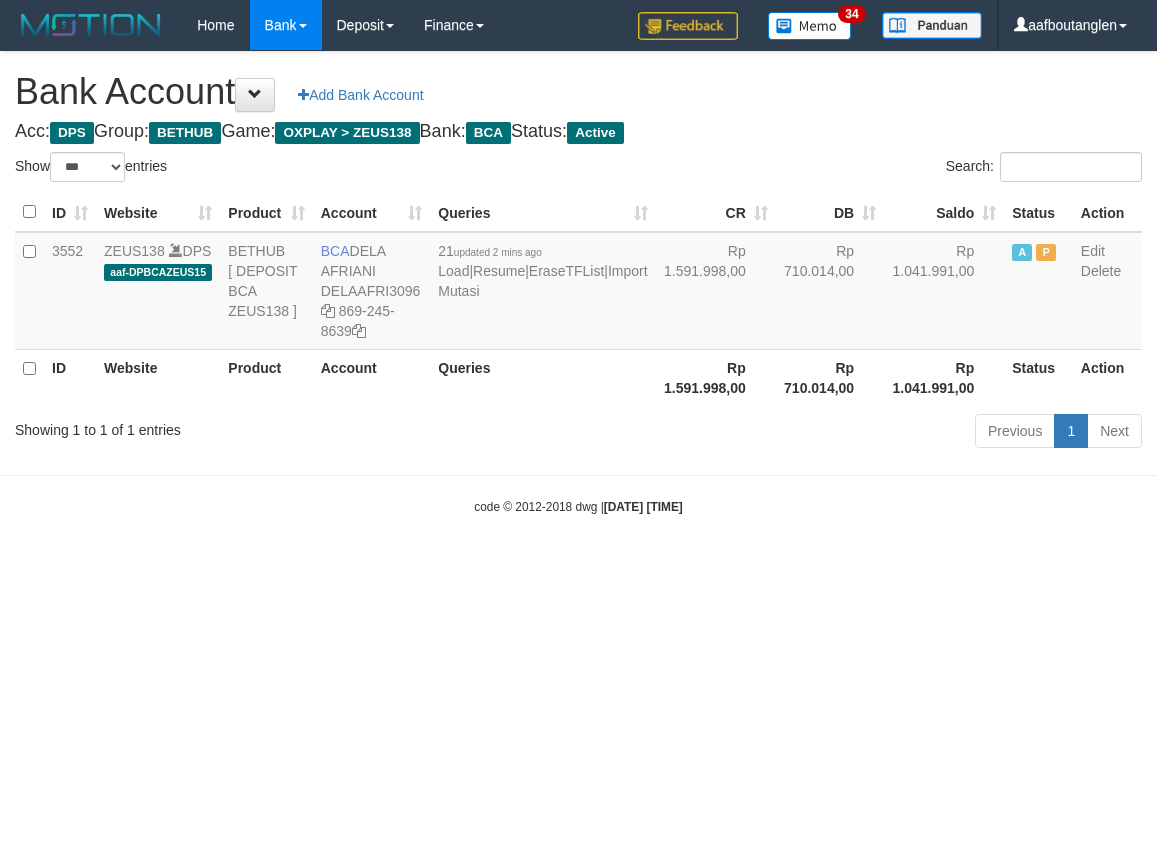 select on "***" 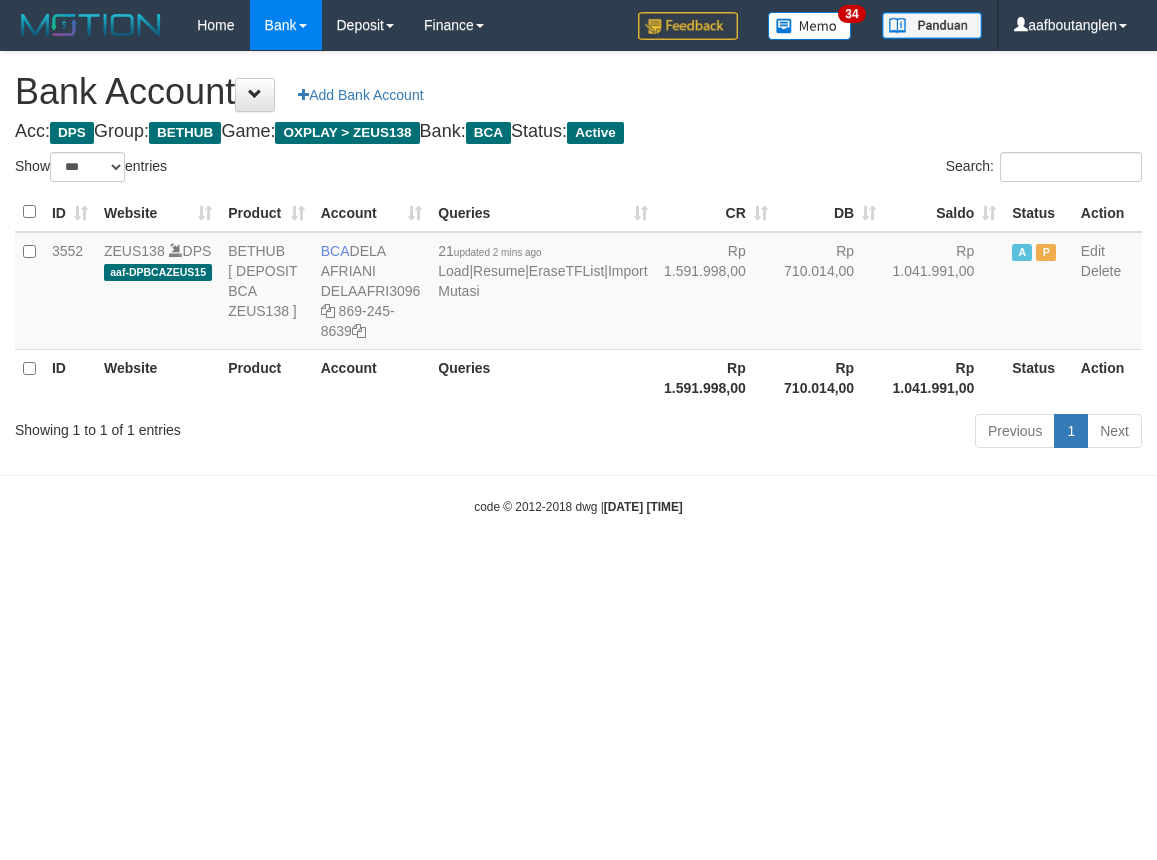 scroll, scrollTop: 0, scrollLeft: 0, axis: both 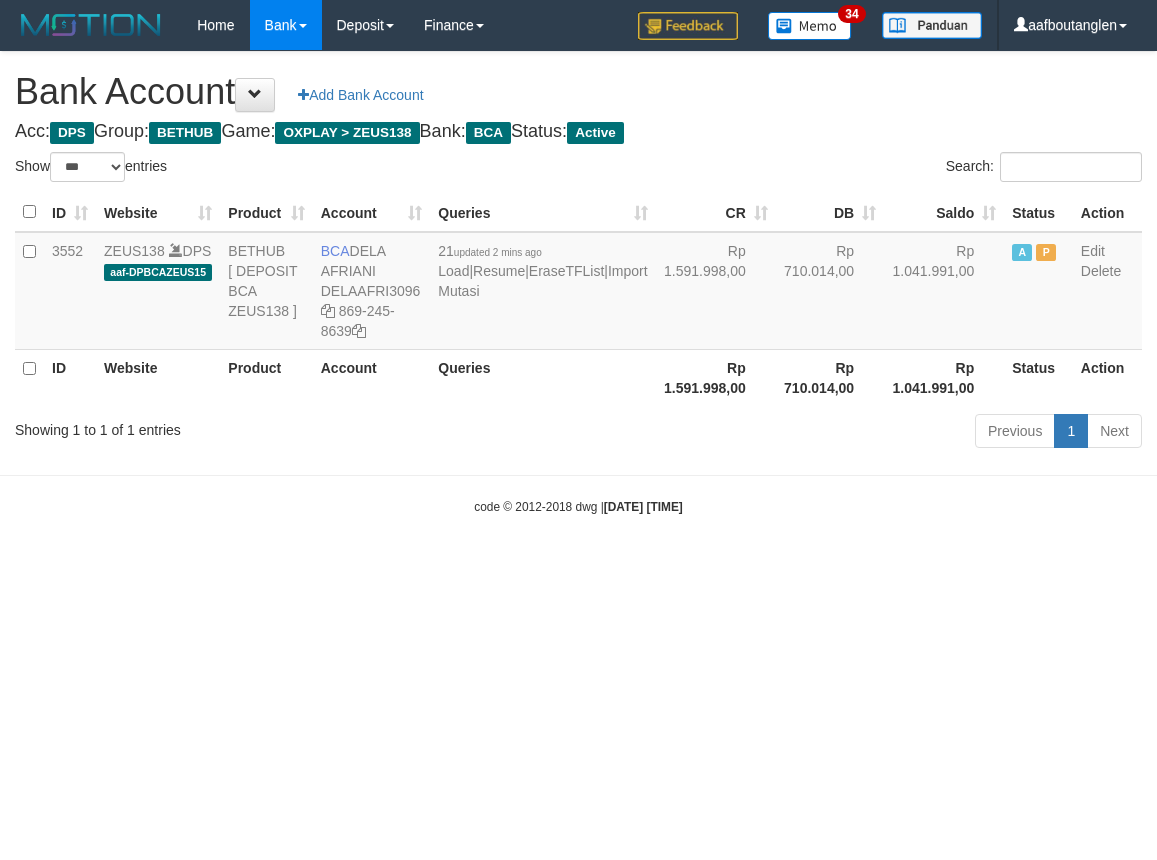 select on "***" 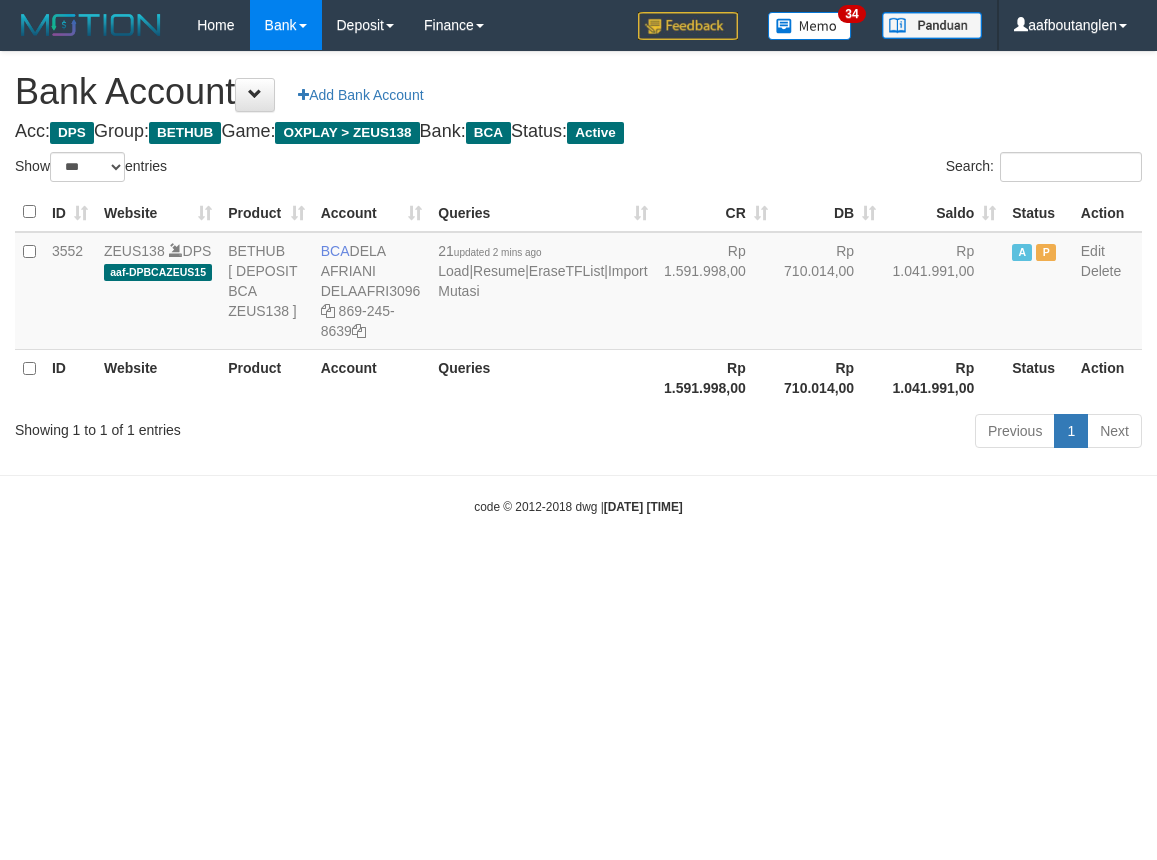 scroll, scrollTop: 0, scrollLeft: 0, axis: both 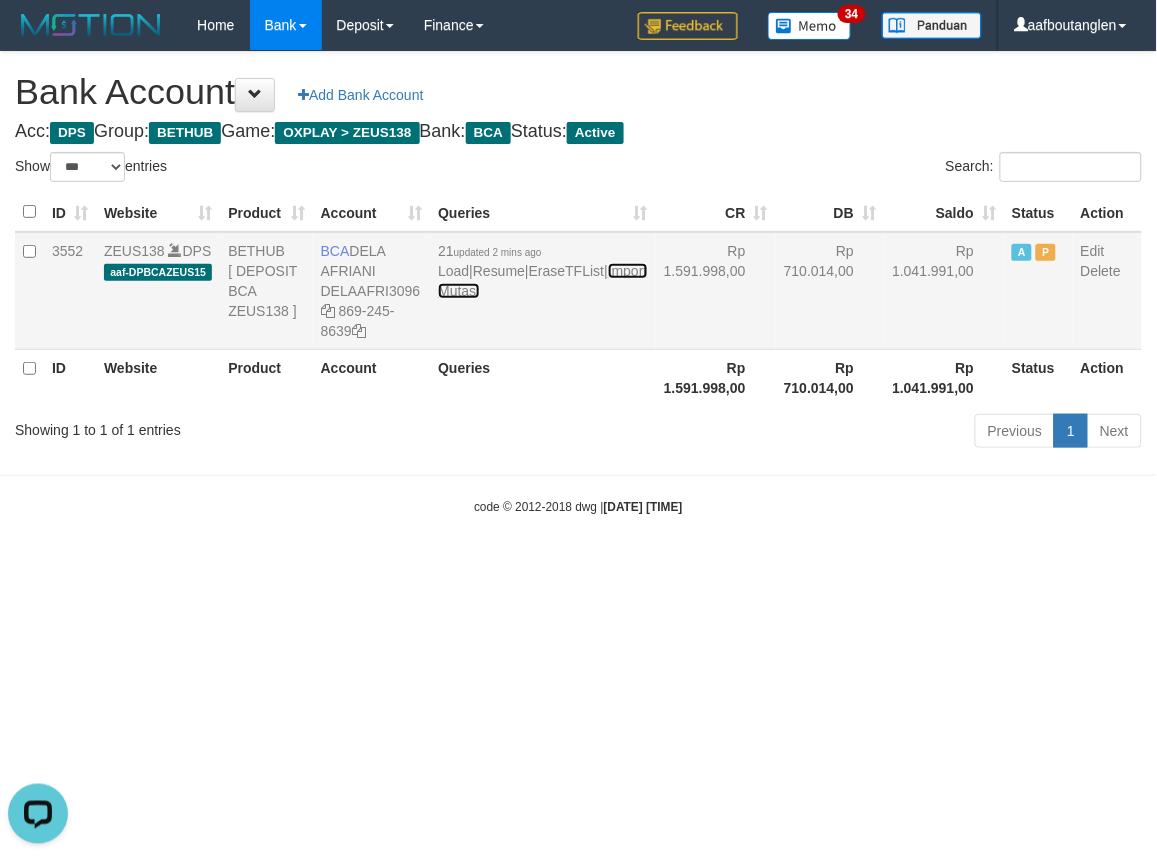 click on "Import Mutasi" at bounding box center [542, 281] 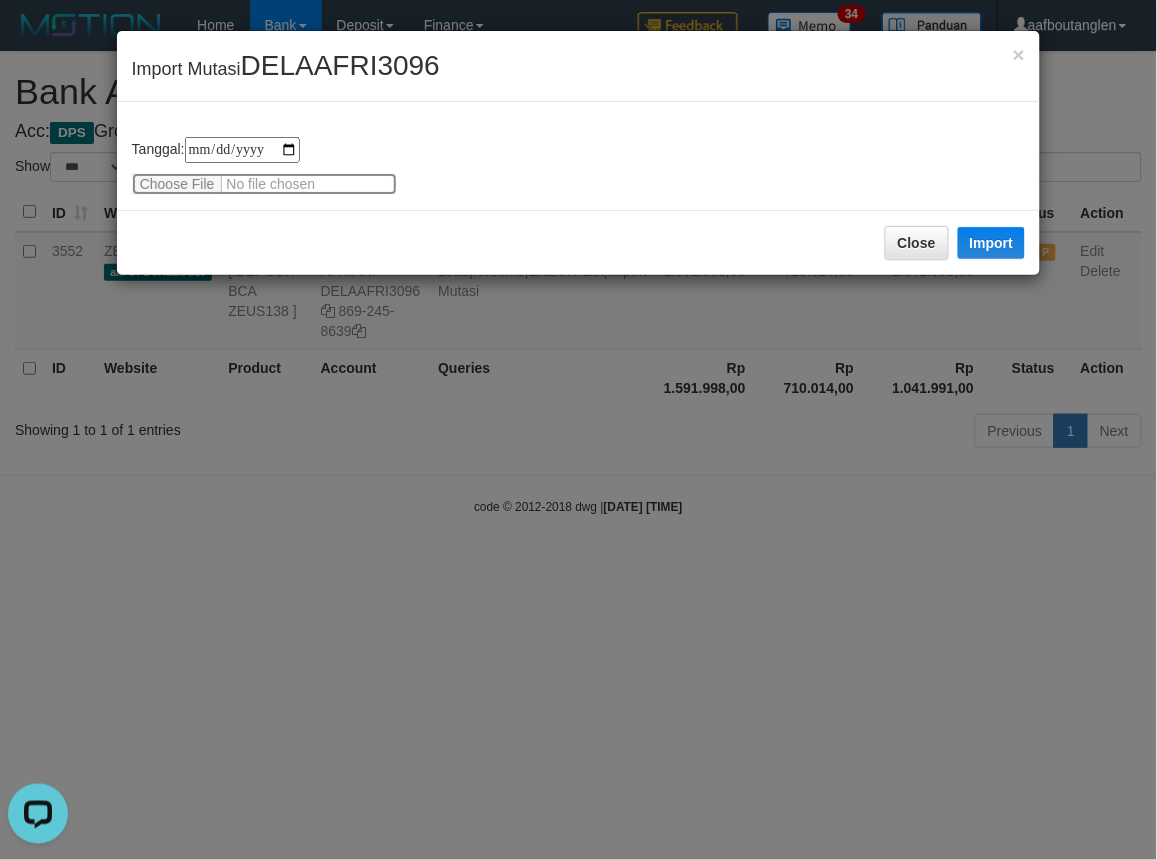 click at bounding box center [264, 184] 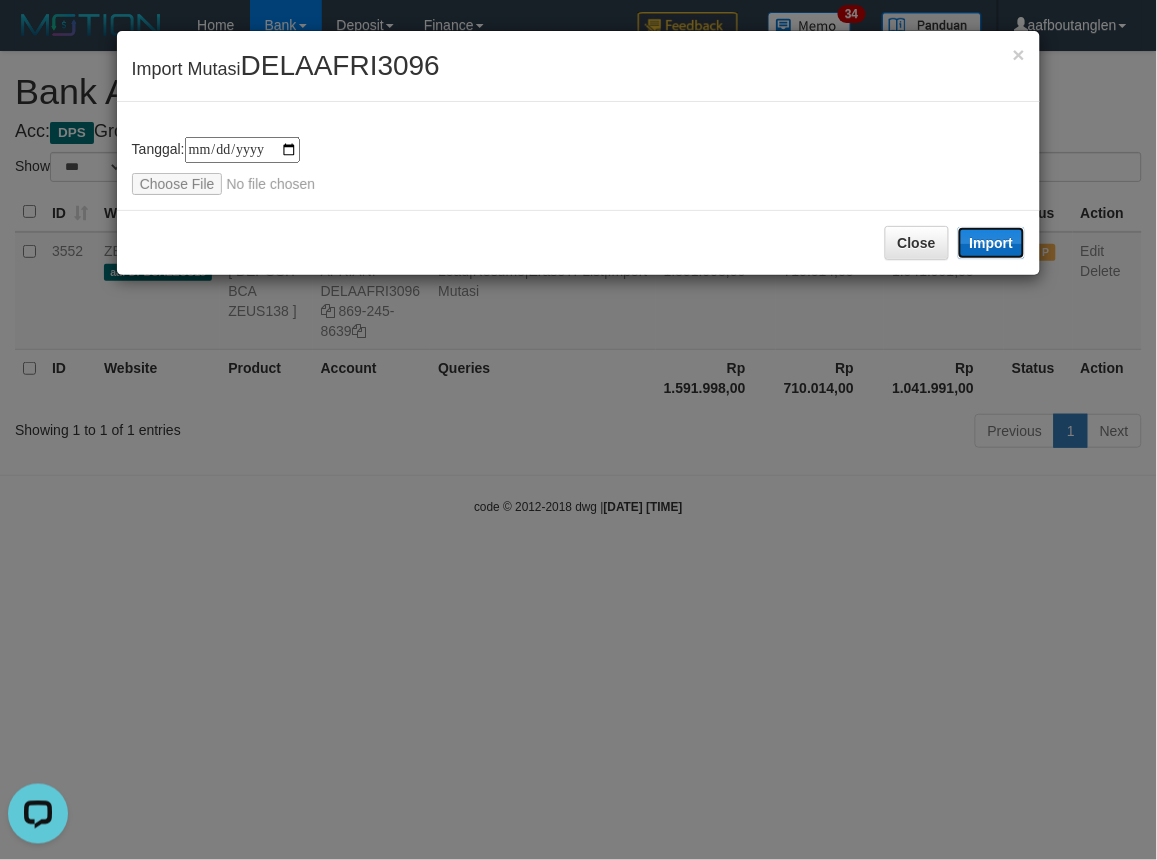 click on "Import" at bounding box center [992, 243] 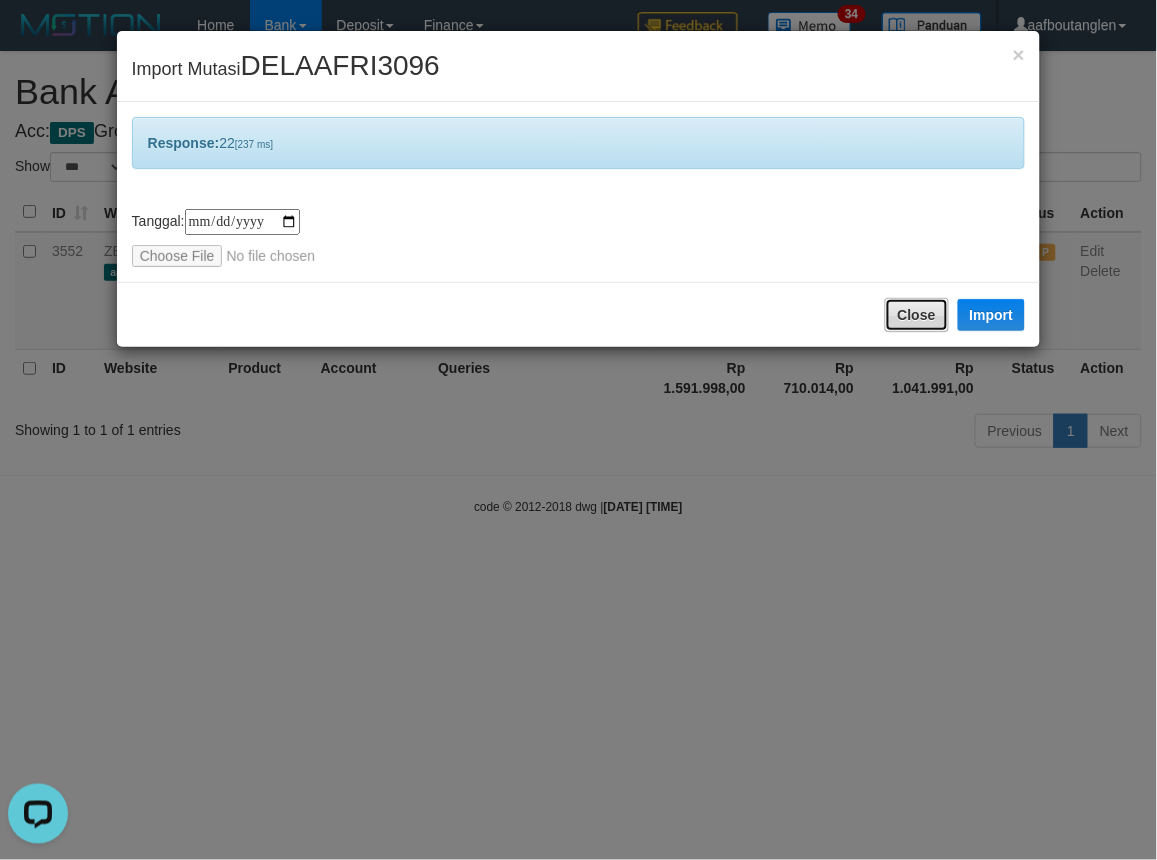 click on "Close" at bounding box center (917, 315) 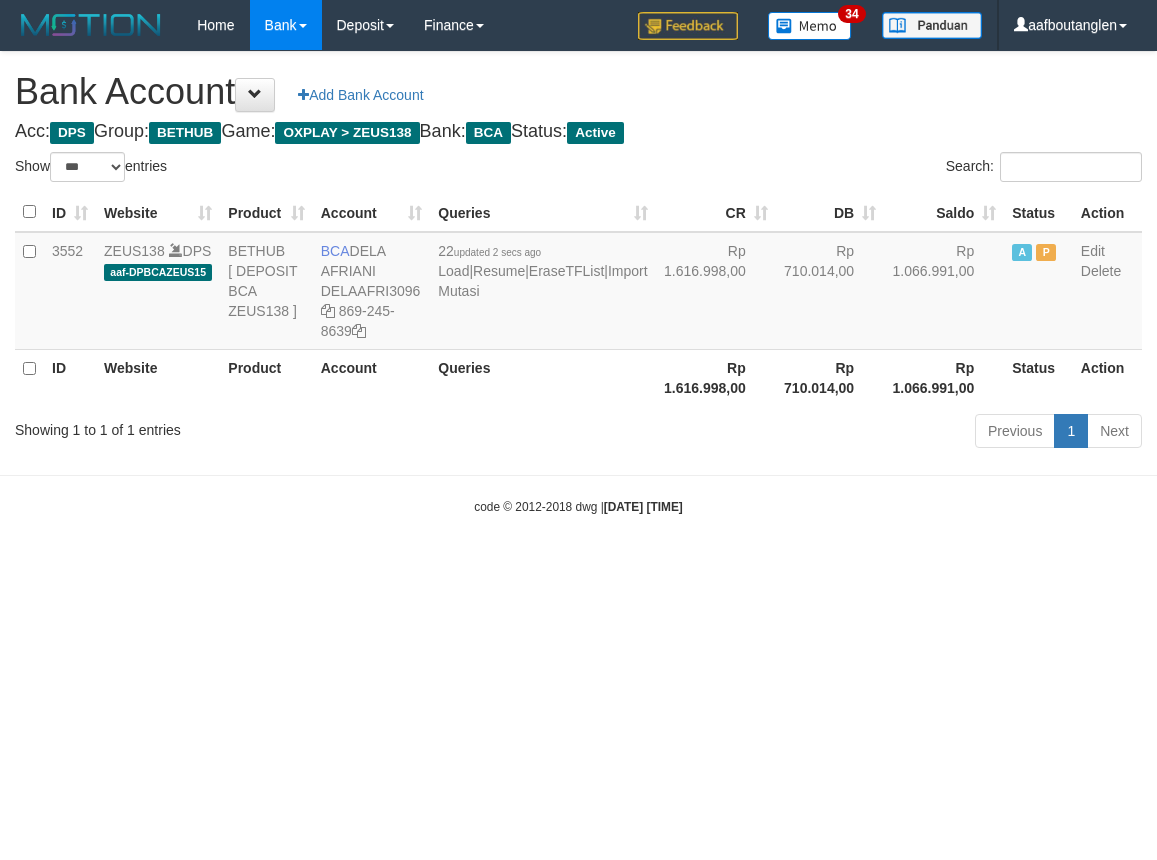 select on "***" 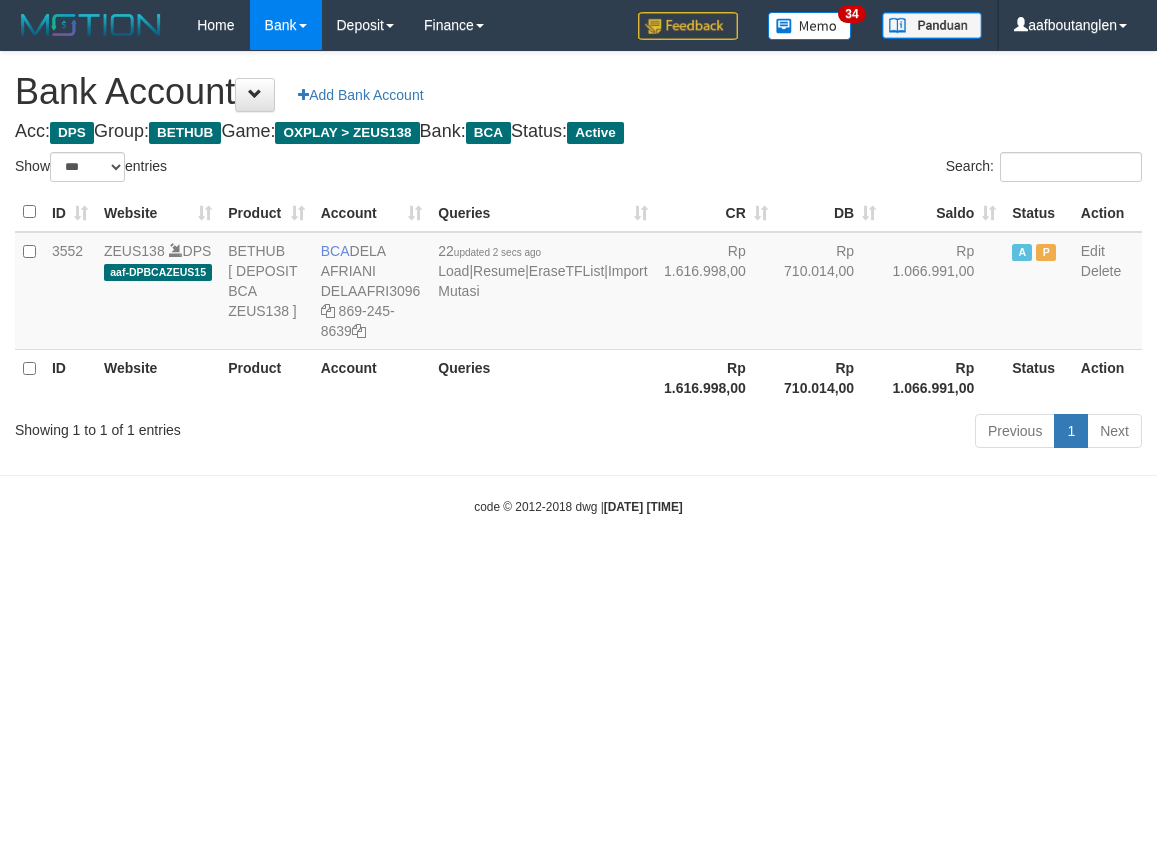 scroll, scrollTop: 0, scrollLeft: 0, axis: both 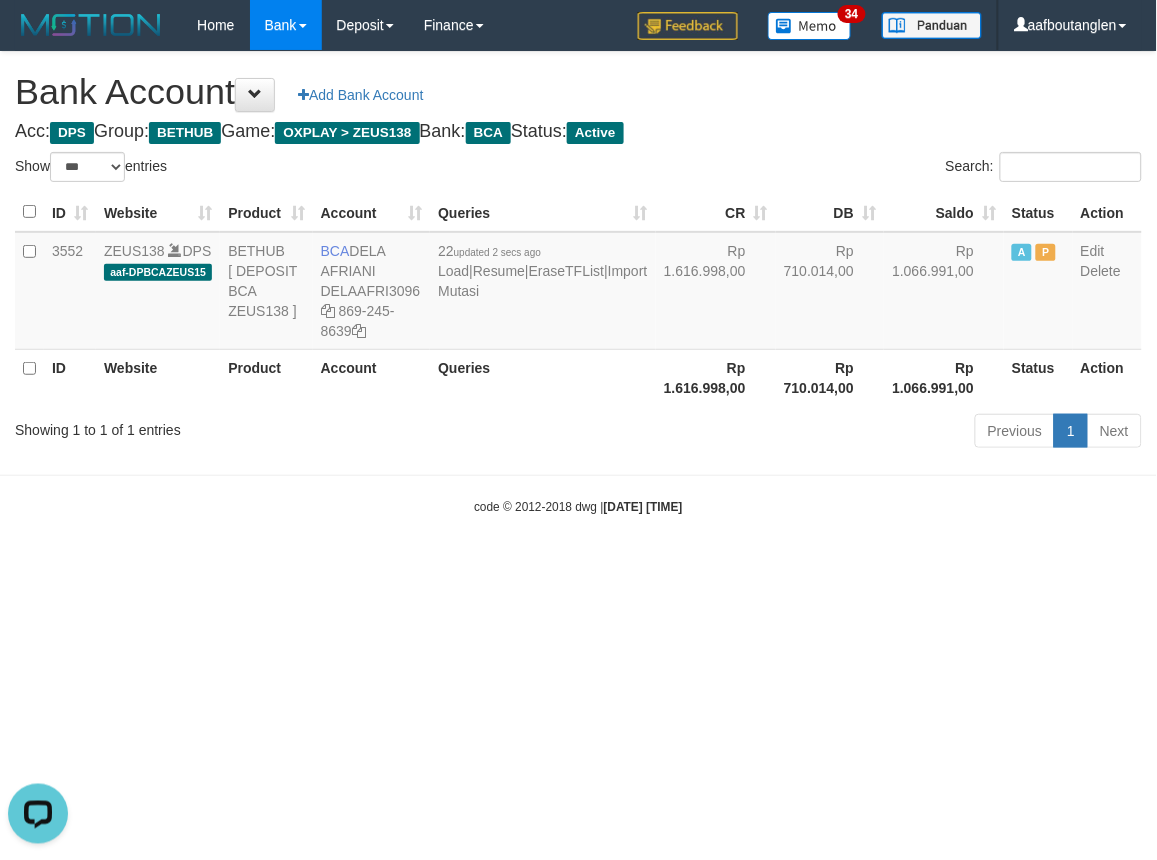 drag, startPoint x: 91, startPoint y: 481, endPoint x: 133, endPoint y: 478, distance: 42.107006 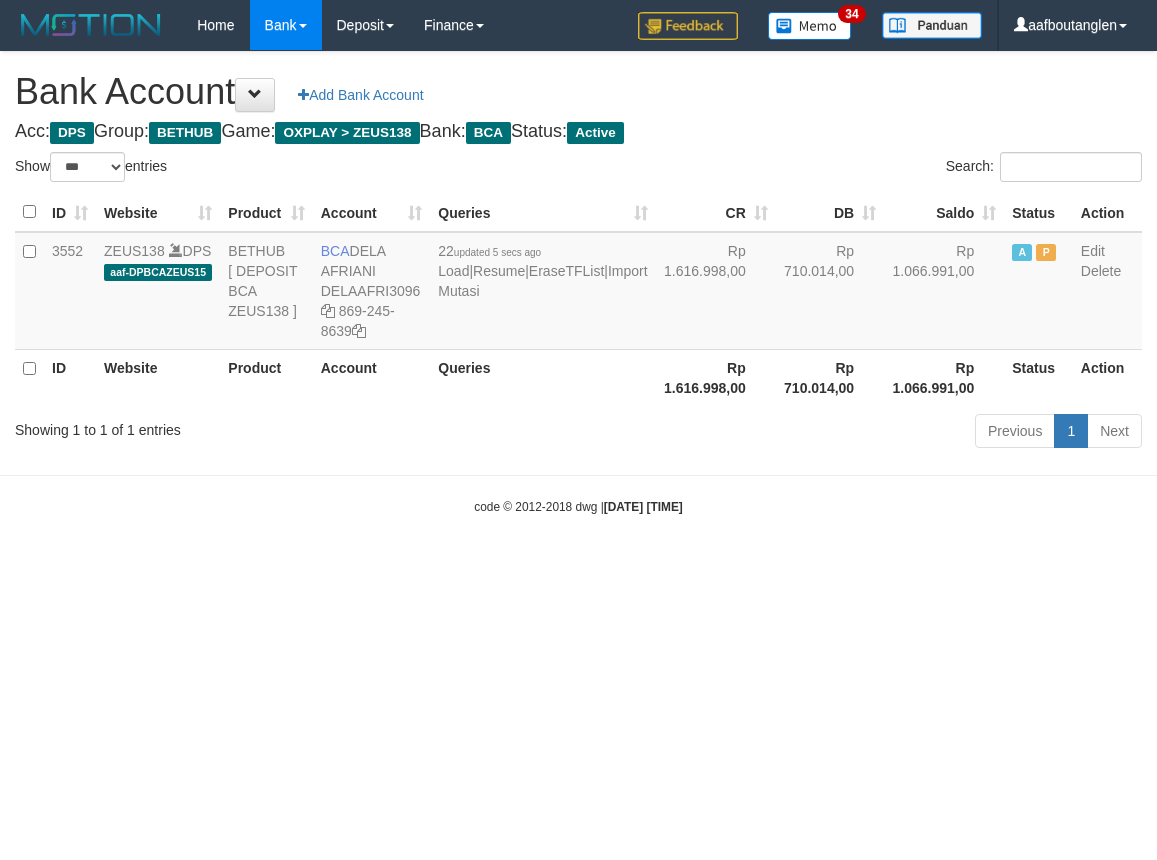 select on "***" 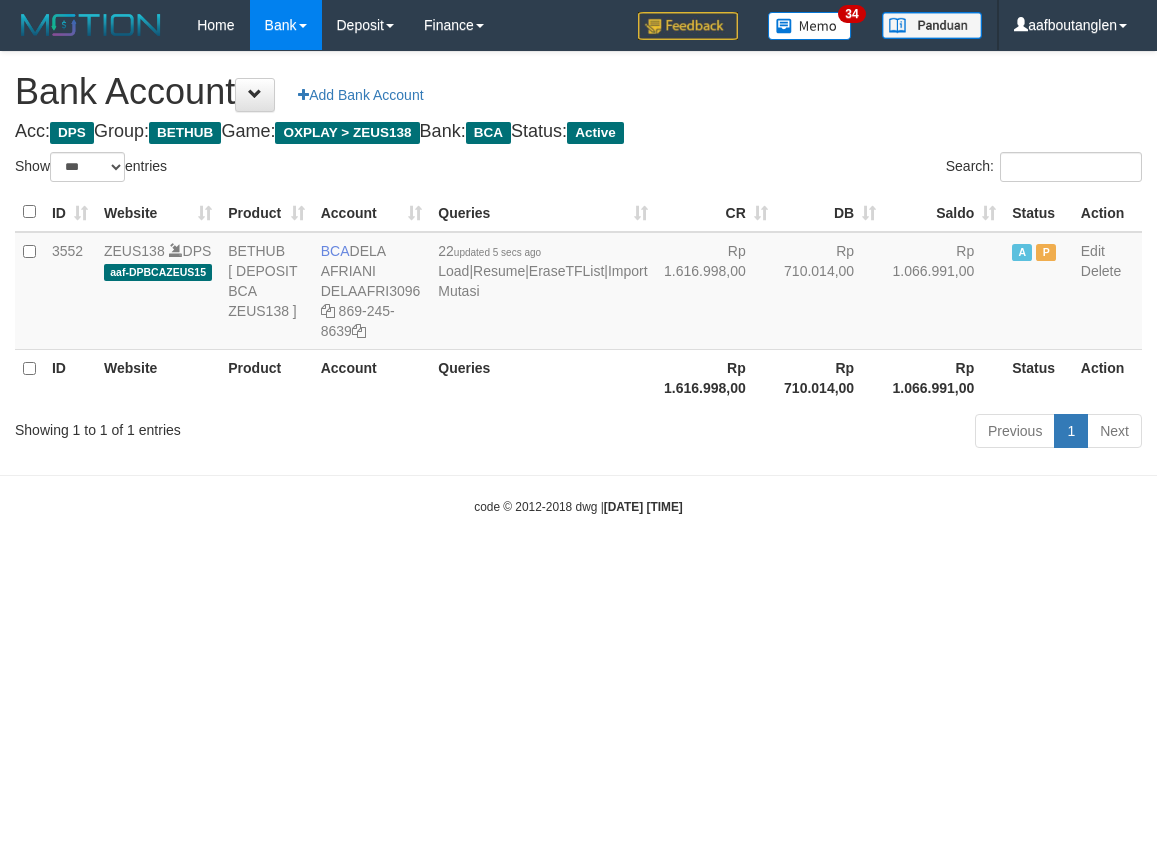 scroll, scrollTop: 0, scrollLeft: 0, axis: both 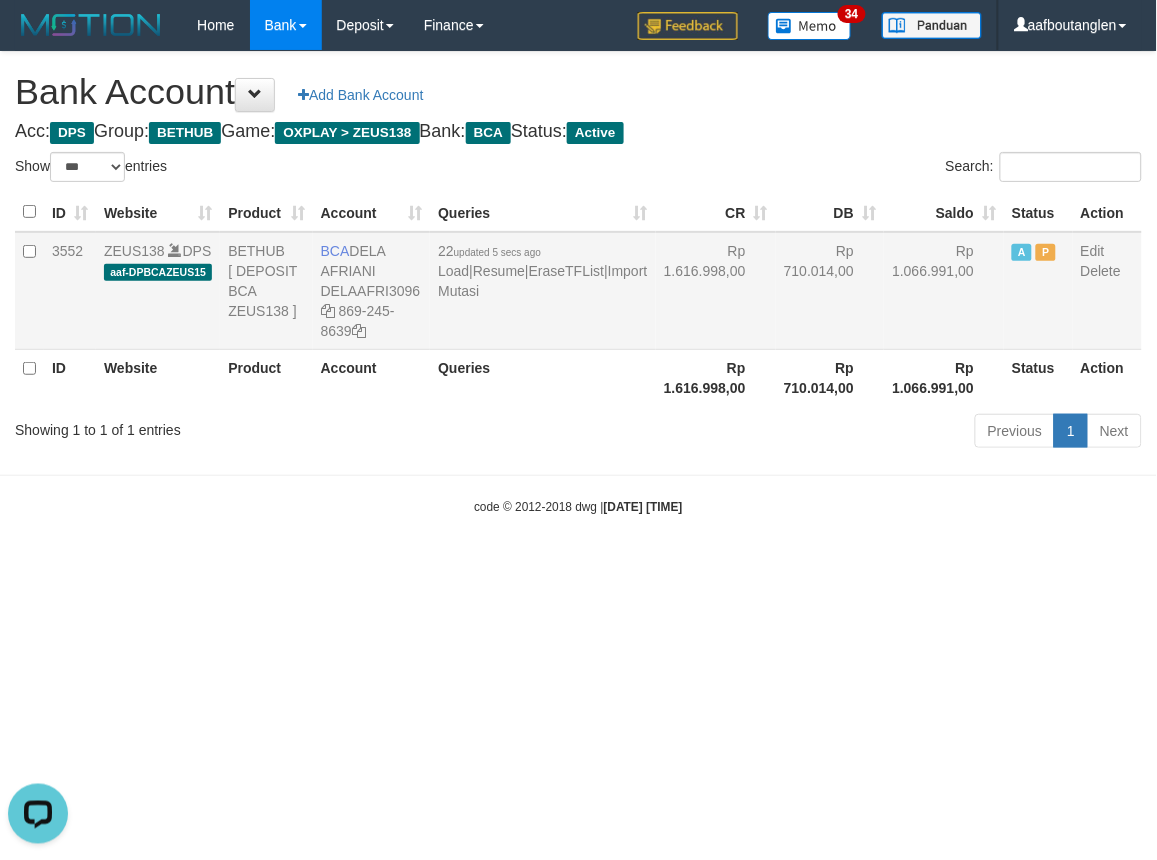 drag, startPoint x: 710, startPoint y: 351, endPoint x: 680, endPoint y: 362, distance: 31.95309 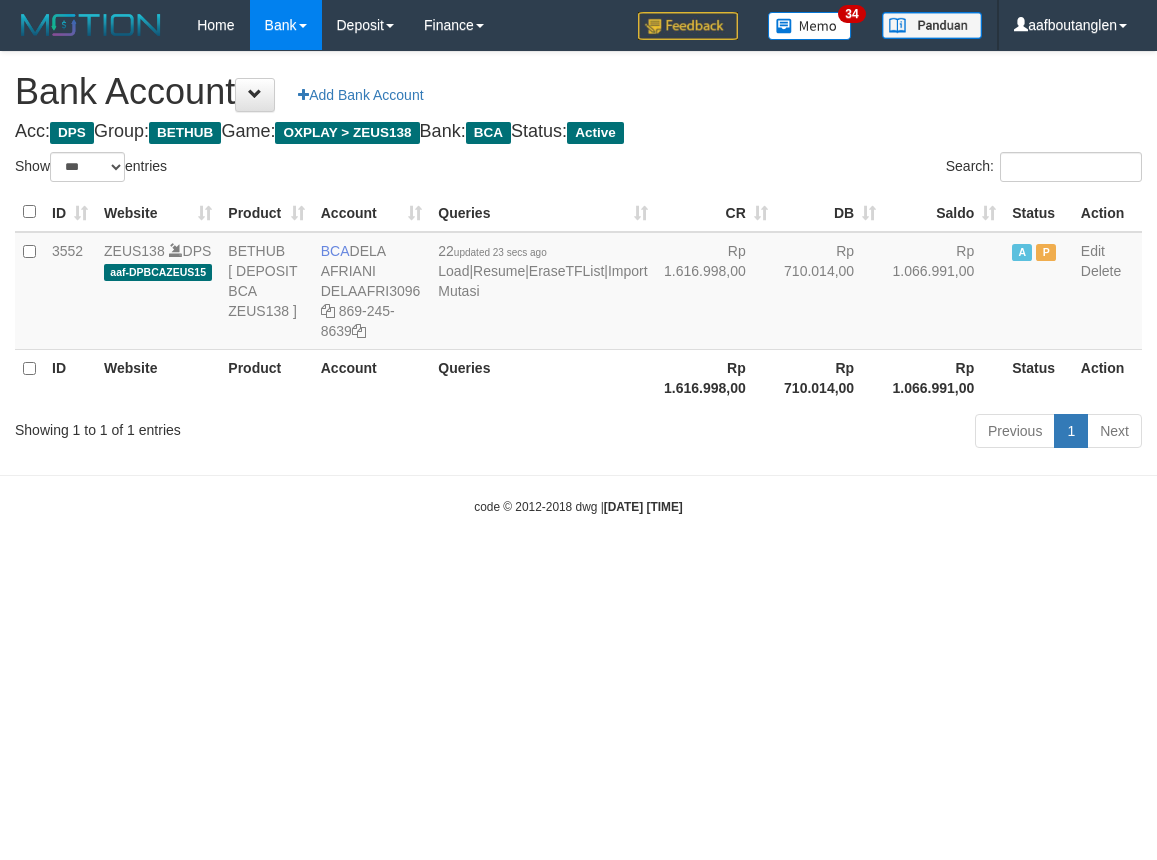 select on "***" 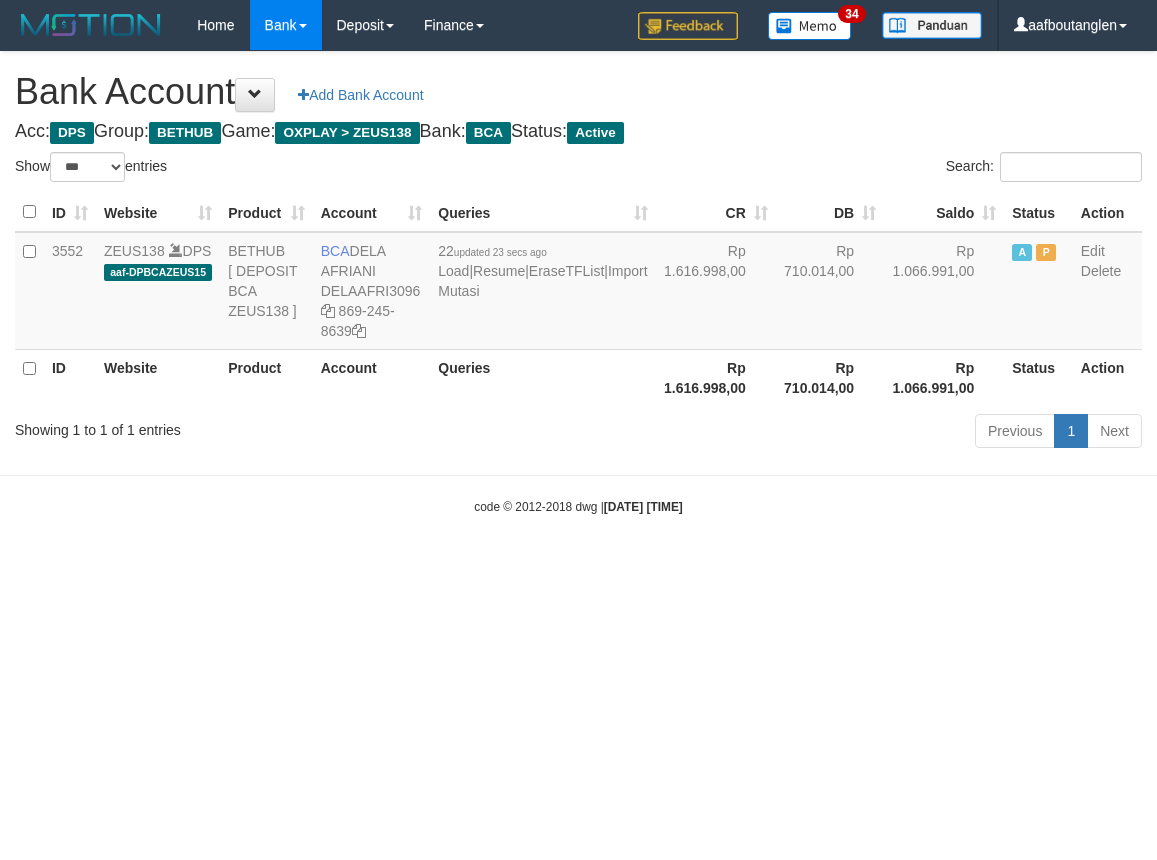 scroll, scrollTop: 0, scrollLeft: 0, axis: both 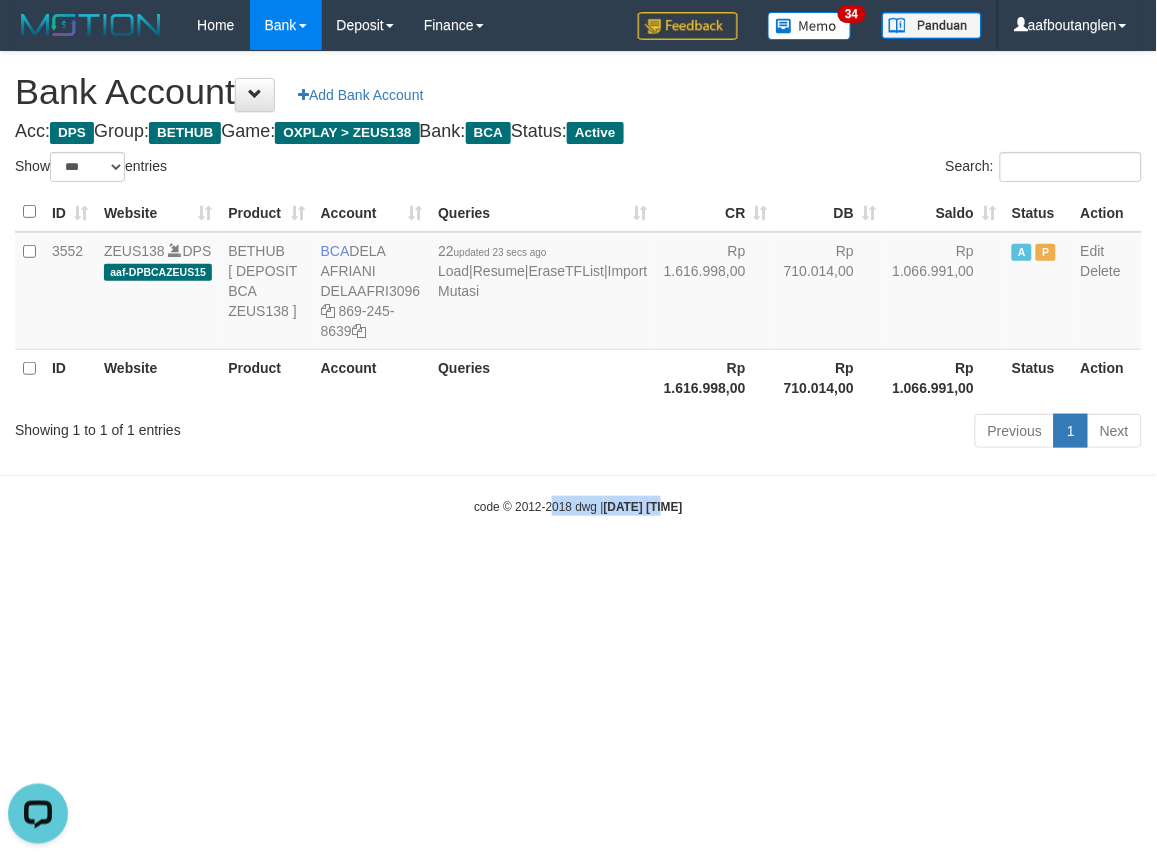 drag, startPoint x: 647, startPoint y: 595, endPoint x: 535, endPoint y: 598, distance: 112.04017 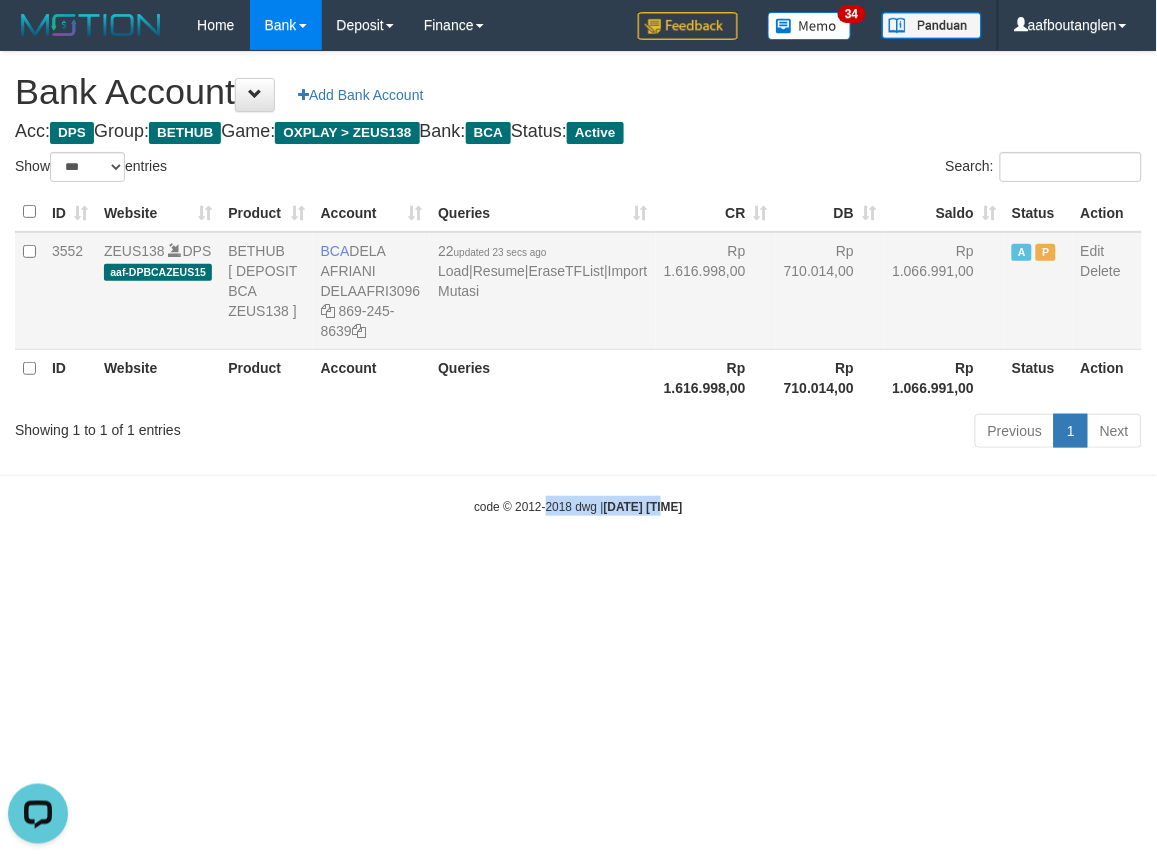 drag, startPoint x: 363, startPoint y: 247, endPoint x: 400, endPoint y: 265, distance: 41.14608 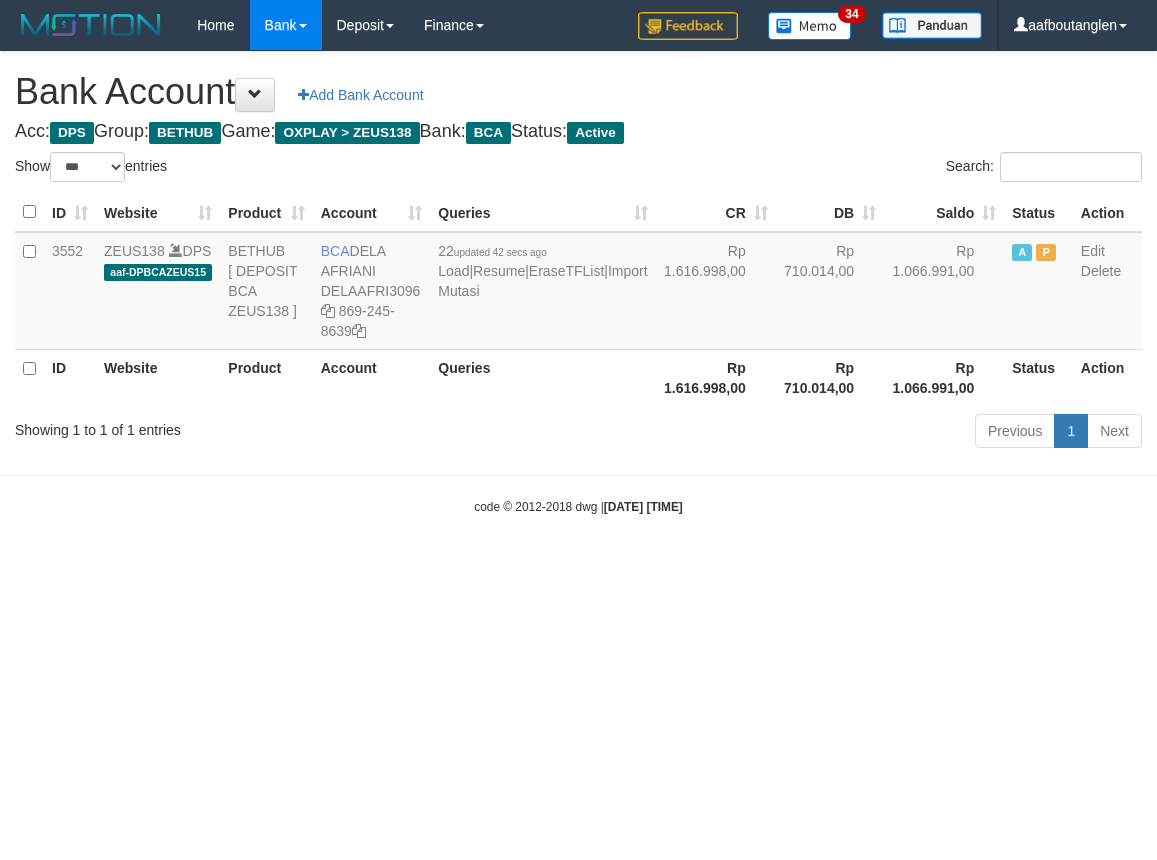 select on "***" 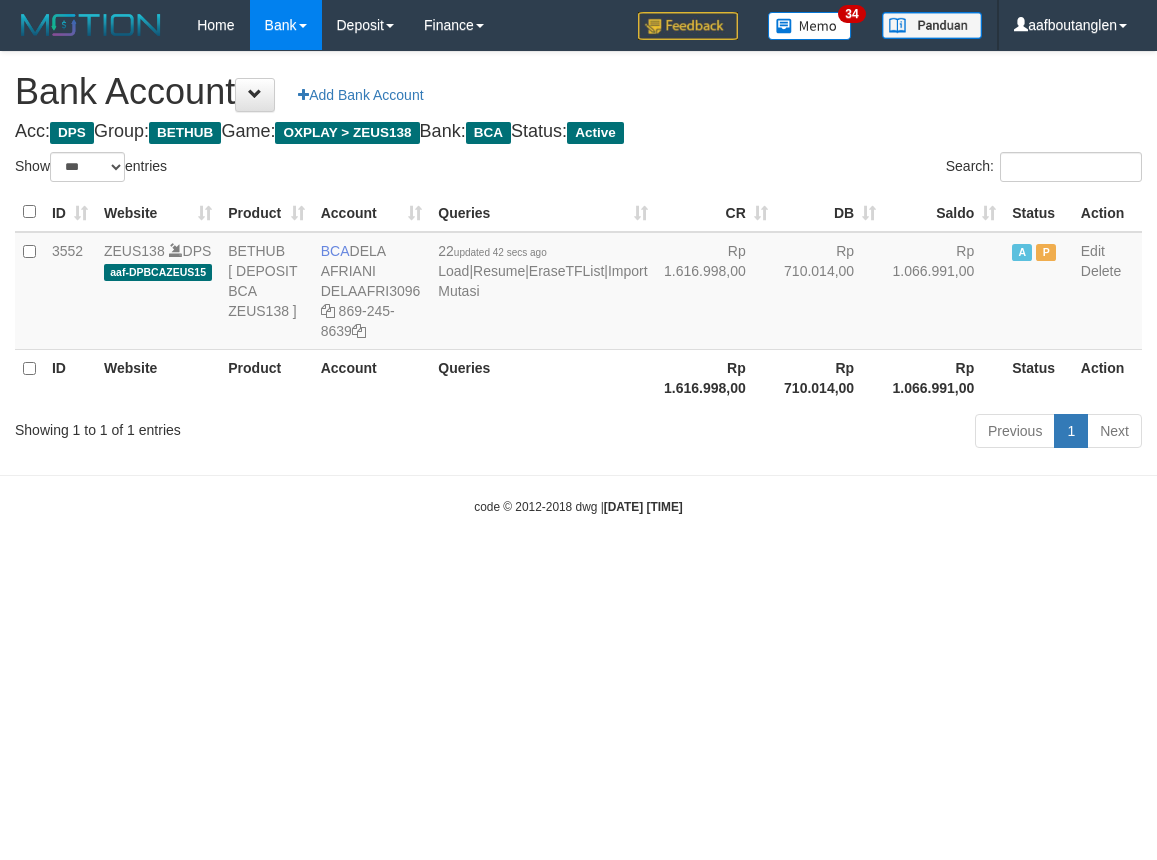 scroll, scrollTop: 0, scrollLeft: 0, axis: both 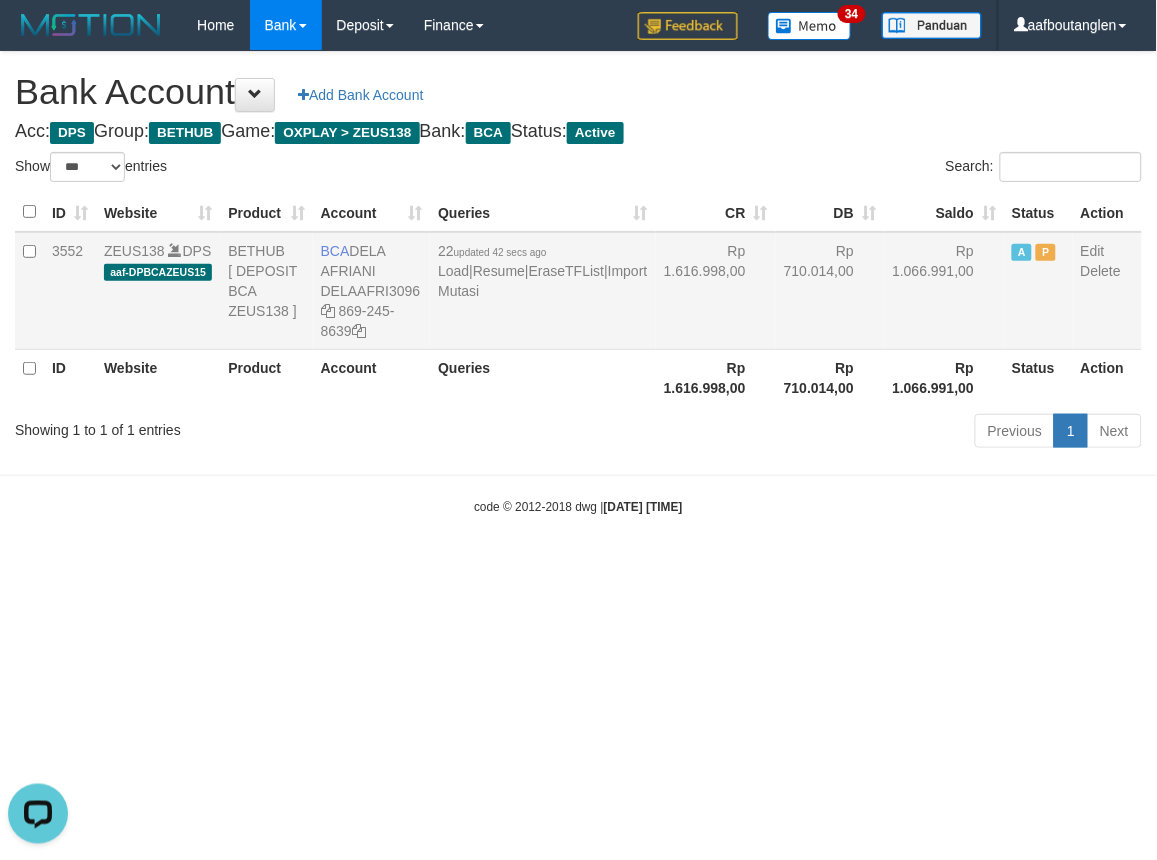 drag, startPoint x: 362, startPoint y: 244, endPoint x: 391, endPoint y: 270, distance: 38.948685 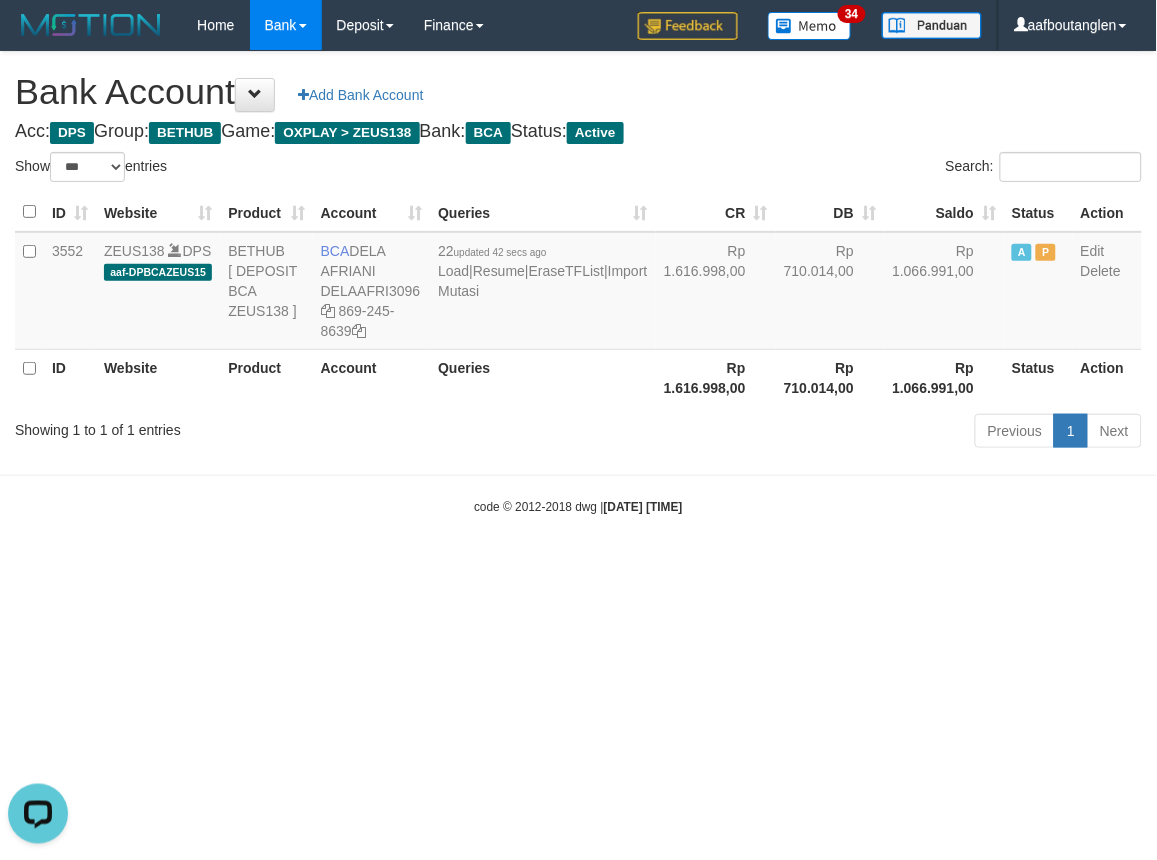 drag, startPoint x: 652, startPoint y: 574, endPoint x: 584, endPoint y: 590, distance: 69.856995 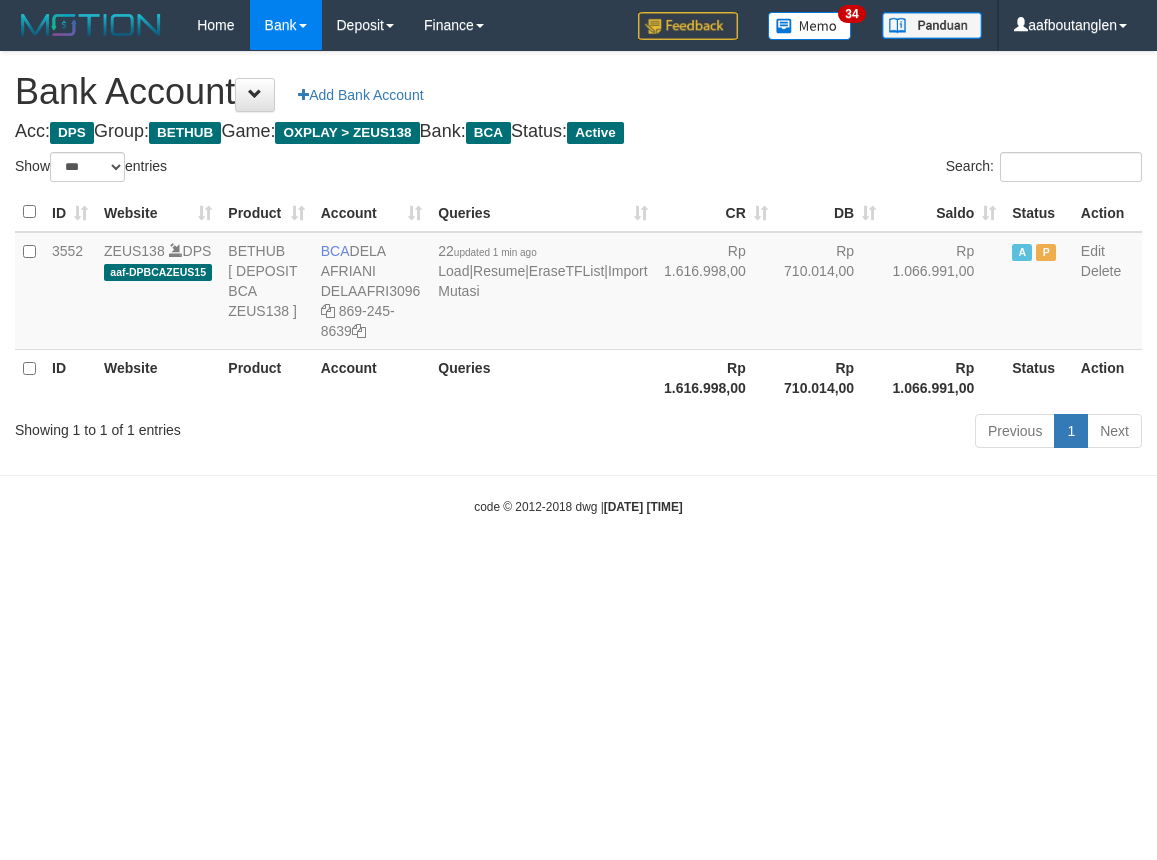 select on "***" 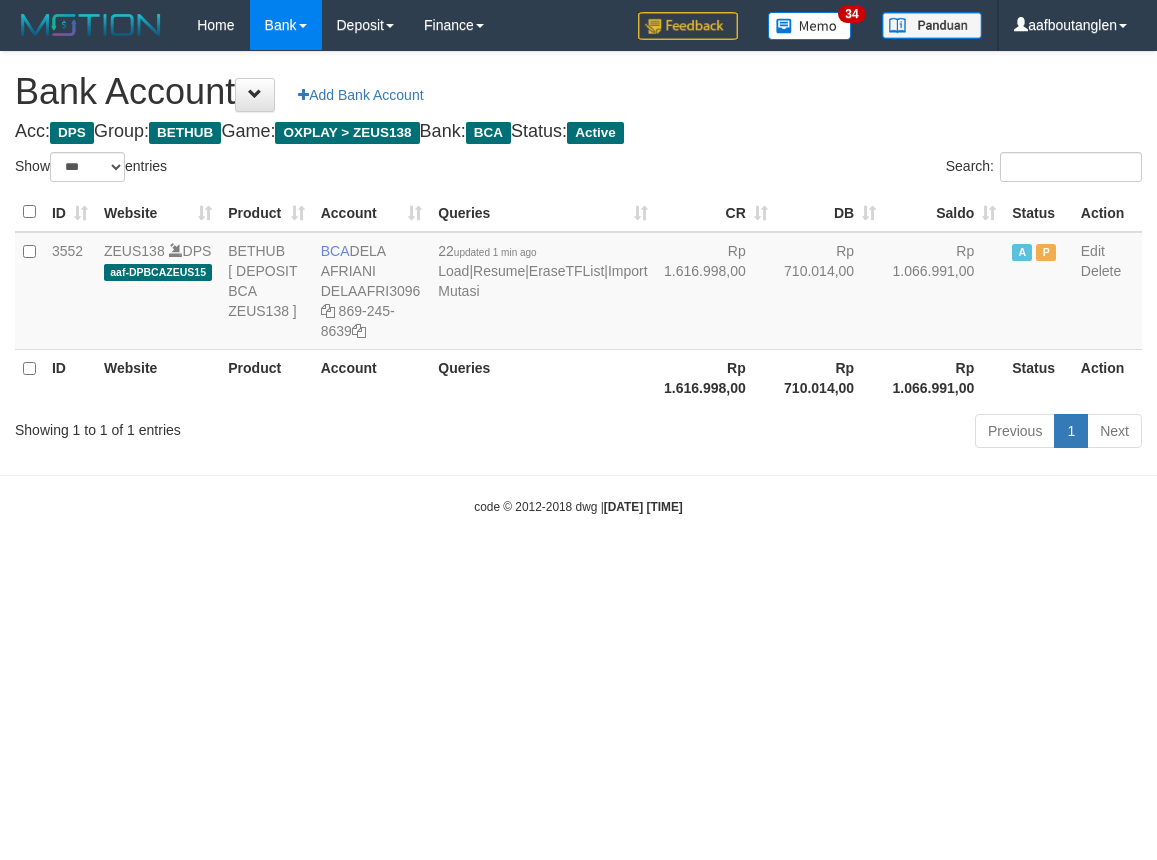 scroll, scrollTop: 0, scrollLeft: 0, axis: both 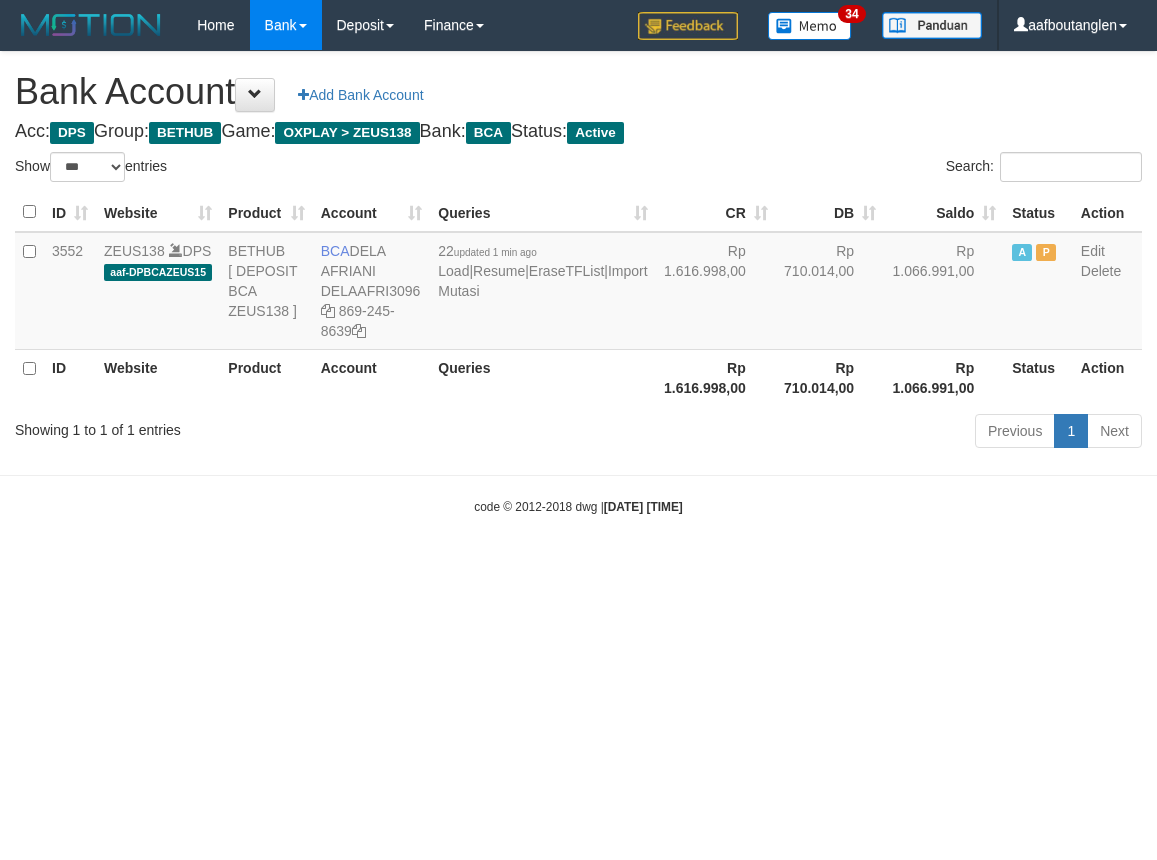 select on "***" 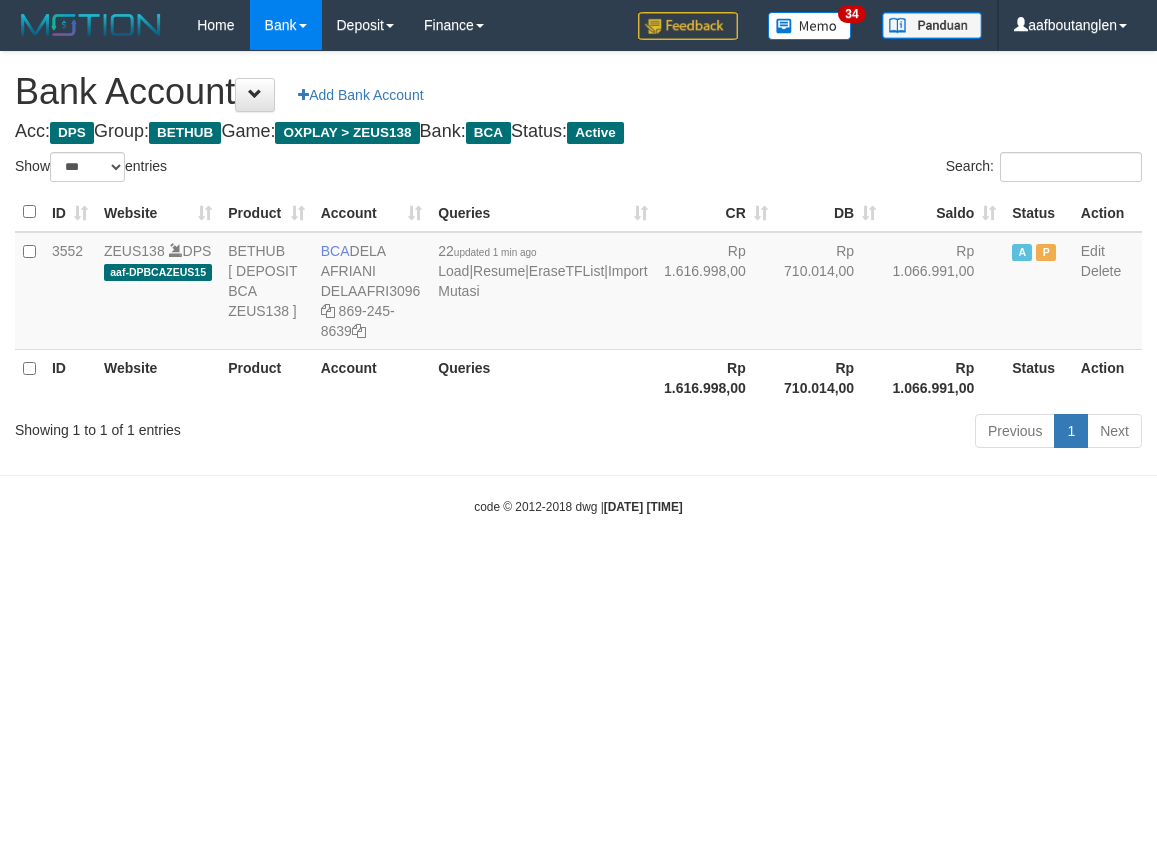 scroll, scrollTop: 0, scrollLeft: 0, axis: both 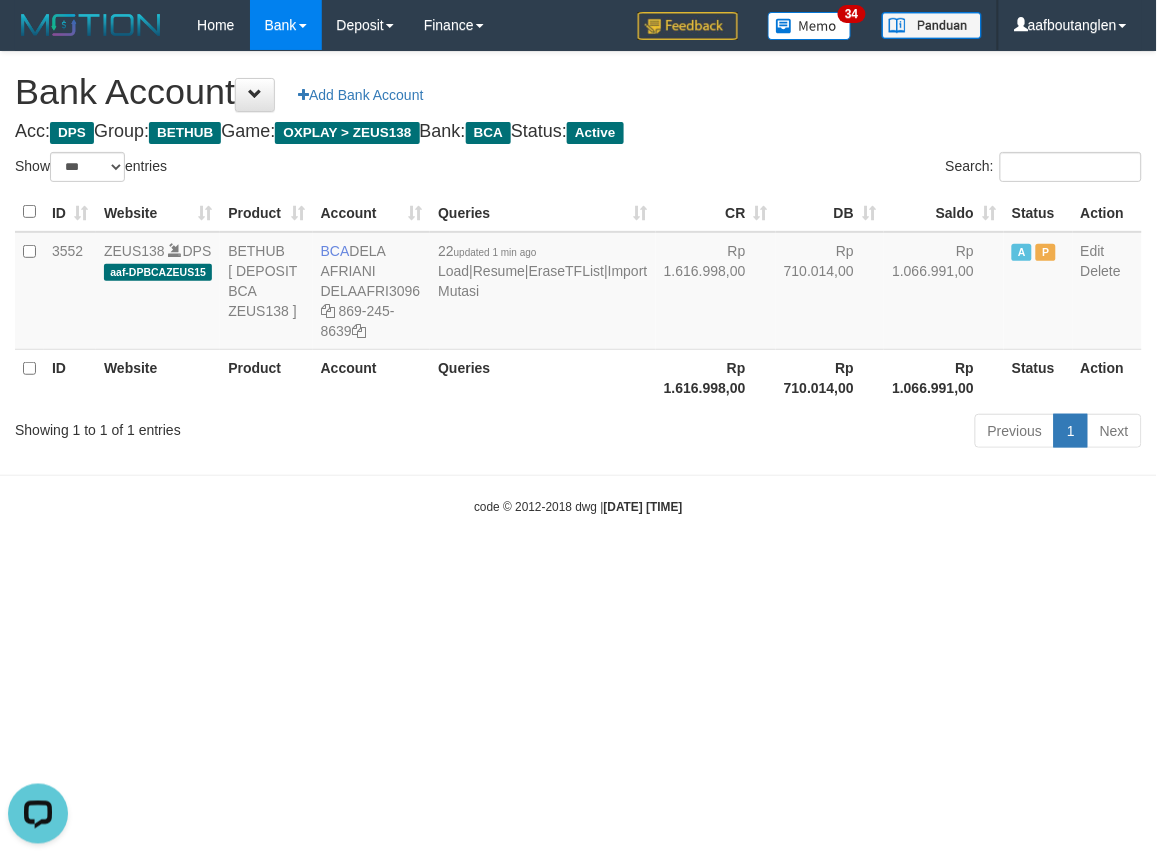 click on "Toggle navigation
Home
Bank
Account List
Deposit
DPS List
History
Note DPS
Finance
Financial Data
aafboutanglen
My Profile
Log Out
34" at bounding box center [578, 283] 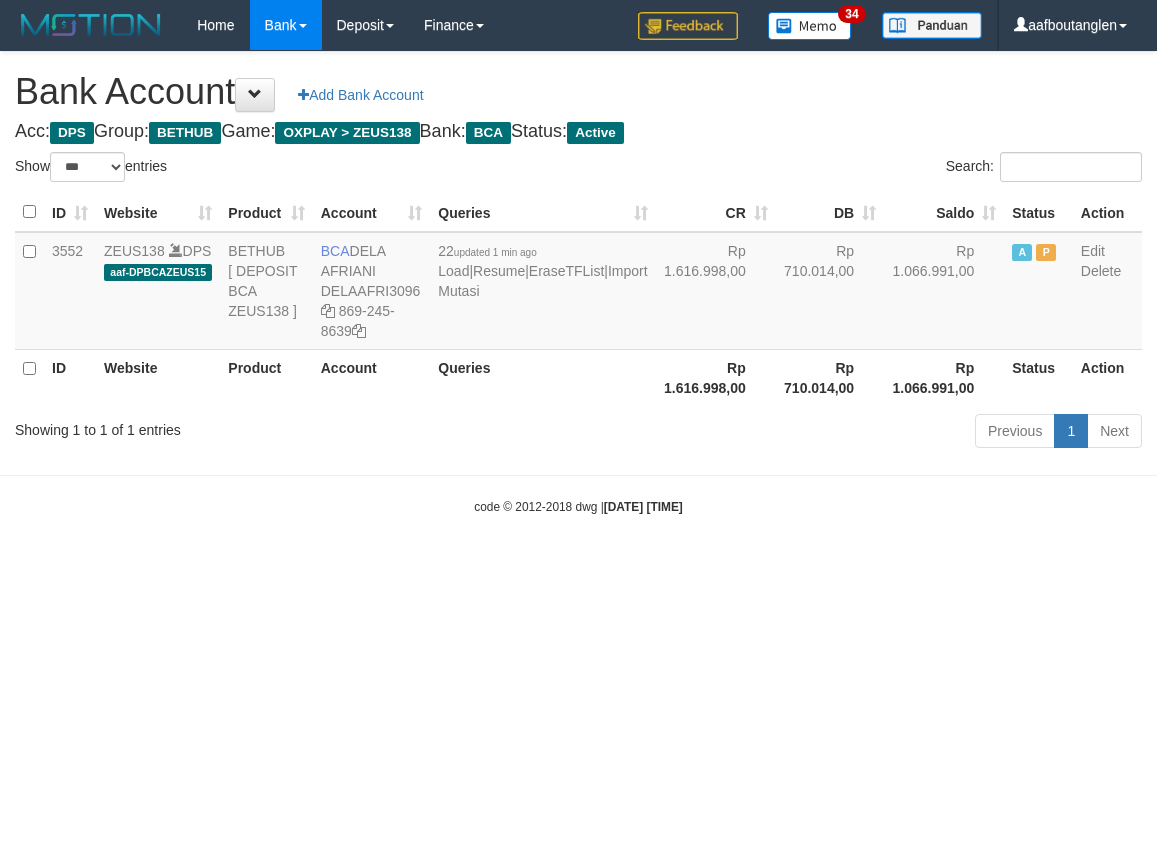 select on "***" 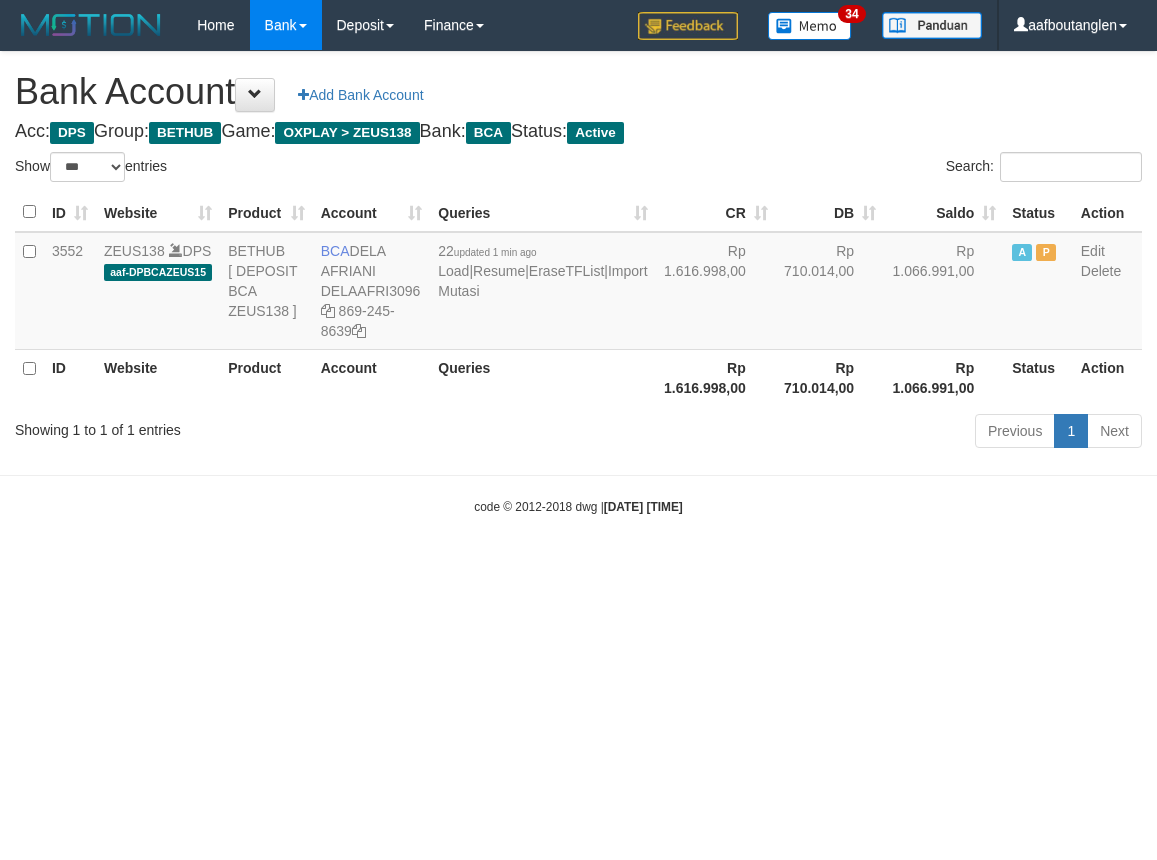 scroll, scrollTop: 0, scrollLeft: 0, axis: both 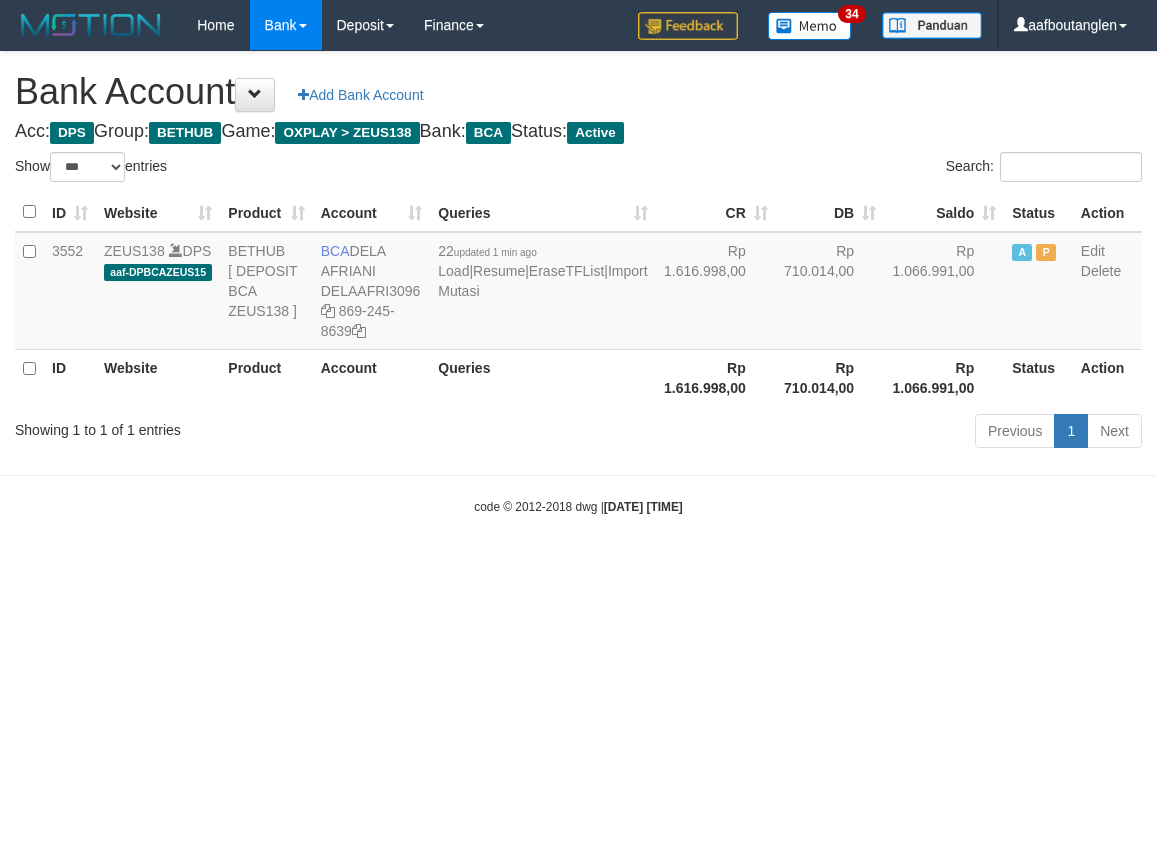 select on "***" 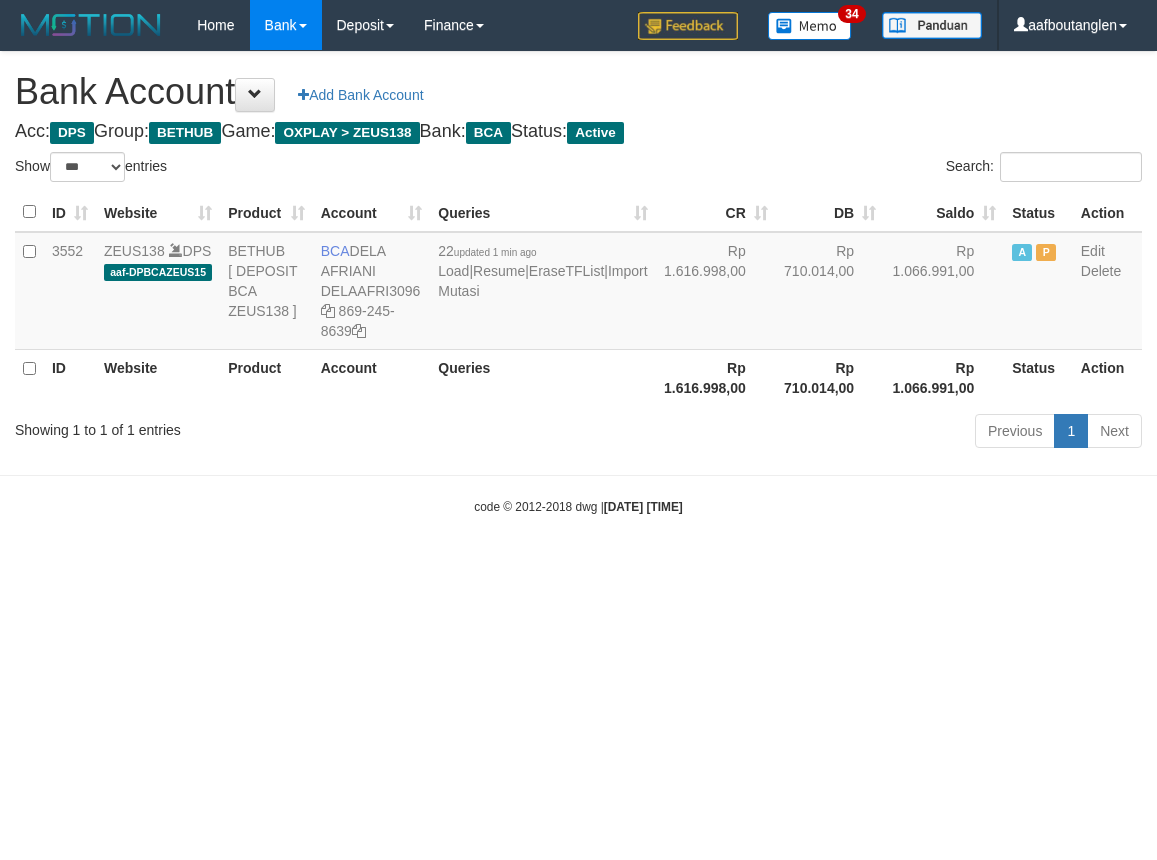 scroll, scrollTop: 0, scrollLeft: 0, axis: both 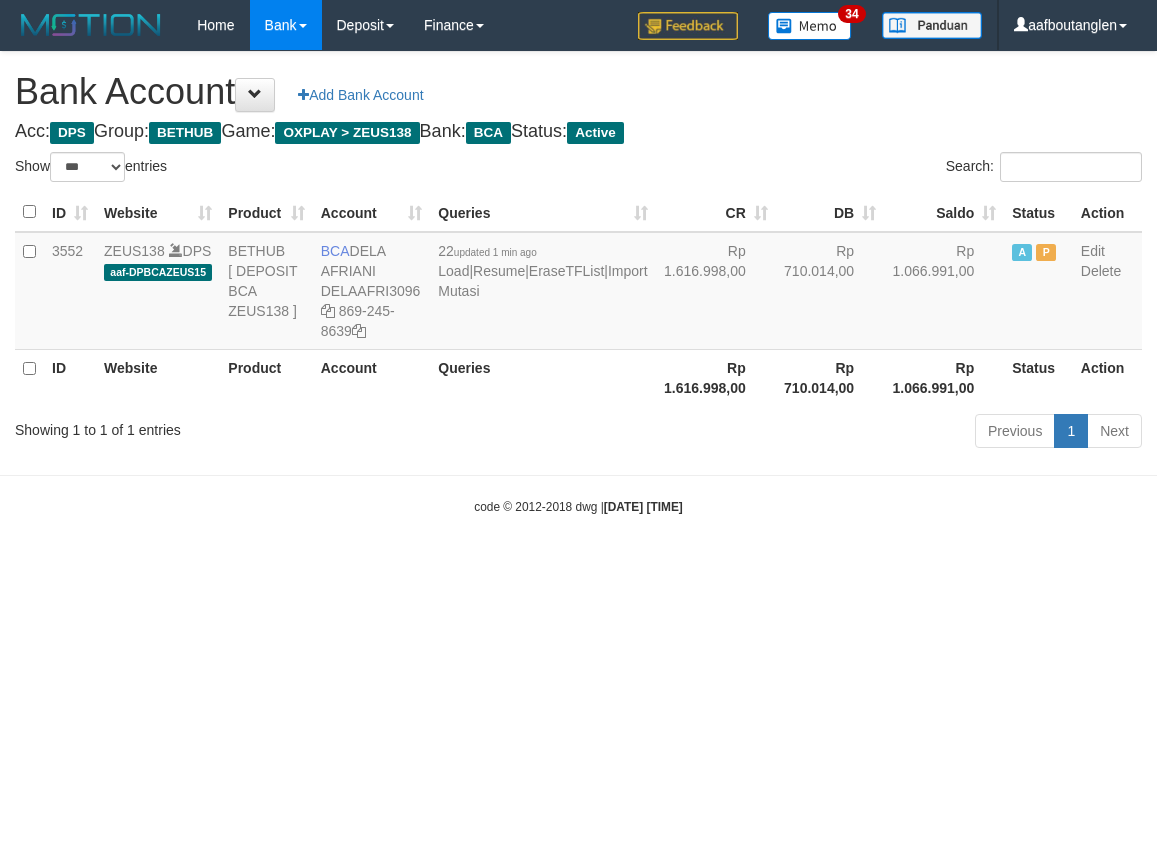 select on "***" 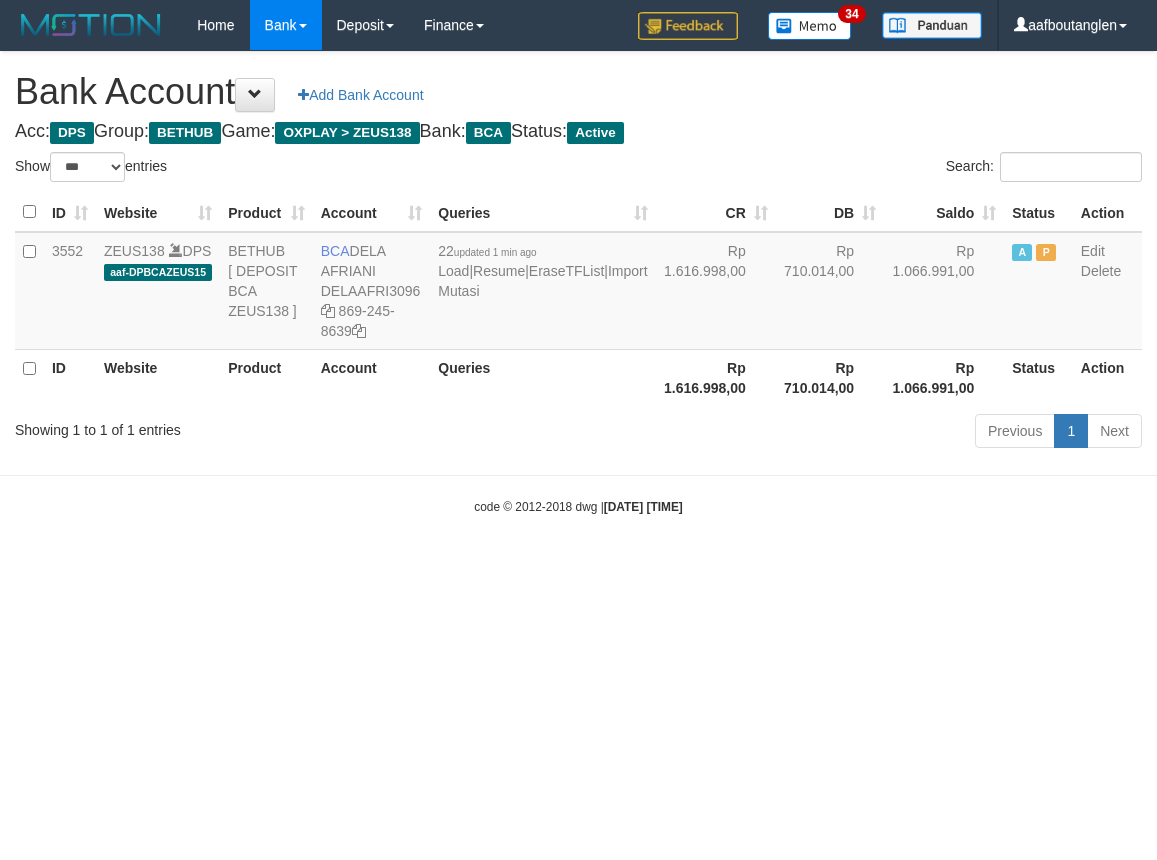 scroll, scrollTop: 0, scrollLeft: 0, axis: both 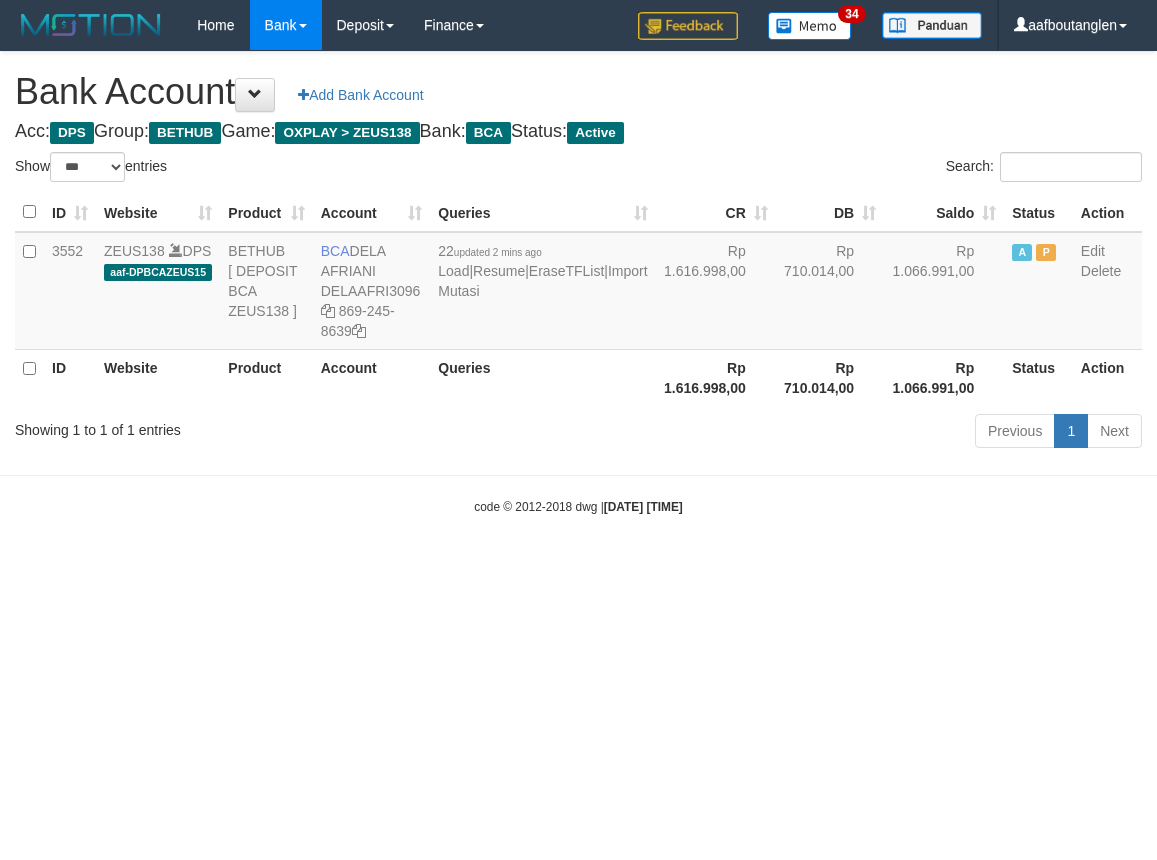 select on "***" 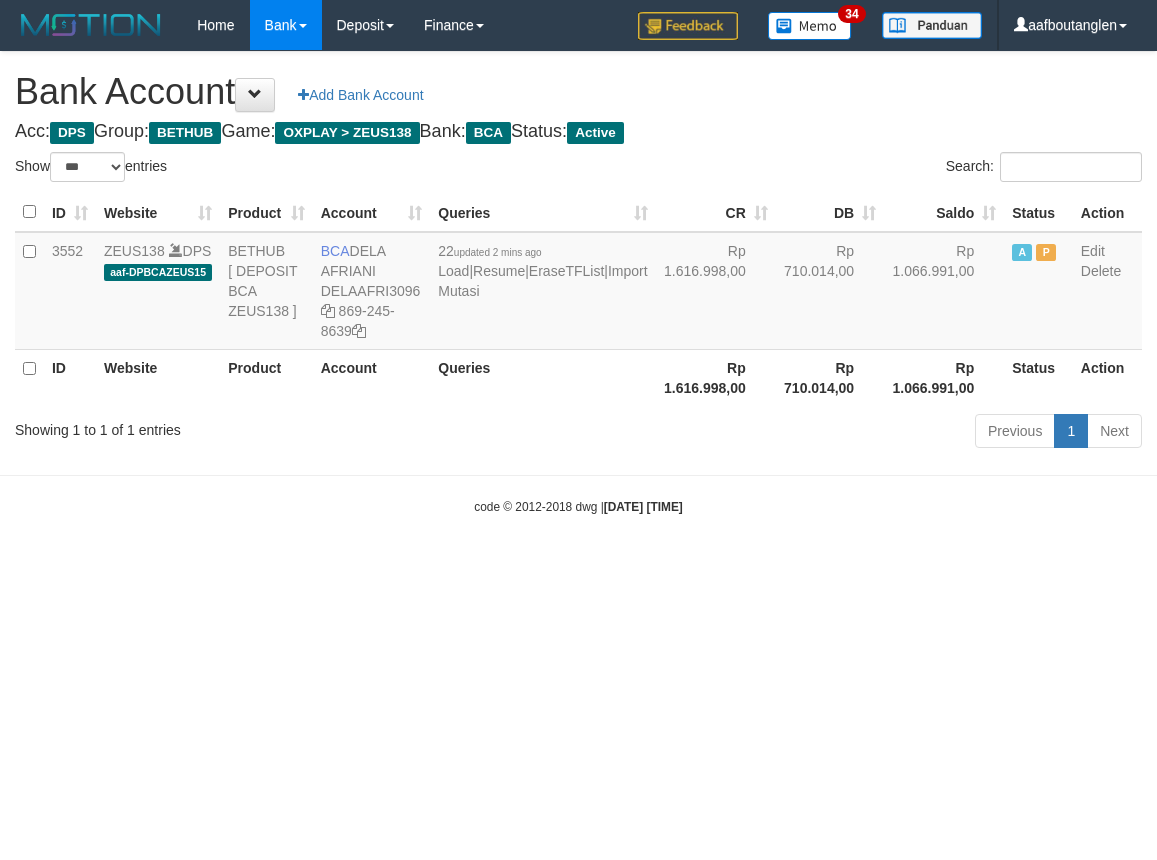 scroll, scrollTop: 0, scrollLeft: 0, axis: both 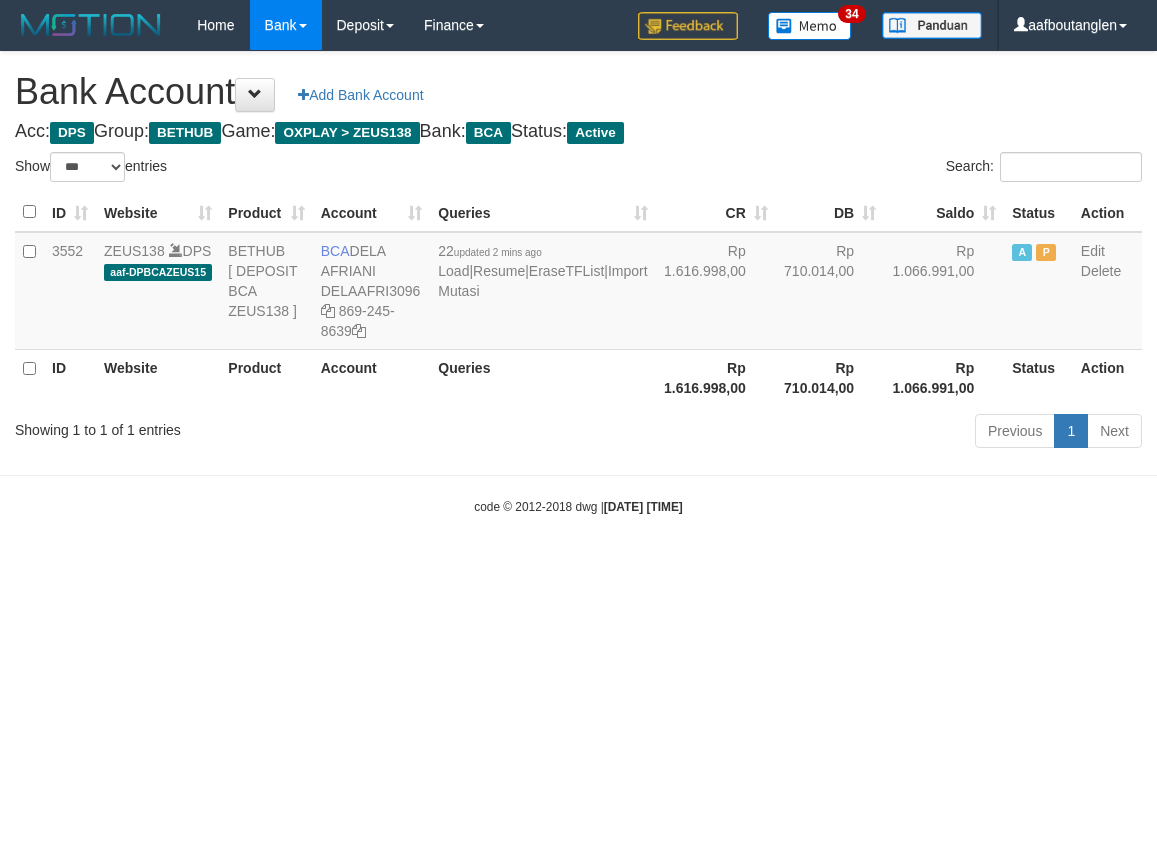select on "***" 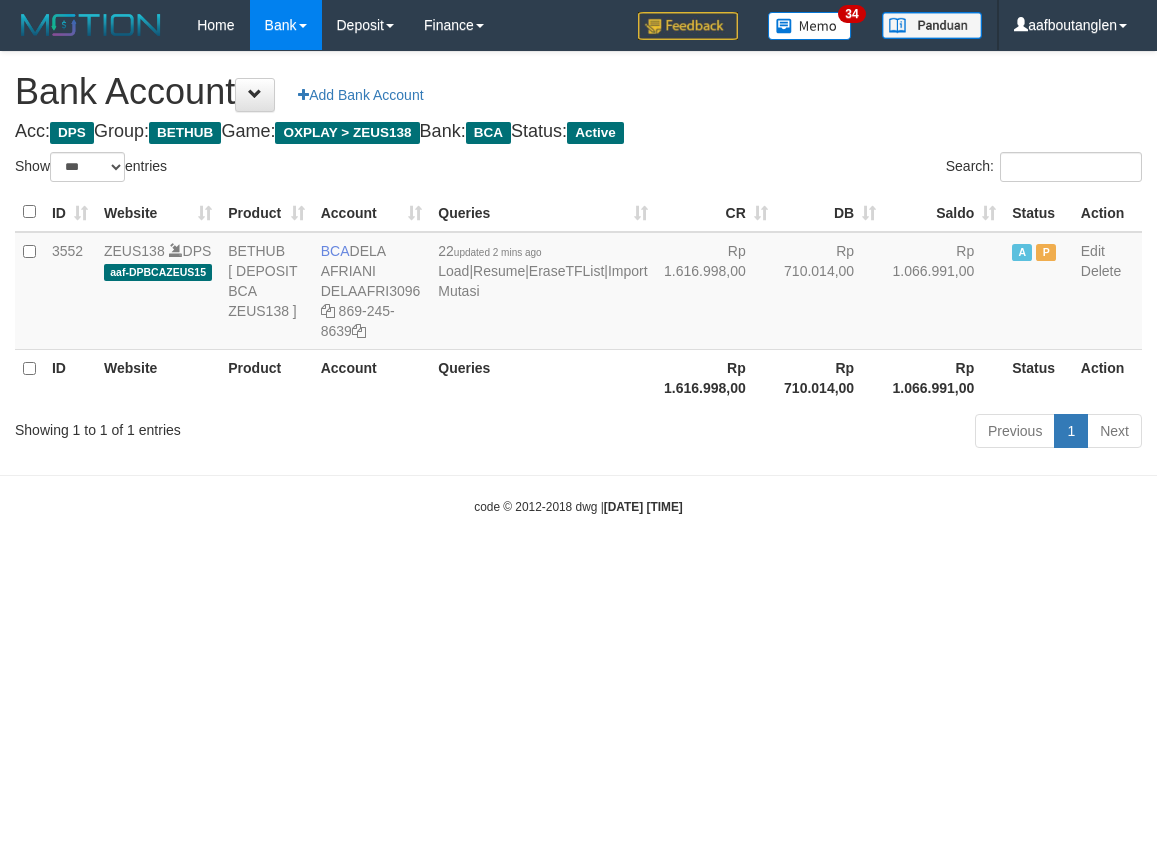 scroll, scrollTop: 0, scrollLeft: 0, axis: both 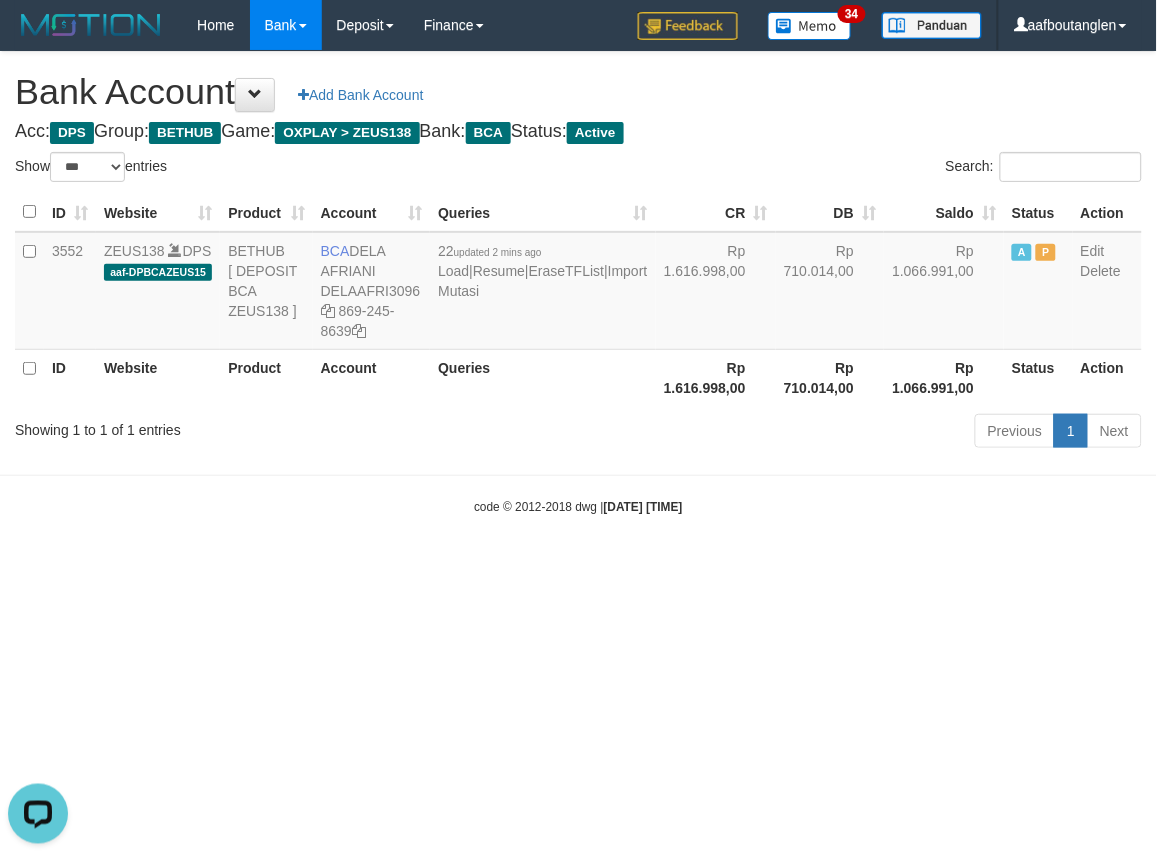 drag, startPoint x: 0, startPoint y: 521, endPoint x: 53, endPoint y: 540, distance: 56.302753 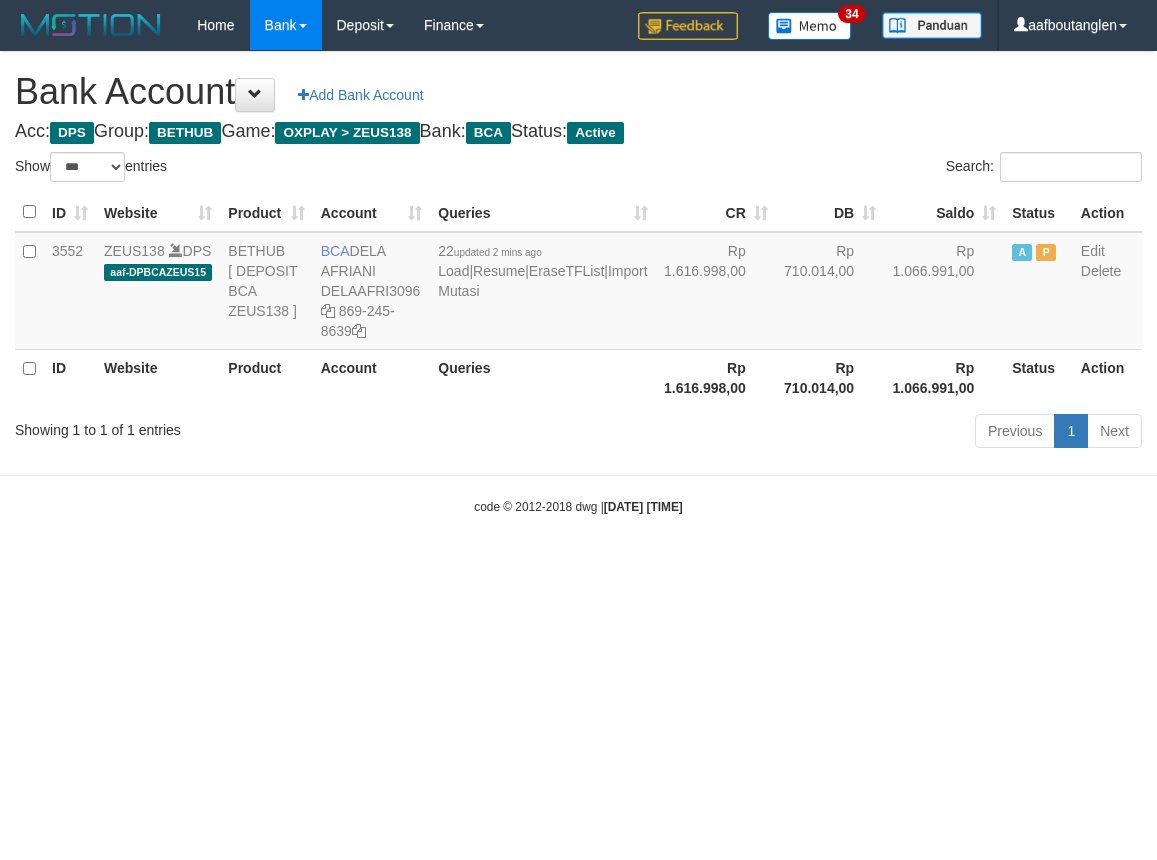 select on "***" 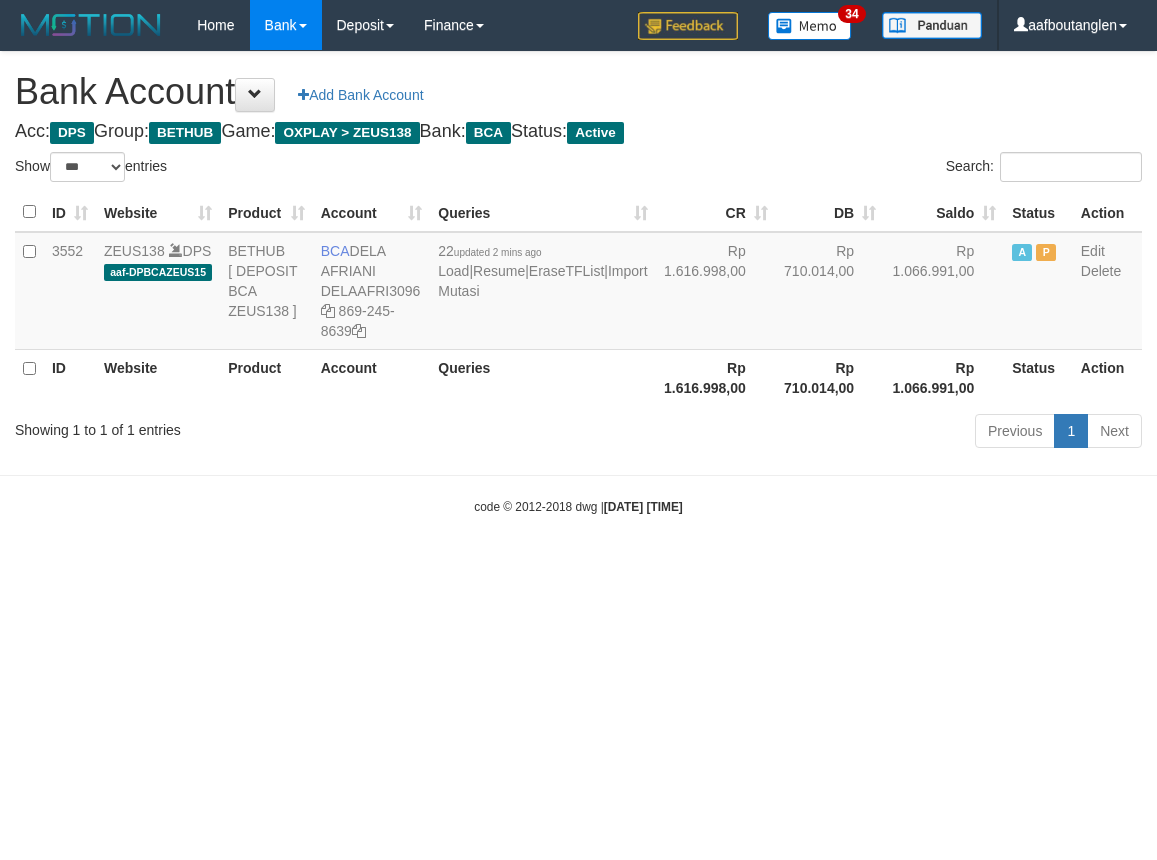 scroll, scrollTop: 0, scrollLeft: 0, axis: both 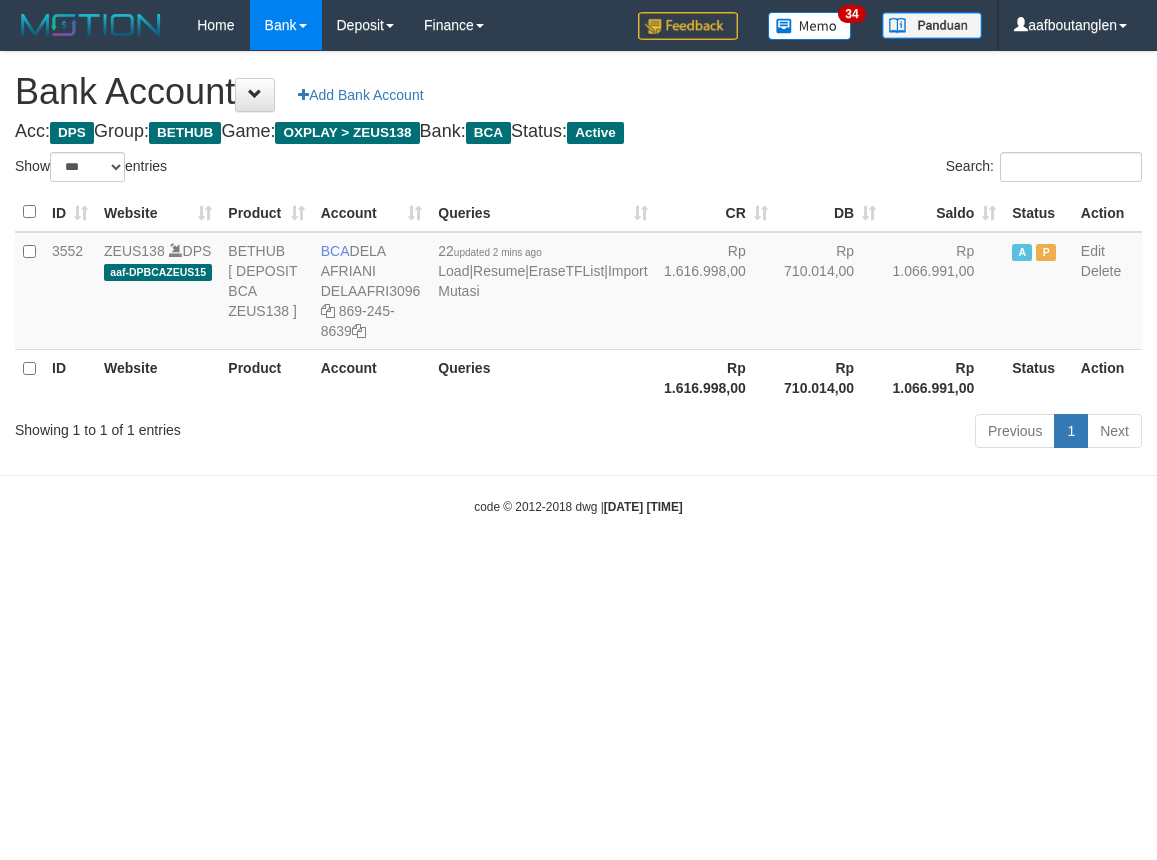 select on "***" 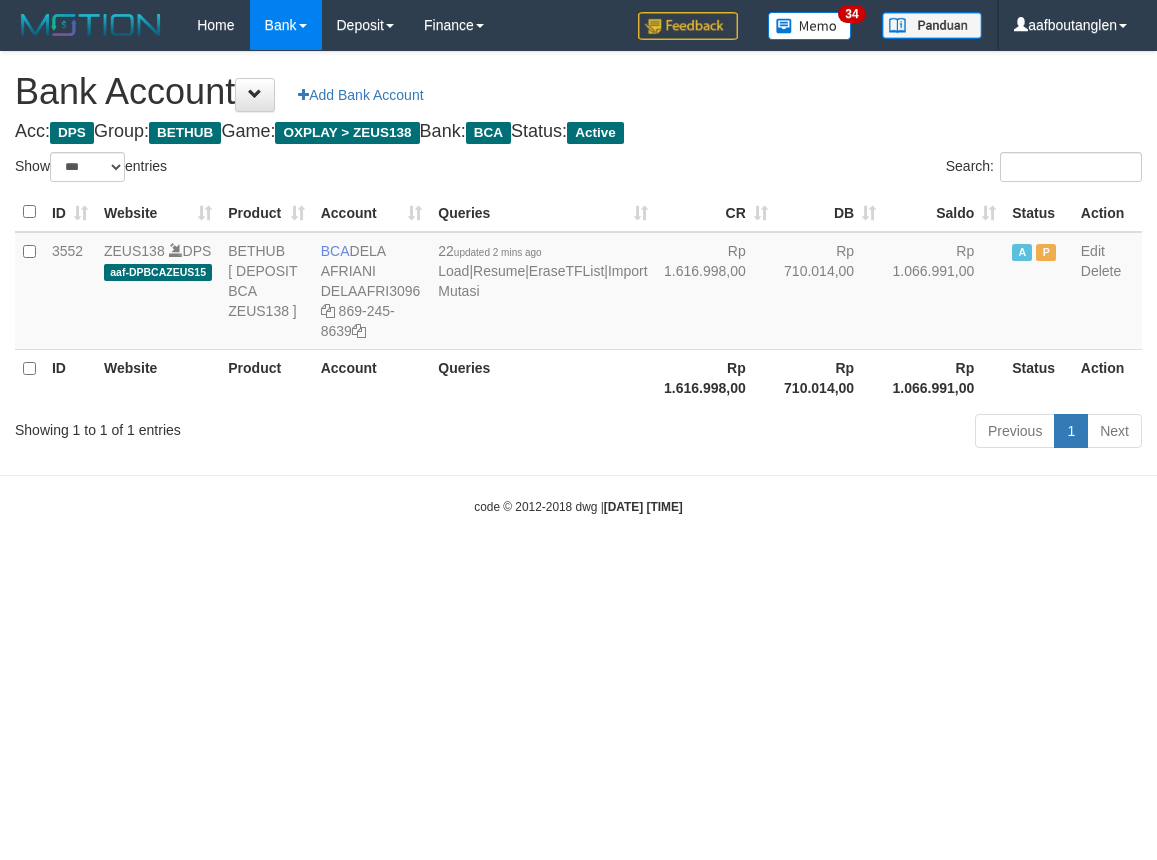 scroll, scrollTop: 0, scrollLeft: 0, axis: both 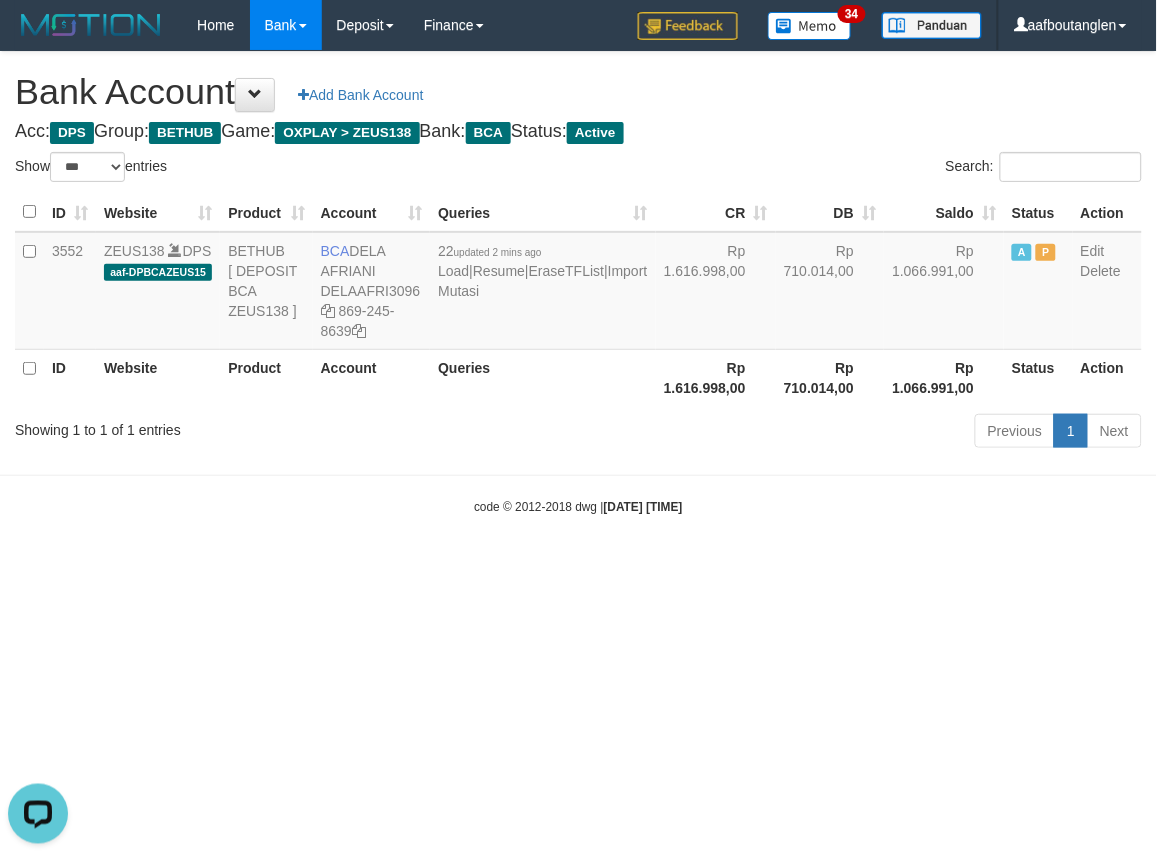 drag, startPoint x: 718, startPoint y: 608, endPoint x: 695, endPoint y: 597, distance: 25.495098 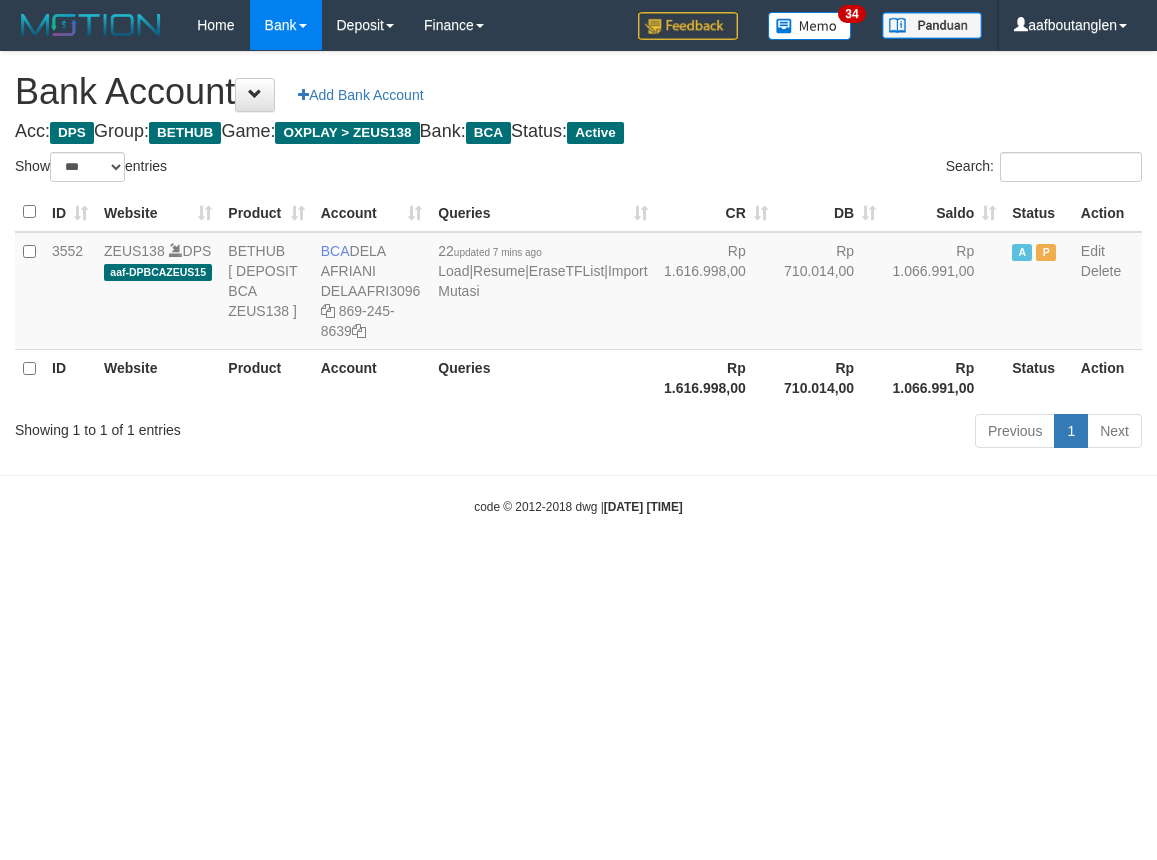 select on "***" 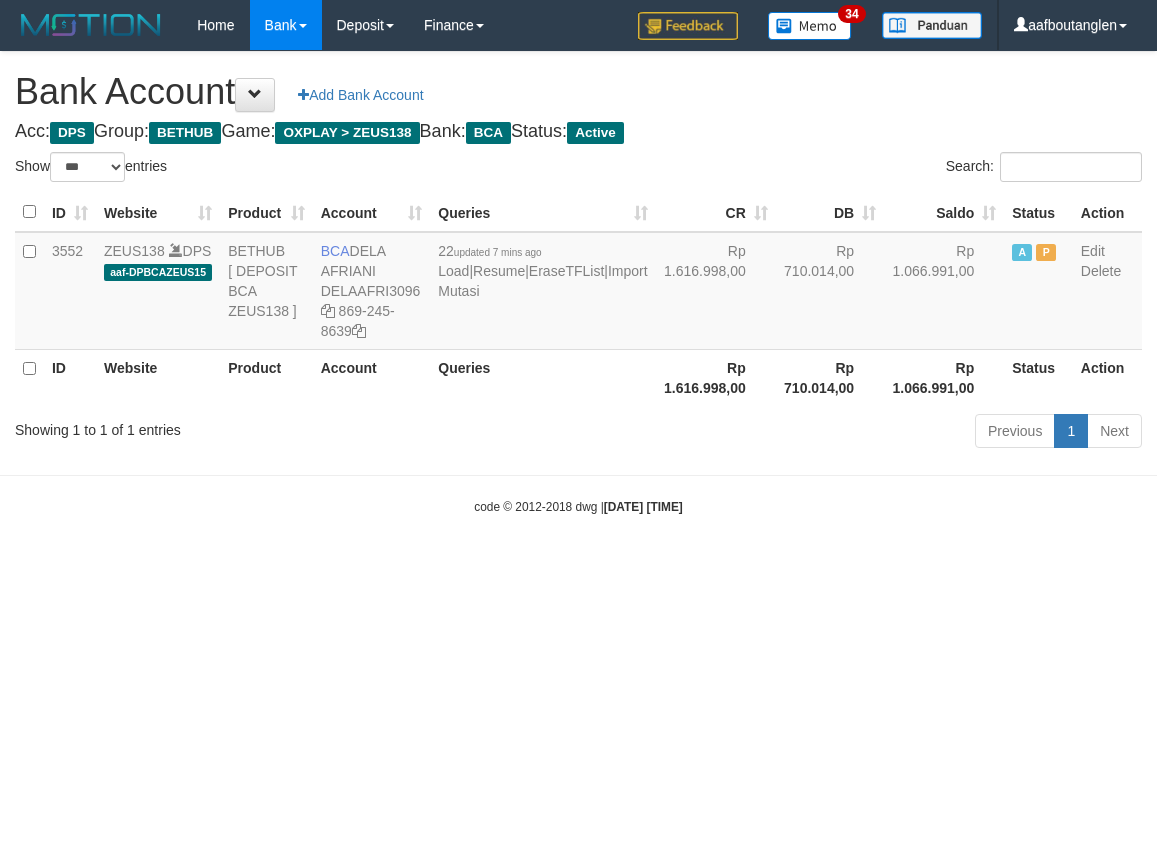 scroll, scrollTop: 0, scrollLeft: 0, axis: both 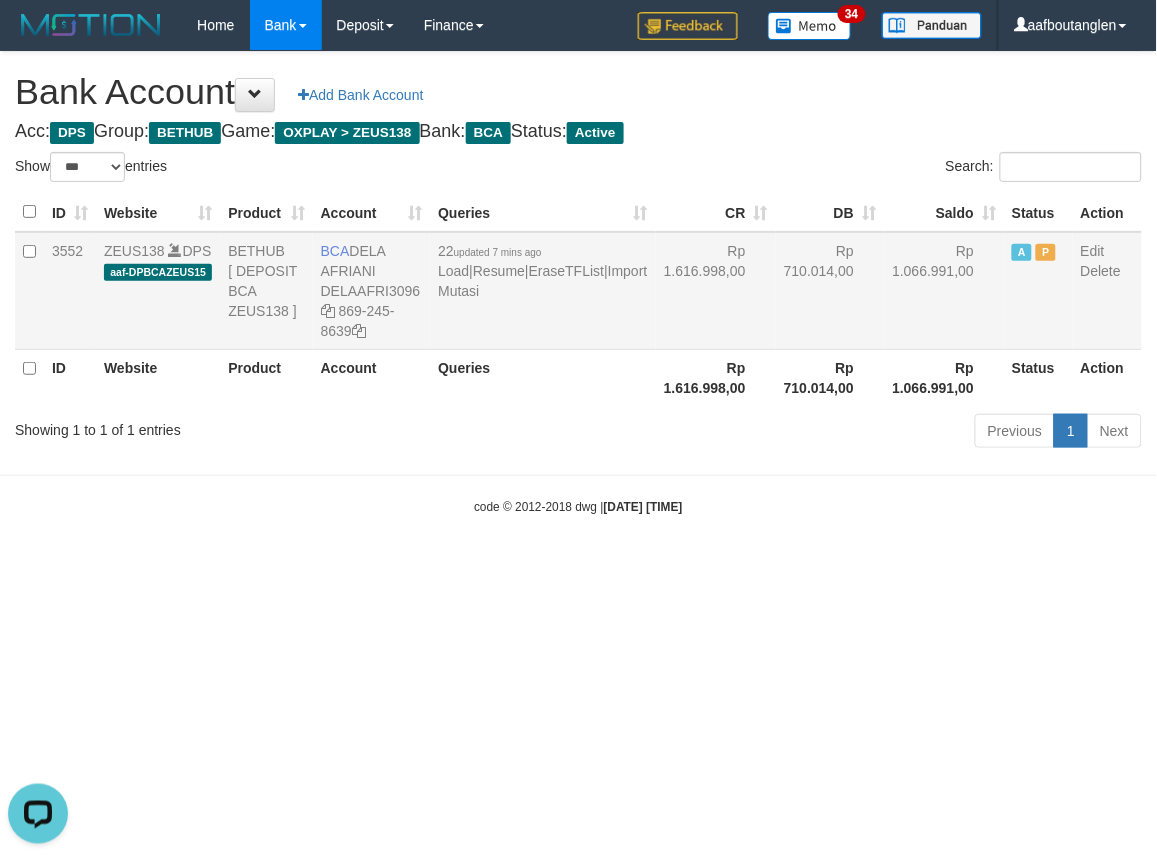 drag, startPoint x: 323, startPoint y: 246, endPoint x: 384, endPoint y: 272, distance: 66.309875 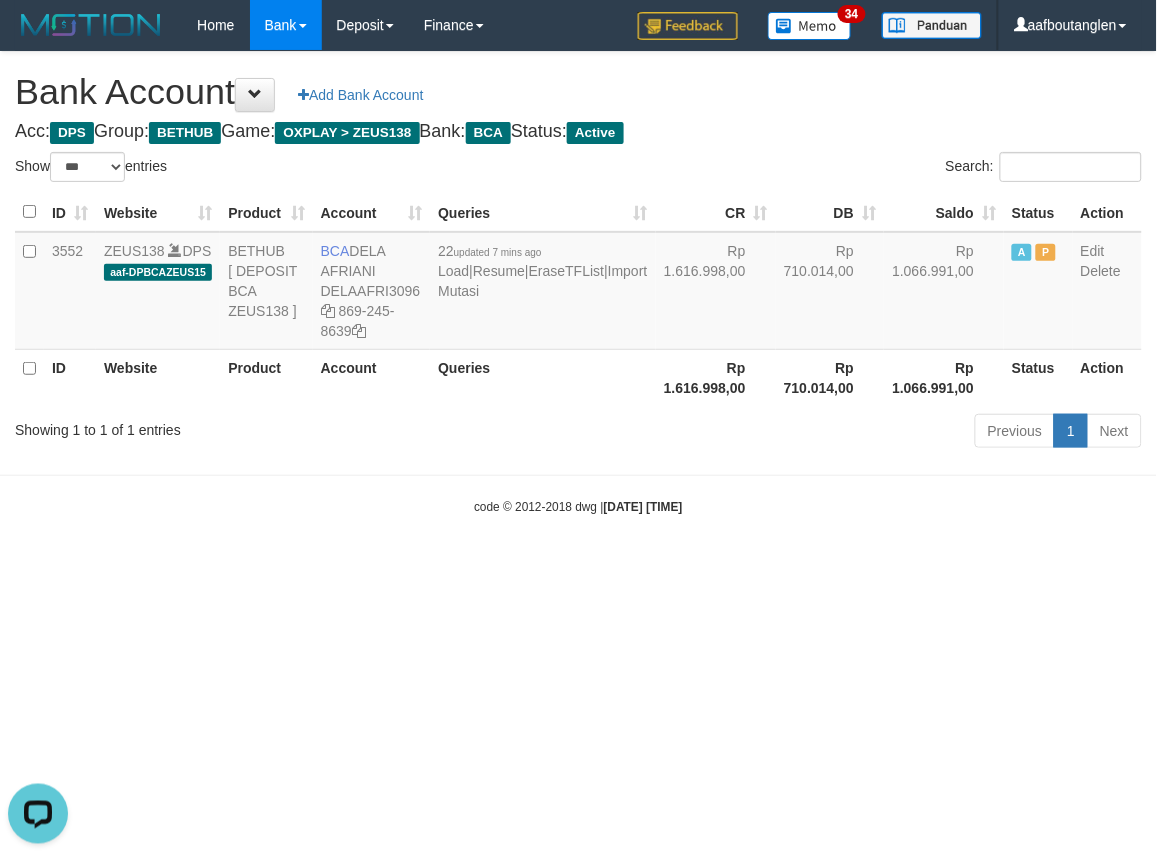click on "Toggle navigation
Home
Bank
Account List
Deposit
DPS List
History
Note DPS
Finance
Financial Data
aafboutanglen
My Profile
Log Out
34" at bounding box center (578, 283) 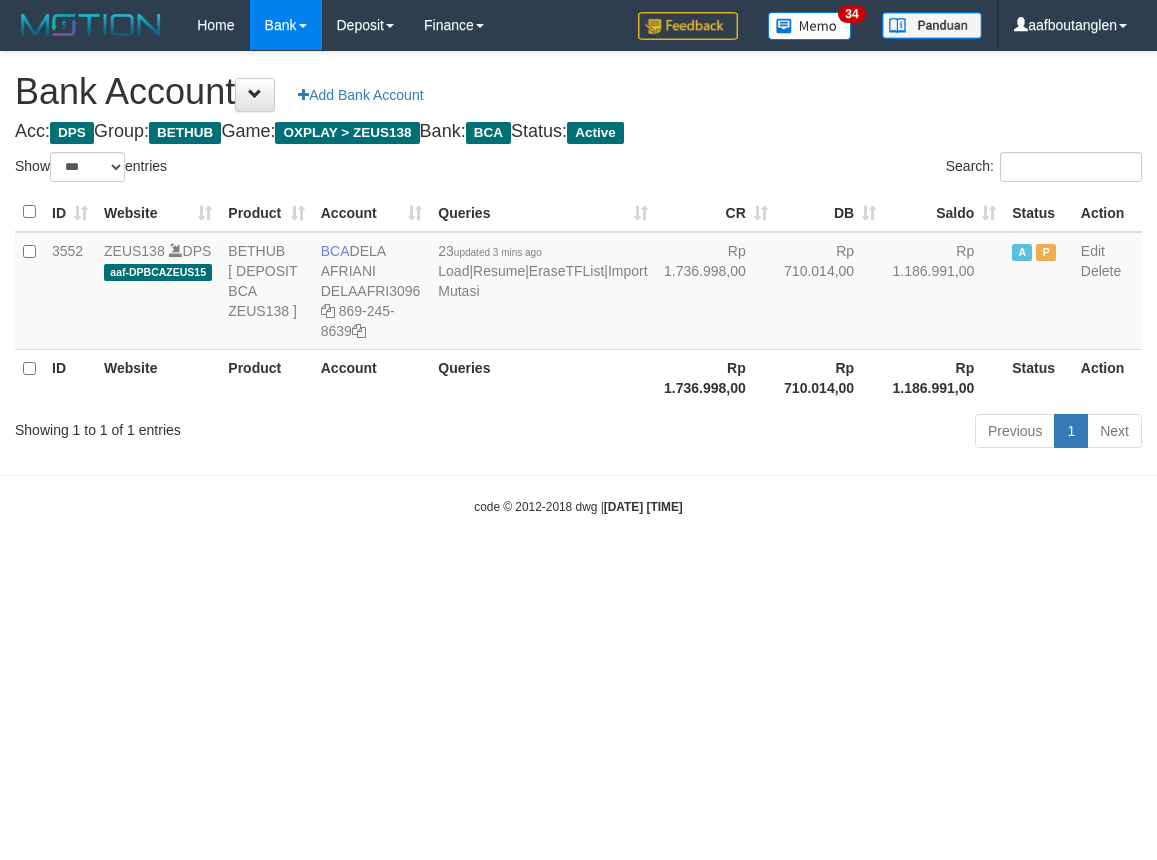 select on "***" 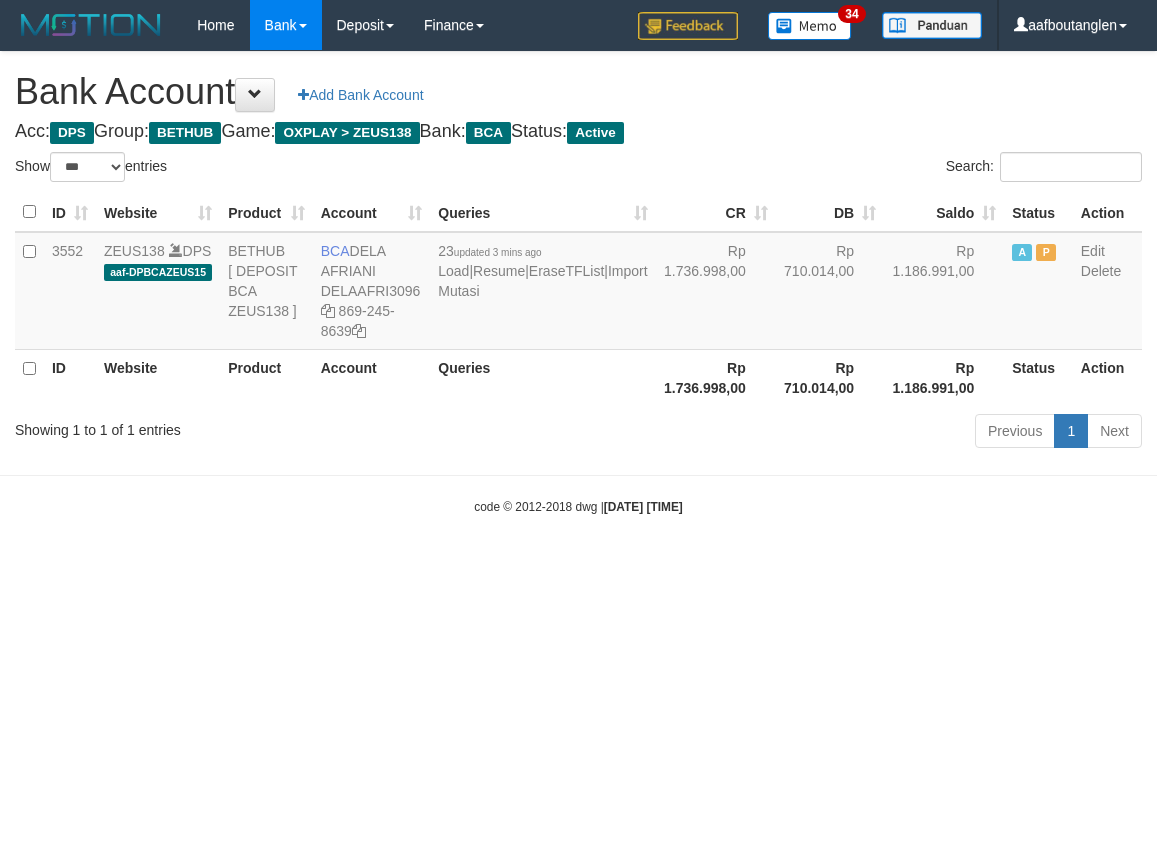 scroll, scrollTop: 0, scrollLeft: 0, axis: both 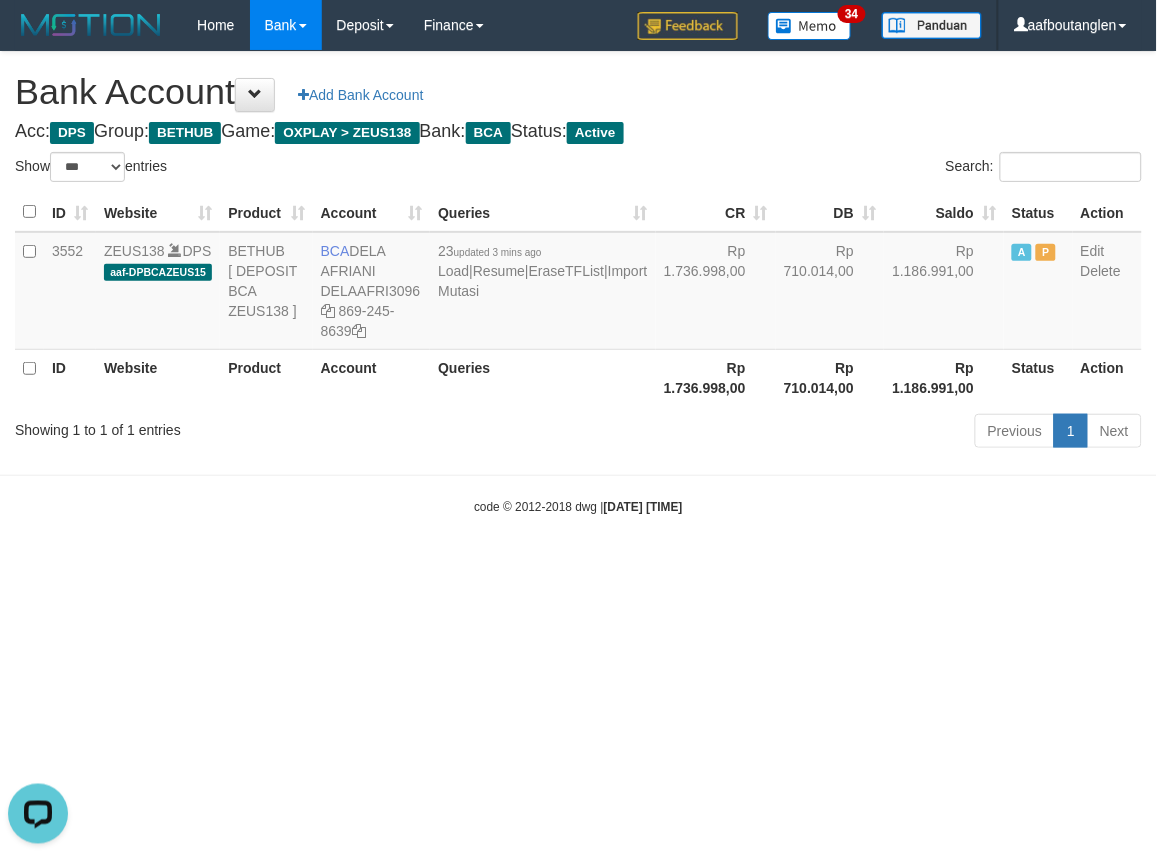click on "Toggle navigation
Home
Bank
Account List
Deposit
DPS List
History
Note DPS
Finance
Financial Data
aafboutanglen
My Profile
Log Out
34" at bounding box center (578, 283) 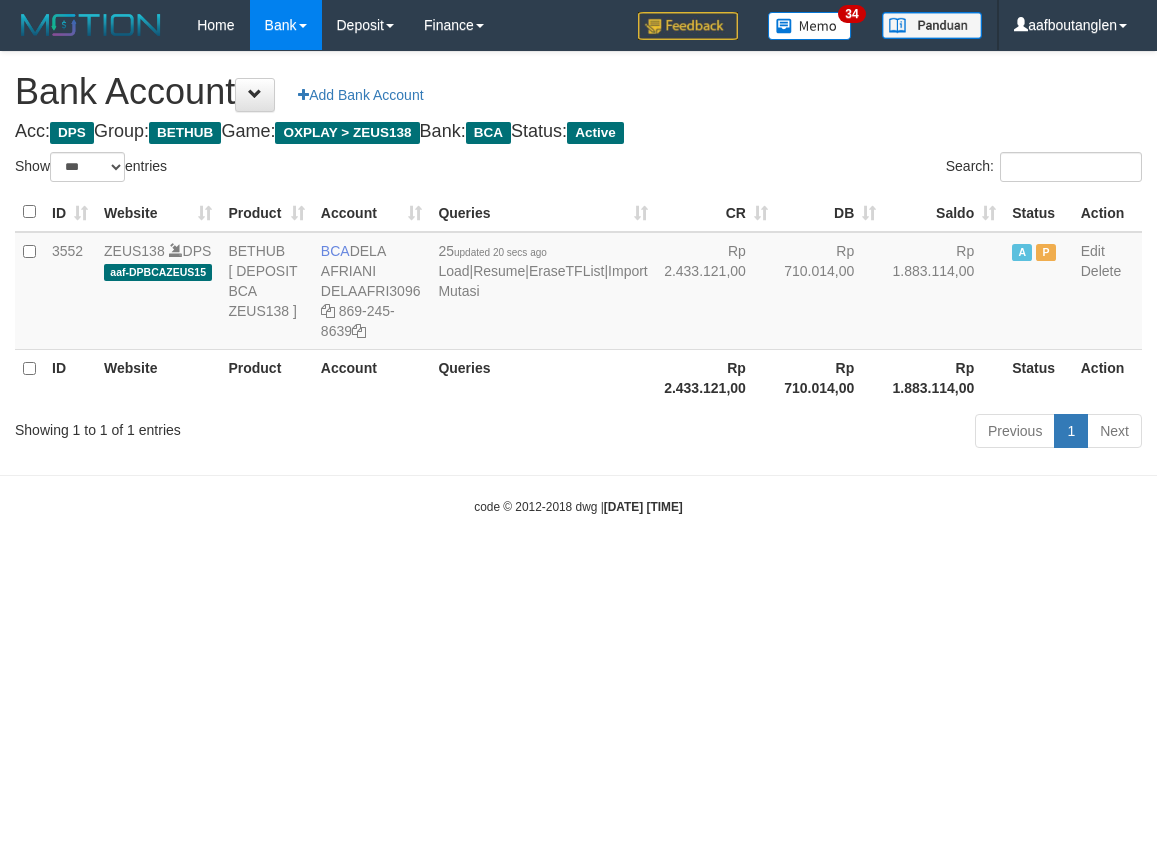 select on "***" 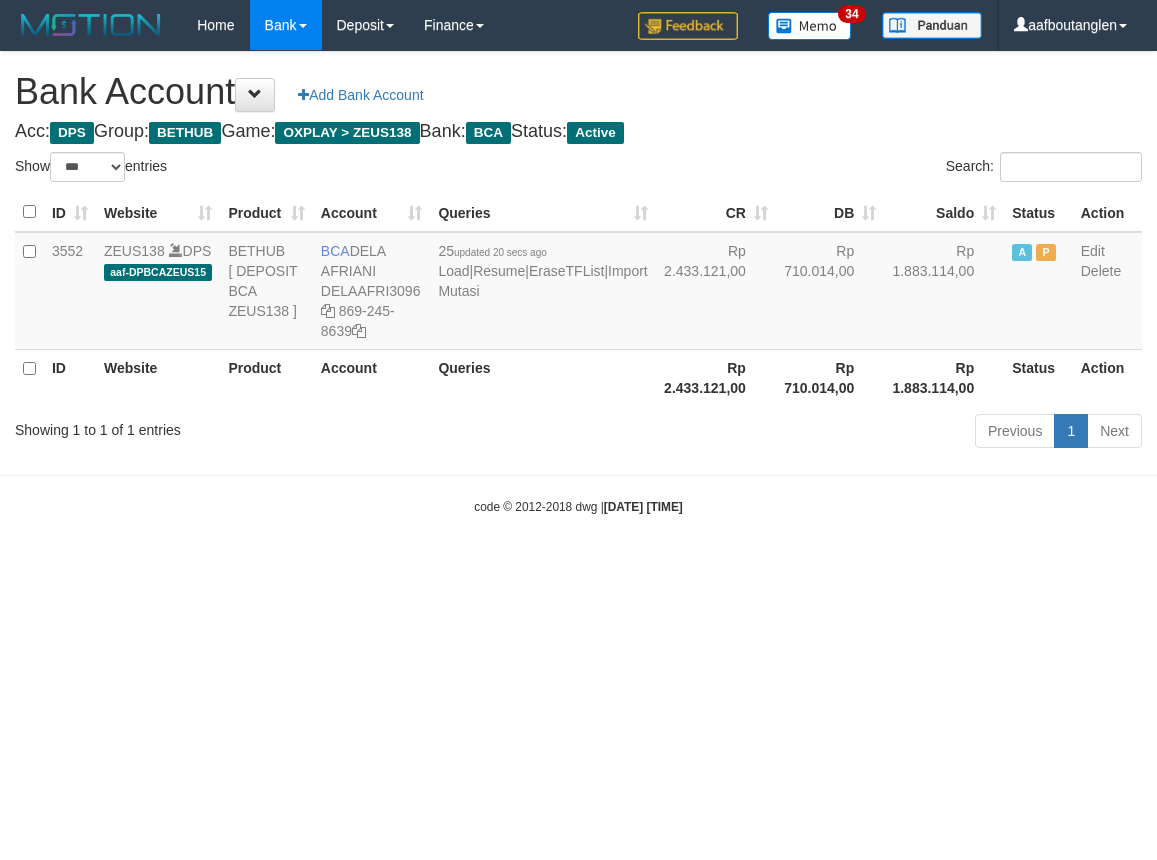 scroll, scrollTop: 0, scrollLeft: 0, axis: both 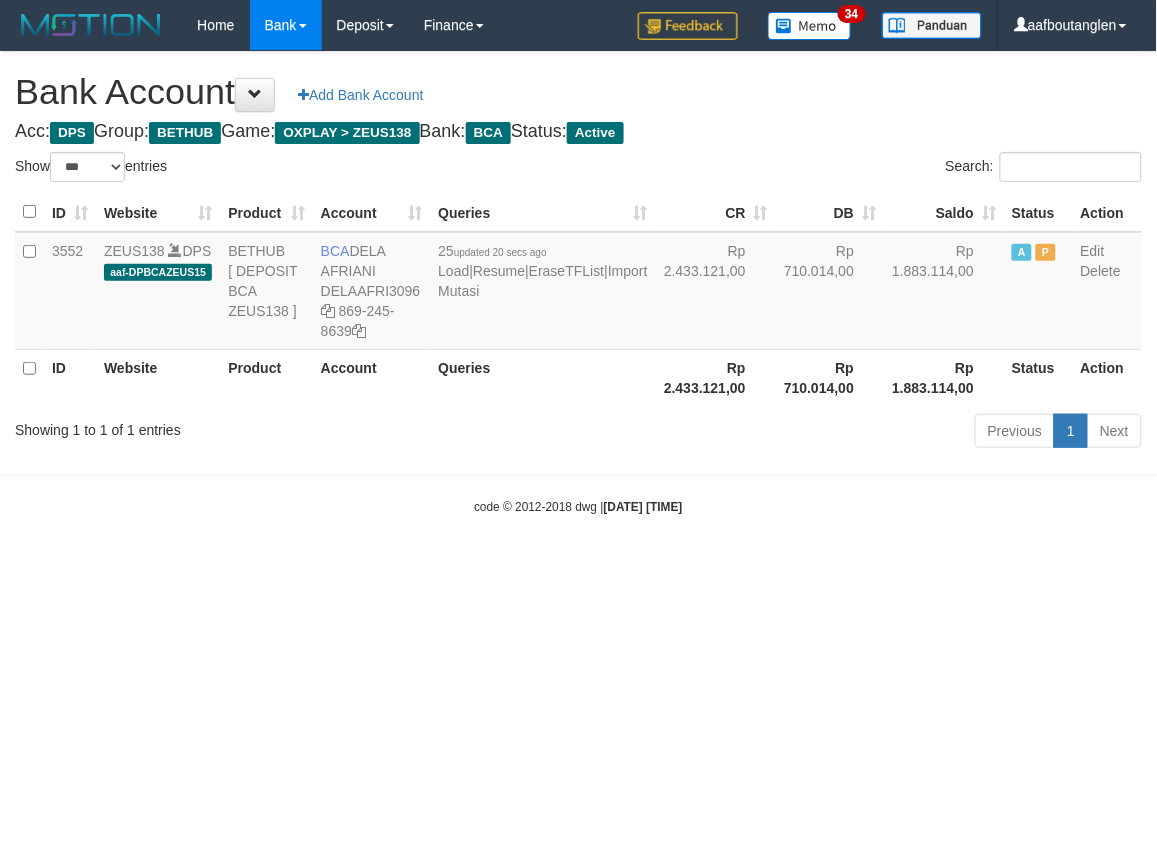 click on "Toggle navigation
Home
Bank
Account List
Deposit
DPS List
History
Note DPS
Finance
Financial Data
aafboutanglen
My Profile
Log Out
34" at bounding box center (578, 283) 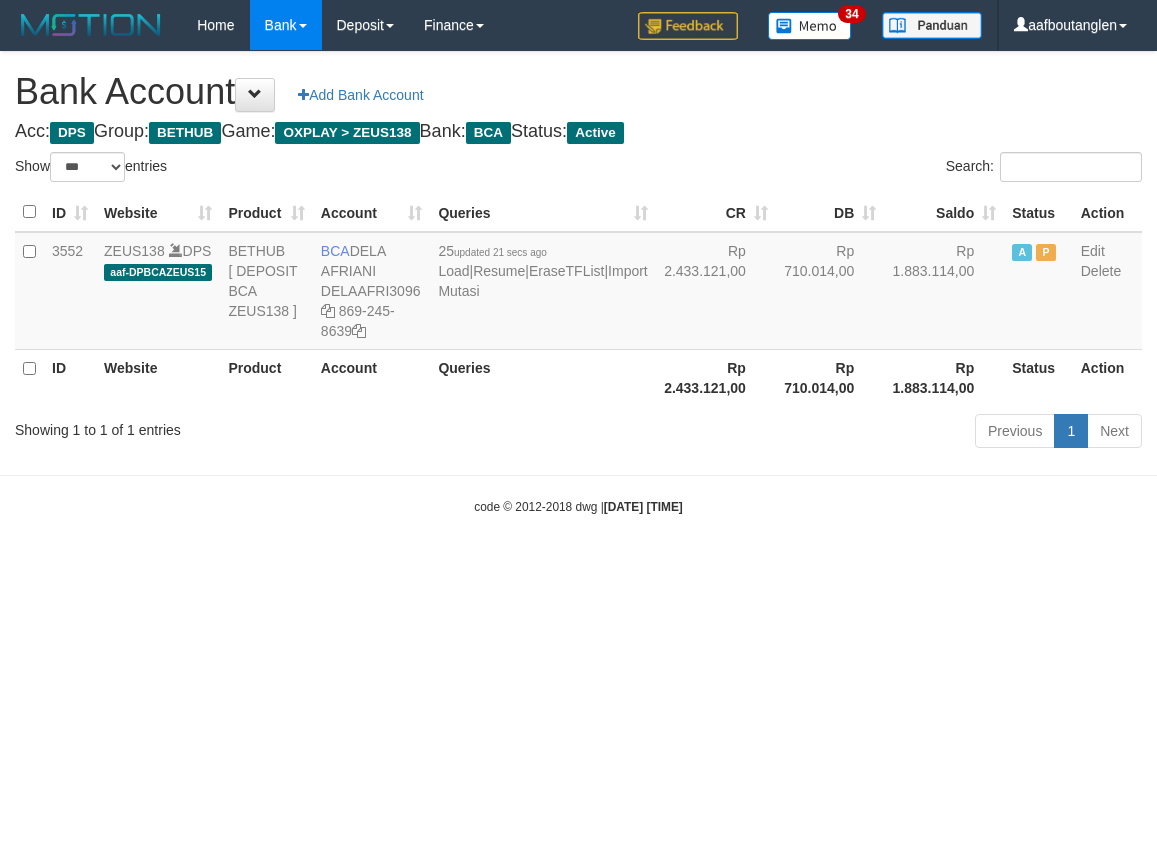 select on "***" 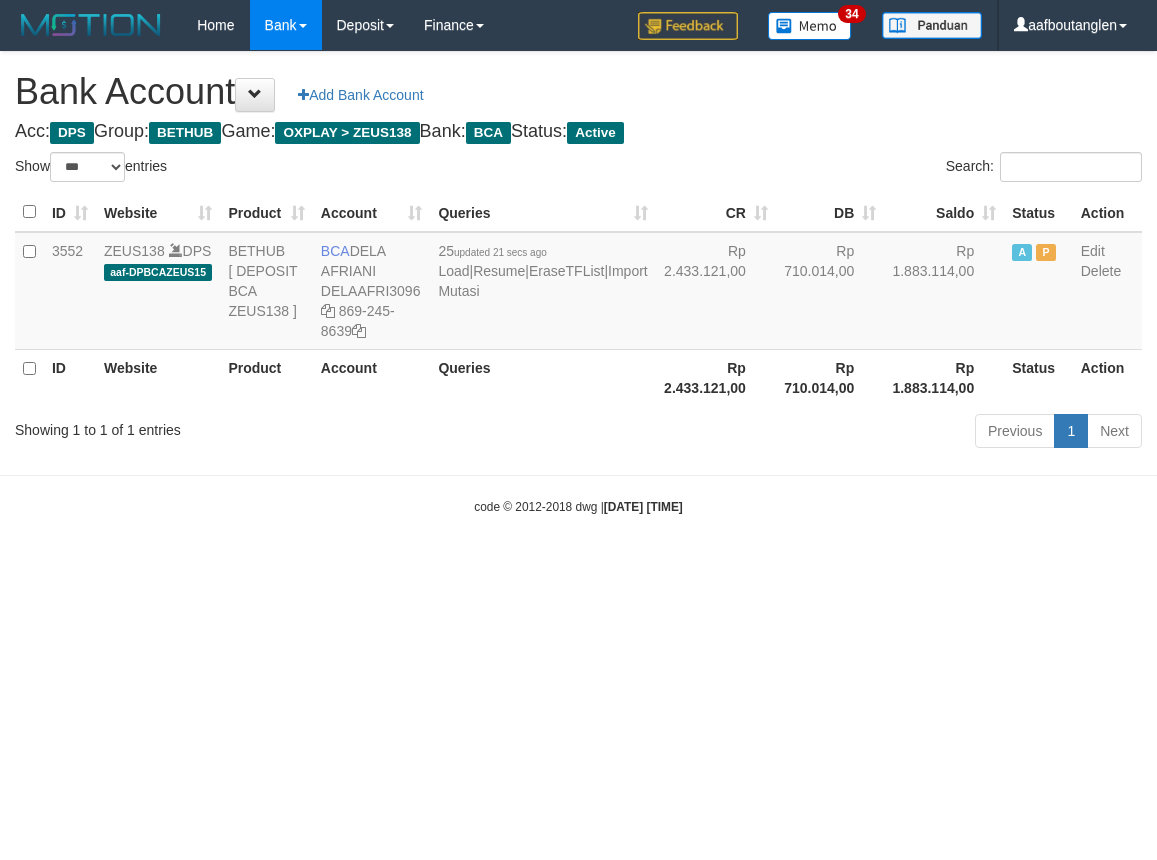 scroll, scrollTop: 0, scrollLeft: 0, axis: both 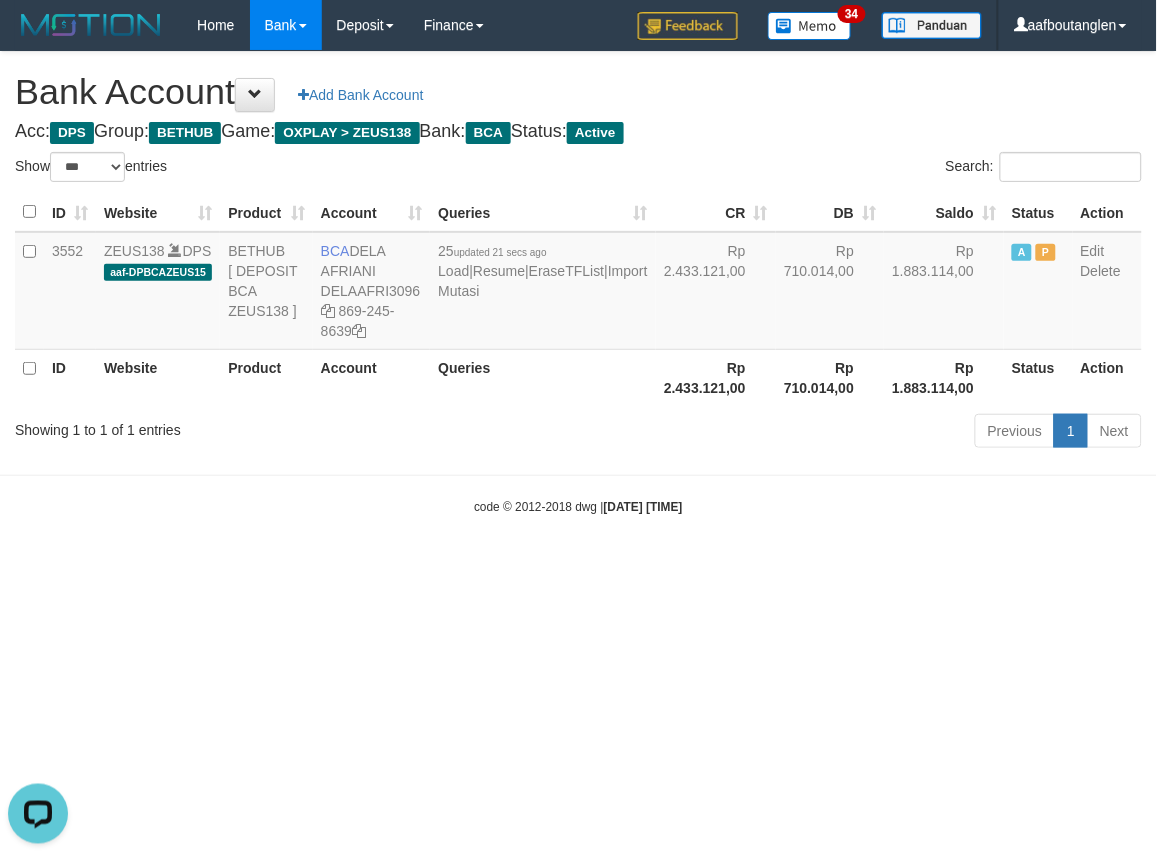 click on "Toggle navigation
Home
Bank
Account List
Deposit
DPS List
History
Note DPS
Finance
Financial Data
aafboutanglen
My Profile
Log Out
34" at bounding box center [578, 283] 